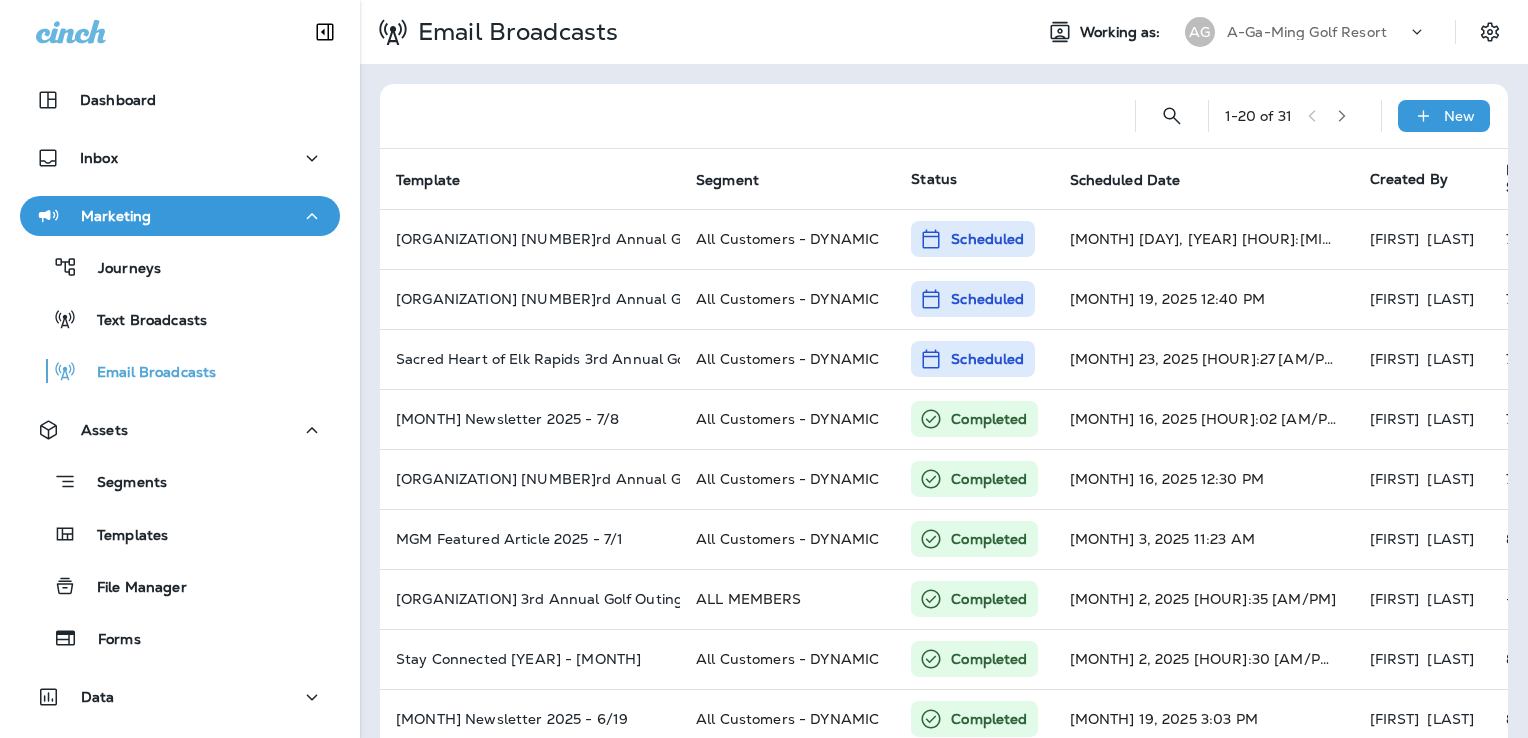 scroll, scrollTop: 0, scrollLeft: 0, axis: both 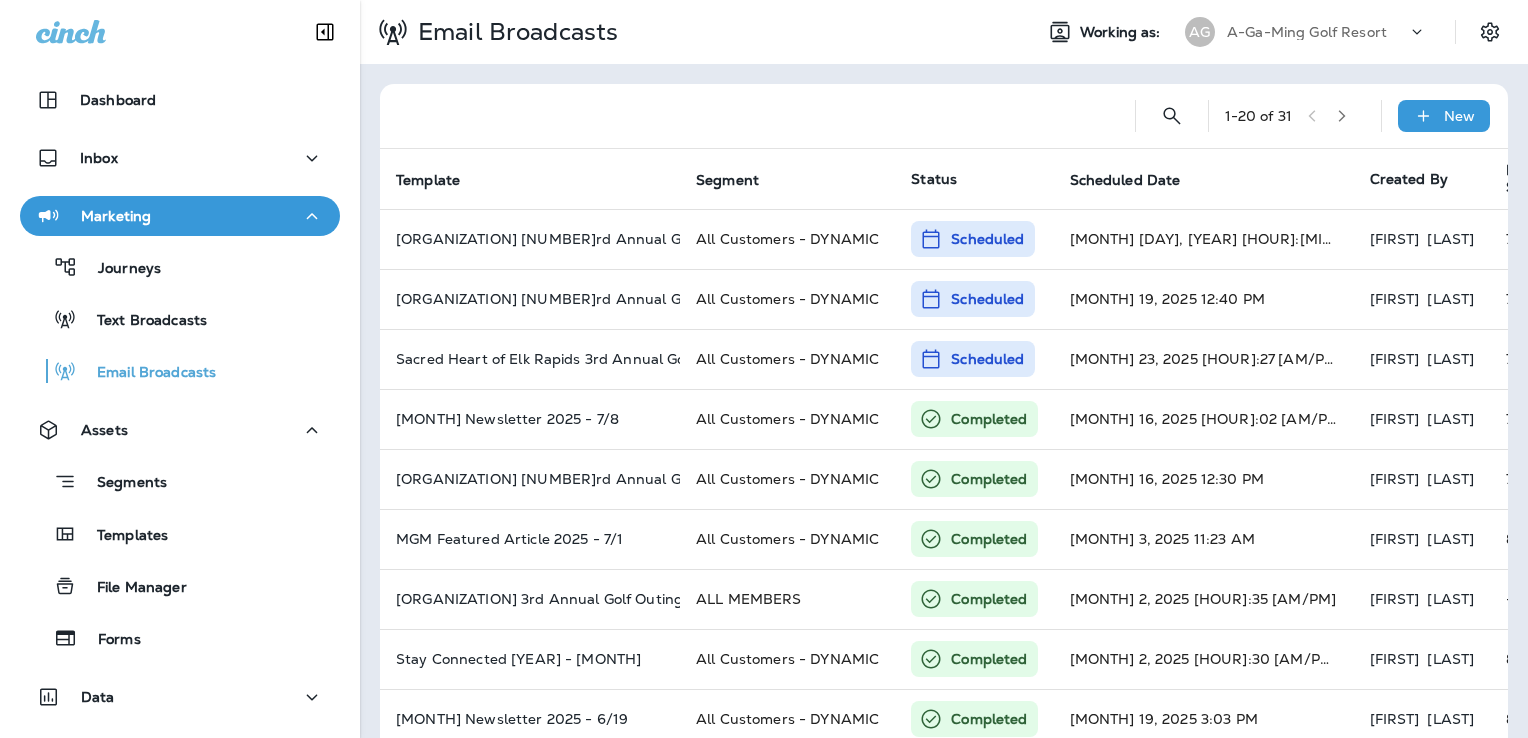 click on "A-Ga-Ming Golf Resort" at bounding box center (1307, 32) 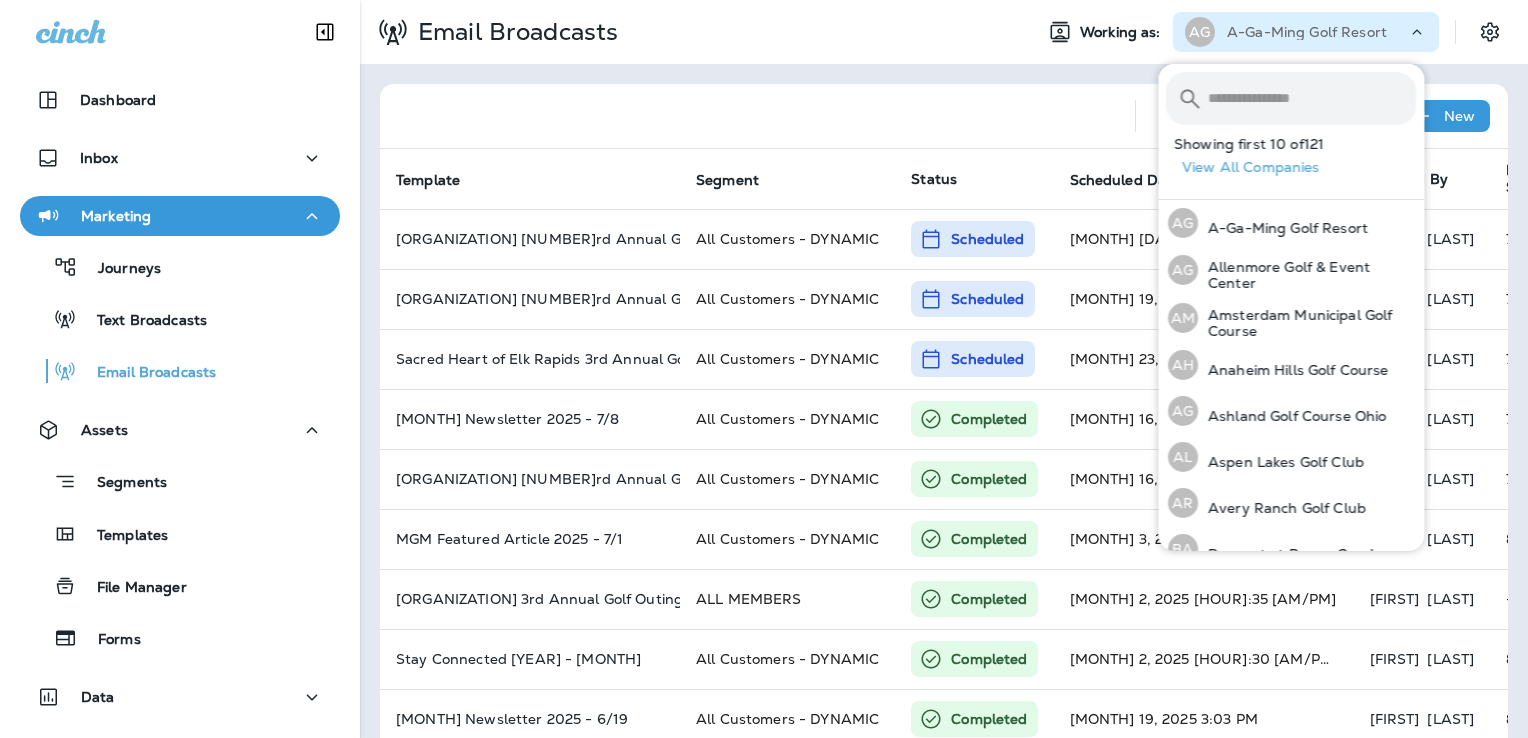 click at bounding box center (1312, 98) 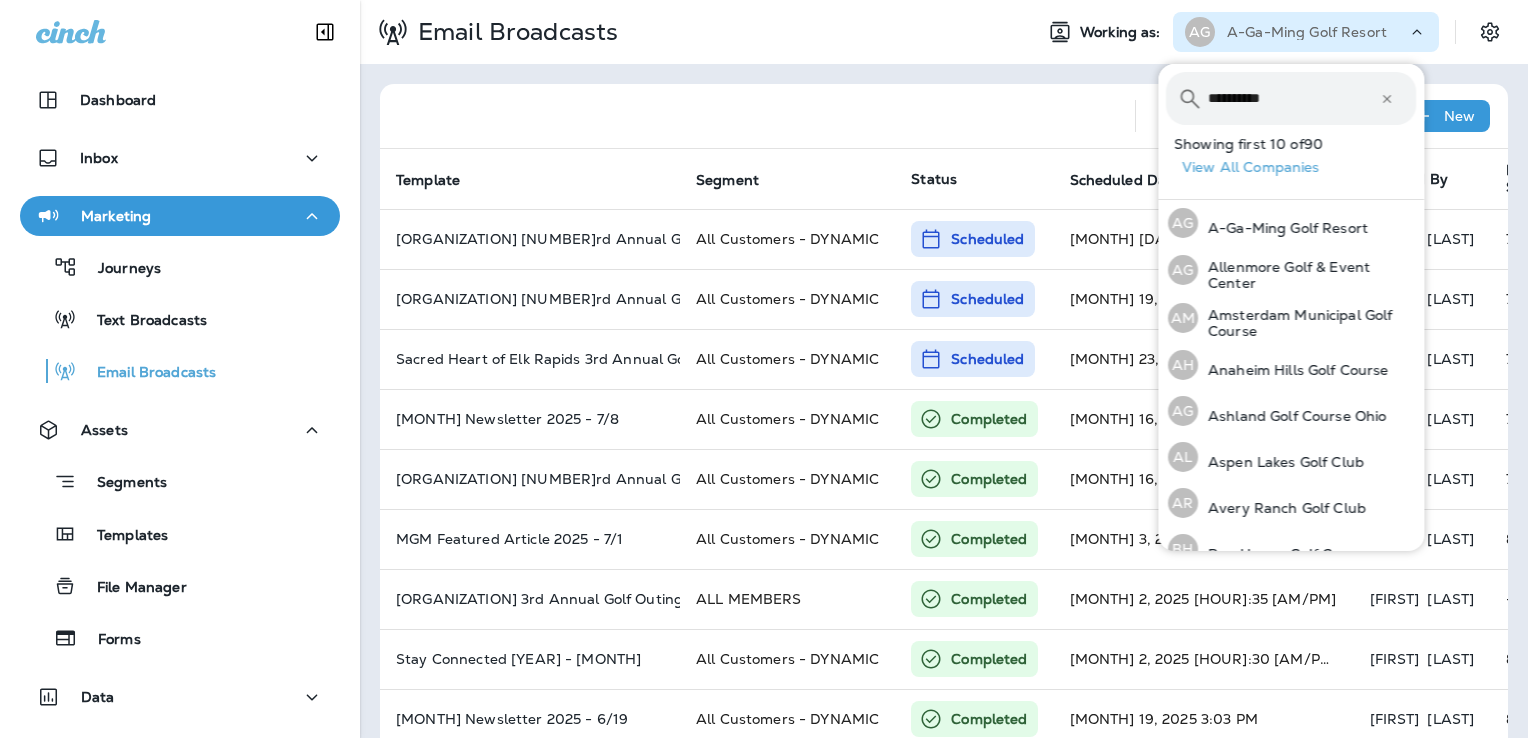 type on "**********" 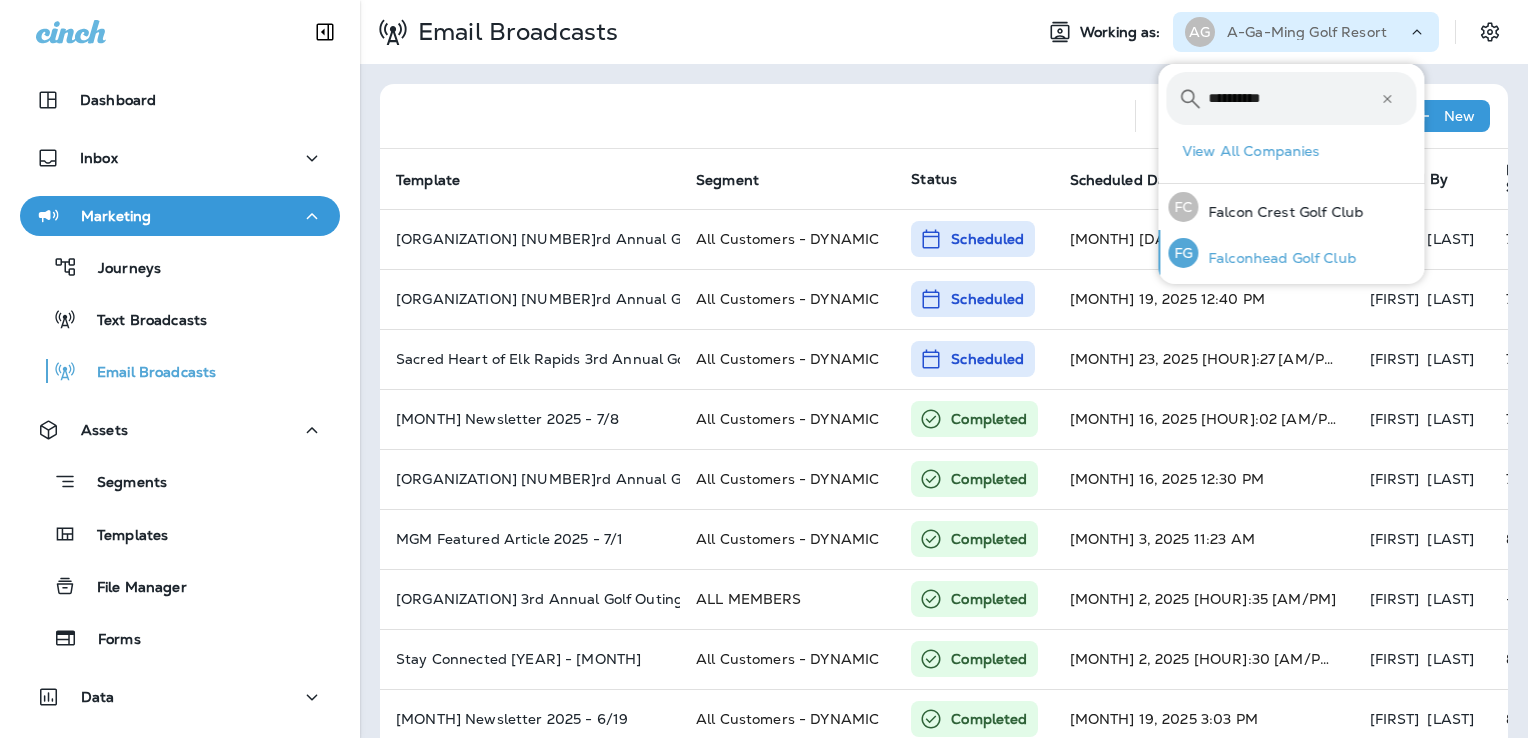 click on "Falconhead Golf Club" at bounding box center (1277, 258) 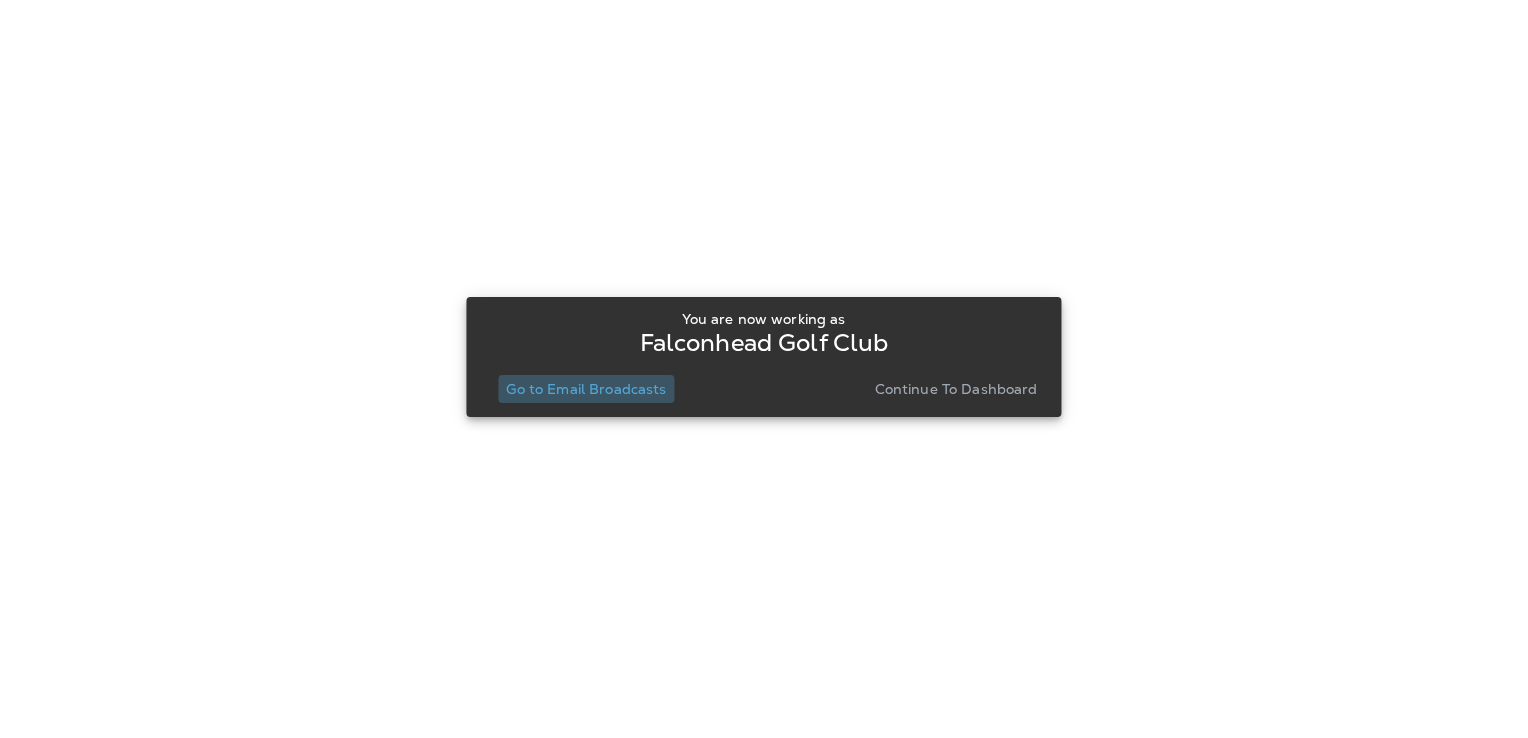 click on "Go to Email Broadcasts" at bounding box center (586, 389) 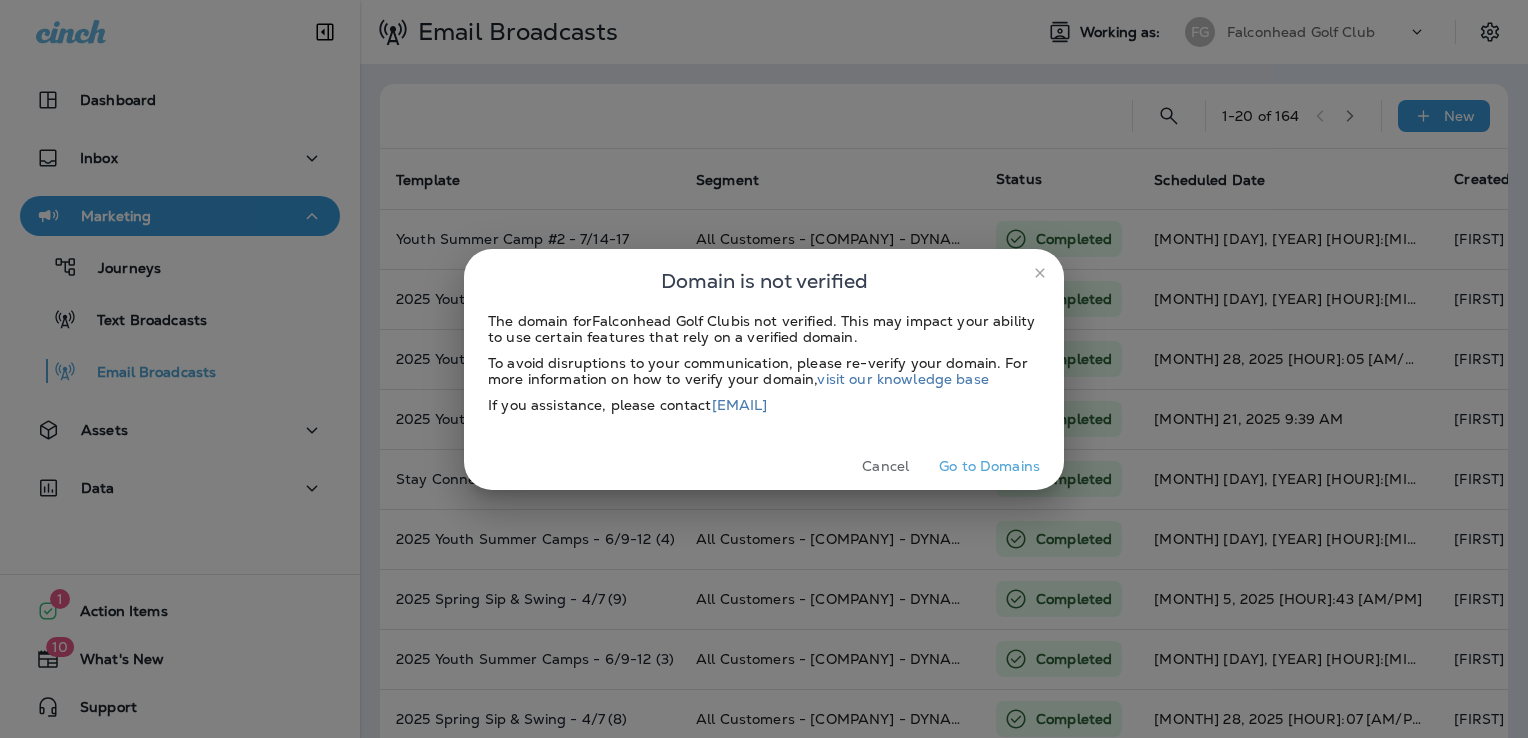 click on "Cancel" at bounding box center (885, 466) 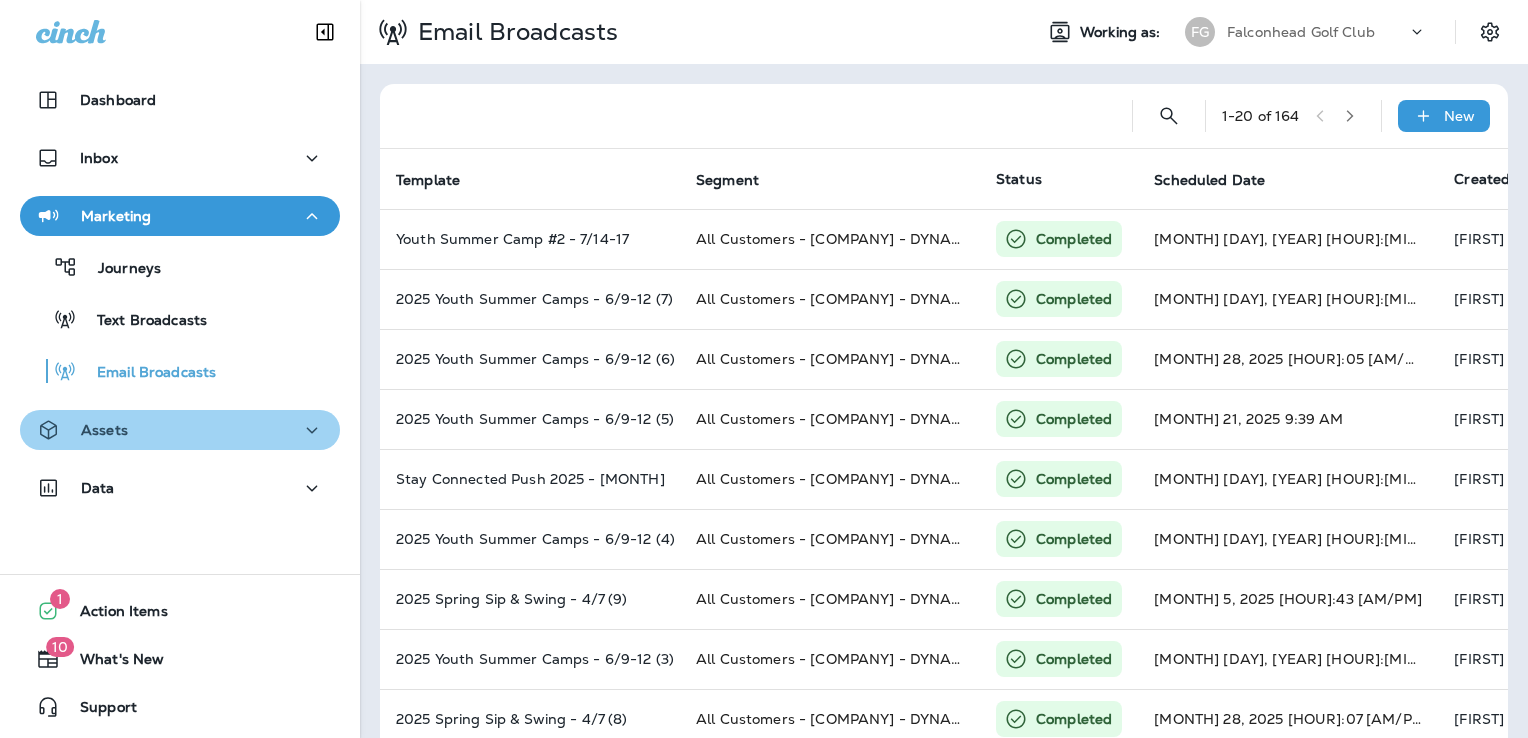 click on "Assets" at bounding box center [180, 430] 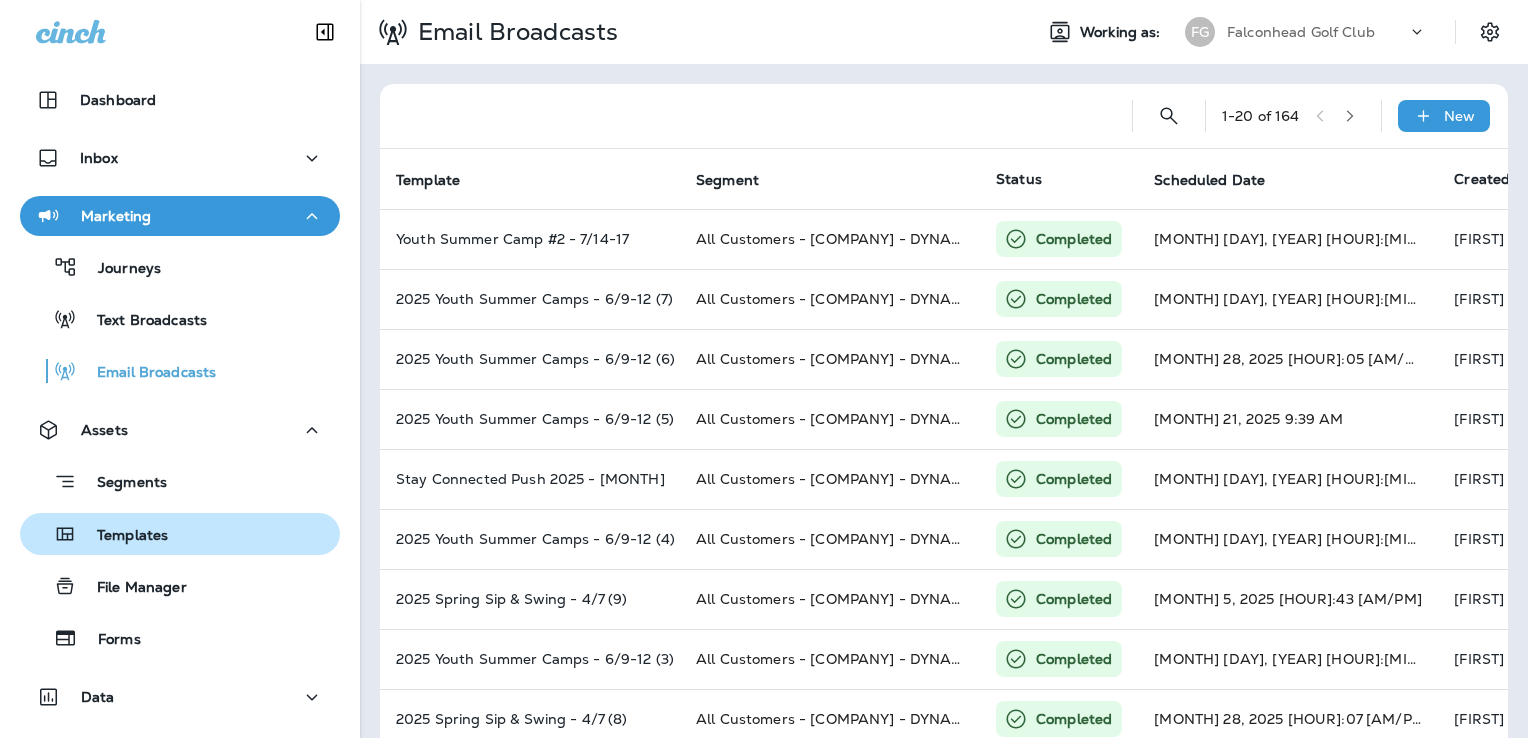 click on "Templates" at bounding box center (180, 534) 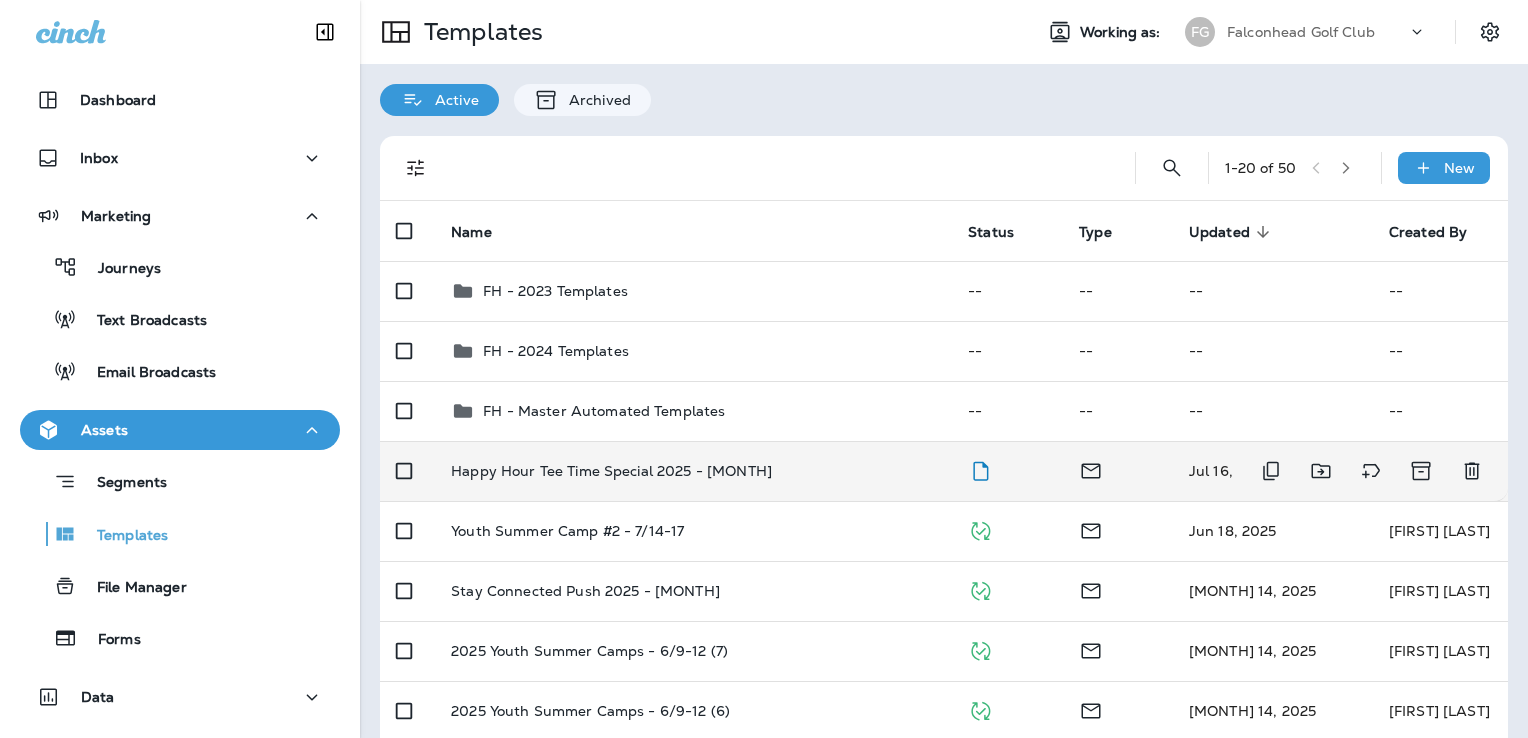 click on "Happy Hour Tee Time Special 2025 - [MONTH]" at bounding box center [693, 471] 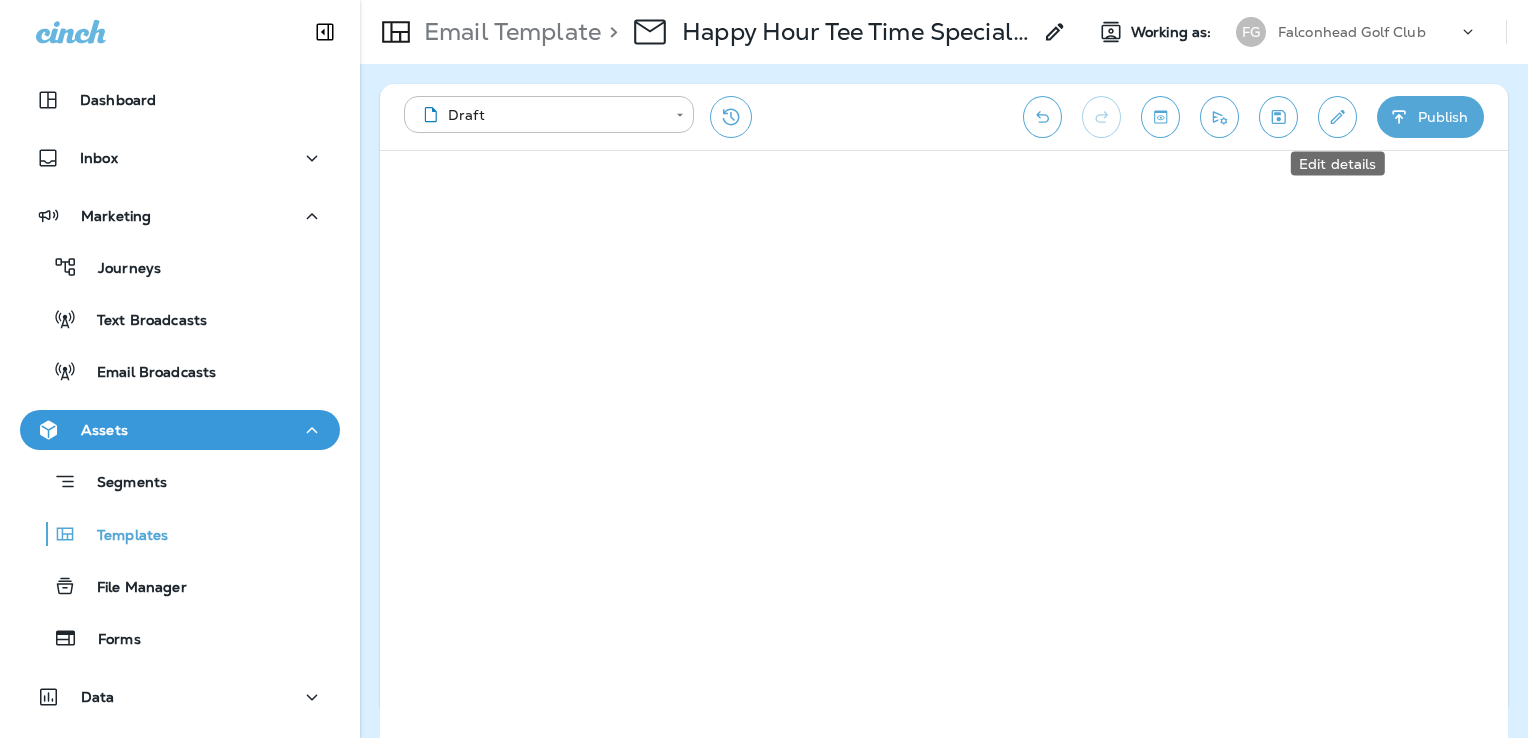 click 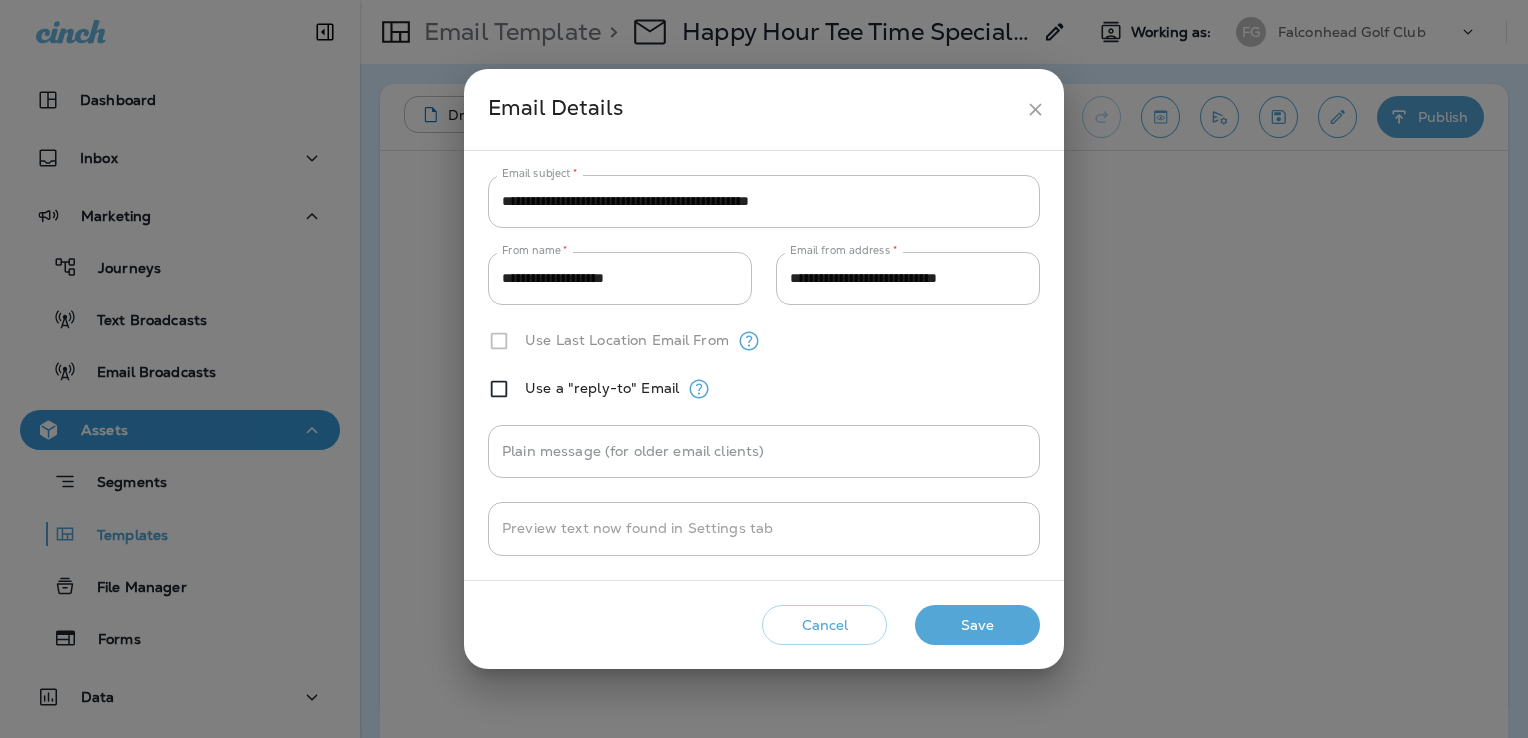 click 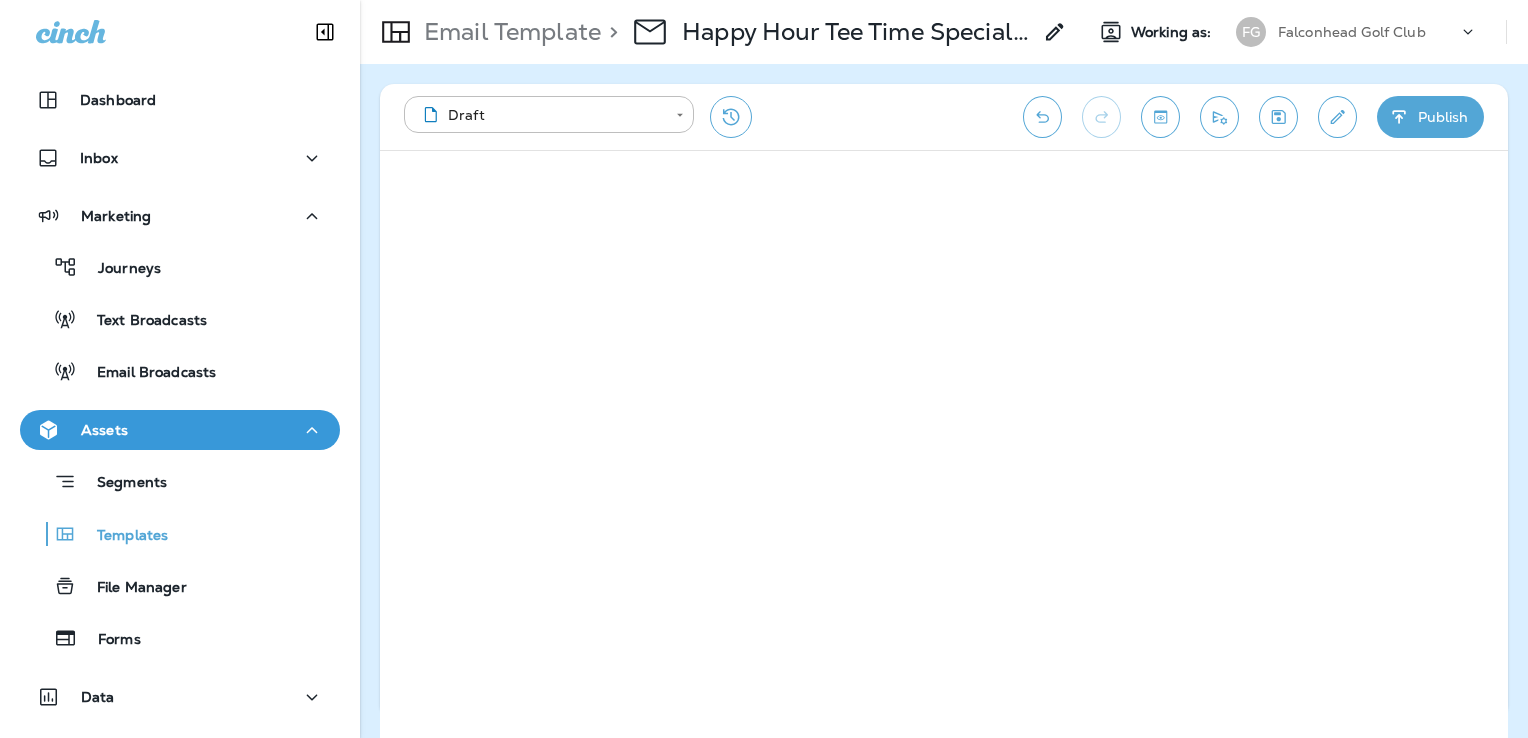 click 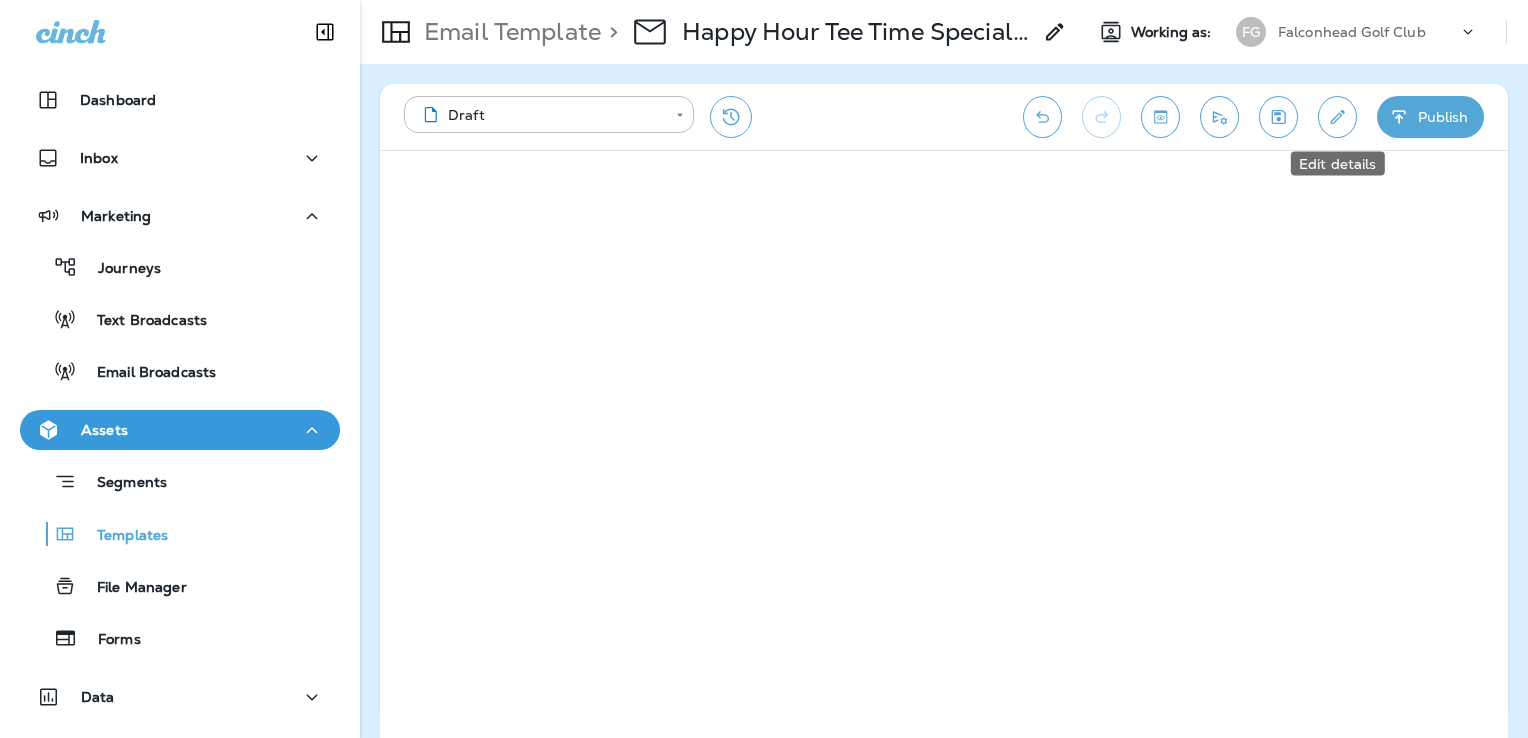 click 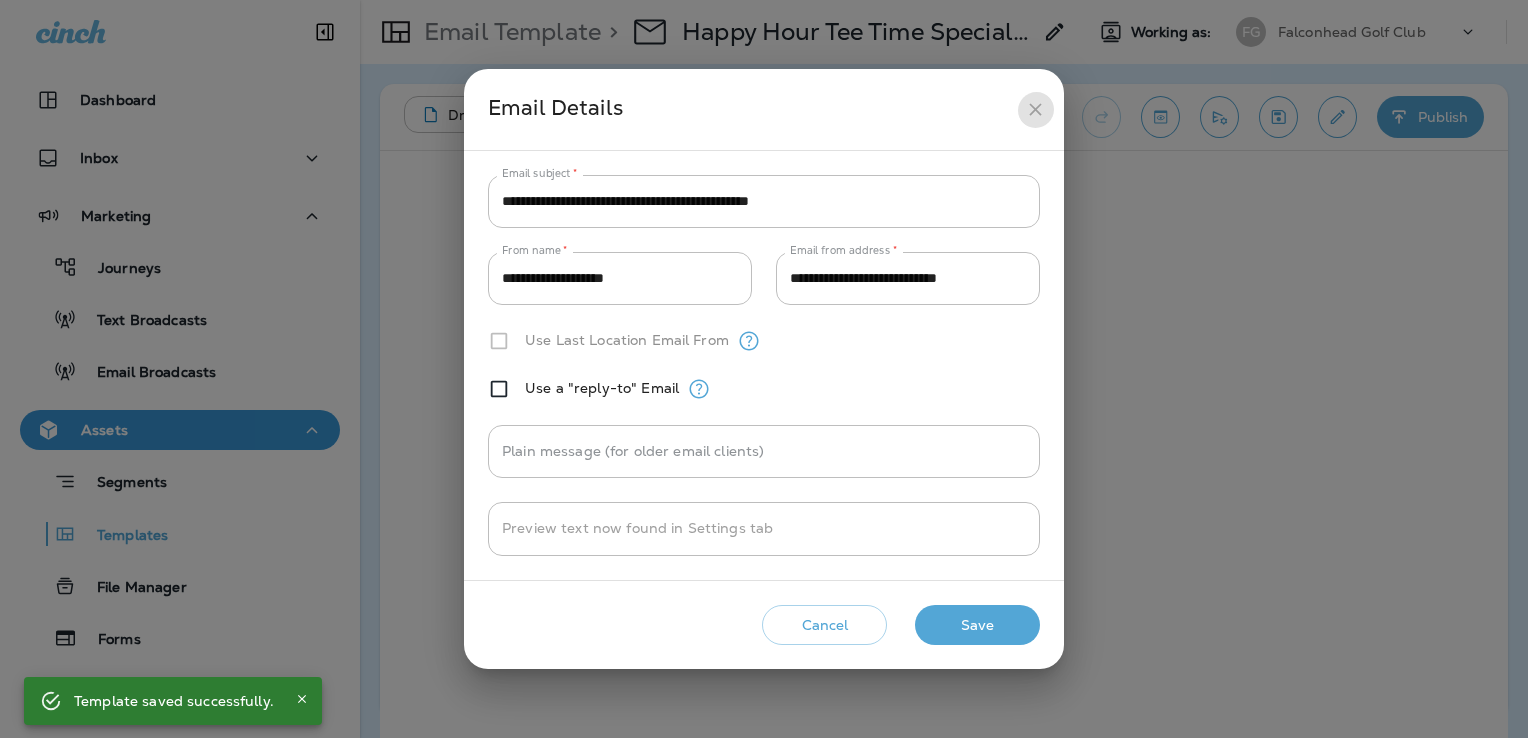 click 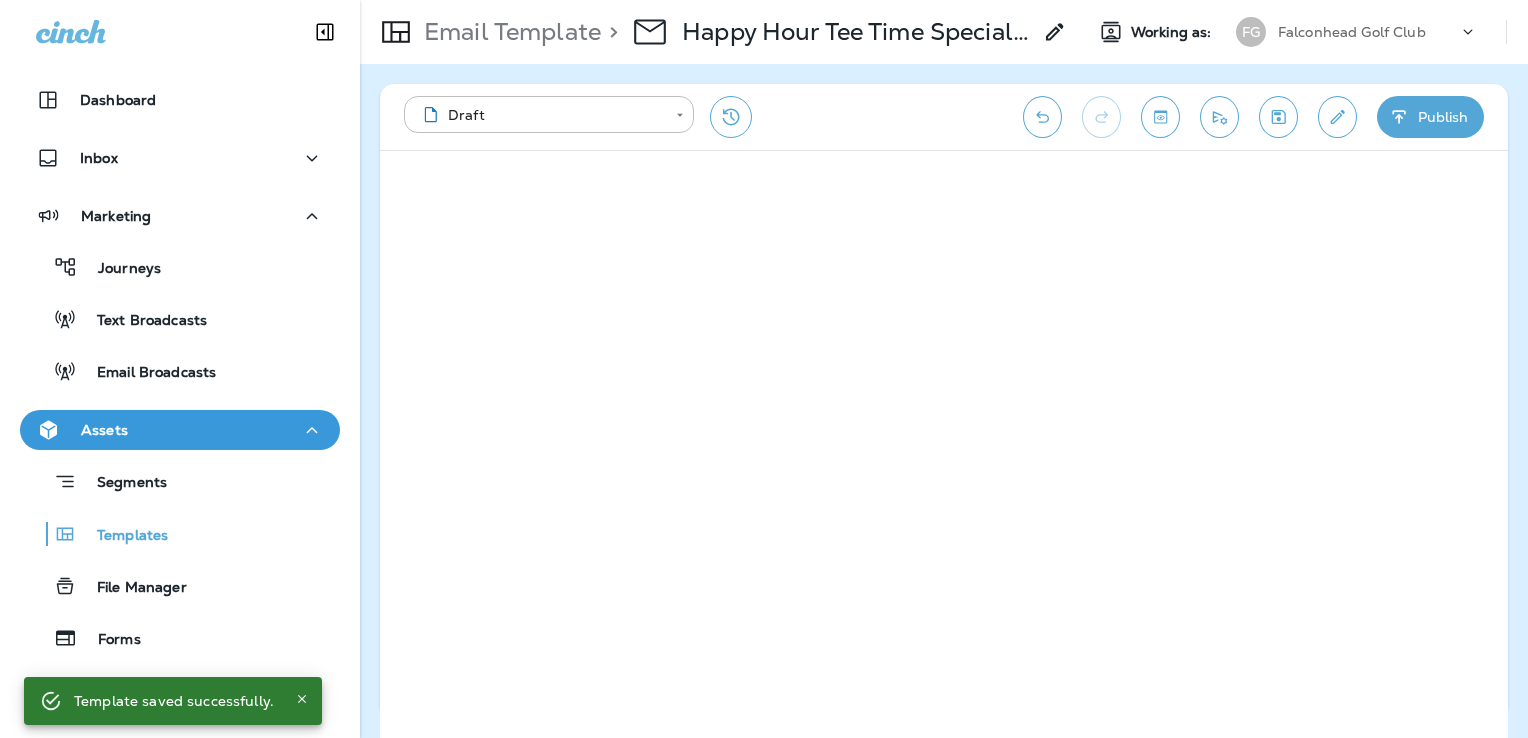 click on "Publish" at bounding box center (1430, 117) 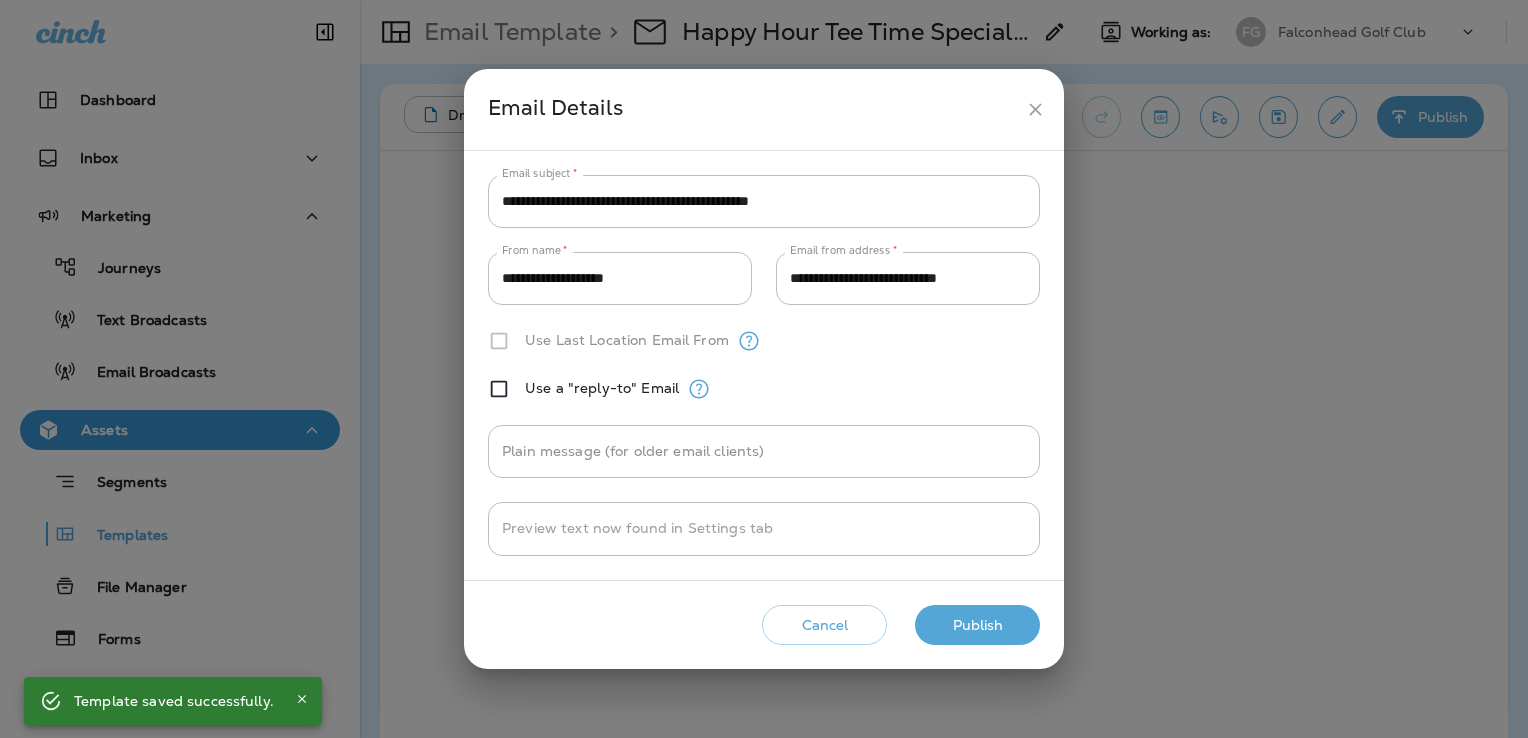 click on "Publish" at bounding box center (977, 625) 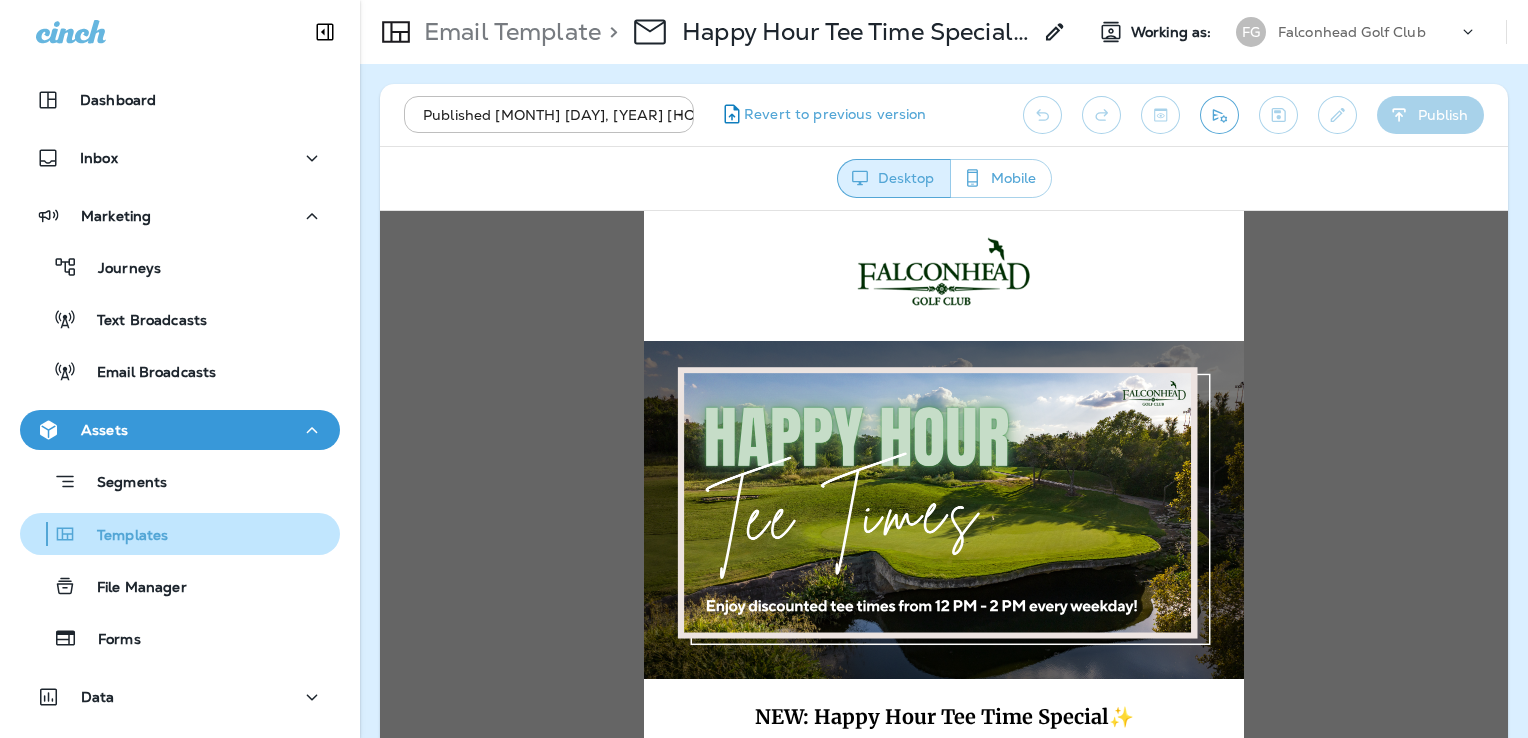 scroll, scrollTop: 0, scrollLeft: 0, axis: both 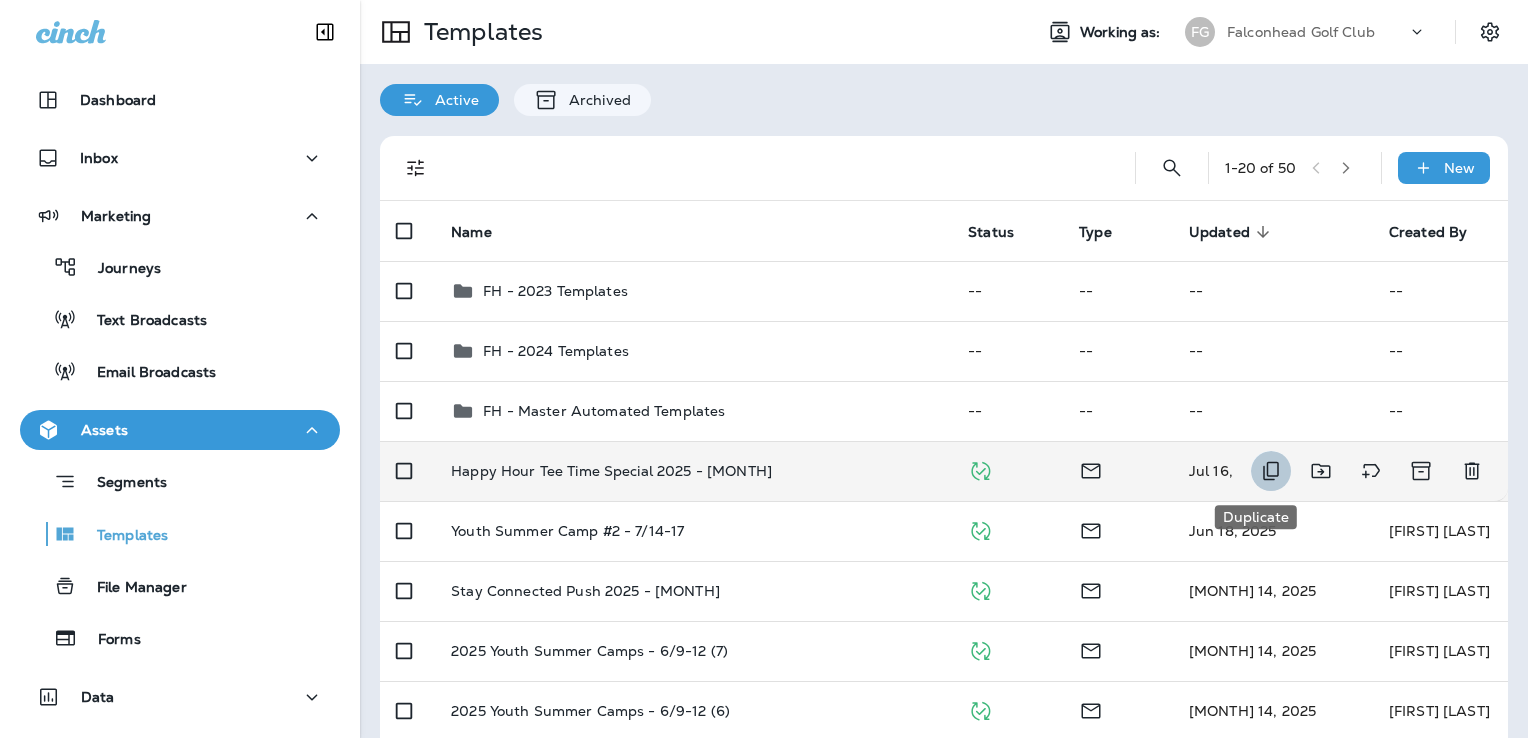 click 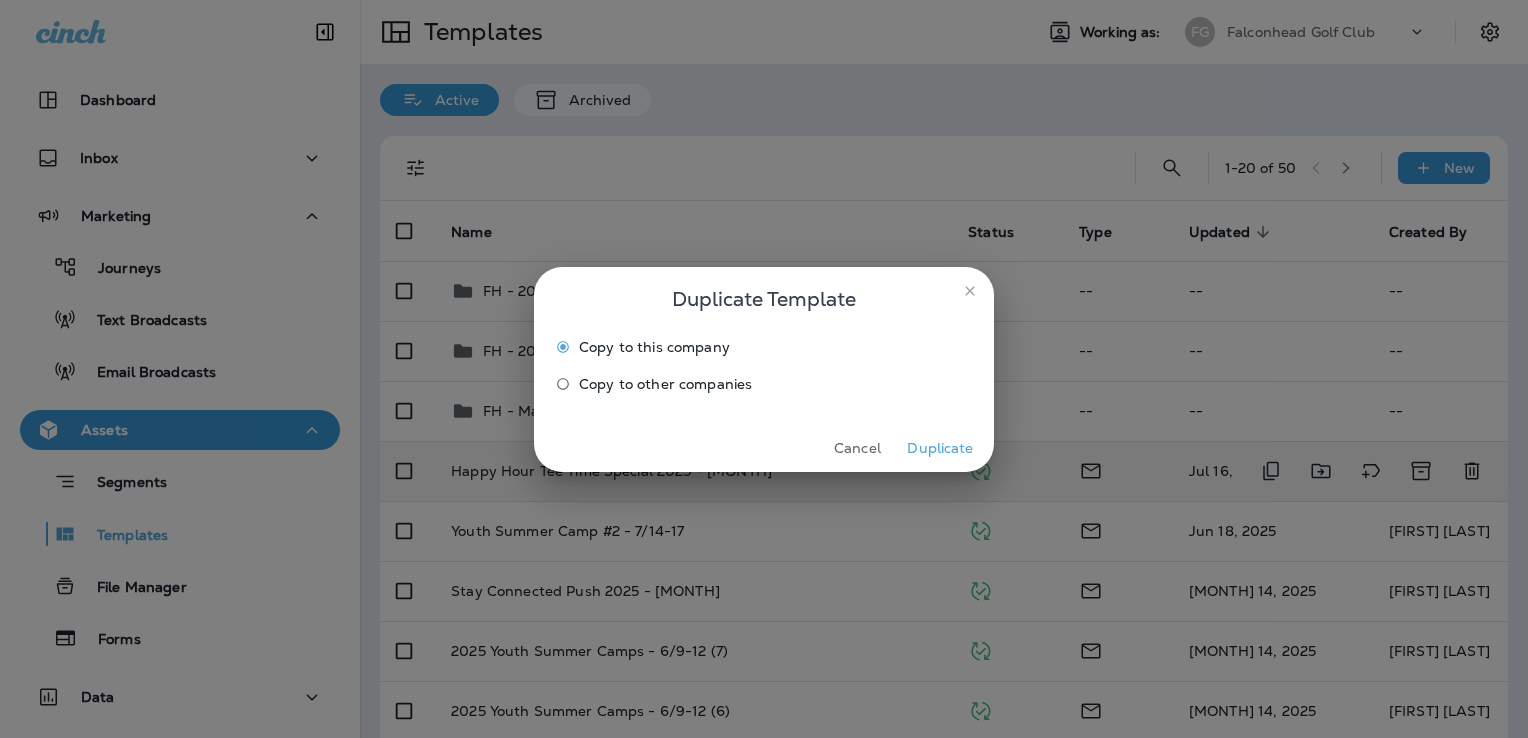click on "Cancel" at bounding box center (857, 448) 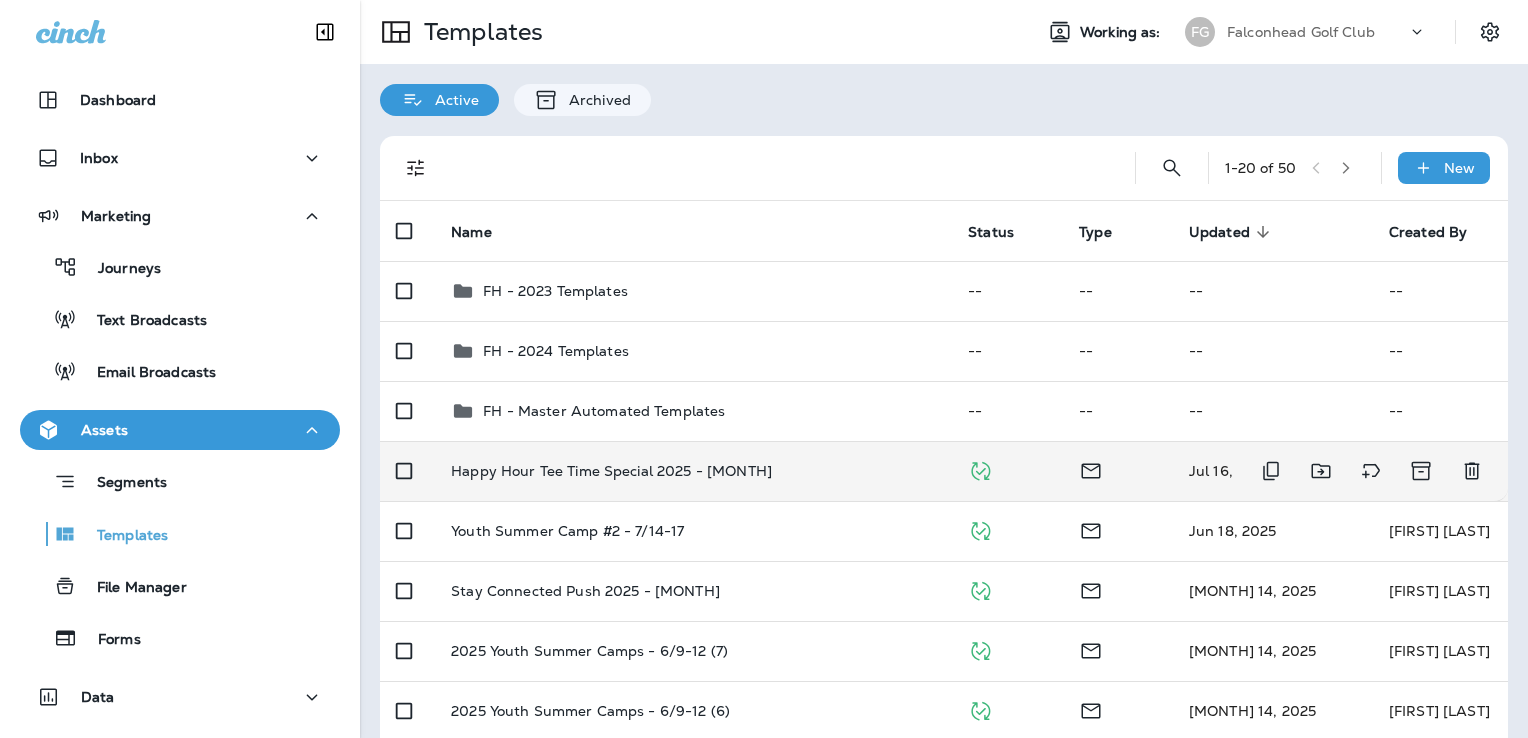 click on "Happy Hour Tee Time Special 2025 - [MONTH]" at bounding box center (611, 471) 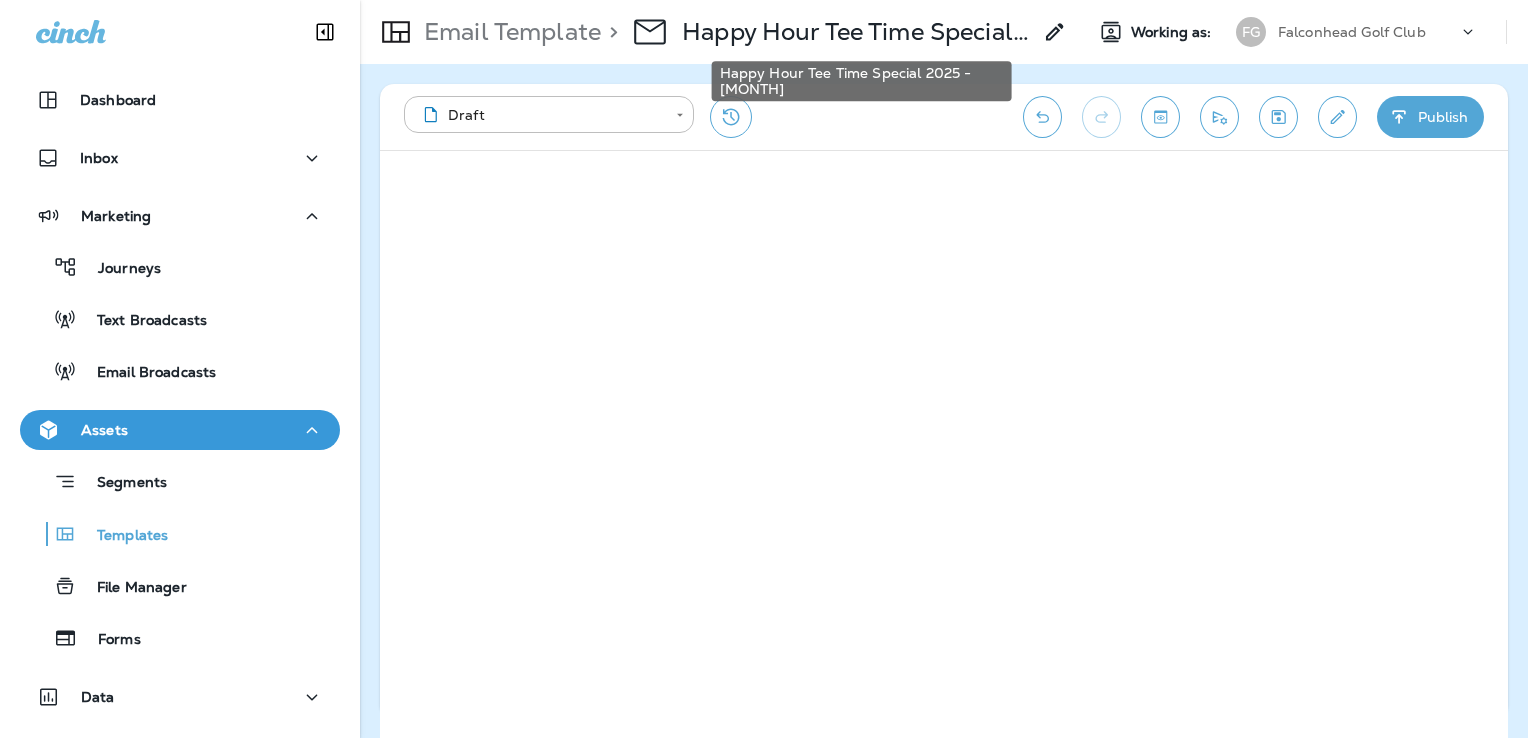 click on "Happy Hour Tee Time Special 2025 - [MONTH]" at bounding box center [856, 32] 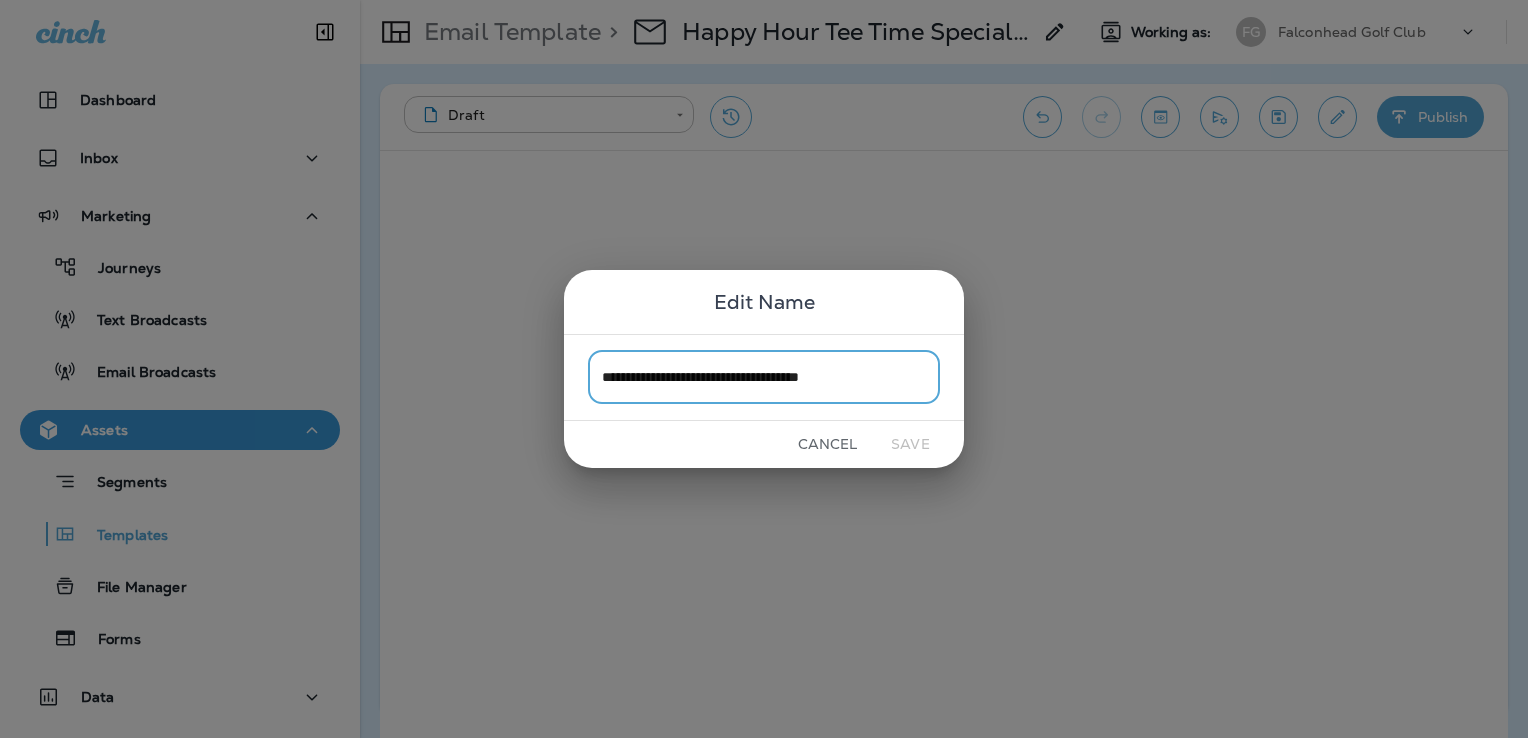 click on "**********" at bounding box center (764, 377) 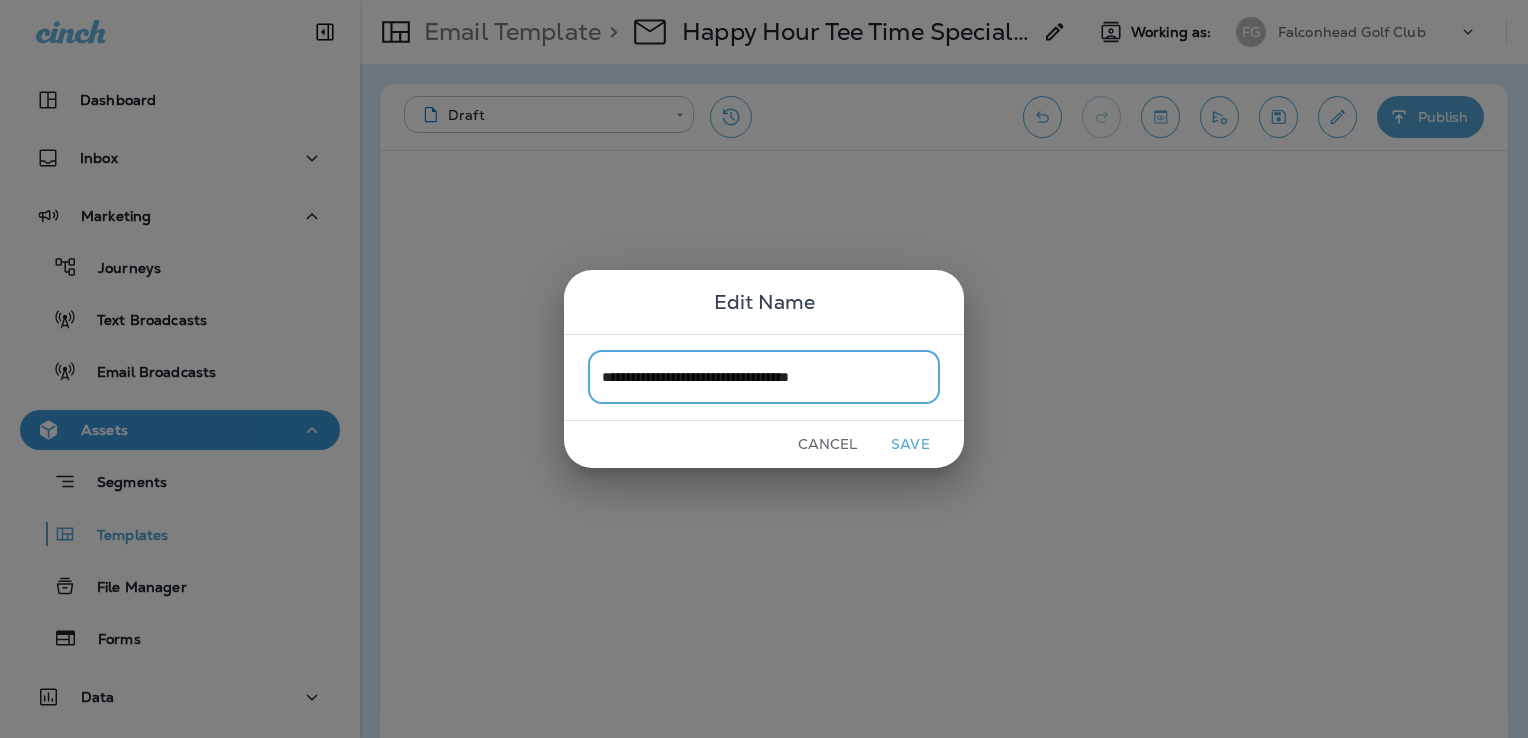 click on "**********" at bounding box center [764, 377] 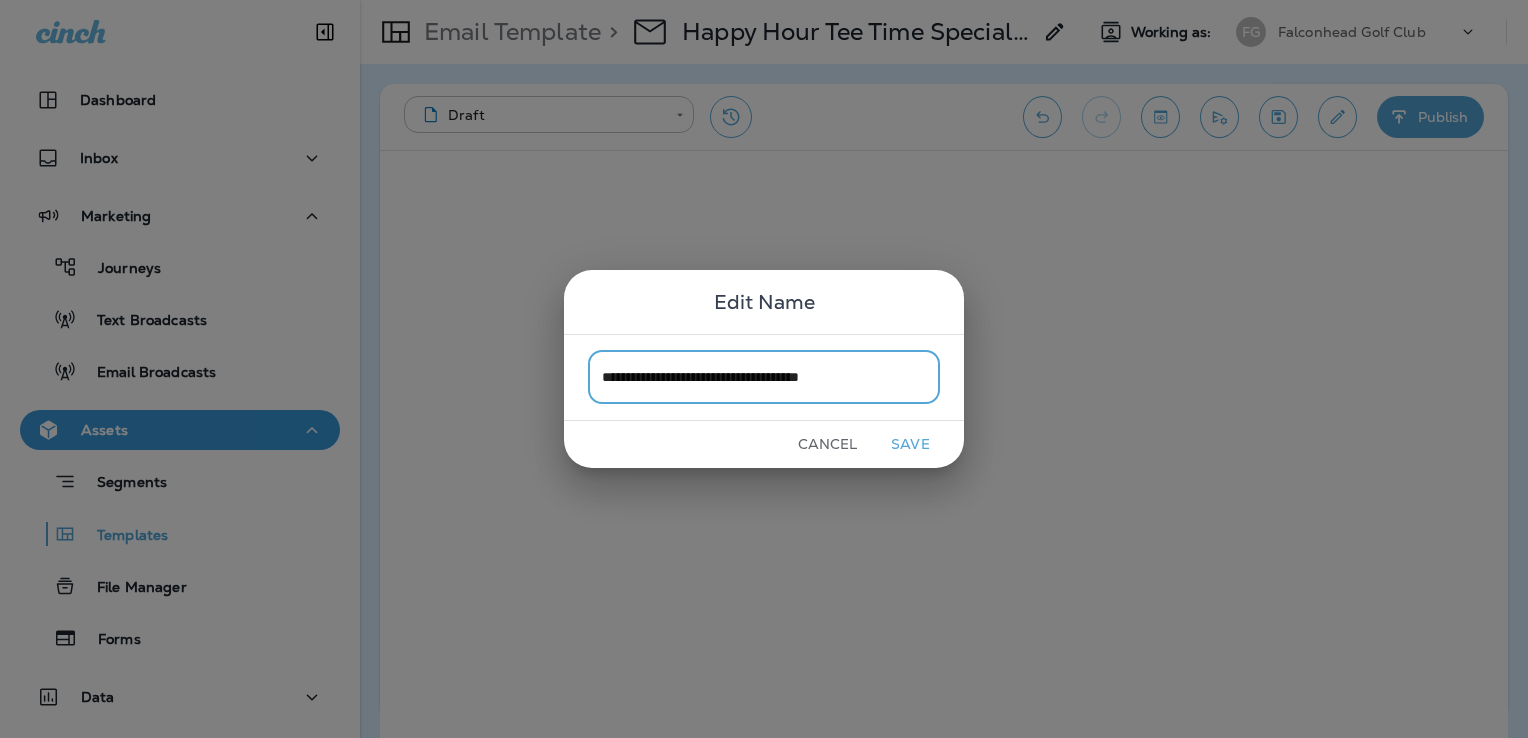 click on "**********" at bounding box center [764, 377] 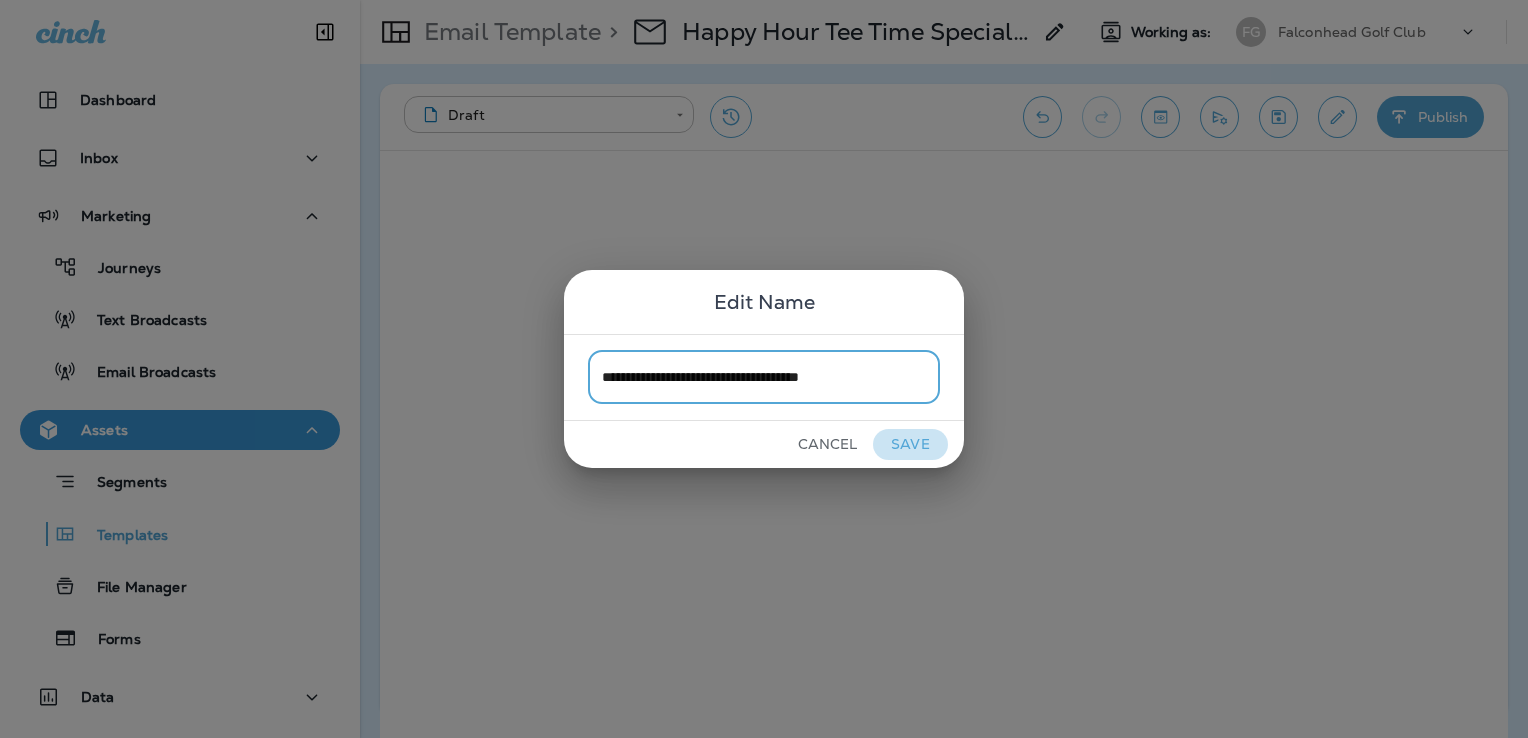 click on "Save" at bounding box center (910, 444) 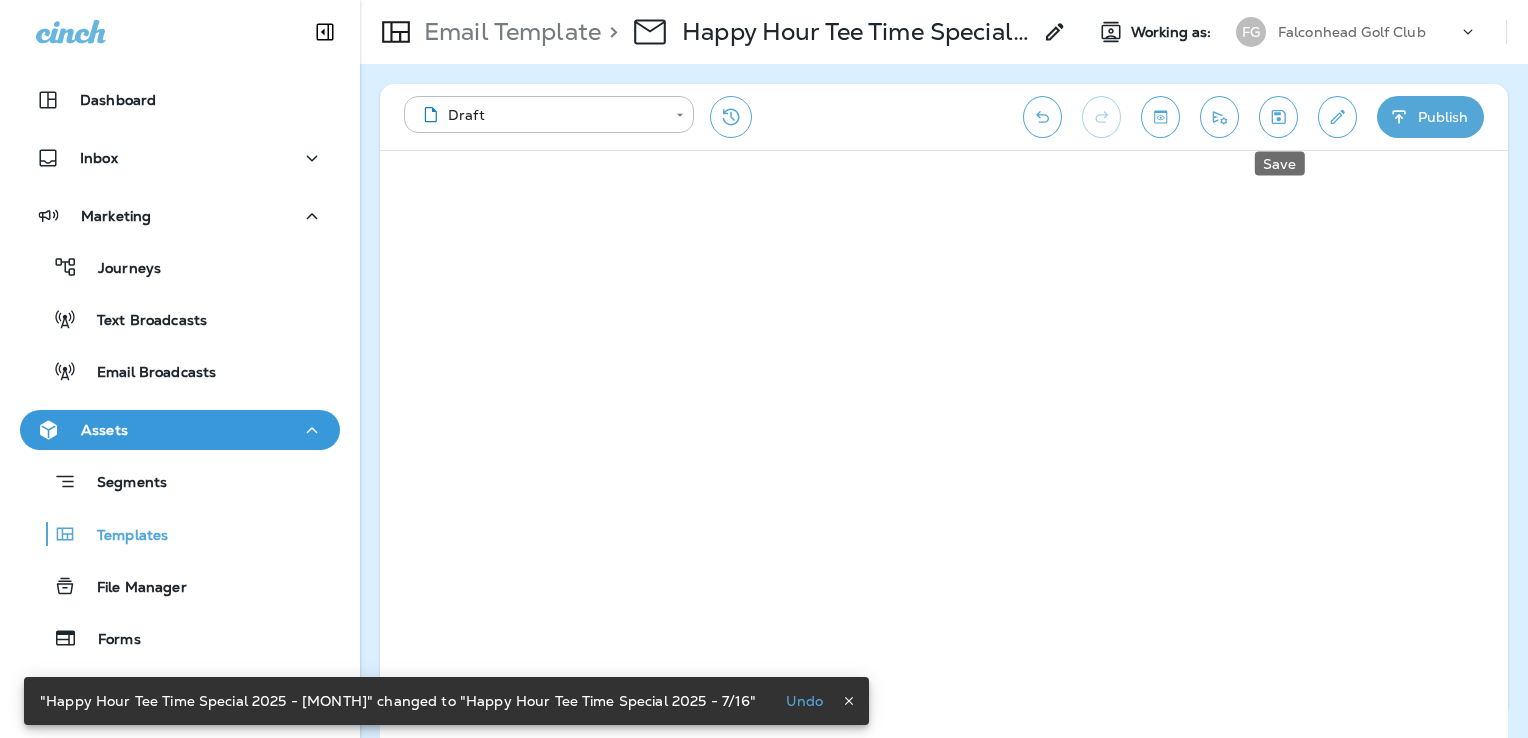 click at bounding box center (1278, 117) 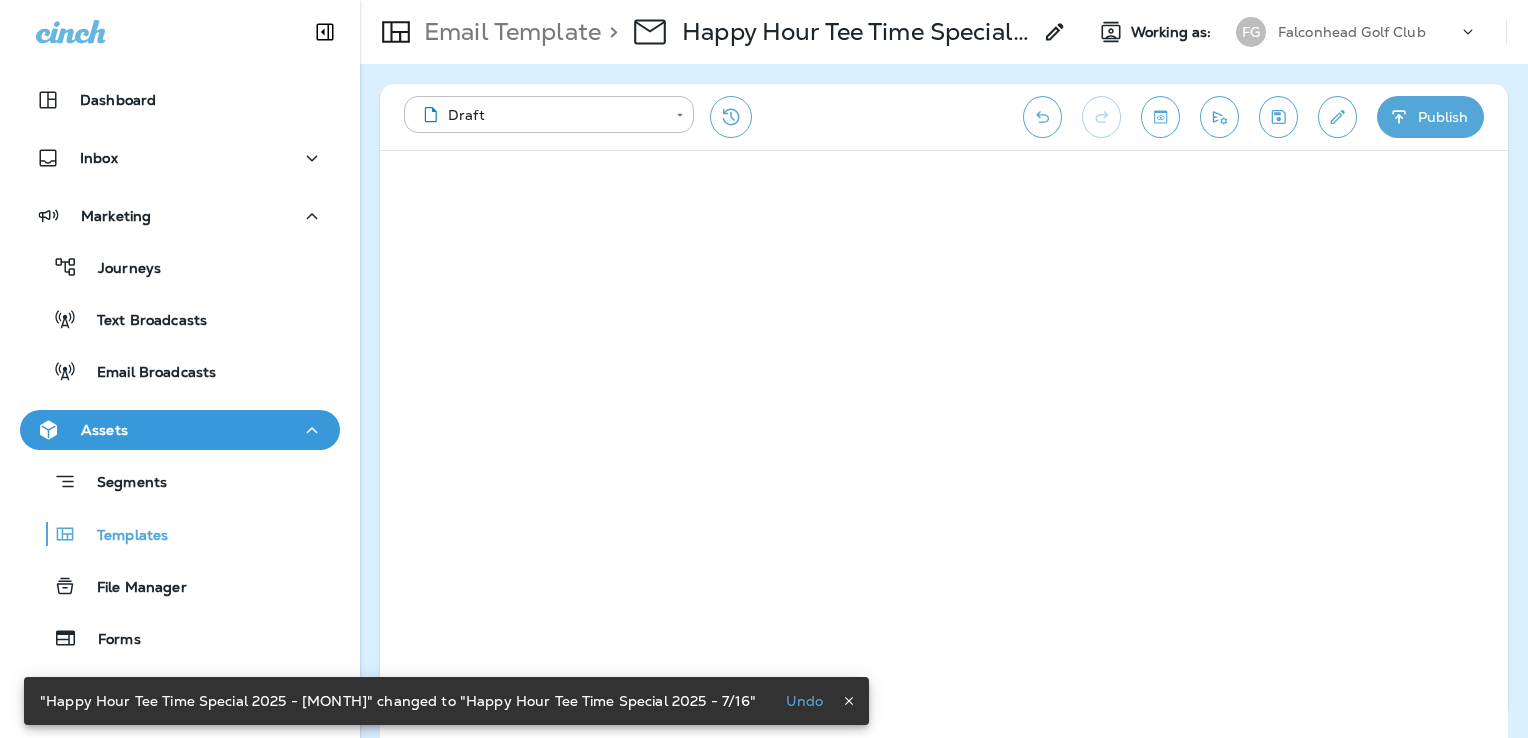 click on "Publish" at bounding box center [1430, 117] 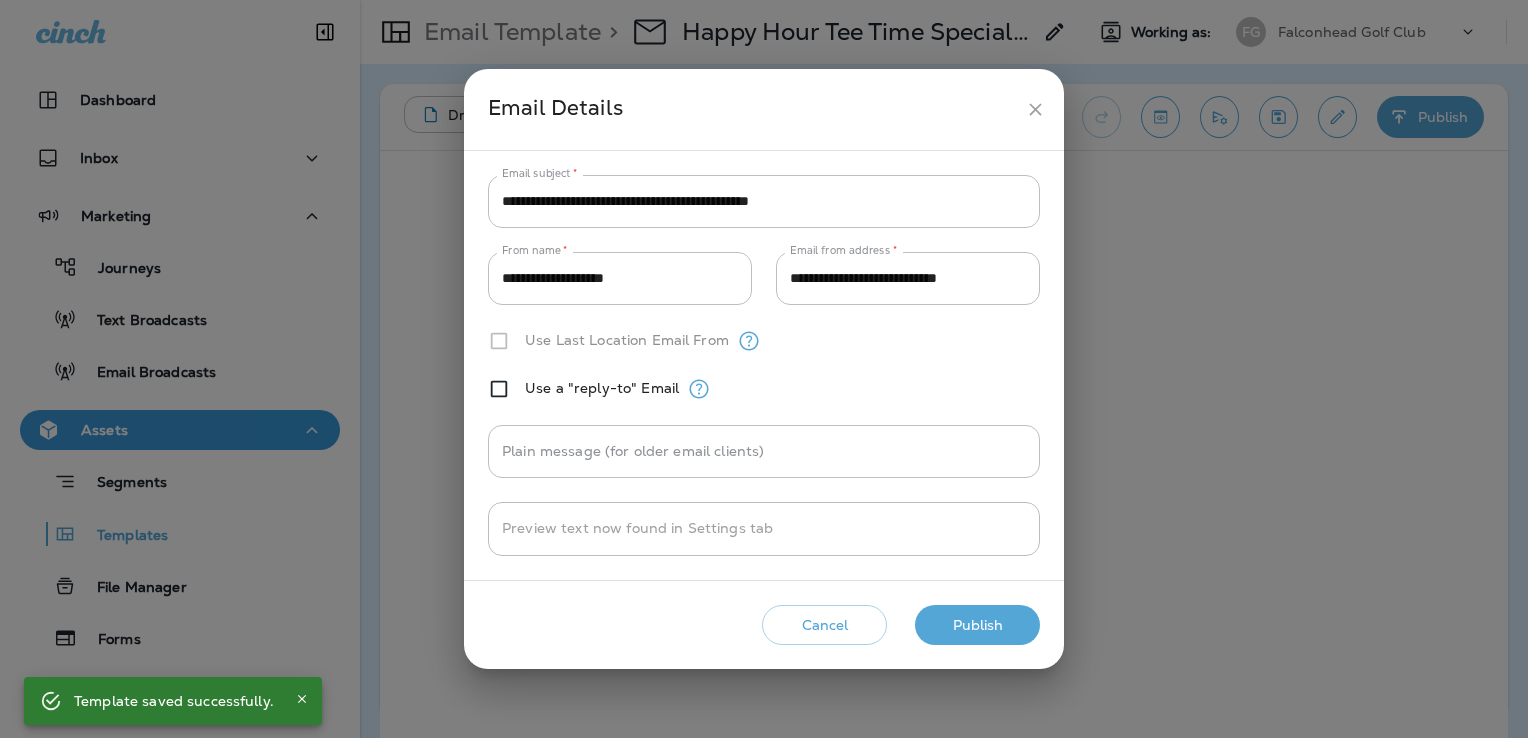 click on "Publish" at bounding box center [977, 625] 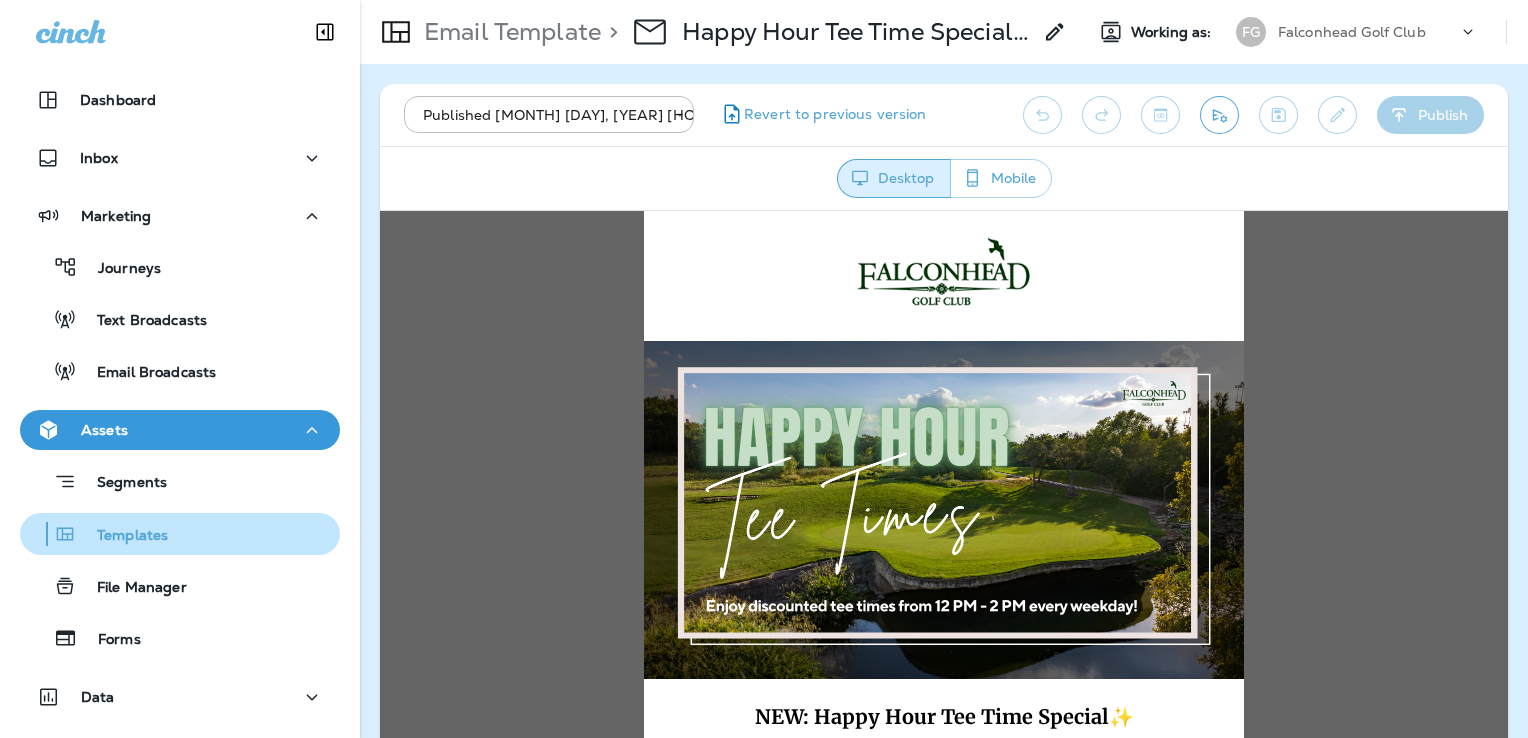 scroll, scrollTop: 0, scrollLeft: 0, axis: both 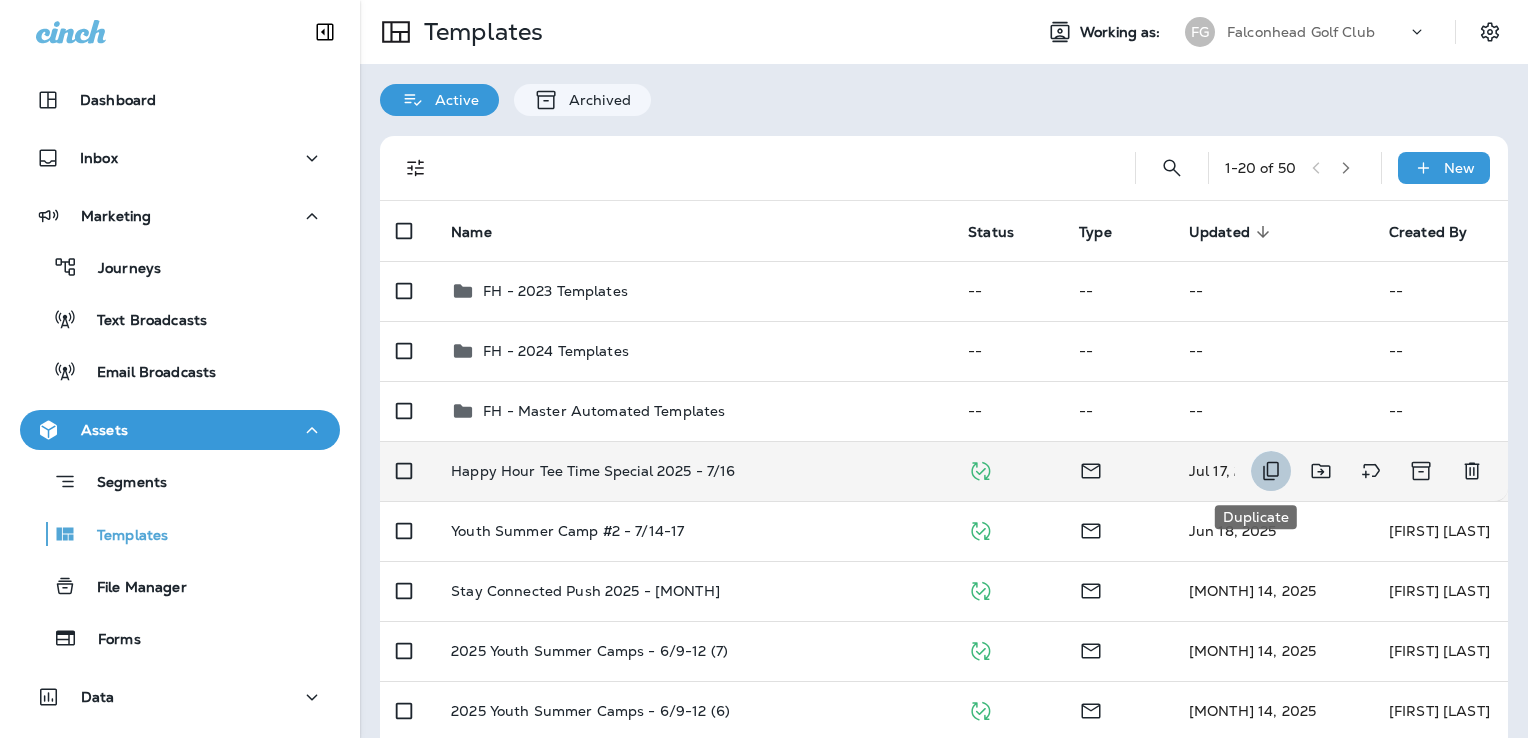 click 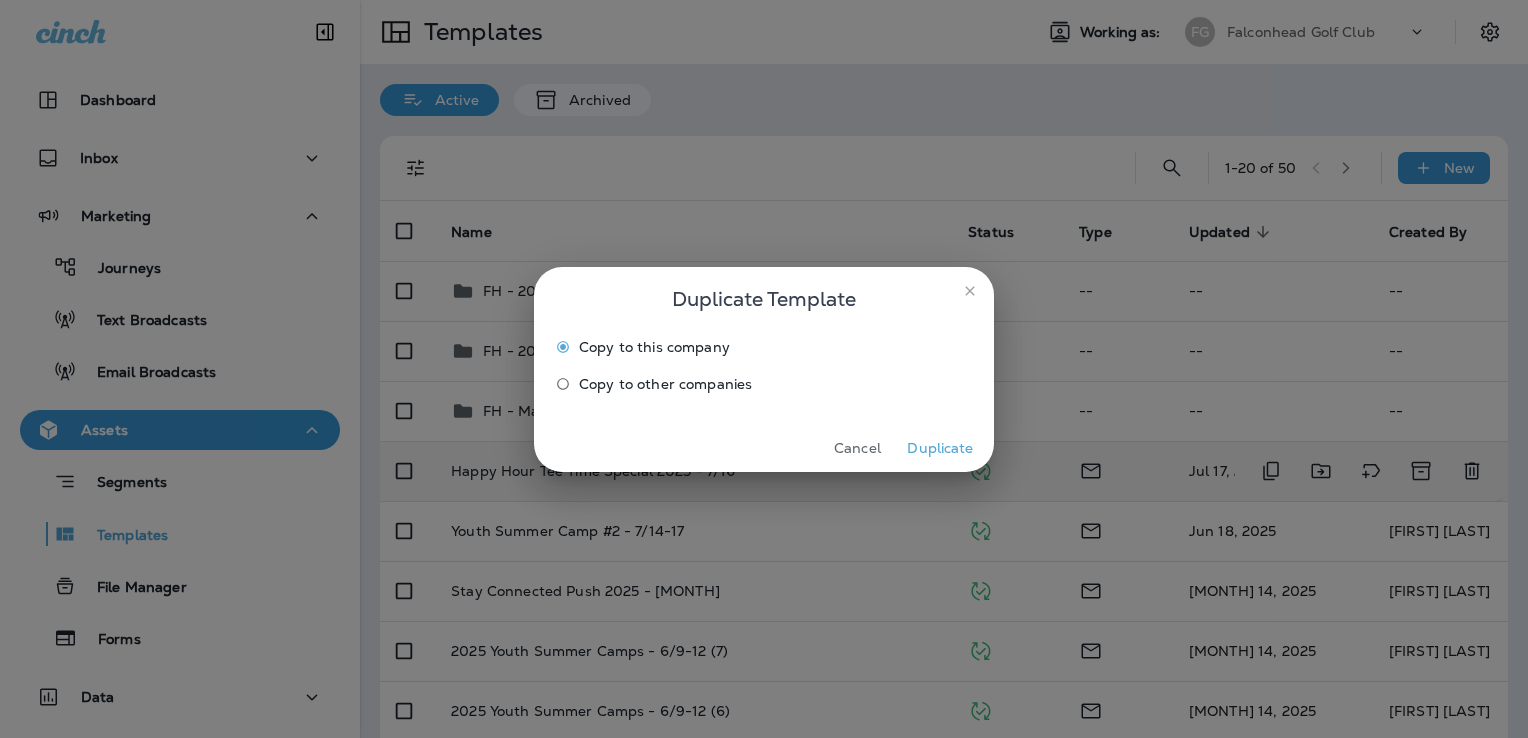 click on "Duplicate" at bounding box center (940, 448) 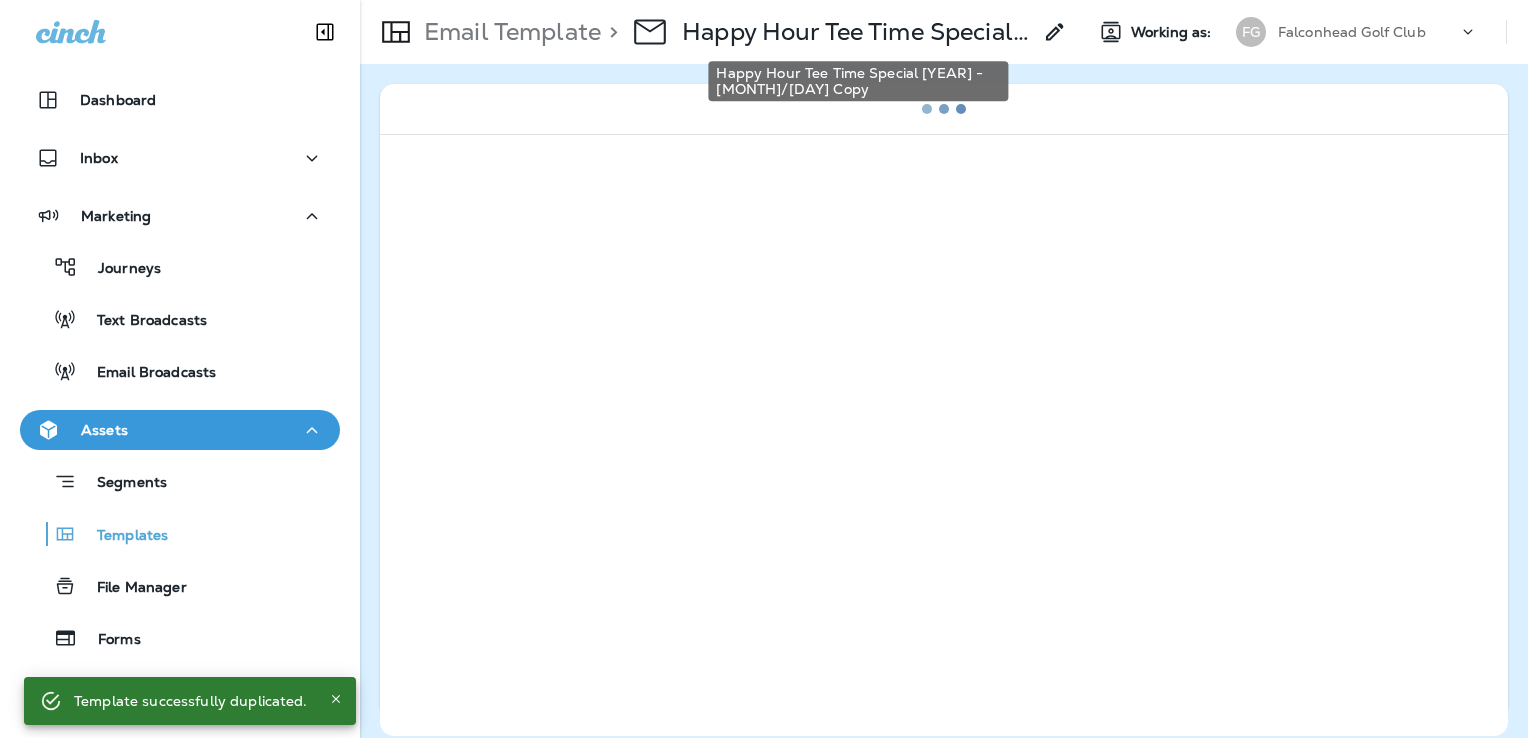 click on "Happy Hour Tee Time Special [YEAR] - [MONTH]/[DAY] Copy" at bounding box center [856, 32] 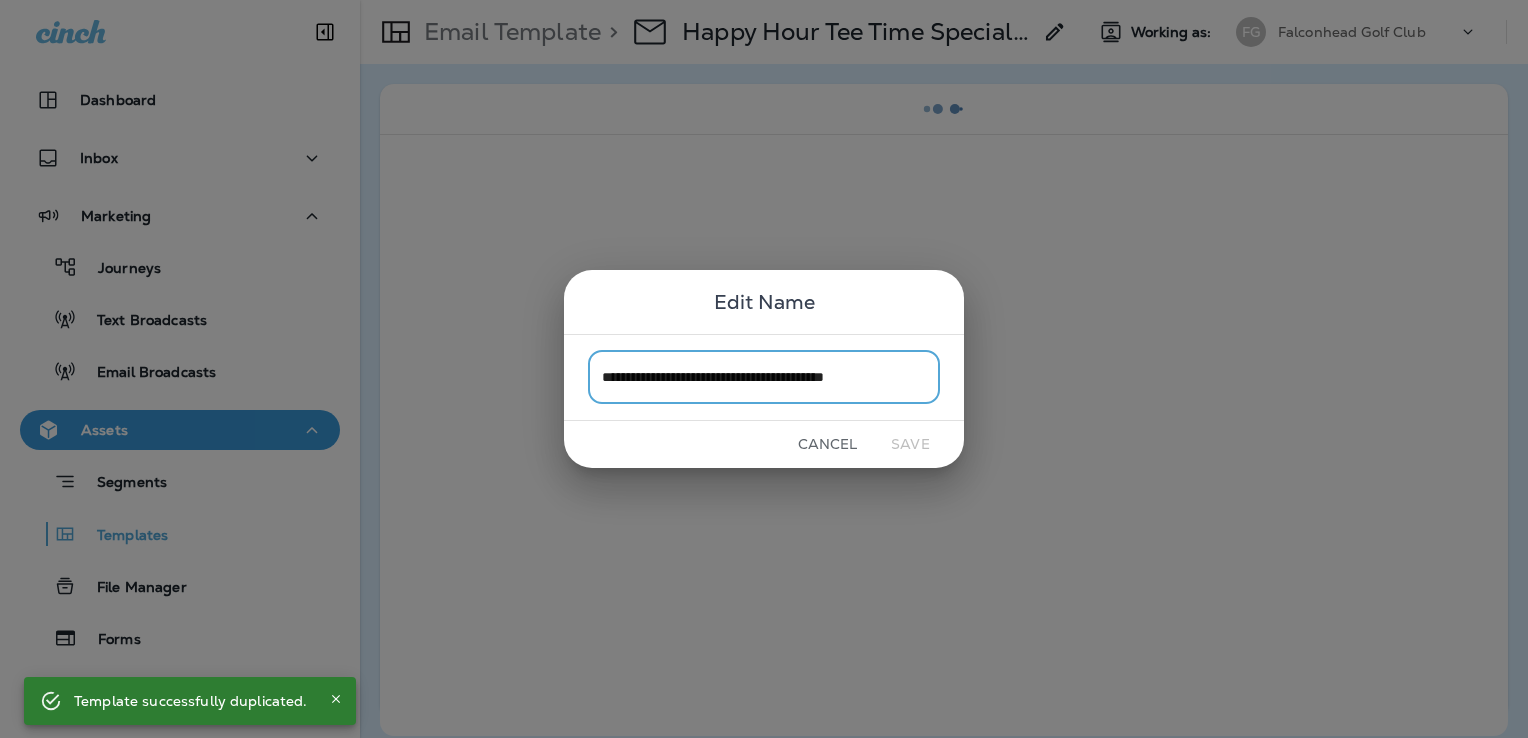 click on "**********" at bounding box center [764, 377] 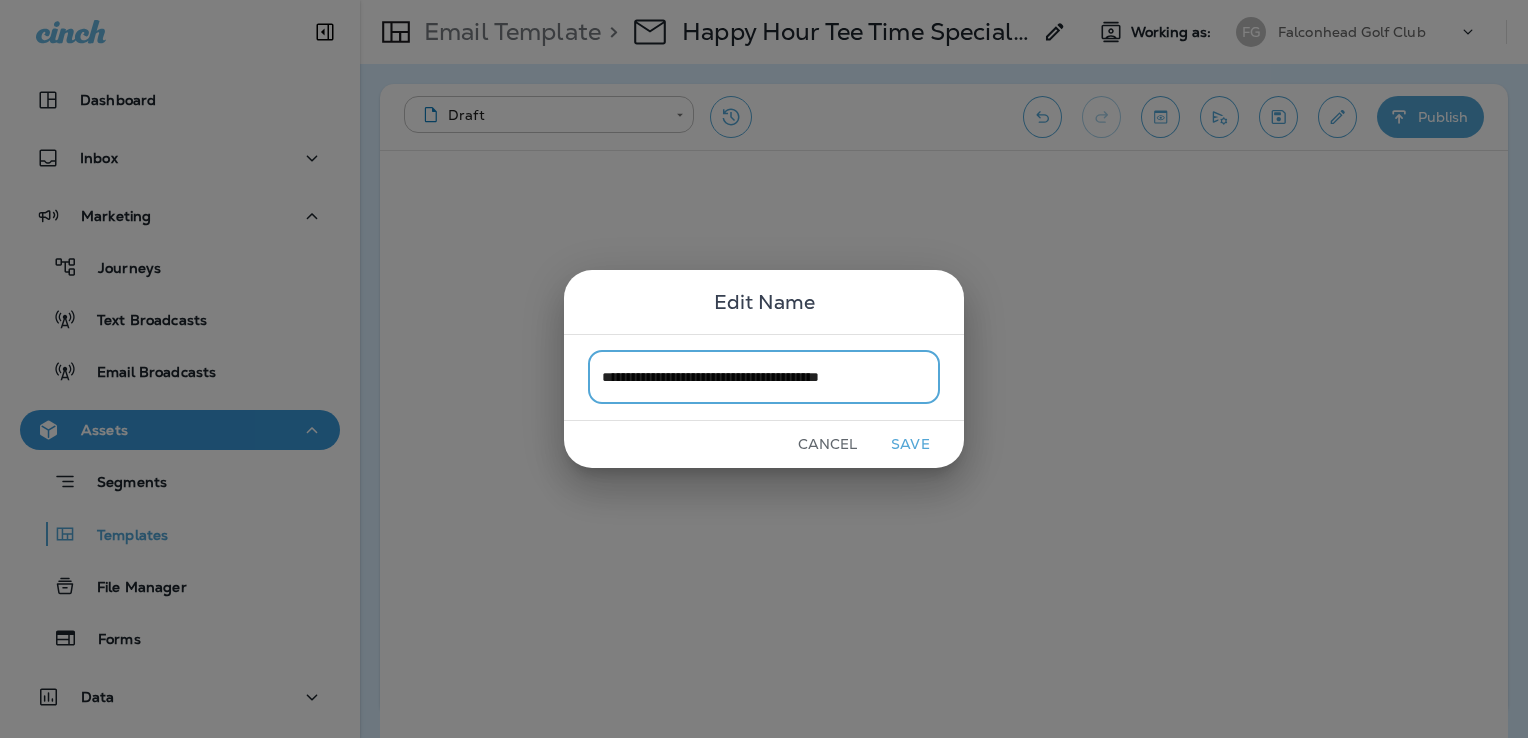 type on "**********" 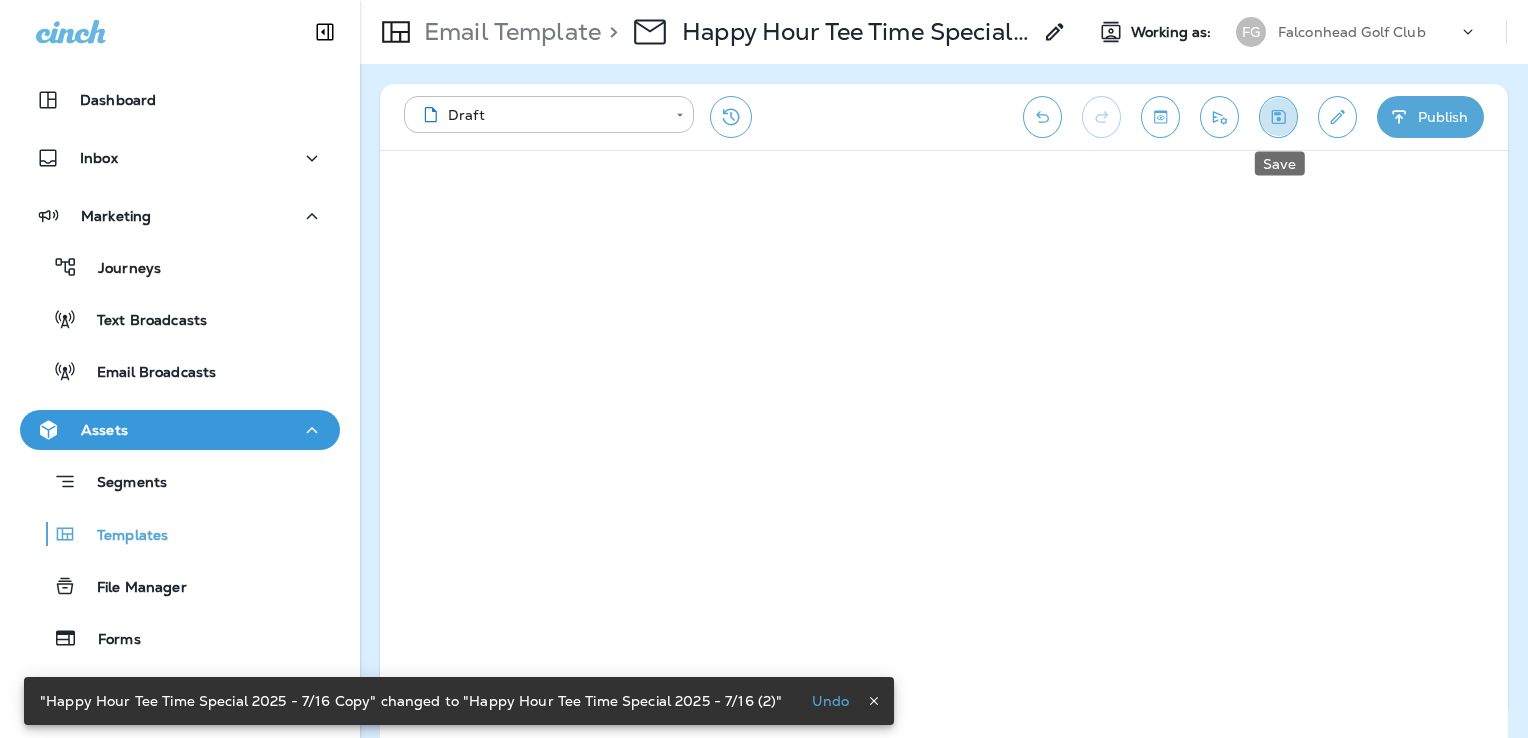 click 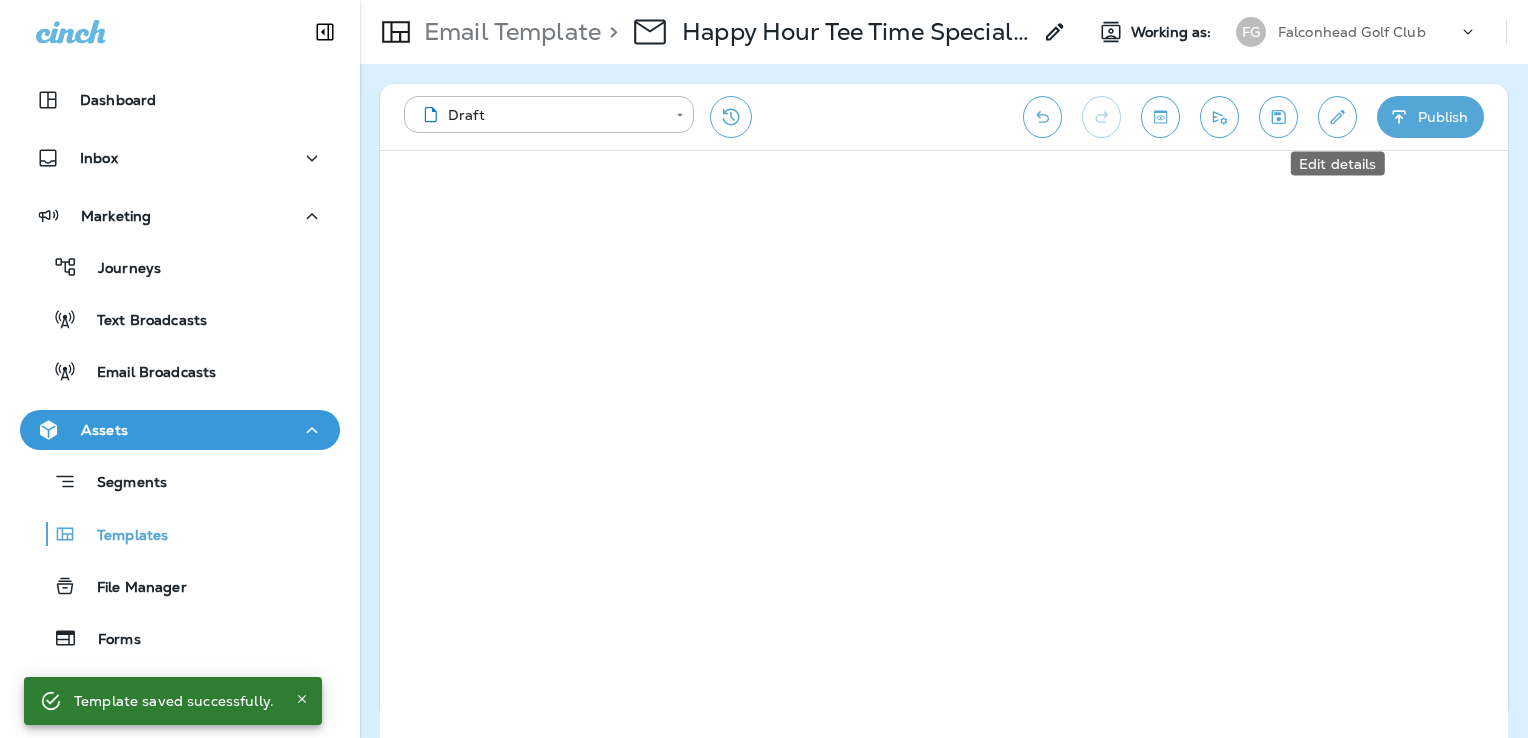 click 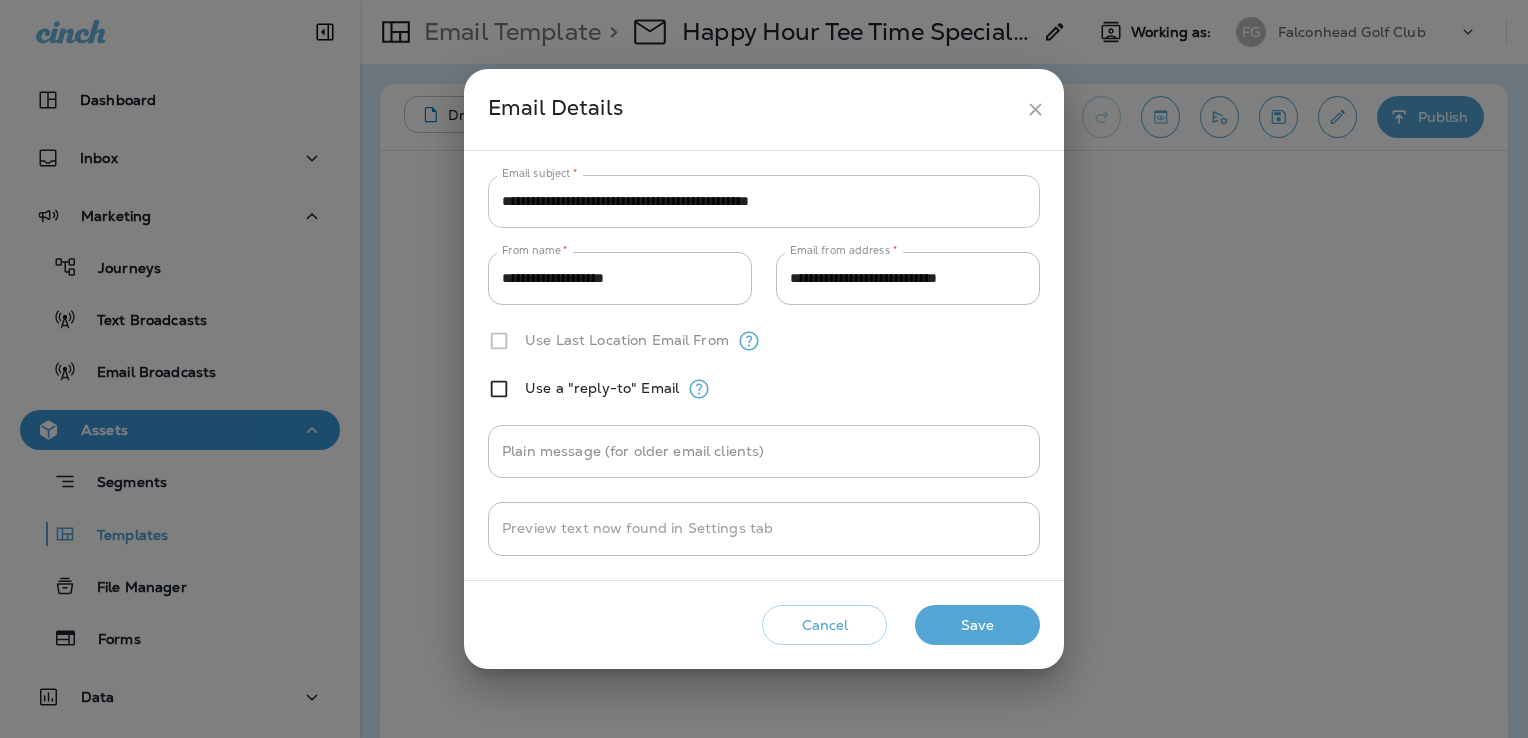 click on "**********" at bounding box center [764, 201] 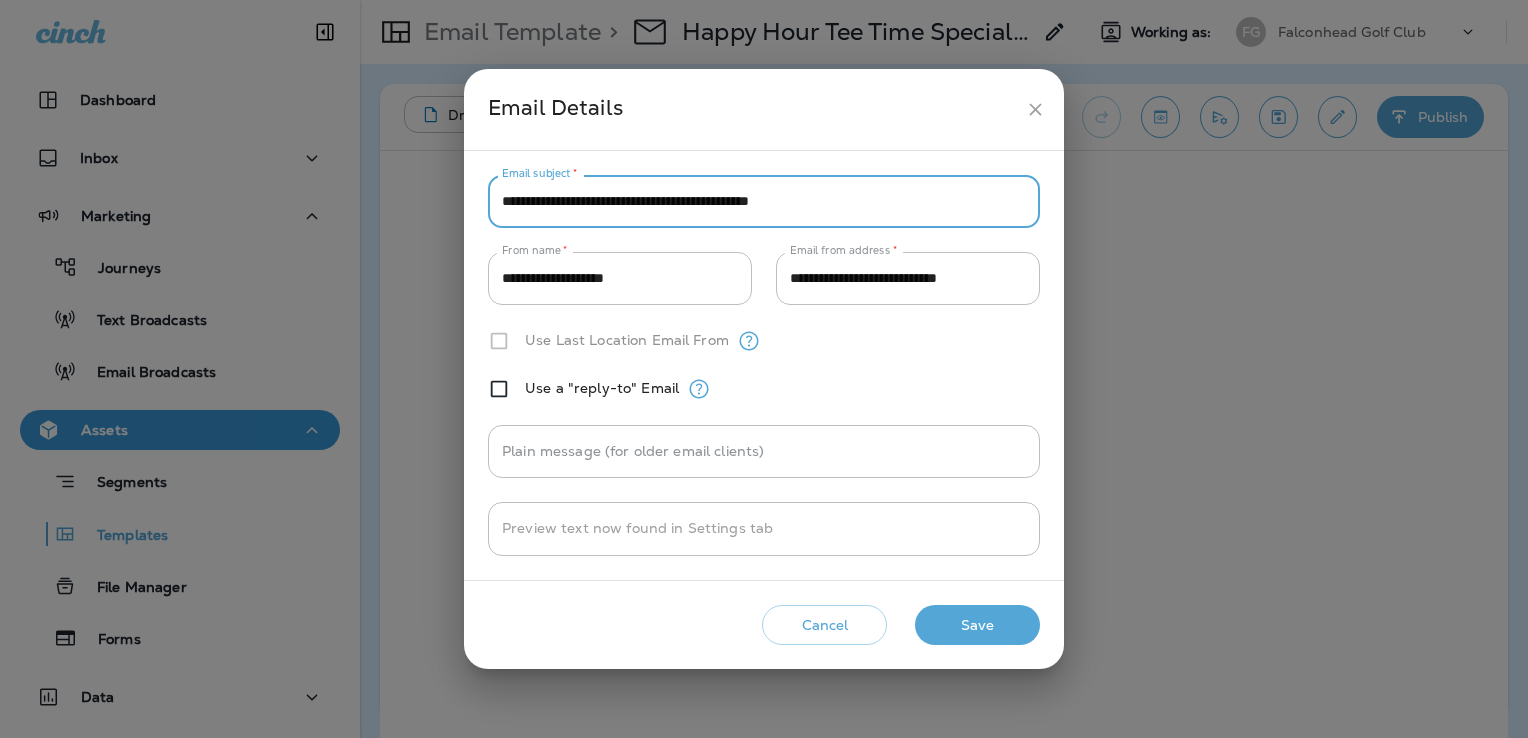 click on "**********" at bounding box center [764, 201] 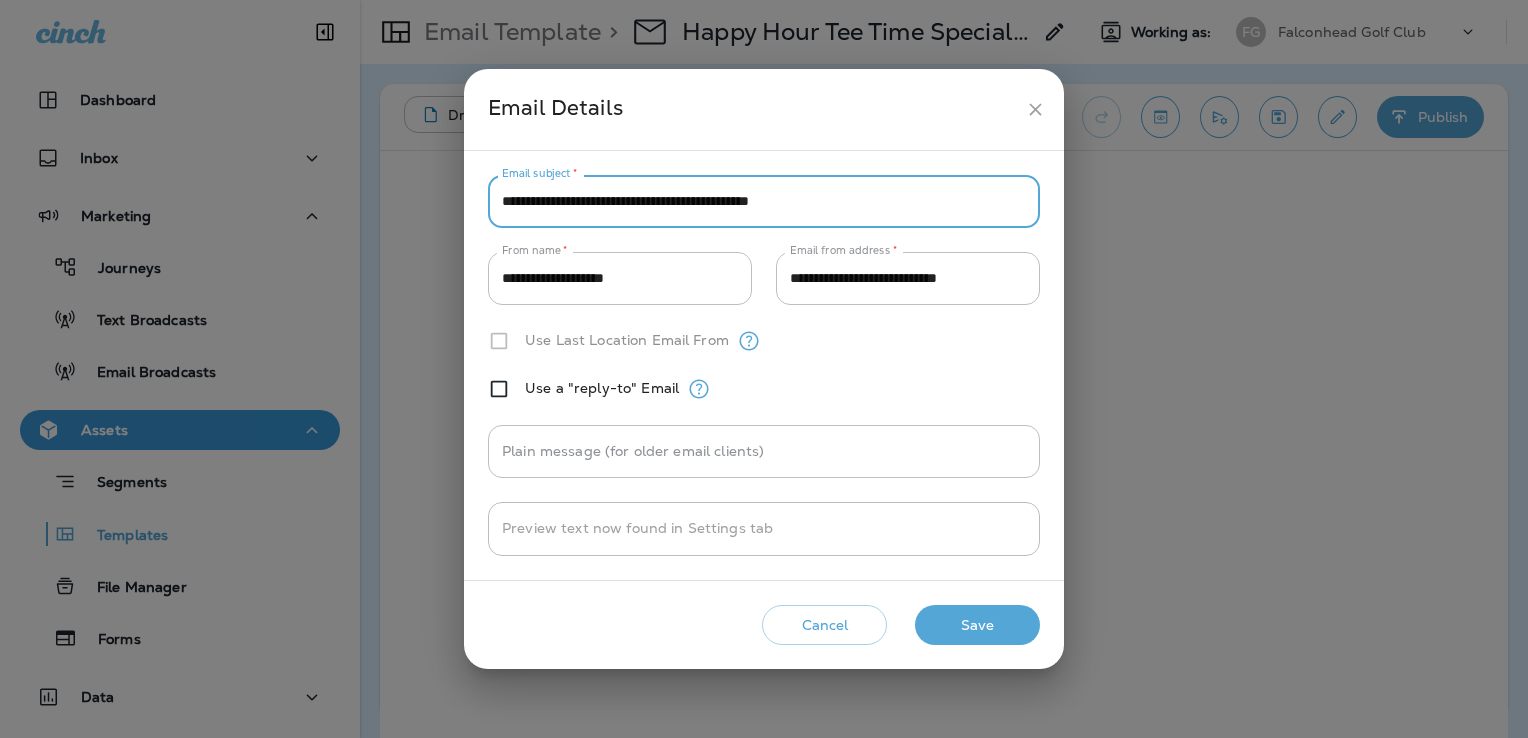 click on "**********" at bounding box center [764, 201] 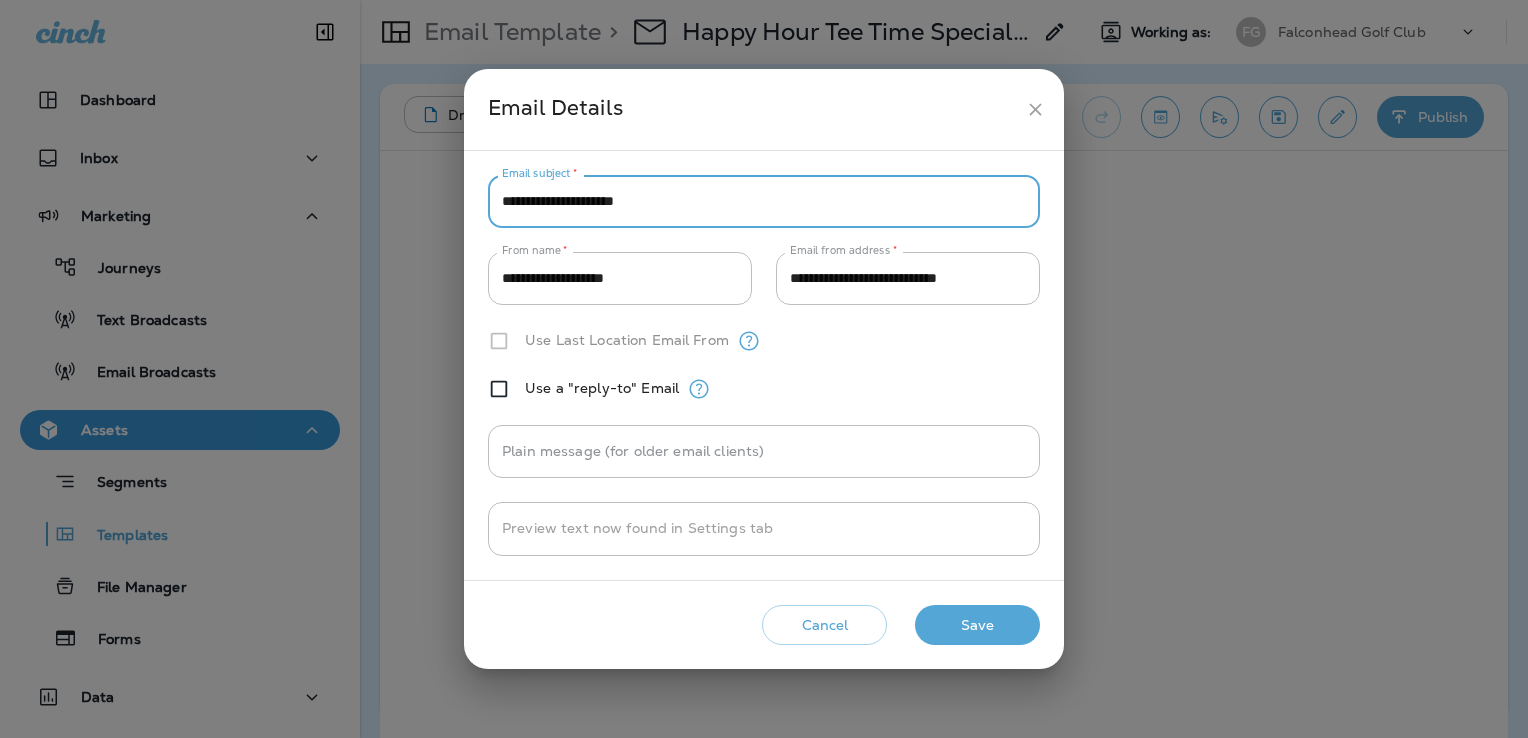 paste on "**********" 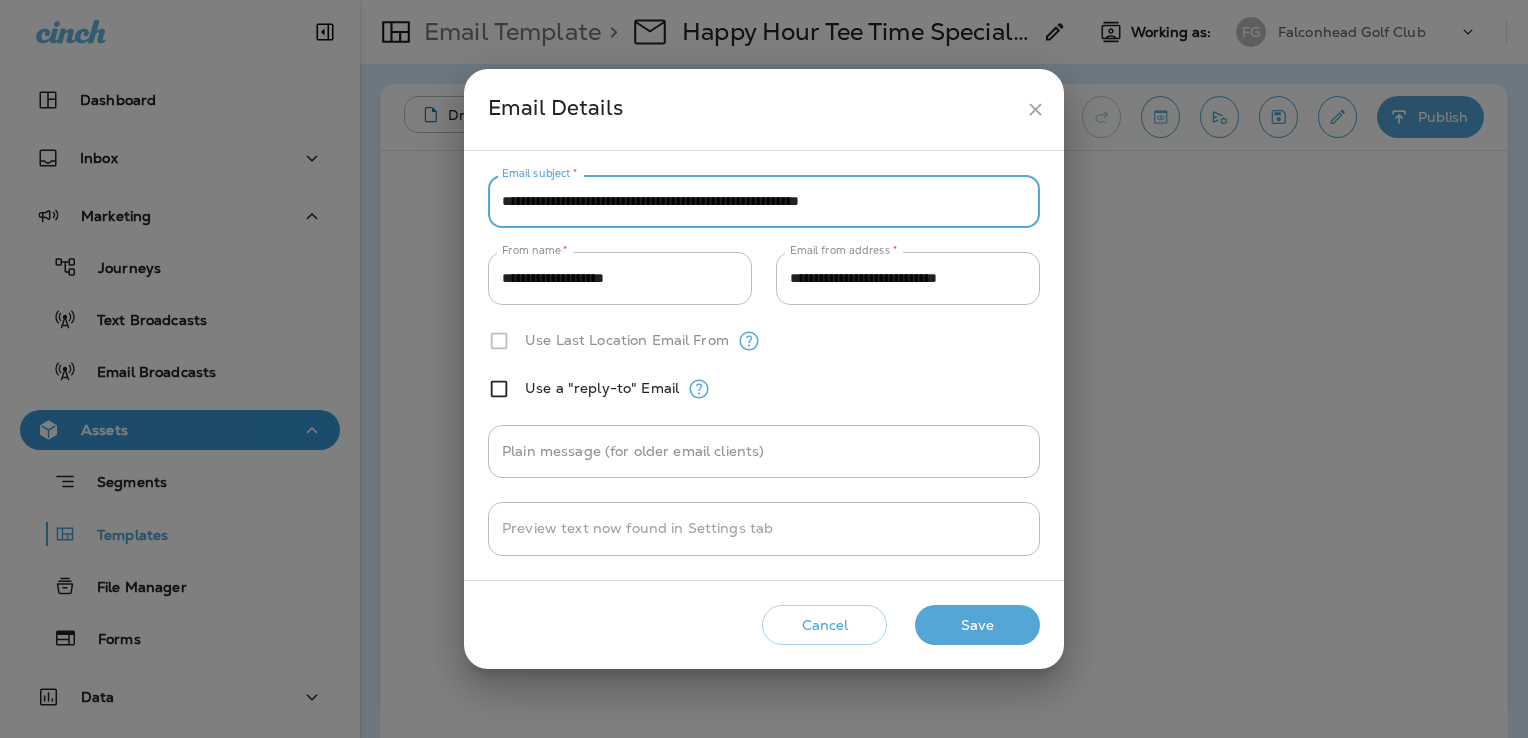 type on "**********" 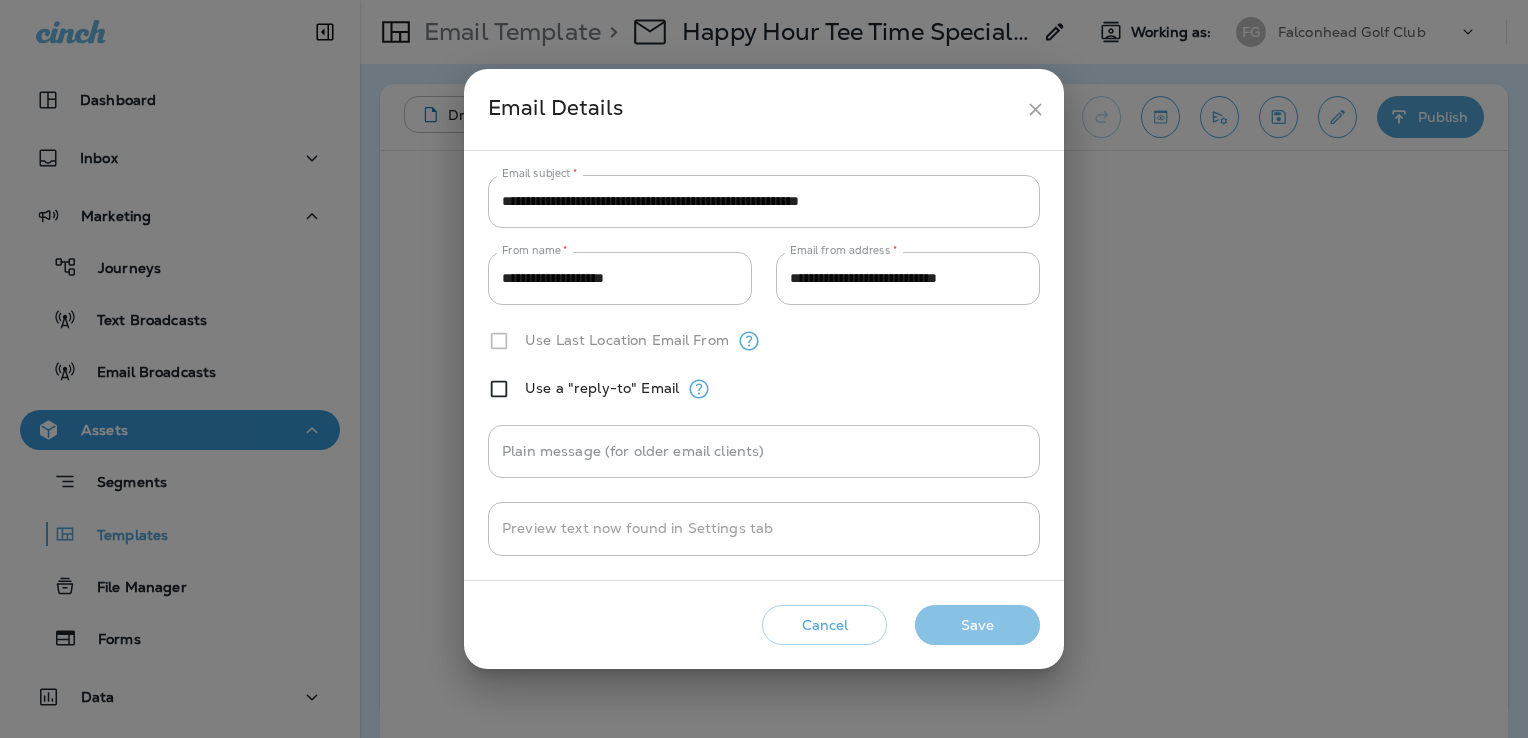 click on "Save" at bounding box center [977, 625] 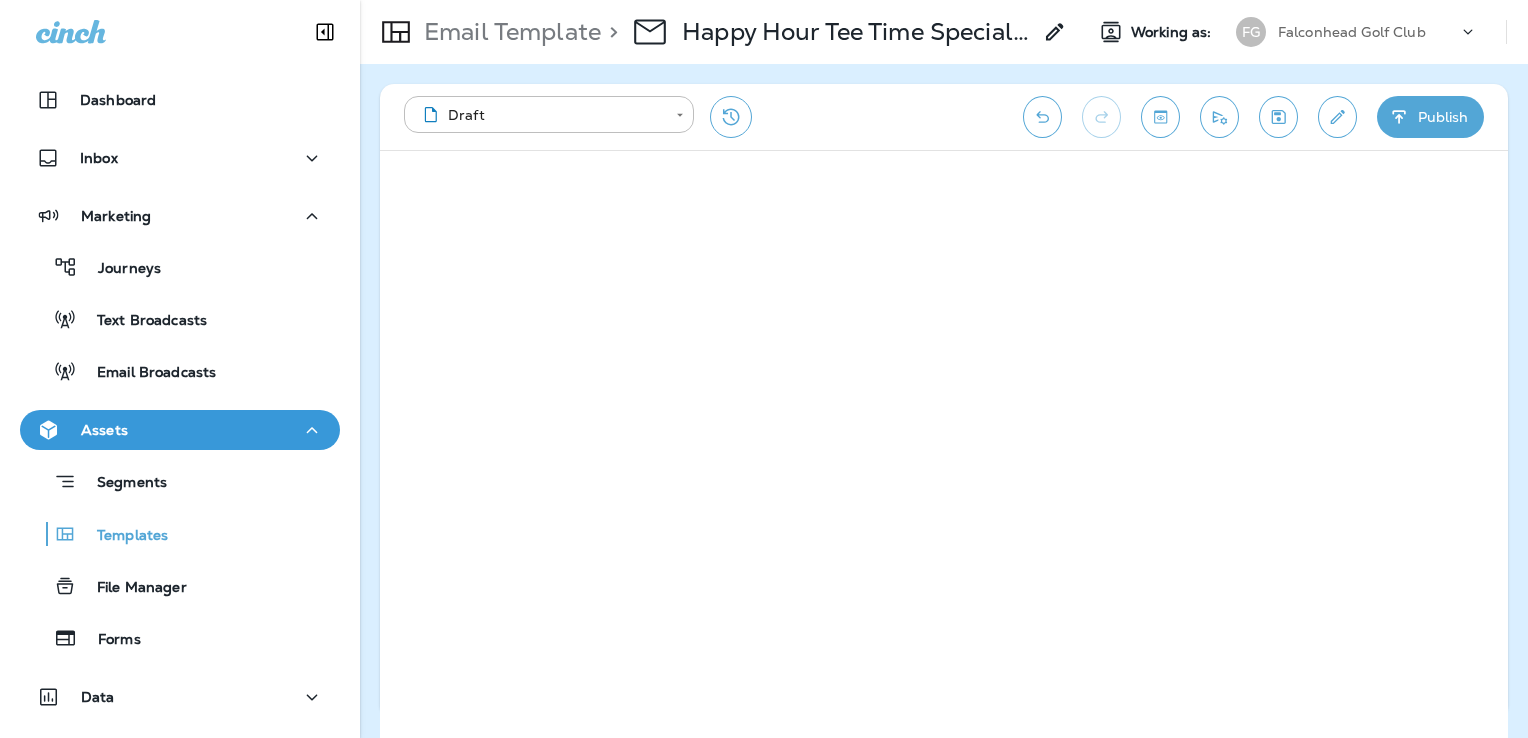 click at bounding box center (1278, 117) 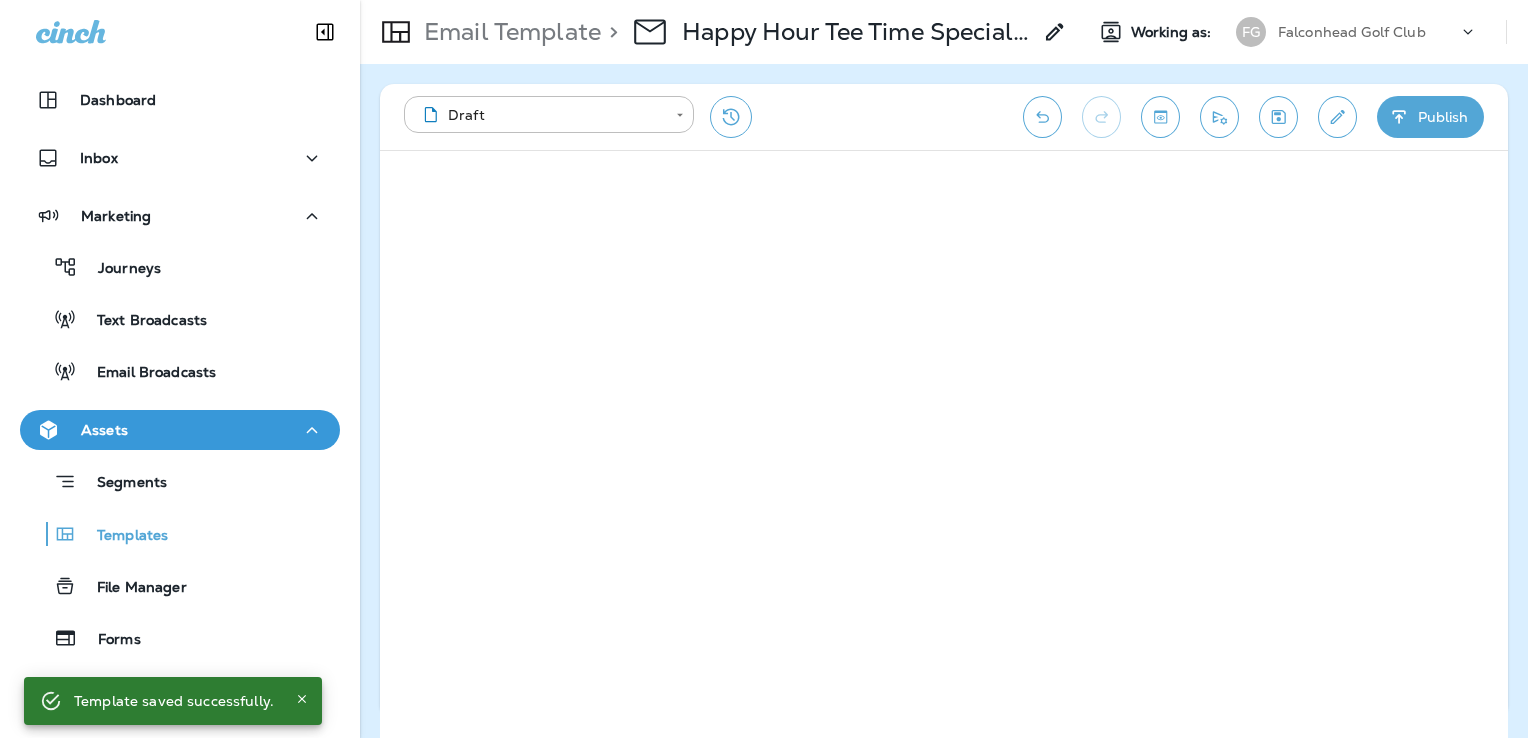 click on "Publish" at bounding box center [1430, 117] 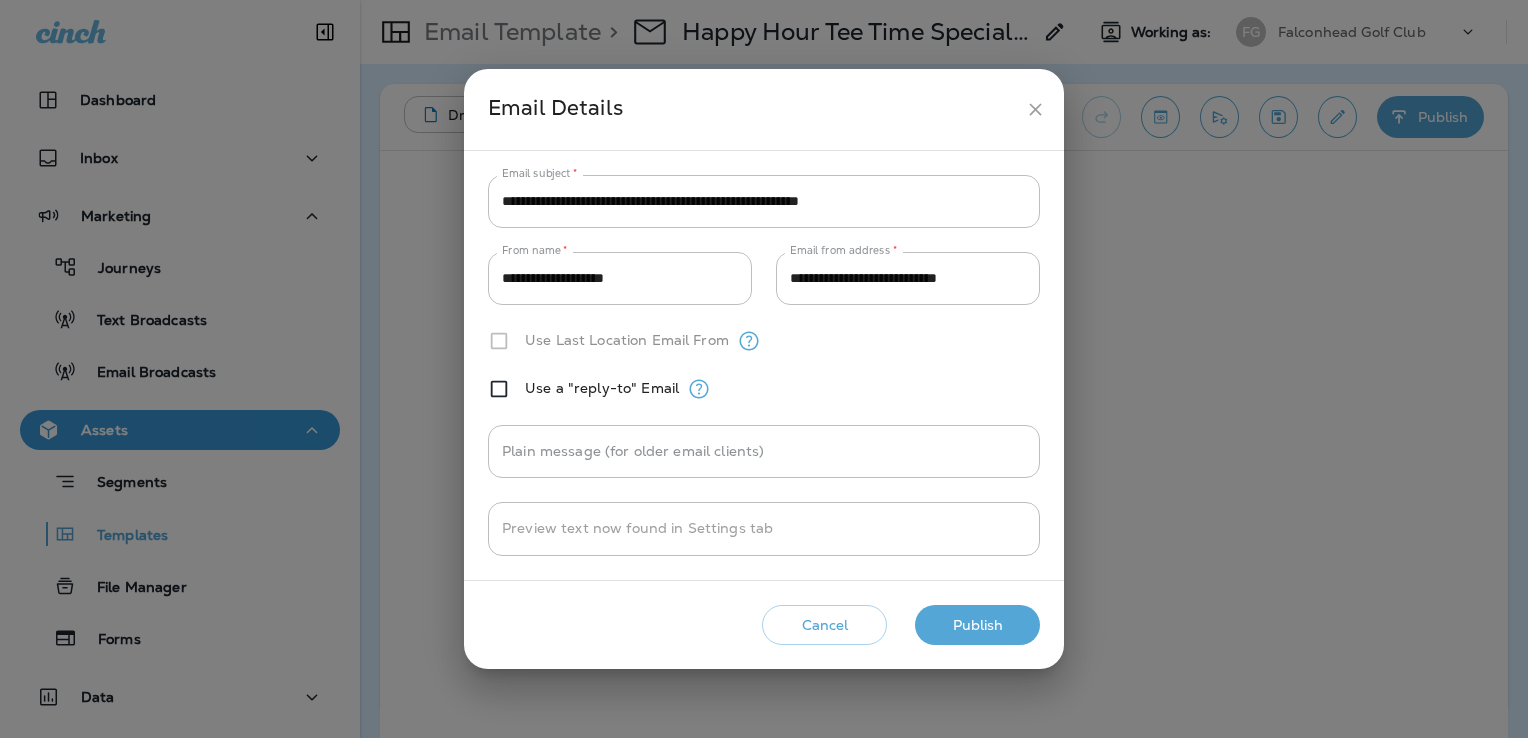click on "Publish" at bounding box center (977, 625) 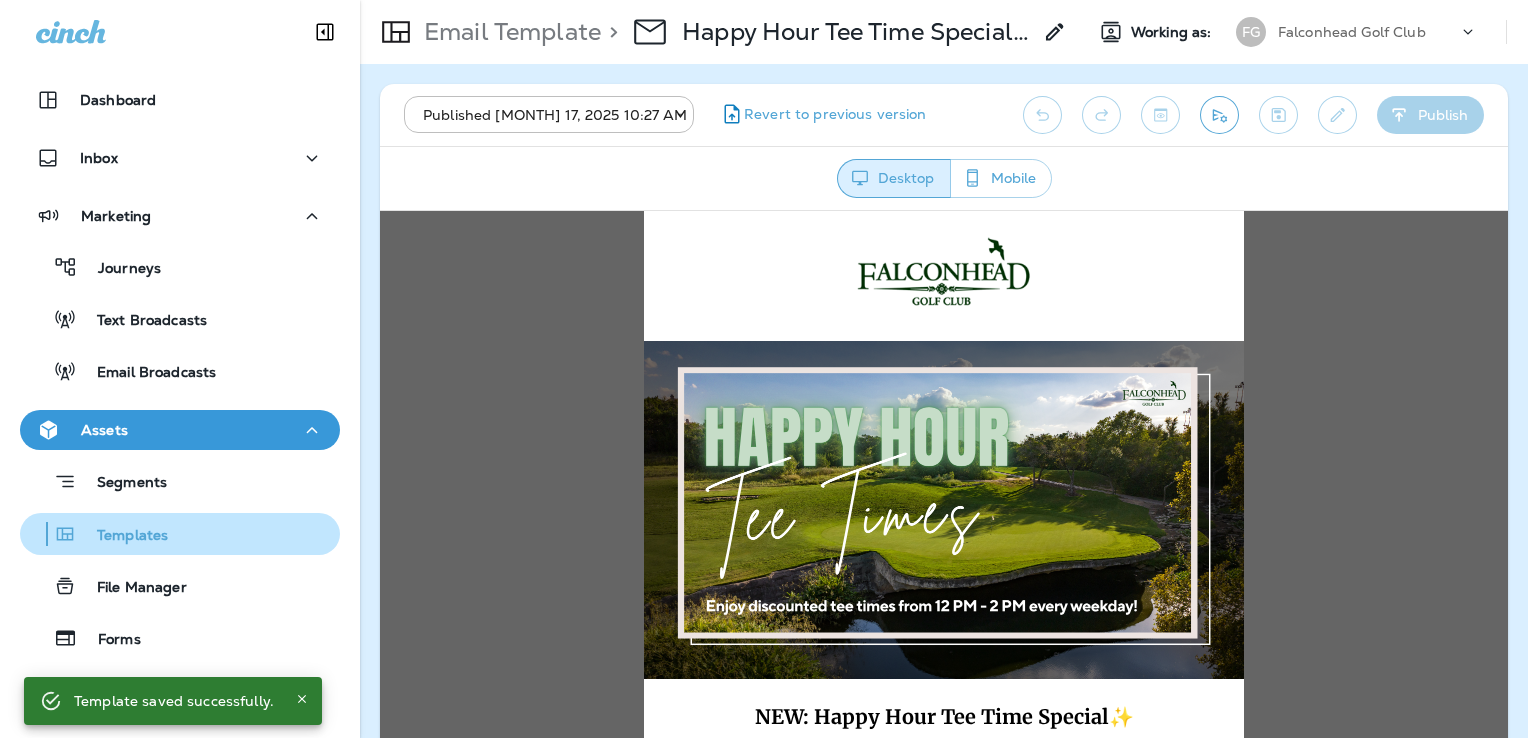 scroll, scrollTop: 0, scrollLeft: 0, axis: both 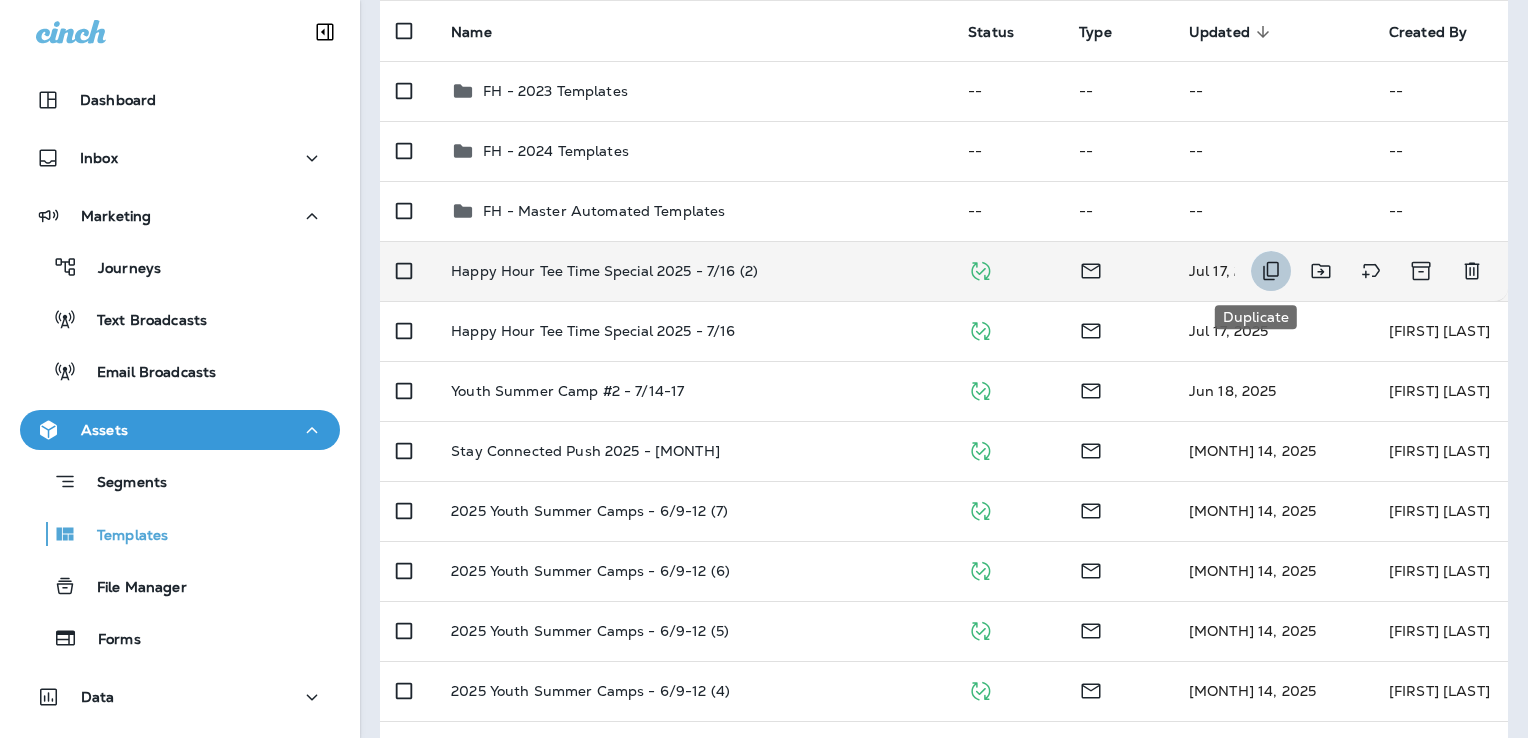 click 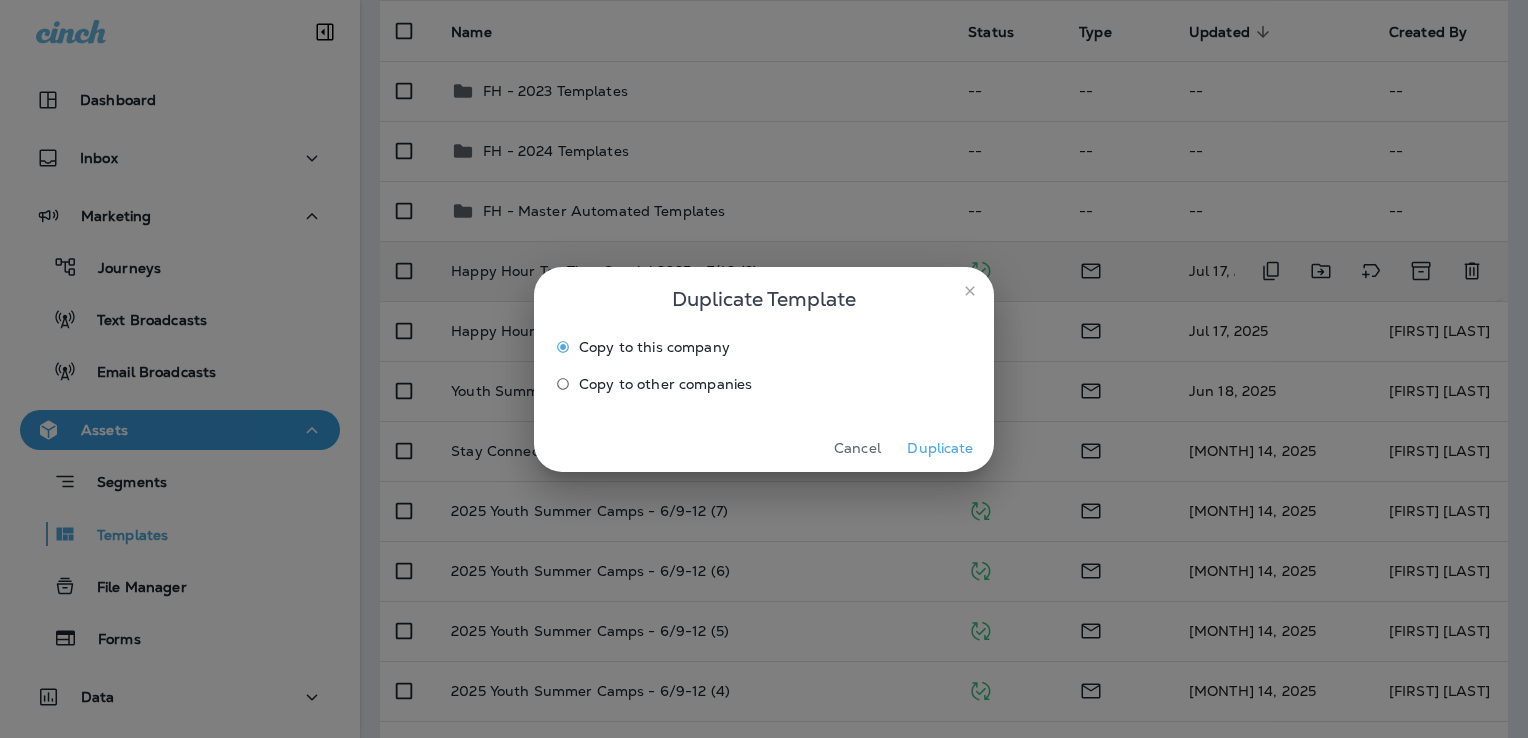 click on "Duplicate" at bounding box center (940, 448) 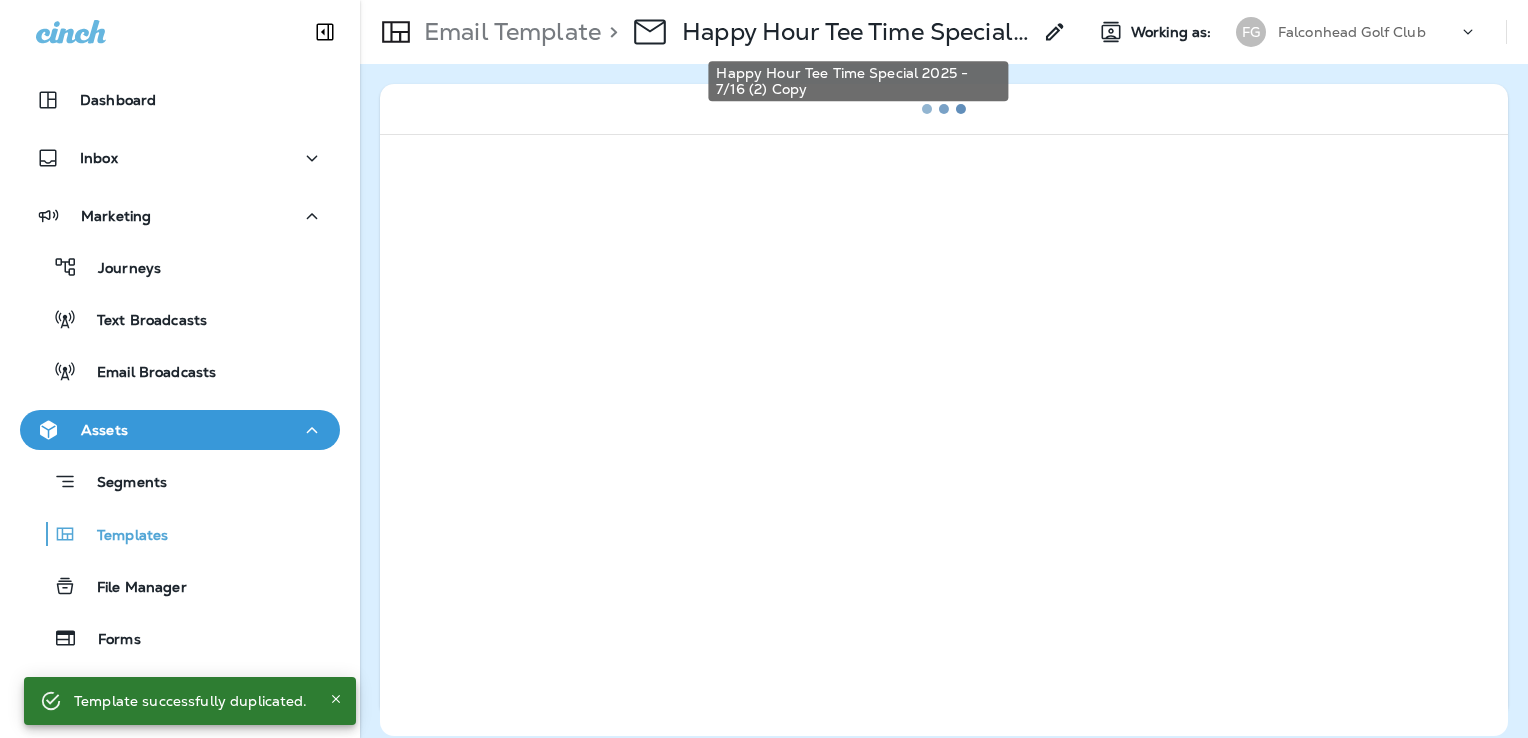 click on "Happy Hour Tee Time Special 2025 - 7/16 (2) Copy" at bounding box center [856, 32] 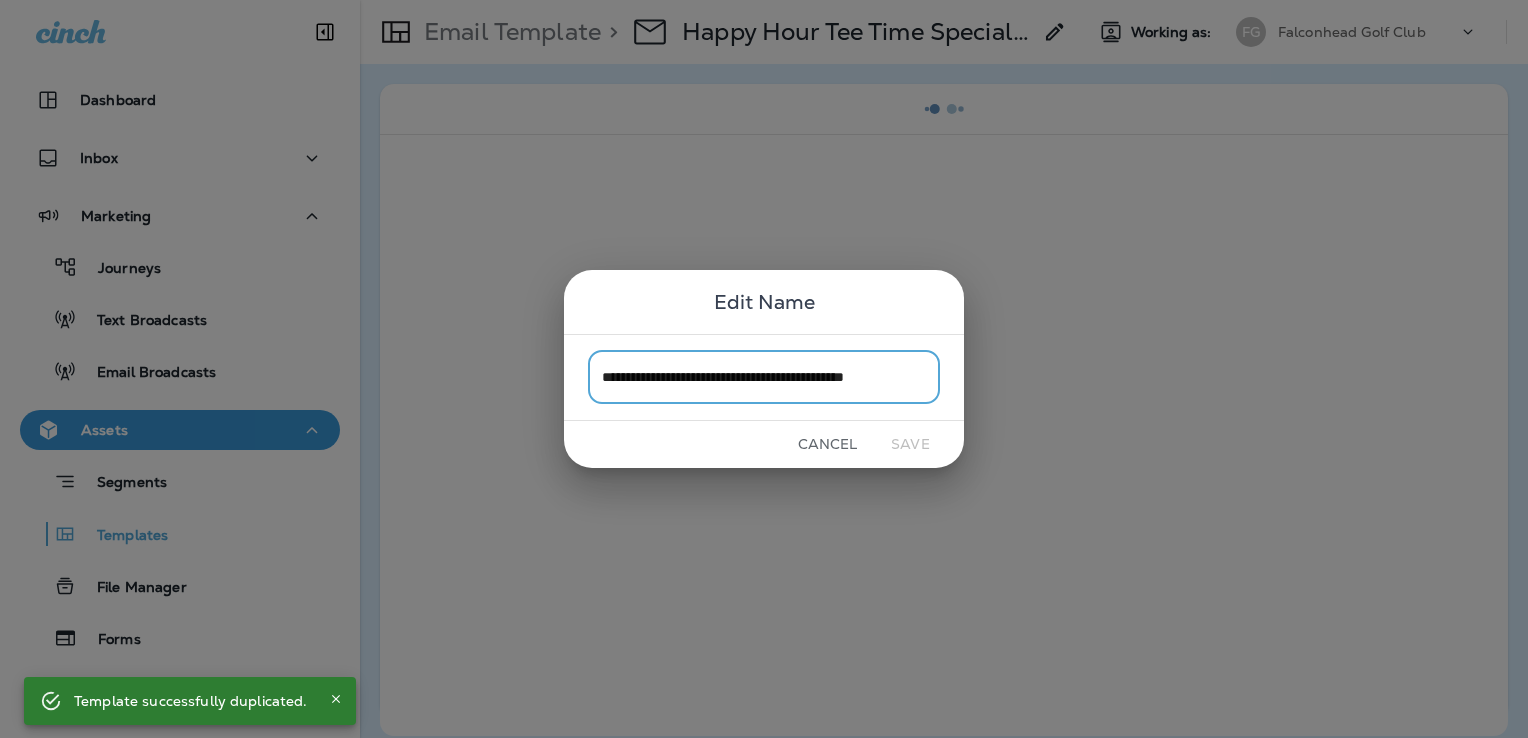 scroll, scrollTop: 0, scrollLeft: 15, axis: horizontal 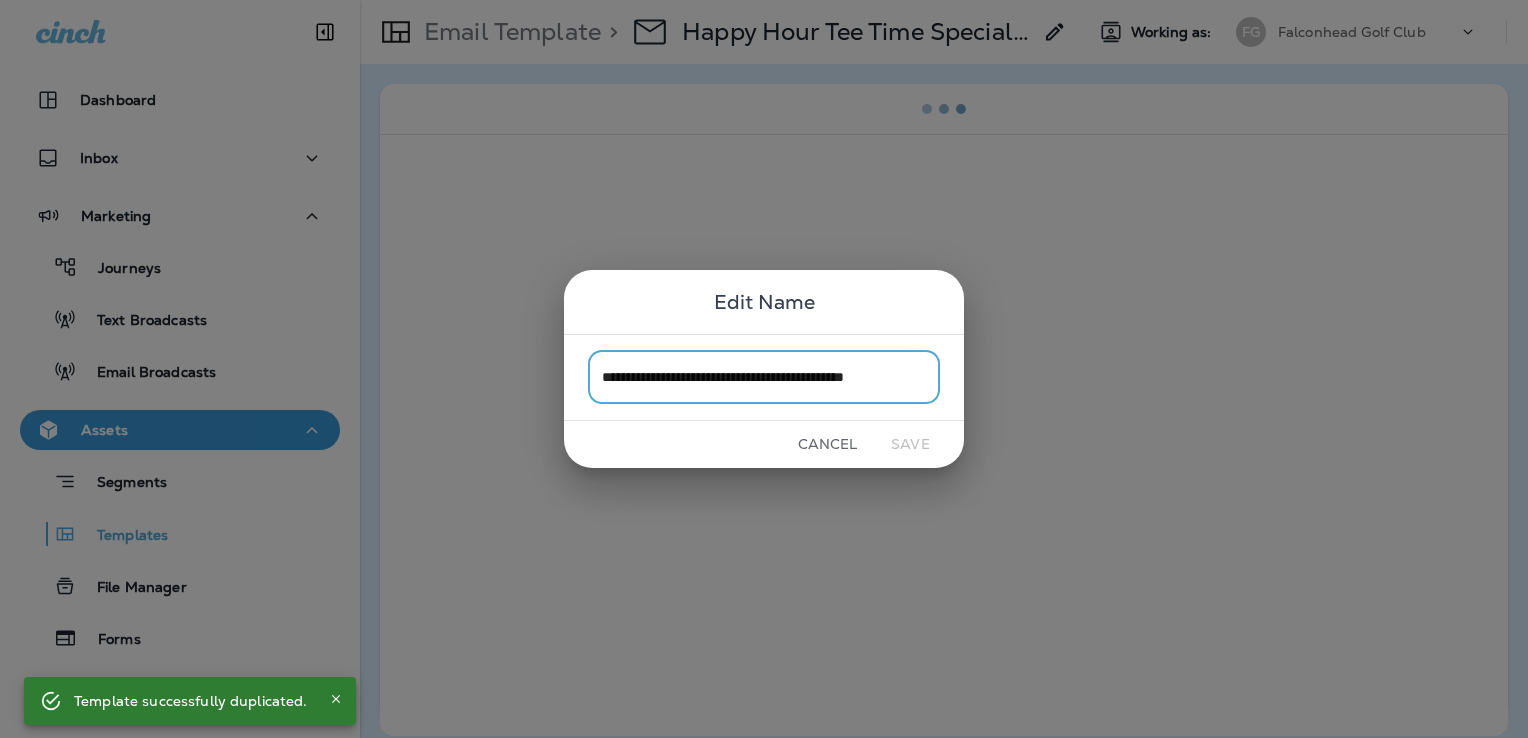 click on "**********" at bounding box center [764, 377] 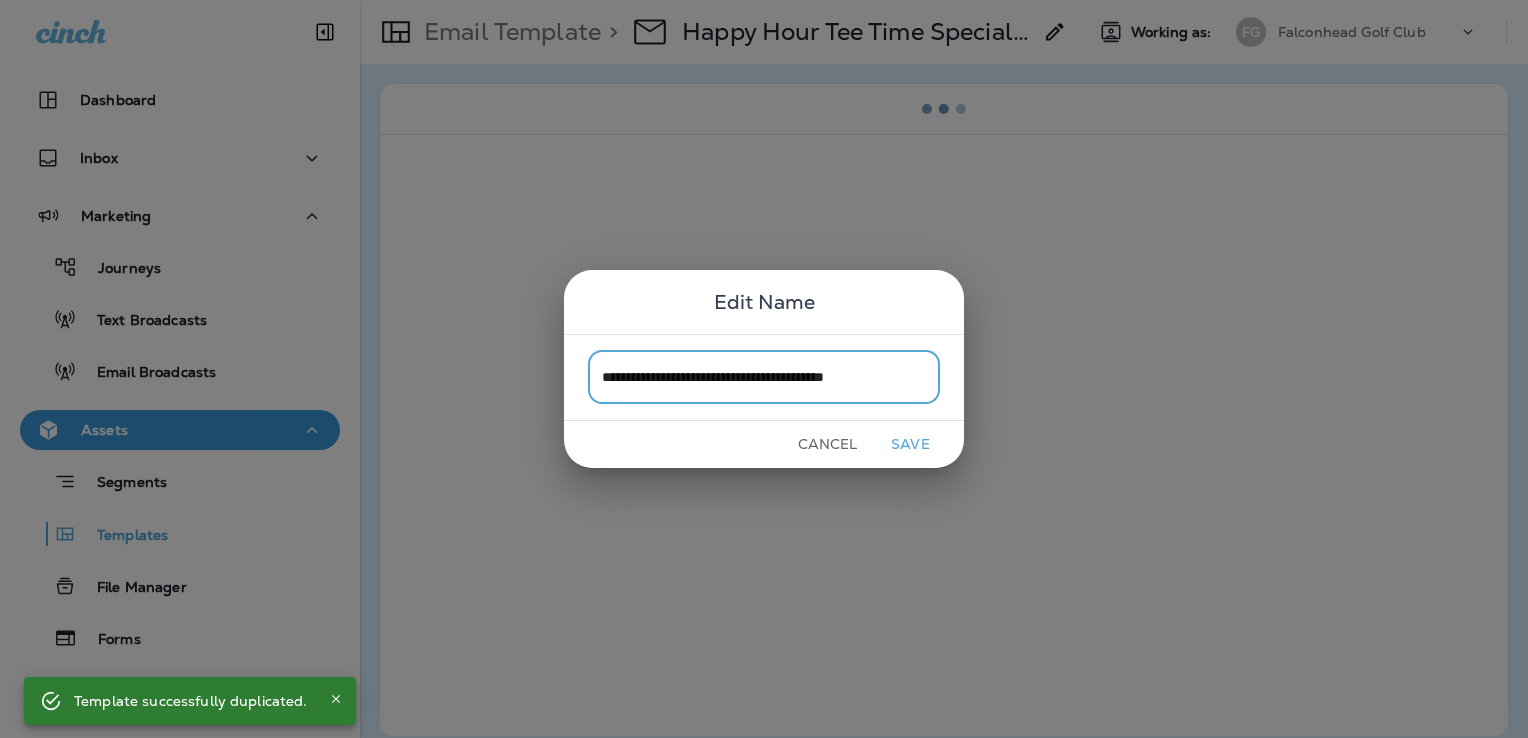 scroll, scrollTop: 0, scrollLeft: 0, axis: both 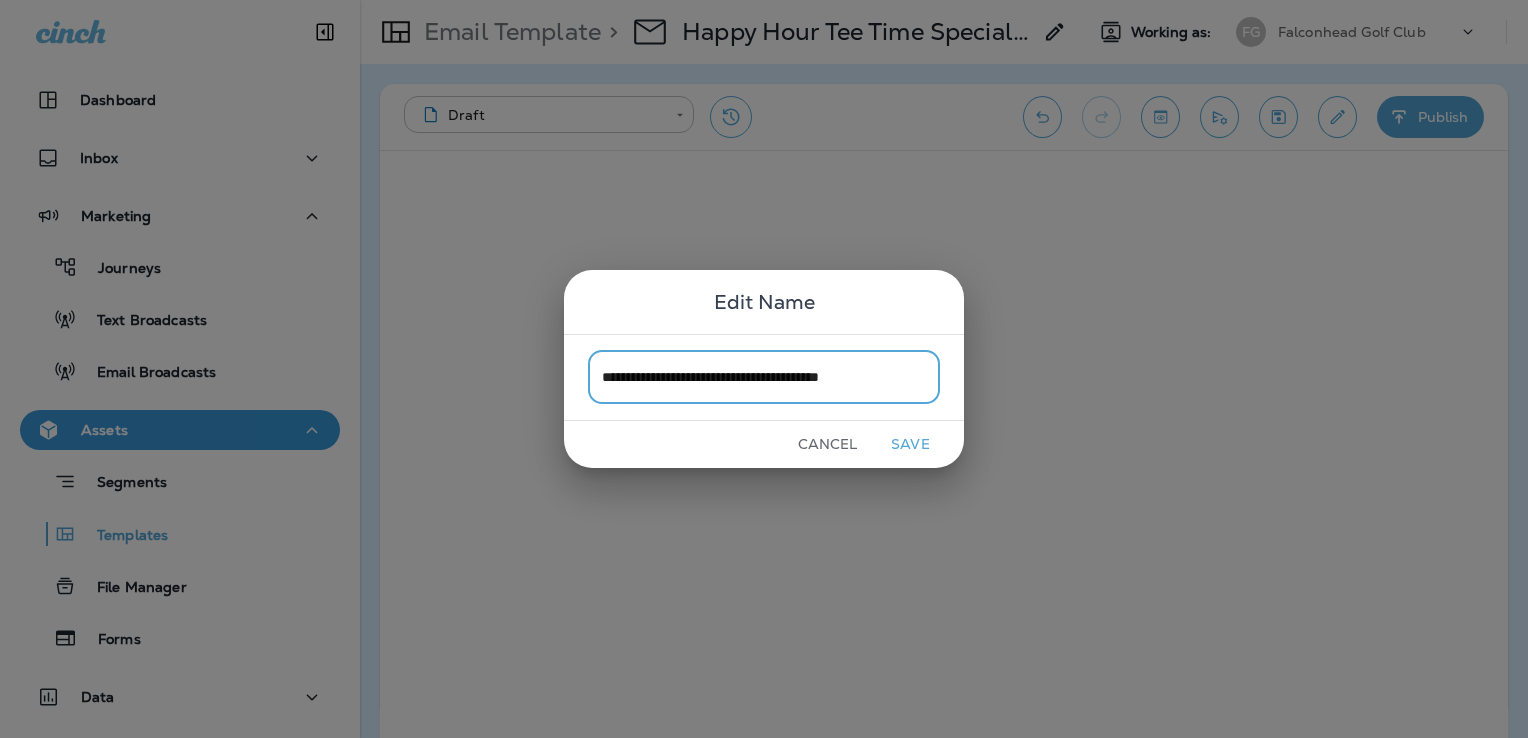 type on "**********" 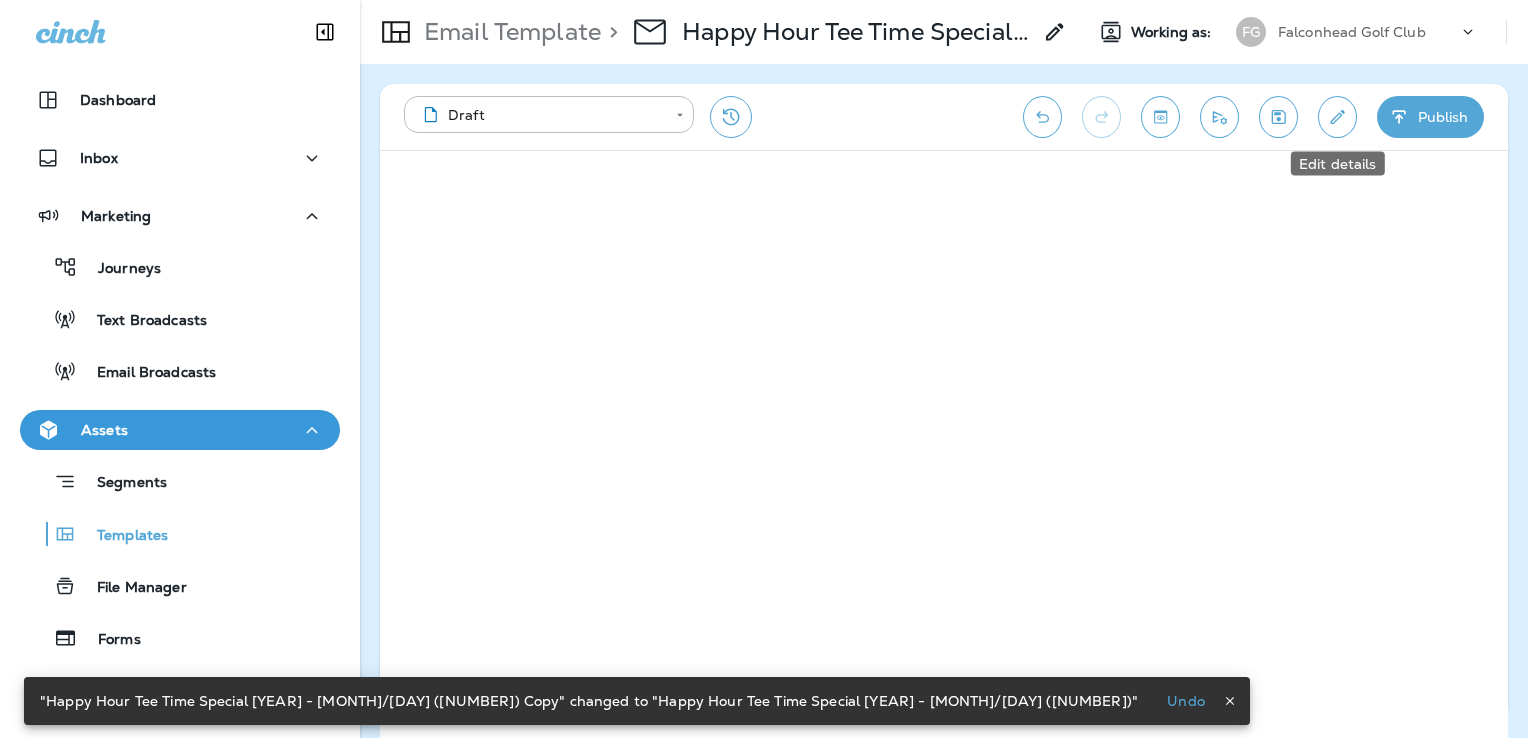 click 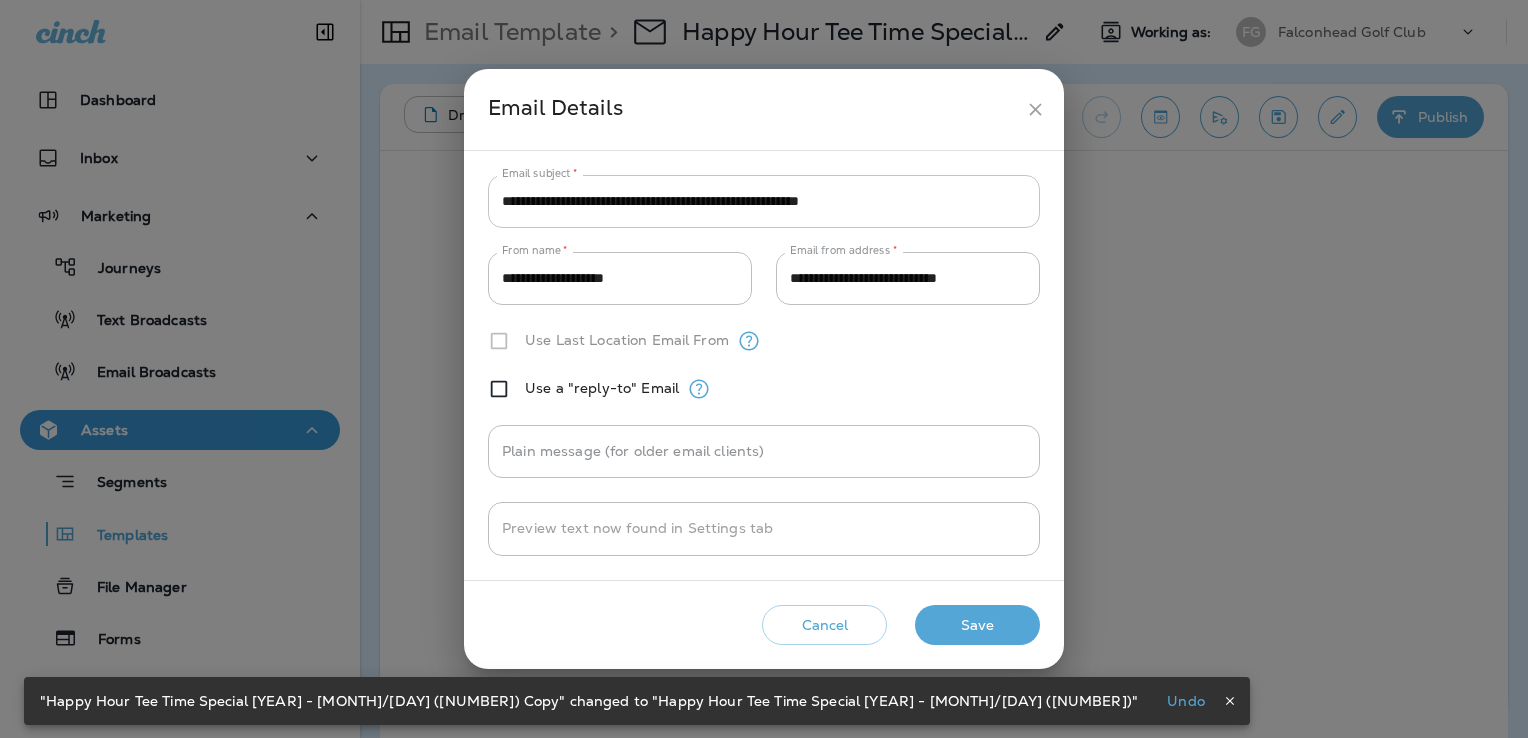 click on "**********" at bounding box center [764, 201] 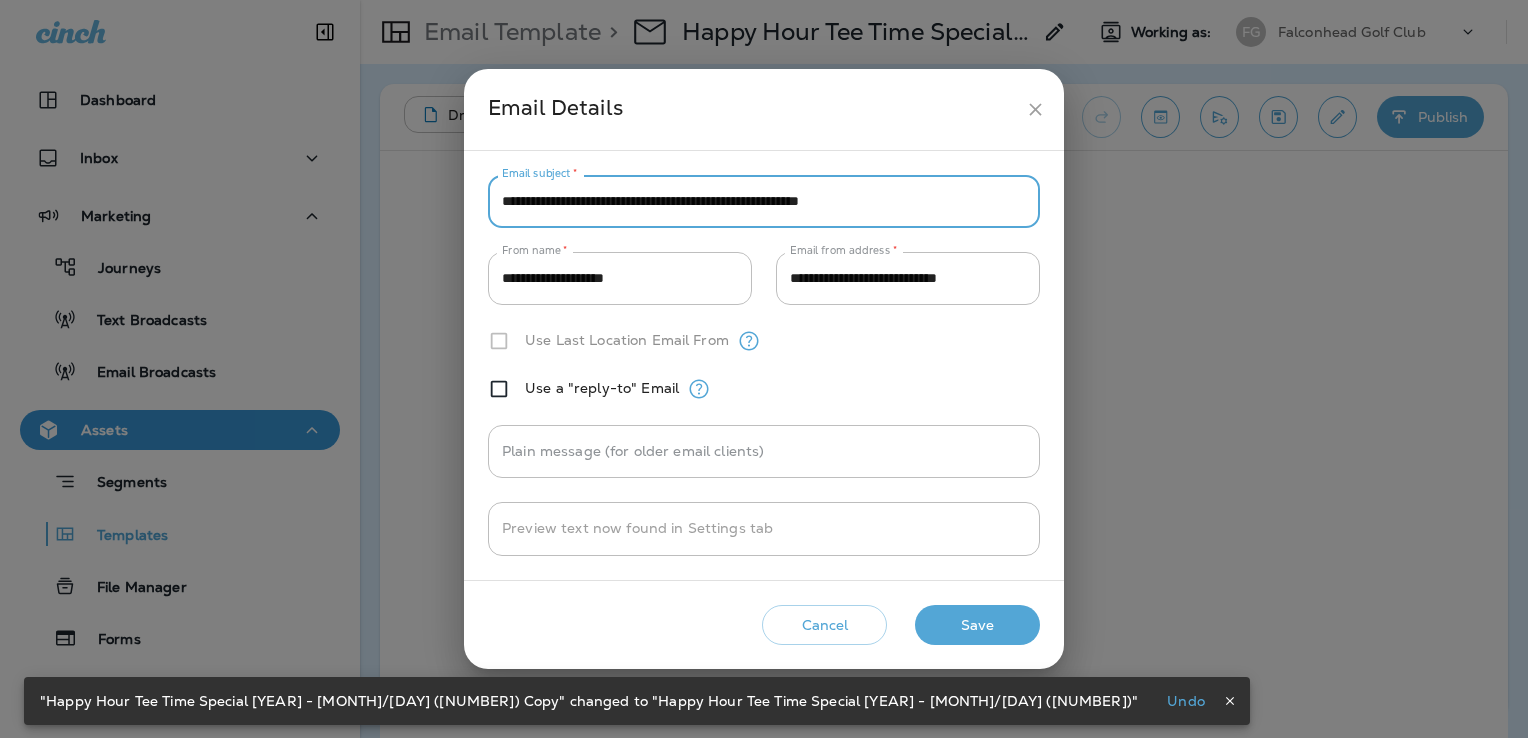 click on "**********" at bounding box center [764, 201] 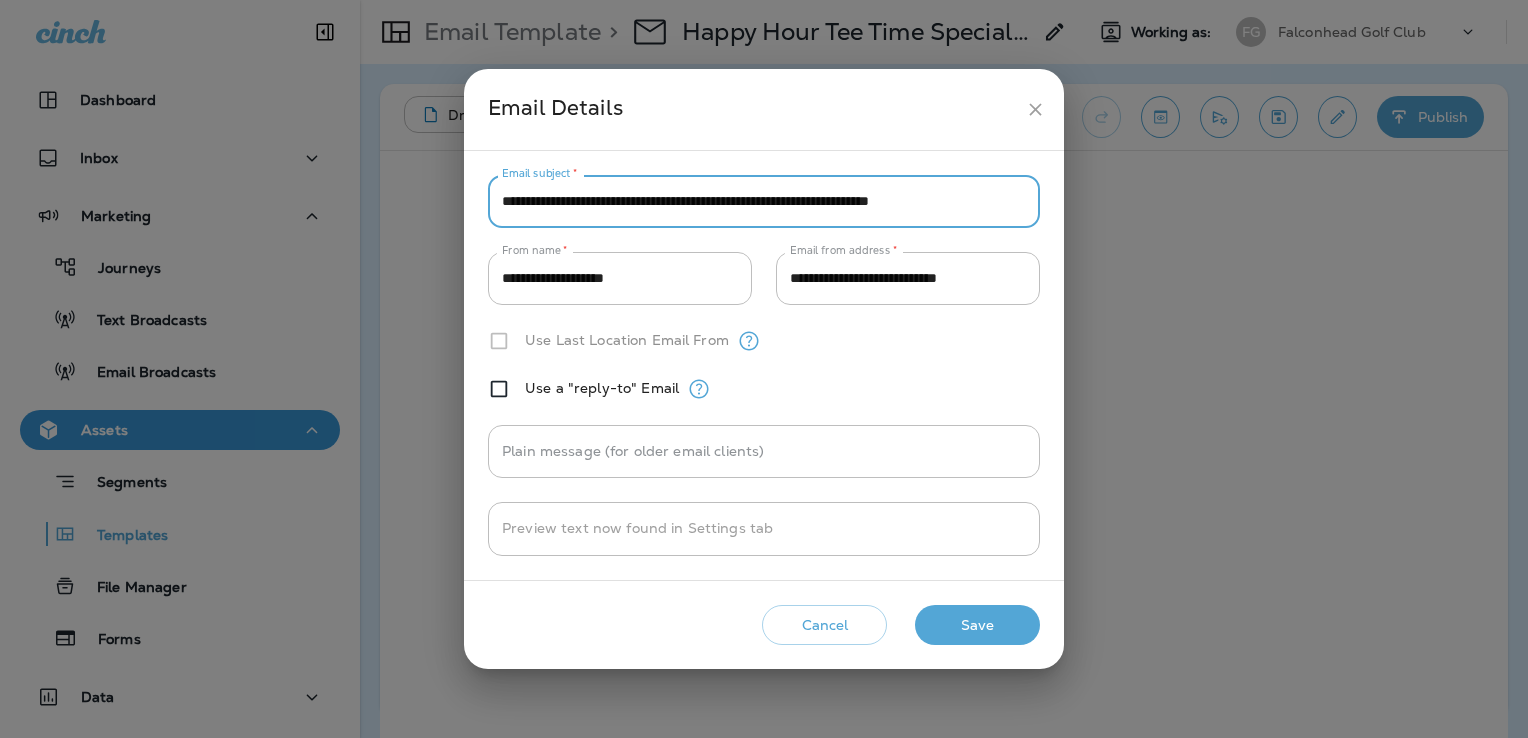 scroll, scrollTop: 0, scrollLeft: 5, axis: horizontal 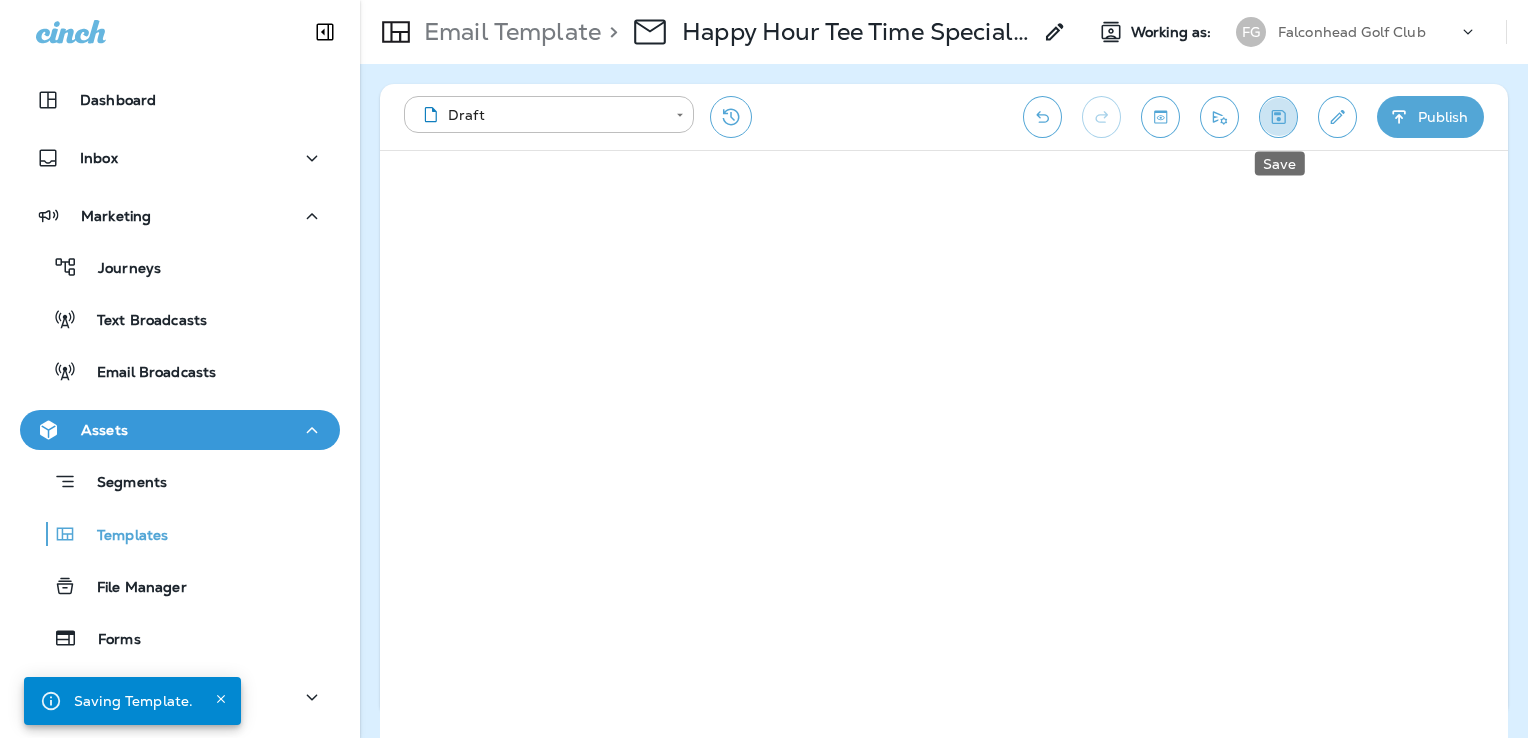 click 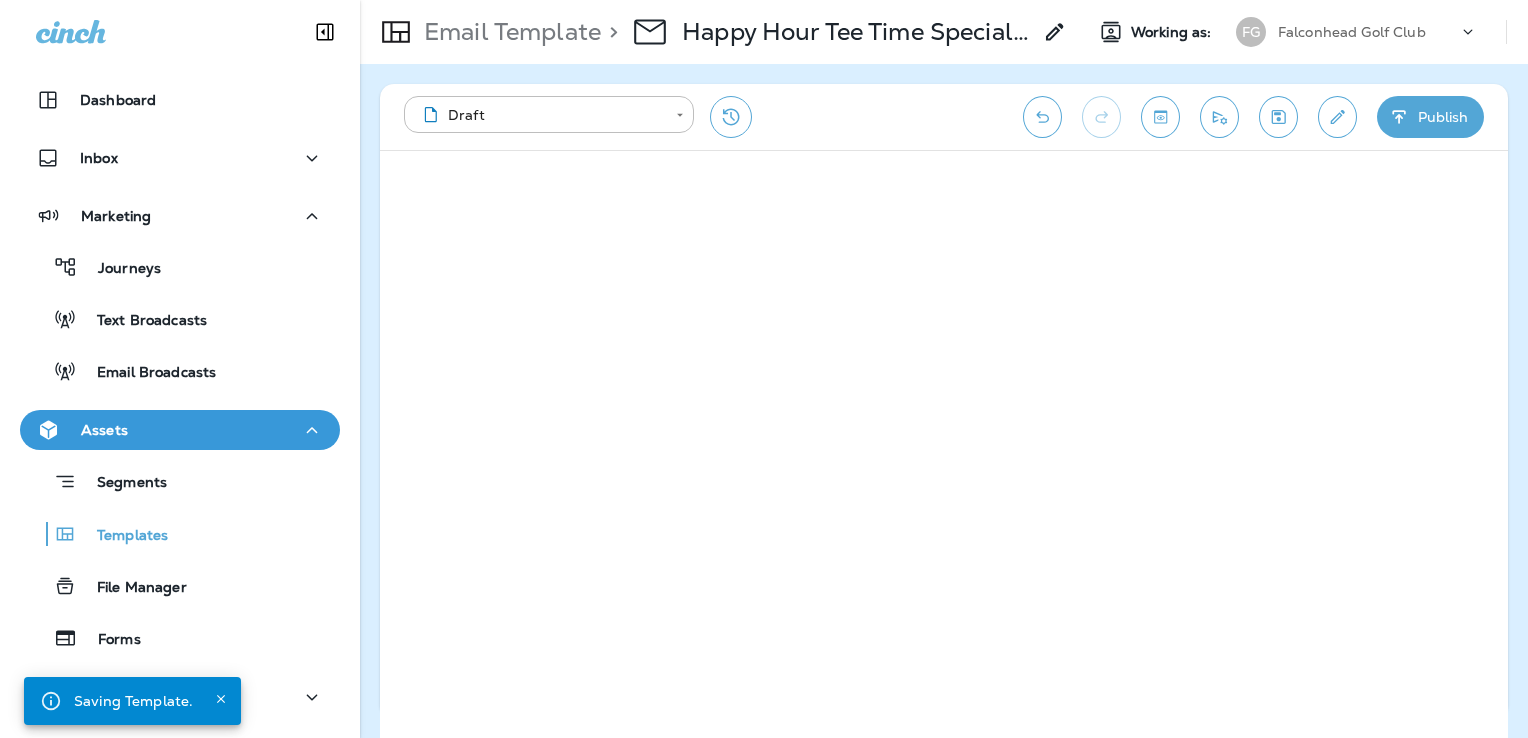 click on "Publish" at bounding box center (1430, 117) 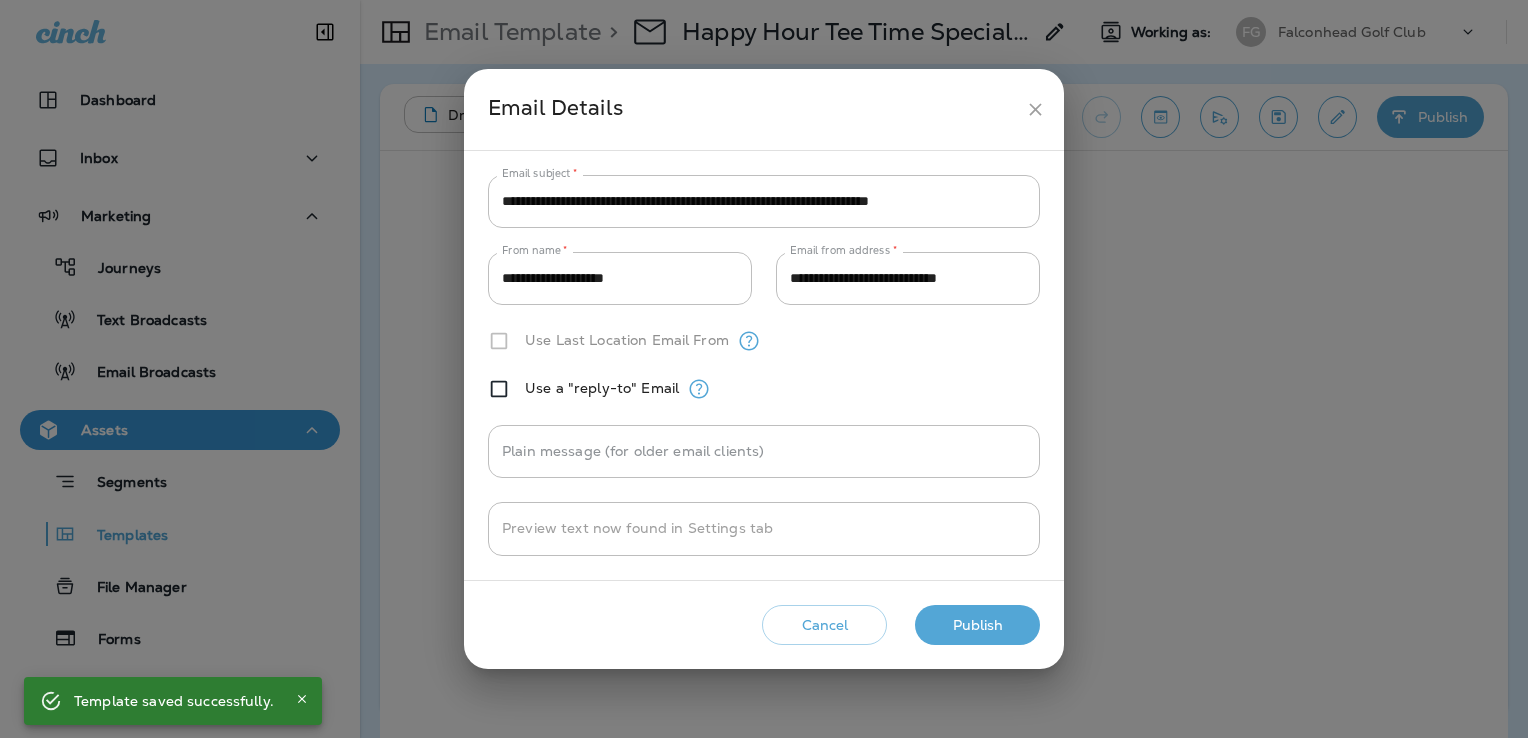 click on "Publish" at bounding box center [977, 625] 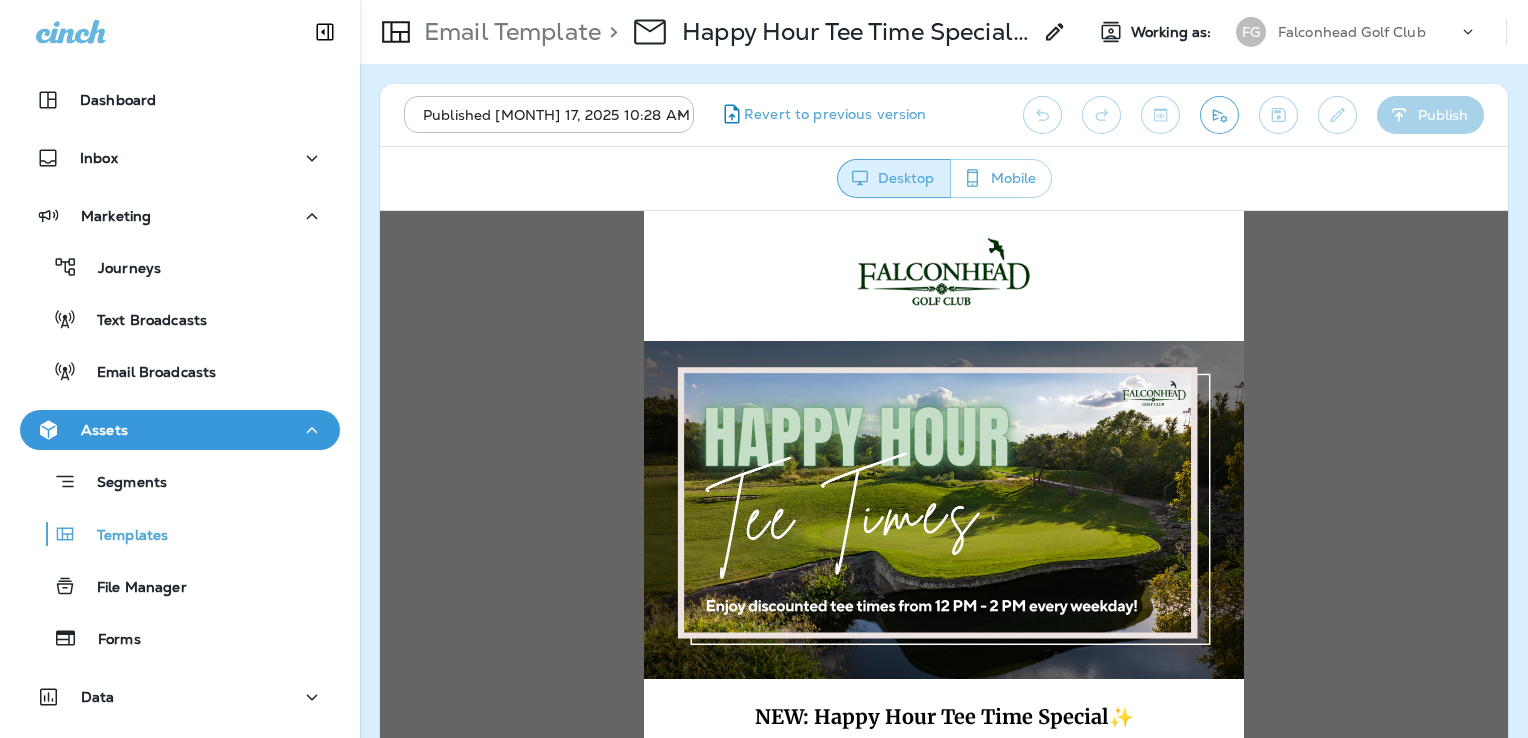 scroll, scrollTop: 0, scrollLeft: 0, axis: both 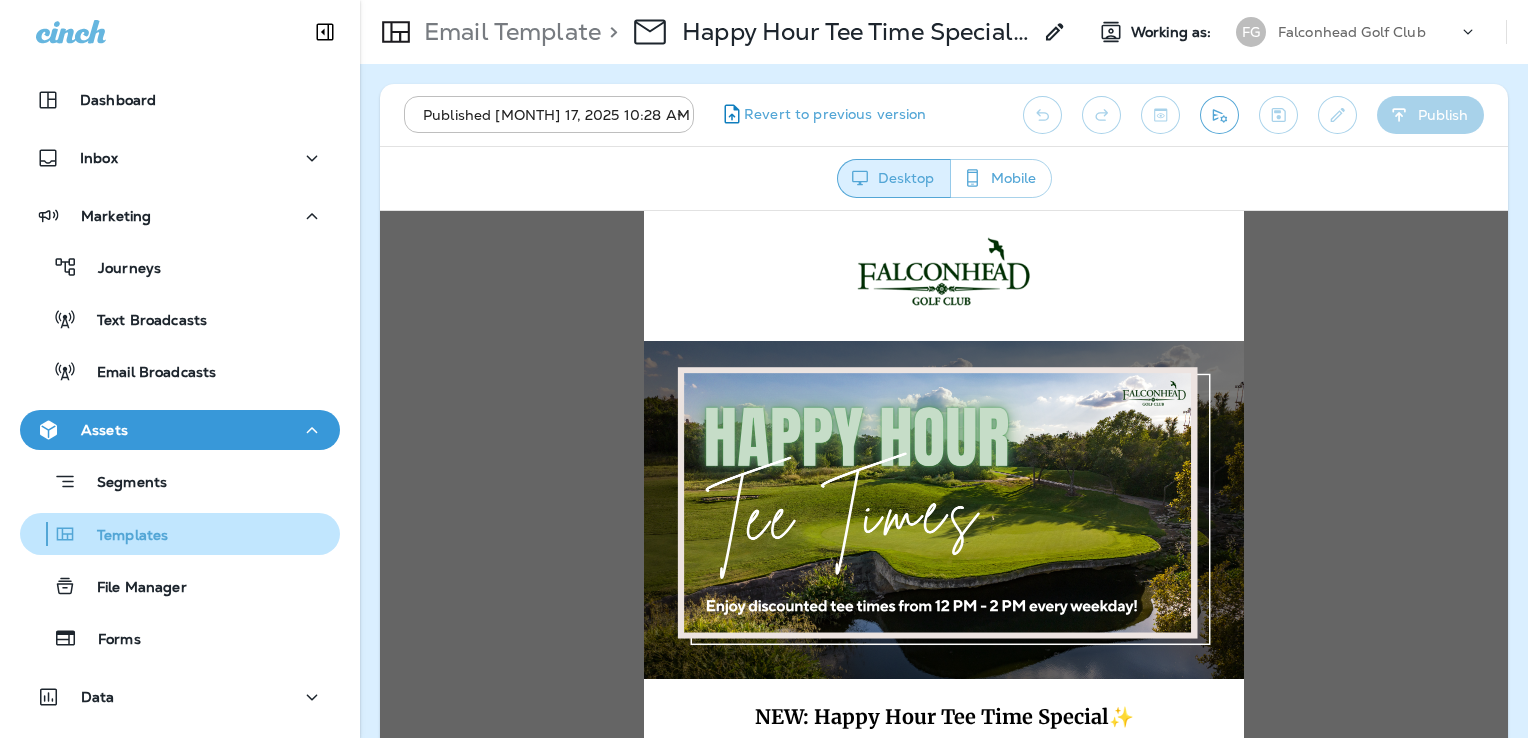drag, startPoint x: 212, startPoint y: 526, endPoint x: 238, endPoint y: 524, distance: 26.076809 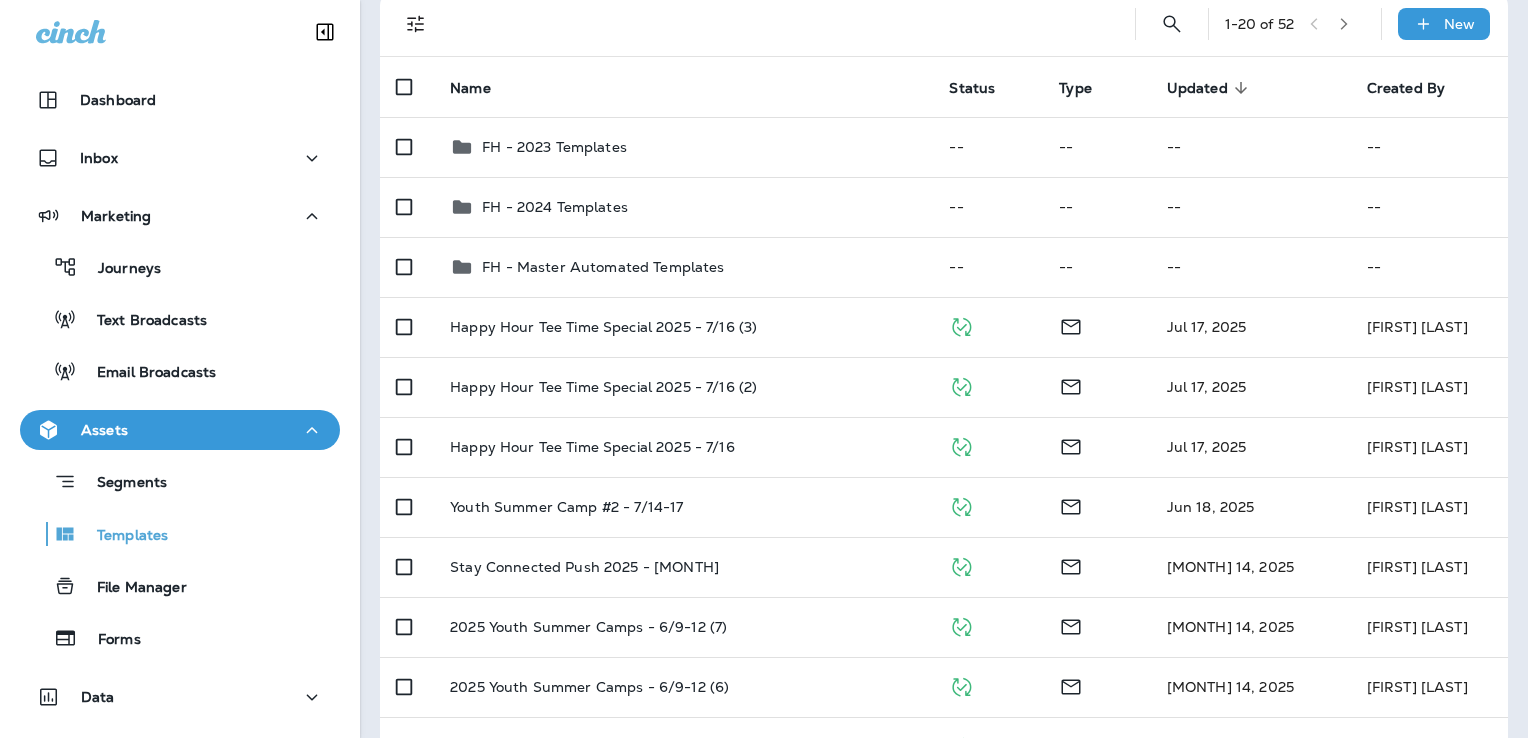 scroll, scrollTop: 200, scrollLeft: 0, axis: vertical 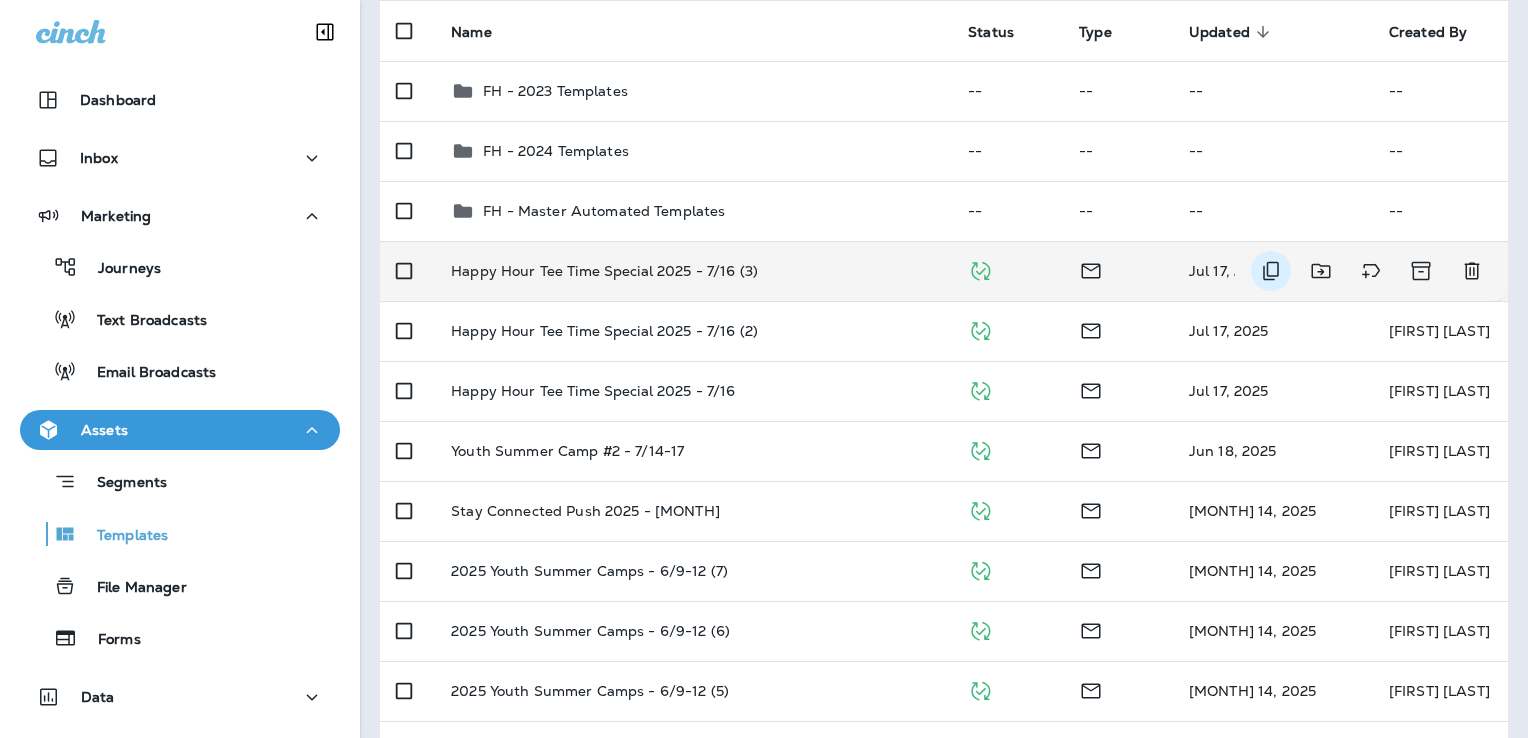 click 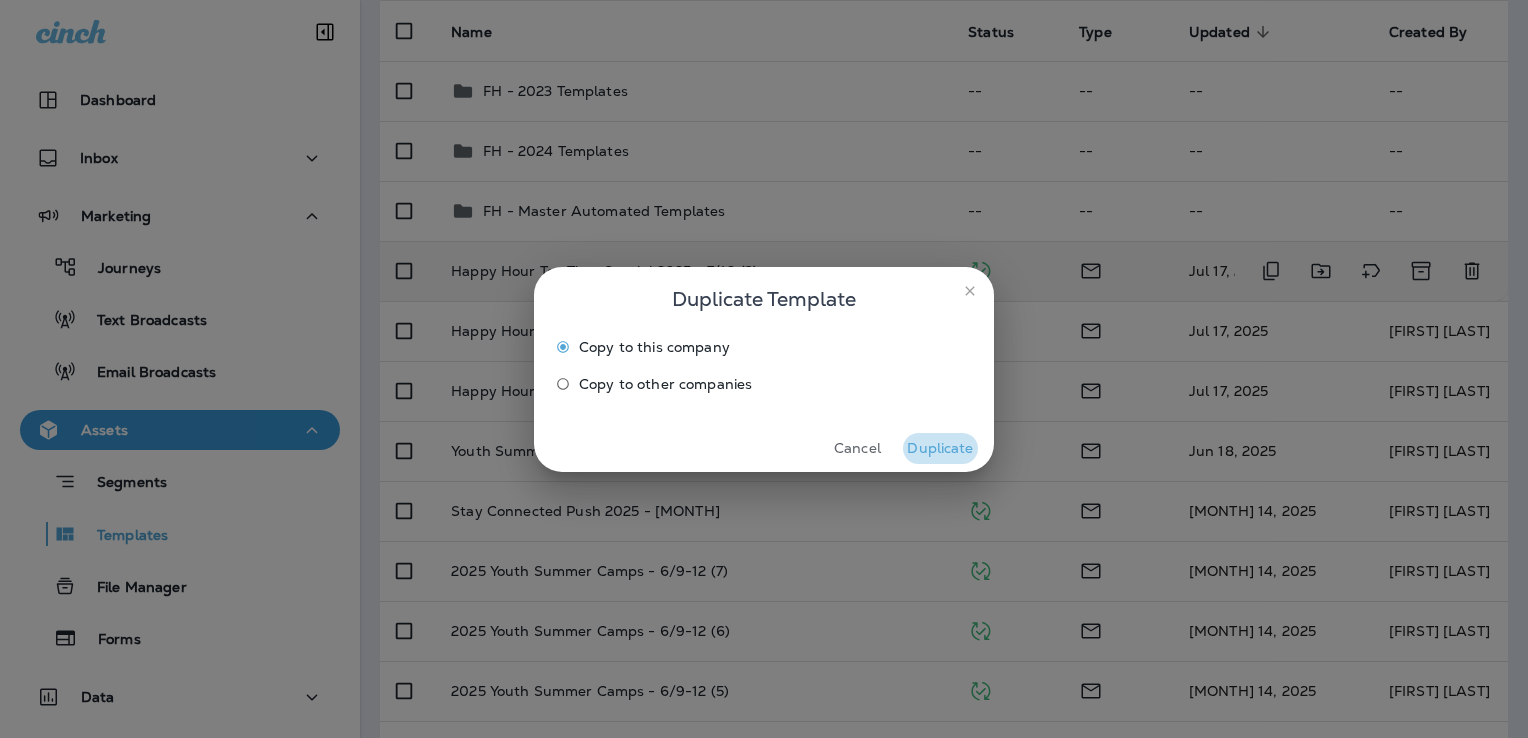 click on "Duplicate" at bounding box center [940, 448] 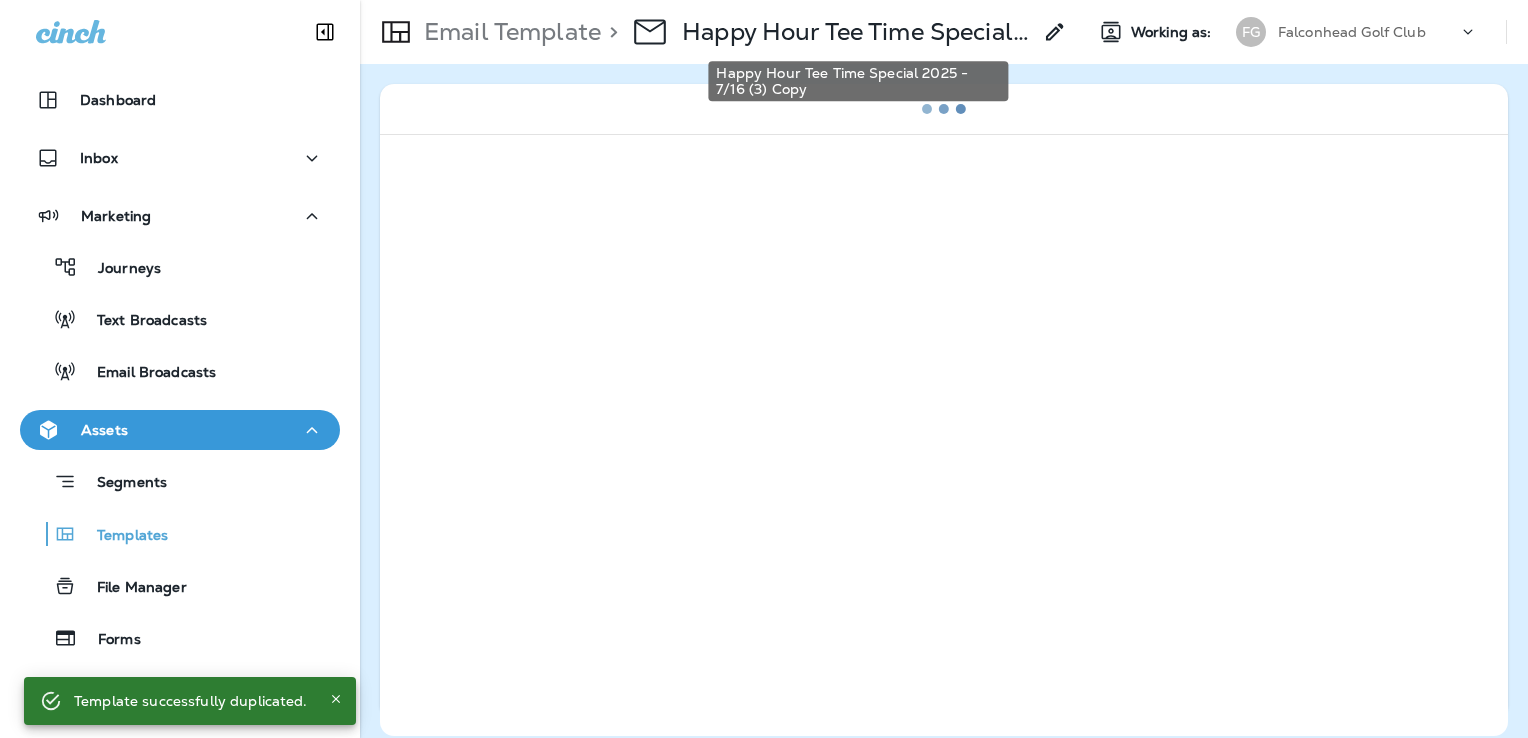 click on "Happy Hour Tee Time Special 2025 - 7/16 (3) Copy" at bounding box center [856, 32] 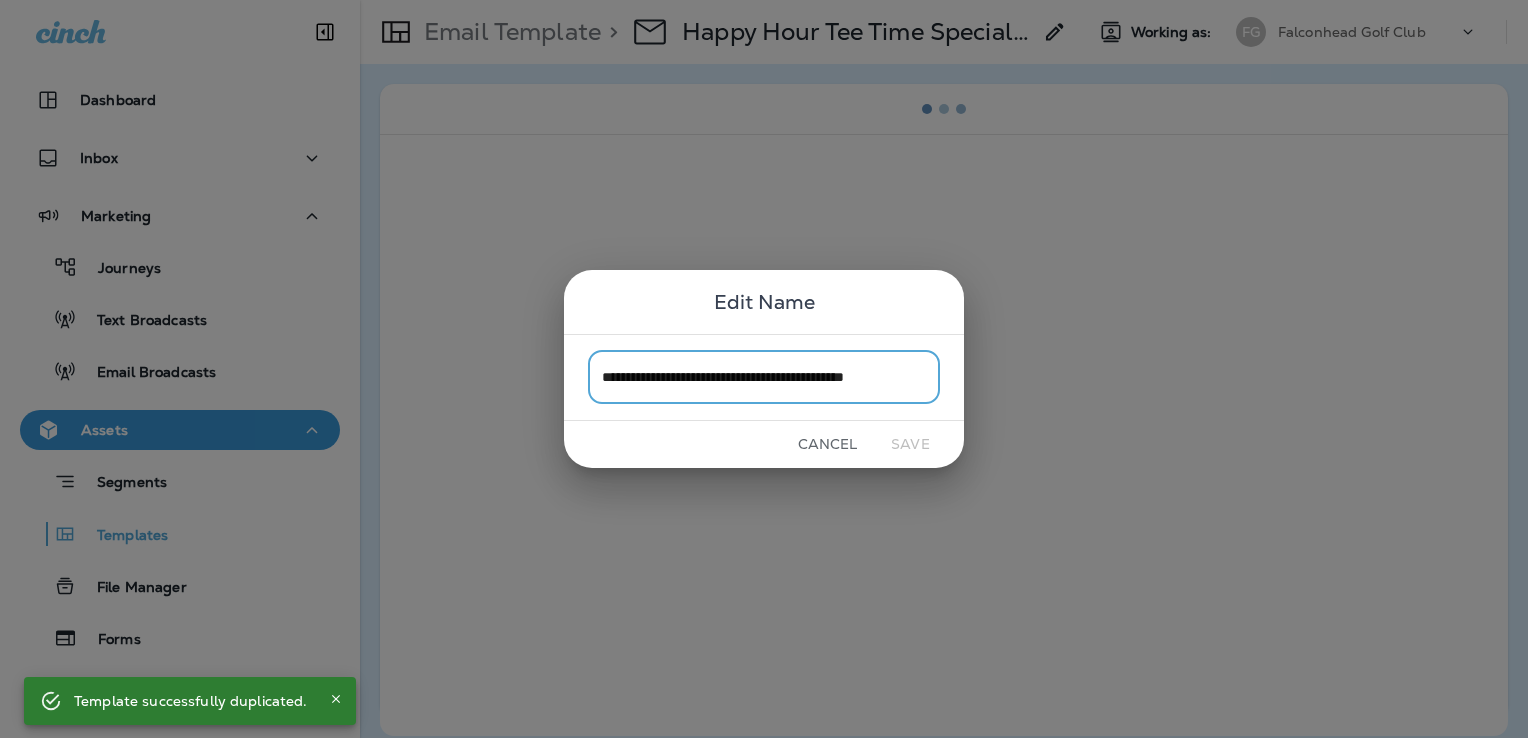 scroll, scrollTop: 0, scrollLeft: 14, axis: horizontal 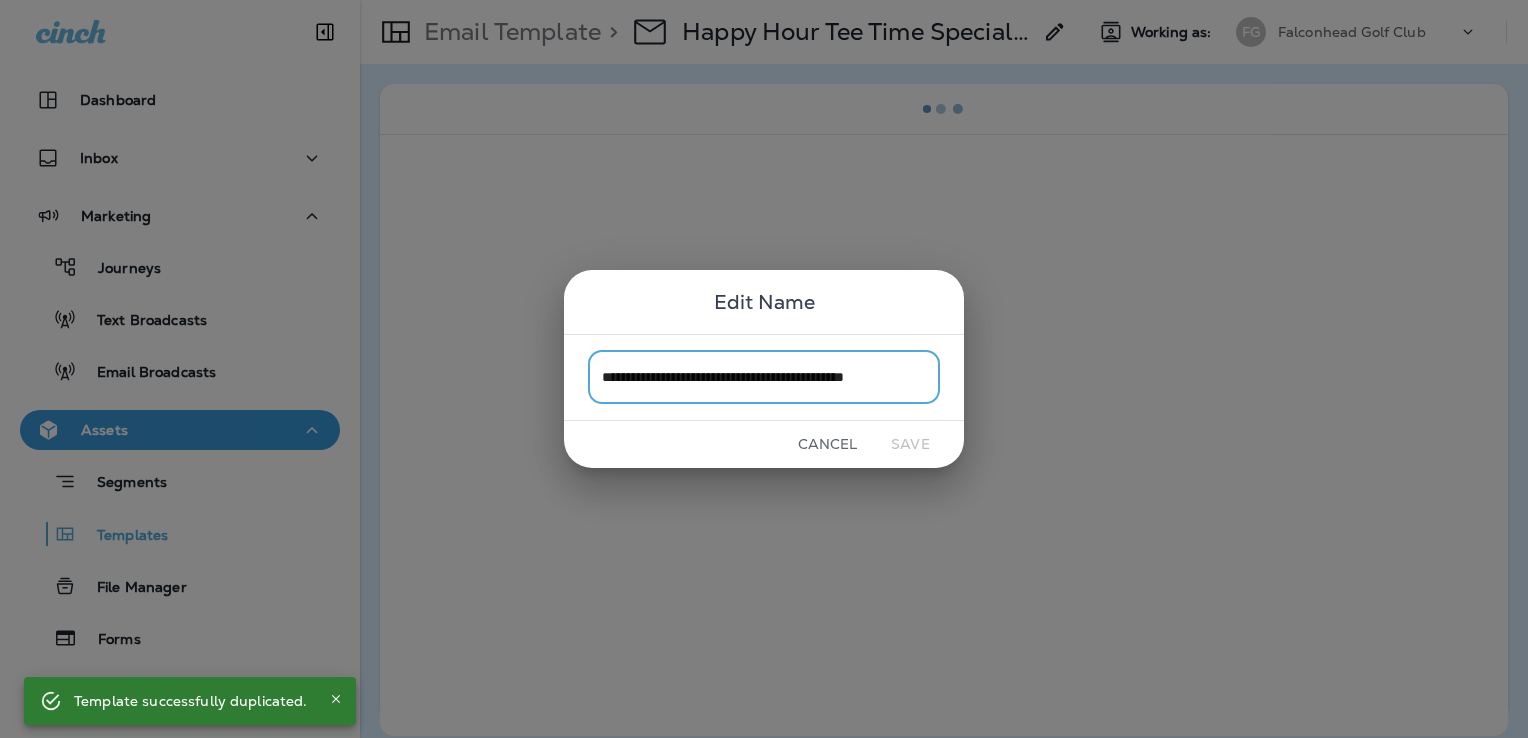 click on "**********" at bounding box center [764, 377] 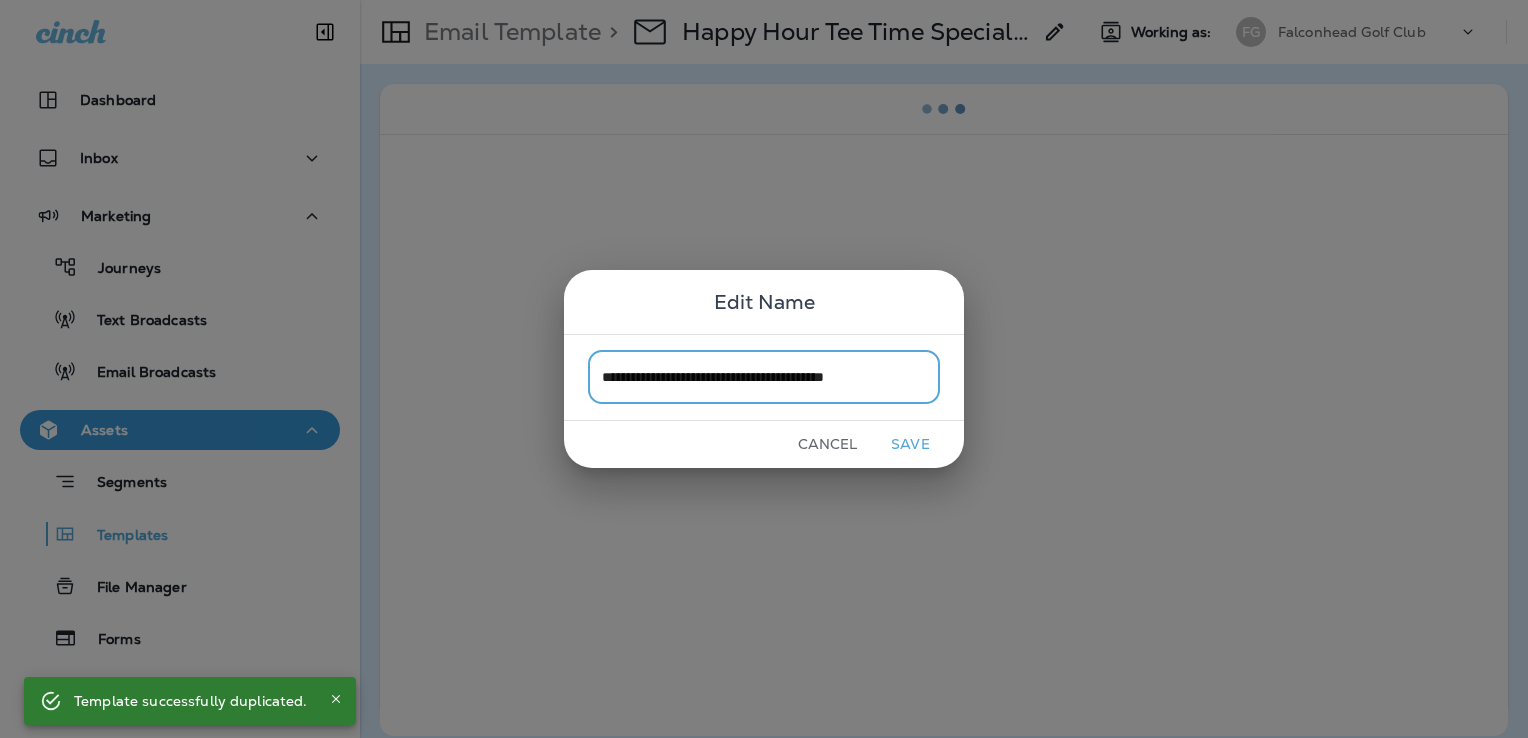 scroll, scrollTop: 0, scrollLeft: 0, axis: both 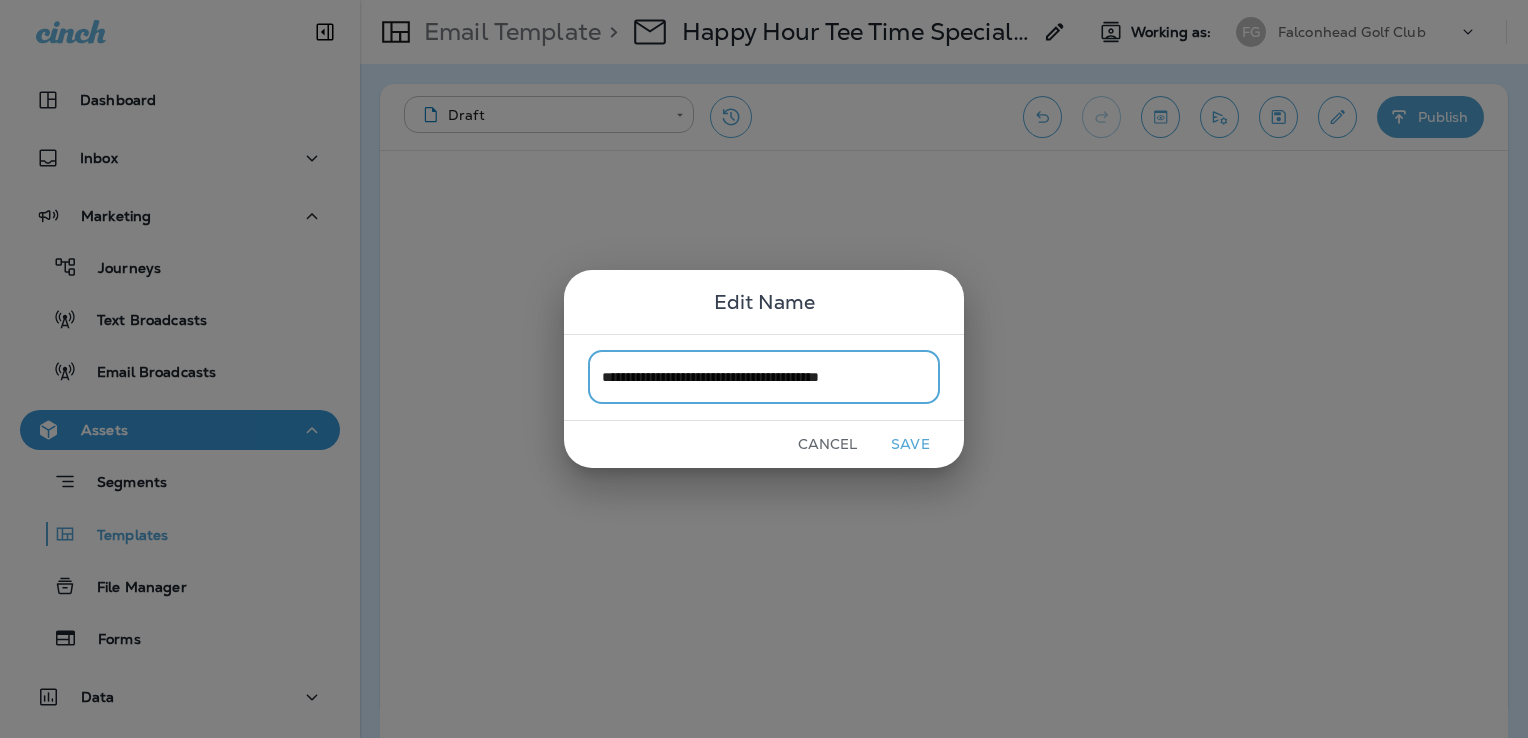 type on "**********" 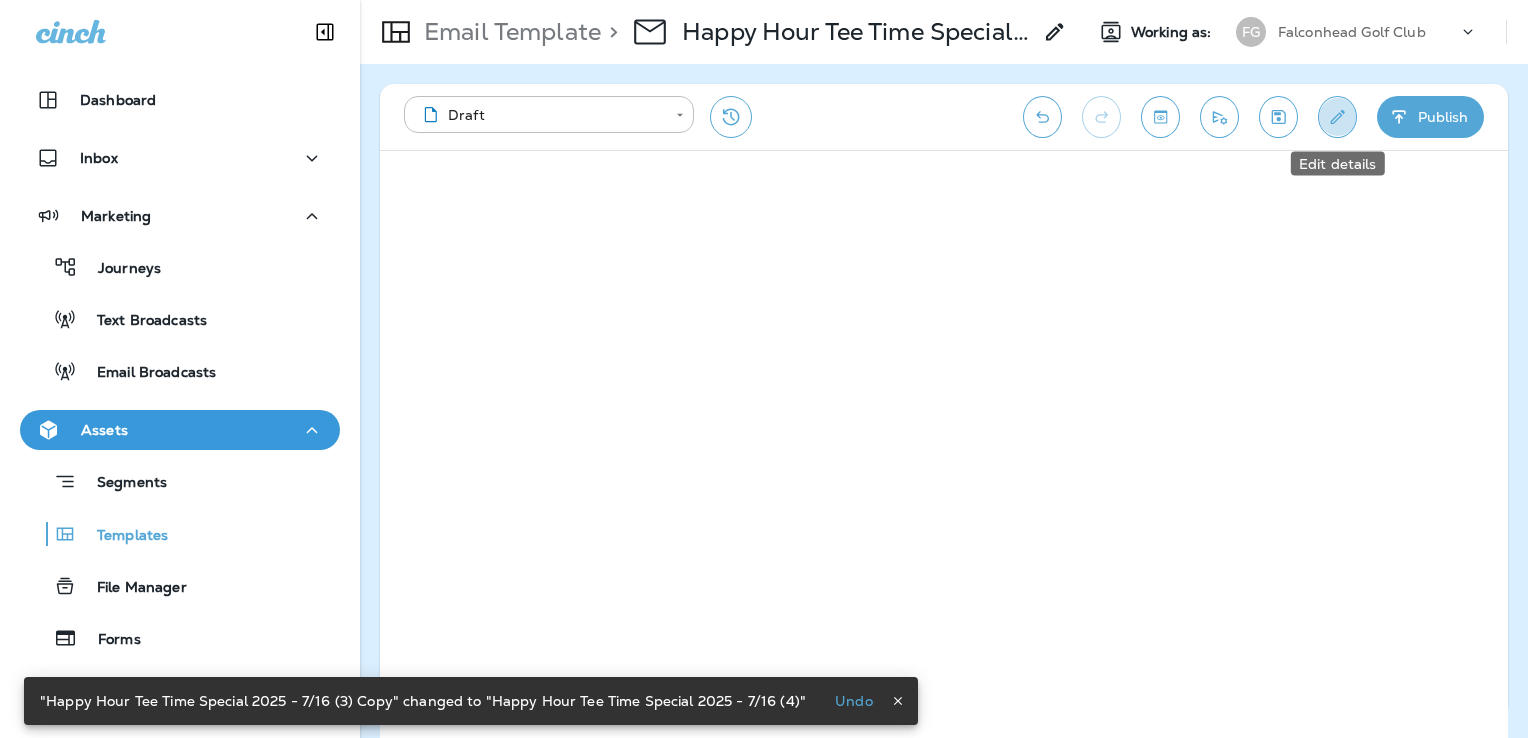 click at bounding box center [1337, 117] 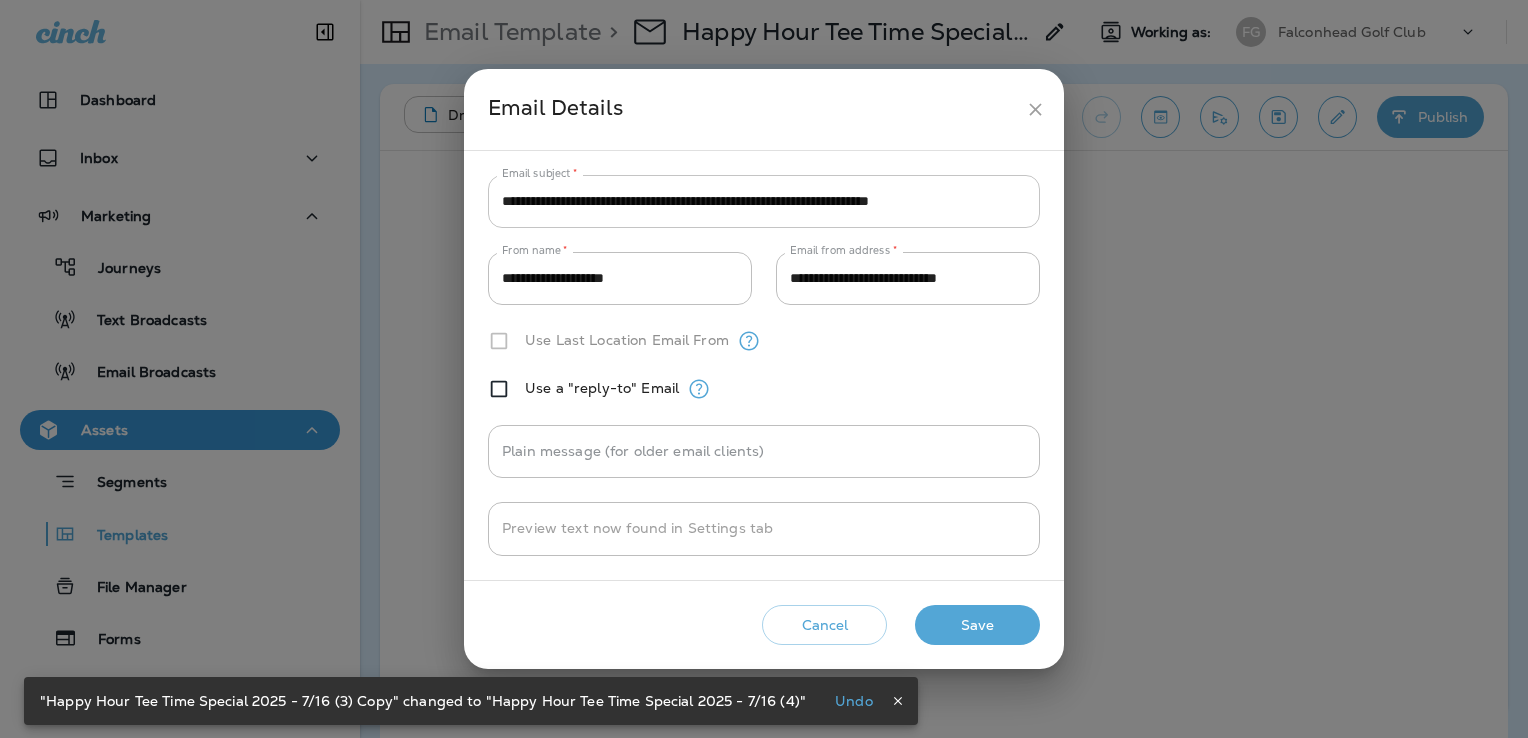 click on "**********" at bounding box center (764, 201) 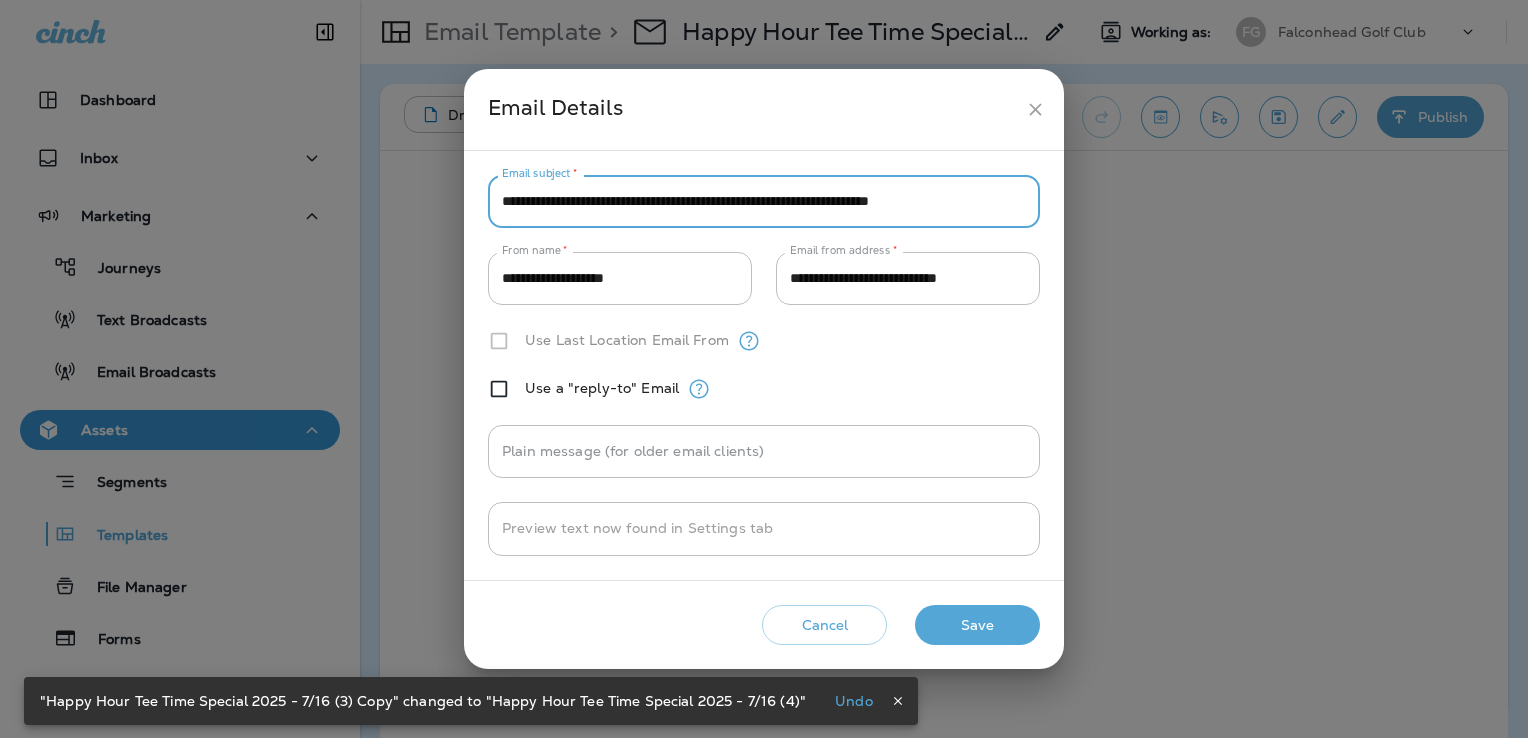 click on "**********" at bounding box center (764, 201) 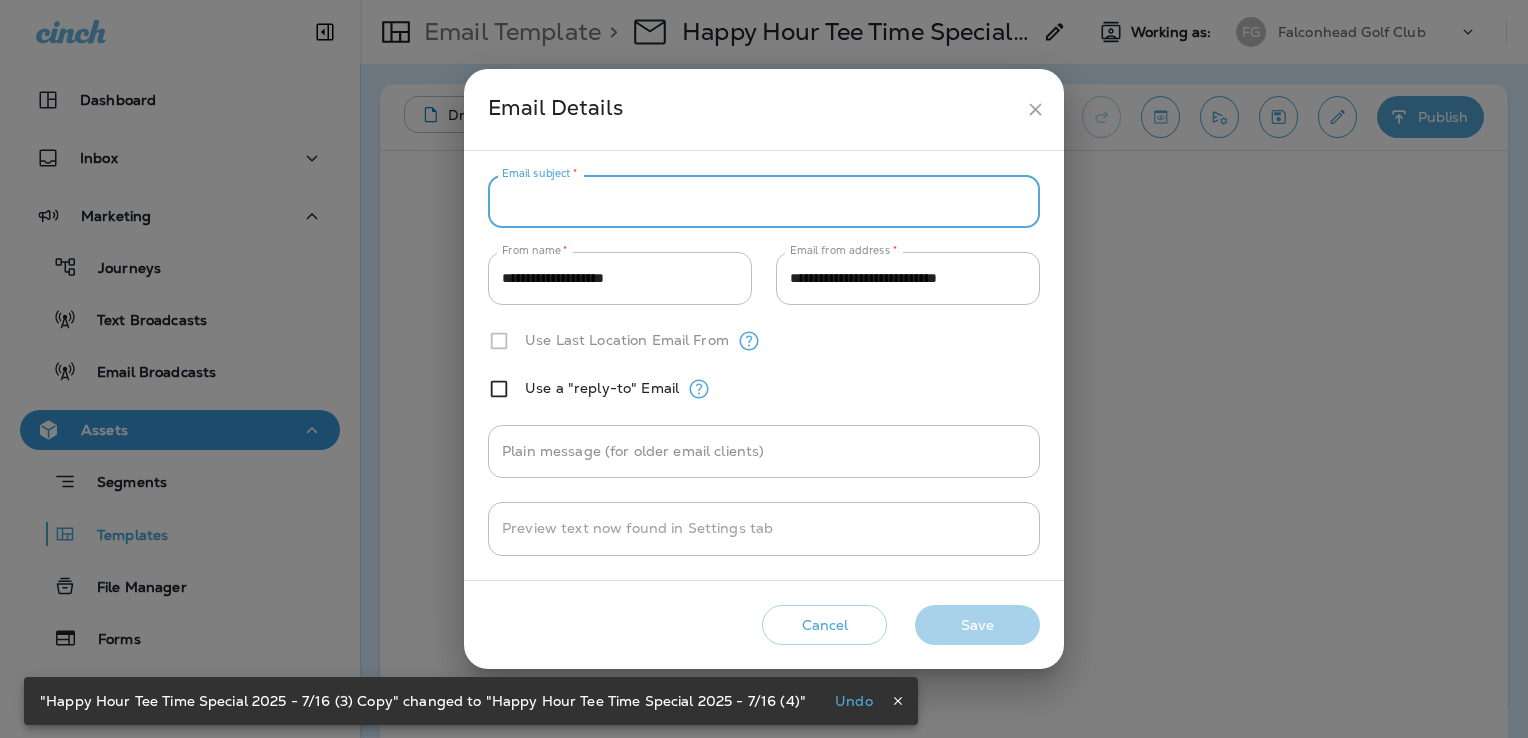 paste on "**********" 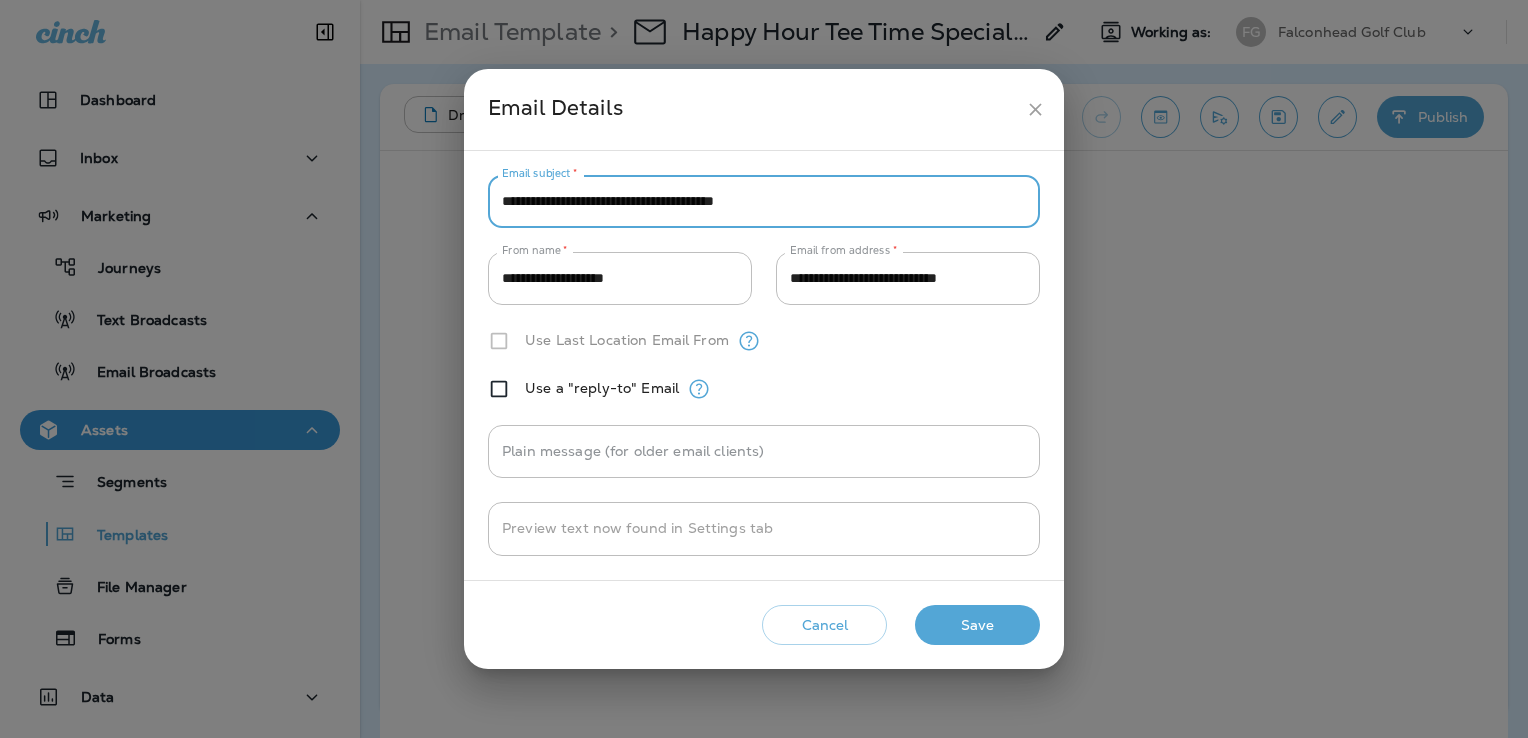 type on "**********" 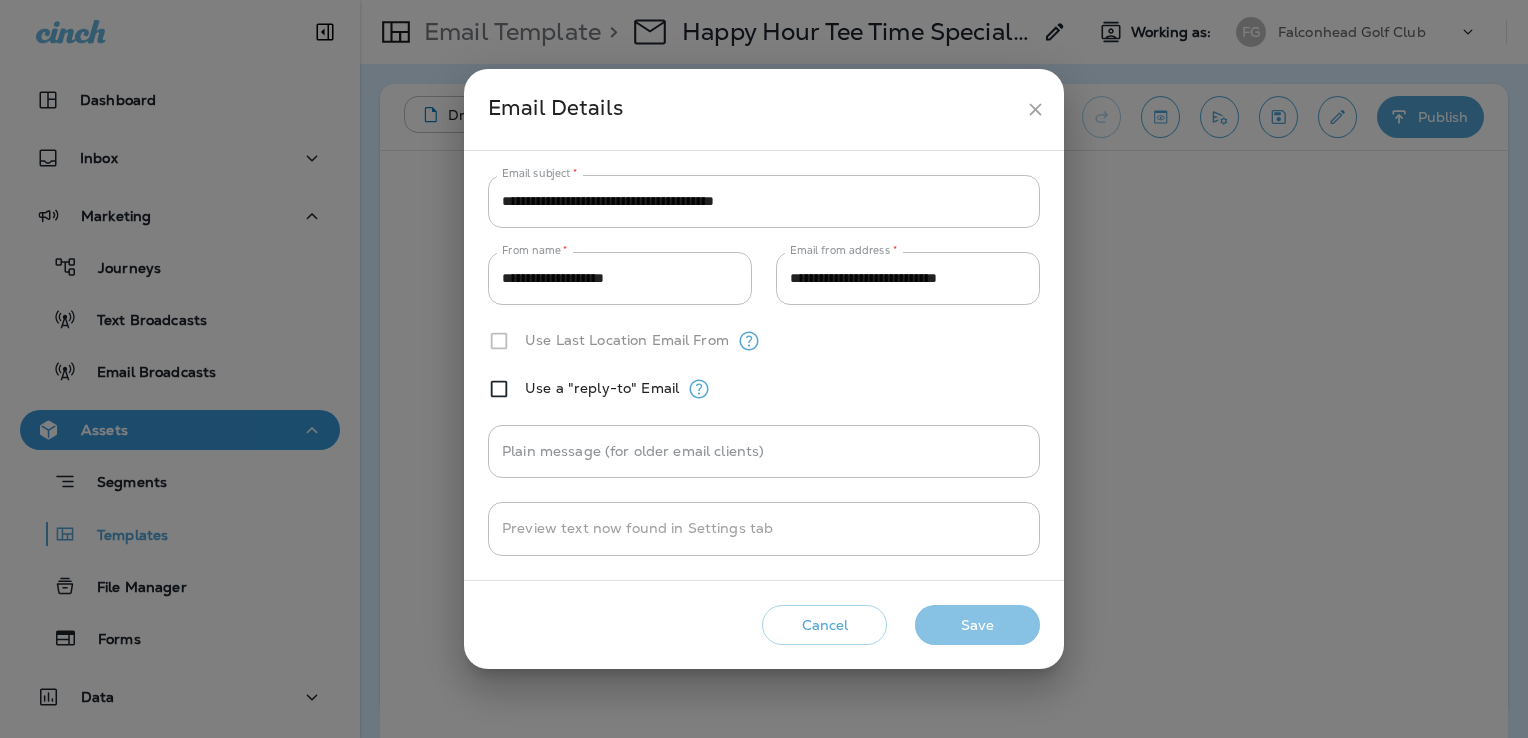 click on "Save" at bounding box center [977, 625] 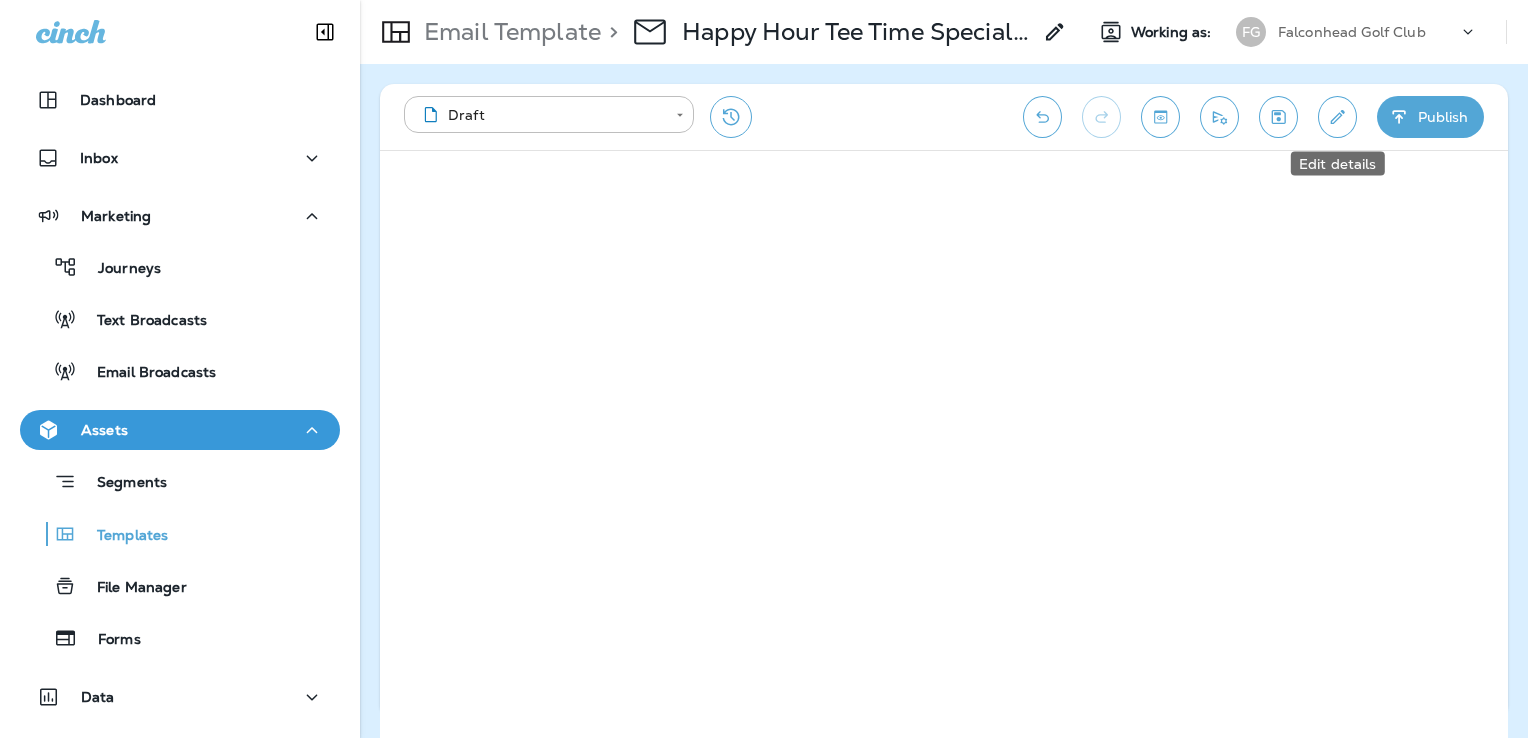 click at bounding box center (1337, 117) 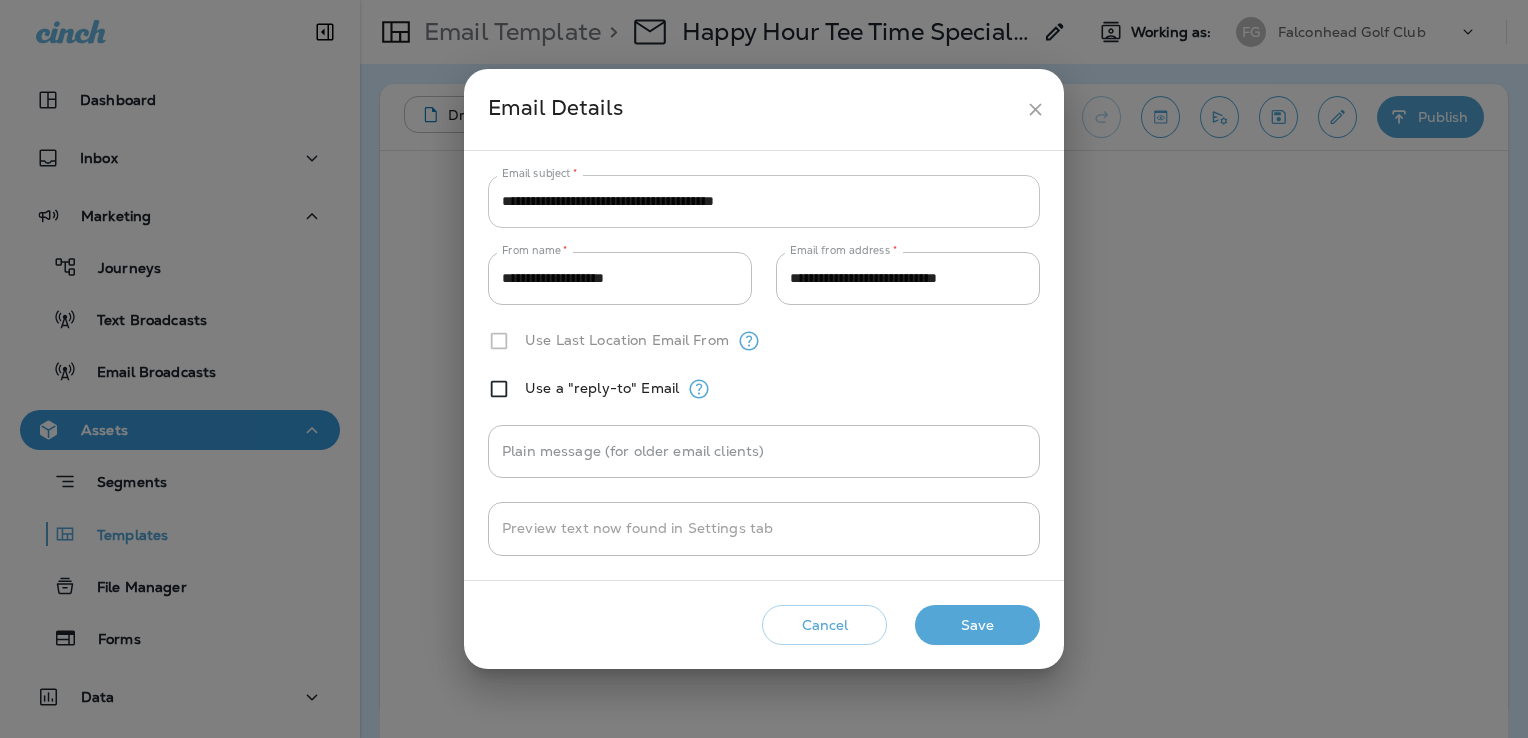 click on "**********" at bounding box center (764, 201) 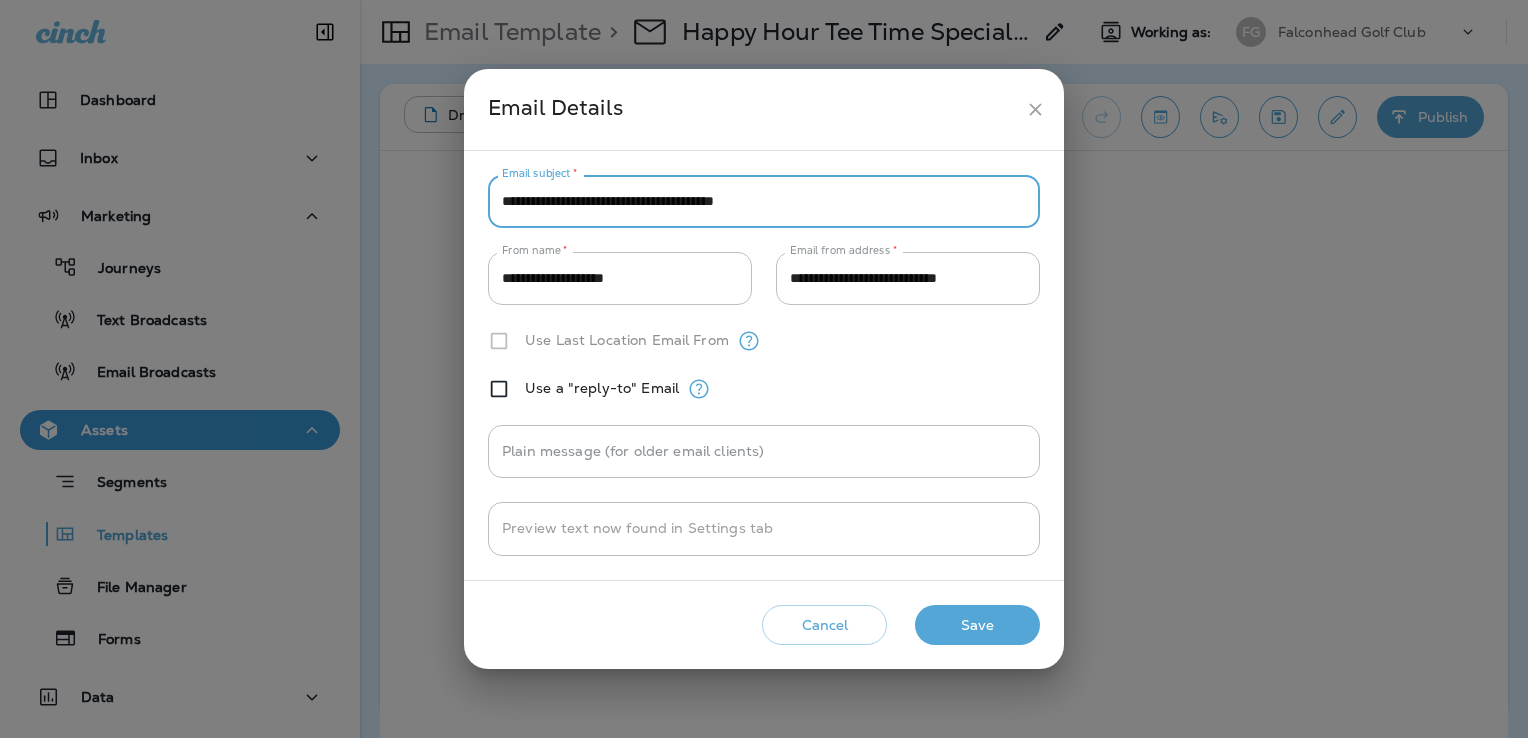 paste on "*" 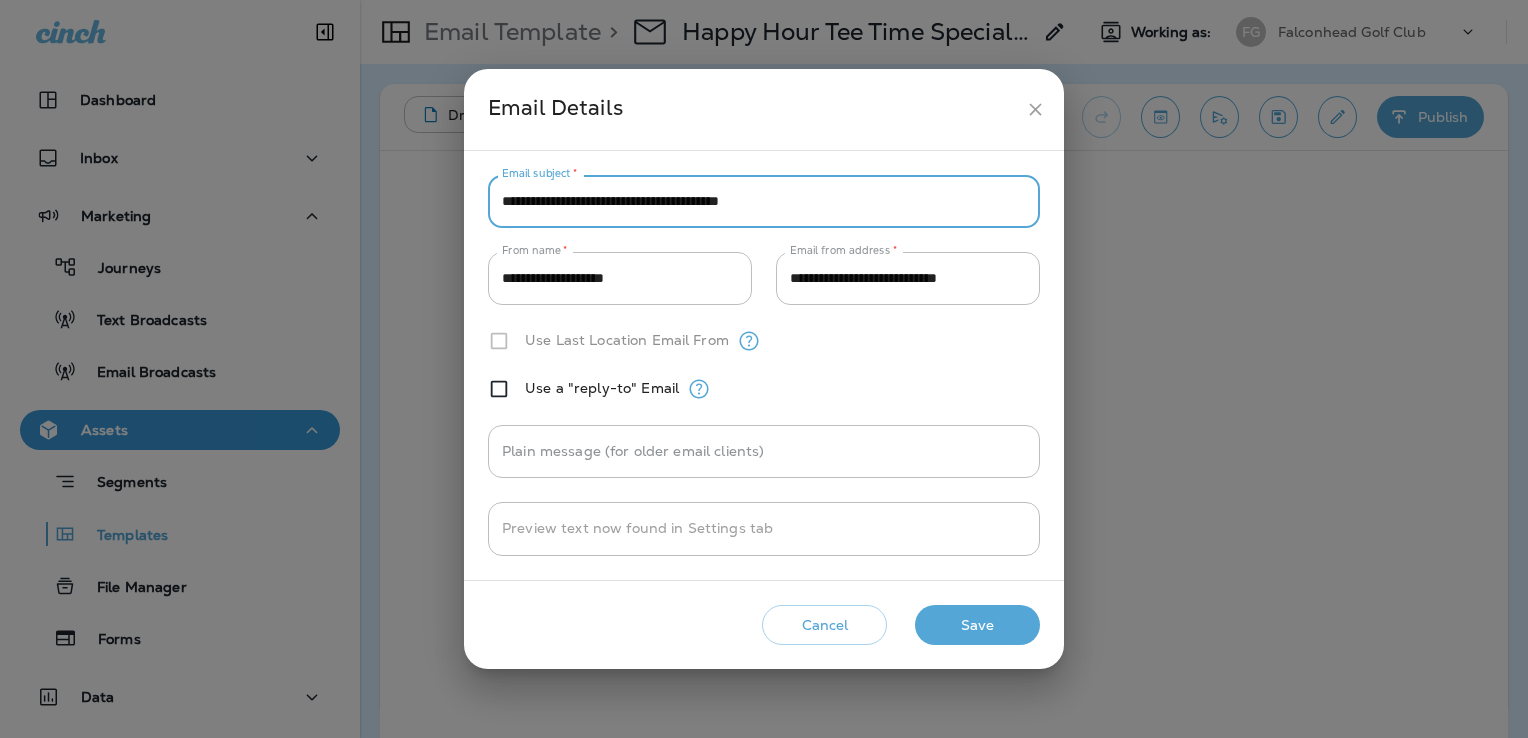 type on "**********" 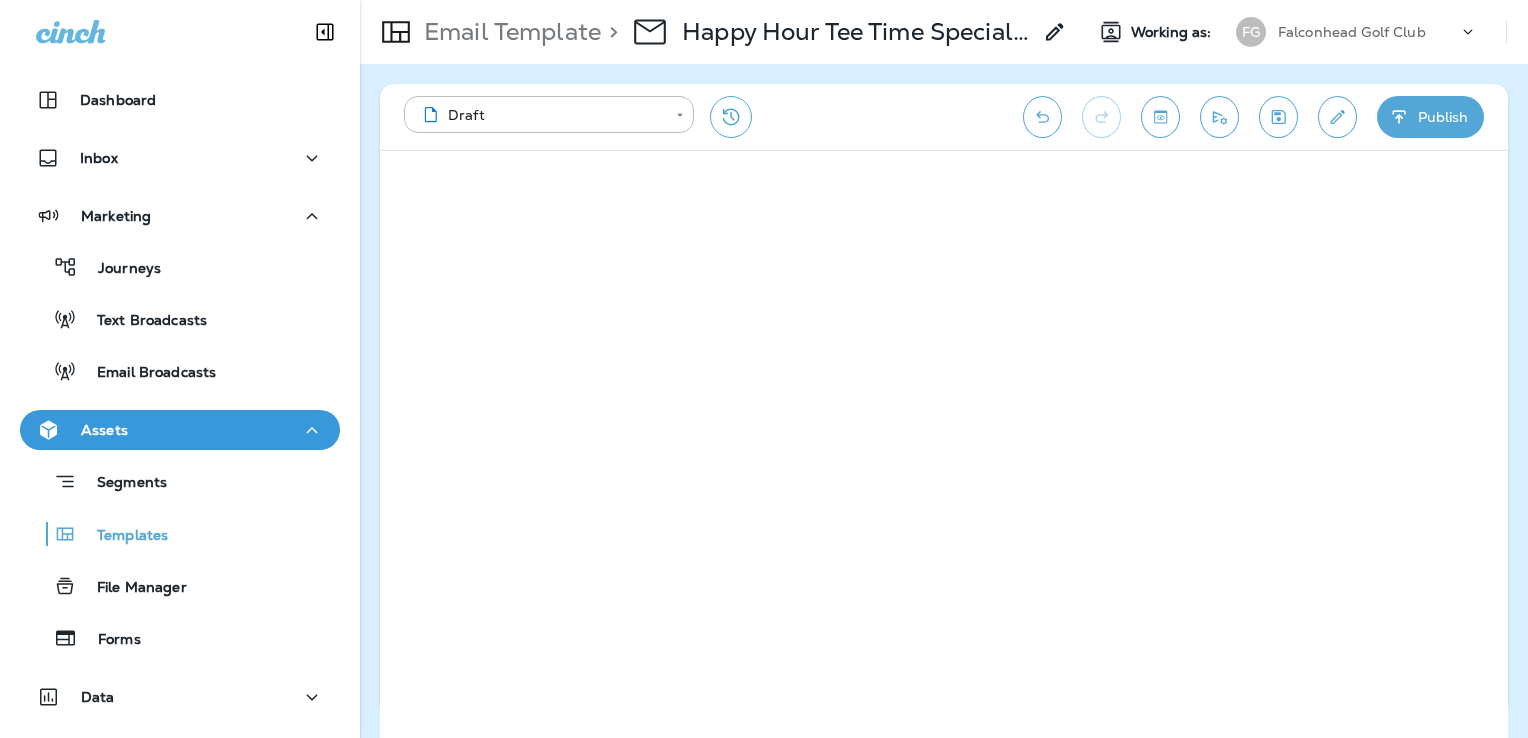 click 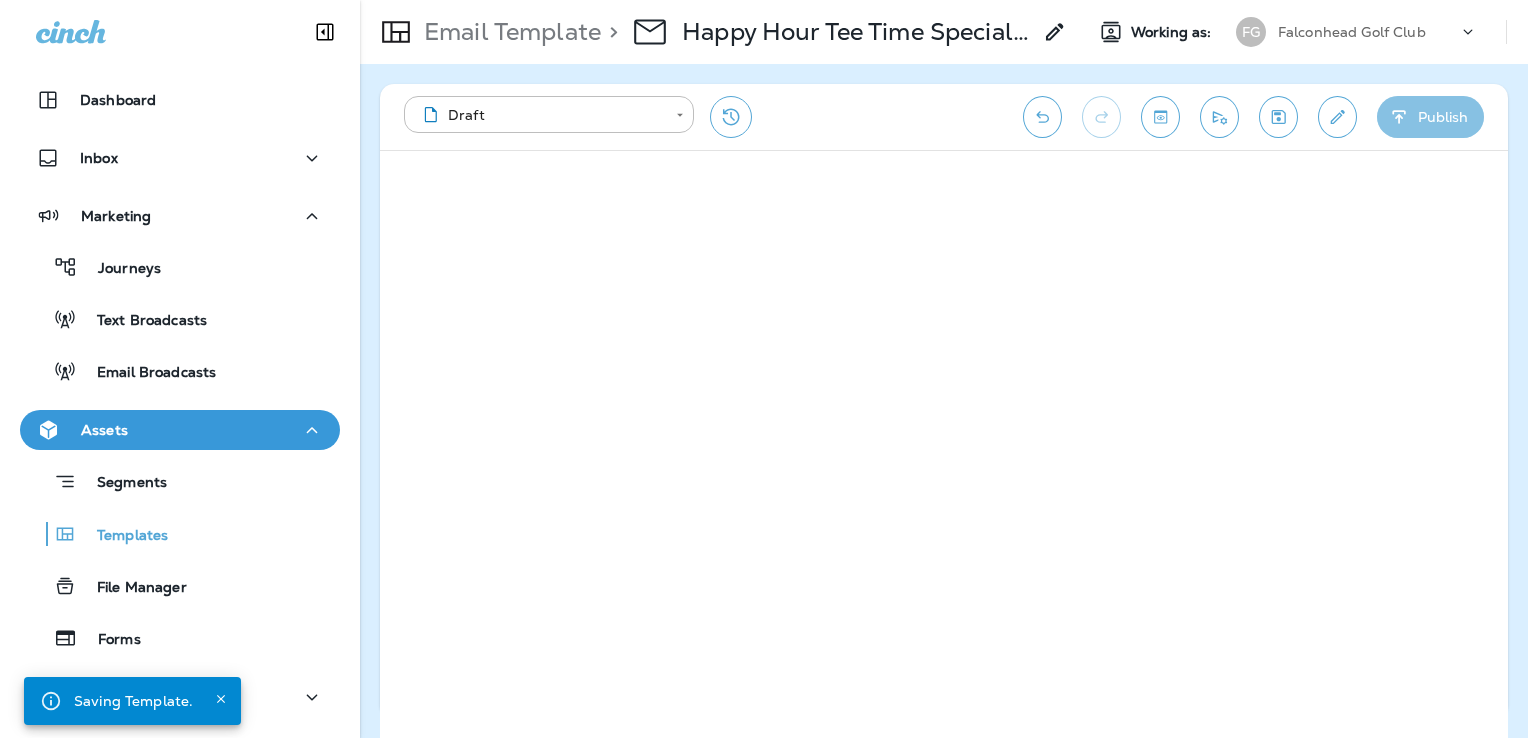 click on "Publish" at bounding box center [1430, 117] 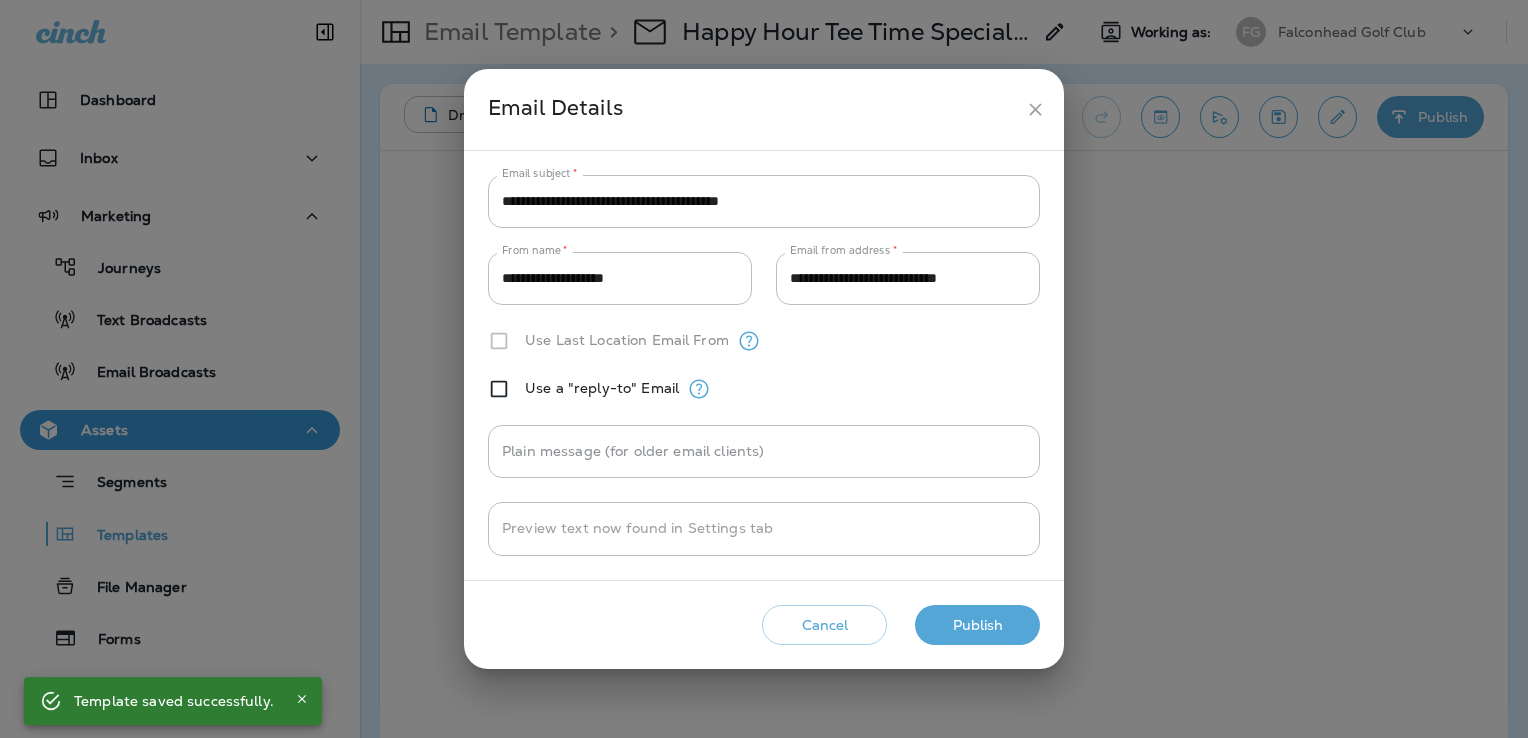 click on "Publish" at bounding box center [977, 625] 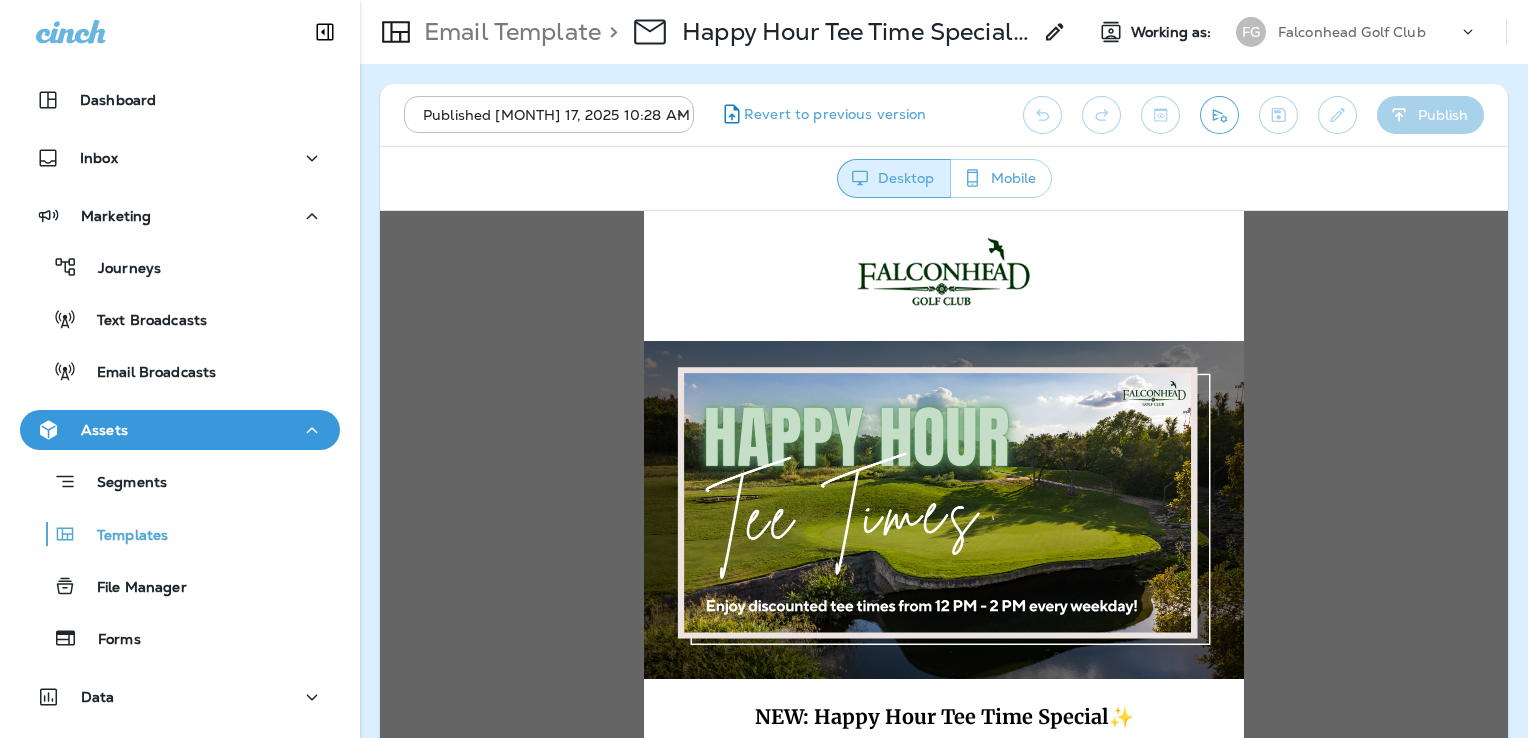 scroll, scrollTop: 0, scrollLeft: 0, axis: both 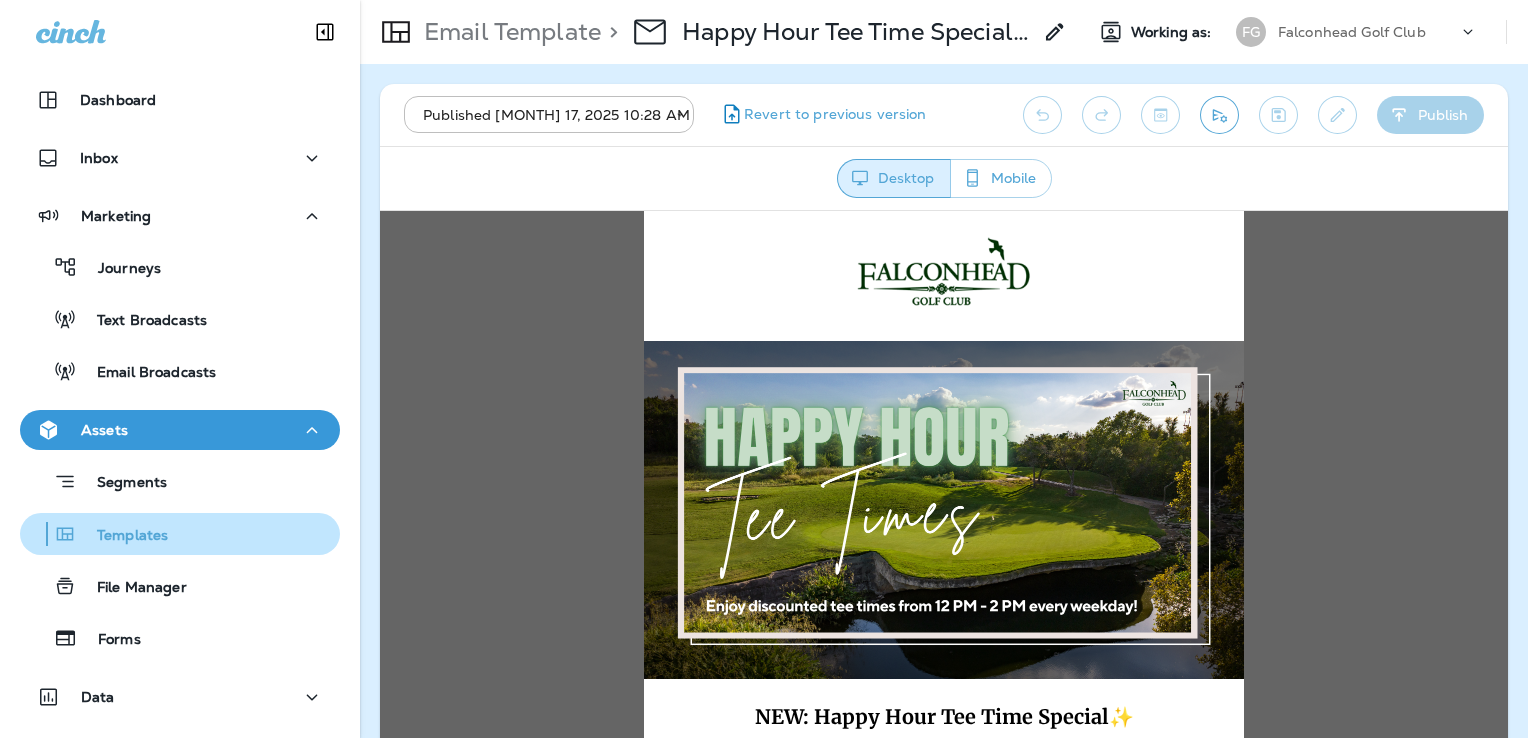 click on "Templates" at bounding box center (180, 534) 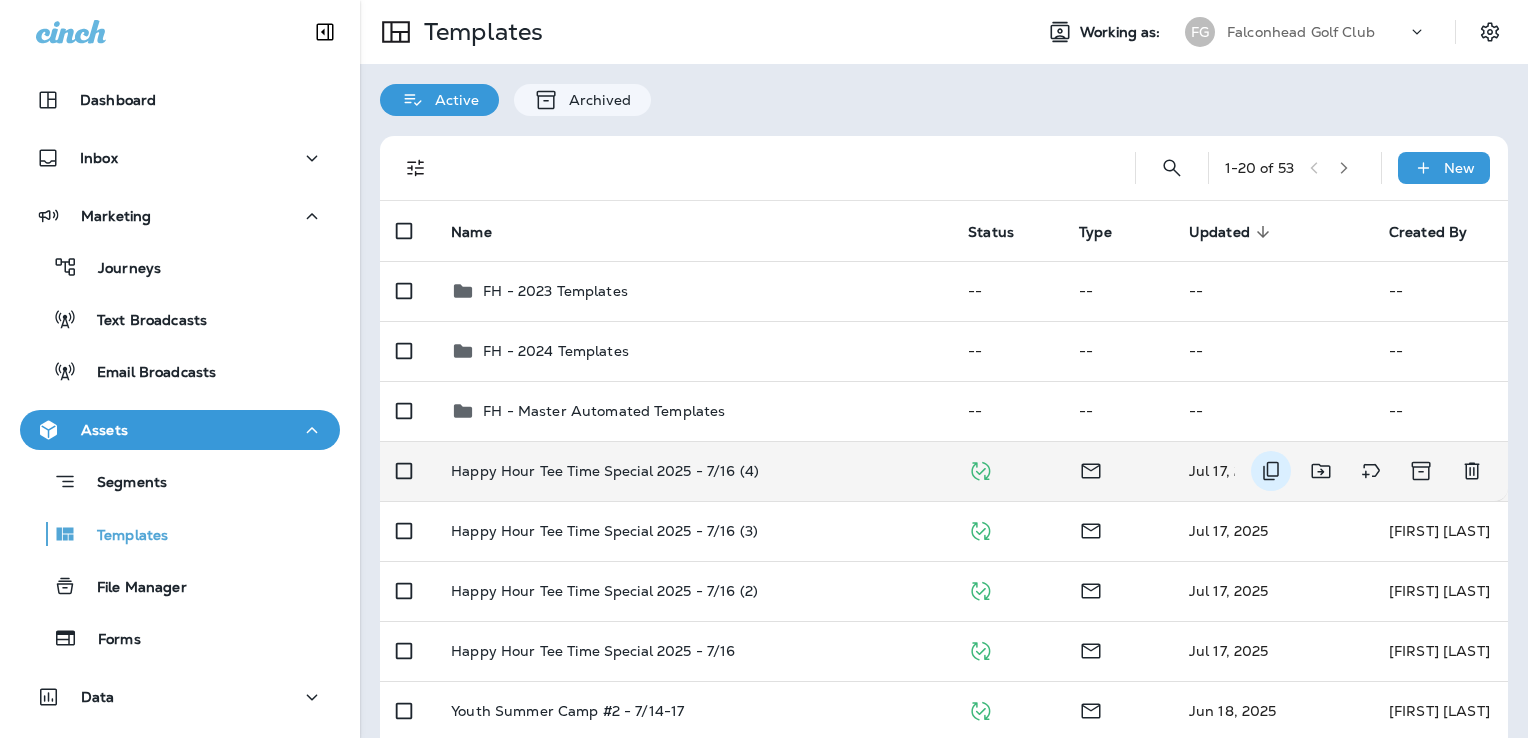 click at bounding box center (1271, 471) 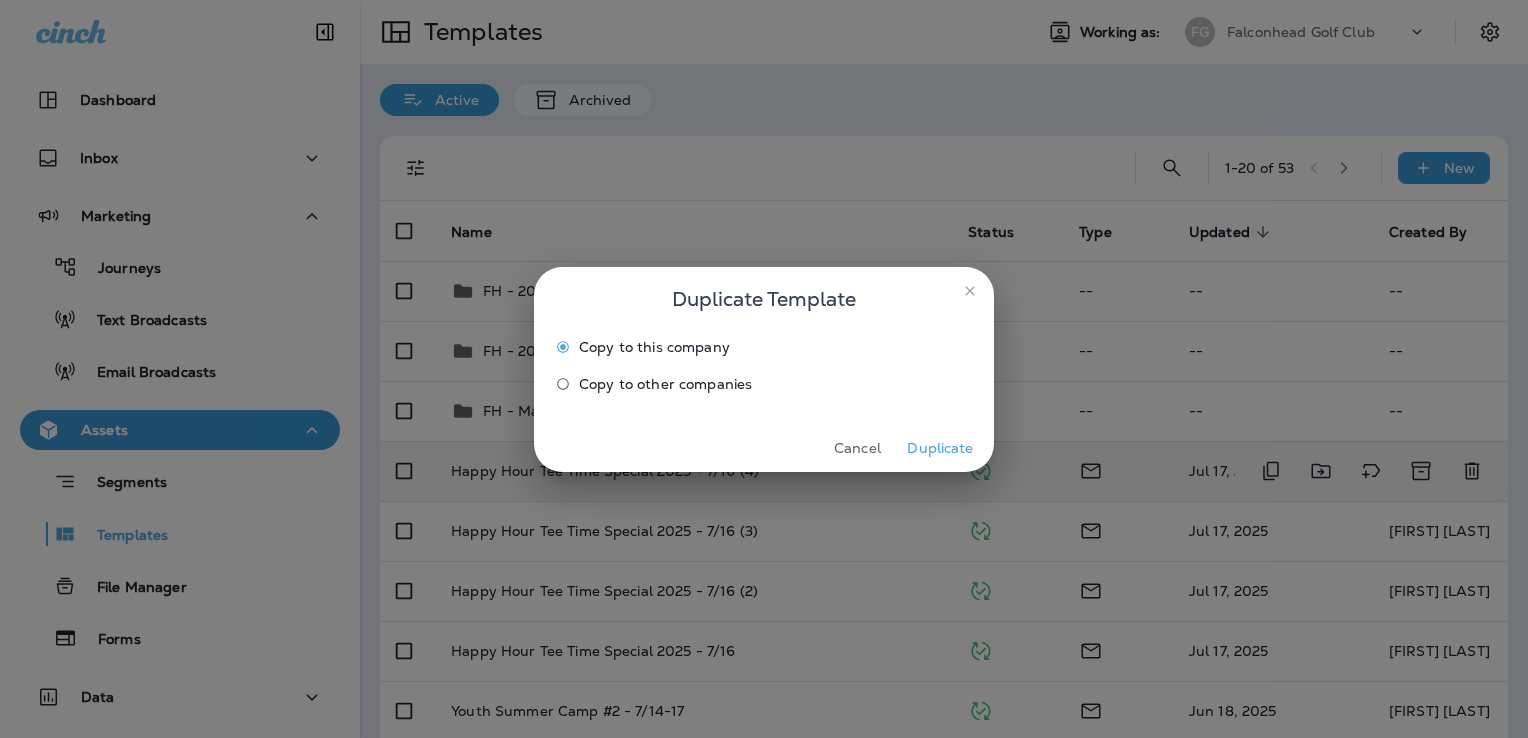 click on "Duplicate" at bounding box center [940, 448] 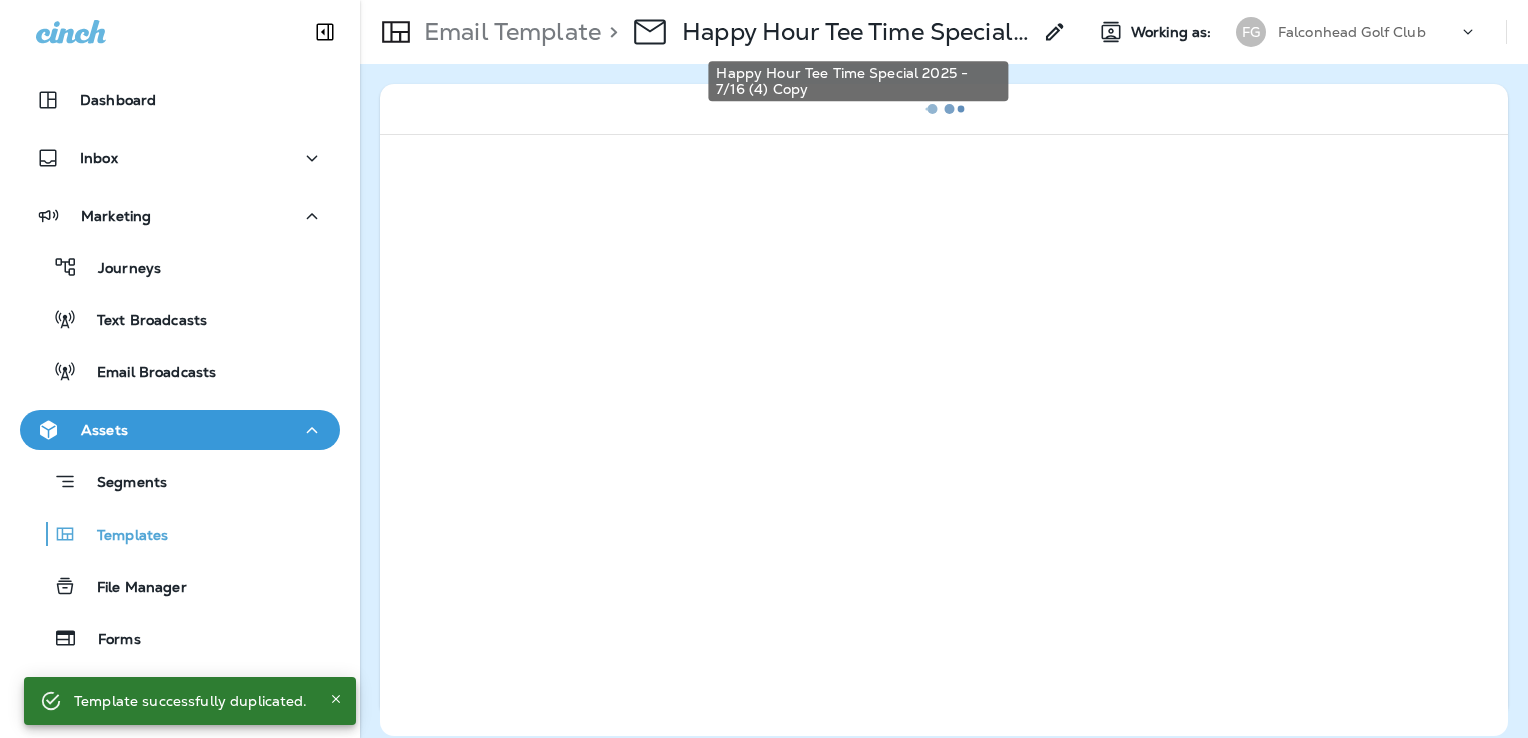click on "Happy Hour Tee Time Special 2025 - 7/16 (4) Copy" at bounding box center (856, 32) 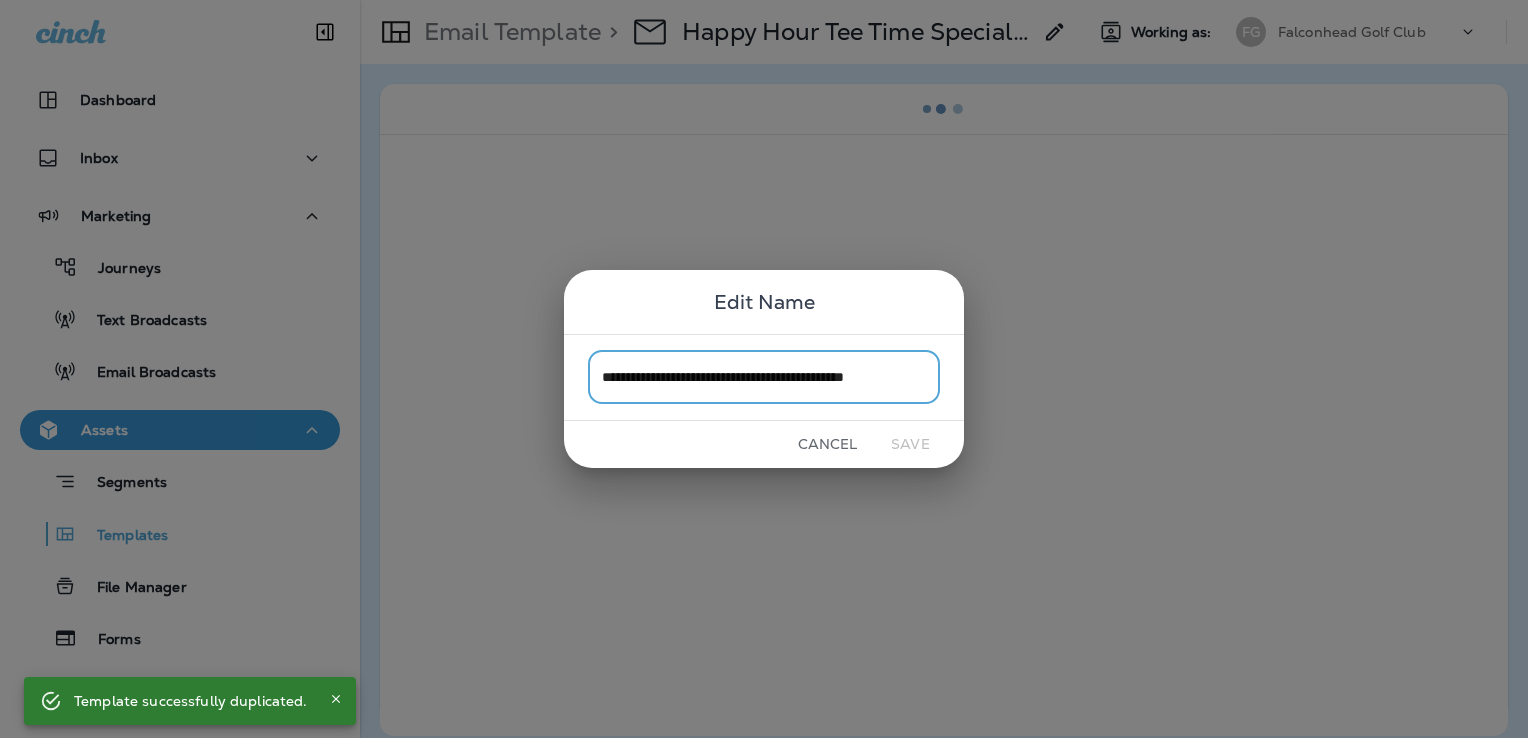 scroll, scrollTop: 0, scrollLeft: 15, axis: horizontal 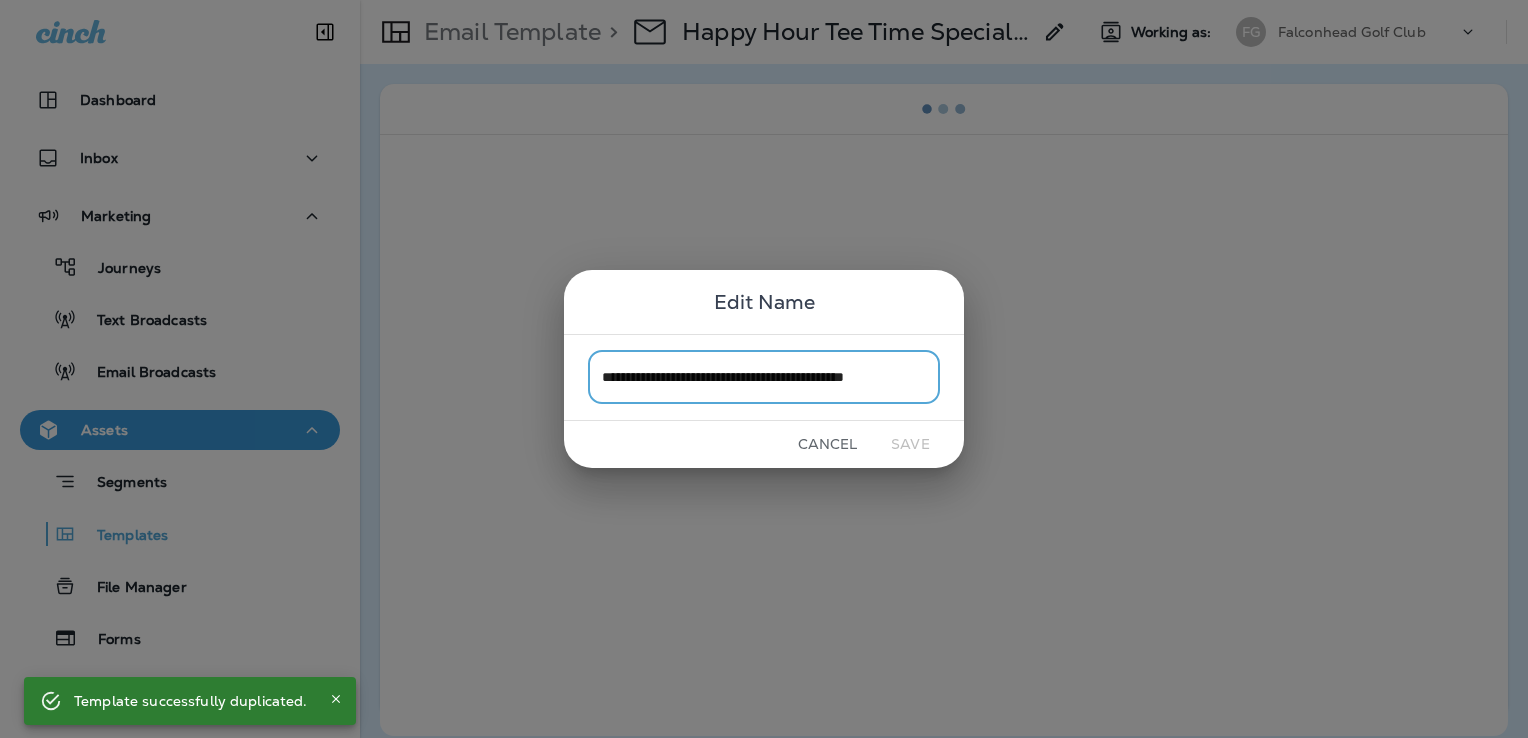 click on "**********" at bounding box center [764, 377] 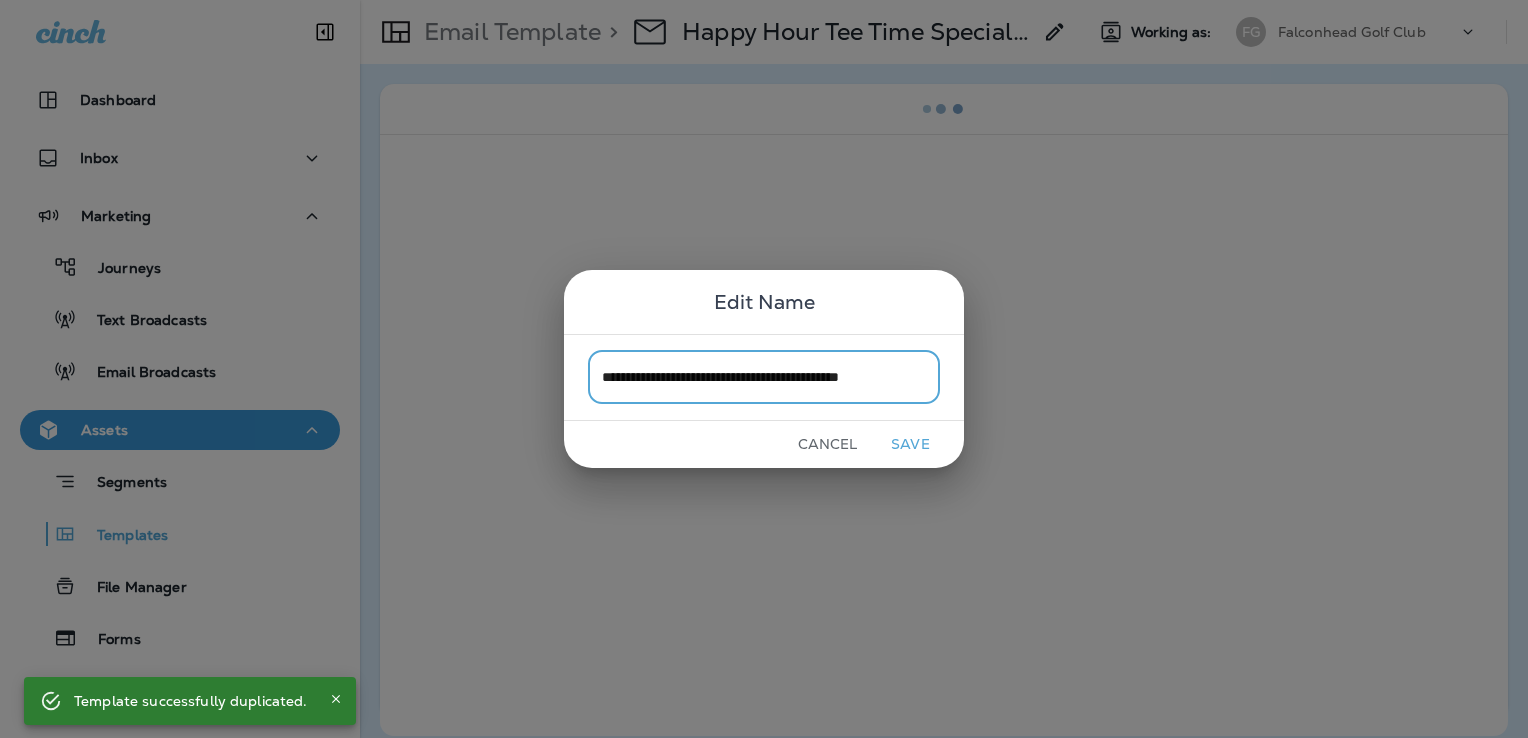 scroll, scrollTop: 0, scrollLeft: 0, axis: both 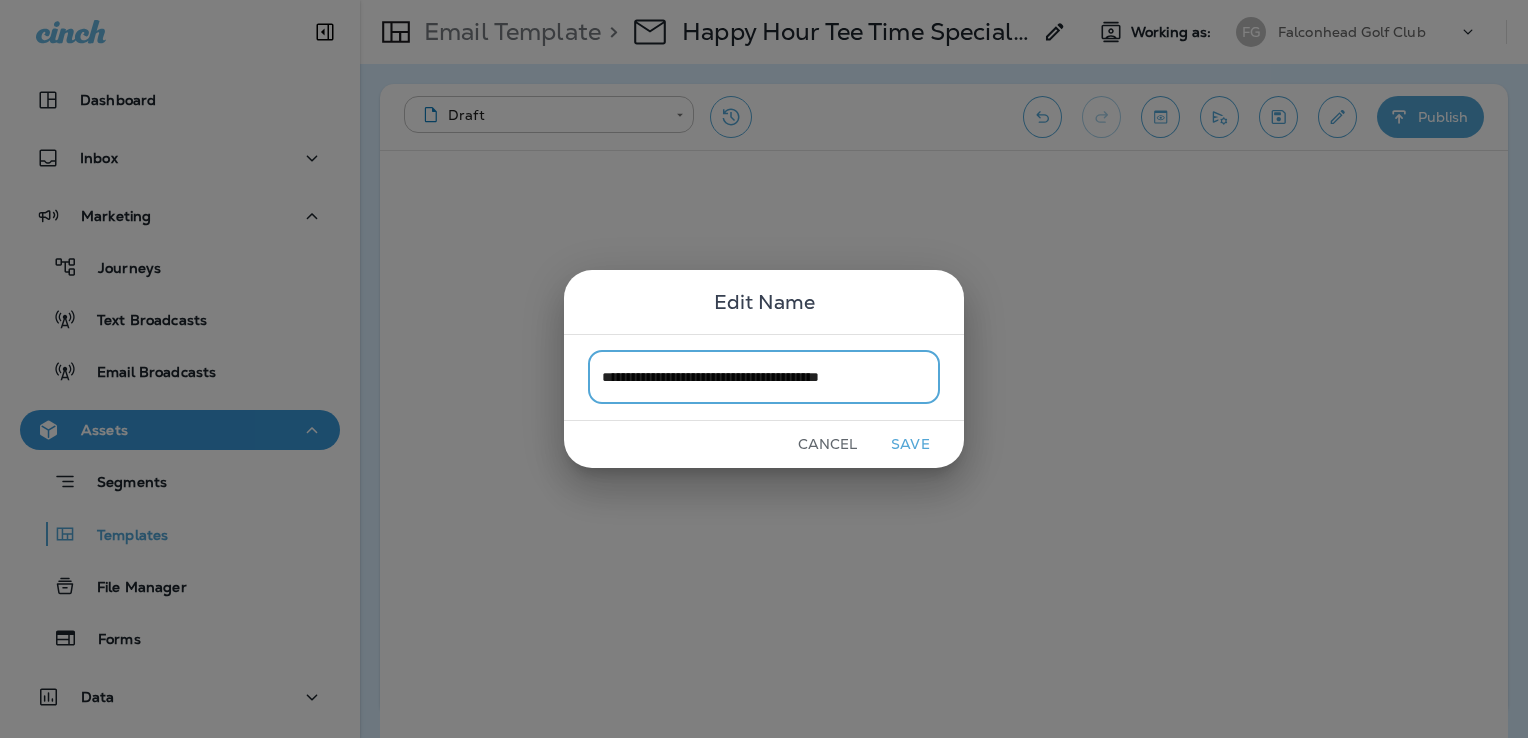 type on "**********" 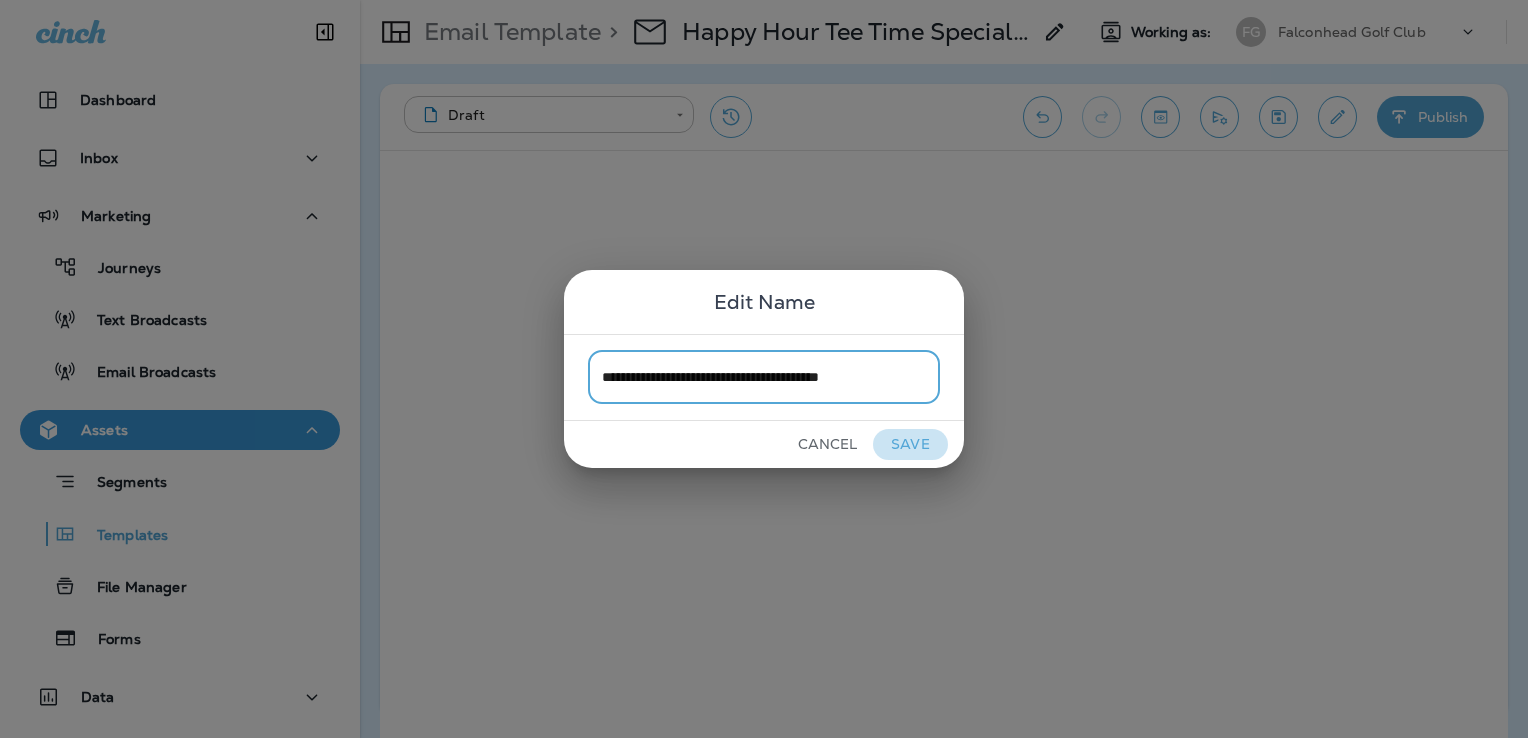 click on "Save" at bounding box center (910, 444) 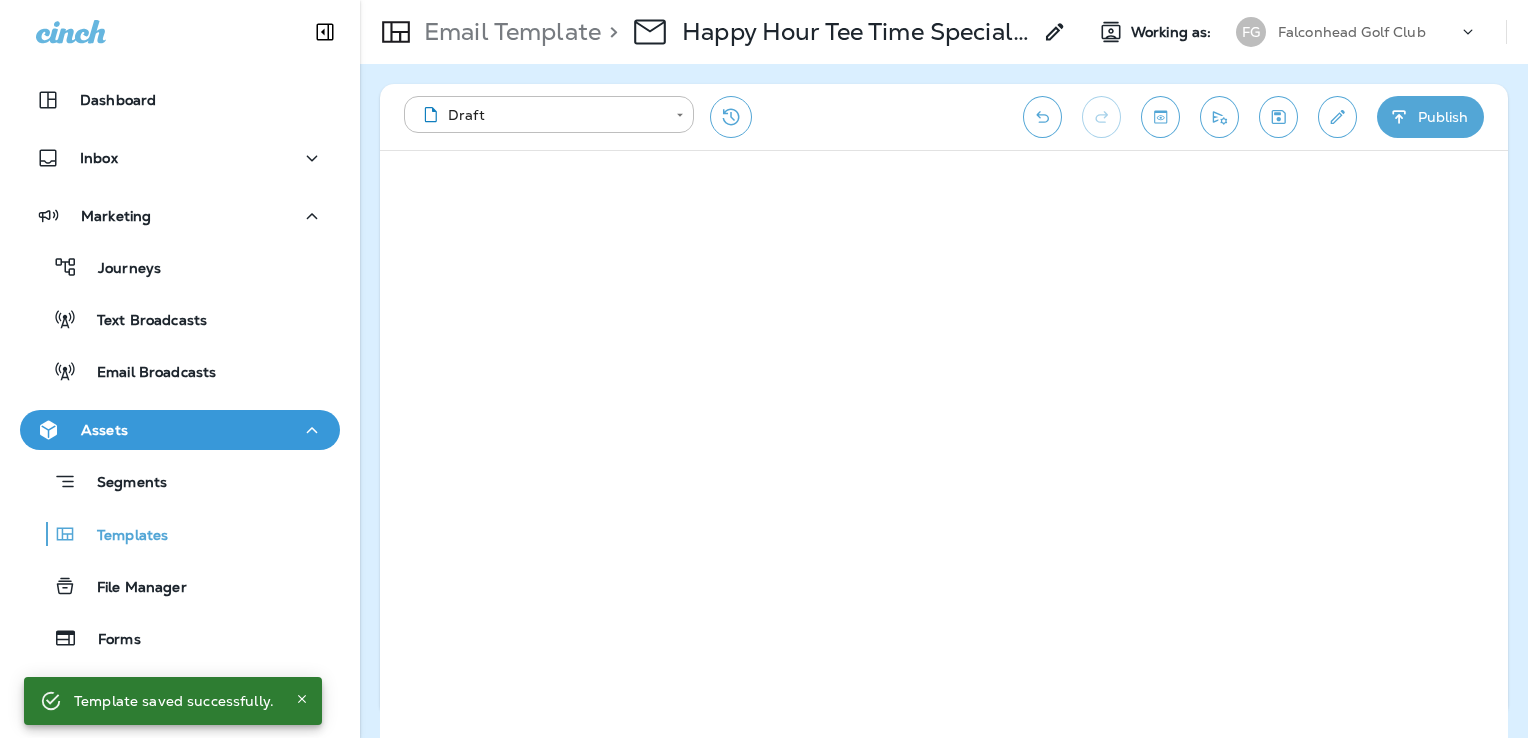 click at bounding box center (1337, 117) 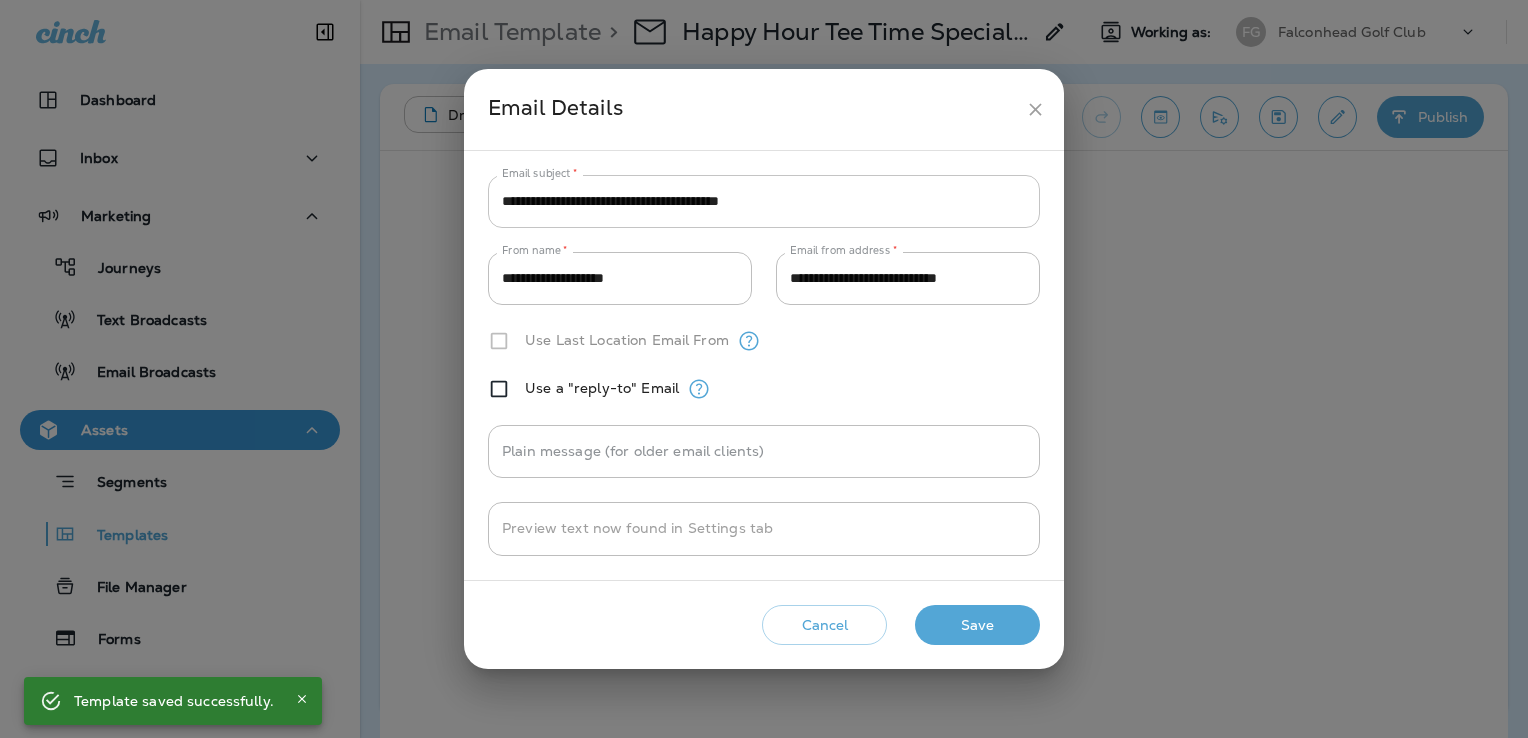 click on "**********" at bounding box center (764, 201) 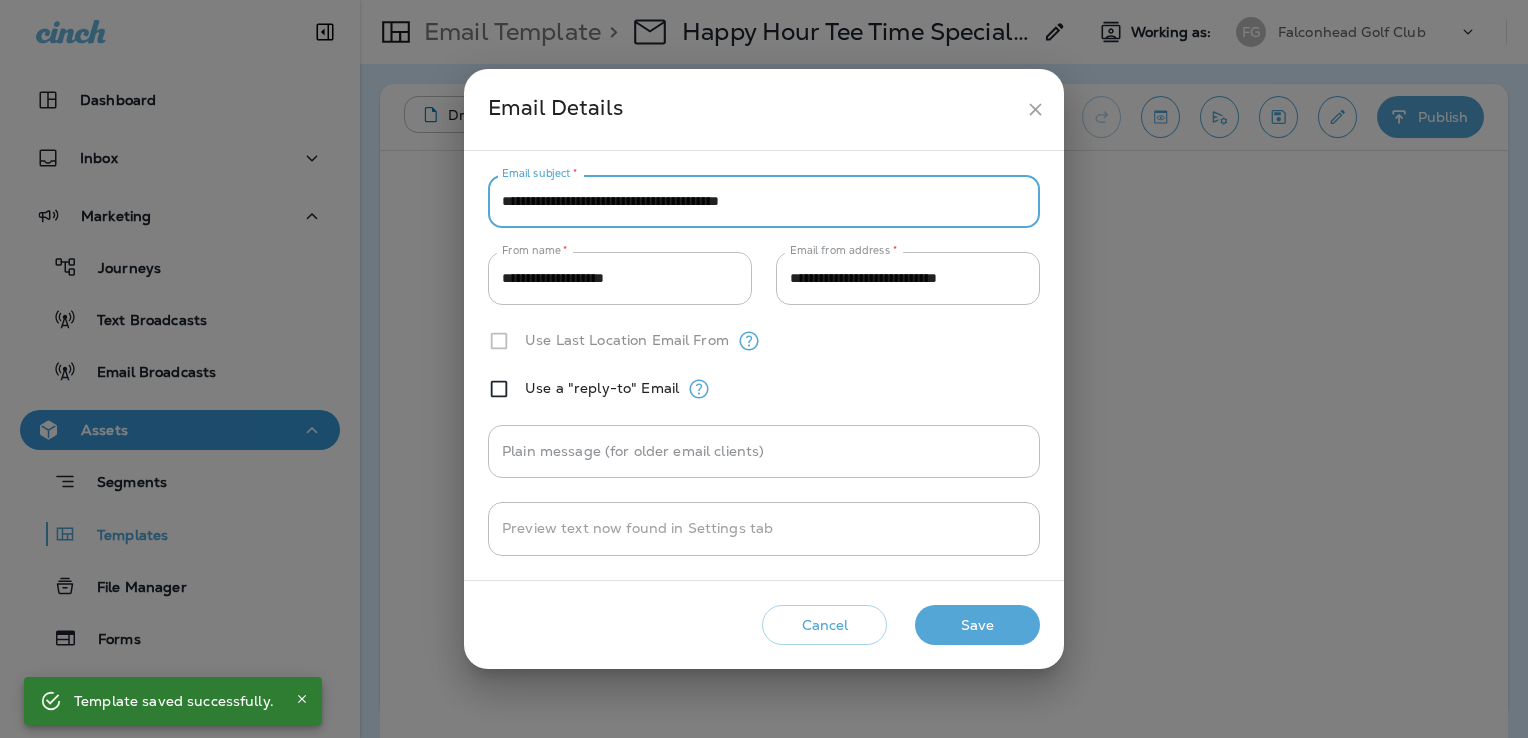click on "**********" at bounding box center [764, 201] 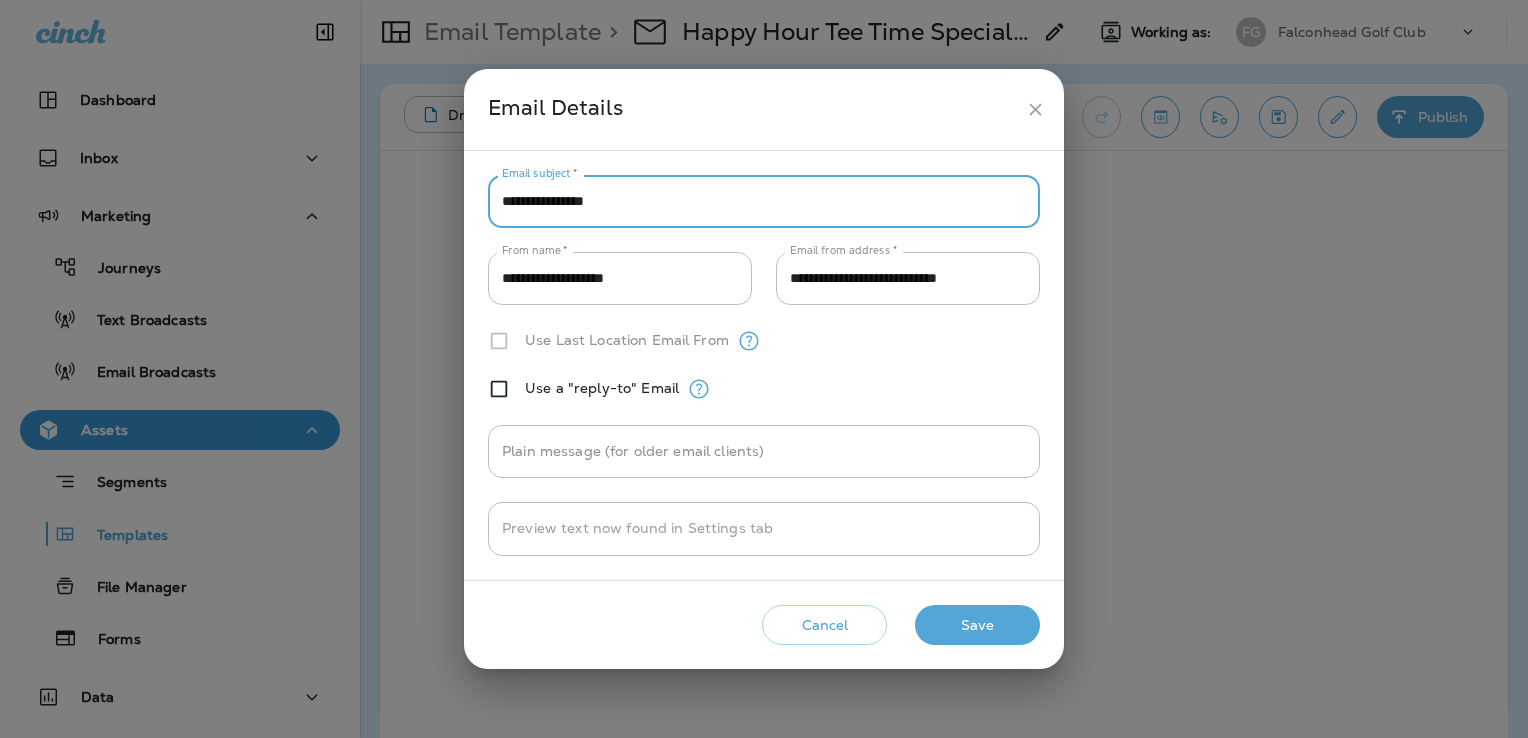 paste on "**********" 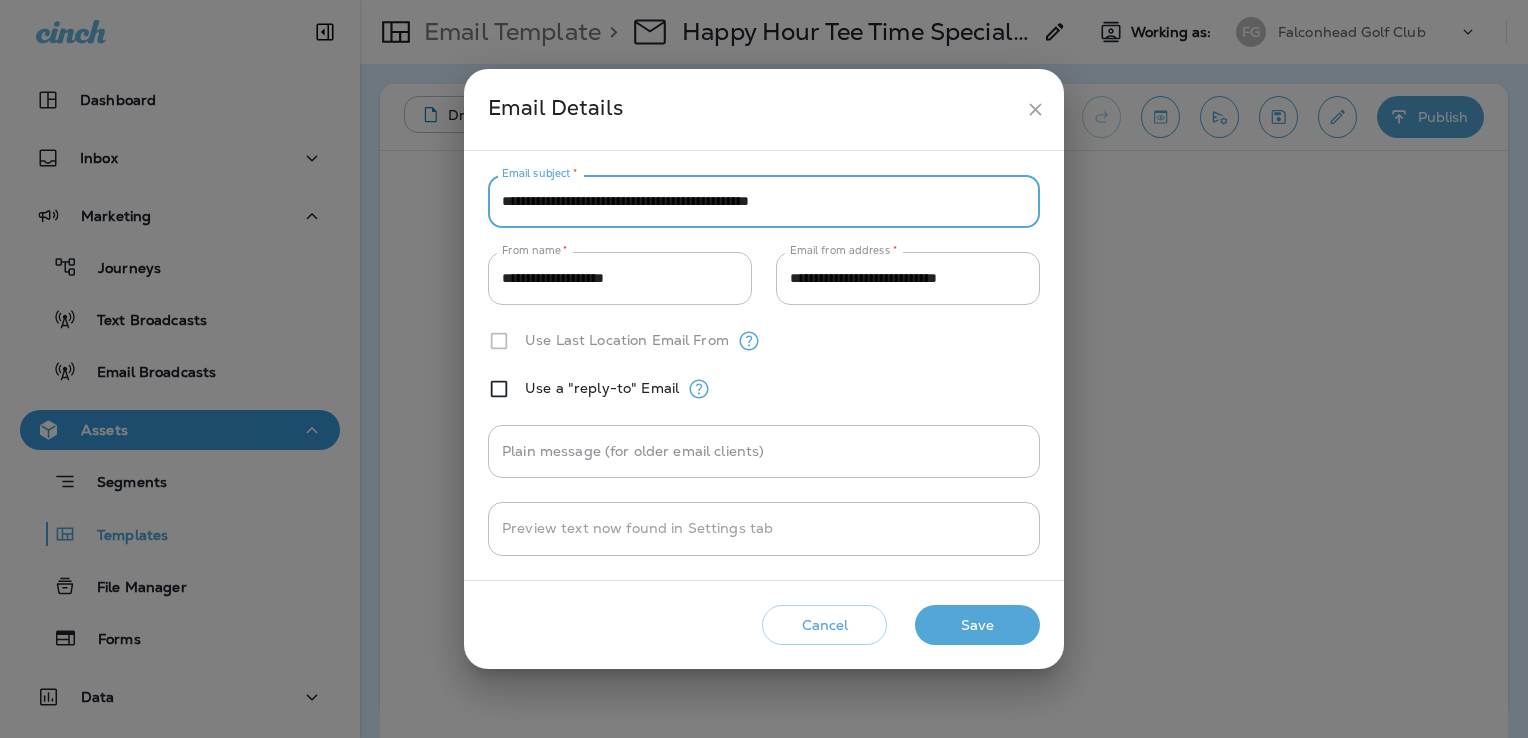 type on "**********" 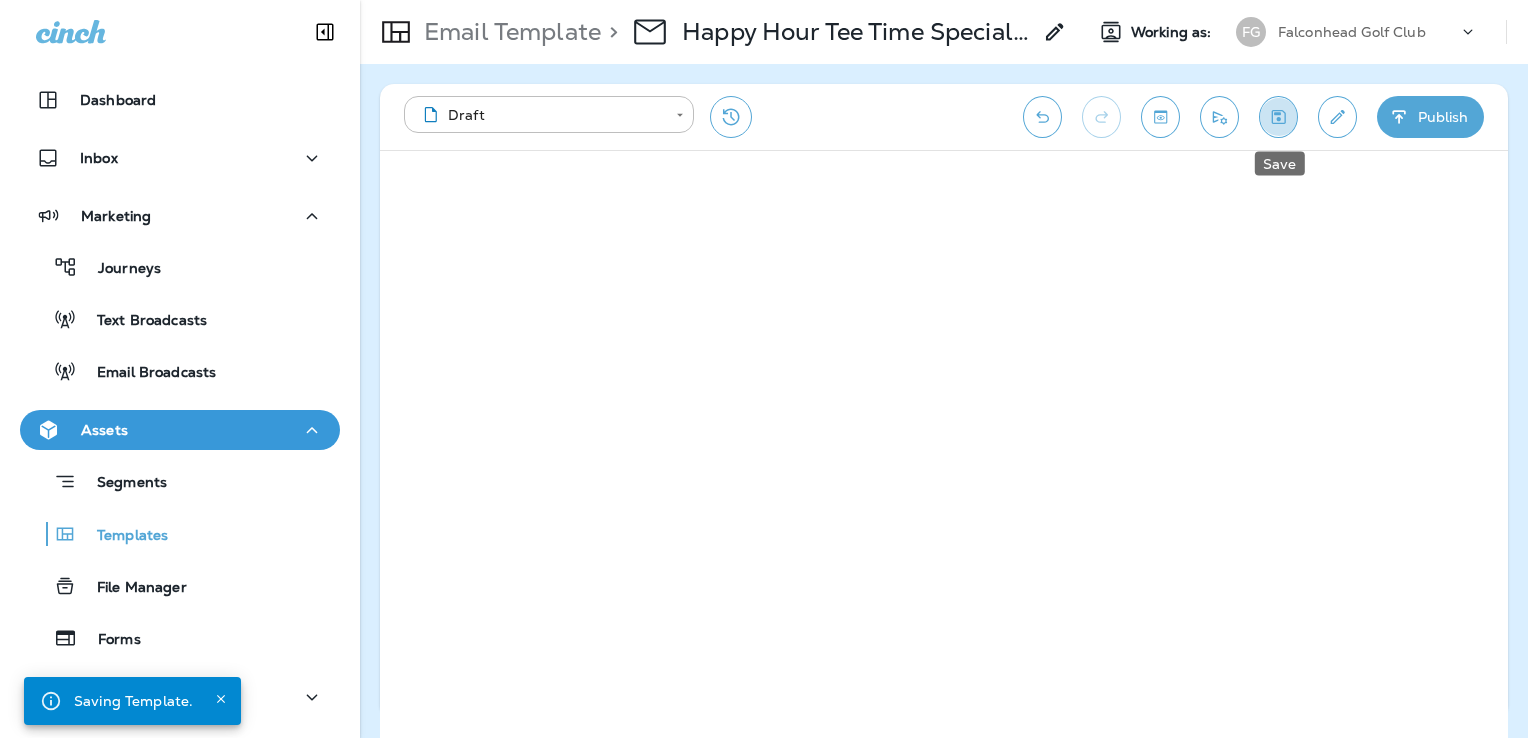 click at bounding box center [1278, 117] 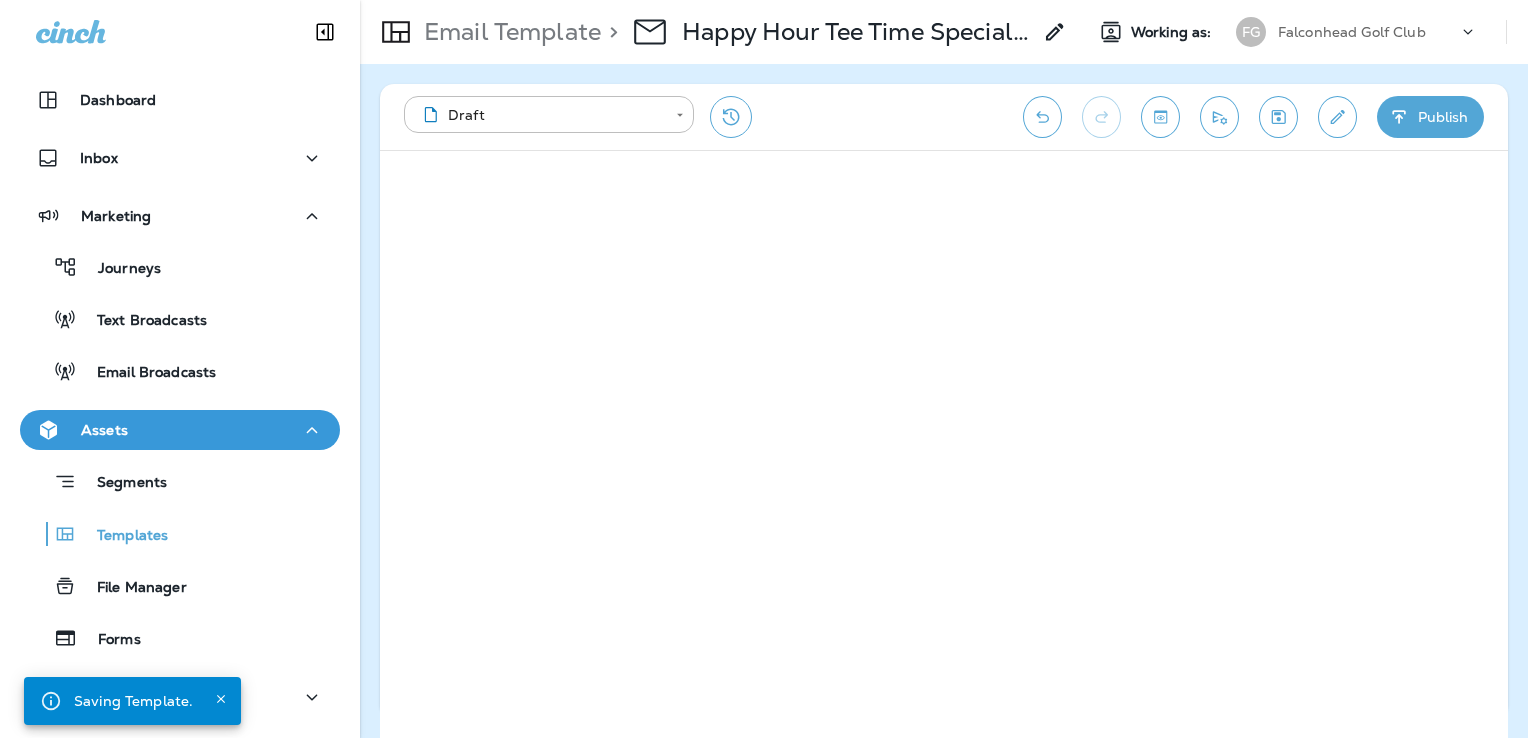 click on "Publish" at bounding box center [1430, 117] 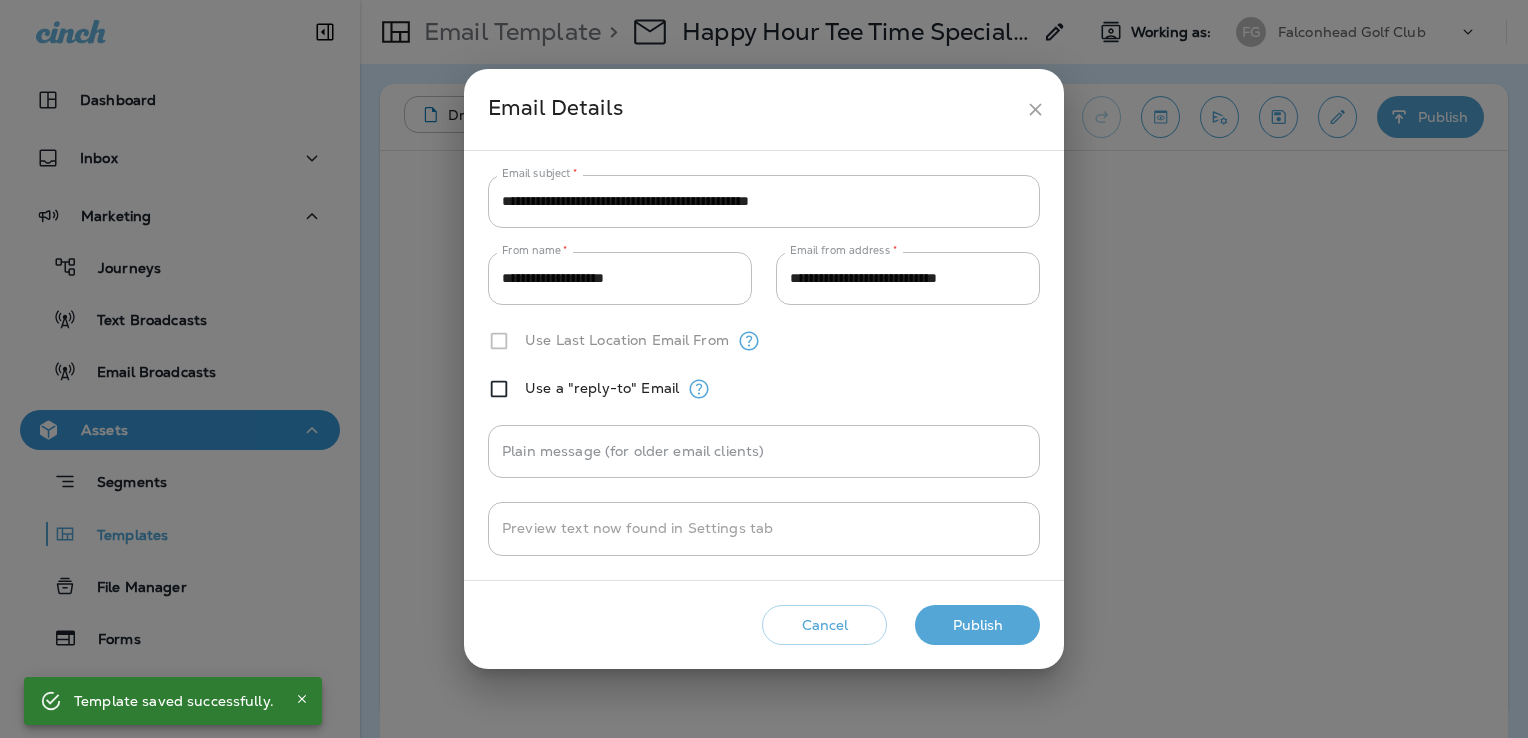 click on "Publish" at bounding box center (977, 625) 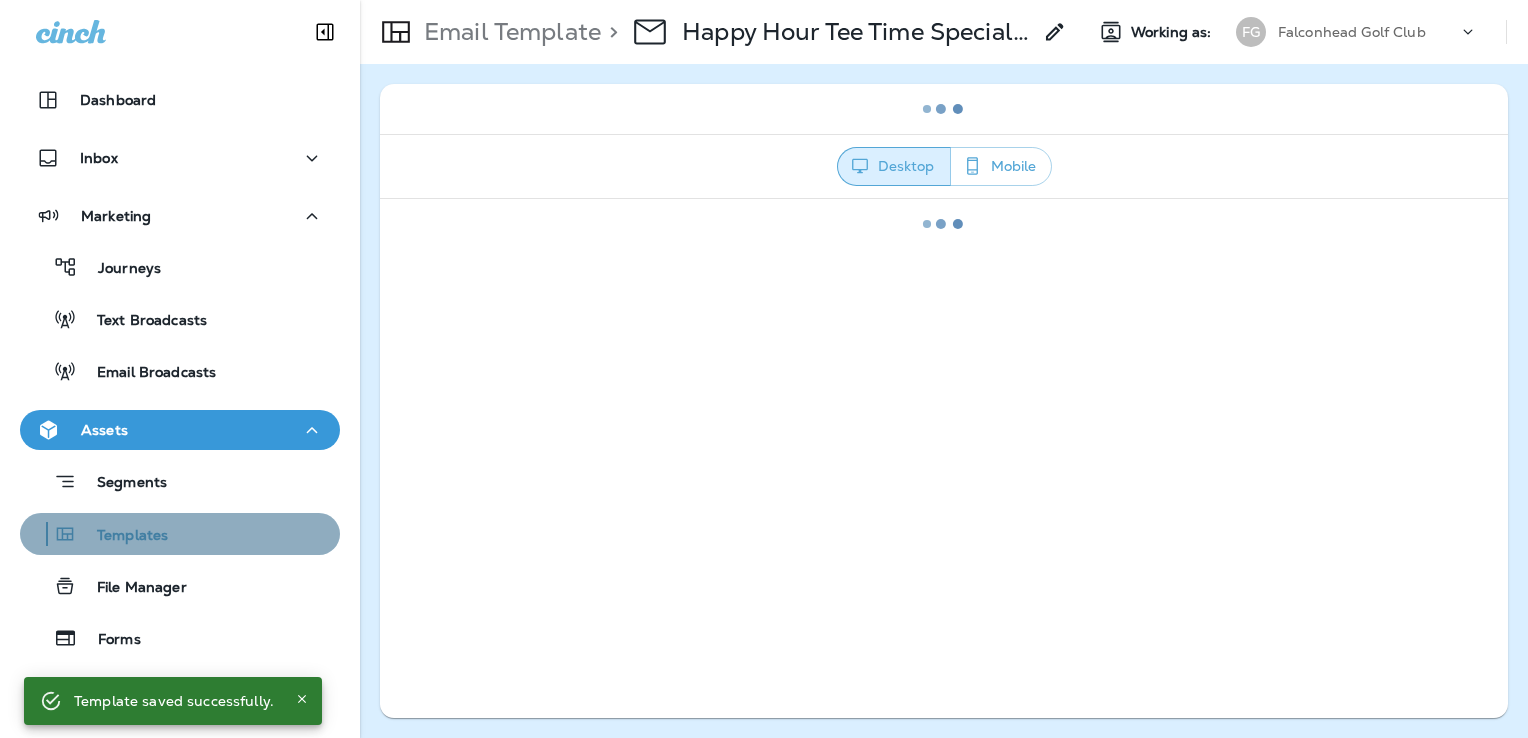 click on "Templates" at bounding box center [180, 534] 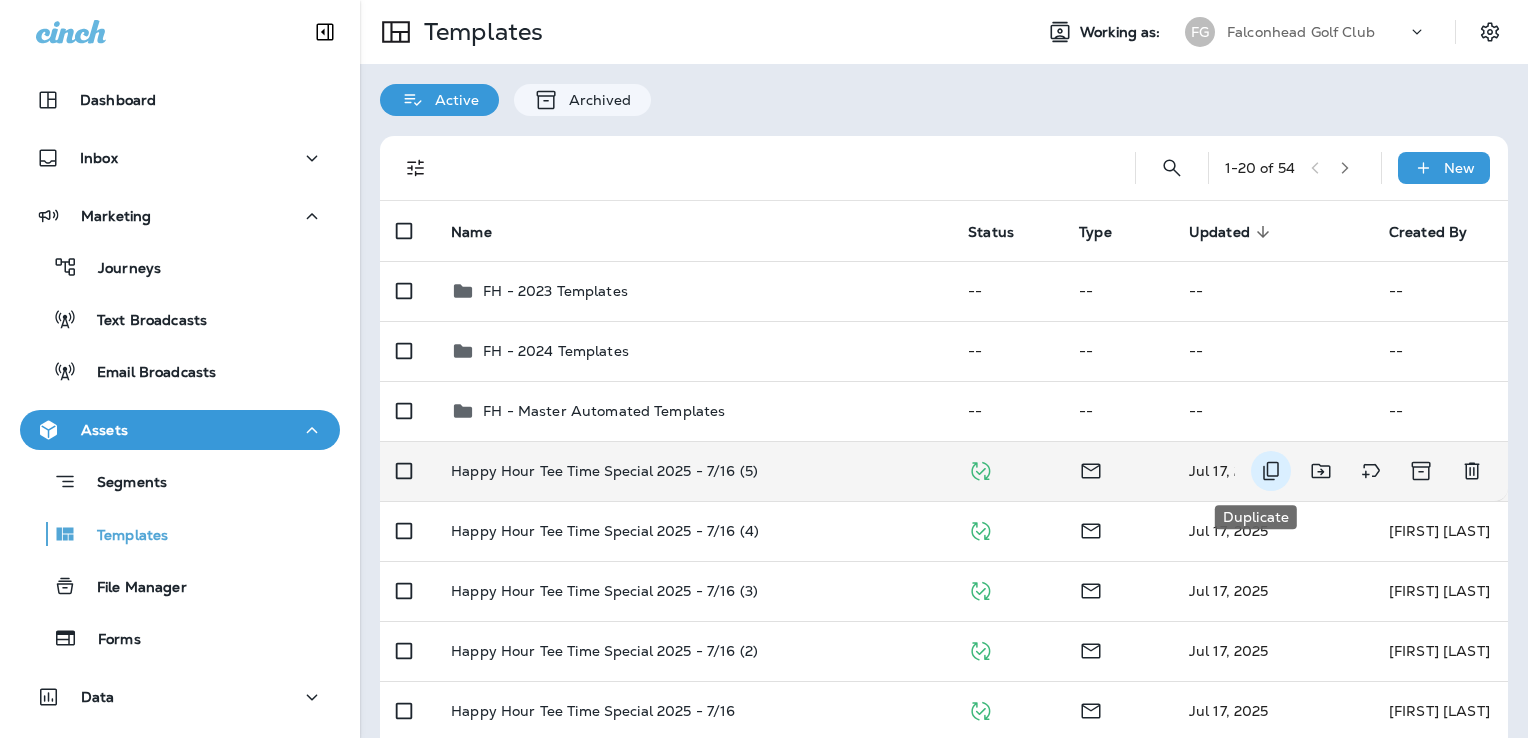 click 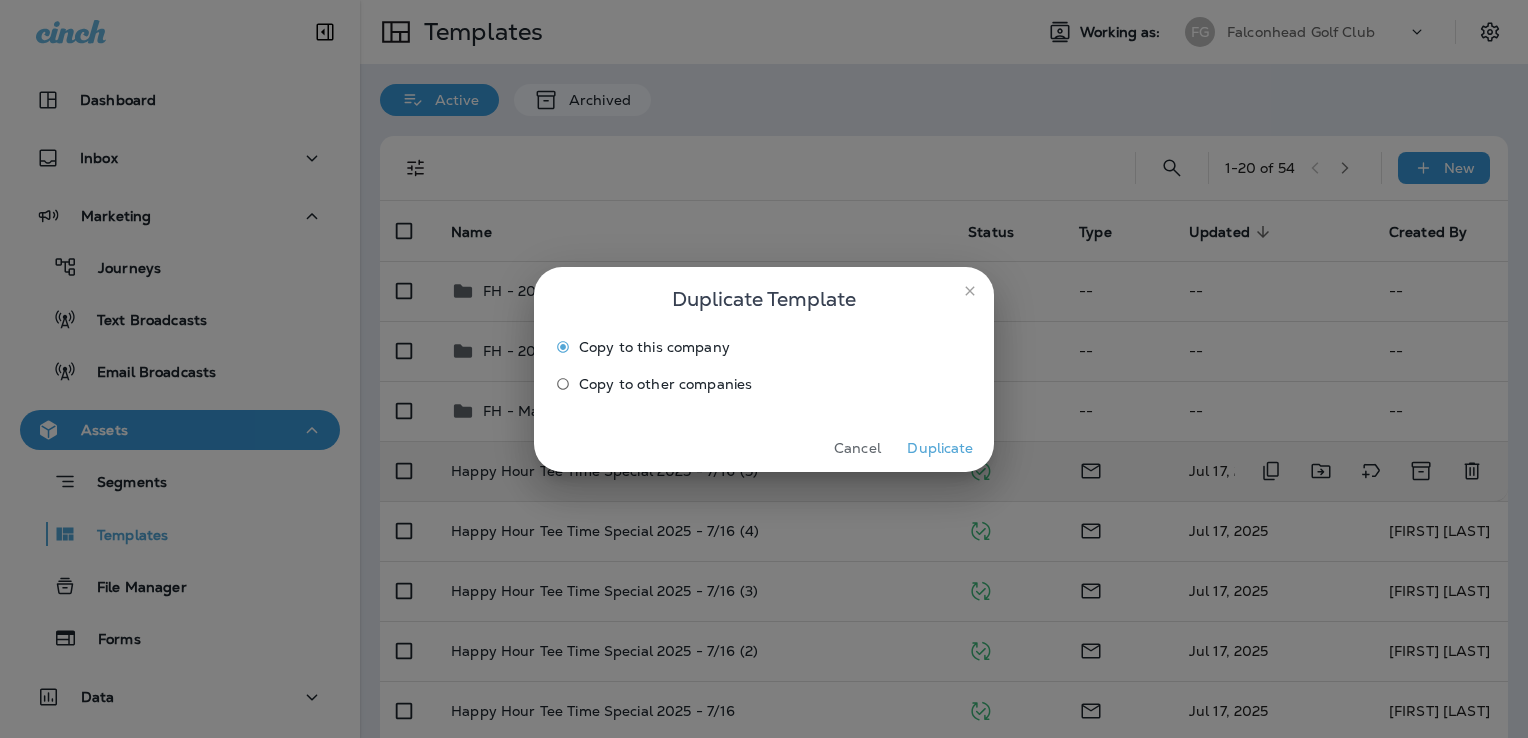 click on "Duplicate" at bounding box center (940, 448) 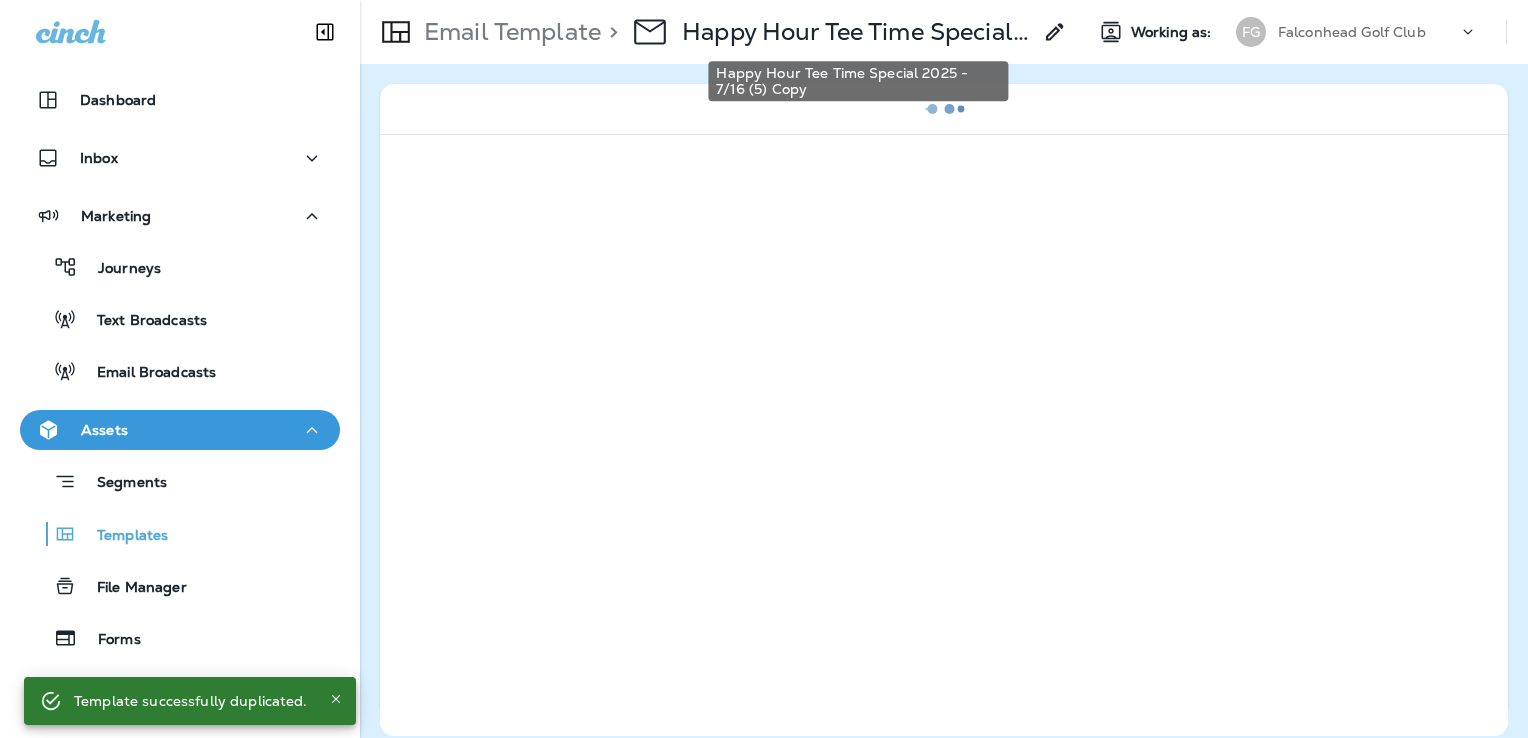 click on "Happy Hour Tee Time Special 2025 - 7/16 (5) Copy" at bounding box center [856, 32] 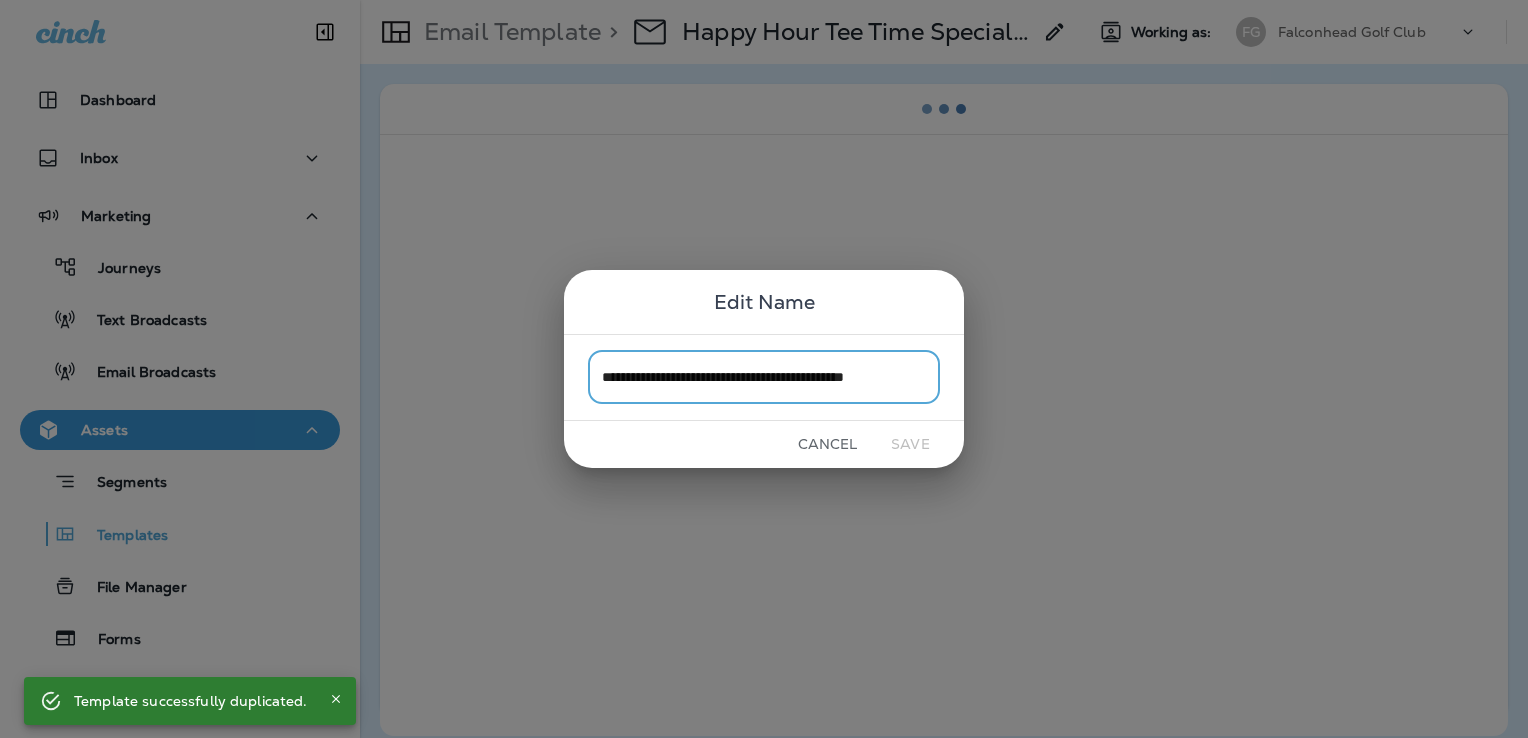 scroll, scrollTop: 0, scrollLeft: 15, axis: horizontal 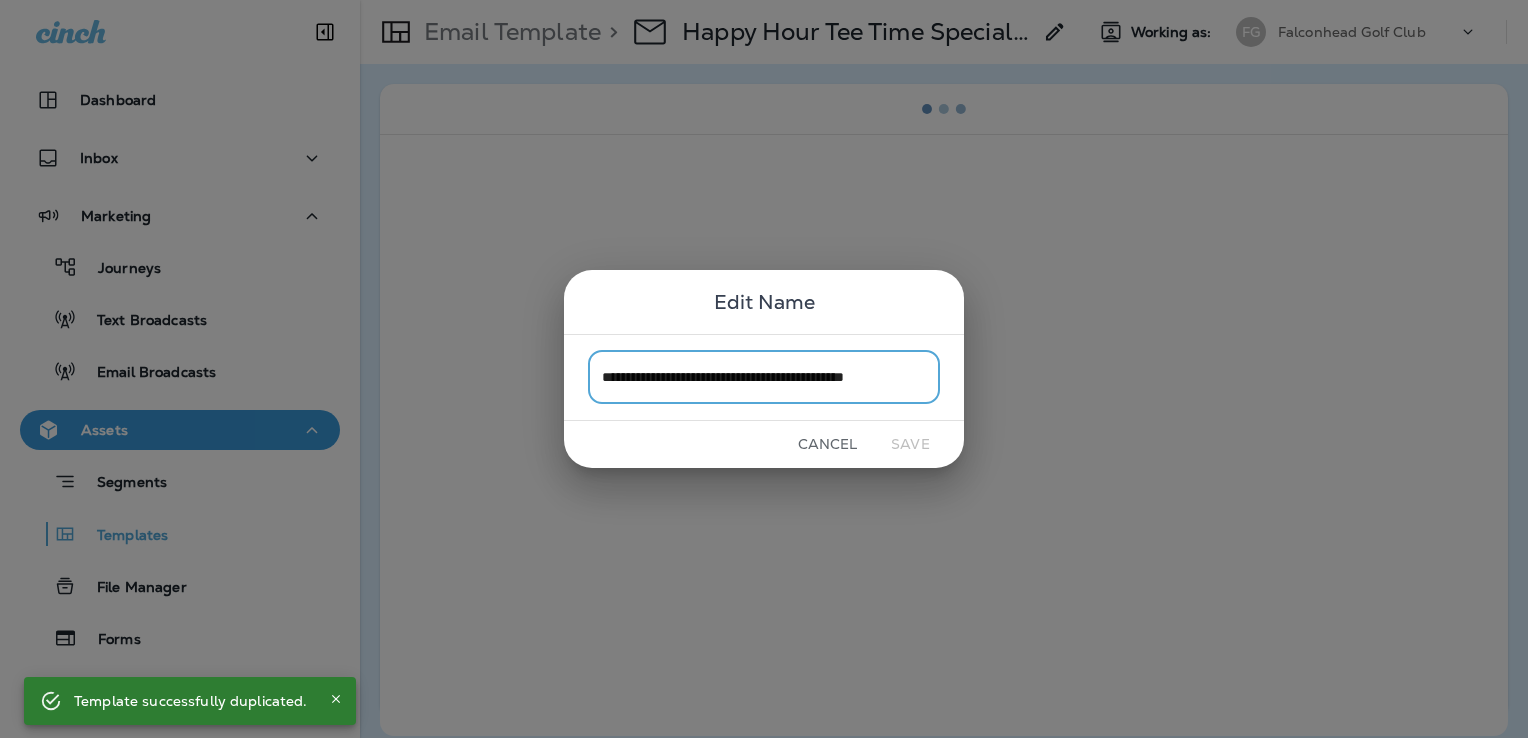 click on "**********" at bounding box center [764, 377] 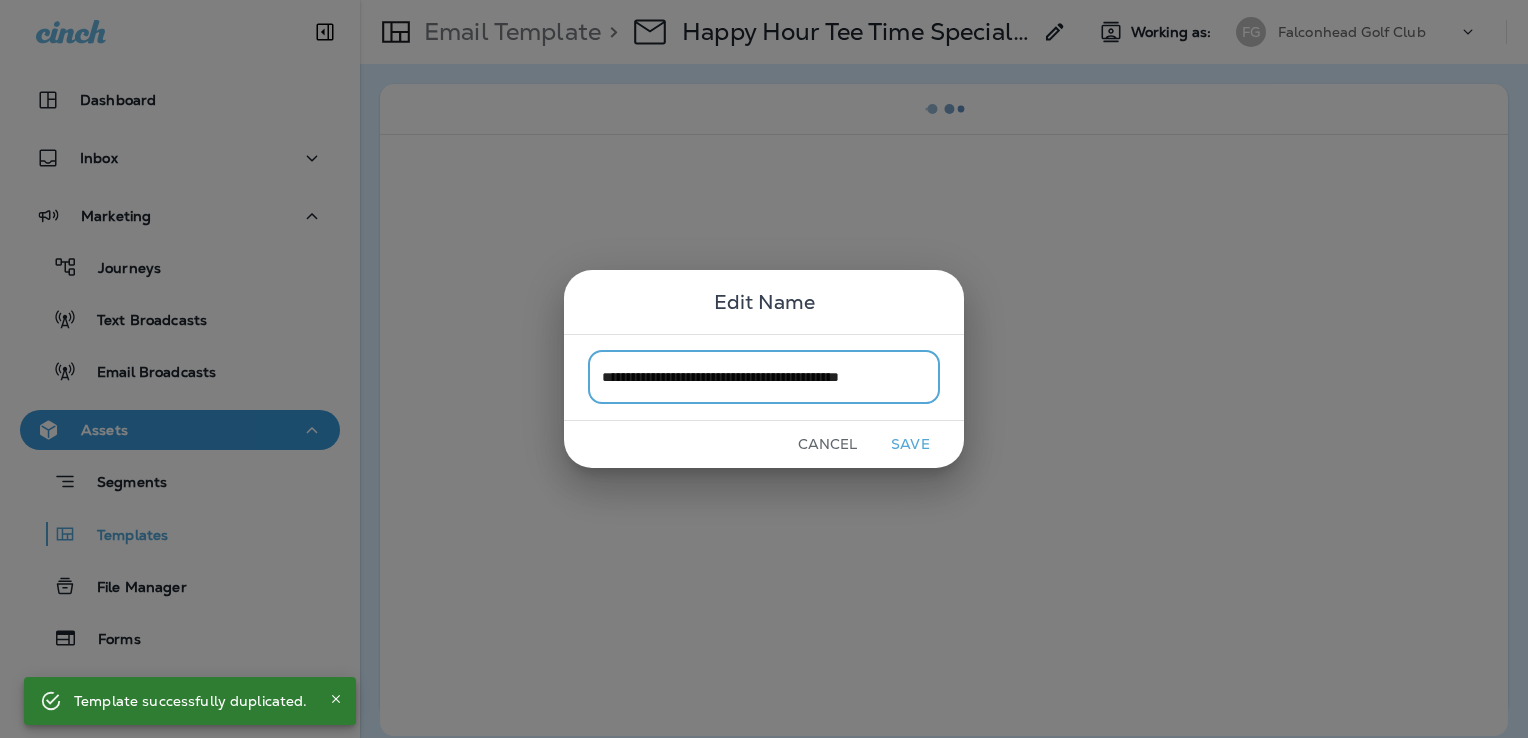 scroll, scrollTop: 0, scrollLeft: 0, axis: both 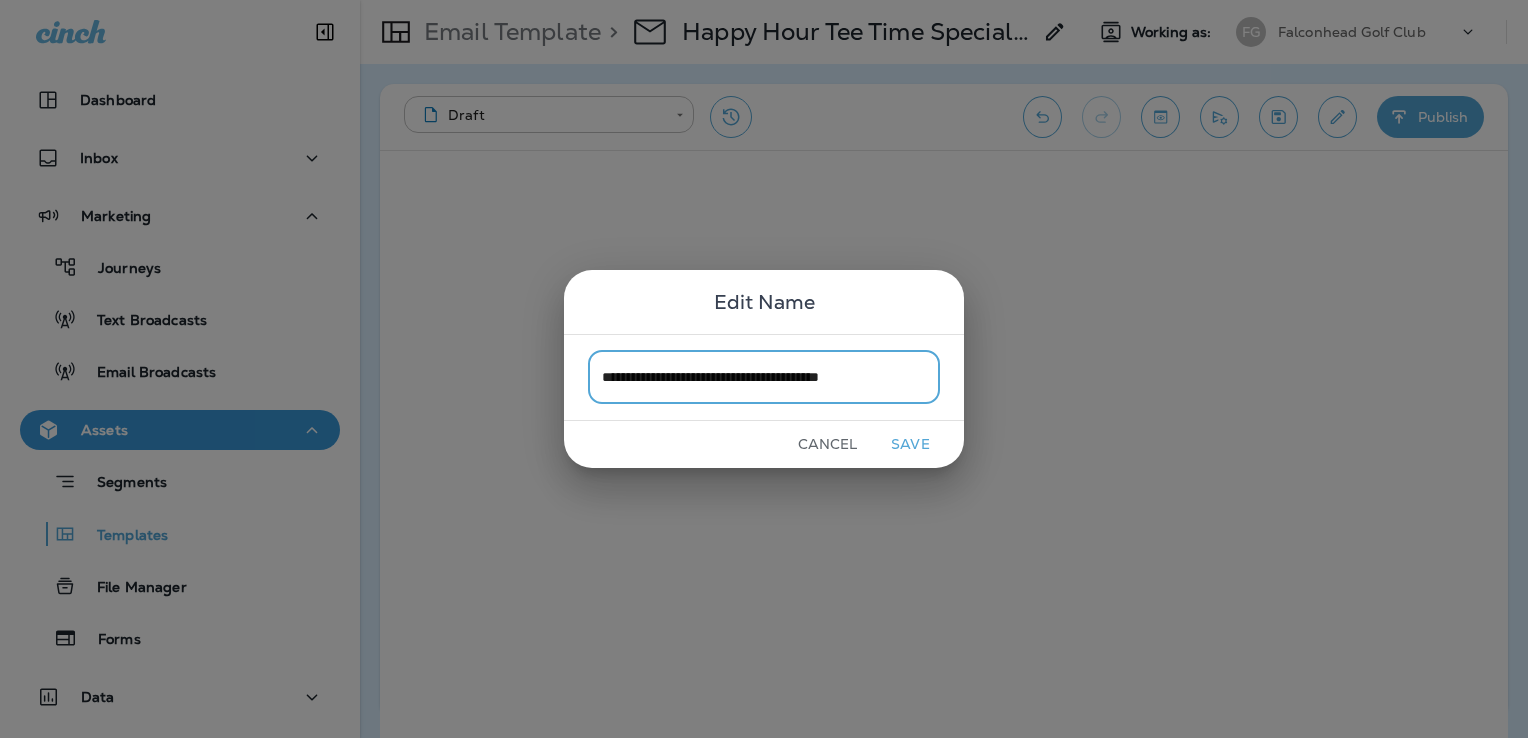 type on "**********" 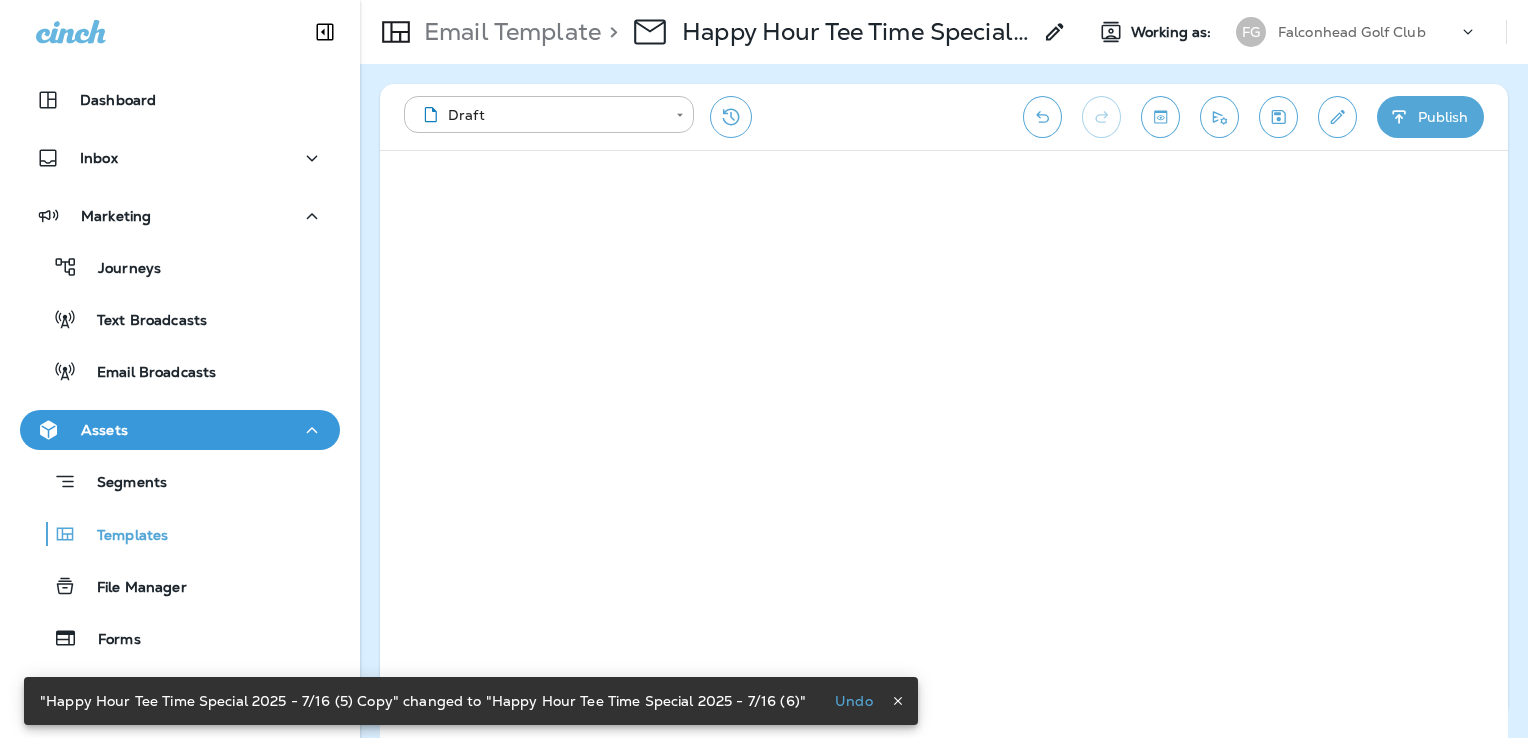 click at bounding box center [1337, 117] 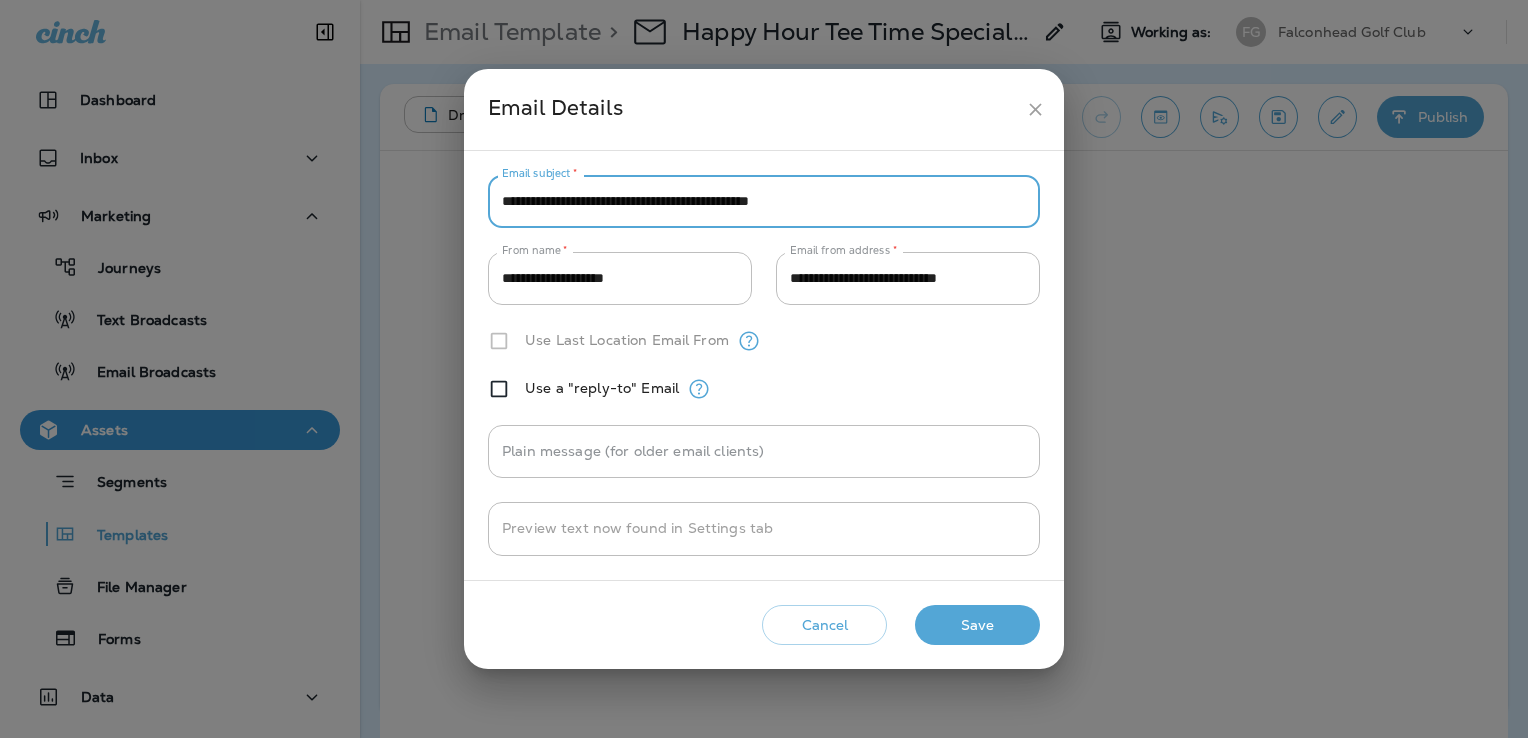 click on "**********" at bounding box center (764, 201) 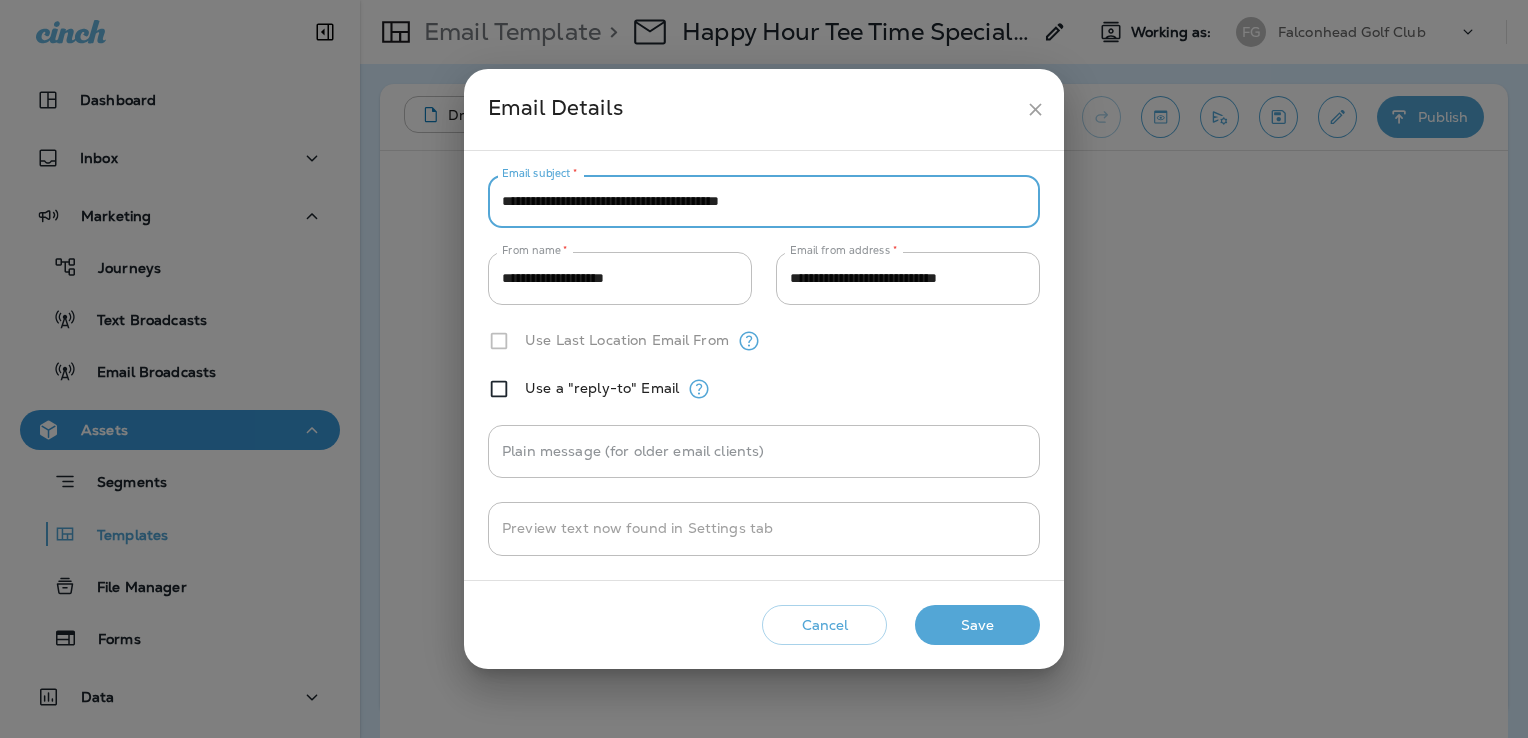 click on "**********" at bounding box center (764, 201) 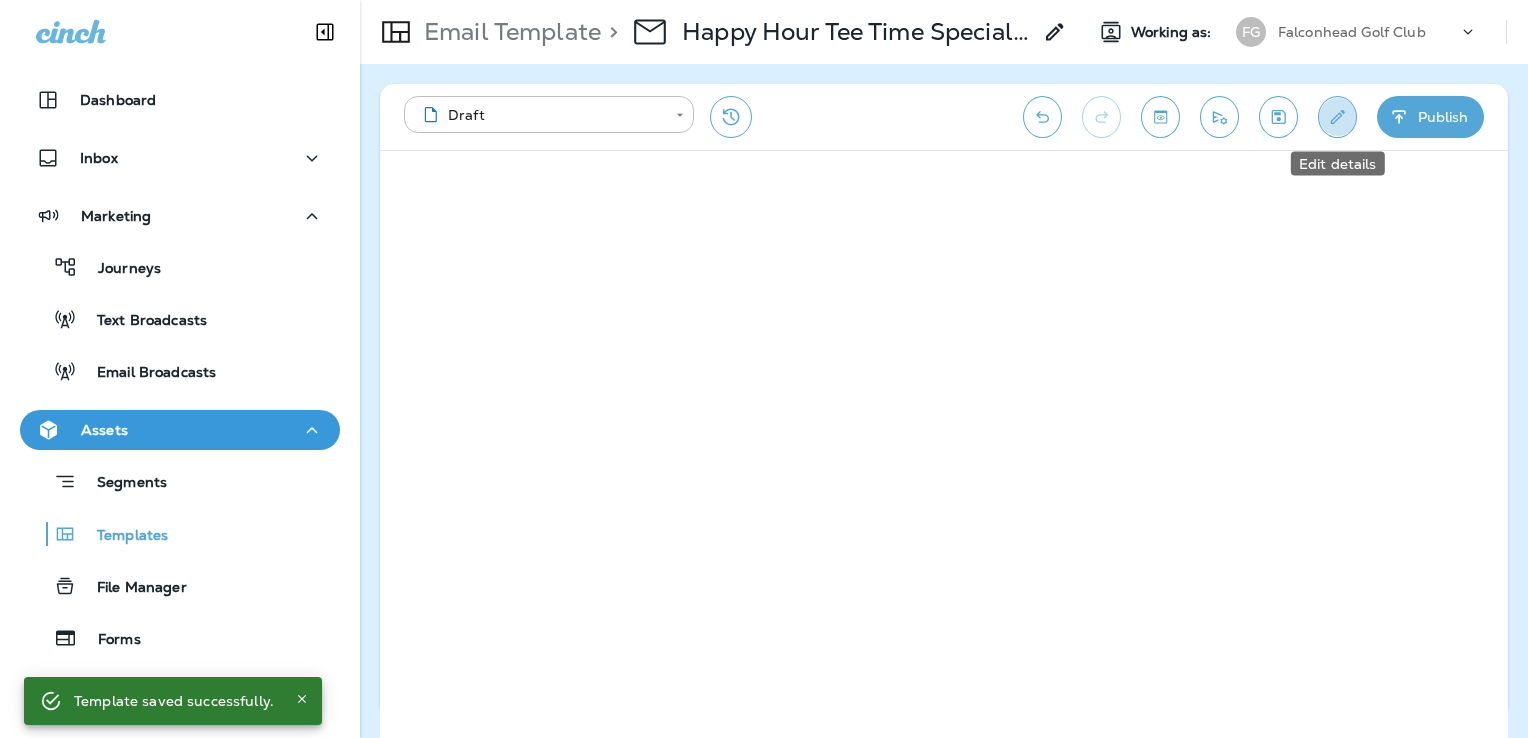 click 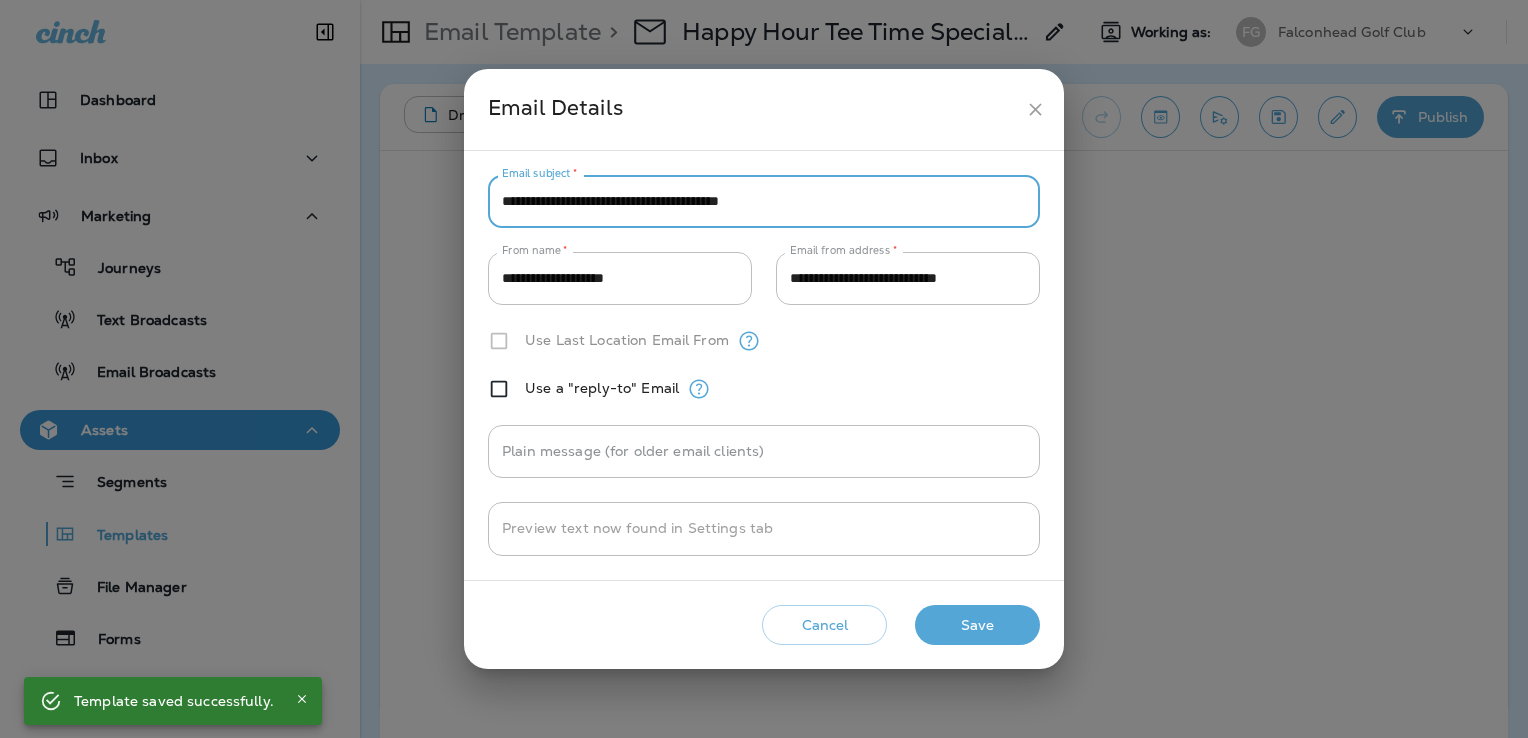 click on "**********" at bounding box center (764, 201) 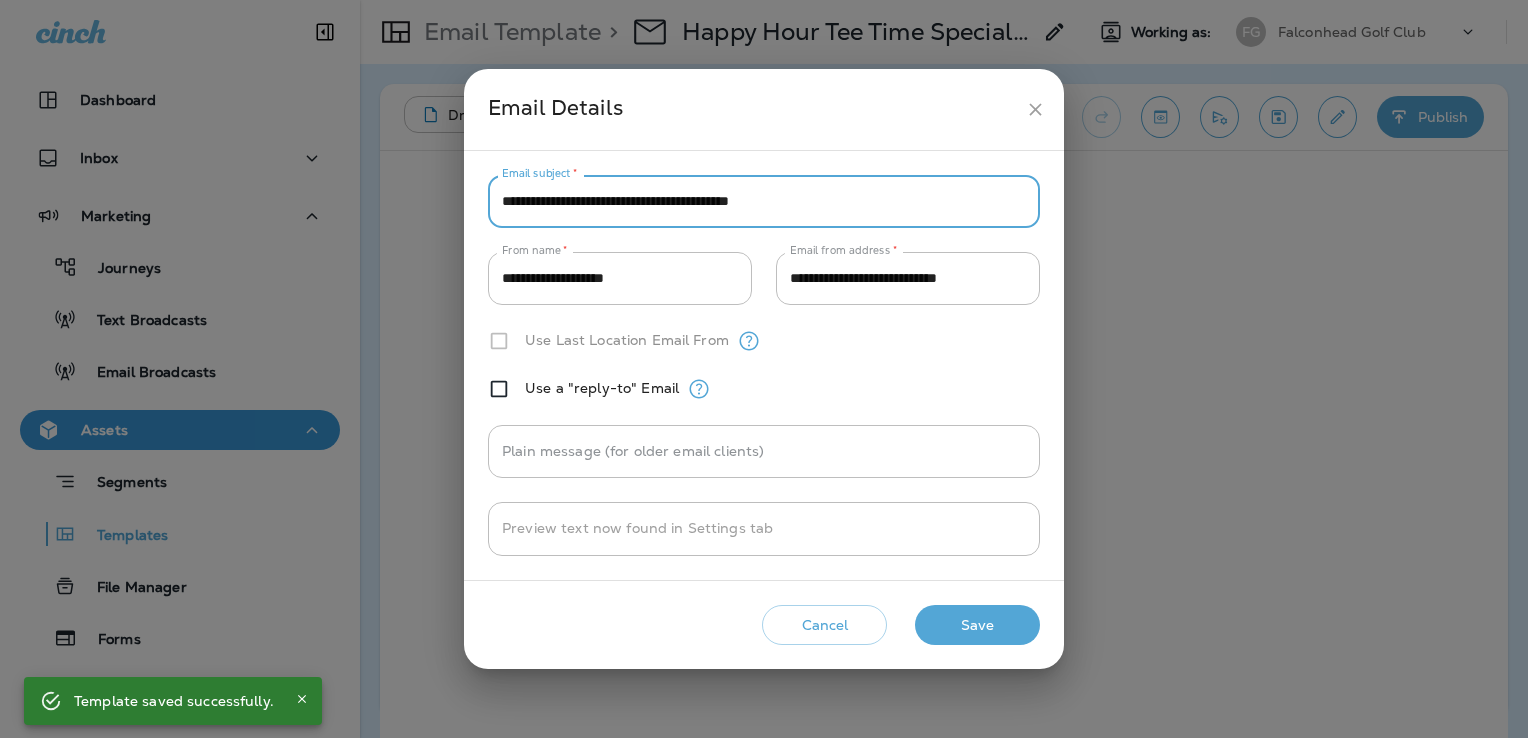 type on "**********" 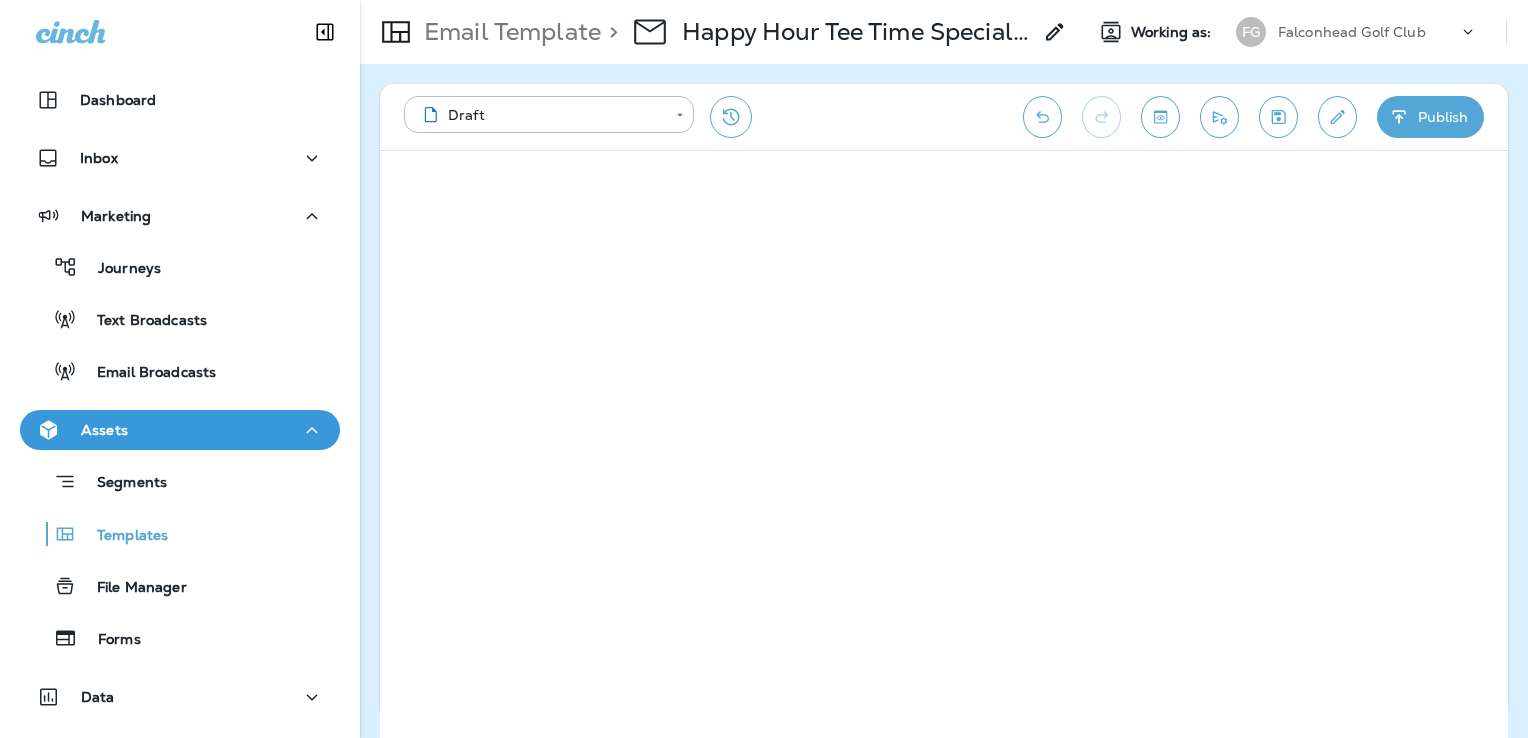 click at bounding box center [1278, 117] 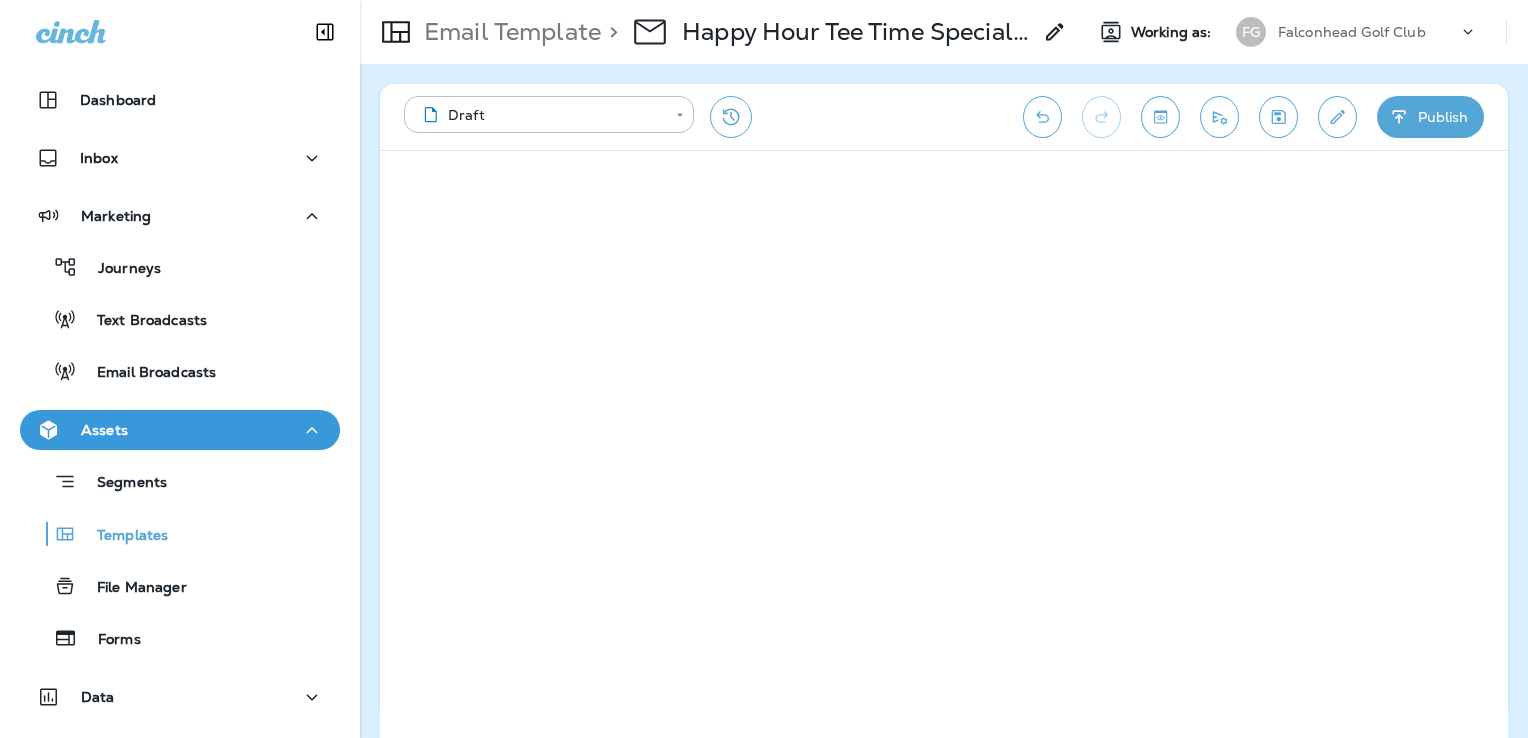 click on "Publish" at bounding box center (1430, 117) 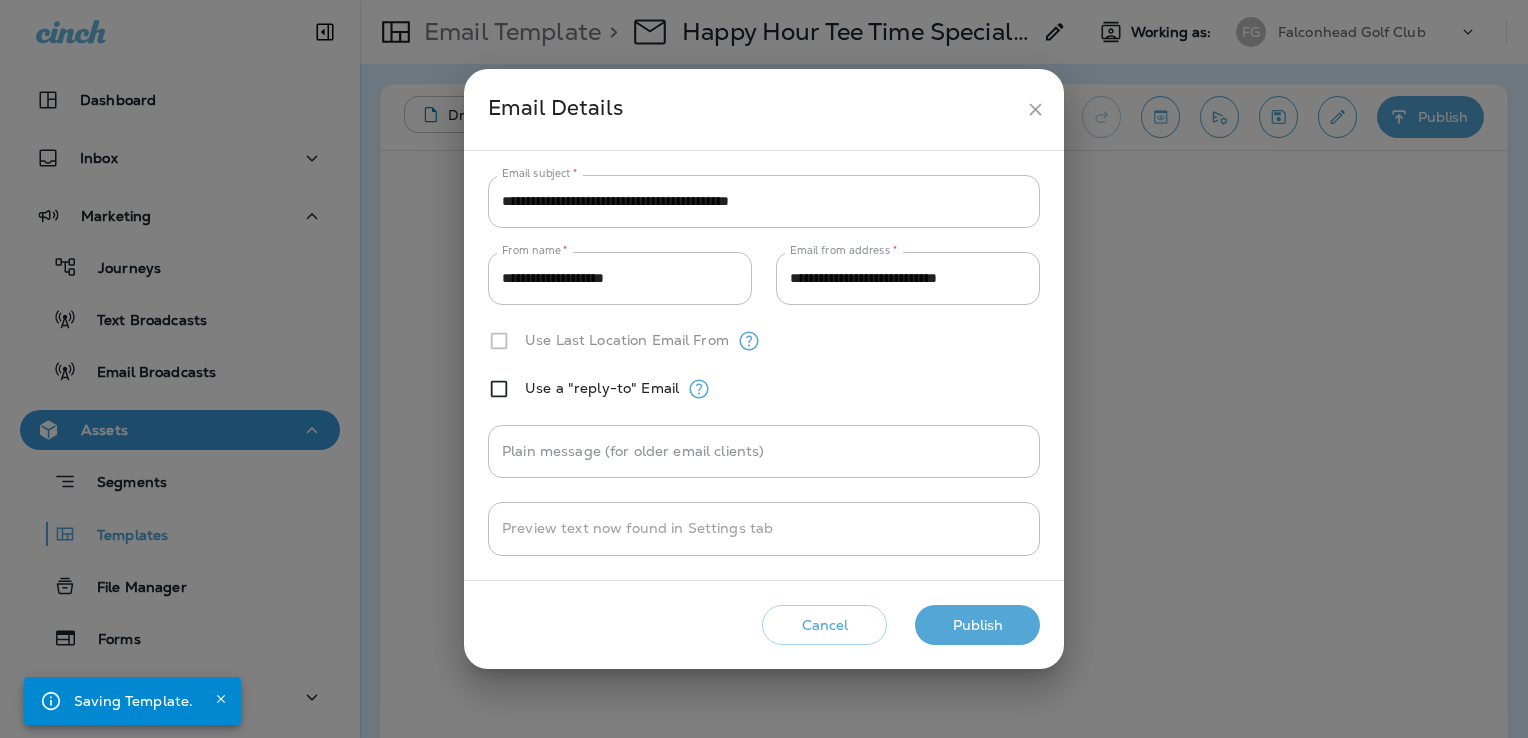 click on "Publish" at bounding box center [977, 625] 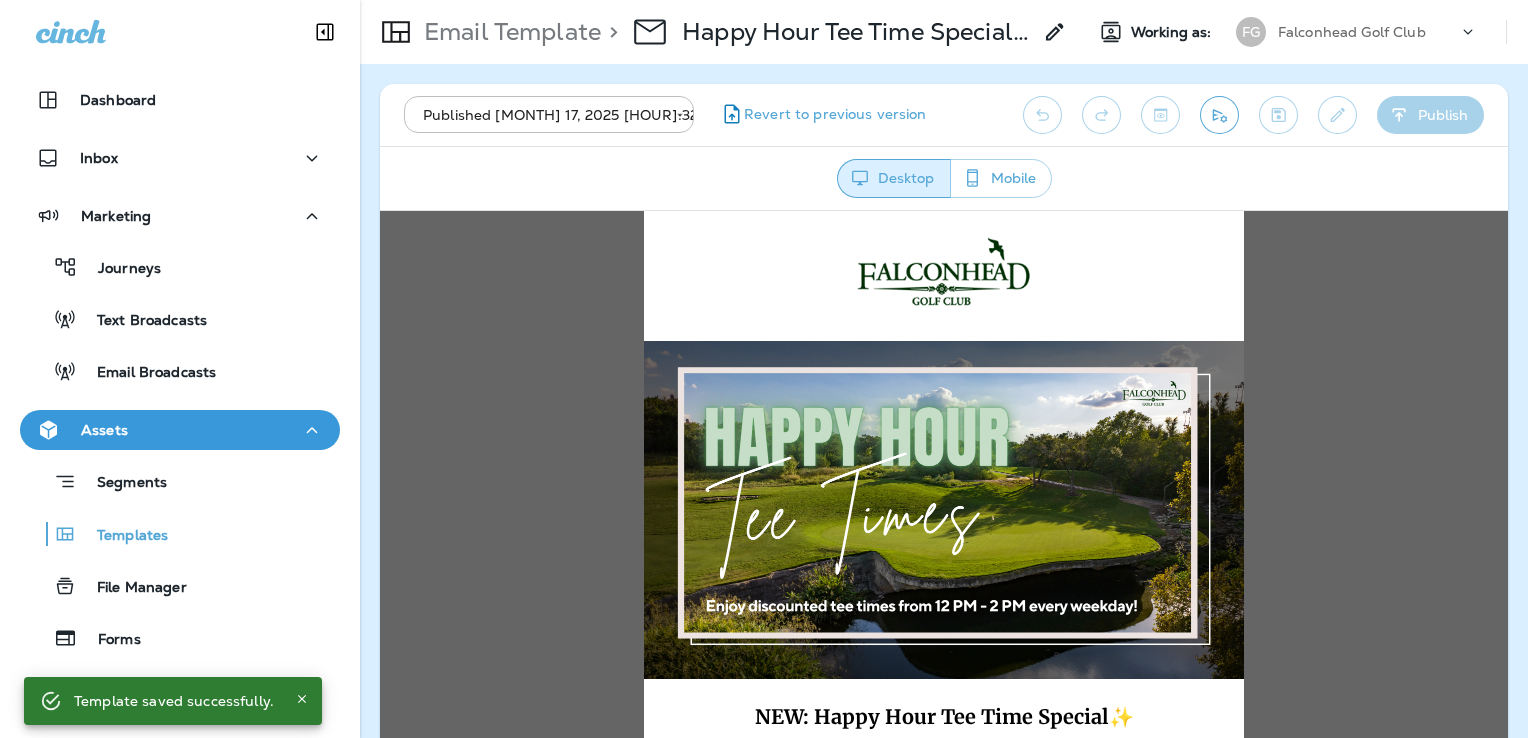 scroll, scrollTop: 0, scrollLeft: 0, axis: both 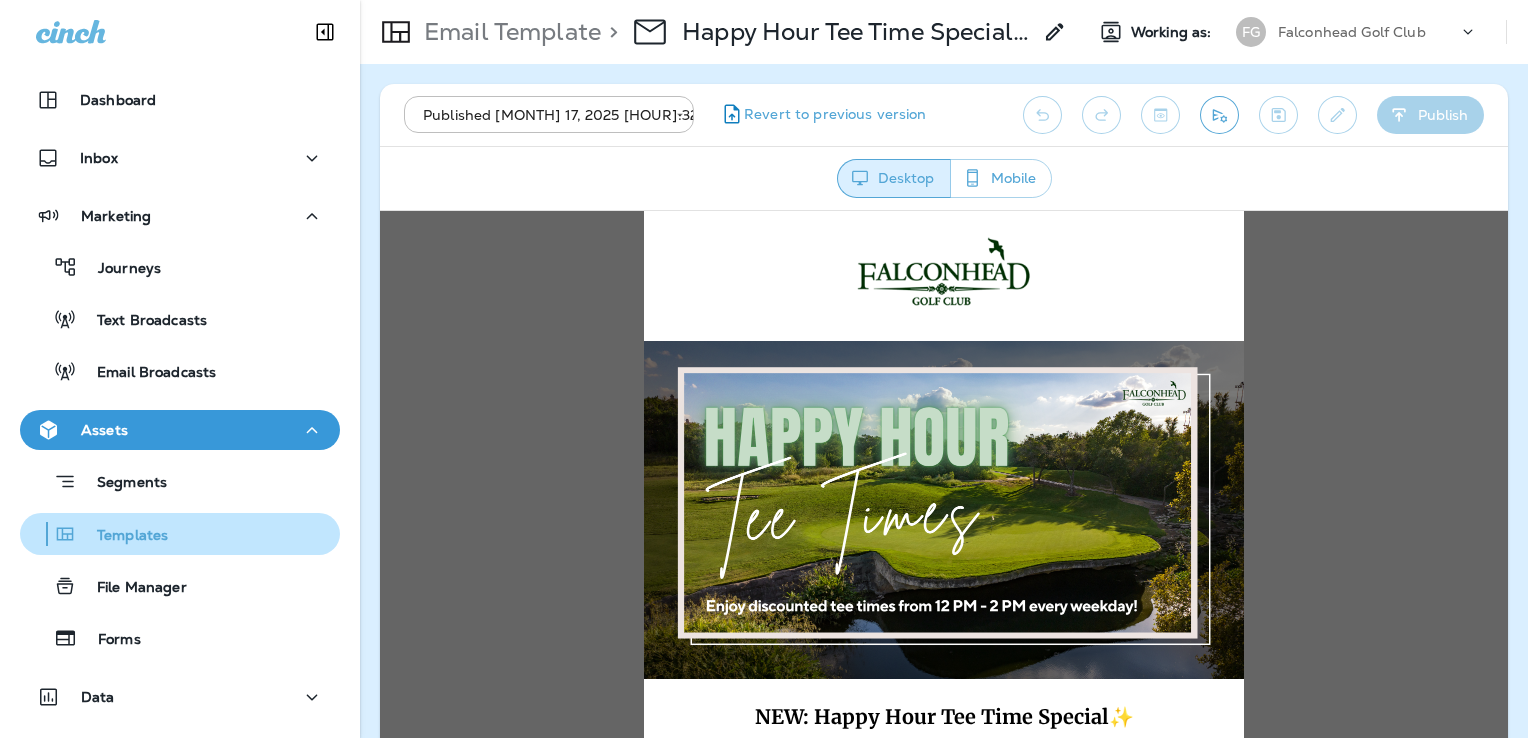 click on "Templates" at bounding box center [180, 534] 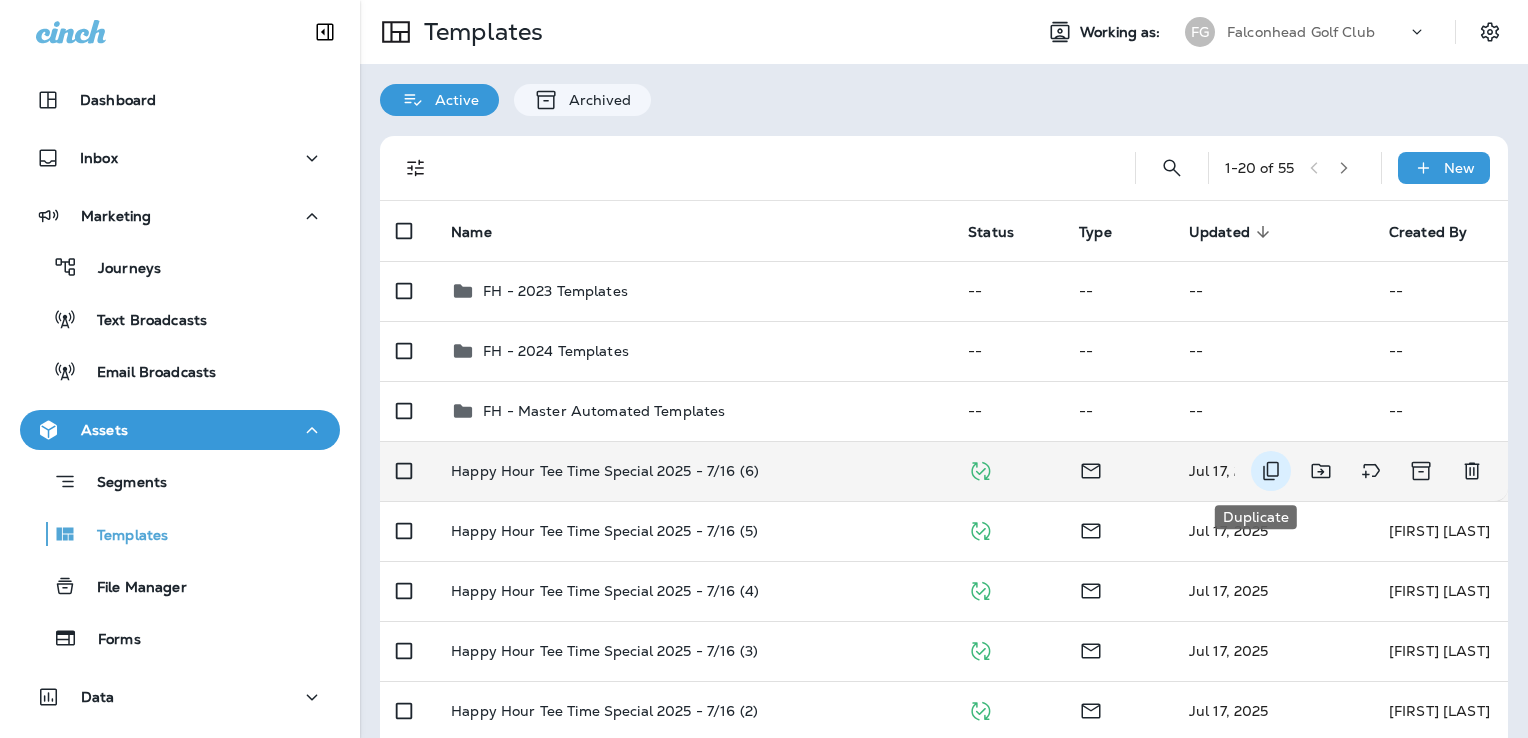 click 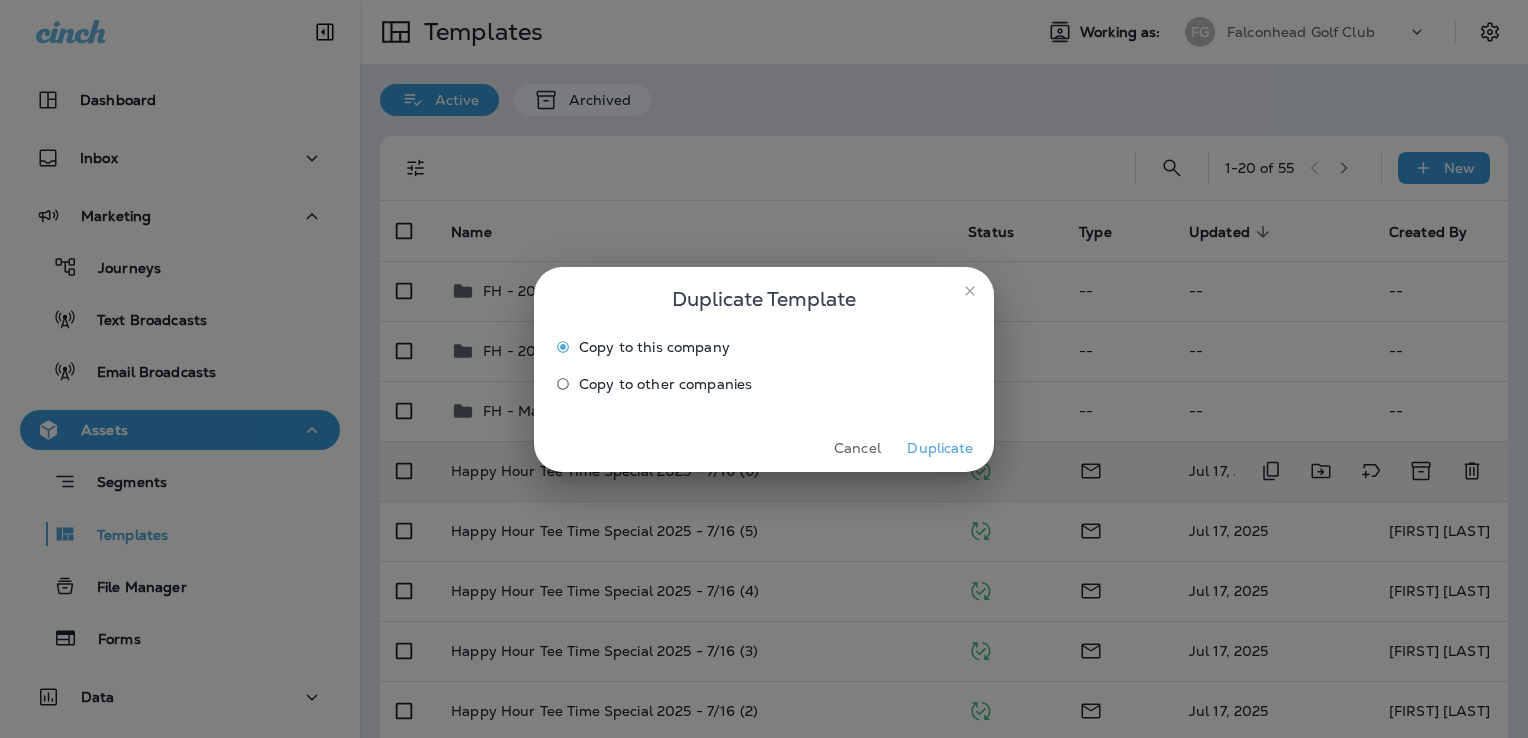 click on "Duplicate" at bounding box center [940, 448] 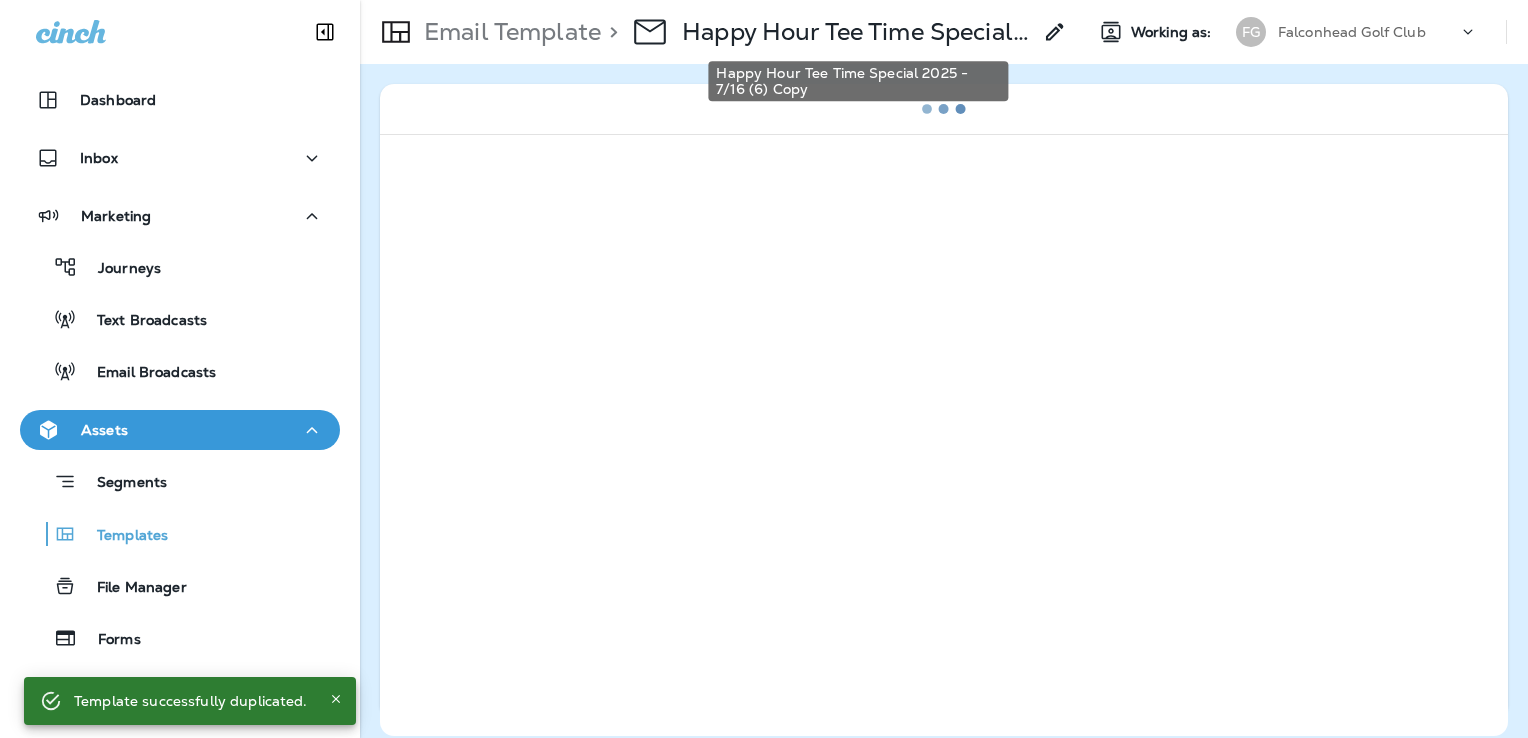 click on "Happy Hour Tee Time Special 2025 - 7/16 (6) Copy" at bounding box center [856, 32] 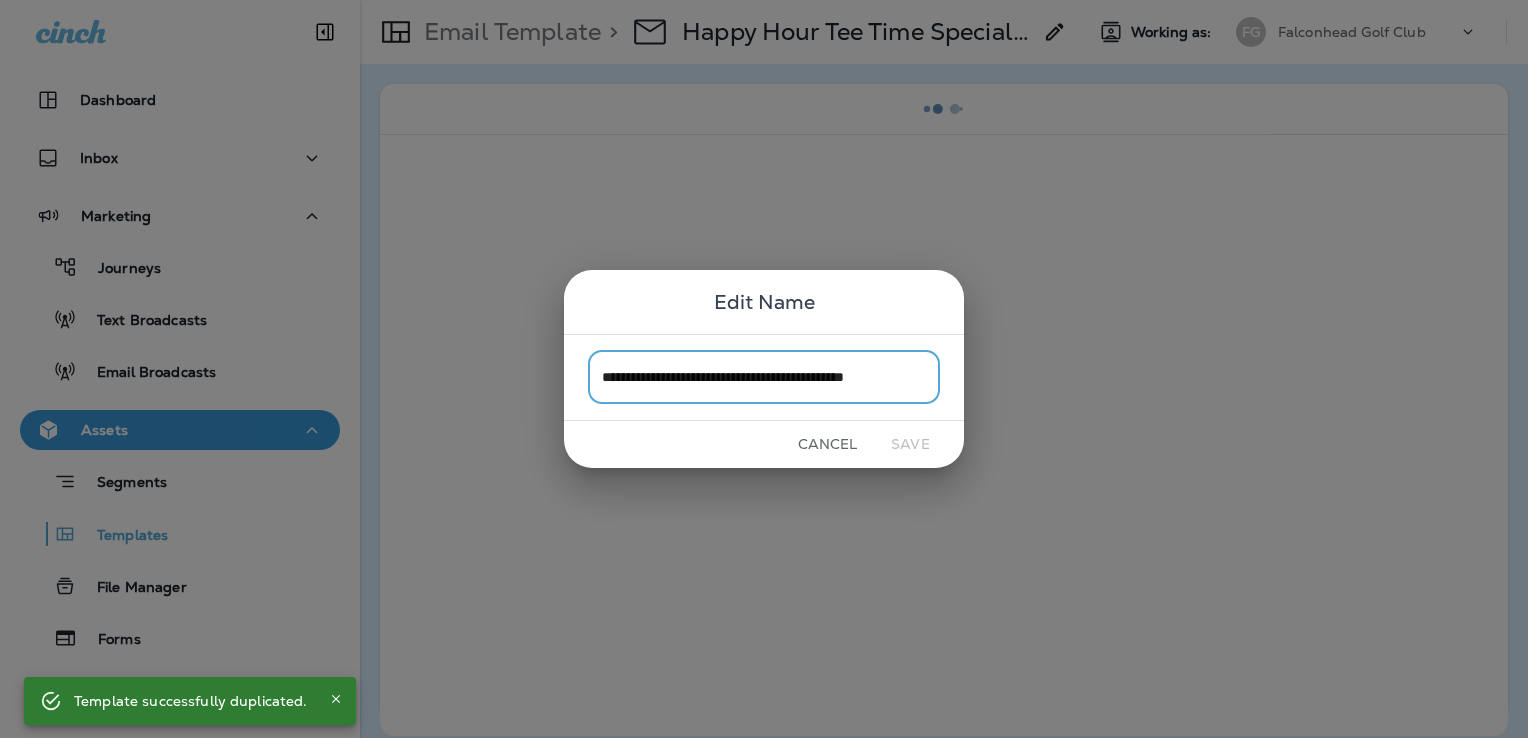 scroll, scrollTop: 0, scrollLeft: 15, axis: horizontal 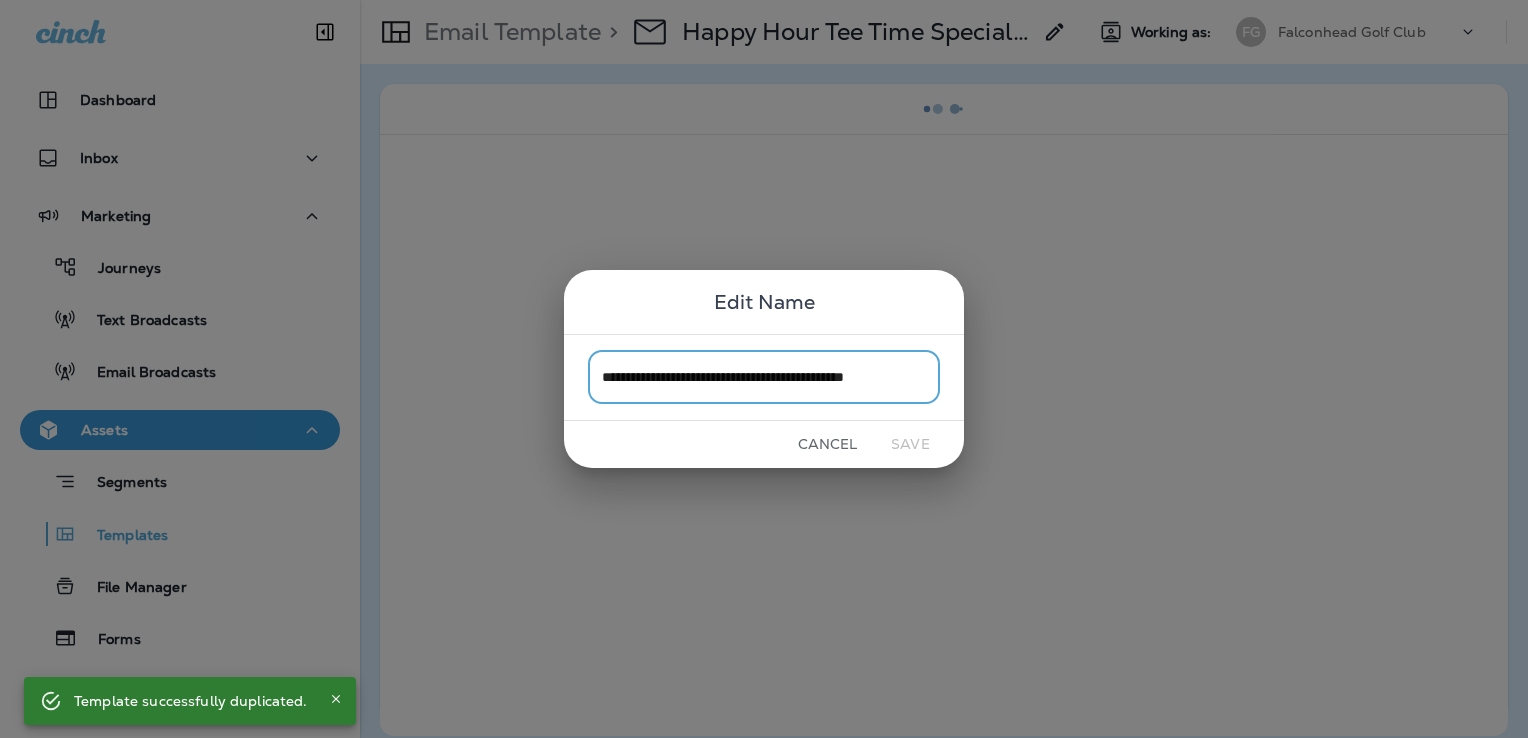 click on "**********" at bounding box center [764, 377] 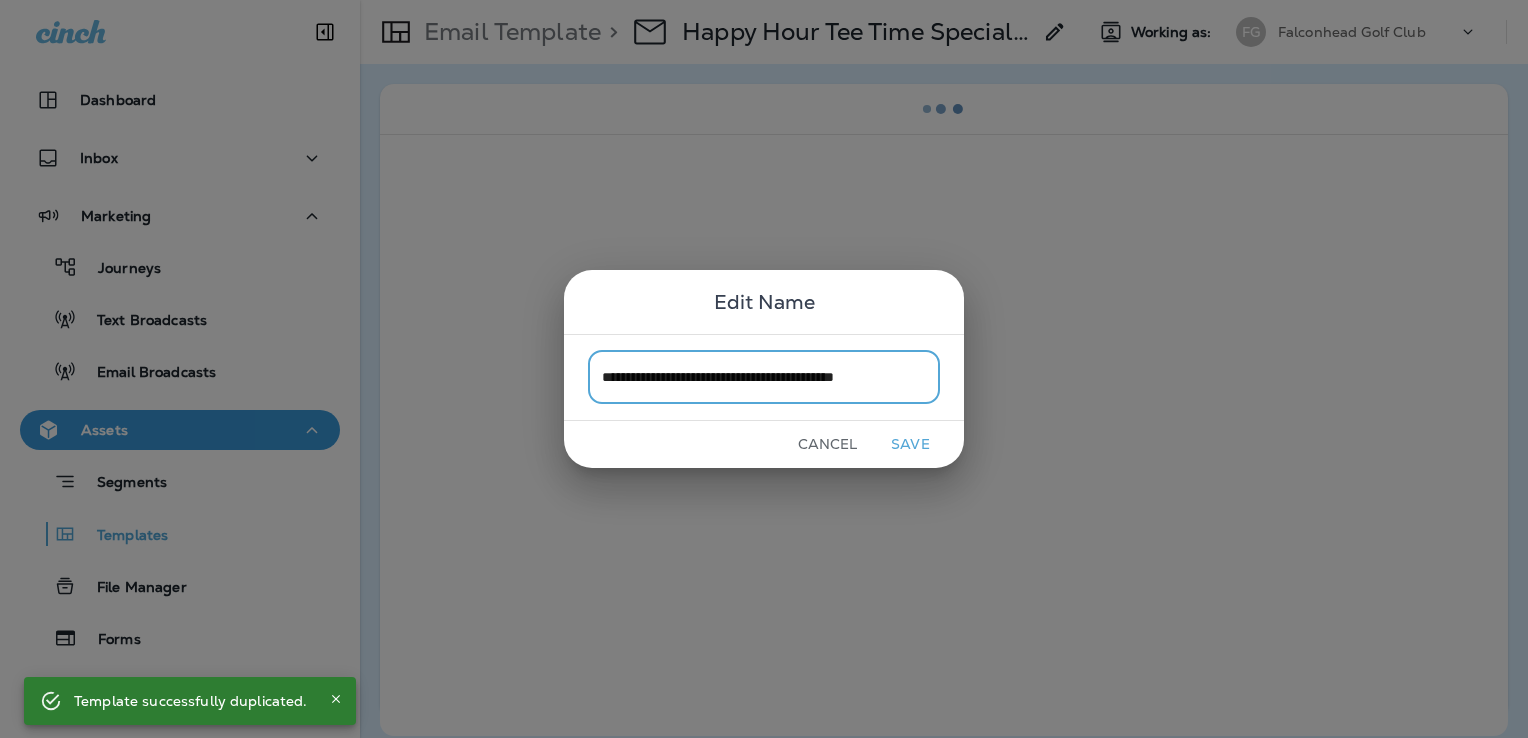 scroll, scrollTop: 0, scrollLeft: 0, axis: both 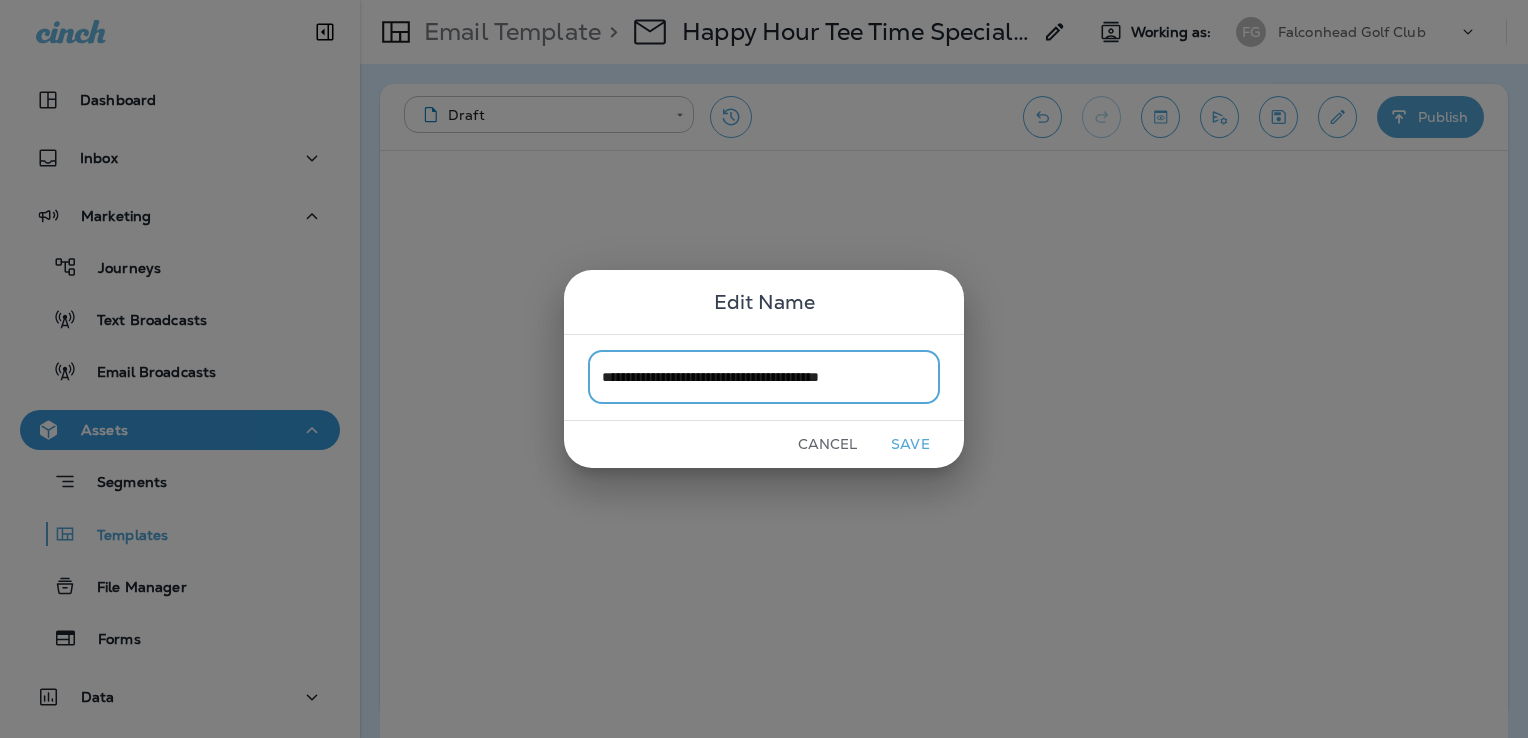 type on "**********" 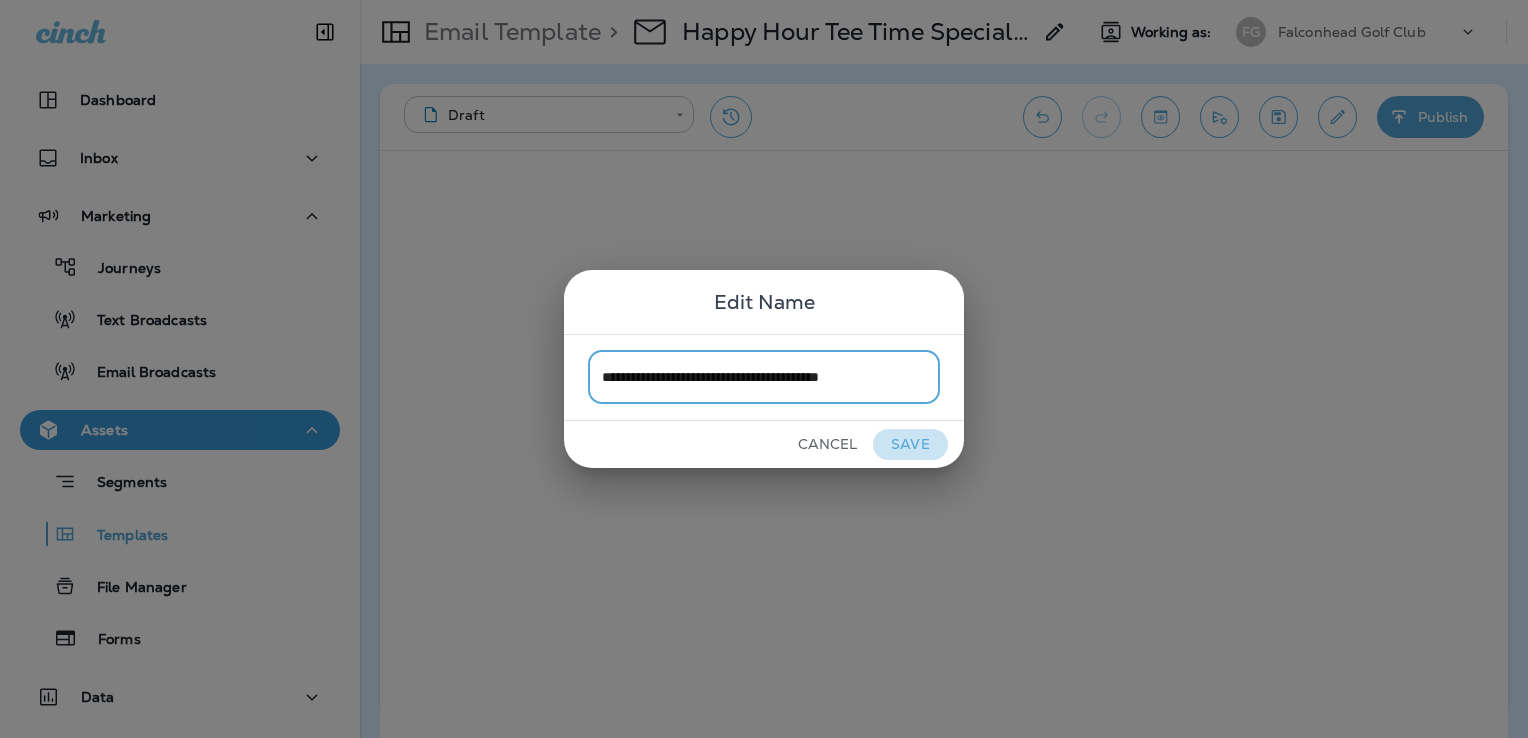 click on "Save" at bounding box center (910, 444) 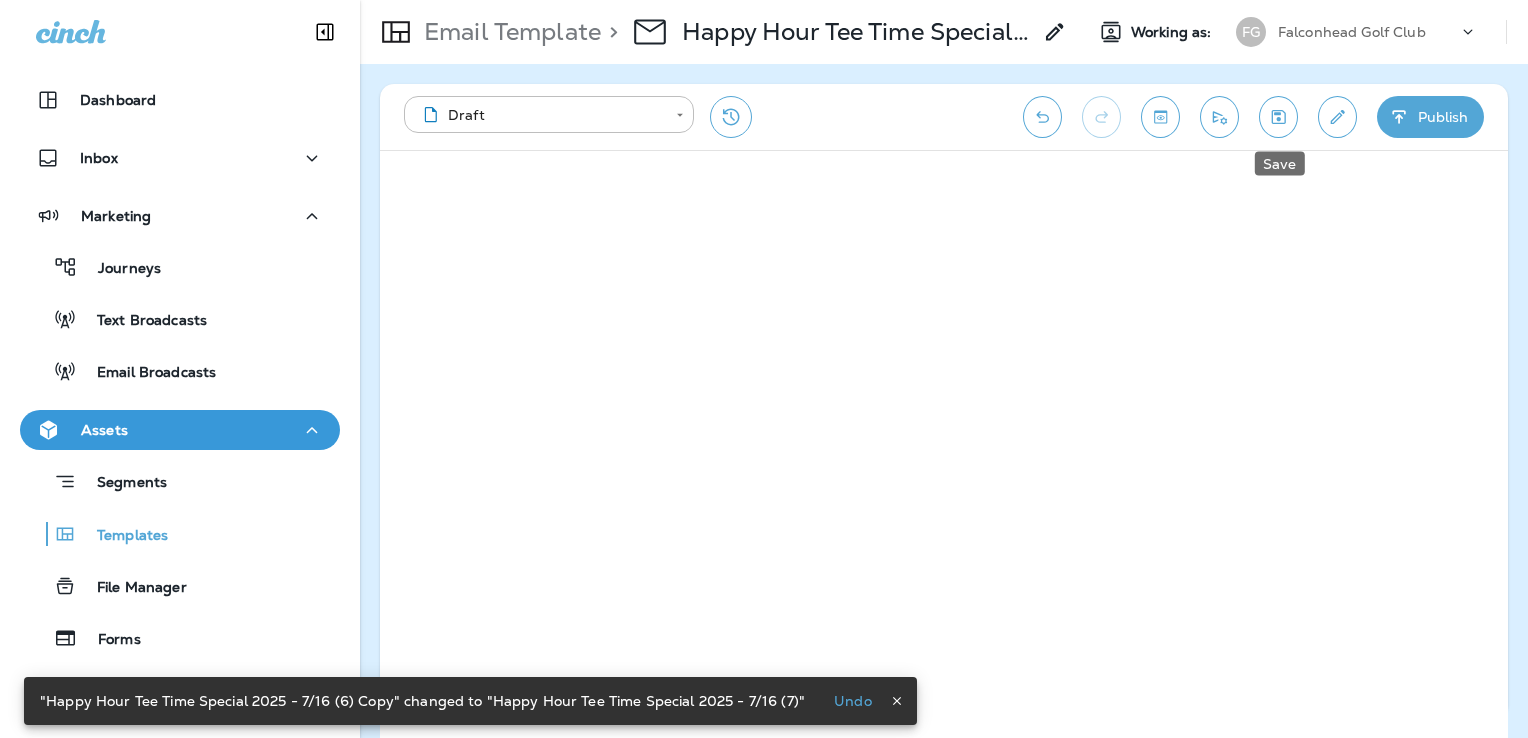 click at bounding box center [1278, 117] 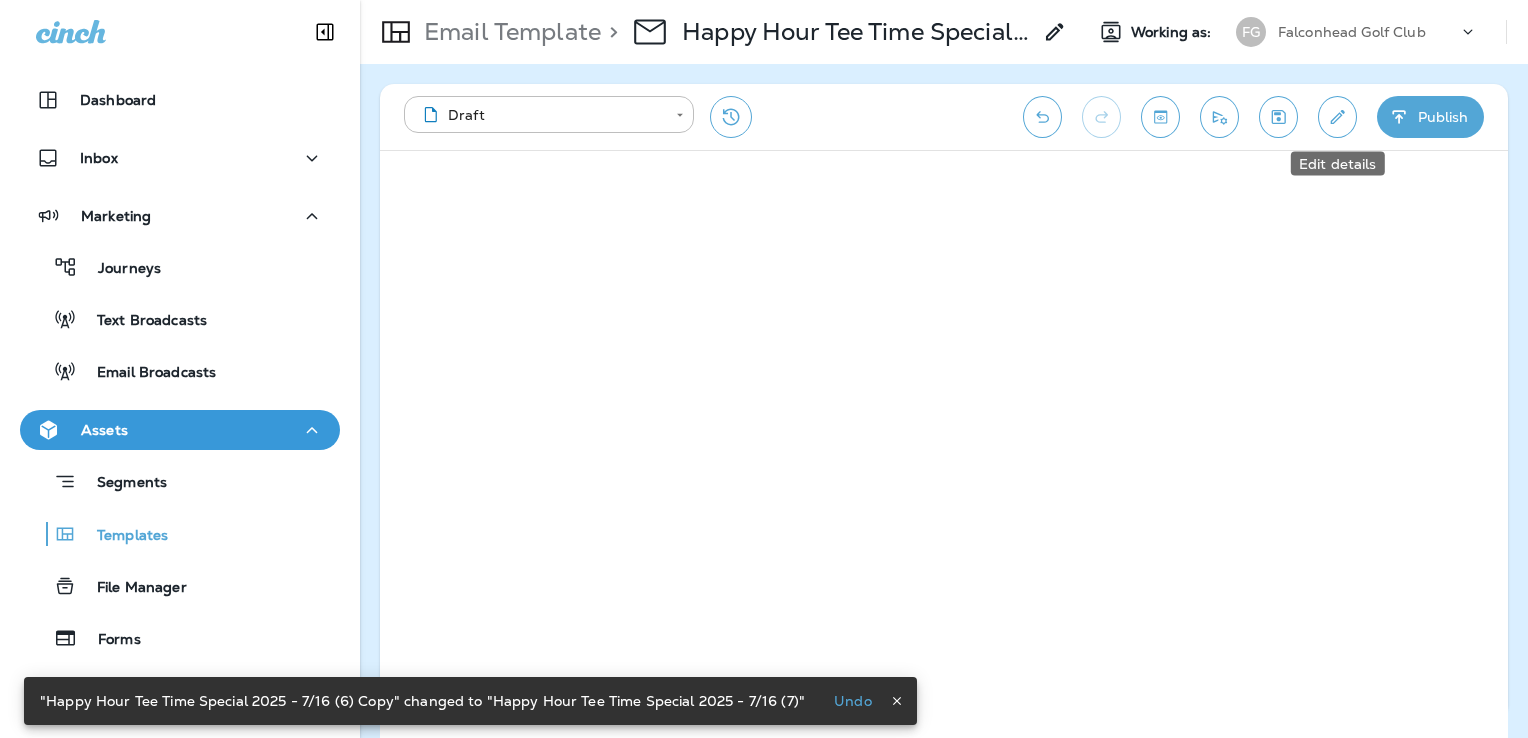 click 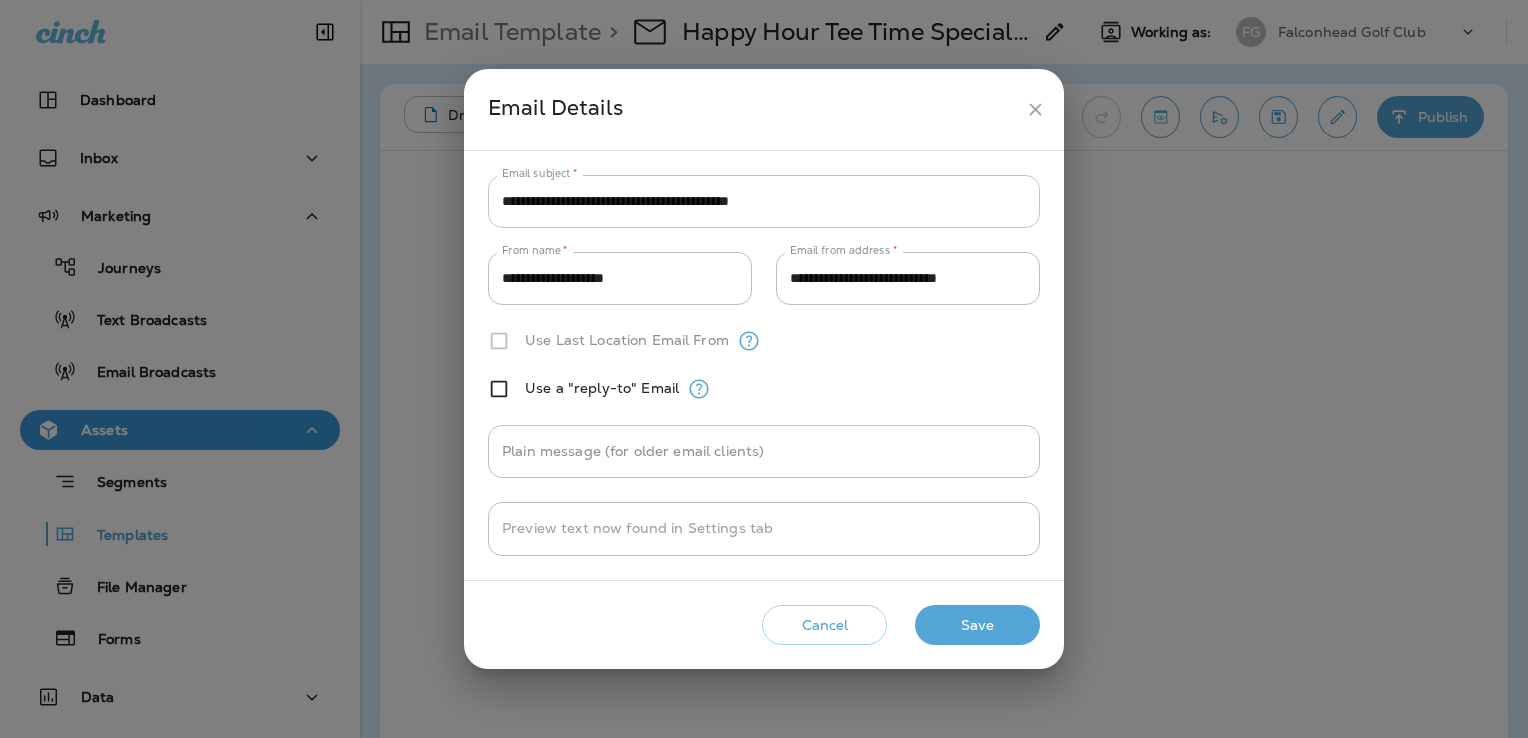 click on "**********" at bounding box center [764, 201] 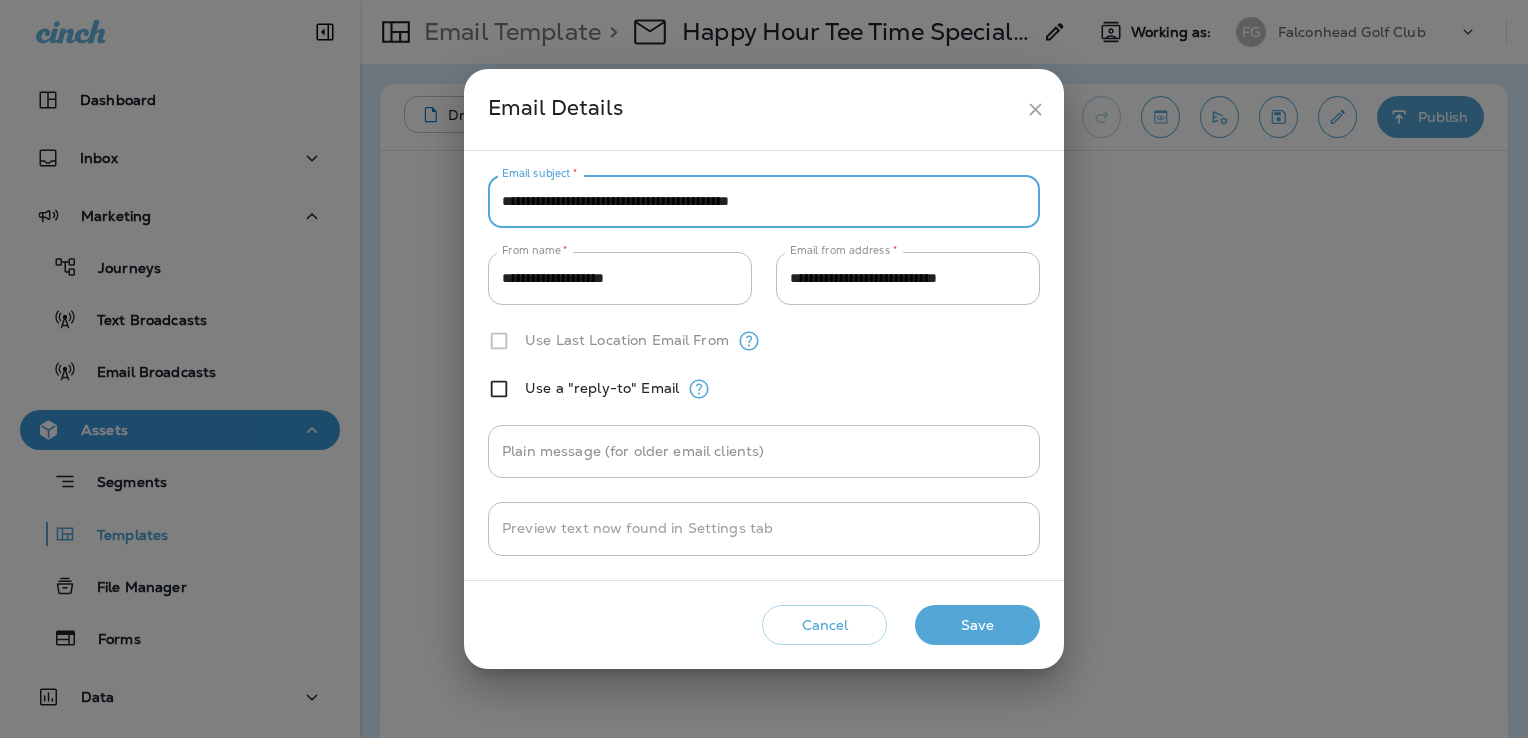click on "**********" at bounding box center (764, 201) 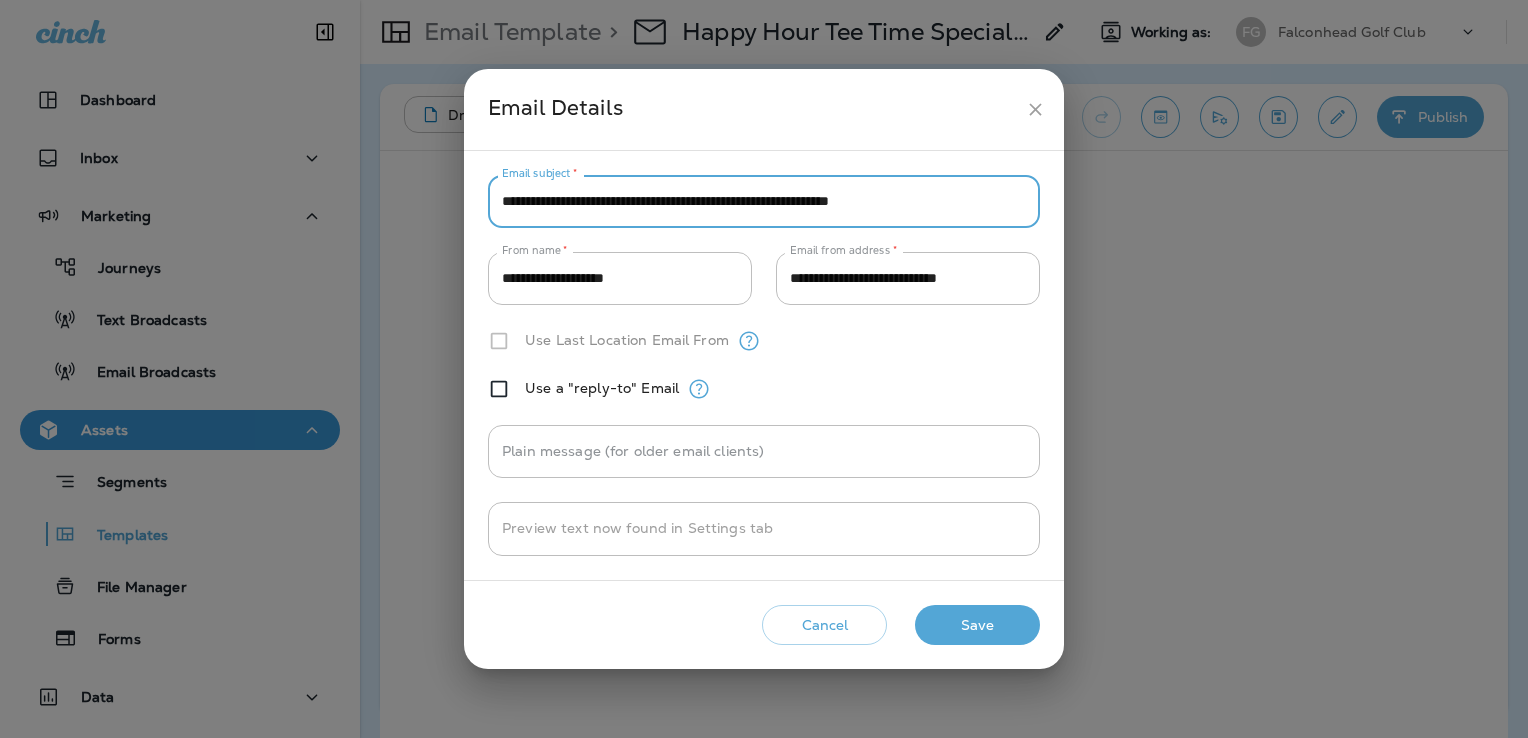 type on "**********" 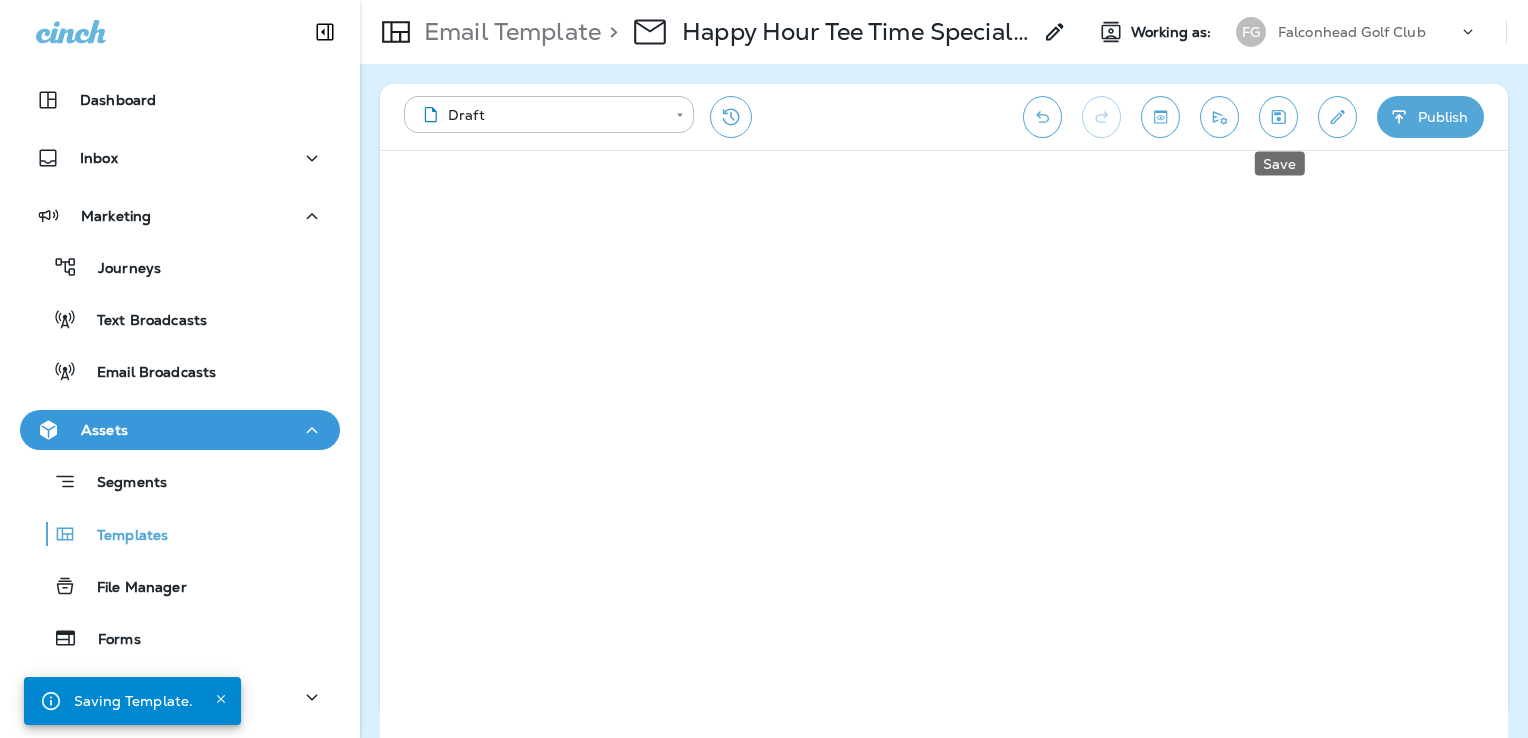 click 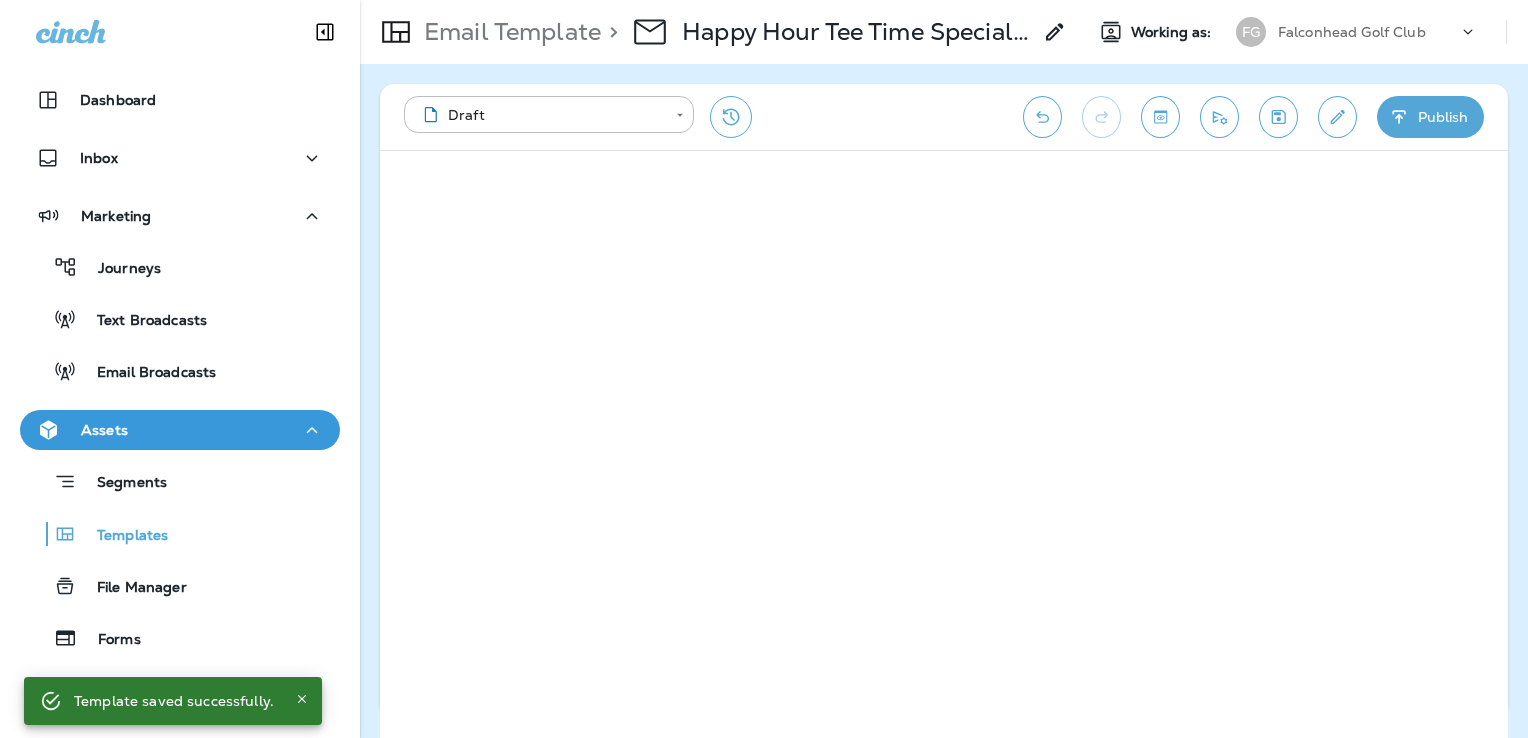 click 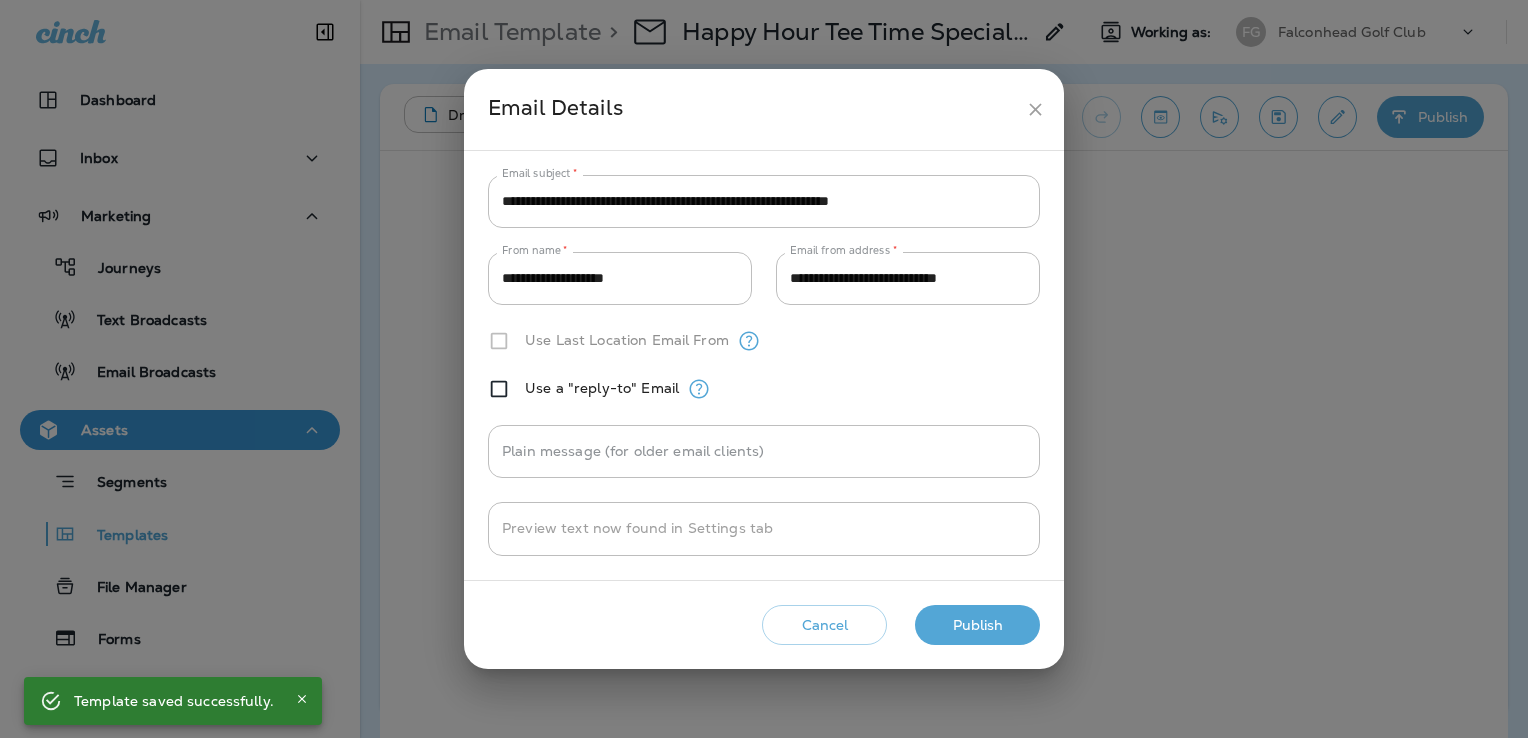 click on "Publish" at bounding box center [977, 625] 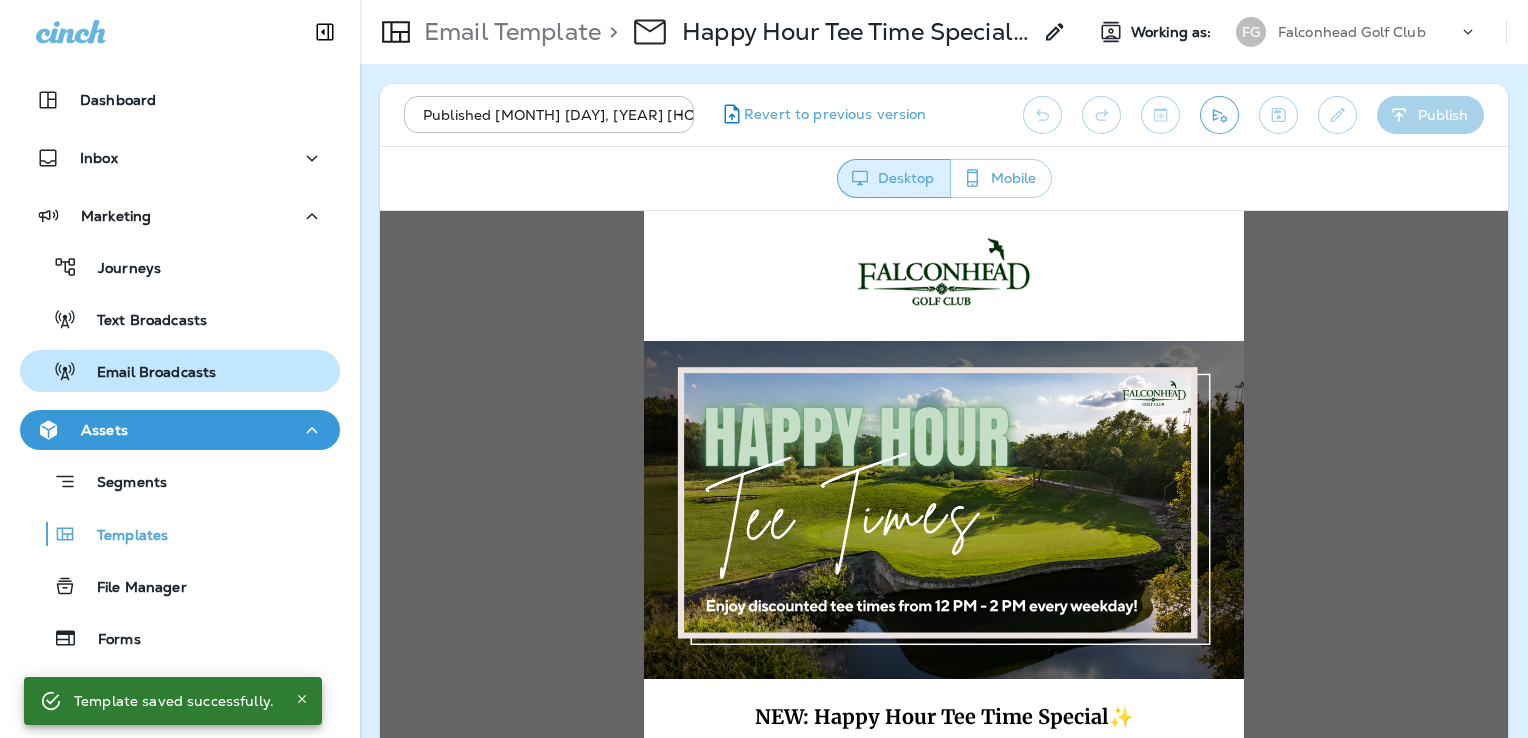 scroll, scrollTop: 0, scrollLeft: 0, axis: both 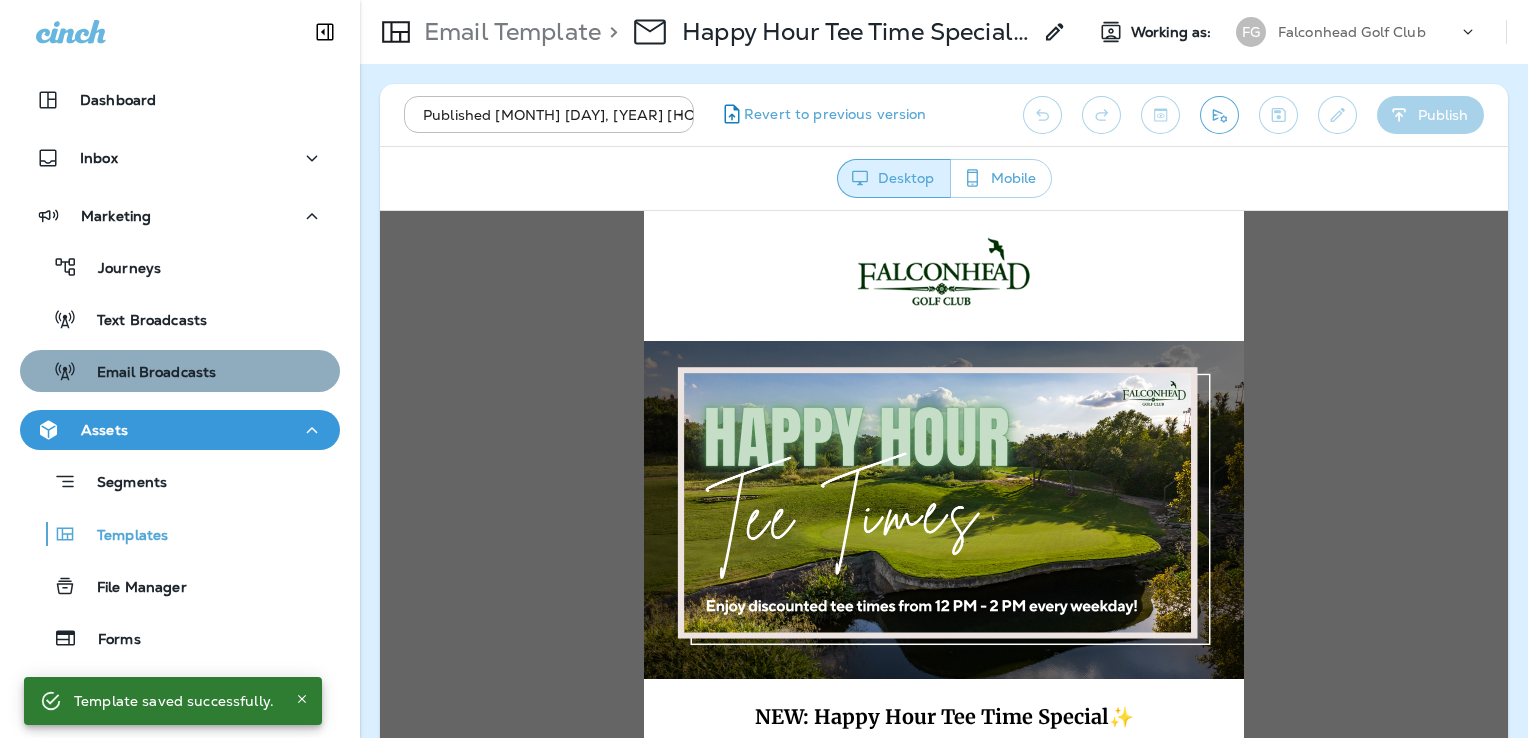 click on "Email Broadcasts" at bounding box center (180, 371) 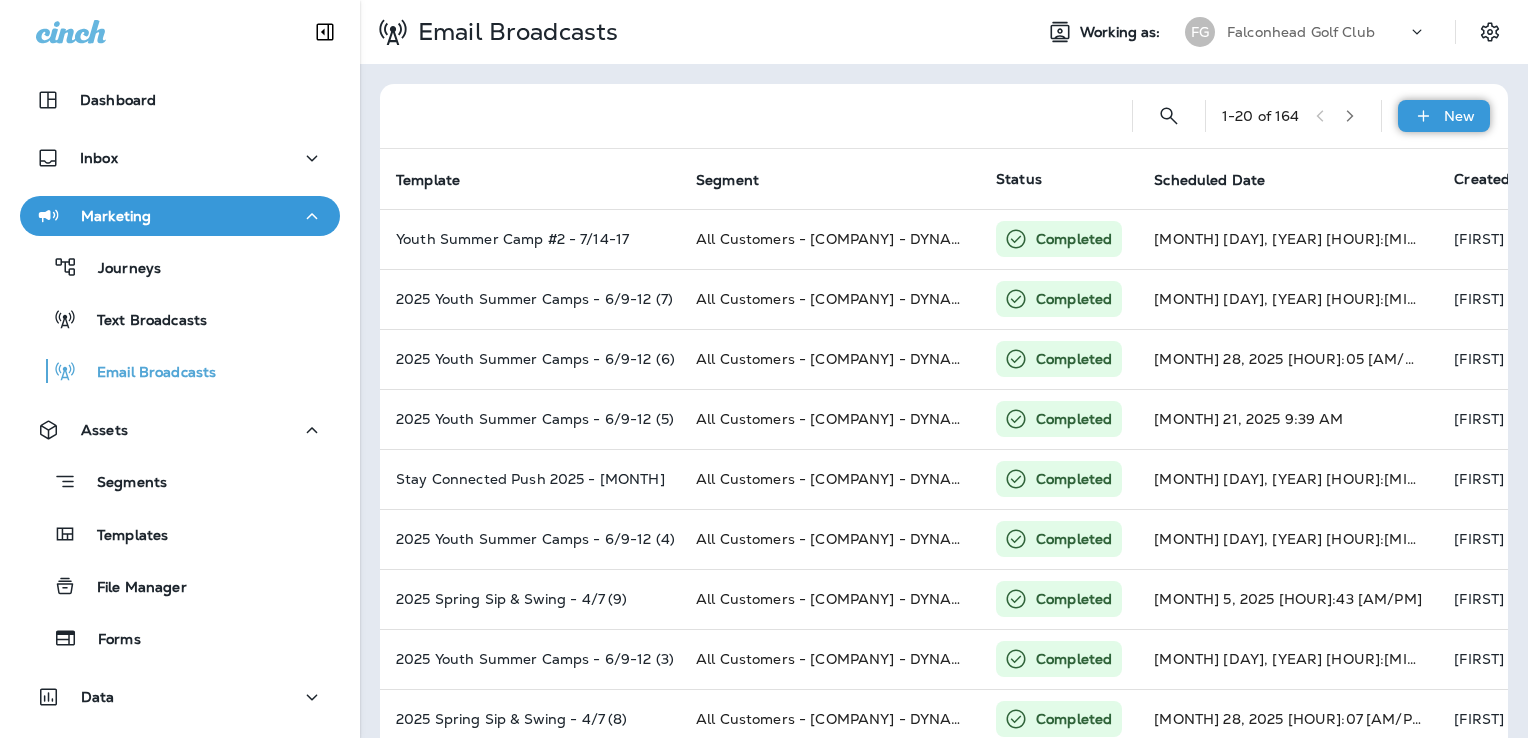 click on "New" at bounding box center (1444, 116) 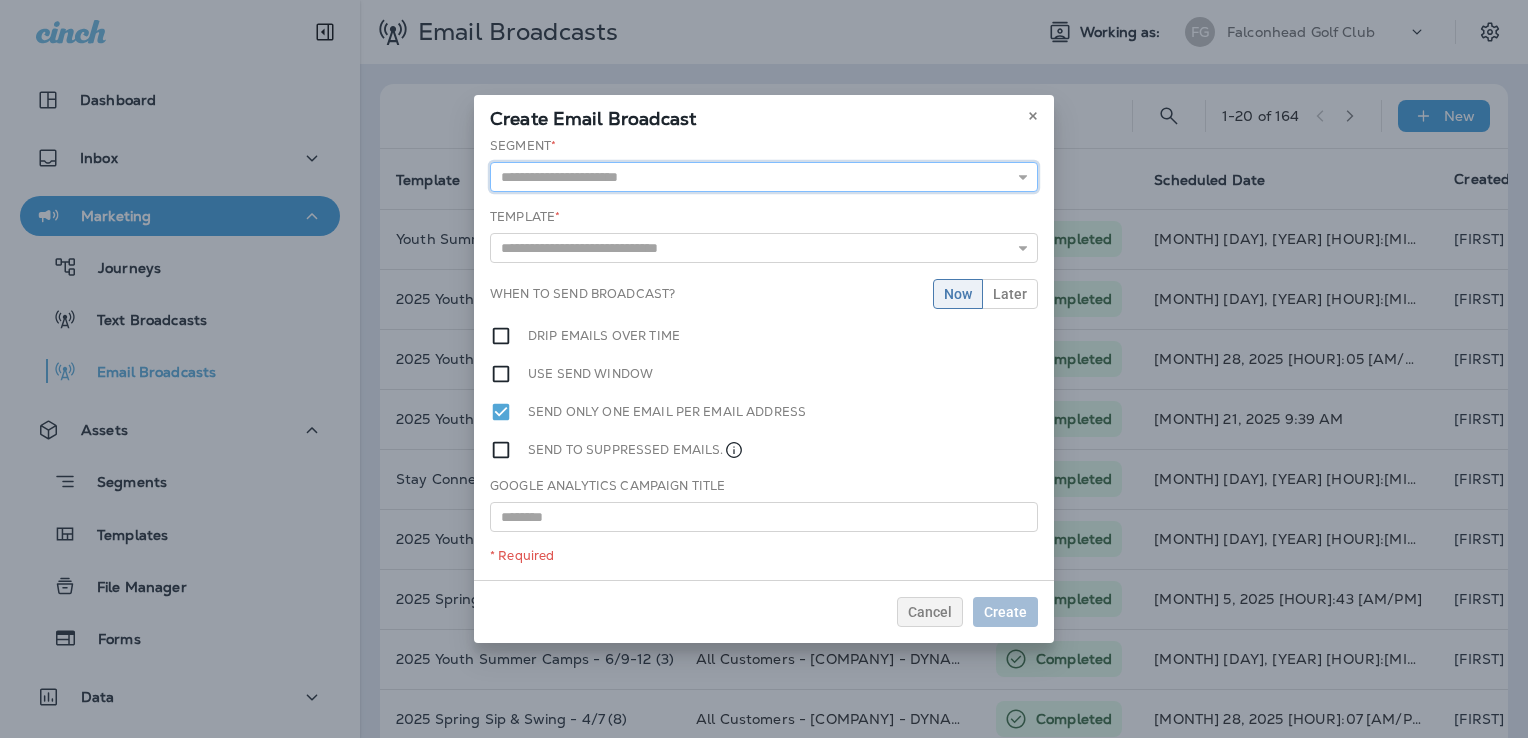 click at bounding box center (764, 177) 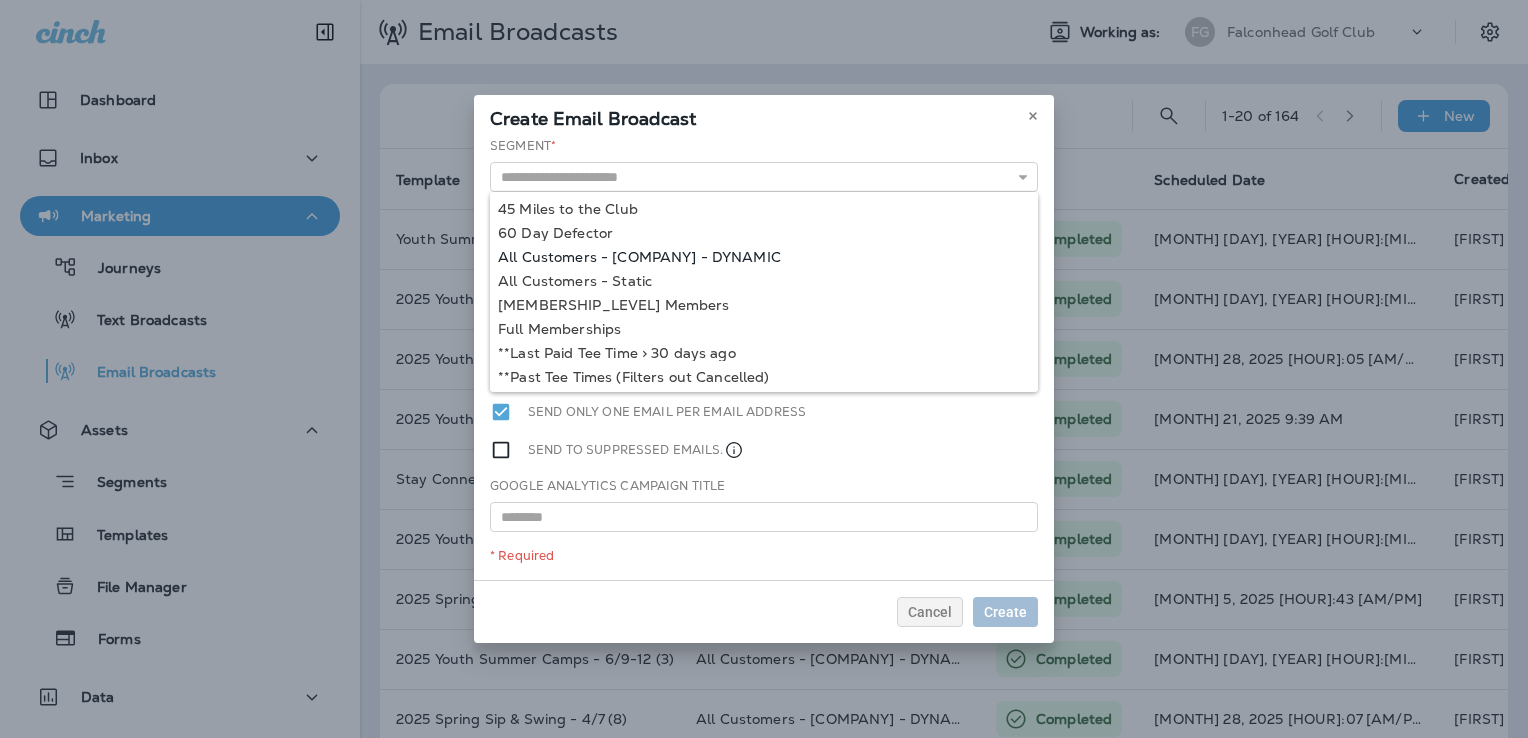 type on "**********" 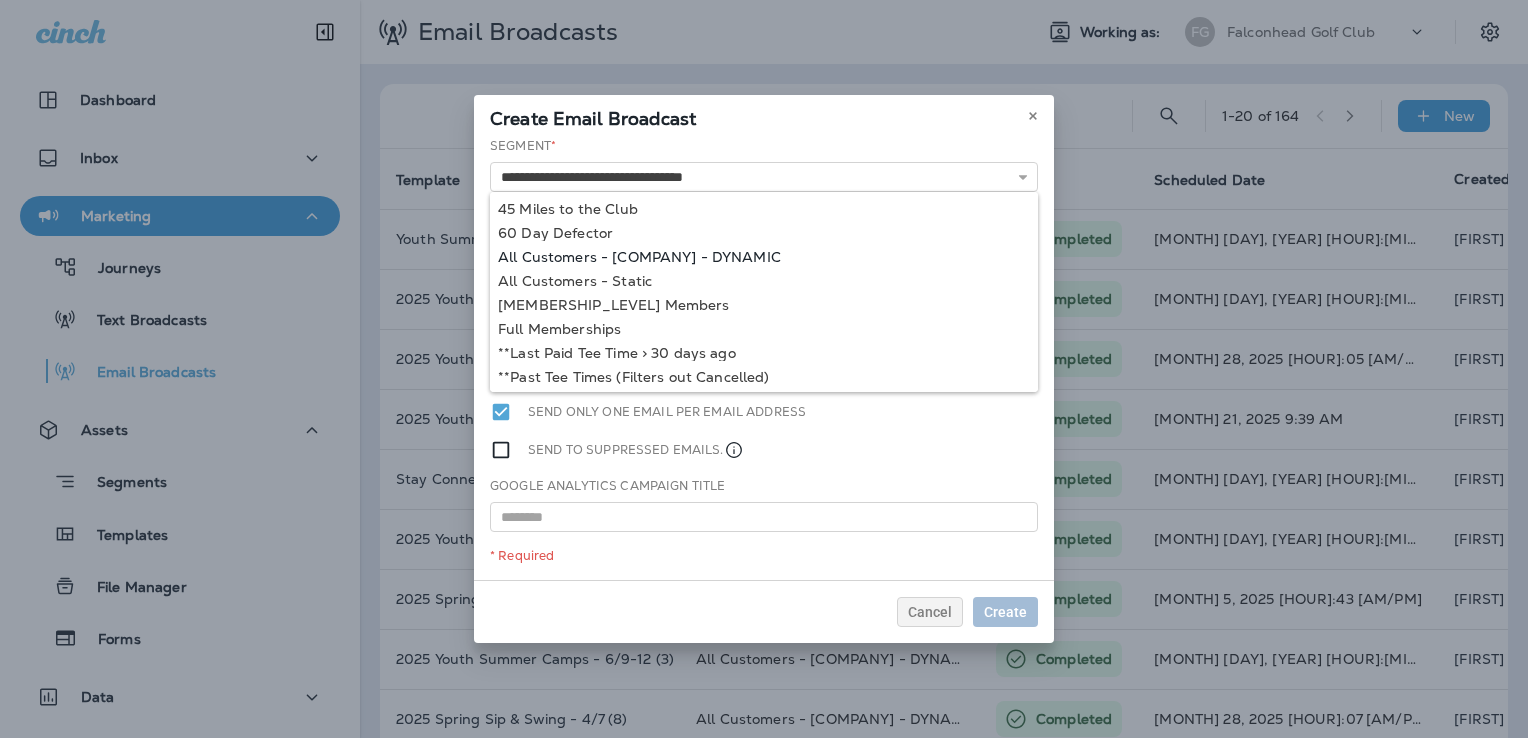 click on "**********" at bounding box center [764, 358] 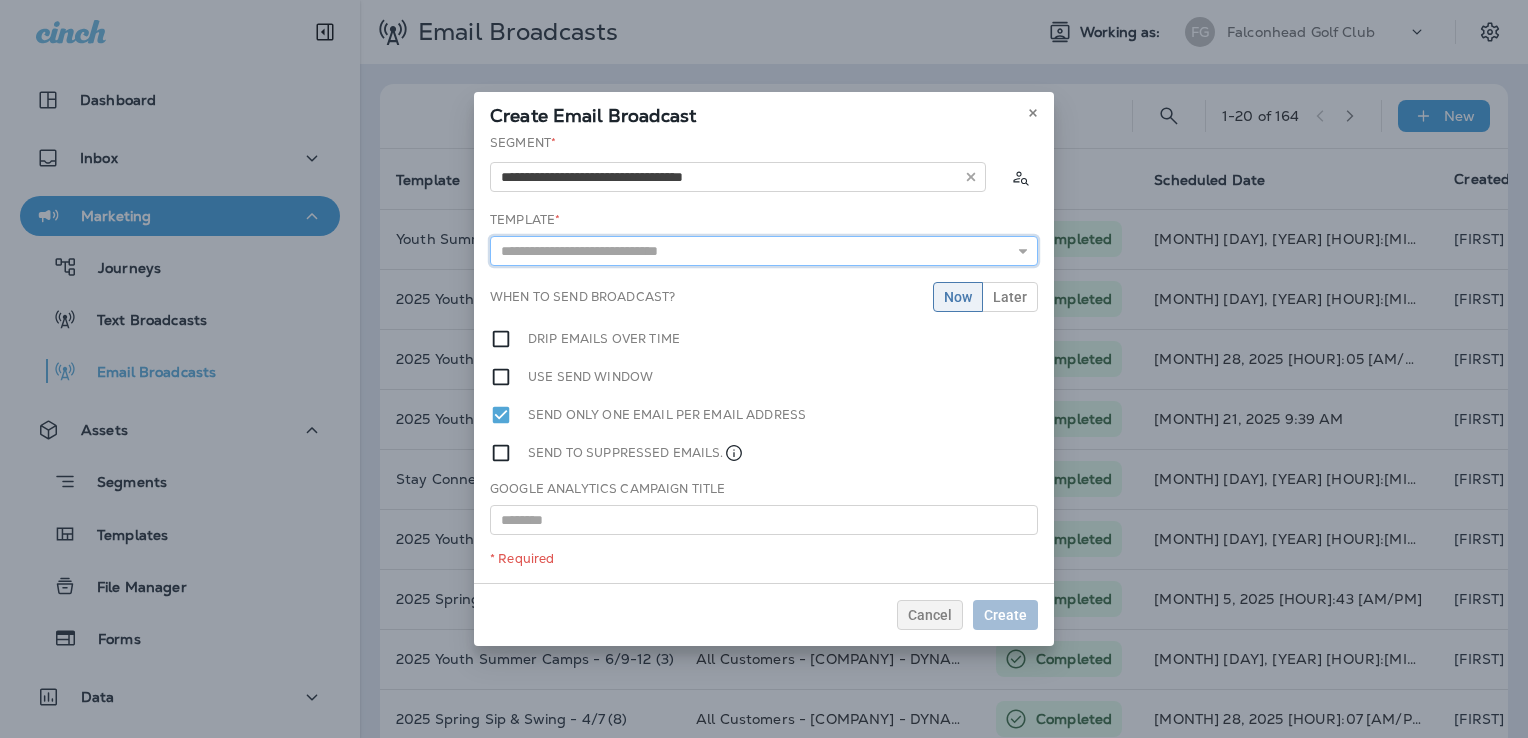 click at bounding box center (764, 251) 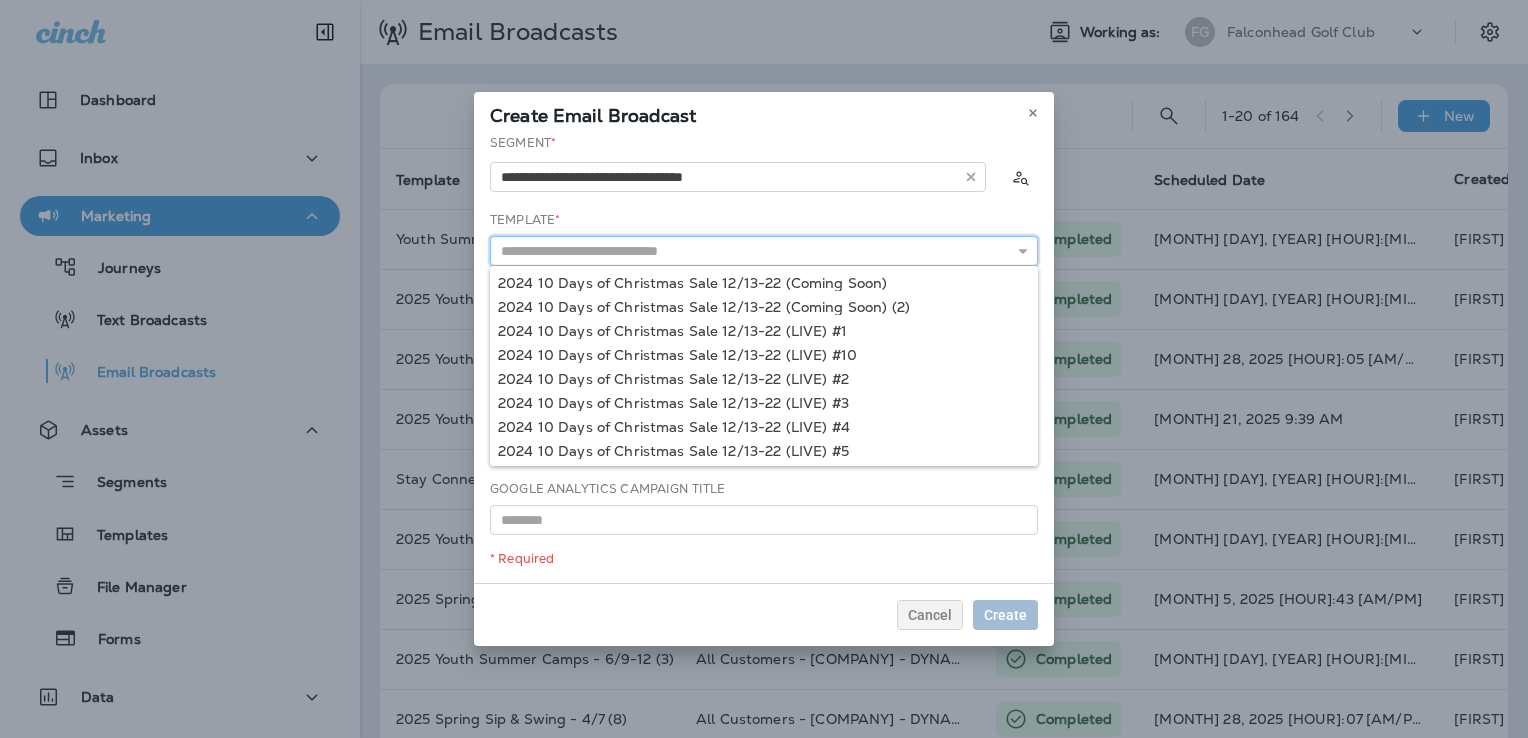 type on "*" 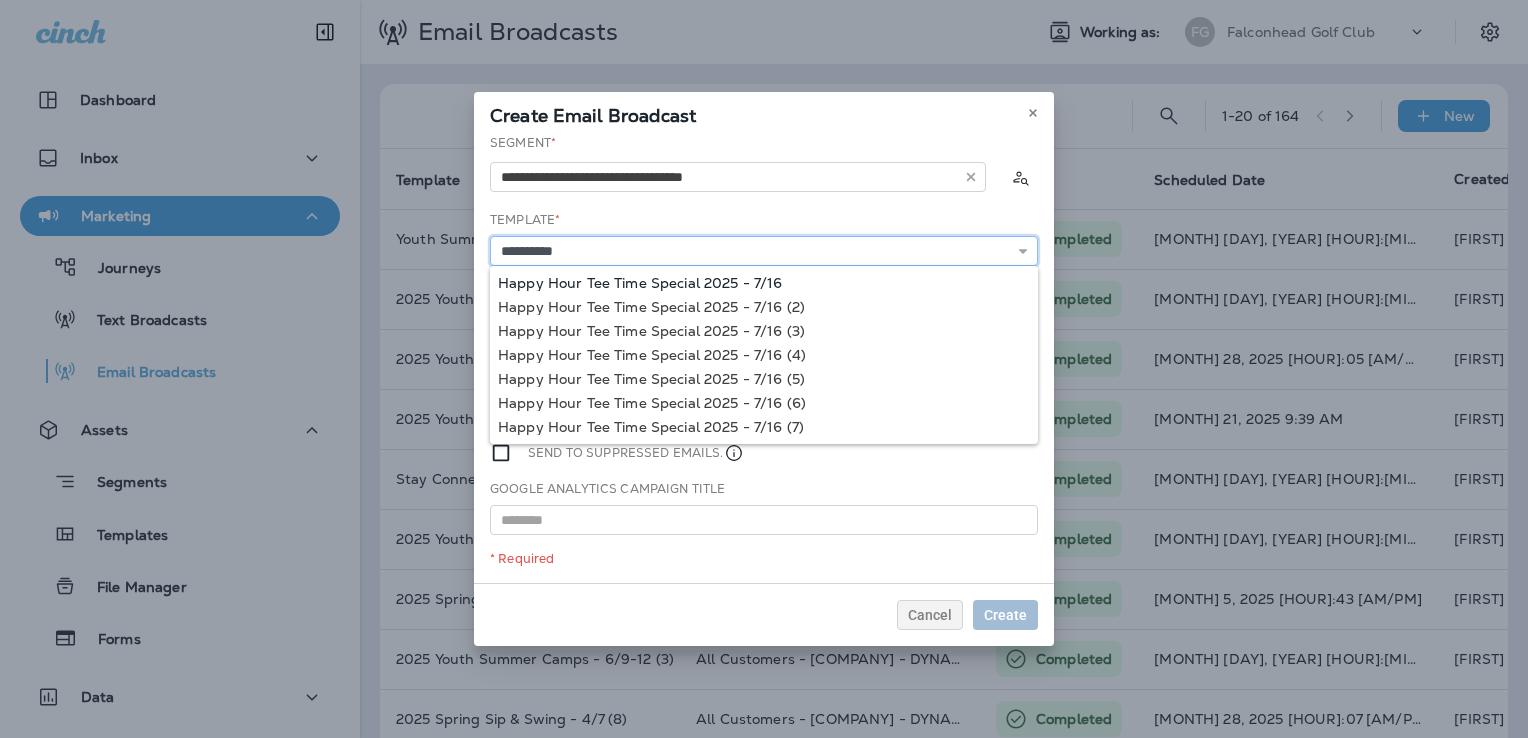 type on "**********" 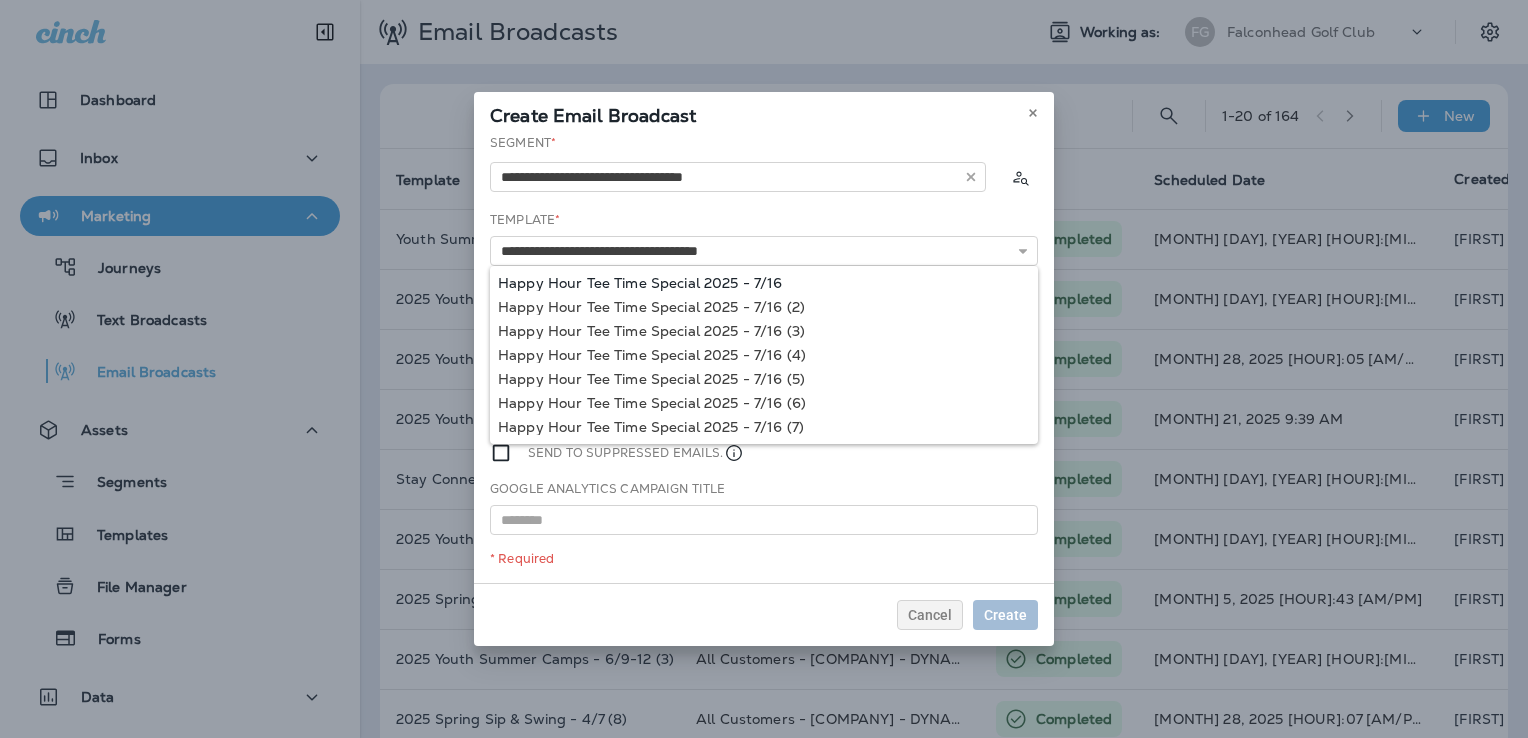 click on "**********" at bounding box center (764, 358) 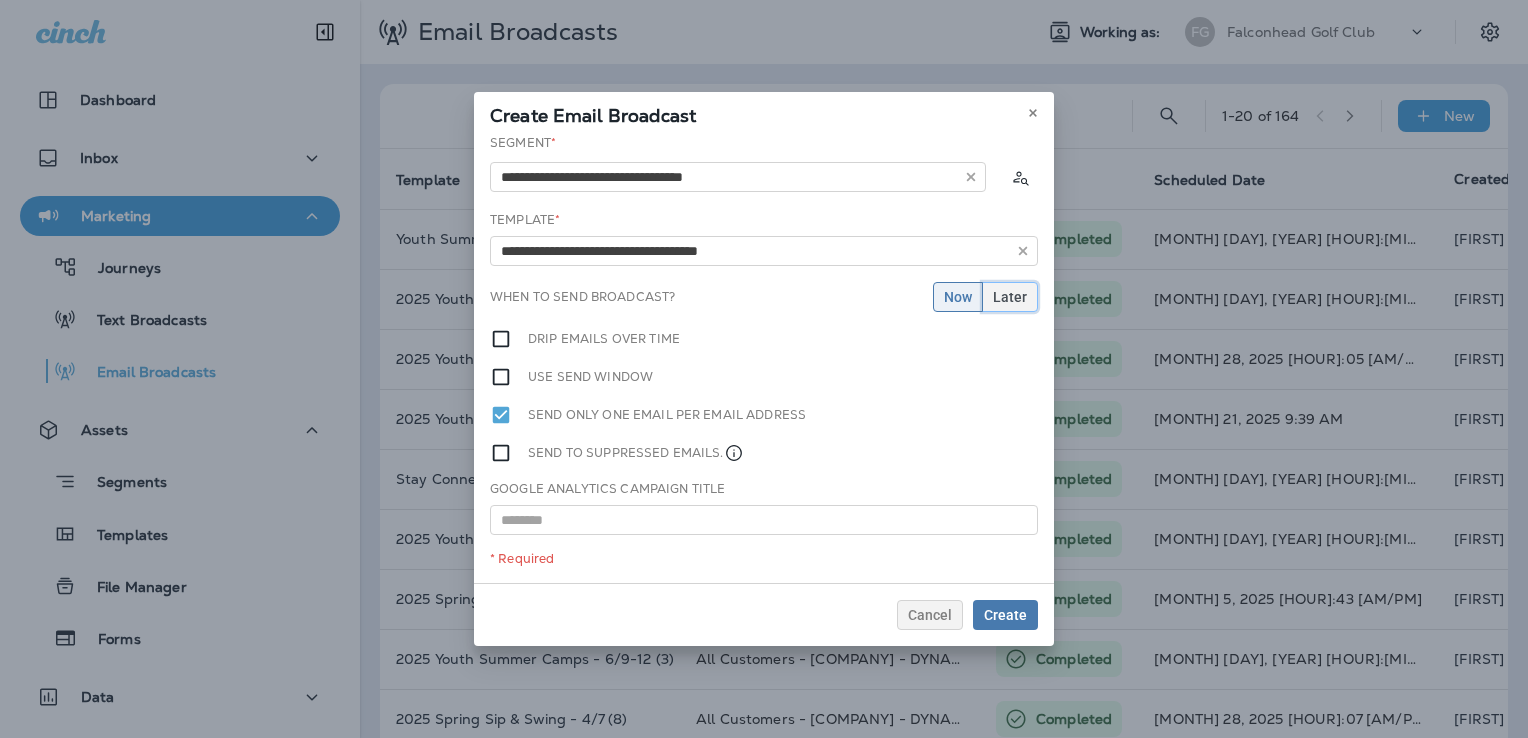 click on "Later" at bounding box center [1010, 297] 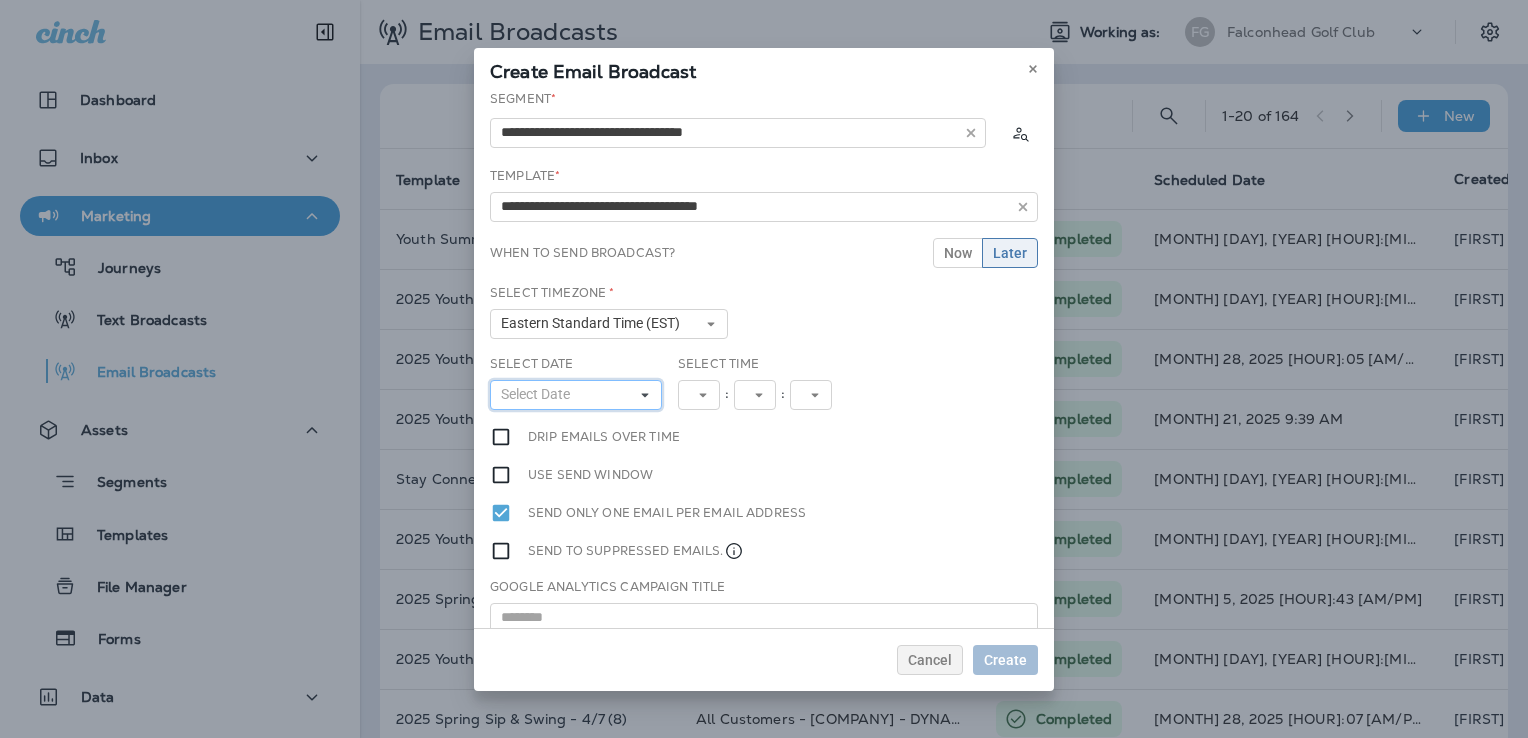 click on "Select Date" at bounding box center [576, 395] 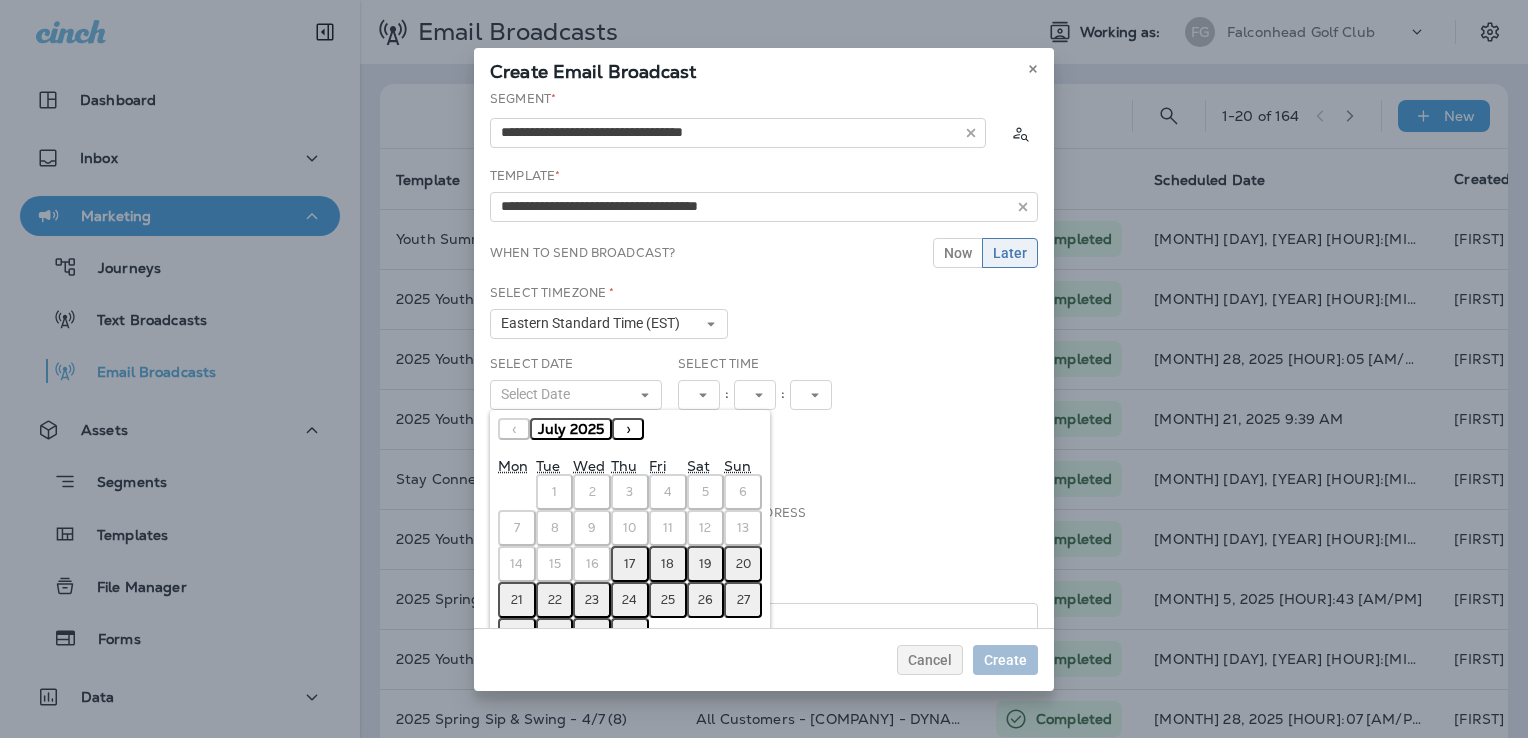 click on "17" at bounding box center [630, 564] 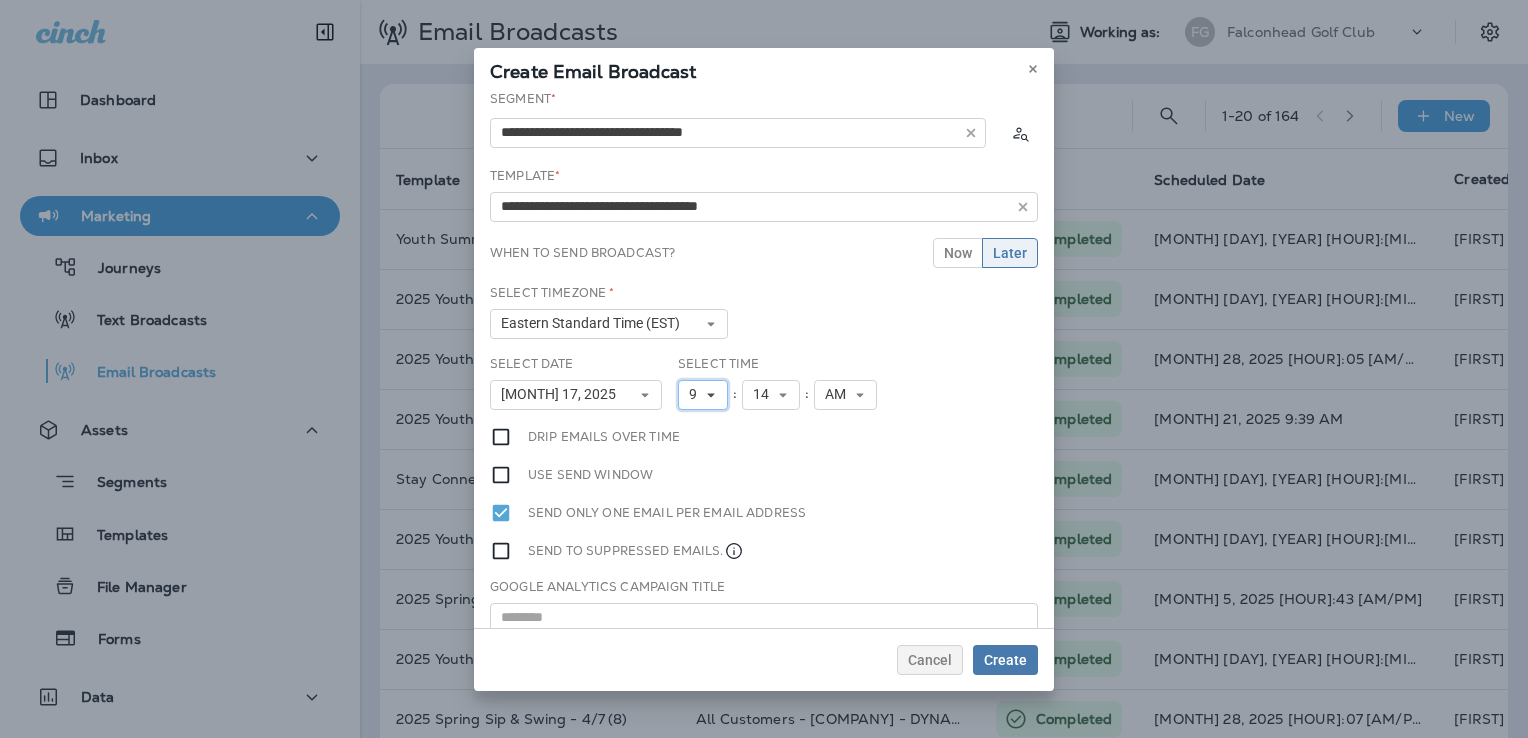 click 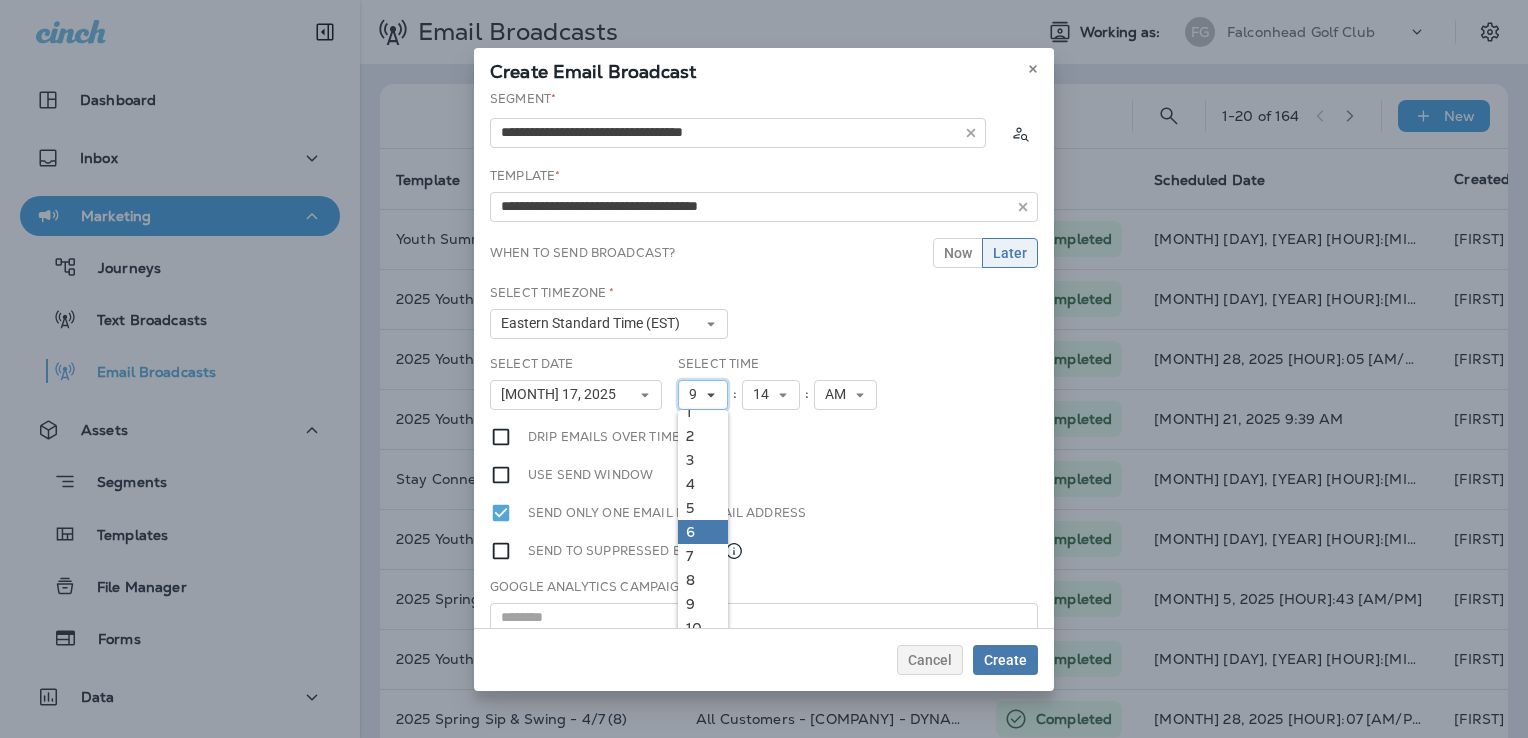 scroll, scrollTop: 18, scrollLeft: 0, axis: vertical 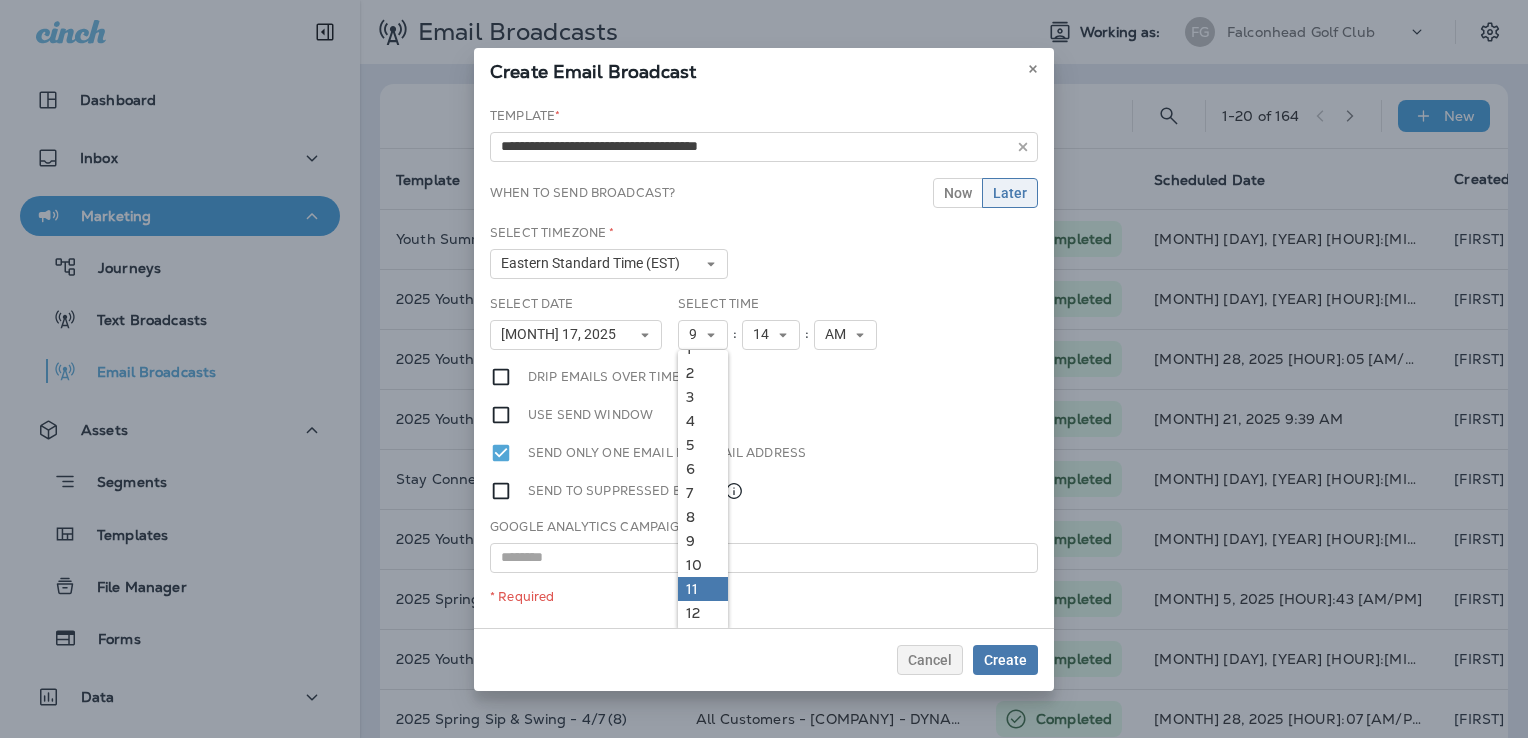 click on "11" at bounding box center [703, 589] 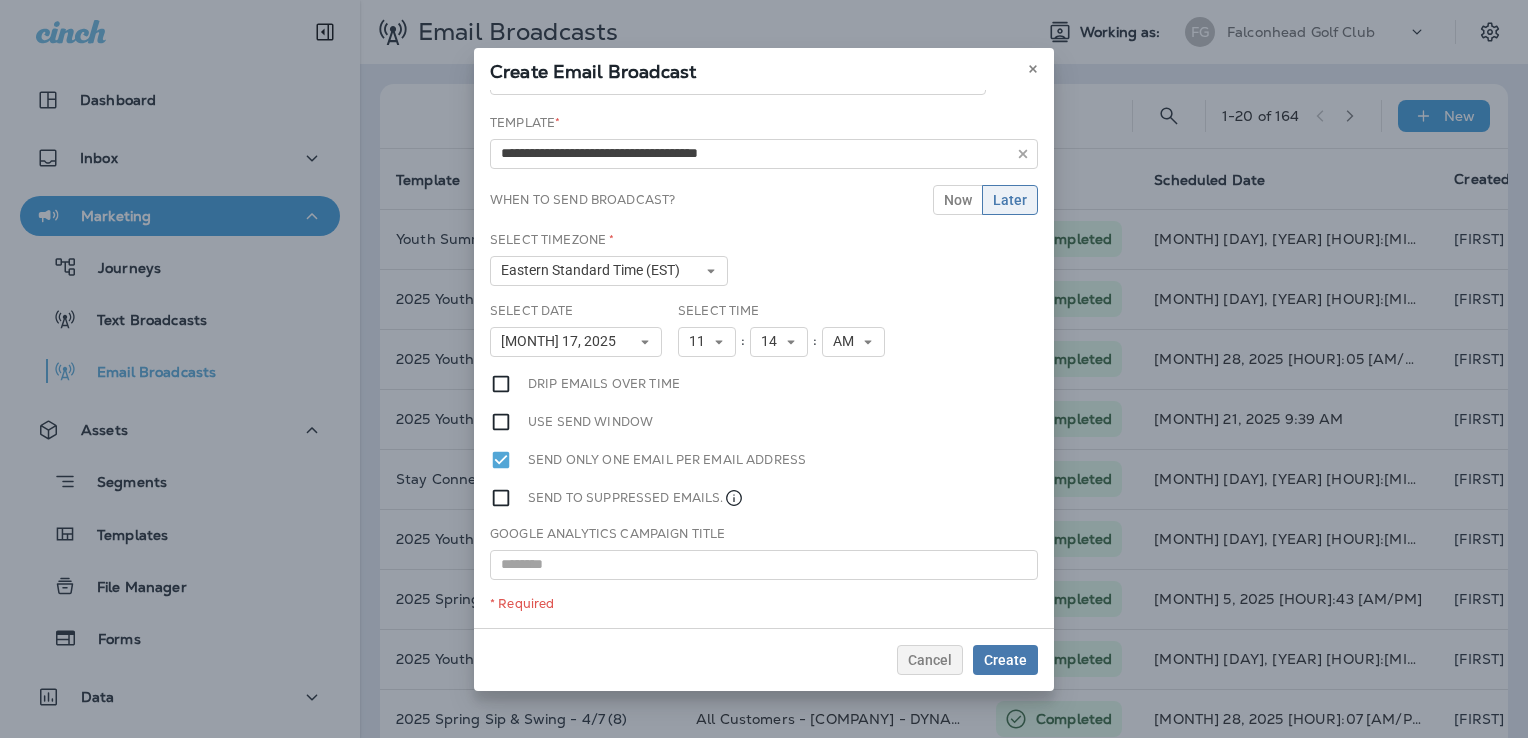 scroll, scrollTop: 52, scrollLeft: 0, axis: vertical 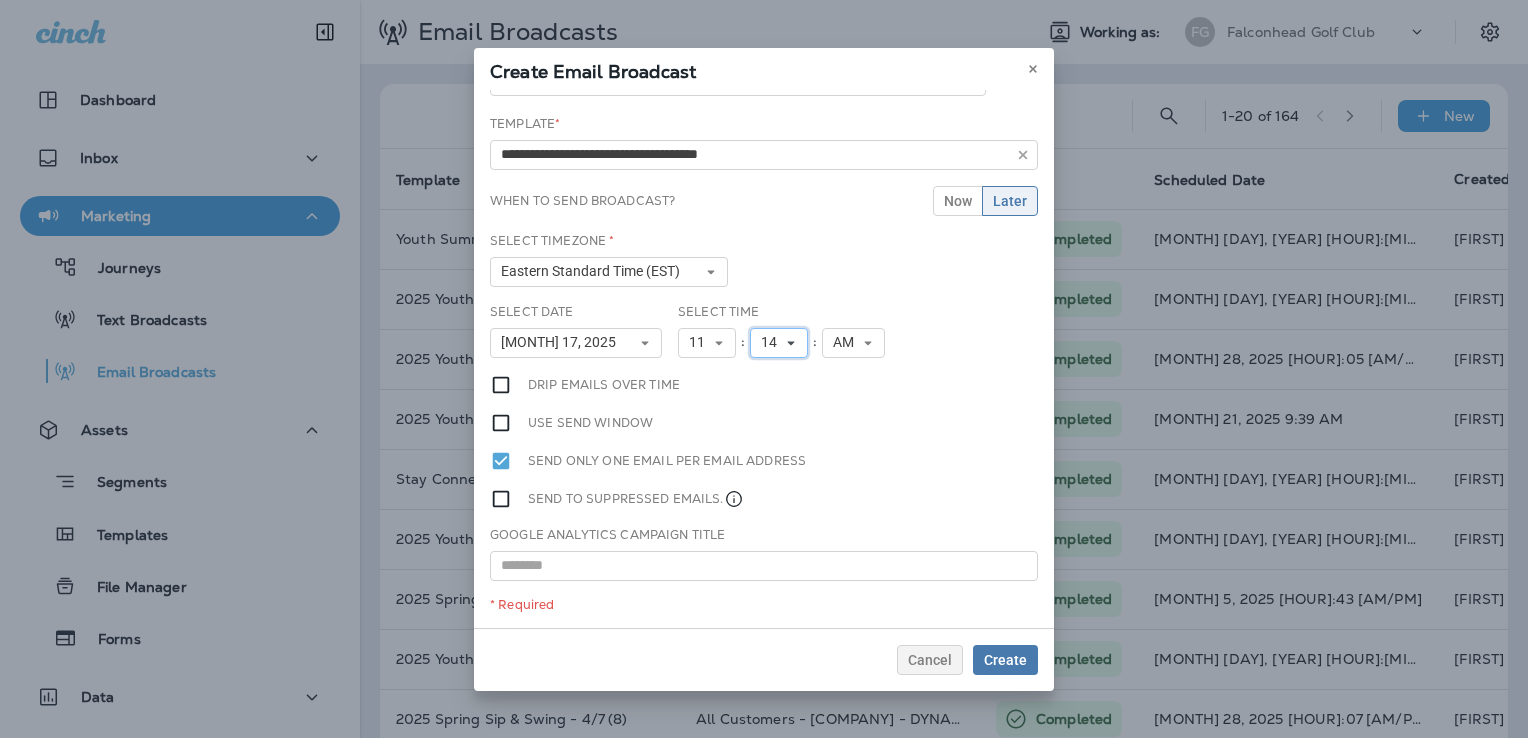 click on "14" at bounding box center (773, 342) 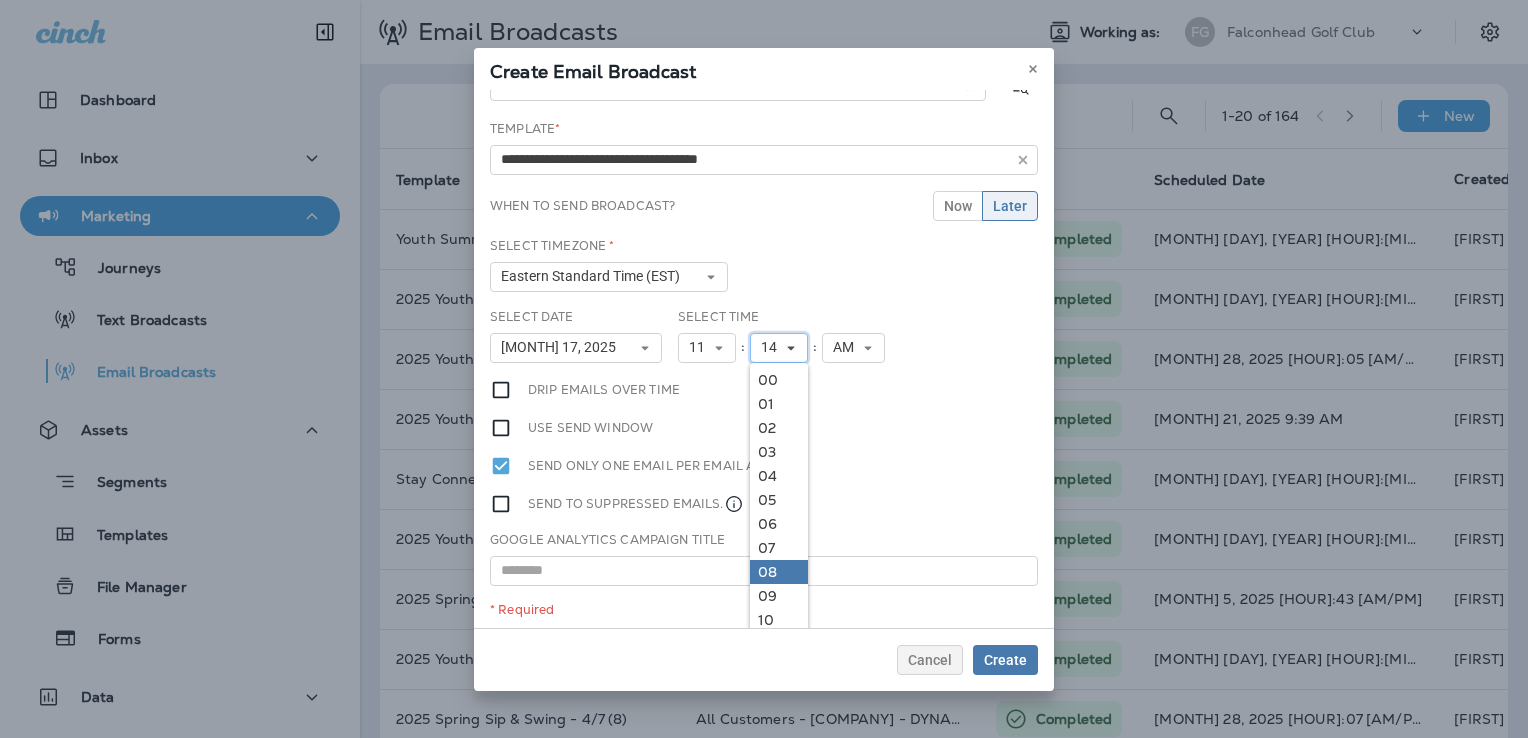 scroll, scrollTop: 60, scrollLeft: 0, axis: vertical 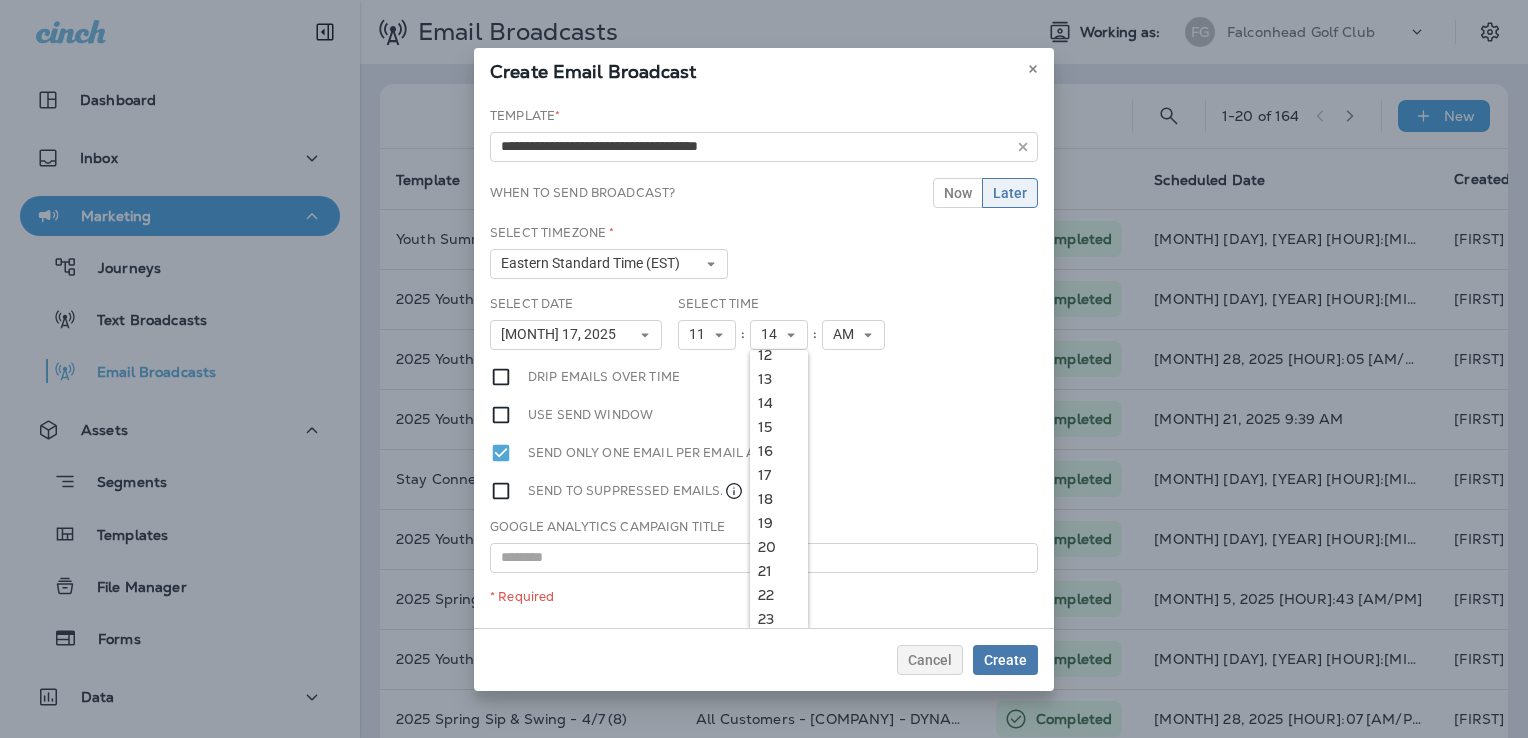 click on "20" at bounding box center [779, 547] 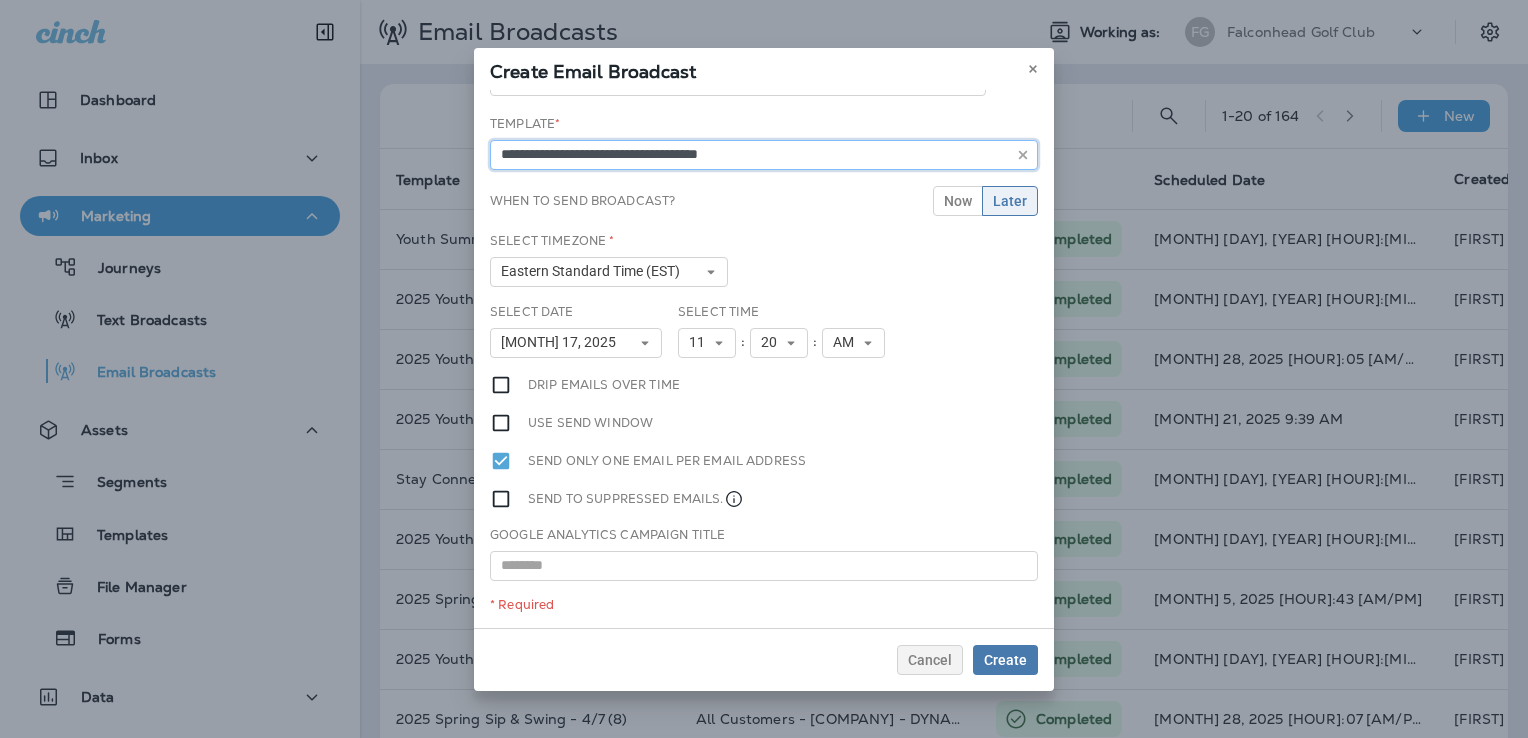 click on "**********" at bounding box center [764, 155] 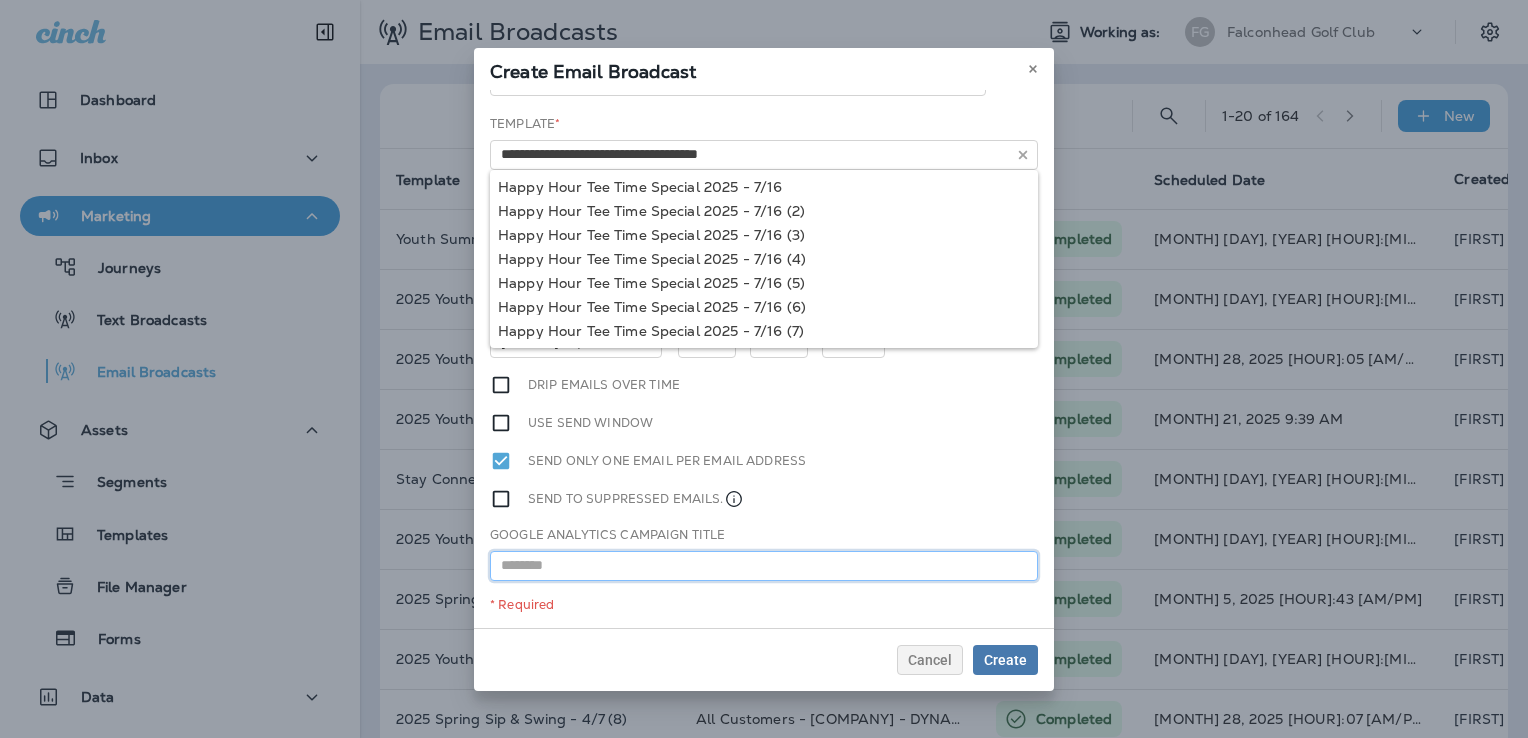 click at bounding box center (764, 566) 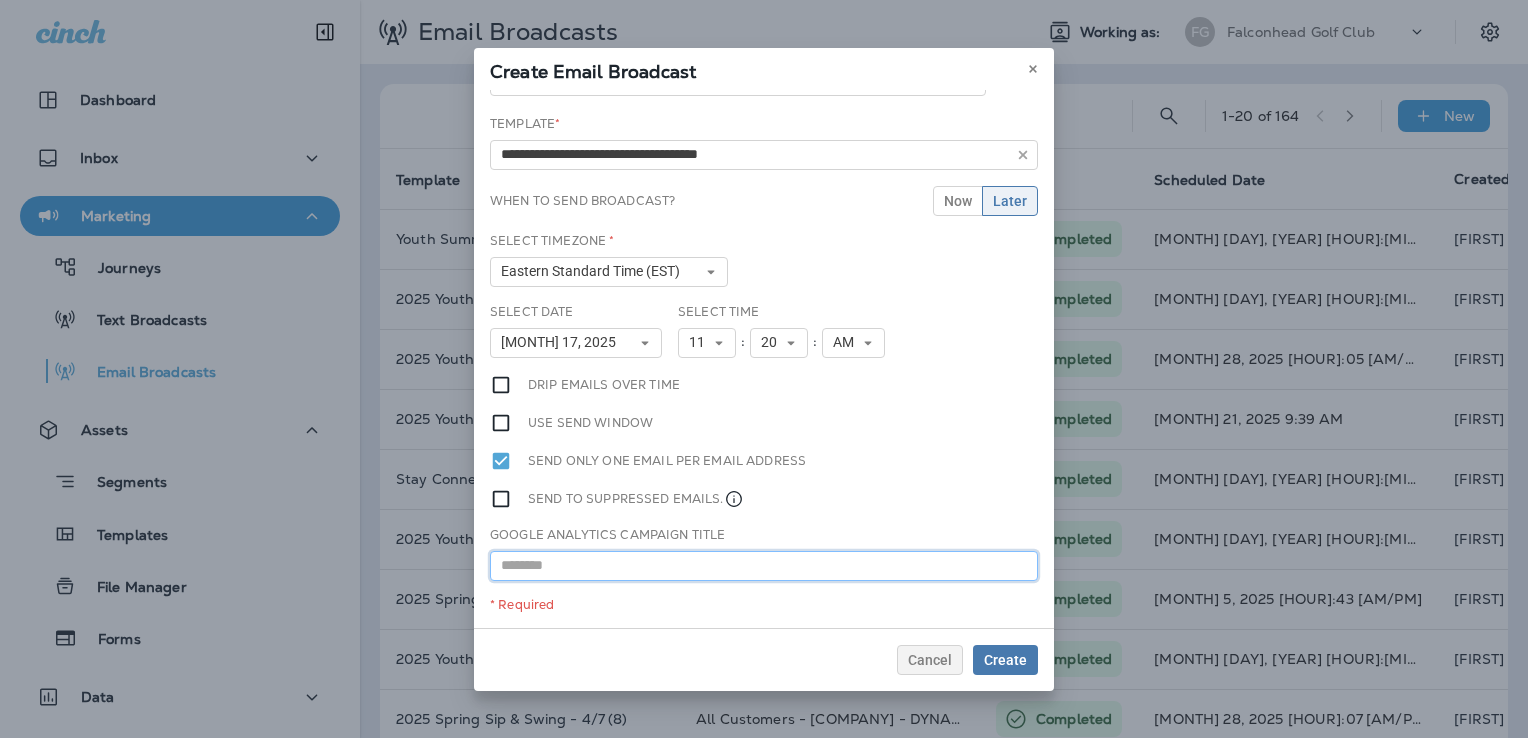 paste on "**********" 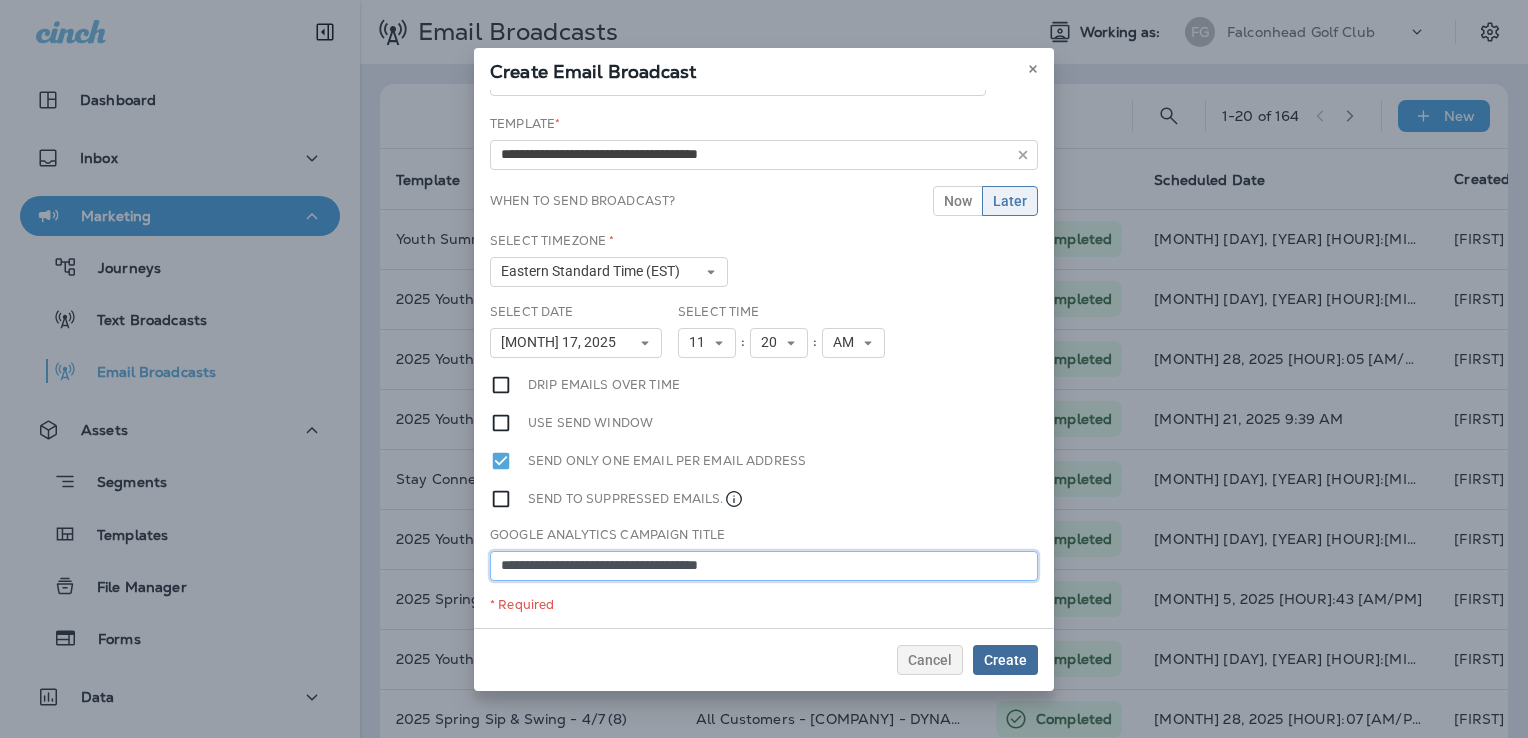 type on "**********" 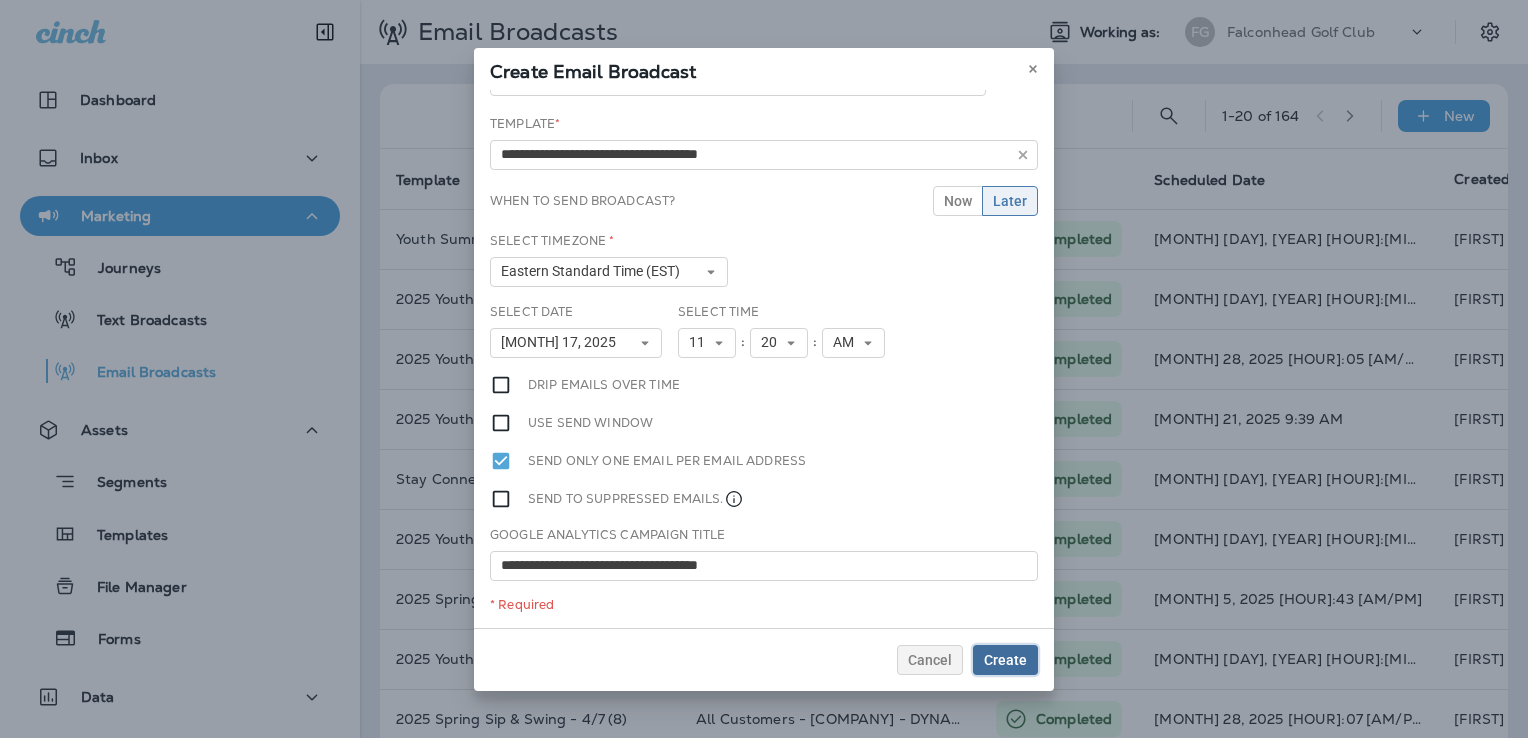 click on "Create" at bounding box center (1005, 660) 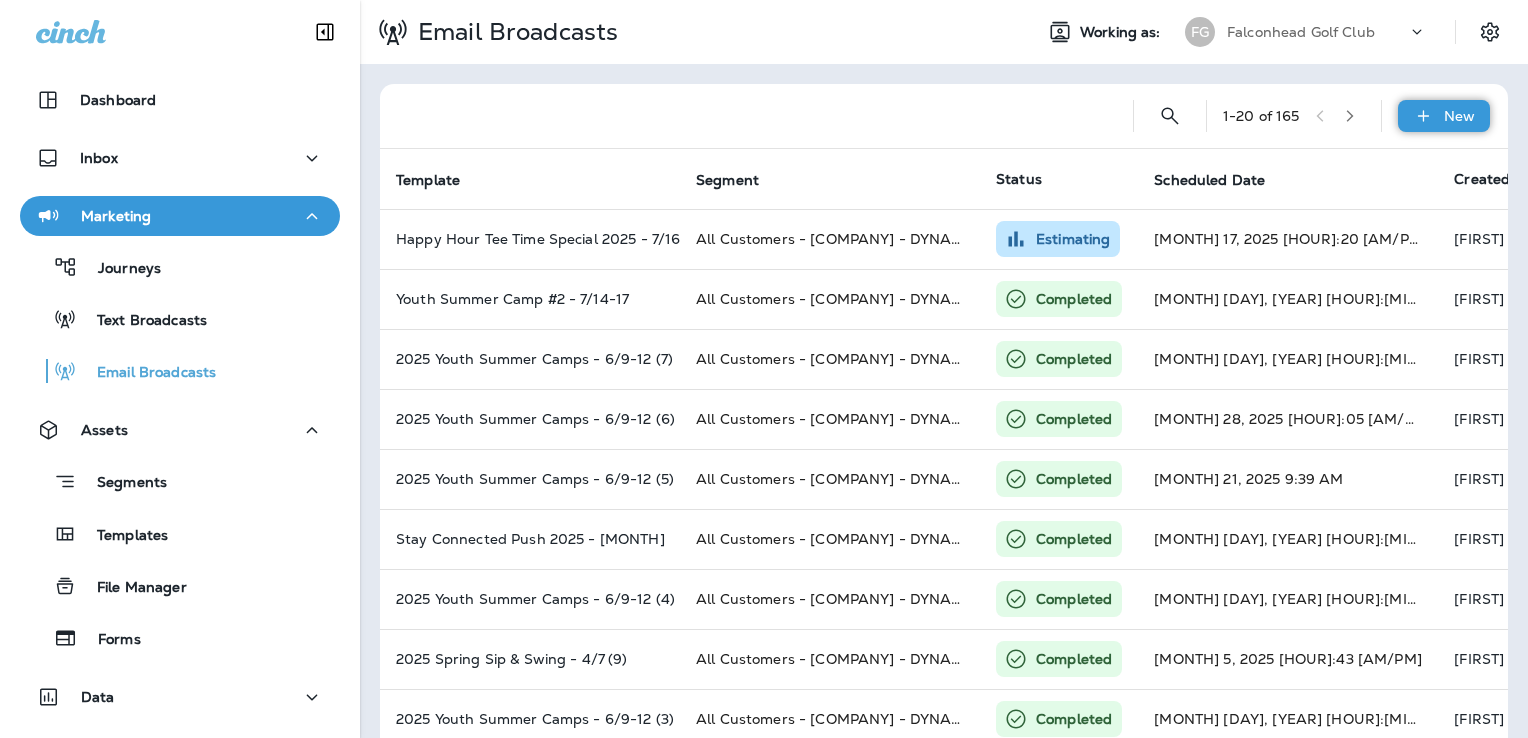 click 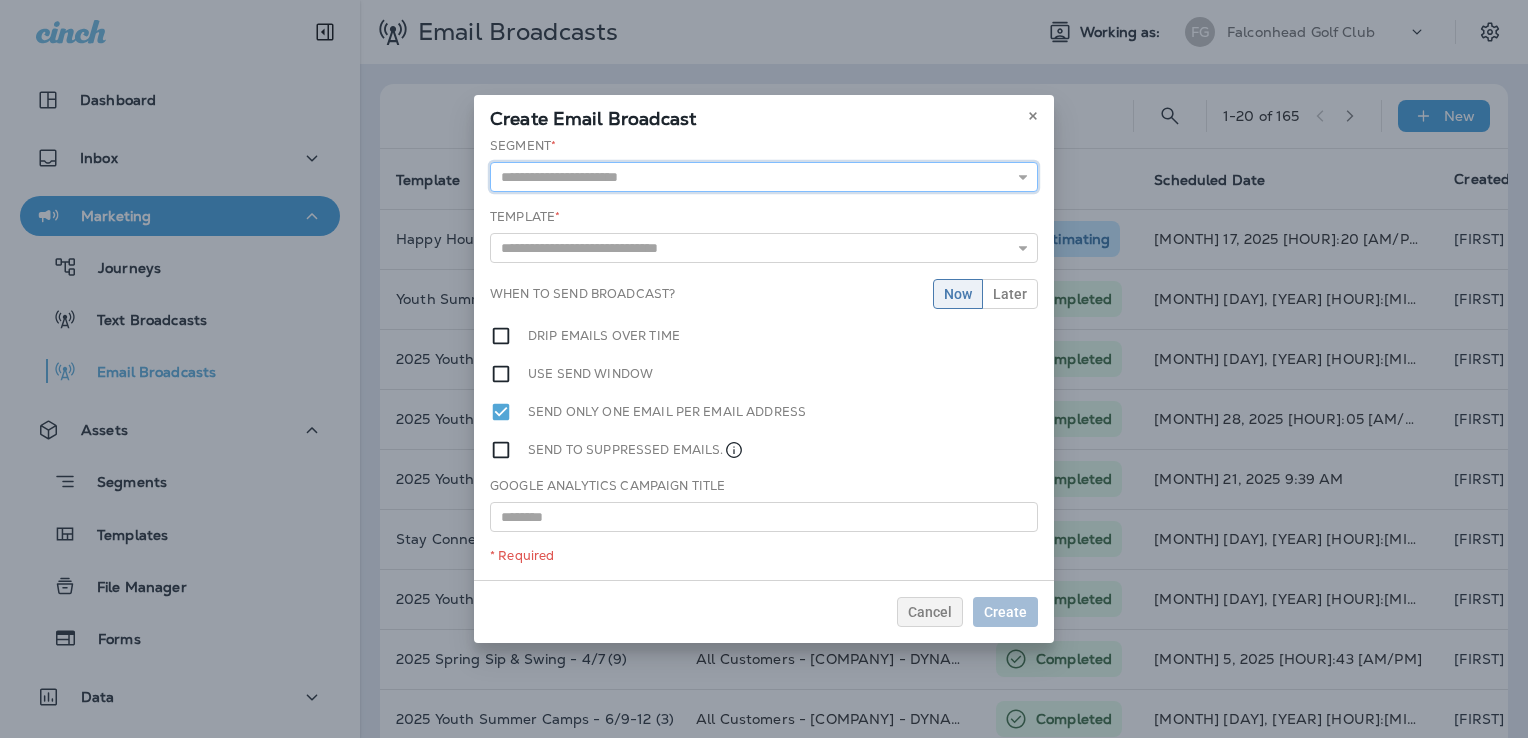 click at bounding box center (764, 177) 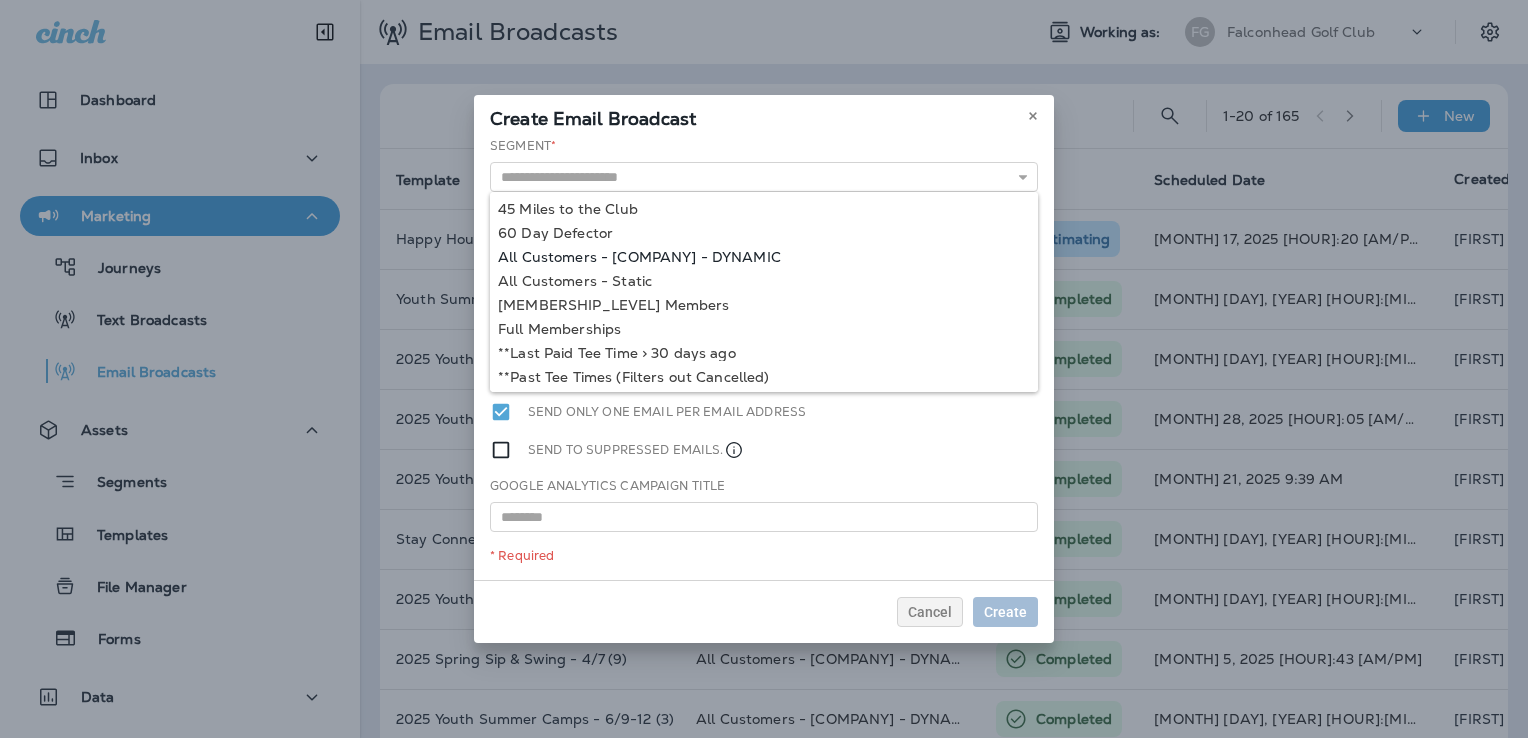 type on "**********" 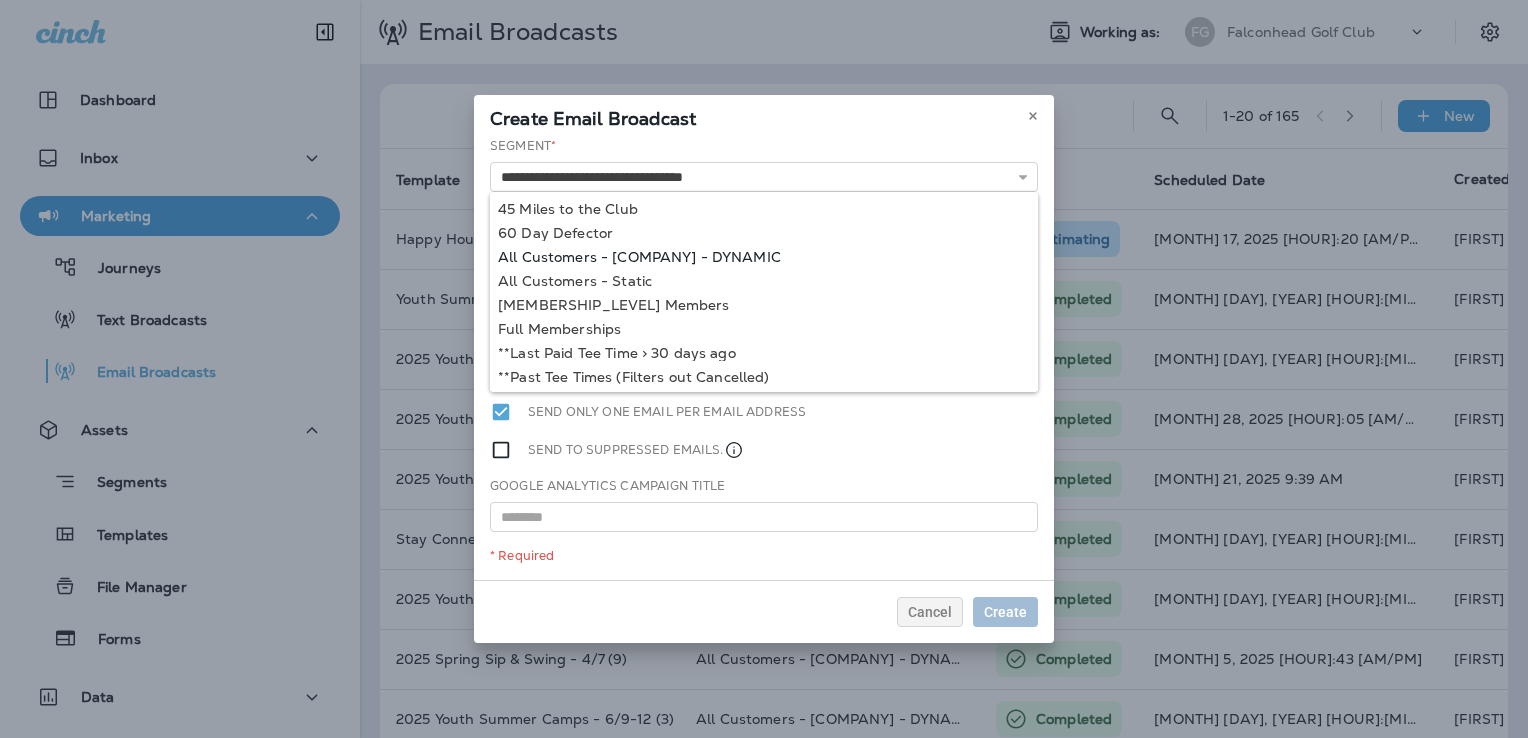 click on "**********" at bounding box center [764, 358] 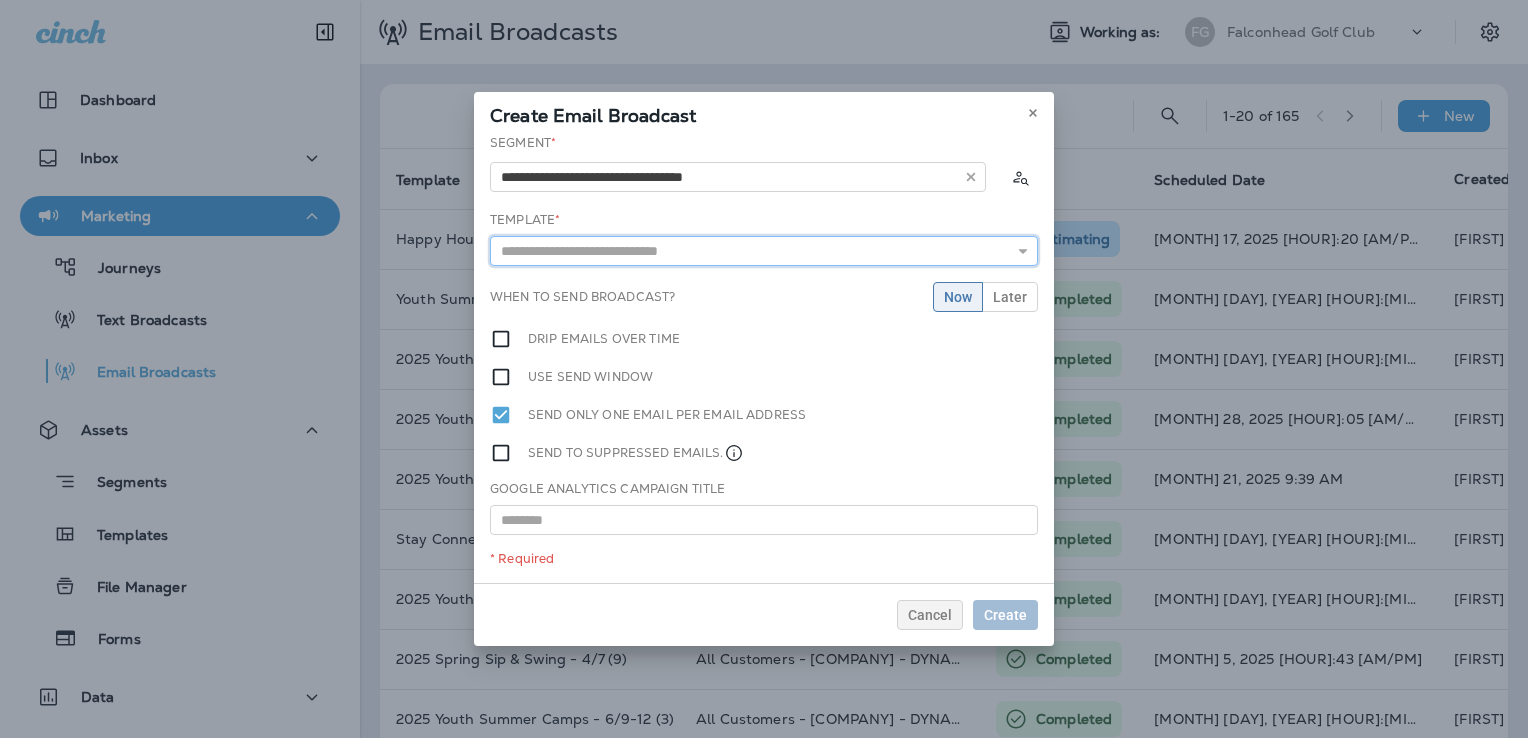 click at bounding box center (764, 251) 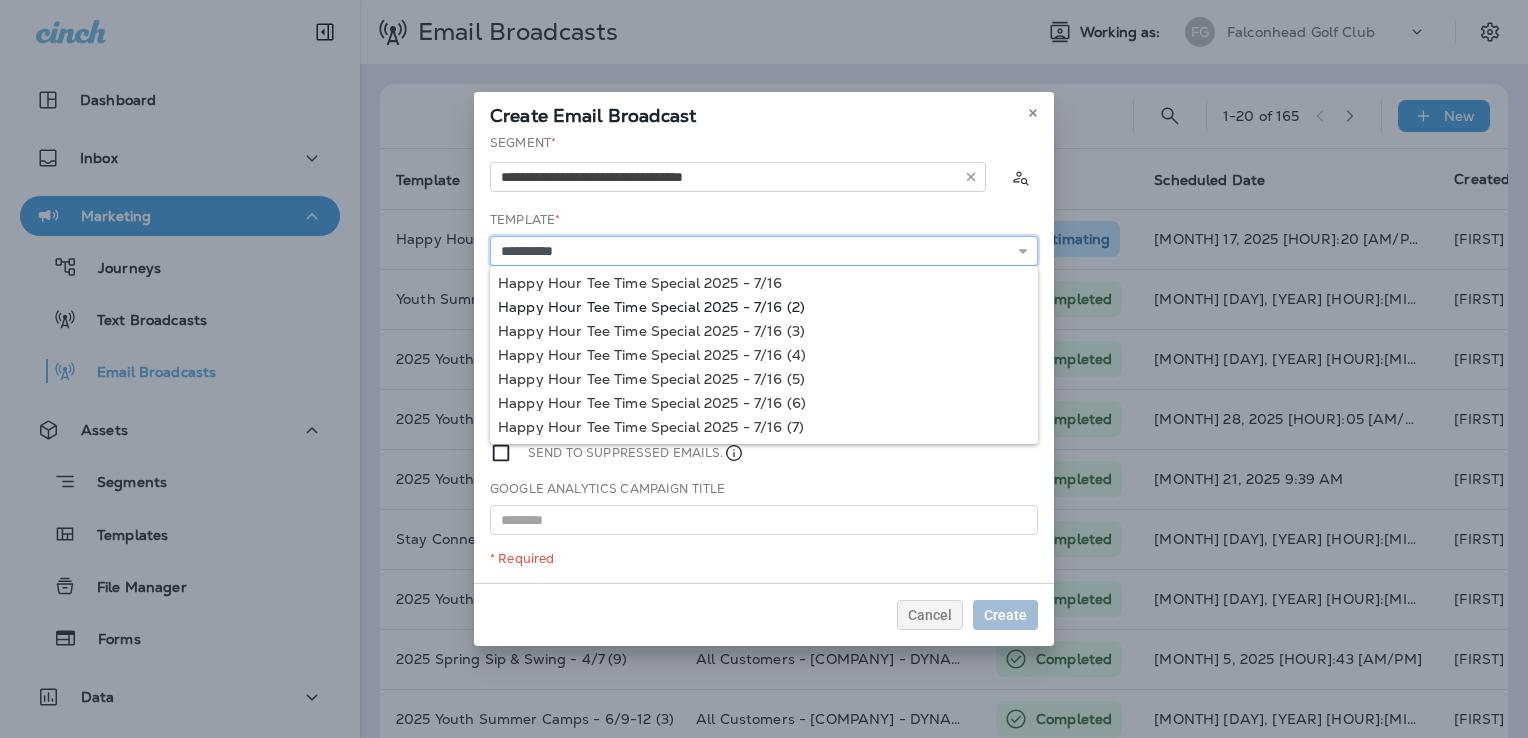 type on "**********" 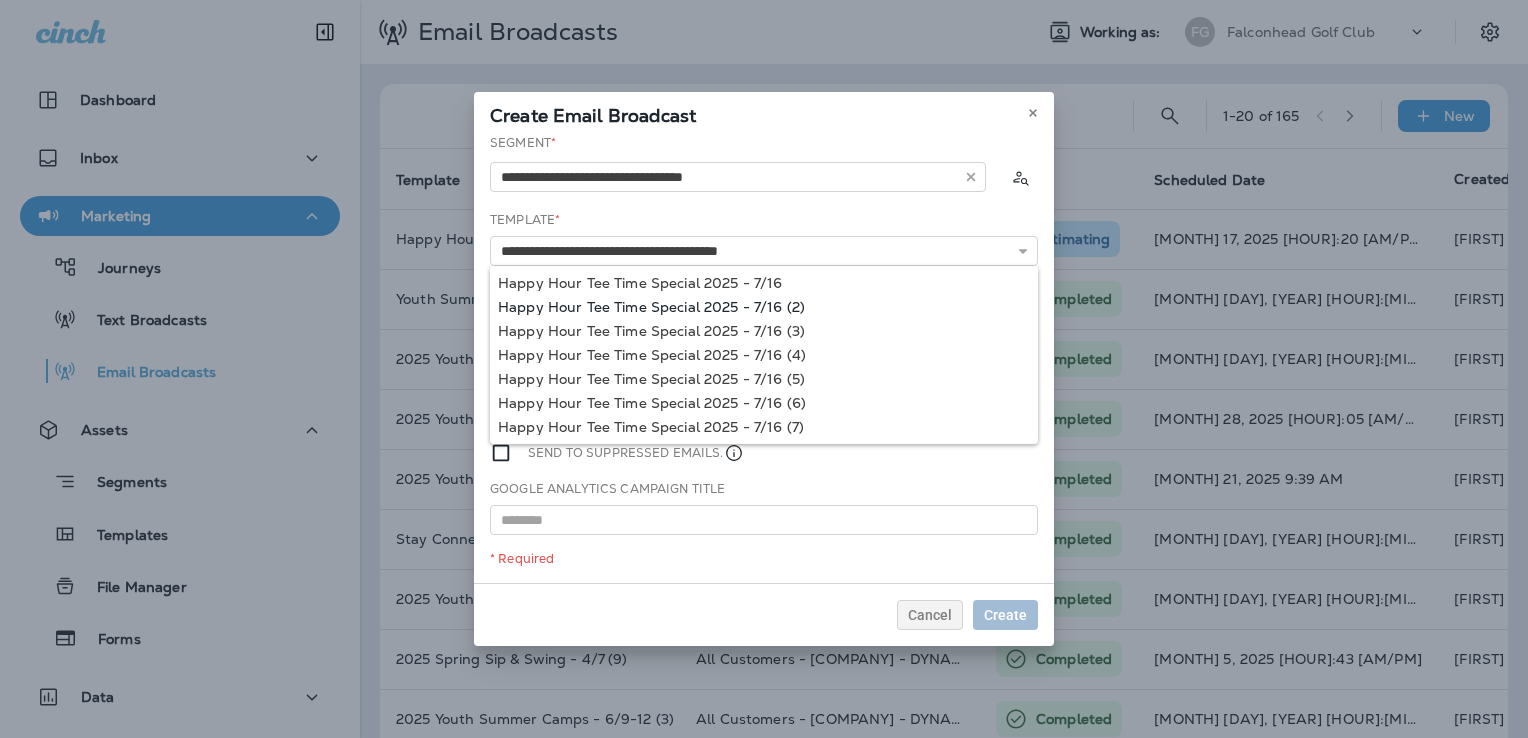 click on "**********" at bounding box center (764, 358) 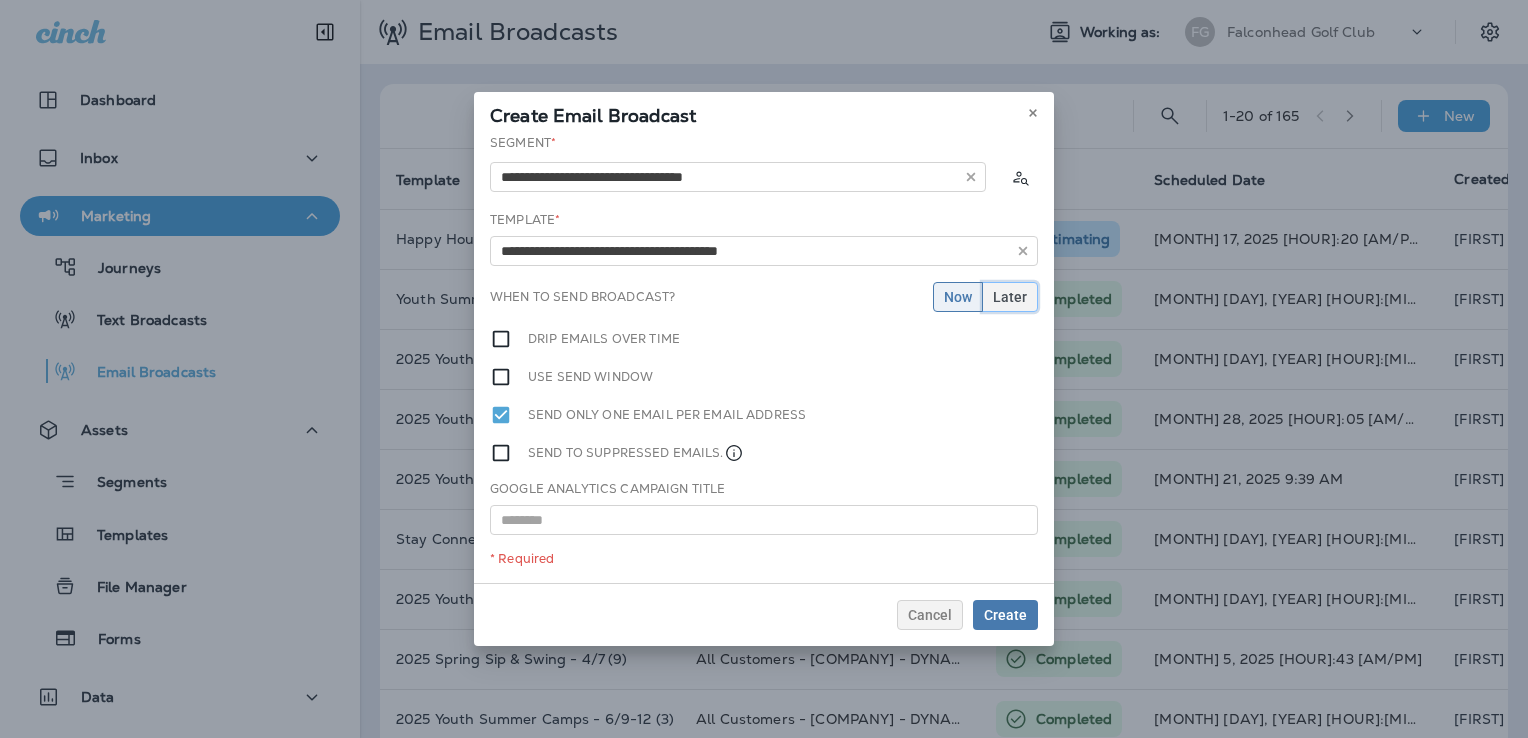 click on "Later" at bounding box center (1010, 297) 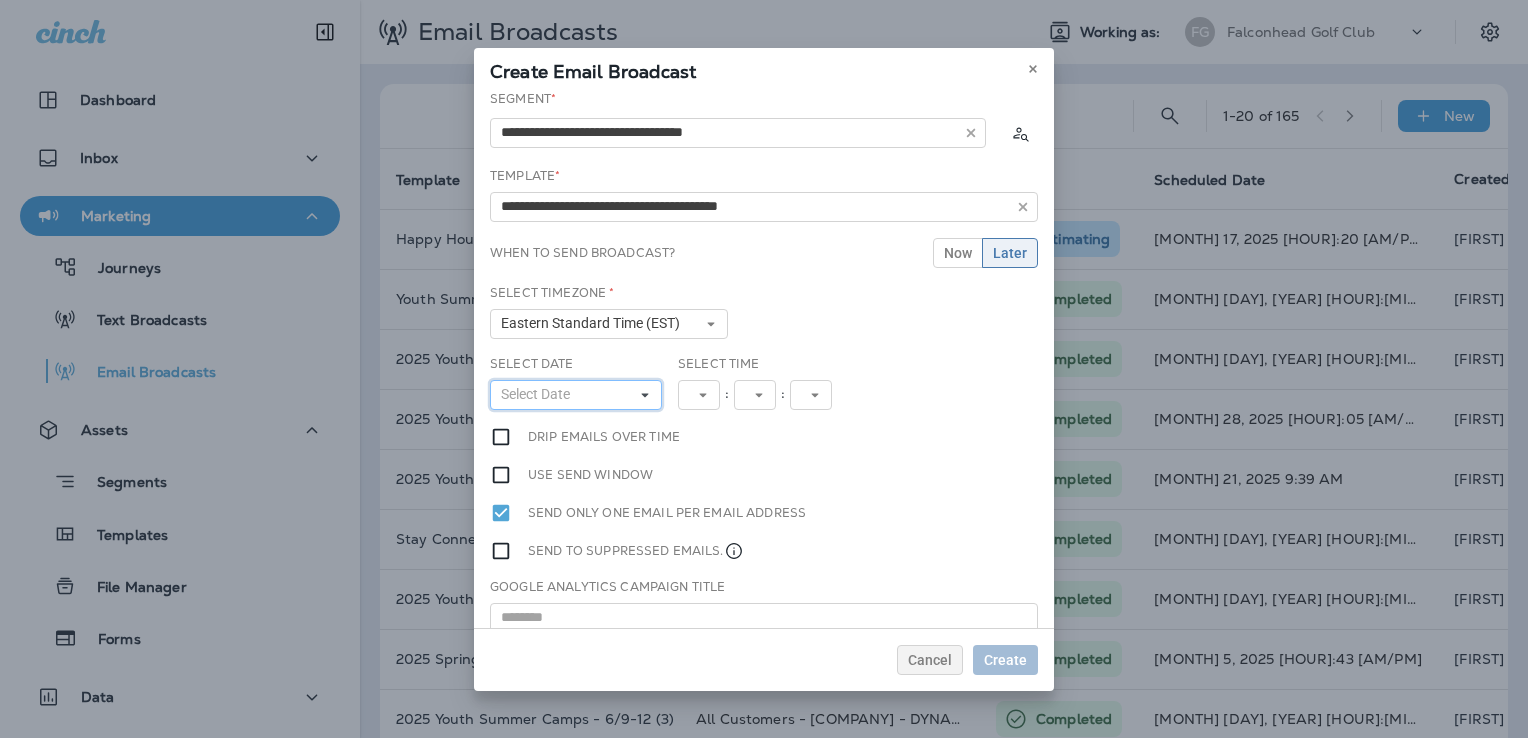 click on "Select Date" at bounding box center (576, 395) 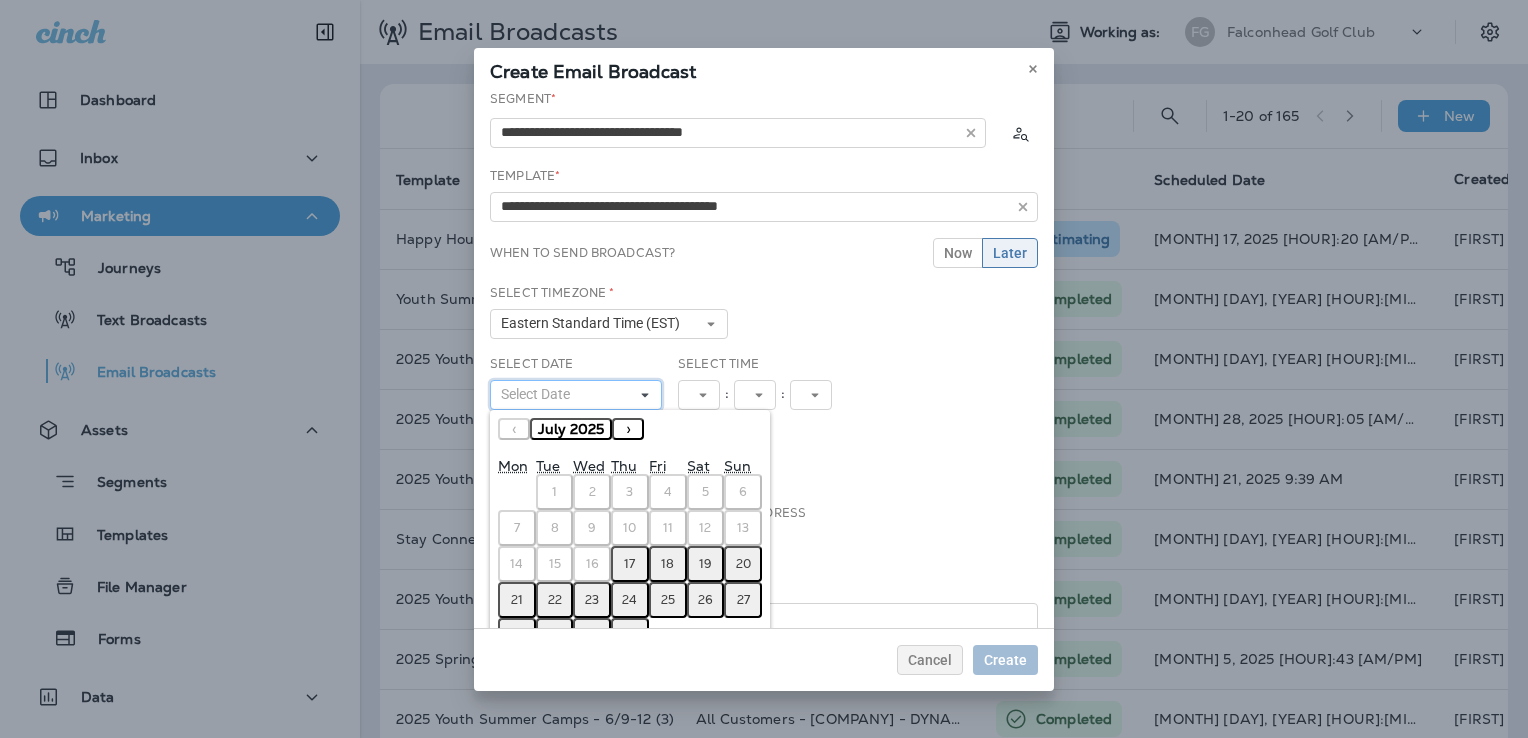 scroll, scrollTop: 52, scrollLeft: 0, axis: vertical 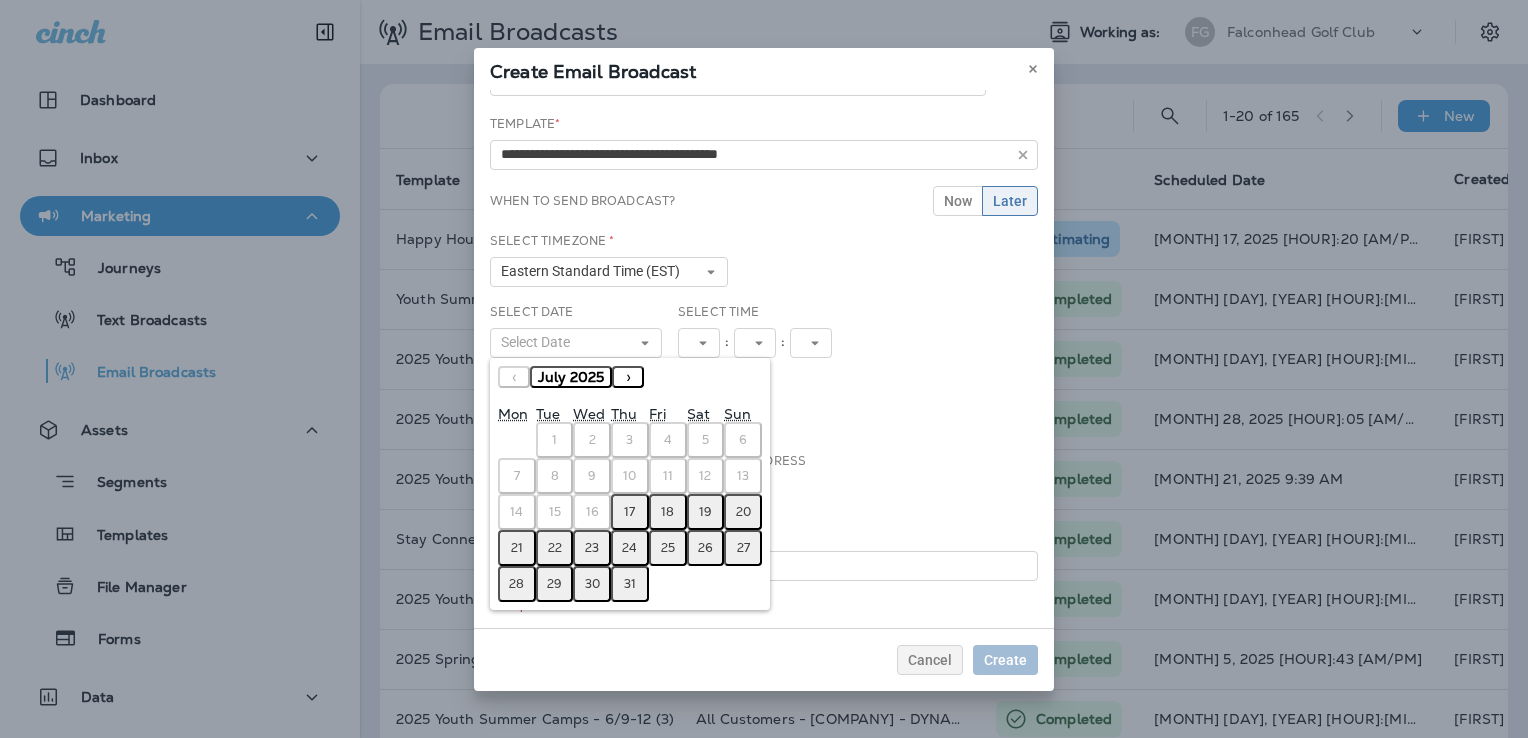 click on "24" at bounding box center (629, 548) 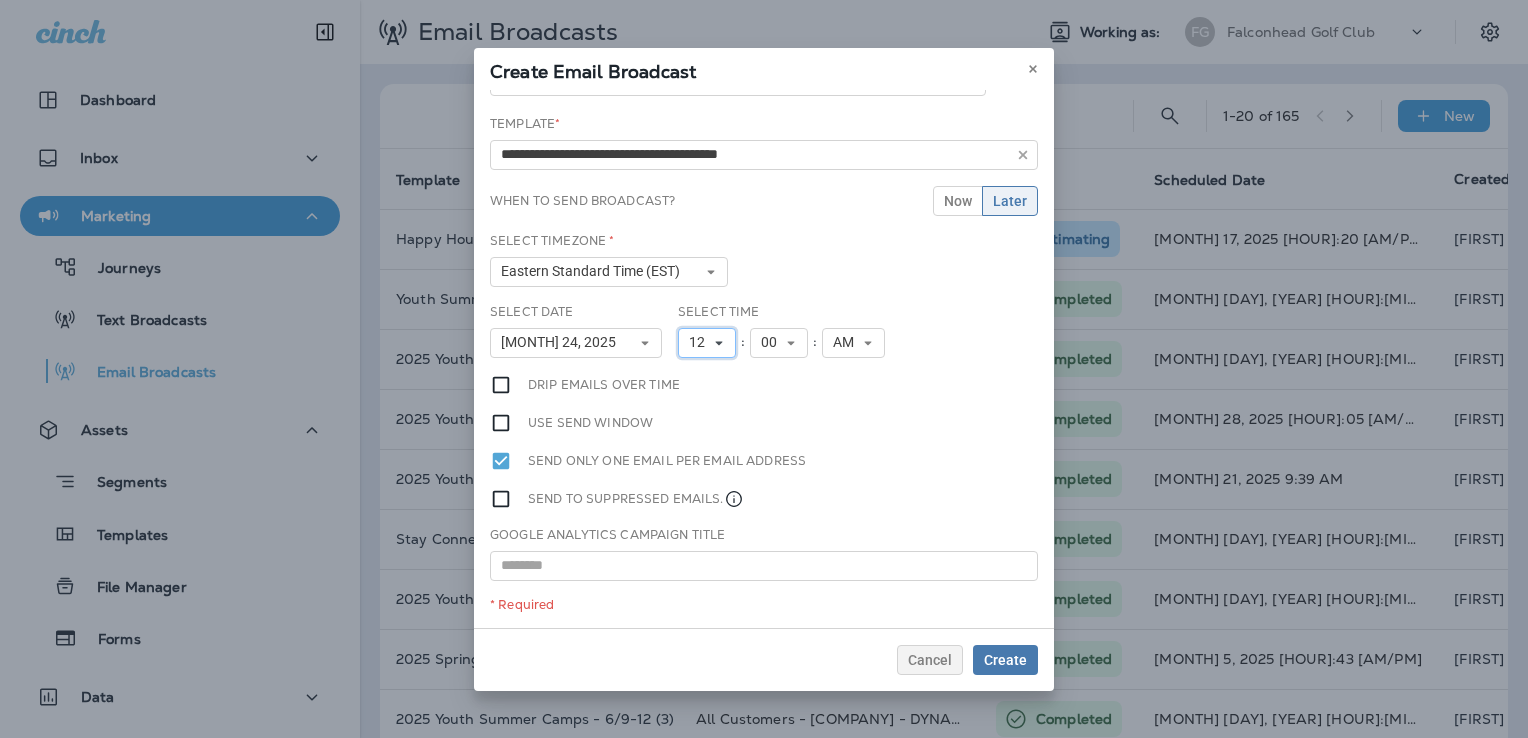 click on "12" at bounding box center (701, 342) 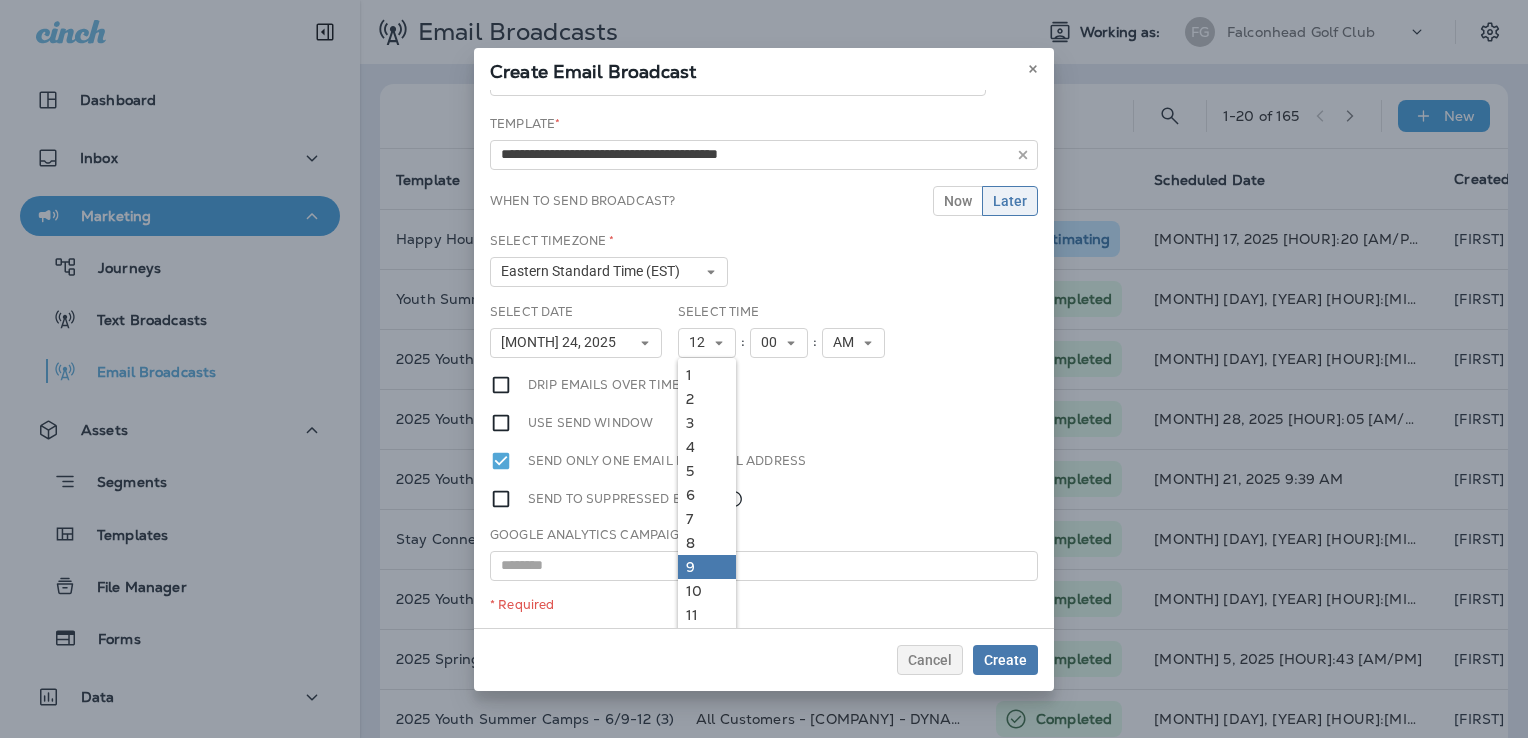 click on "9" at bounding box center (707, 567) 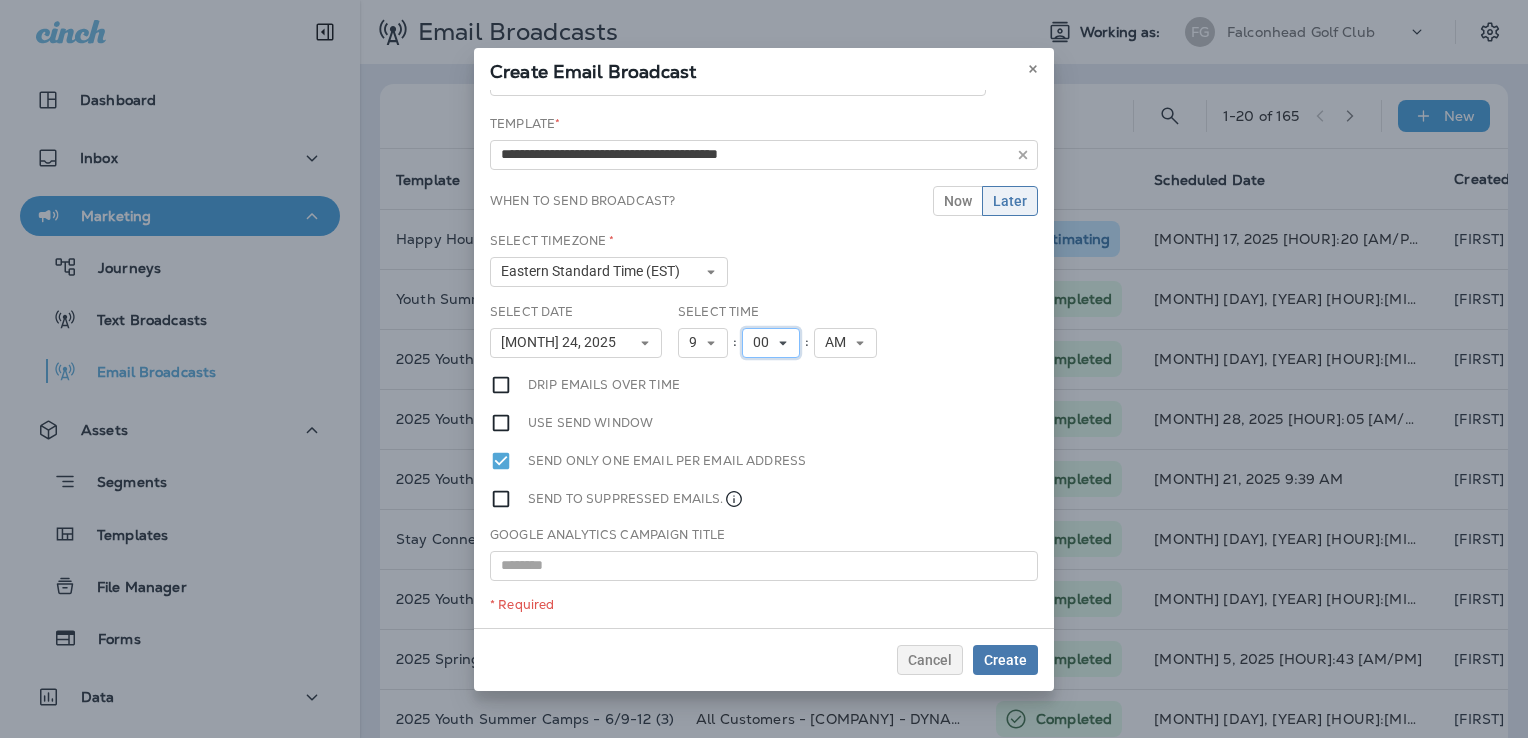 click on "00" at bounding box center [765, 342] 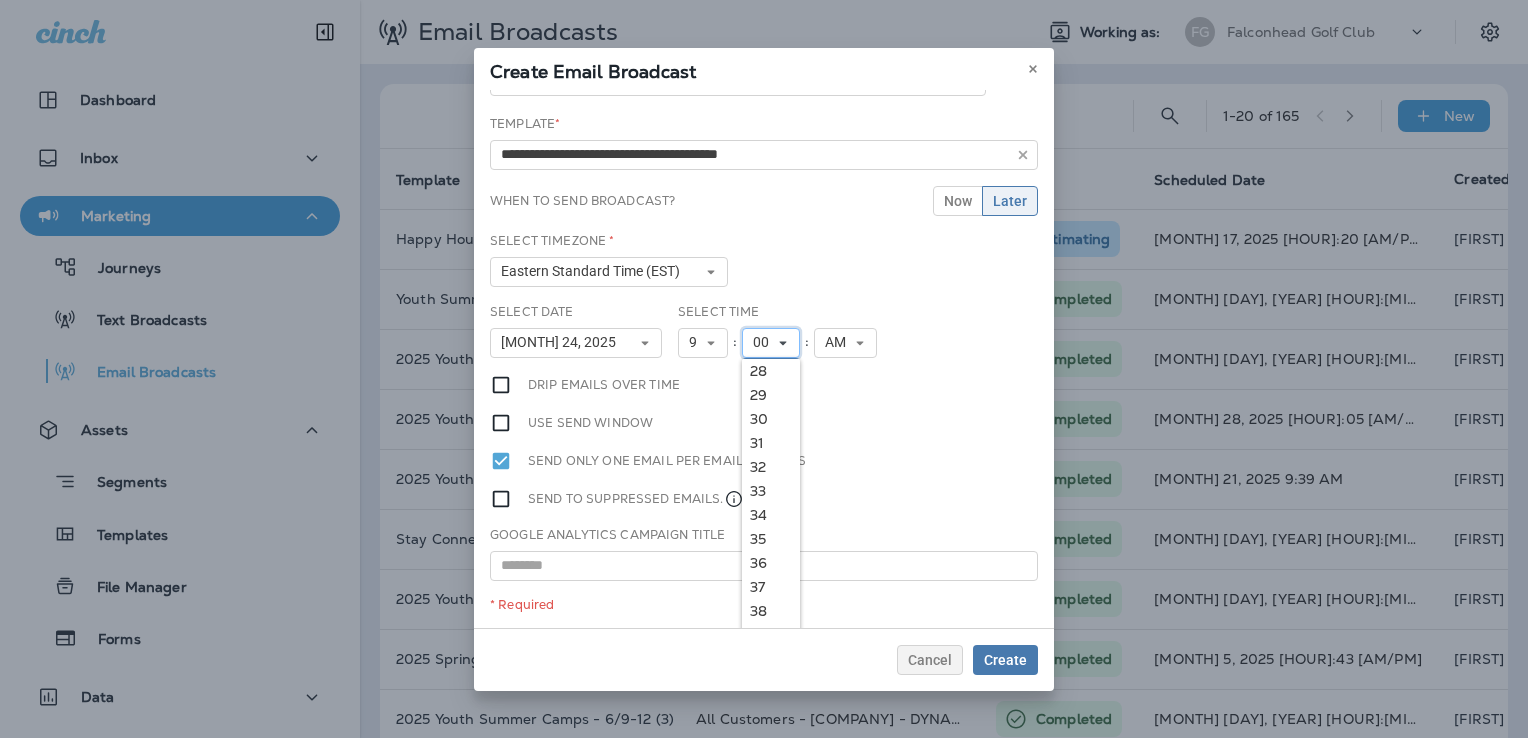 scroll, scrollTop: 700, scrollLeft: 0, axis: vertical 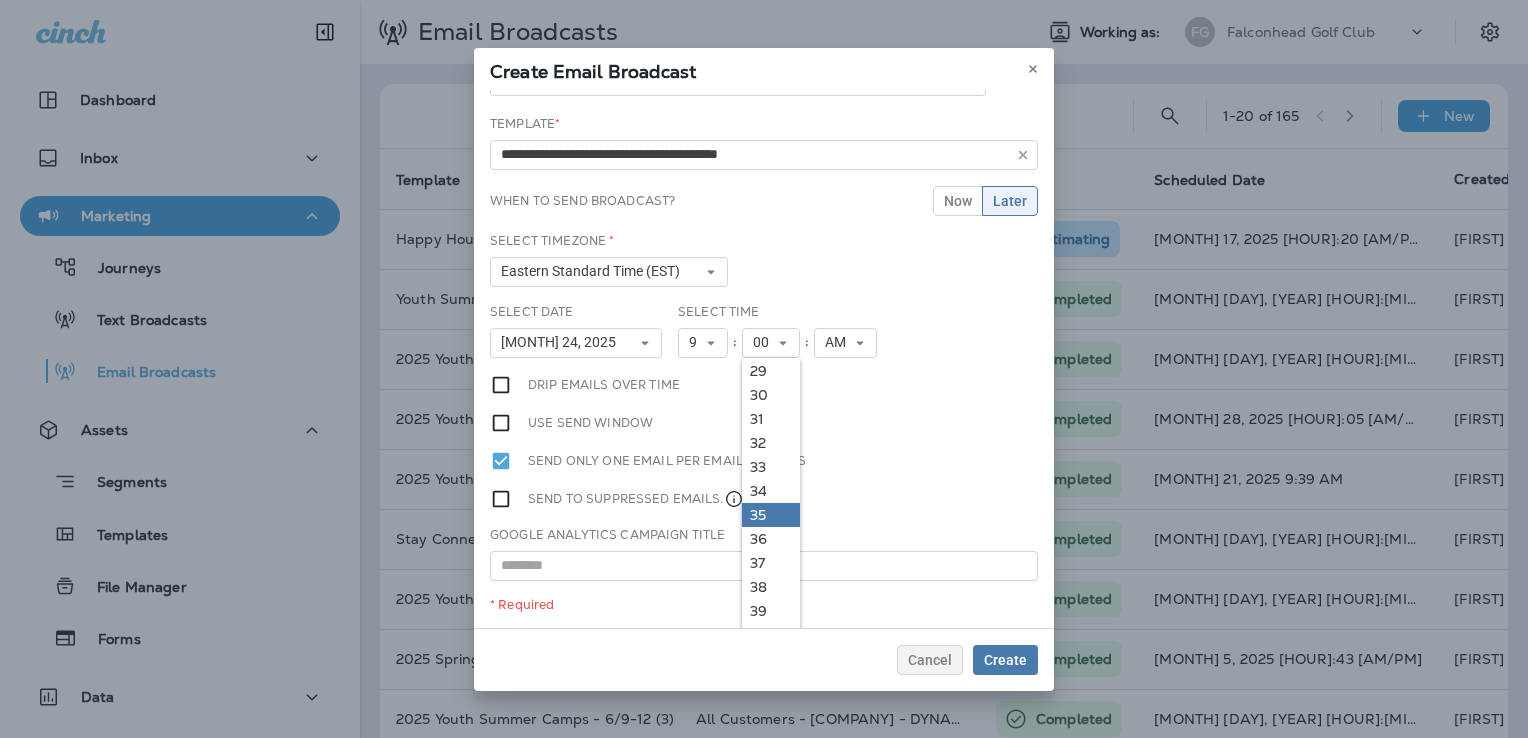 click on "35" at bounding box center [771, 515] 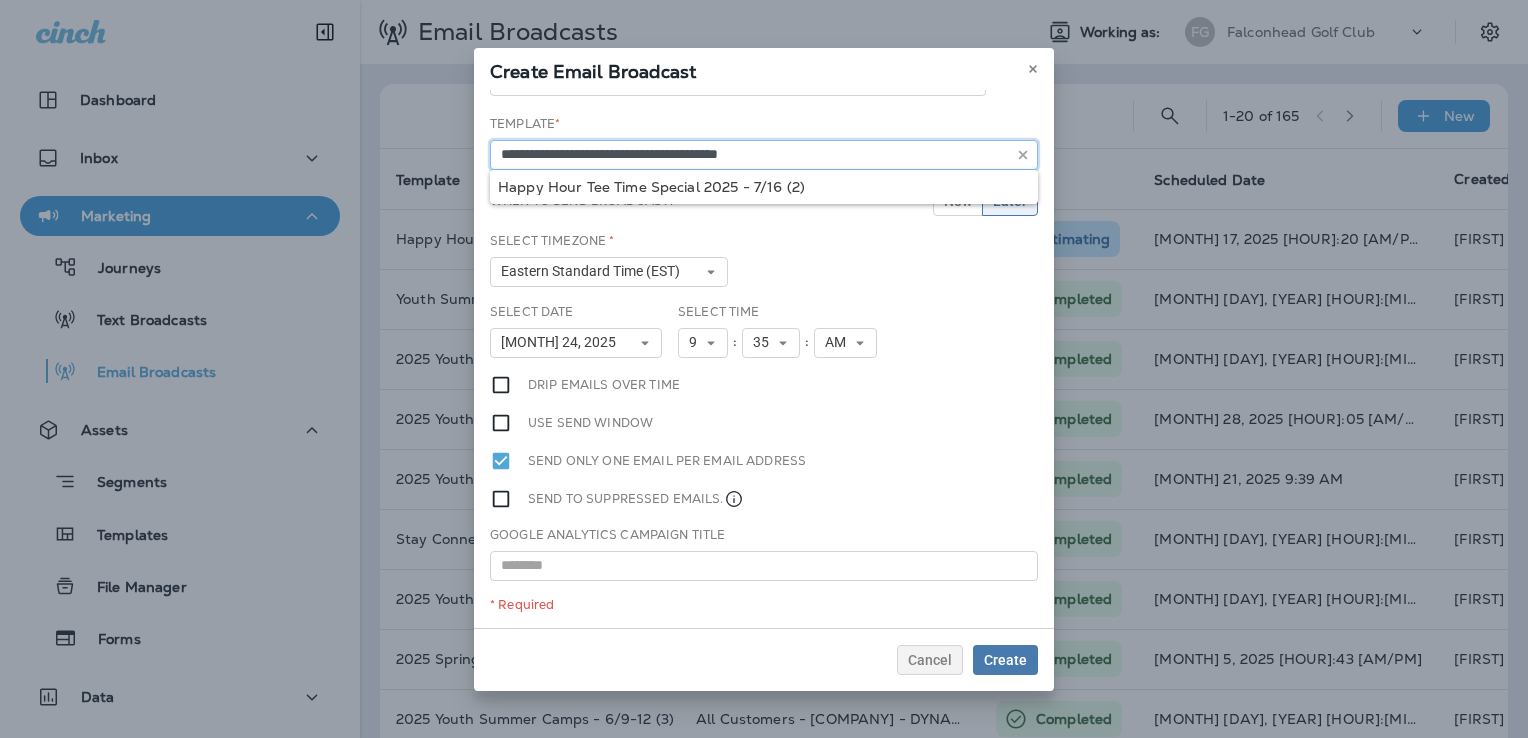 click on "**********" at bounding box center (764, 155) 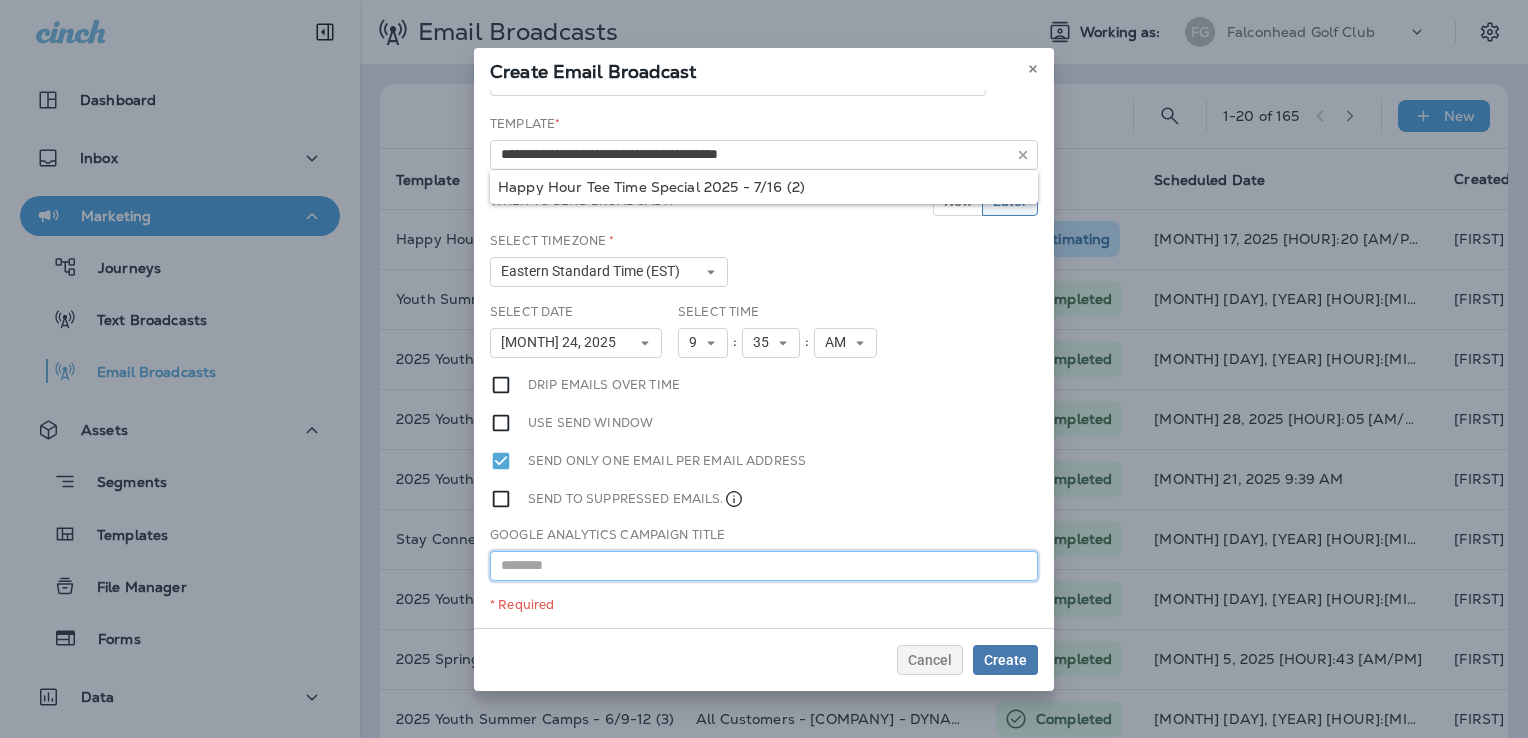 click at bounding box center [764, 566] 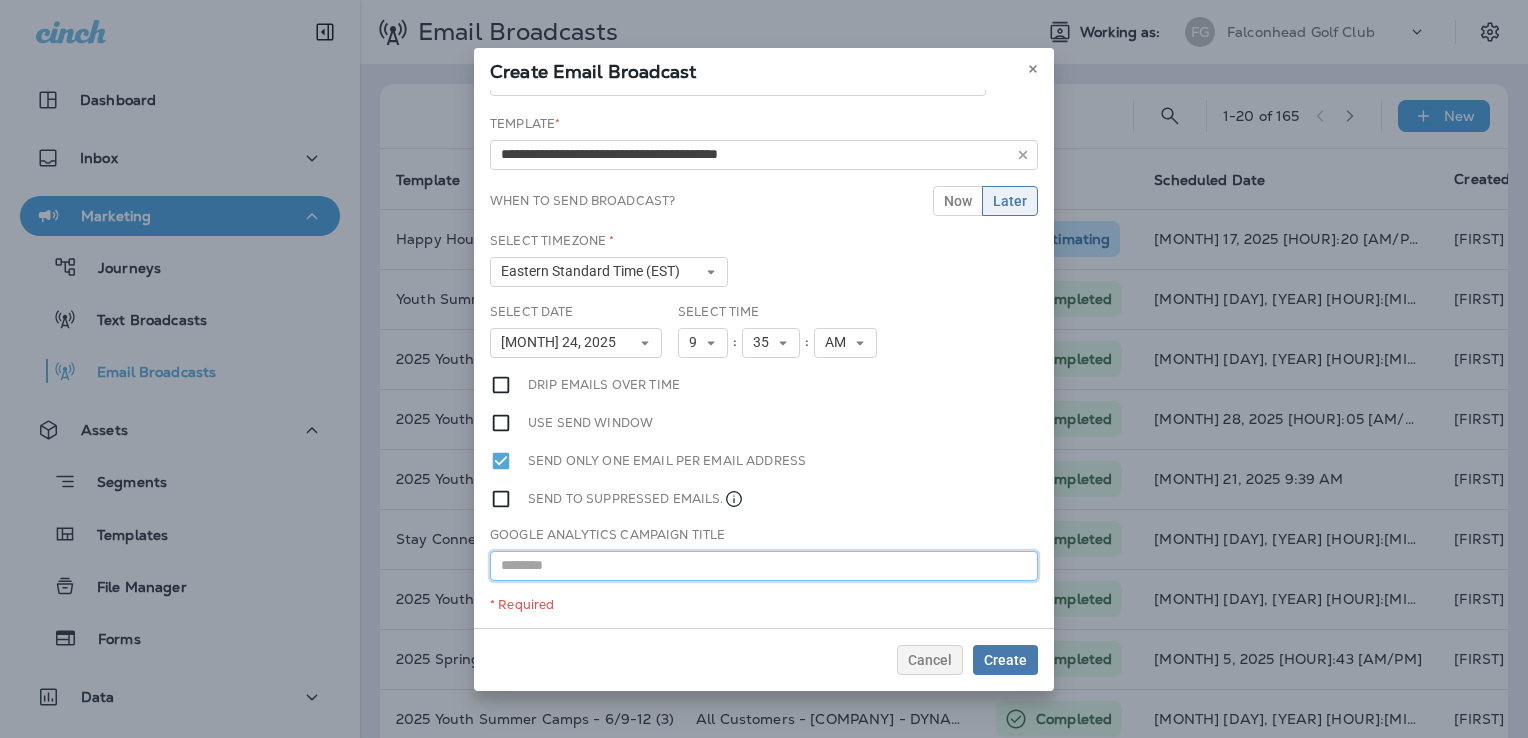 paste on "**********" 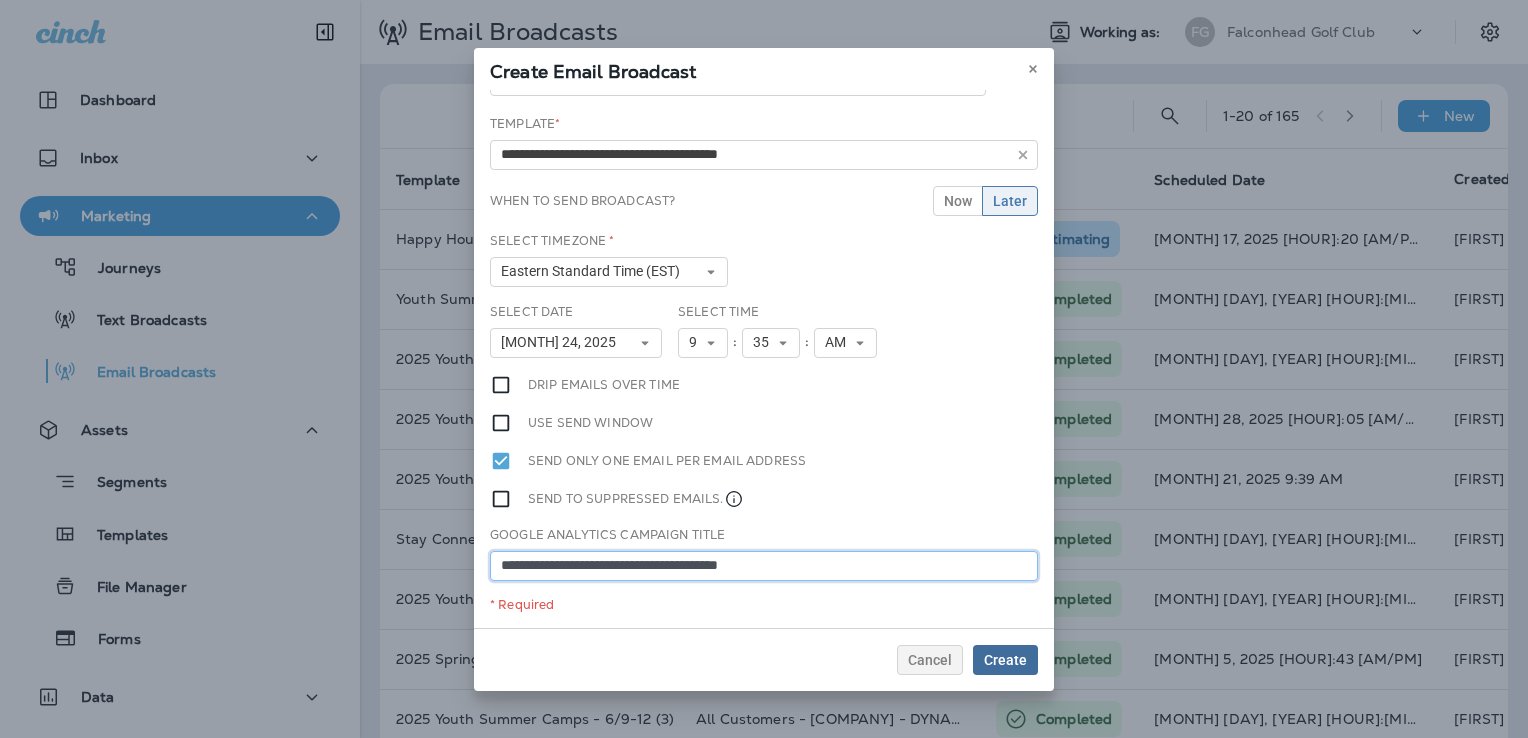 type on "**********" 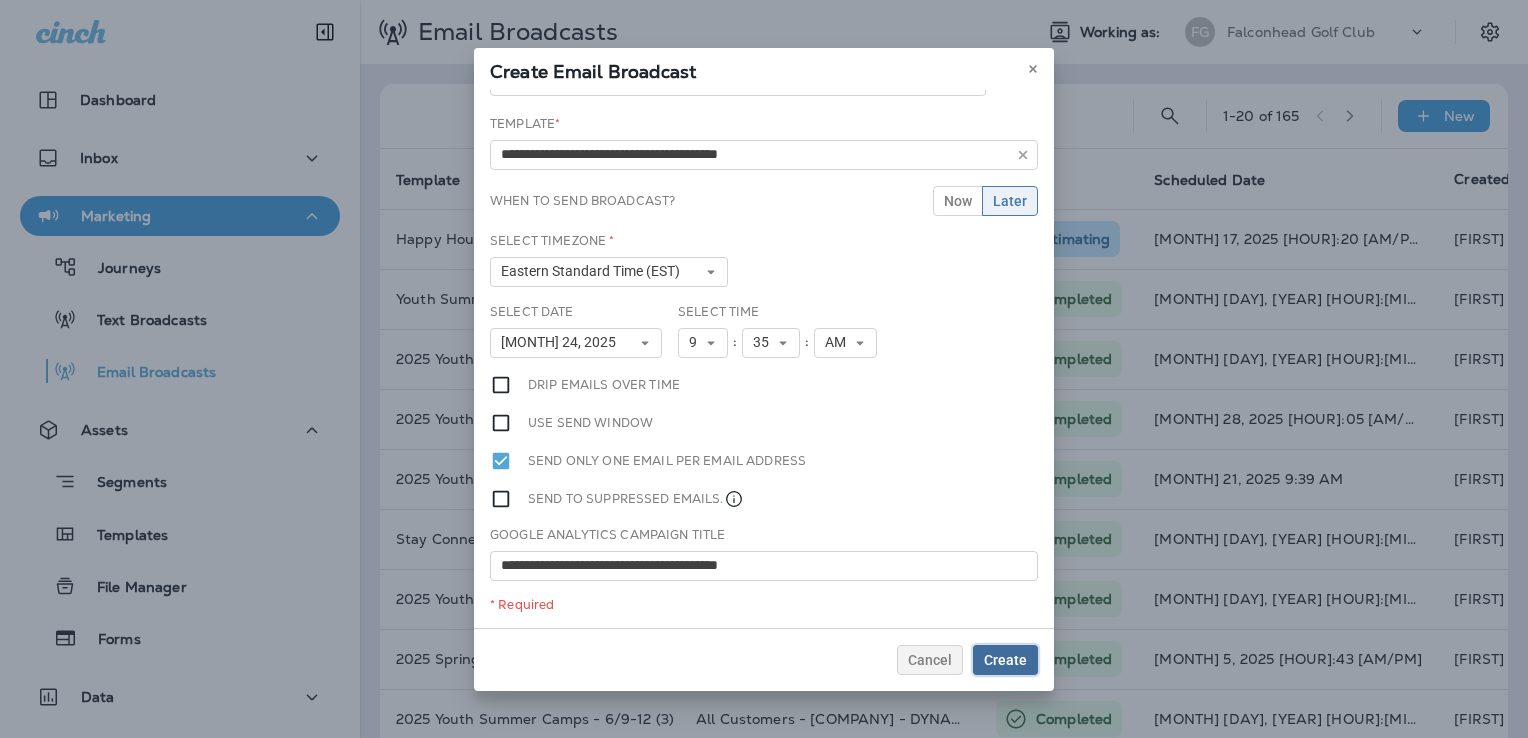 click on "Create" at bounding box center [1005, 660] 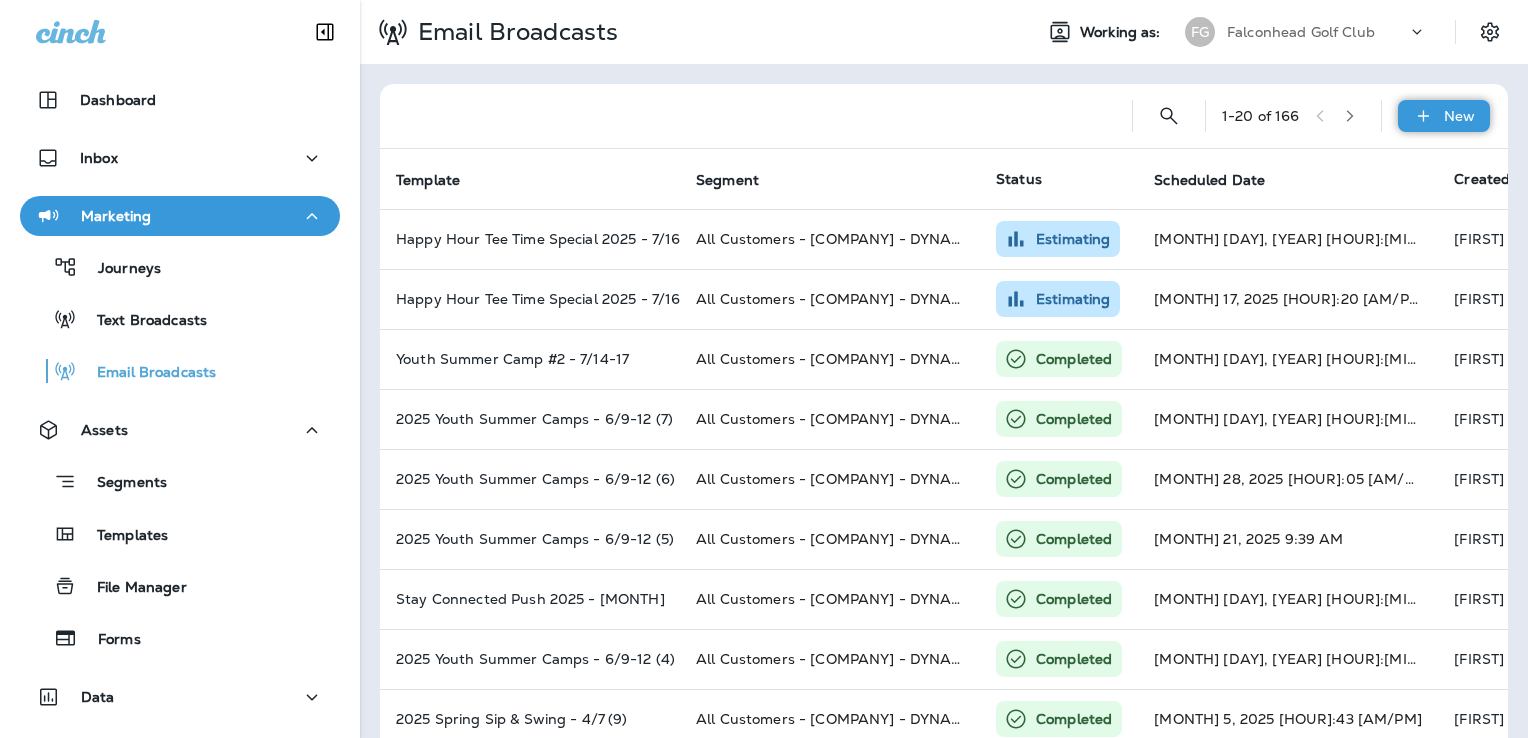 click on "New" at bounding box center (1444, 116) 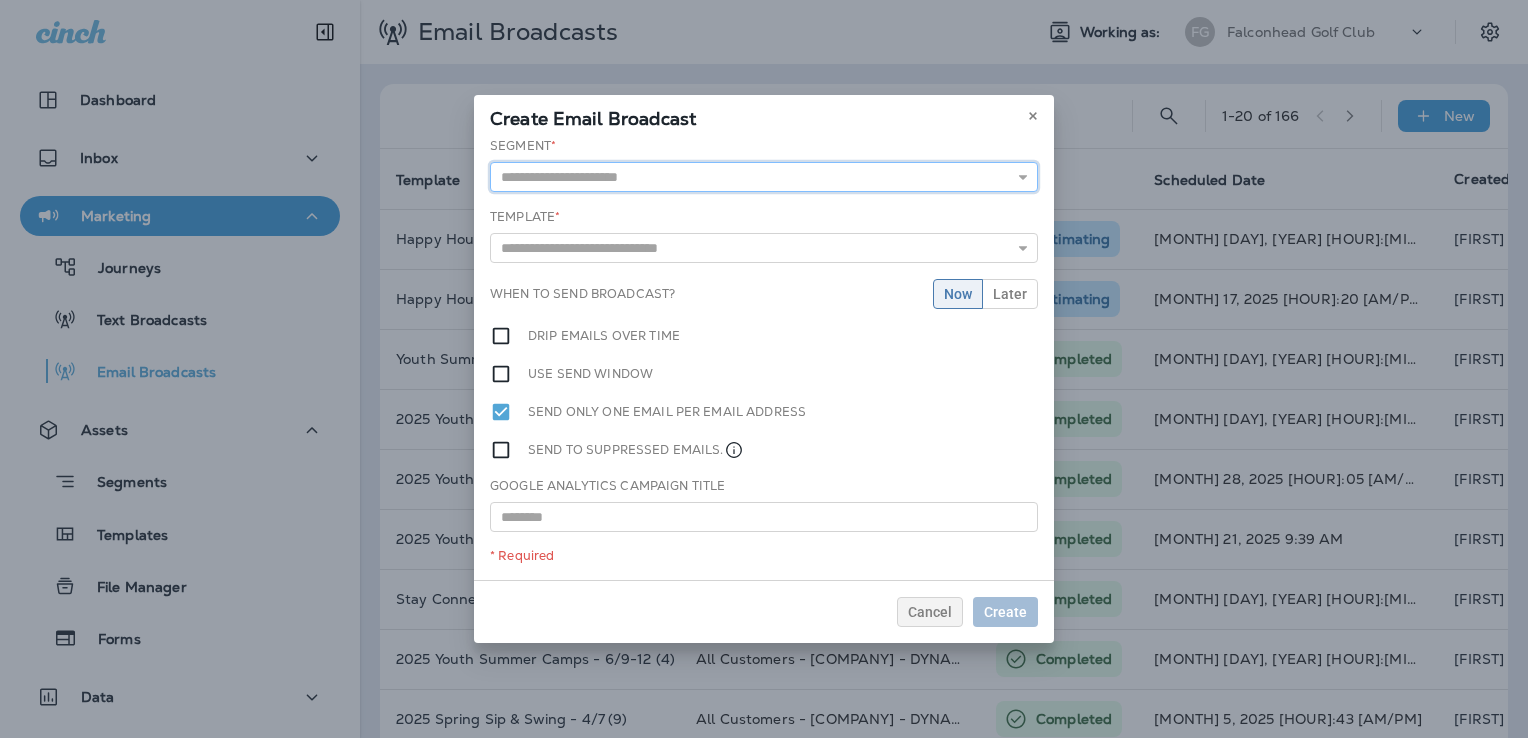 click at bounding box center [764, 177] 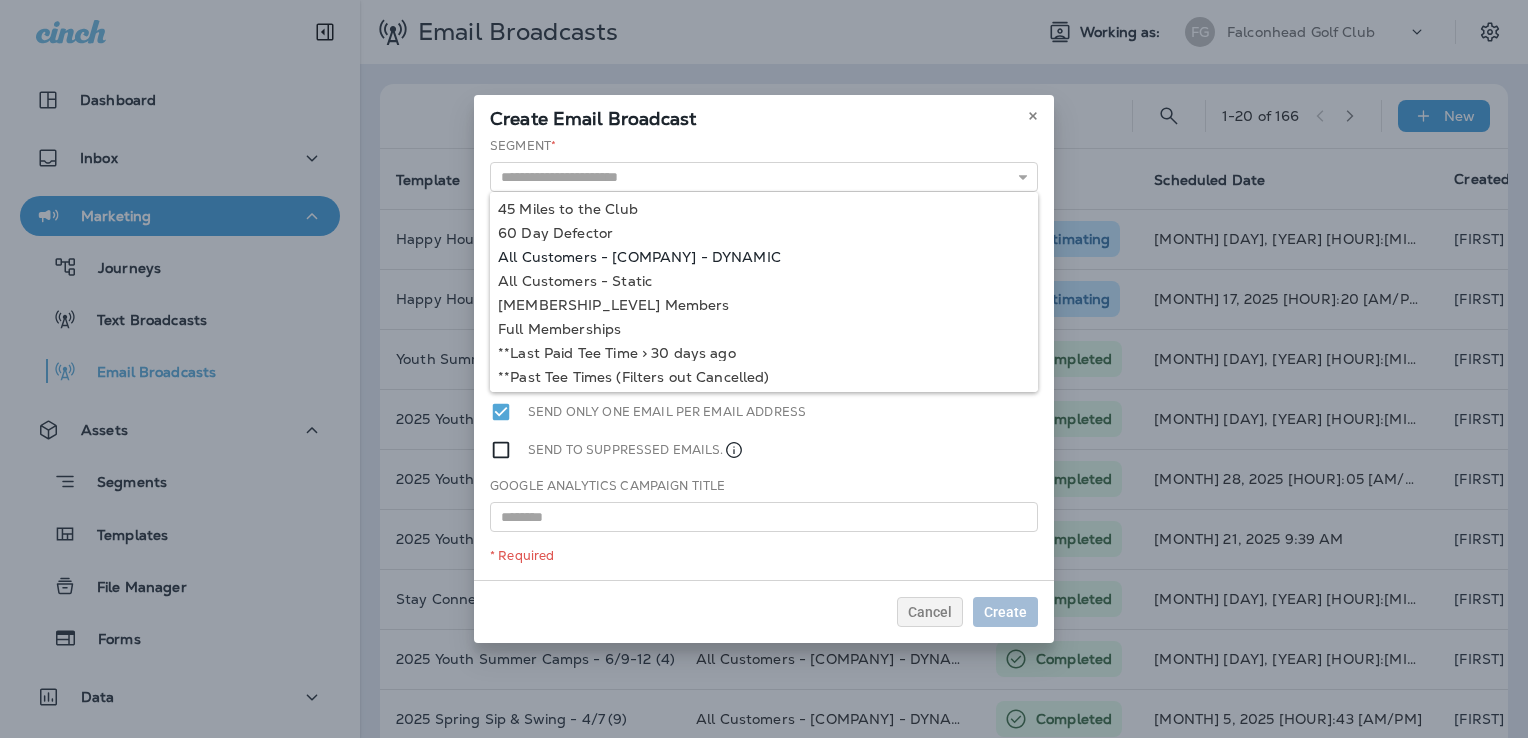 type on "**********" 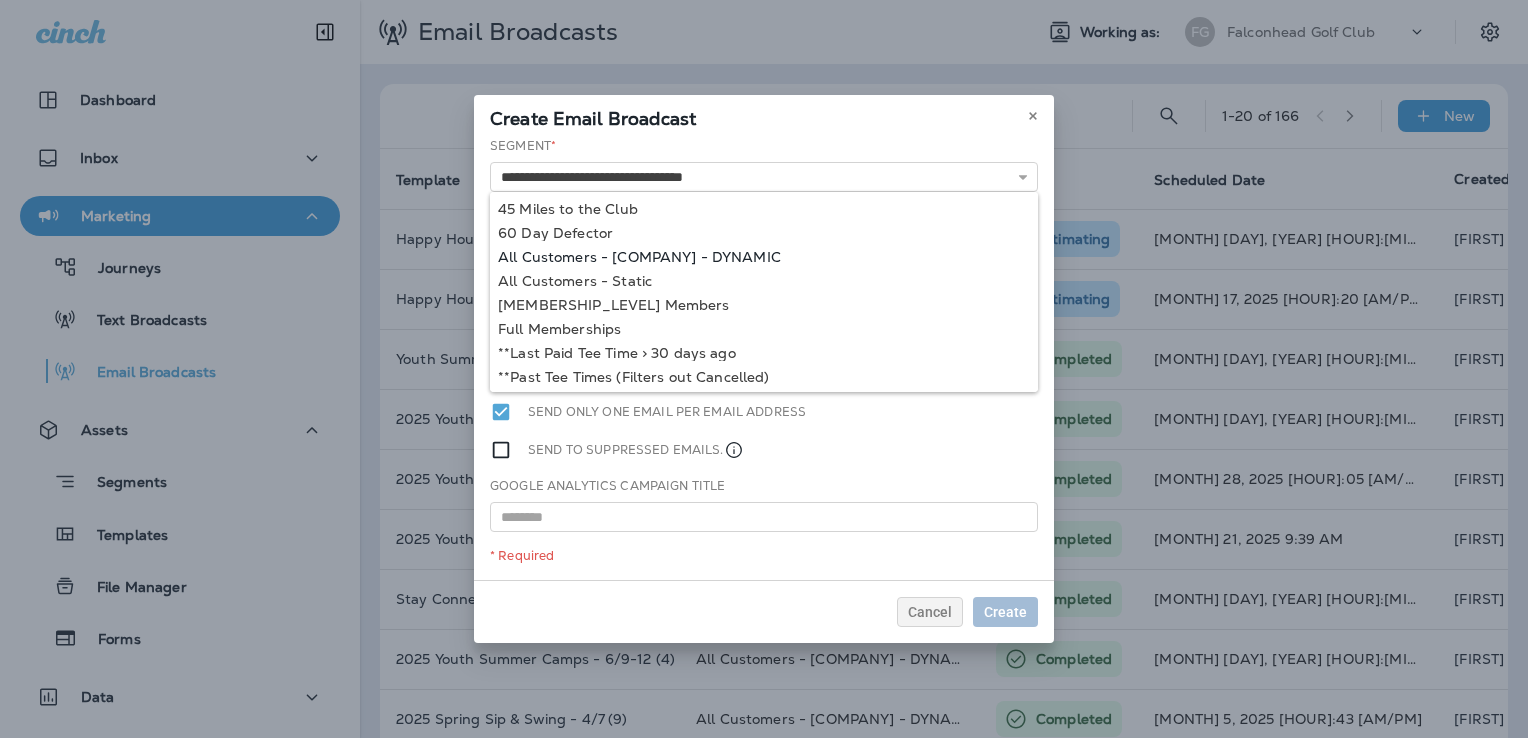 click on "**********" at bounding box center (764, 358) 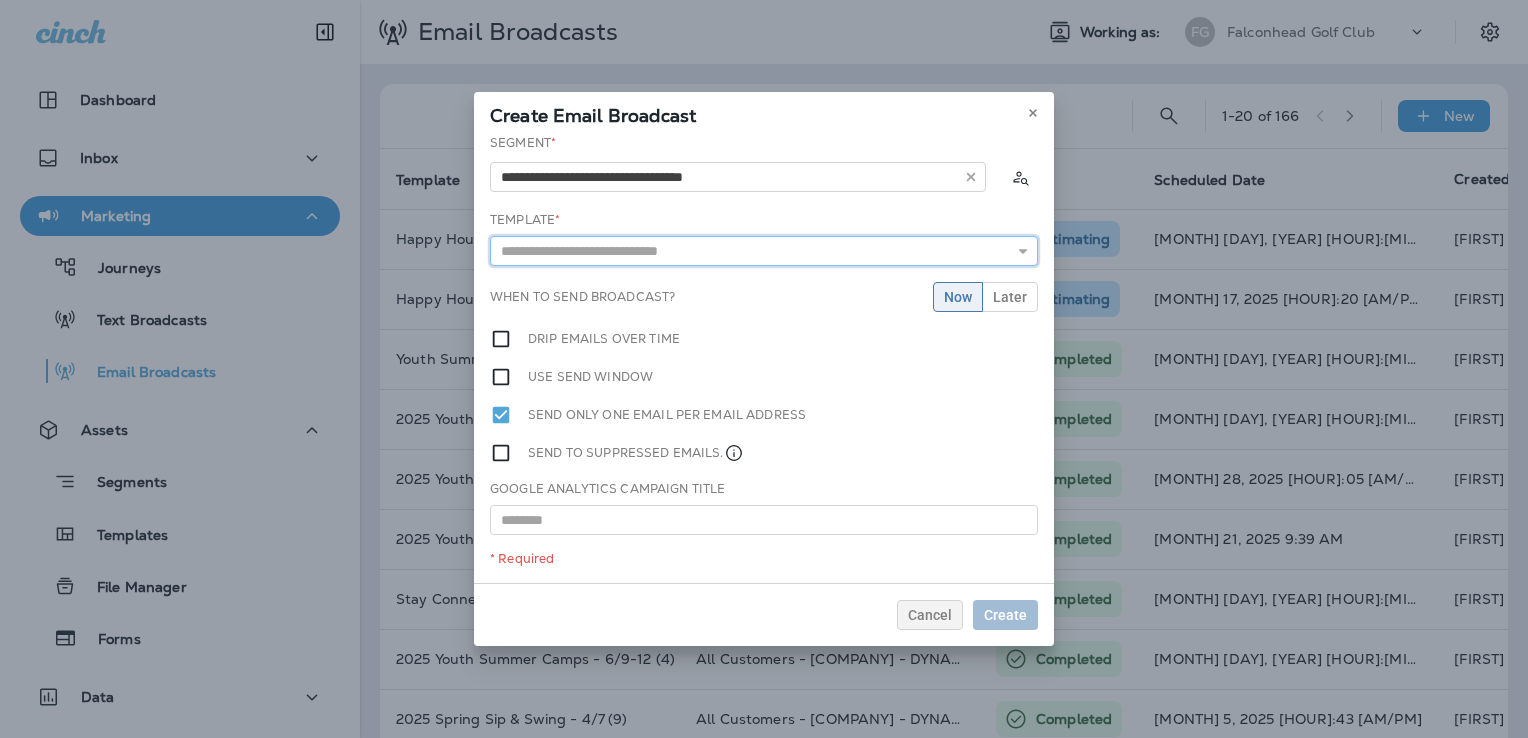 click at bounding box center [764, 251] 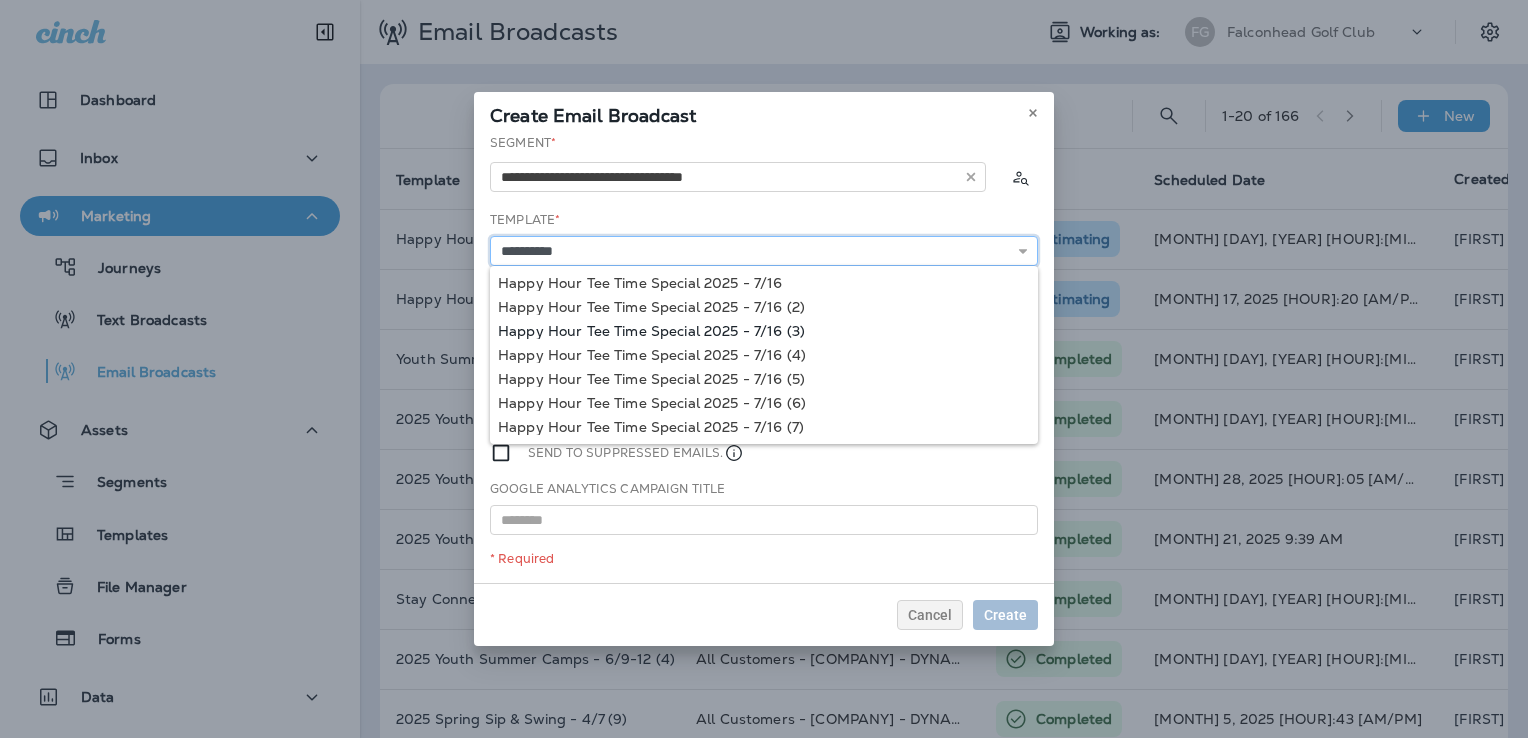 type on "**********" 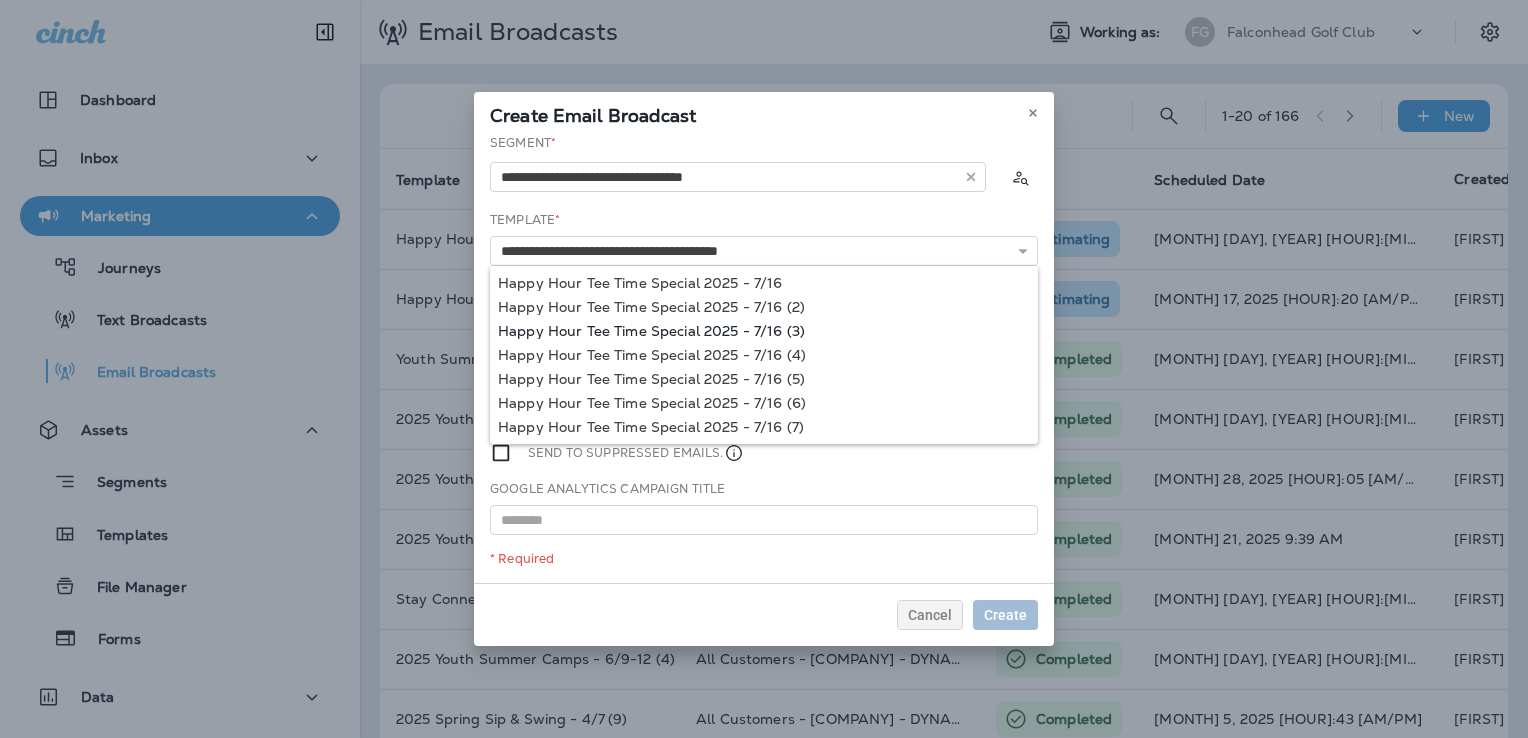 click on "**********" at bounding box center (764, 358) 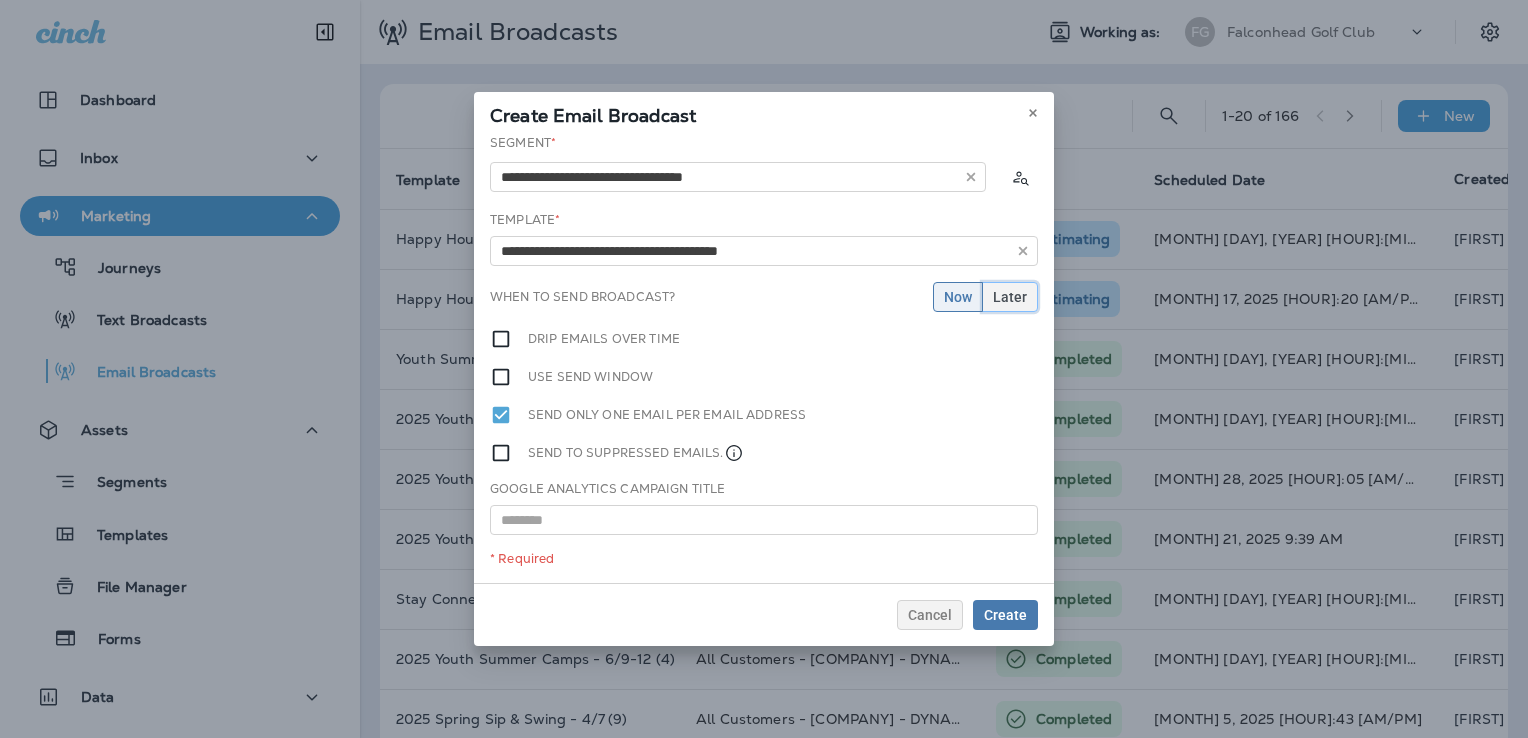 click on "Later" at bounding box center [1010, 297] 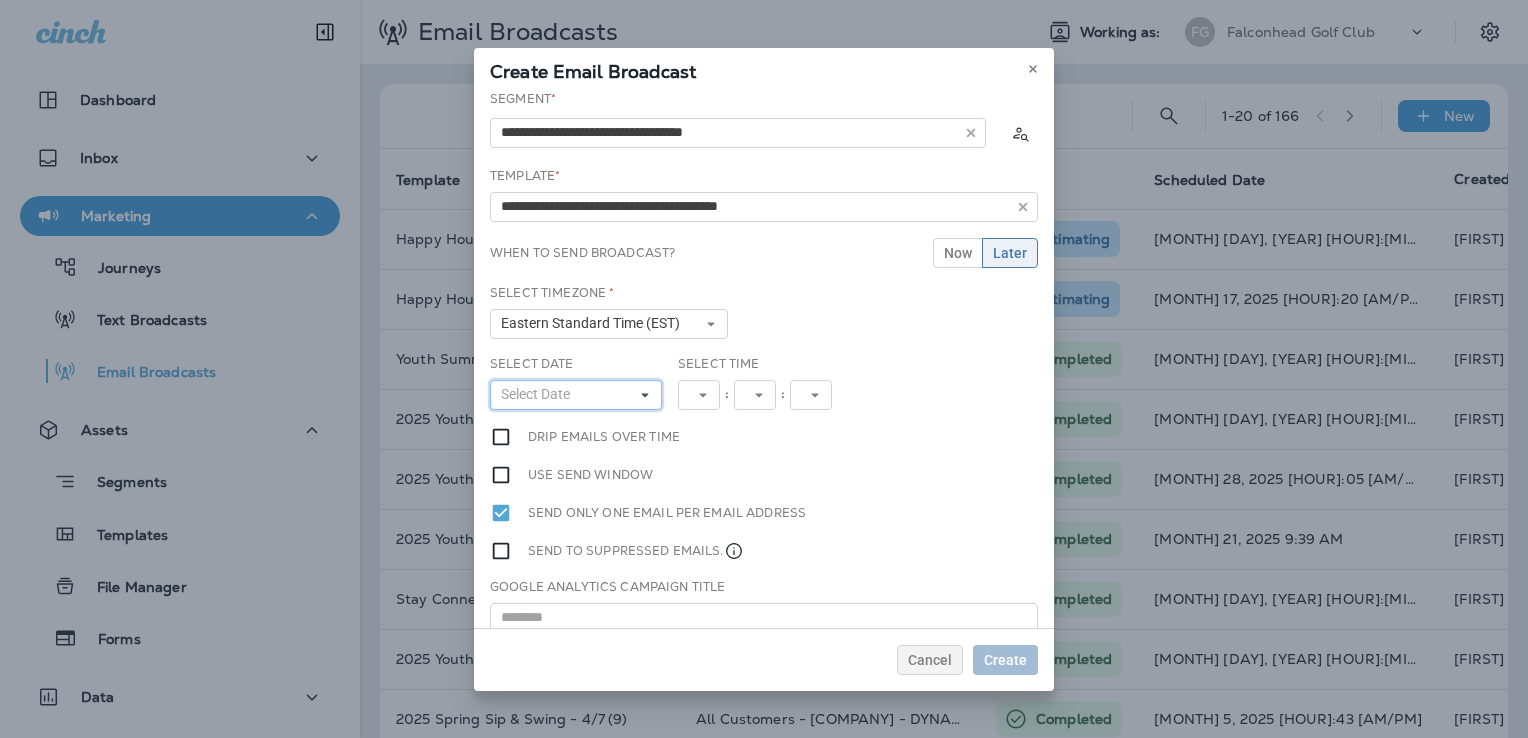 click on "Select Date" at bounding box center (576, 395) 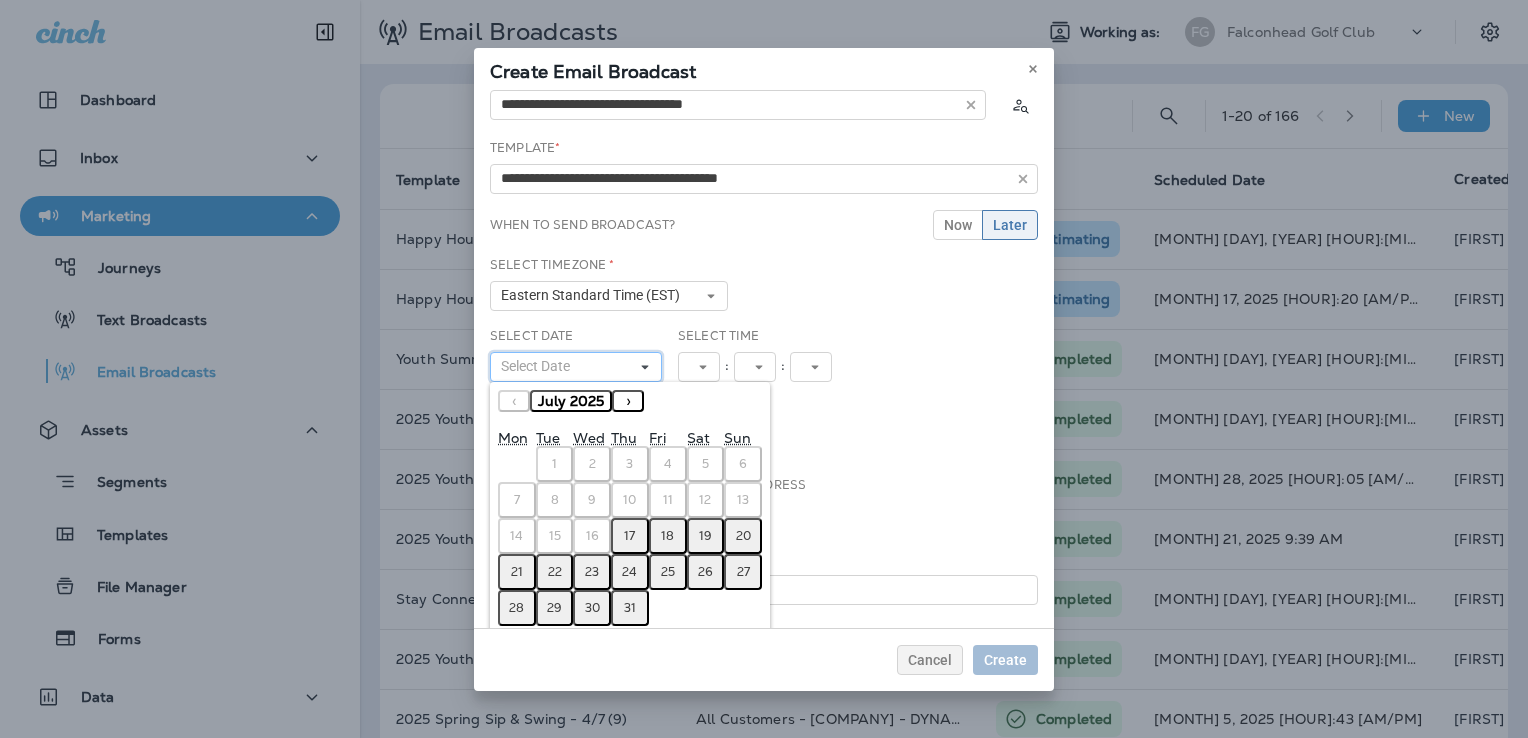 scroll, scrollTop: 52, scrollLeft: 0, axis: vertical 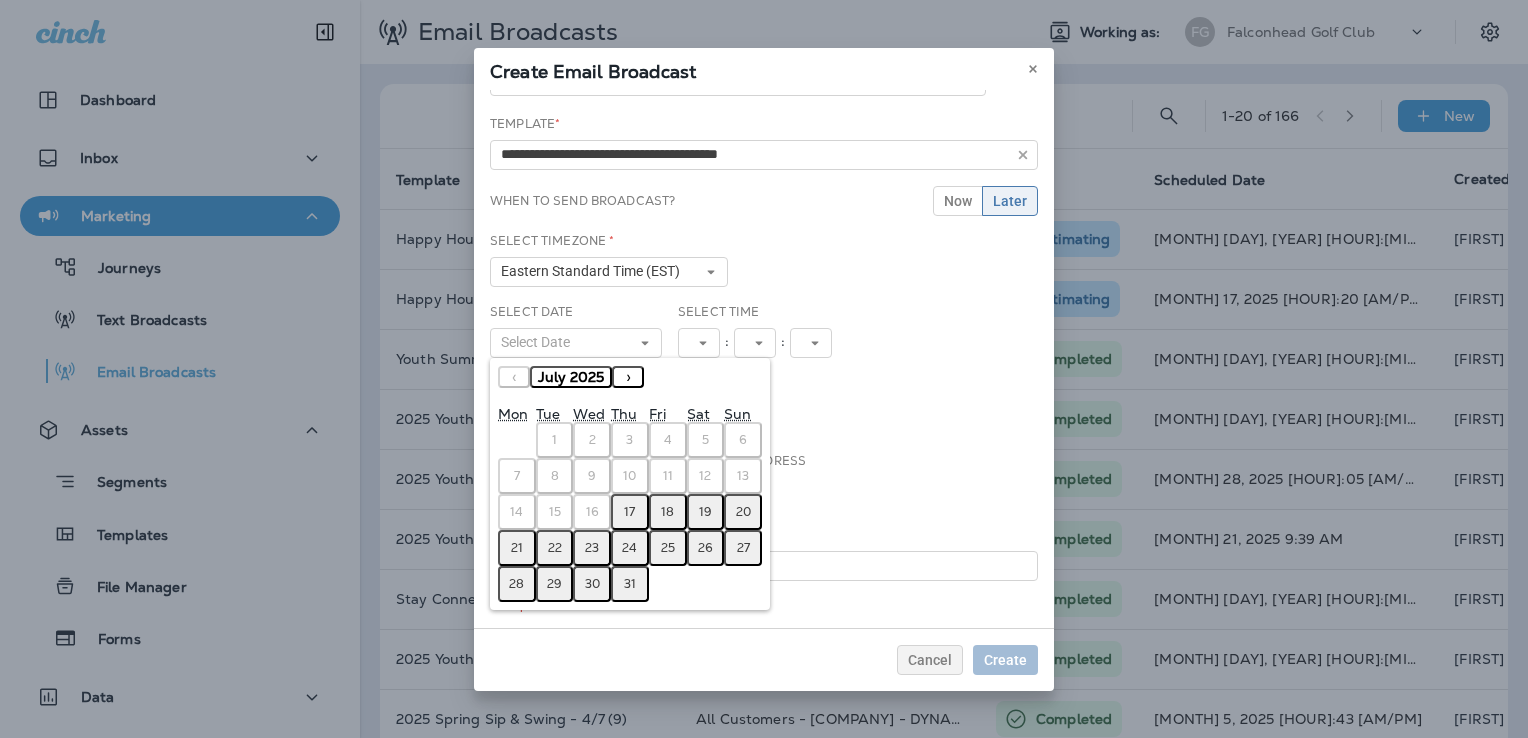 click on "31" at bounding box center (630, 584) 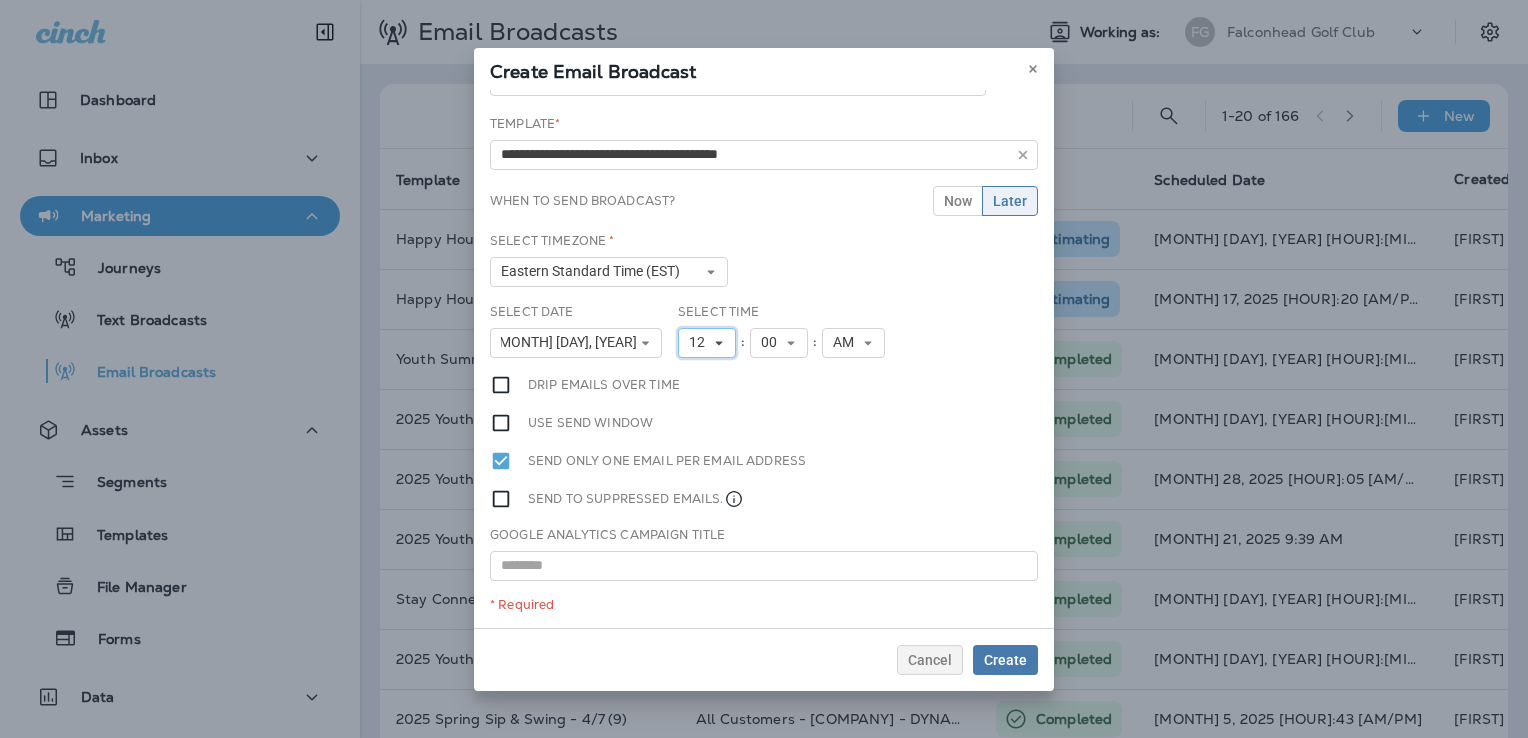 click on "12" at bounding box center (701, 342) 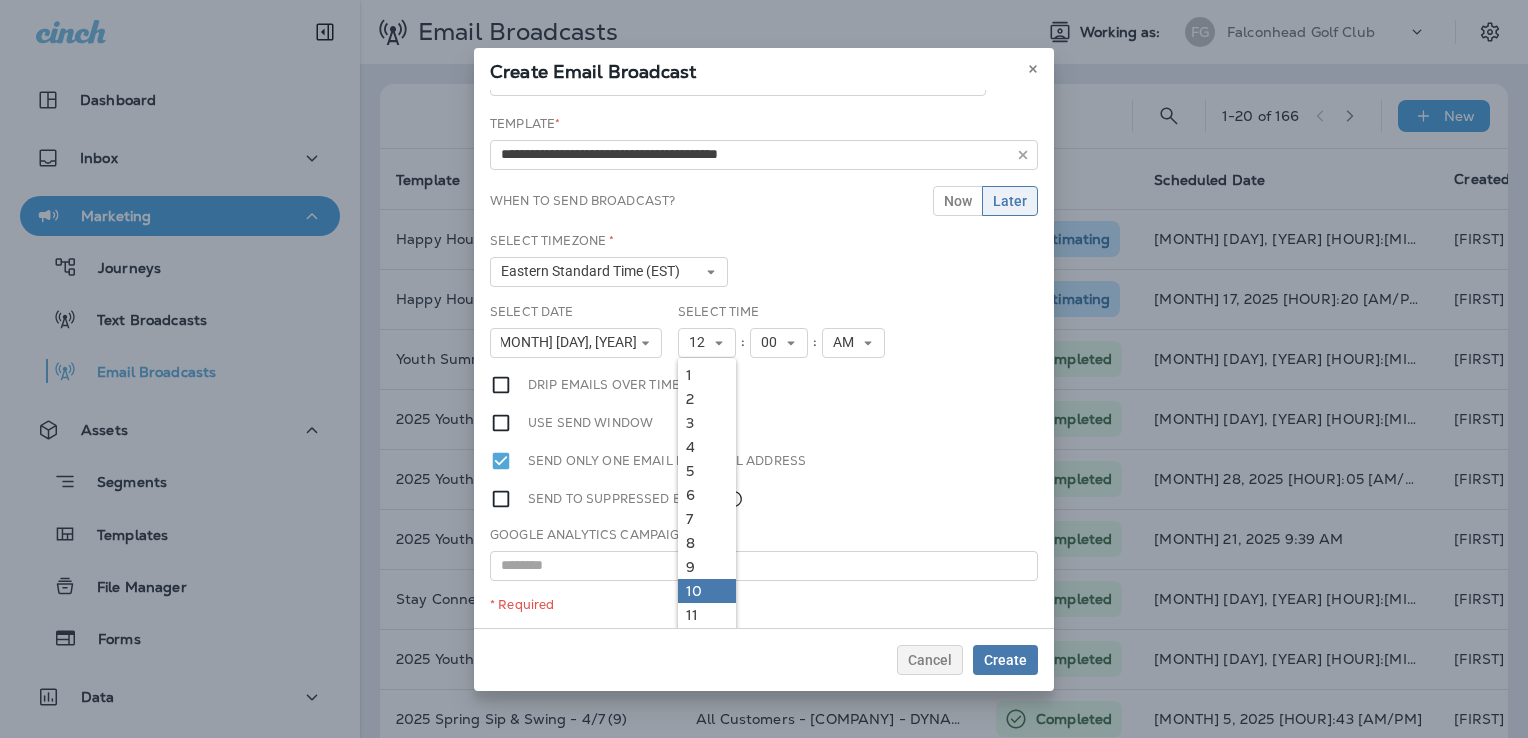 click on "10" at bounding box center [707, 591] 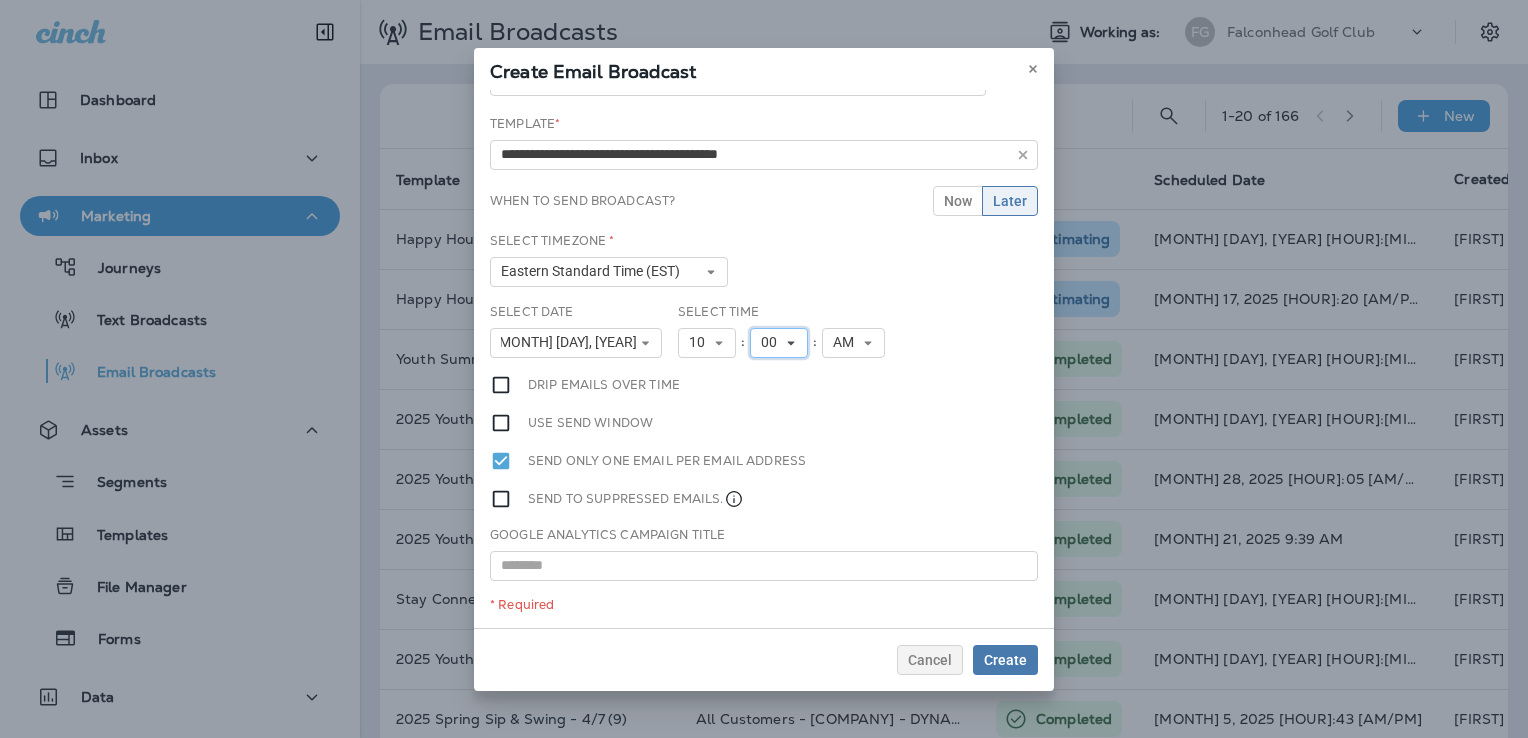 click on "00" at bounding box center [773, 342] 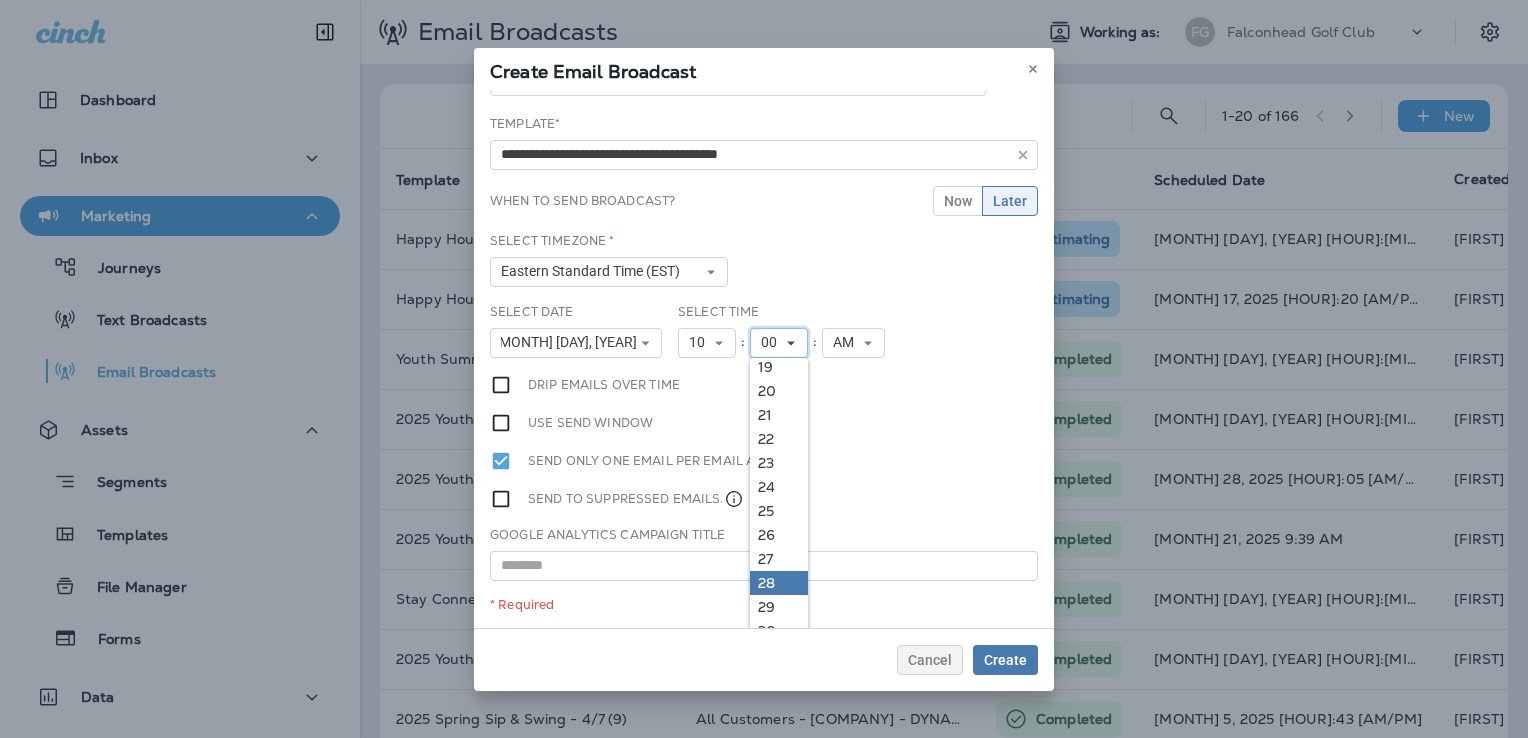 scroll, scrollTop: 500, scrollLeft: 0, axis: vertical 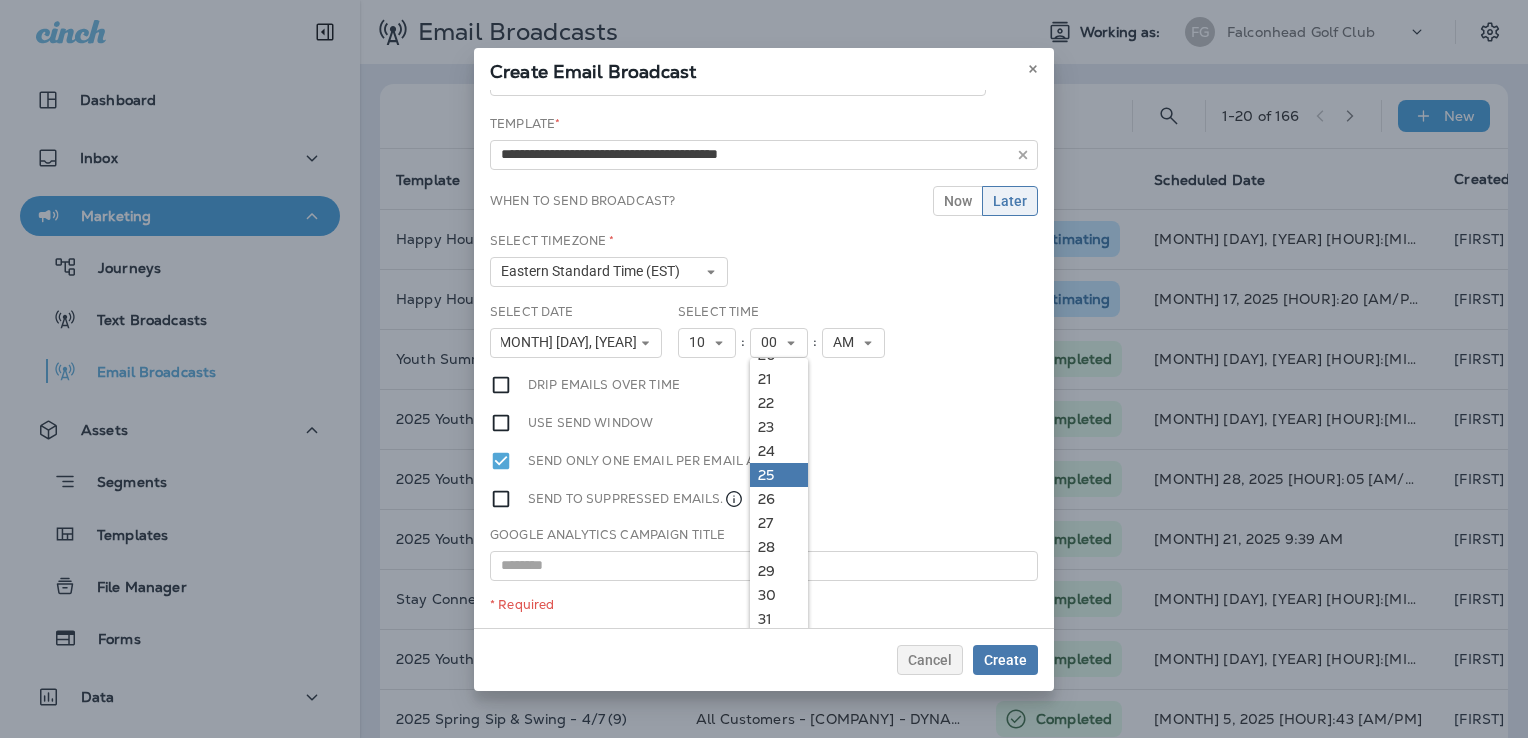 click on "25" at bounding box center [779, 475] 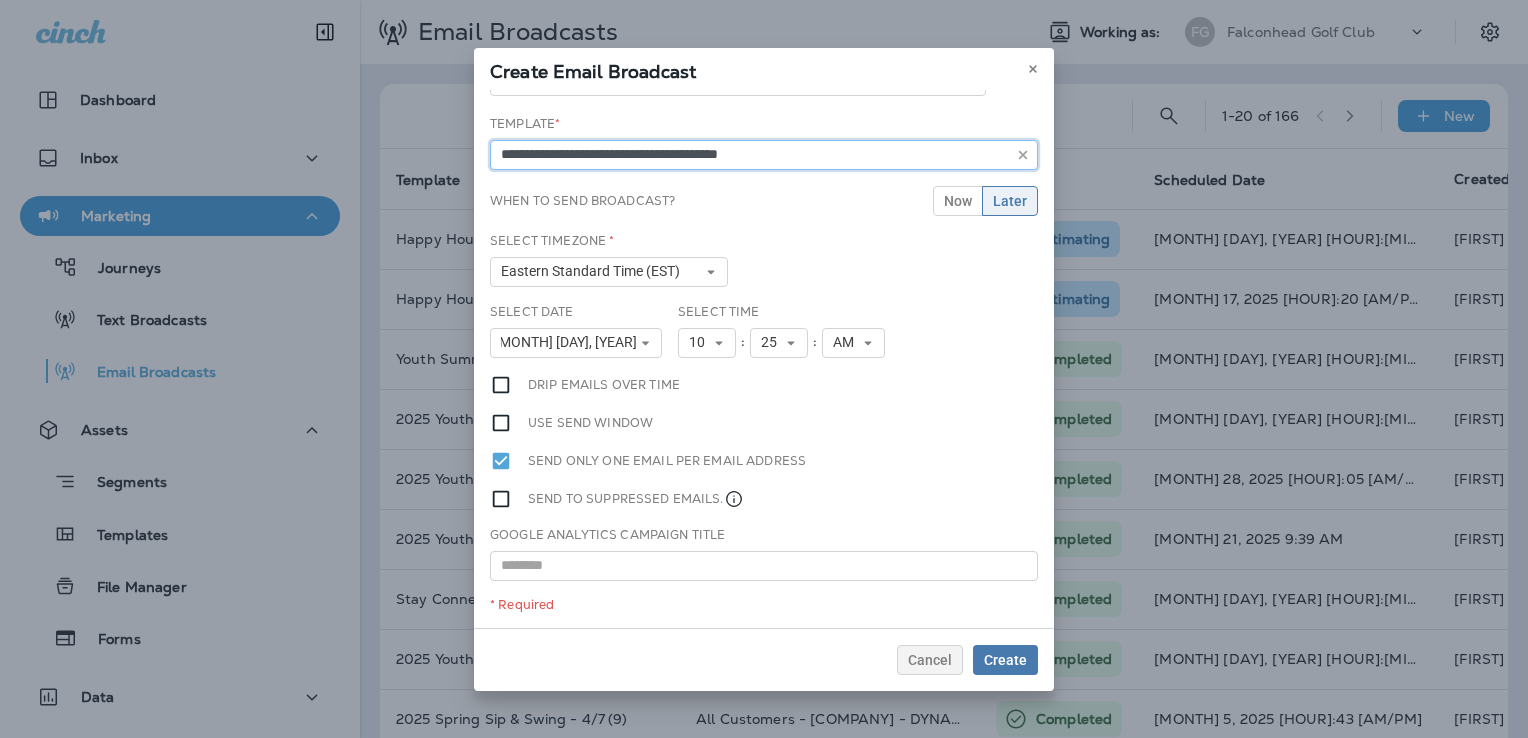 click on "**********" at bounding box center [764, 155] 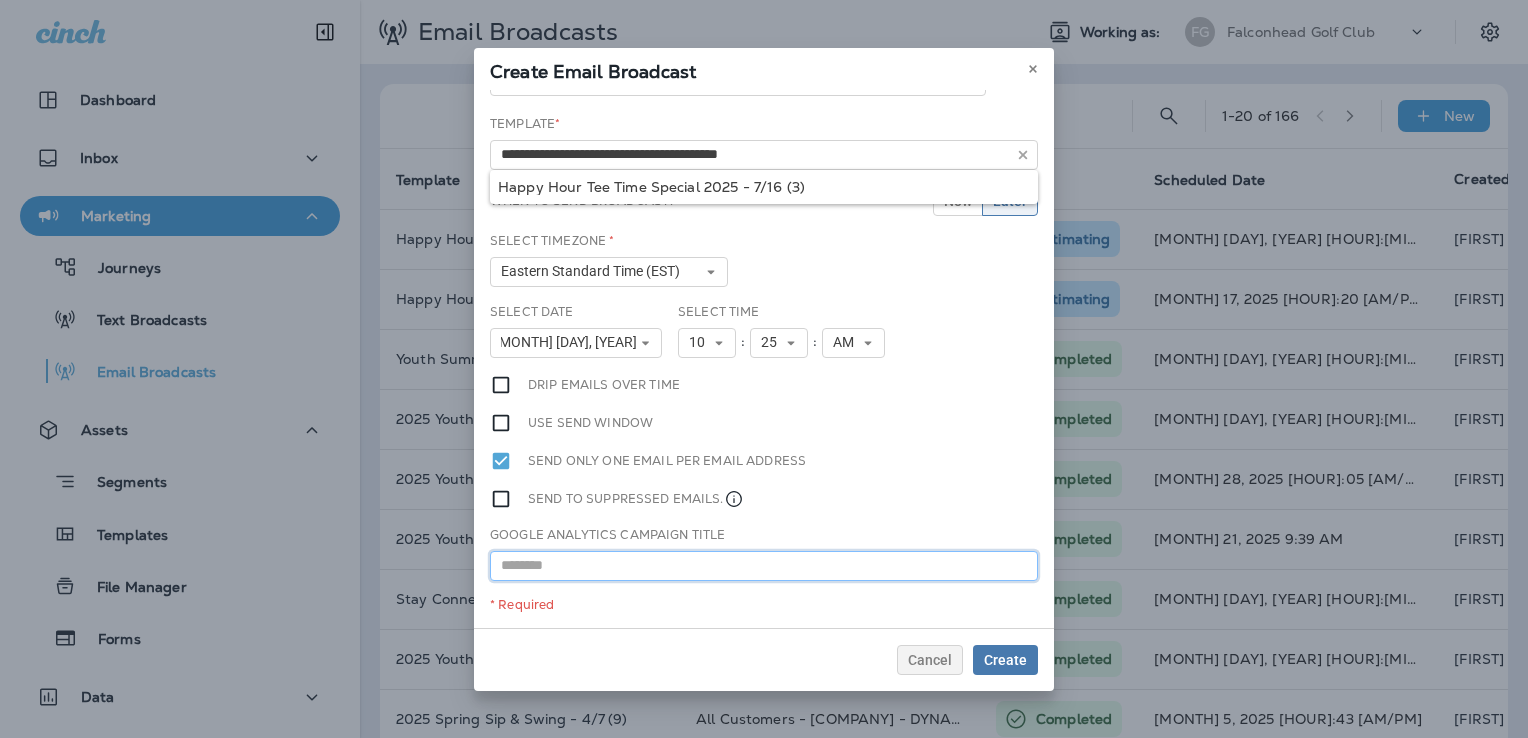 click at bounding box center [764, 566] 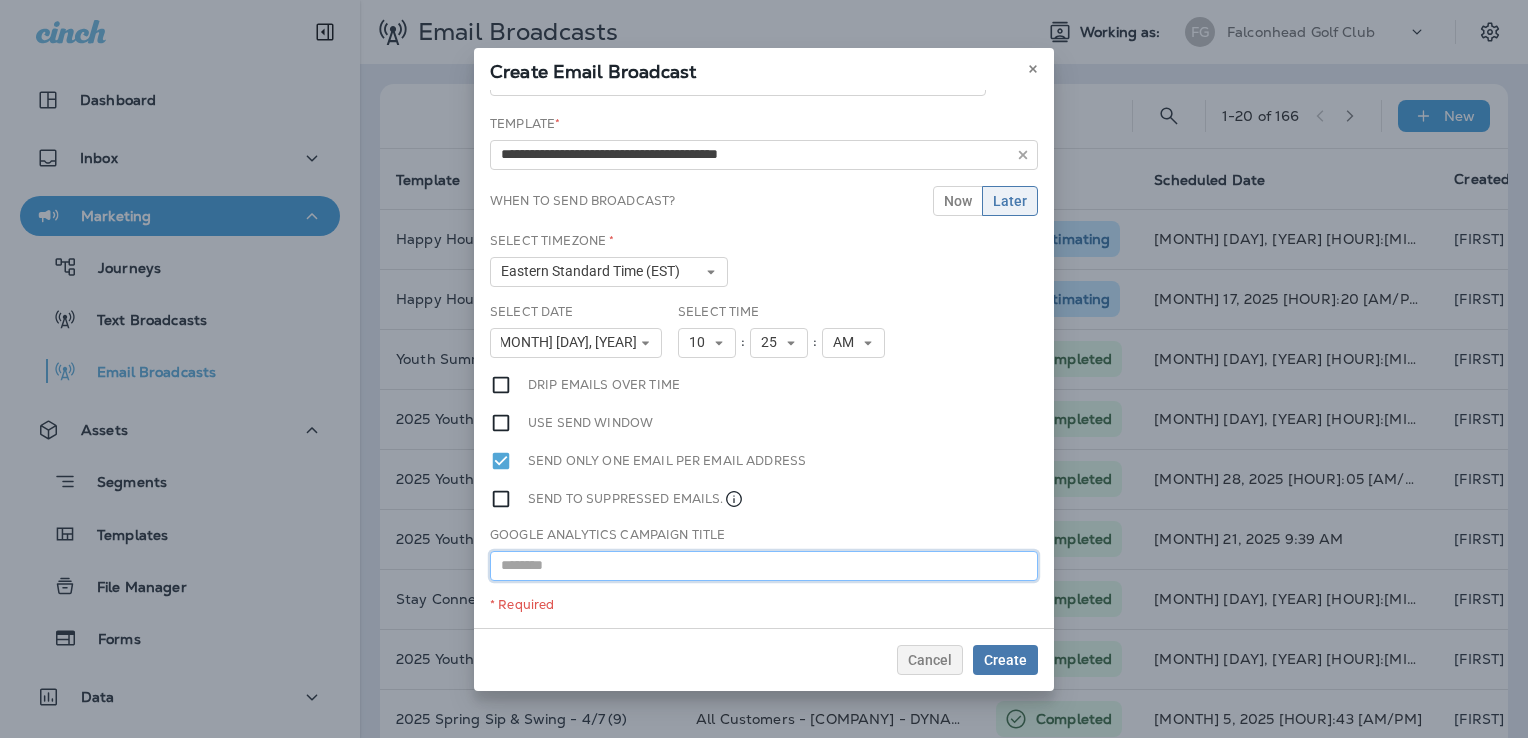 paste on "**********" 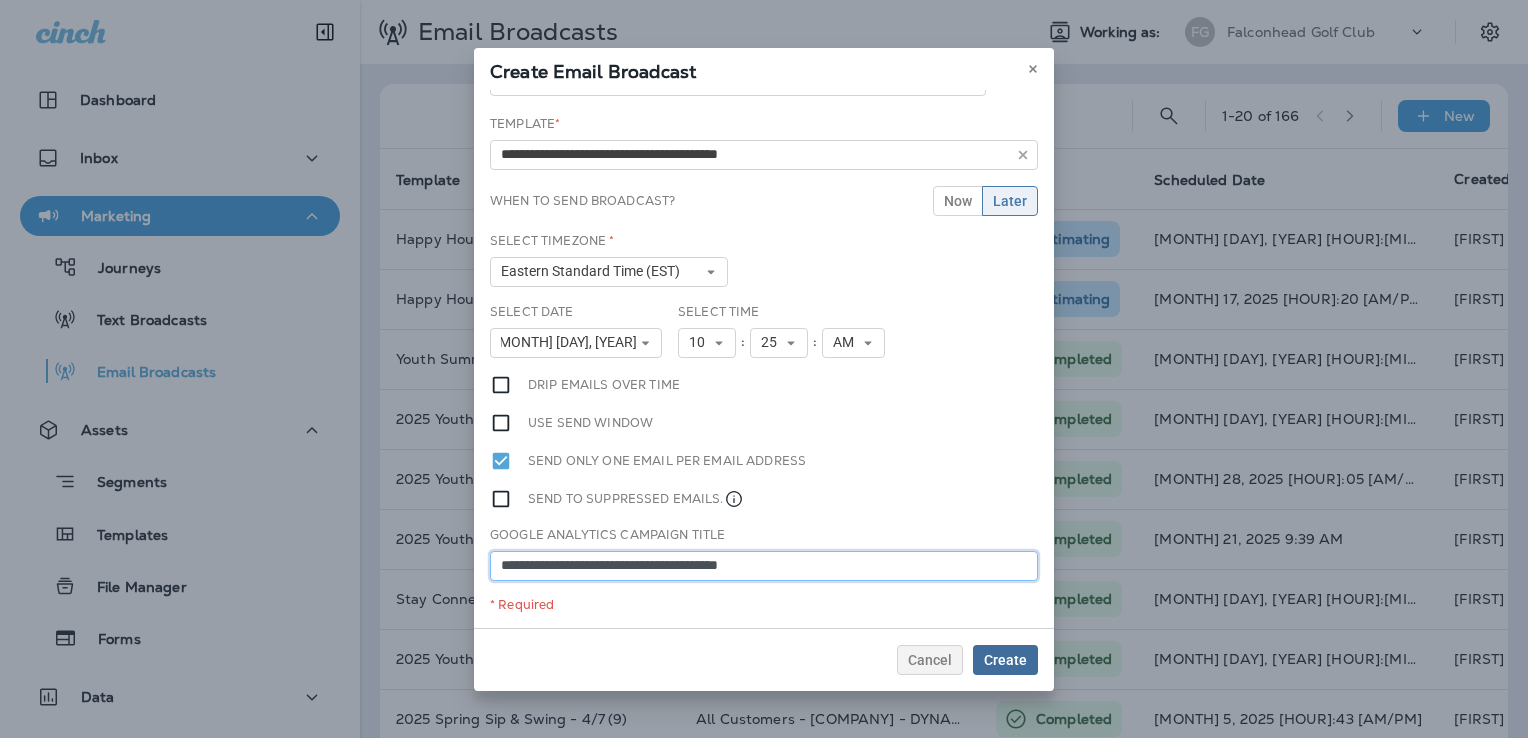 type on "**********" 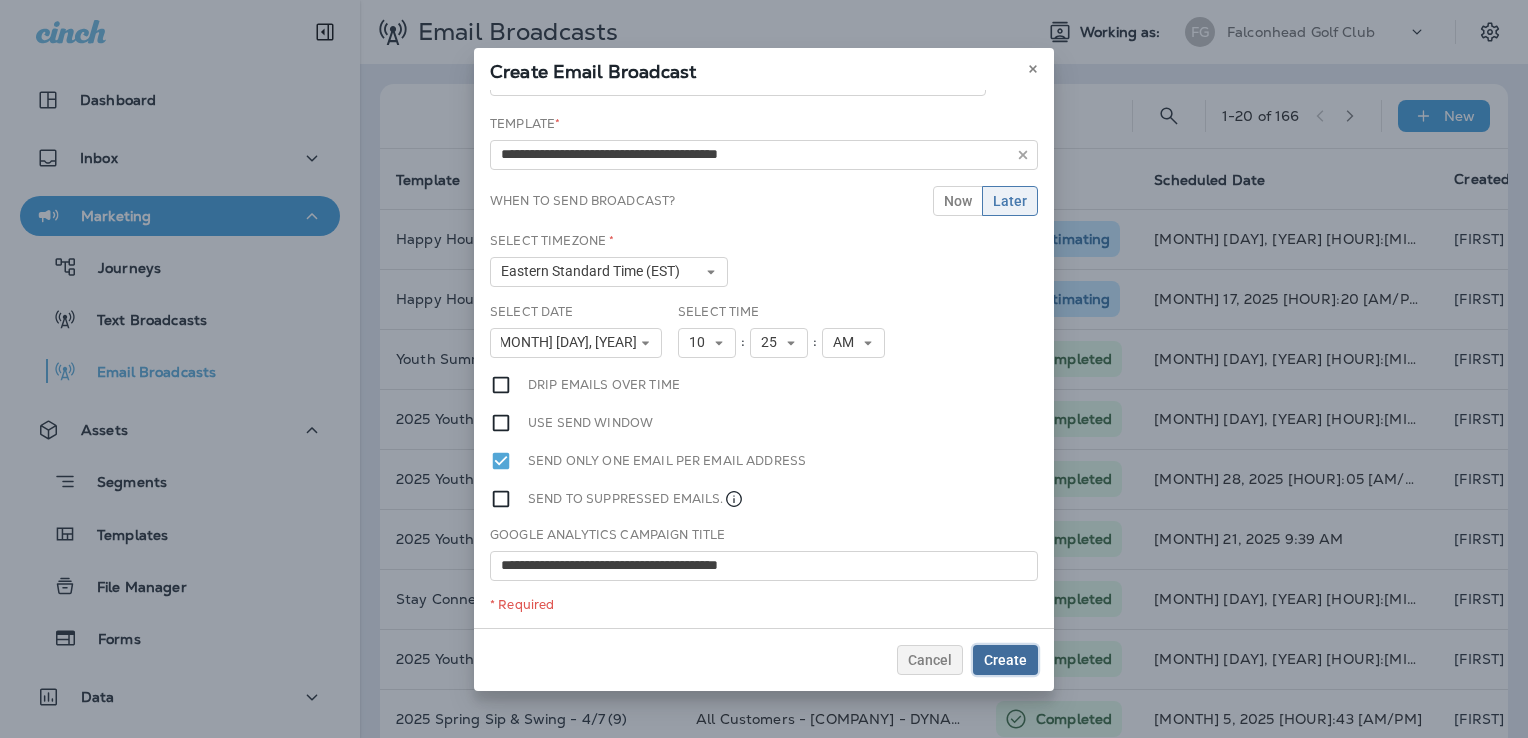 click on "Create" at bounding box center (1005, 660) 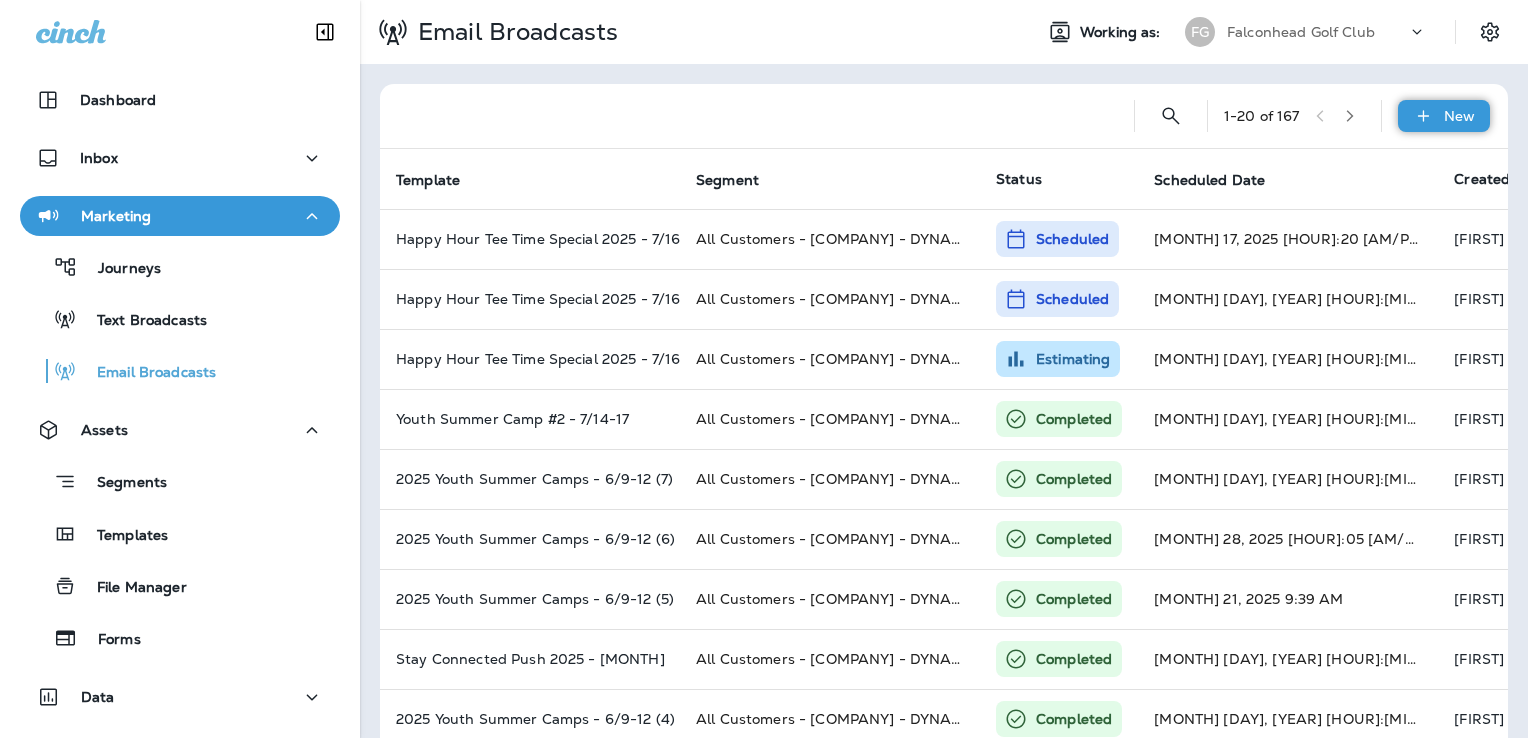 click 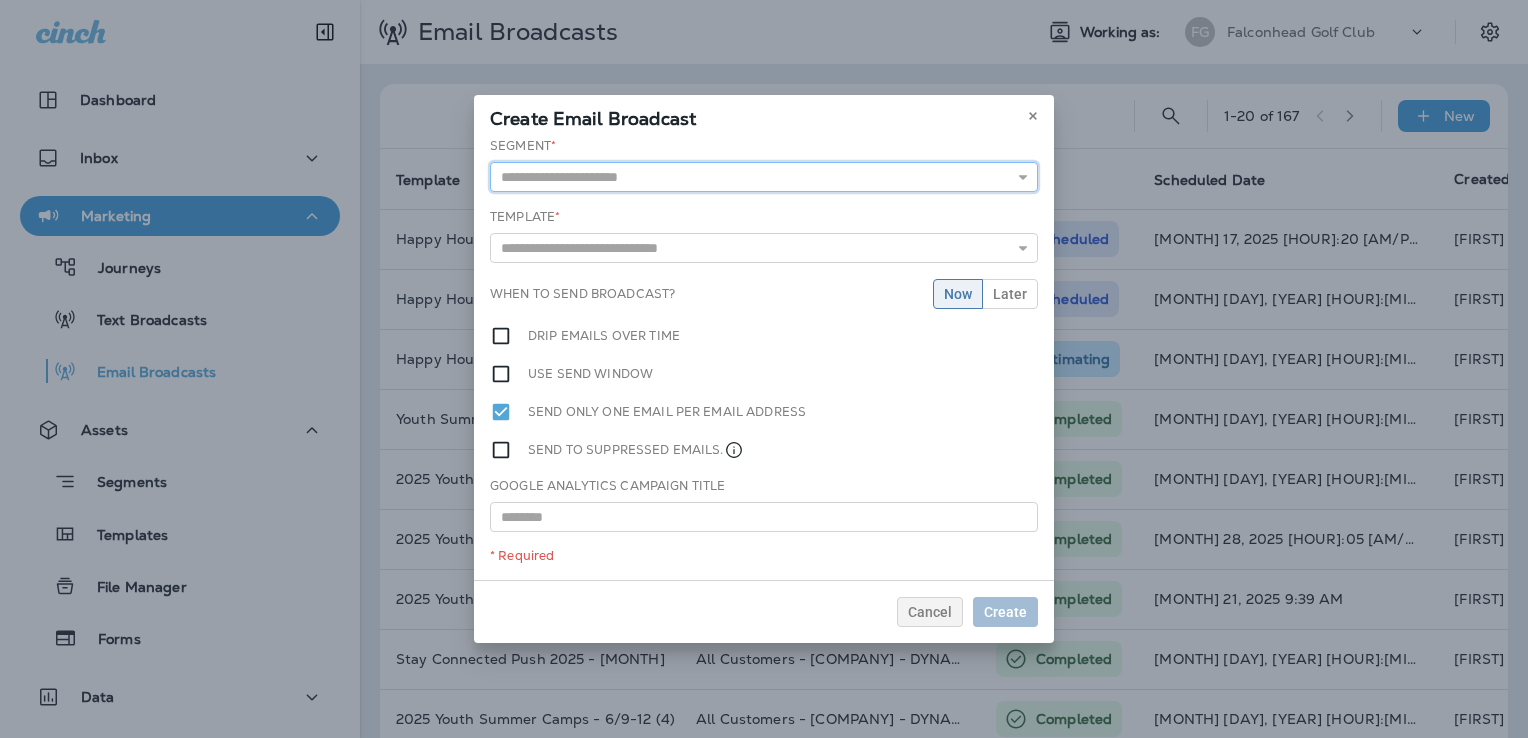 click at bounding box center (764, 177) 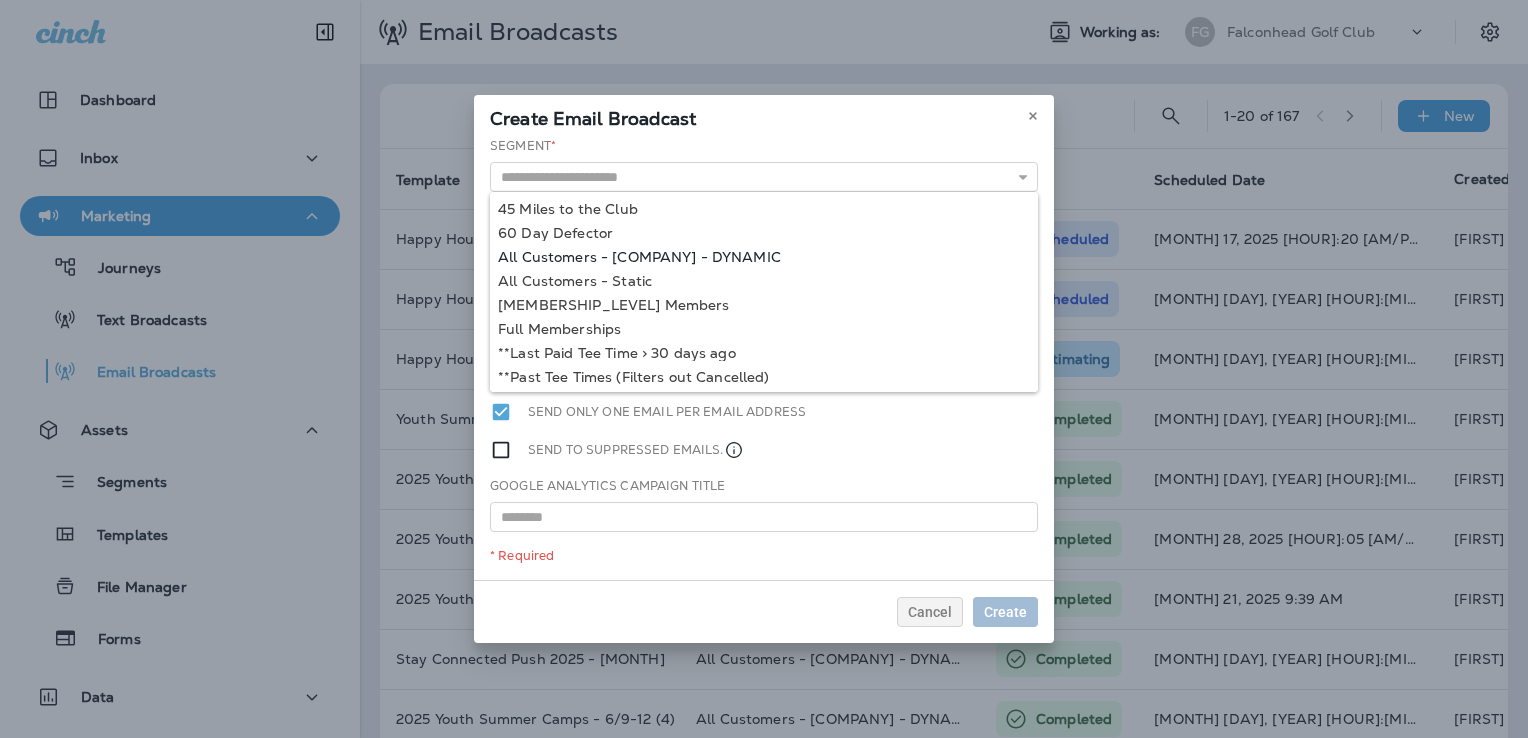 type on "**********" 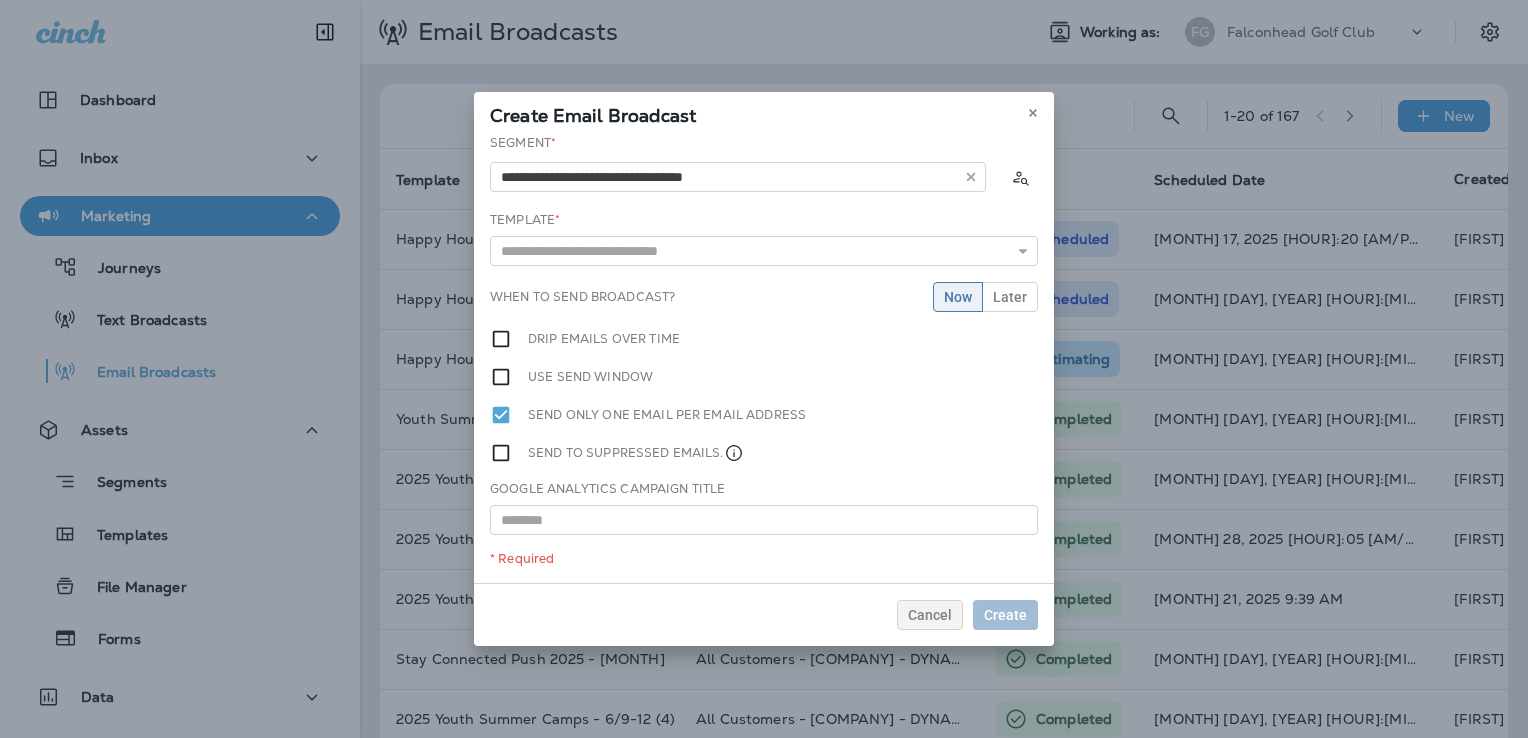 click on "**********" at bounding box center [764, 358] 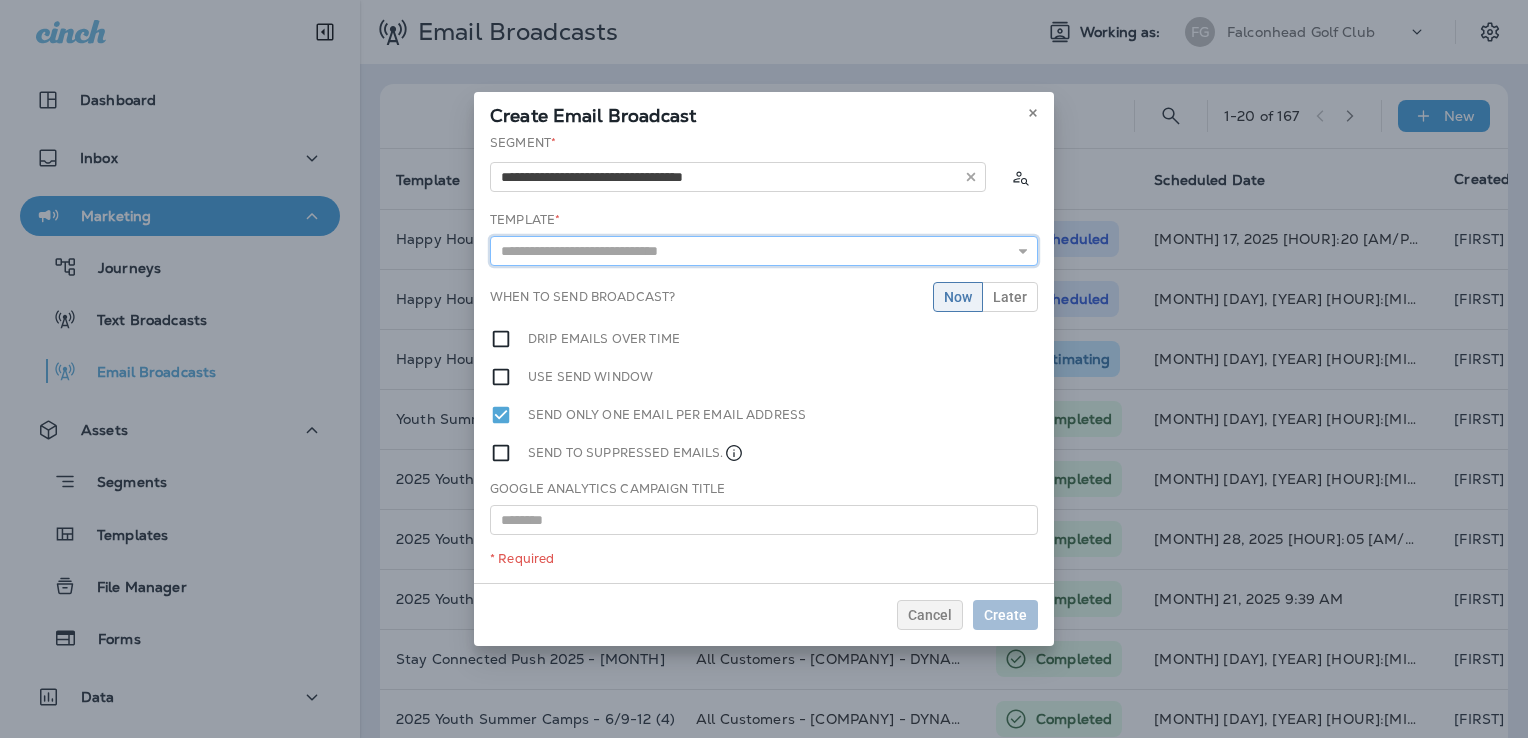 click at bounding box center [764, 251] 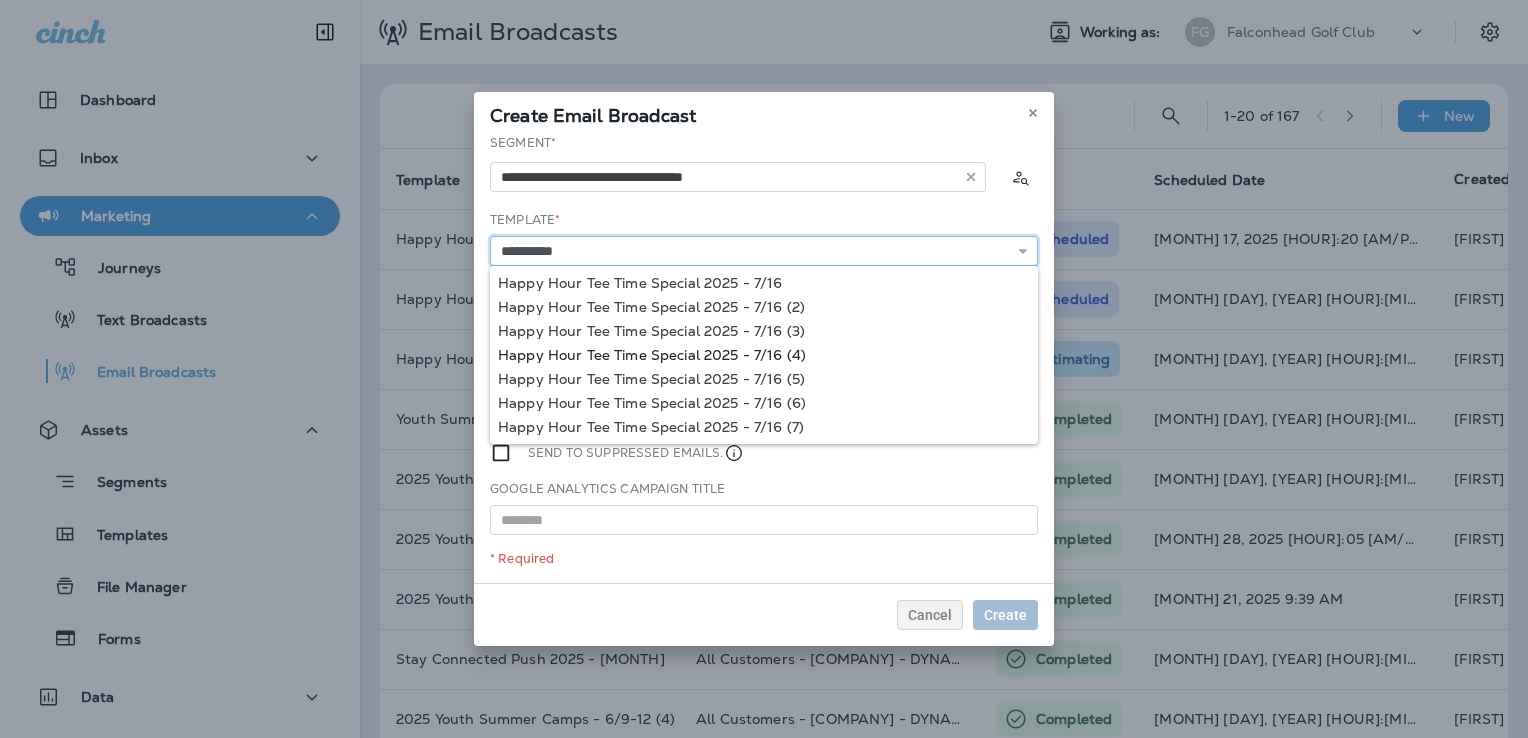 type on "**********" 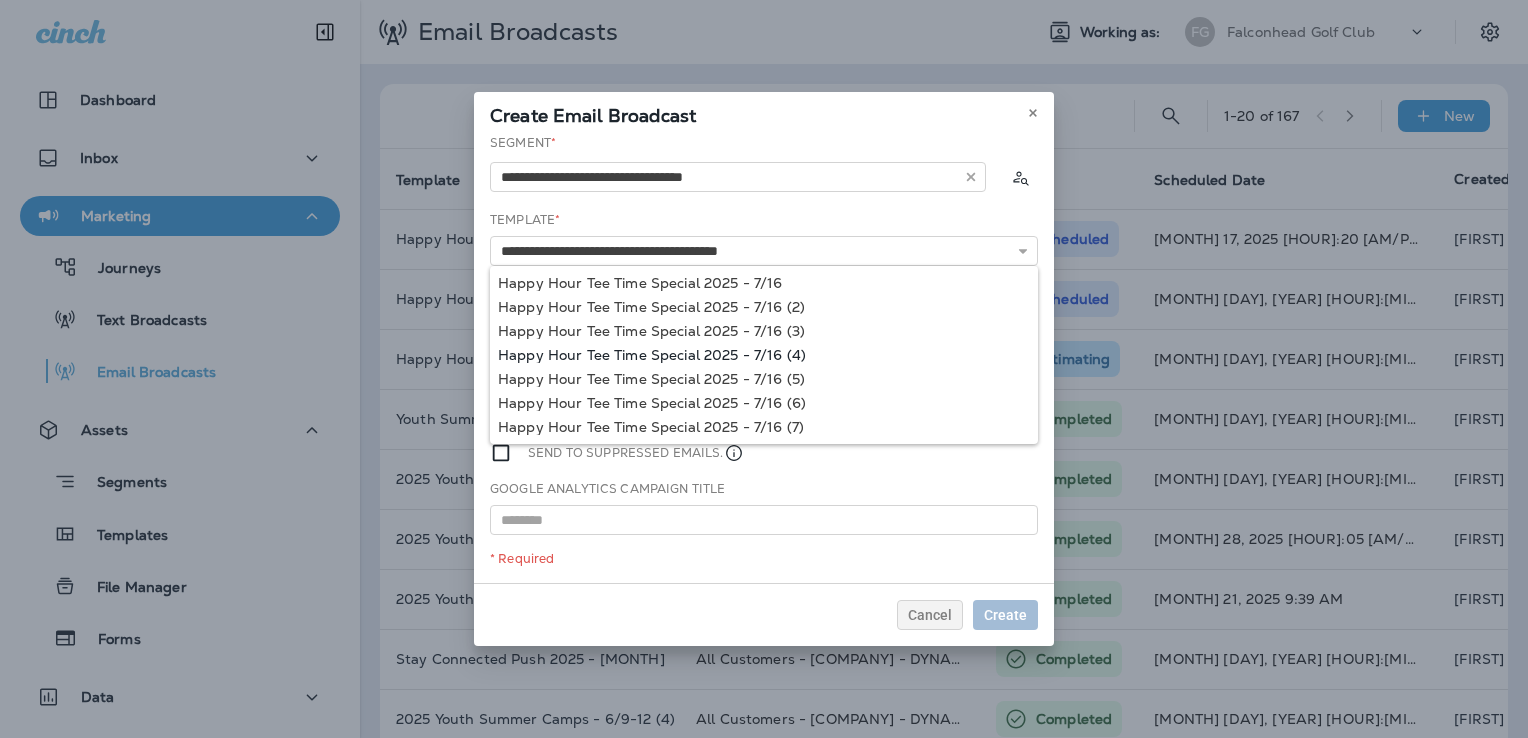 click on "**********" at bounding box center [764, 358] 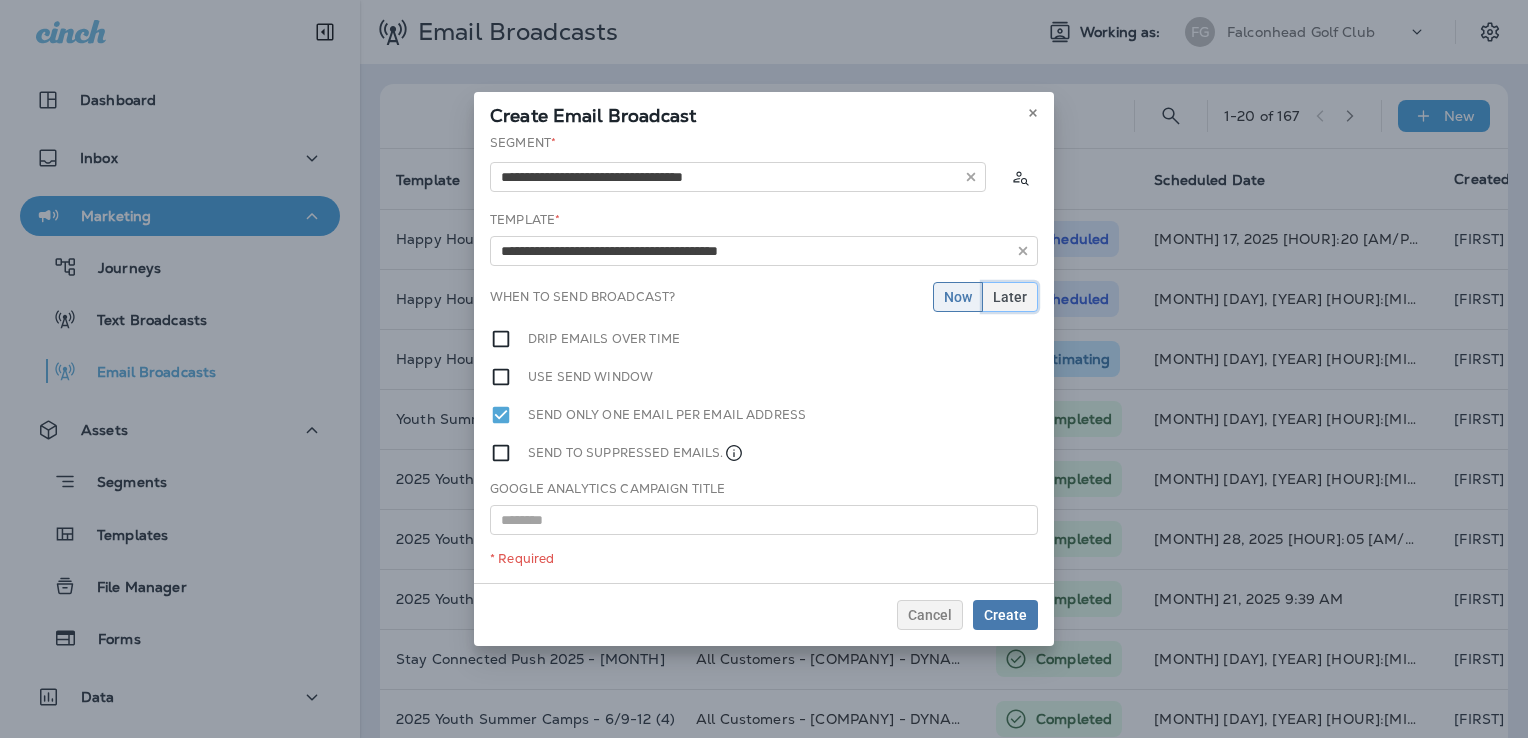 click on "Later" at bounding box center [1010, 297] 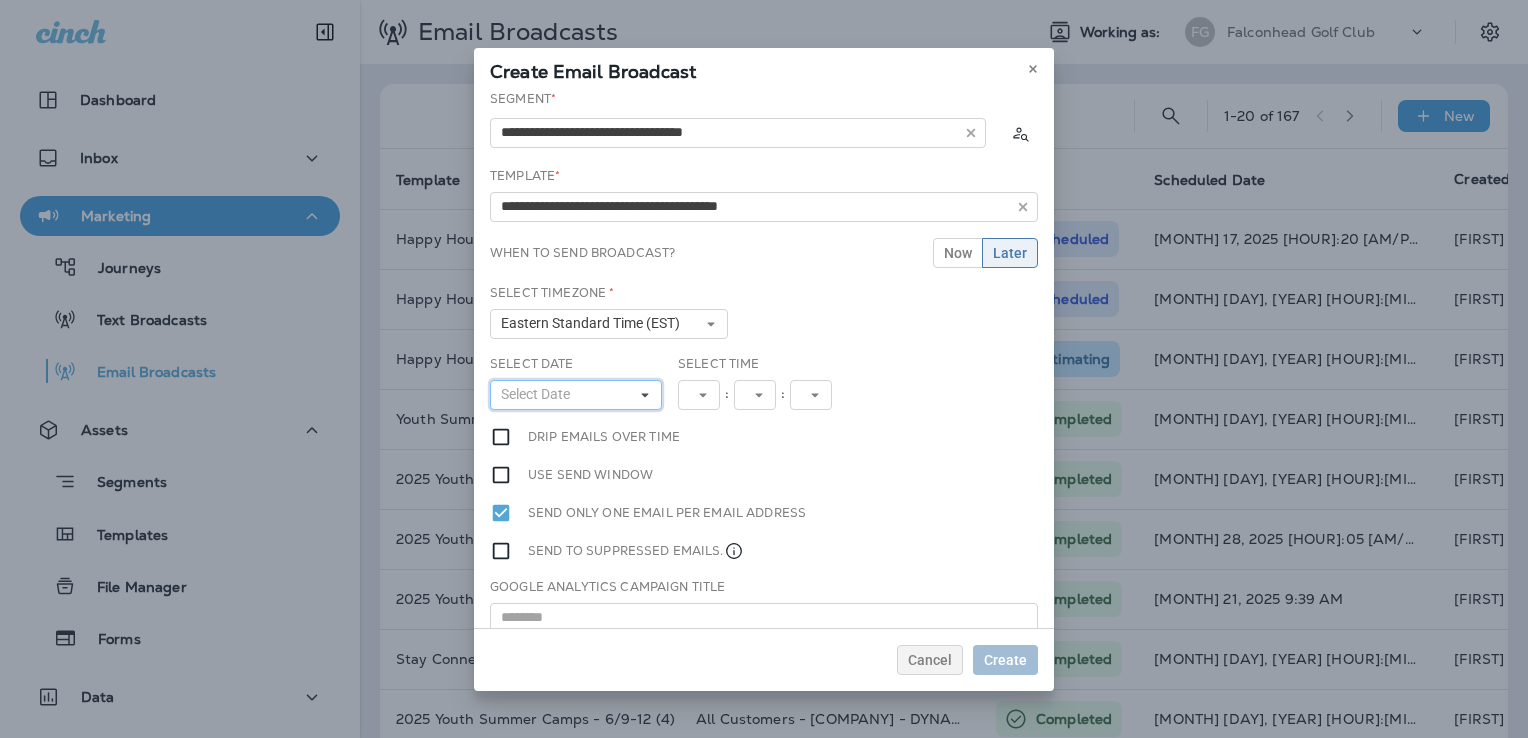 click on "Select Date" at bounding box center (576, 395) 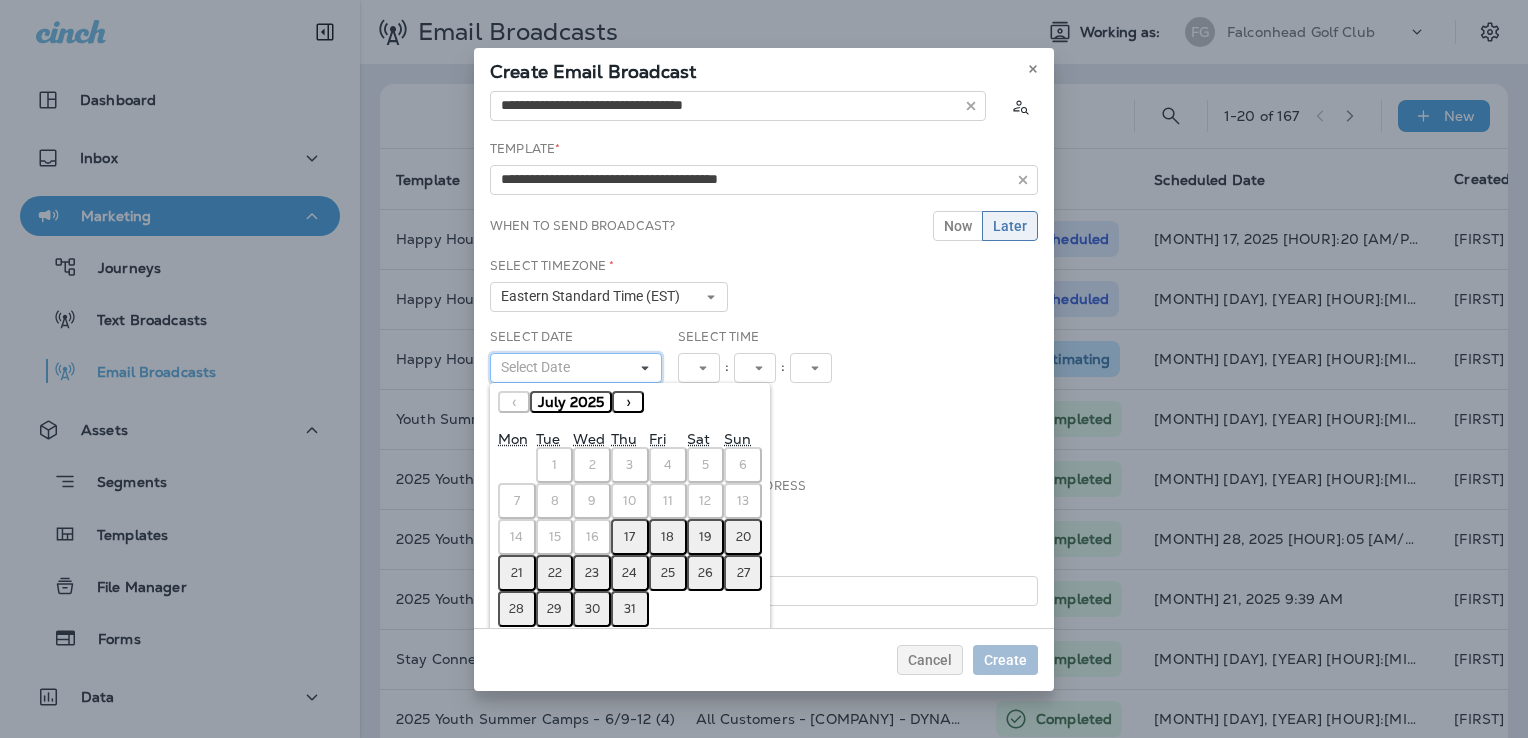 scroll, scrollTop: 52, scrollLeft: 0, axis: vertical 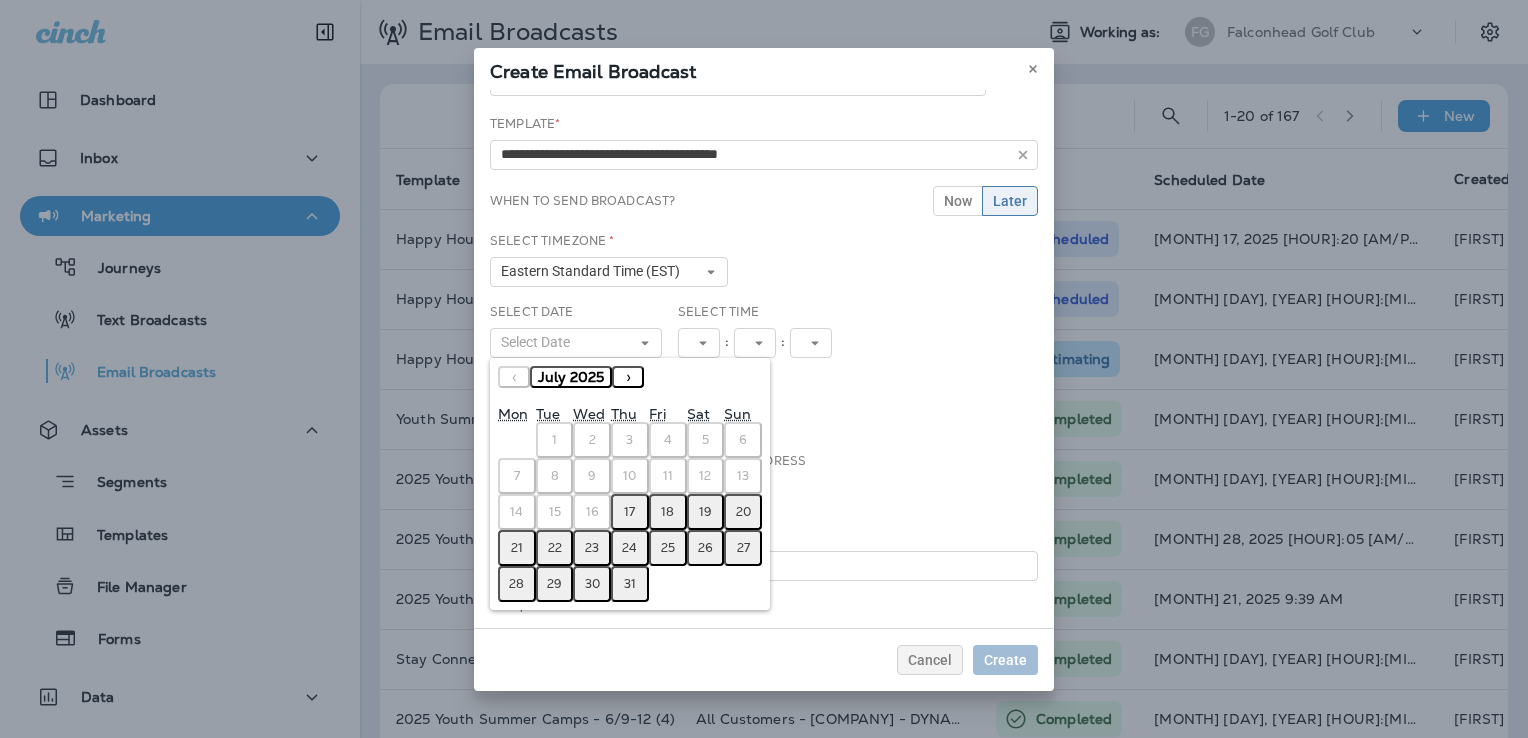 click on "›" at bounding box center (628, 377) 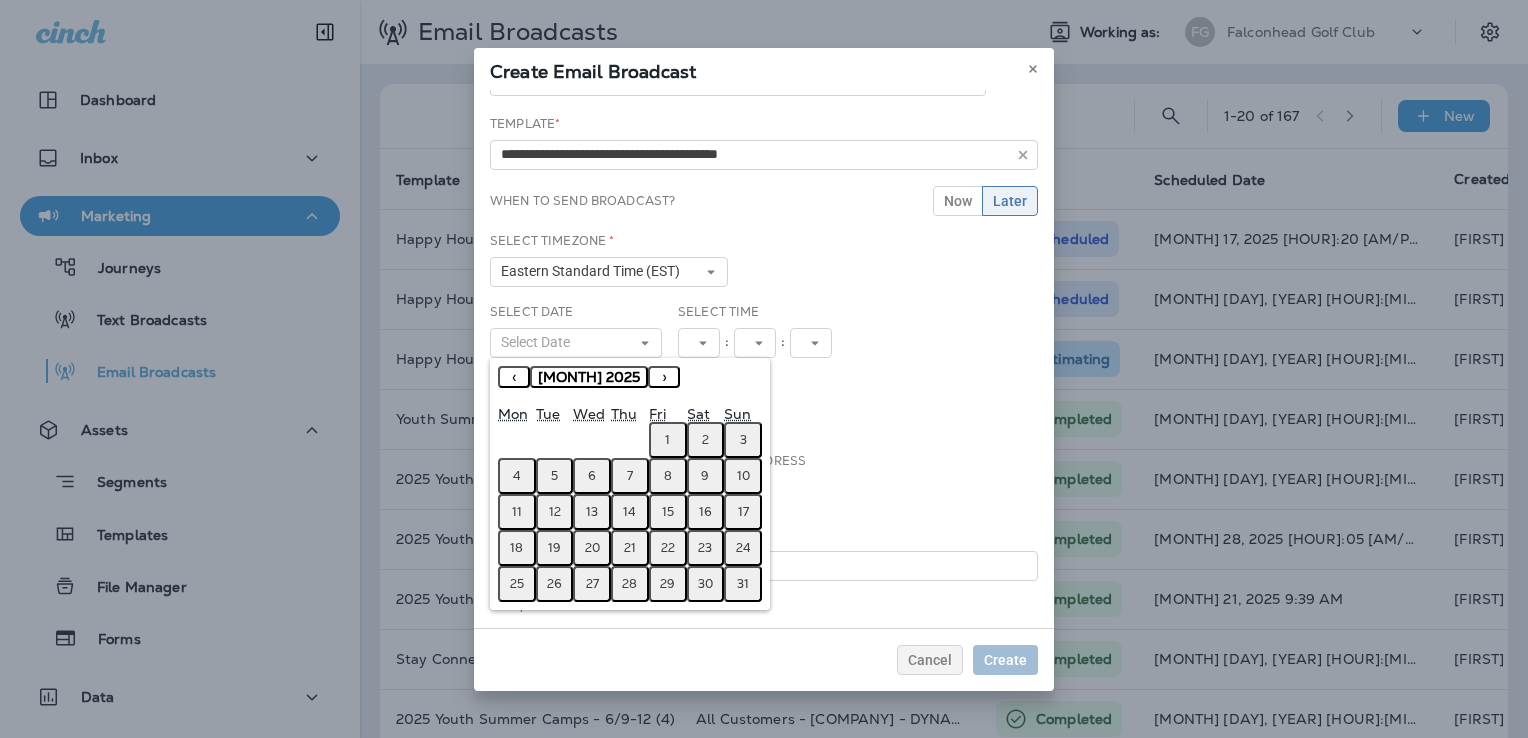 click on "7" at bounding box center (630, 476) 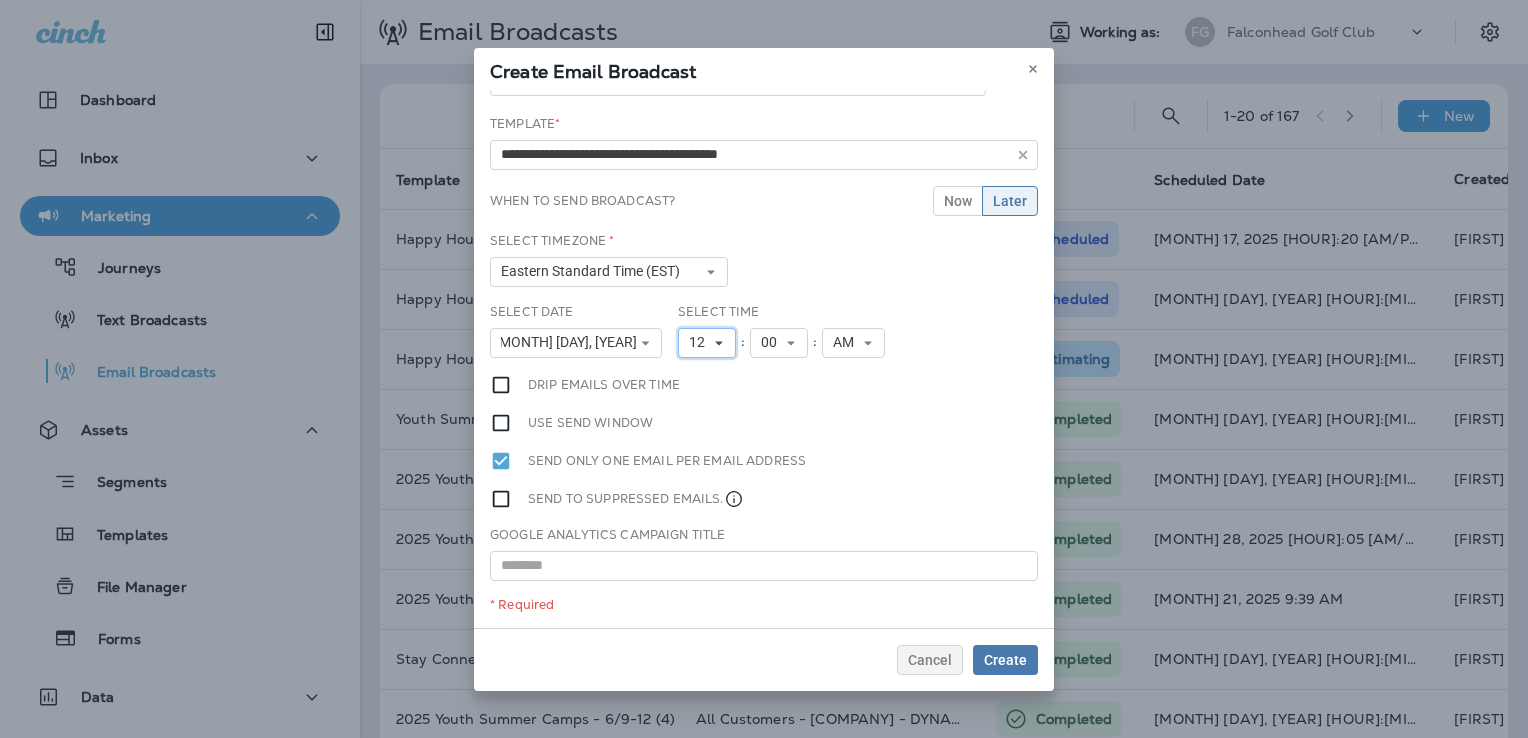 click on "12" at bounding box center (701, 342) 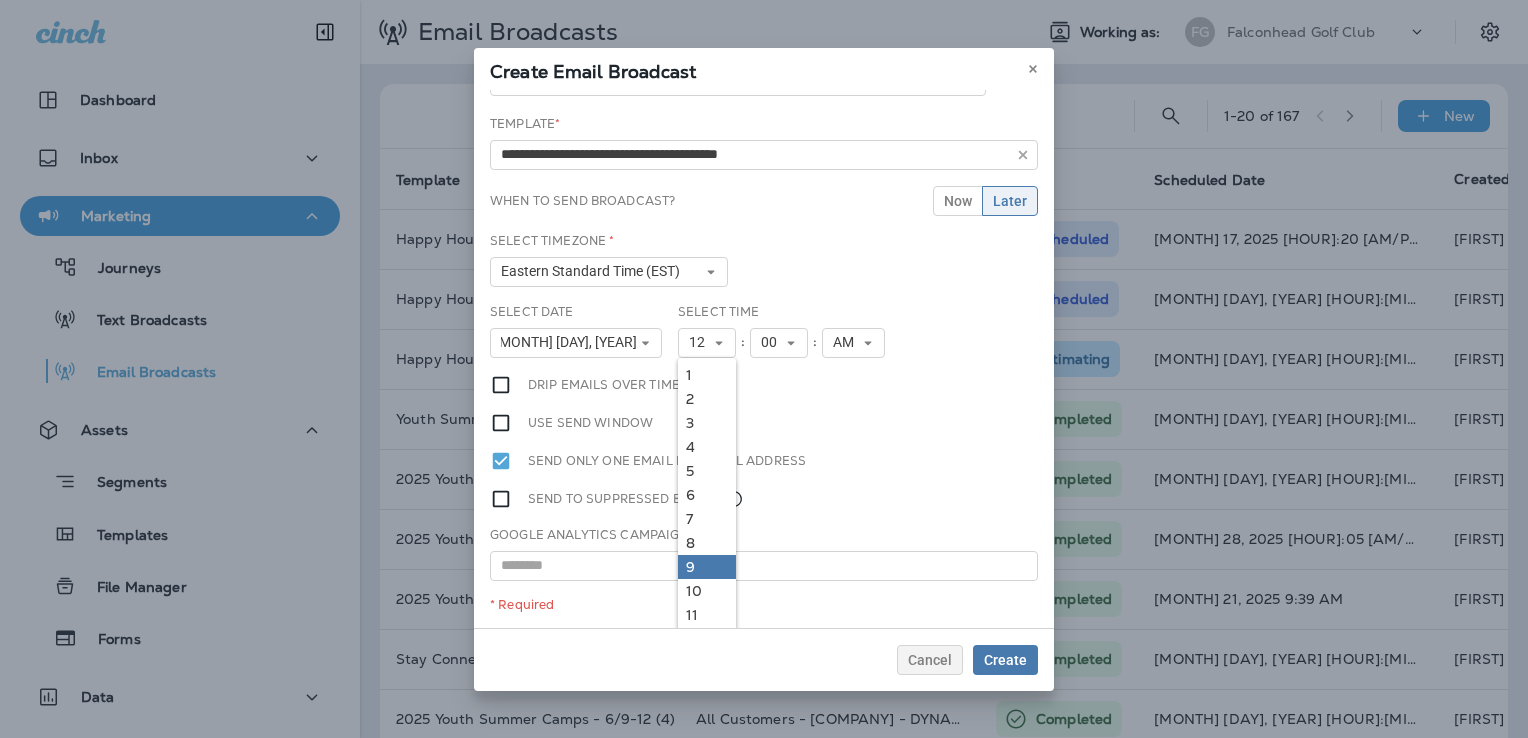 click on "9" at bounding box center (707, 567) 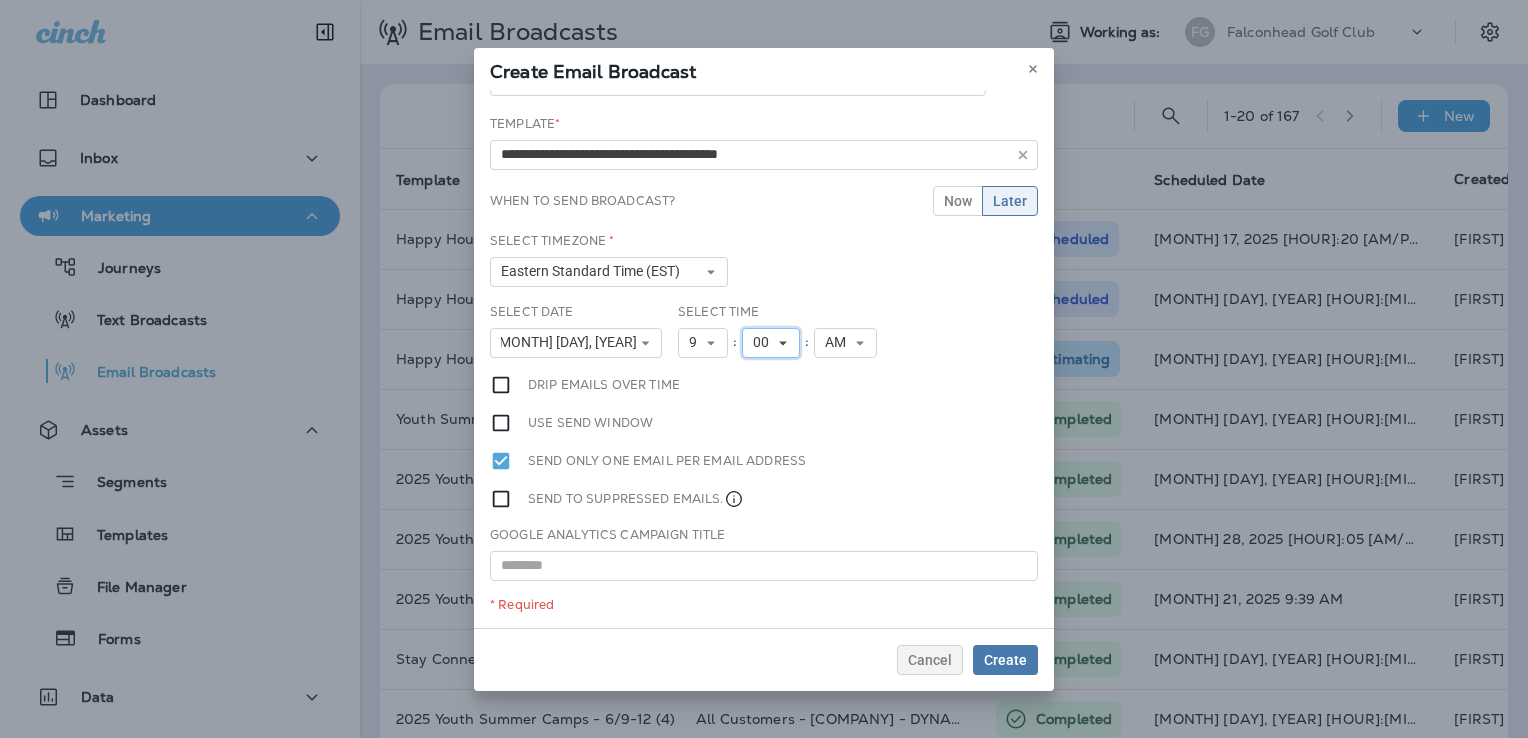 click on "00" at bounding box center (765, 342) 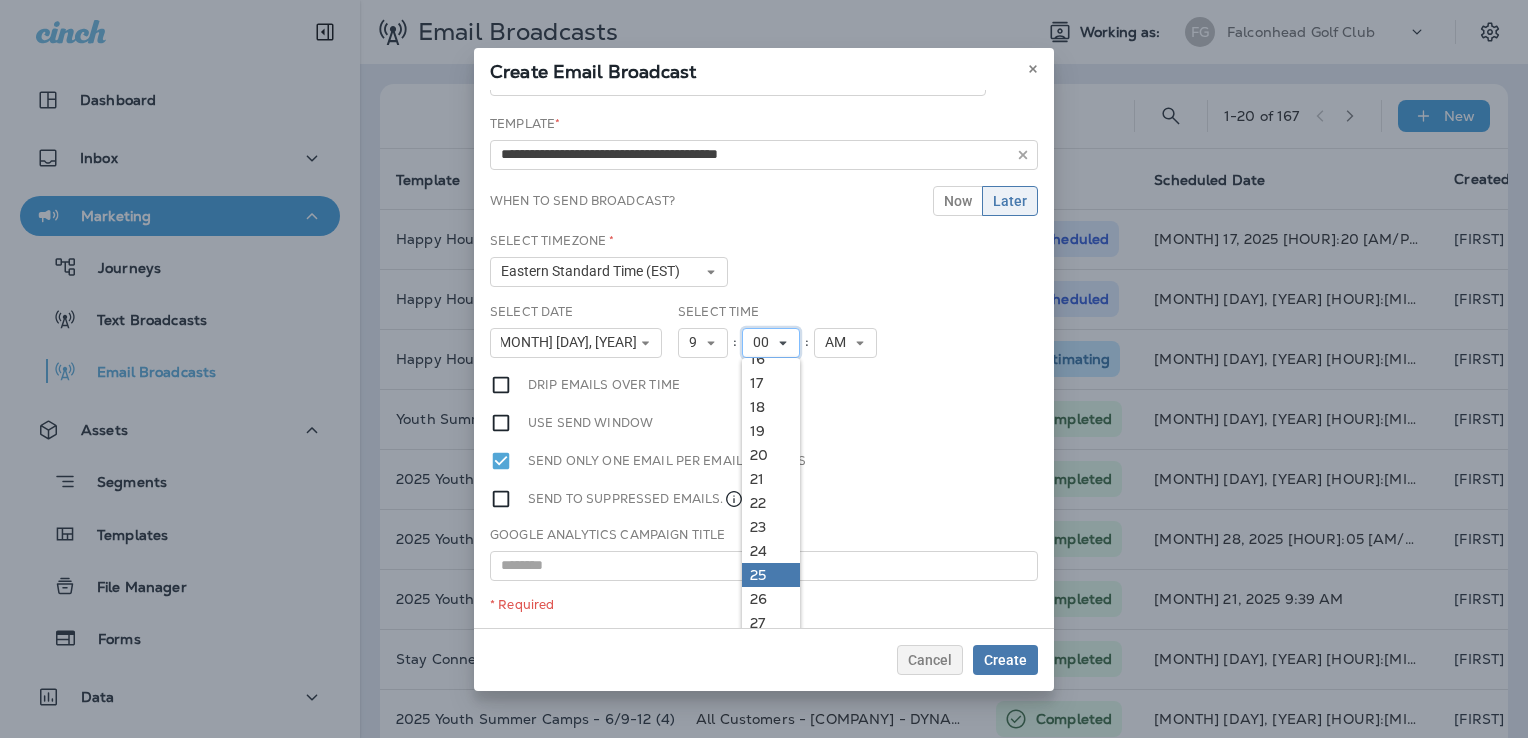 scroll, scrollTop: 800, scrollLeft: 0, axis: vertical 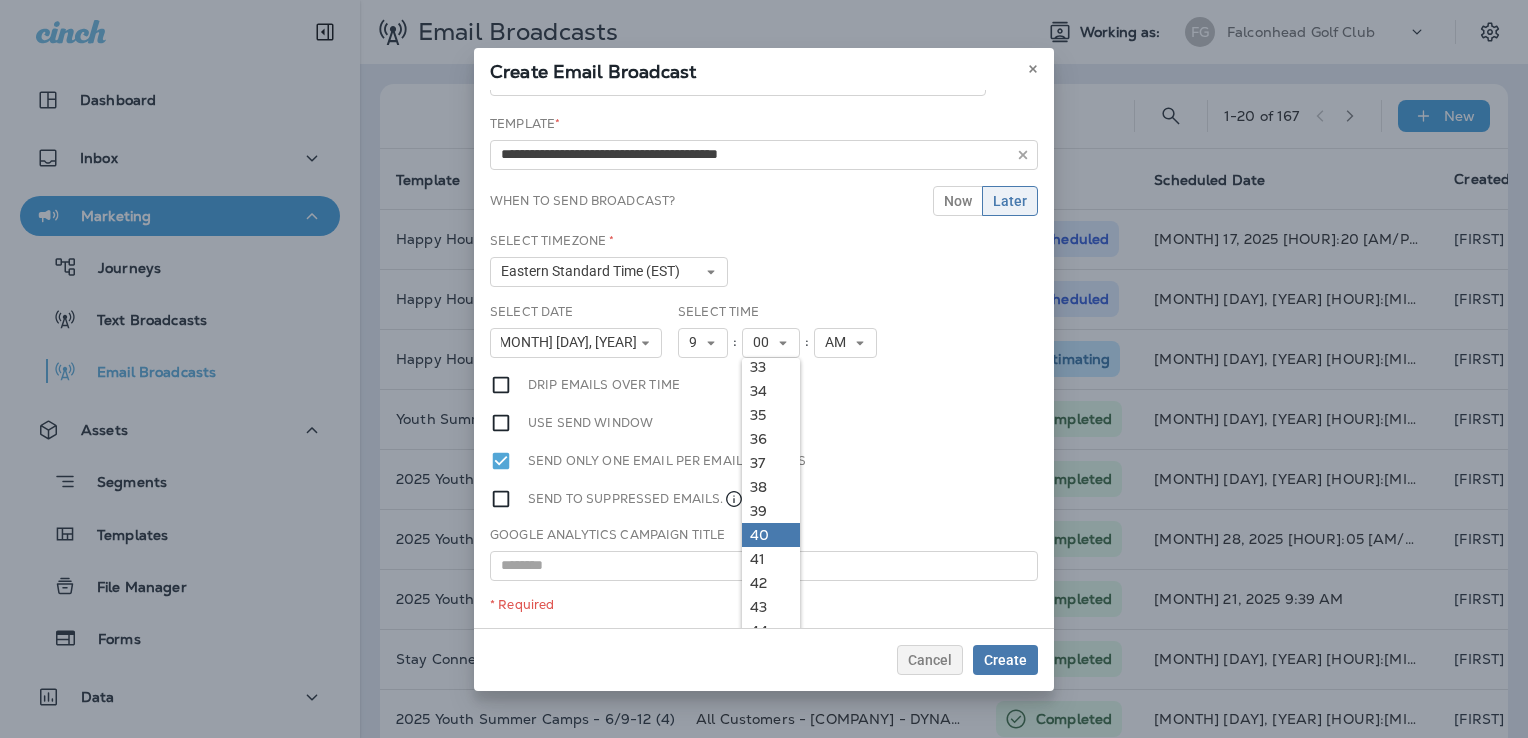 click on "40" at bounding box center (771, 535) 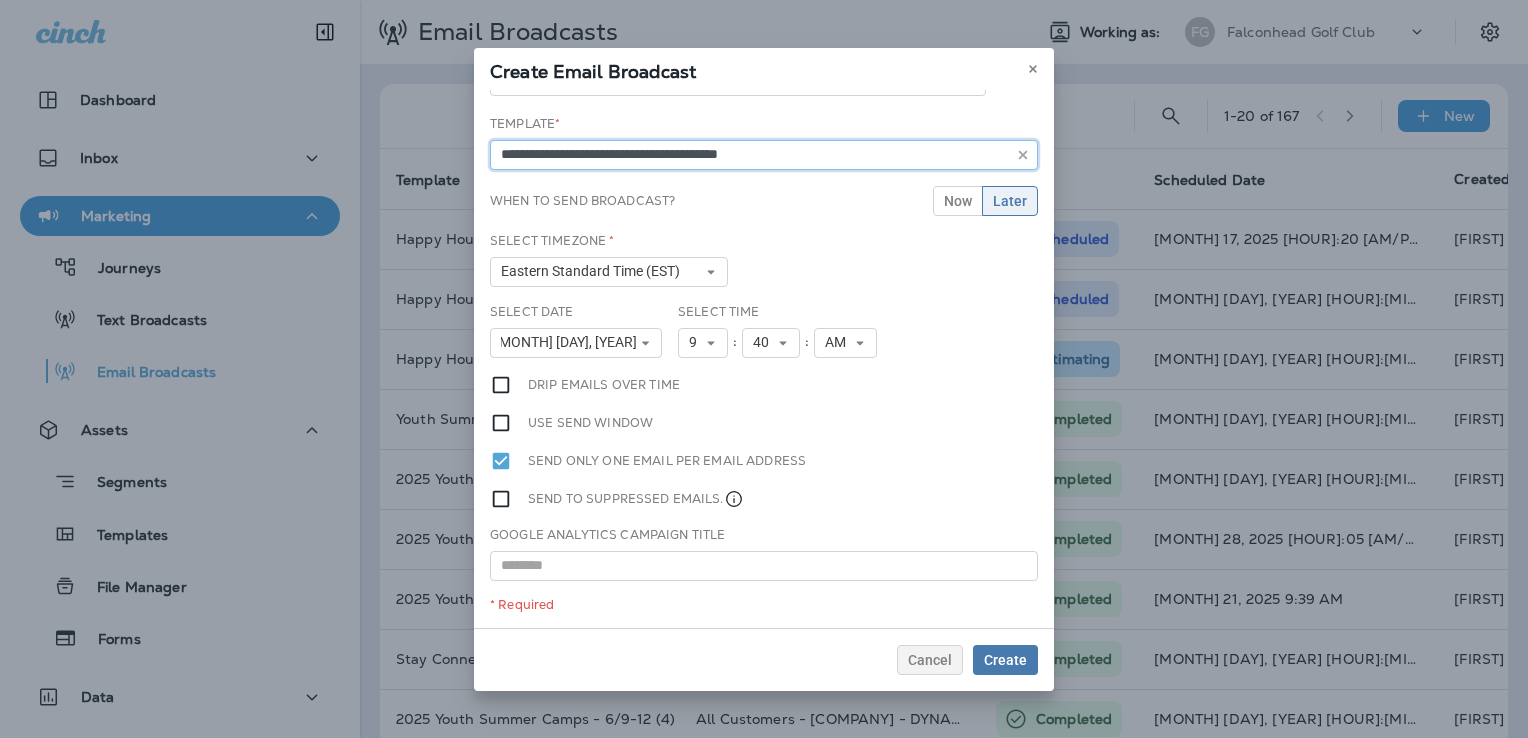 click on "**********" at bounding box center (764, 155) 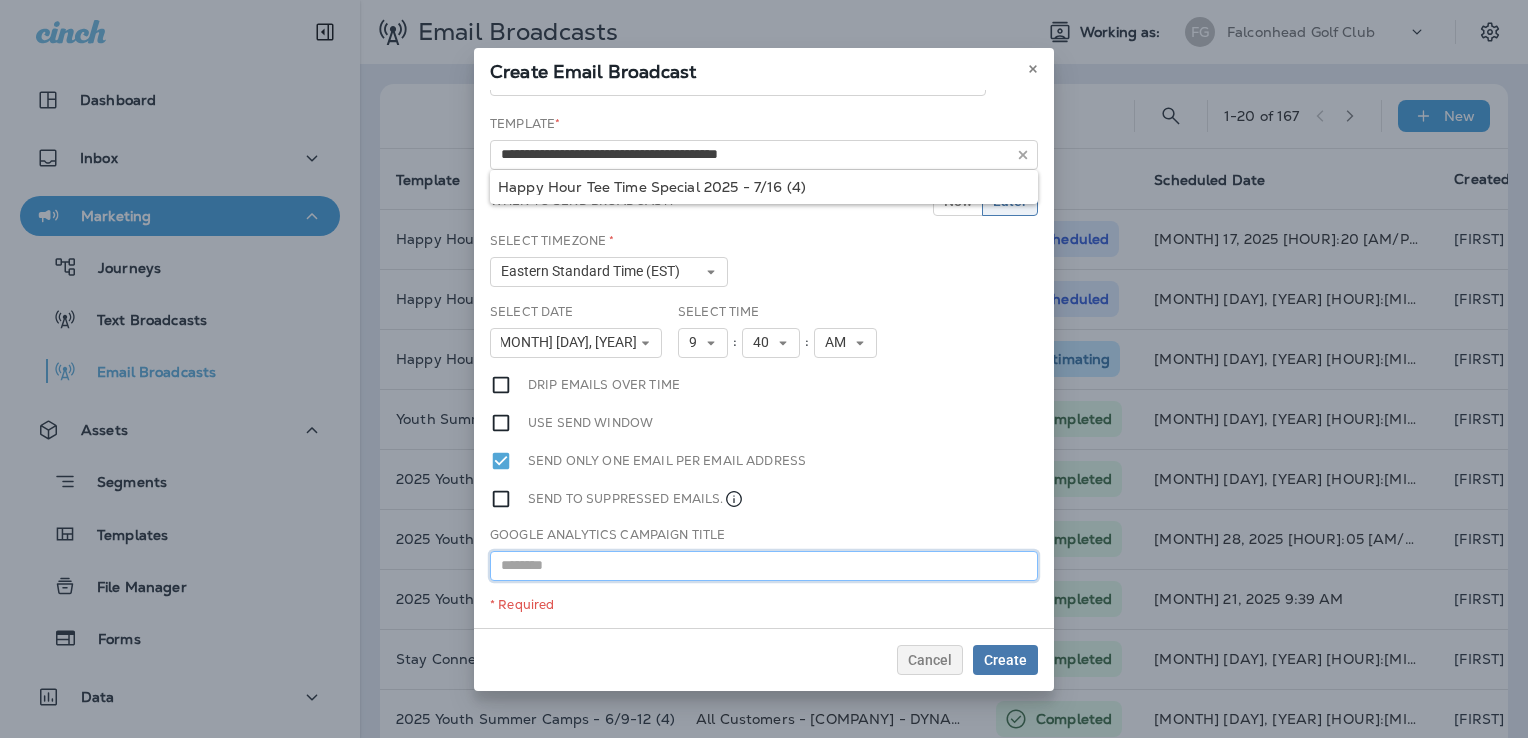 click at bounding box center (764, 566) 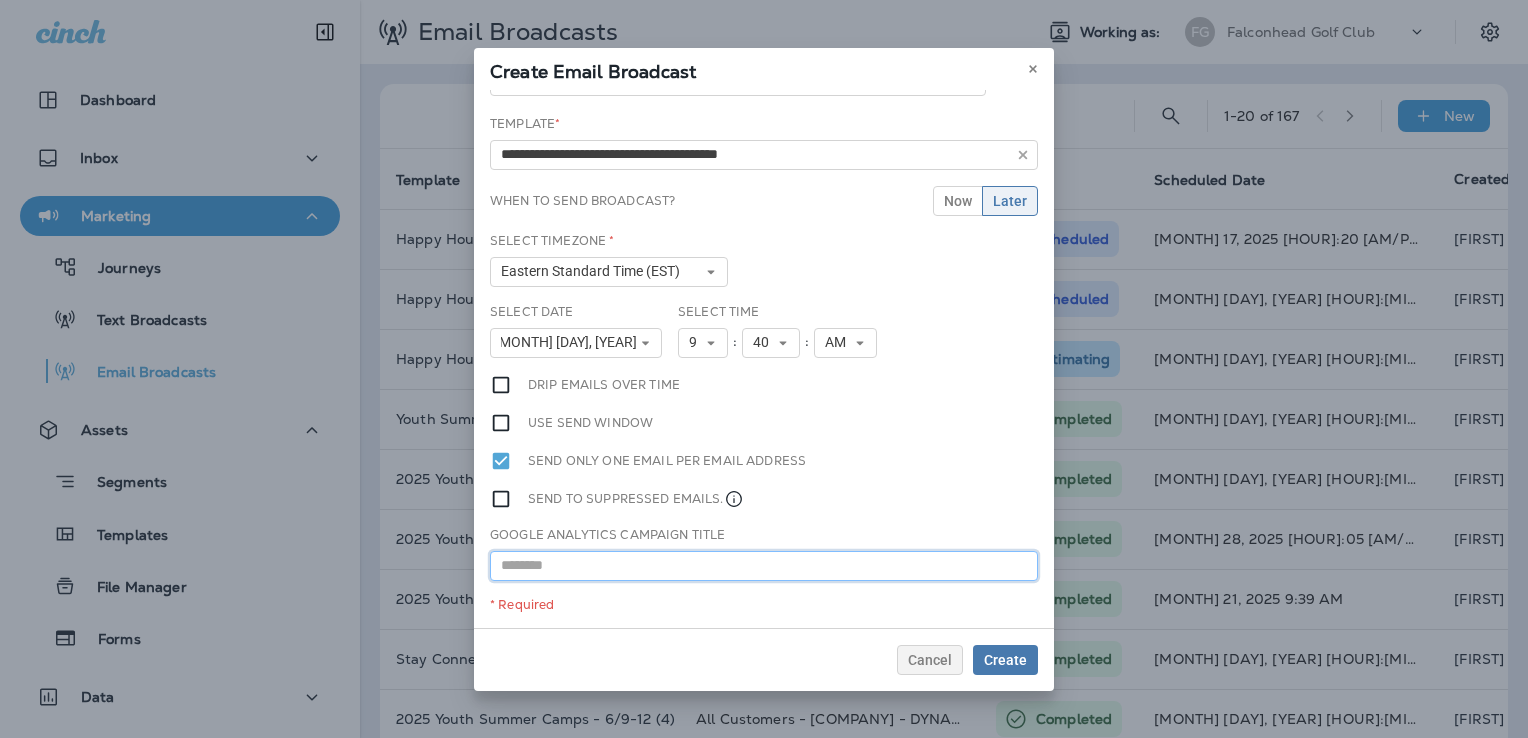 paste on "**********" 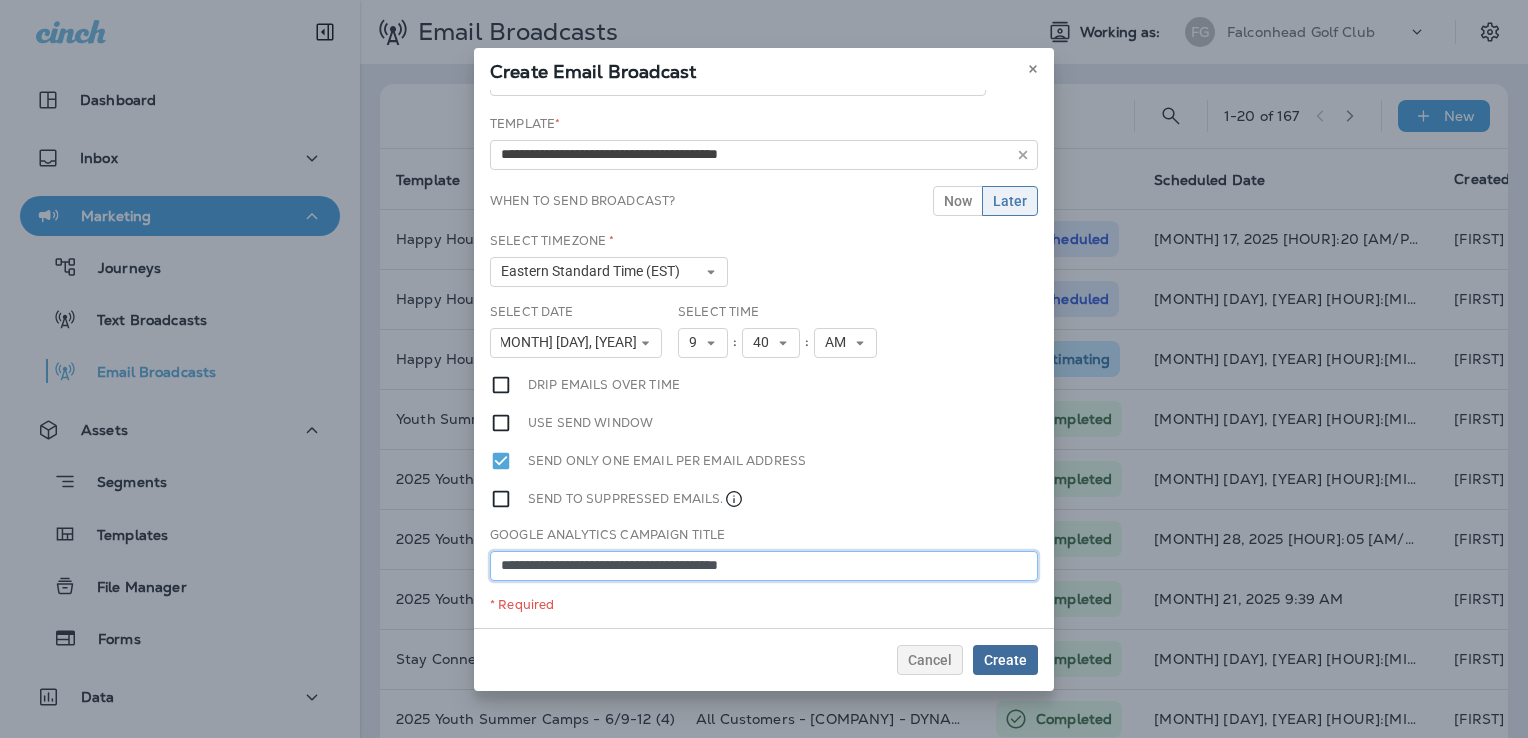 type on "**********" 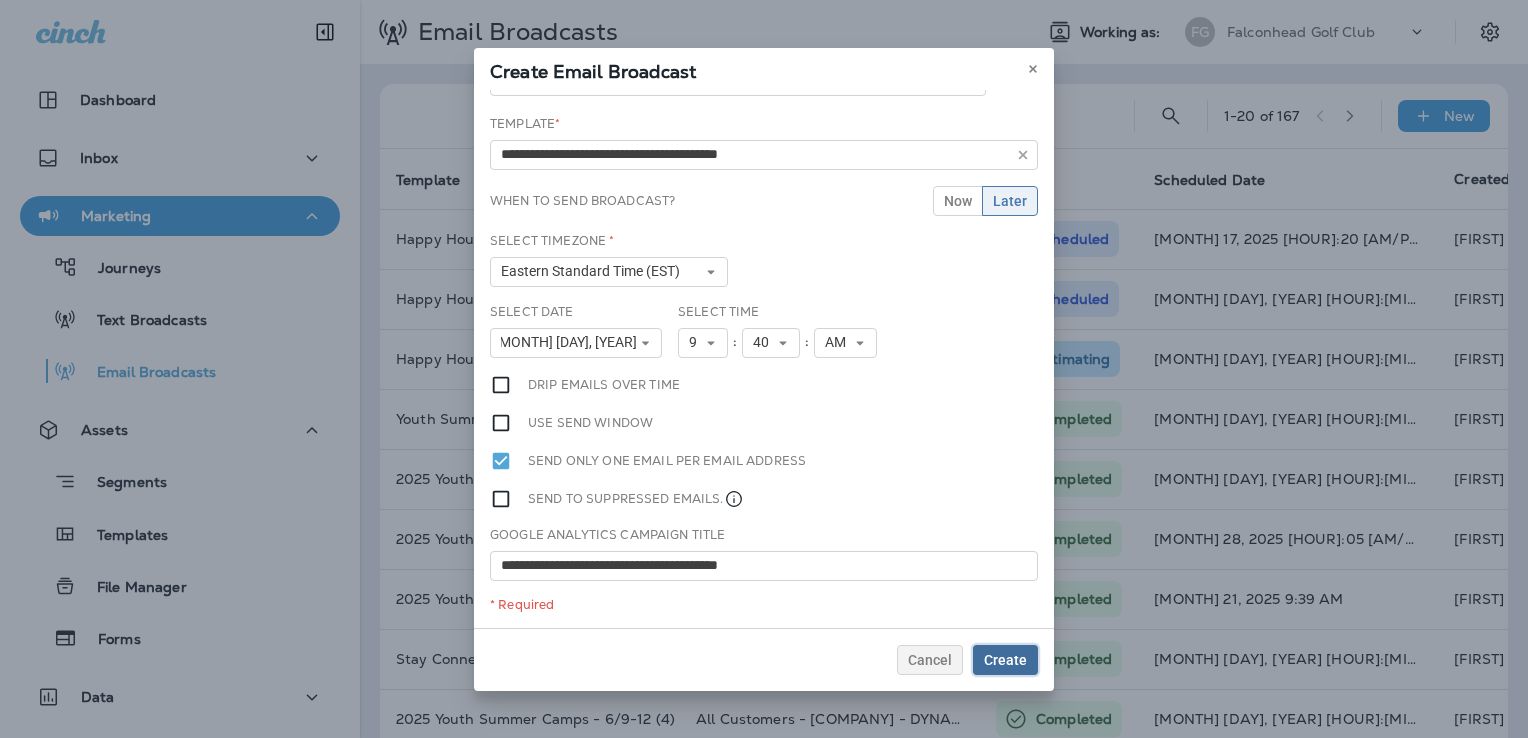 click on "Create" at bounding box center [1005, 660] 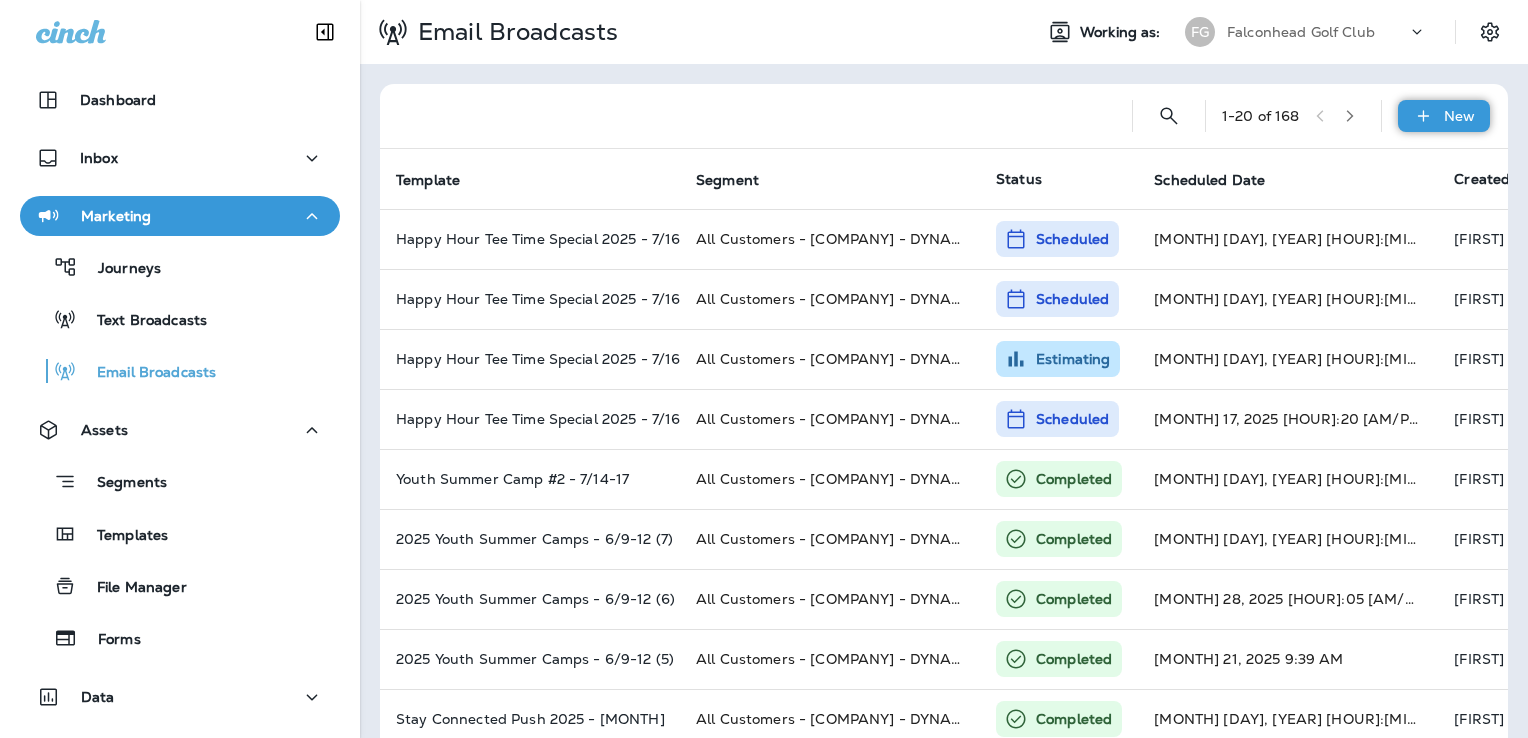 click 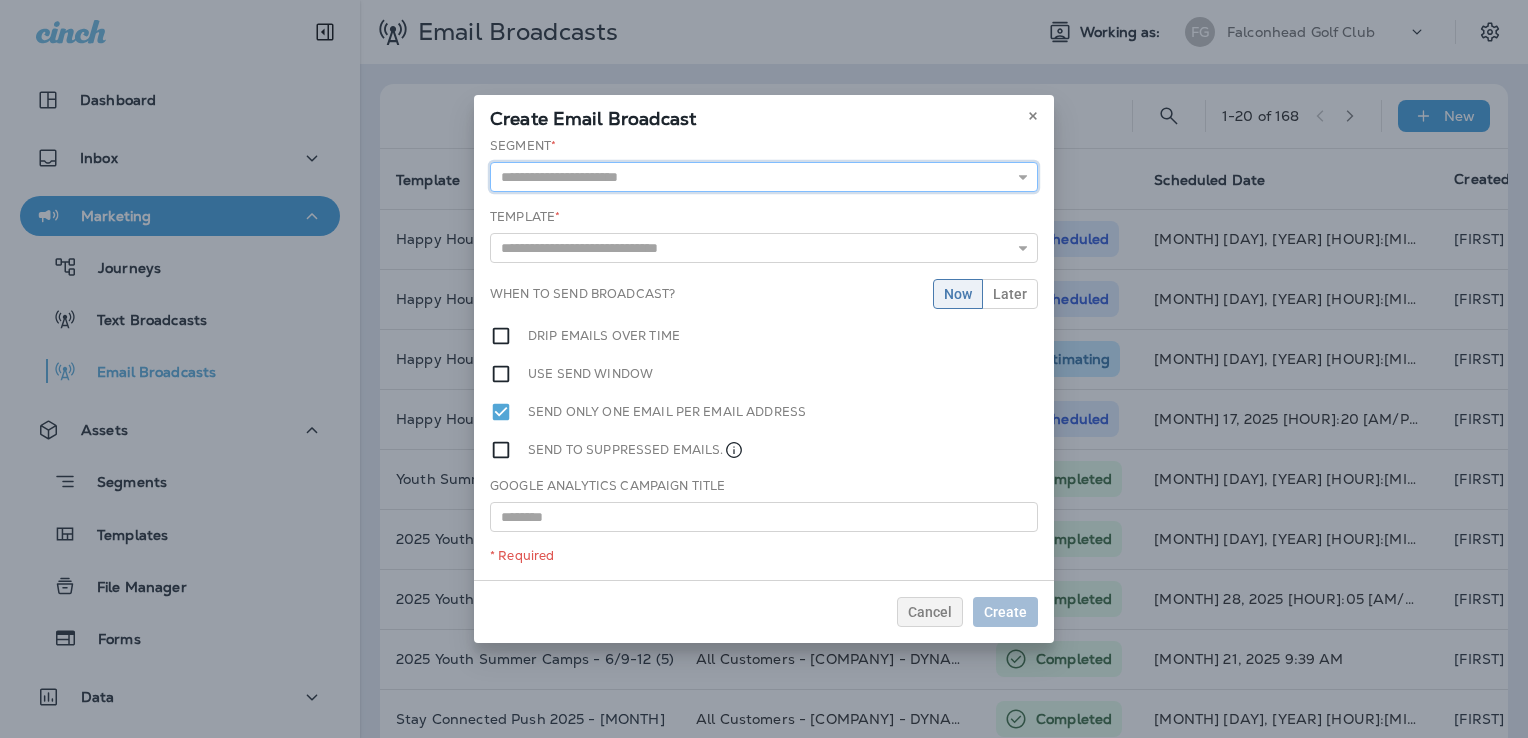 click at bounding box center (764, 177) 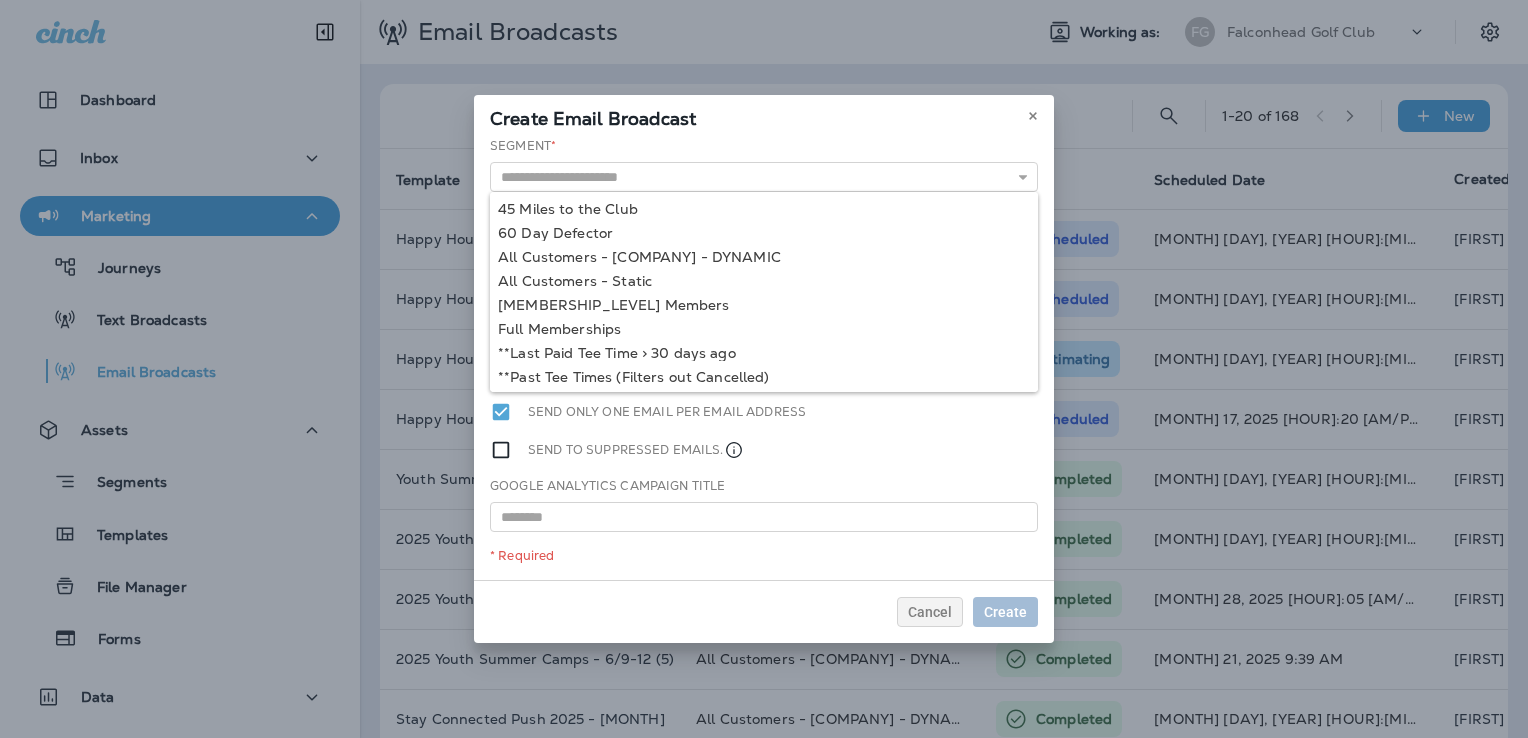 type on "**********" 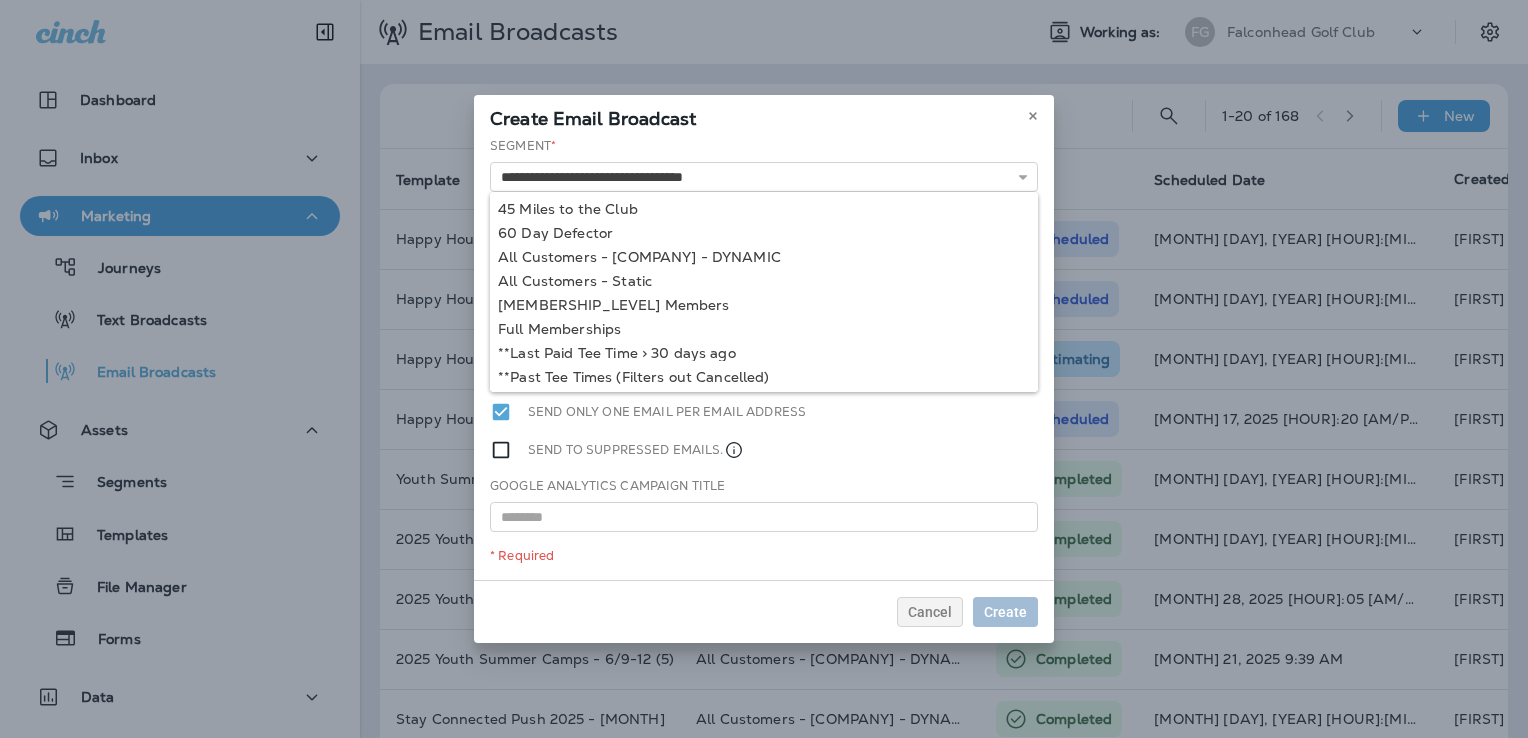 click on "**********" at bounding box center (764, 358) 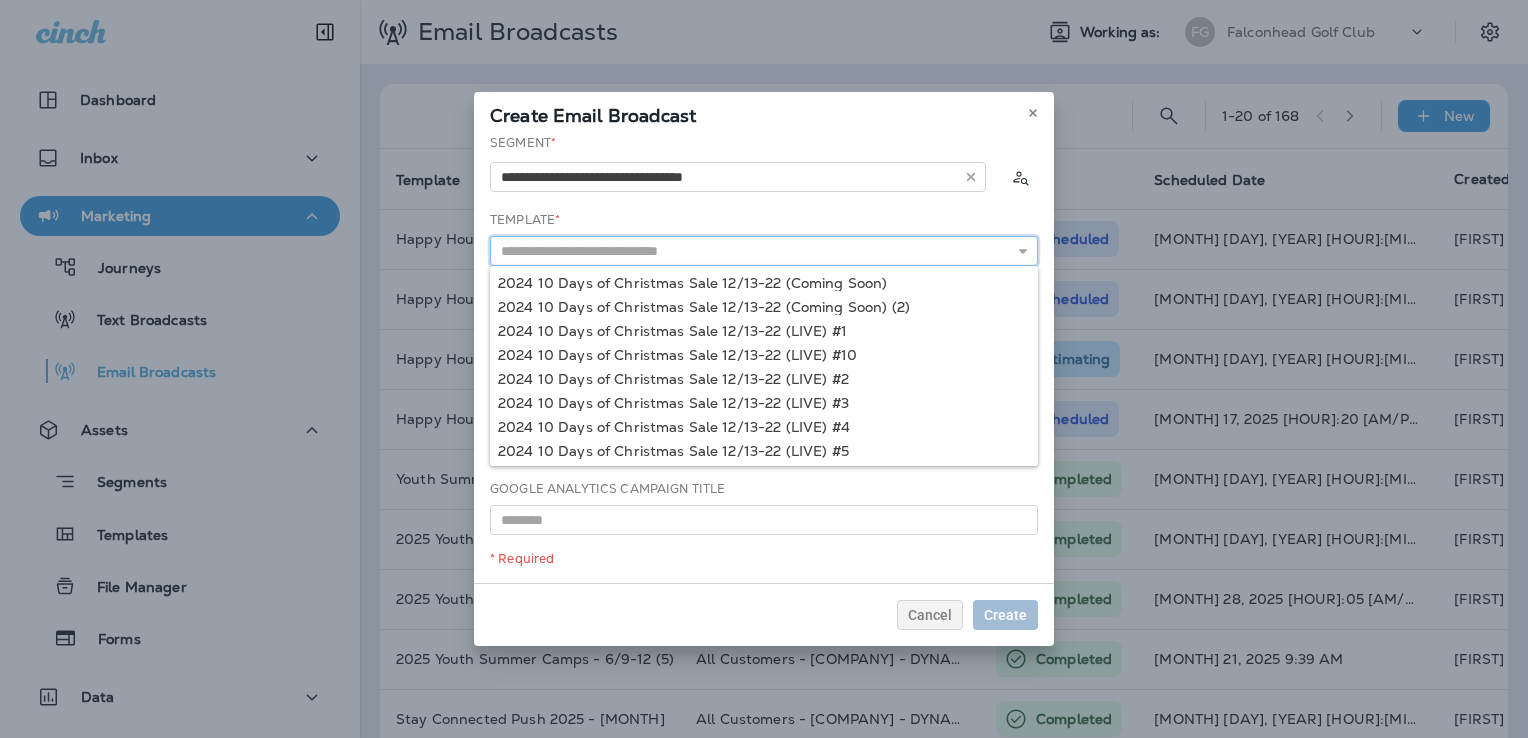 click at bounding box center (764, 251) 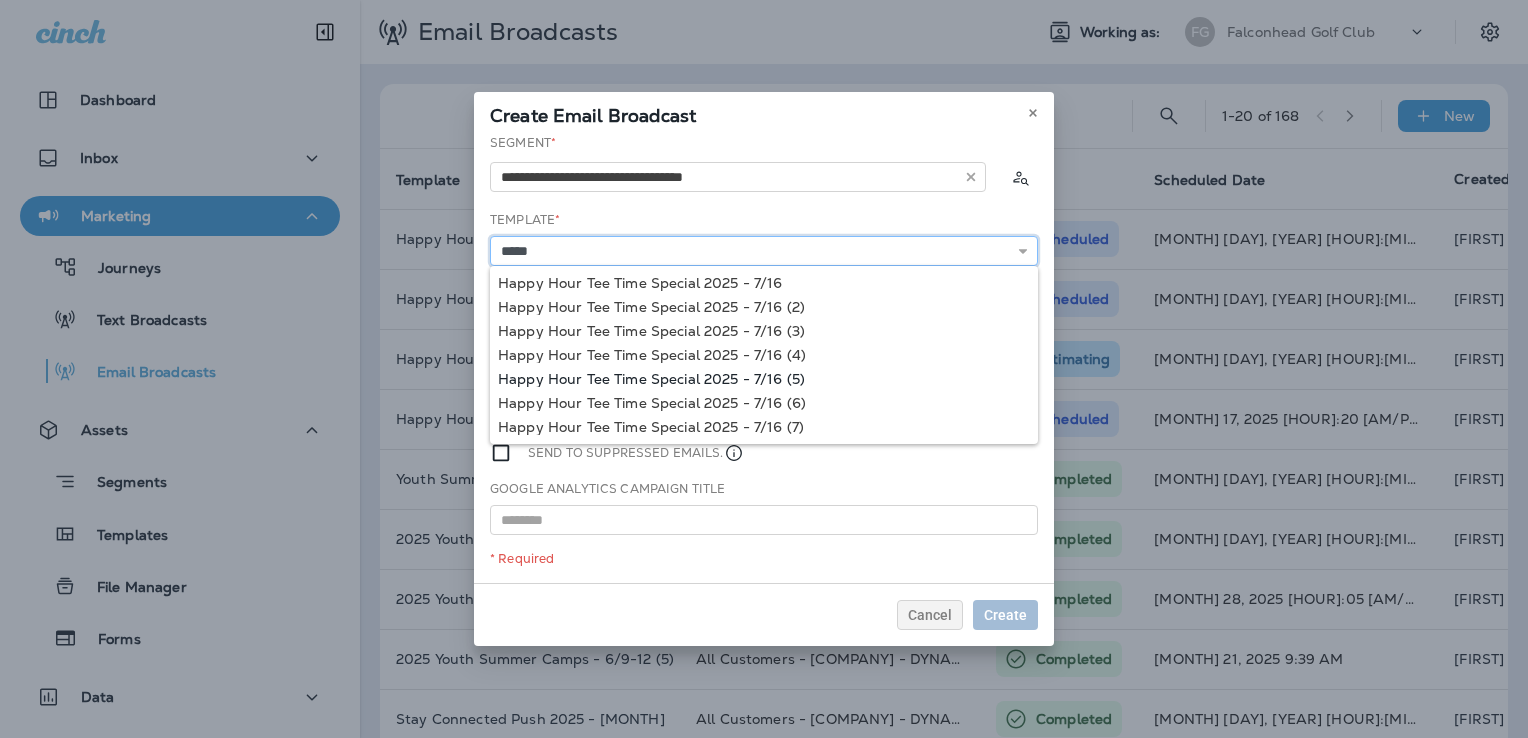 type on "**********" 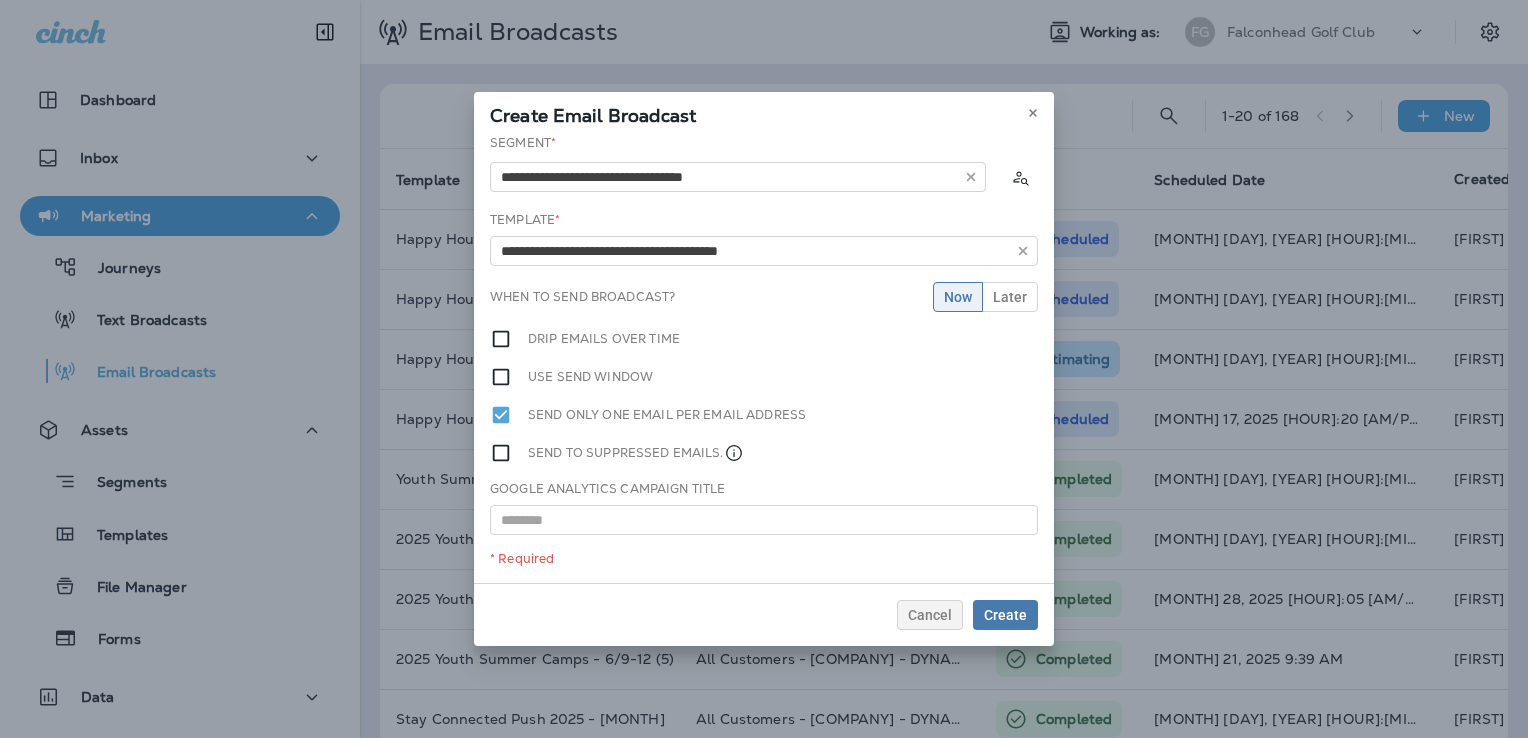 click on "**********" at bounding box center (764, 358) 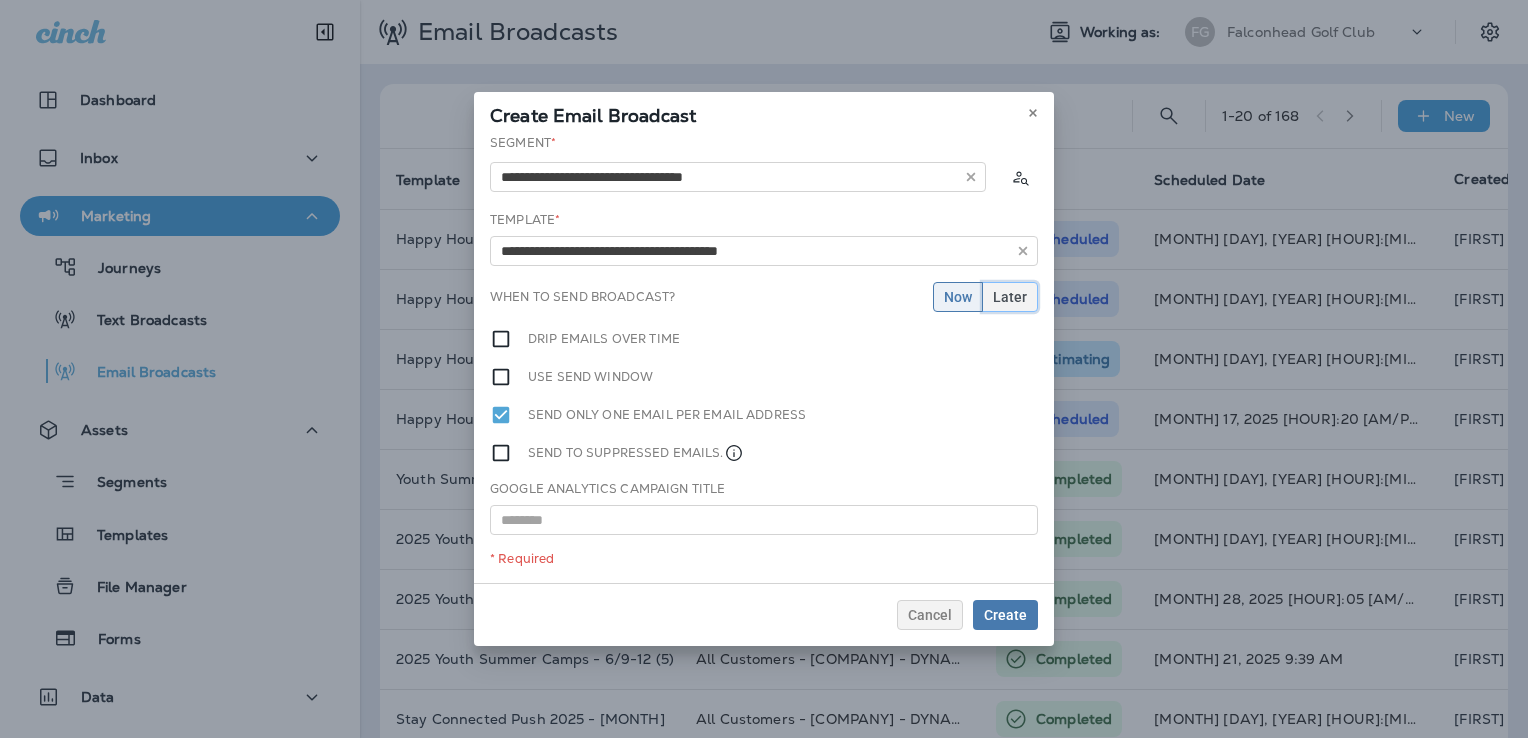 click on "Later" at bounding box center (1010, 297) 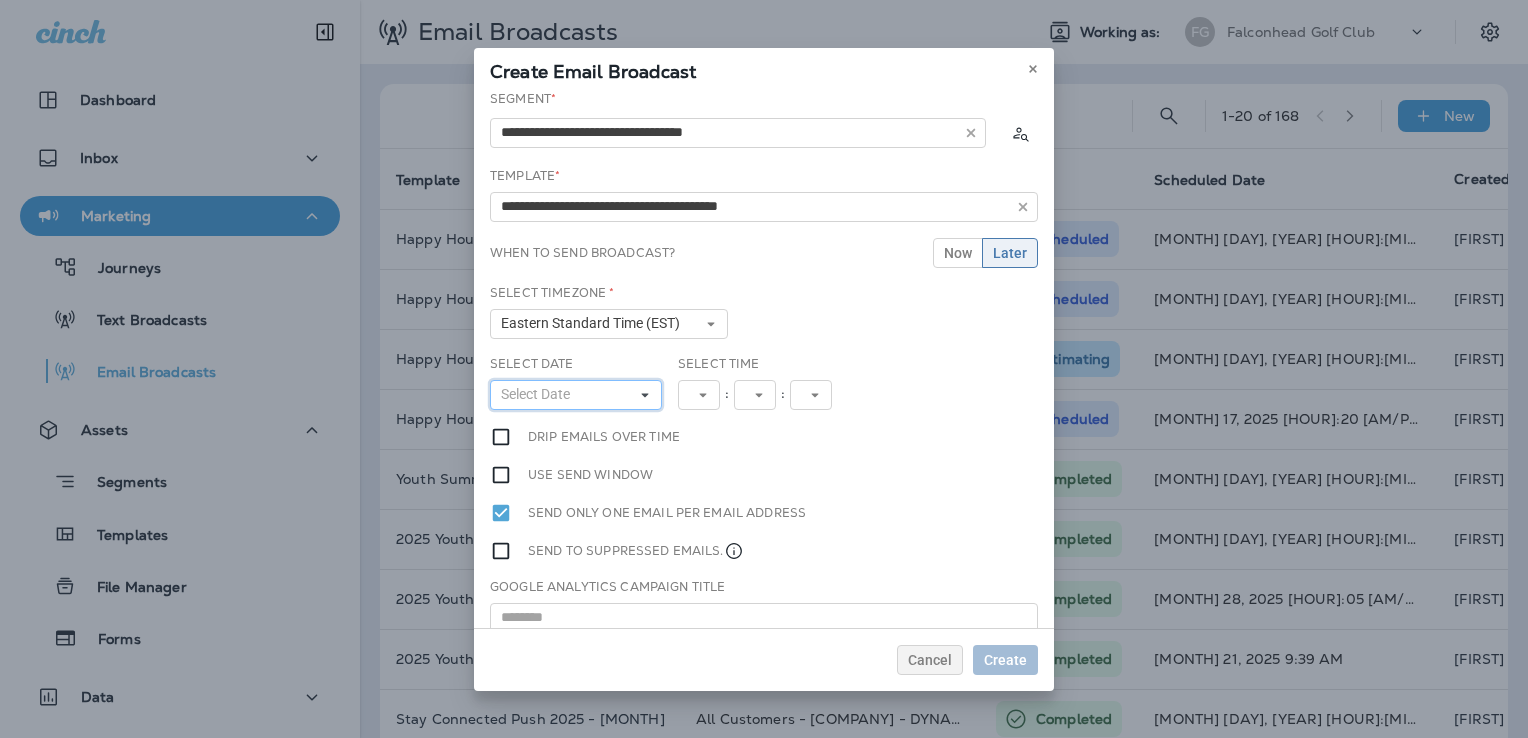 click on "Select Date" at bounding box center [576, 395] 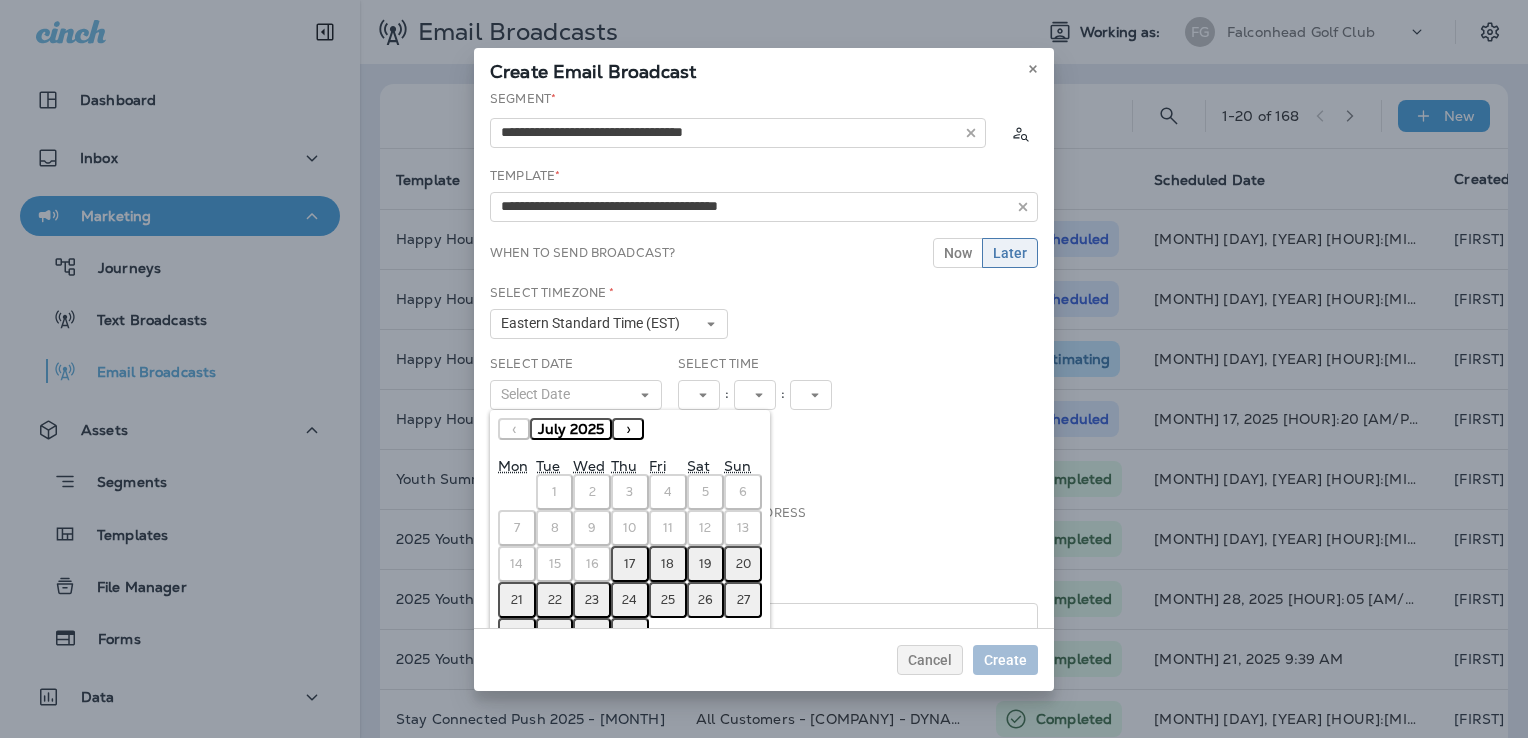click on "›" at bounding box center (628, 429) 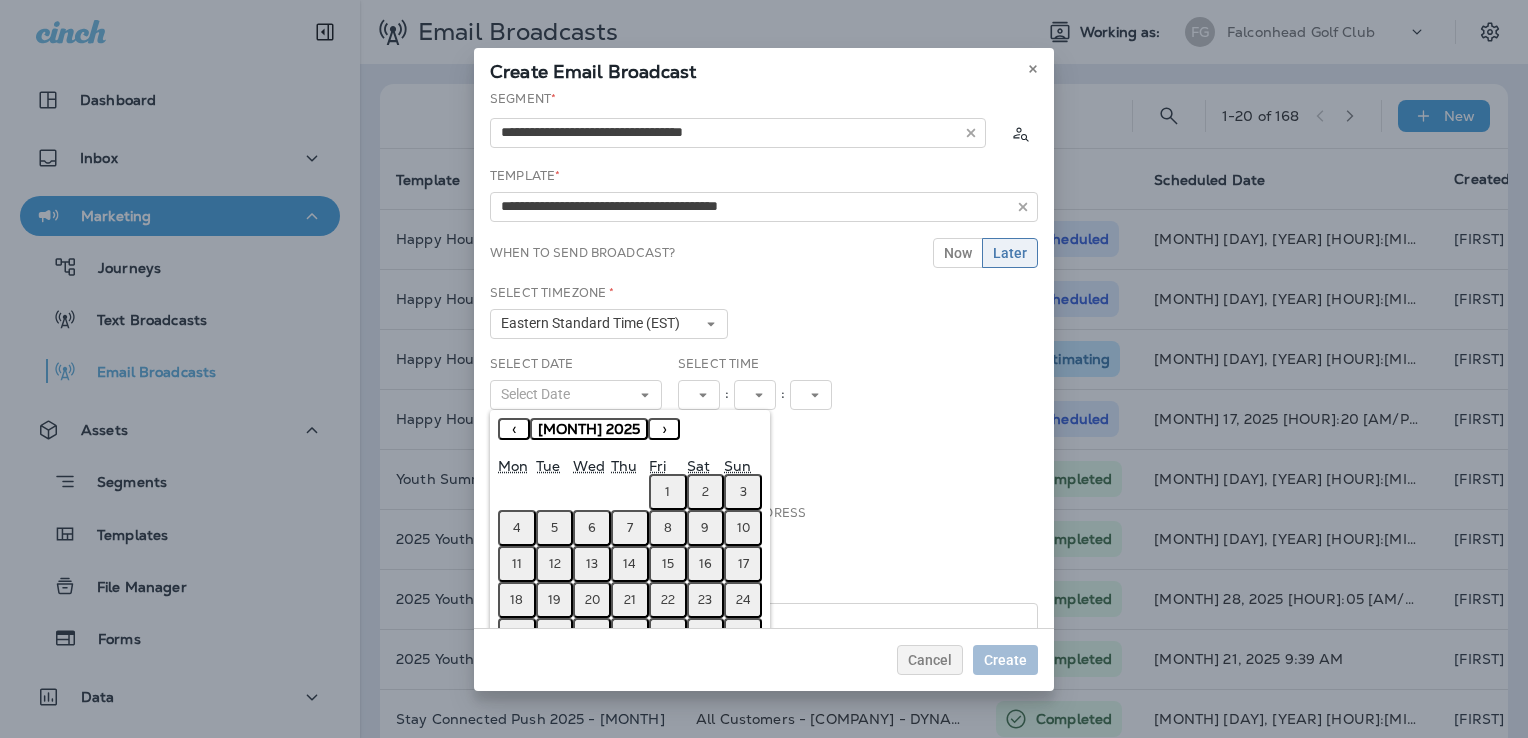 click on "14" at bounding box center (629, 564) 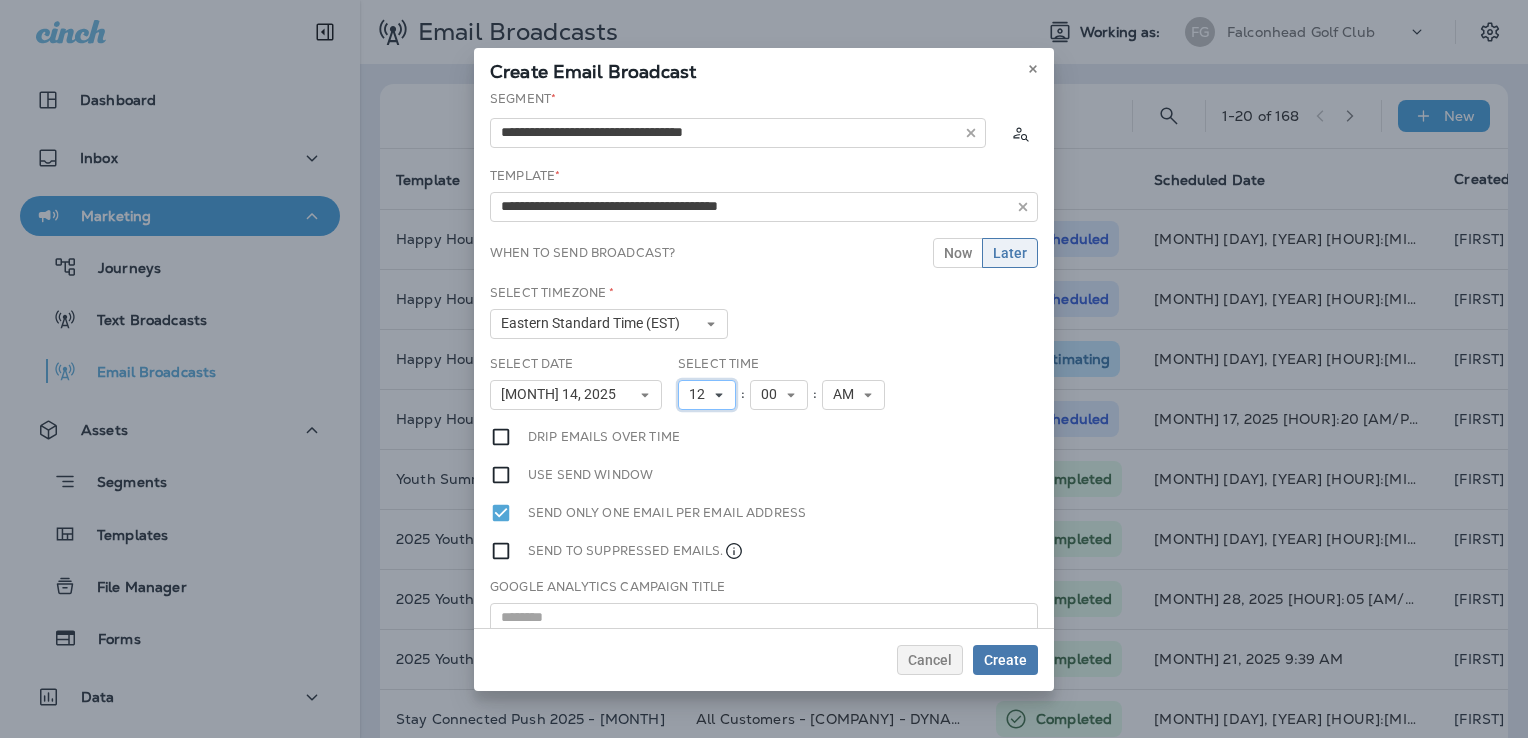 click on "12" at bounding box center (707, 395) 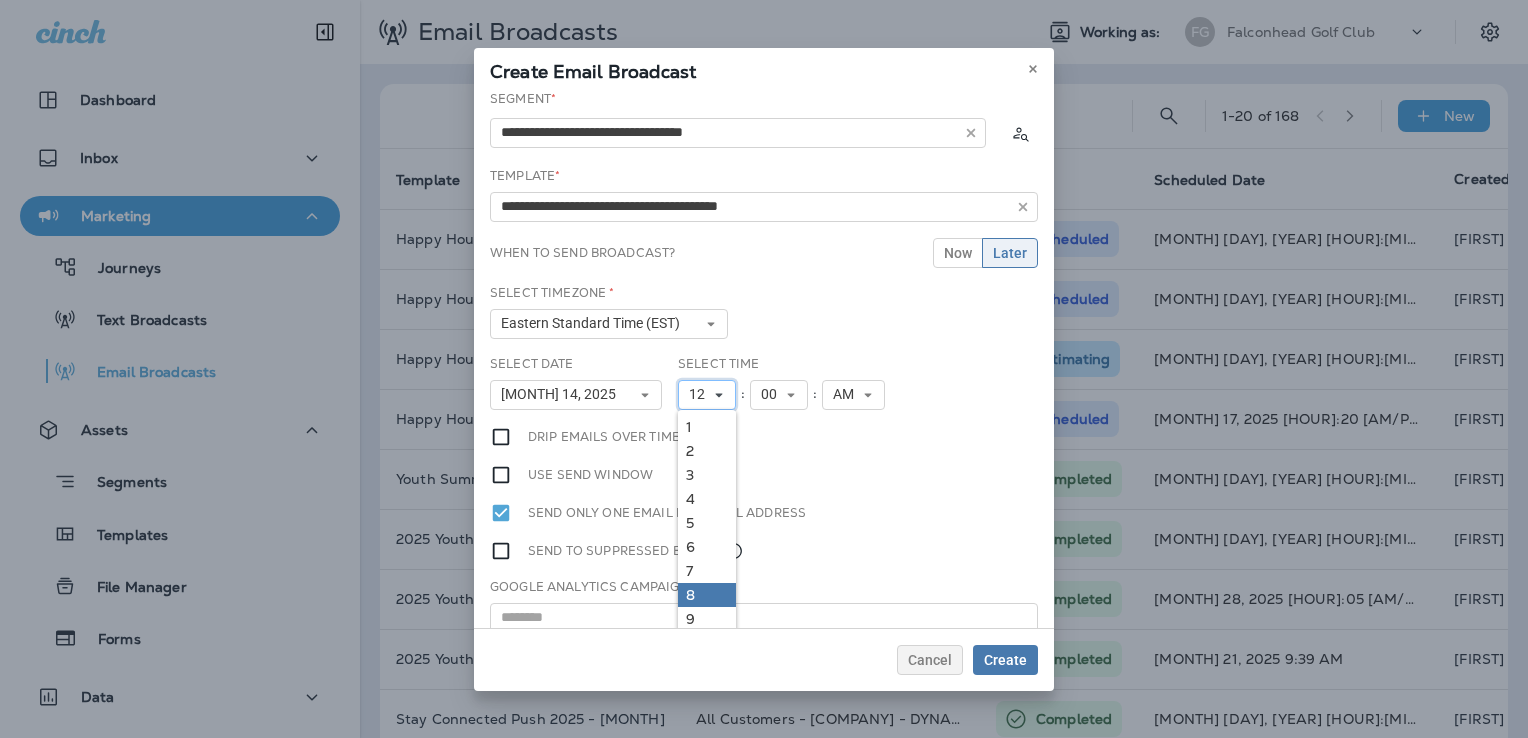 scroll, scrollTop: 18, scrollLeft: 0, axis: vertical 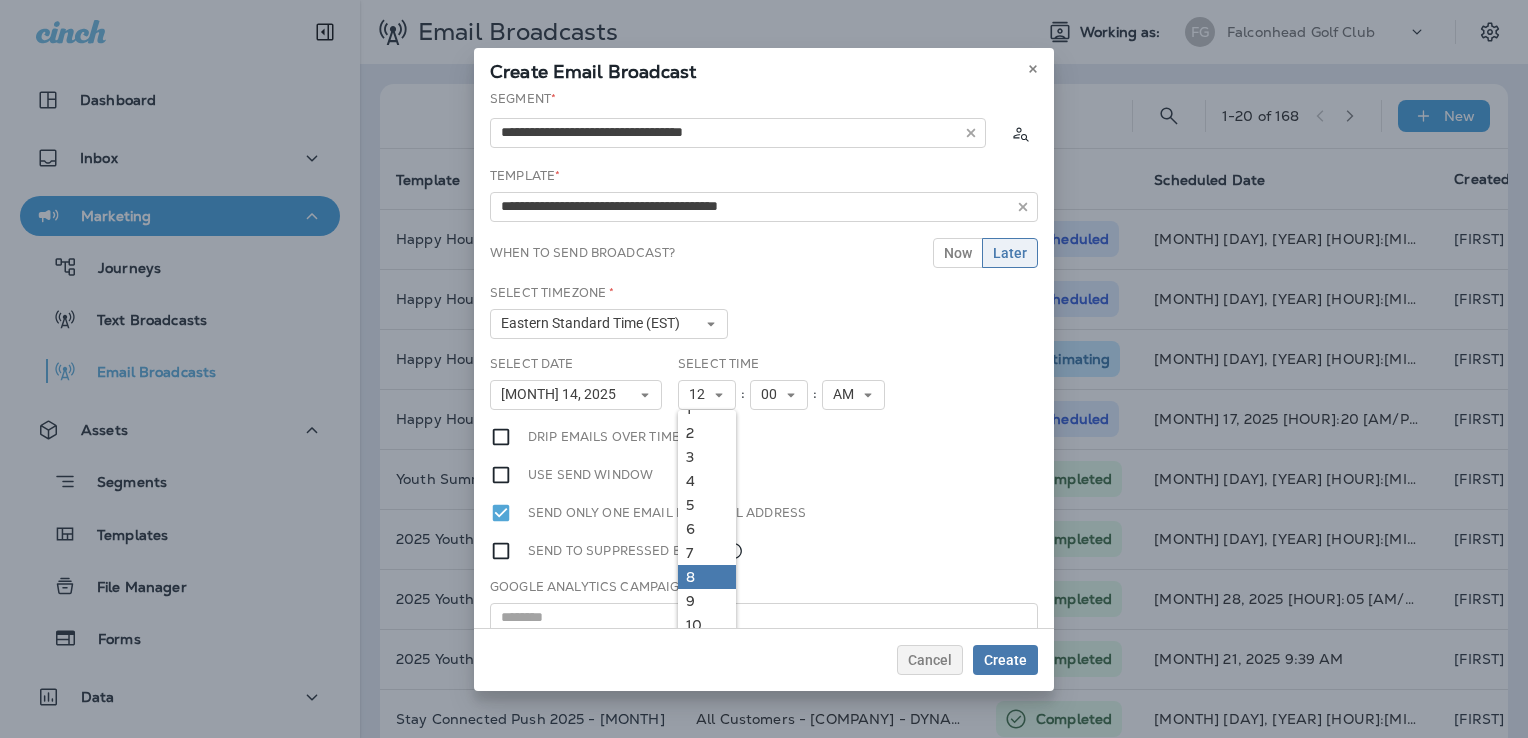 click on "8" at bounding box center (707, 577) 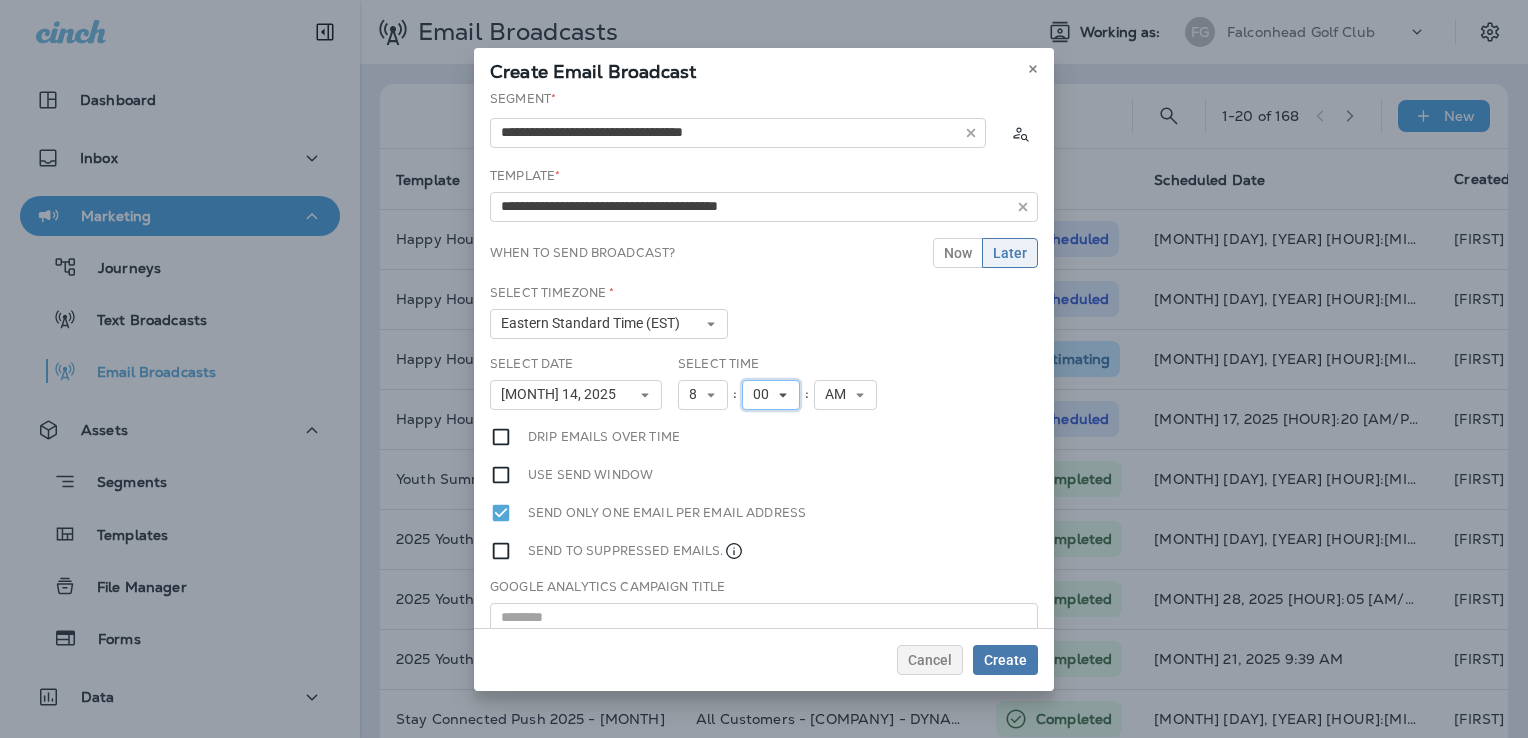 click on "00" at bounding box center (765, 394) 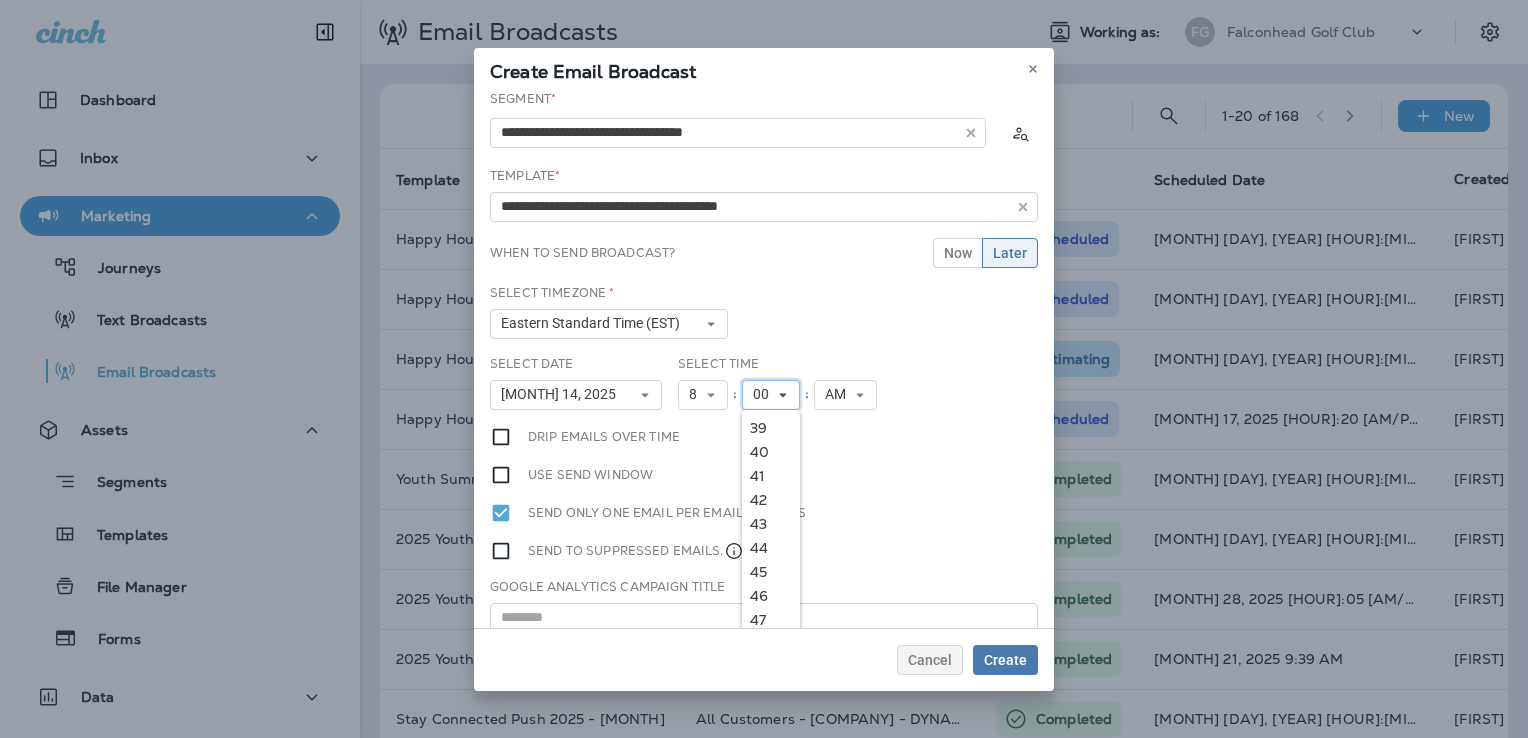 scroll, scrollTop: 1000, scrollLeft: 0, axis: vertical 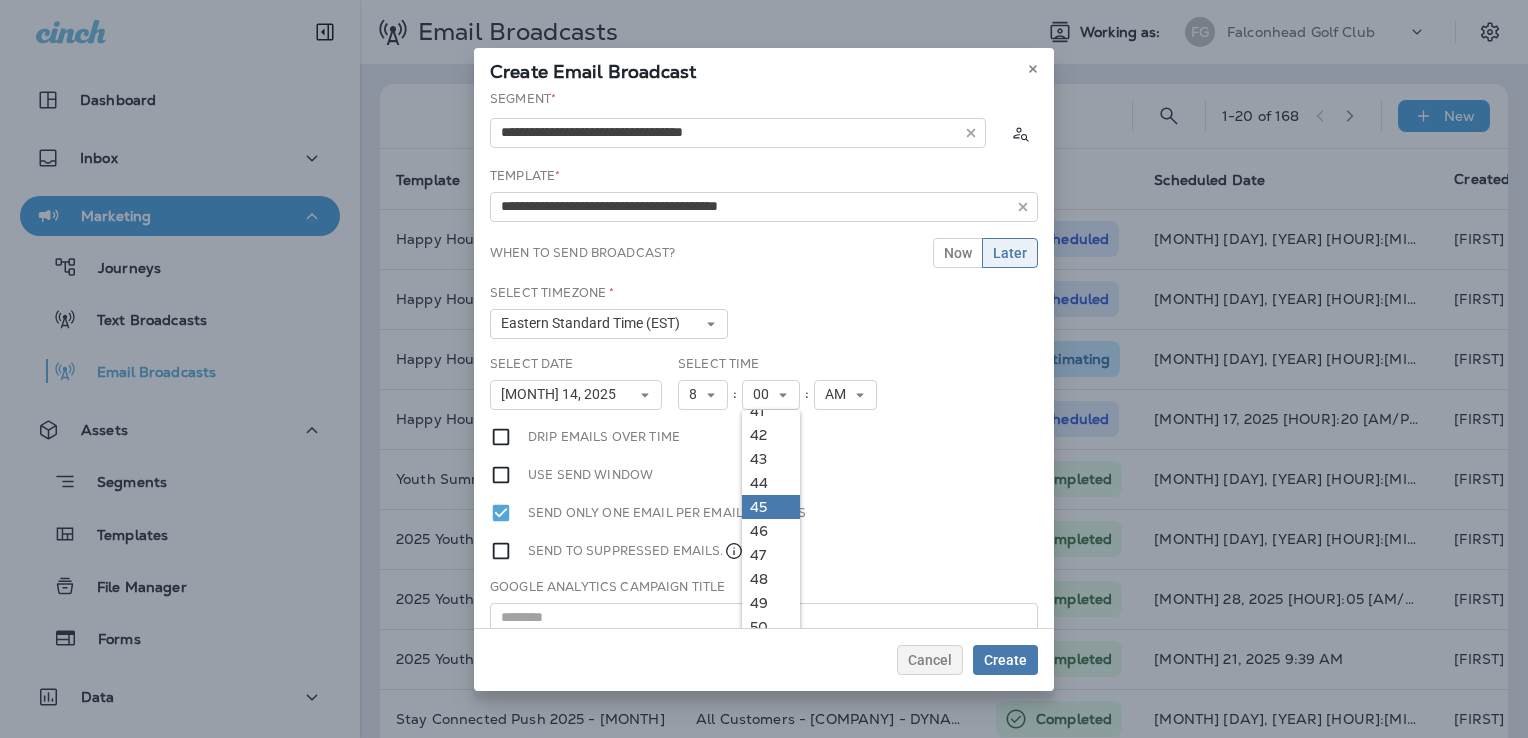 click on "45" at bounding box center [771, 507] 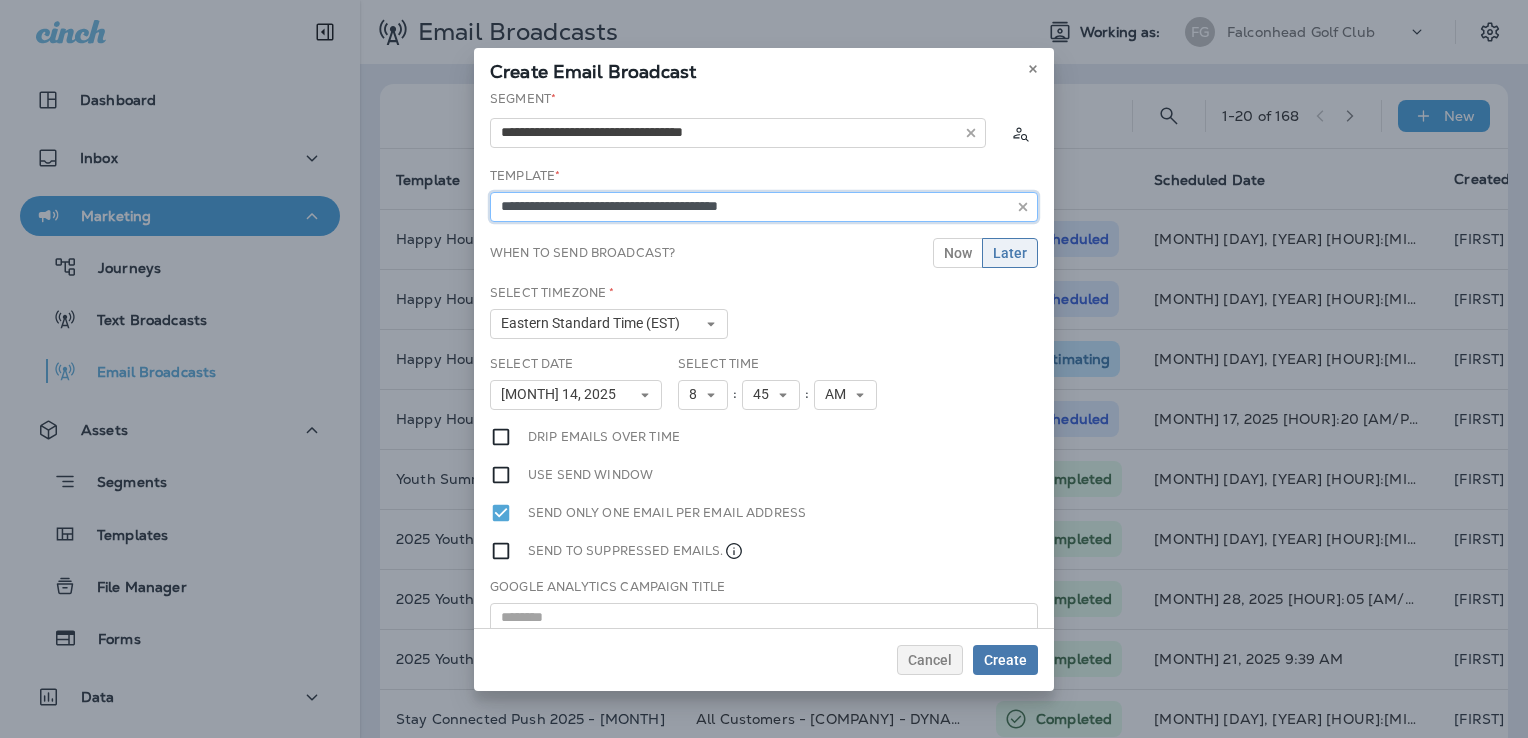 click on "**********" at bounding box center (764, 207) 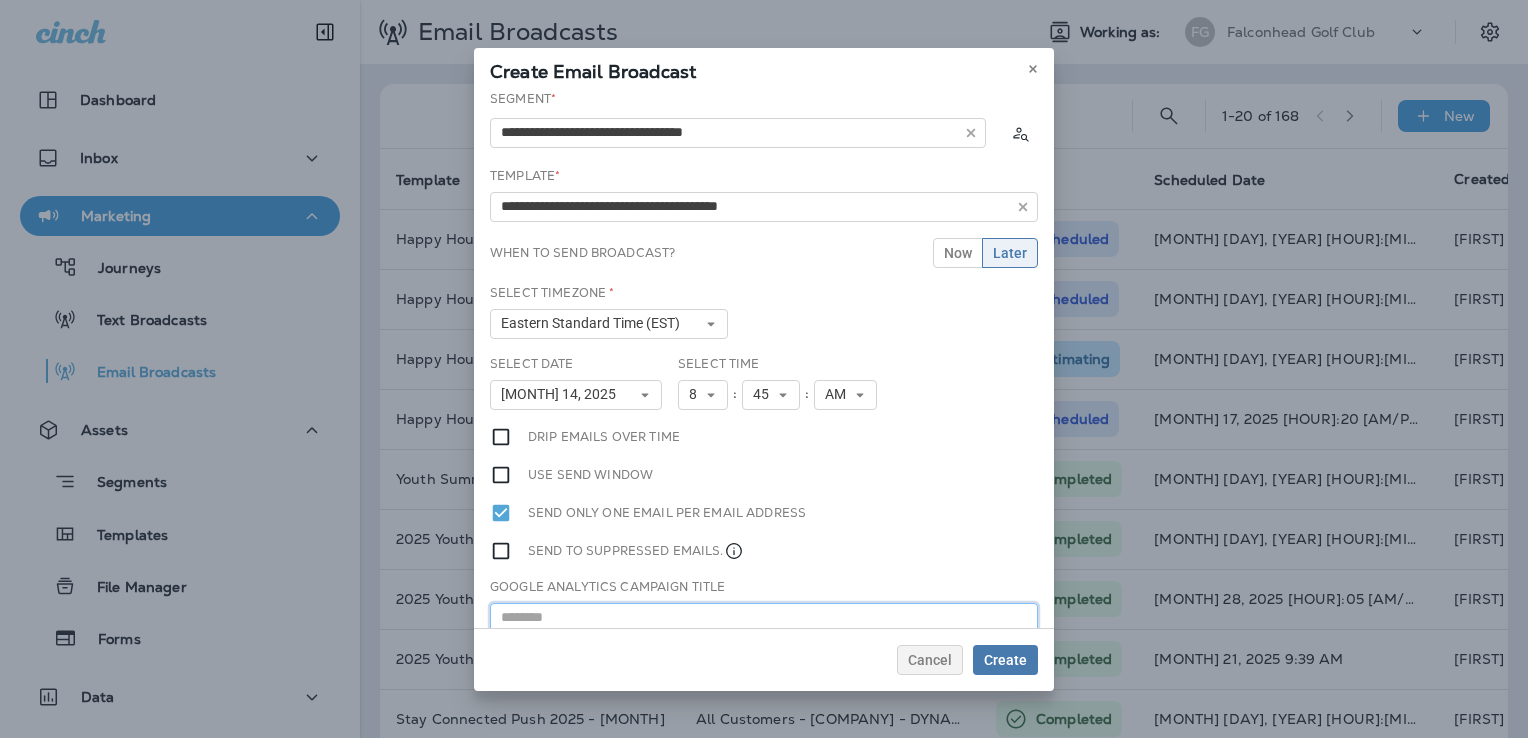 click at bounding box center [764, 618] 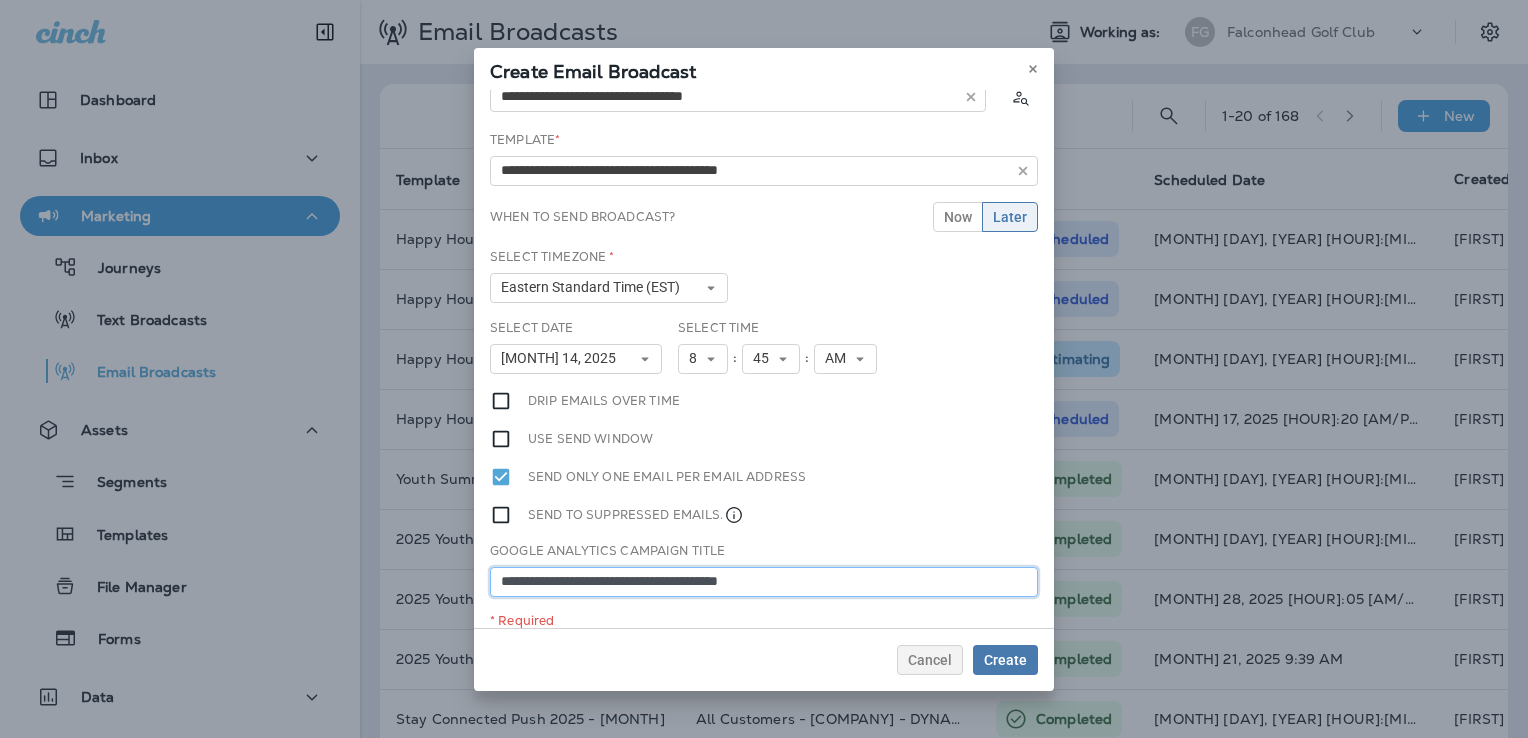 scroll, scrollTop: 52, scrollLeft: 0, axis: vertical 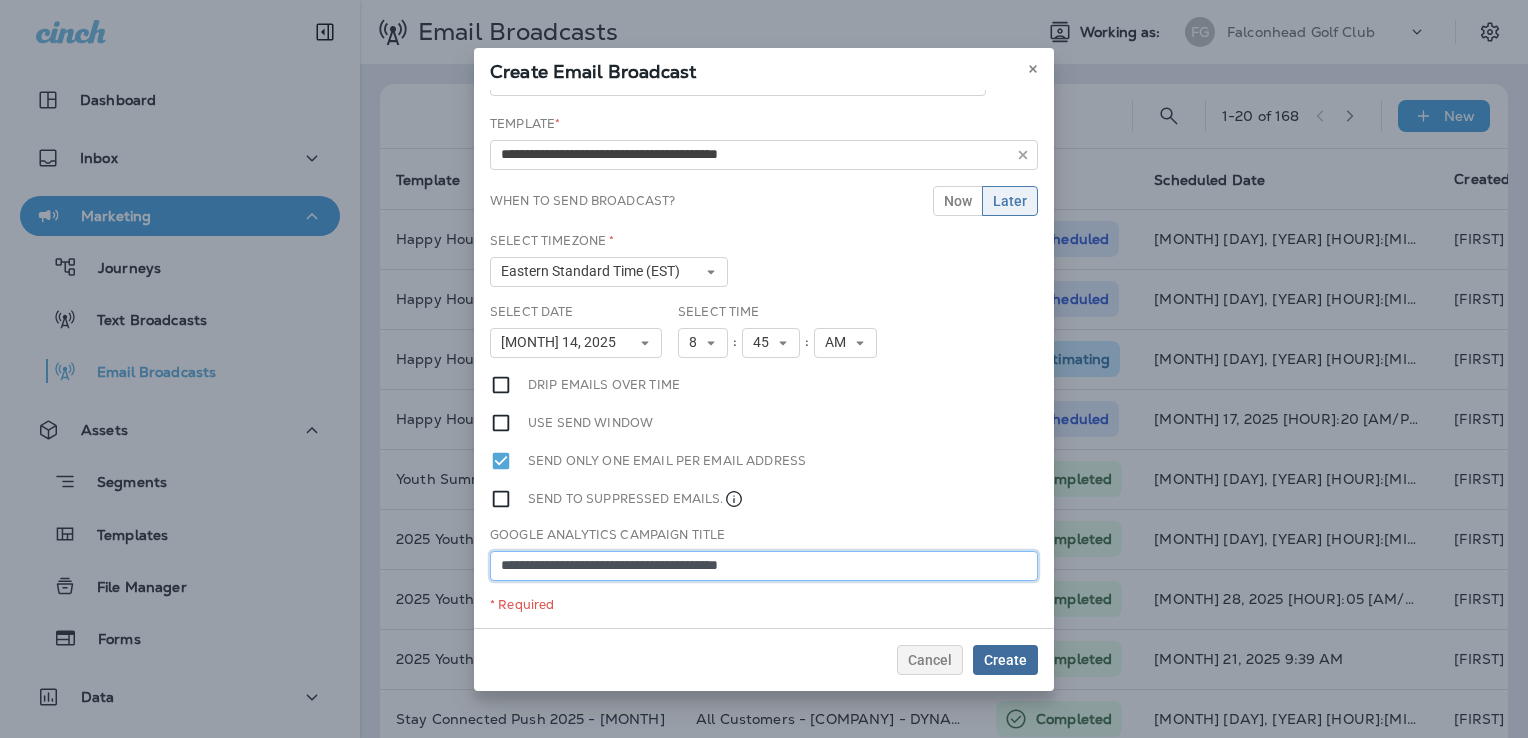 type on "**********" 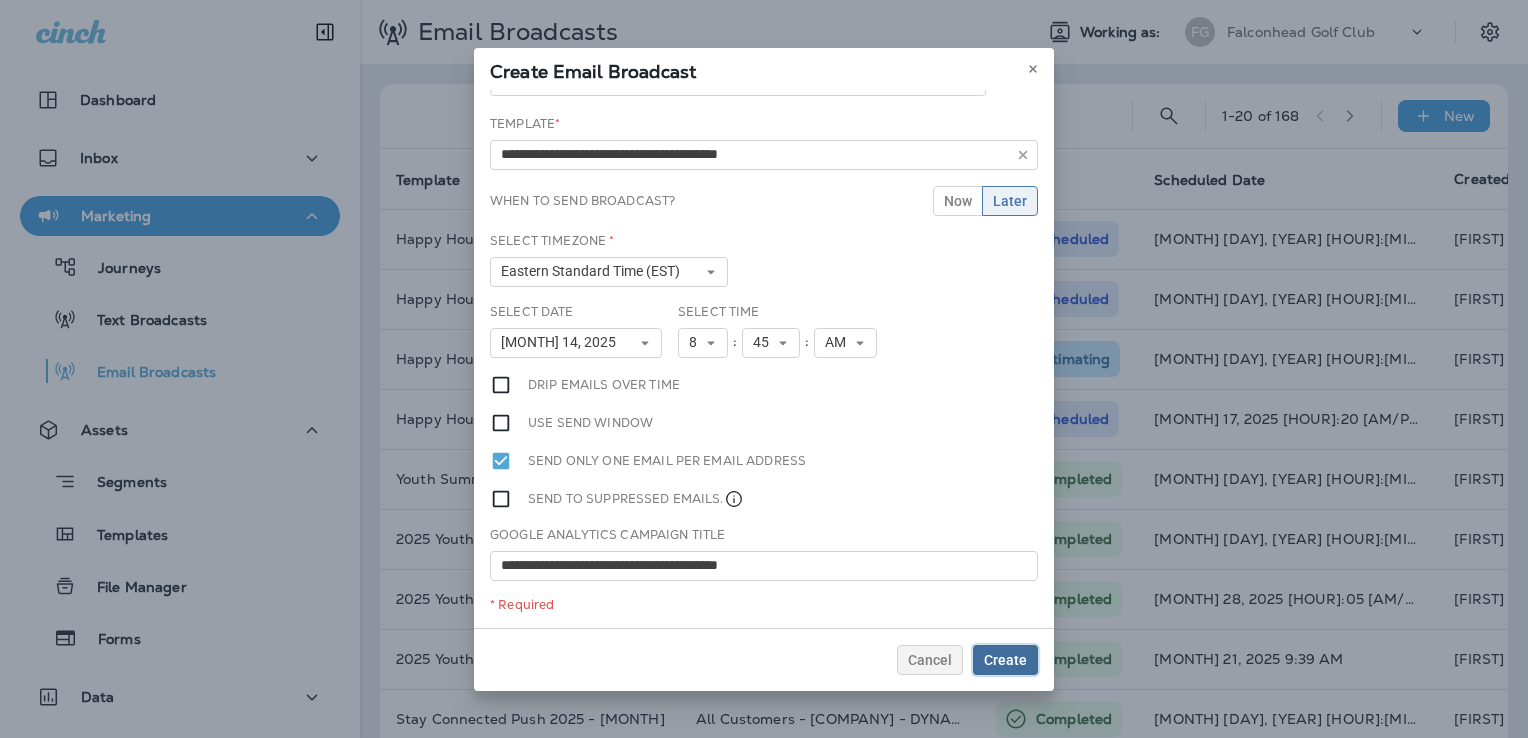 click on "Create" at bounding box center (1005, 660) 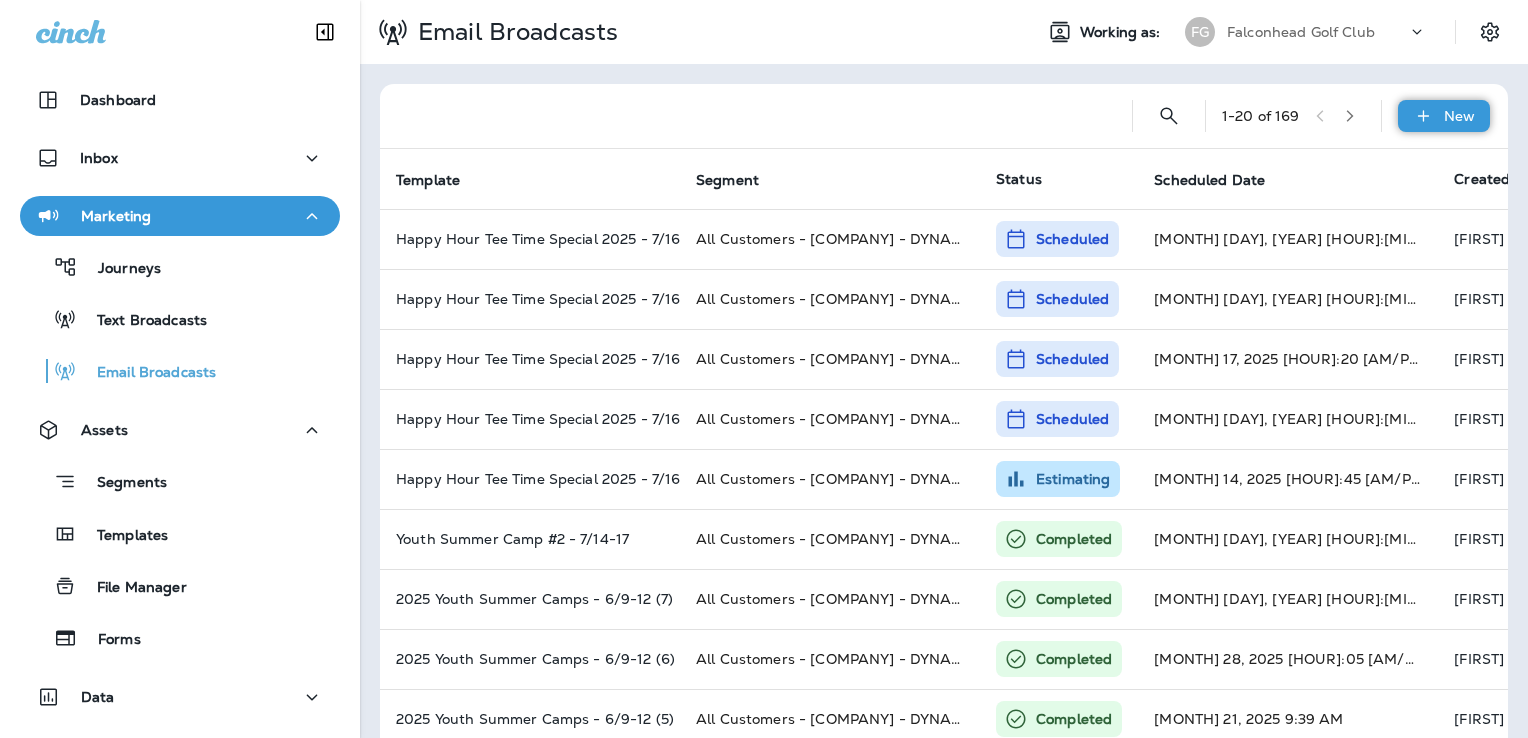 click 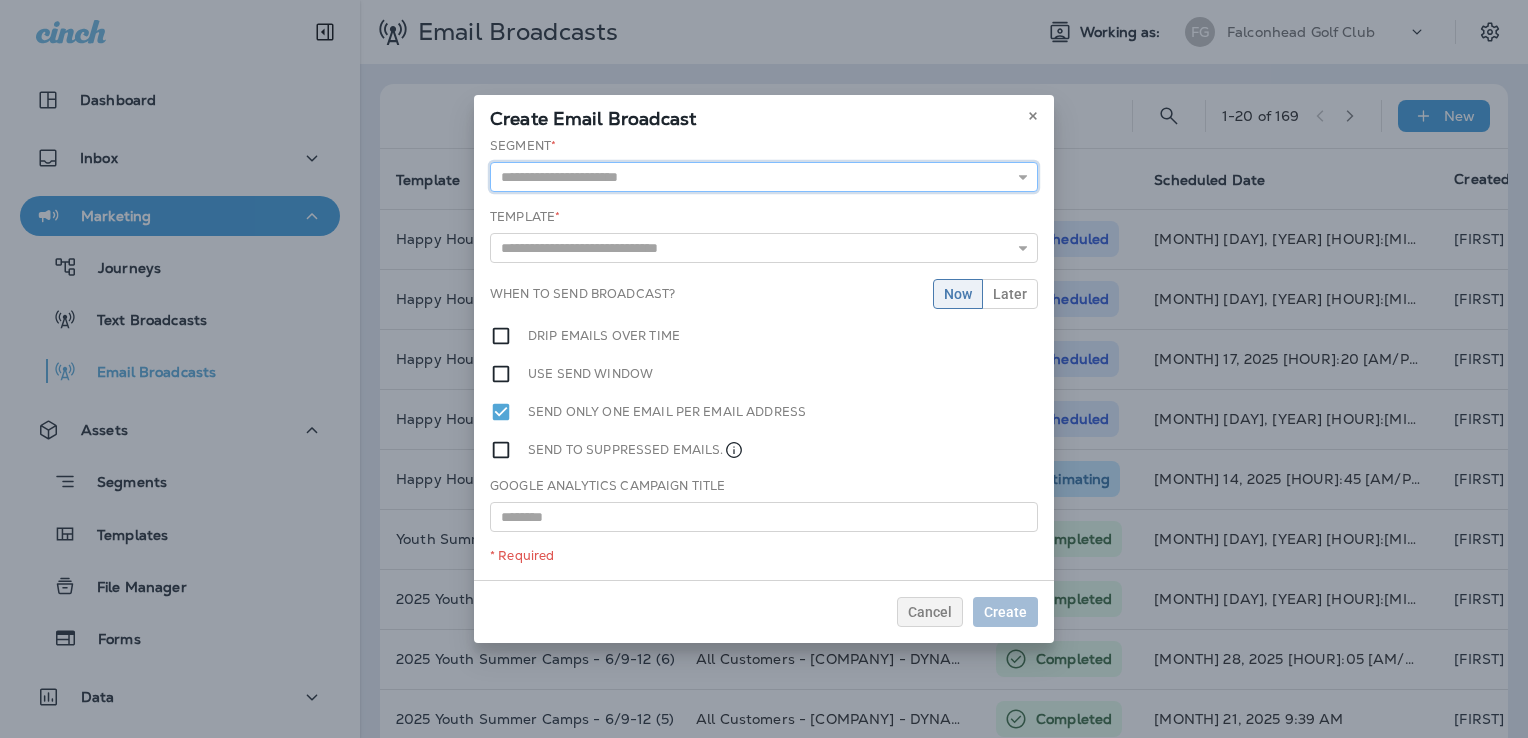 click at bounding box center [764, 177] 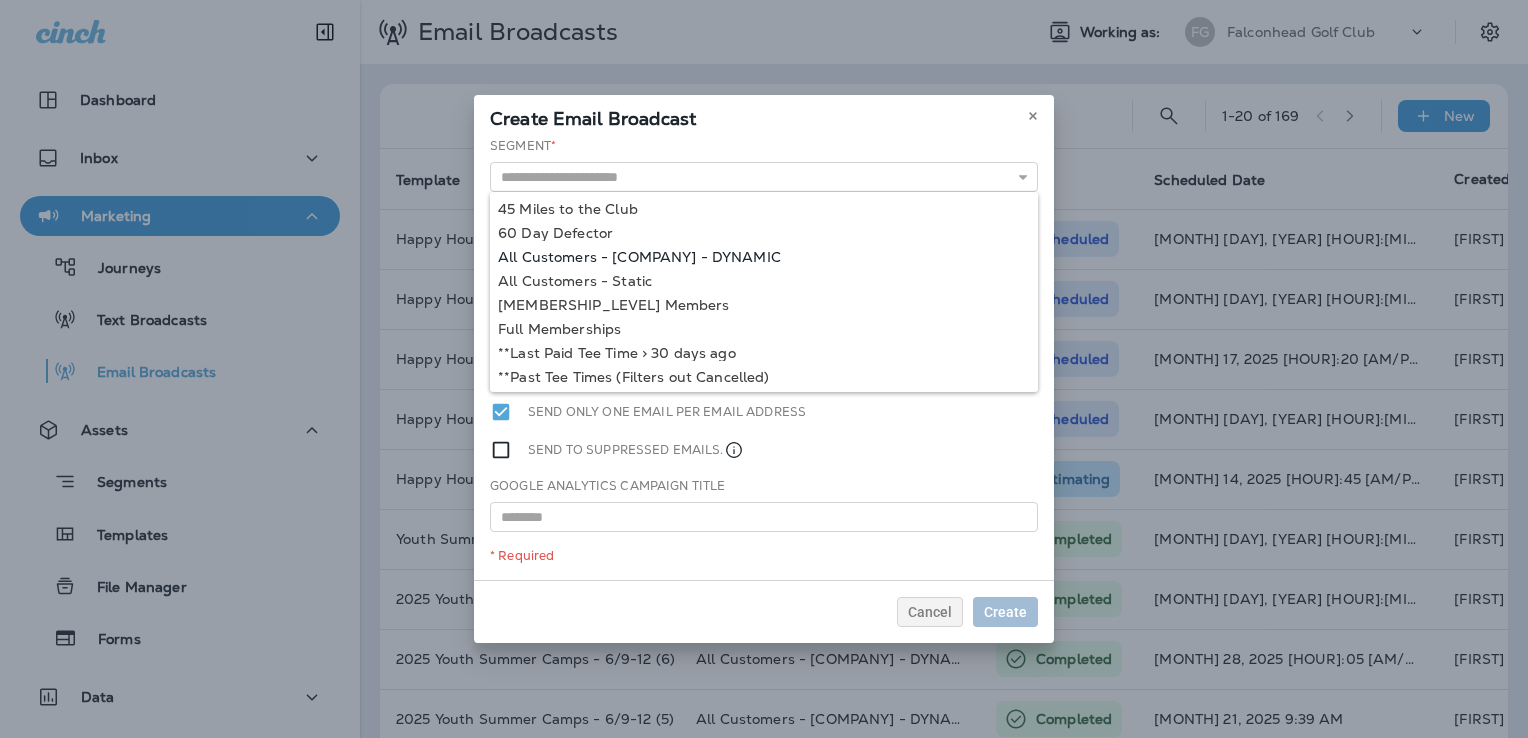 type on "**********" 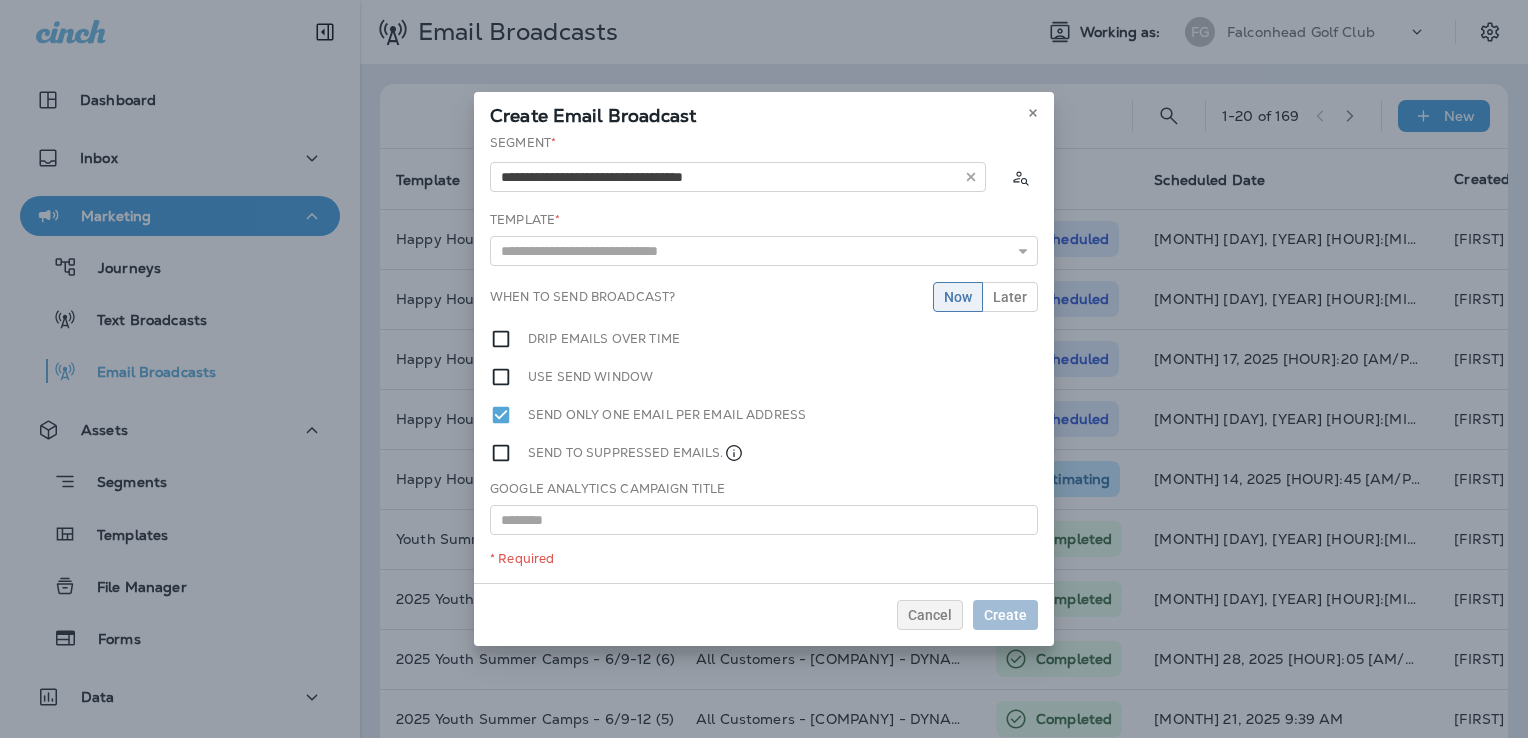click on "**********" at bounding box center [764, 358] 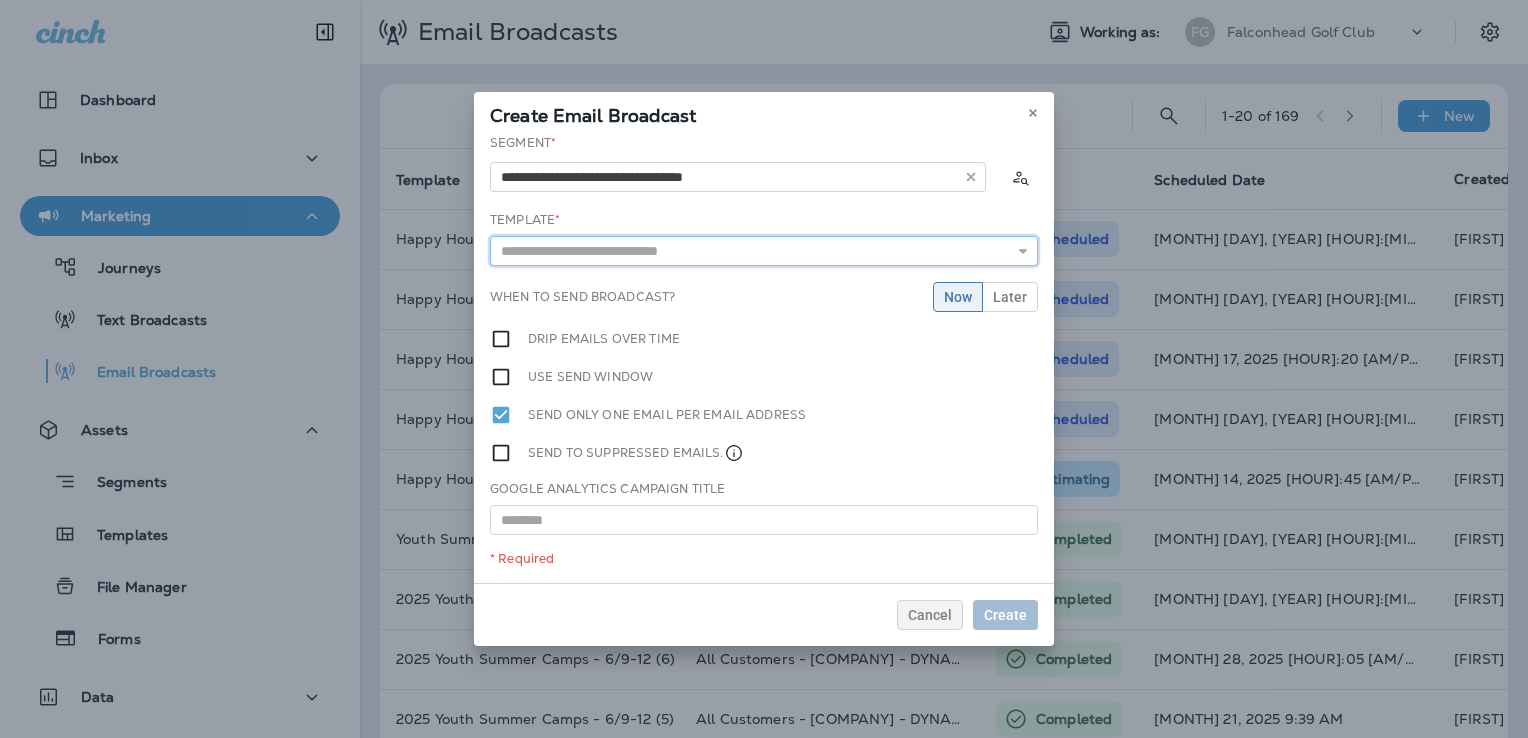 click at bounding box center (764, 251) 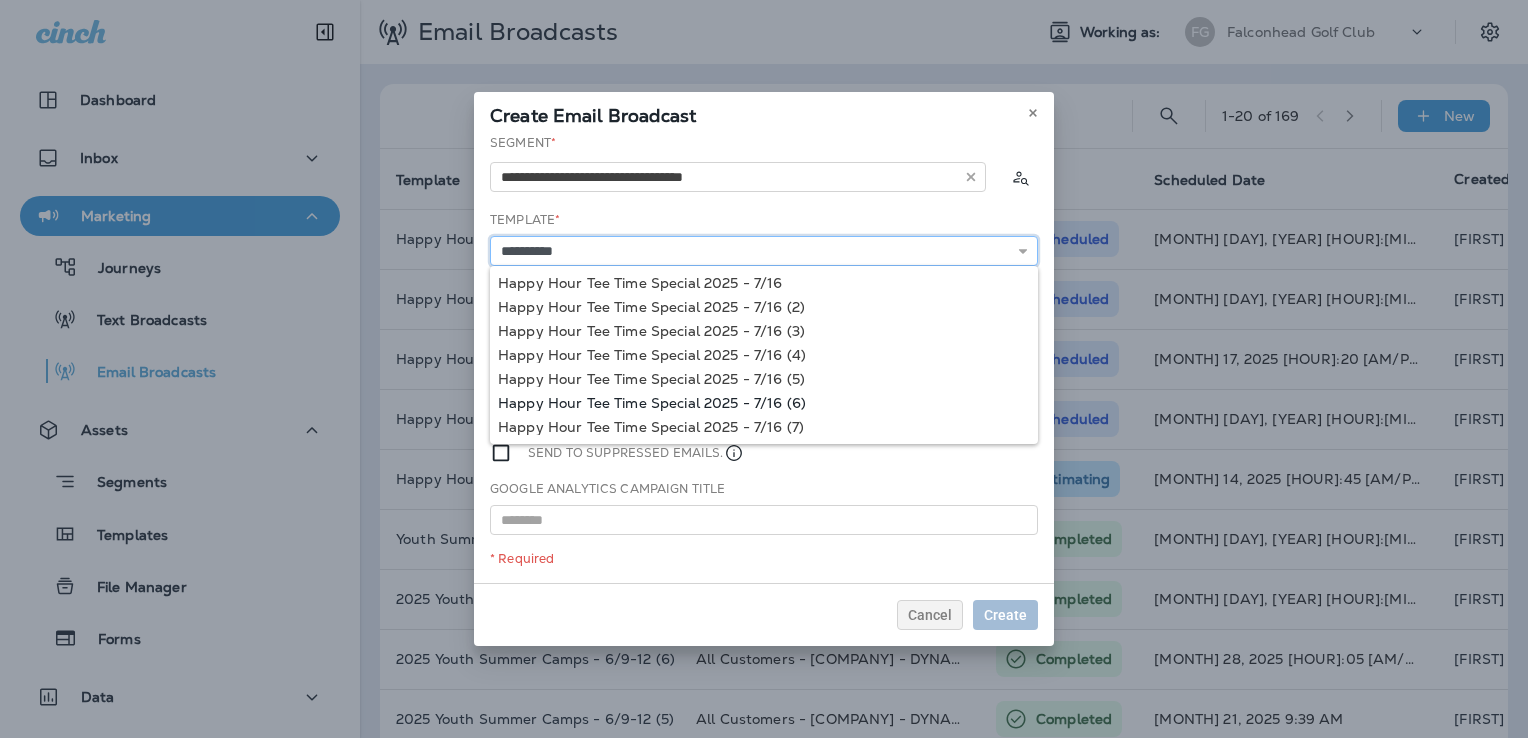 type on "**********" 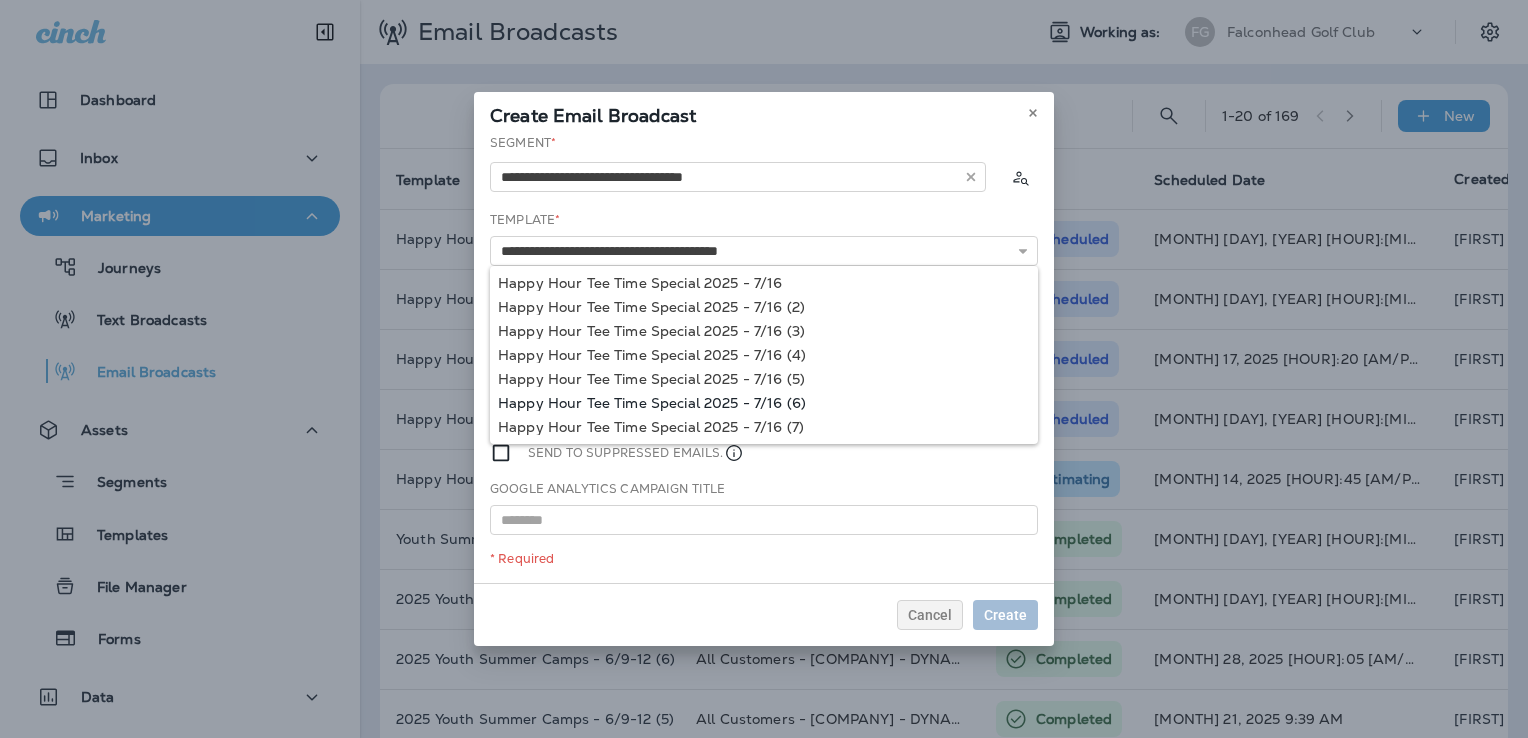 click on "**********" at bounding box center [764, 358] 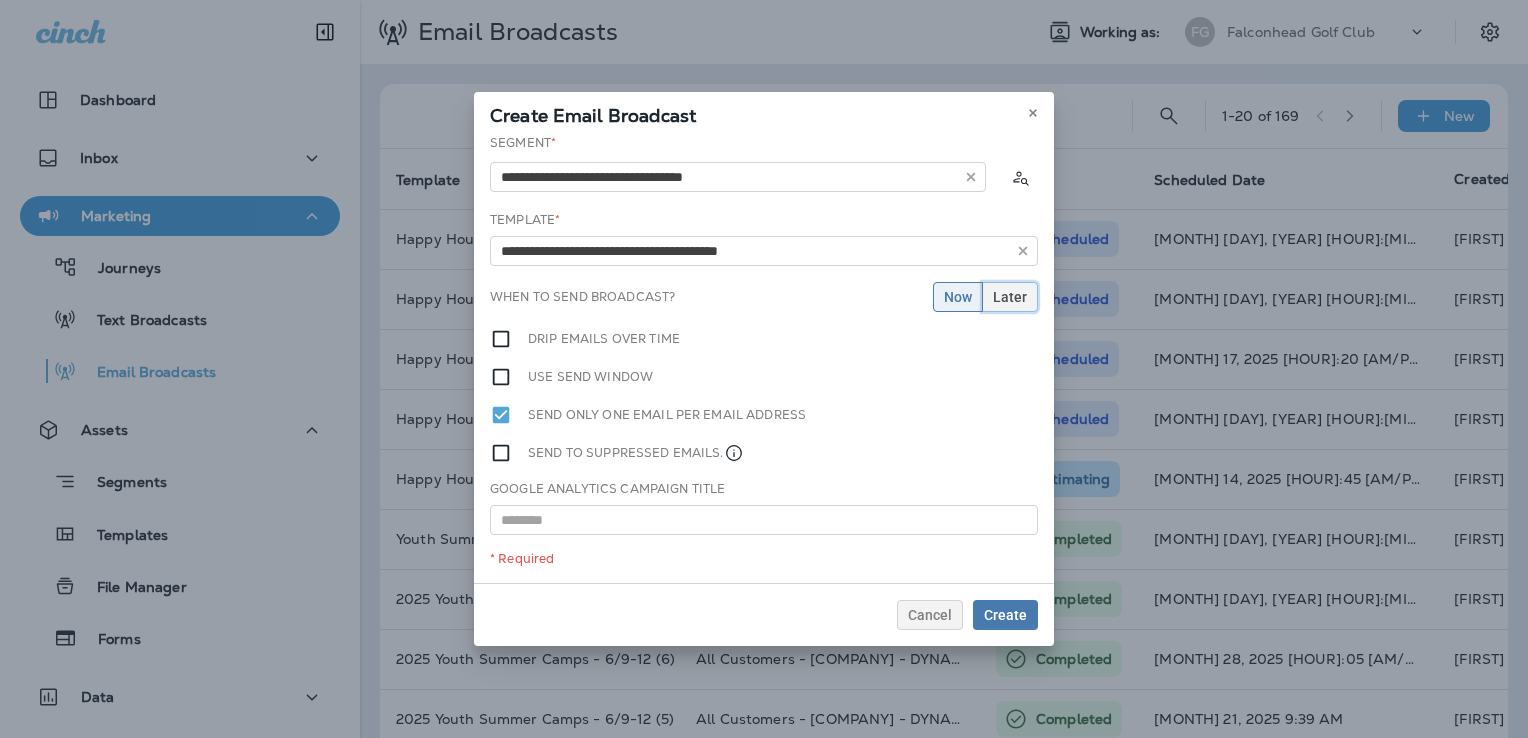 click on "Later" at bounding box center (1010, 297) 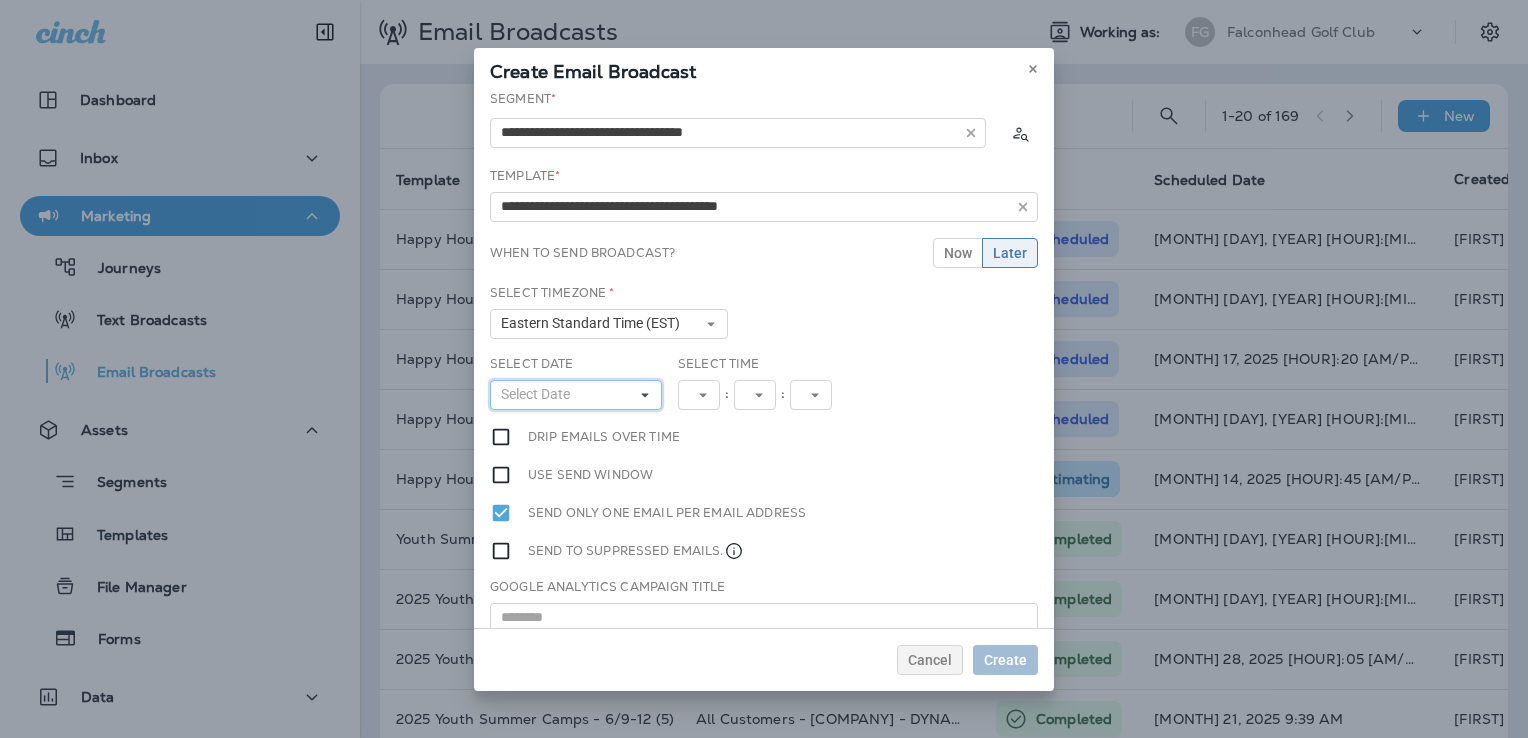 click on "Select Date" at bounding box center [576, 395] 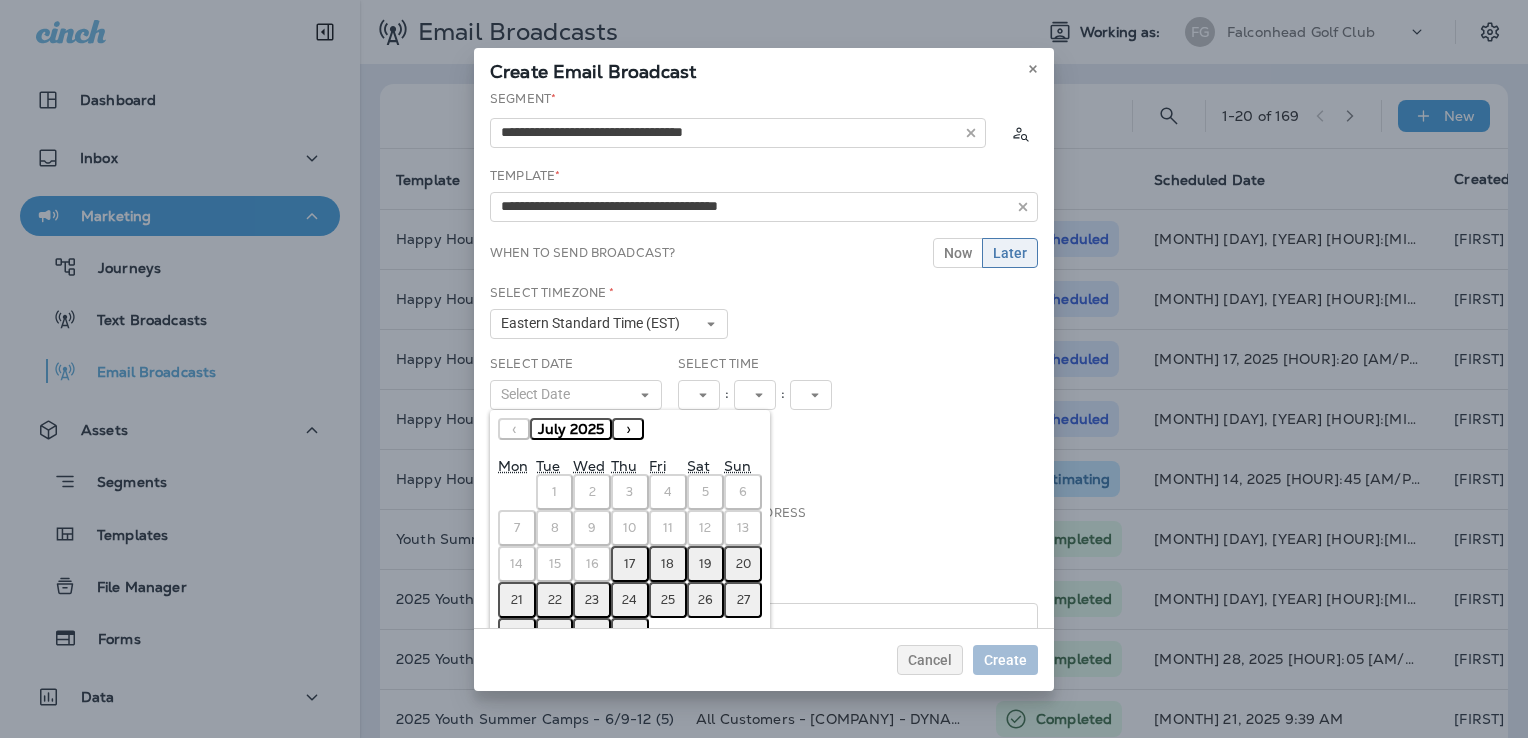 click on "›" at bounding box center [628, 429] 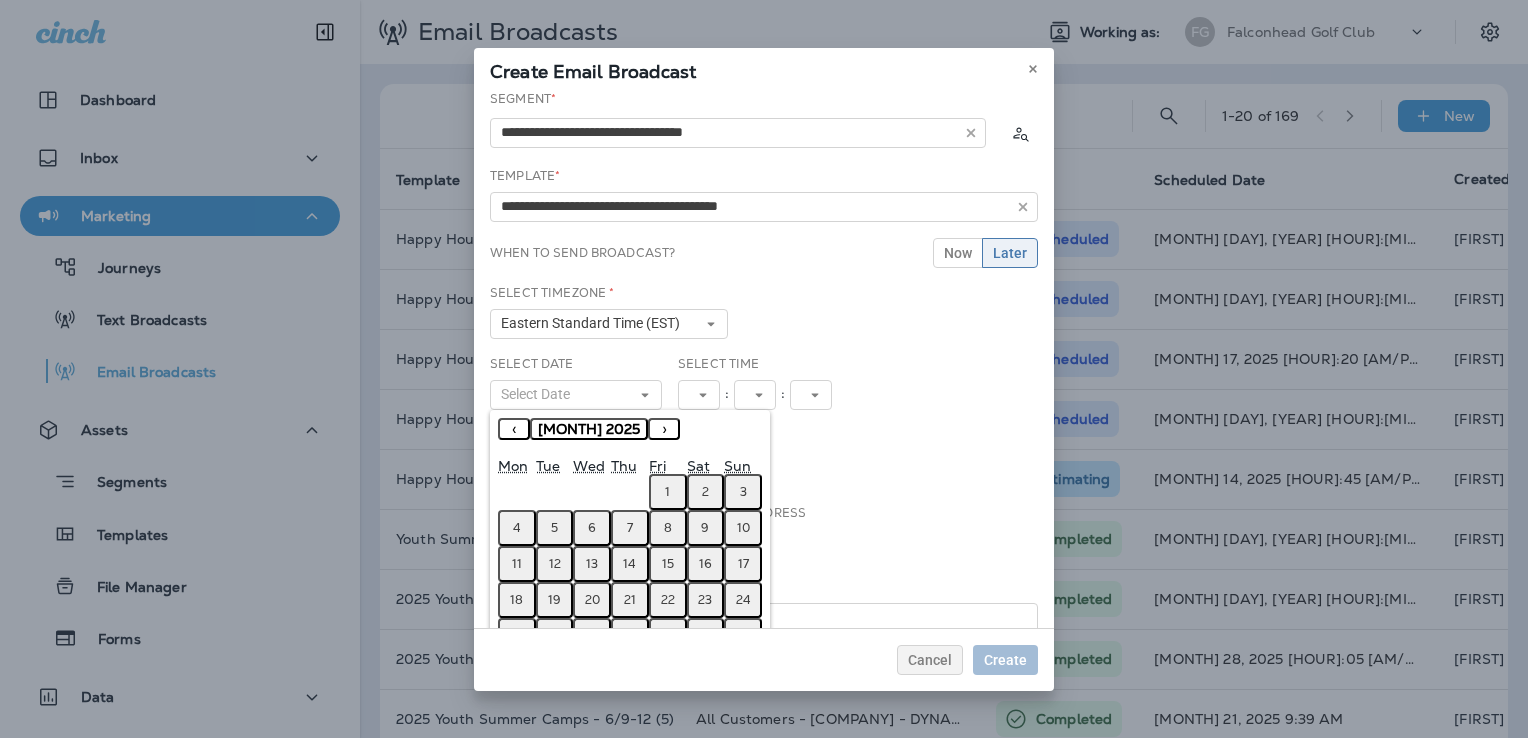 click on "21" at bounding box center [630, 600] 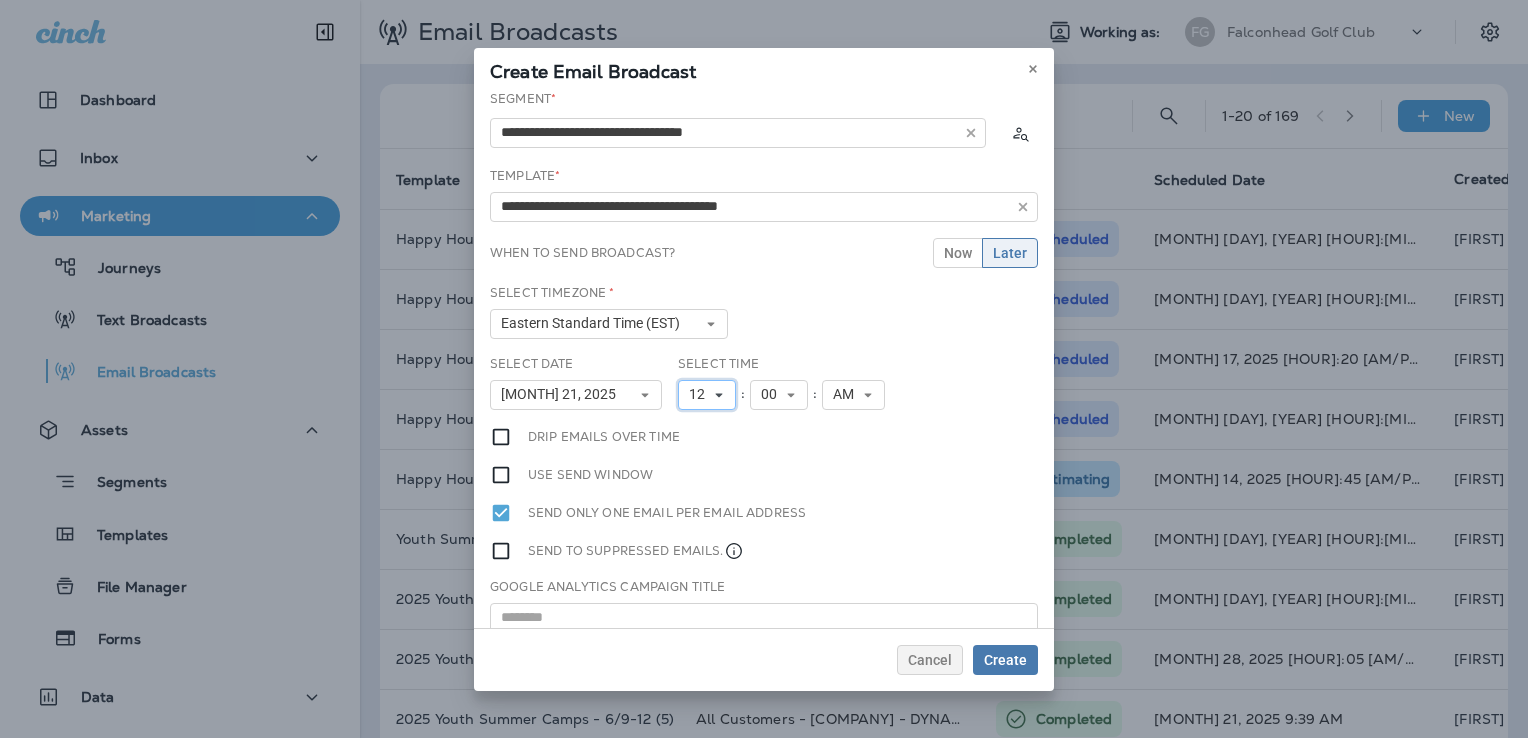 click on "12" at bounding box center (701, 394) 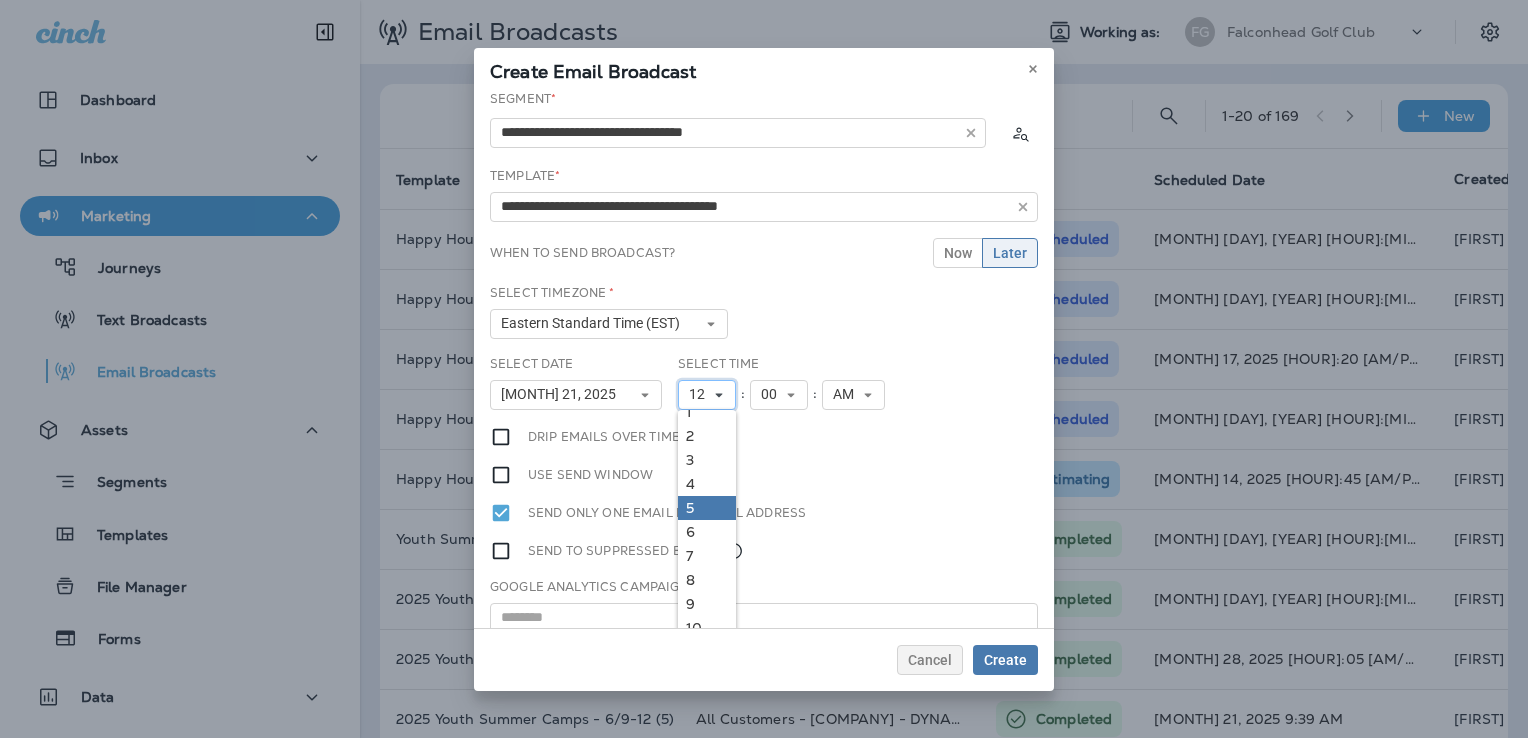 scroll, scrollTop: 18, scrollLeft: 0, axis: vertical 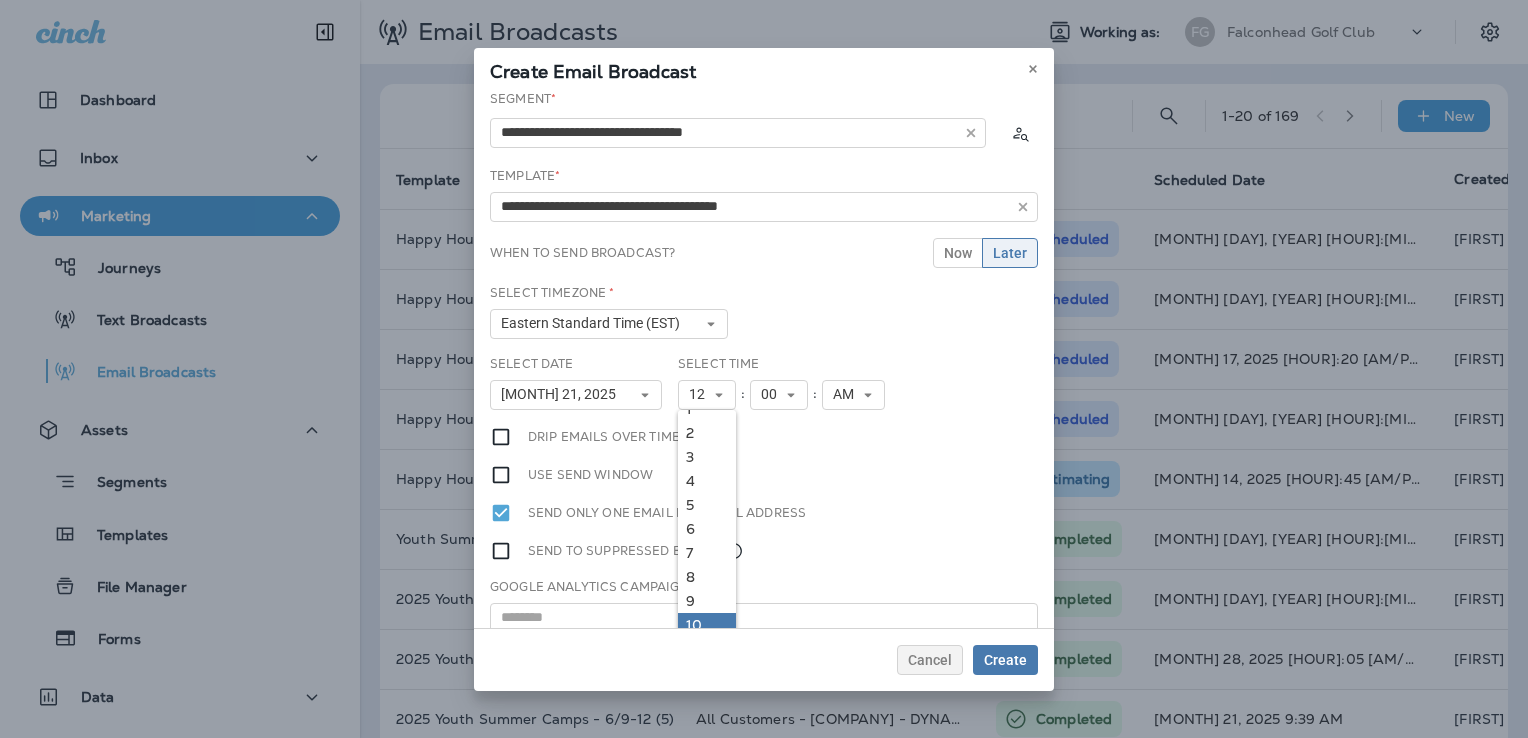 click on "10" at bounding box center (707, 625) 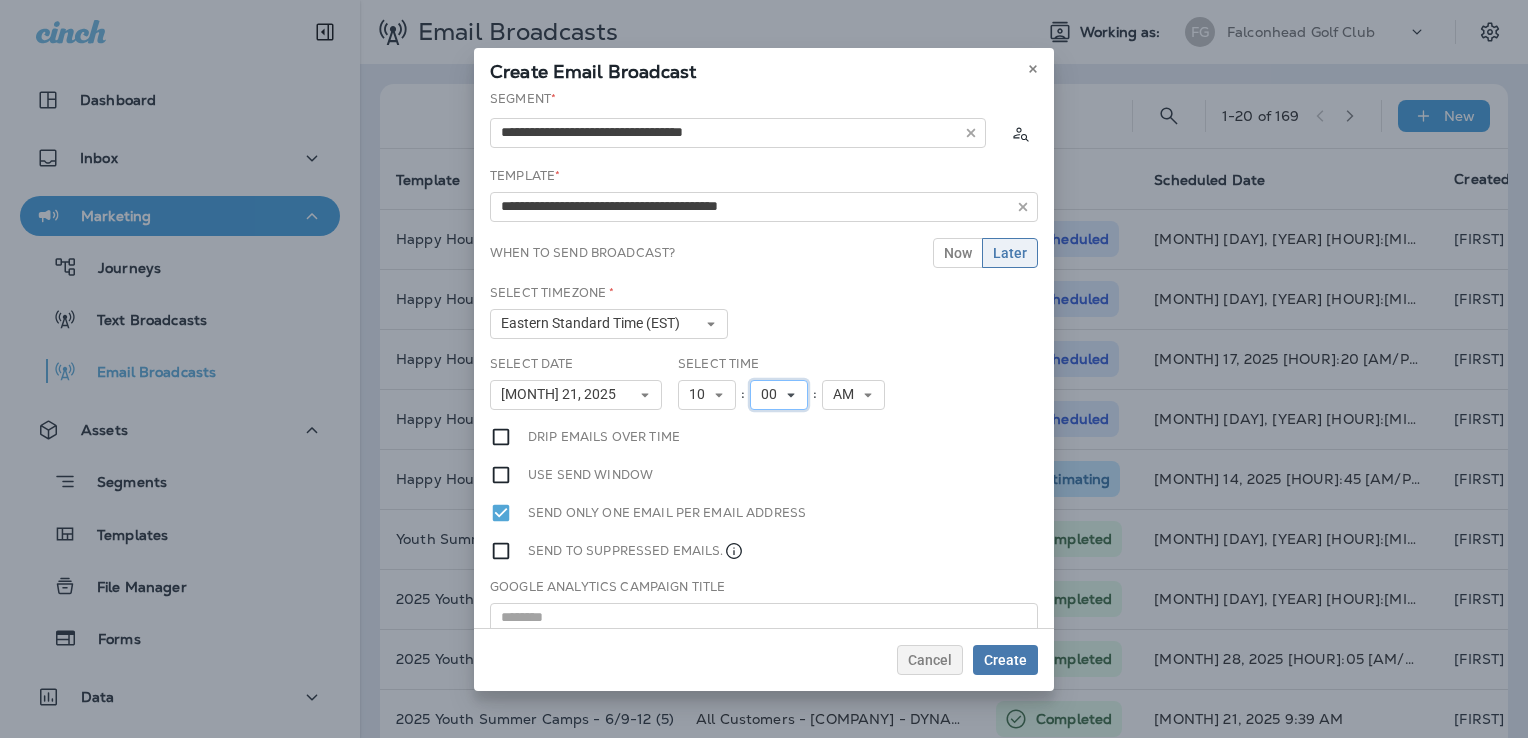 click 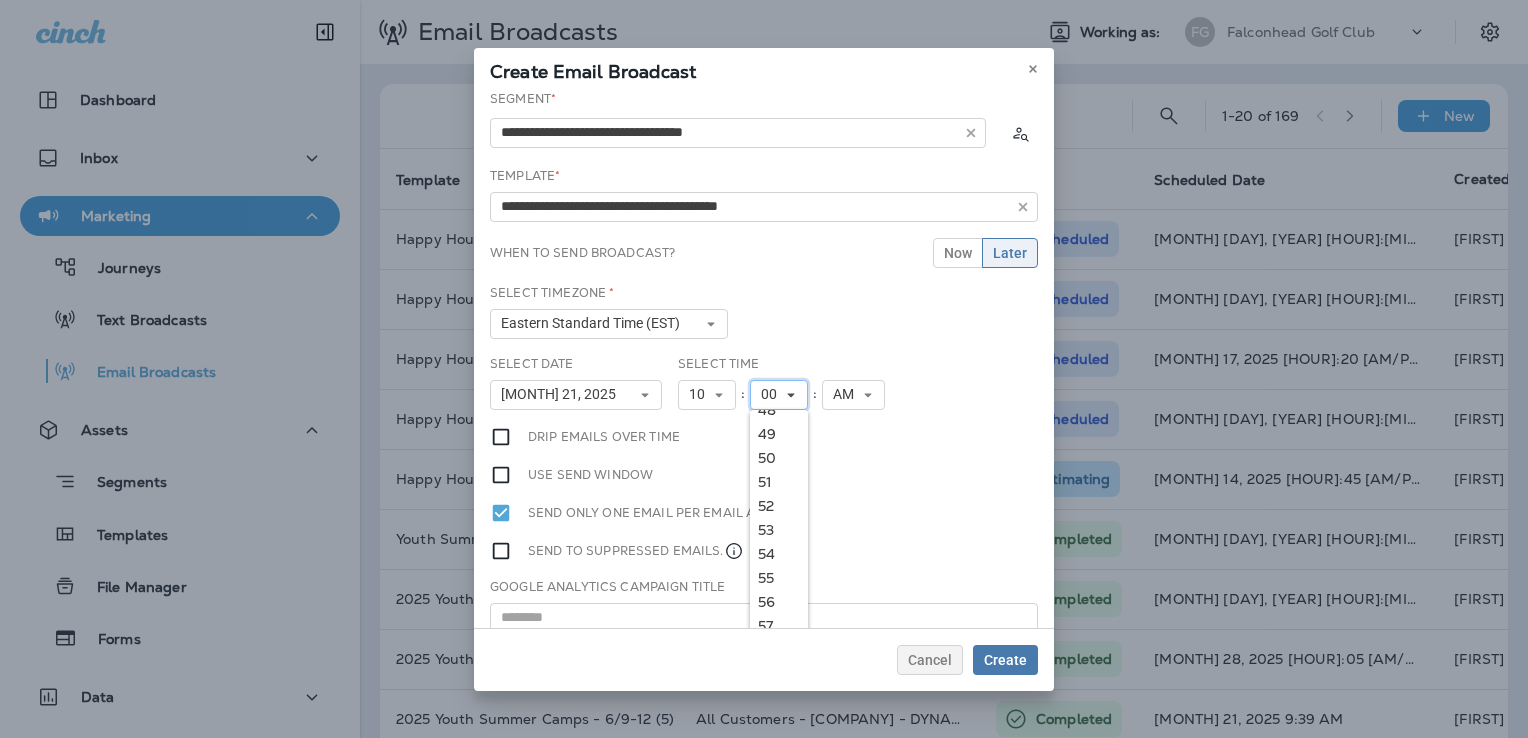 scroll, scrollTop: 1170, scrollLeft: 0, axis: vertical 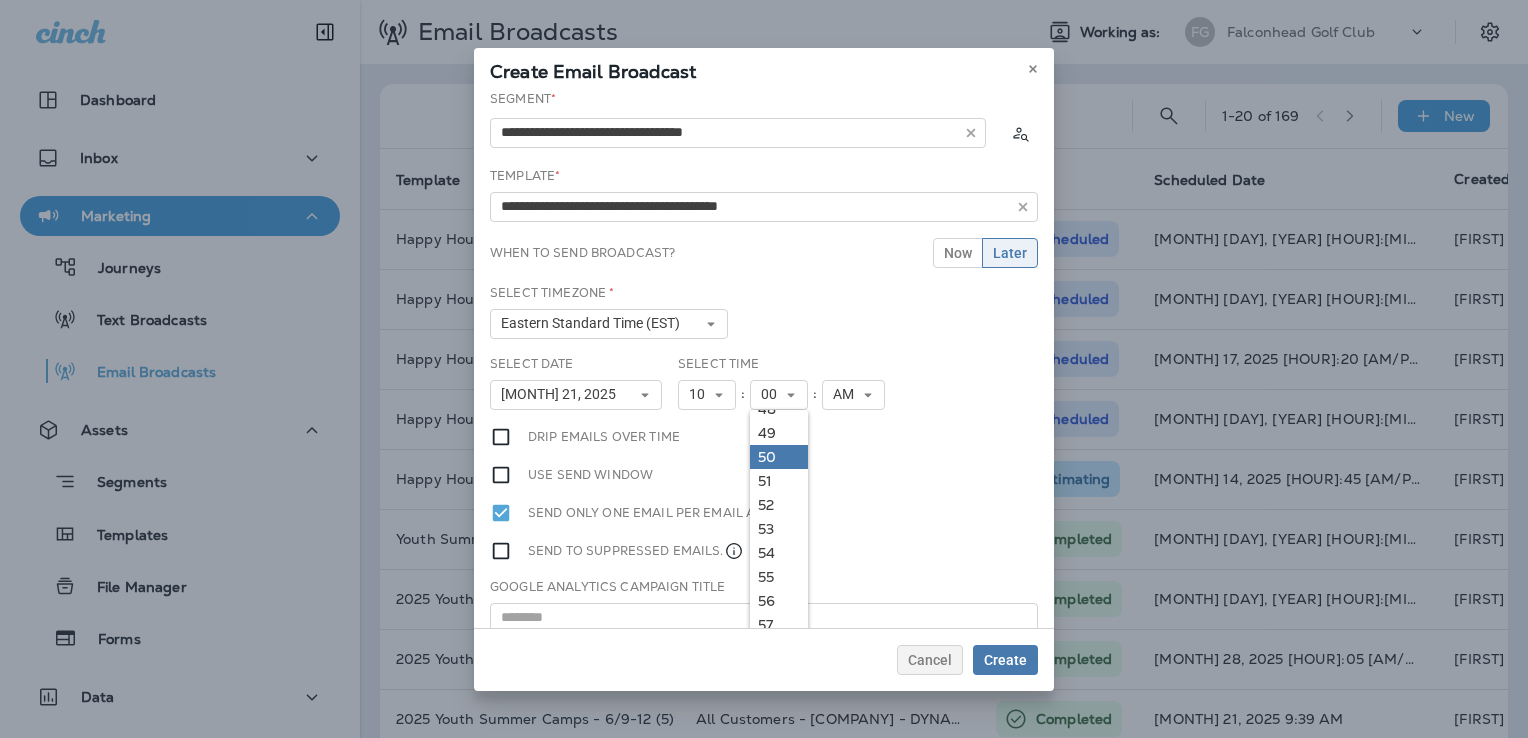 click on "50" at bounding box center (779, 457) 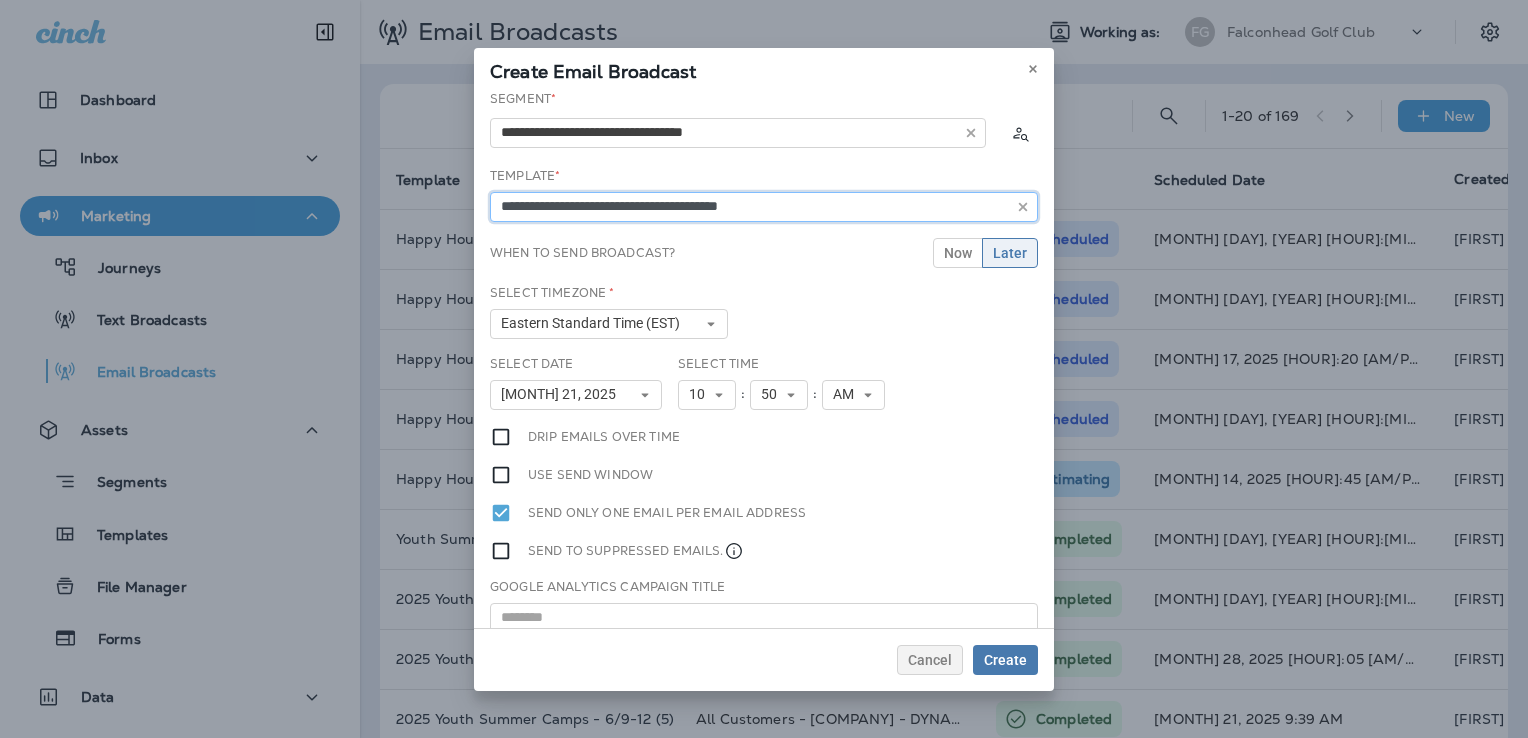 click on "**********" at bounding box center (764, 207) 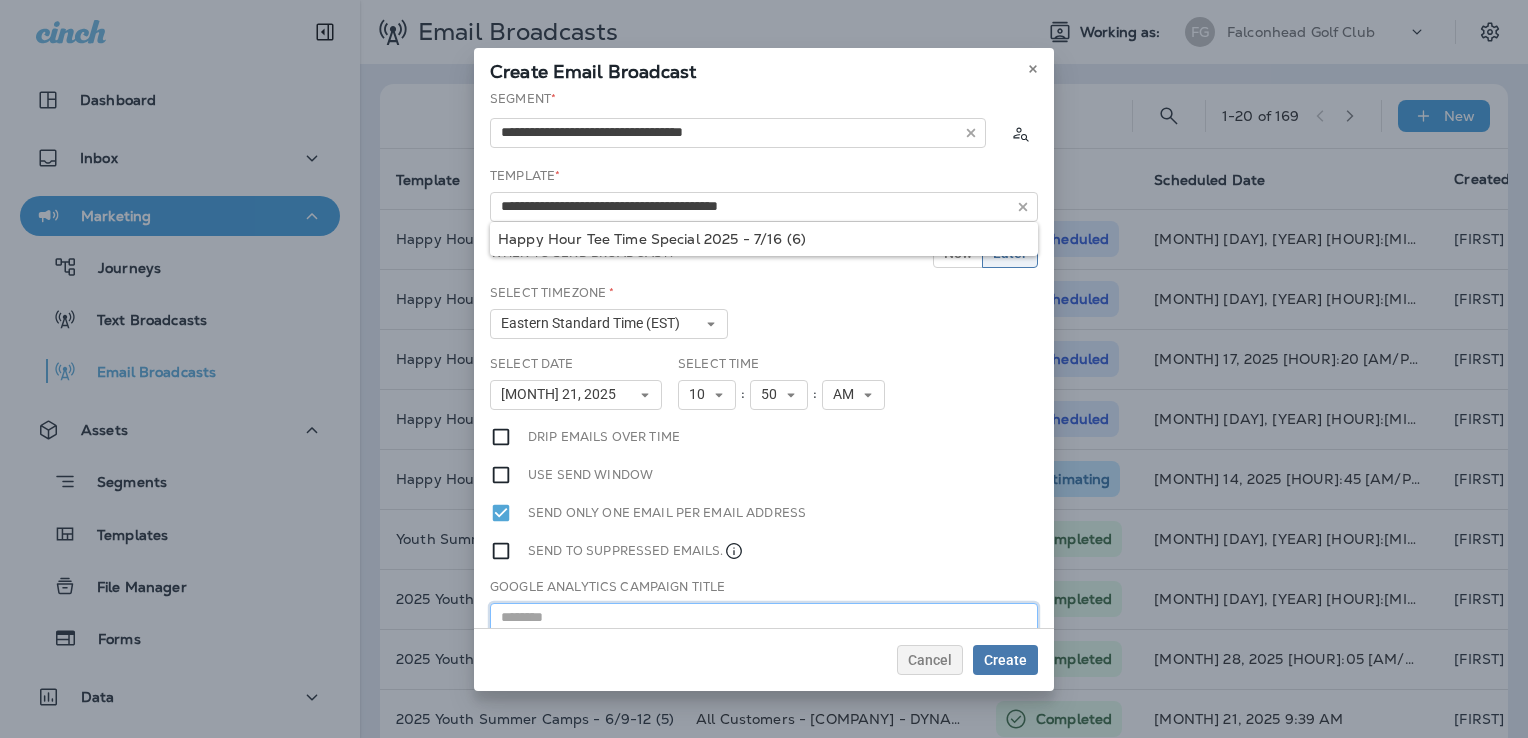 click at bounding box center [764, 618] 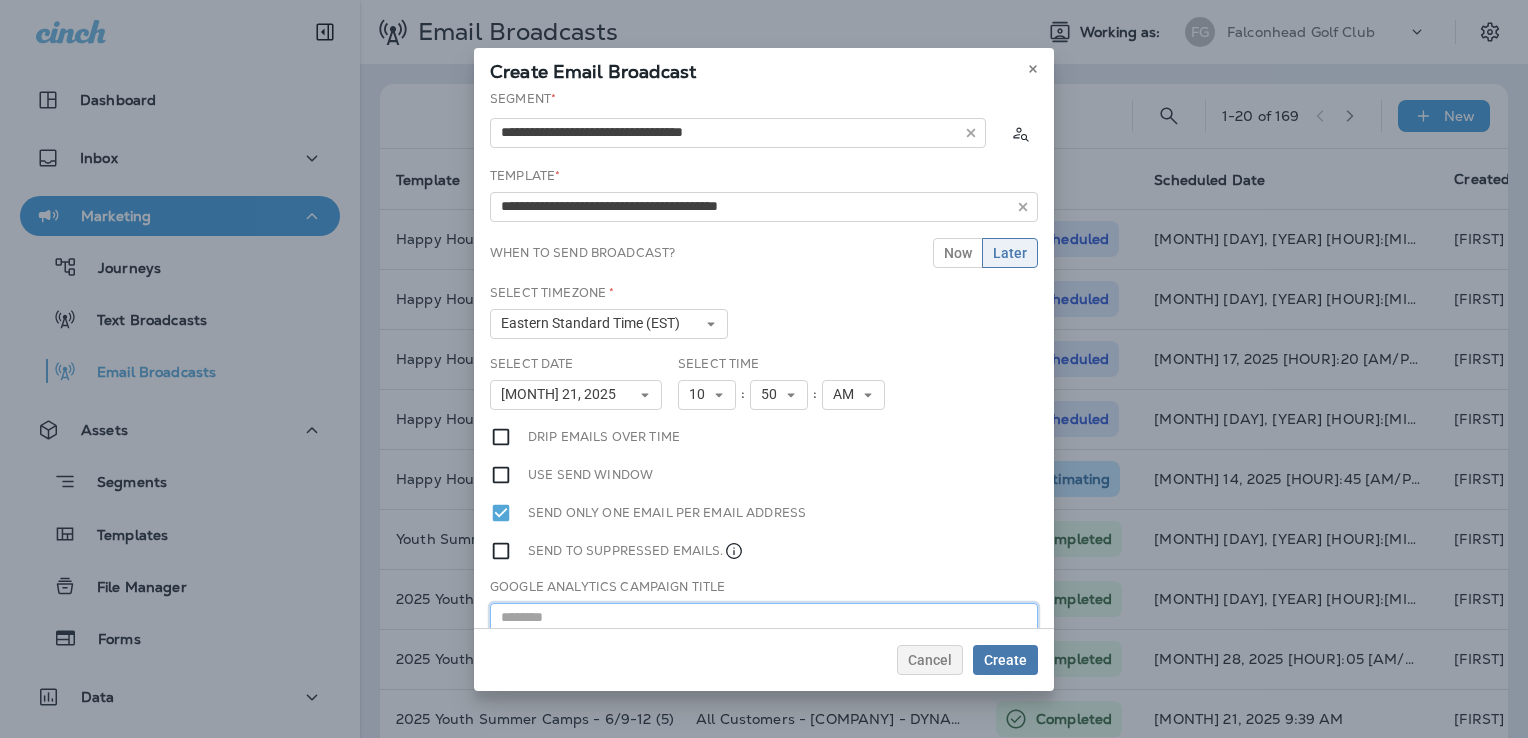 paste on "**********" 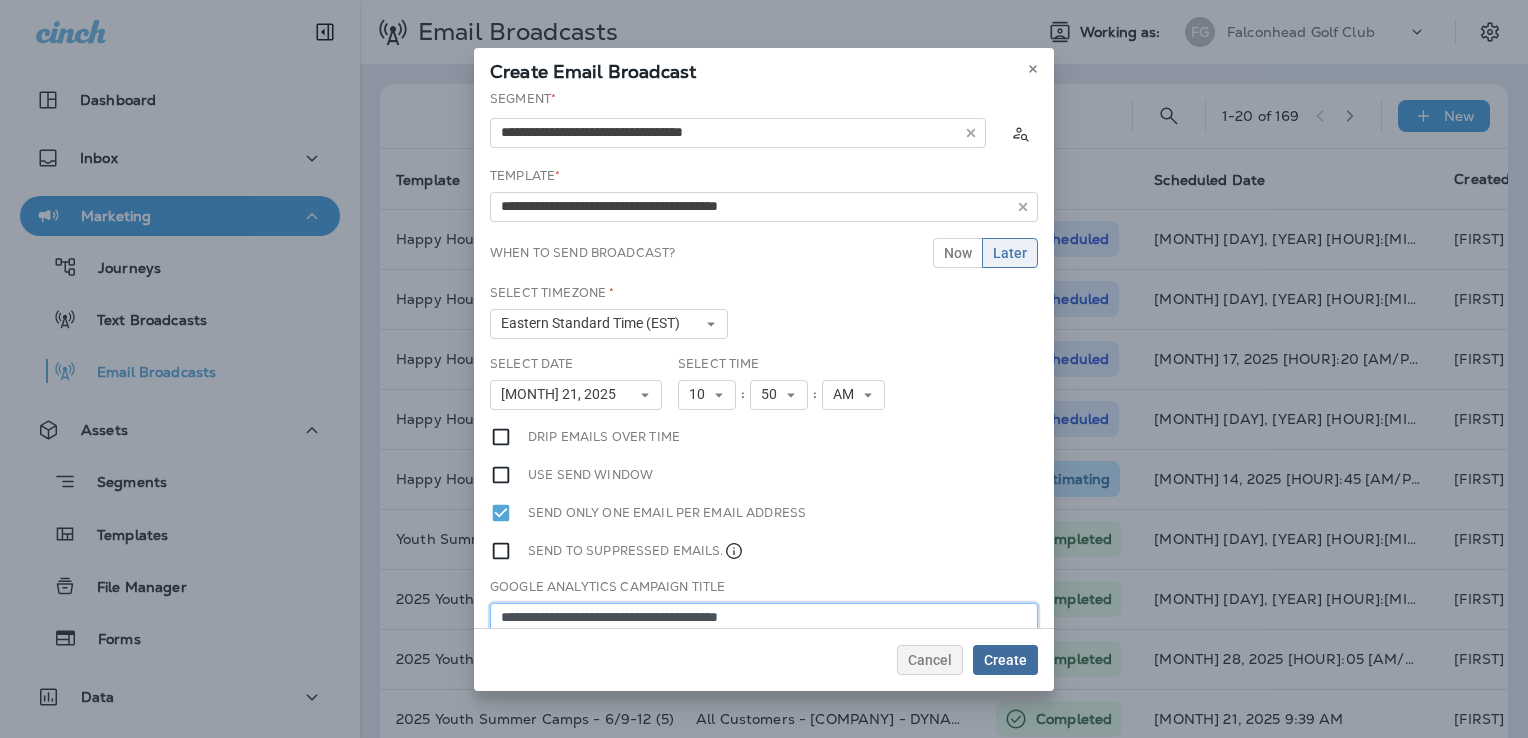 type on "**********" 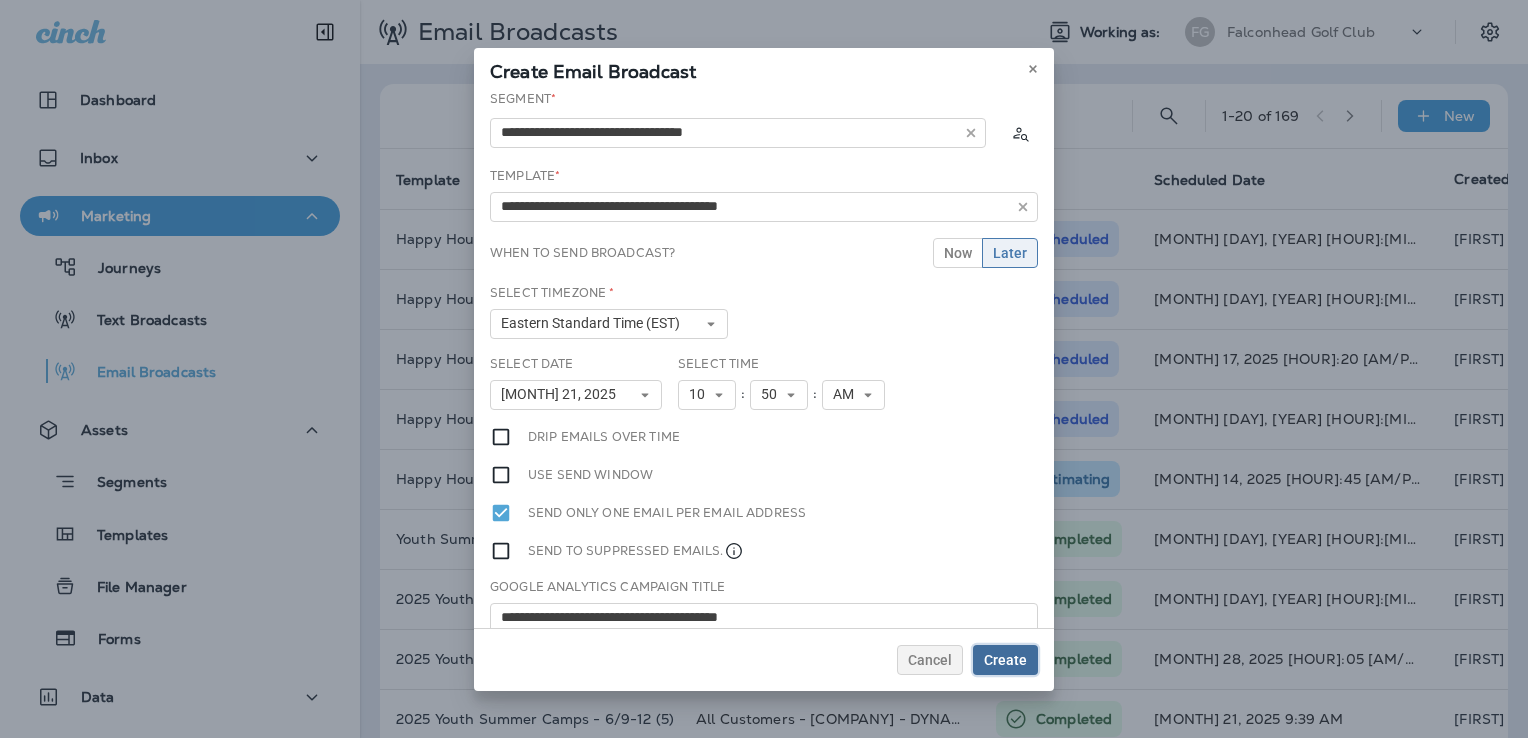 click on "Create" at bounding box center (1005, 660) 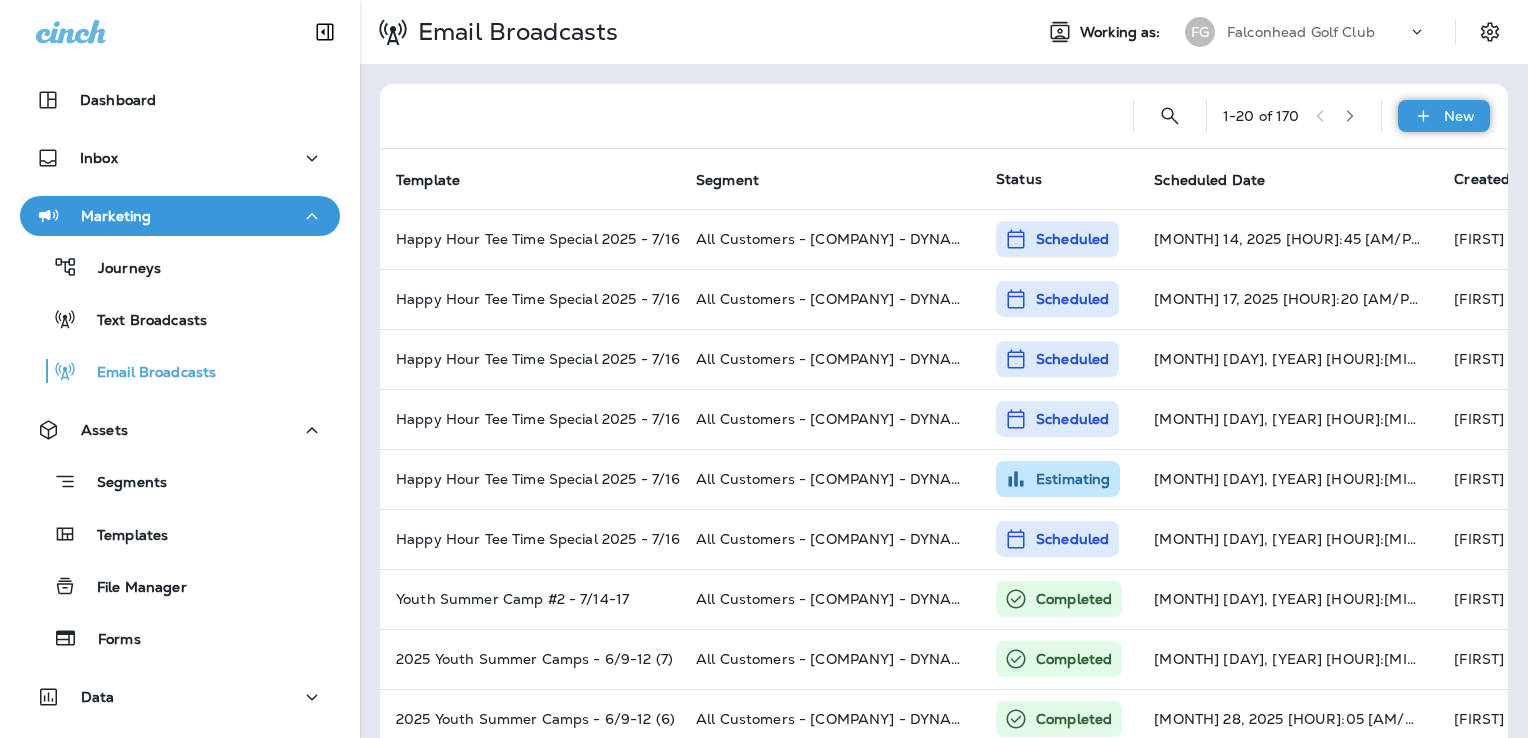 click 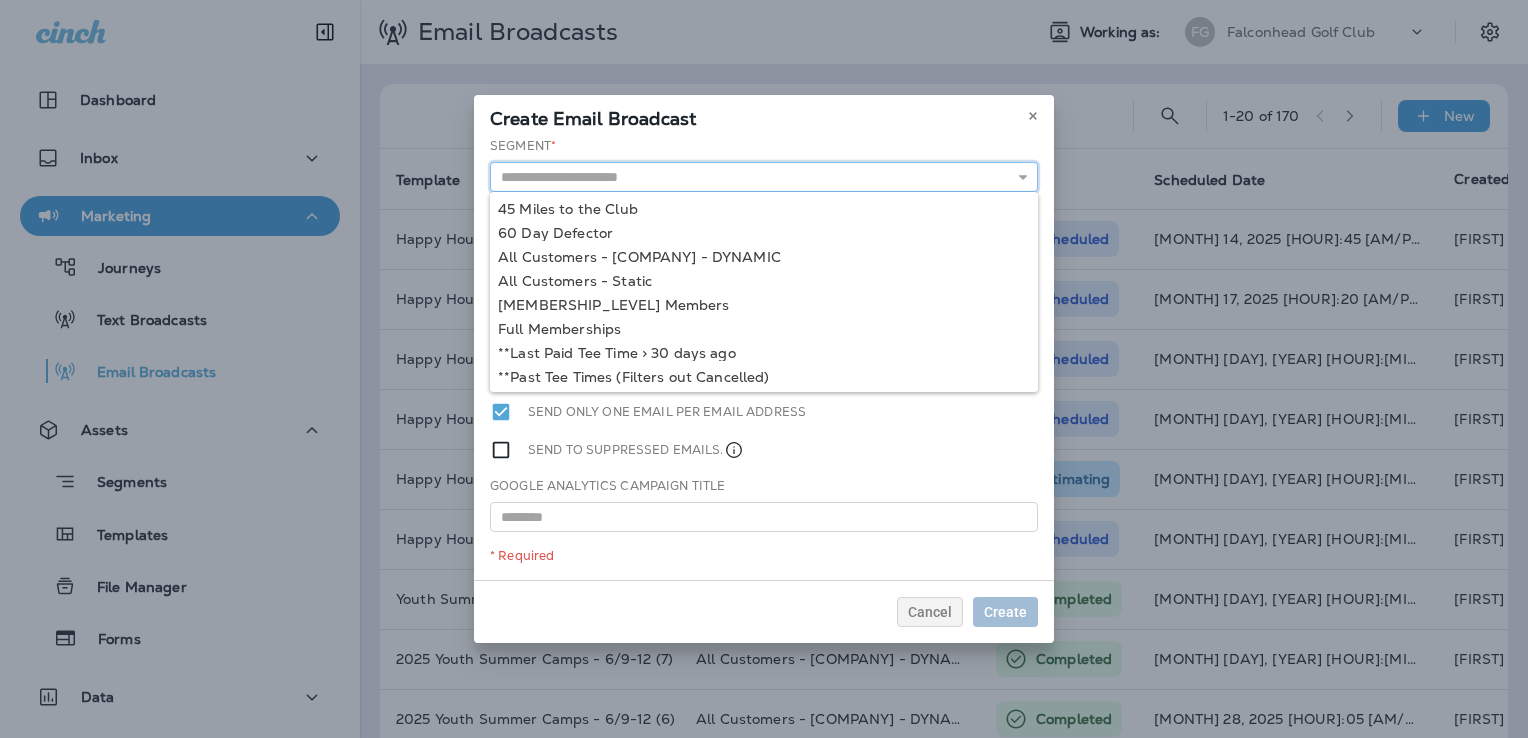 click at bounding box center [764, 177] 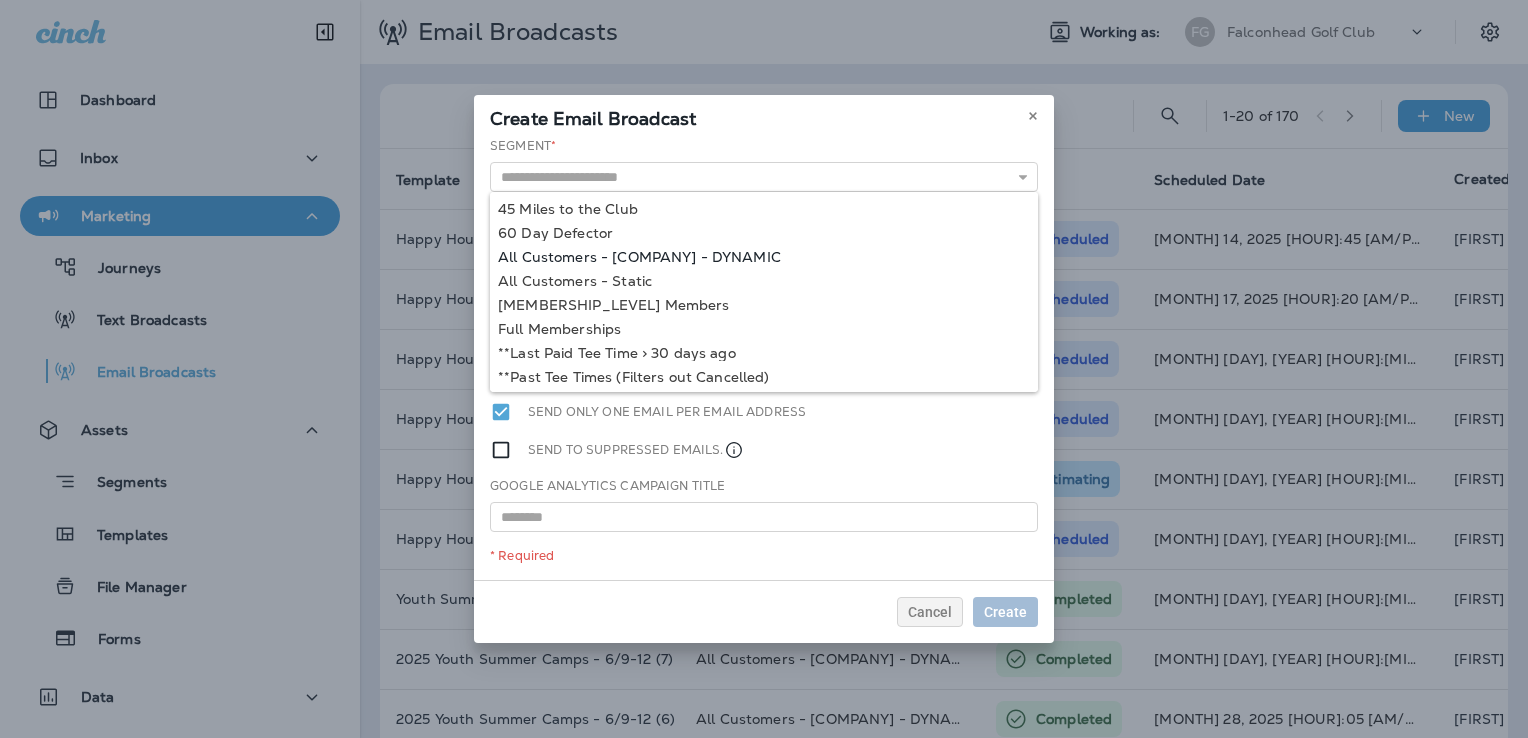 type on "**********" 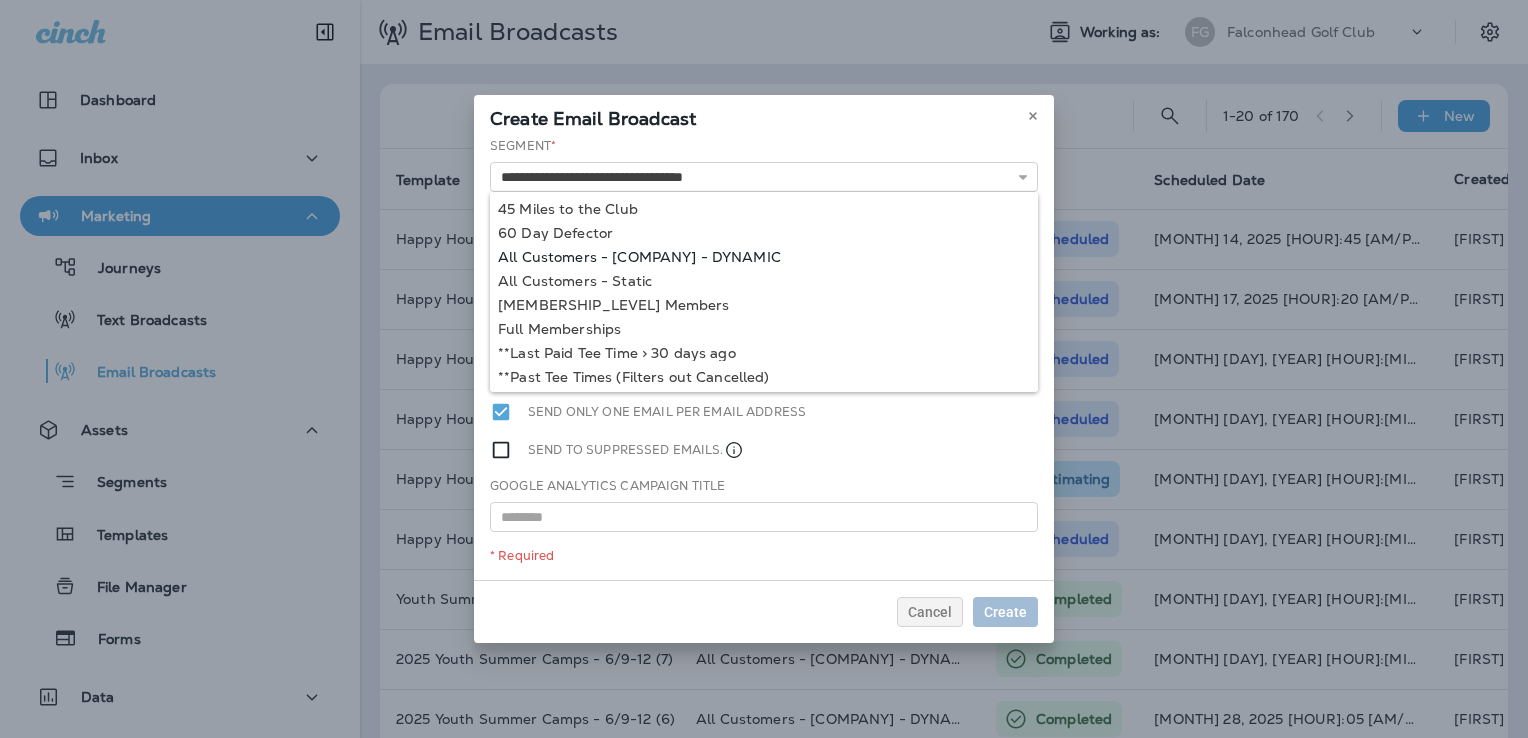 click on "**********" at bounding box center [764, 358] 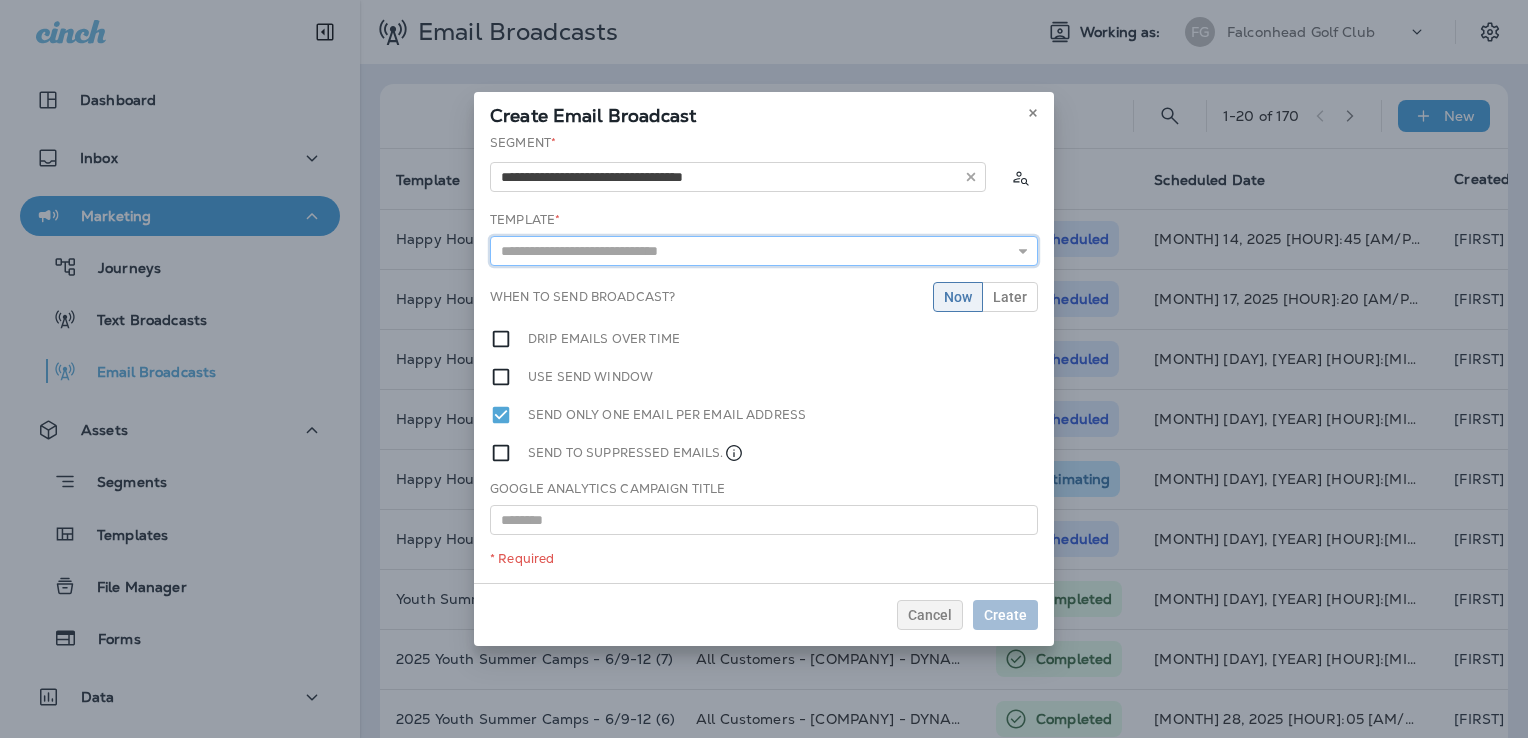 click at bounding box center (764, 251) 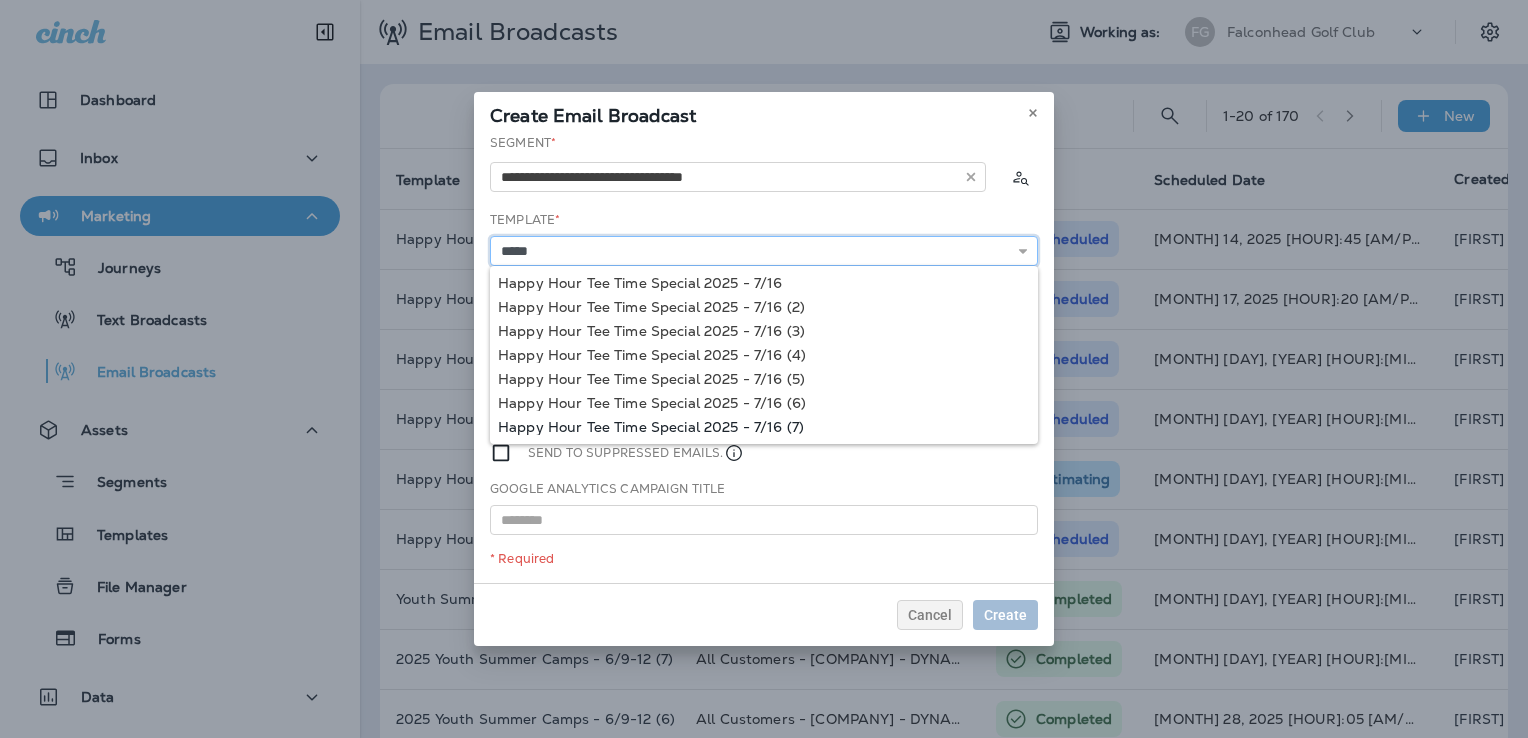 type on "**********" 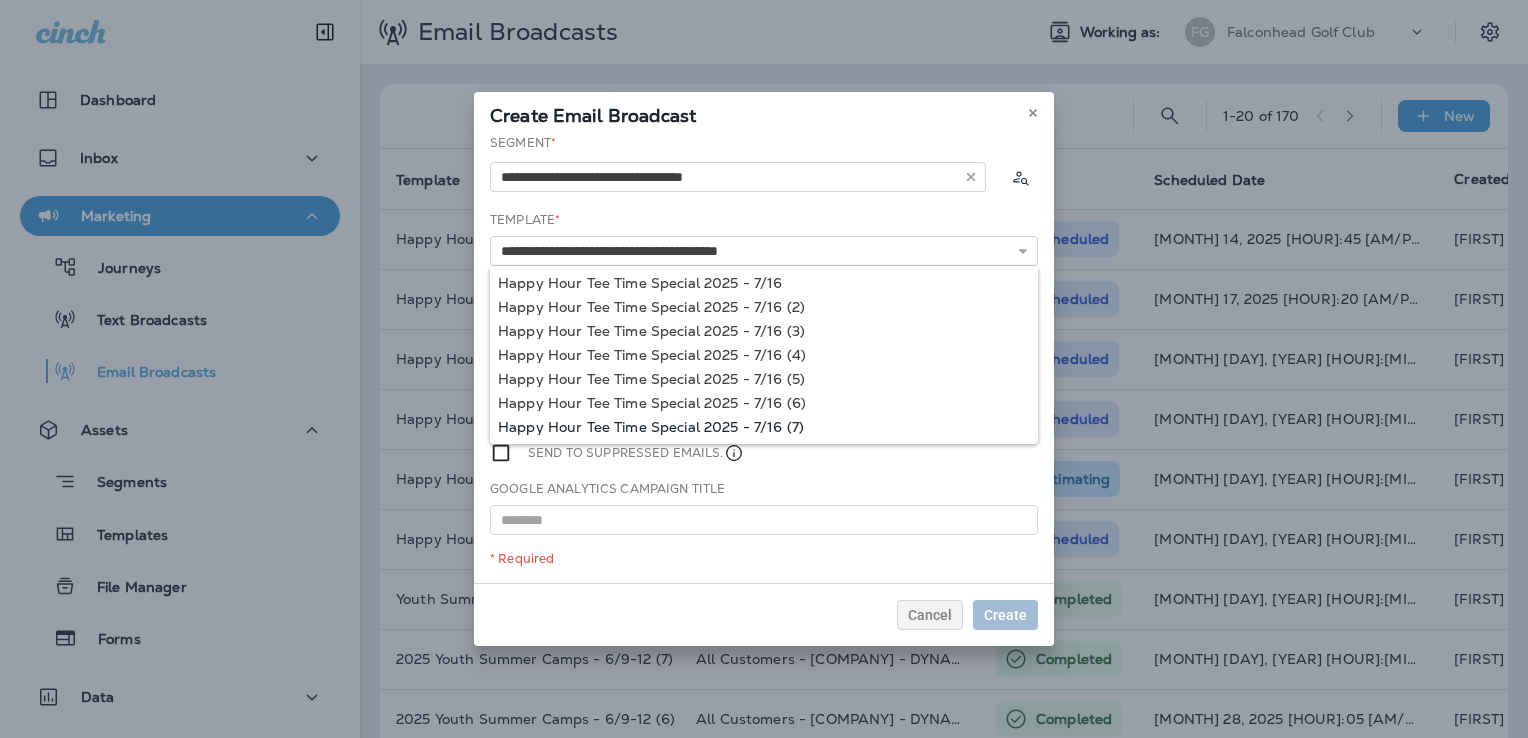 click on "**********" at bounding box center [764, 358] 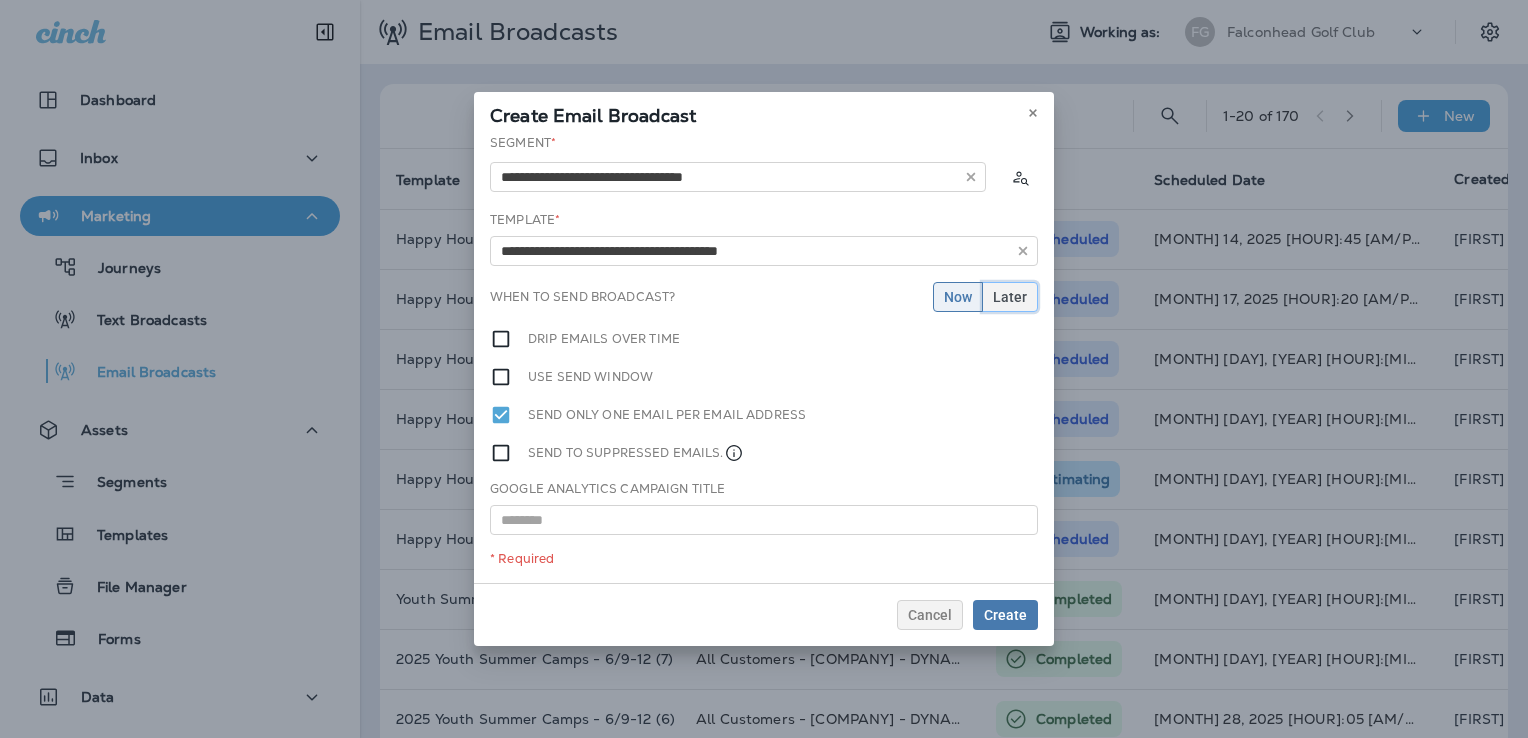 click on "Later" at bounding box center [1010, 297] 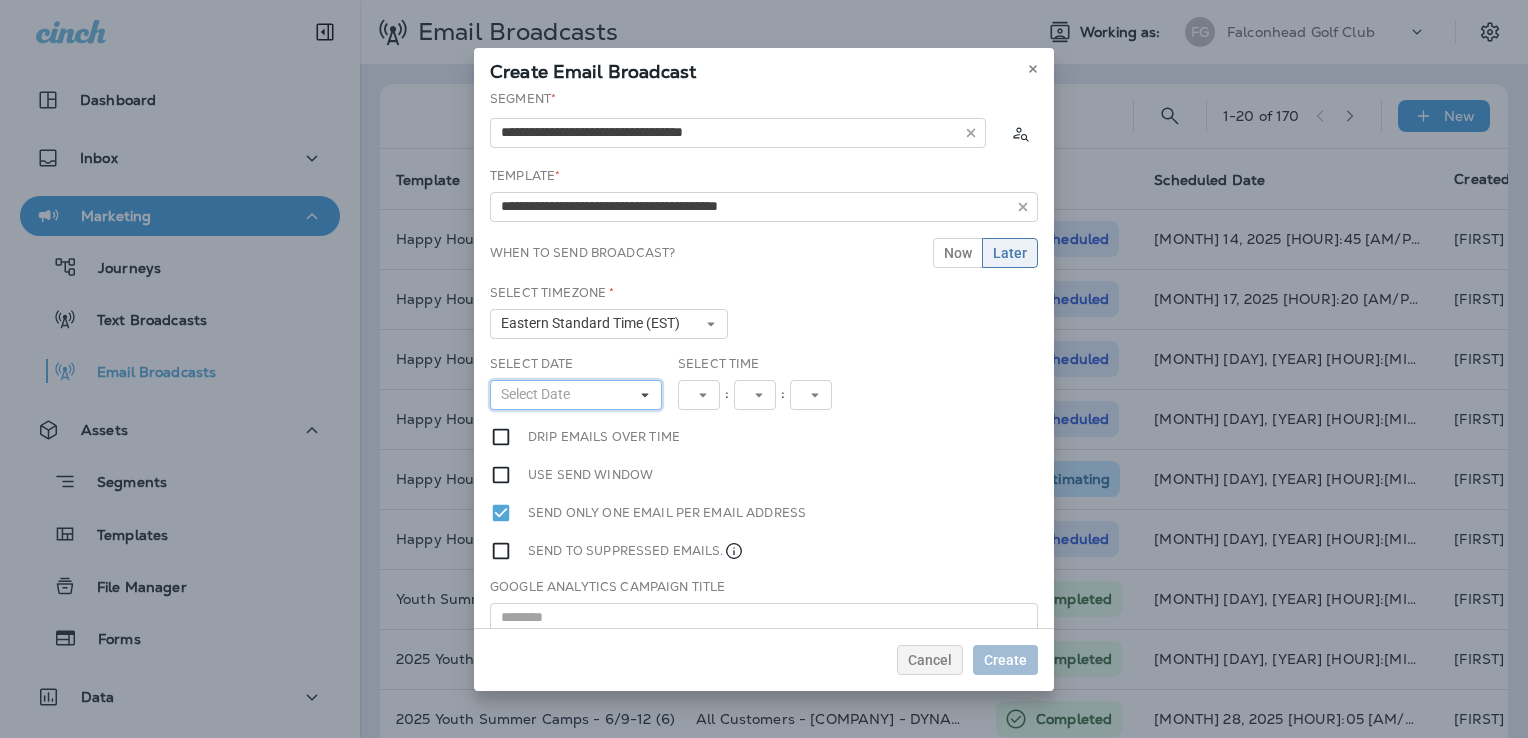 click on "Select Date" at bounding box center [576, 395] 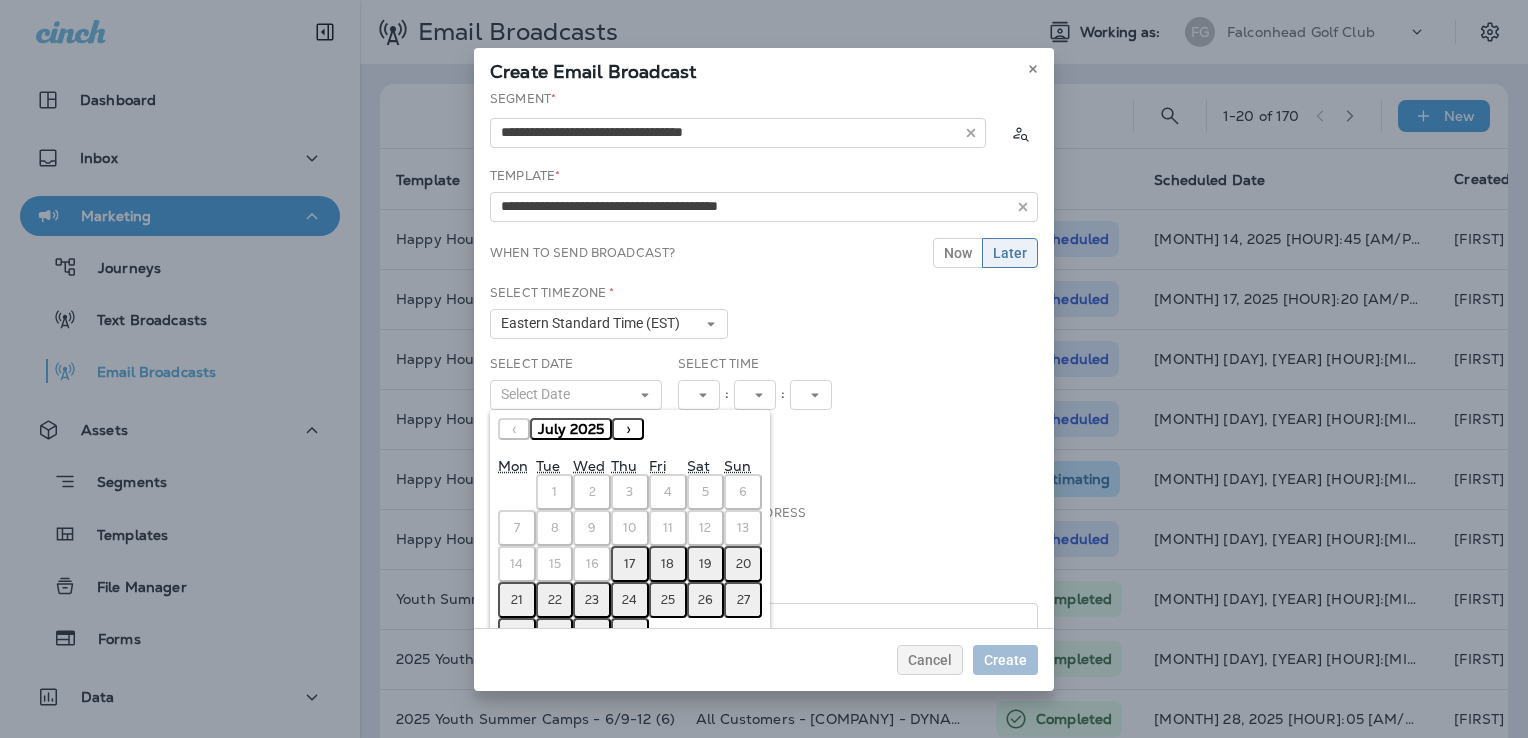 click on "›" at bounding box center (628, 429) 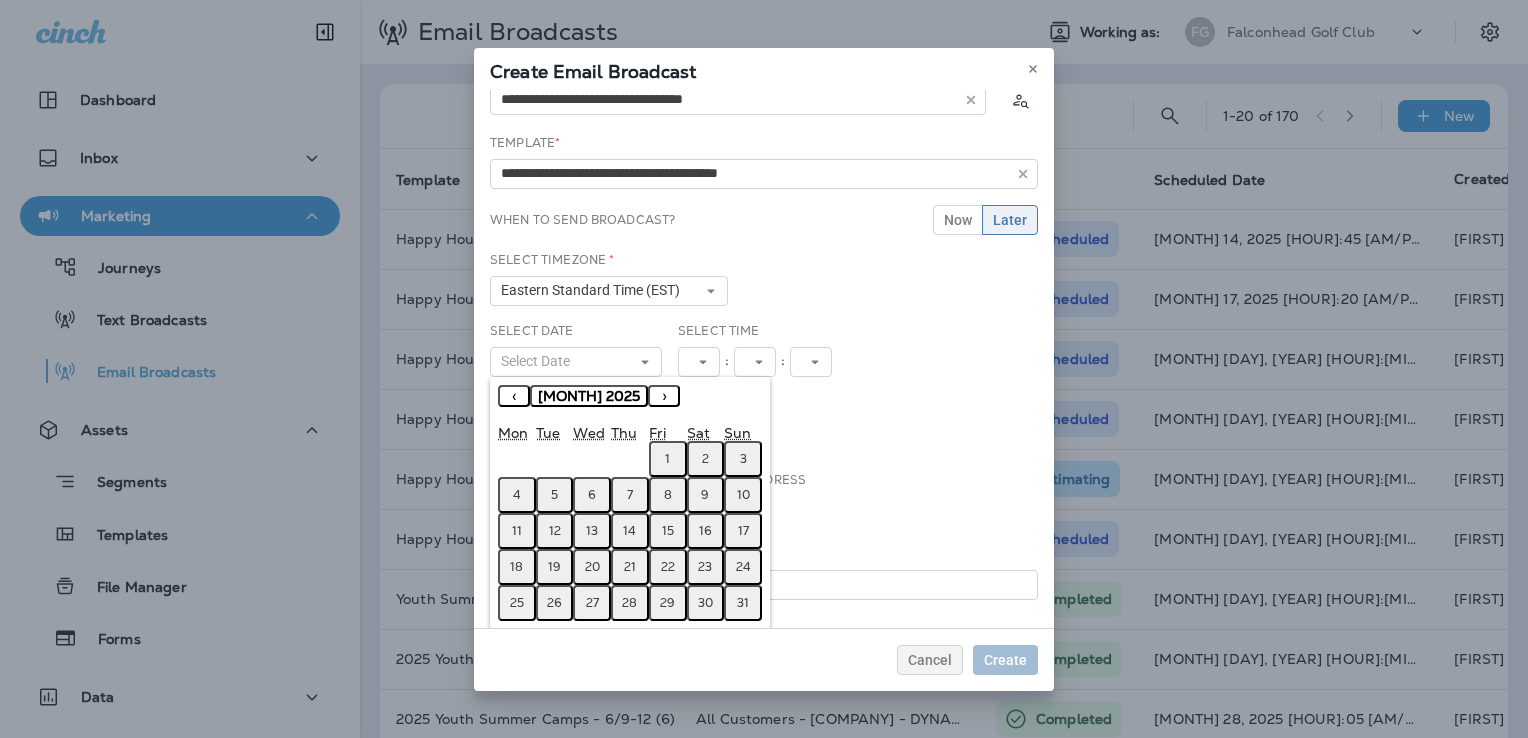scroll, scrollTop: 52, scrollLeft: 0, axis: vertical 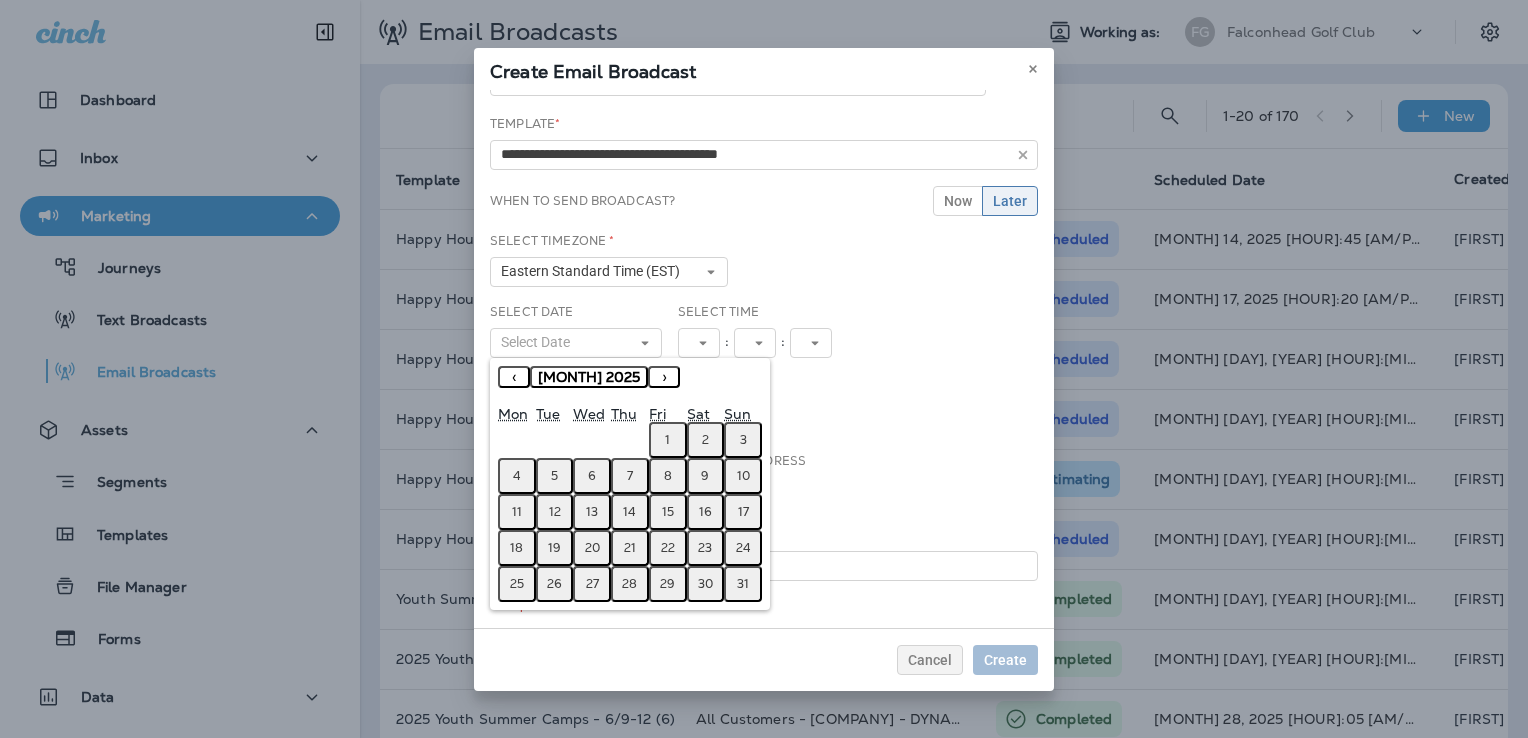 click on "28" at bounding box center [629, 584] 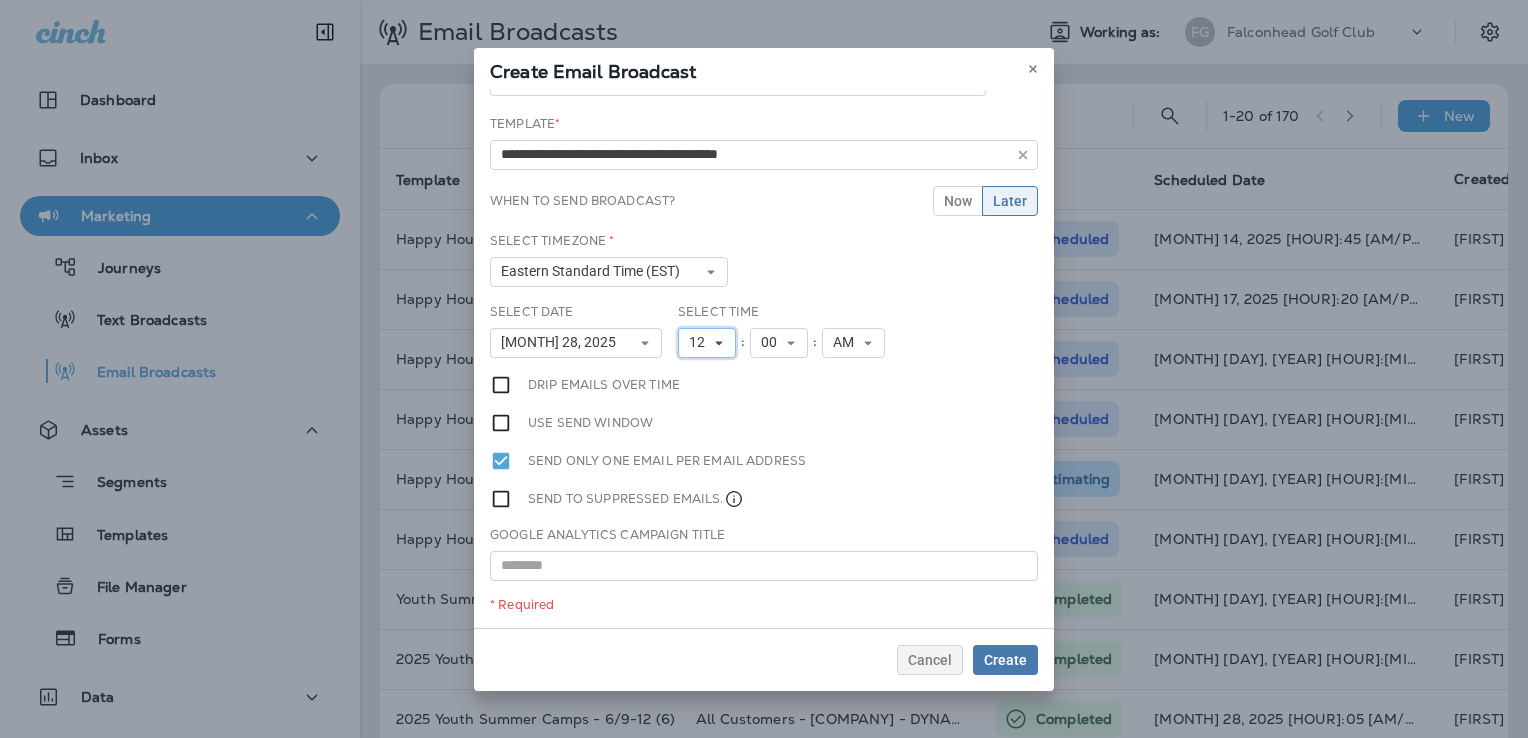 click on "12" at bounding box center [701, 342] 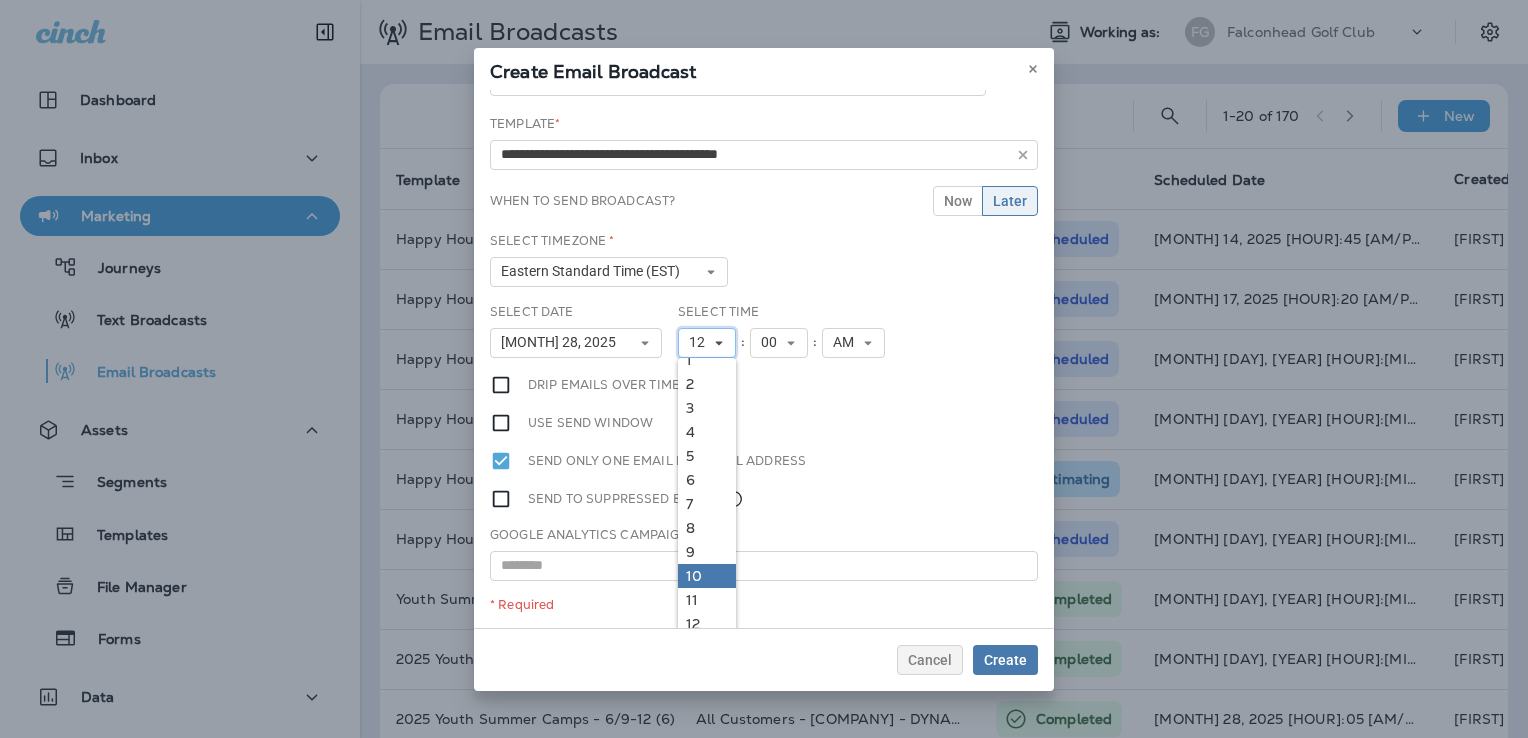 scroll, scrollTop: 18, scrollLeft: 0, axis: vertical 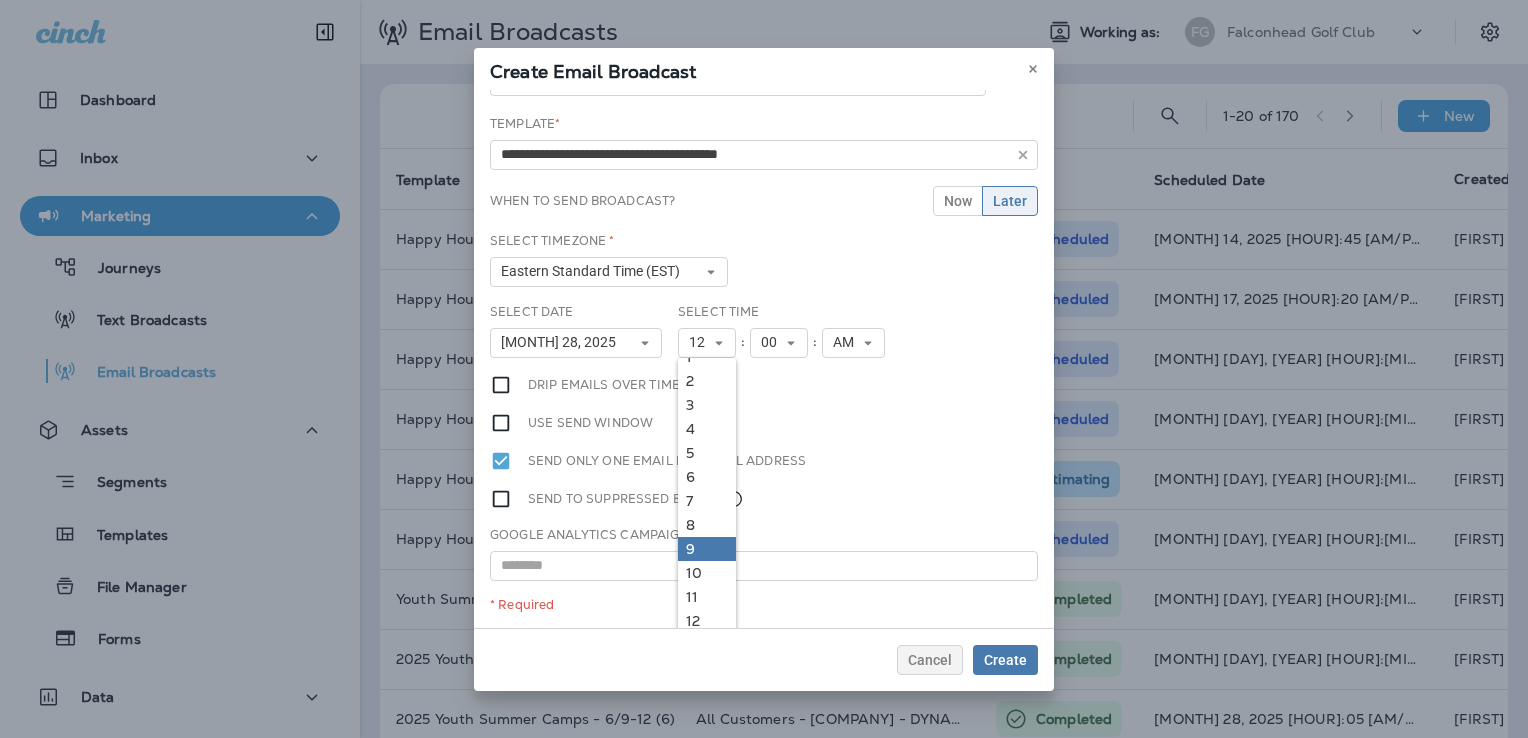 click on "9" at bounding box center [707, 549] 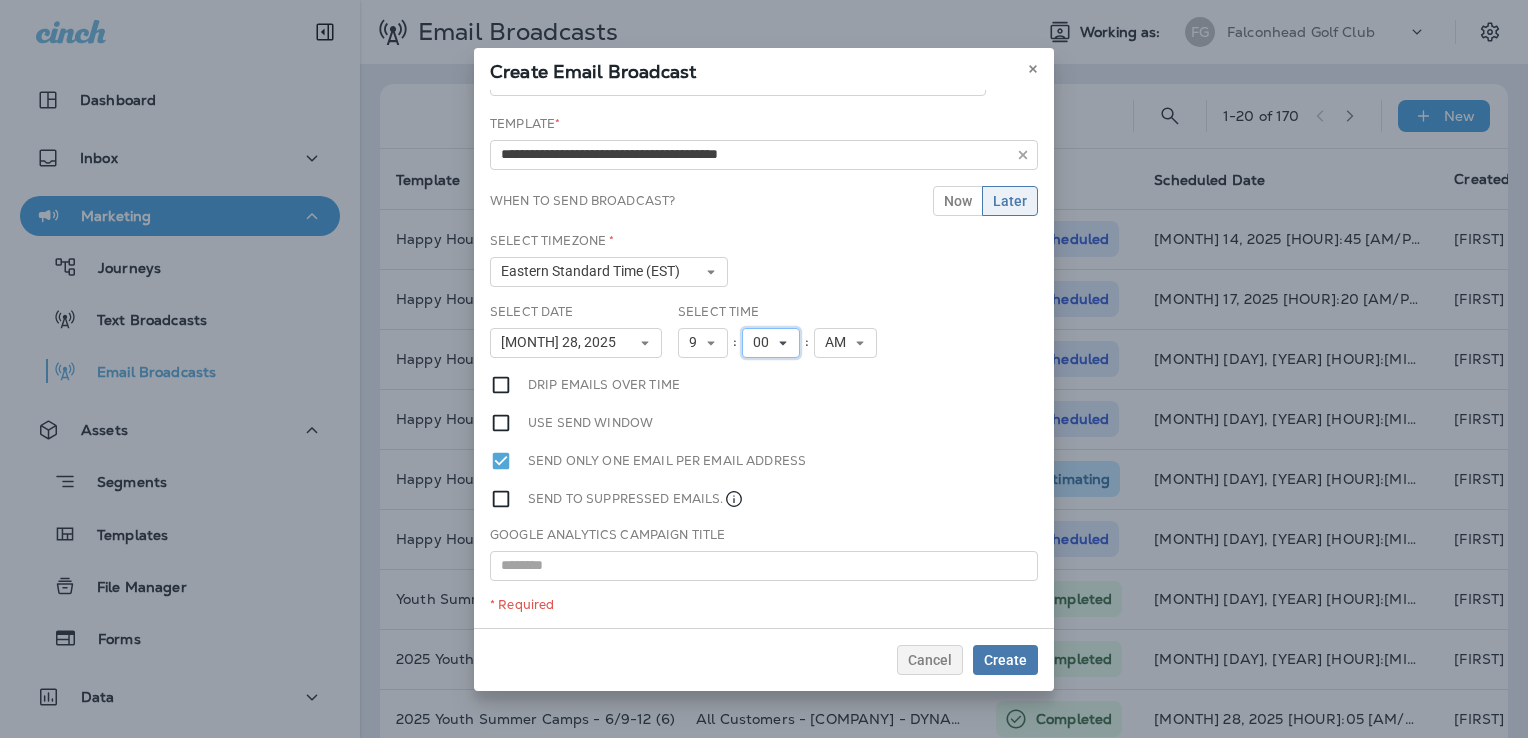 click on "00" at bounding box center (765, 342) 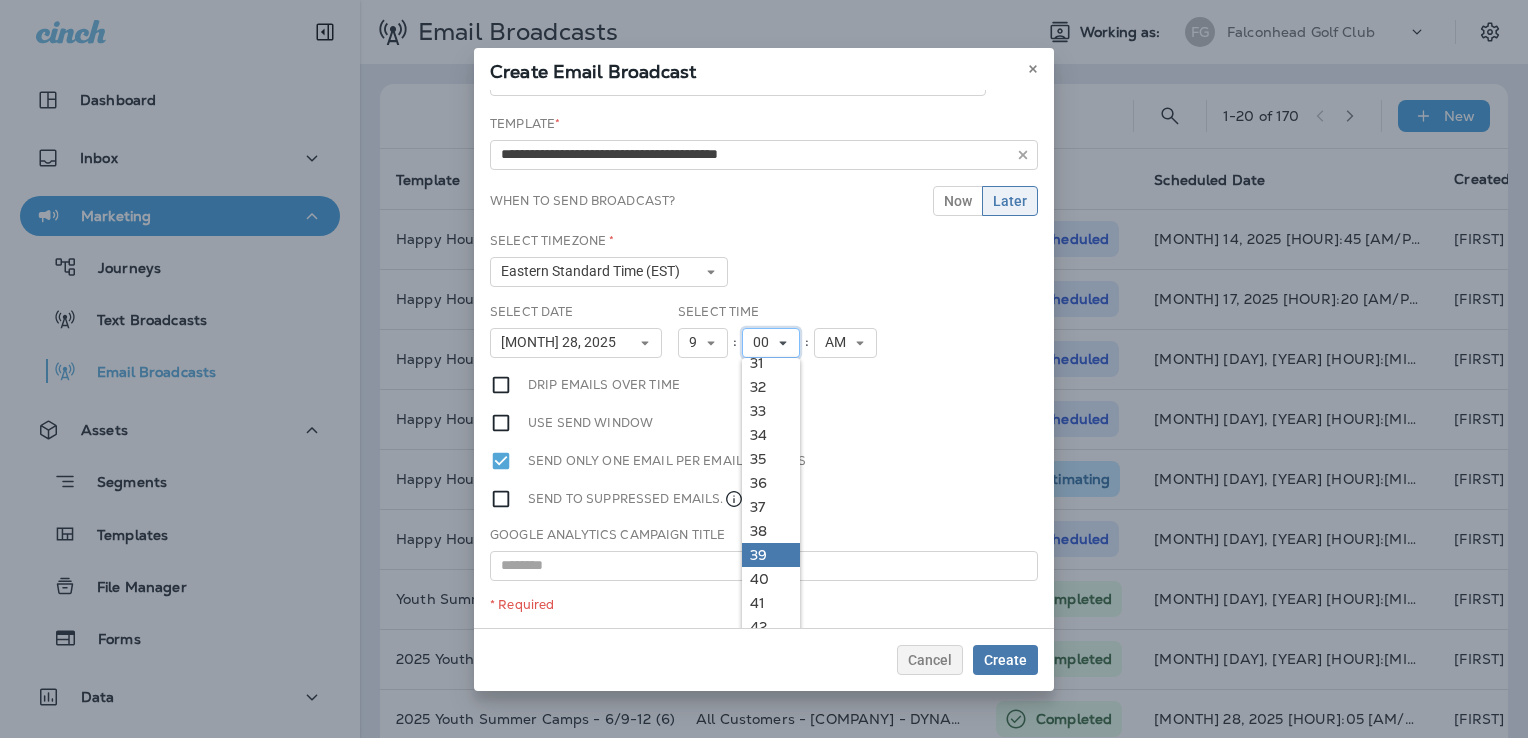 scroll, scrollTop: 900, scrollLeft: 0, axis: vertical 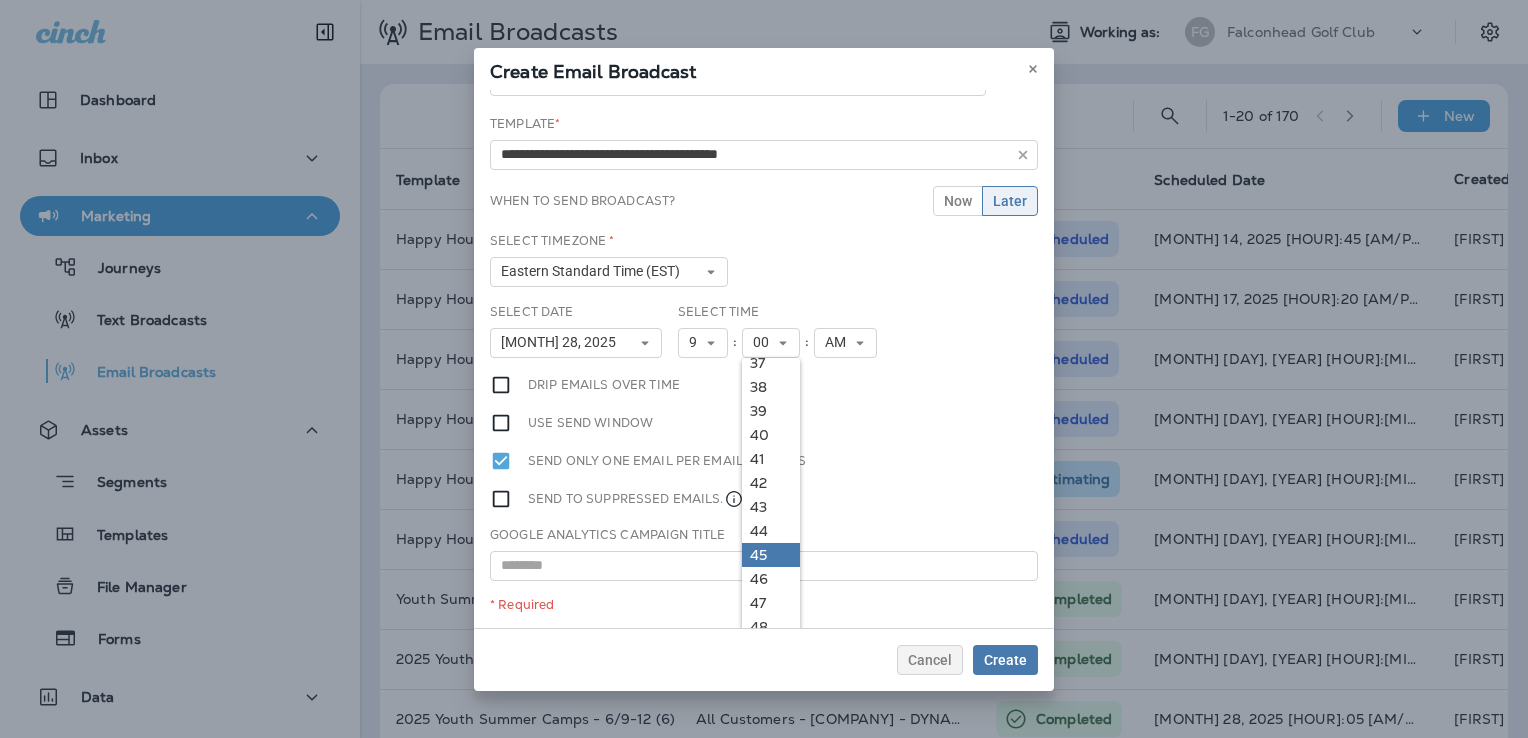 click on "45" at bounding box center [771, 555] 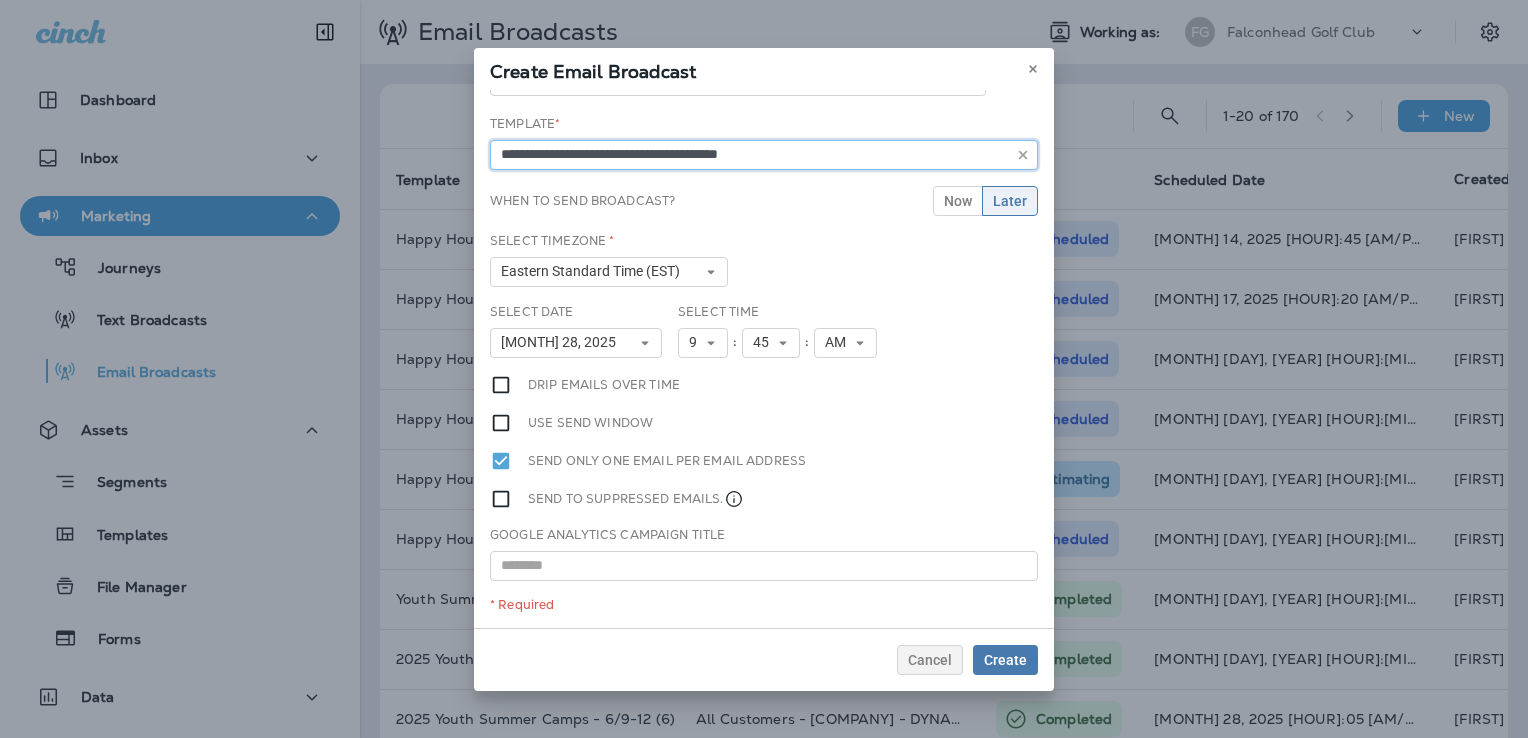click on "**********" at bounding box center (764, 155) 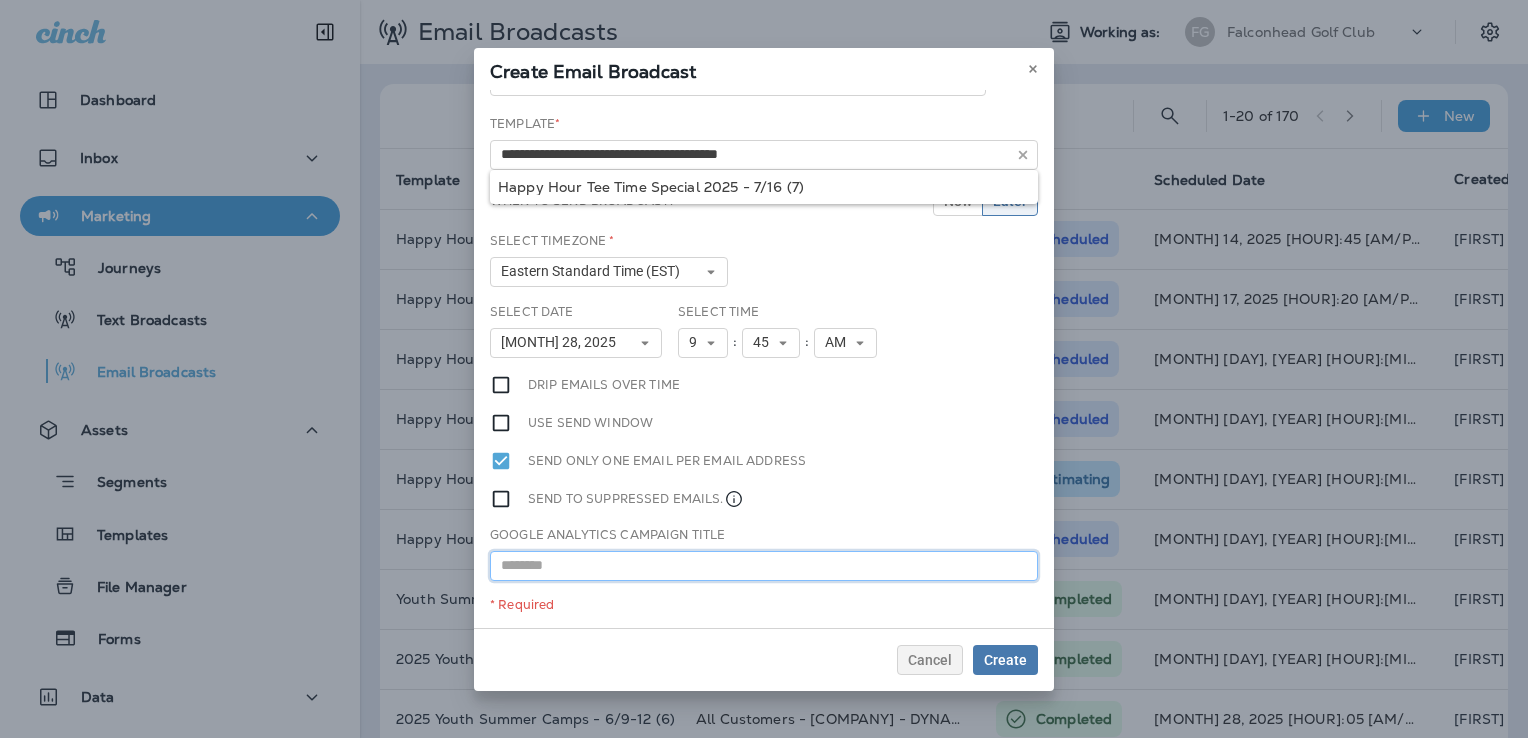 click at bounding box center [764, 566] 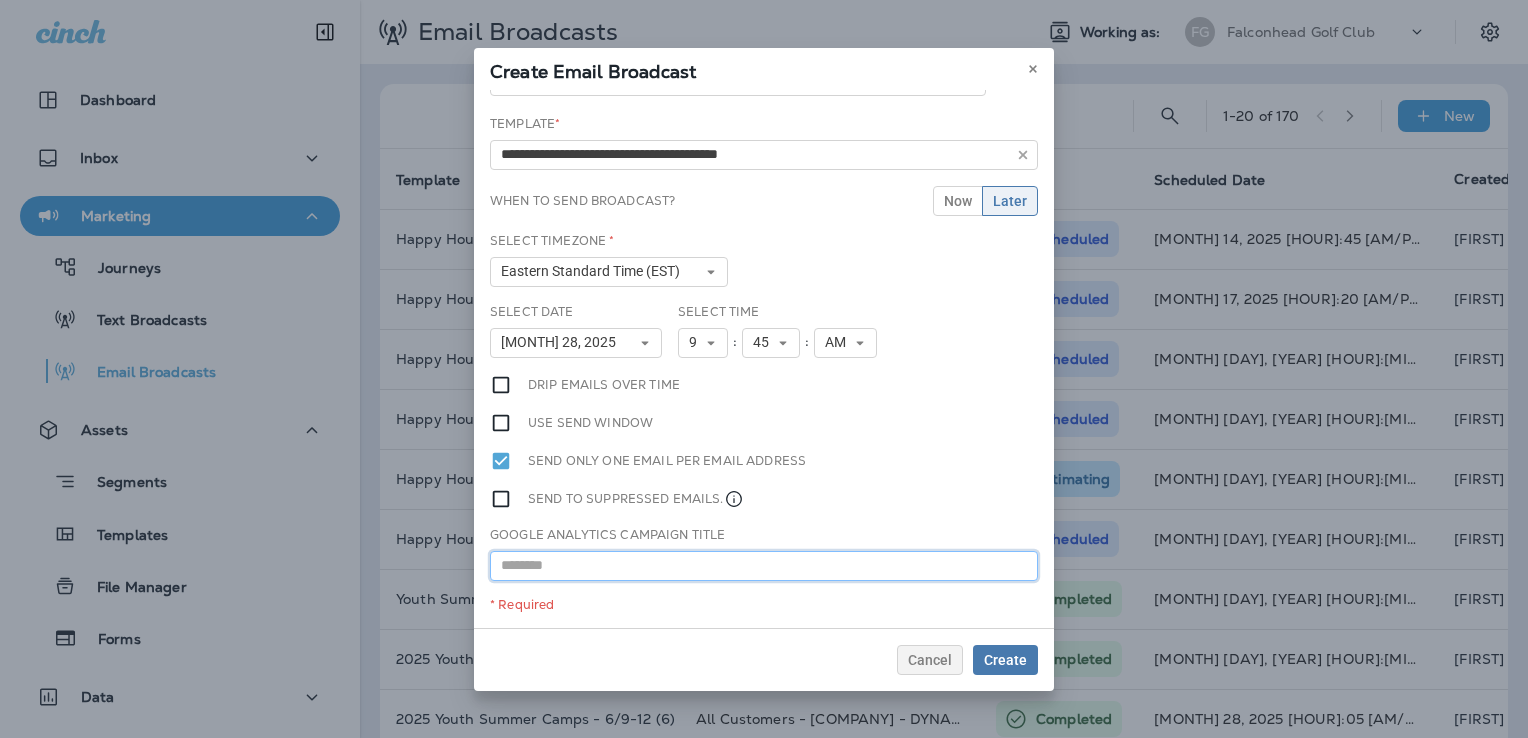 paste on "**********" 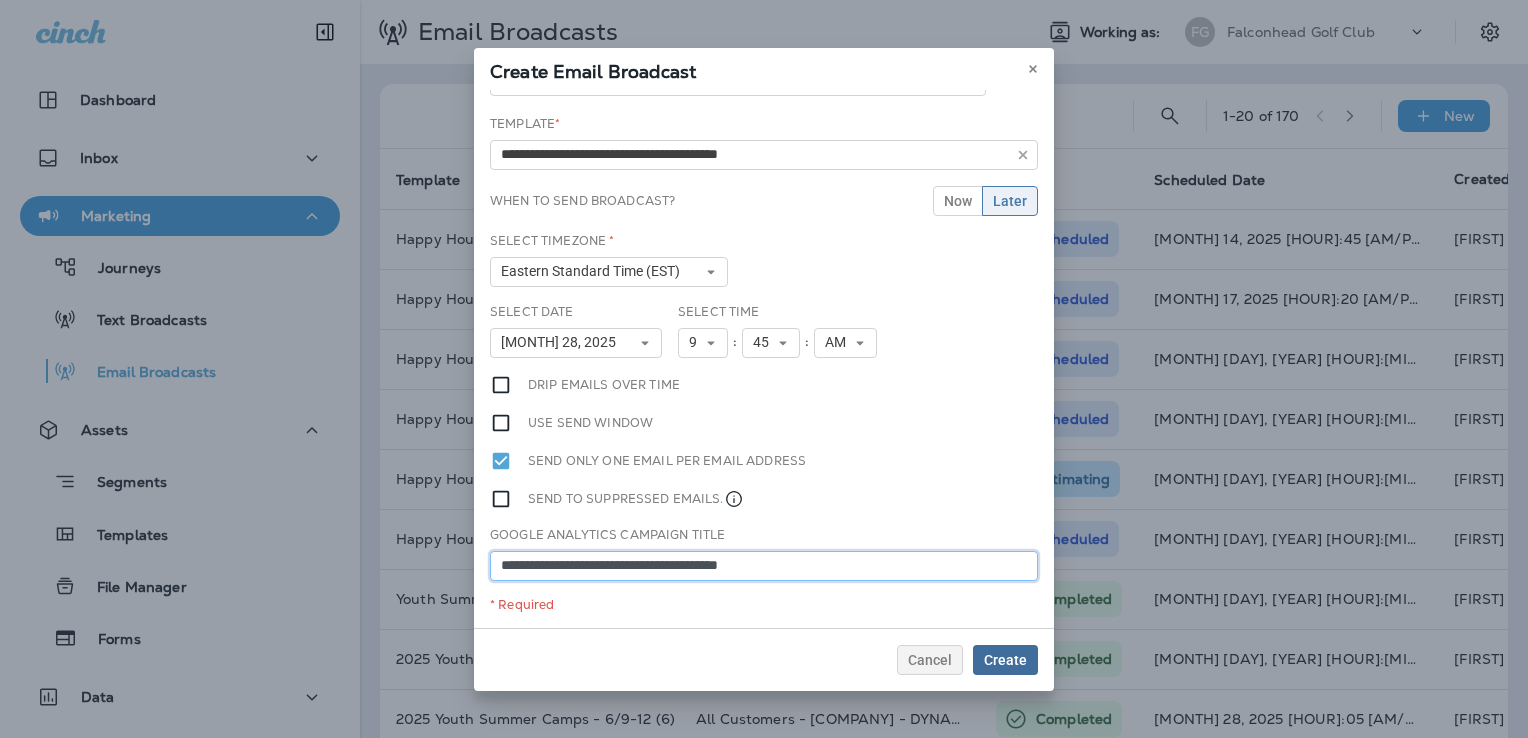 type on "**********" 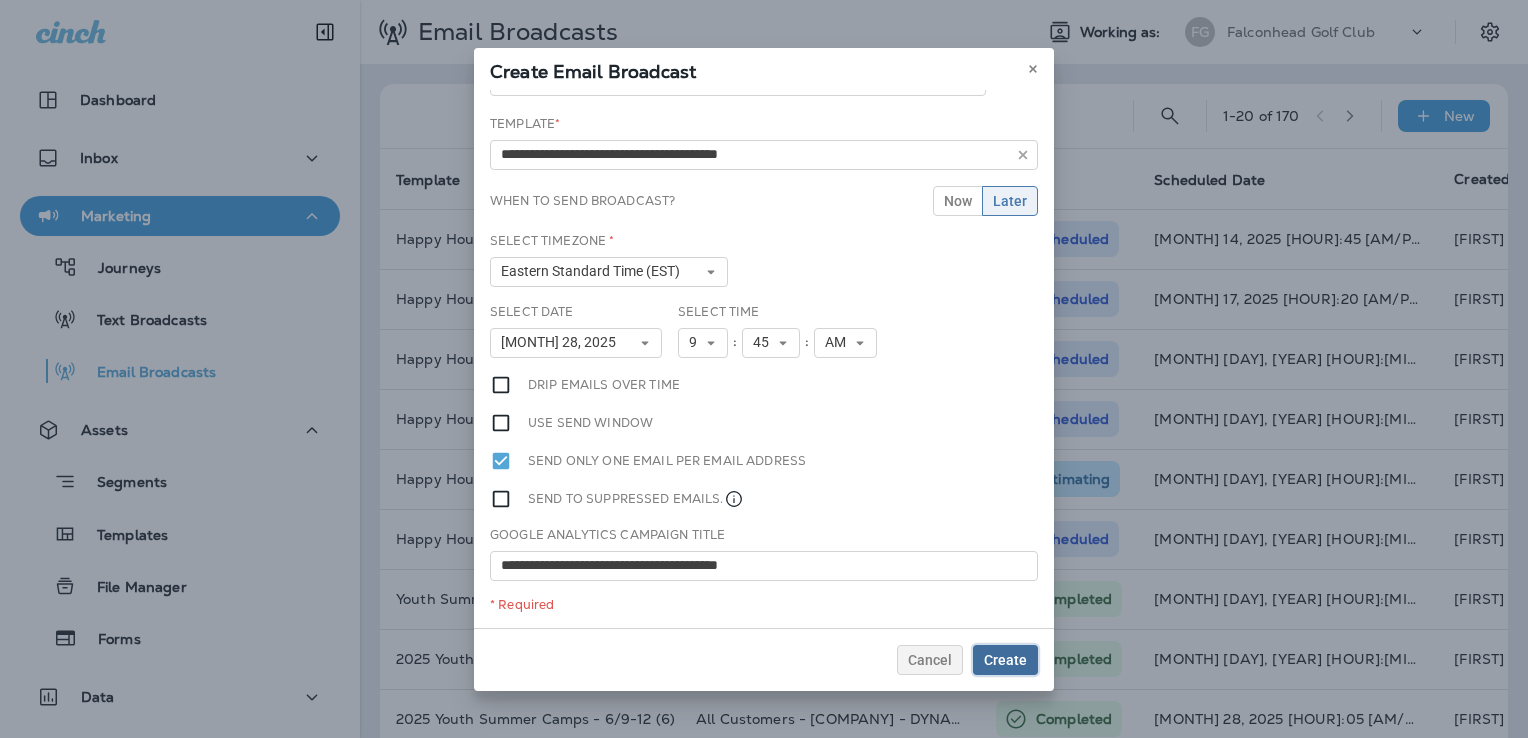 click on "Create" at bounding box center [1005, 660] 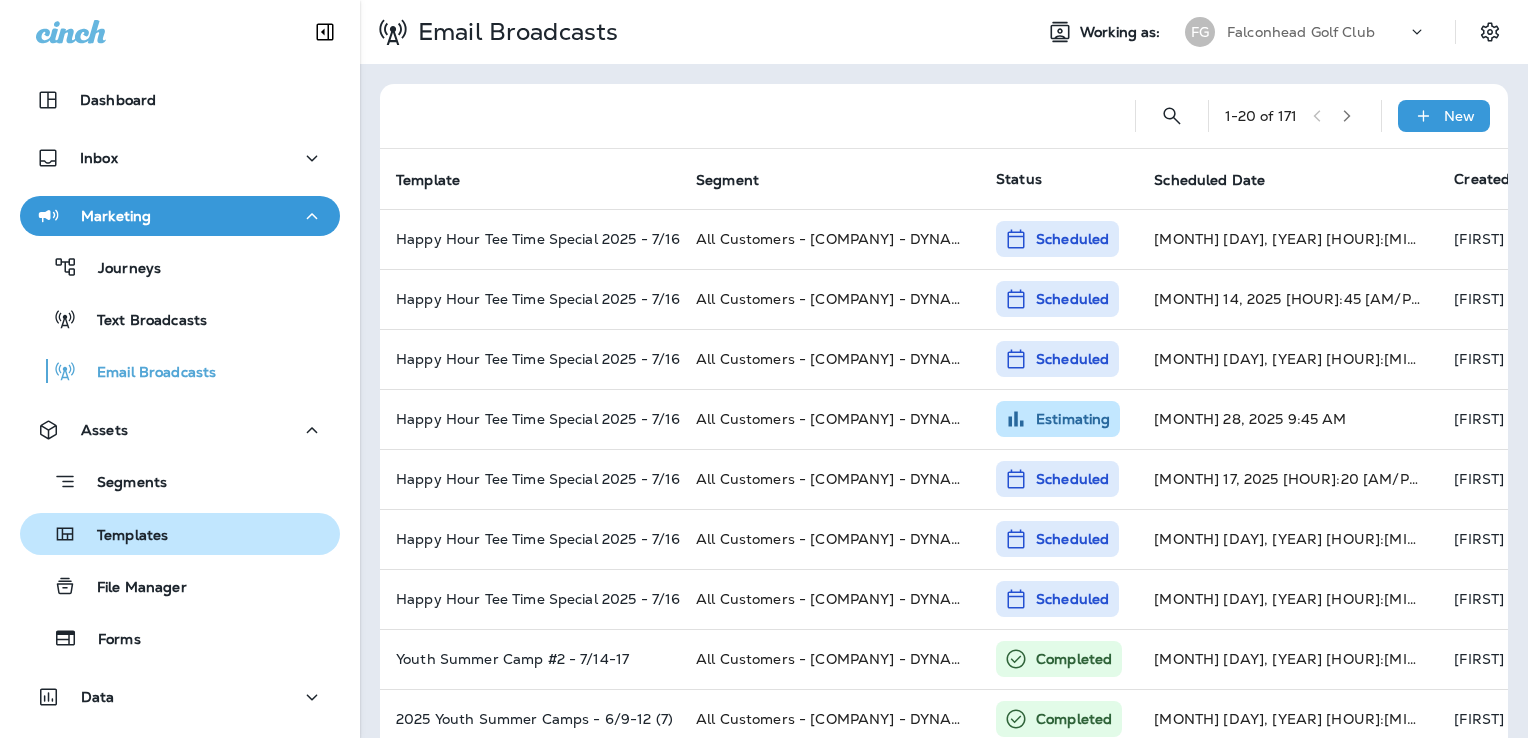 click on "Templates" at bounding box center [98, 534] 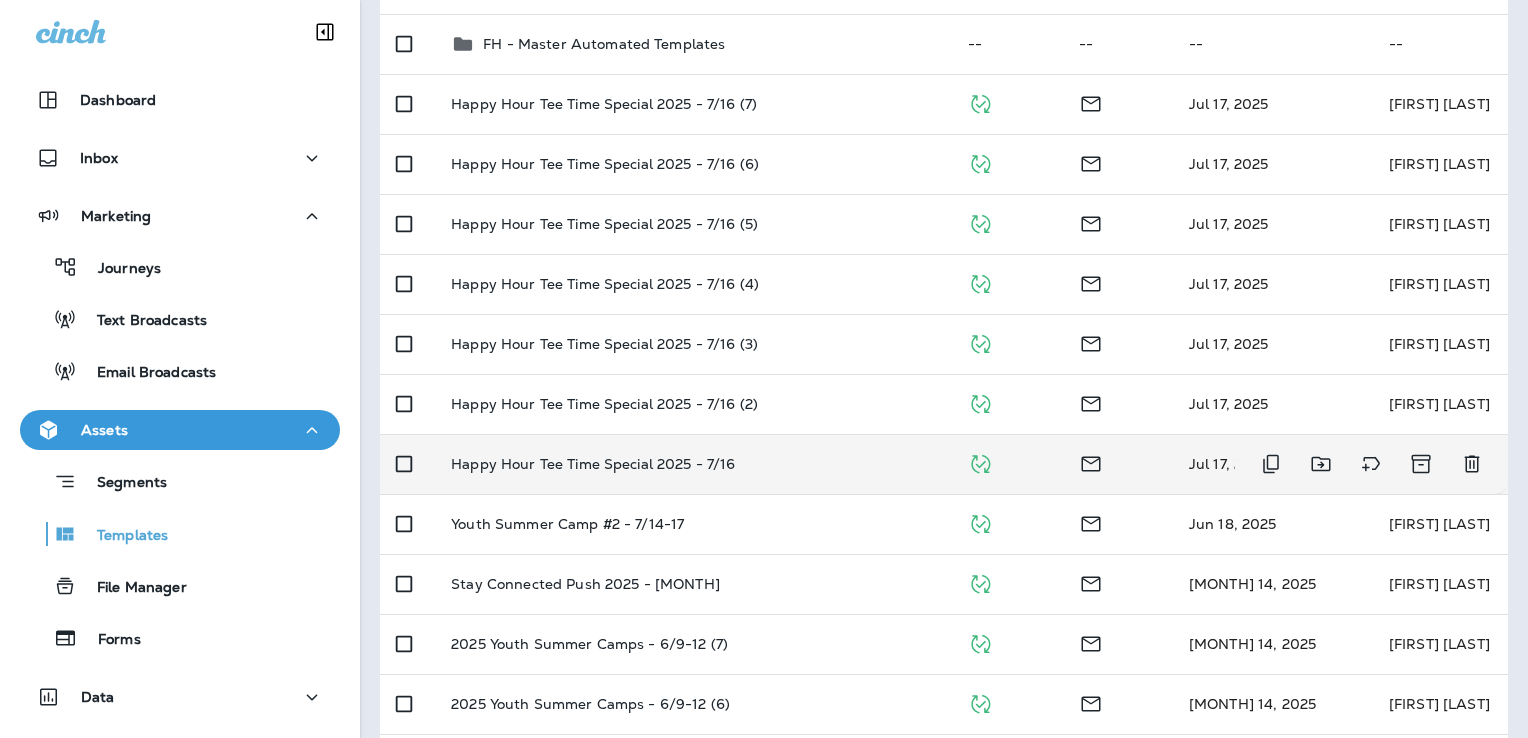 scroll, scrollTop: 400, scrollLeft: 0, axis: vertical 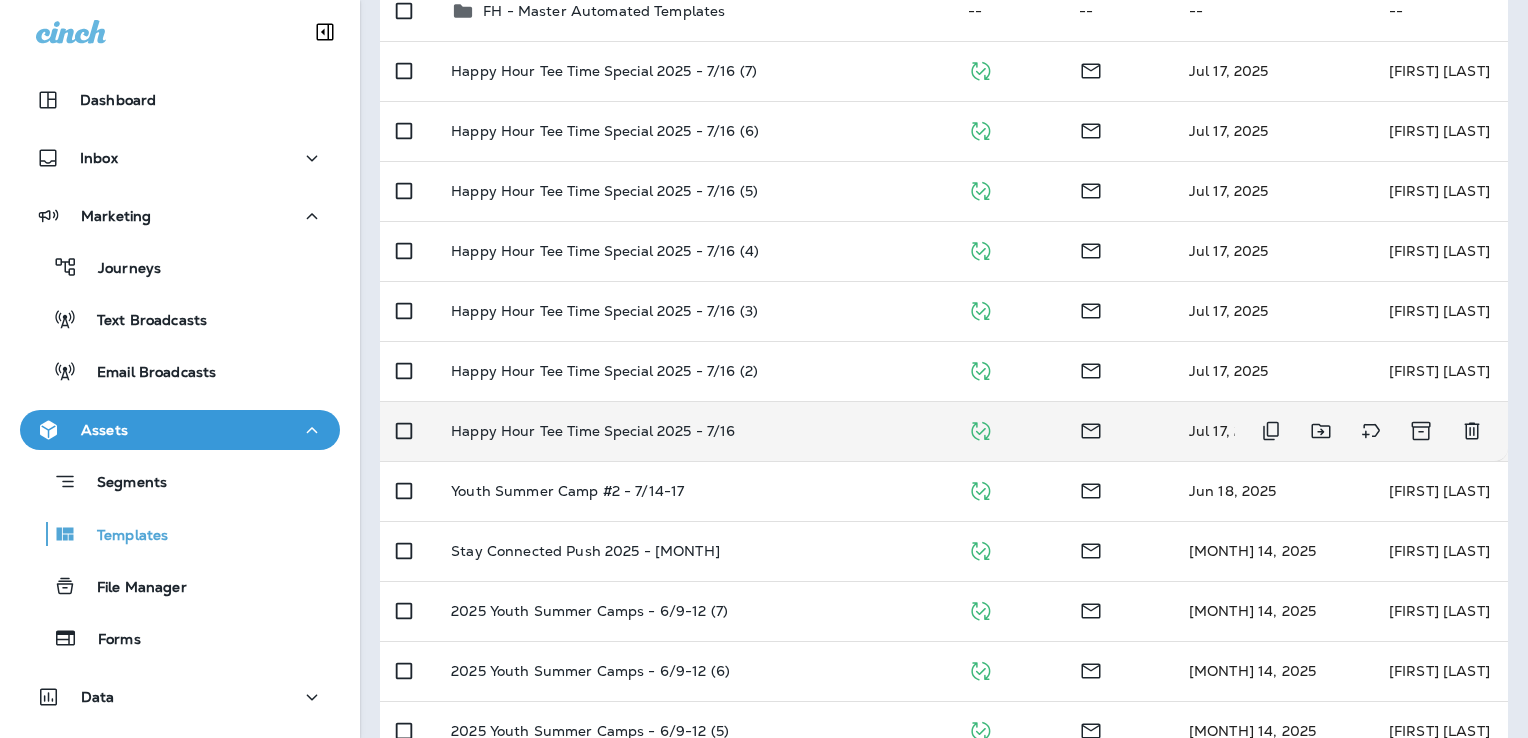 click on "Happy Hour Tee Time Special 2025 - 7/16" at bounding box center [693, 431] 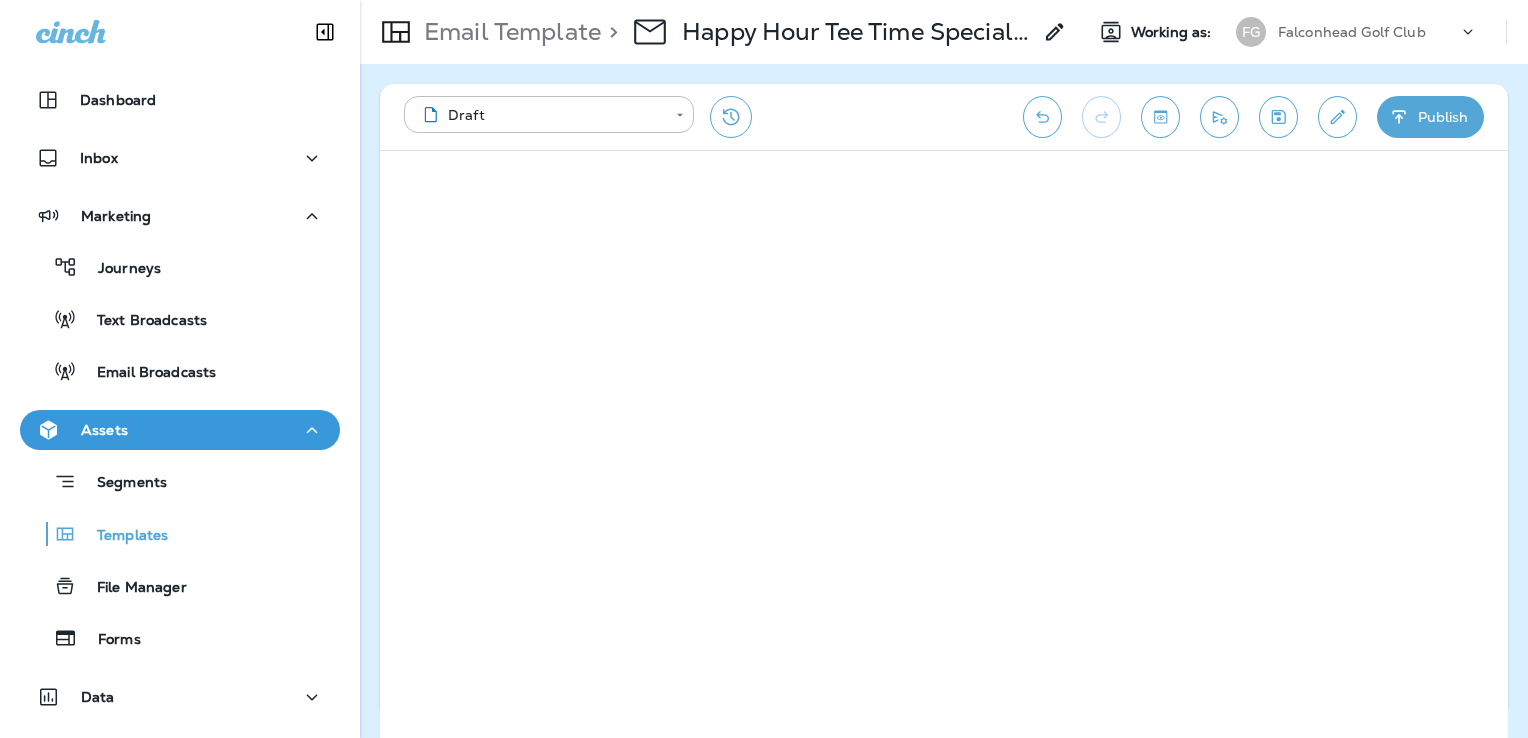 click at bounding box center [1337, 117] 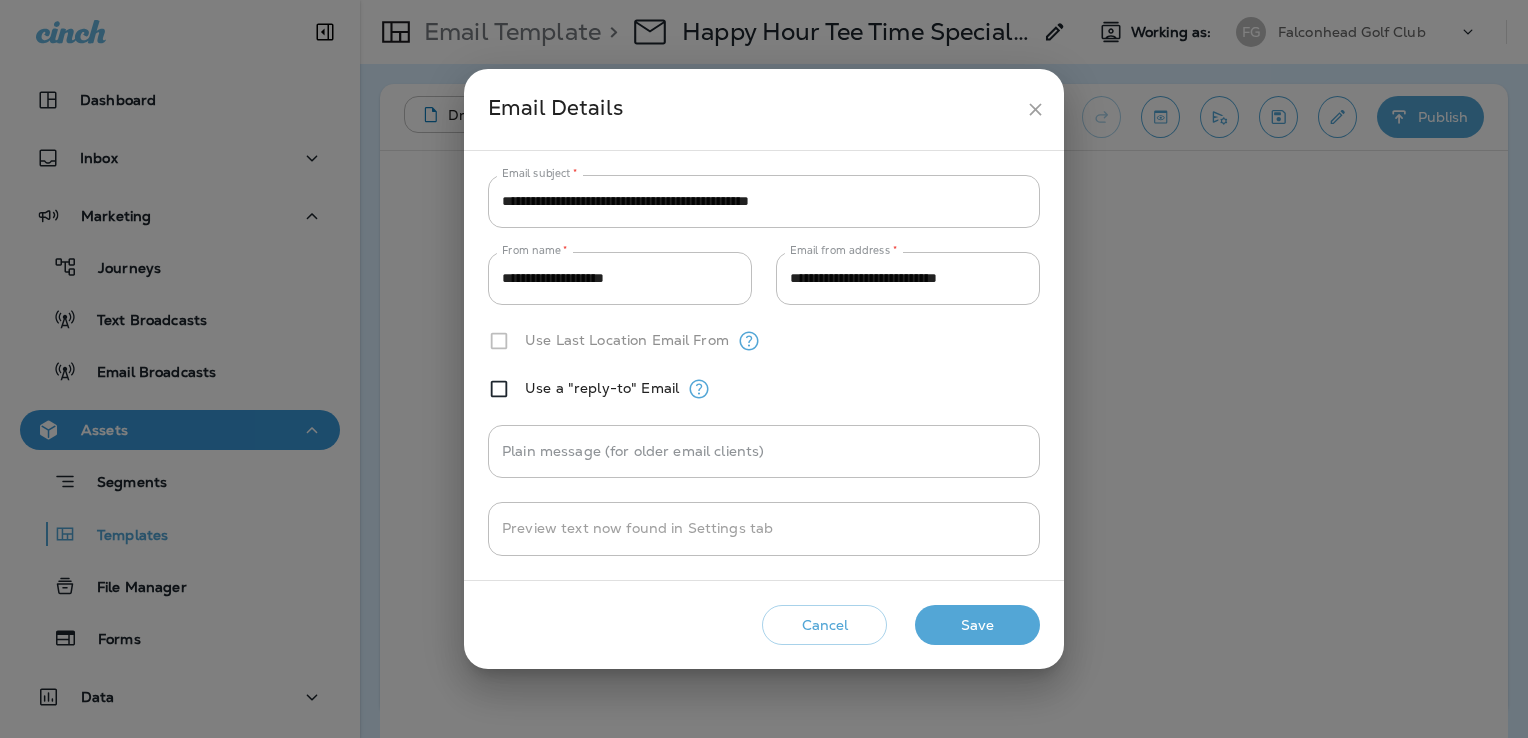 click 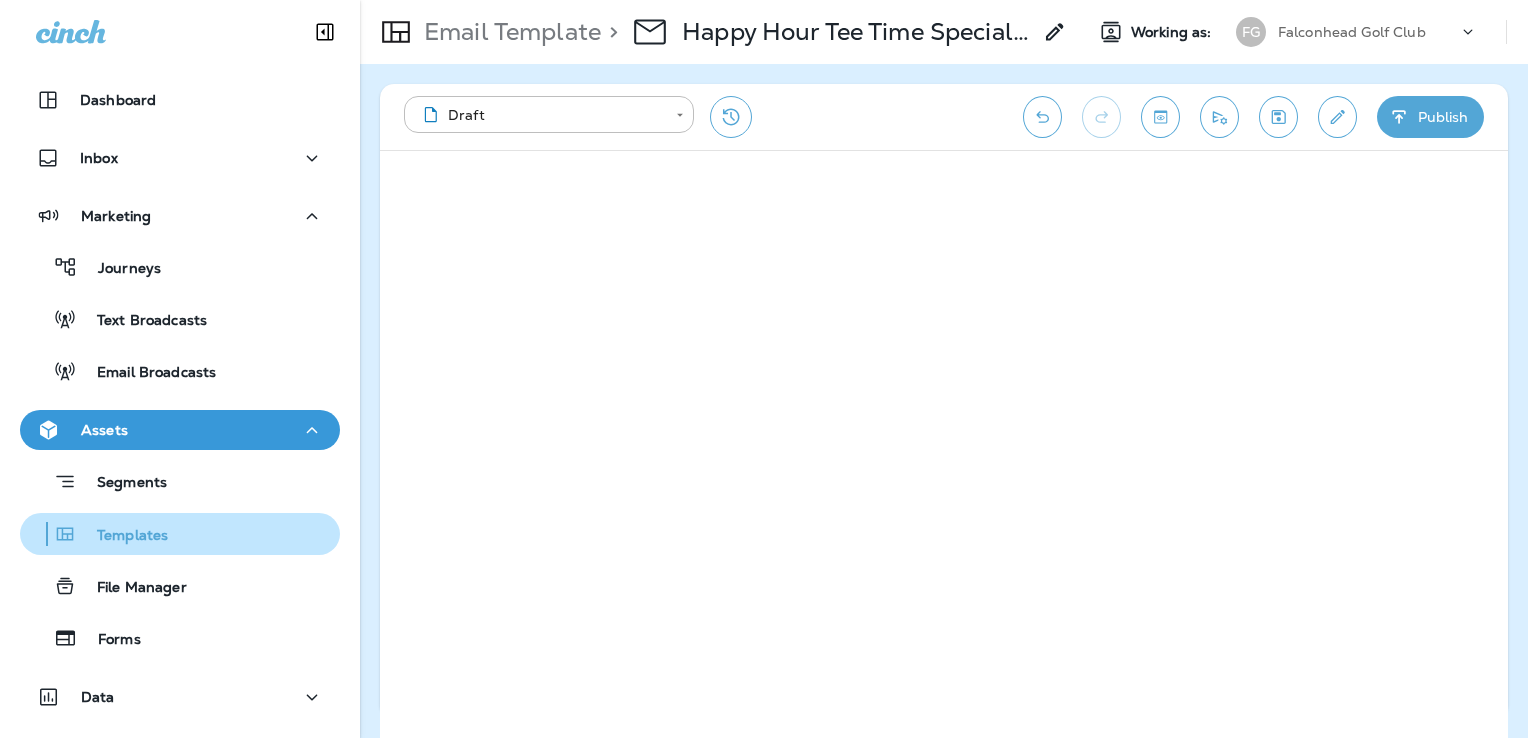 click on "Templates" at bounding box center [180, 534] 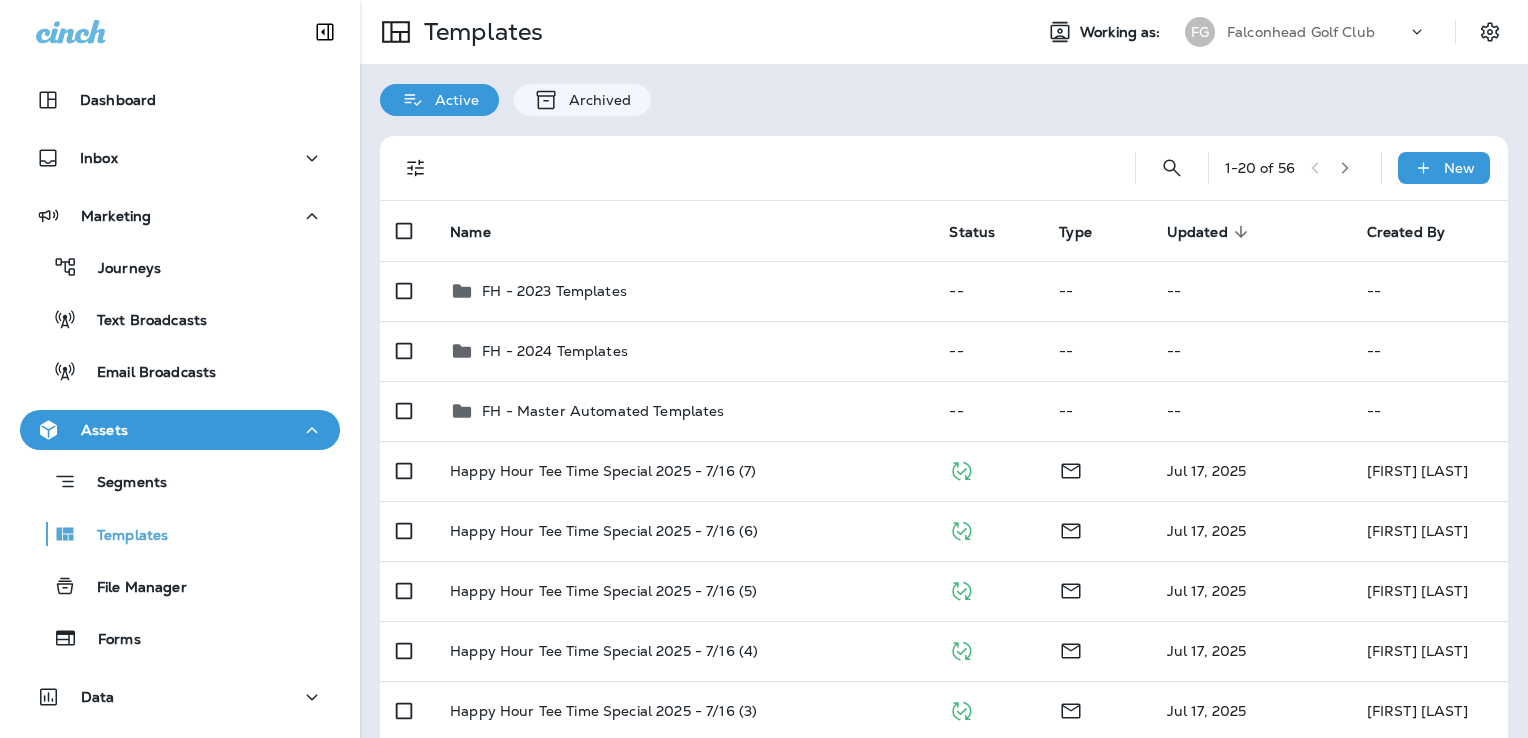 click on "Falconhead Golf Club" at bounding box center (1301, 32) 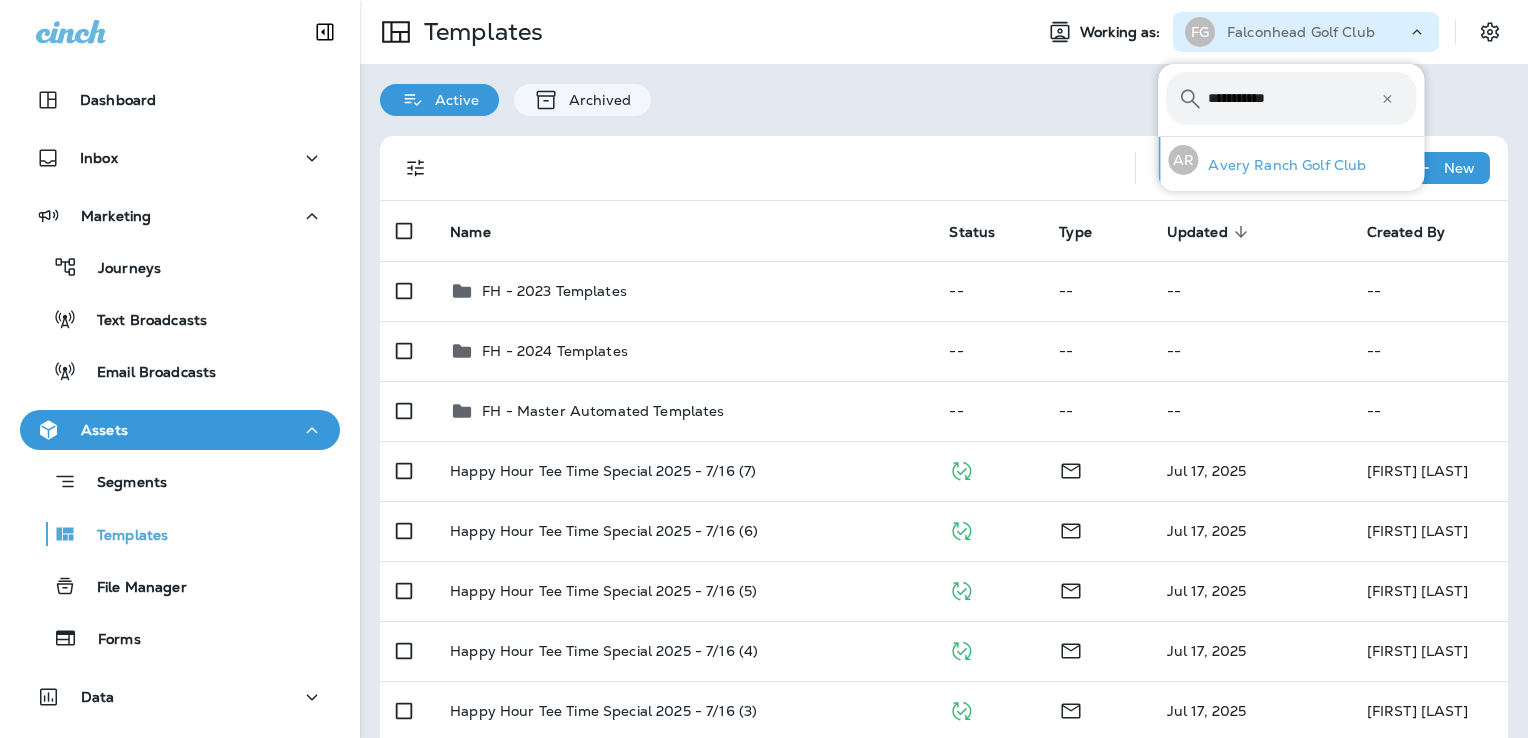 type on "**********" 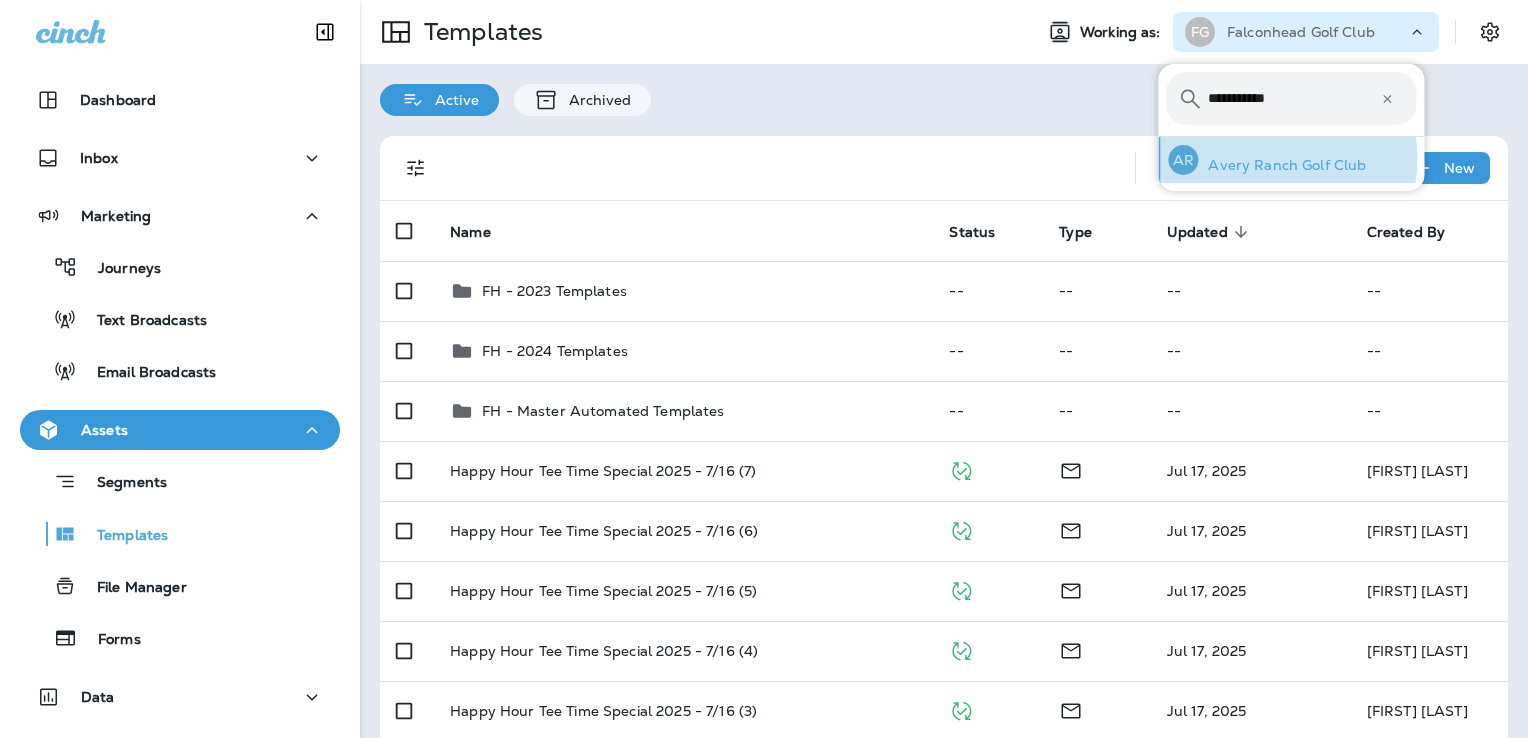 click on "Avery Ranch Golf Club" at bounding box center (1282, 165) 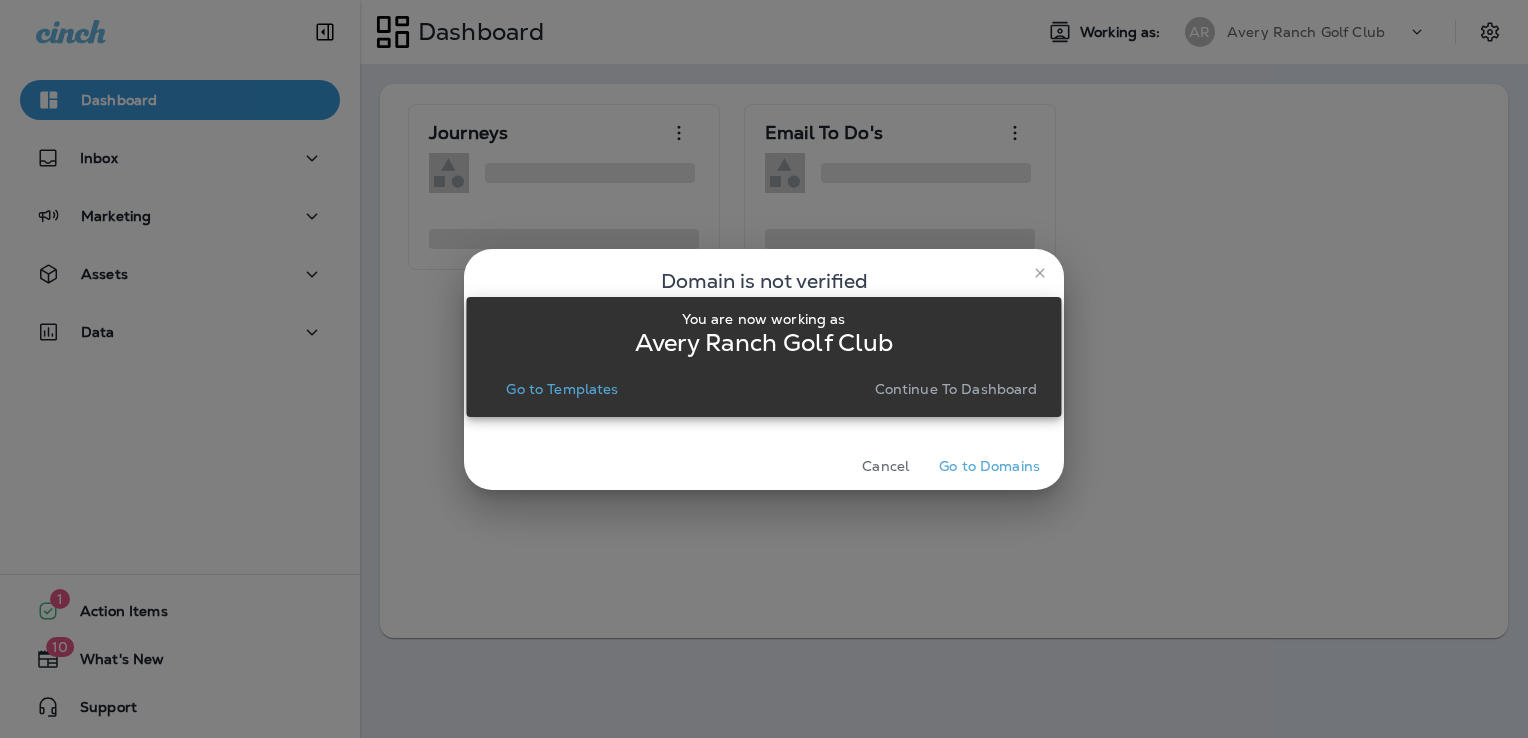 click on "Go to Templates" at bounding box center (562, 389) 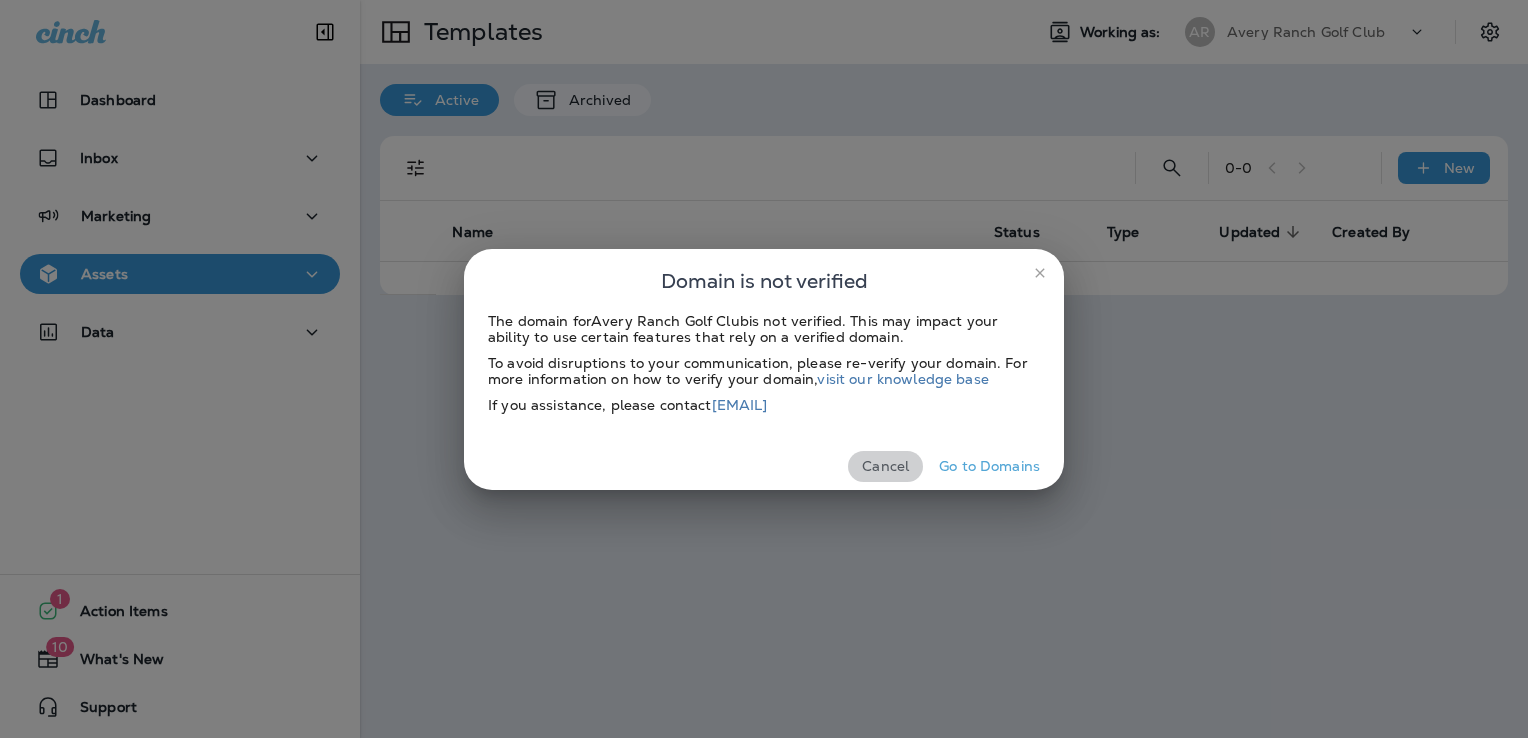 click on "Cancel" at bounding box center [885, 466] 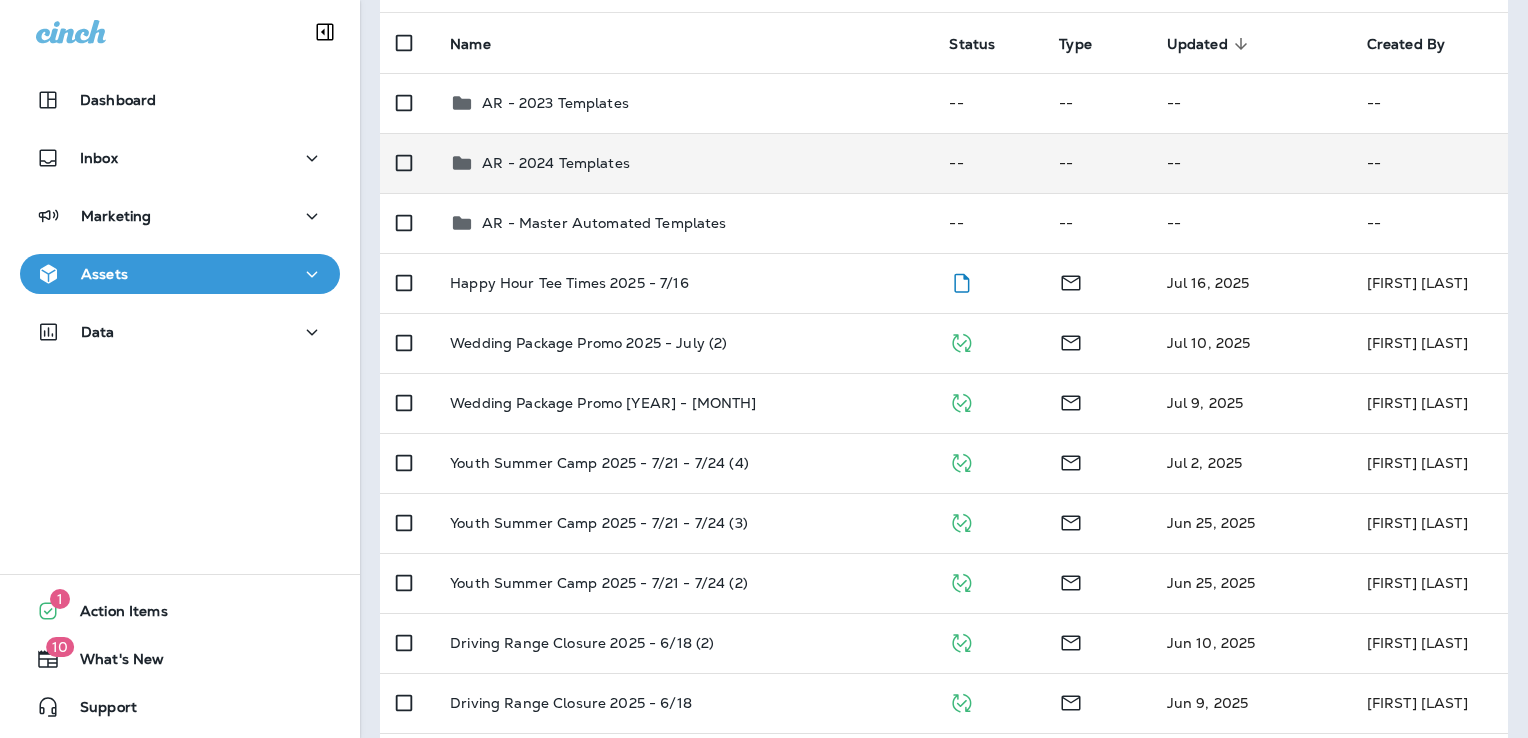 scroll, scrollTop: 200, scrollLeft: 0, axis: vertical 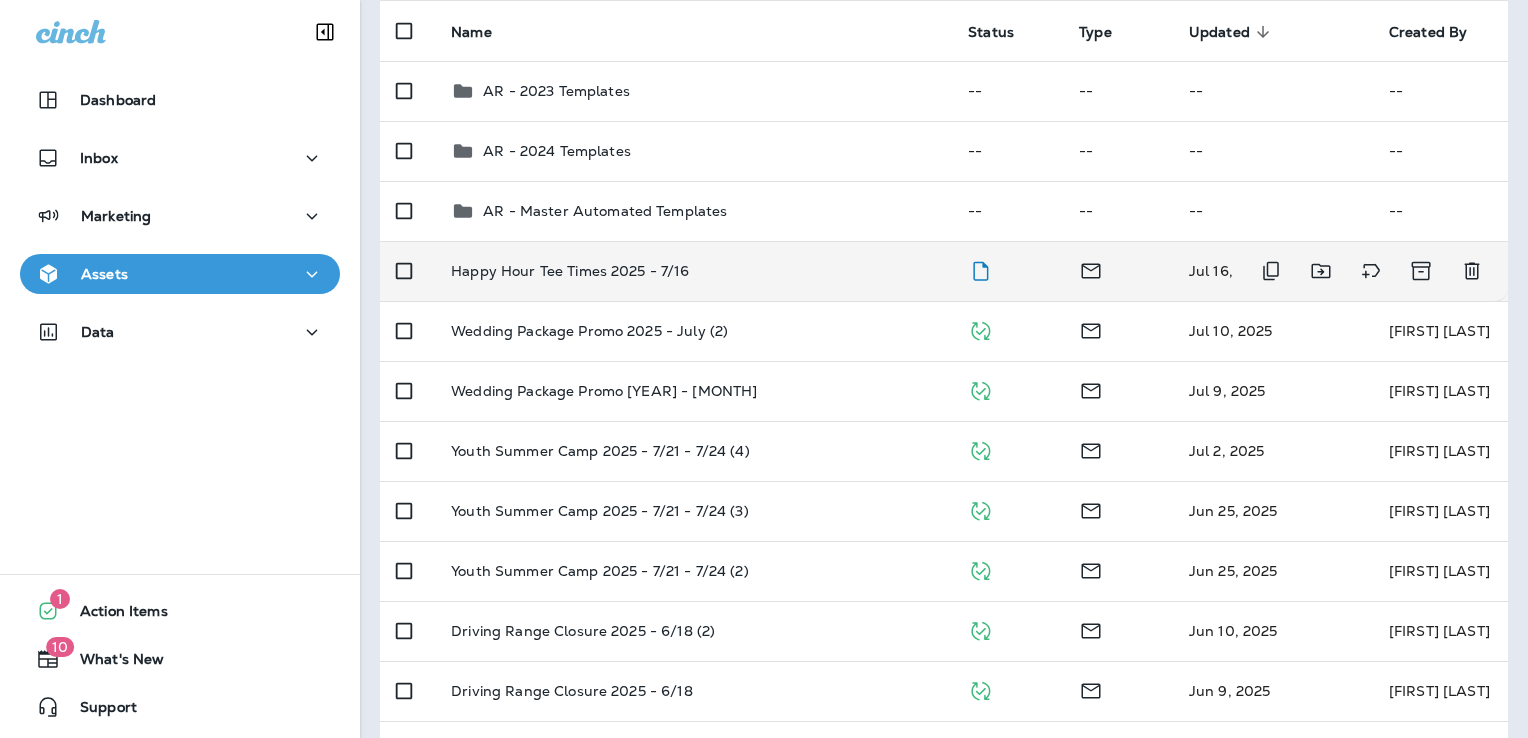 click on "Happy Hour Tee Times 2025 - 7/16" at bounding box center (693, 271) 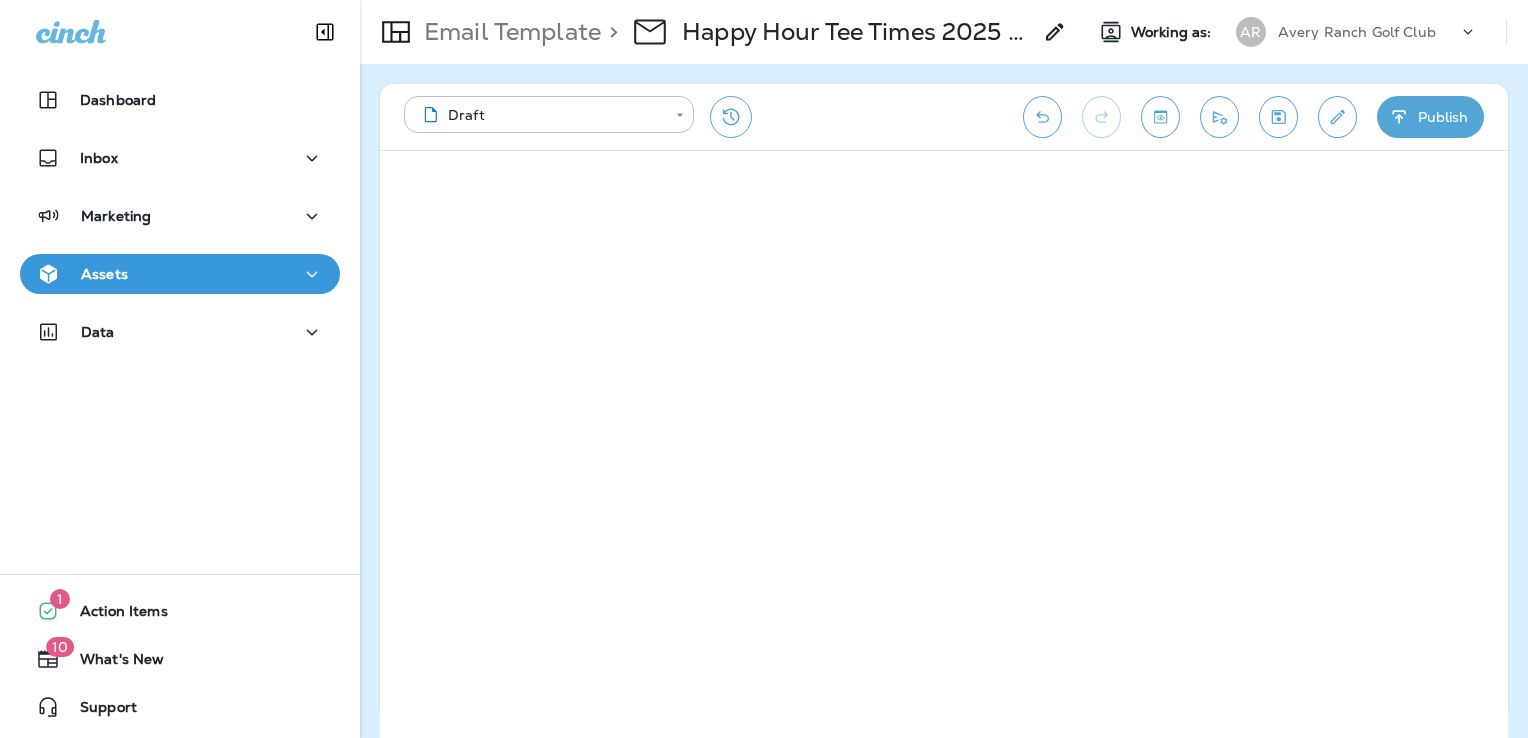 click 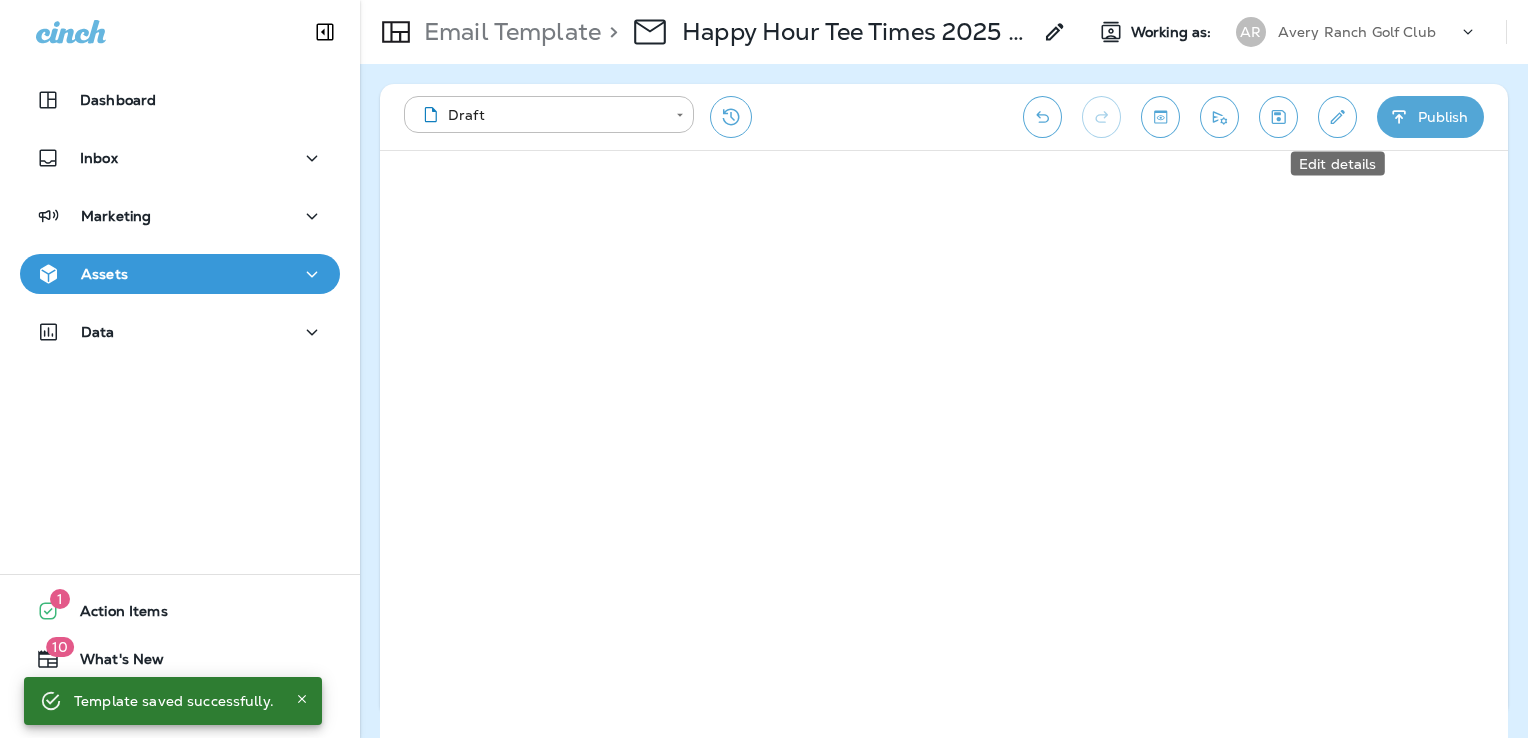 click 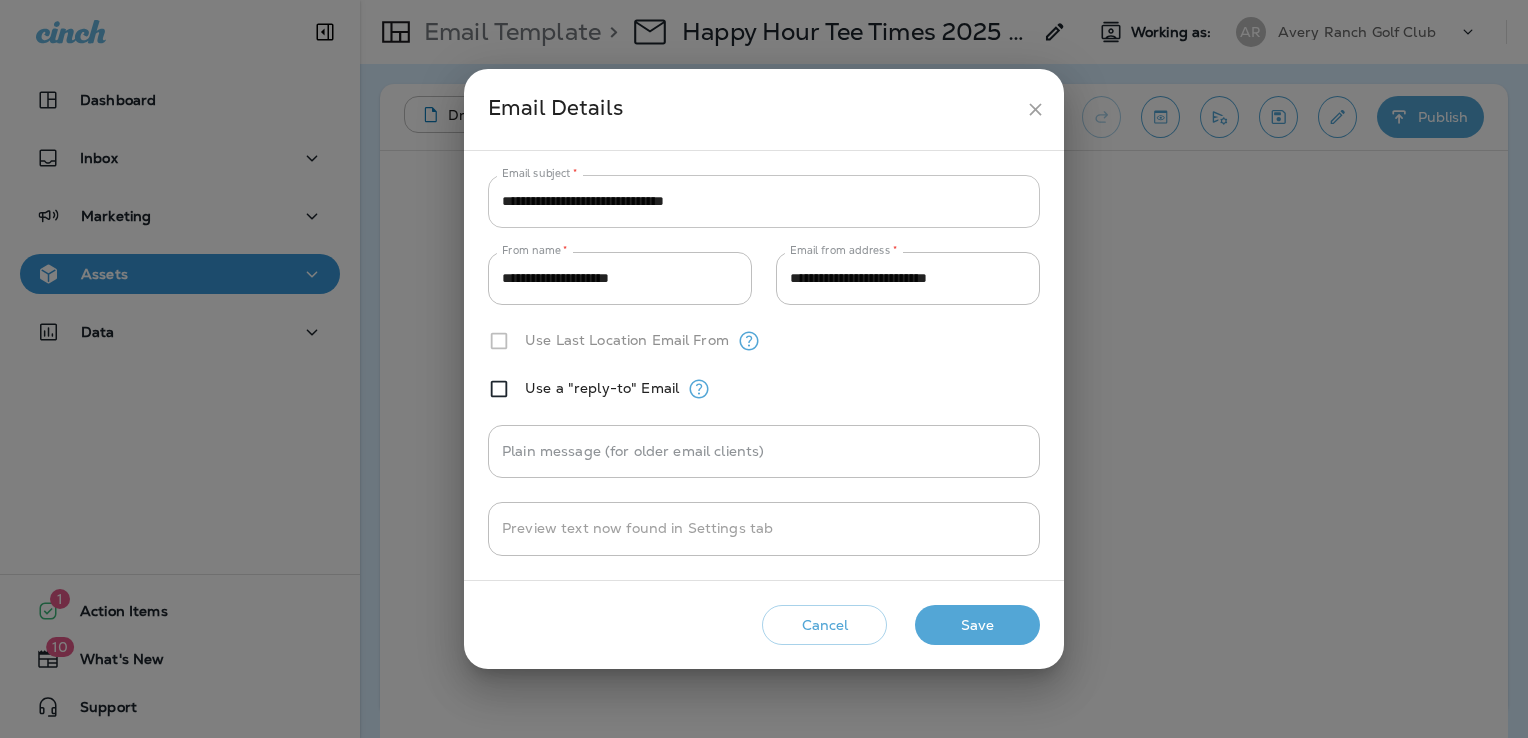 click on "**********" at bounding box center (764, 201) 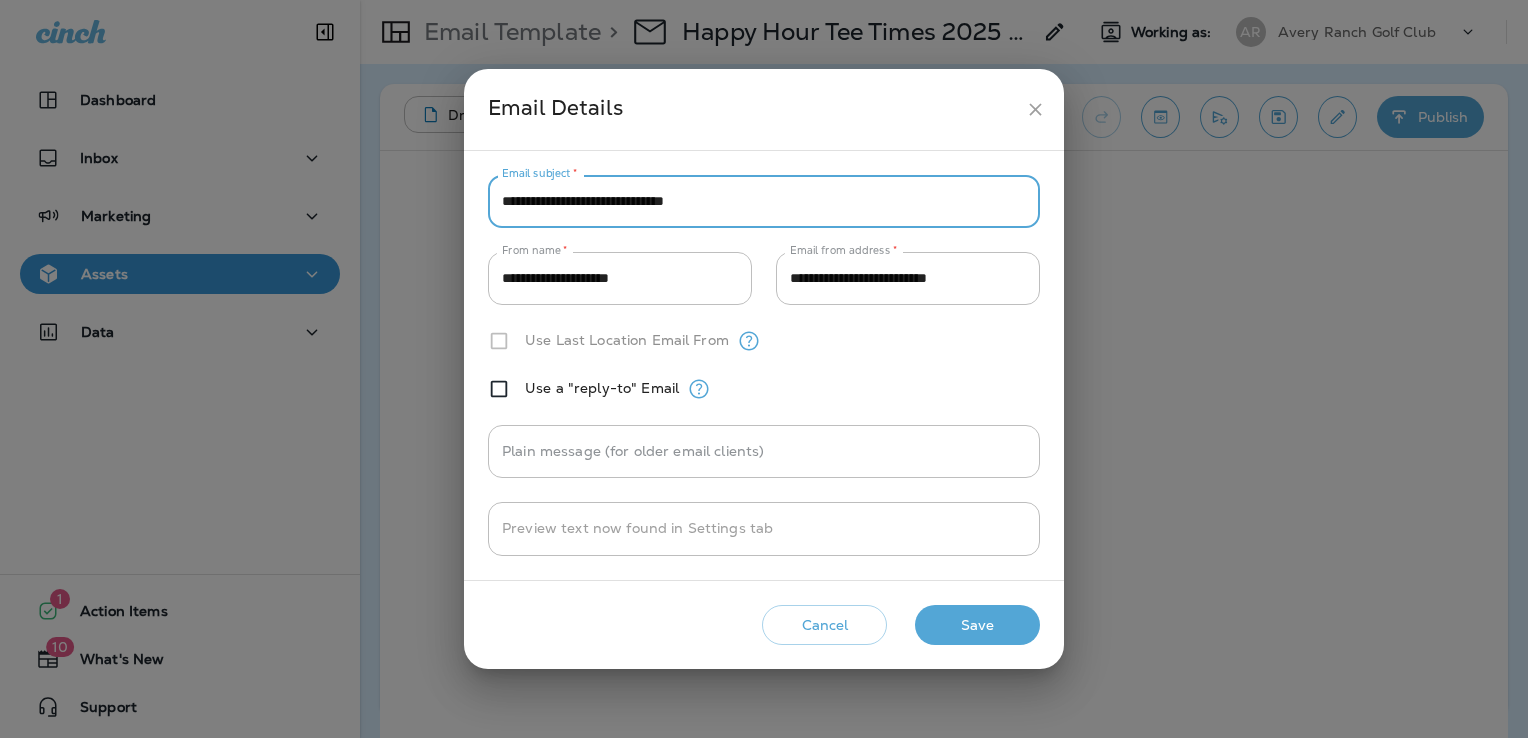 click on "**********" at bounding box center (764, 201) 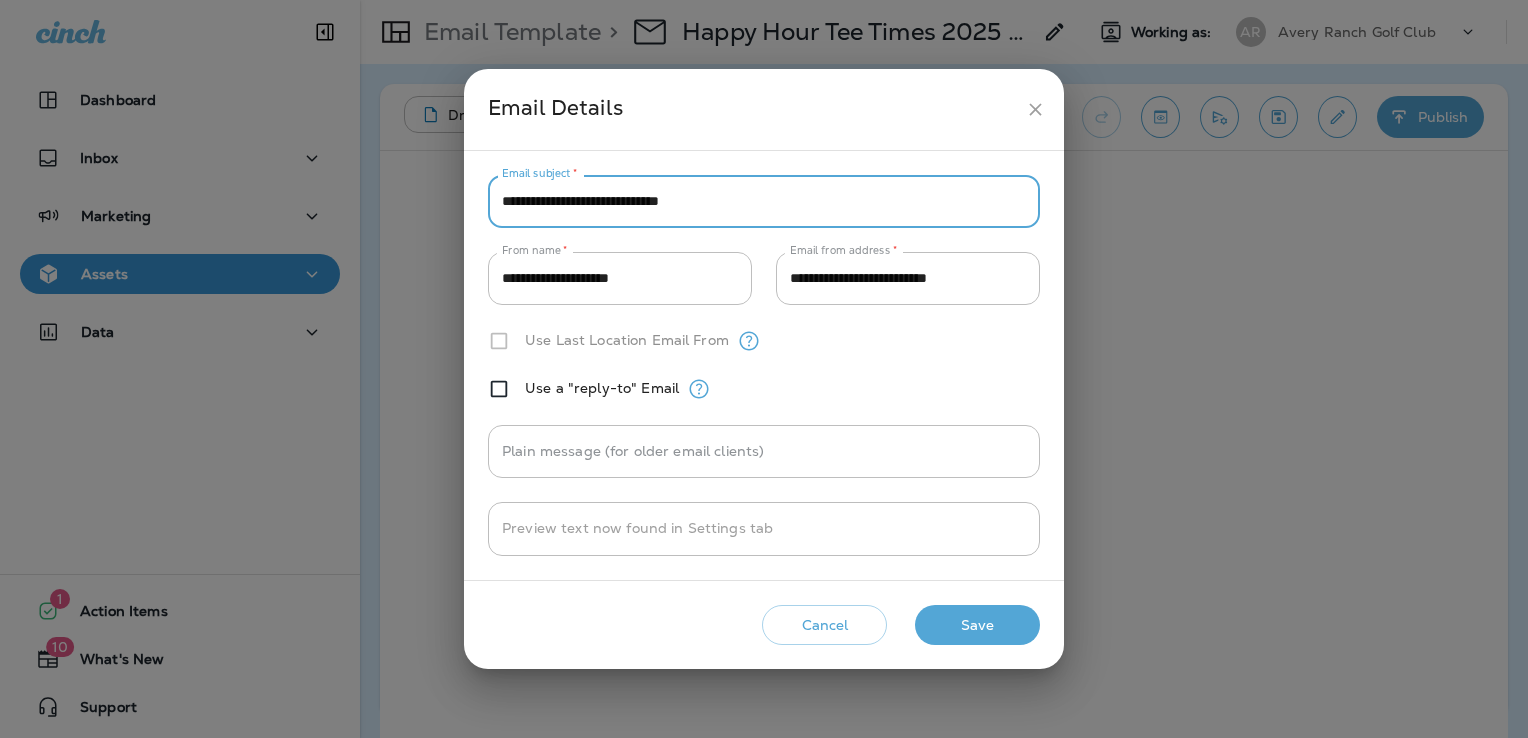 click on "**********" at bounding box center (764, 201) 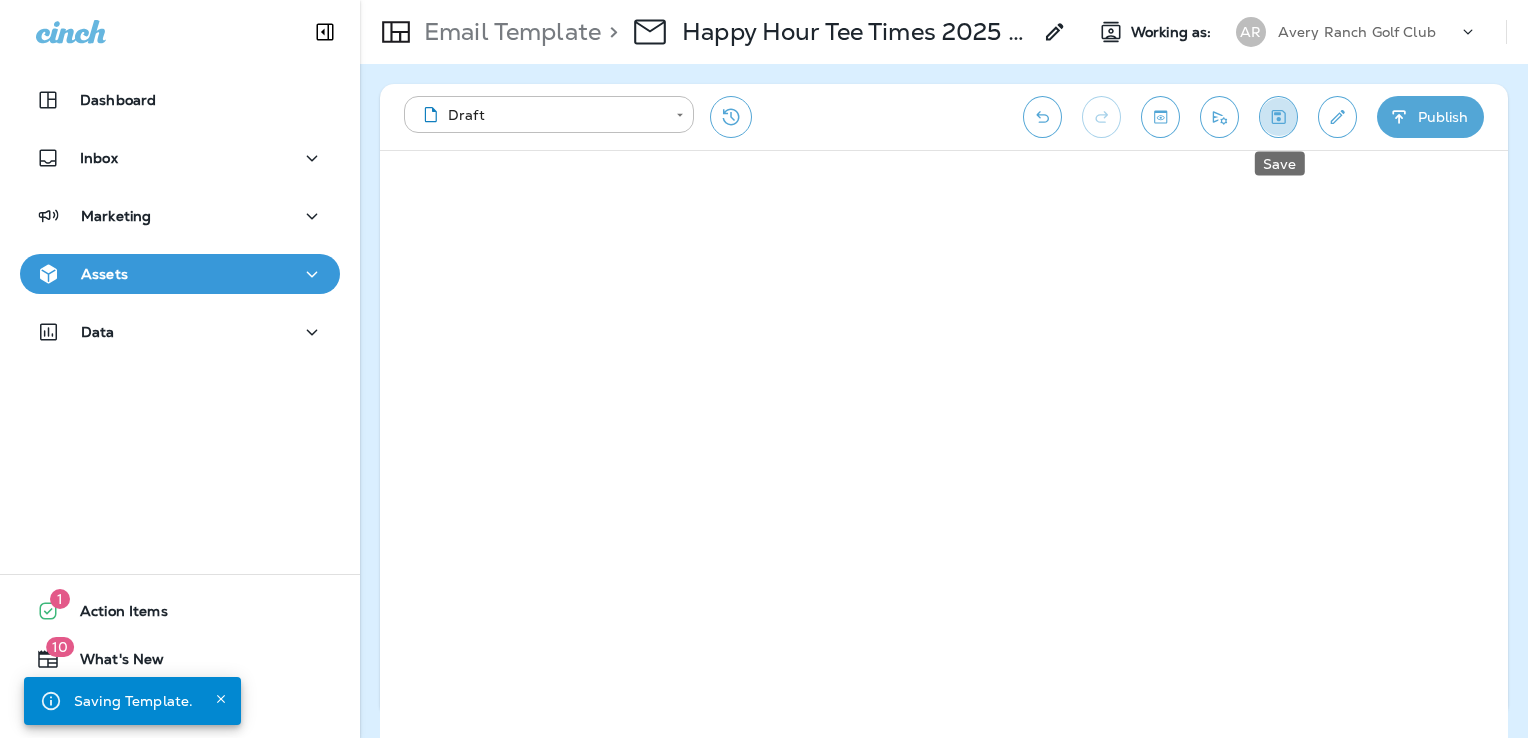 click 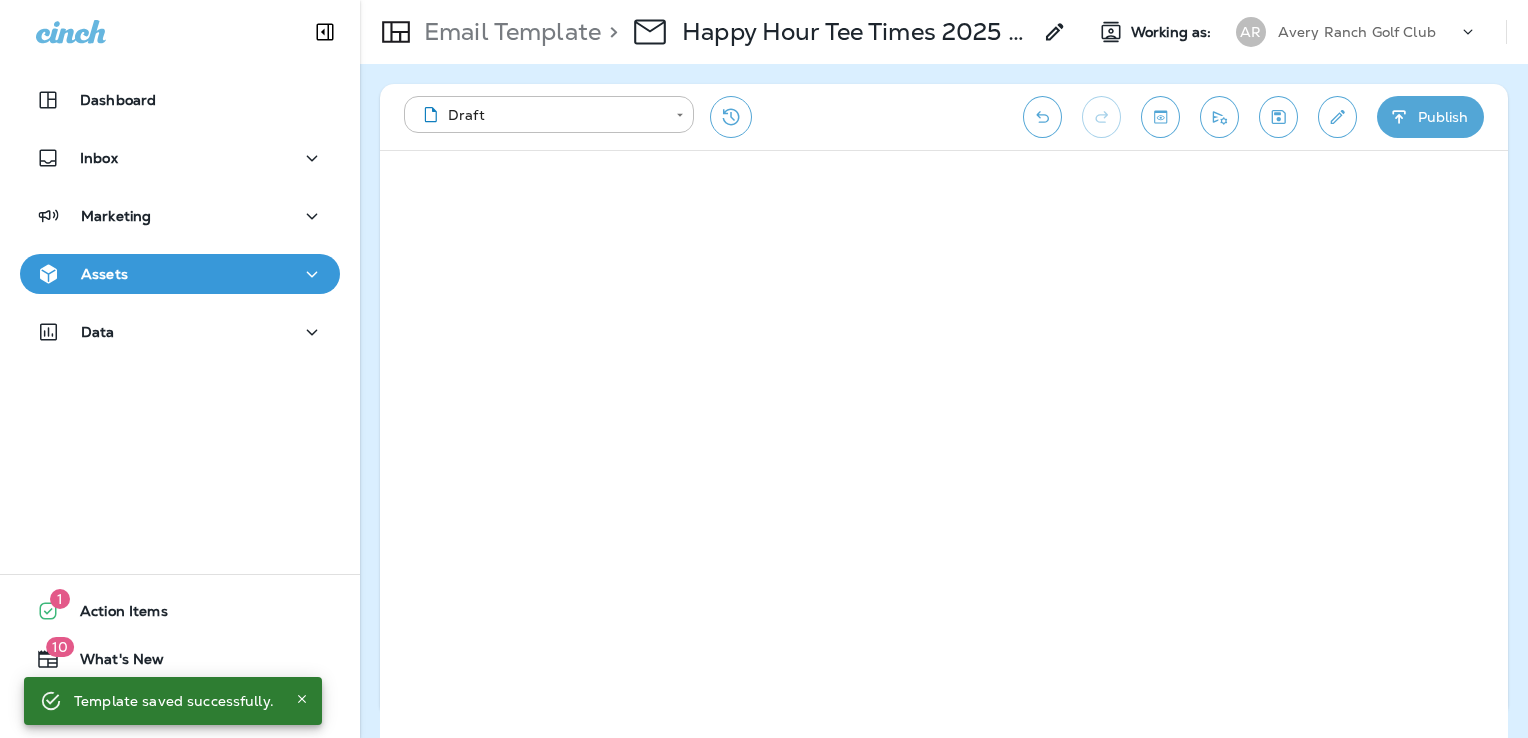click 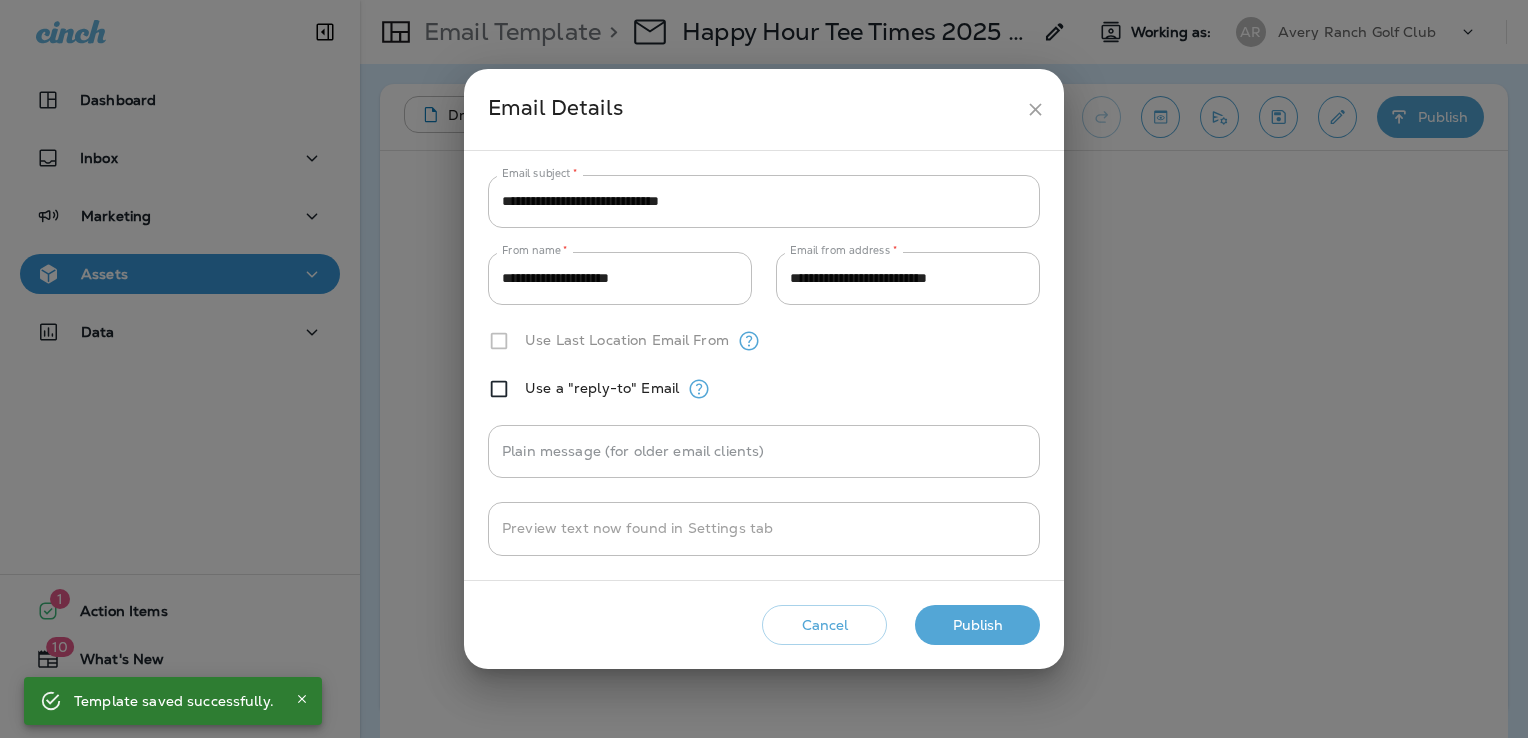 click 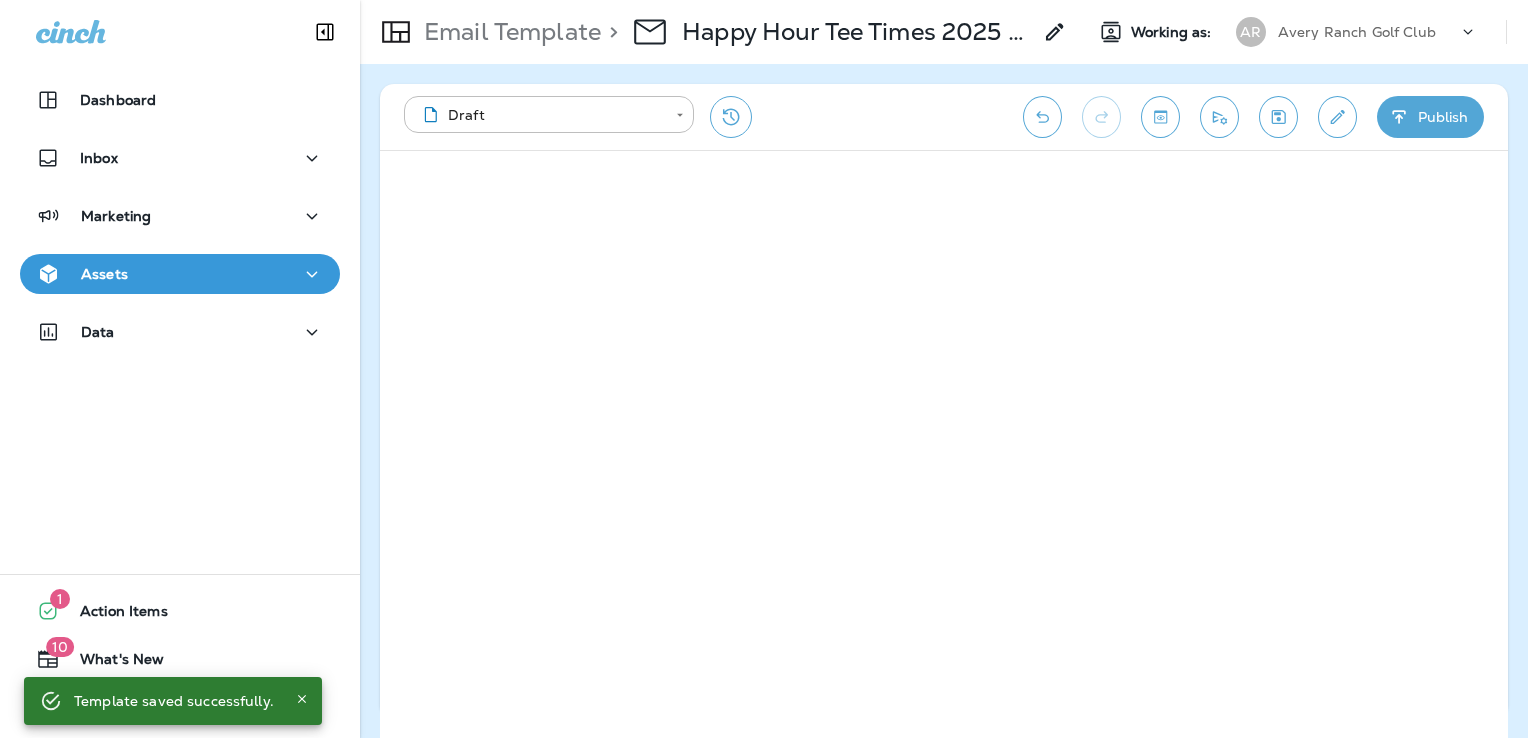 click on "Happy Hour Tee Times 2025 - 7/16" at bounding box center (856, 32) 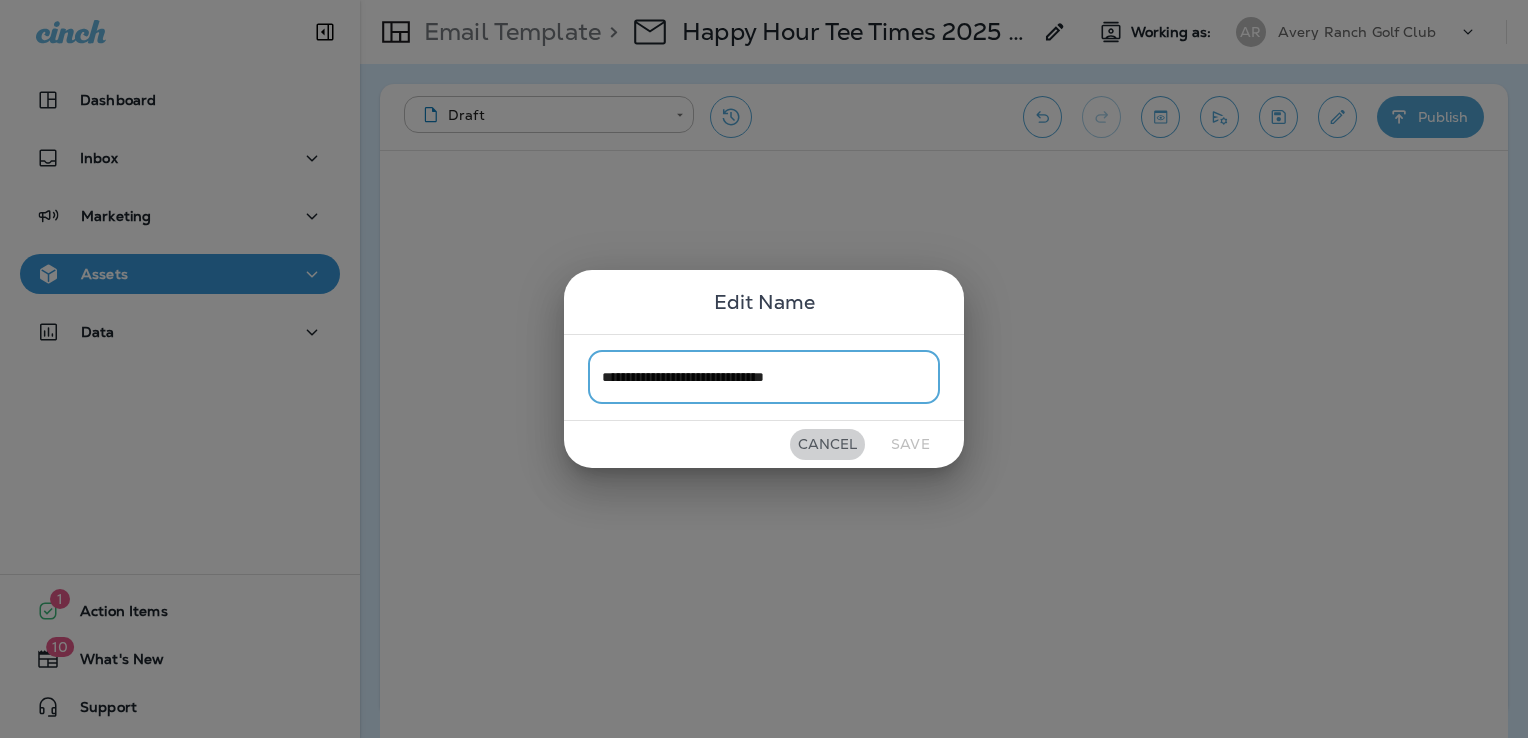 click on "Cancel" at bounding box center (827, 444) 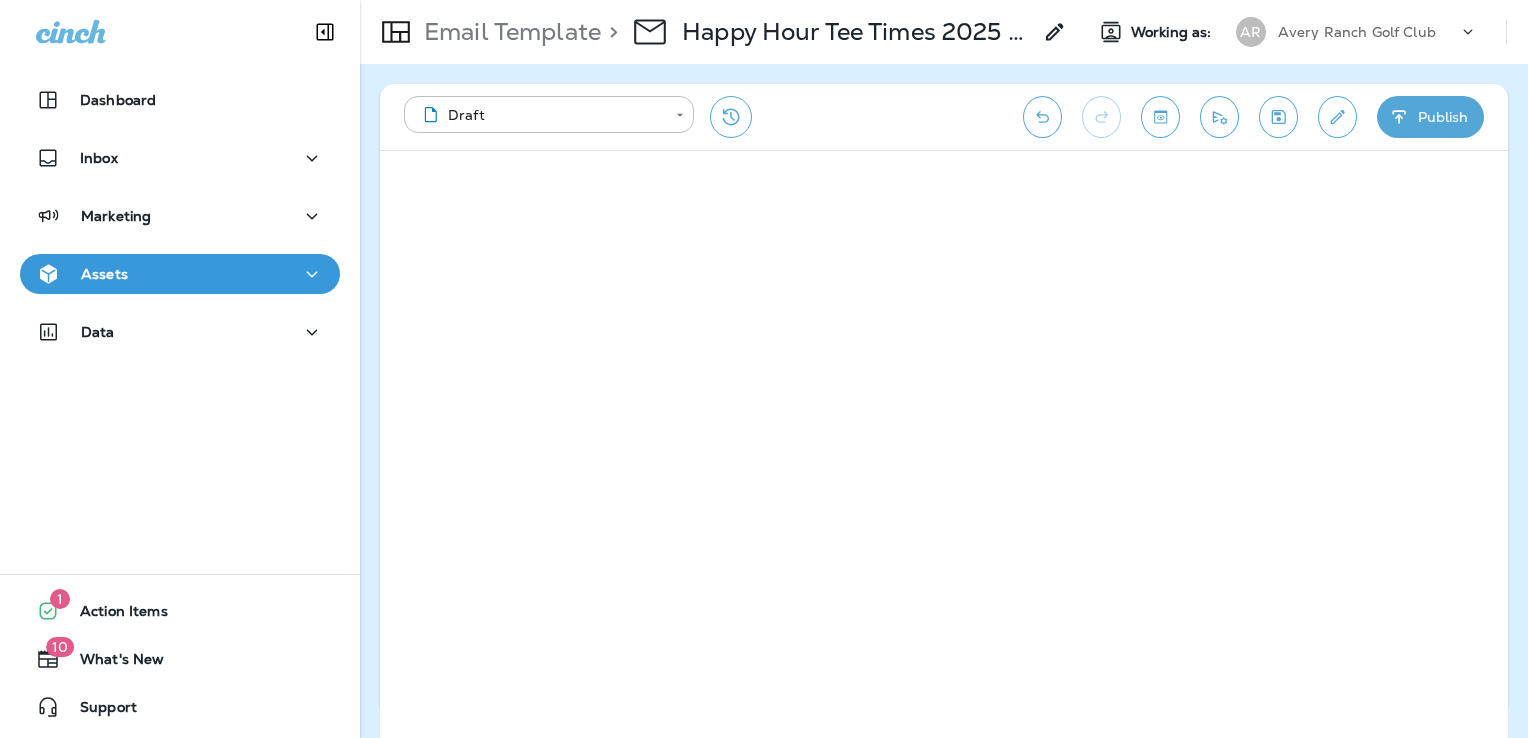 click 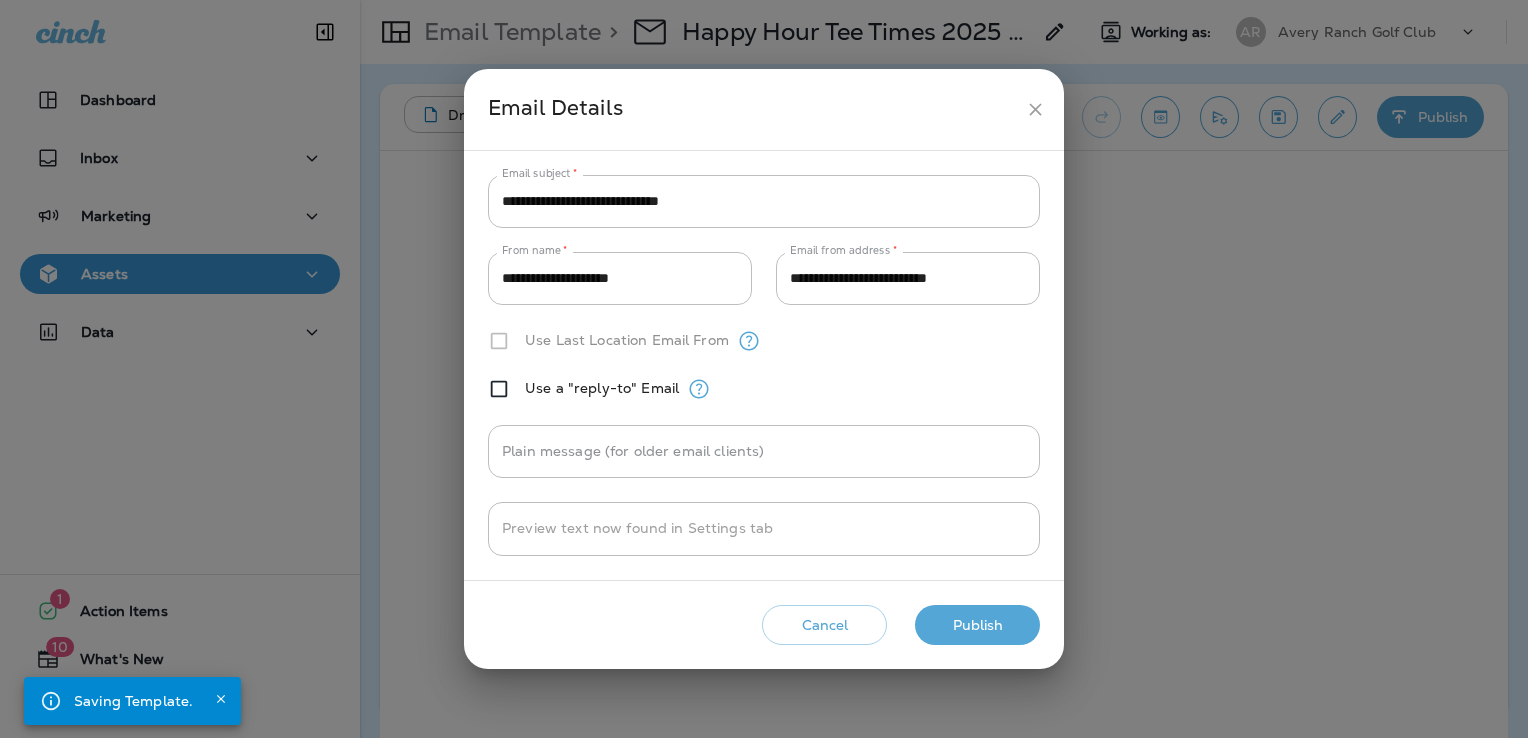 click on "Publish" at bounding box center [977, 625] 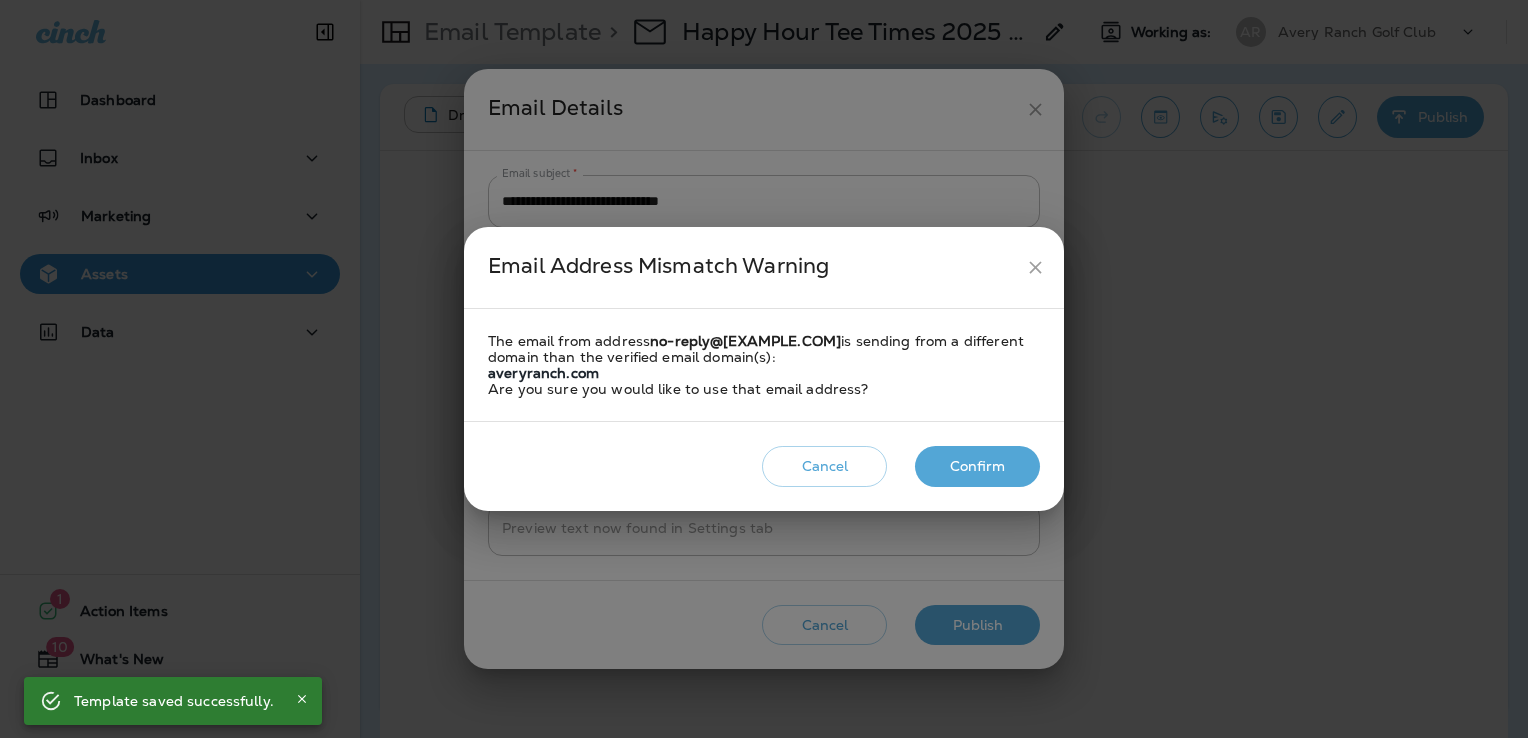 click on "Confirm" at bounding box center [977, 466] 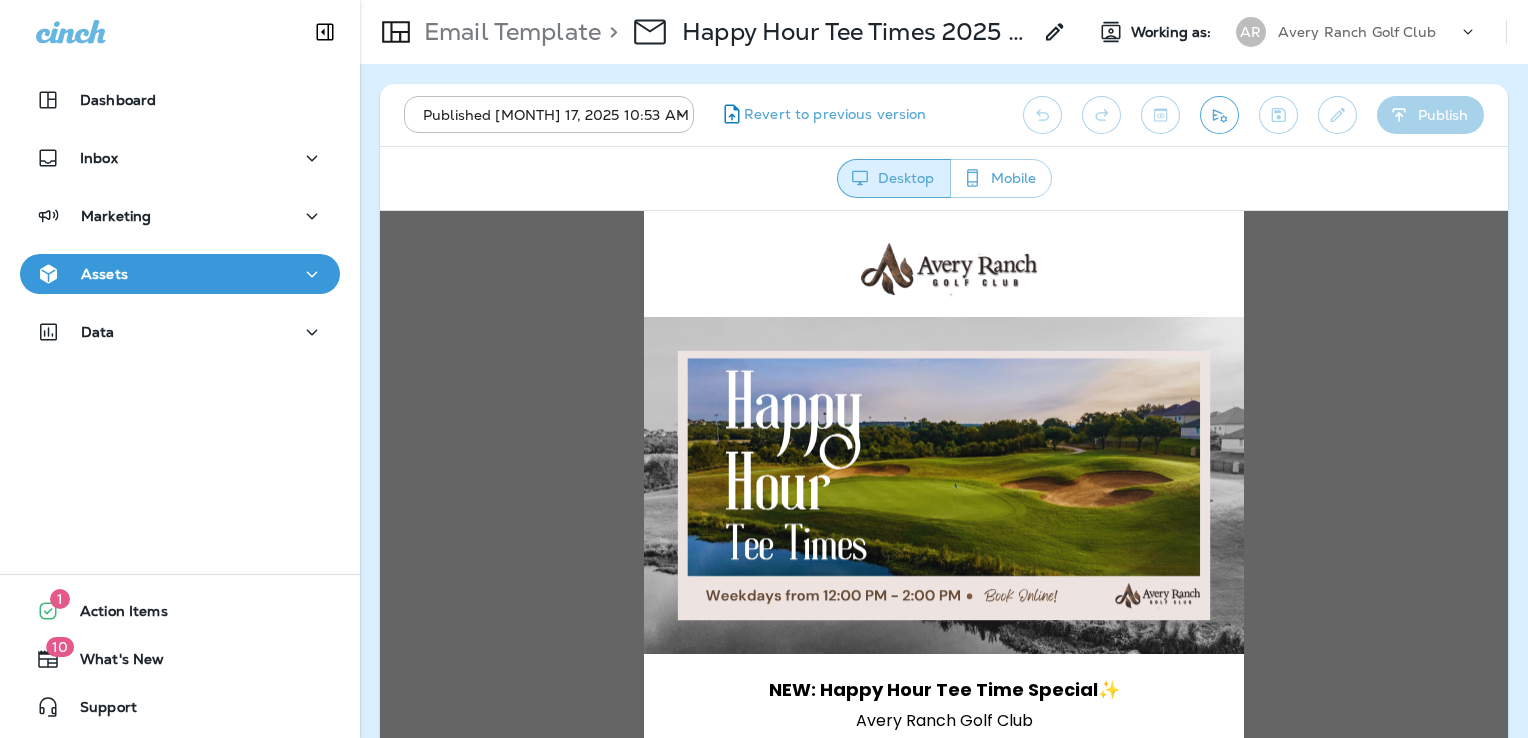 scroll, scrollTop: 0, scrollLeft: 0, axis: both 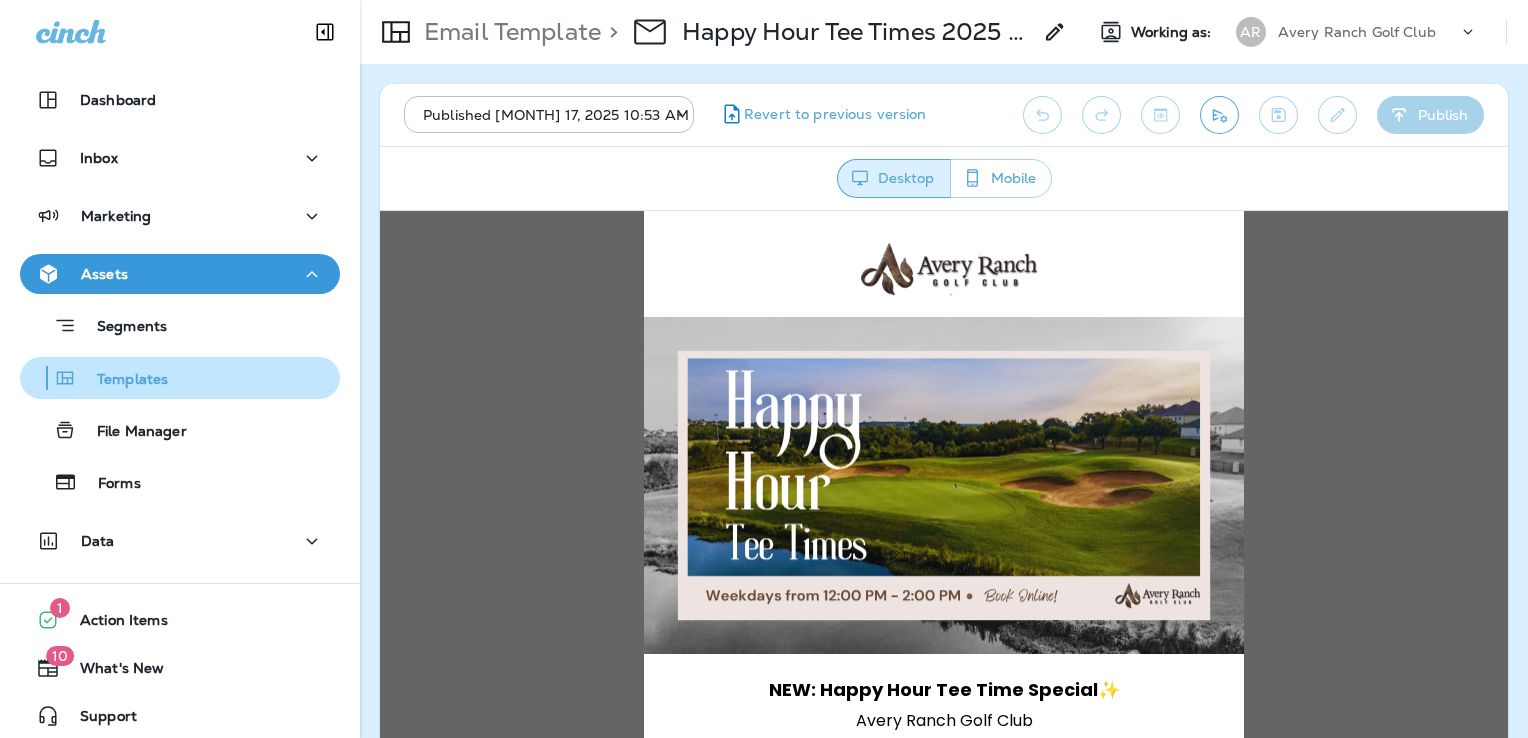 click on "Templates" at bounding box center (180, 378) 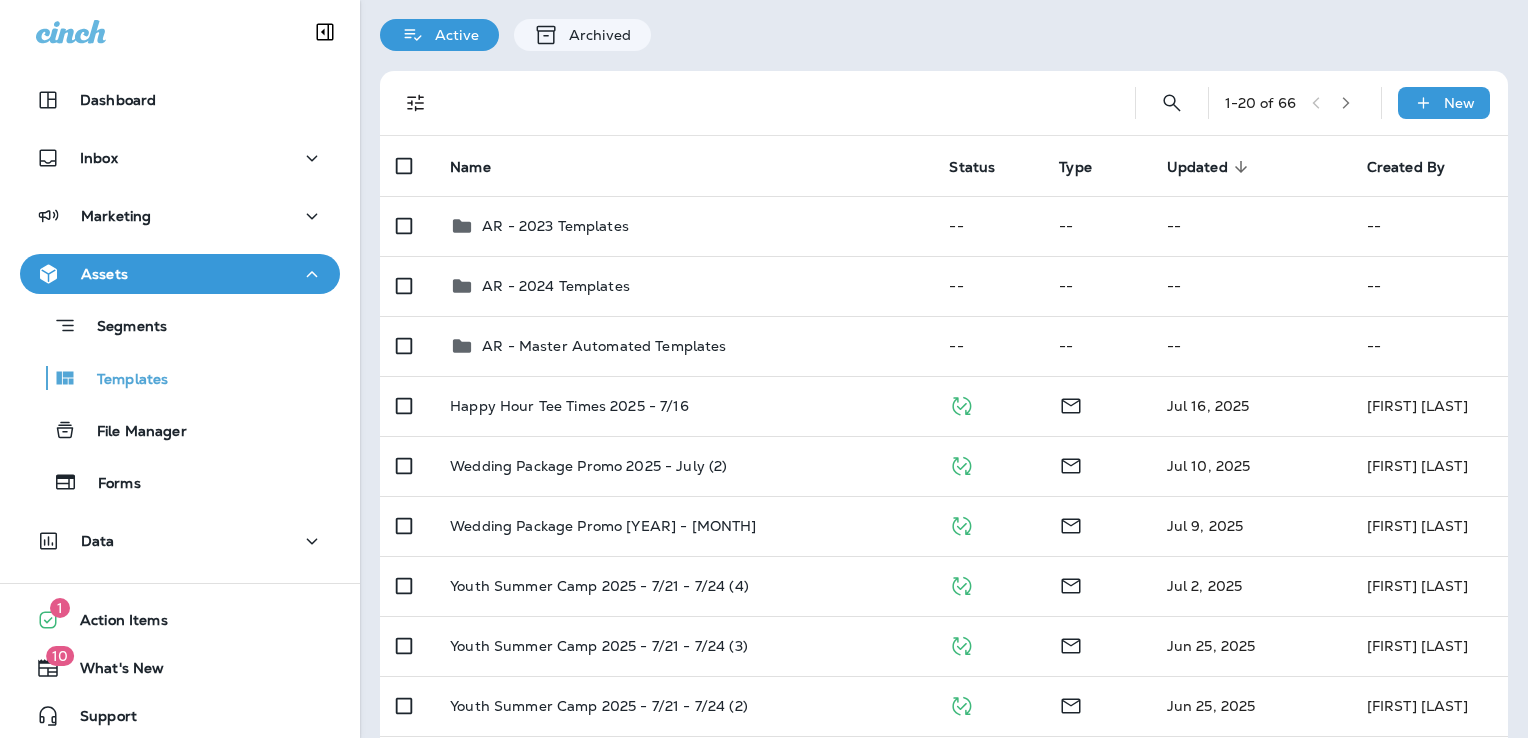 scroll, scrollTop: 200, scrollLeft: 0, axis: vertical 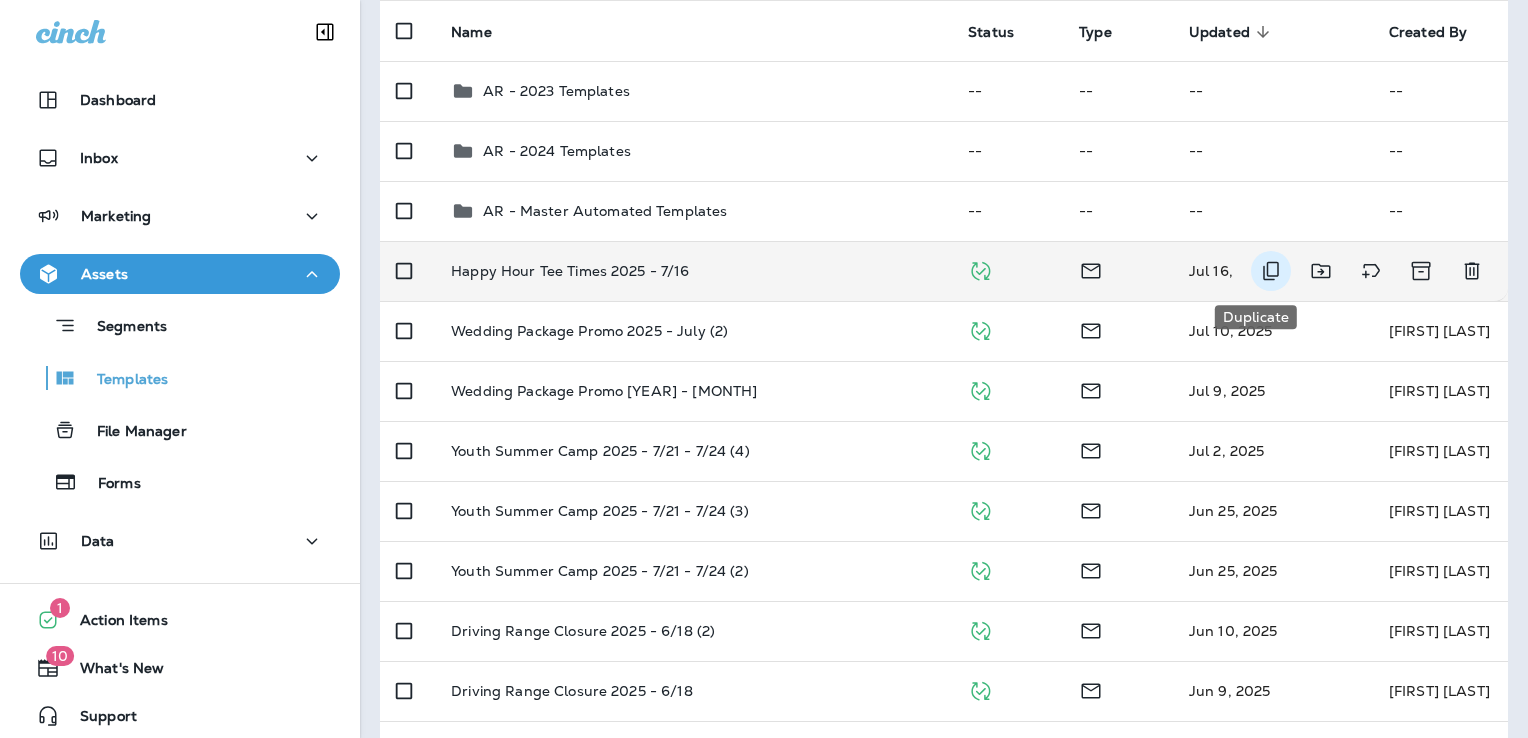 click at bounding box center (1271, 271) 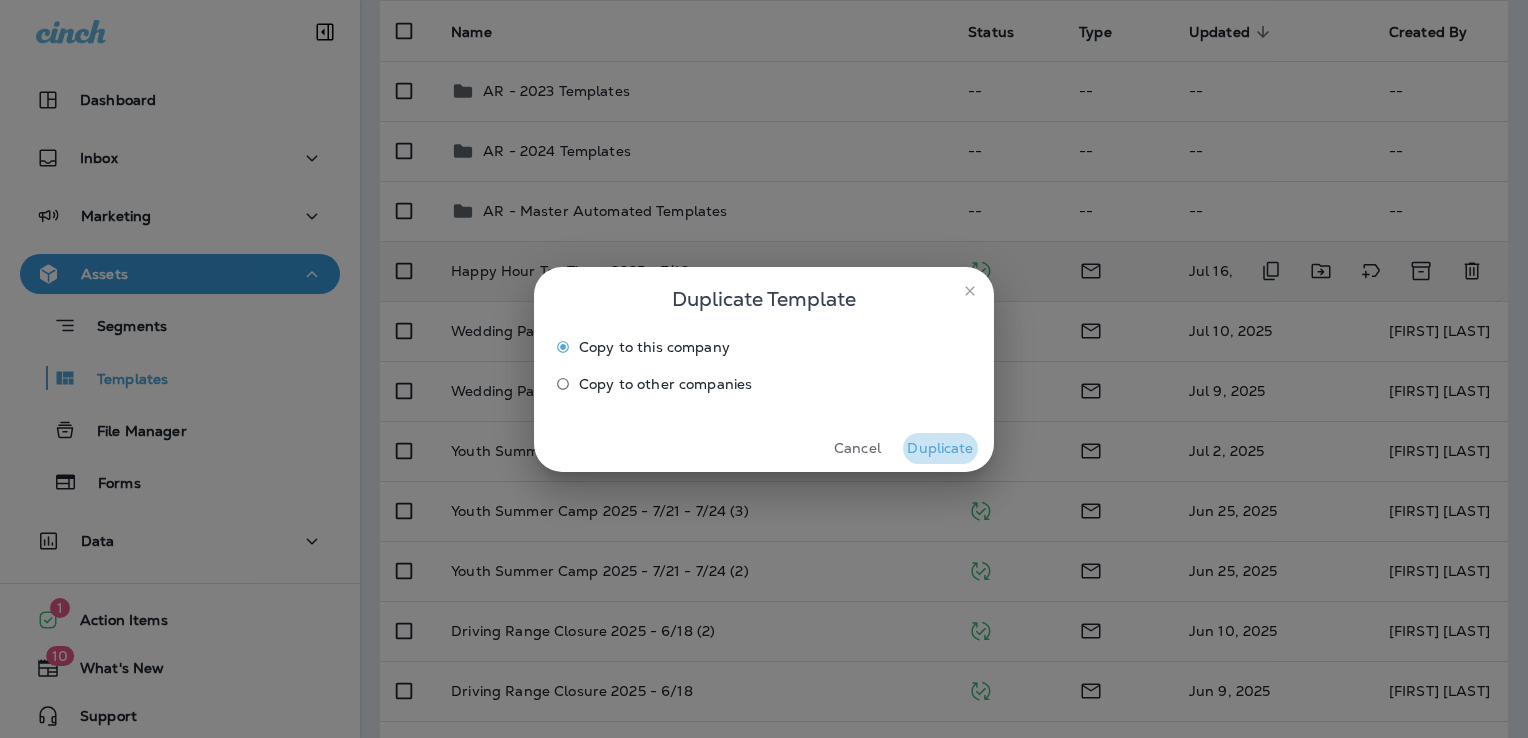 click on "Duplicate" at bounding box center (940, 448) 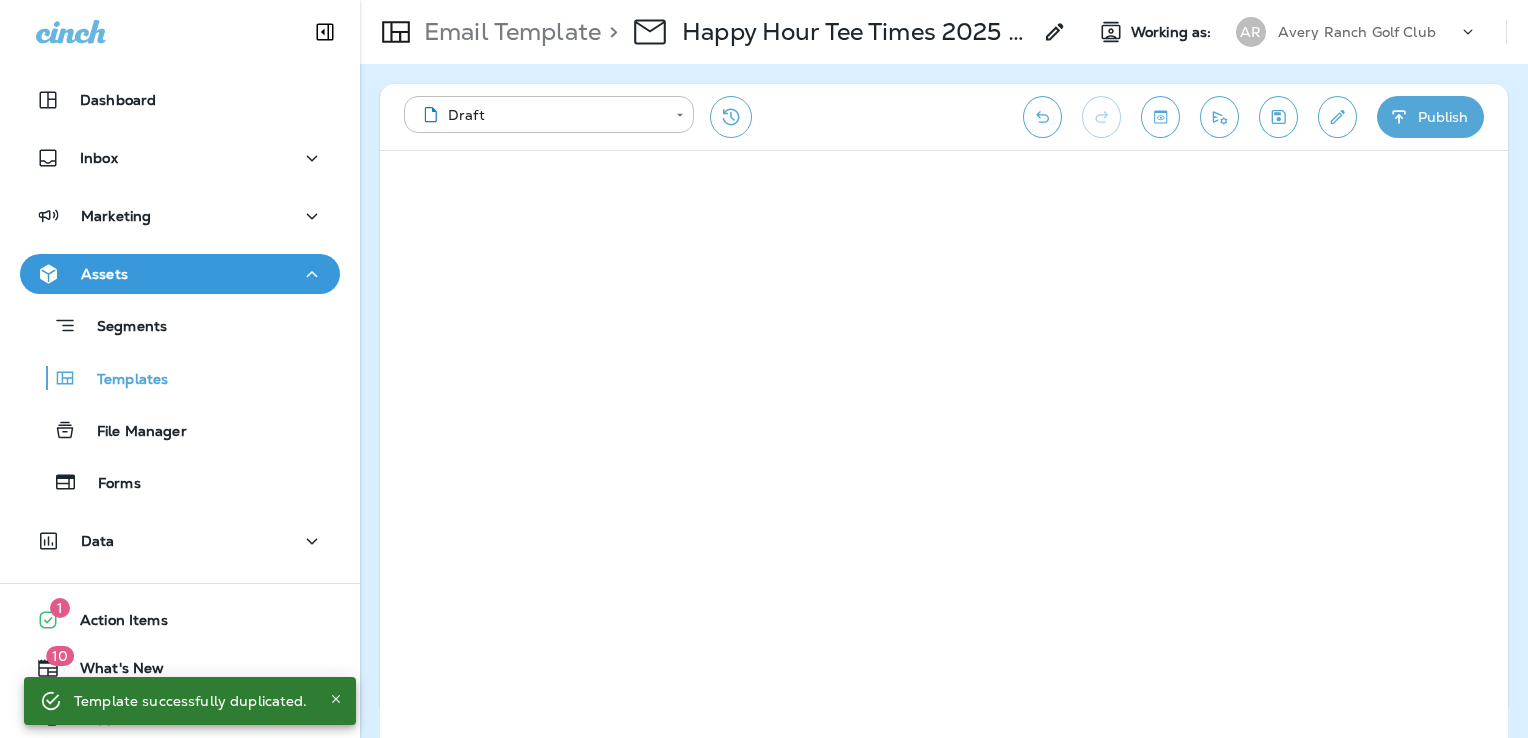 click on "Happy Hour Tee Times 2025 - 7/16 Copy" at bounding box center [856, 32] 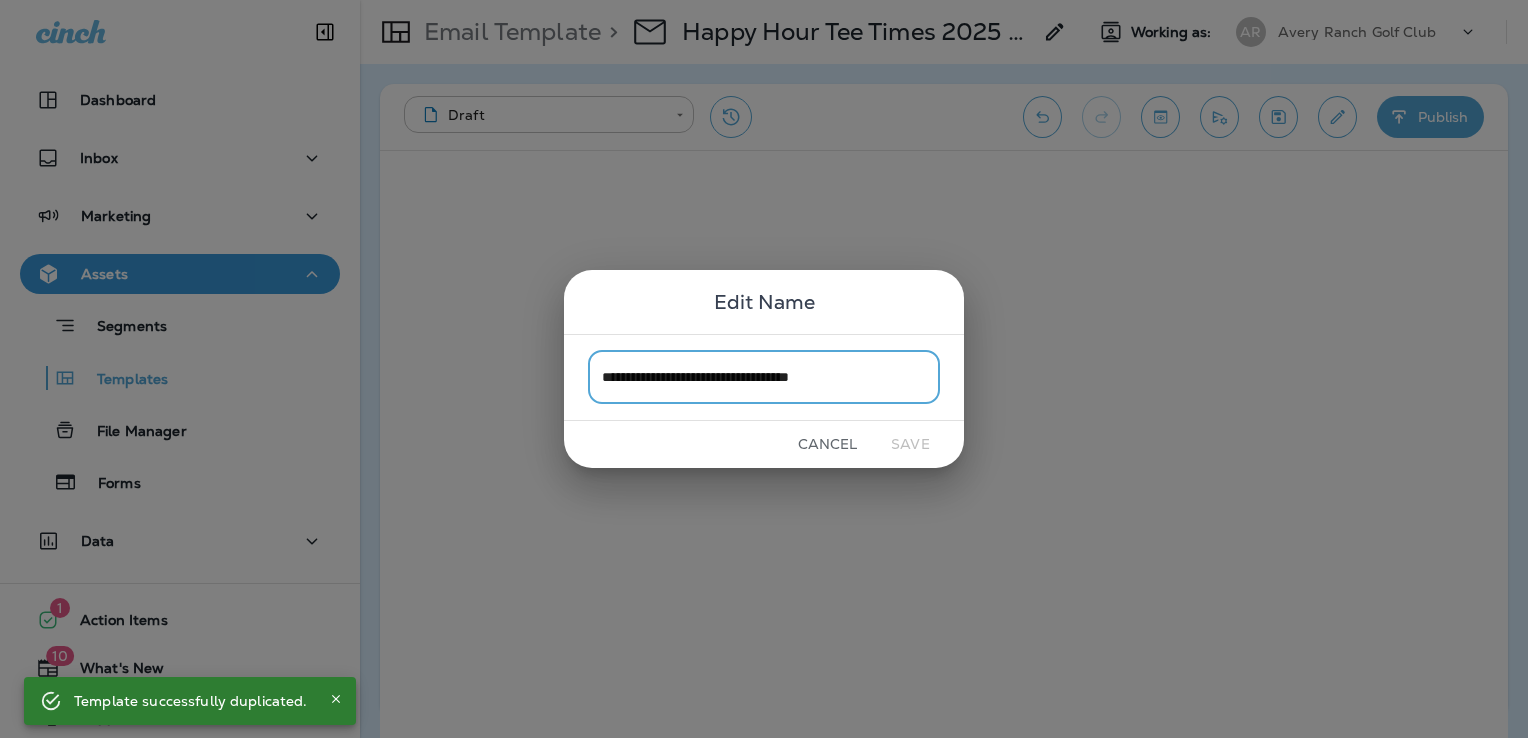 click on "**********" at bounding box center (764, 377) 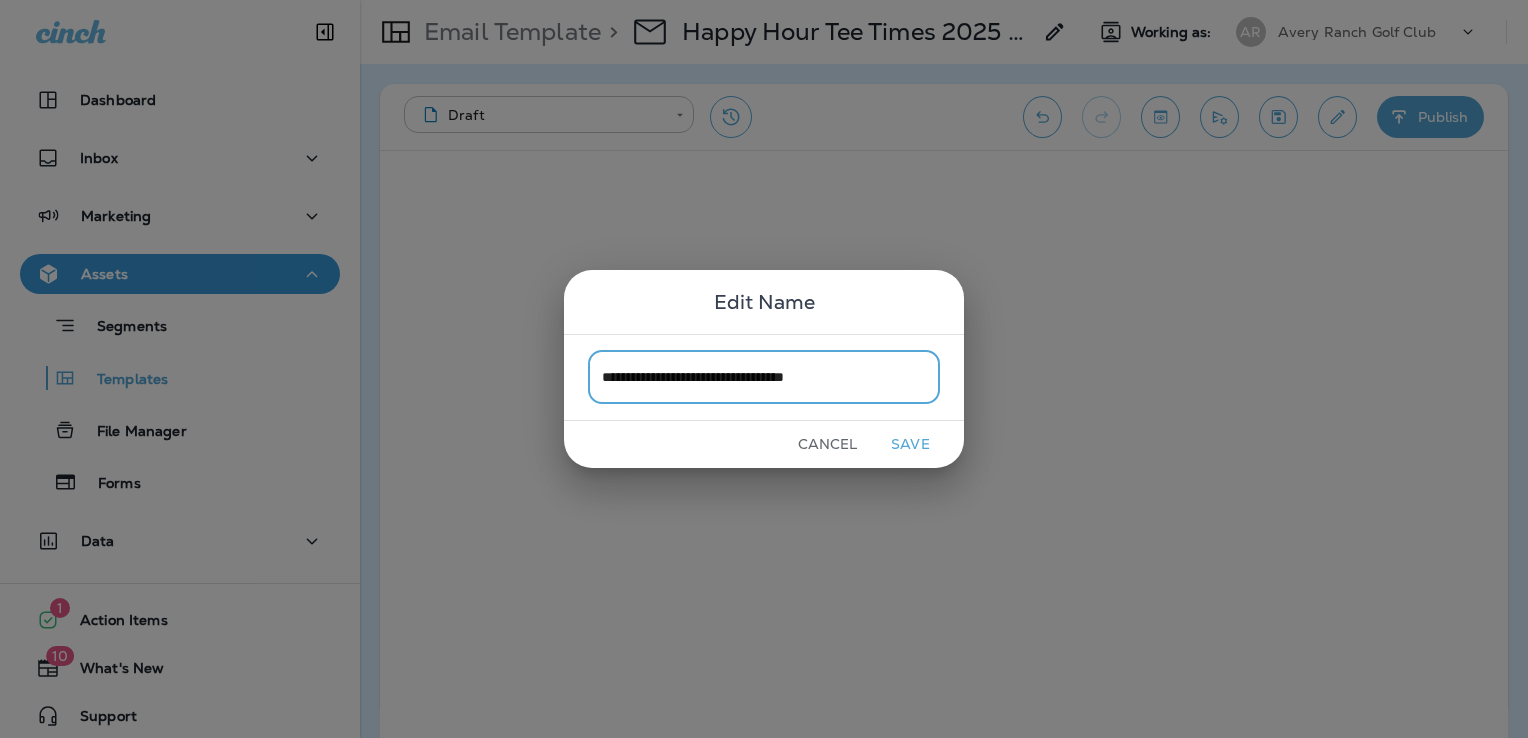 type on "**********" 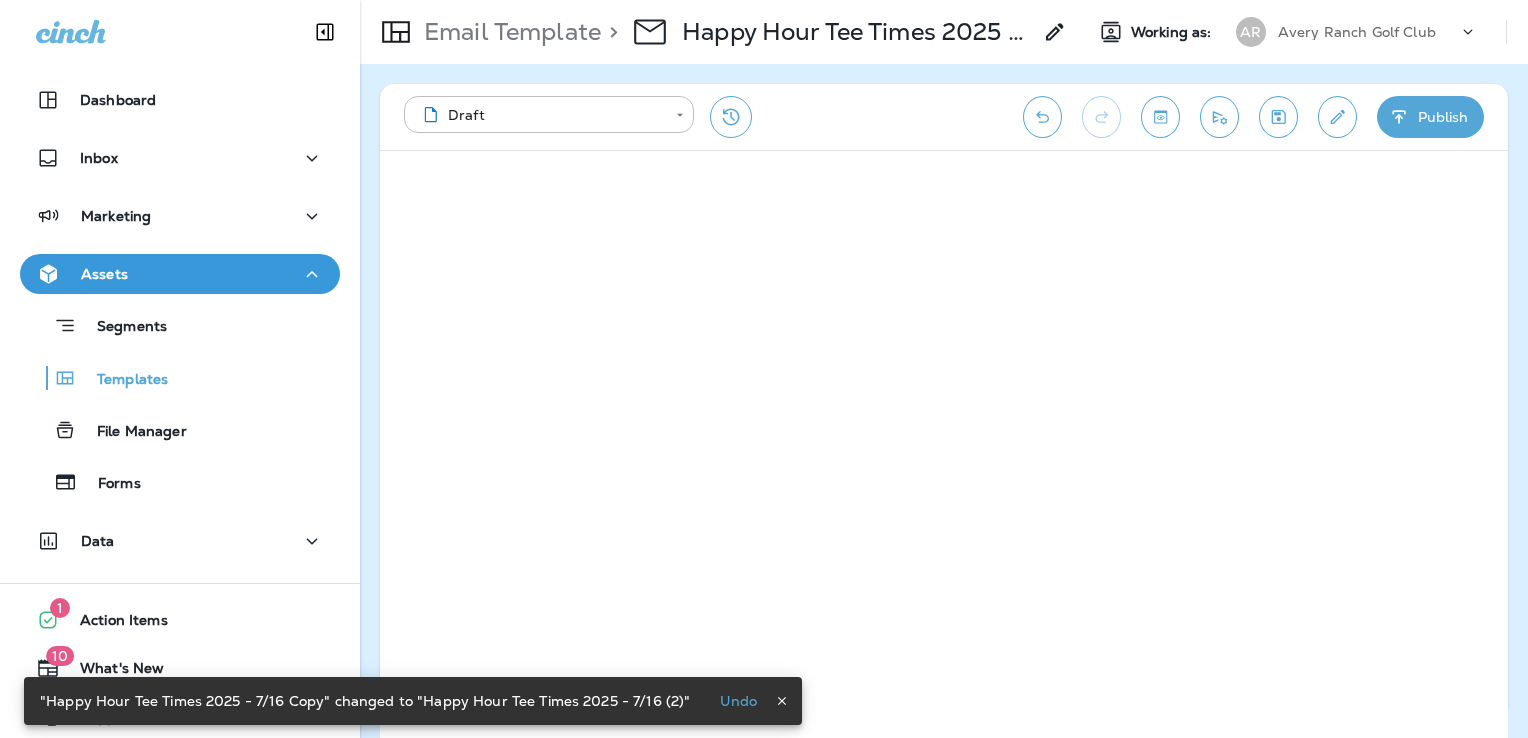click 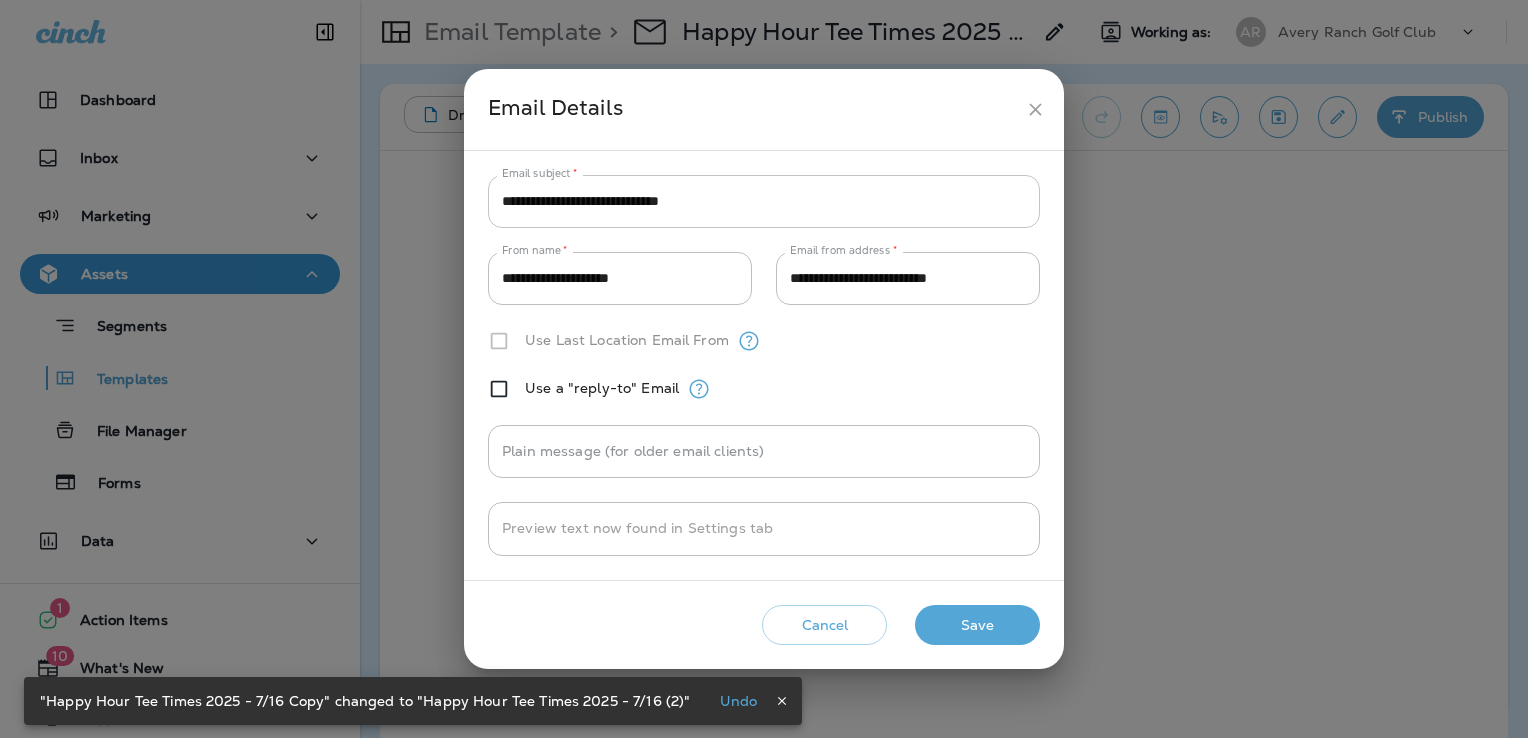 click on "**********" at bounding box center (764, 201) 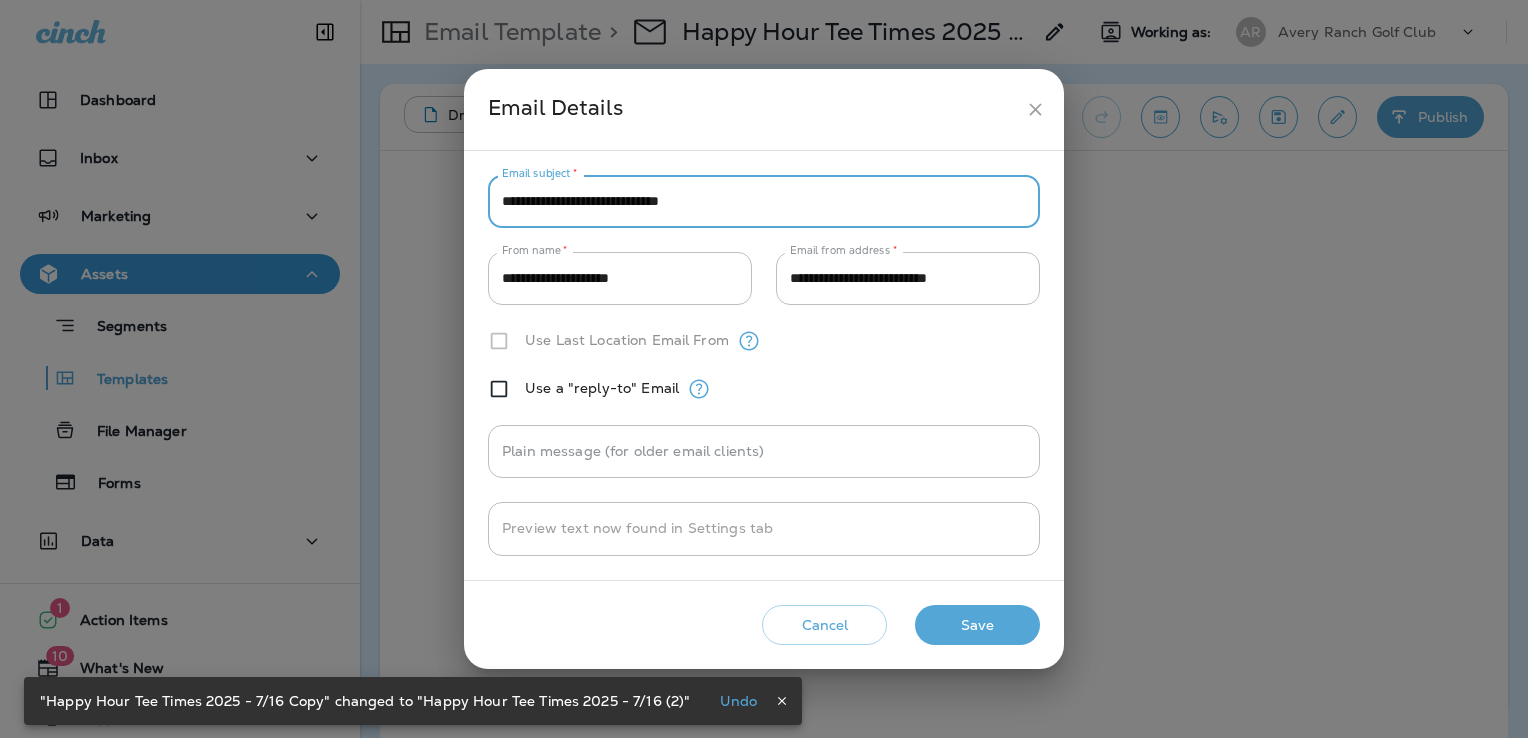 click on "**********" at bounding box center [764, 201] 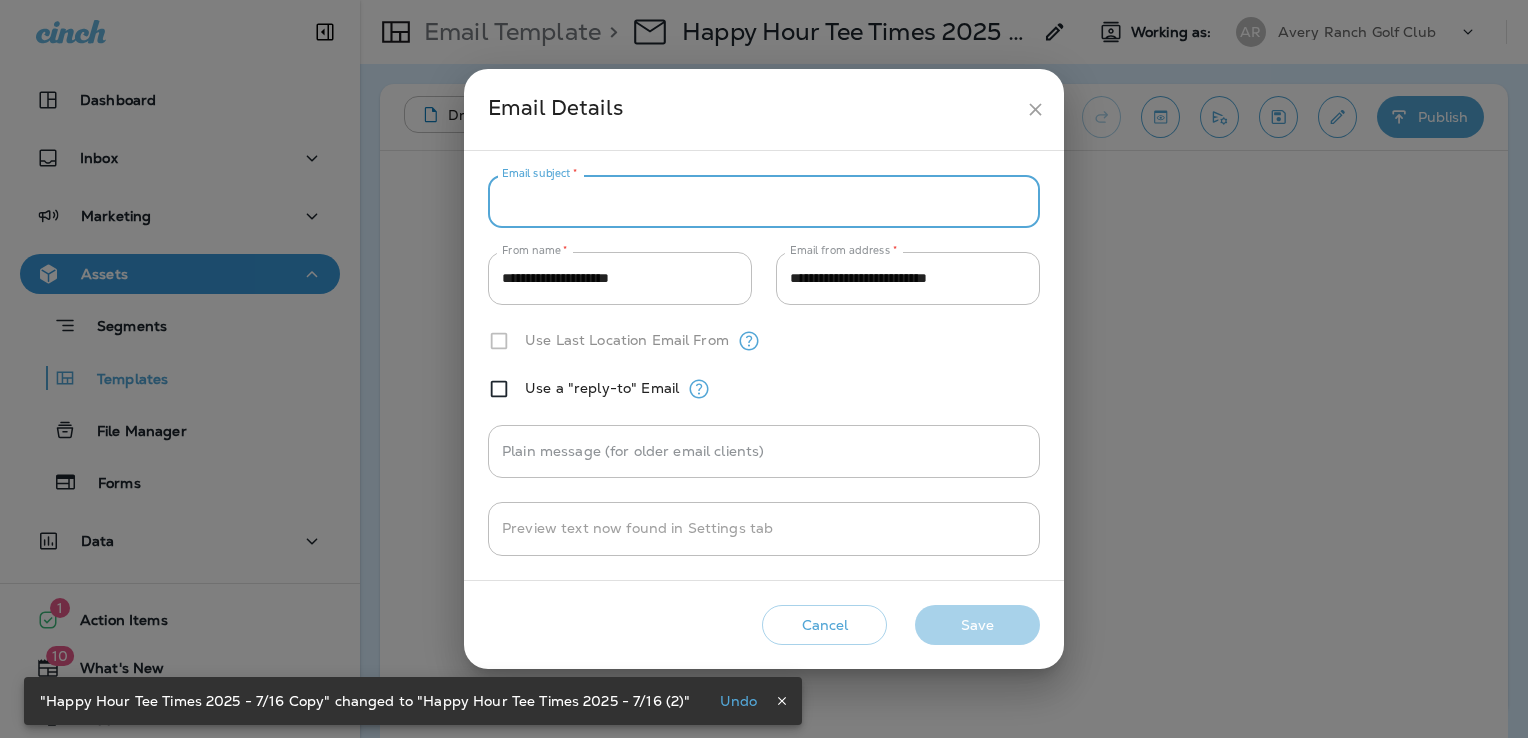 paste on "**********" 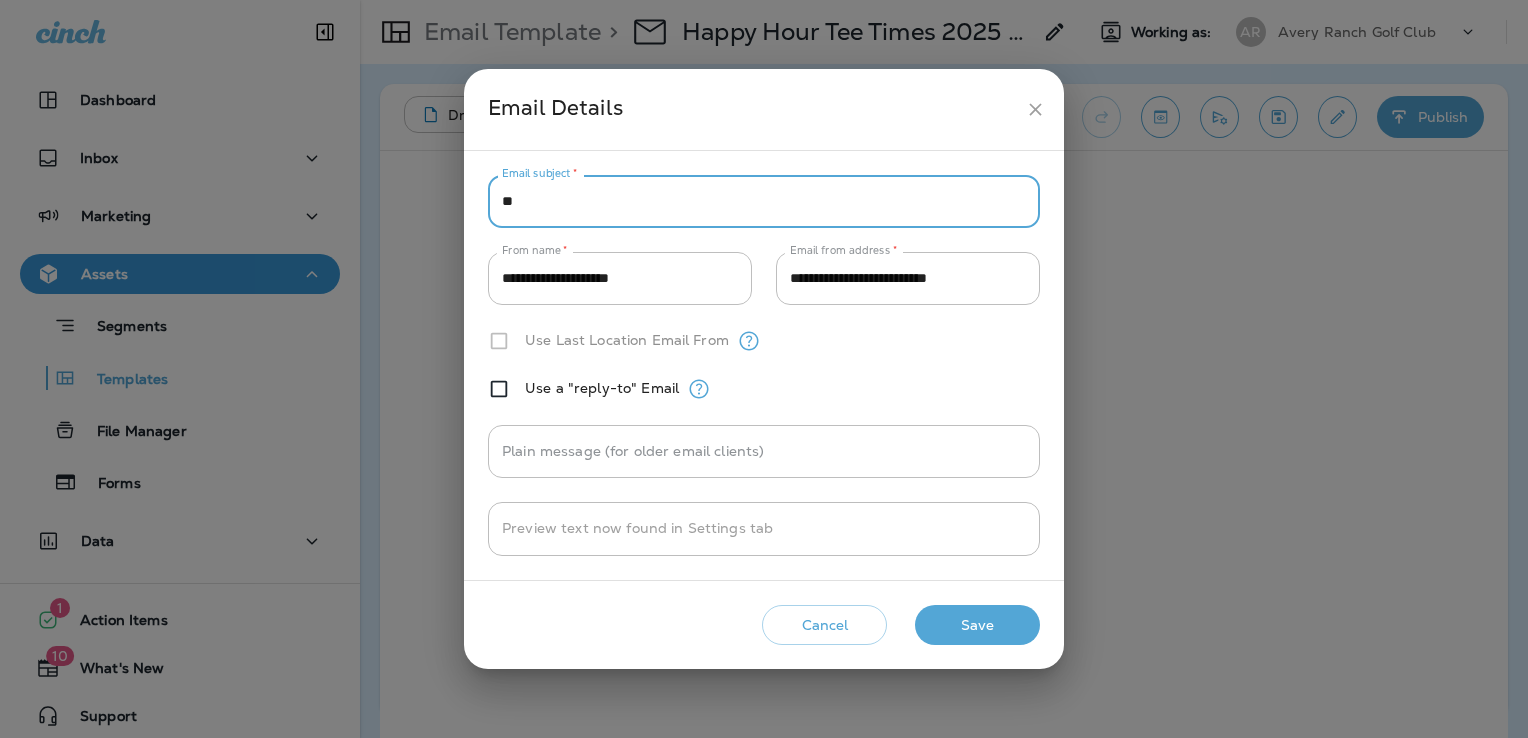 type on "*" 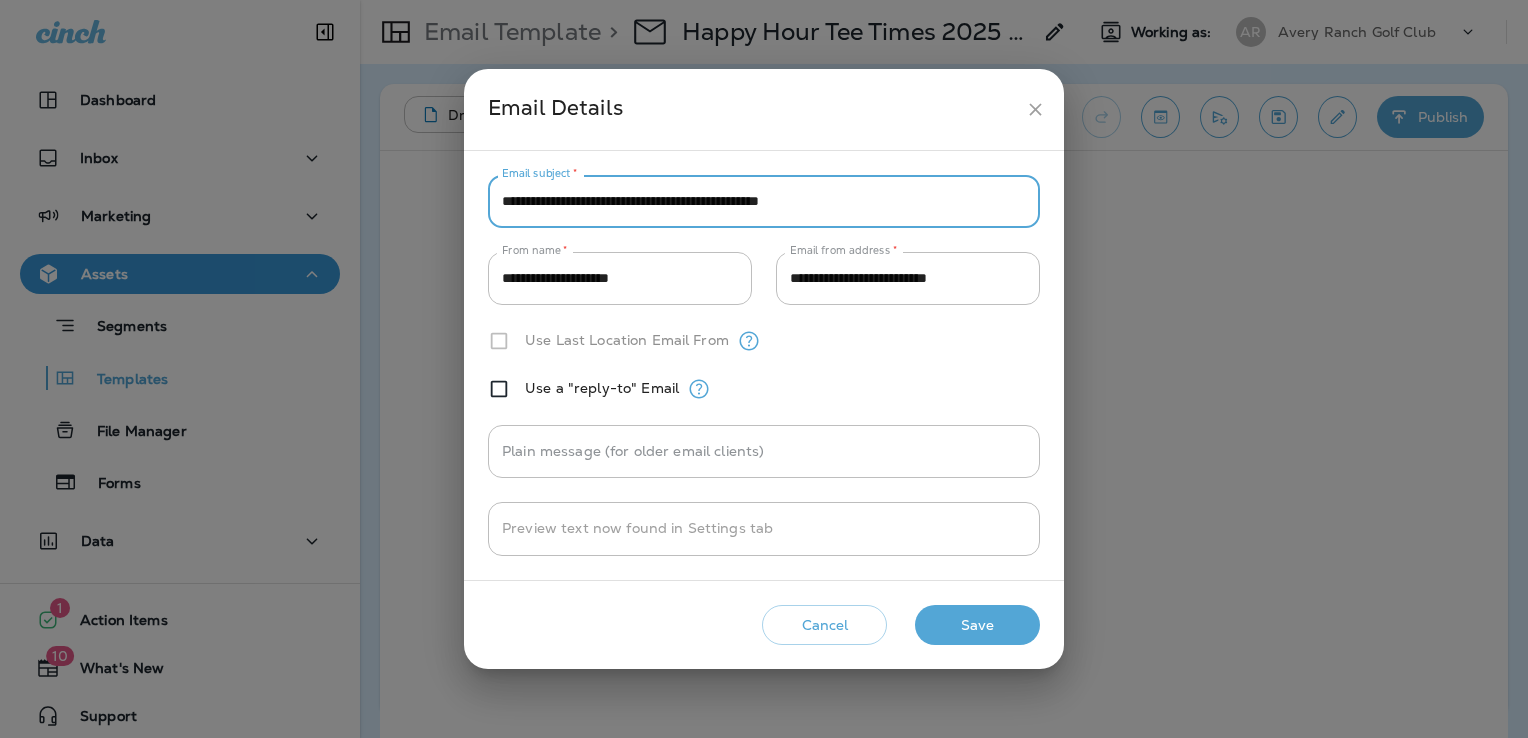 type on "**********" 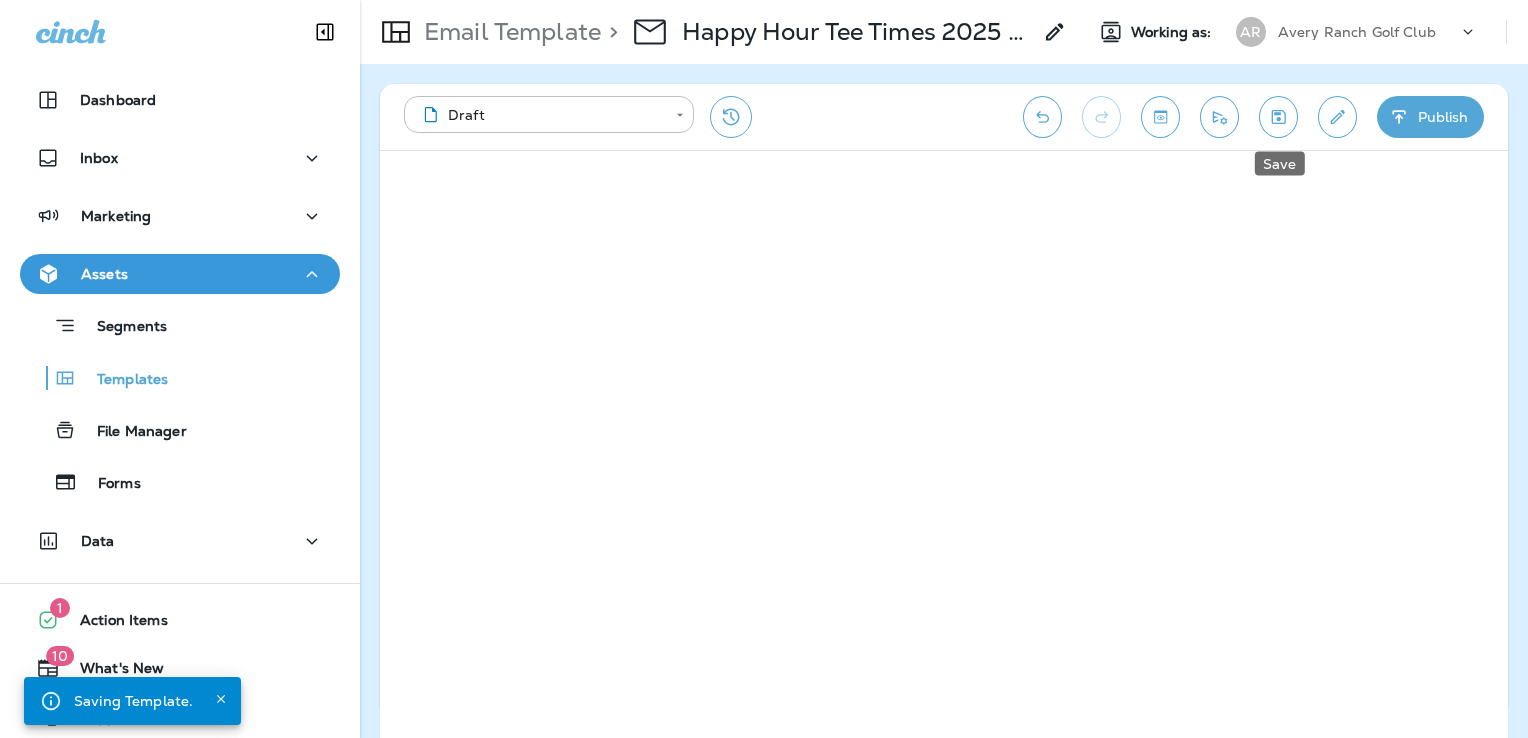 click 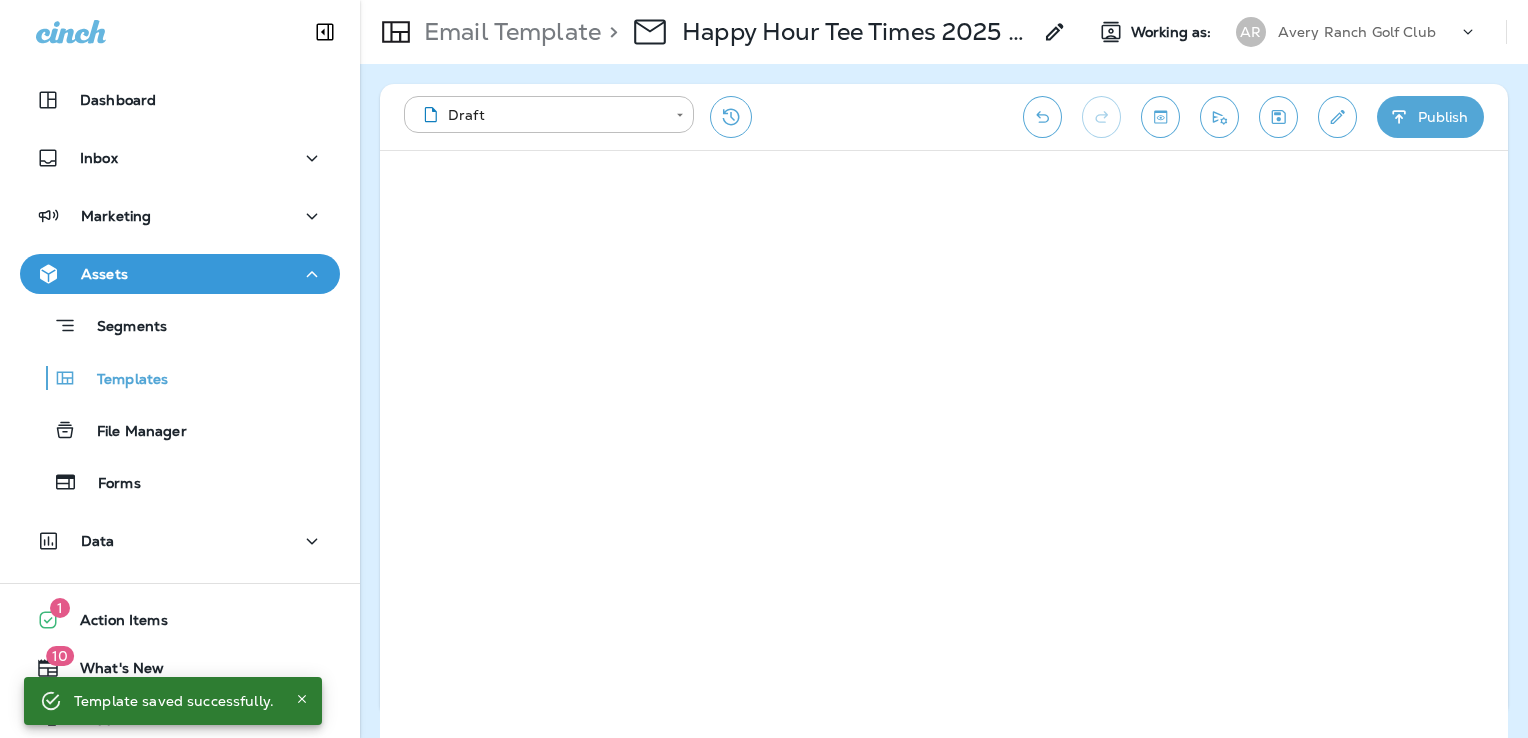 click on "Publish" at bounding box center [1430, 117] 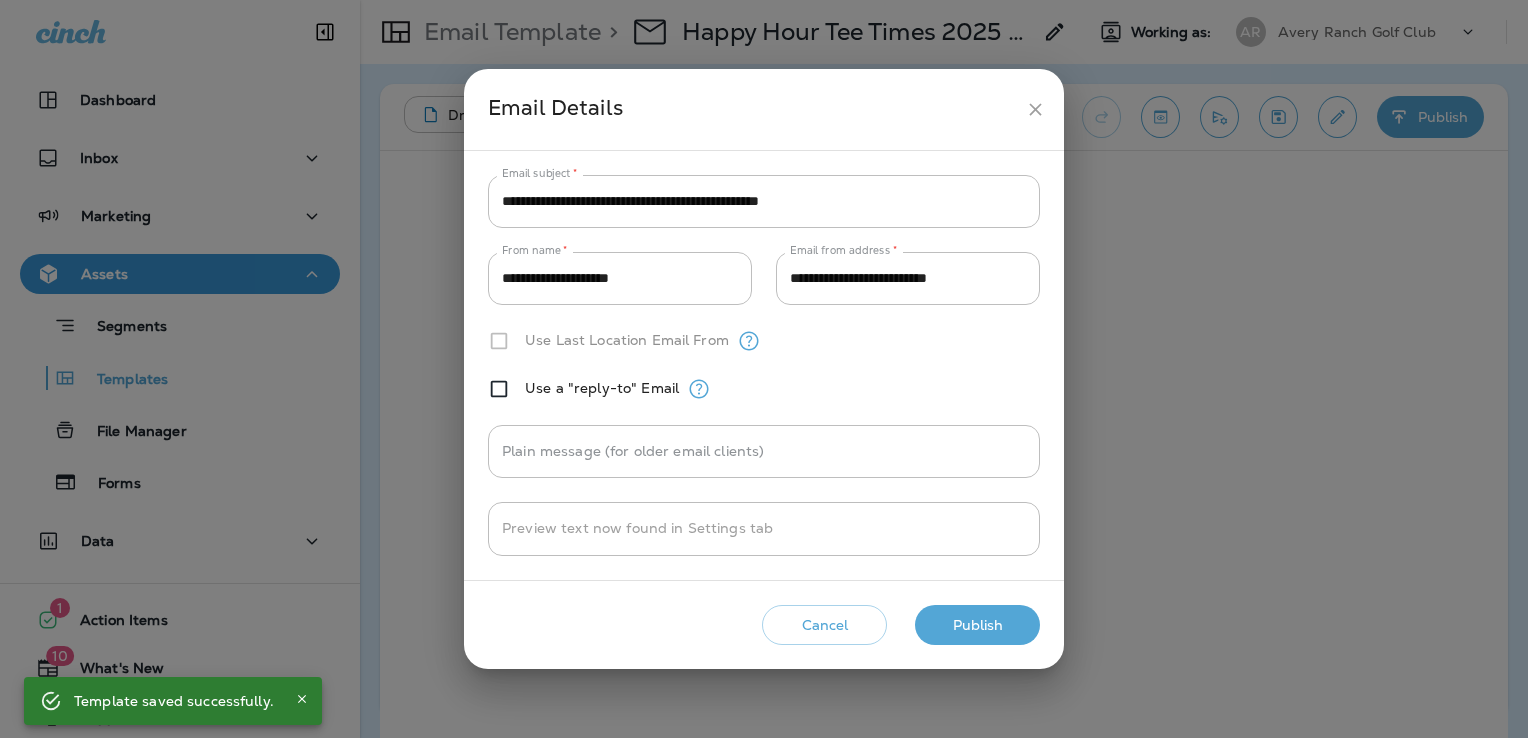click on "Publish" at bounding box center (977, 625) 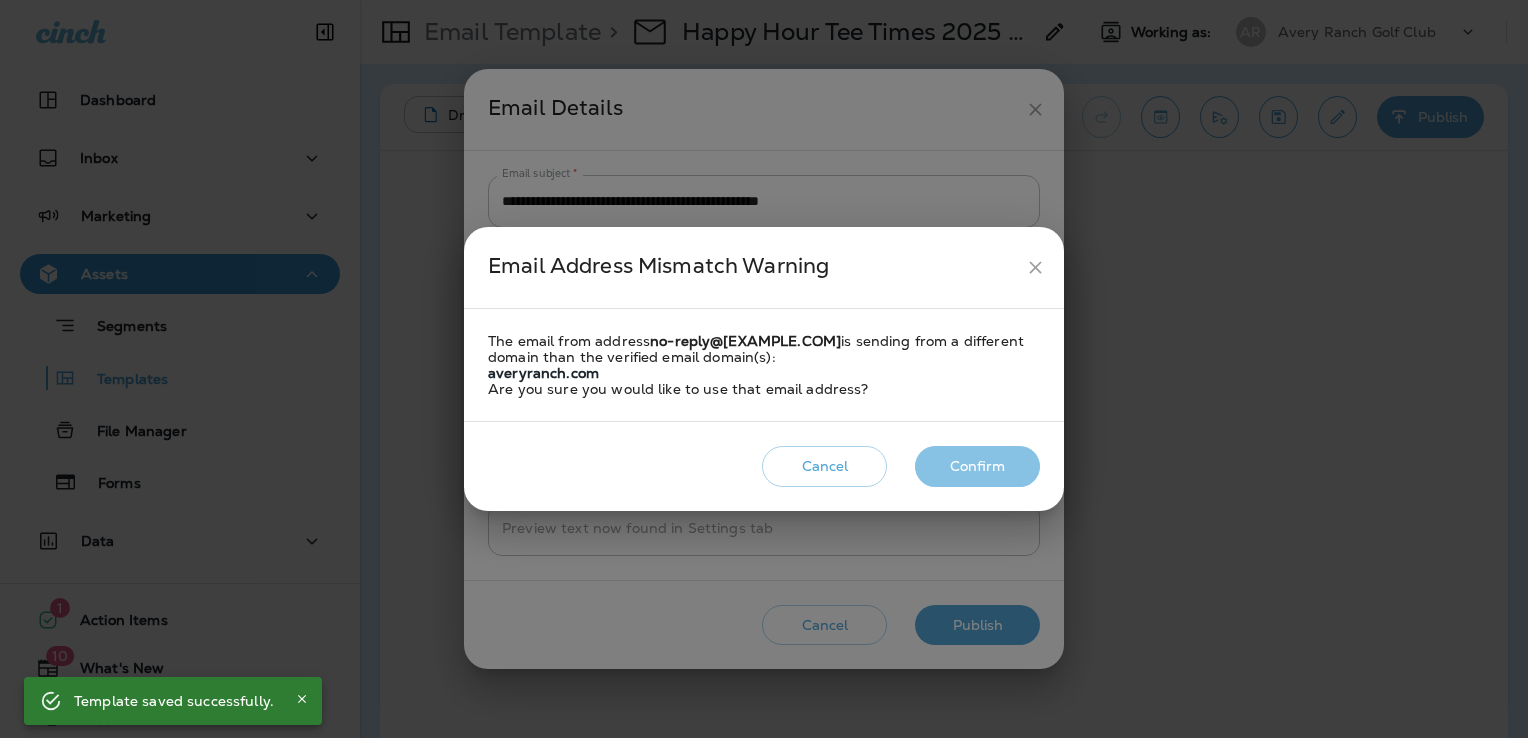 drag, startPoint x: 1008, startPoint y: 464, endPoint x: 984, endPoint y: 478, distance: 27.784887 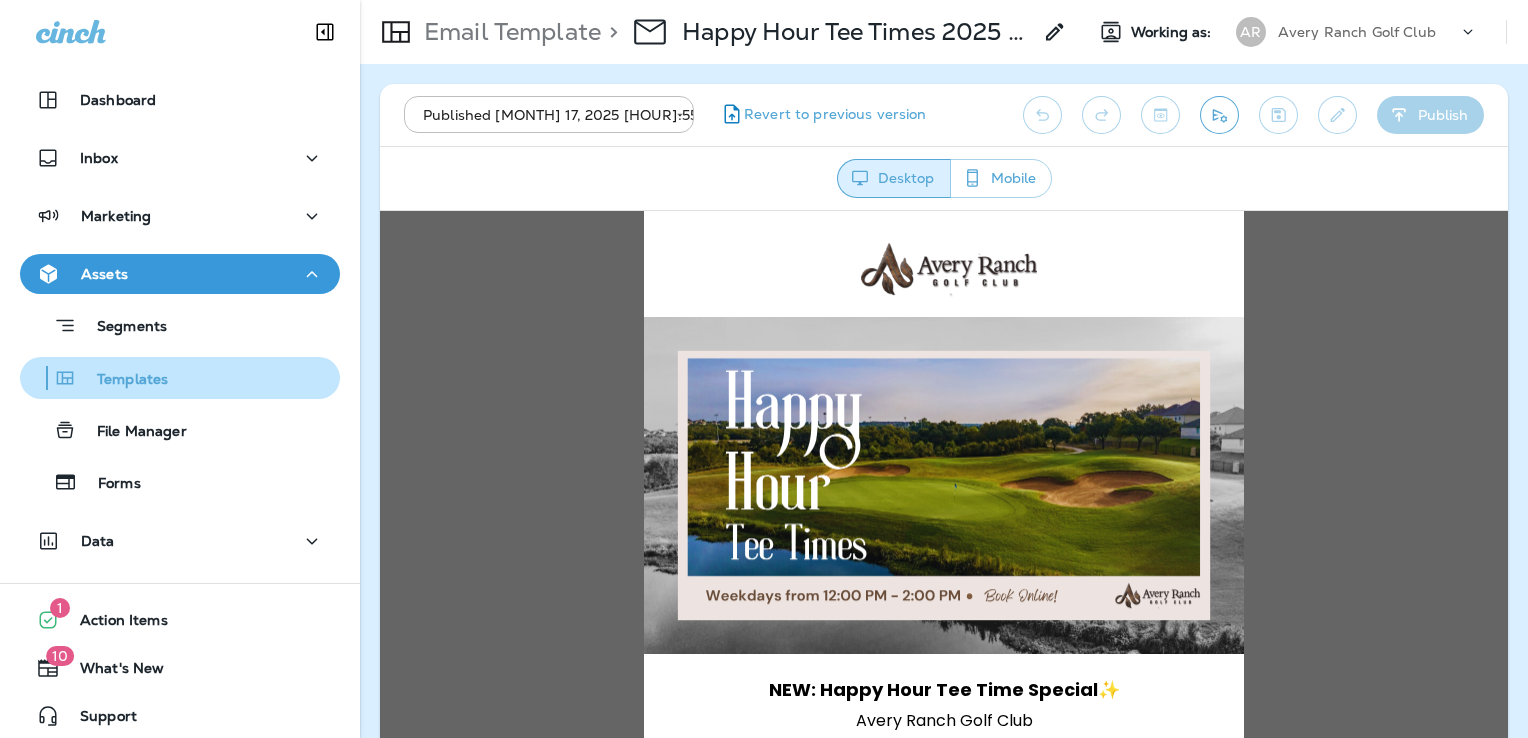 scroll, scrollTop: 0, scrollLeft: 0, axis: both 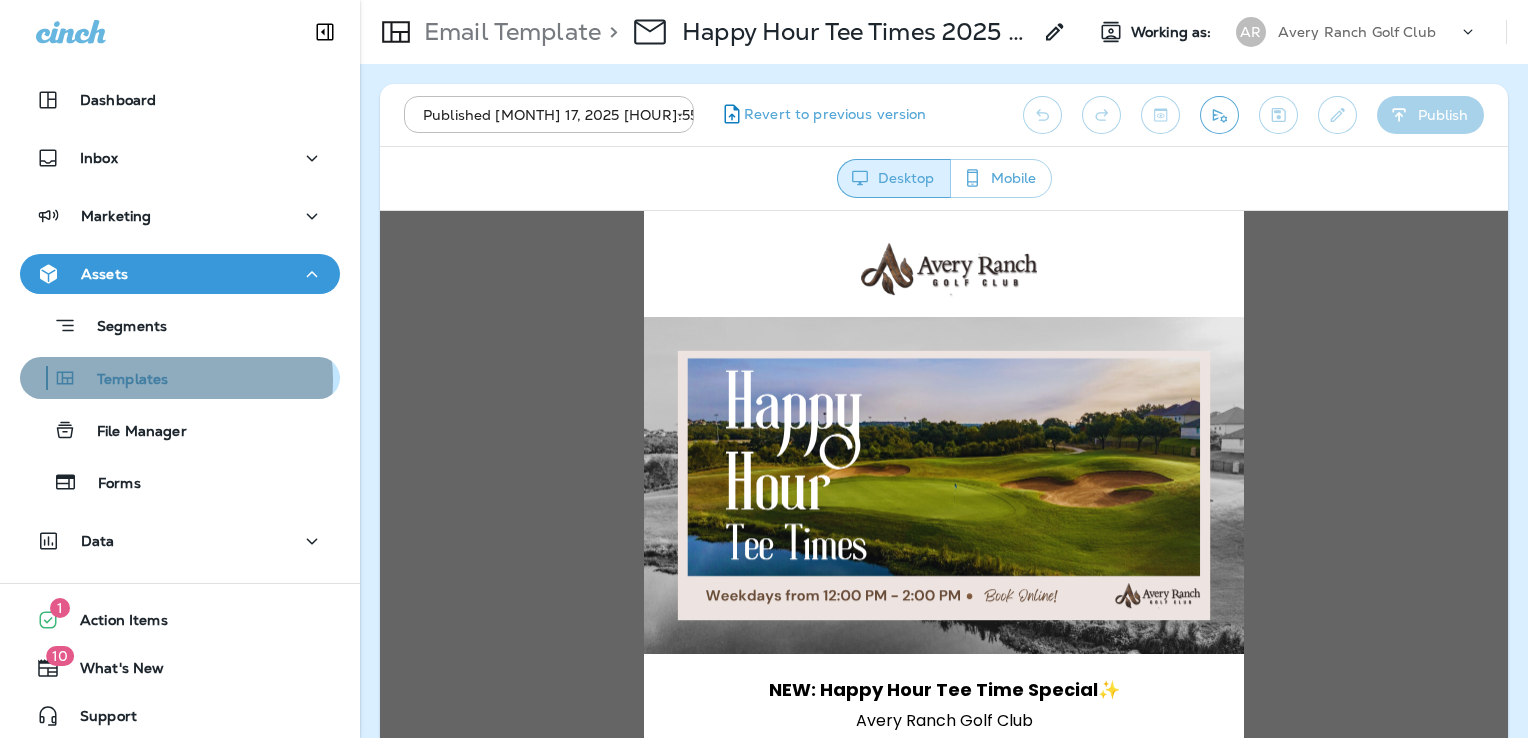 click on "Templates" at bounding box center [122, 380] 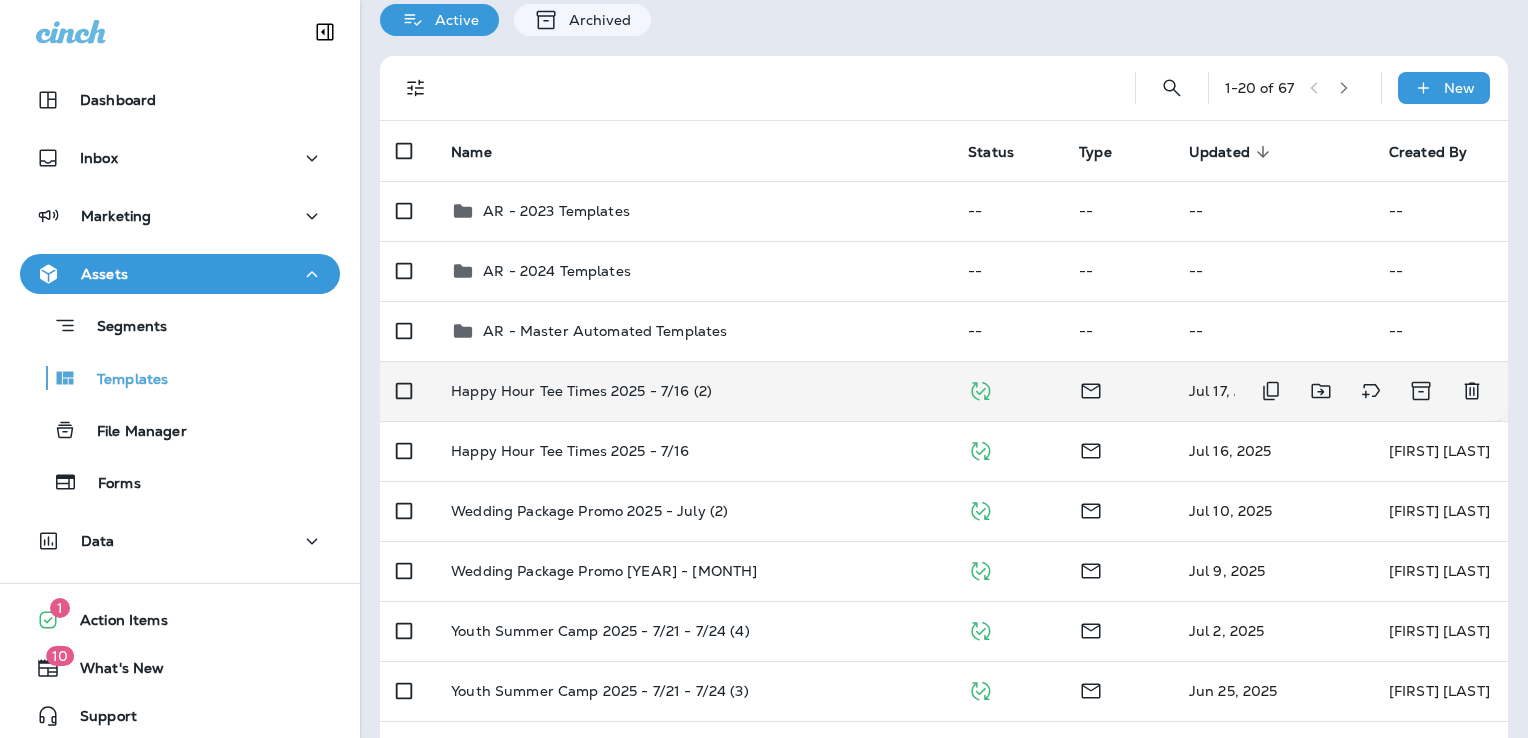 scroll, scrollTop: 200, scrollLeft: 0, axis: vertical 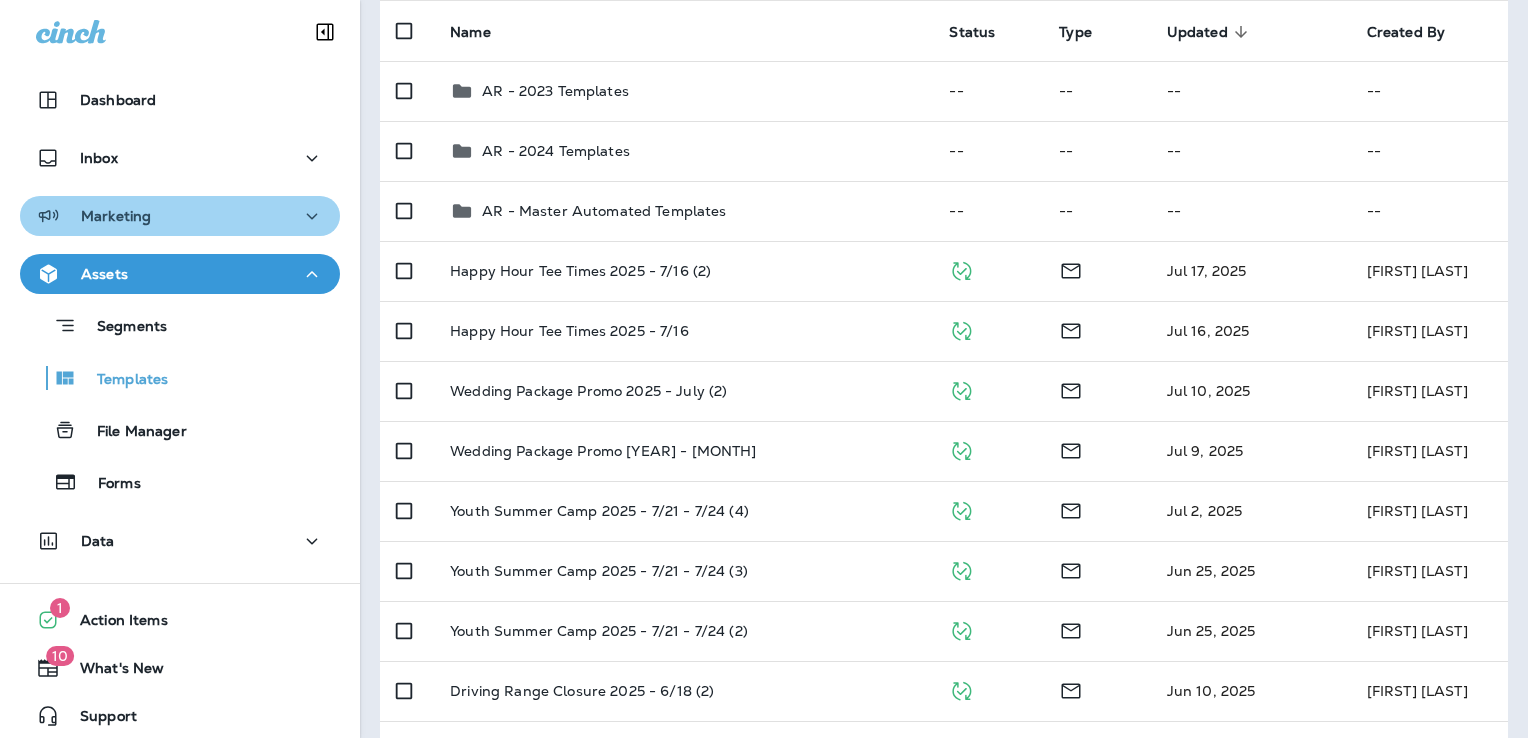click on "Marketing" at bounding box center [180, 216] 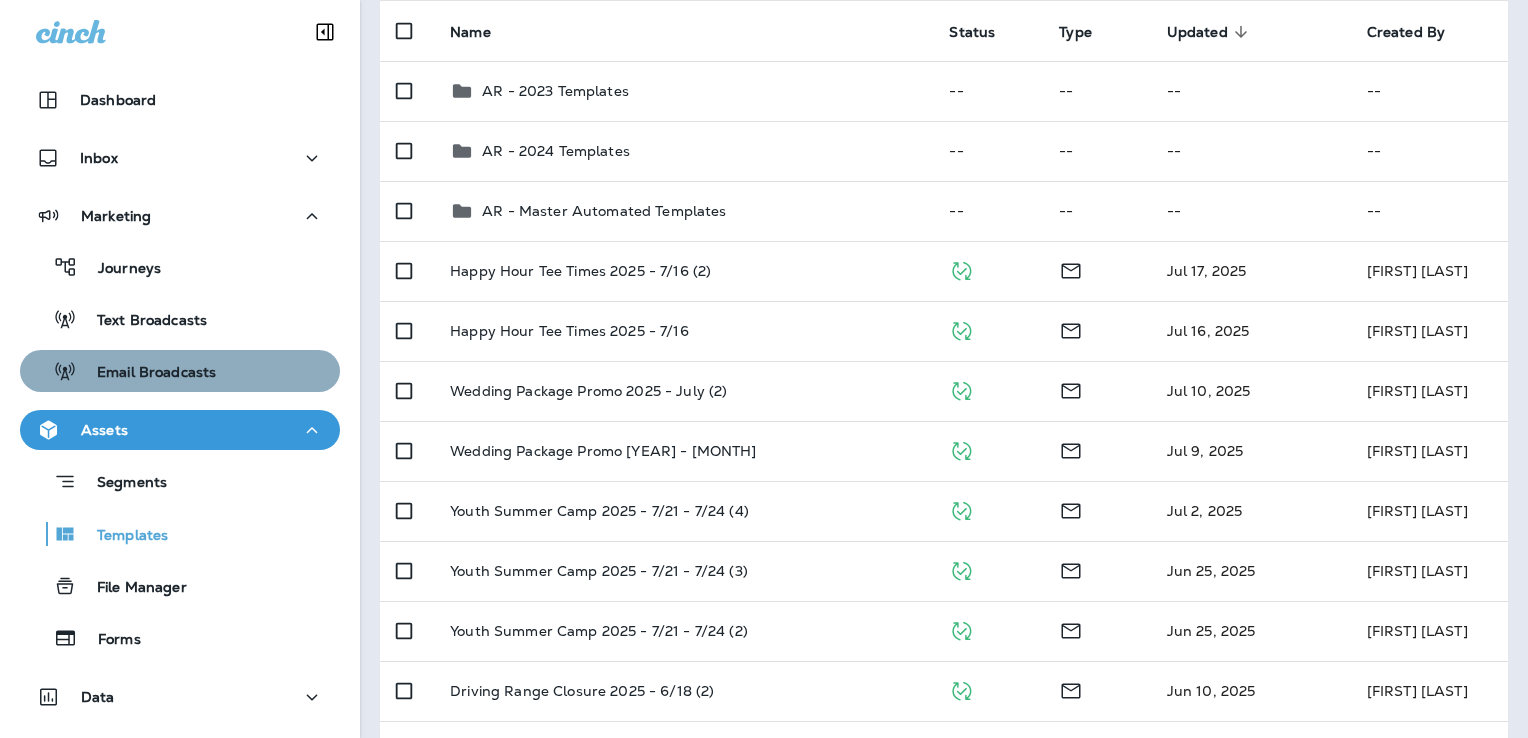 click on "Email Broadcasts" at bounding box center (180, 371) 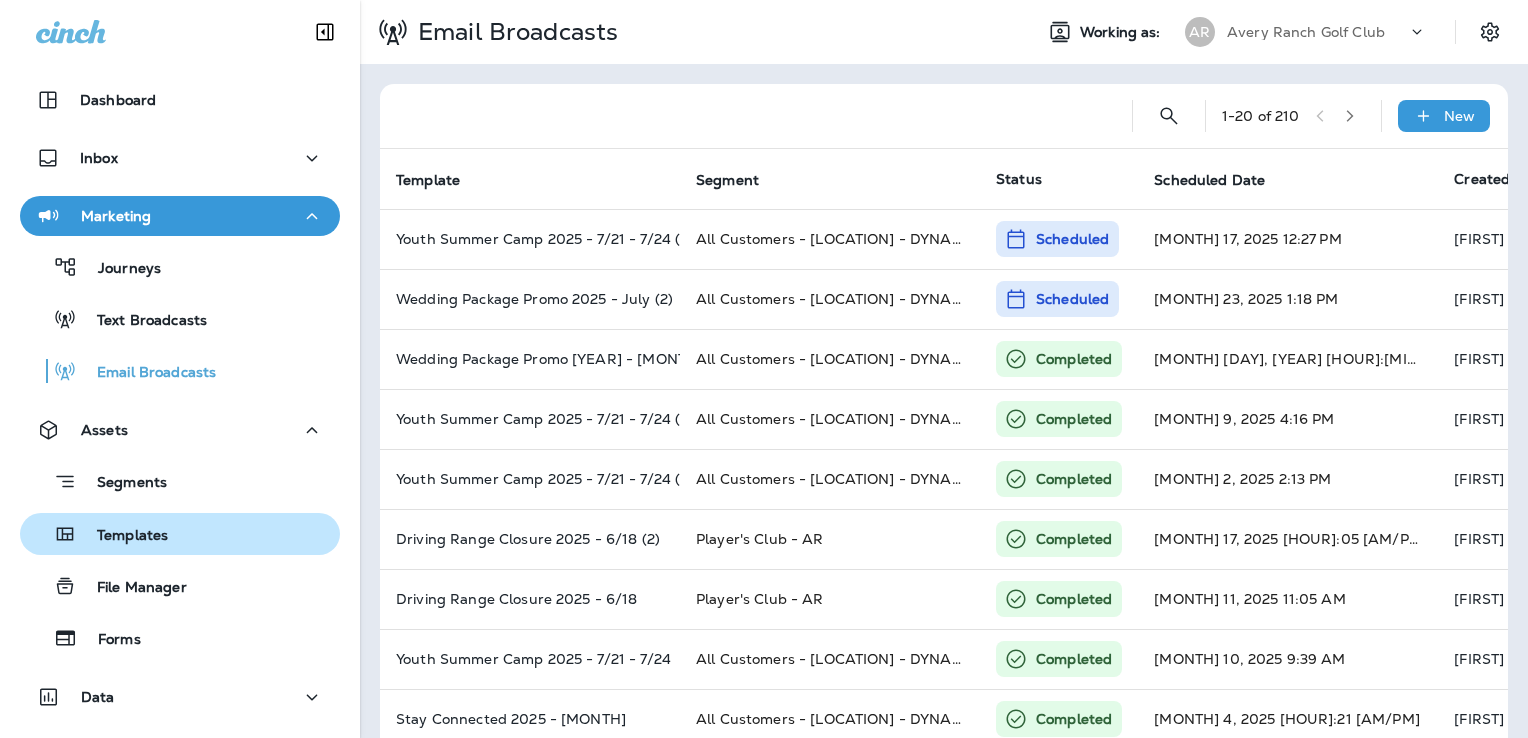 click on "Templates" at bounding box center [122, 536] 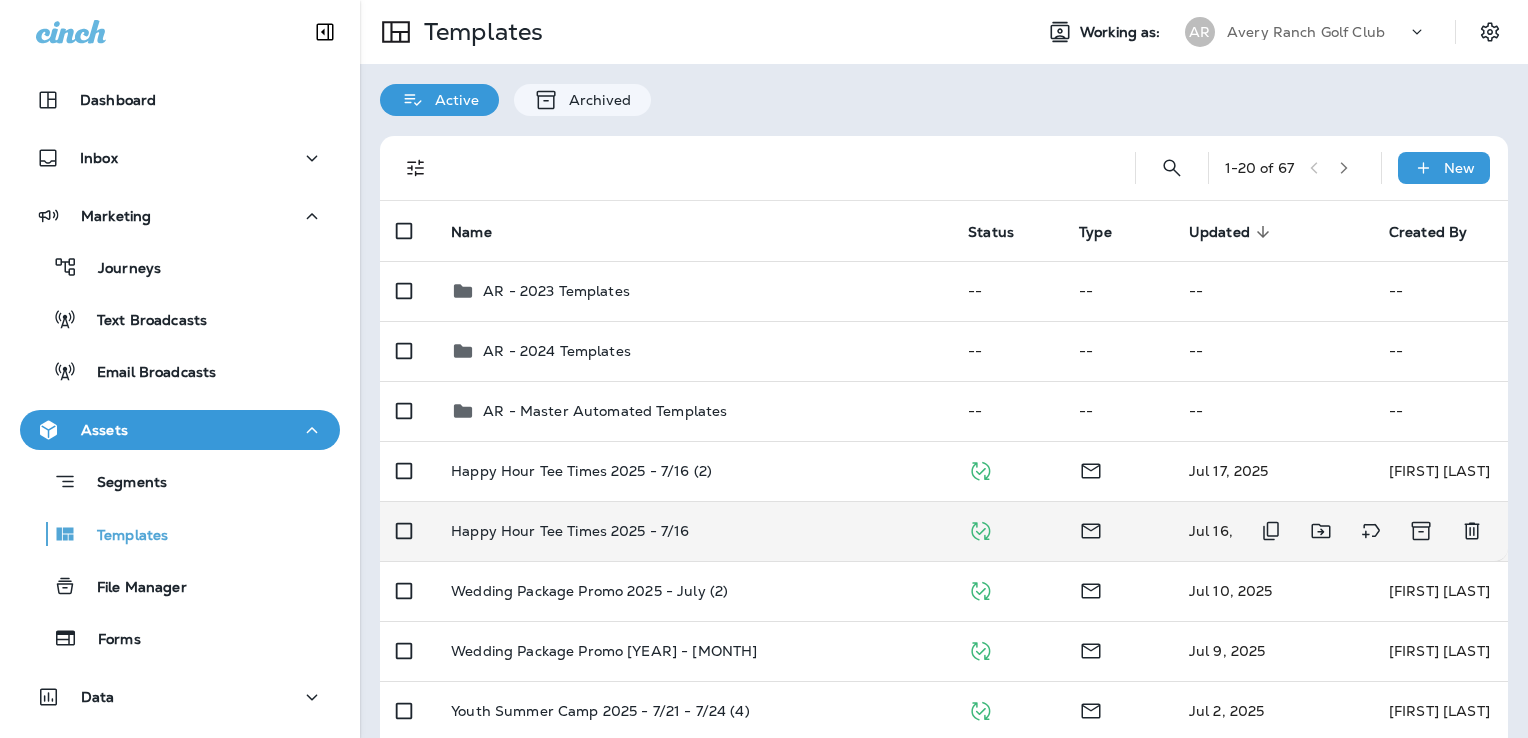 click on "Happy Hour Tee Times 2025 - 7/16" at bounding box center [693, 531] 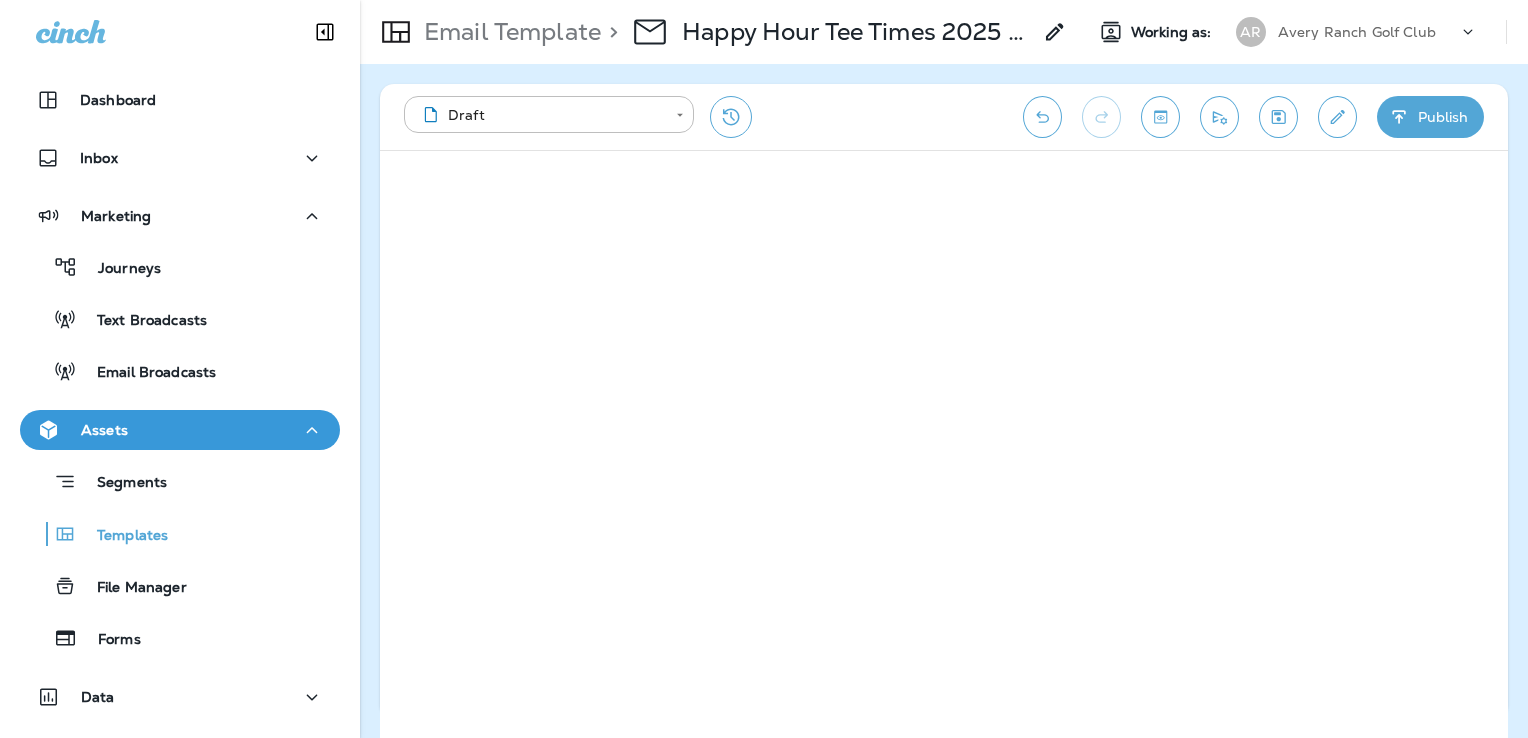 click 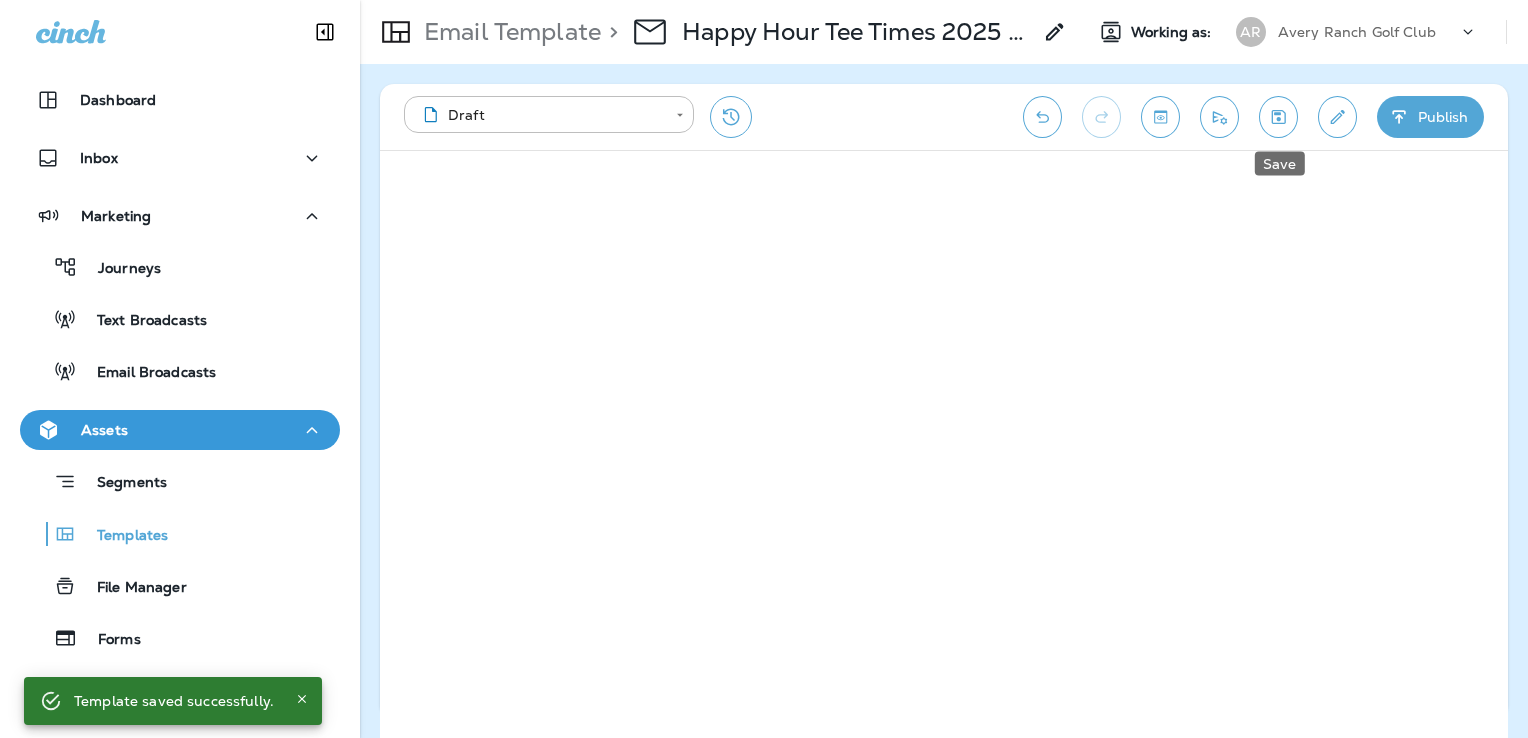 click at bounding box center [1278, 117] 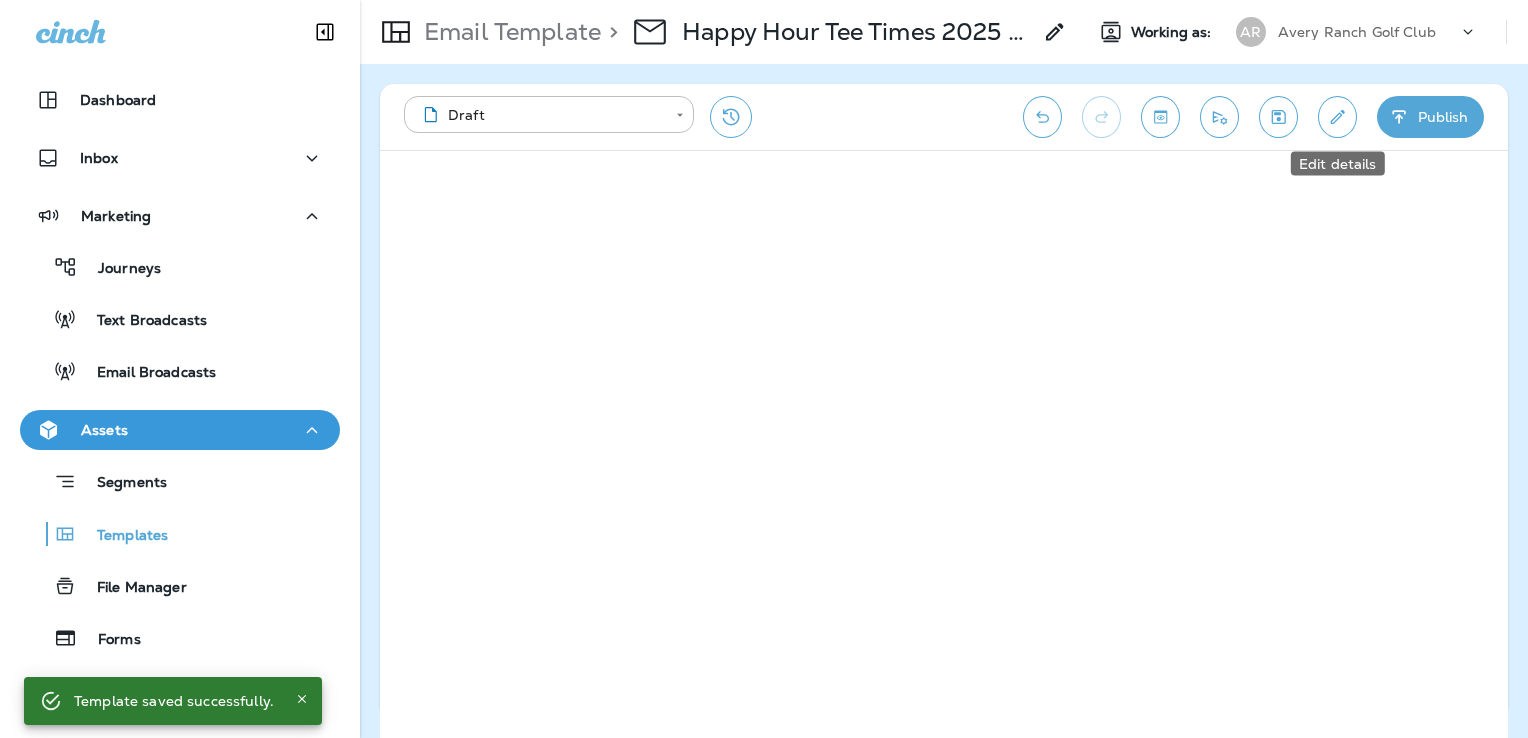 click 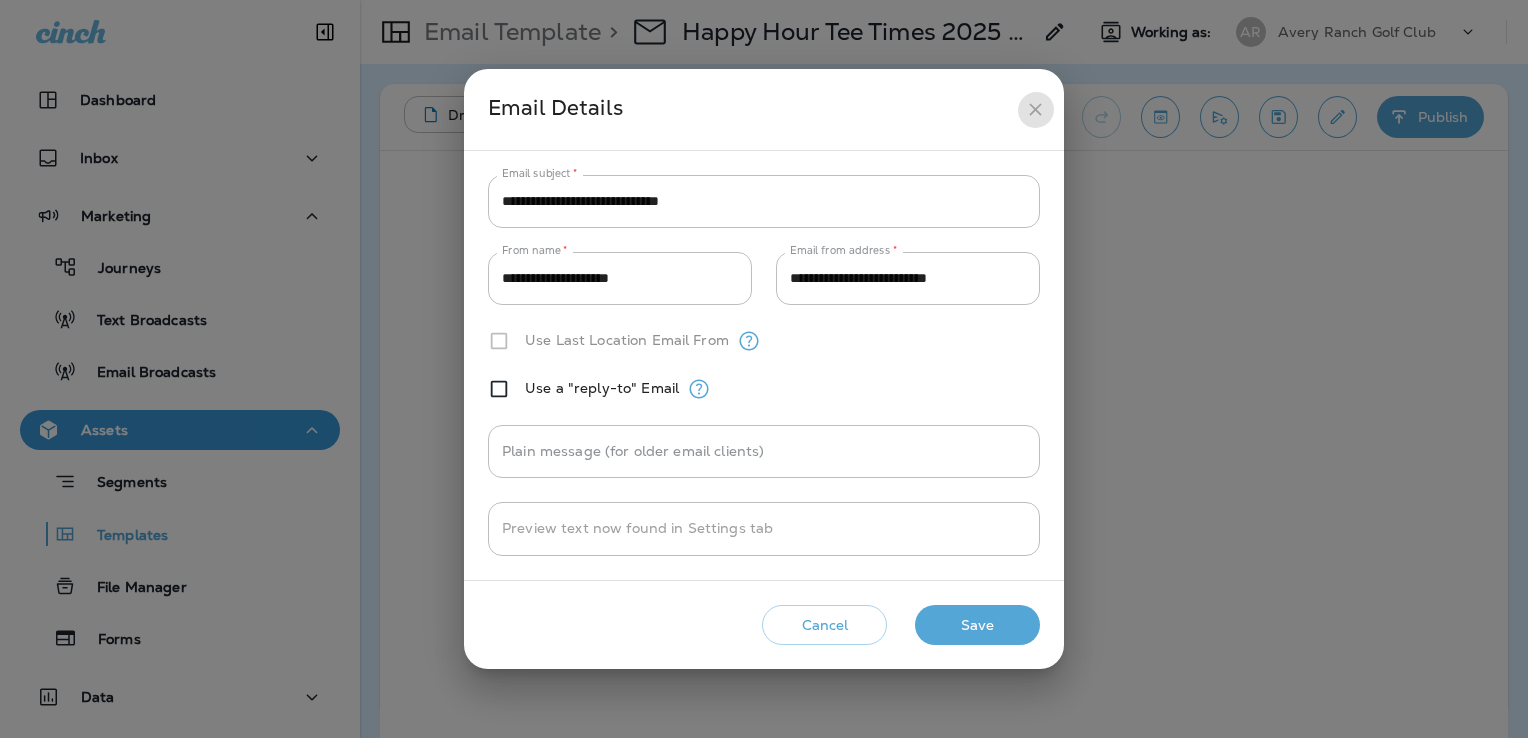 click 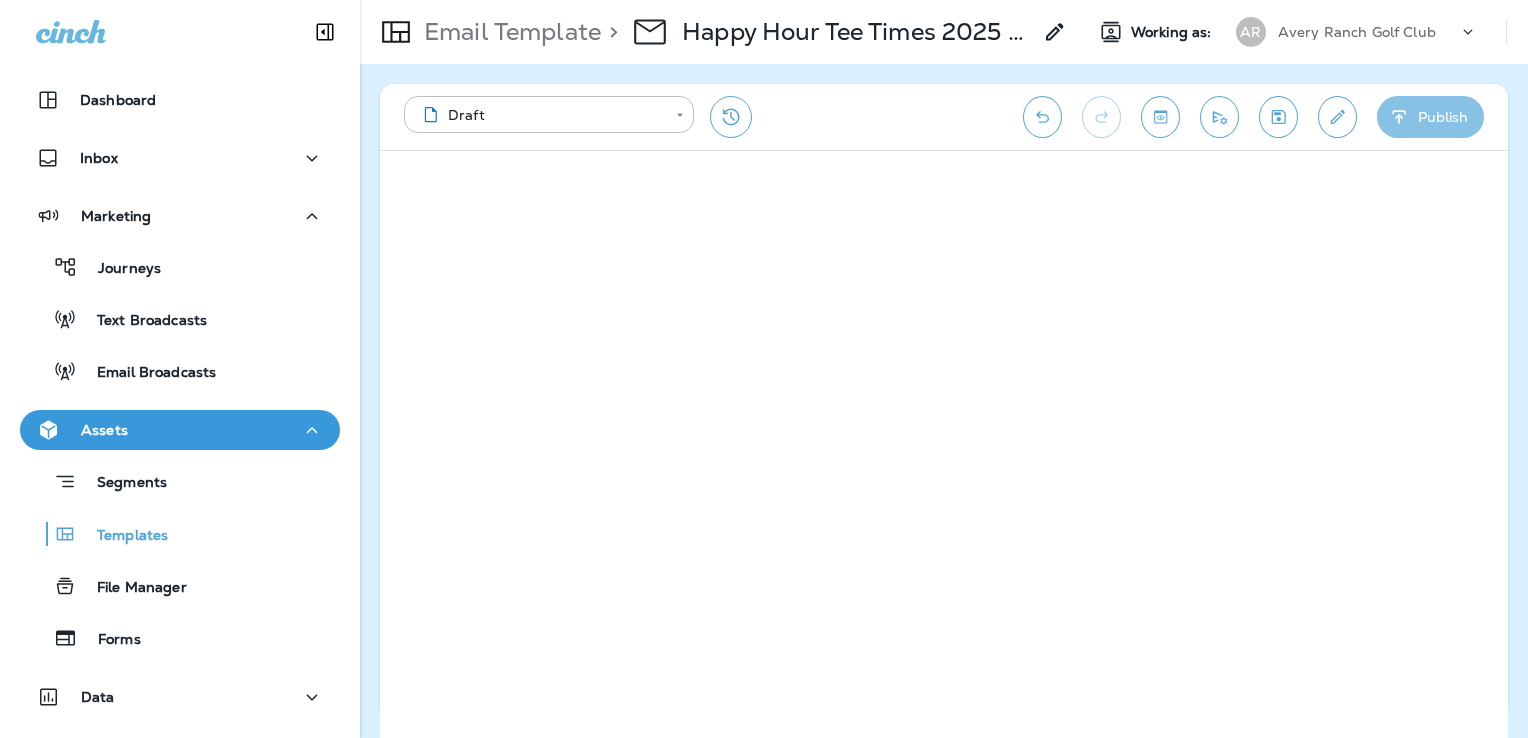 click on "Publish" at bounding box center [1430, 117] 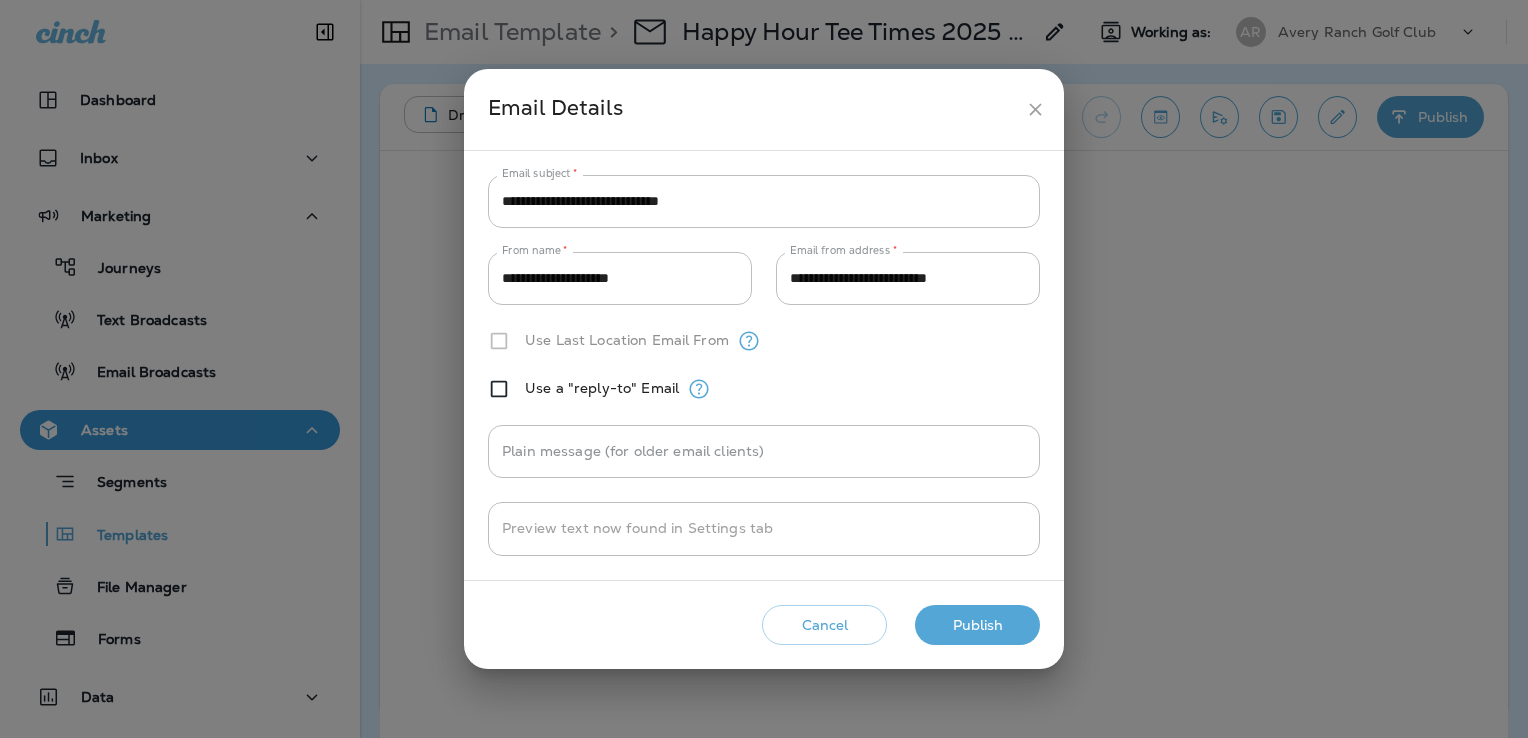click on "Publish" at bounding box center [977, 625] 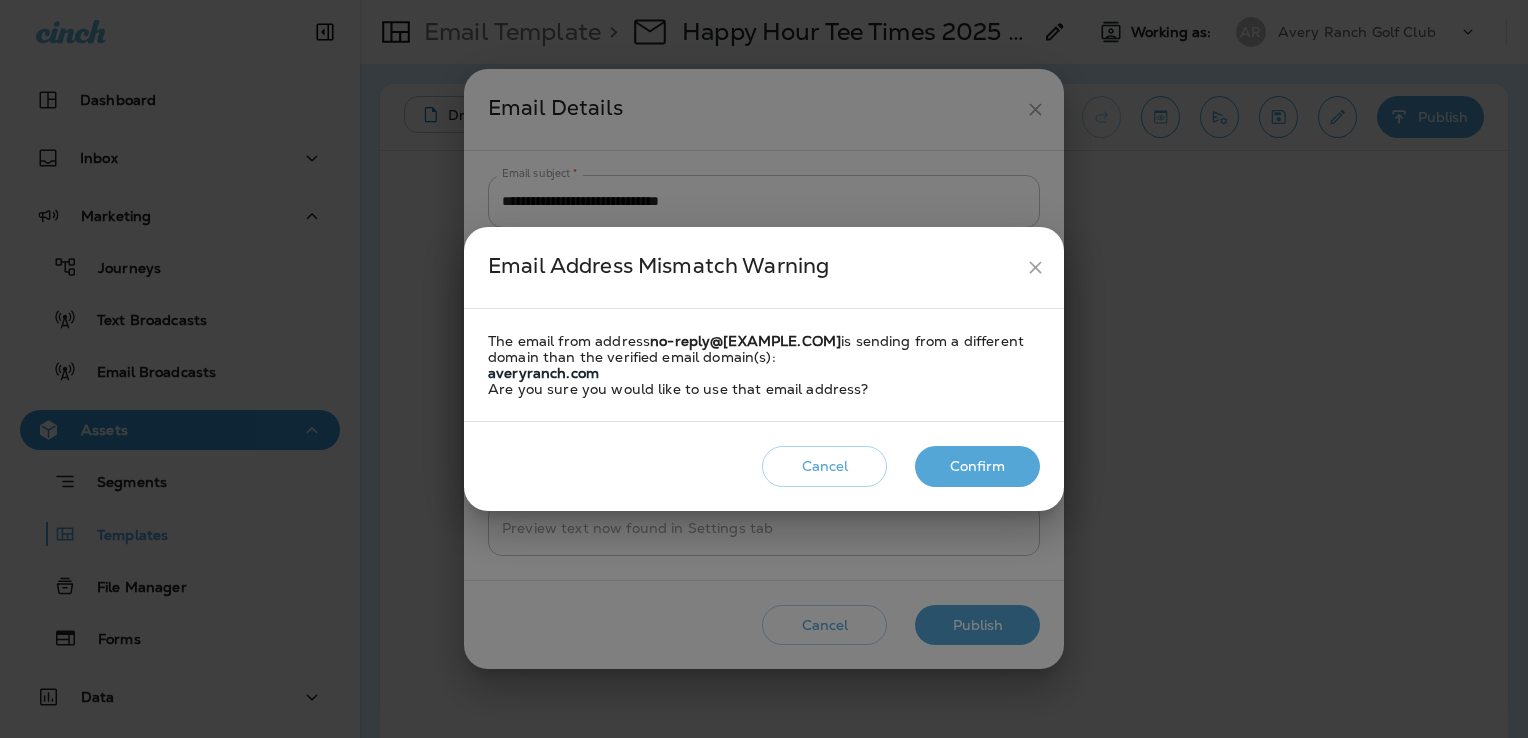 click on "Confirm" at bounding box center (977, 466) 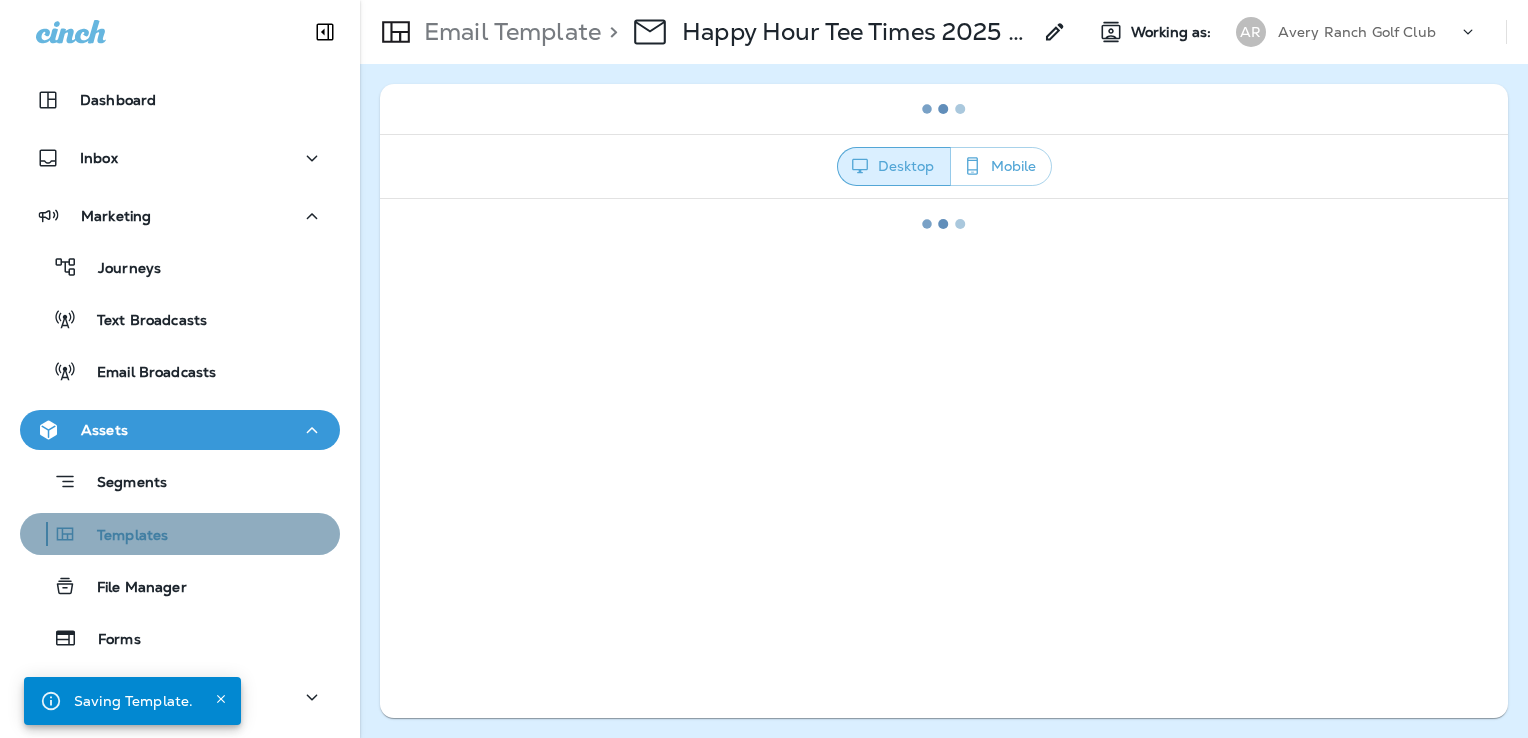 click on "Templates" at bounding box center [180, 534] 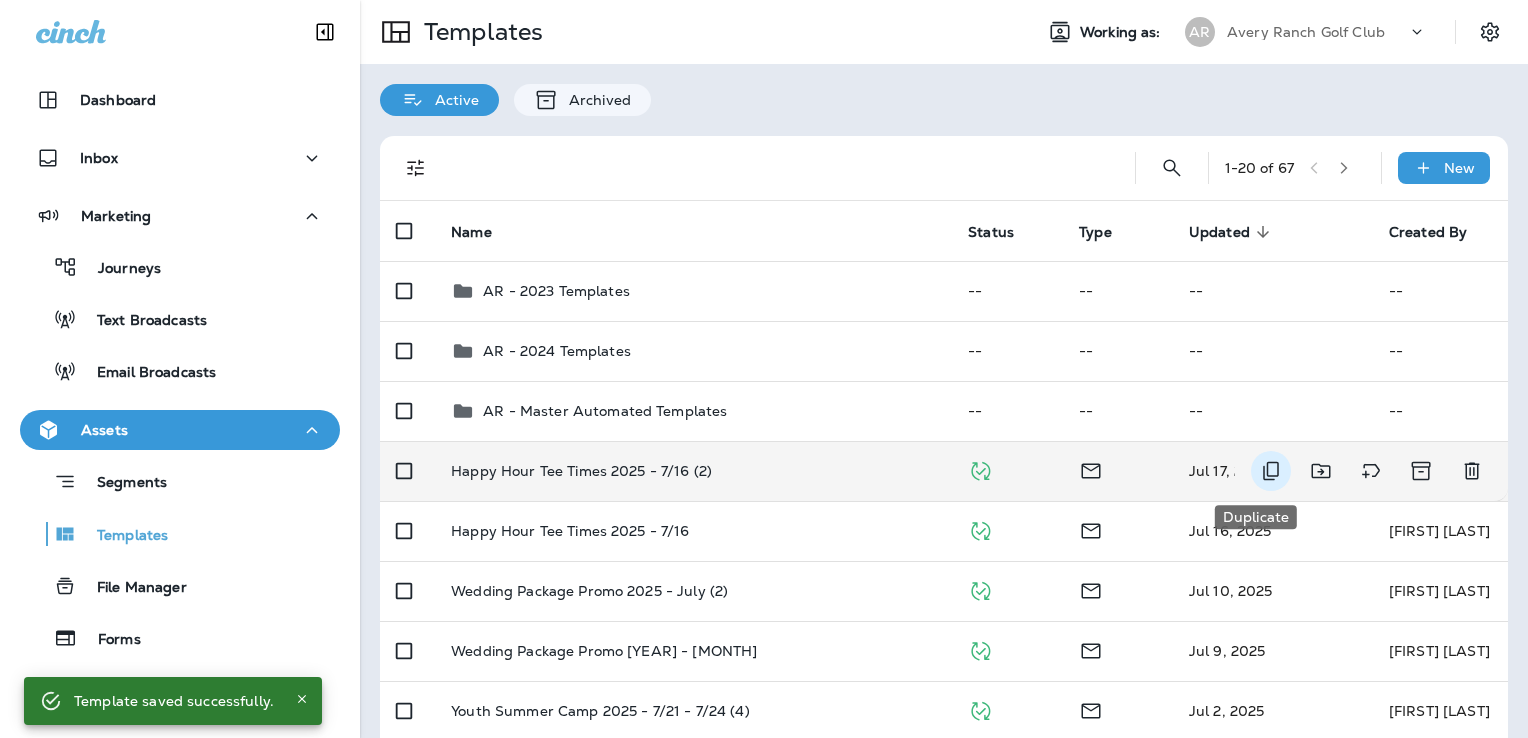 click 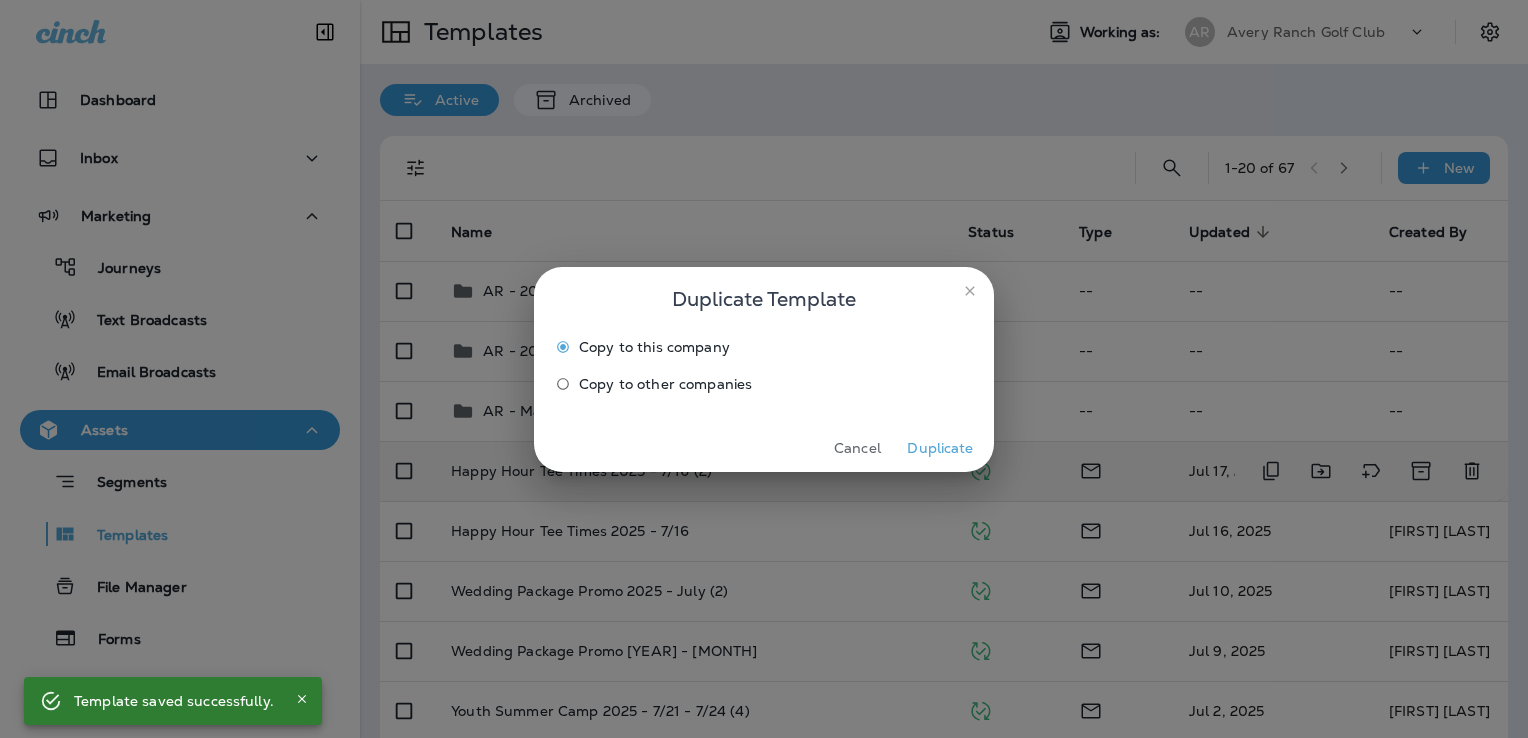 click on "Duplicate" at bounding box center (940, 448) 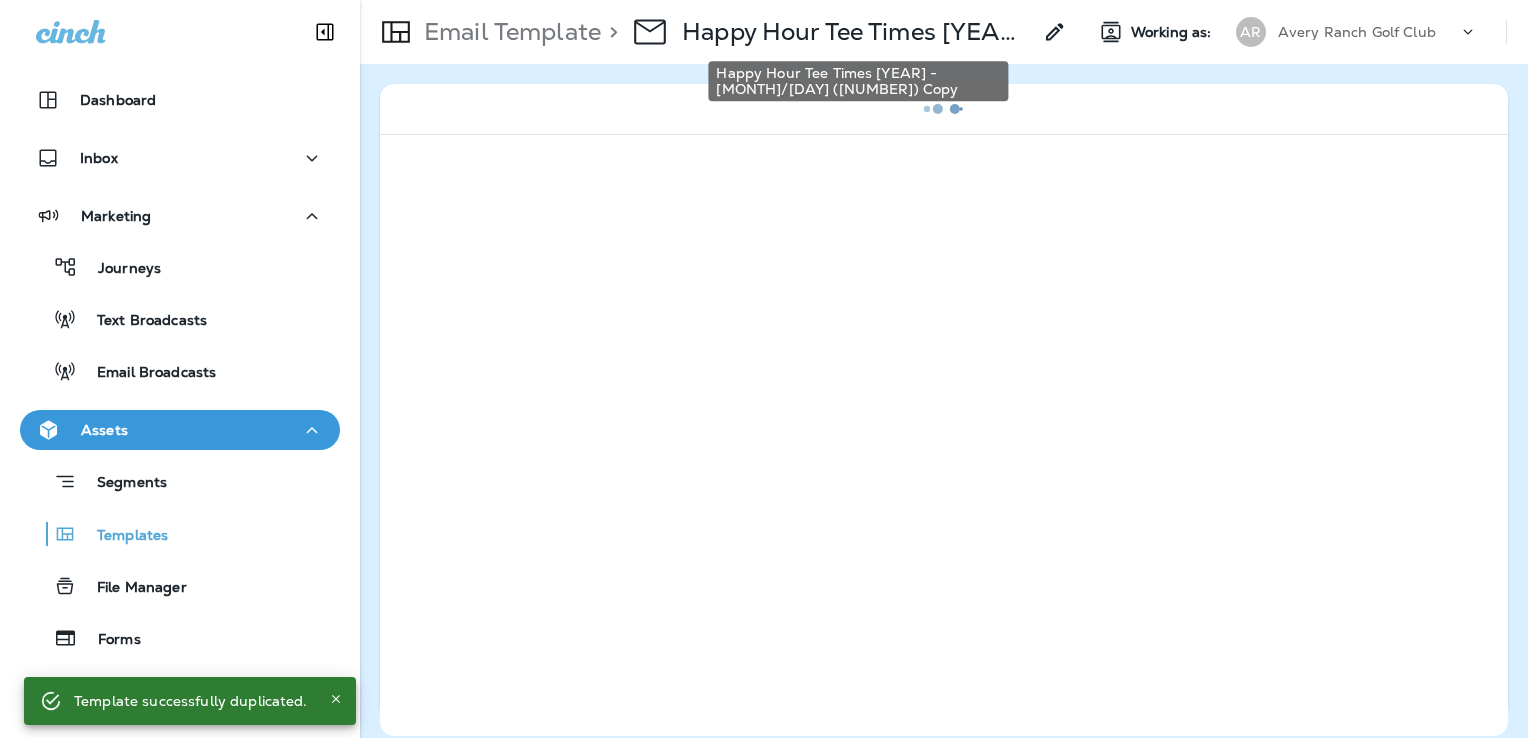 click on "Happy Hour Tee Times [YEAR] - [MONTH]/[DAY] ([NUMBER]) Copy" at bounding box center (856, 32) 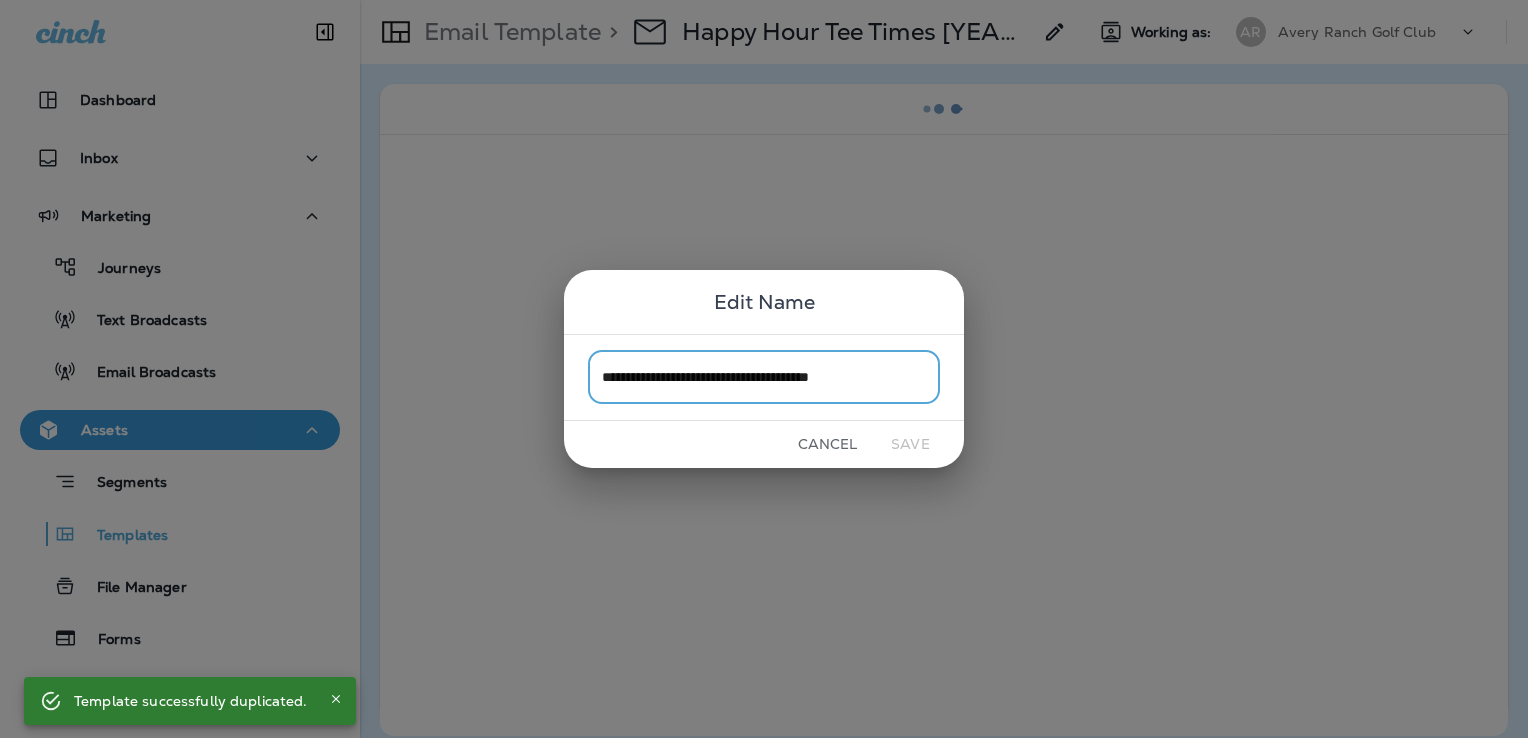 click on "**********" at bounding box center (764, 377) 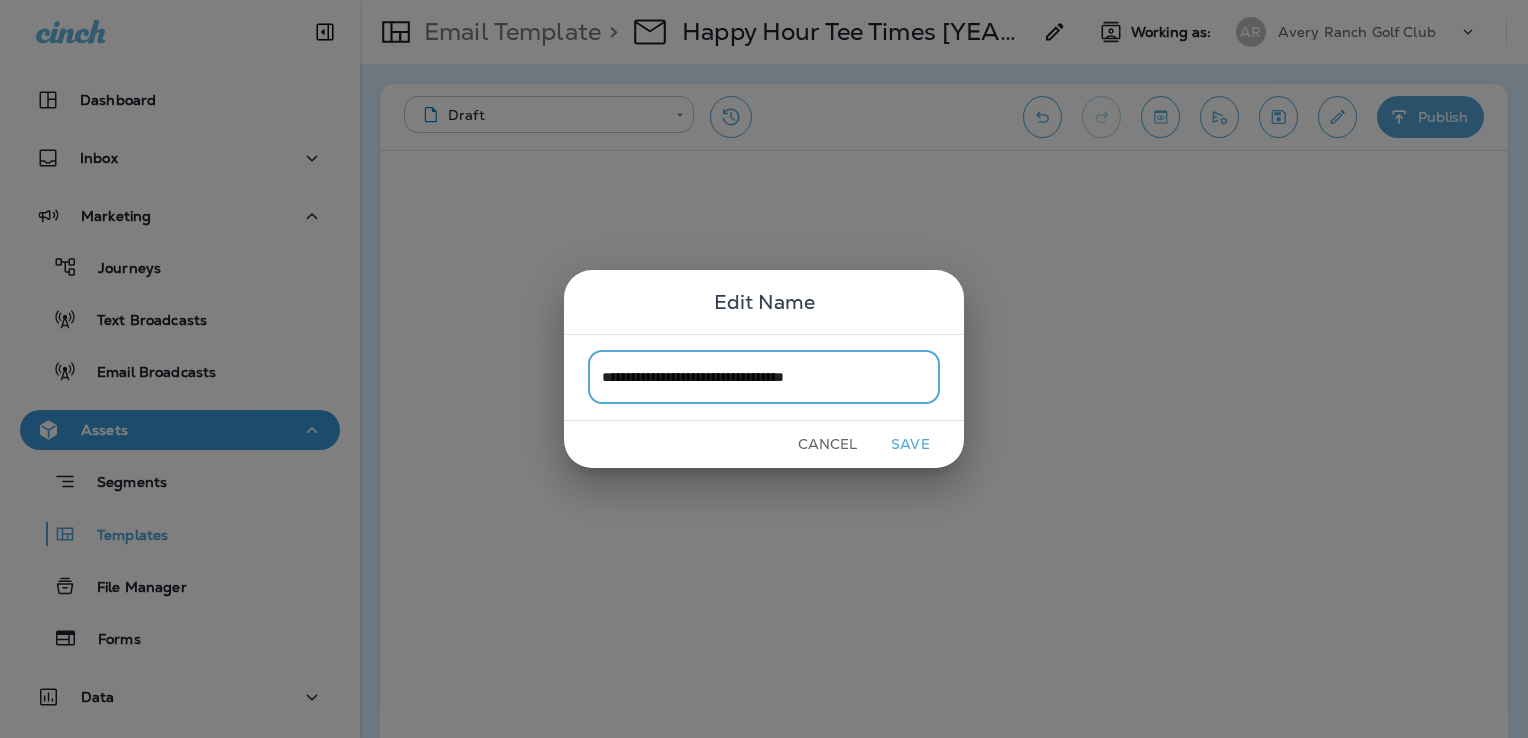 type on "**********" 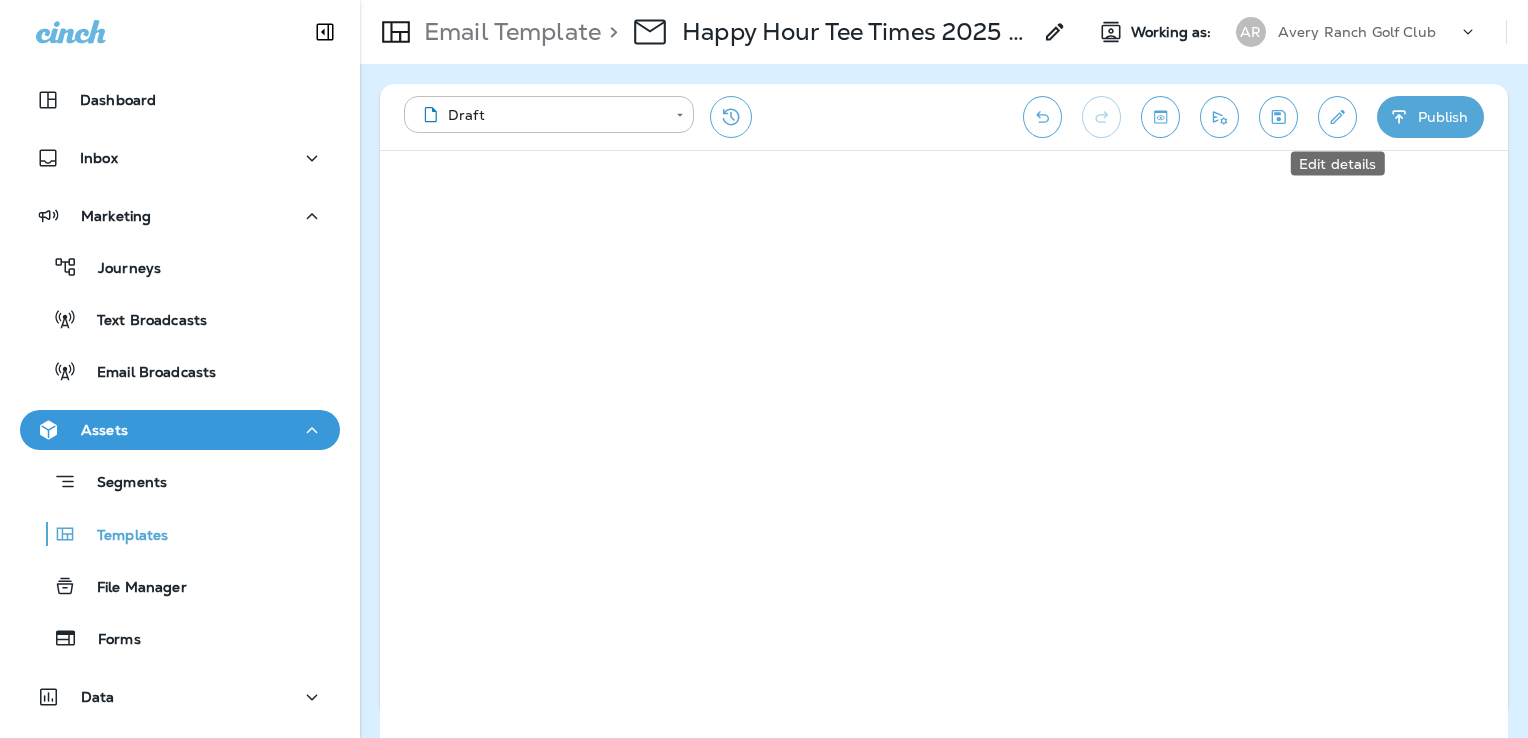 click at bounding box center [1337, 117] 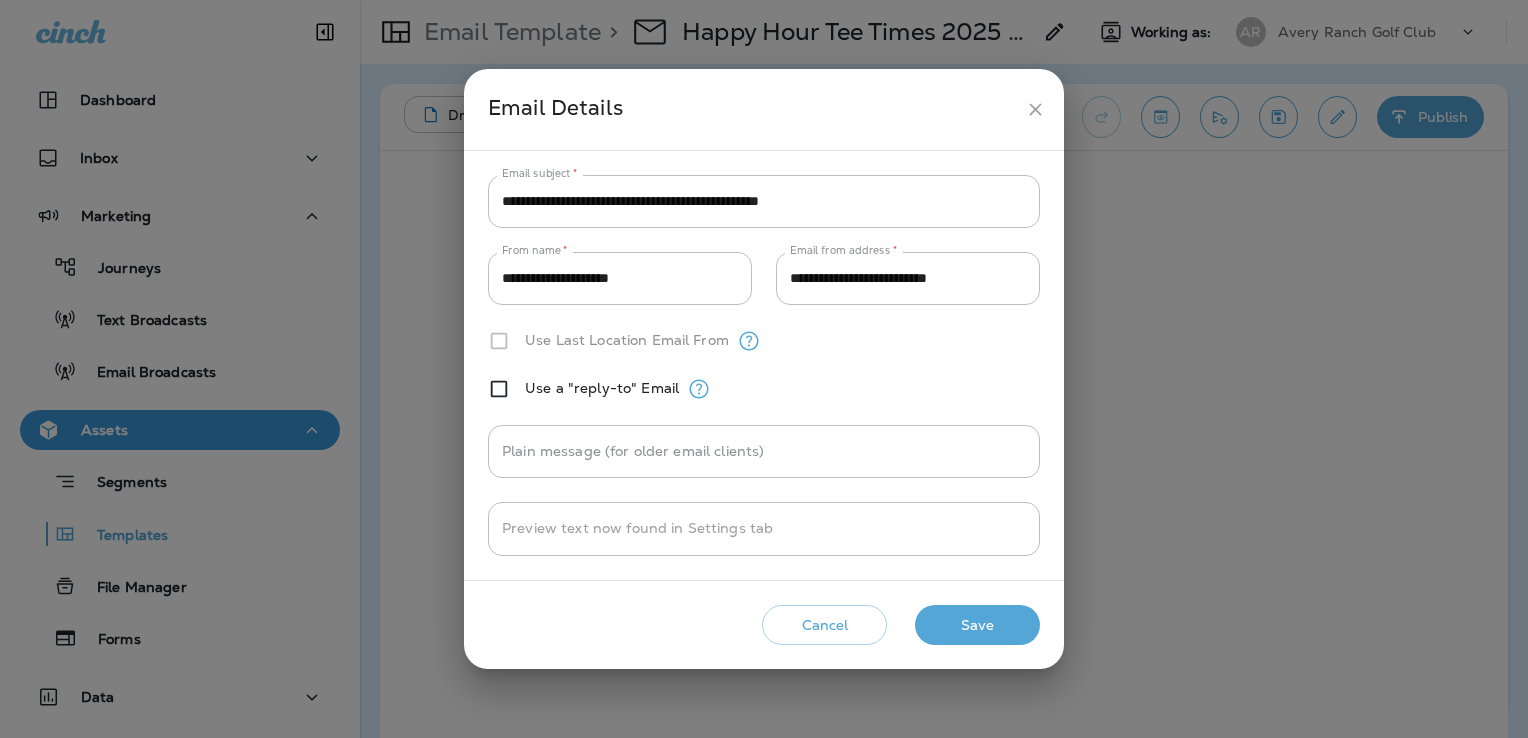 click 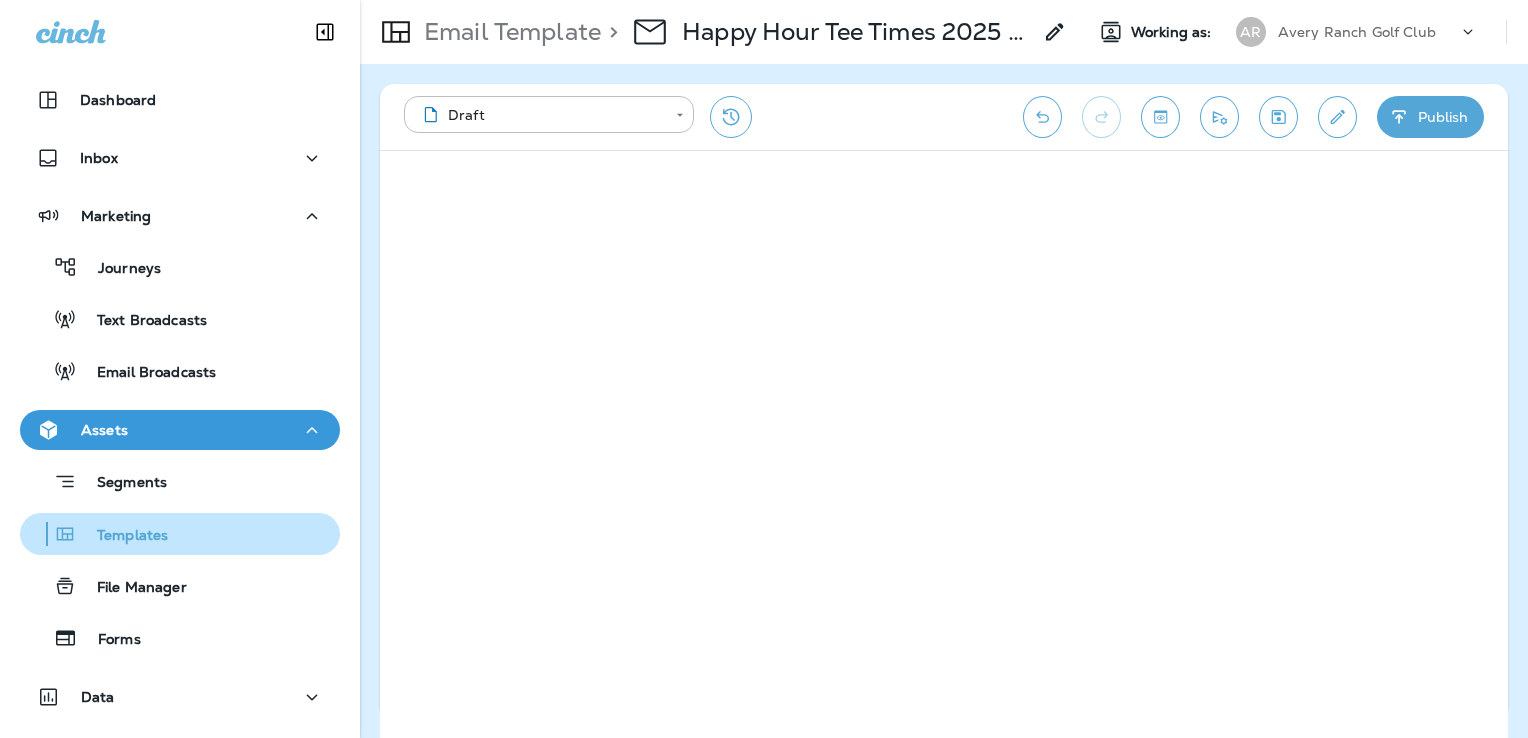 click on "Templates" at bounding box center [122, 536] 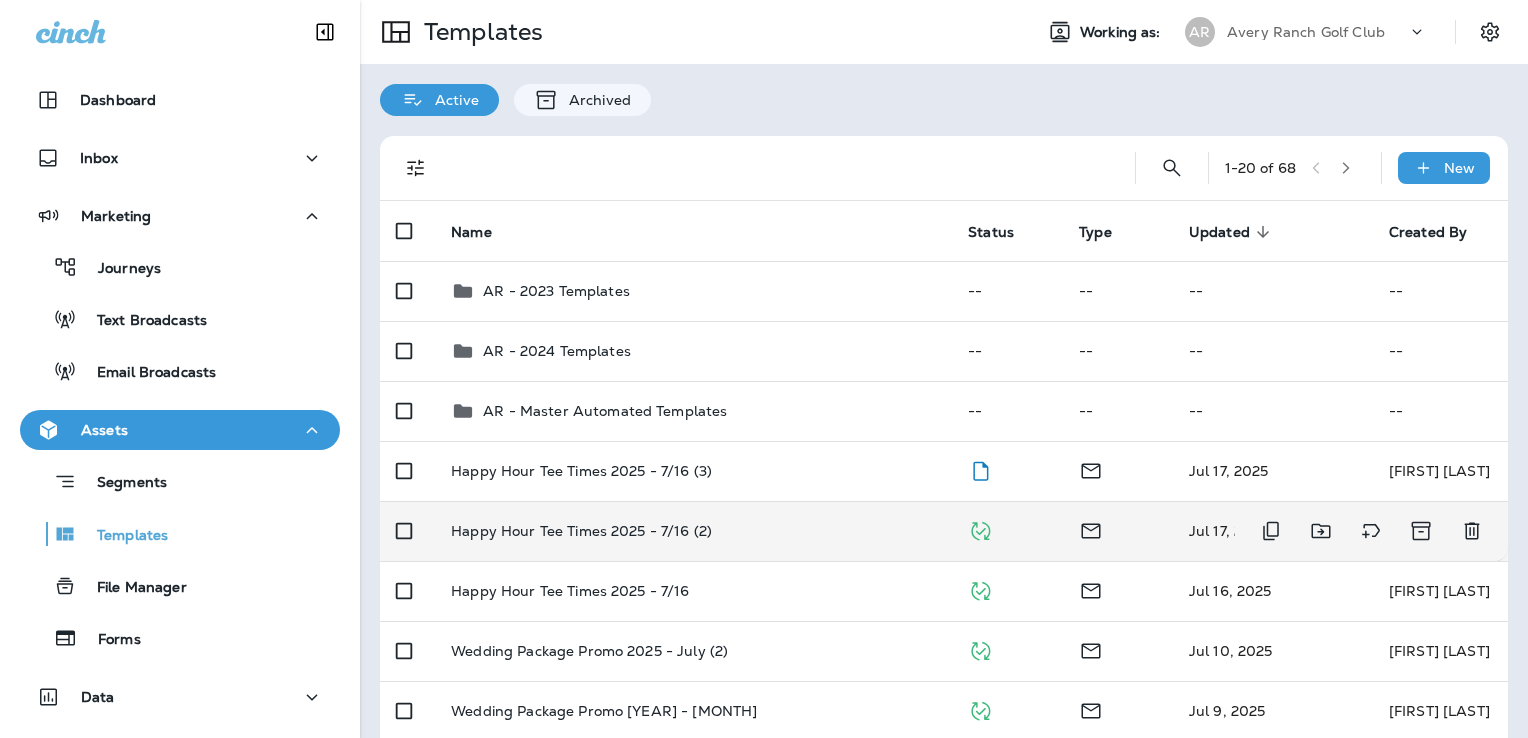click on "Happy Hour Tee Times 2025 - 7/16 (2)" at bounding box center (693, 531) 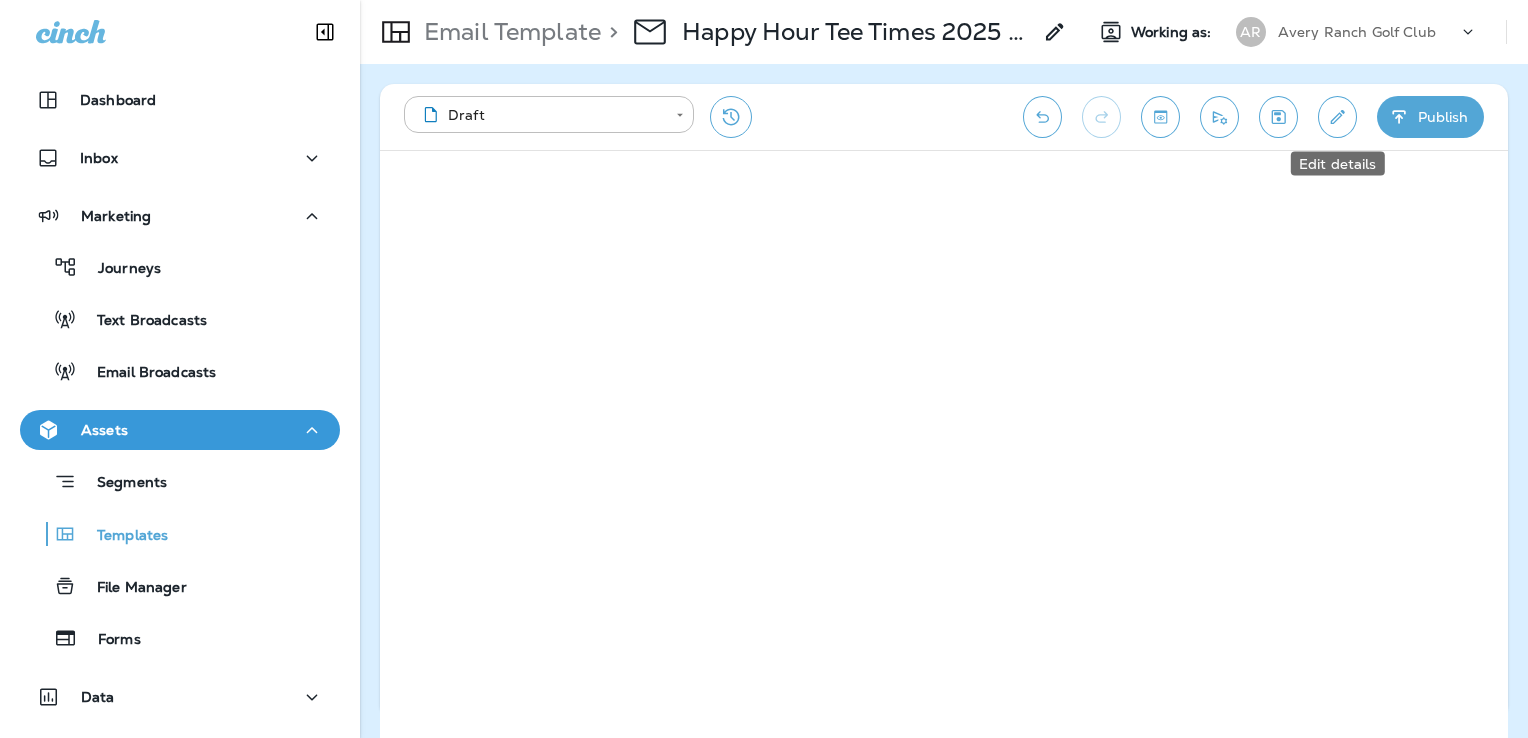 click at bounding box center [1337, 117] 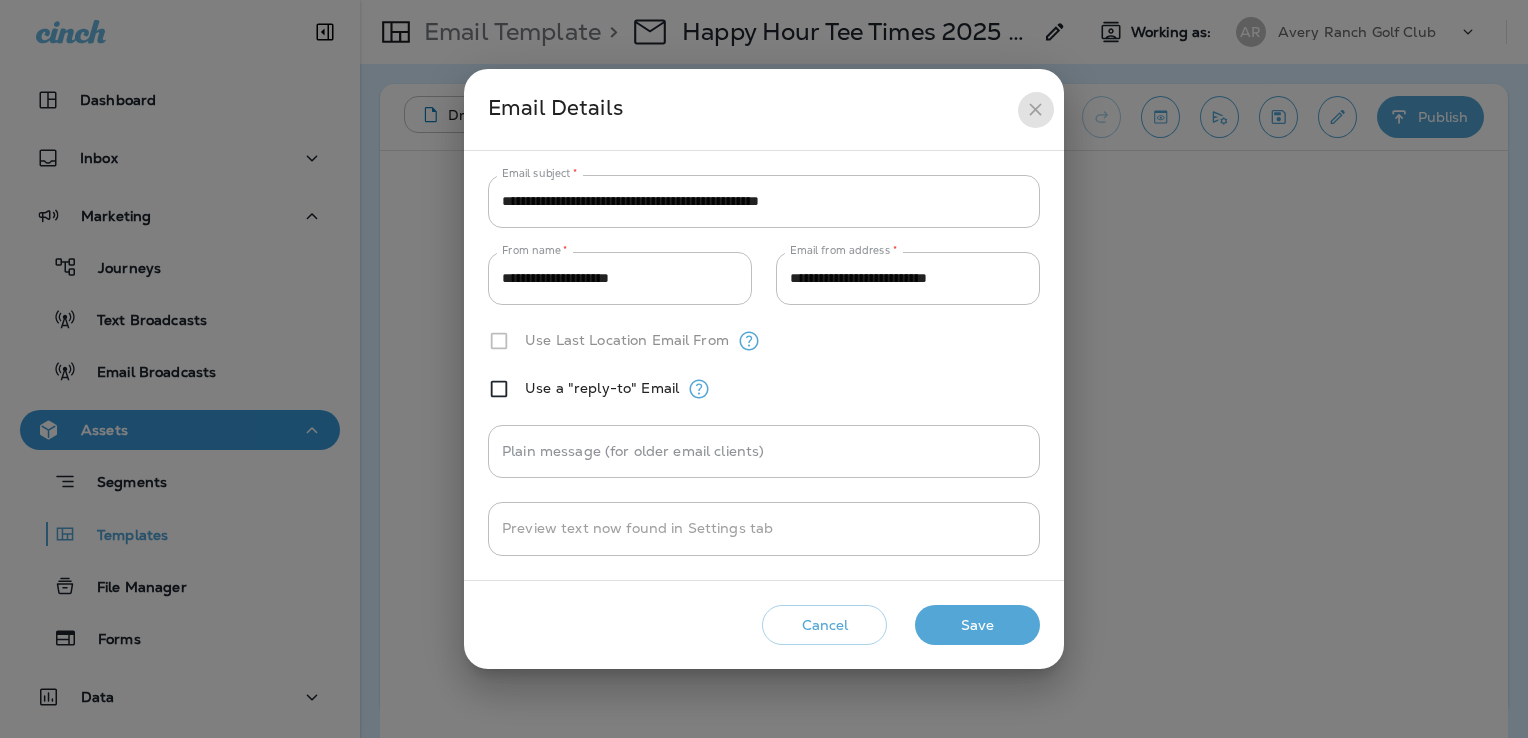 click 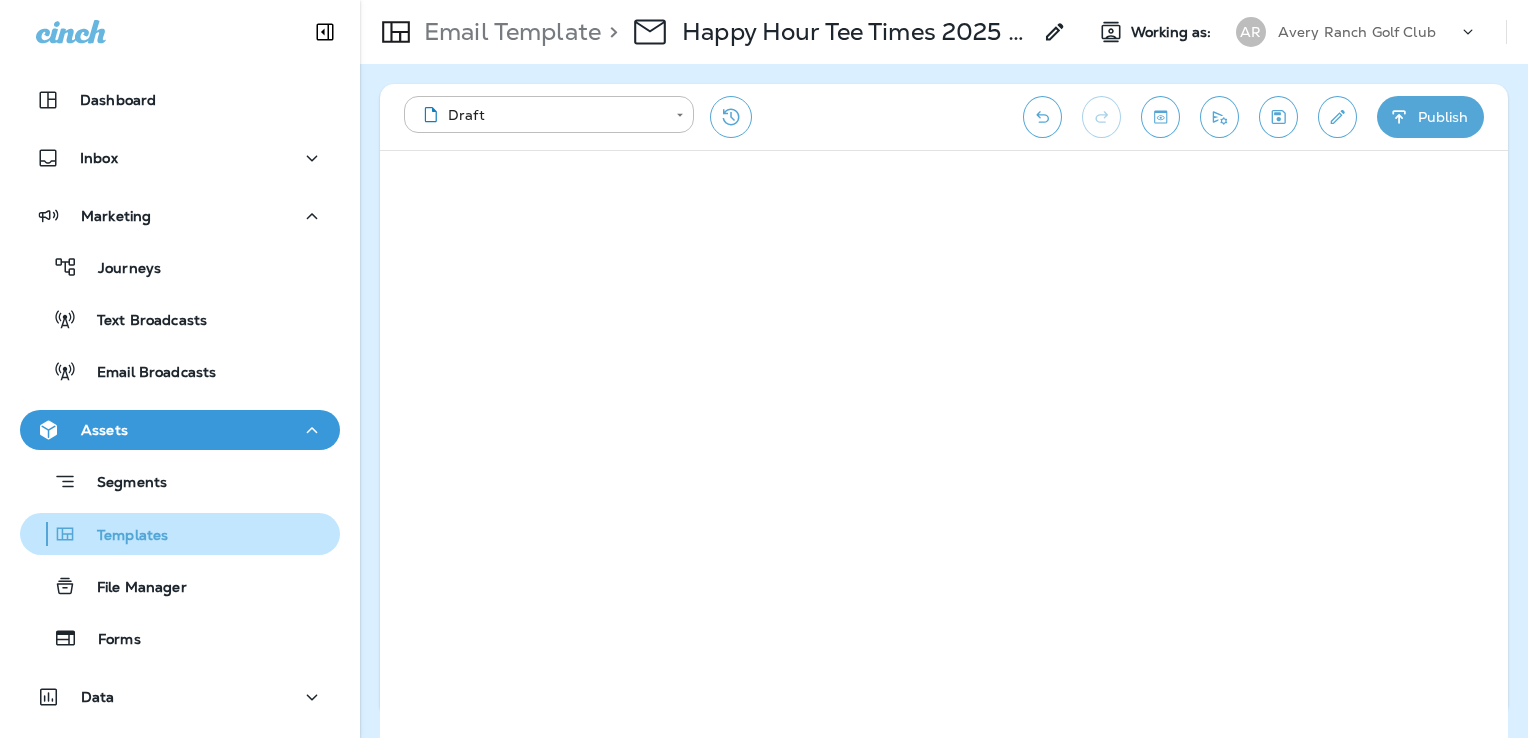 click on "Templates" at bounding box center [122, 536] 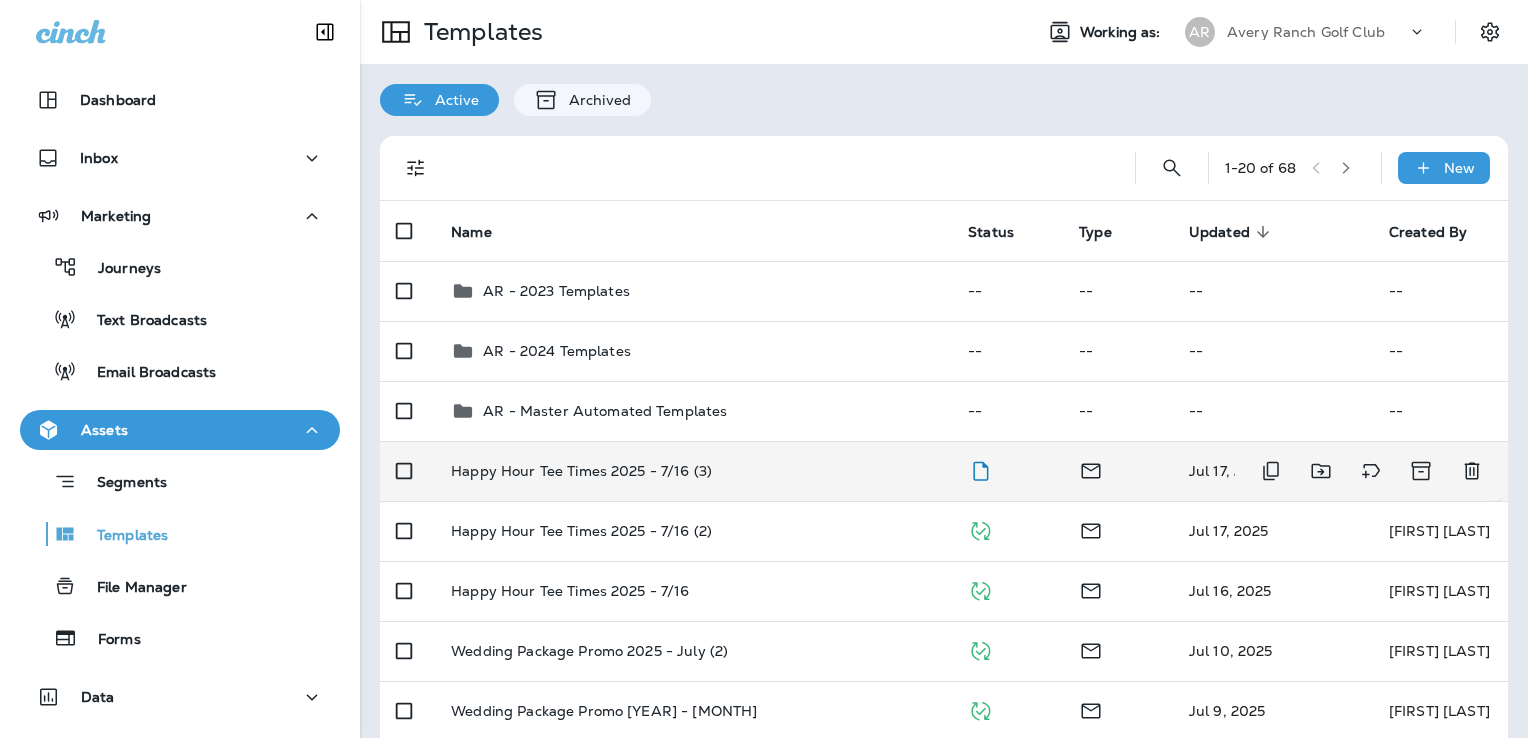 click on "Happy Hour Tee Times 2025 - 7/16 (3)" at bounding box center (693, 471) 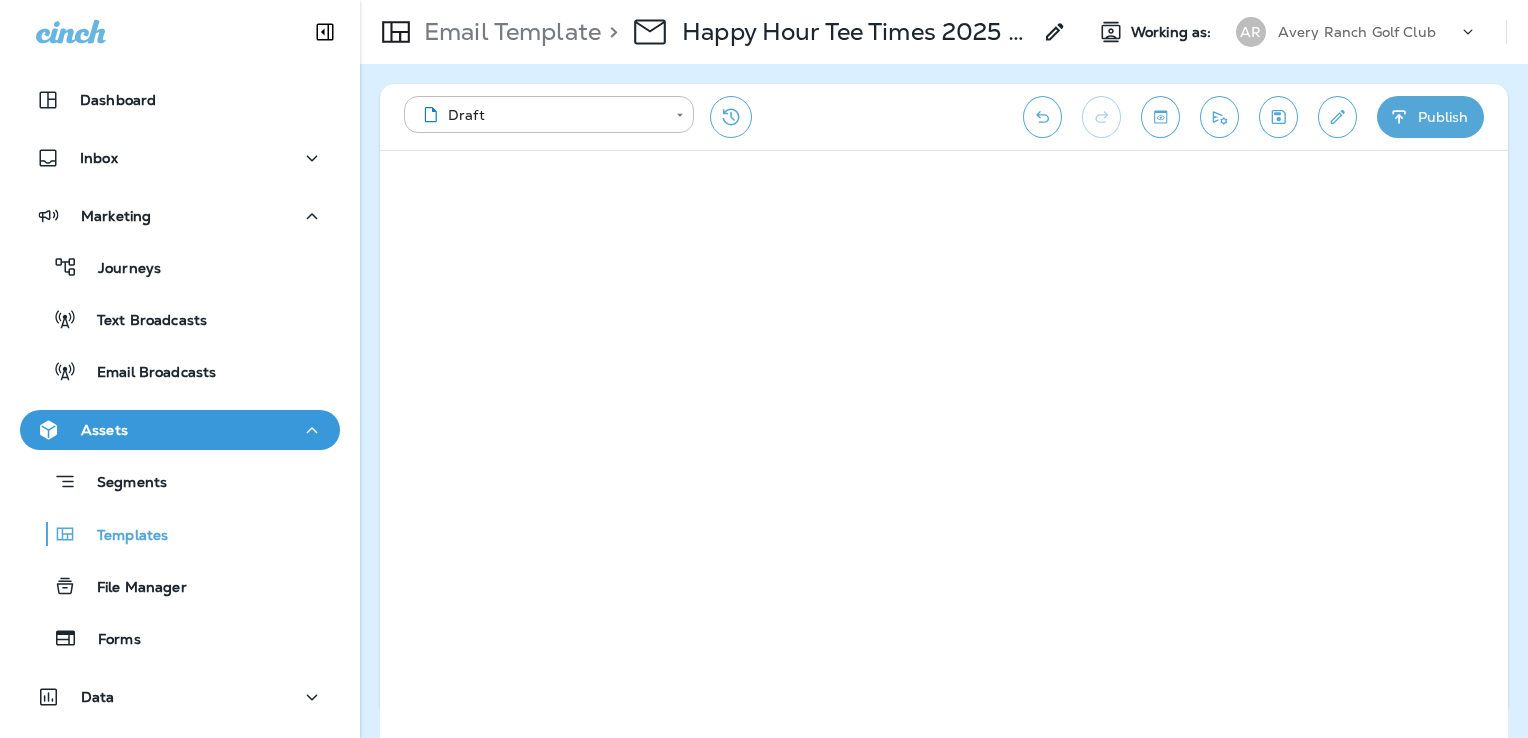 click at bounding box center [1337, 117] 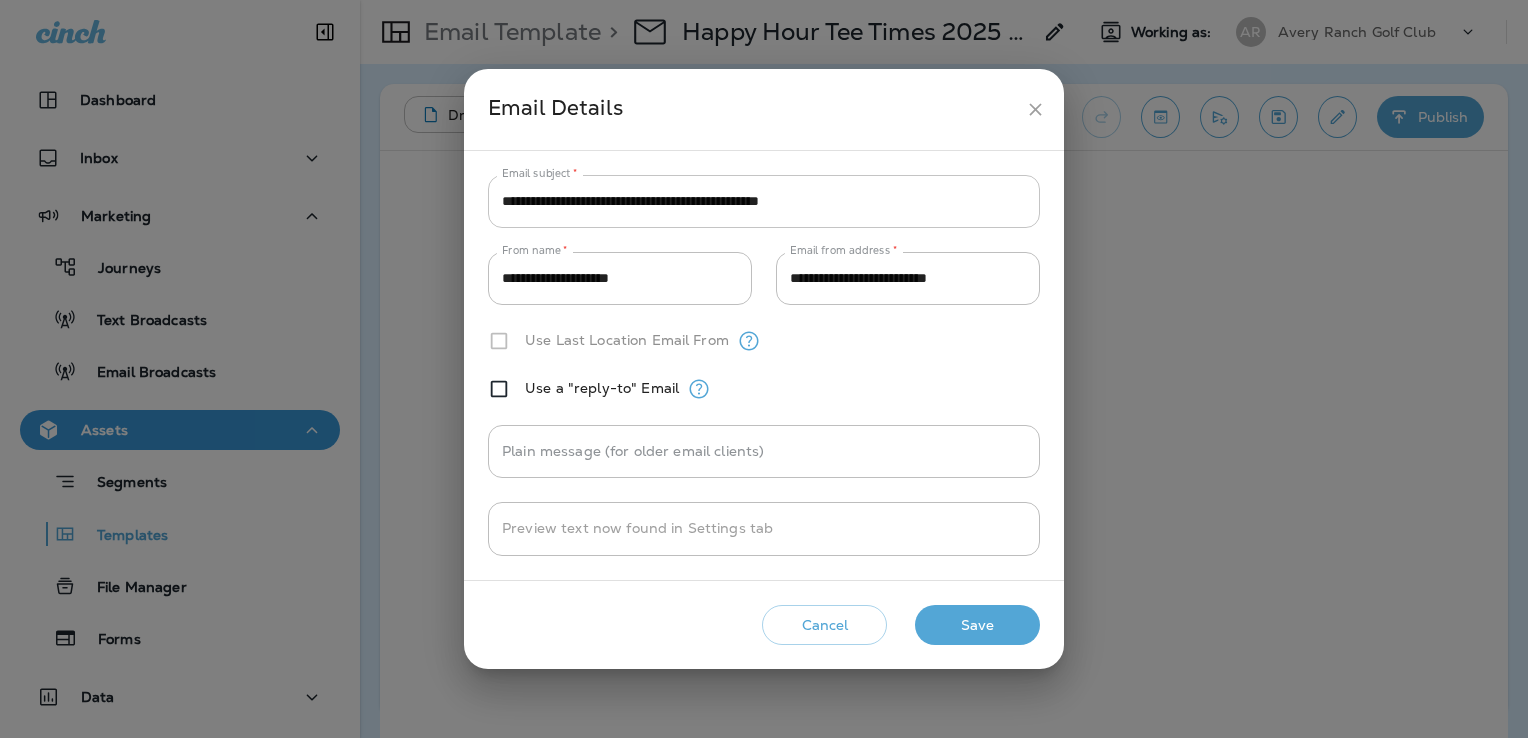 click on "**********" at bounding box center (764, 201) 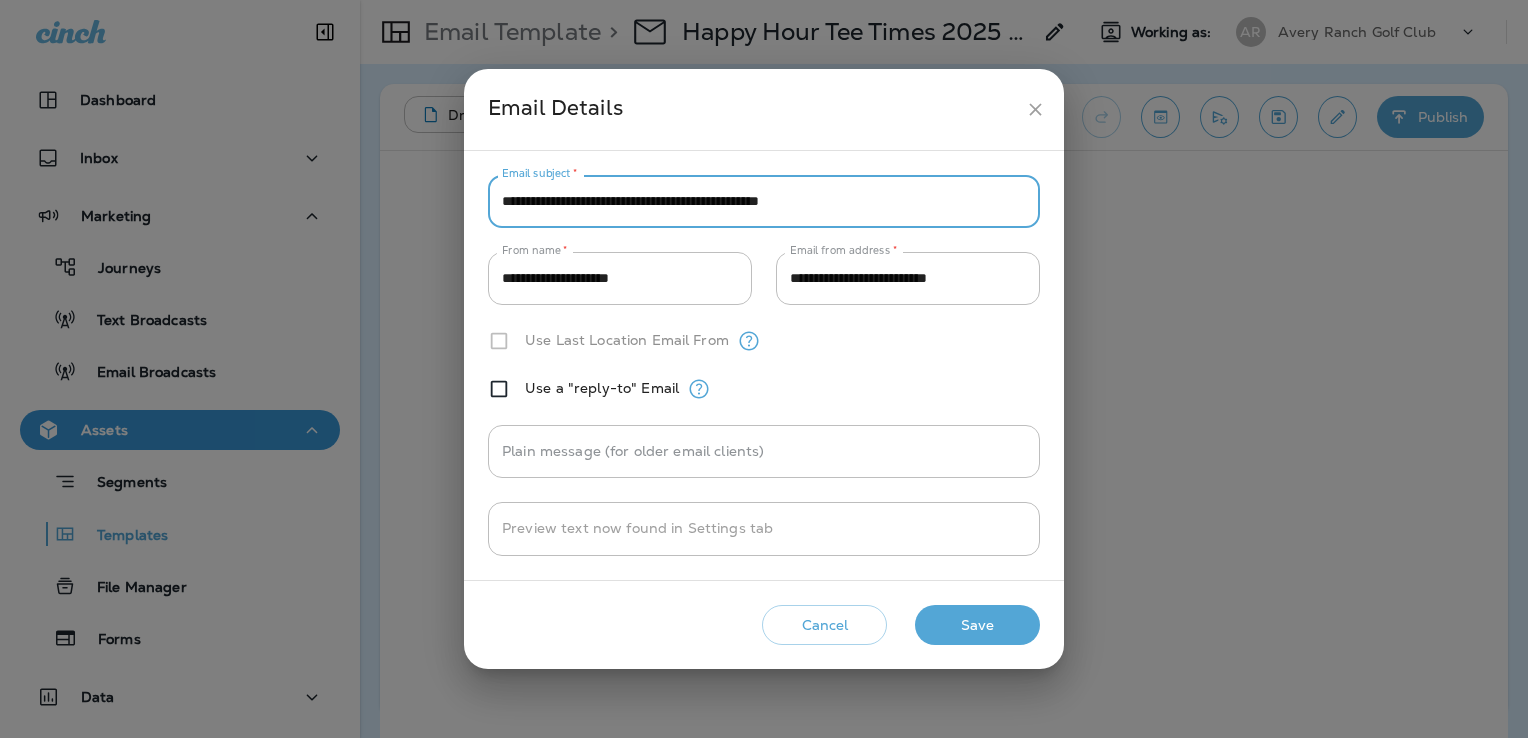 click on "**********" at bounding box center [764, 201] 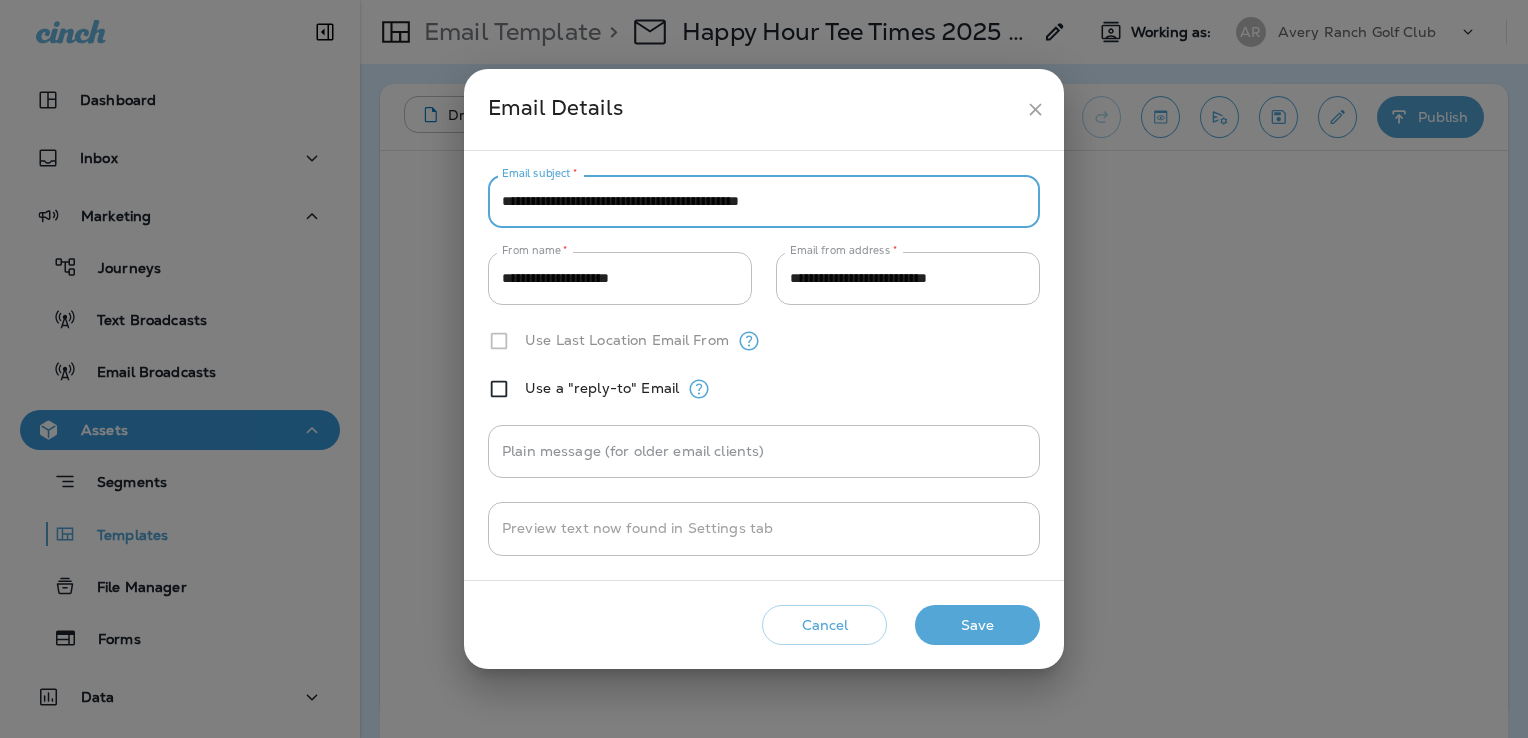 type on "**********" 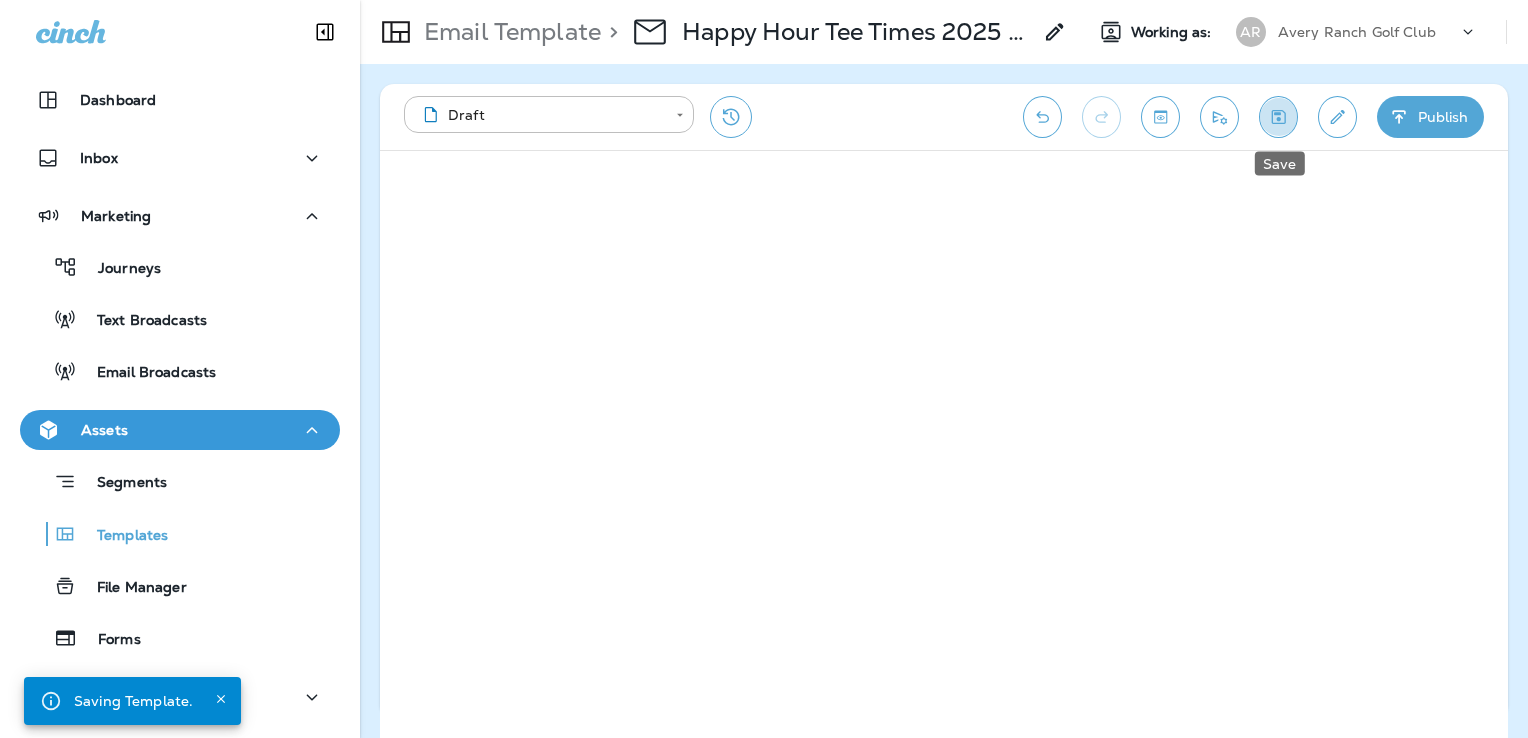click 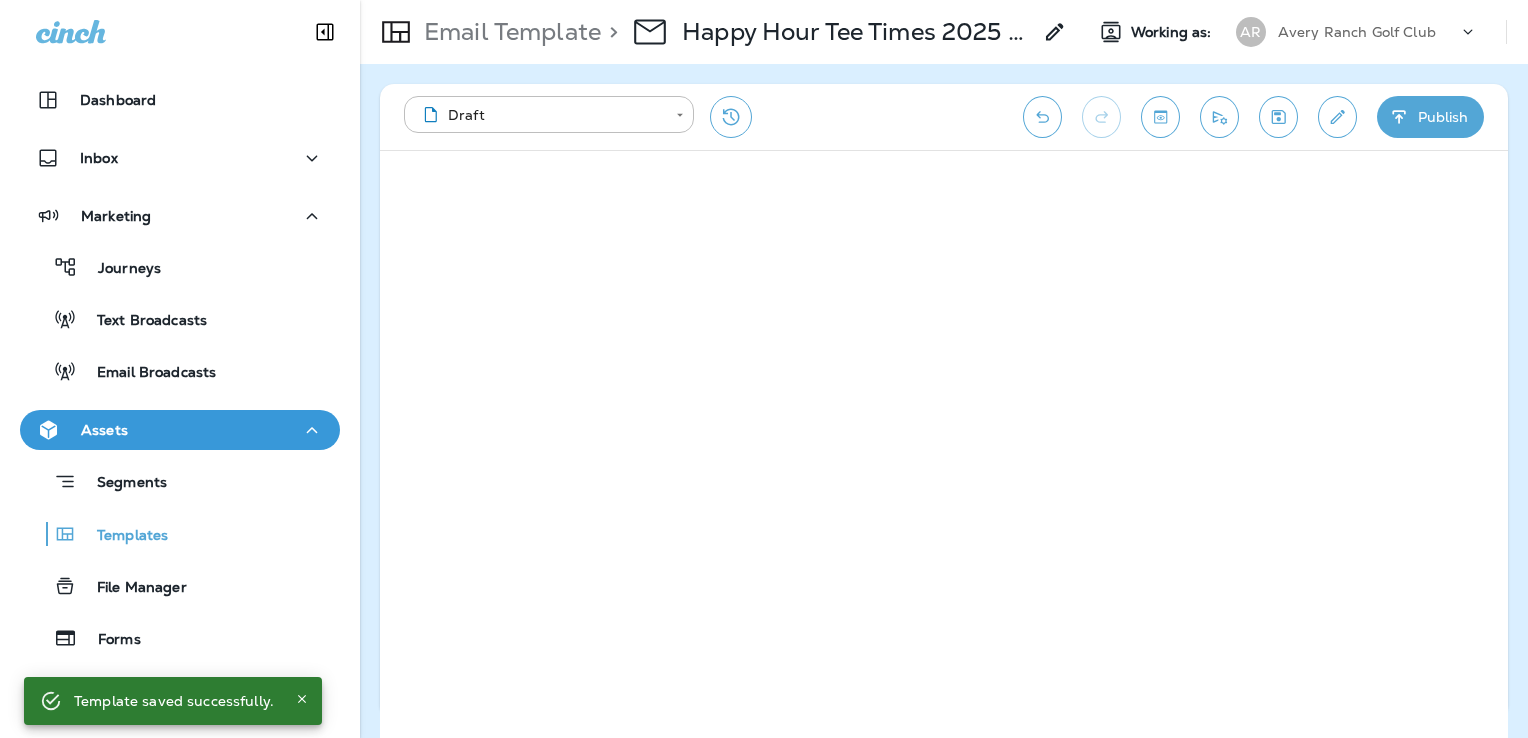 click on "Publish" at bounding box center (1430, 117) 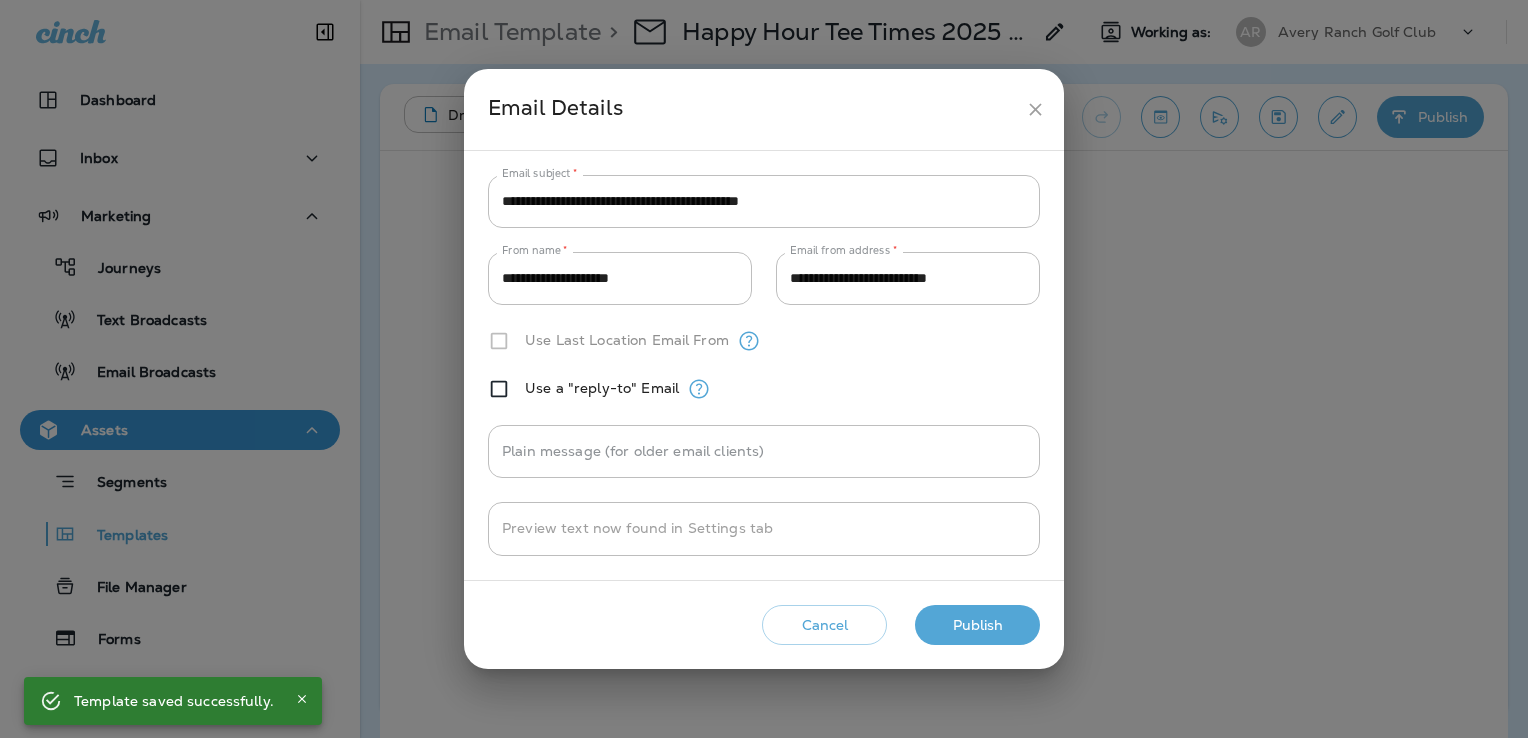 click on "Publish" at bounding box center [977, 625] 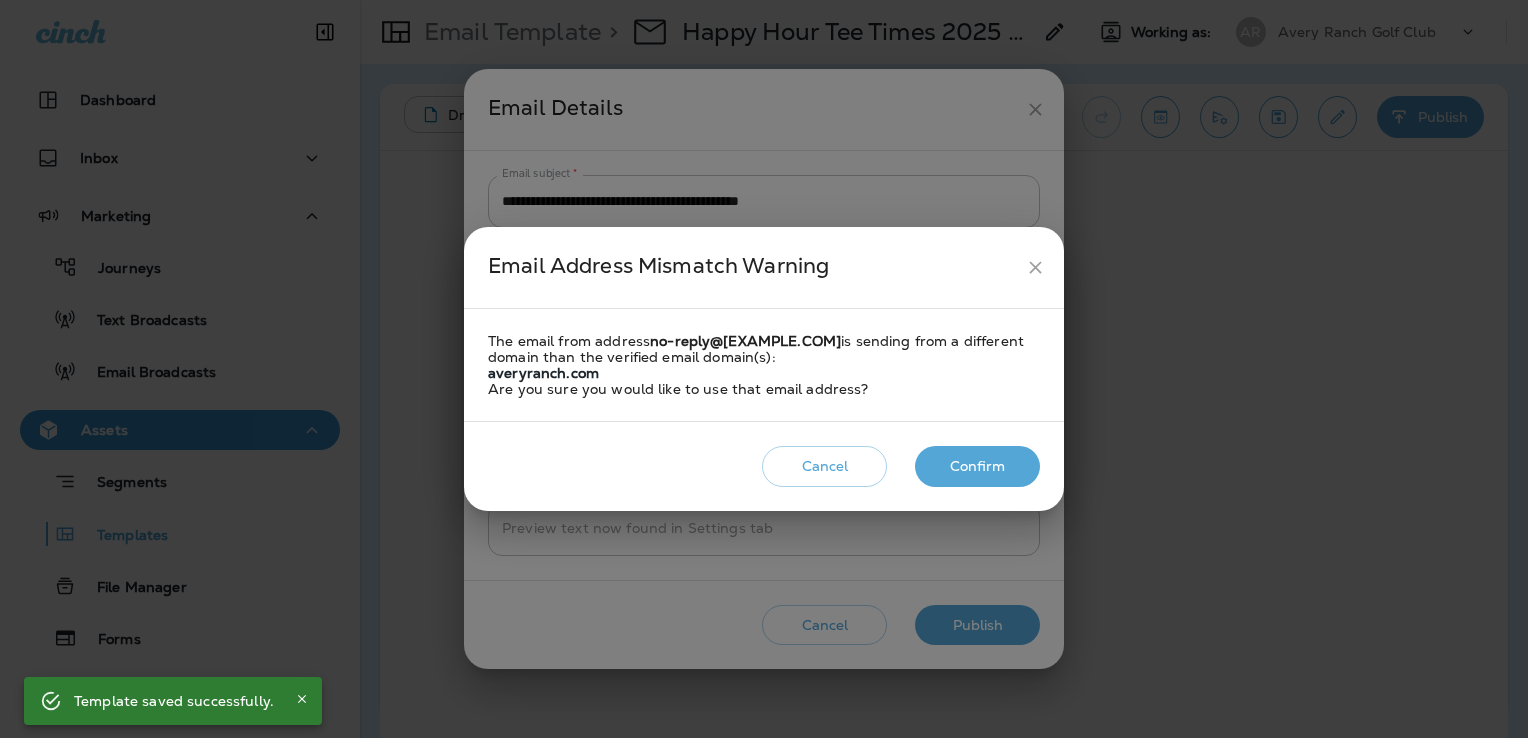 click on "Confirm" at bounding box center (977, 466) 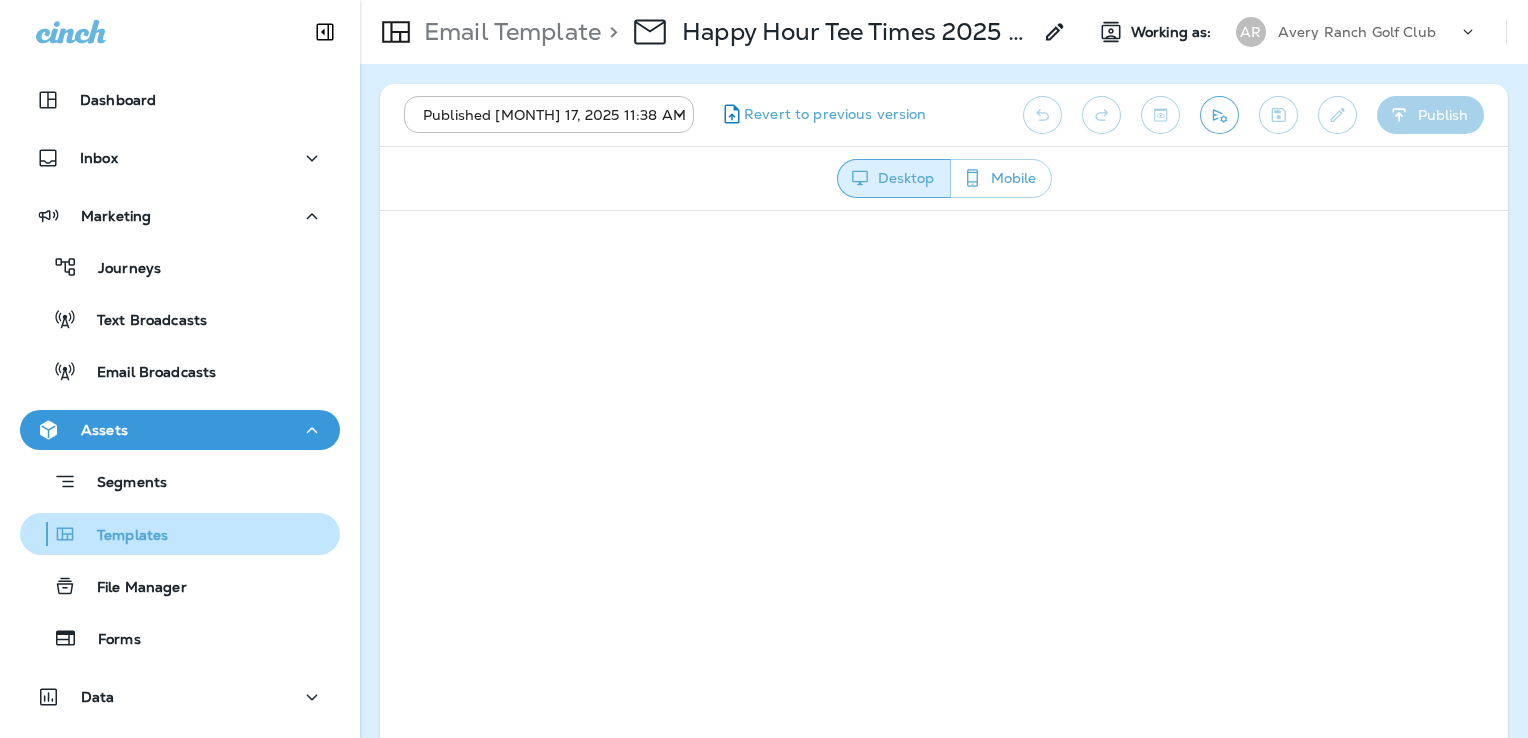 click on "Templates" at bounding box center (122, 536) 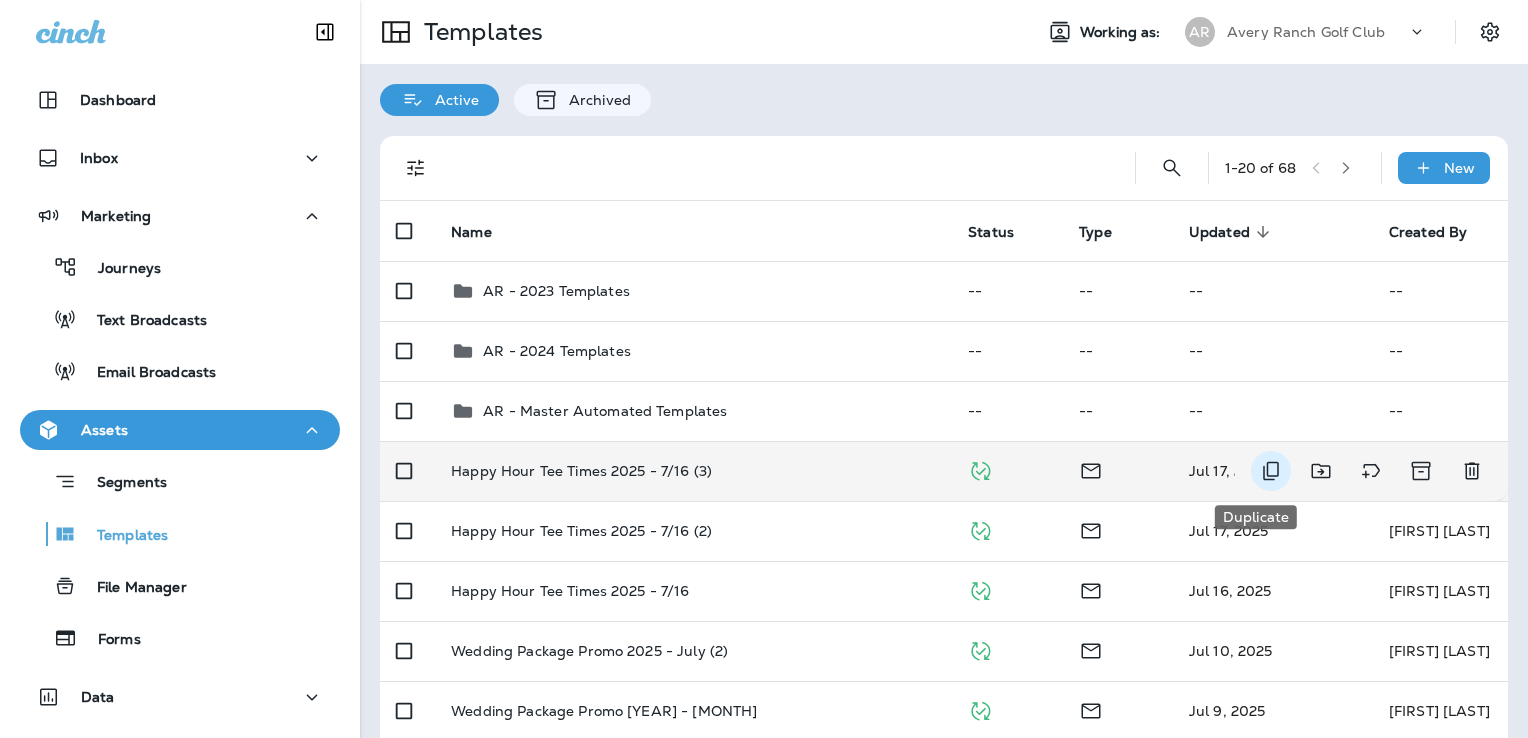 click 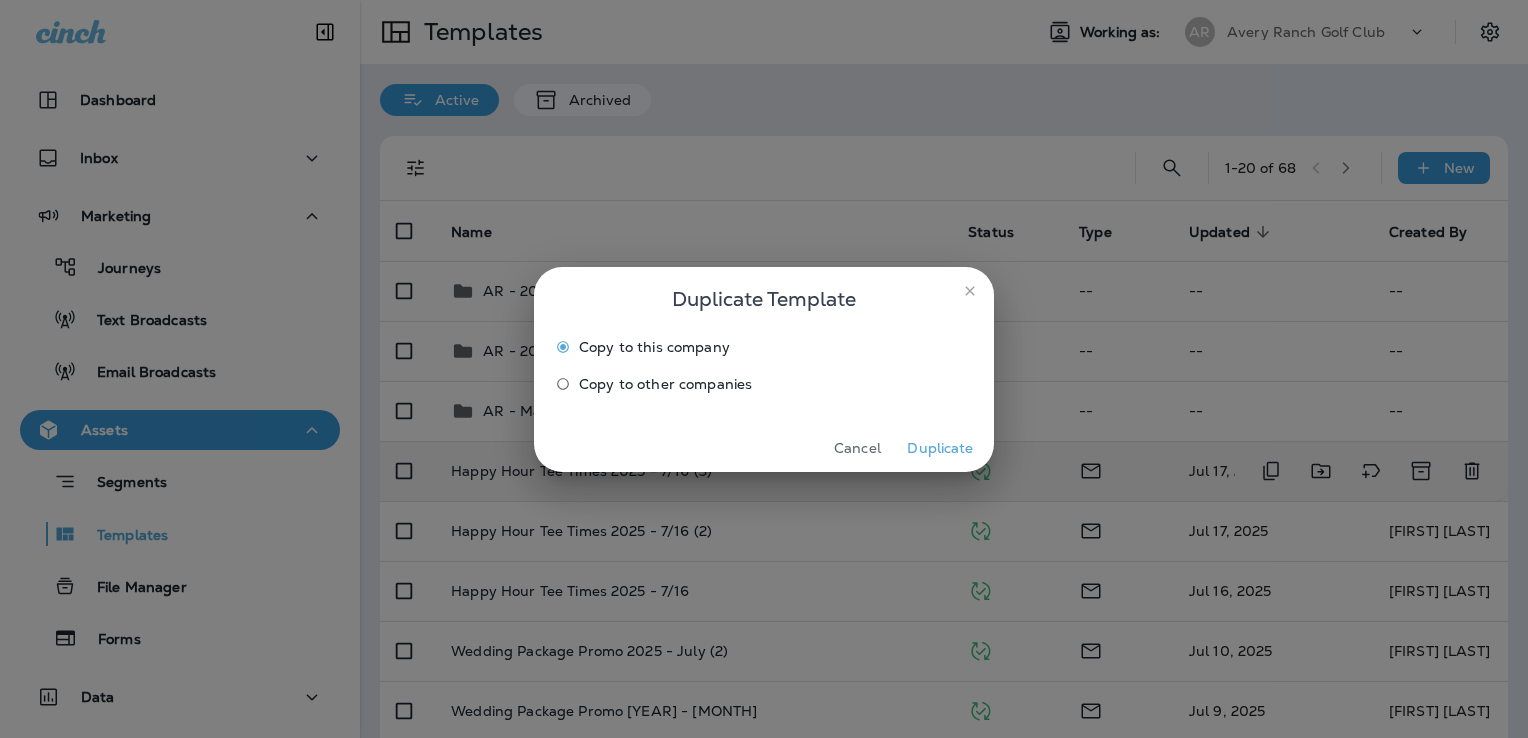 click on "Duplicate" at bounding box center [940, 448] 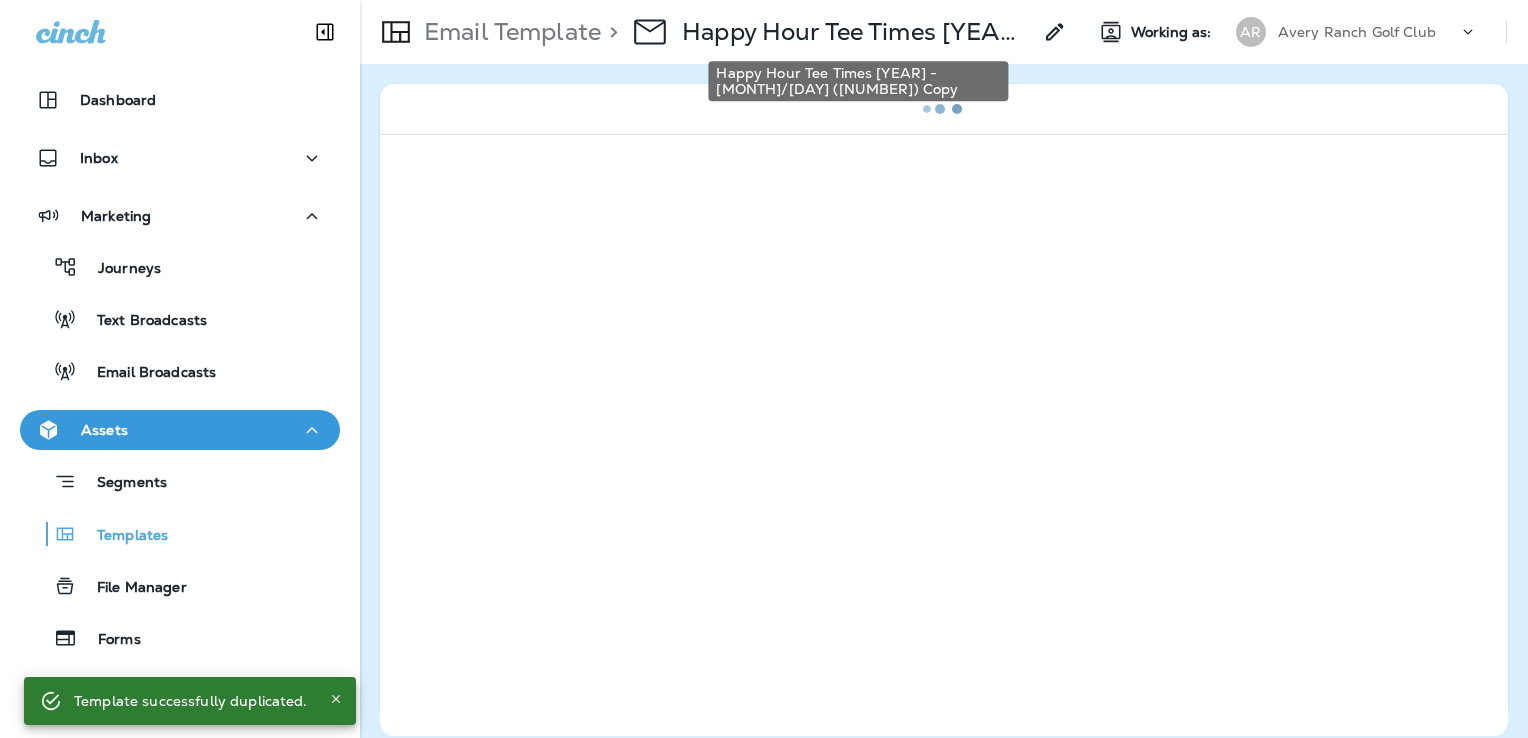 click on "Happy Hour Tee Times [YEAR] - [MONTH]/[DAY] ([NUMBER]) Copy" at bounding box center (856, 32) 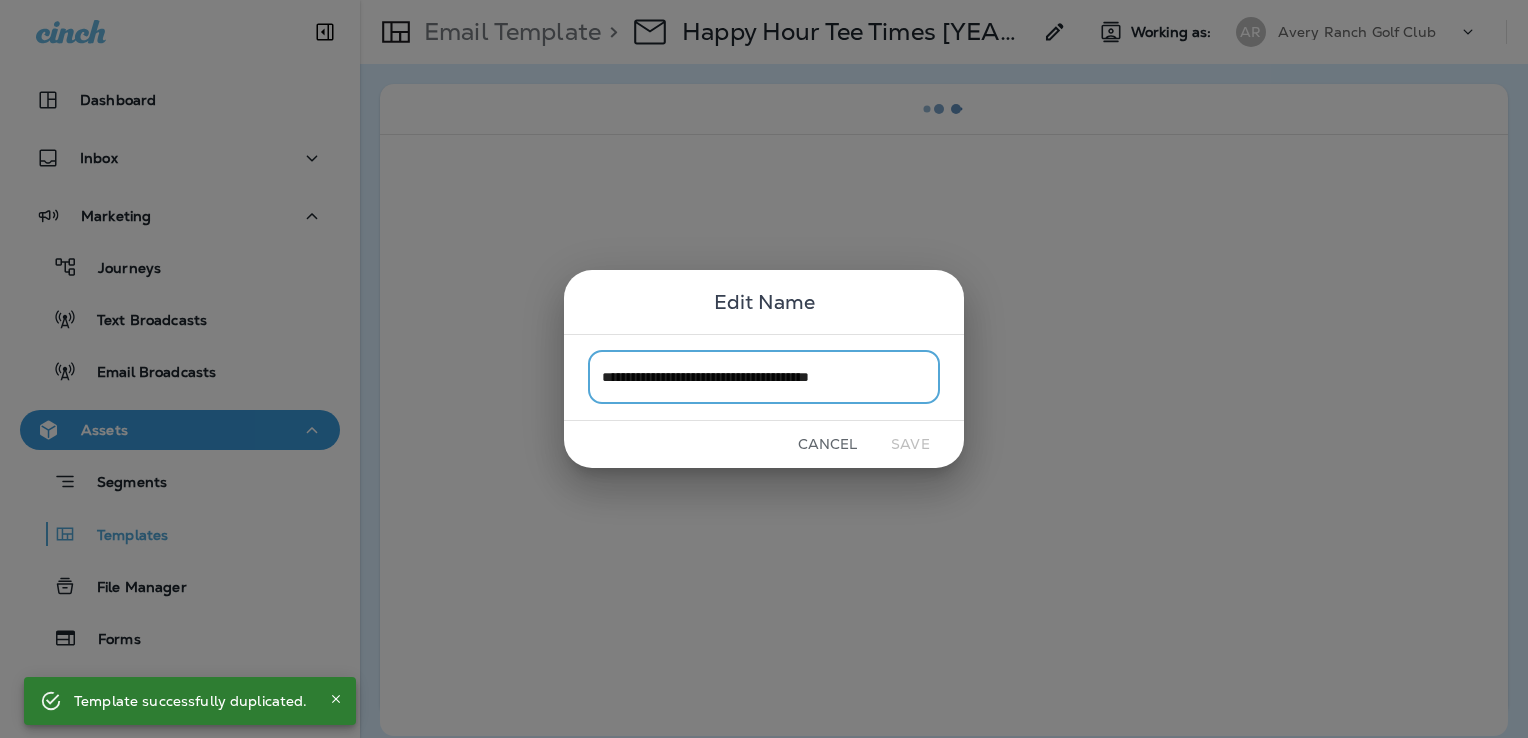 click on "**********" at bounding box center (764, 377) 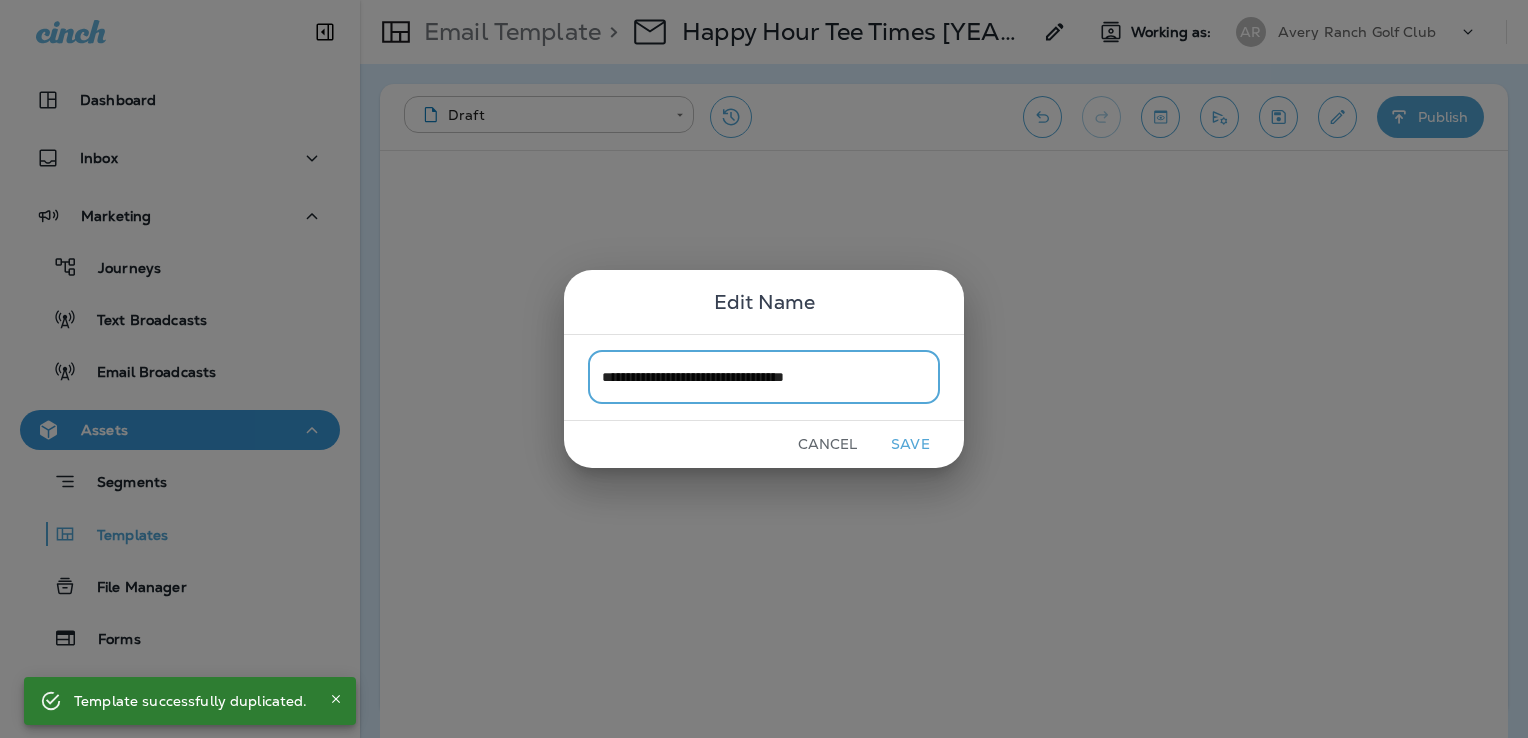 type on "**********" 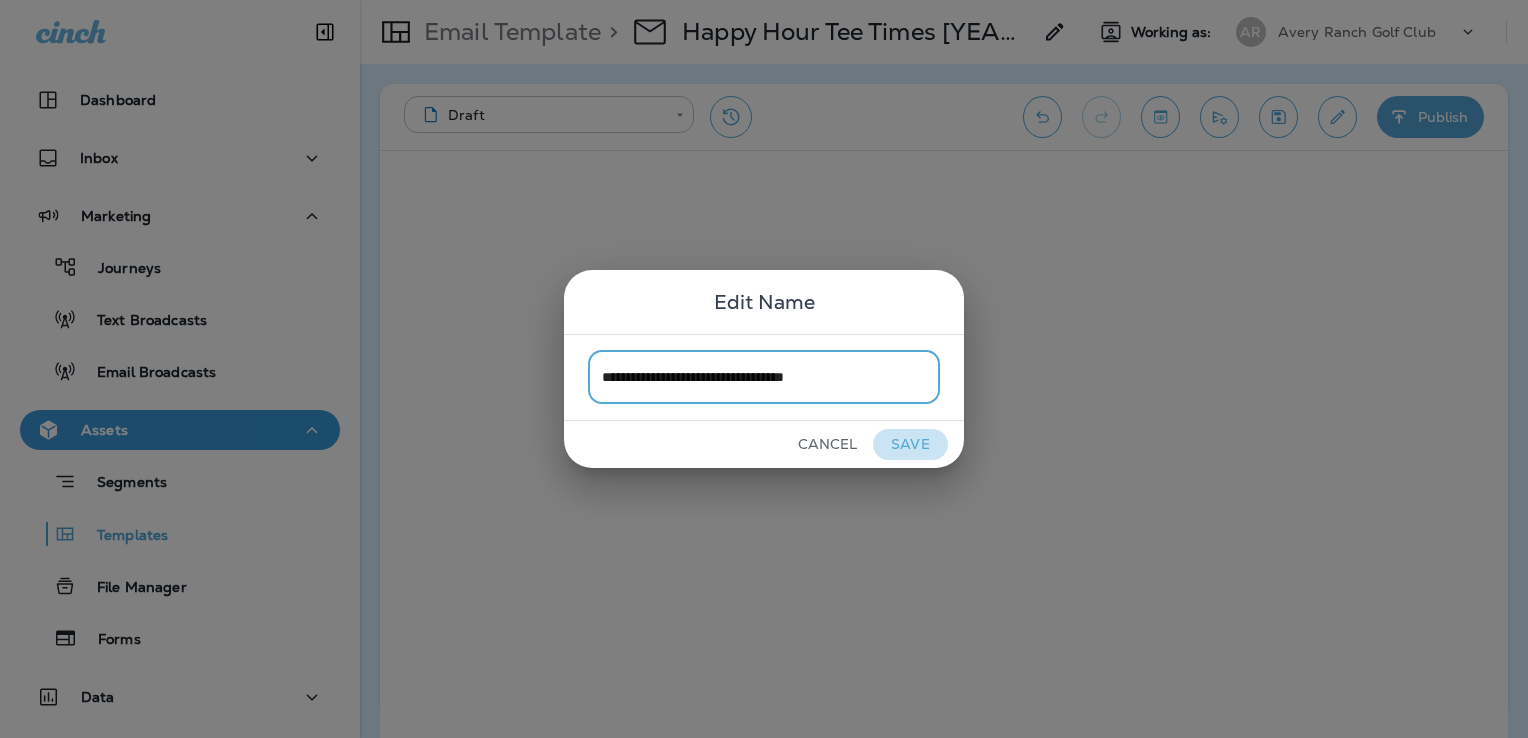 click on "Save" at bounding box center [910, 444] 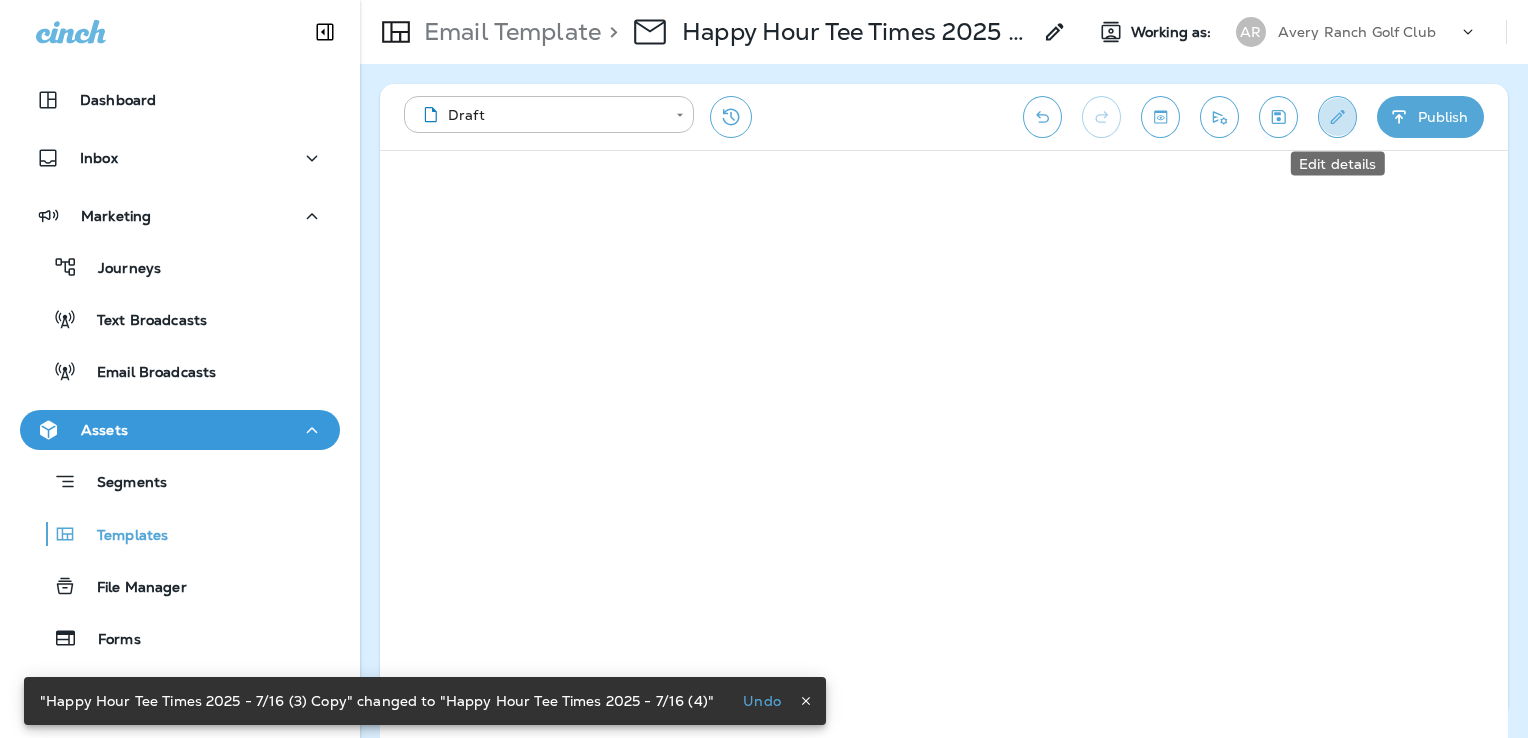 click 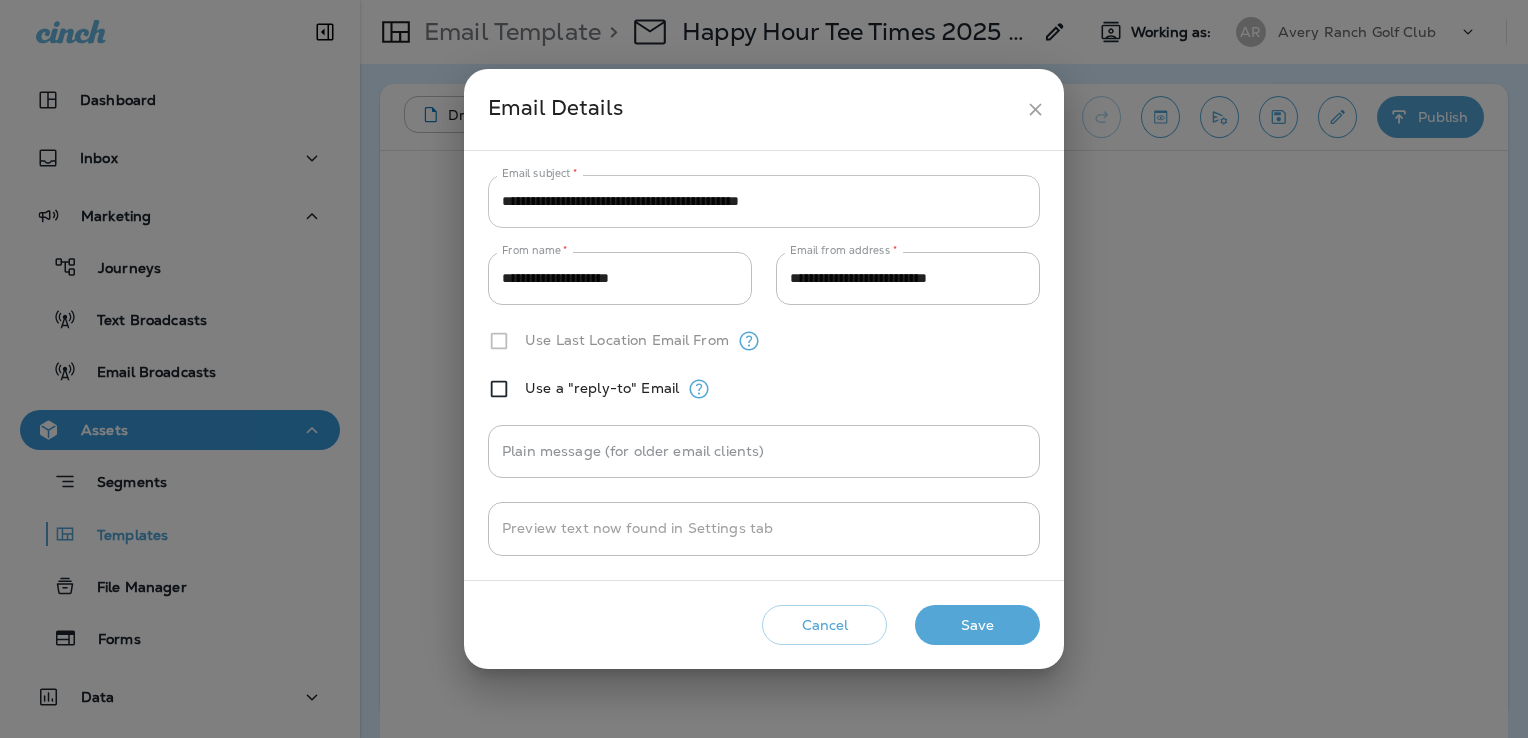 click on "**********" at bounding box center (764, 201) 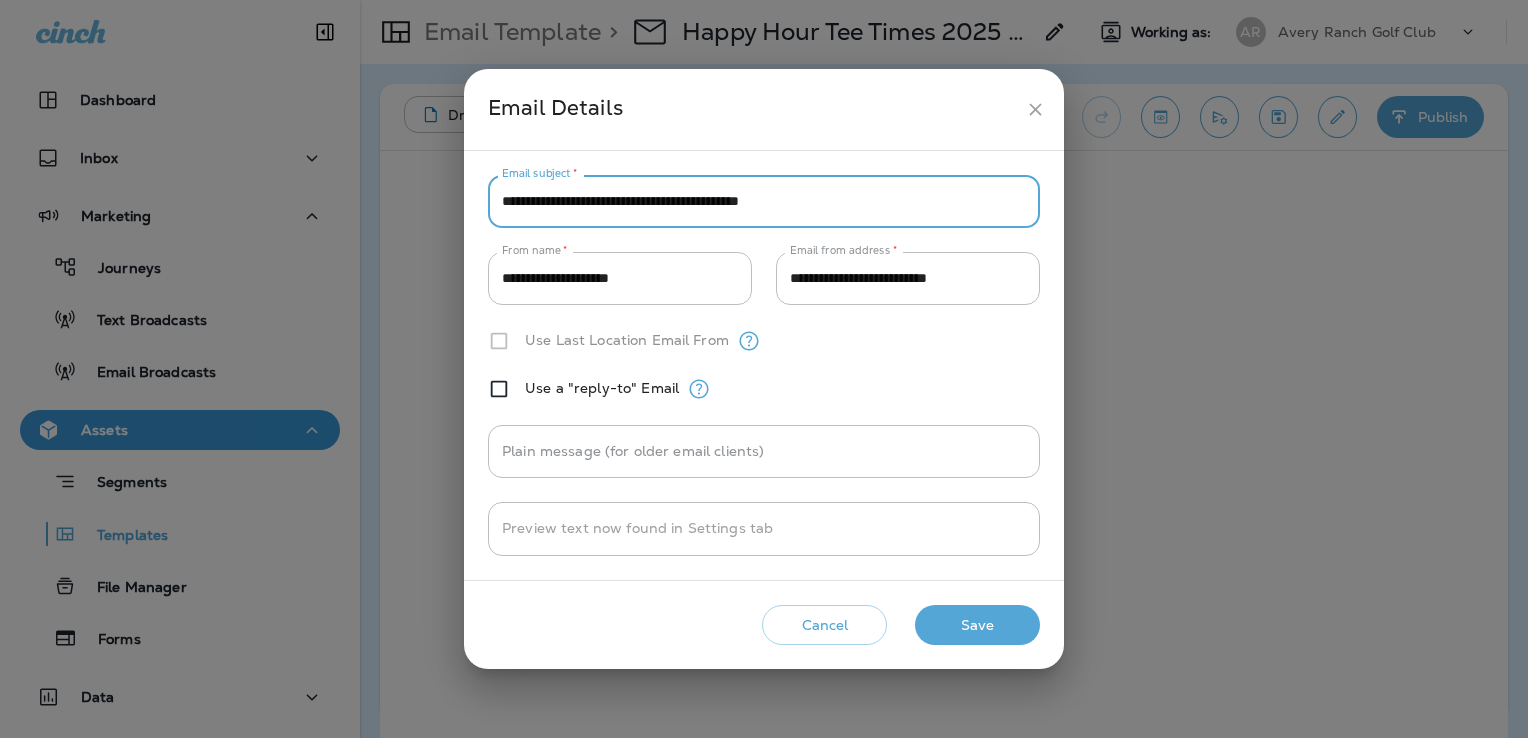 click on "**********" at bounding box center (764, 201) 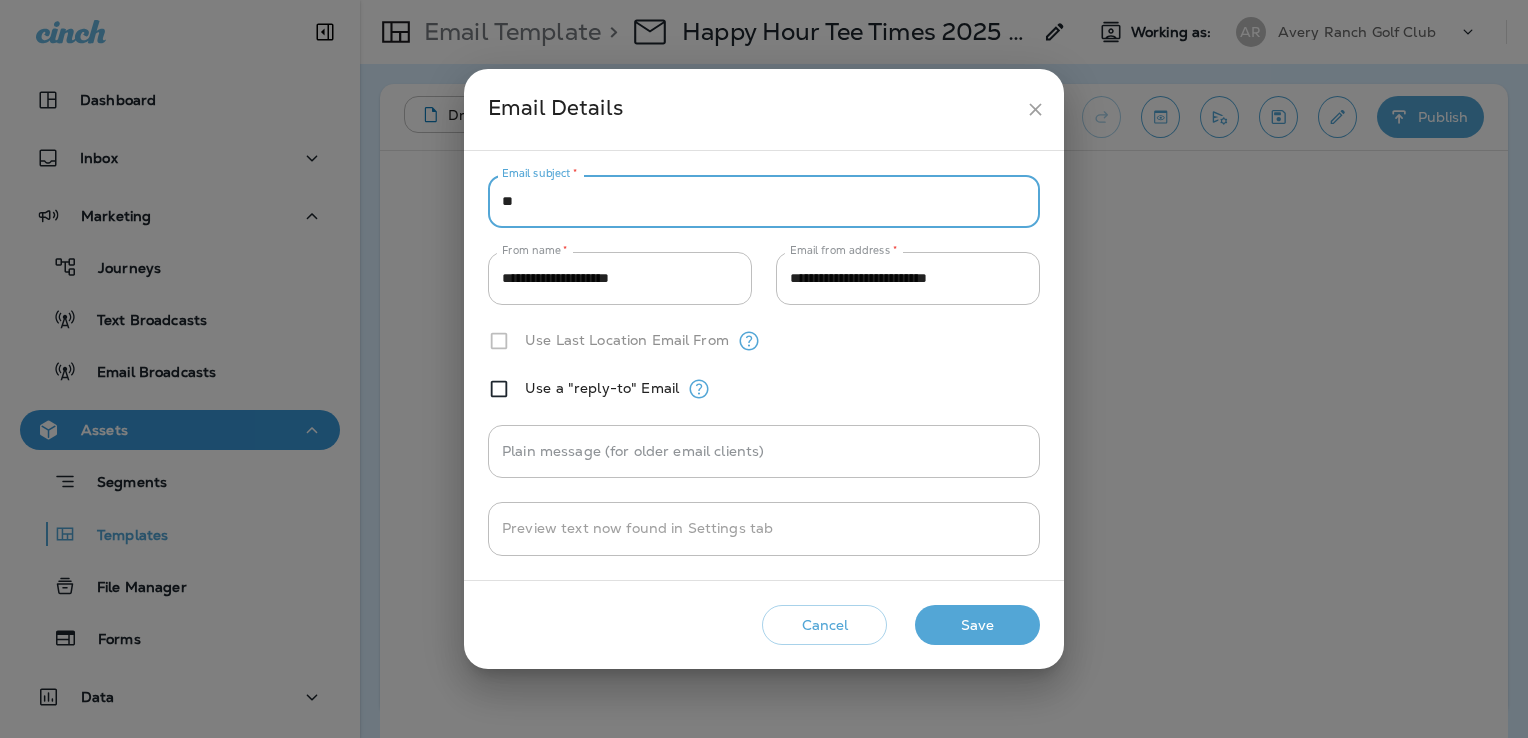 type on "*" 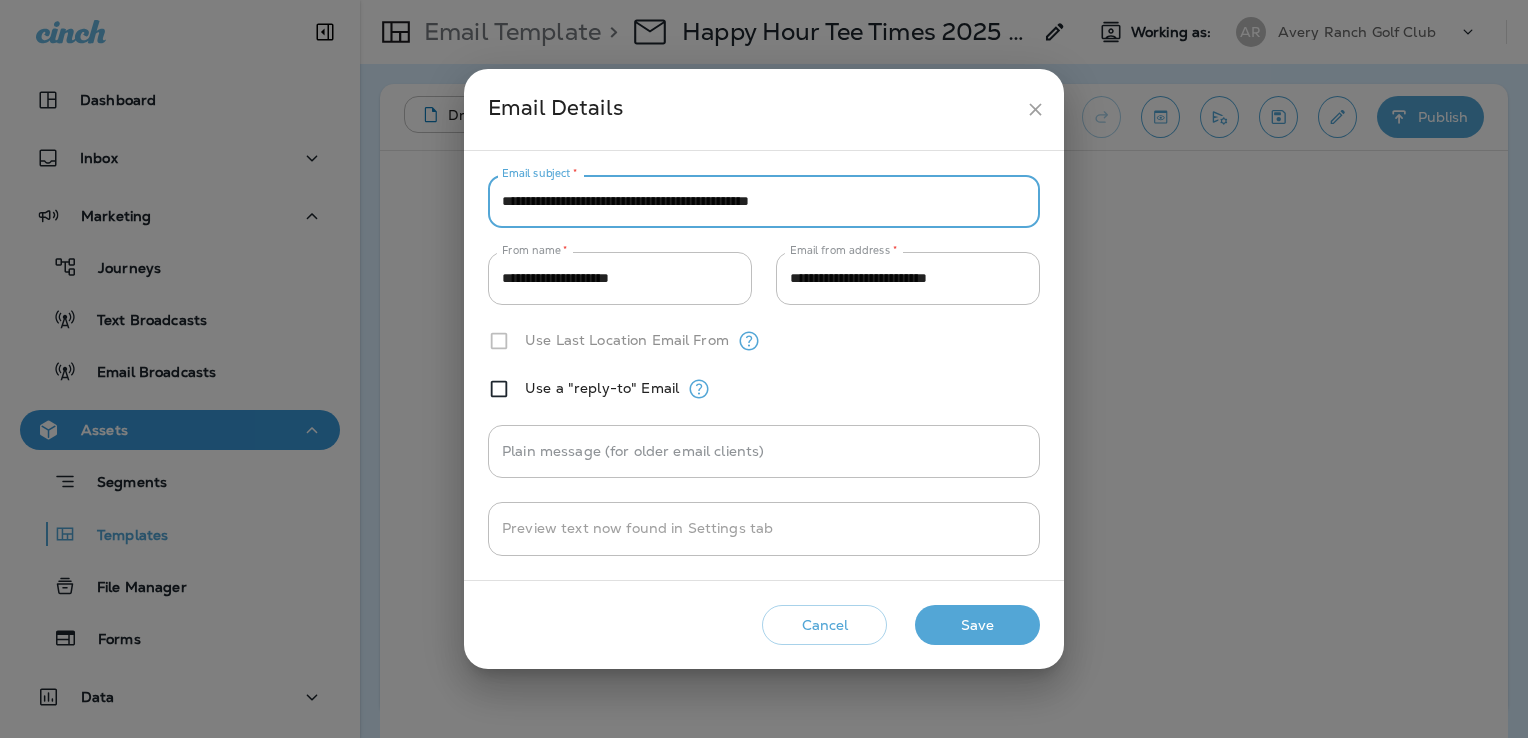 click on "**********" at bounding box center [764, 201] 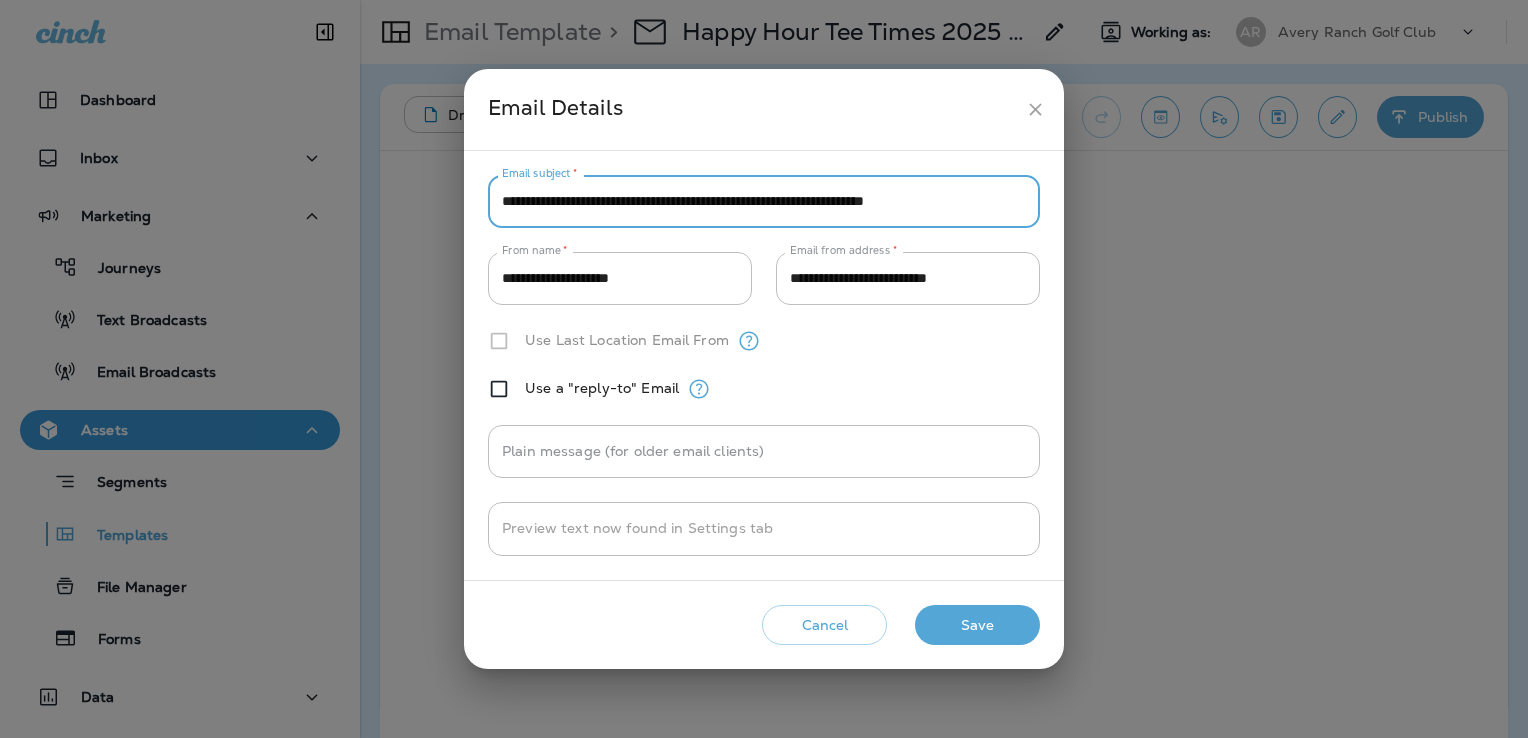type on "**********" 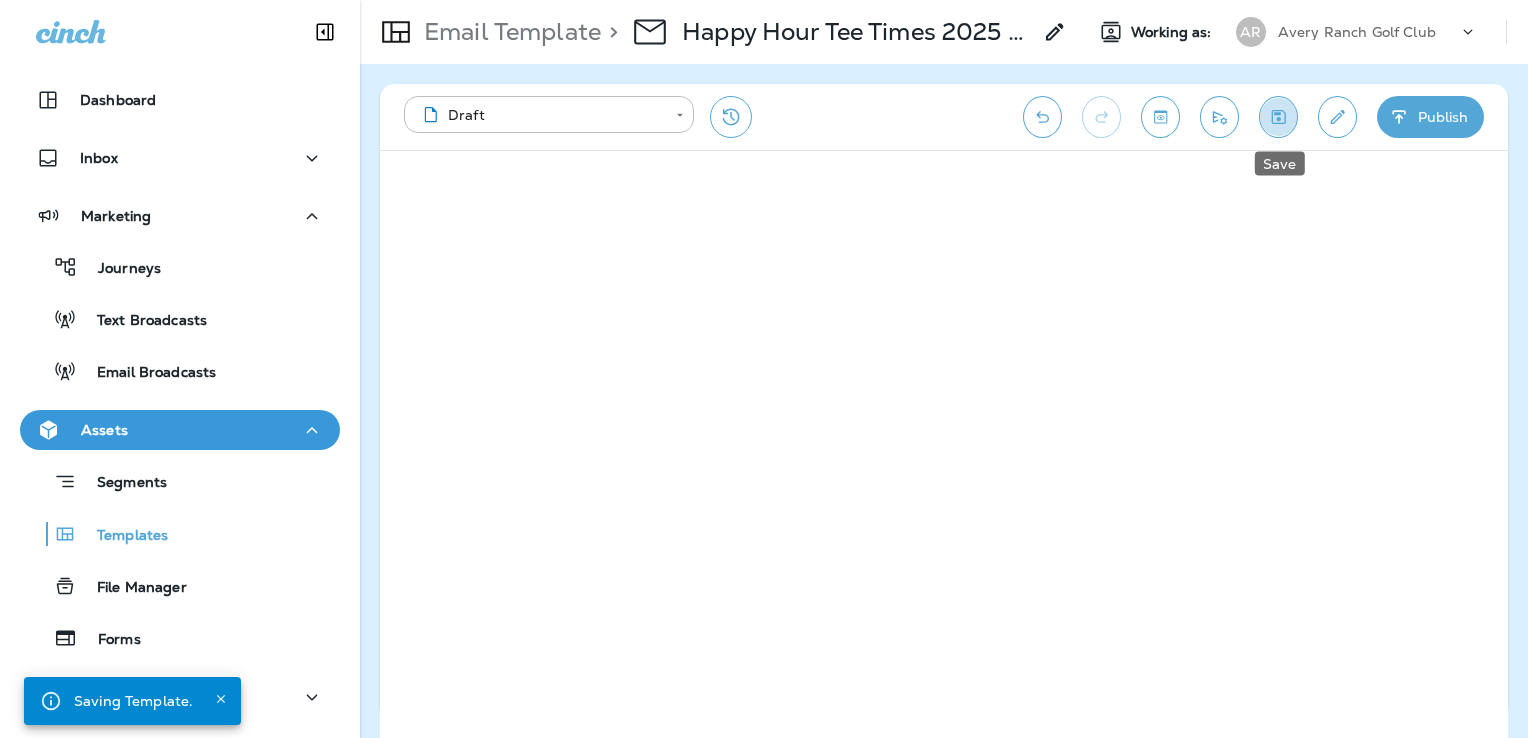 click 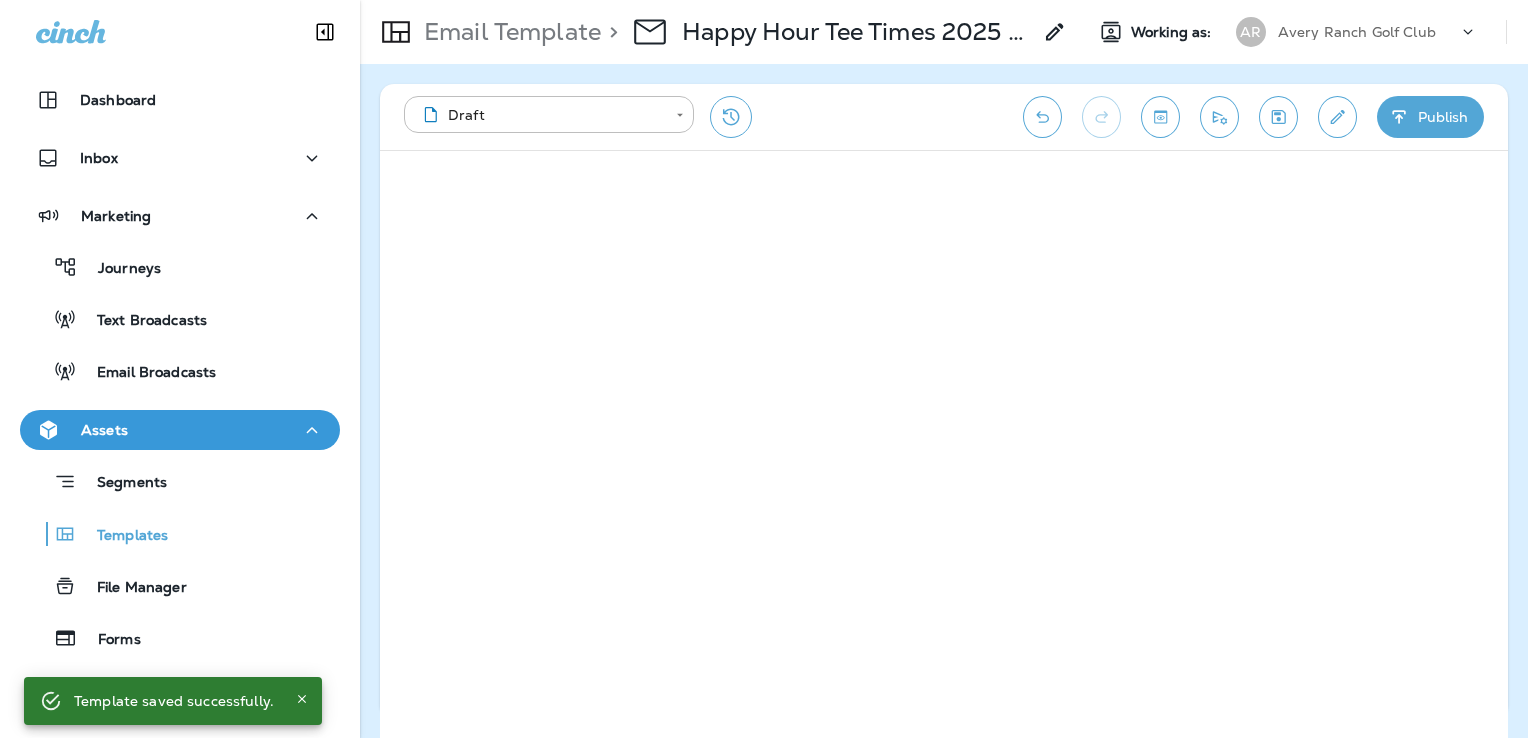 click on "Publish" at bounding box center (1430, 117) 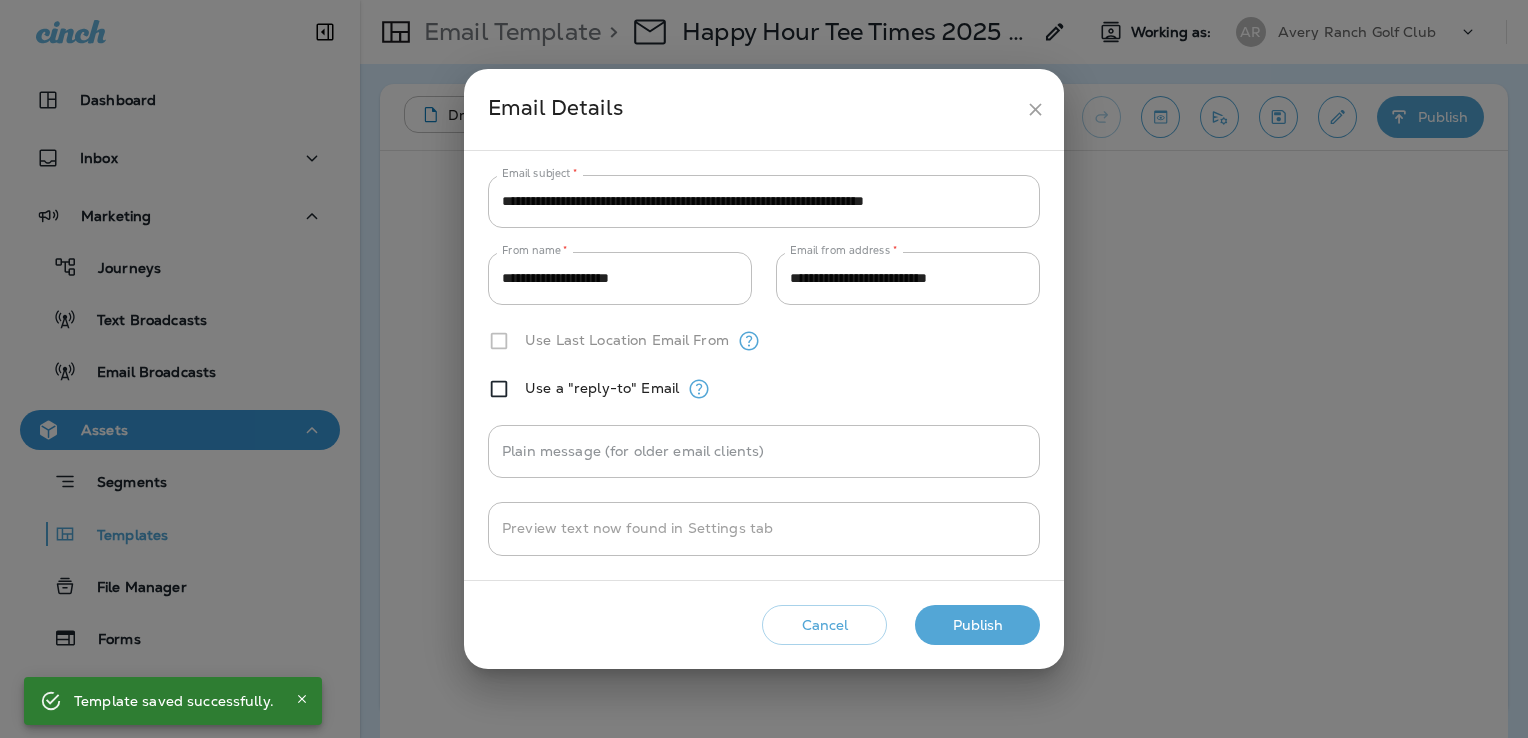click on "Publish" at bounding box center (977, 625) 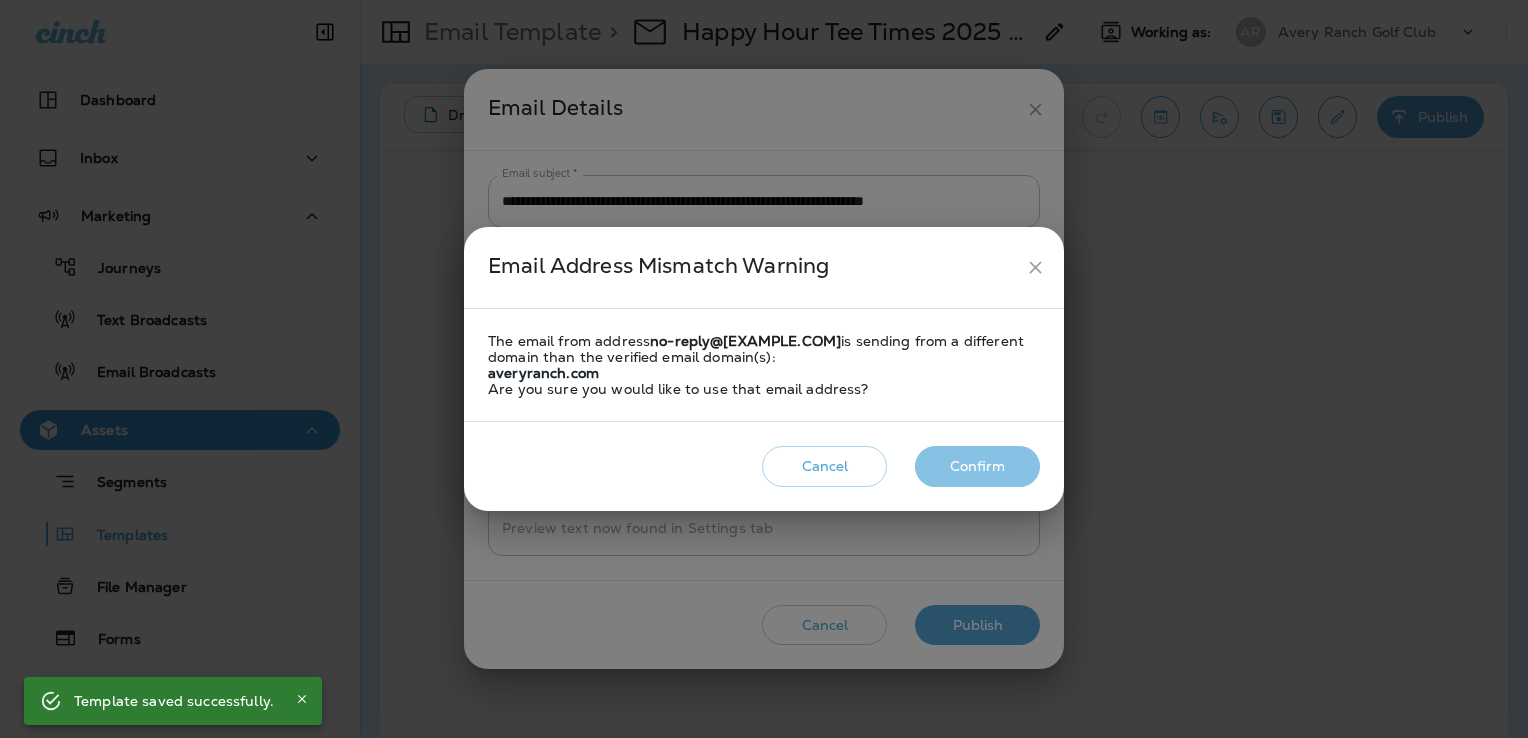 click on "Confirm" at bounding box center (977, 466) 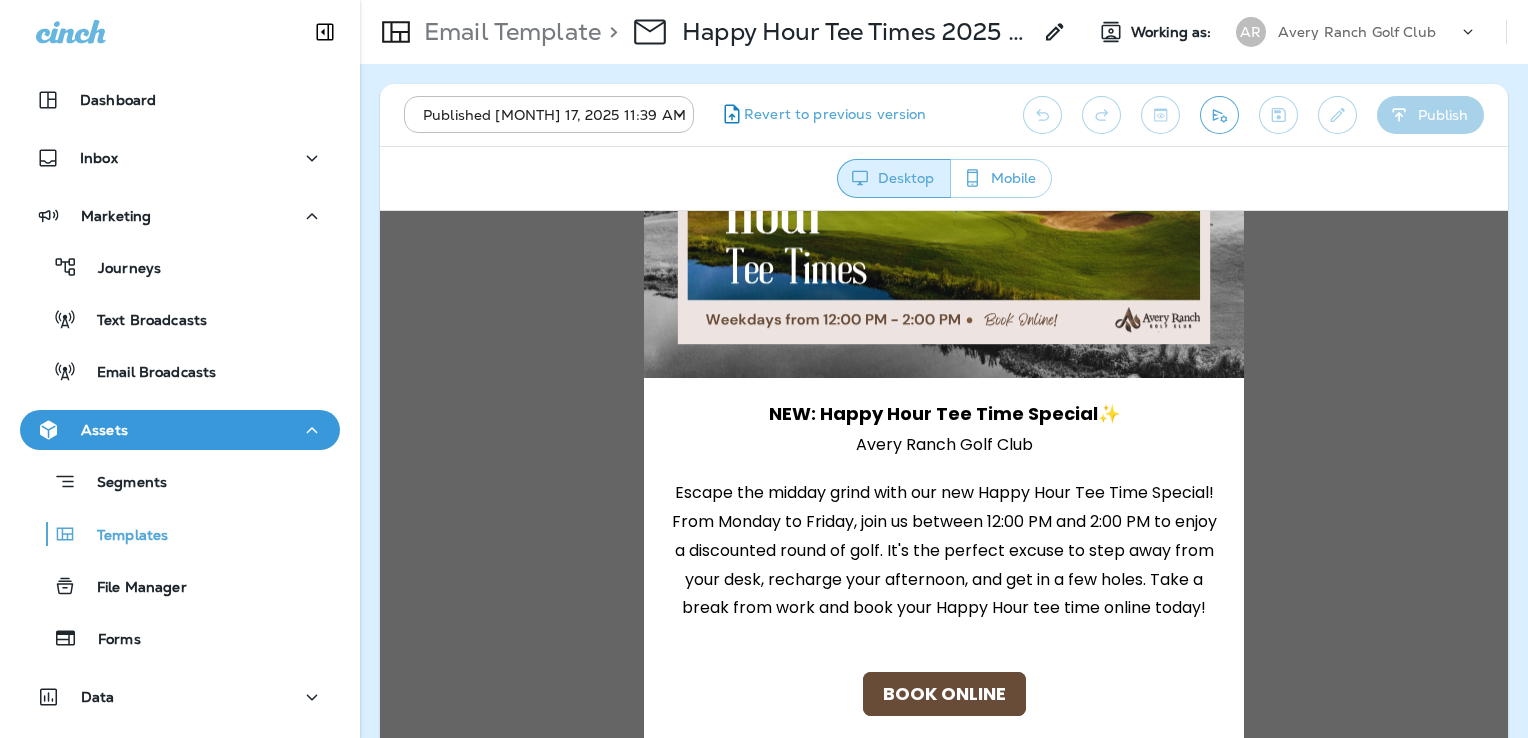 scroll, scrollTop: 300, scrollLeft: 0, axis: vertical 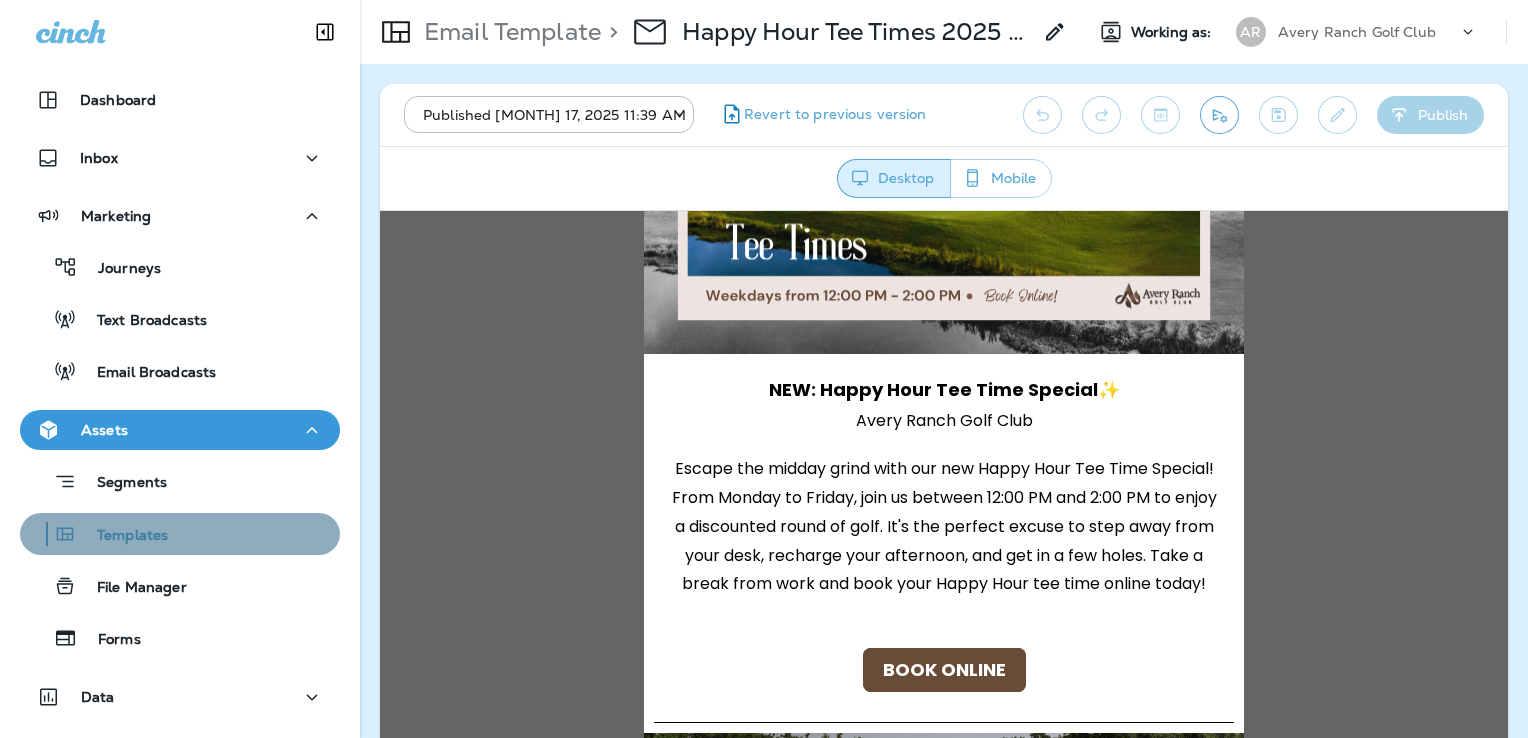 click on "Templates" at bounding box center [180, 534] 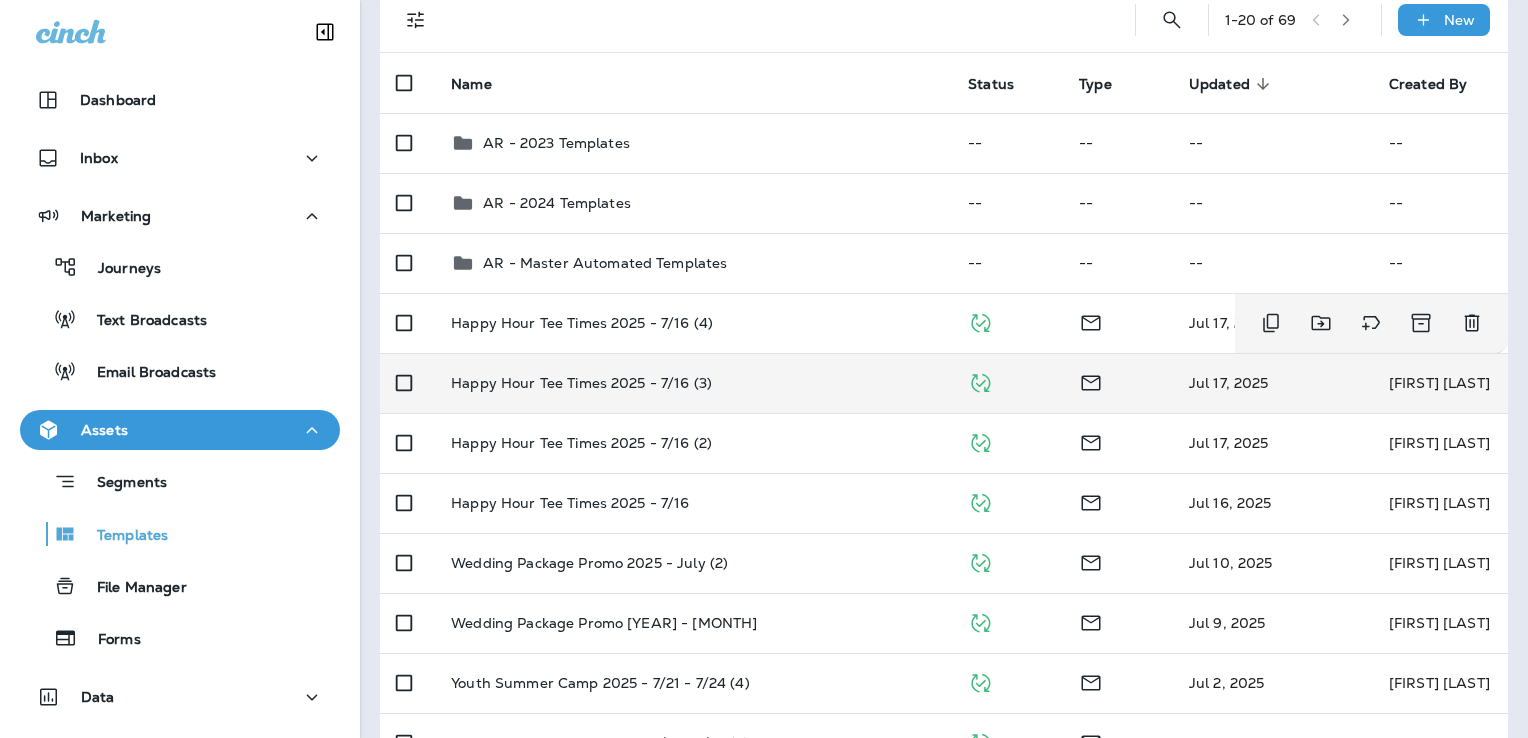 scroll, scrollTop: 100, scrollLeft: 0, axis: vertical 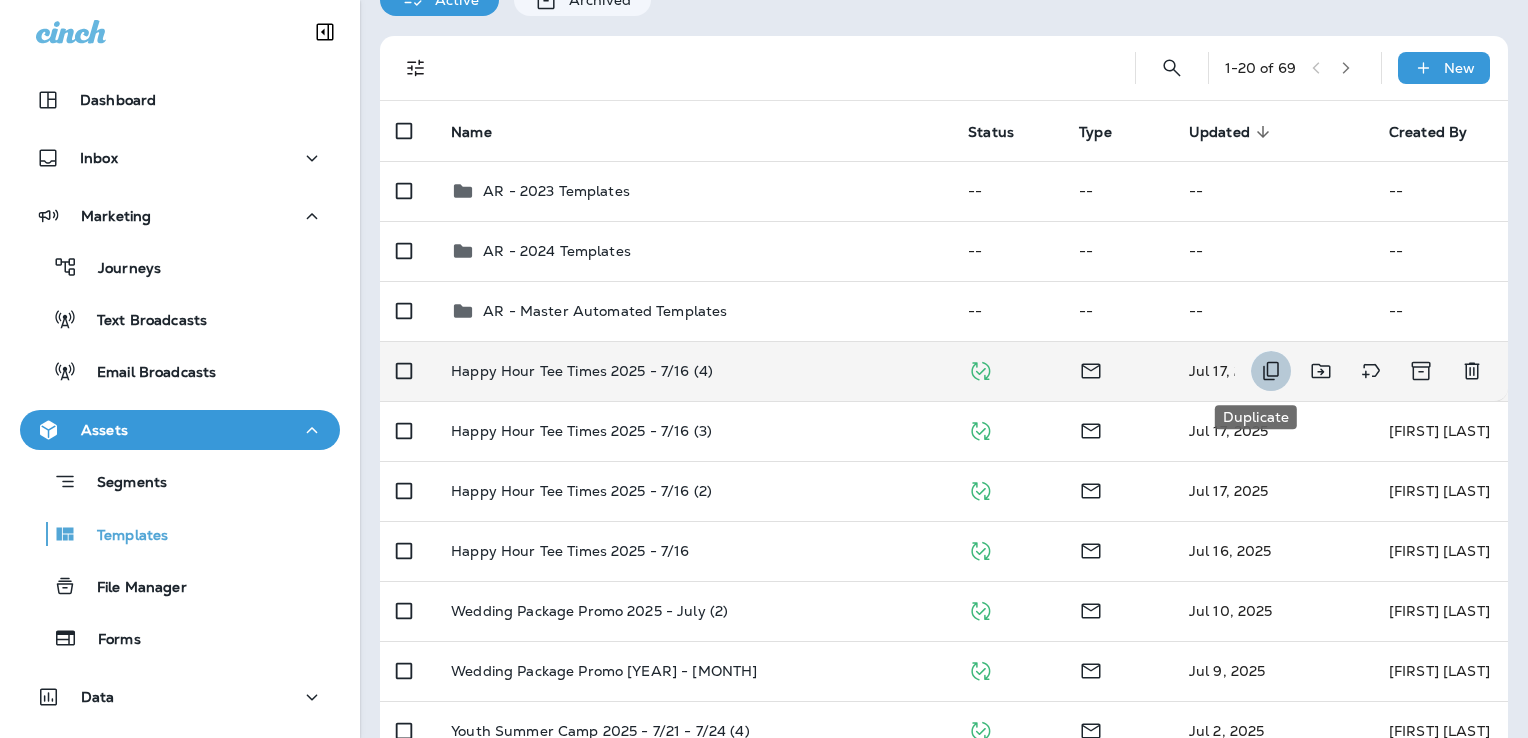 click 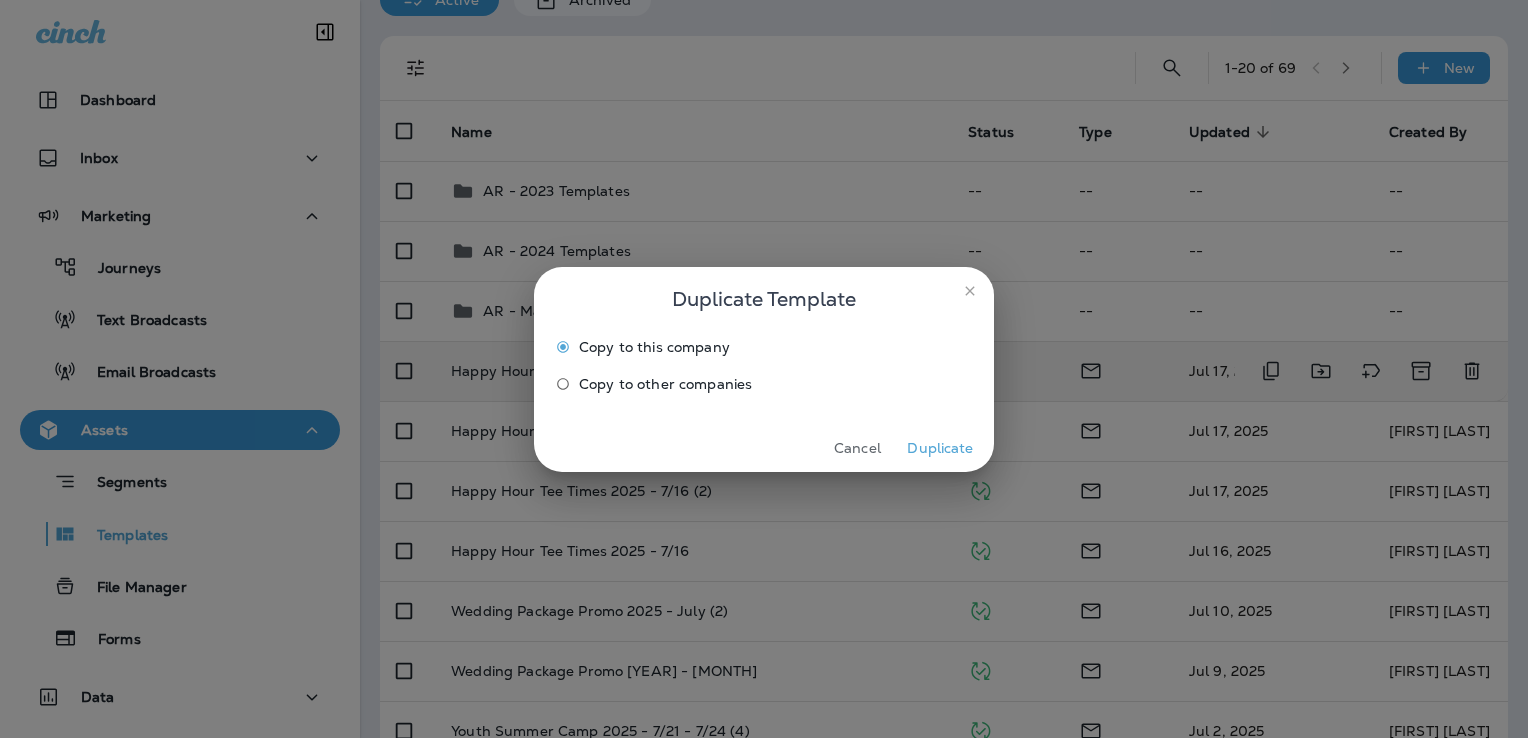 click on "Duplicate" at bounding box center (940, 448) 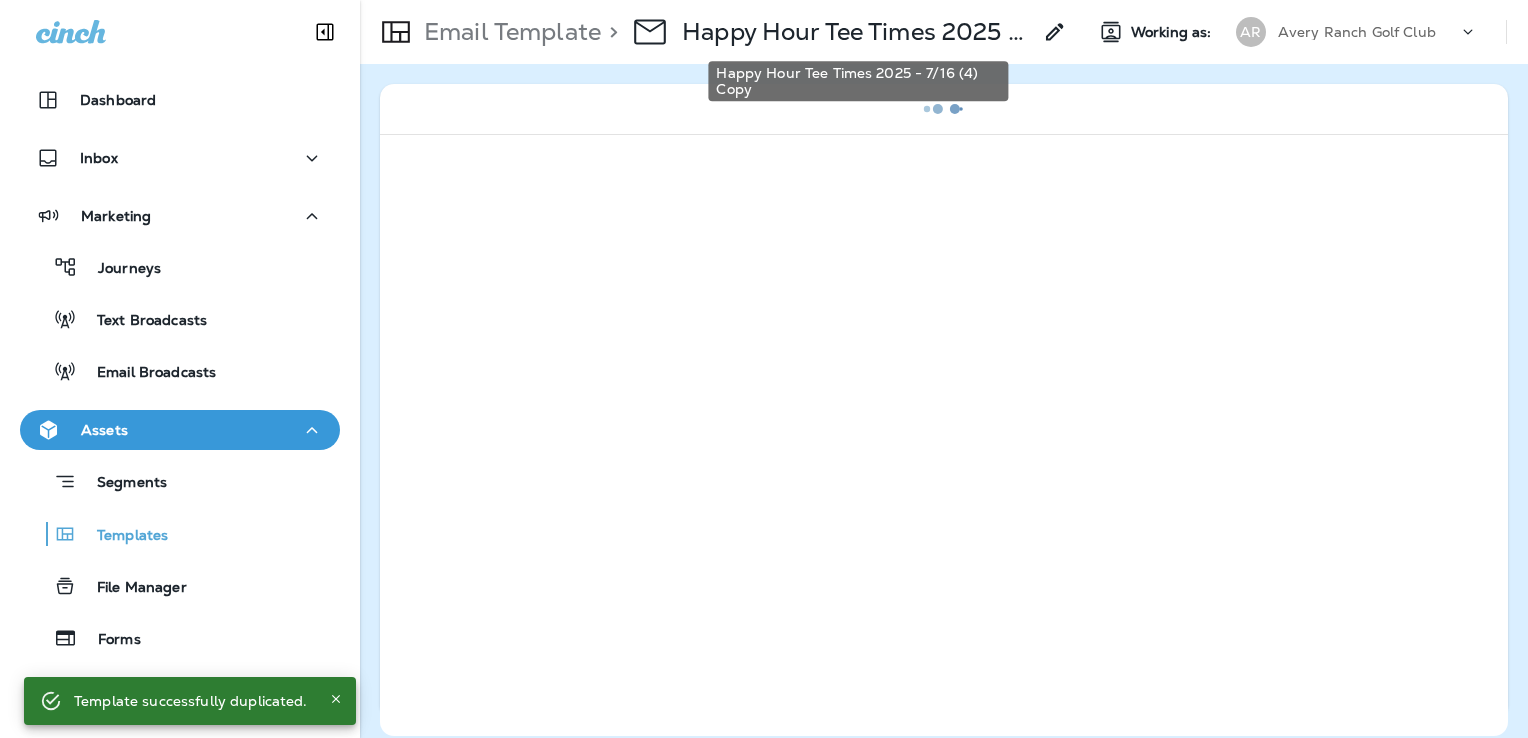 click on "Happy Hour Tee Times 2025 - 7/16 (4) Copy" at bounding box center (856, 32) 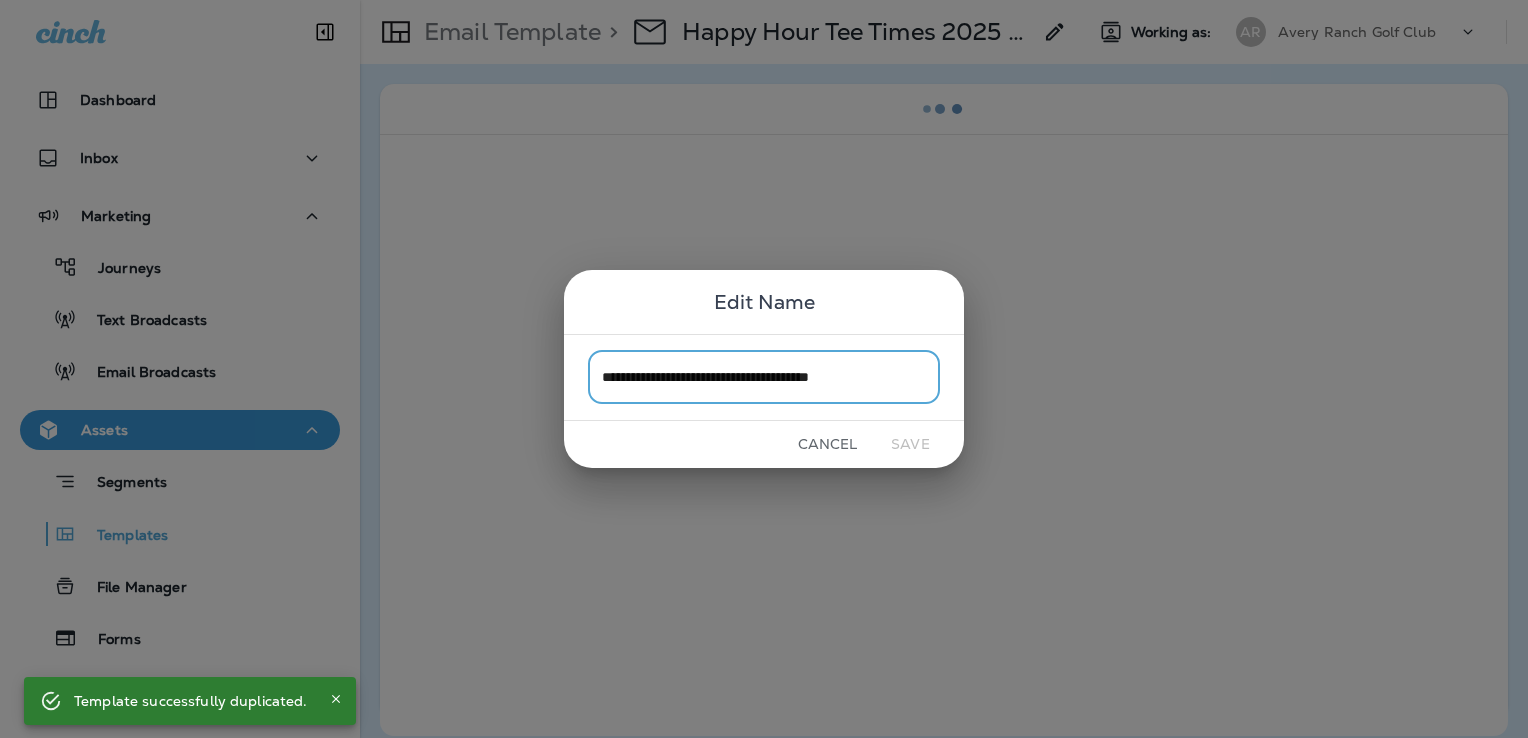 click on "**********" at bounding box center [764, 377] 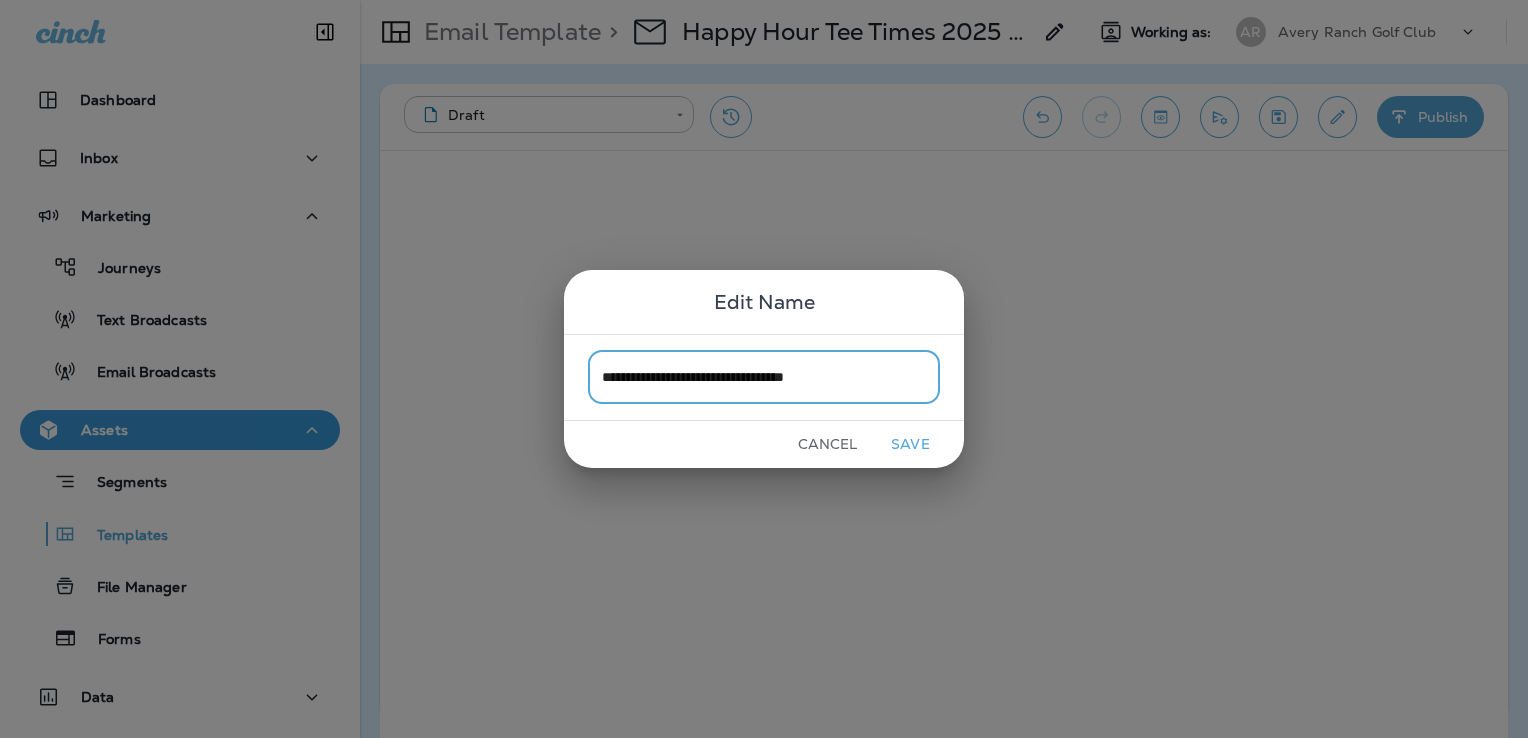 type on "**********" 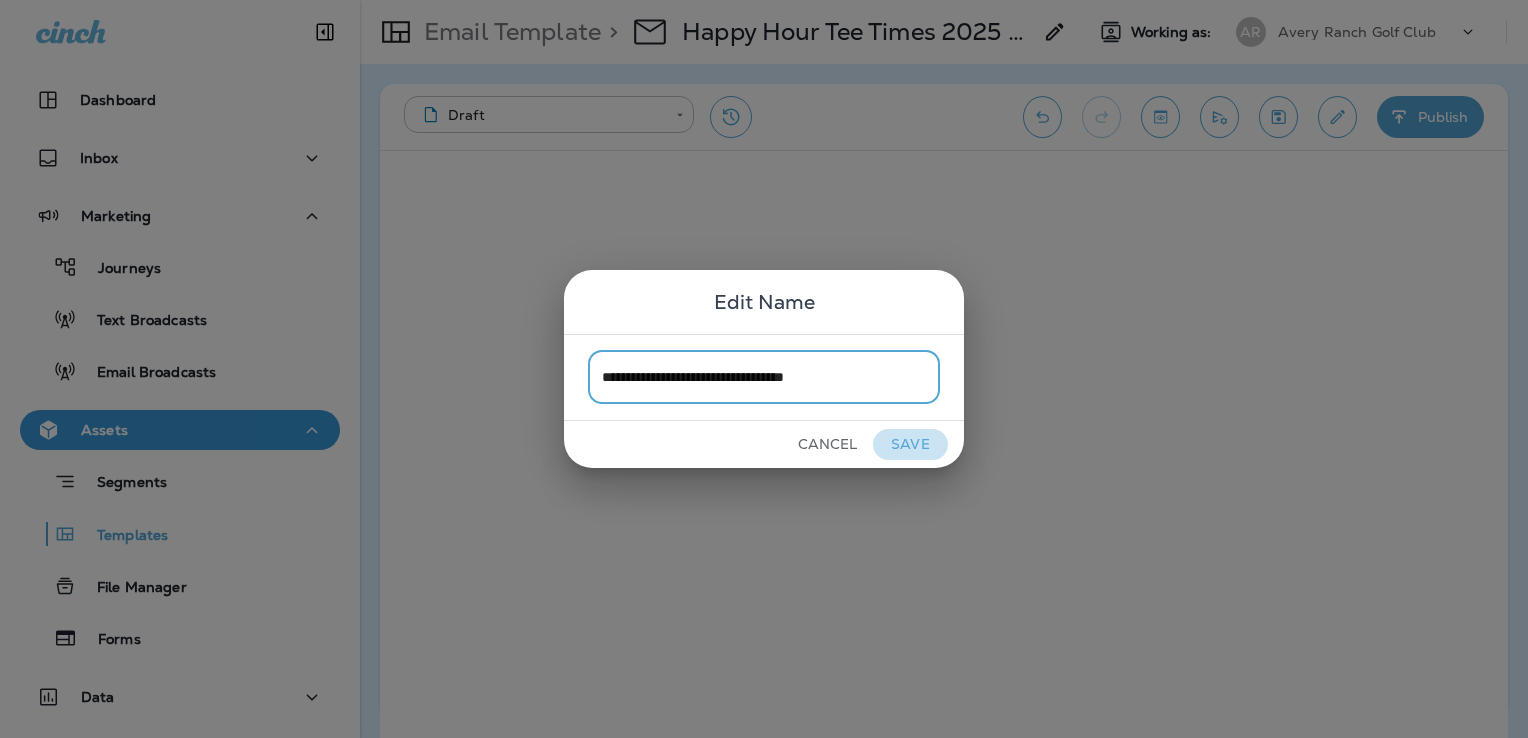 click on "Save" at bounding box center (910, 444) 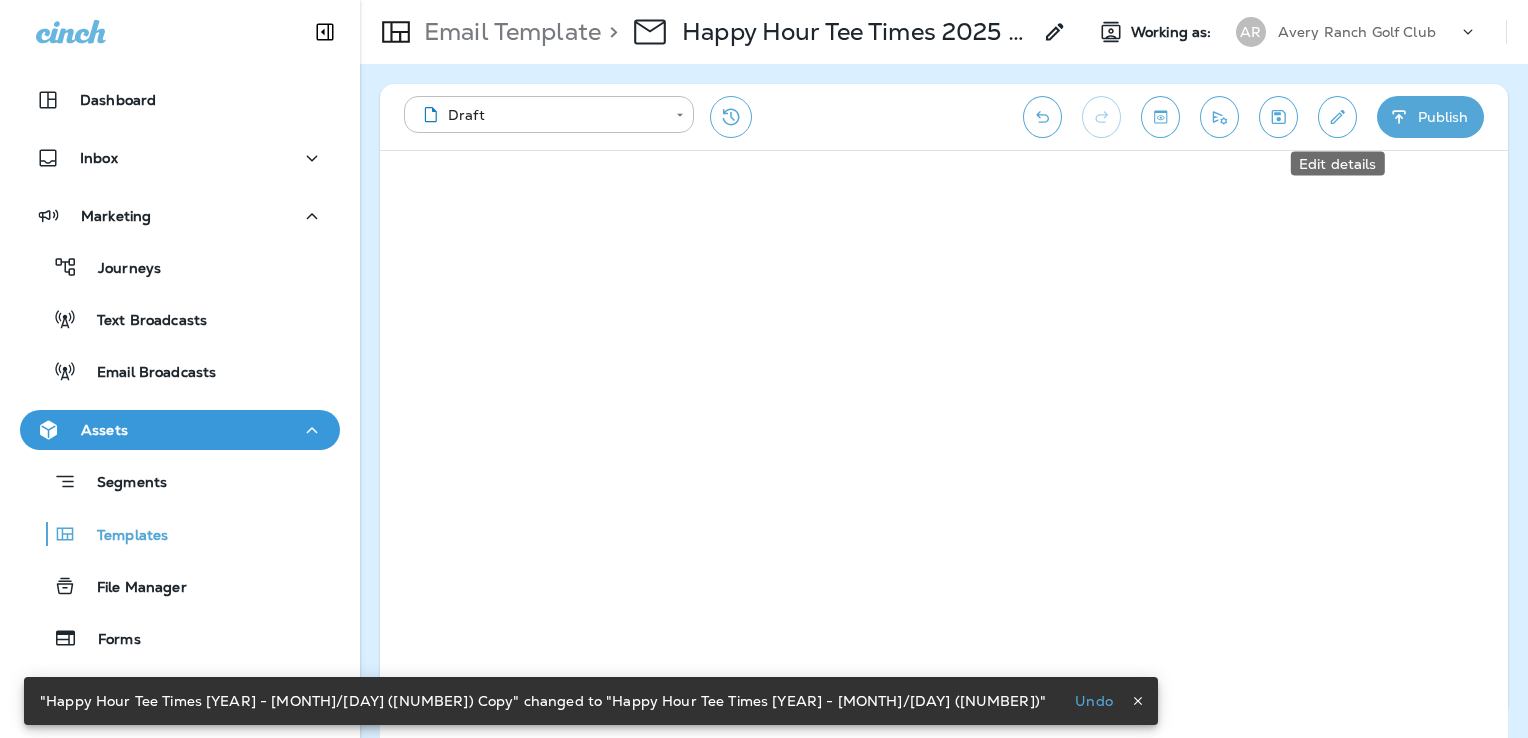 click 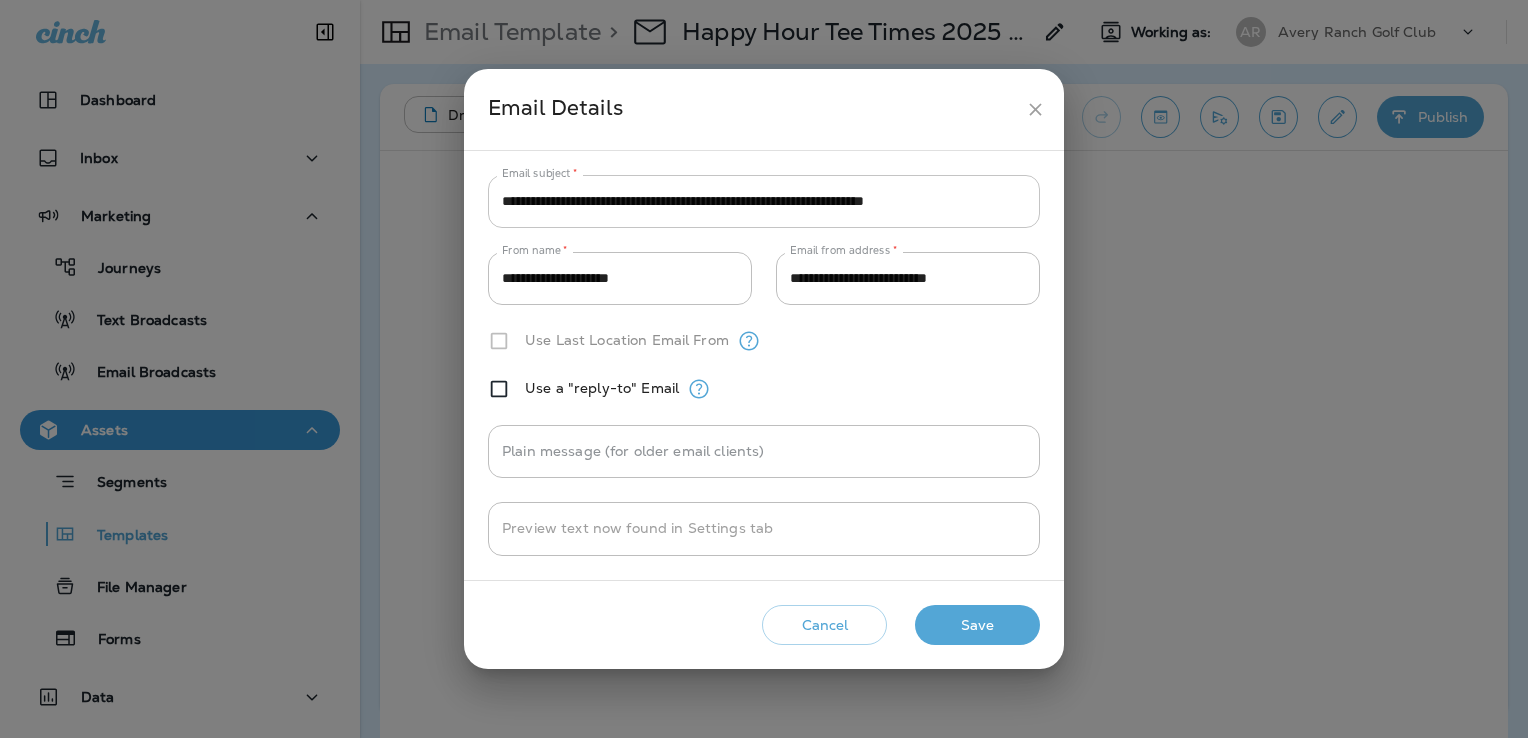 click on "**********" at bounding box center [764, 201] 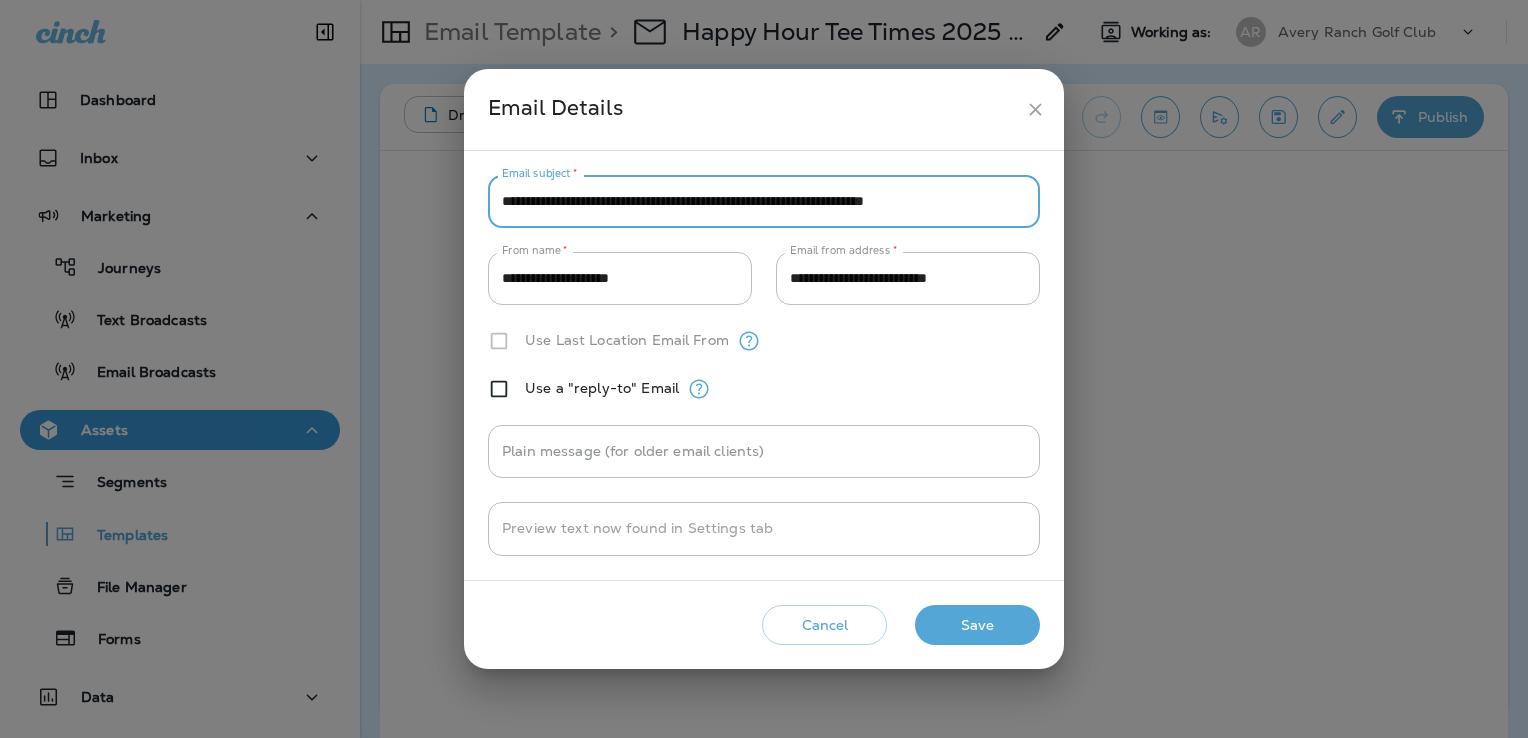 click on "**********" at bounding box center [764, 201] 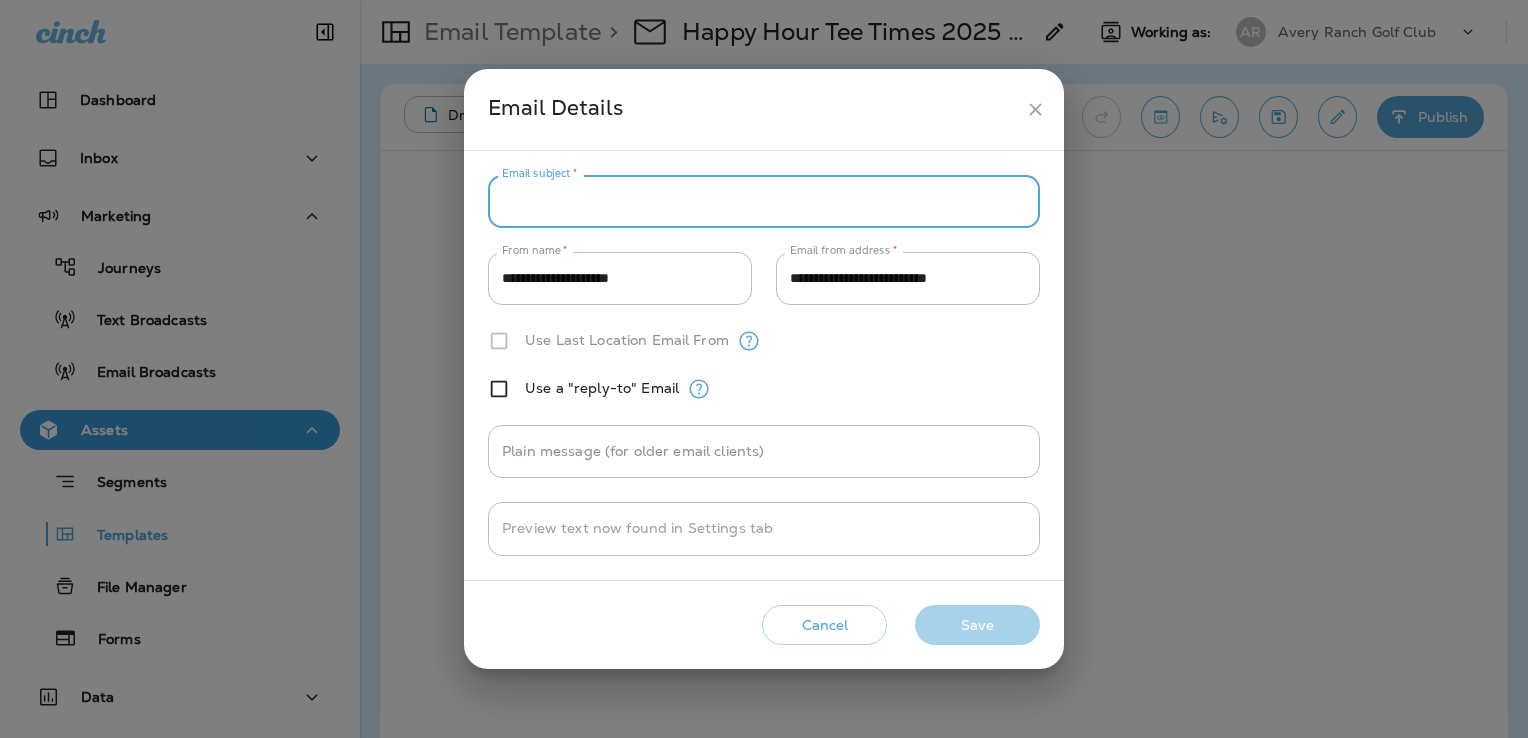 paste on "**********" 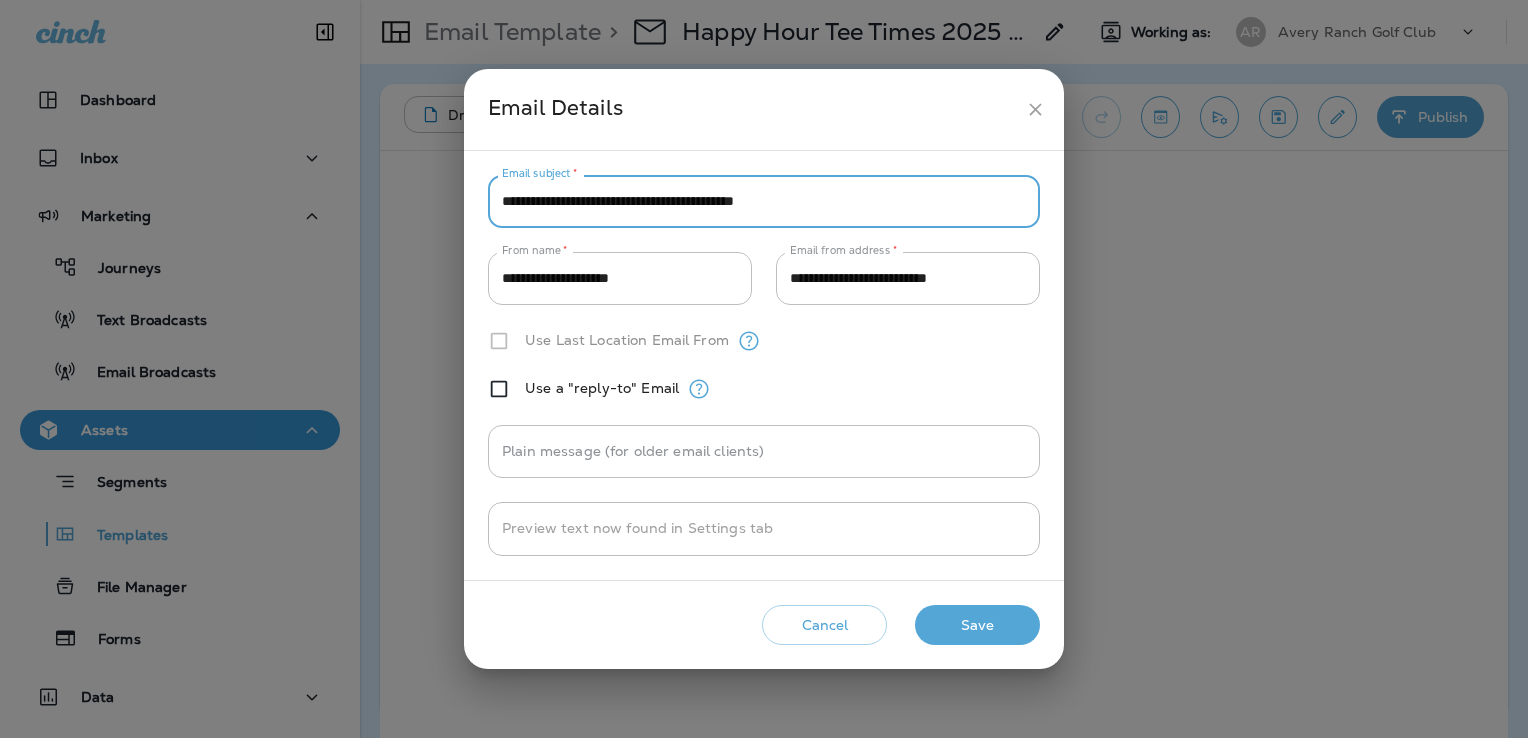 type on "**********" 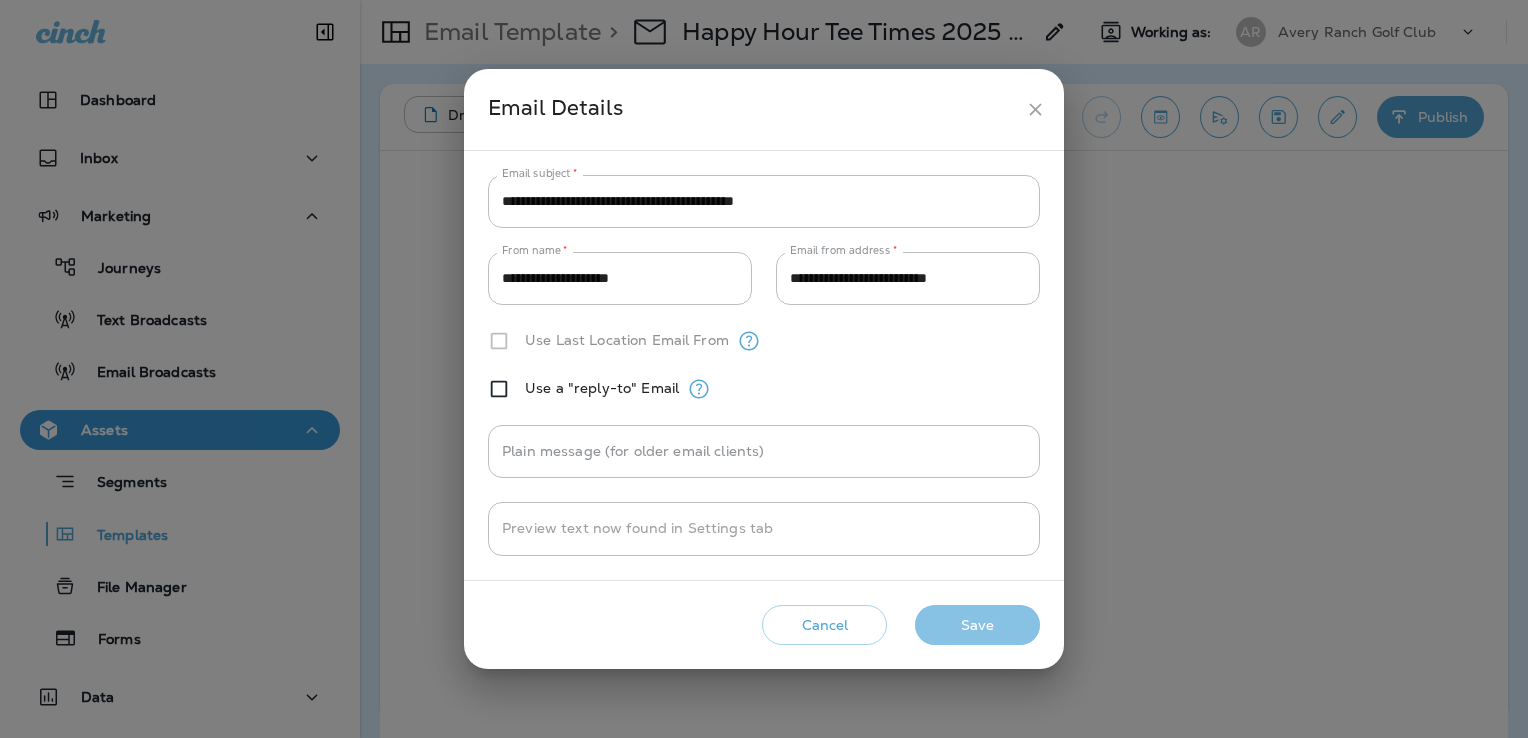 drag, startPoint x: 1016, startPoint y: 624, endPoint x: 1080, endPoint y: 594, distance: 70.68239 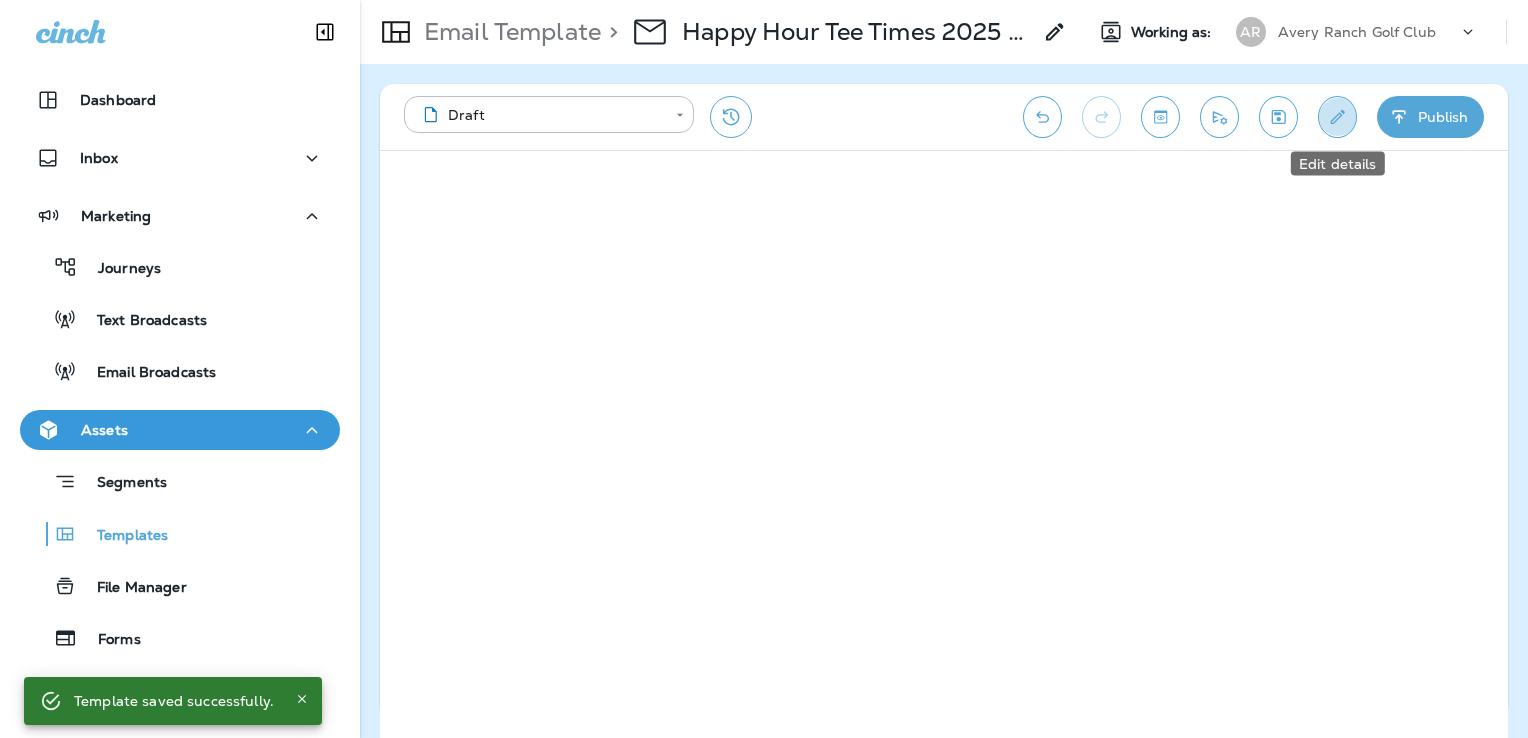 click at bounding box center (1337, 117) 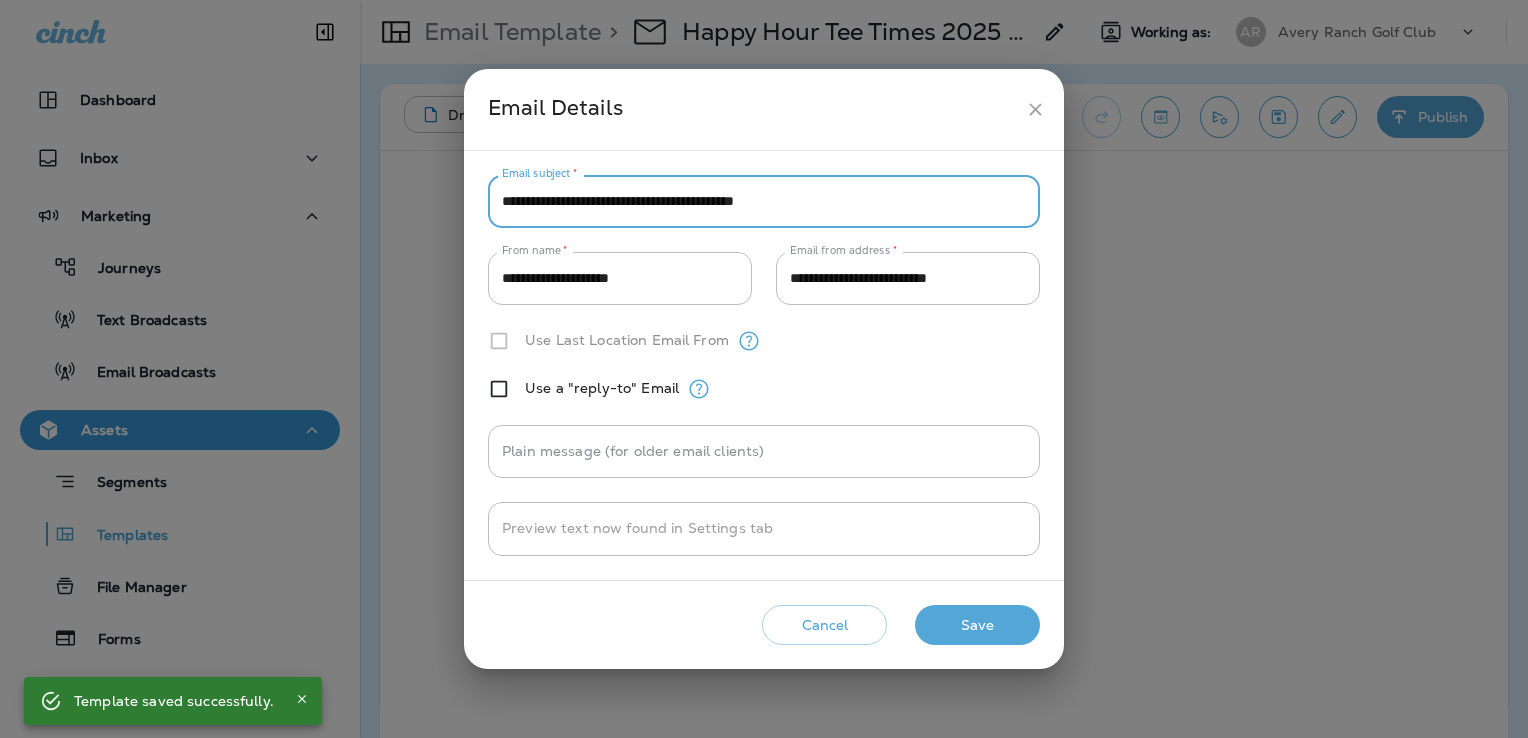 click on "**********" at bounding box center (764, 201) 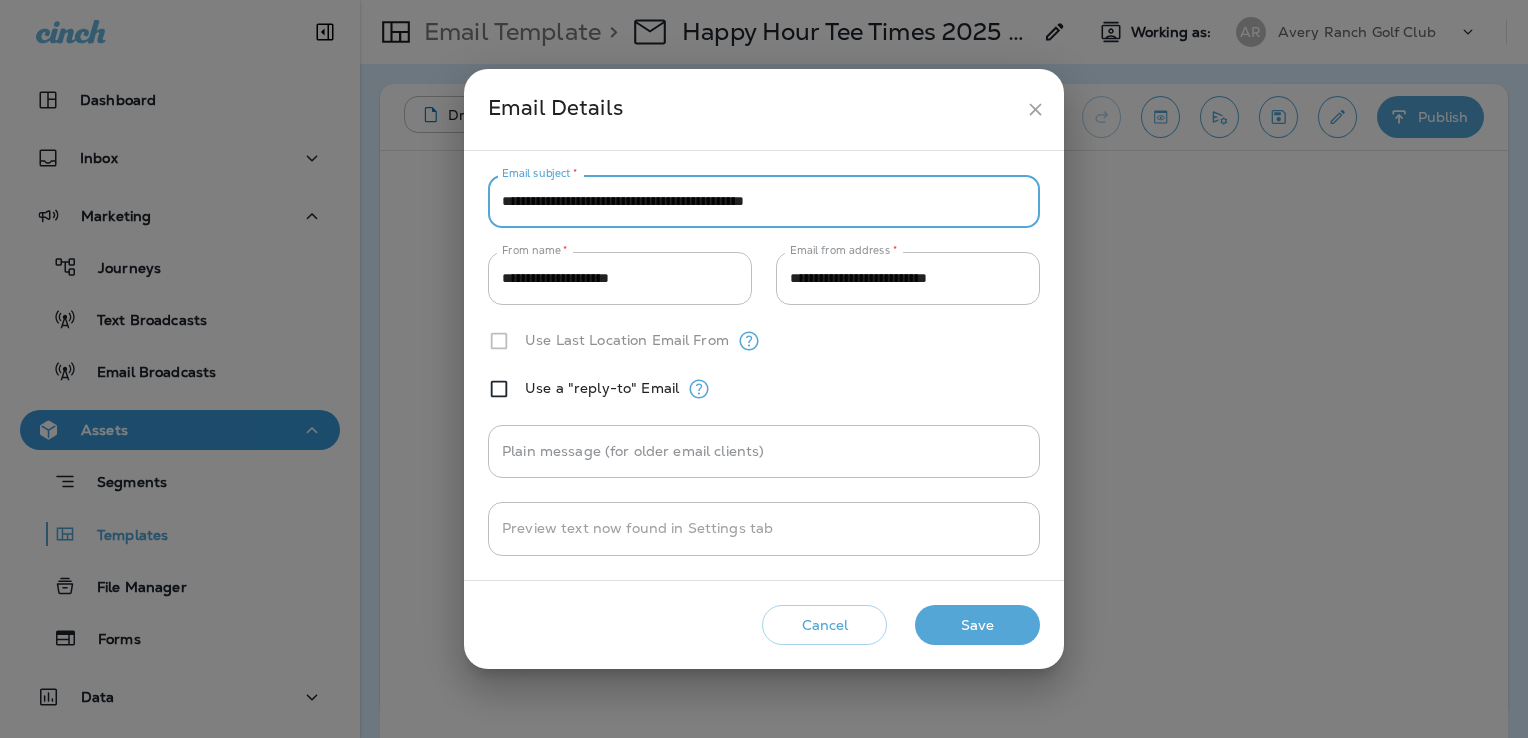 type on "**********" 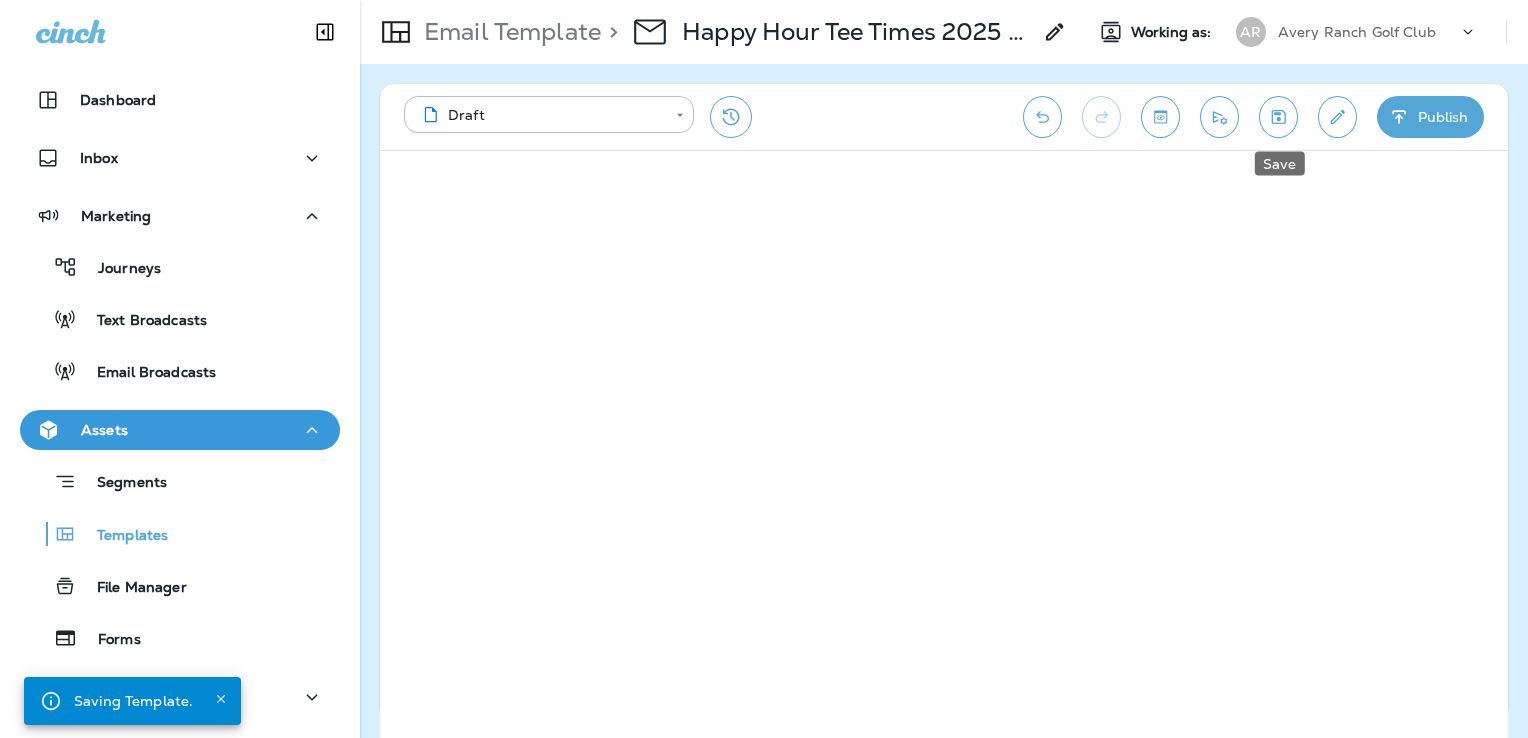 click 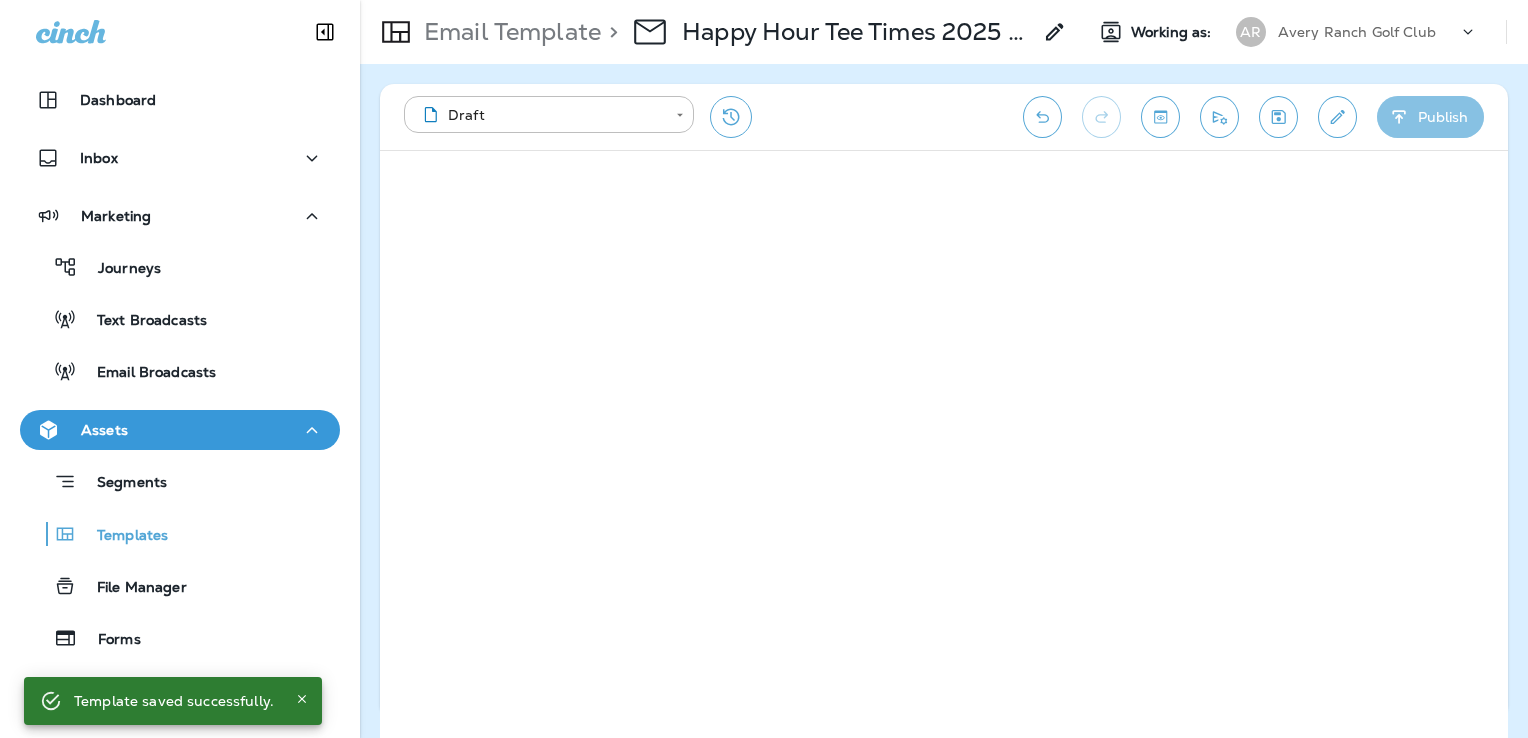 click on "Publish" at bounding box center (1430, 117) 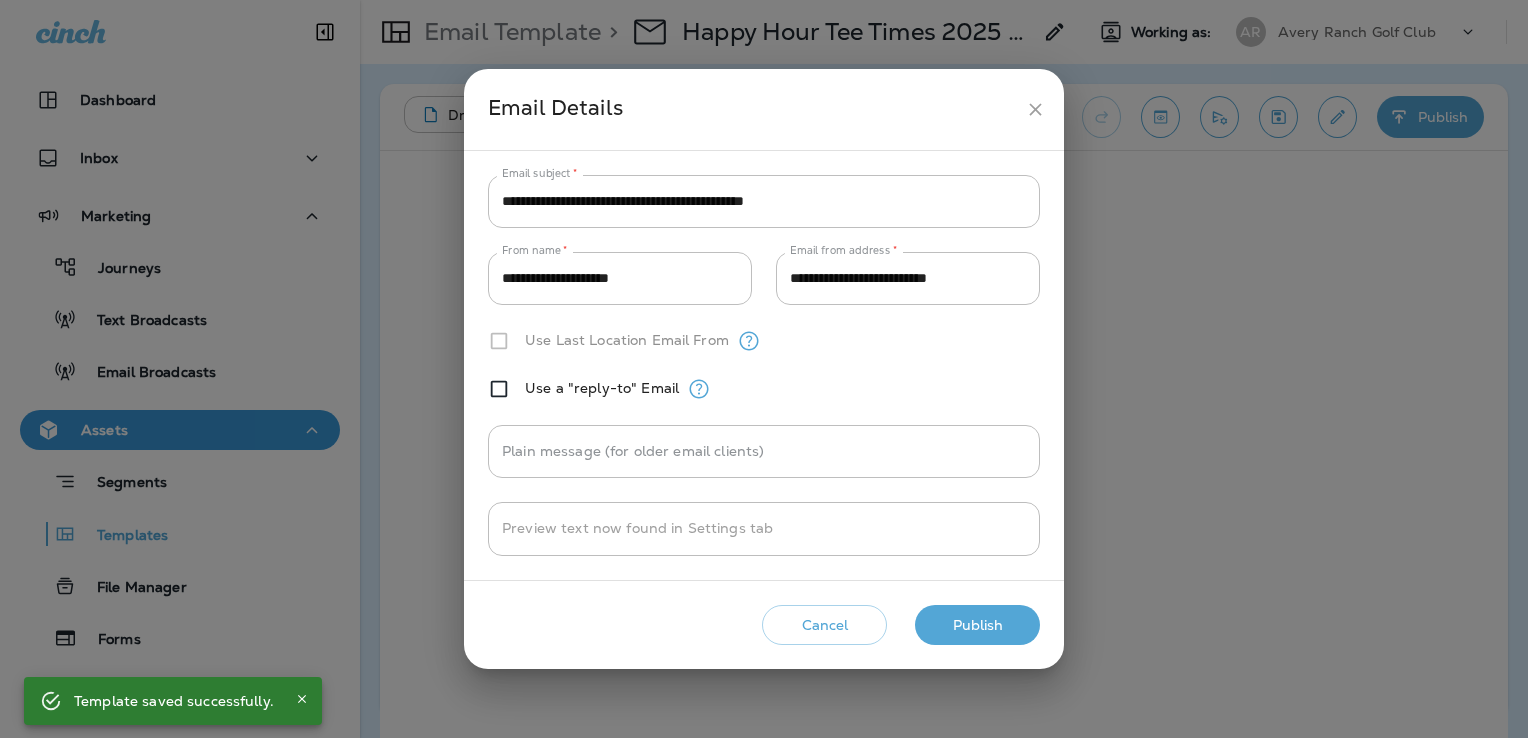 click on "Publish" at bounding box center [977, 625] 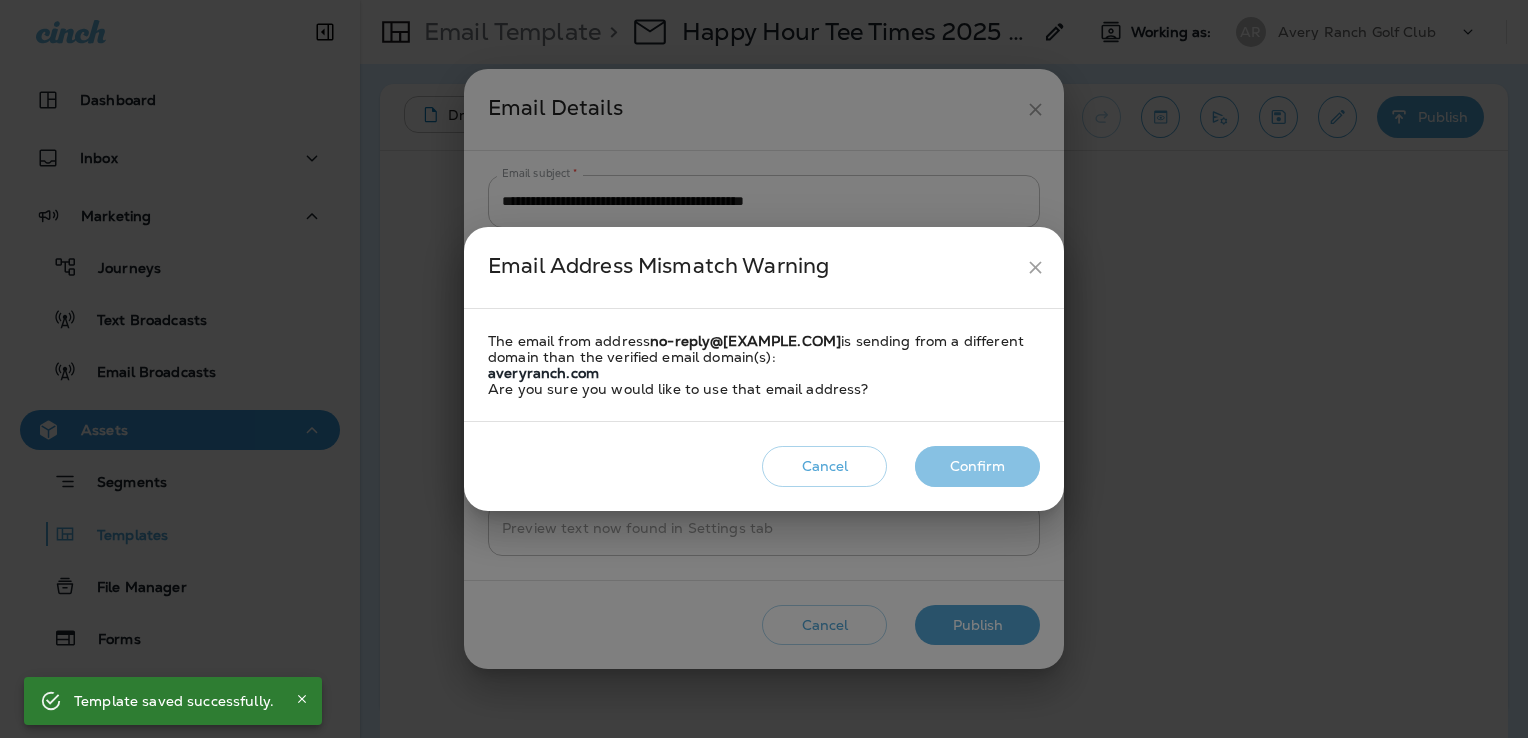 click on "Confirm" at bounding box center (977, 466) 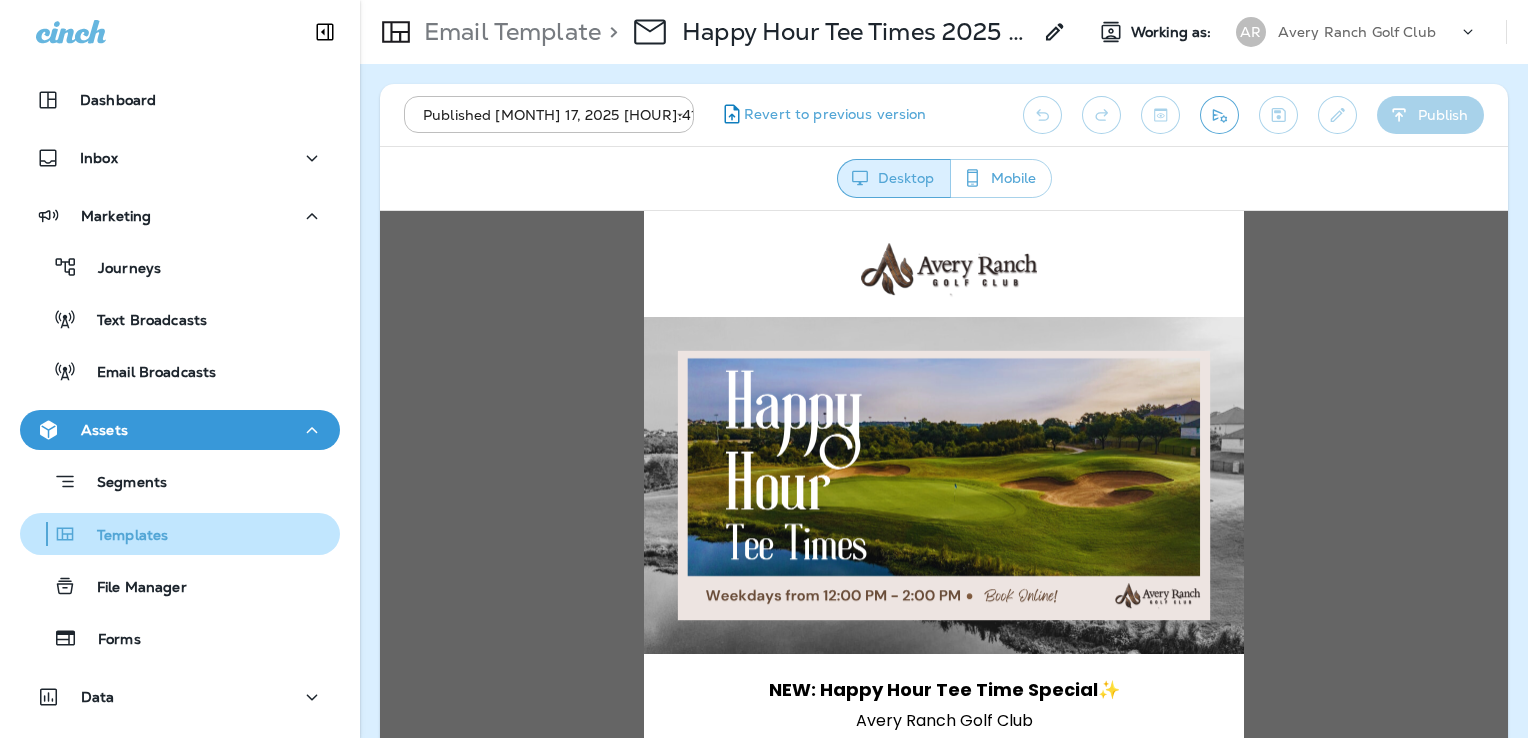 scroll, scrollTop: 0, scrollLeft: 0, axis: both 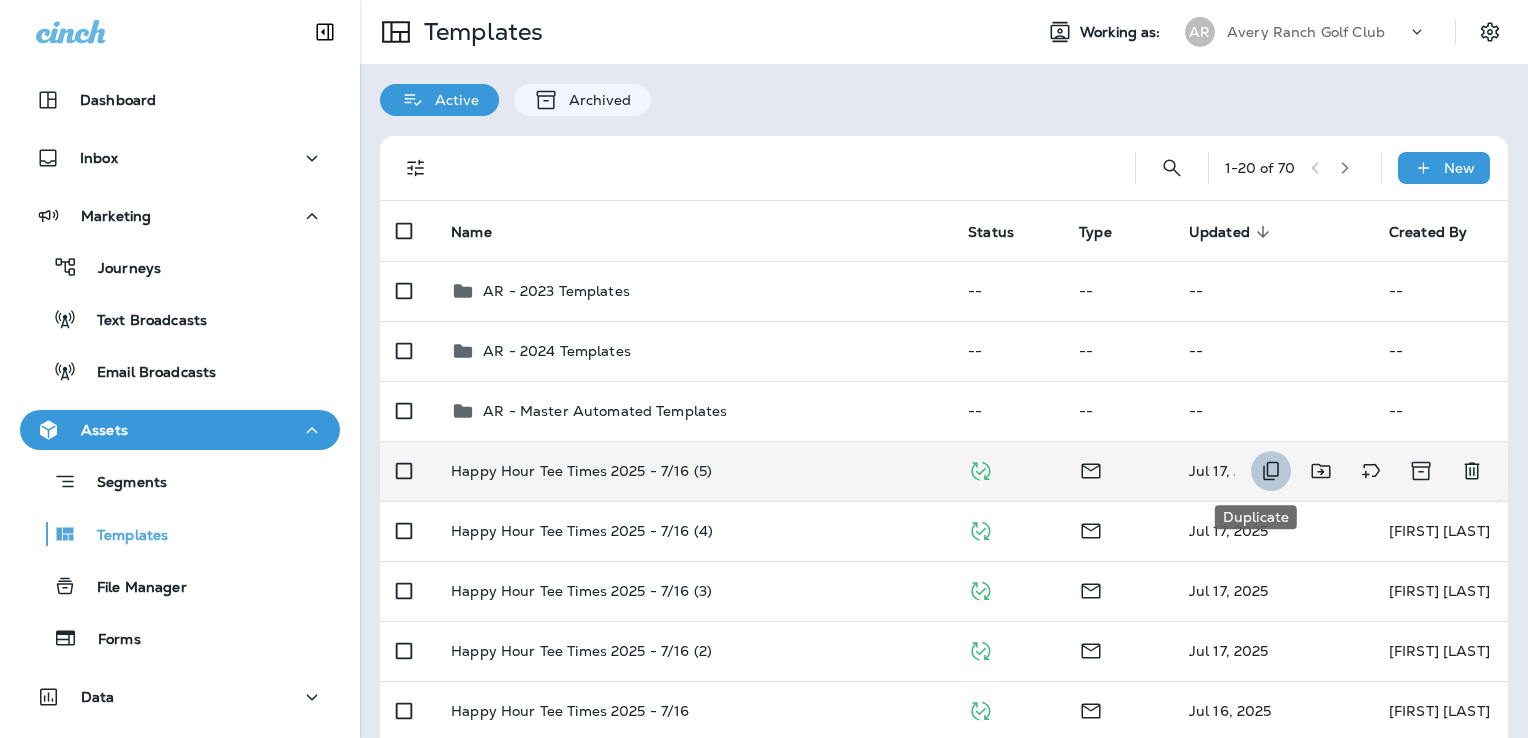 click 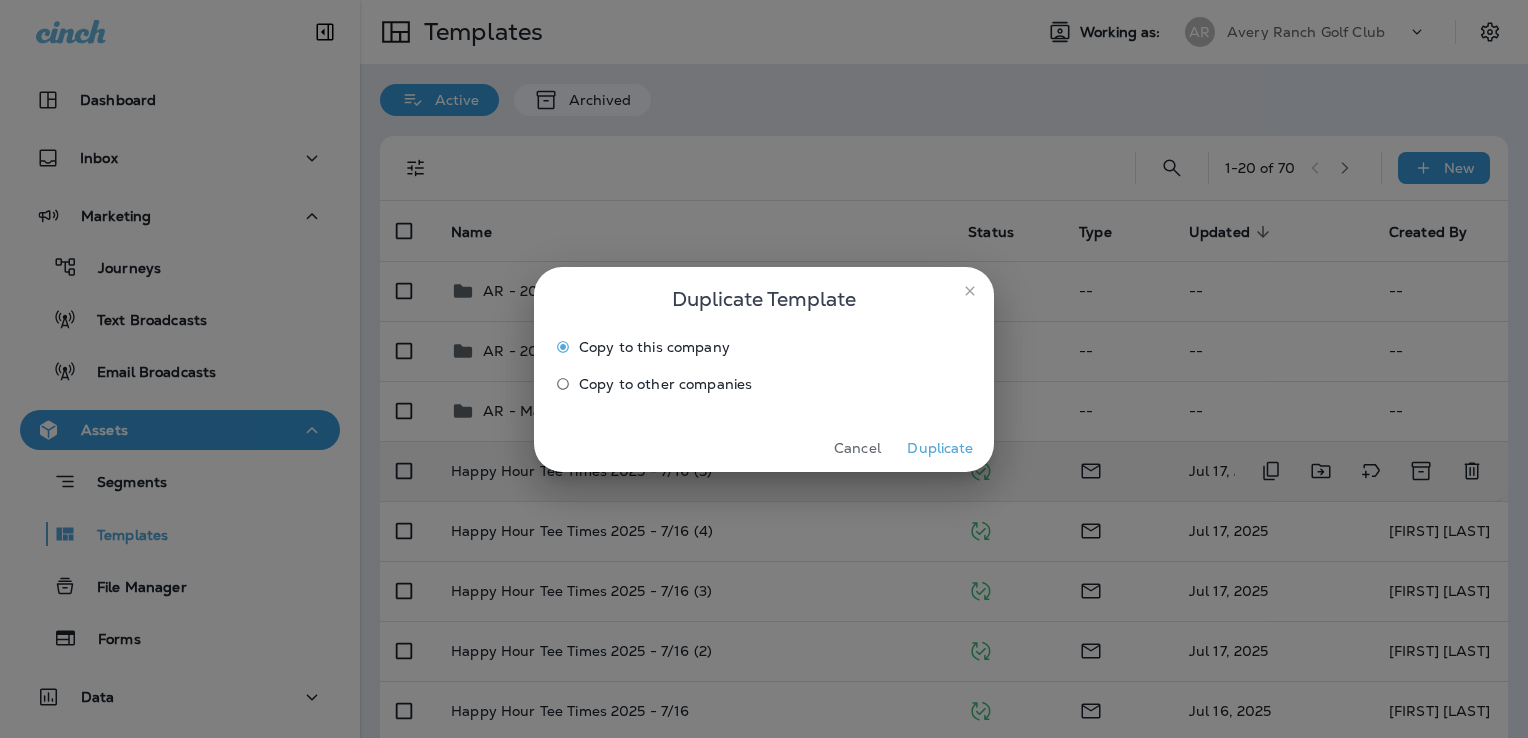 click on "Duplicate" at bounding box center (940, 448) 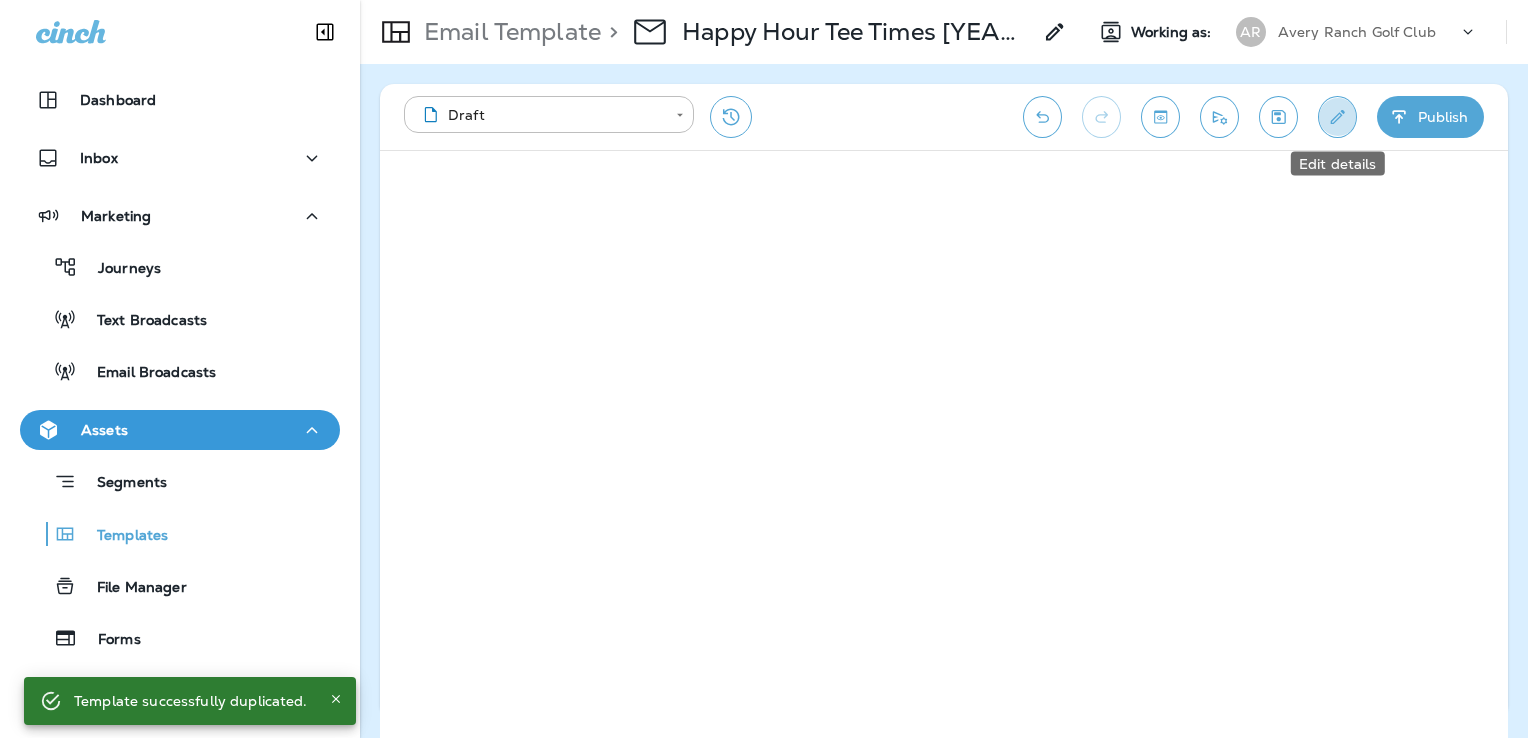 click 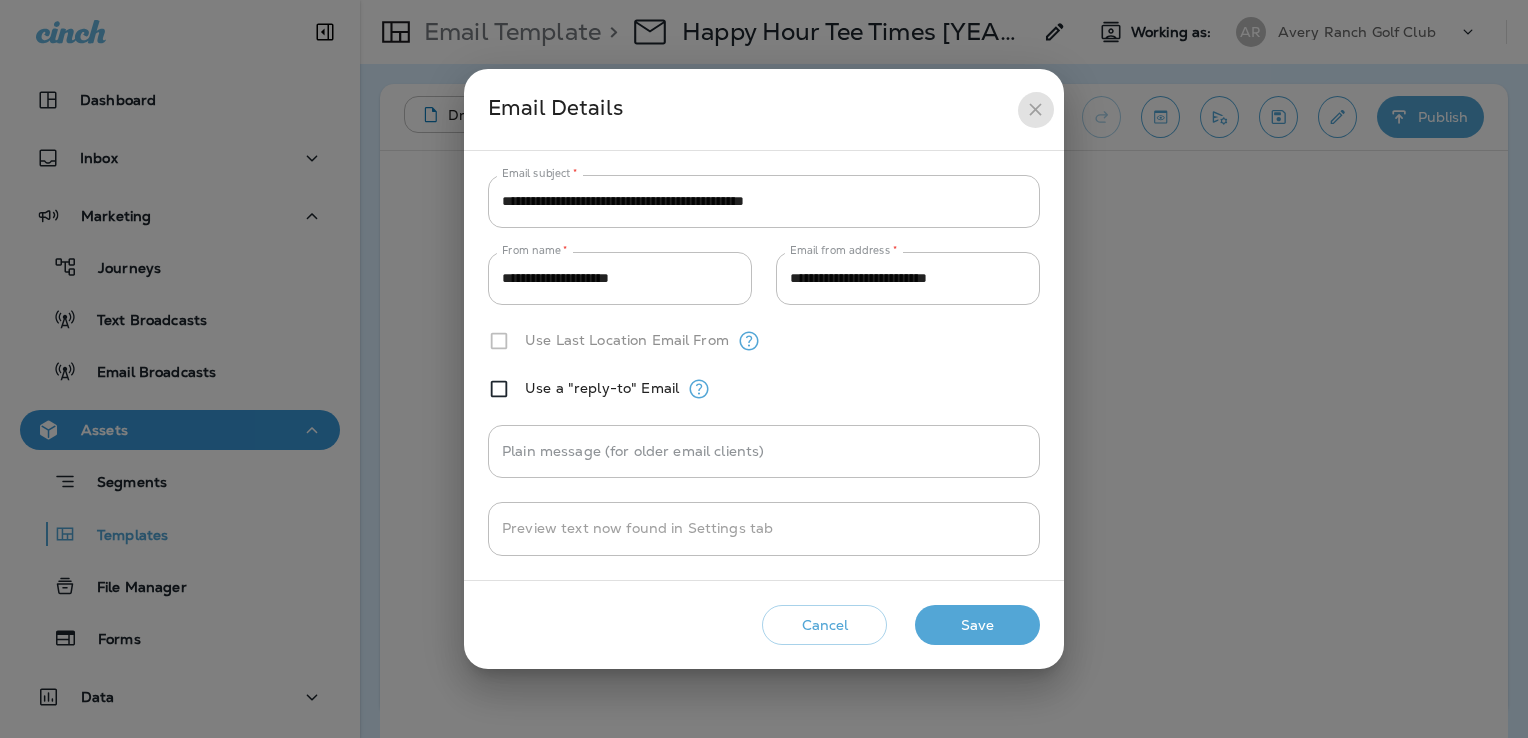 click 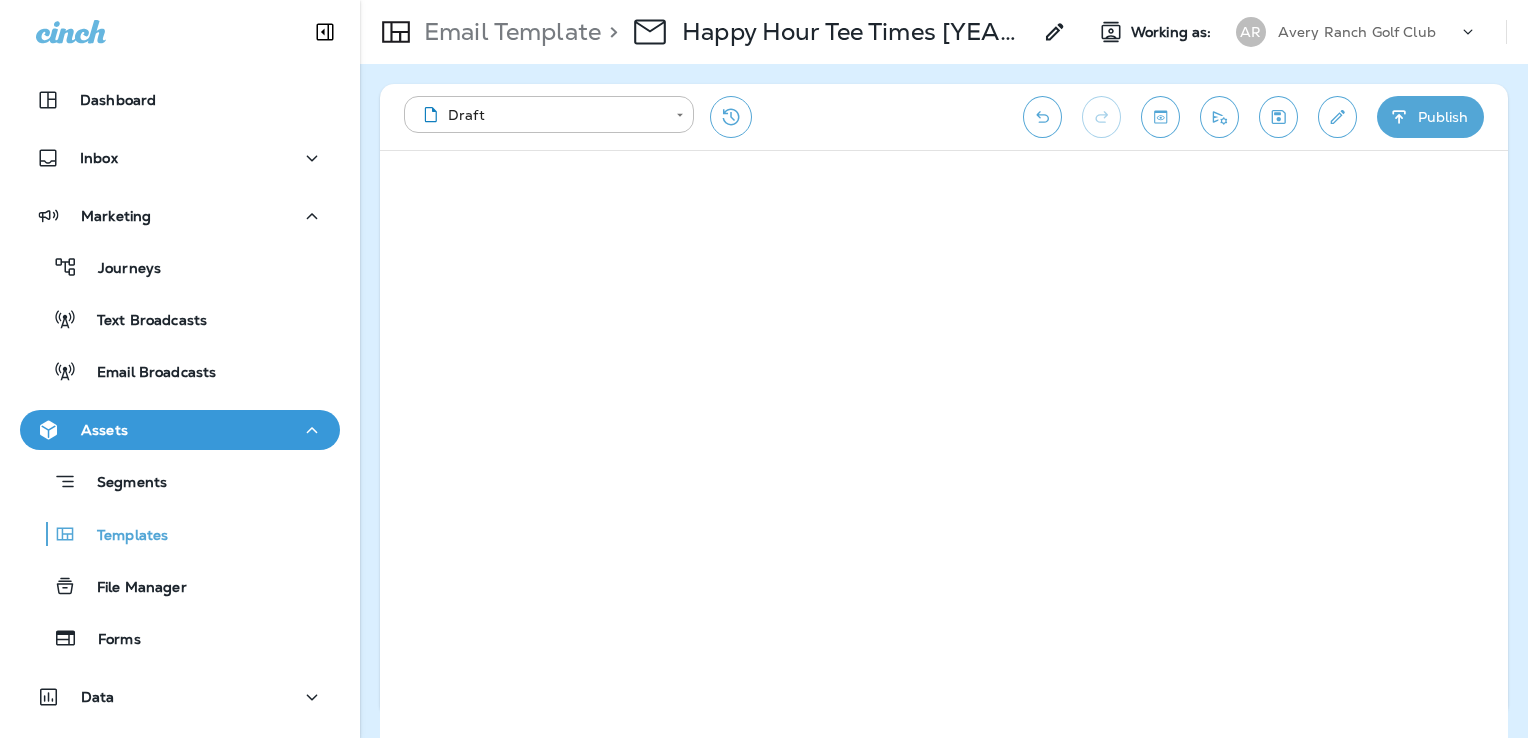 click on "Happy Hour Tee Times [YEAR] - [MONTH]/[DAY] ([NUMBER]) Copy" at bounding box center (856, 32) 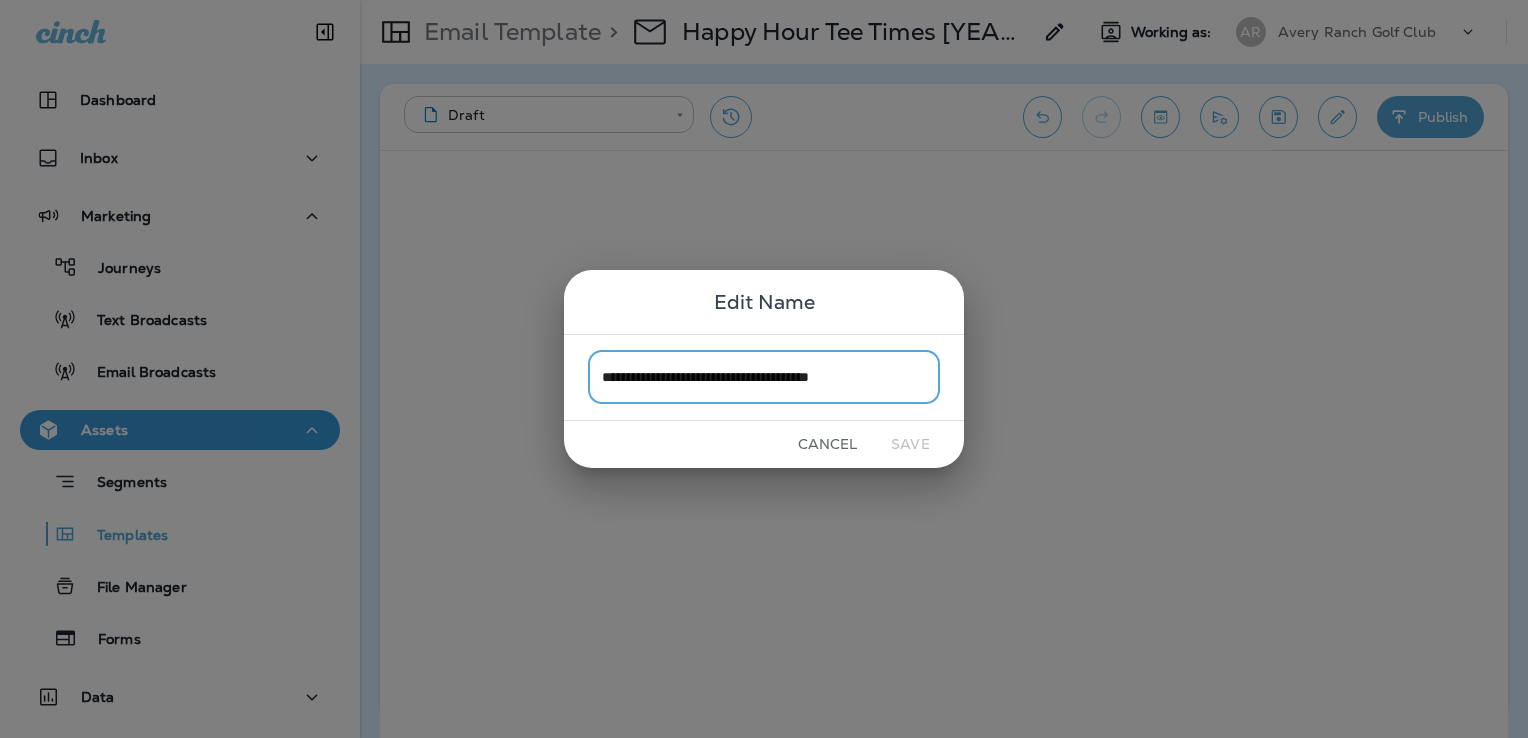 click on "**********" at bounding box center [764, 377] 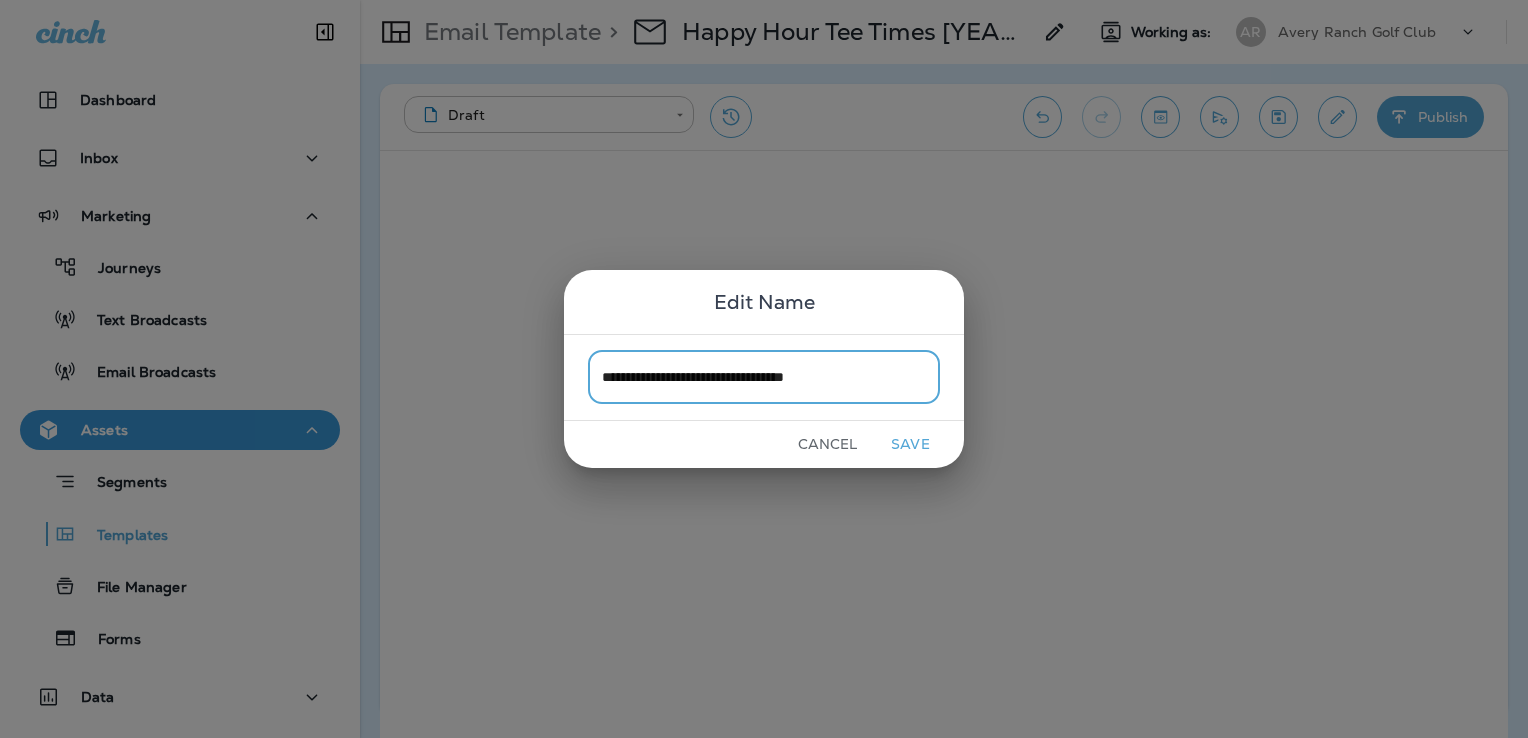 type on "**********" 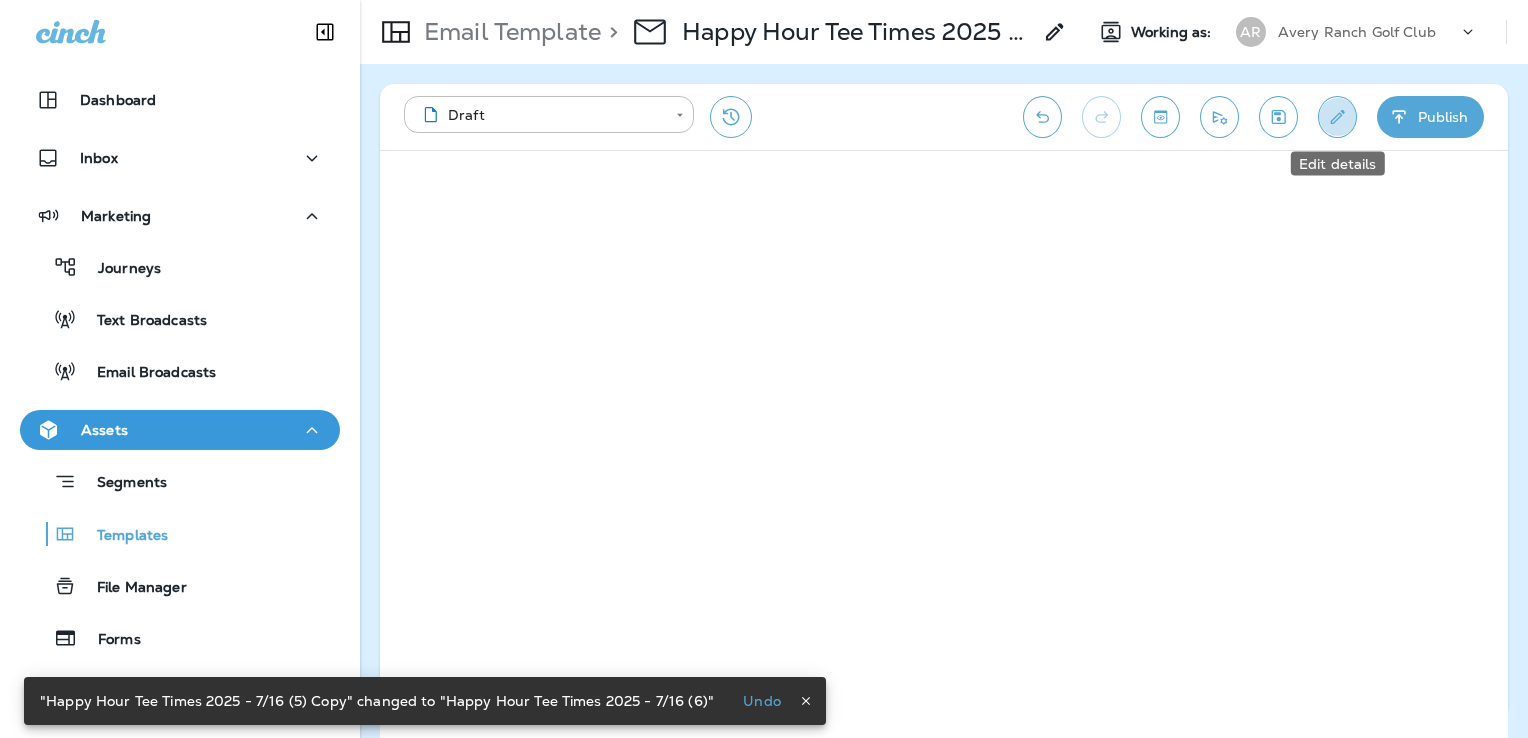 click at bounding box center (1337, 117) 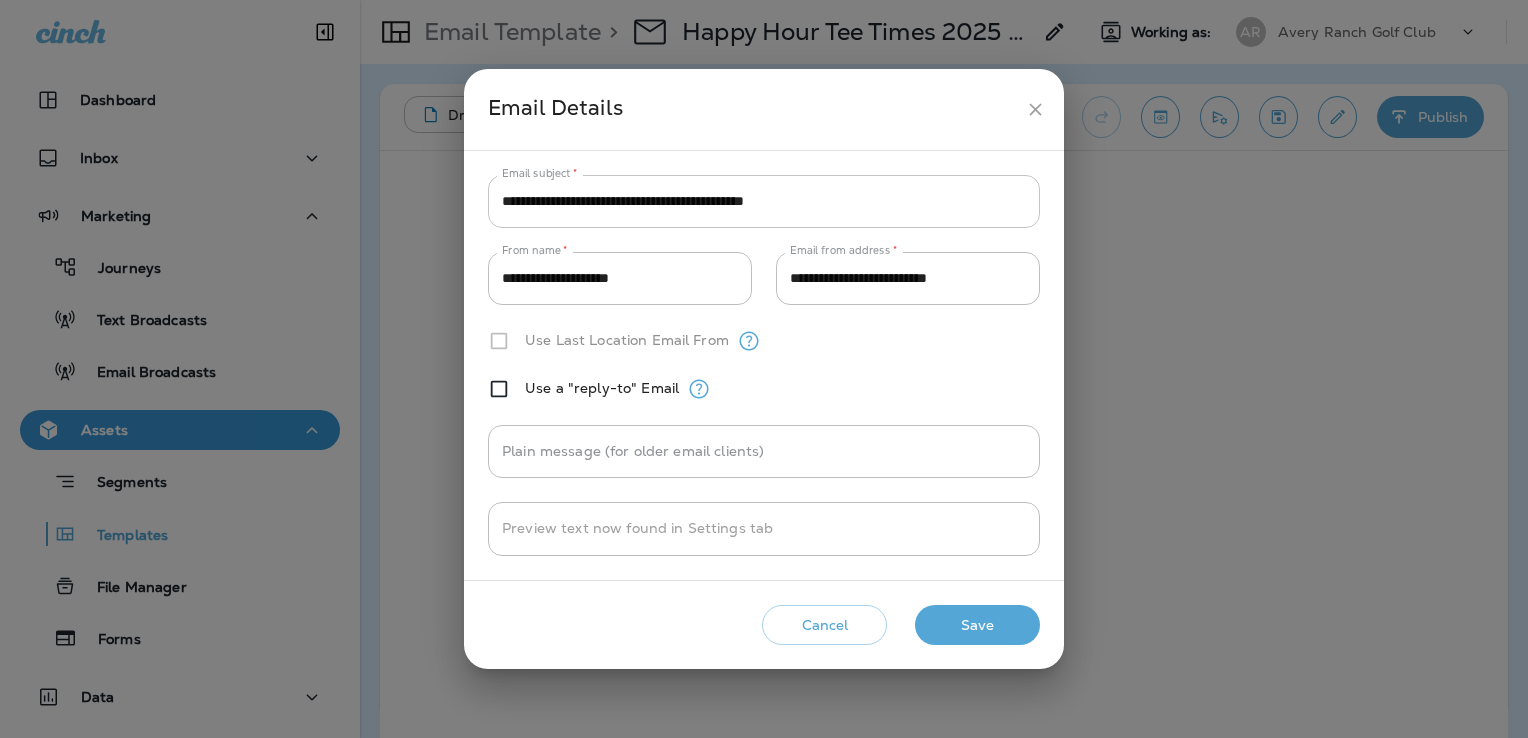 click on "**********" at bounding box center [764, 201] 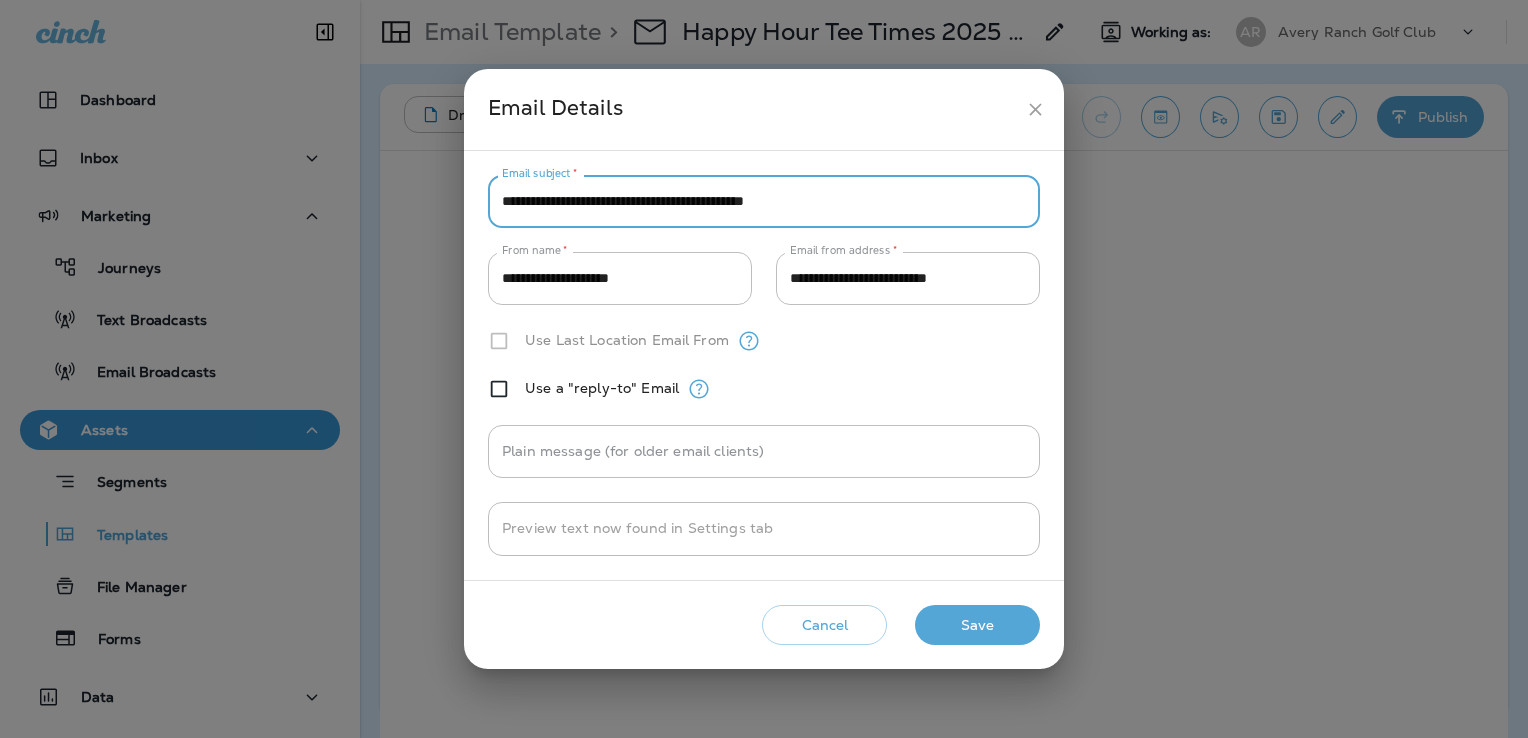 click on "**********" at bounding box center [764, 201] 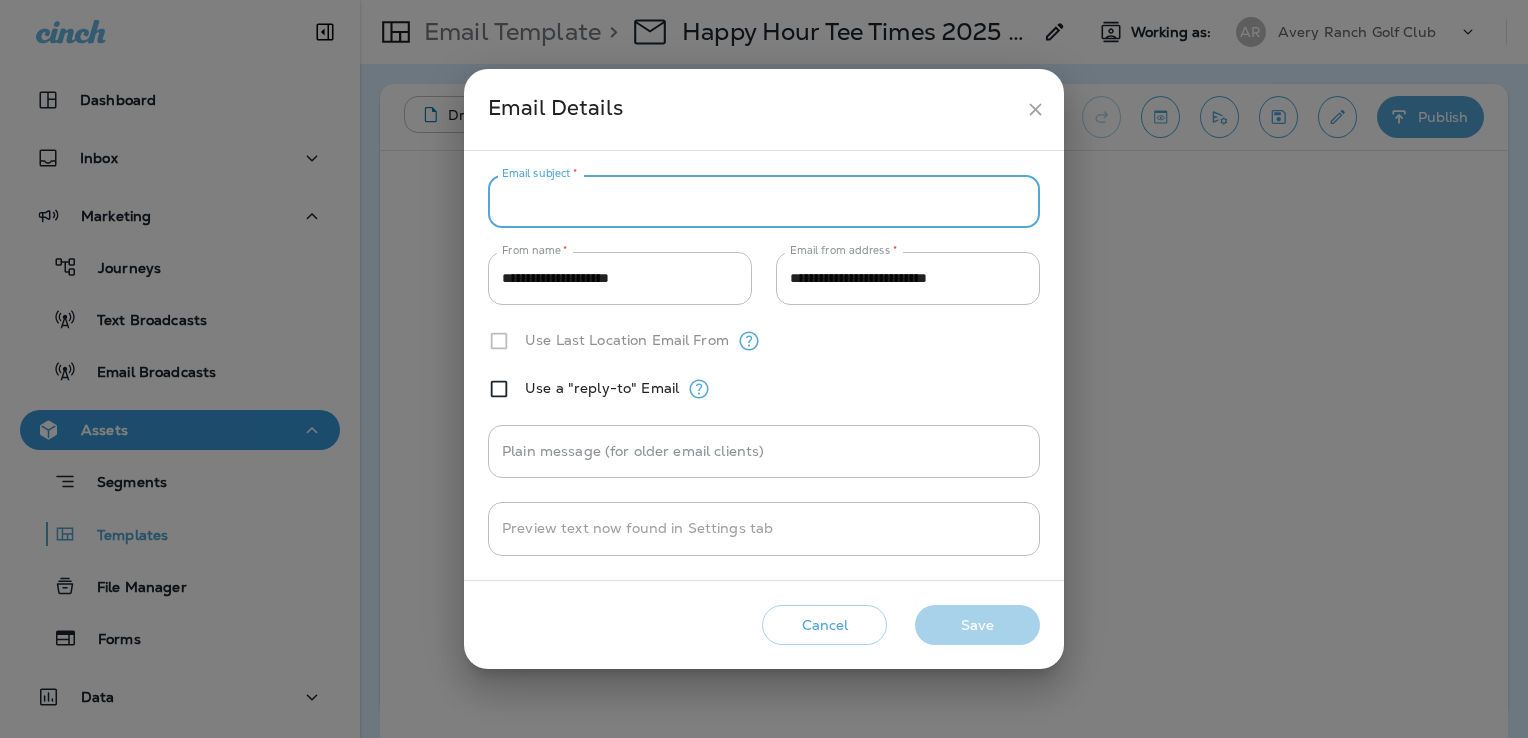 paste on "**********" 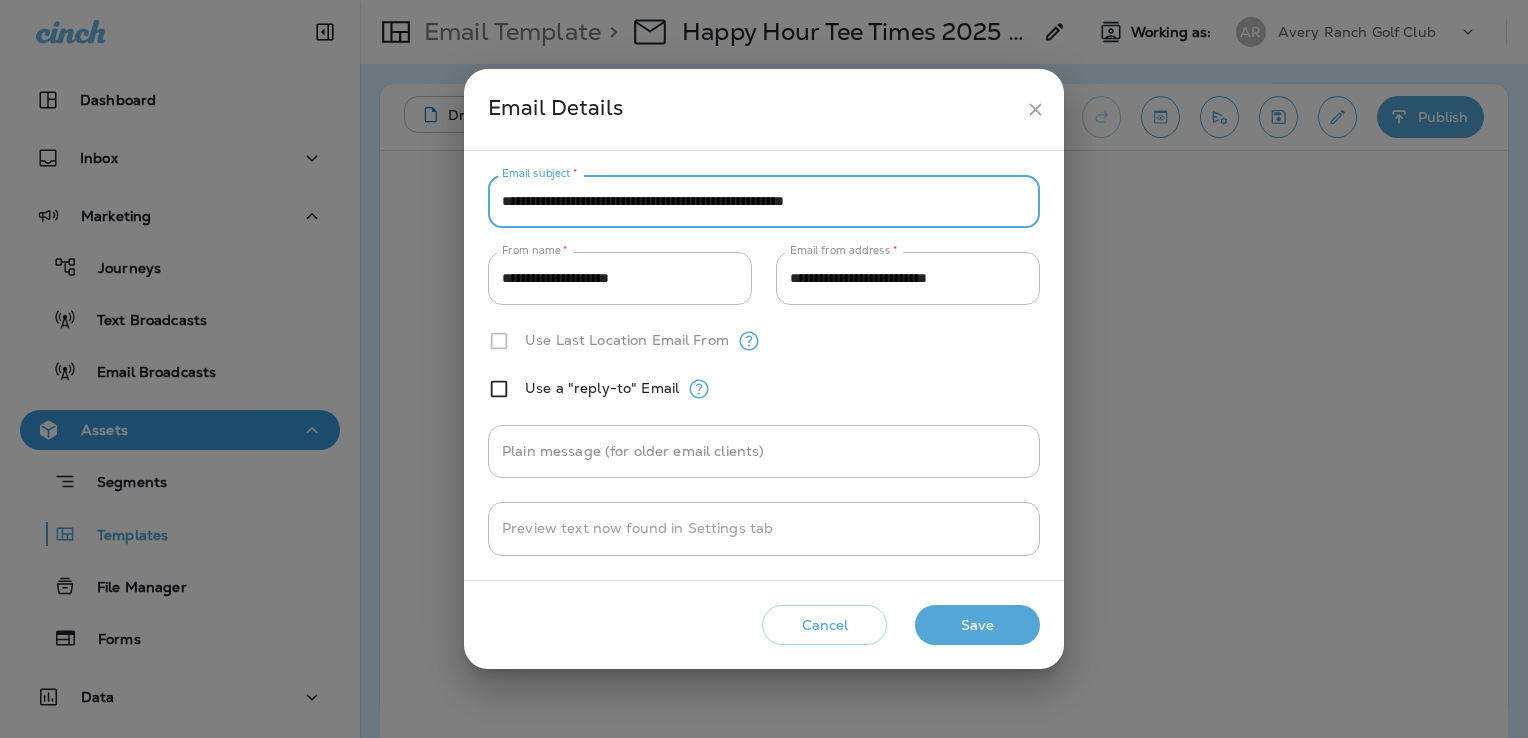 type on "**********" 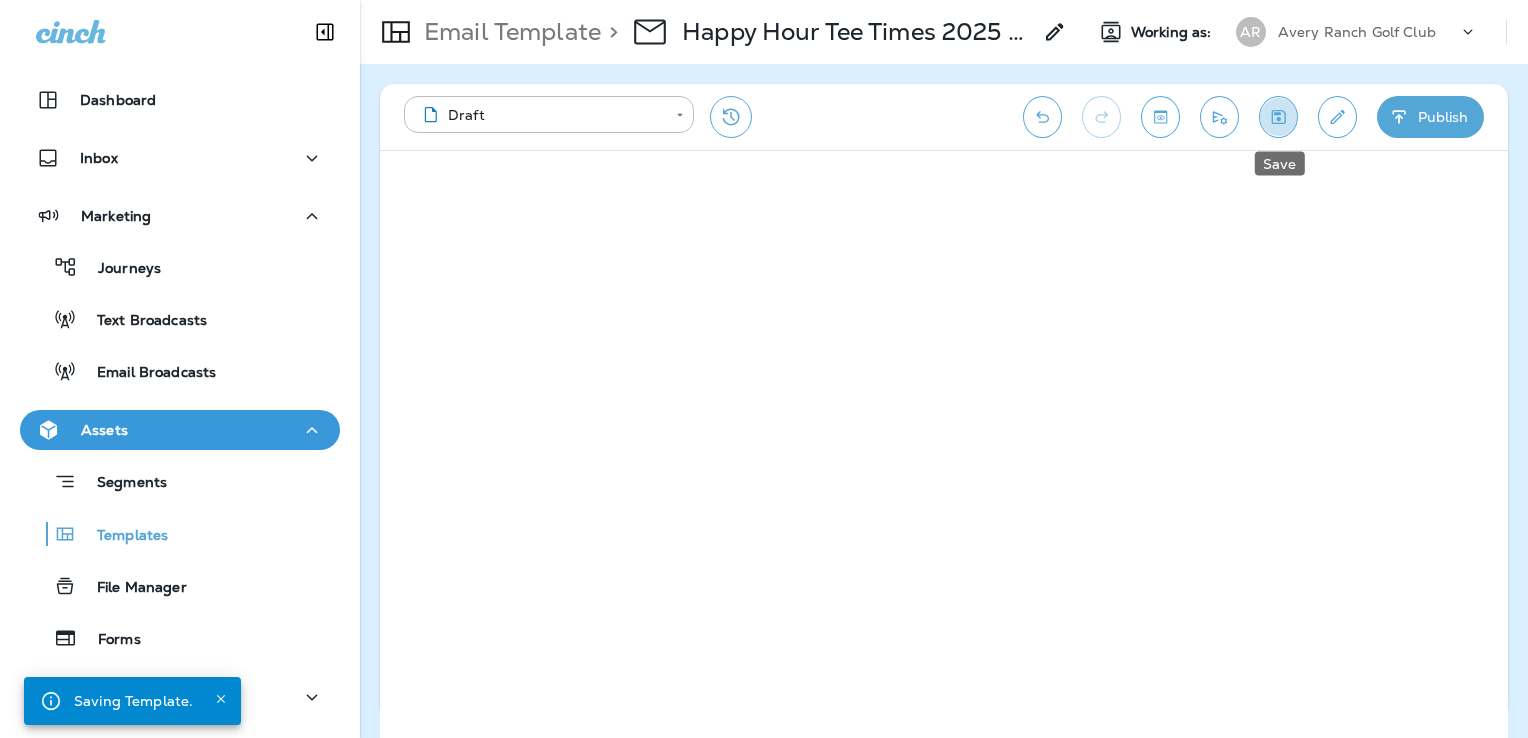 click 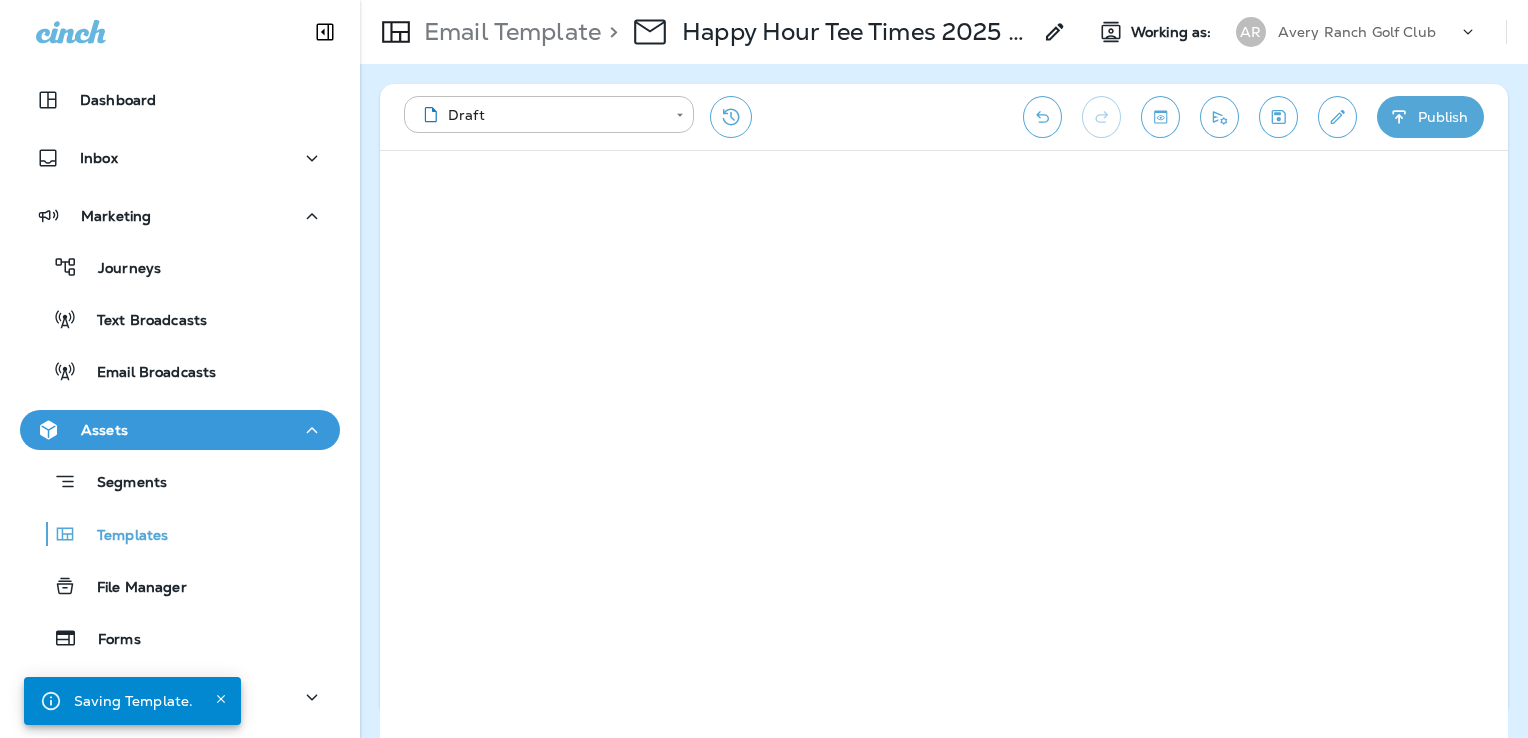 click on "Publish" at bounding box center (1430, 117) 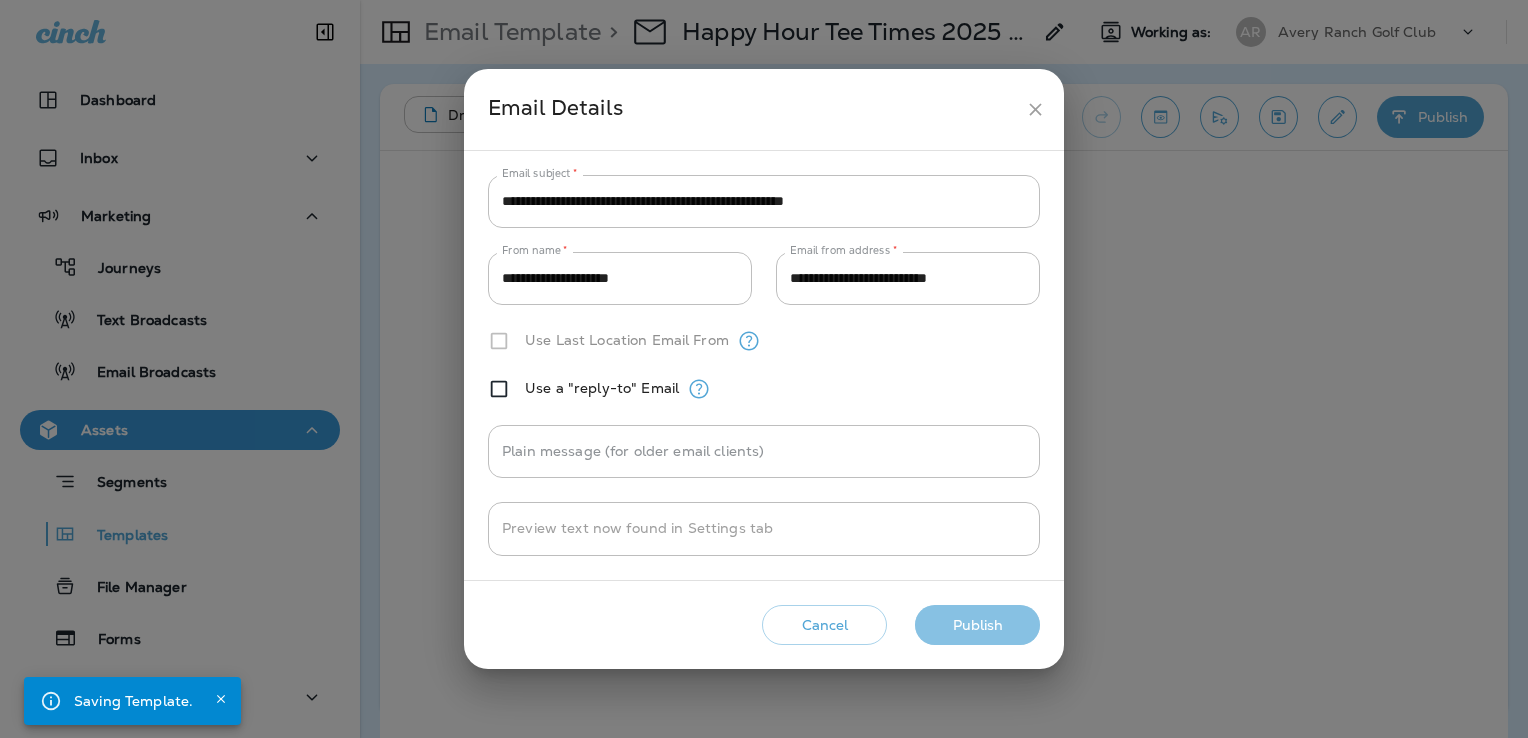 click on "Publish" at bounding box center [977, 625] 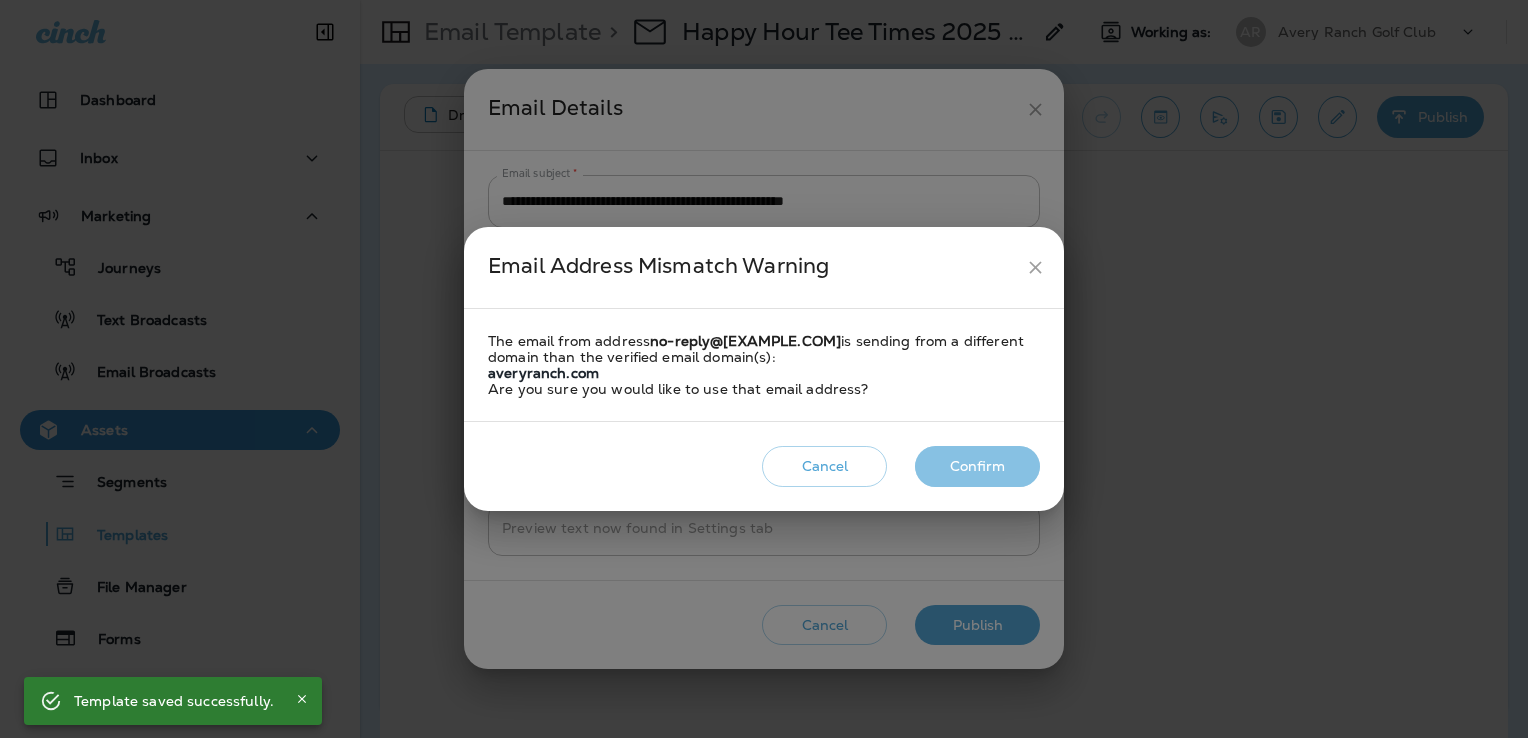 click on "Confirm" at bounding box center (977, 466) 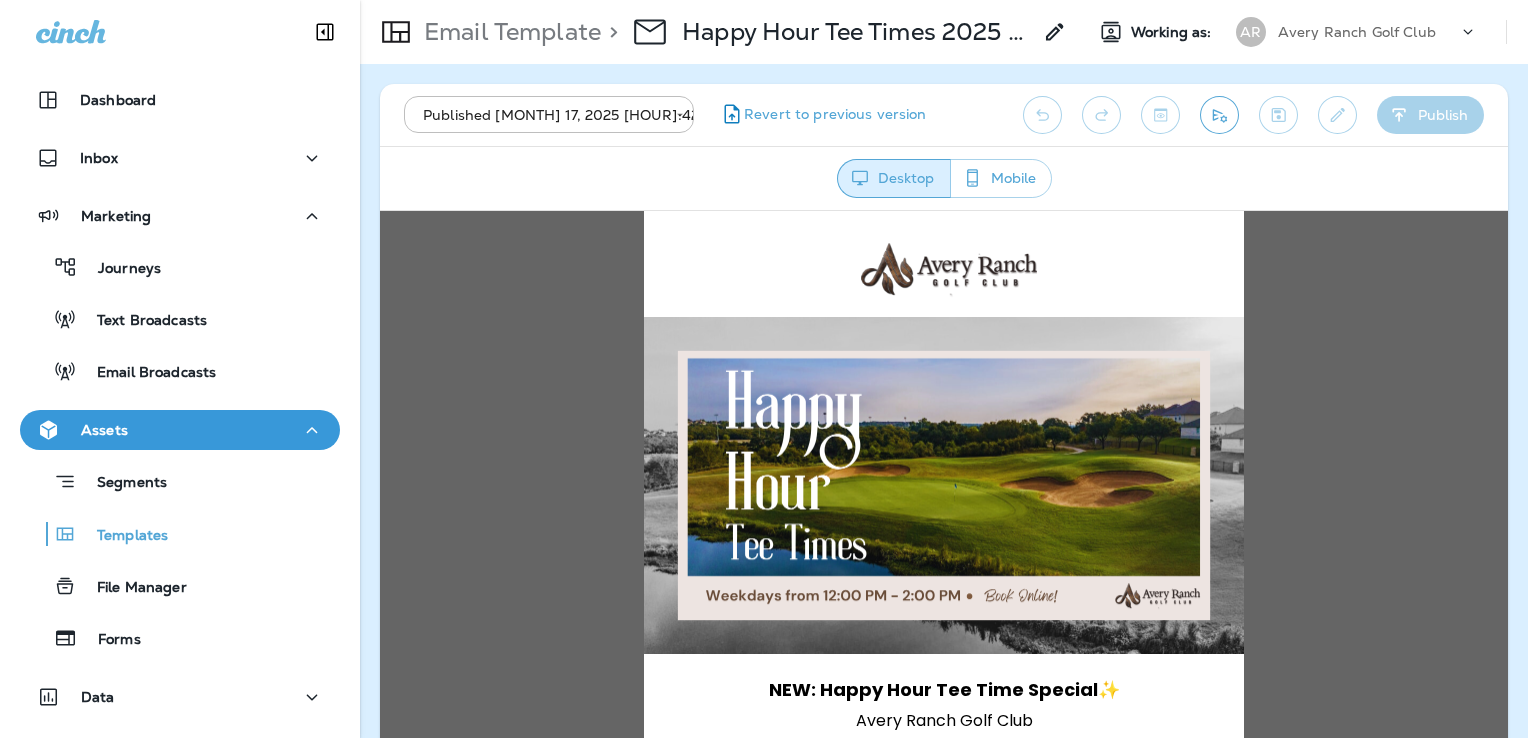 scroll, scrollTop: 0, scrollLeft: 0, axis: both 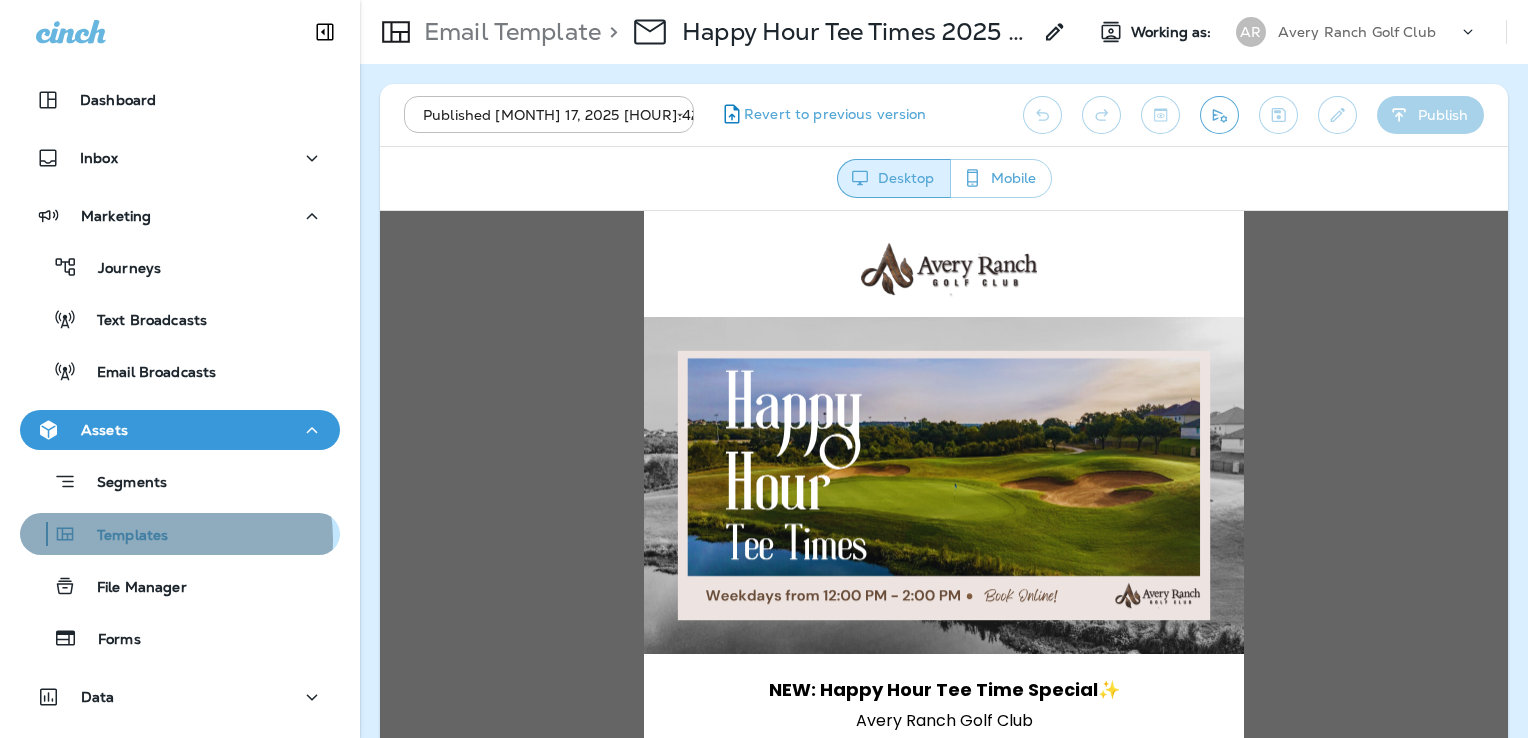 click on "Templates" at bounding box center [122, 536] 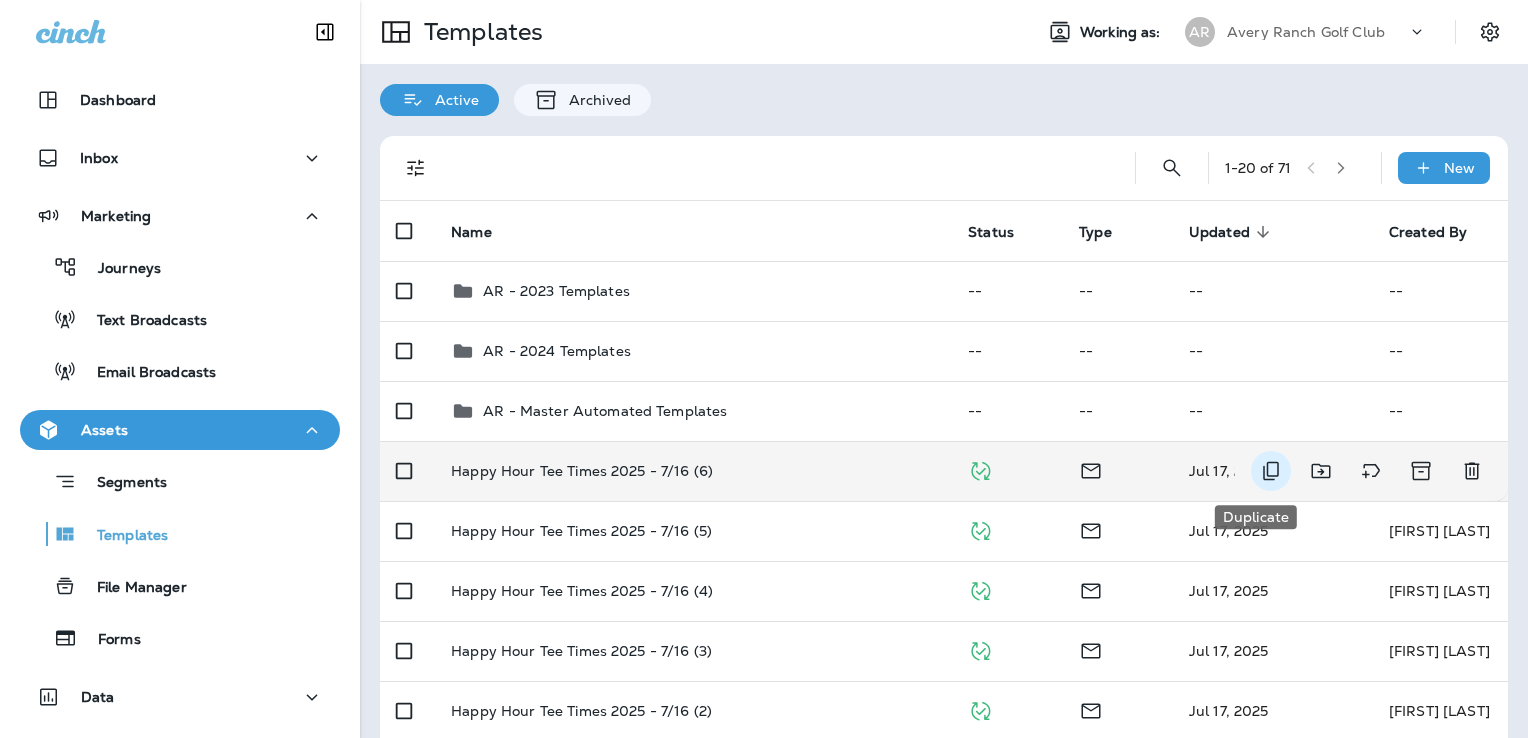 click 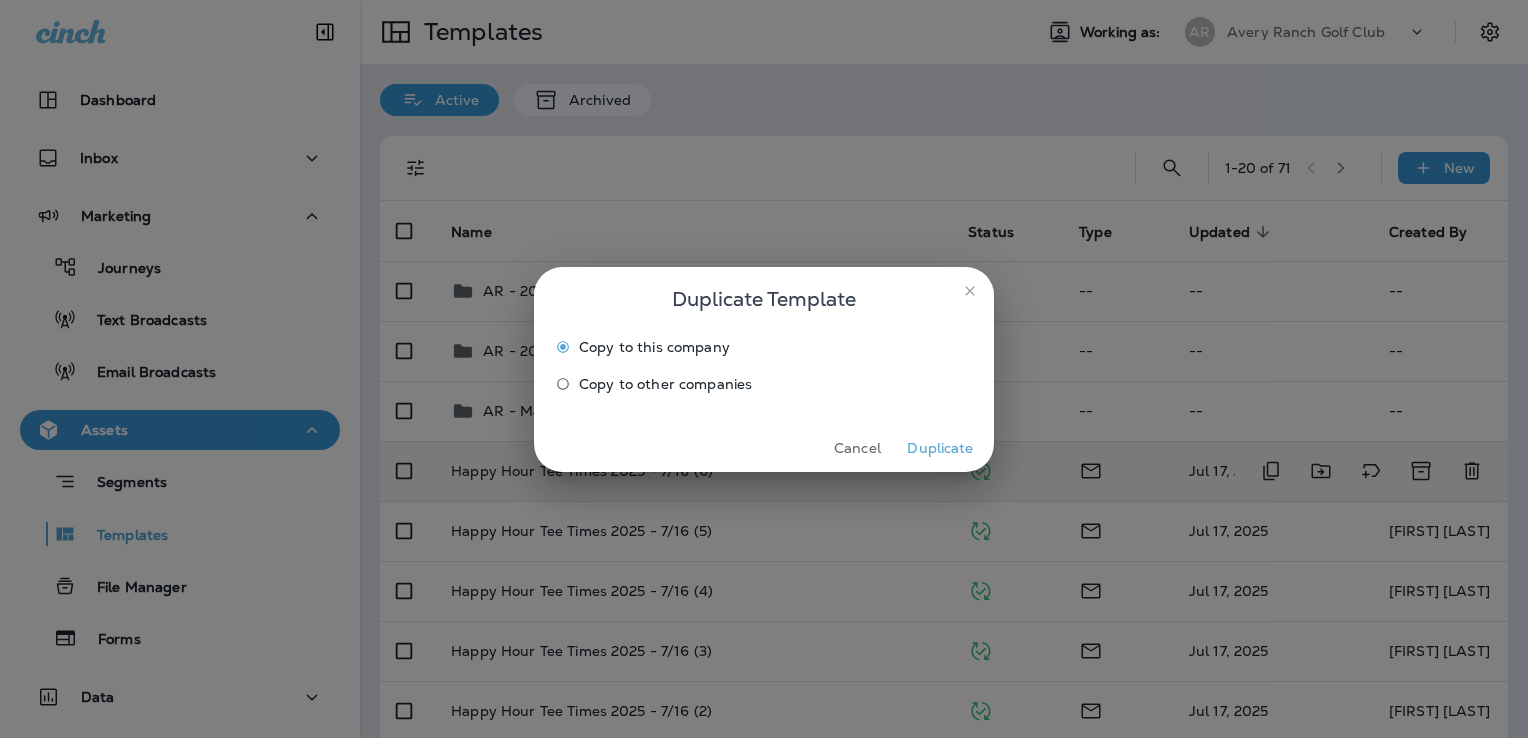 click on "Duplicate" at bounding box center [940, 448] 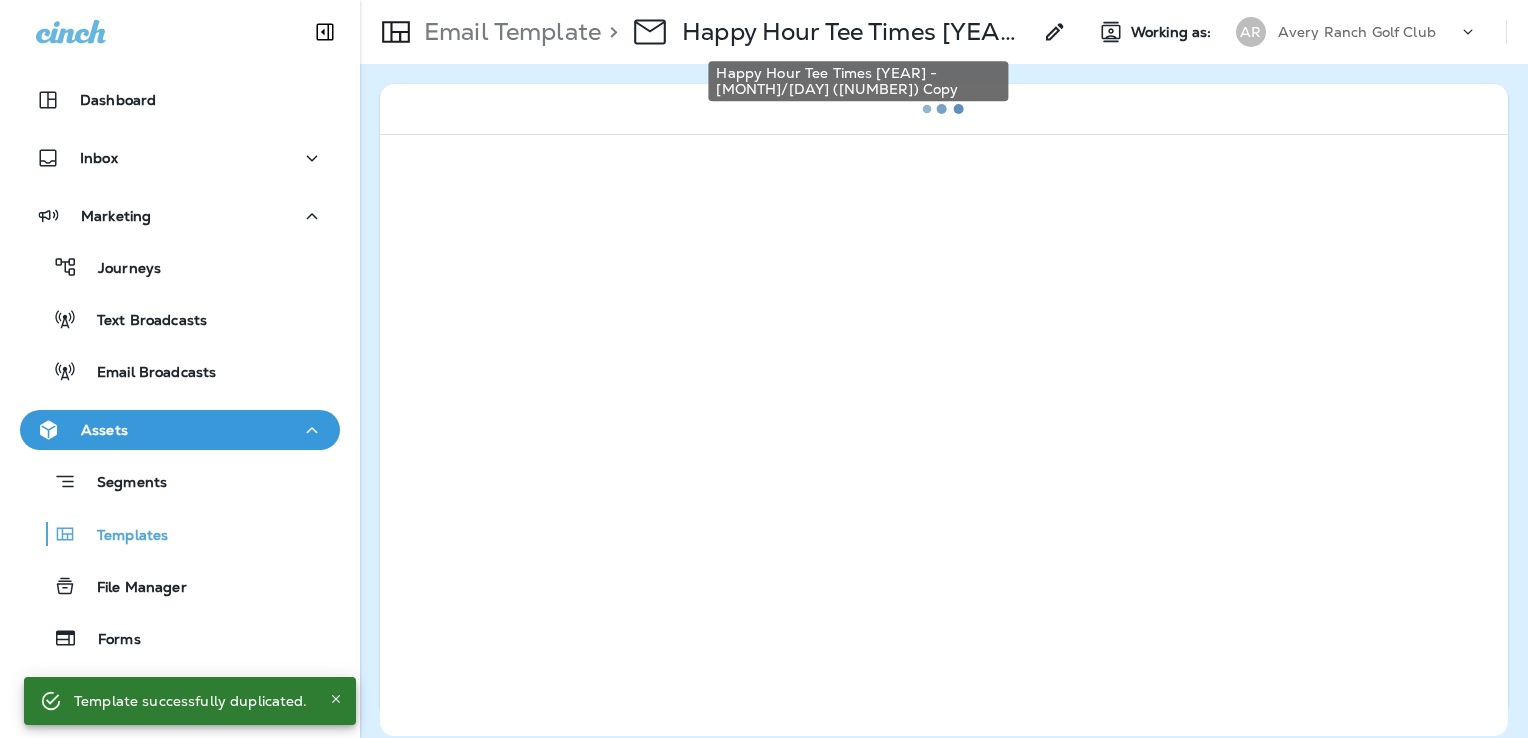 click on "Happy Hour Tee Times [YEAR] - [MONTH]/[DAY] ([NUMBER]) Copy" at bounding box center (856, 32) 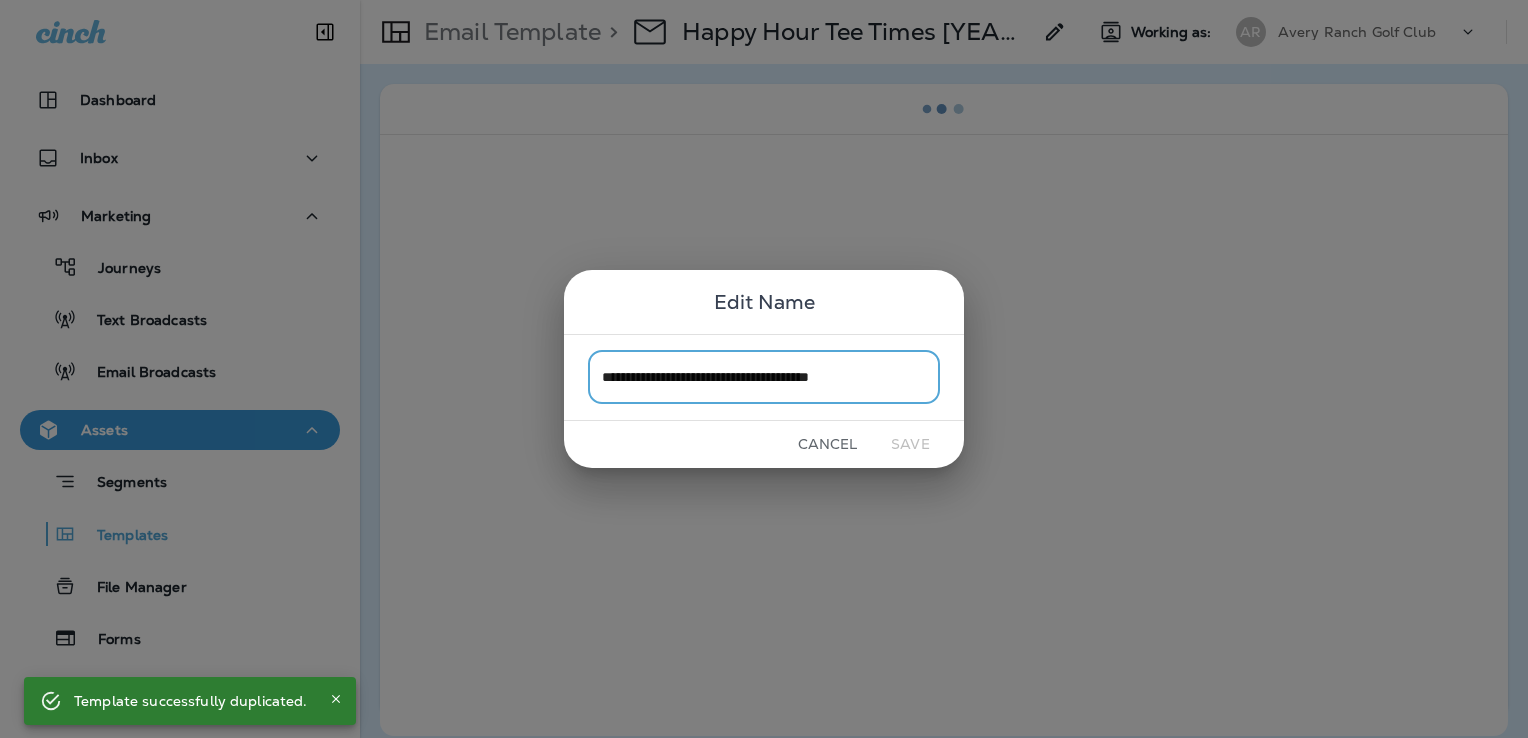 click on "**********" at bounding box center [764, 377] 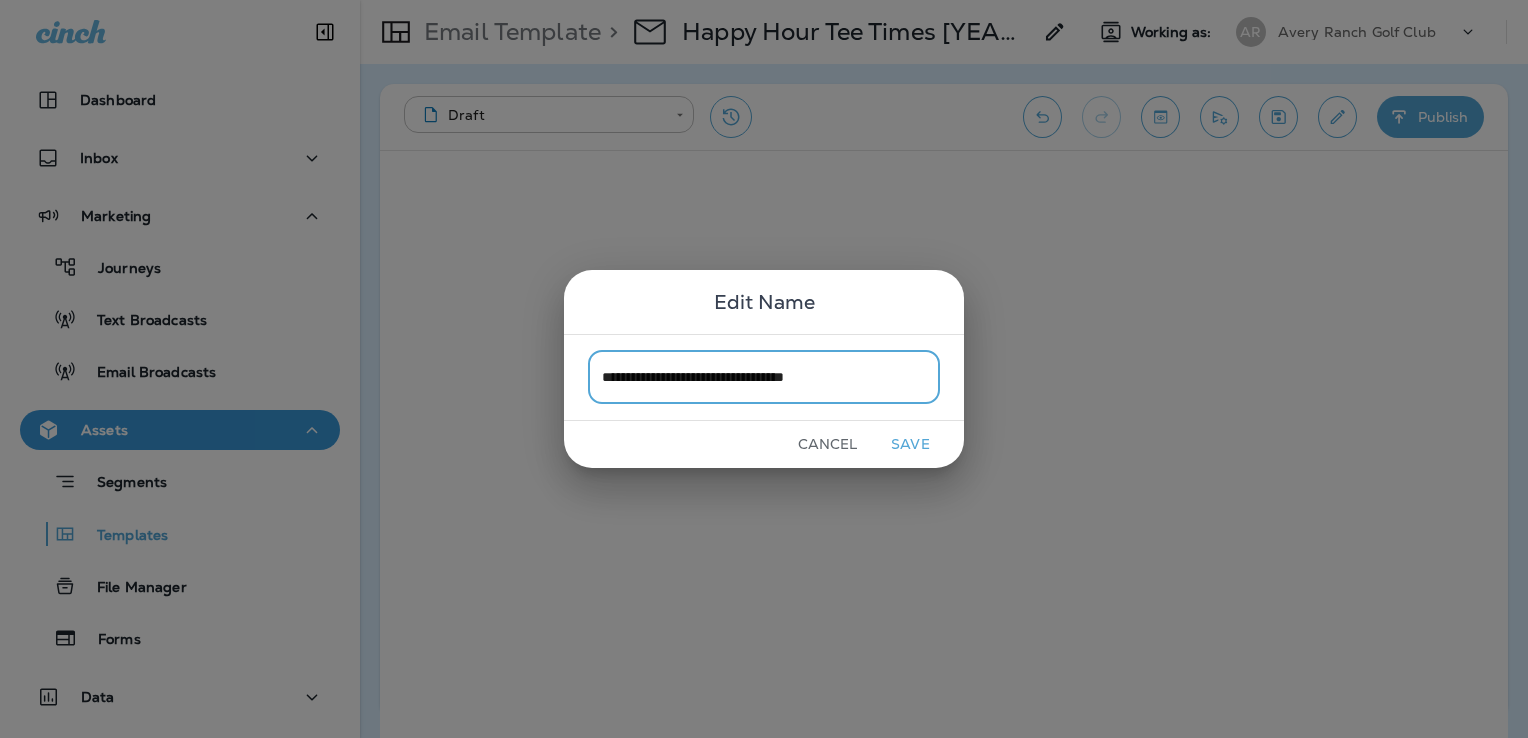 type on "**********" 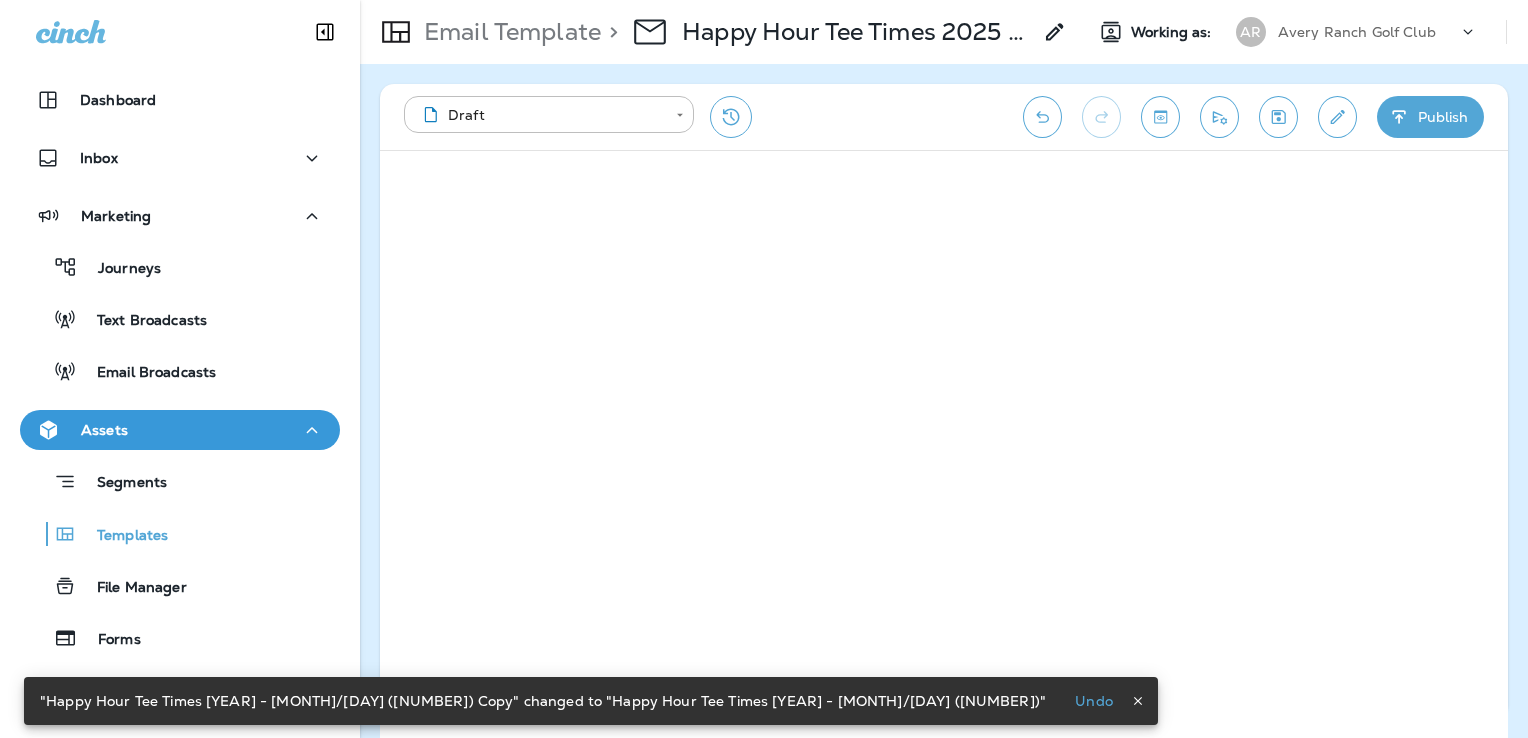 click 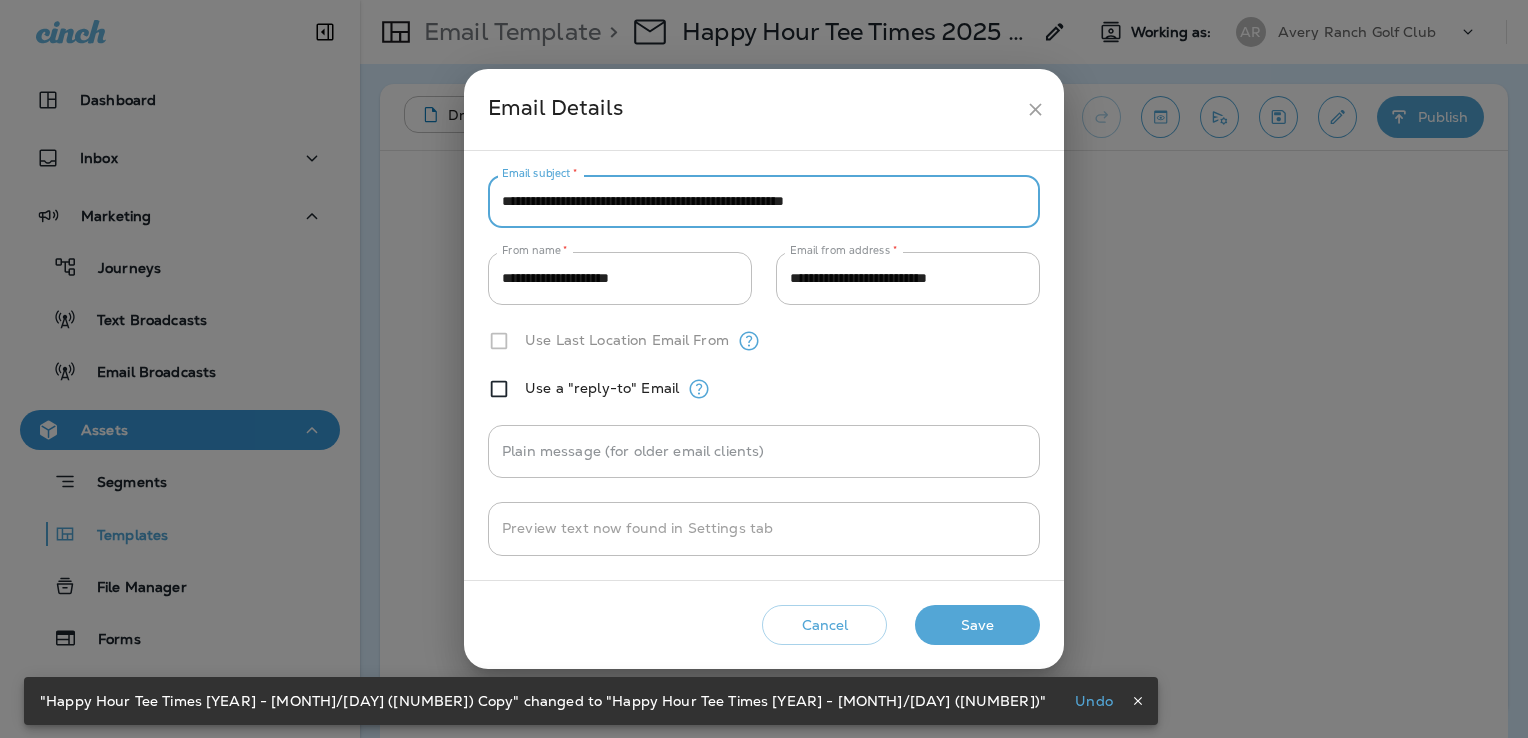 click on "**********" at bounding box center [764, 201] 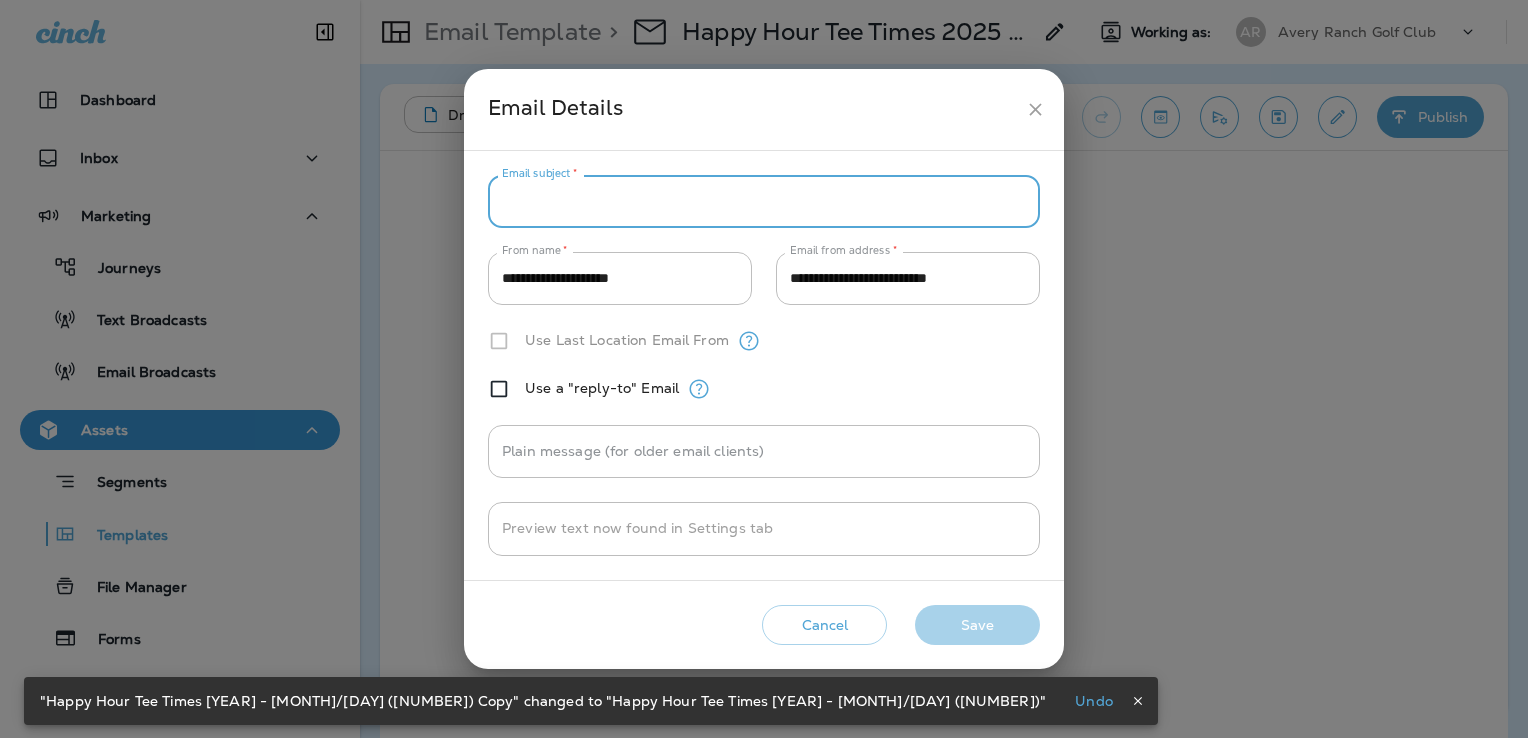 paste on "**********" 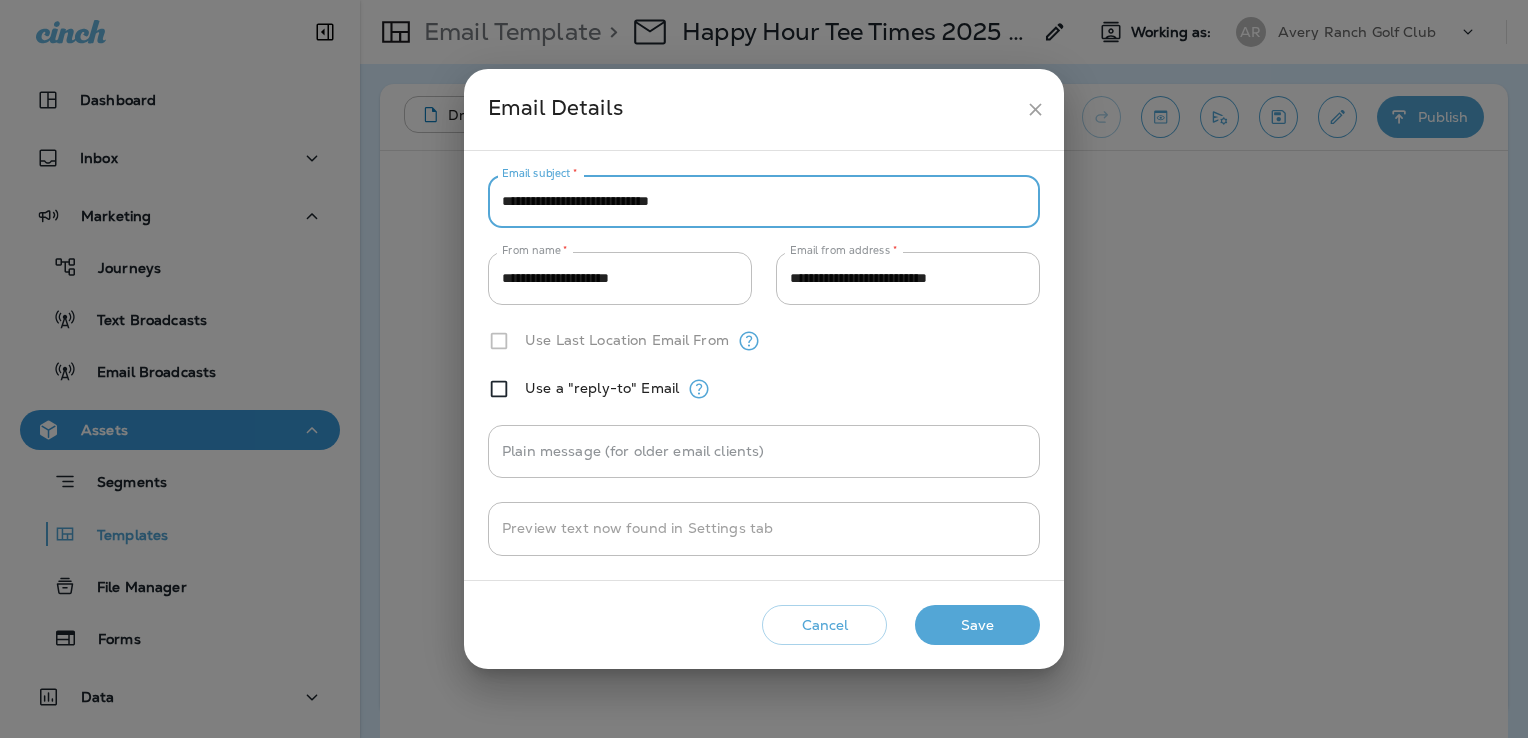 type on "**********" 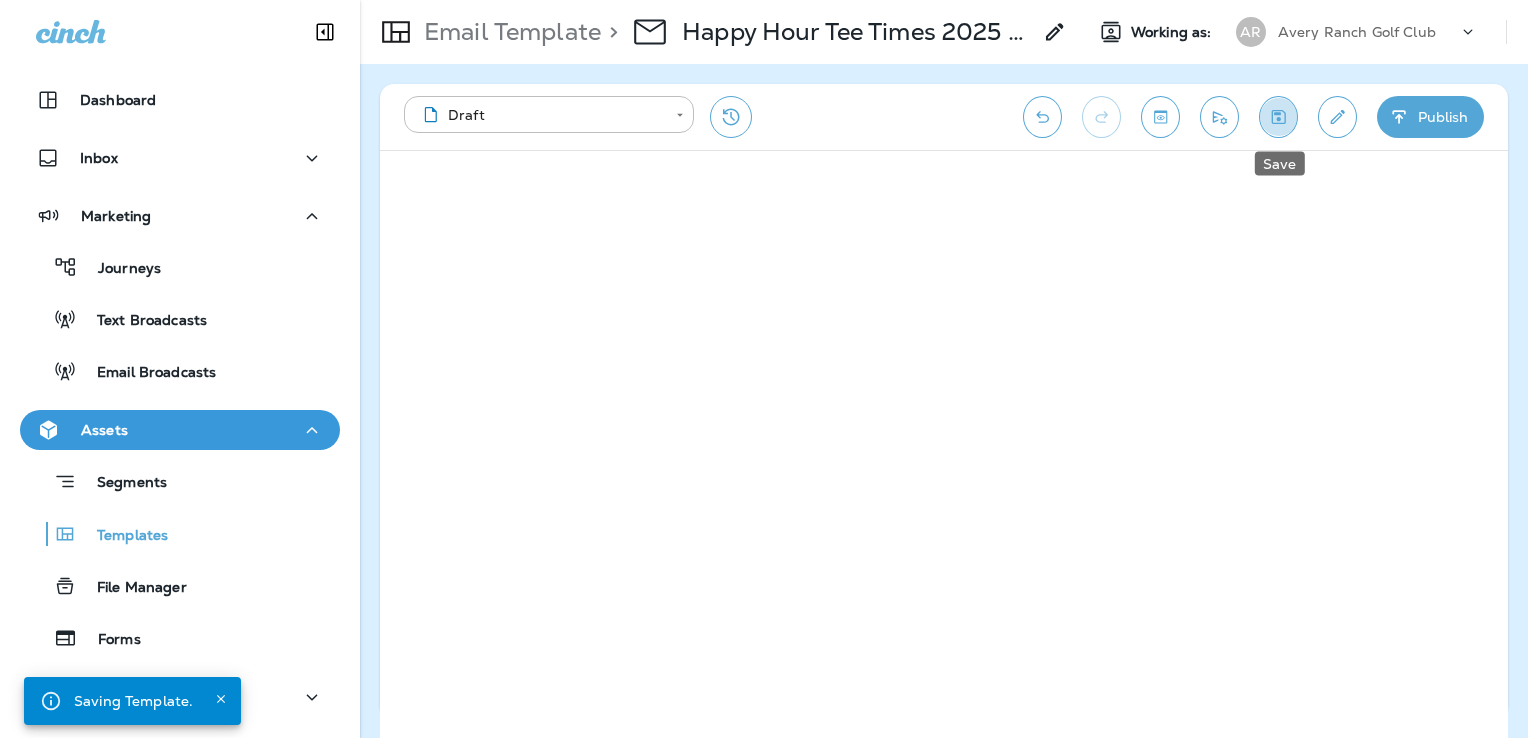 click 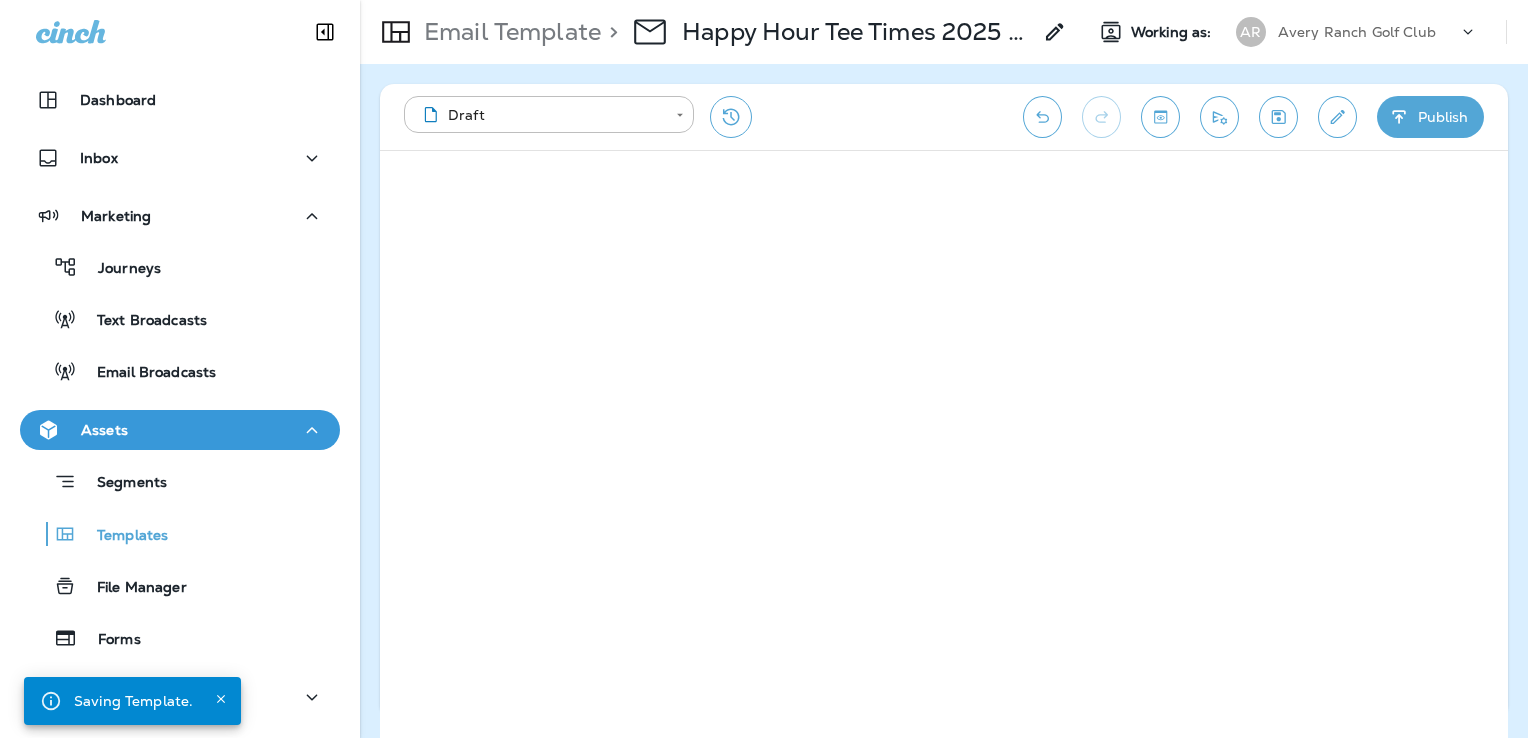 click on "Publish" at bounding box center (1430, 117) 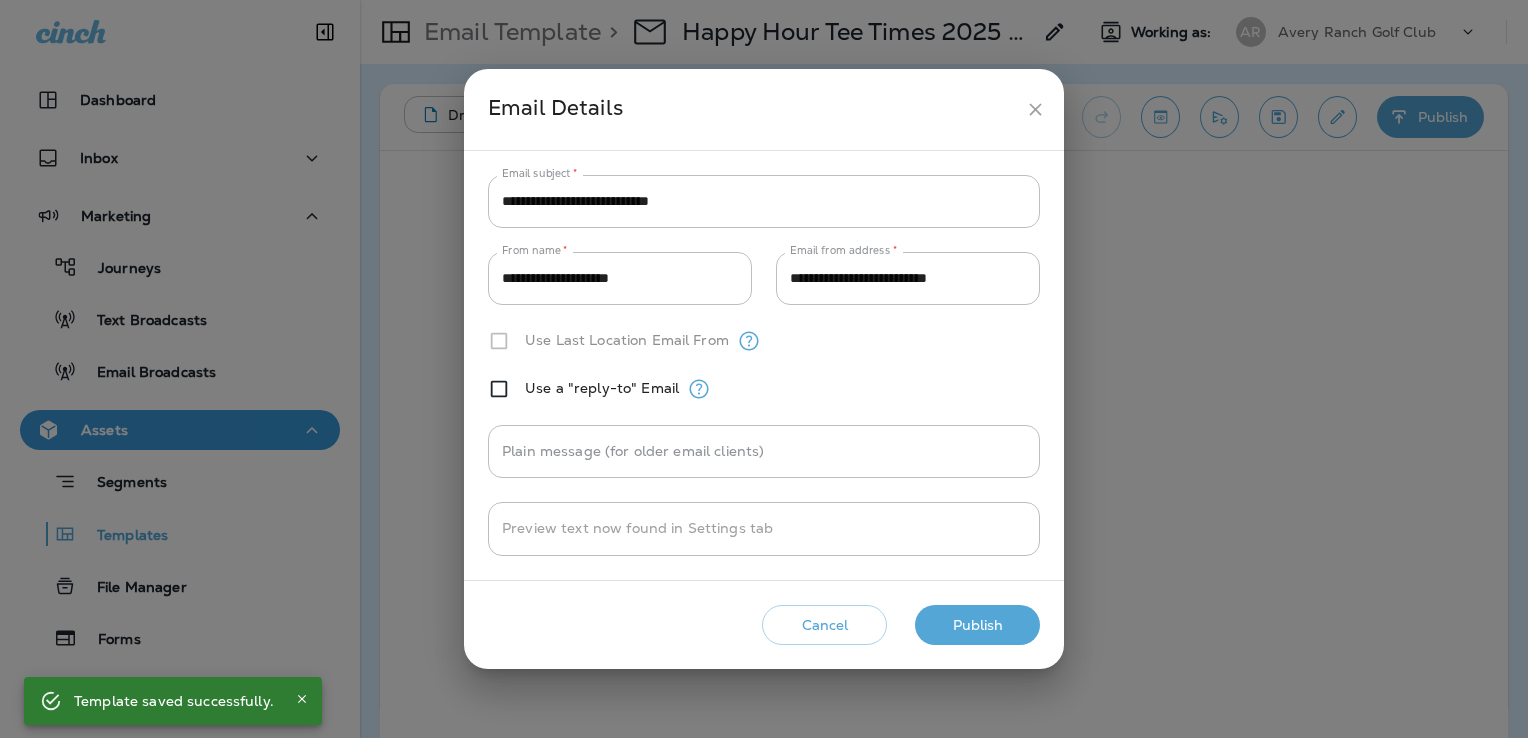 click on "Publish" at bounding box center (977, 625) 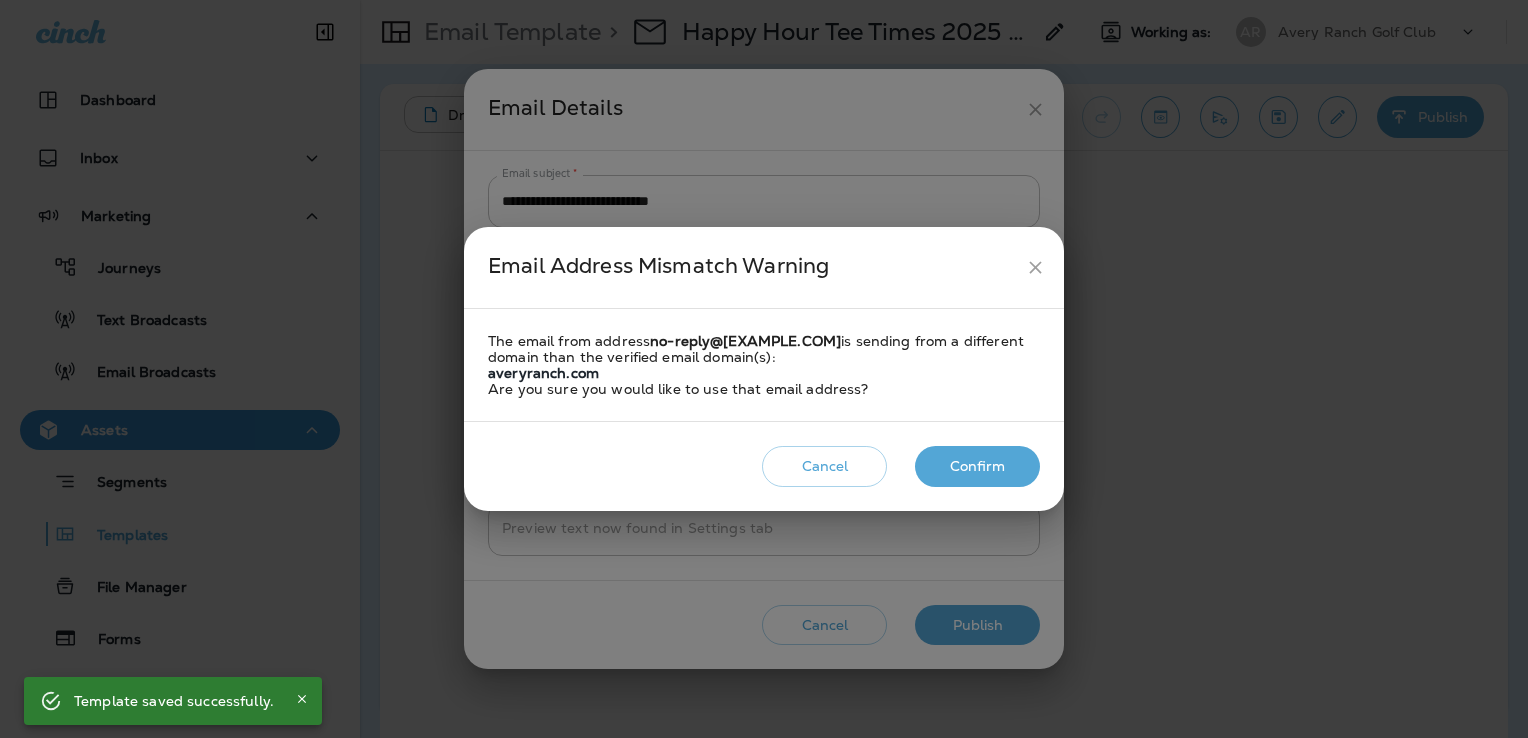 click on "Confirm" at bounding box center (977, 466) 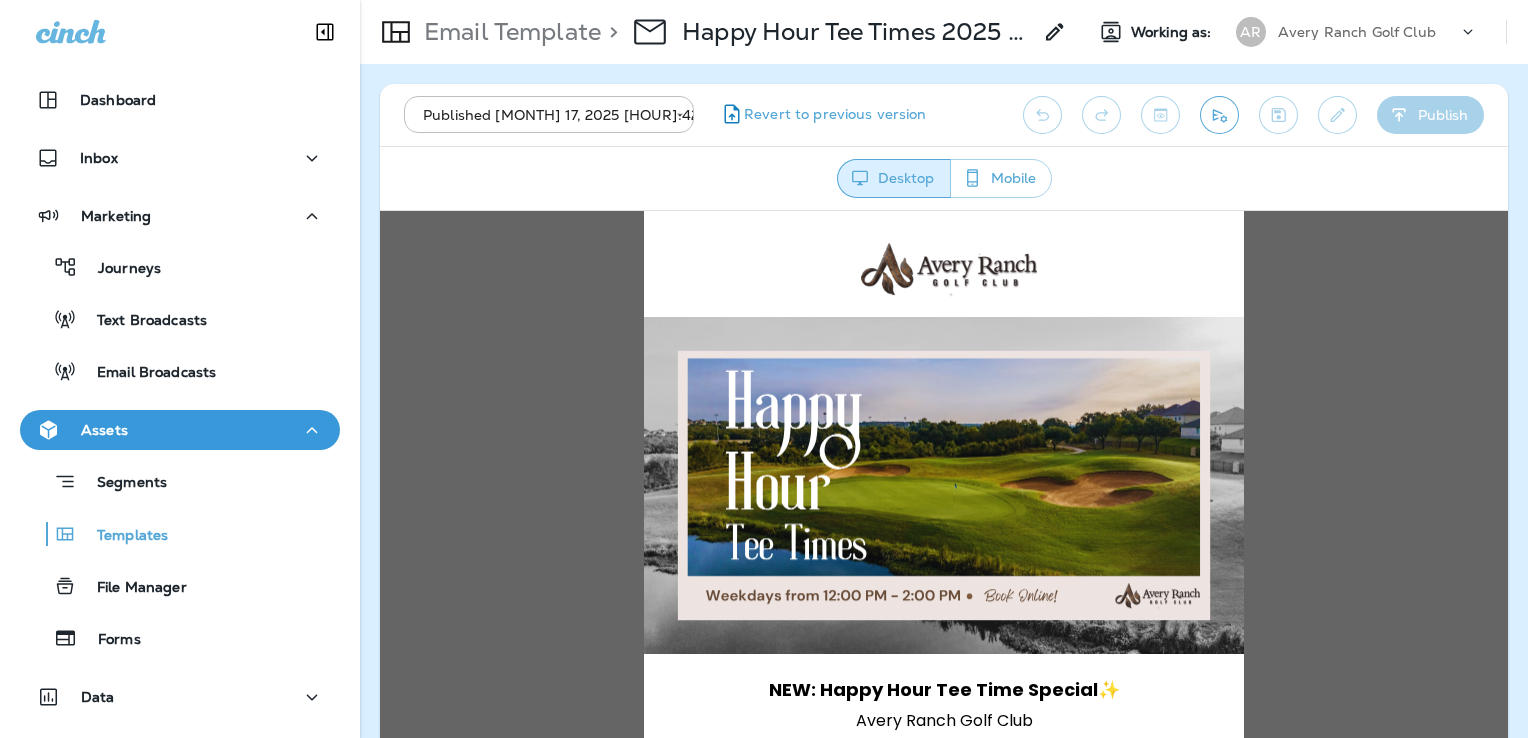 scroll, scrollTop: 0, scrollLeft: 0, axis: both 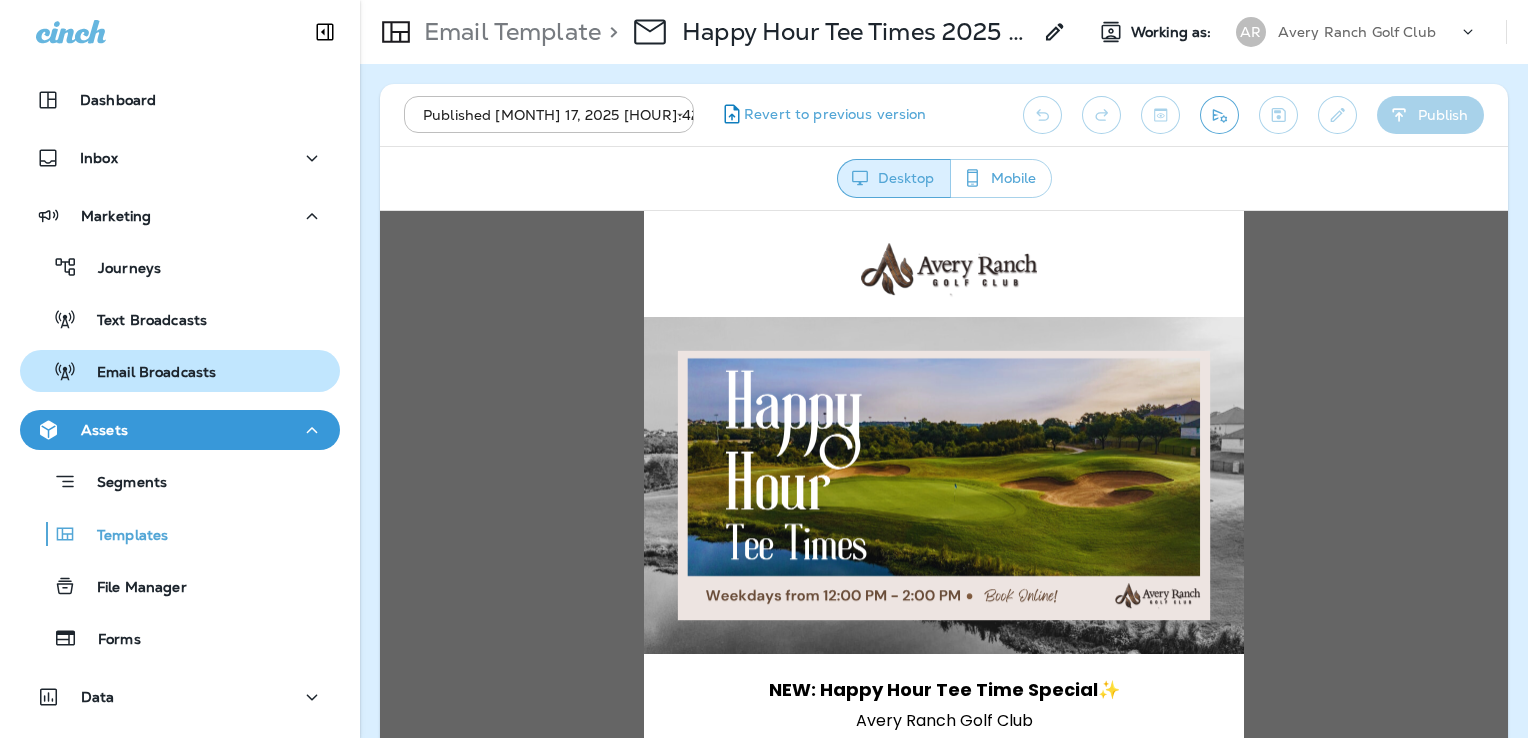 click on "Email Broadcasts" at bounding box center [180, 371] 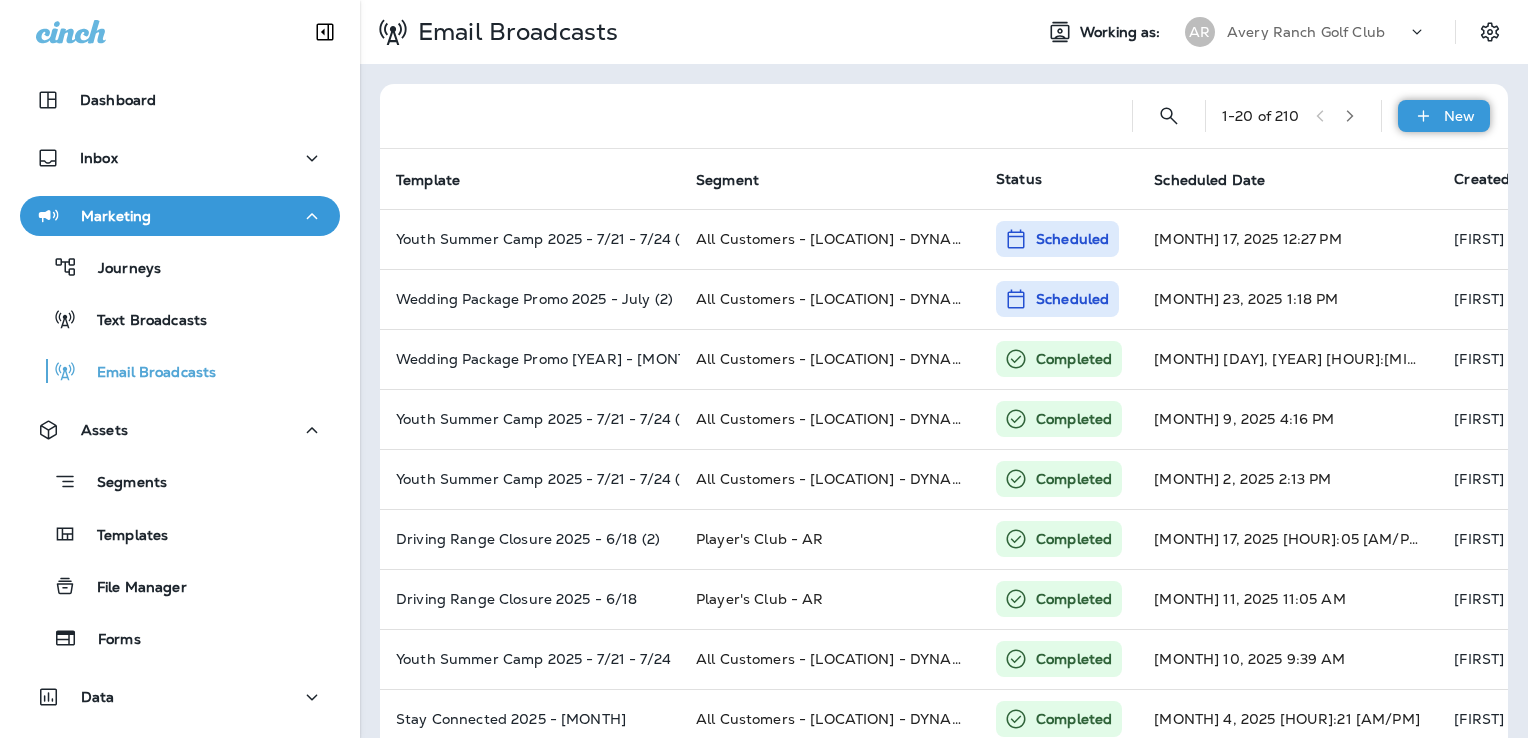 click on "New" at bounding box center [1444, 116] 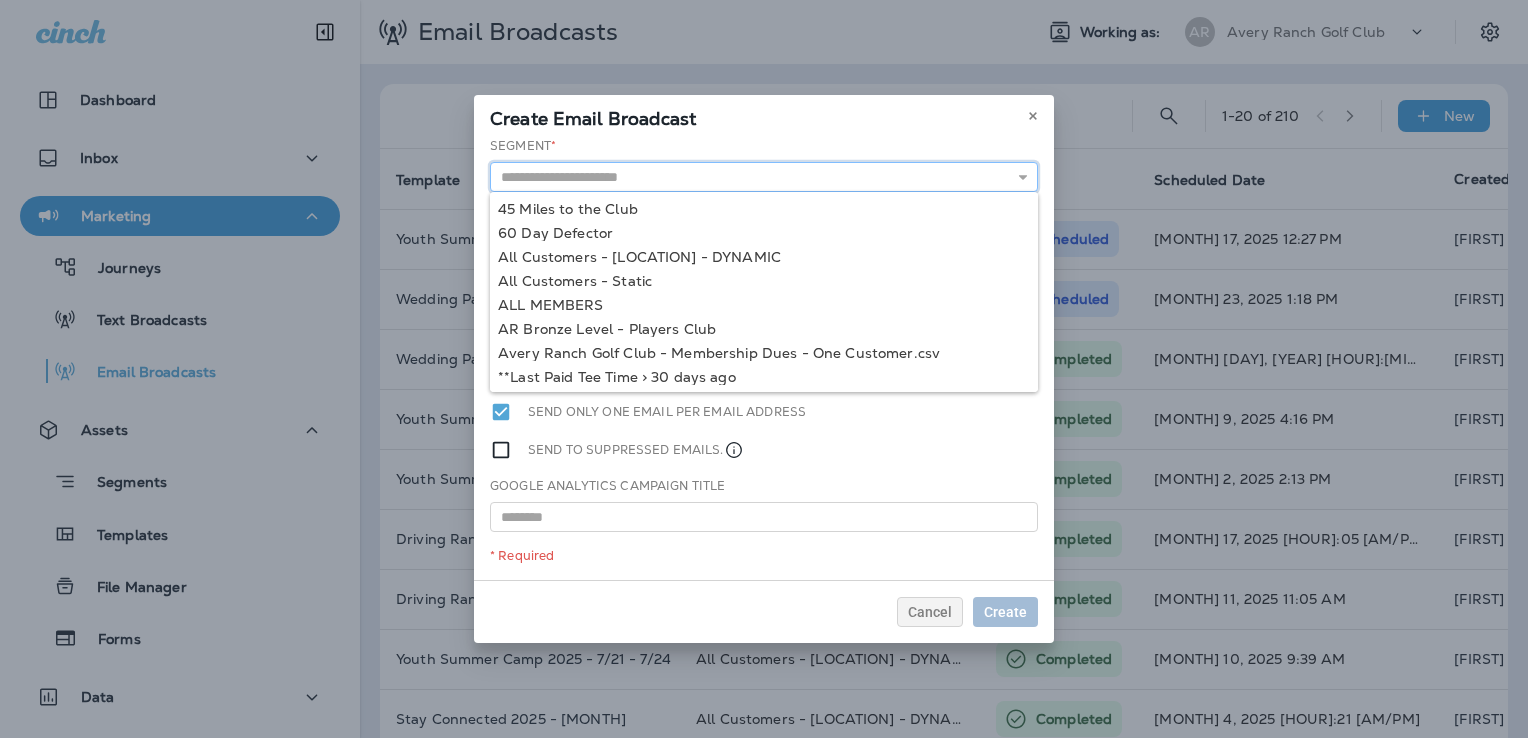 click at bounding box center [764, 177] 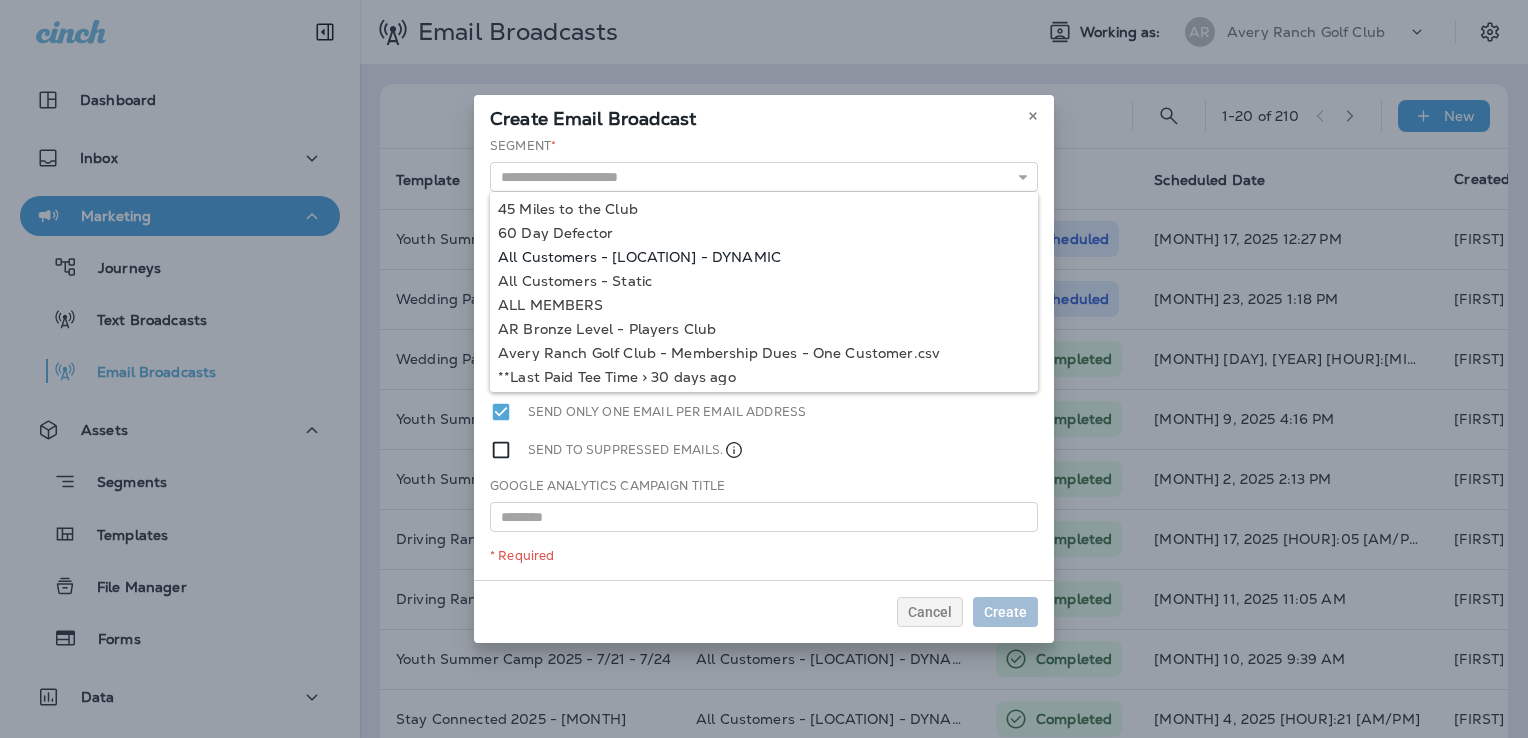 type on "**********" 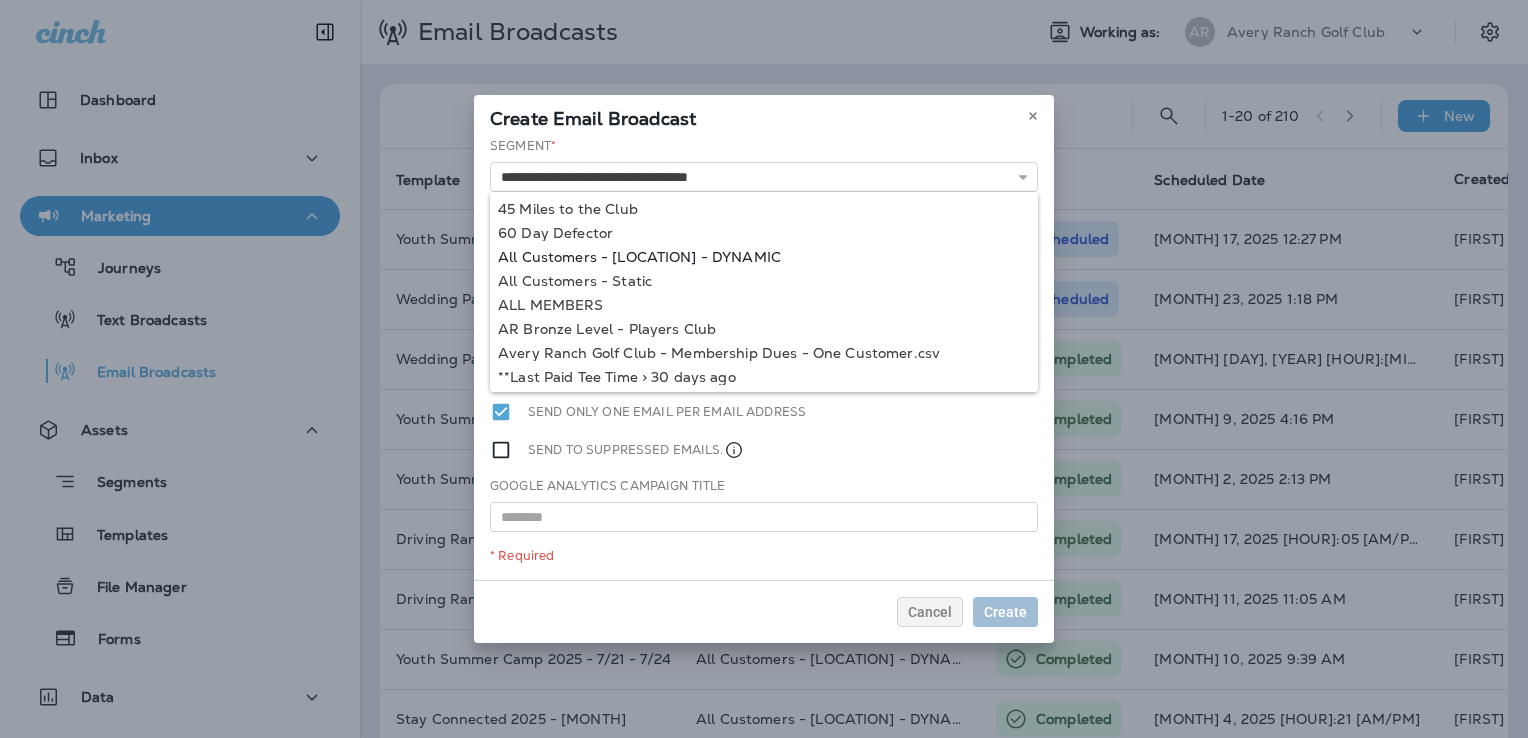 click on "**********" at bounding box center (764, 358) 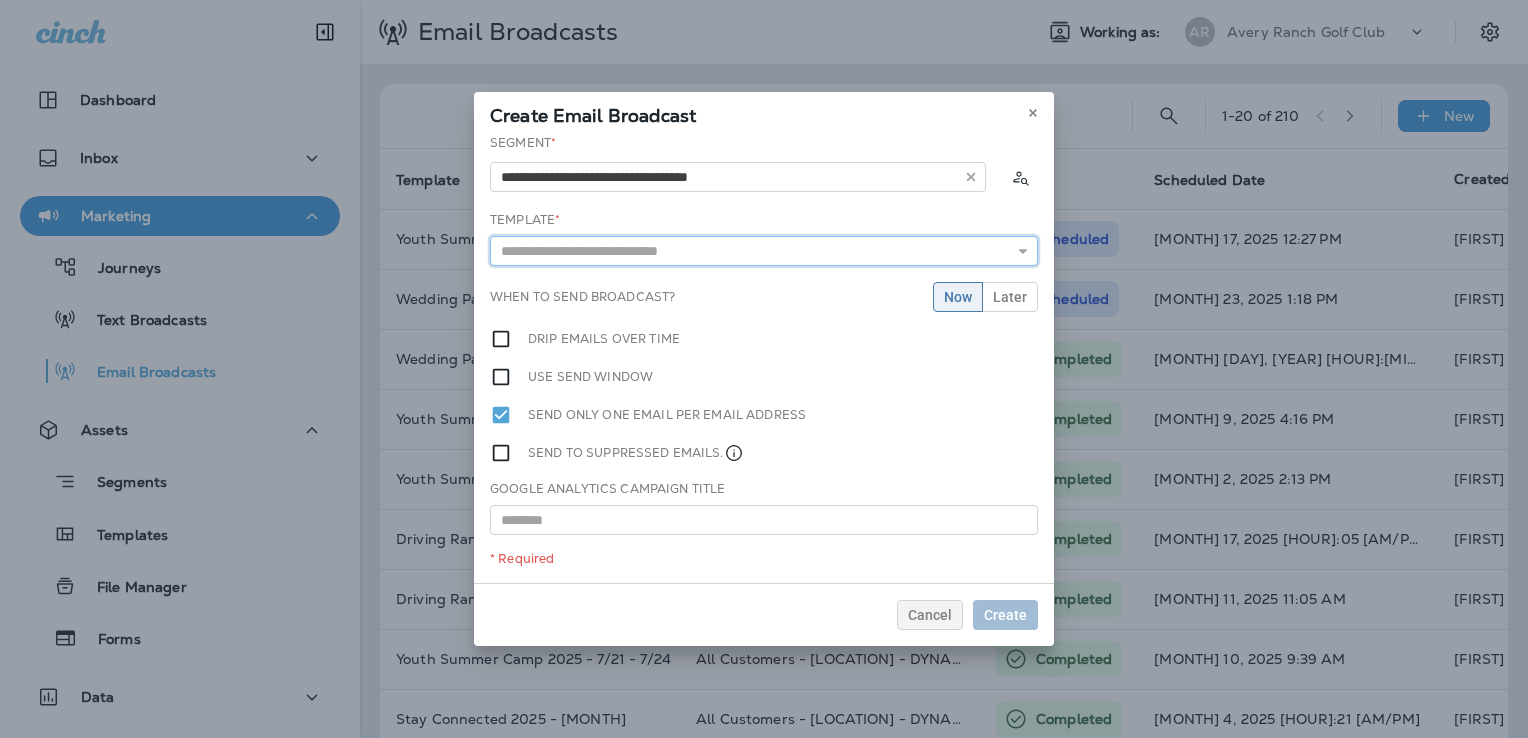 click at bounding box center (764, 251) 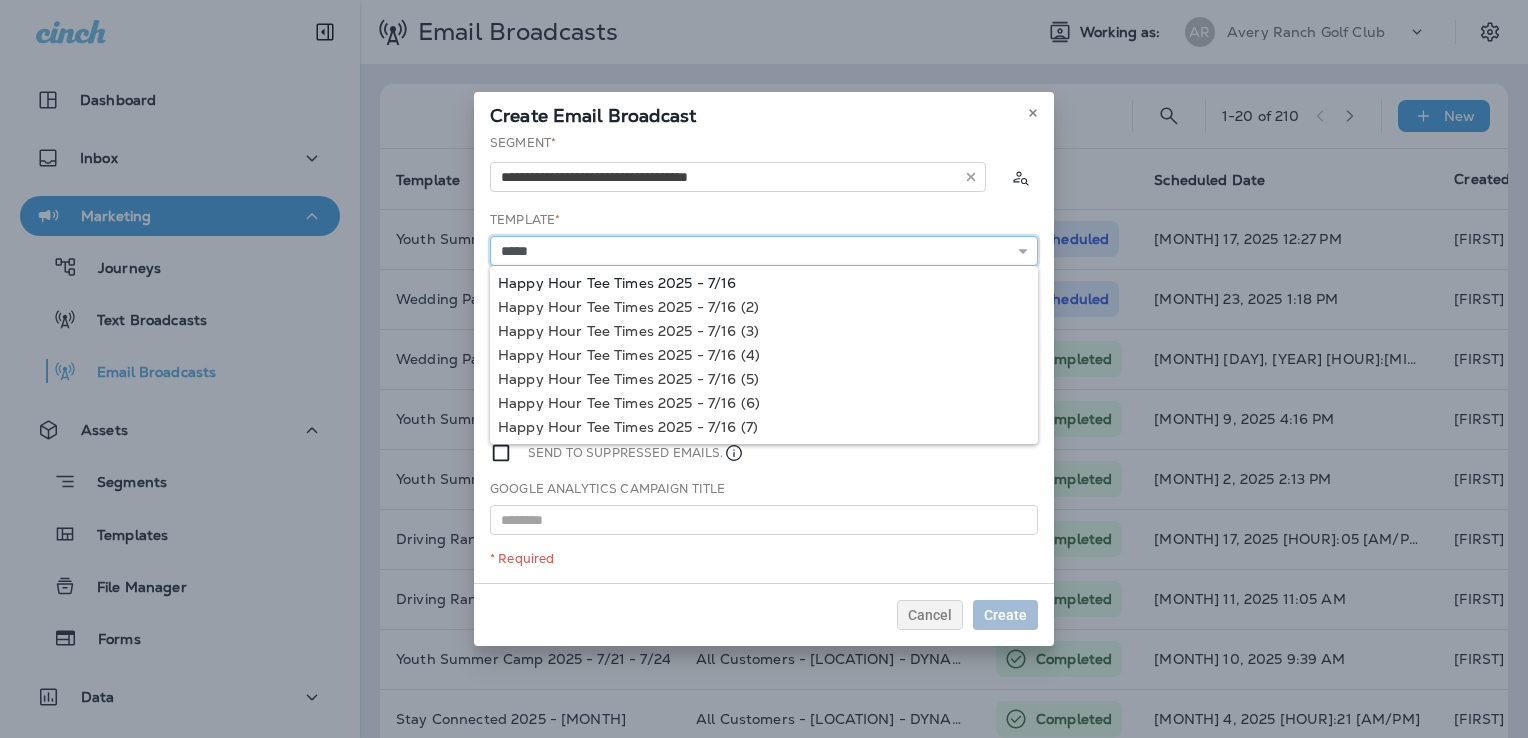 type on "**********" 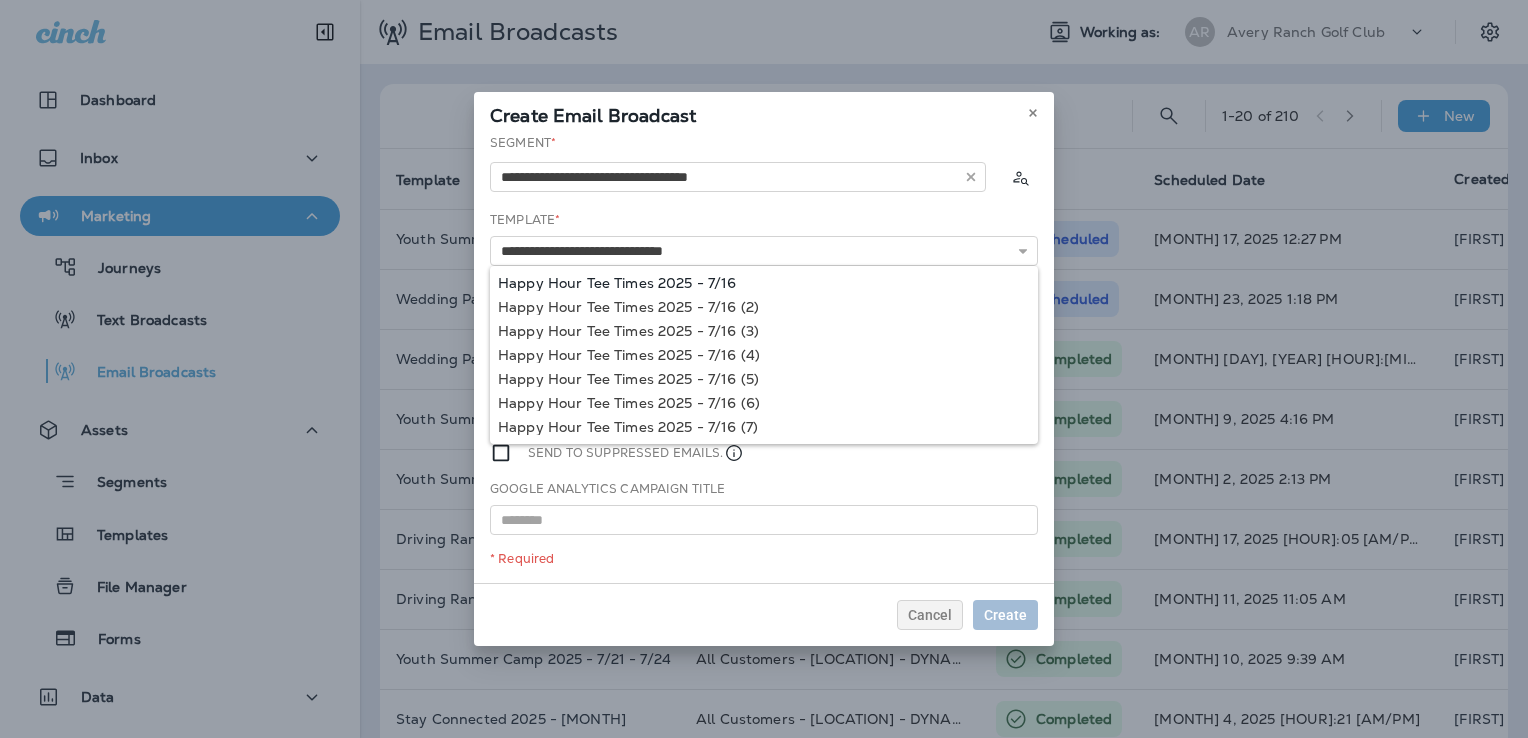 click on "**********" at bounding box center (764, 358) 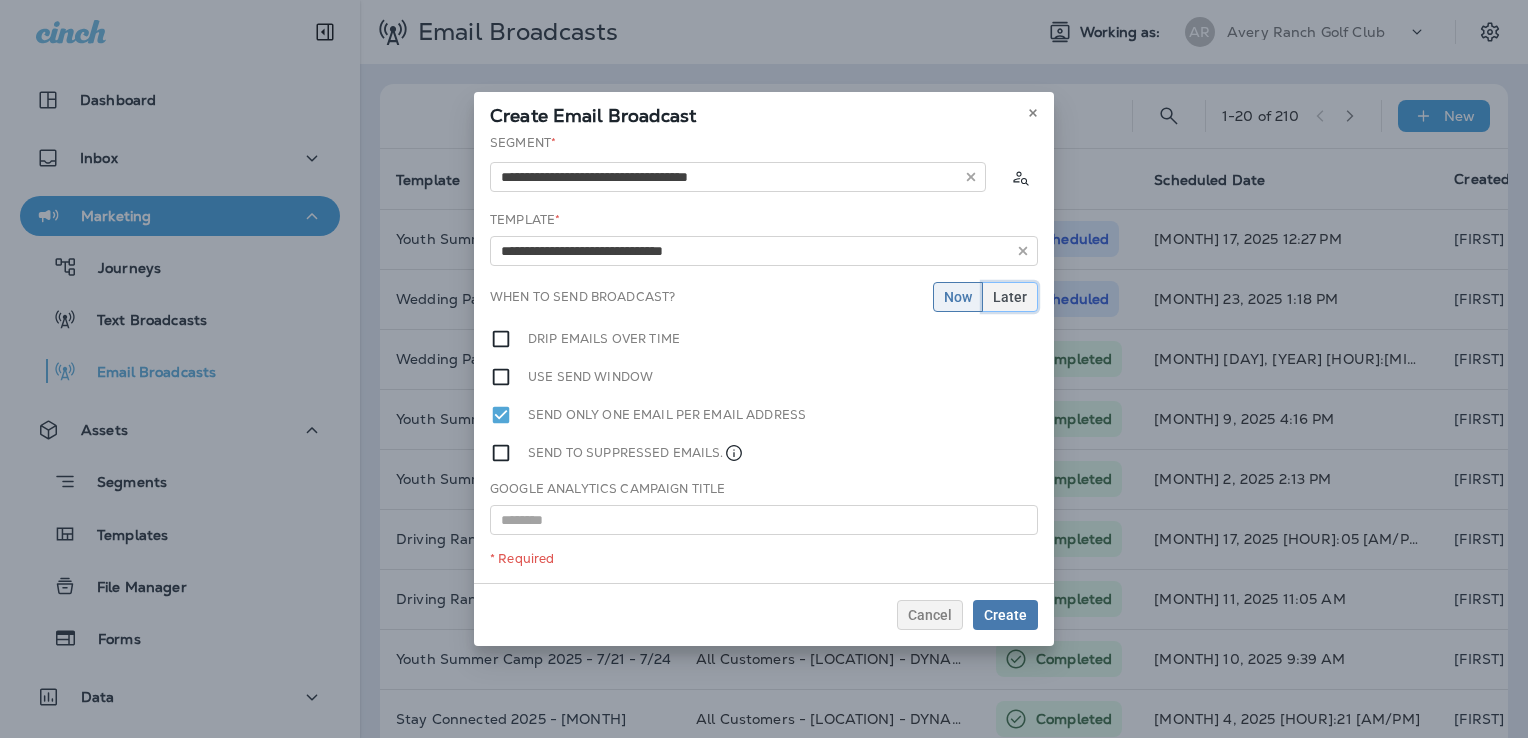 click on "Later" at bounding box center (1010, 297) 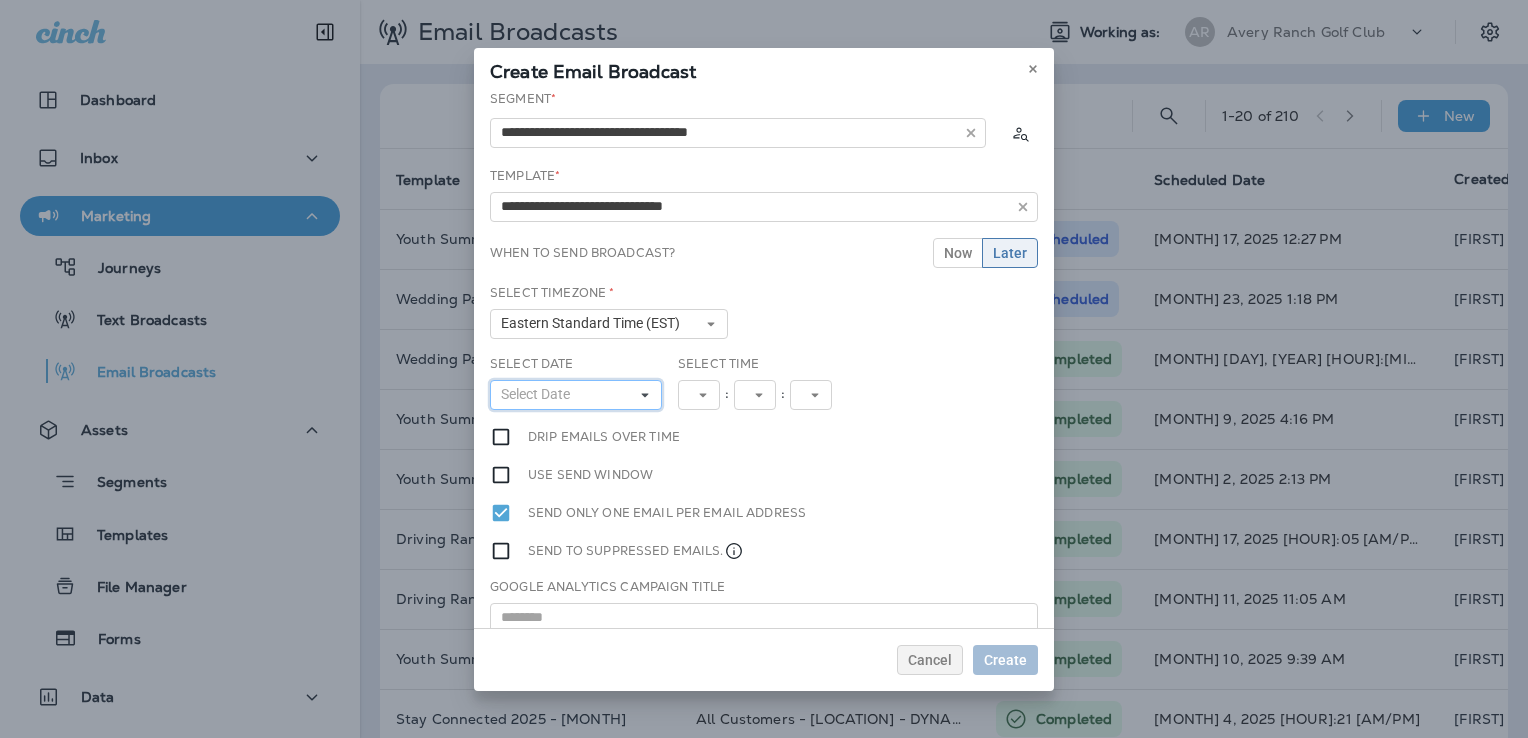 click on "Select Date" at bounding box center [576, 395] 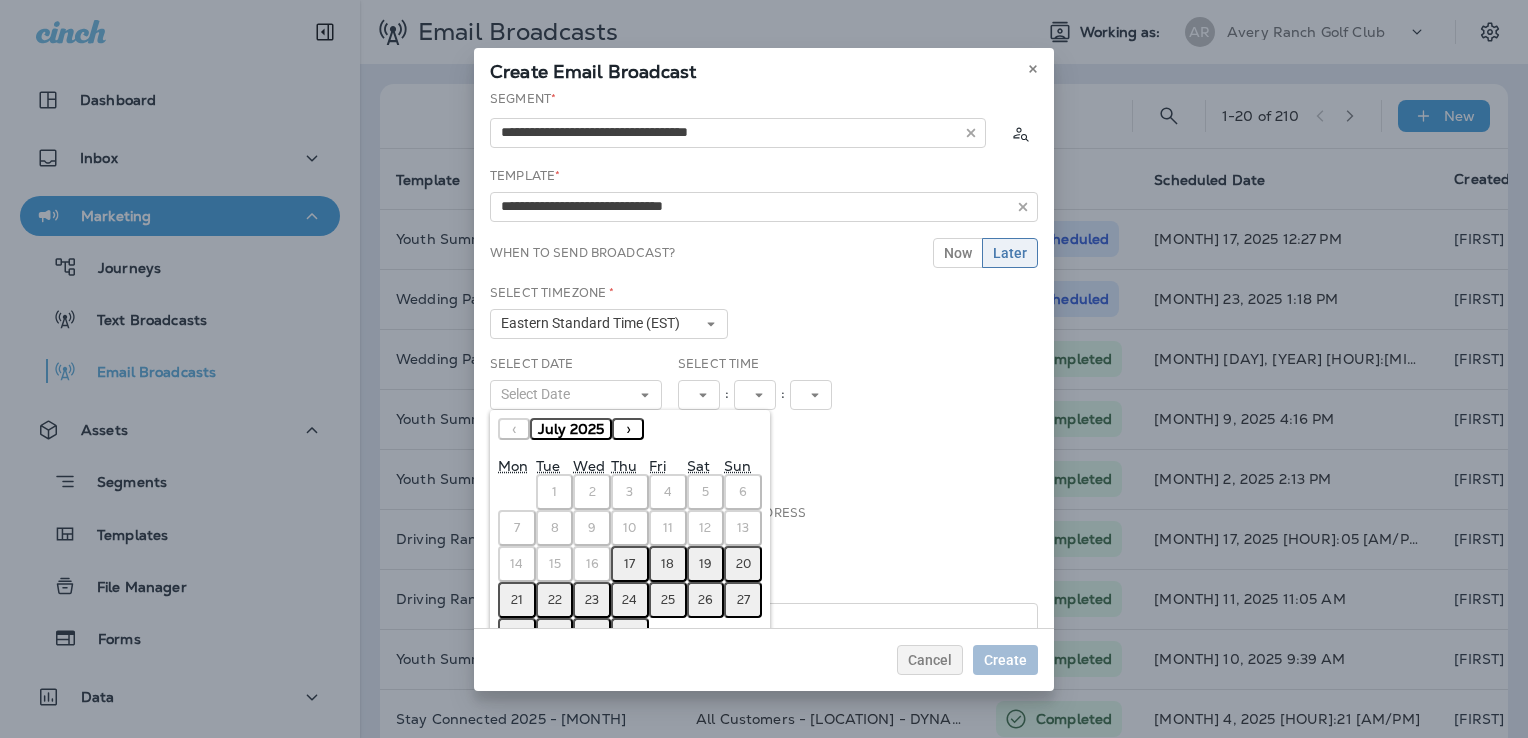 click on "18" at bounding box center (668, 564) 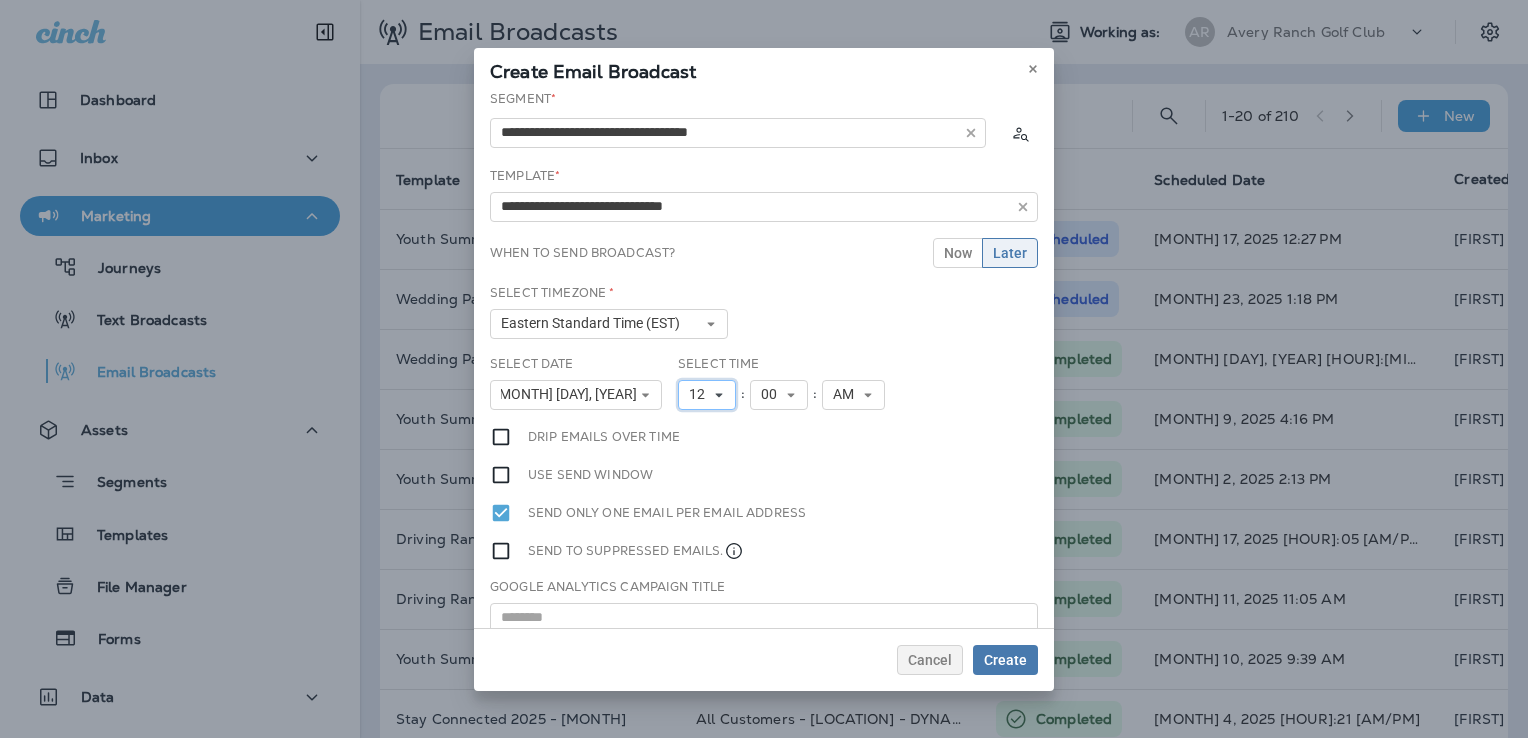 click on "12" at bounding box center (701, 394) 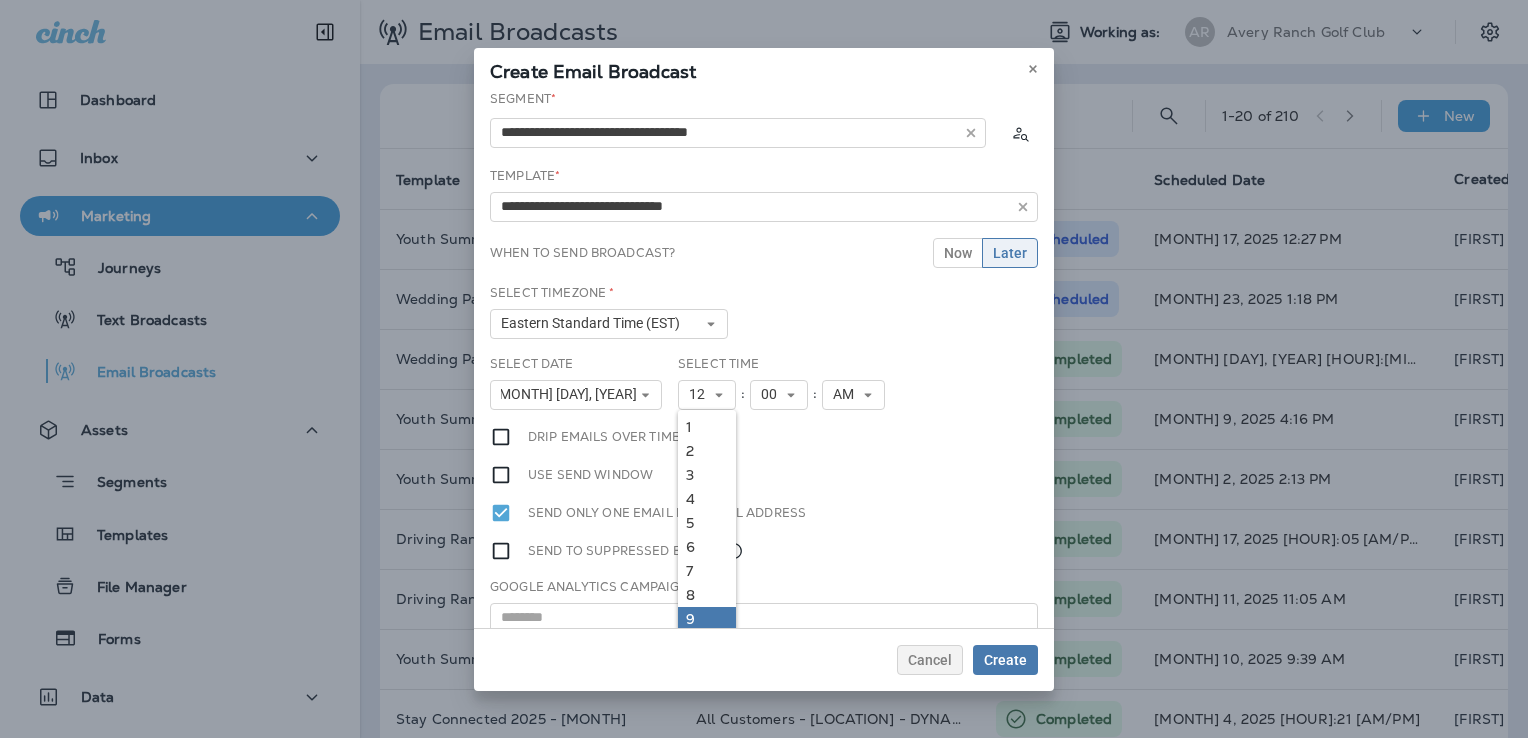 click on "9" at bounding box center [707, 619] 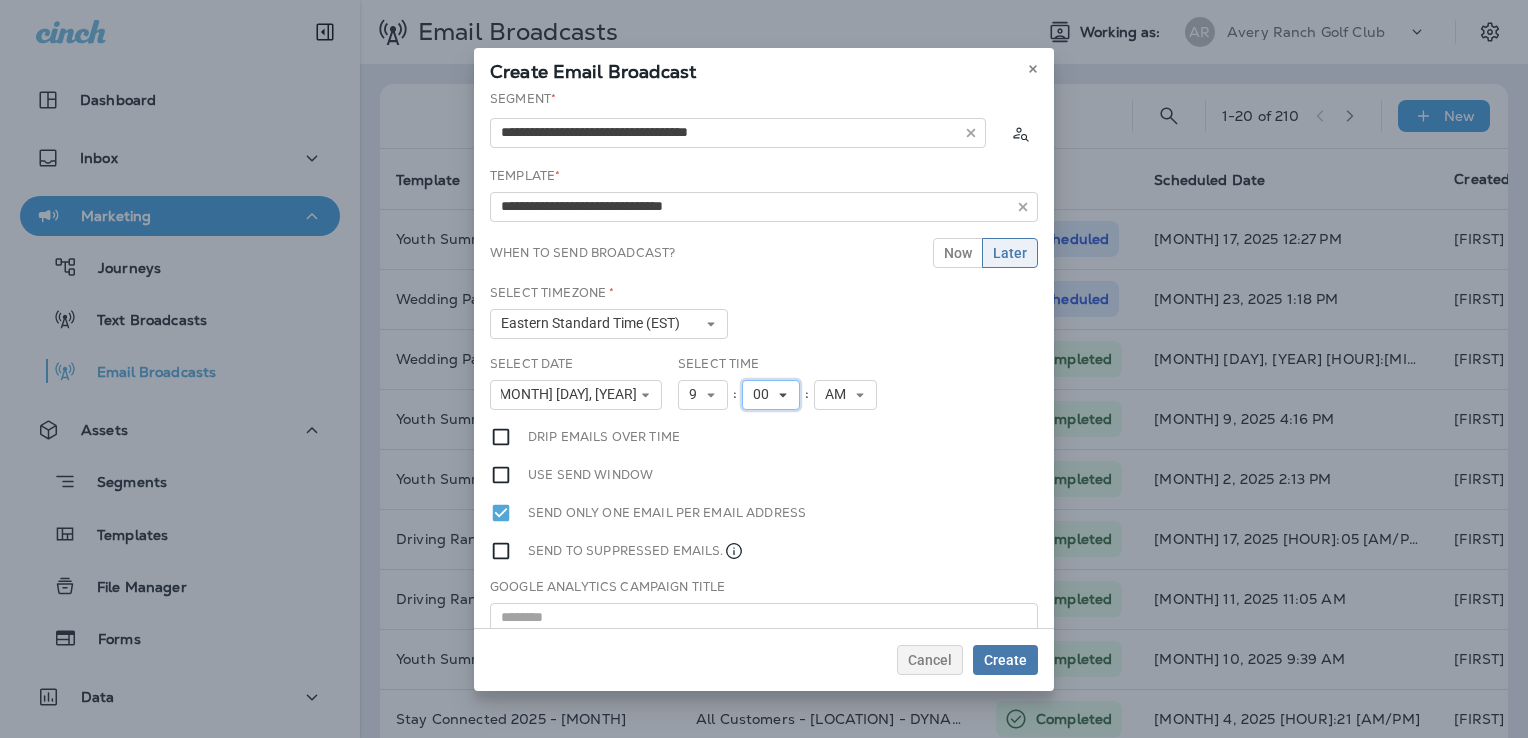 click on "00" at bounding box center [765, 394] 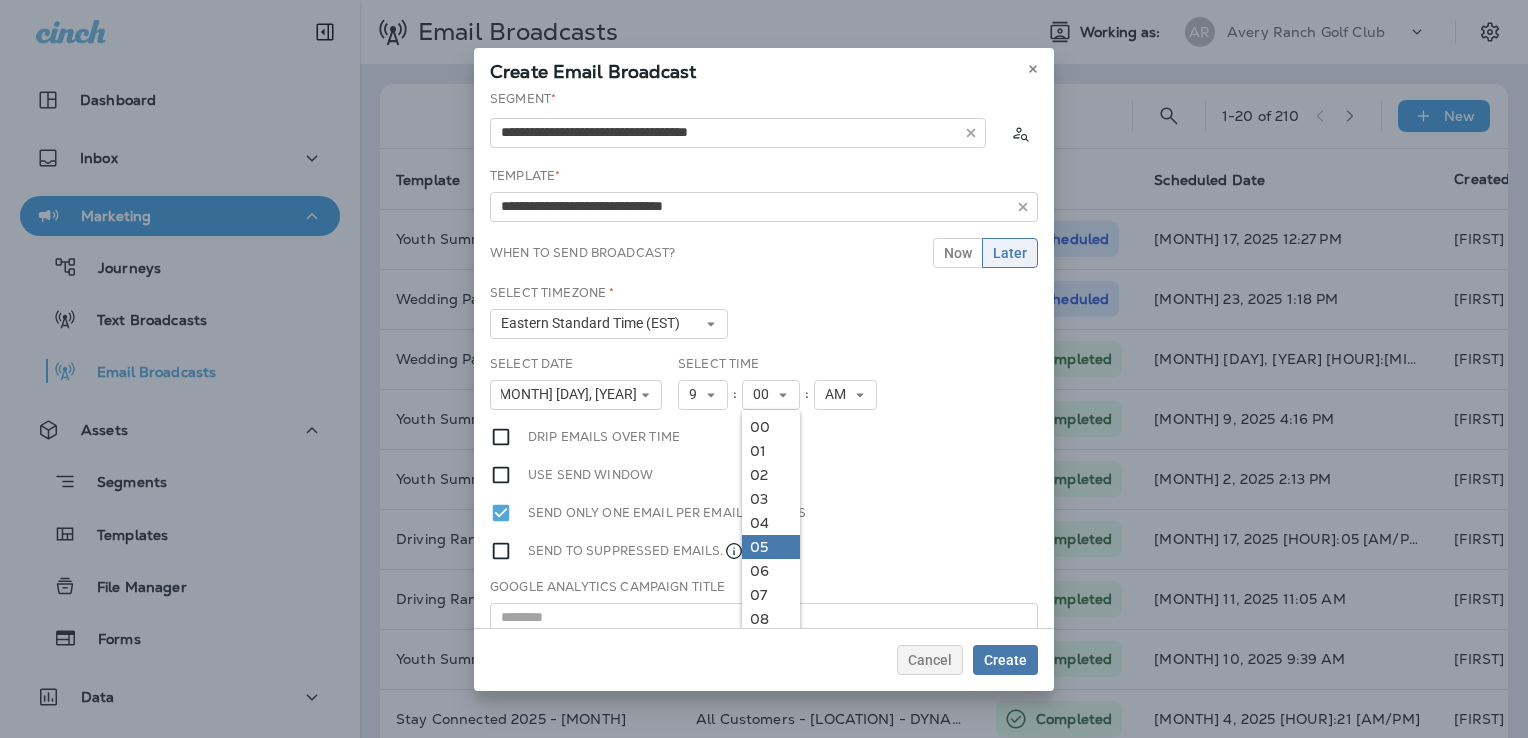 click on "05" at bounding box center [771, 547] 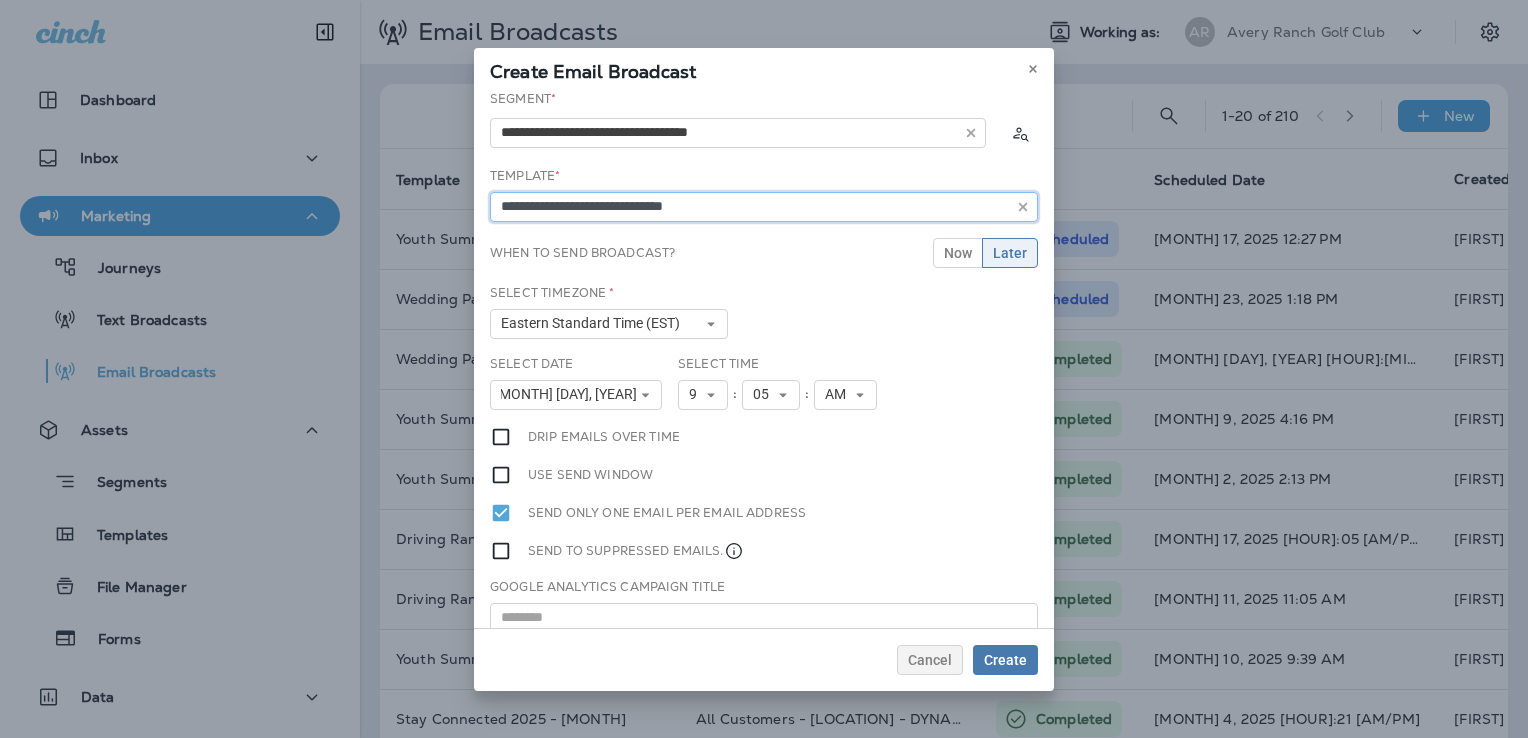 click on "**********" at bounding box center [764, 207] 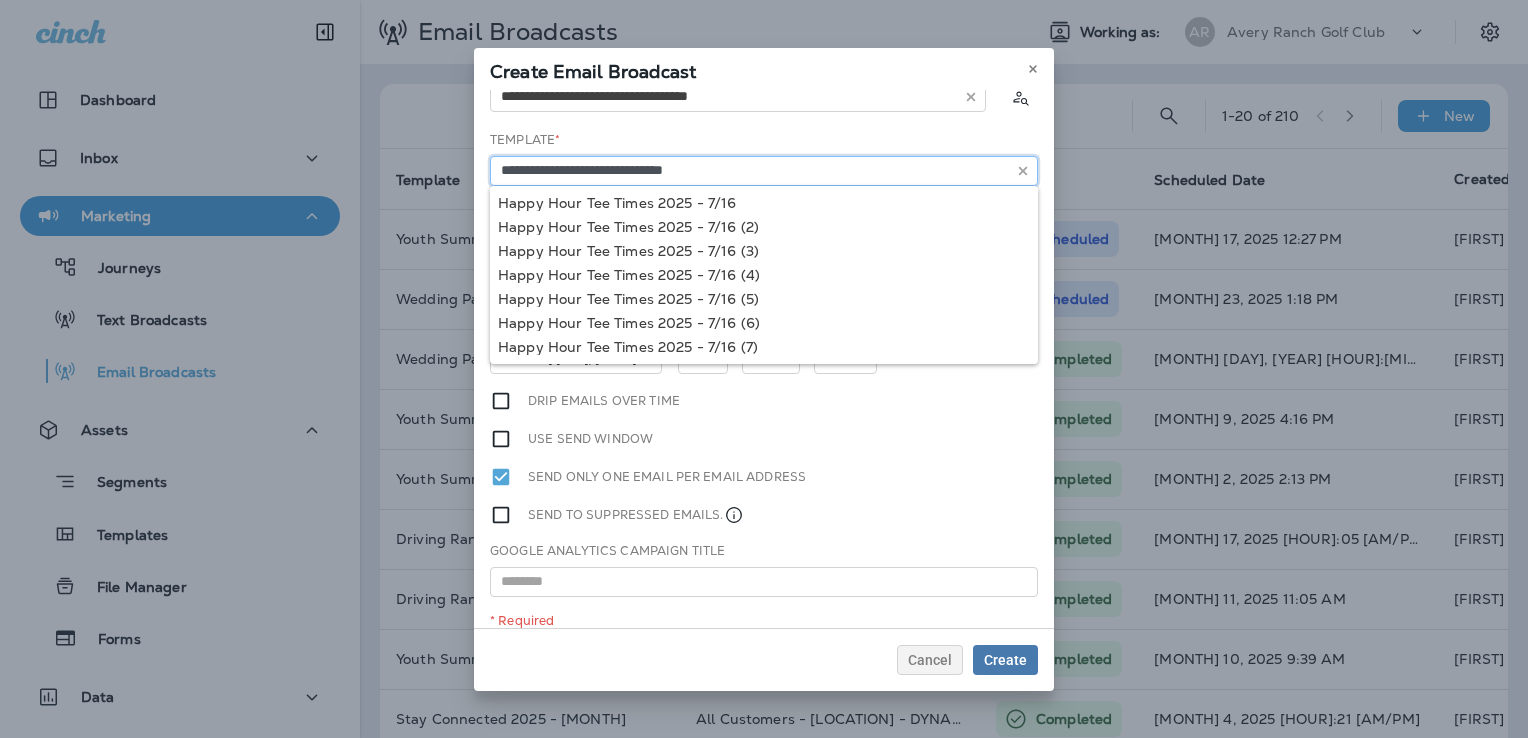 scroll, scrollTop: 52, scrollLeft: 0, axis: vertical 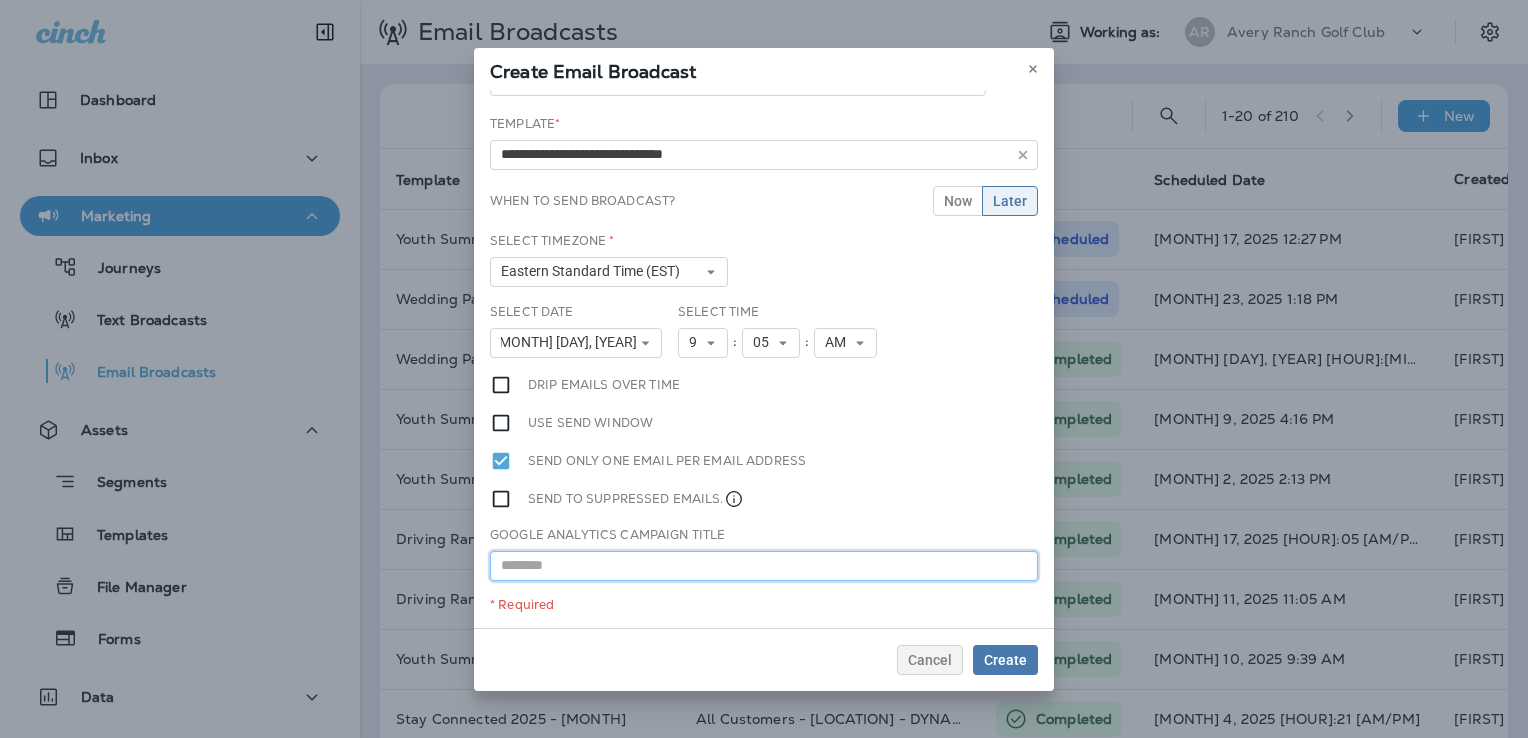 click at bounding box center (764, 566) 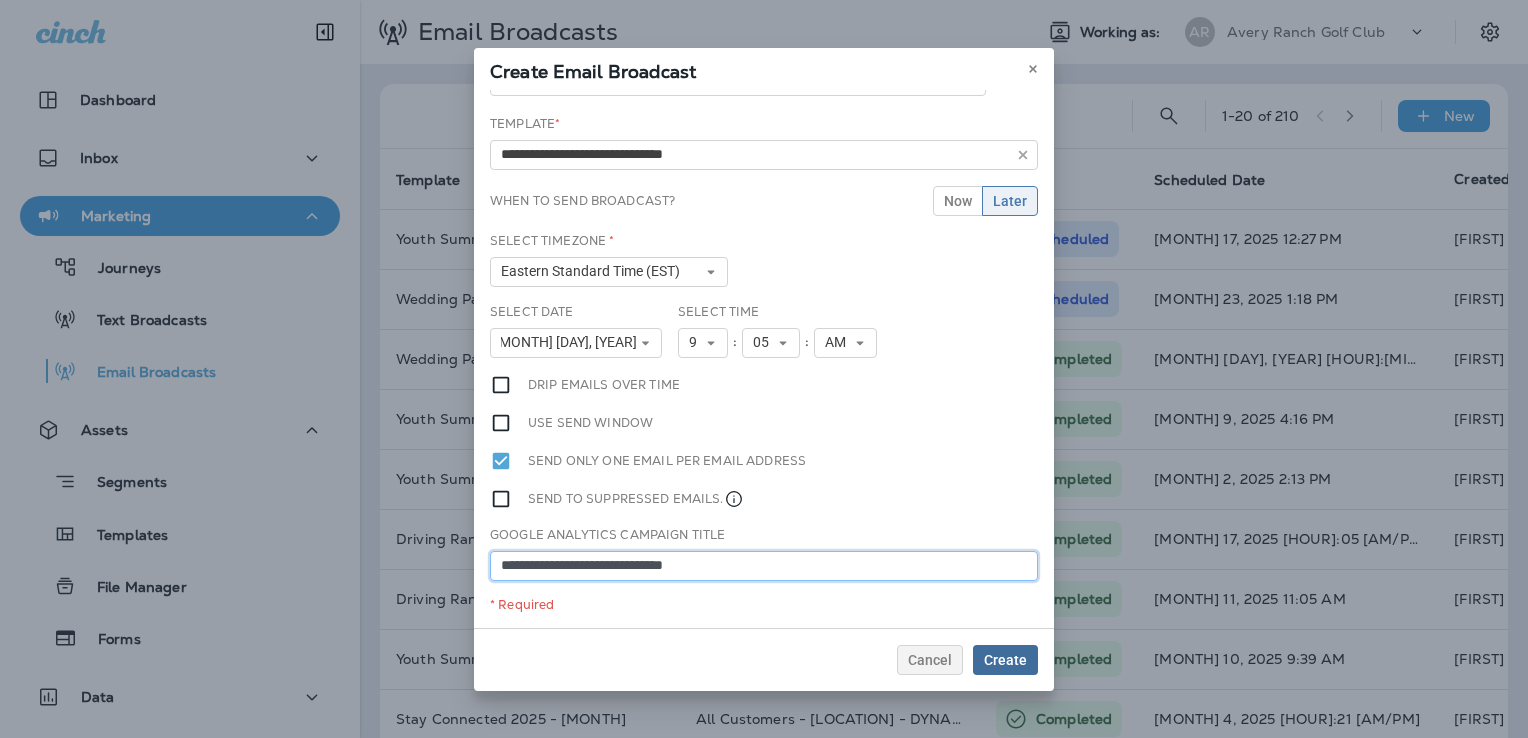 type on "**********" 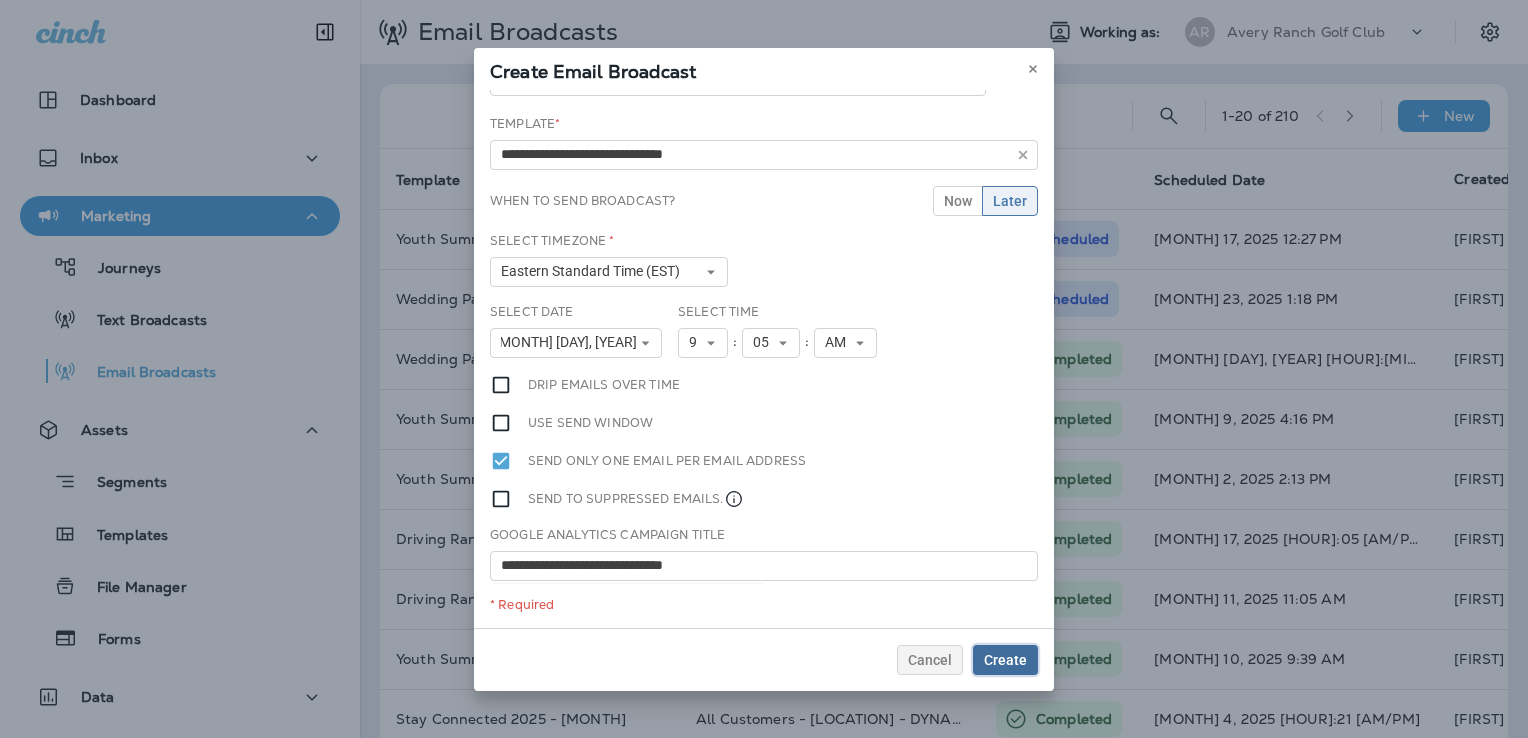 click on "Create" at bounding box center (1005, 660) 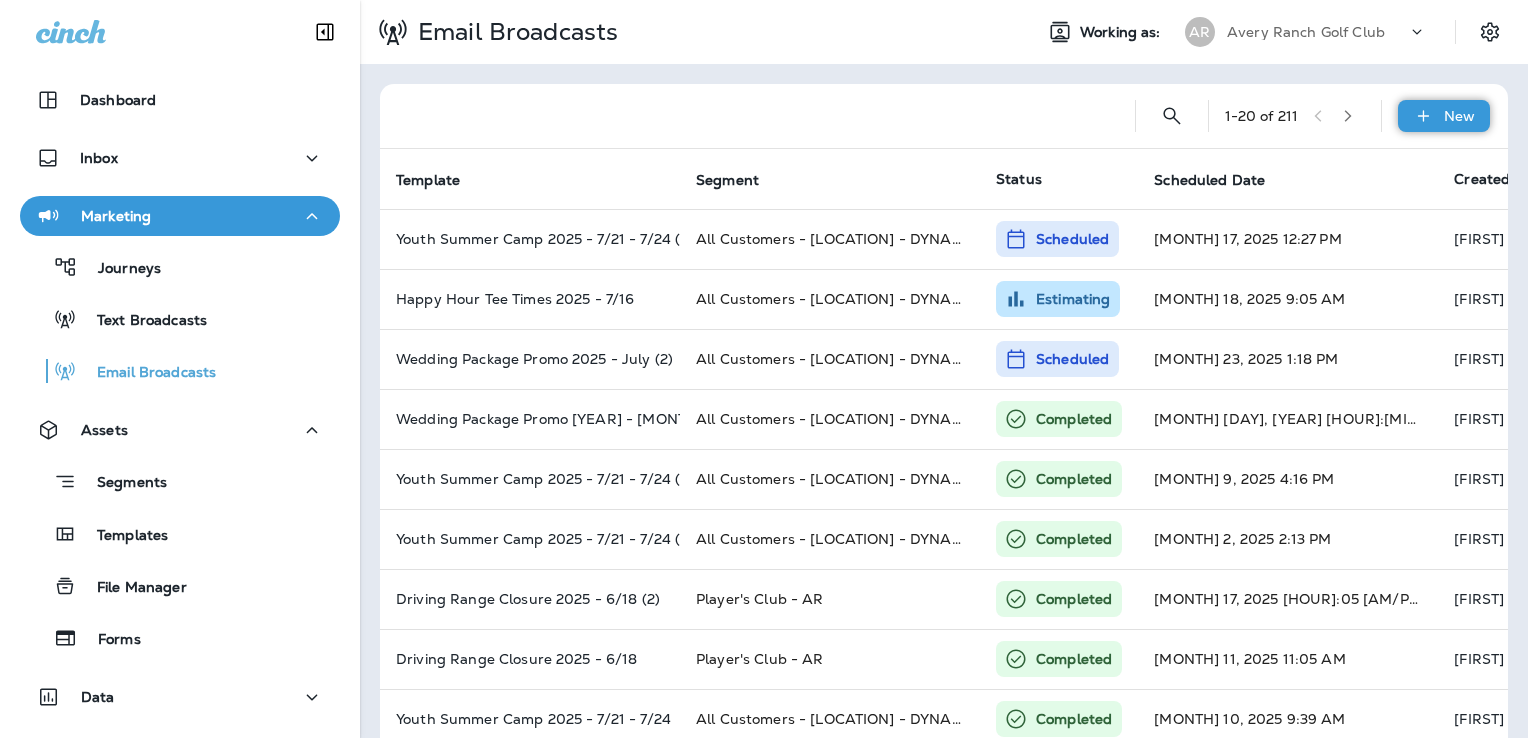 click on "New" at bounding box center [1444, 116] 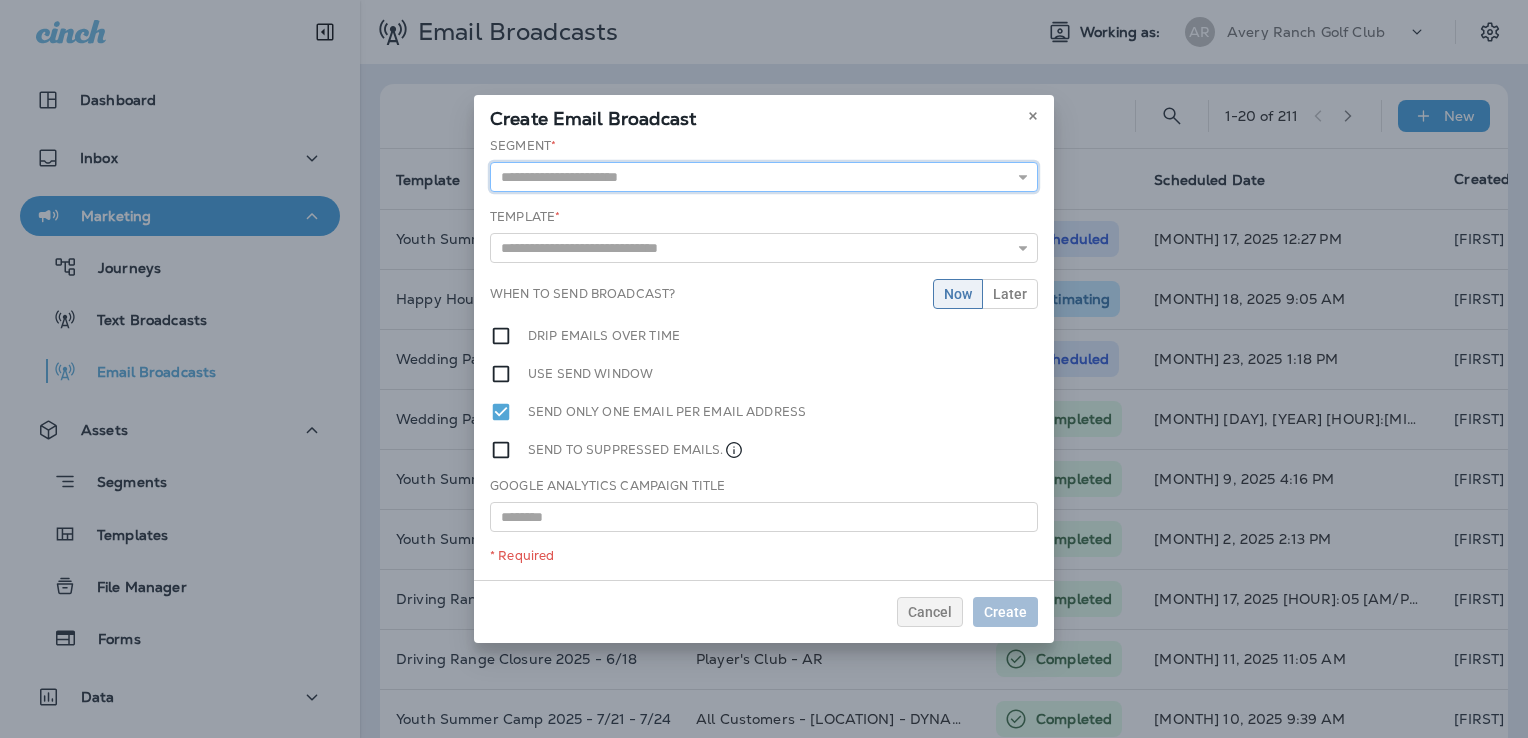 click at bounding box center (764, 177) 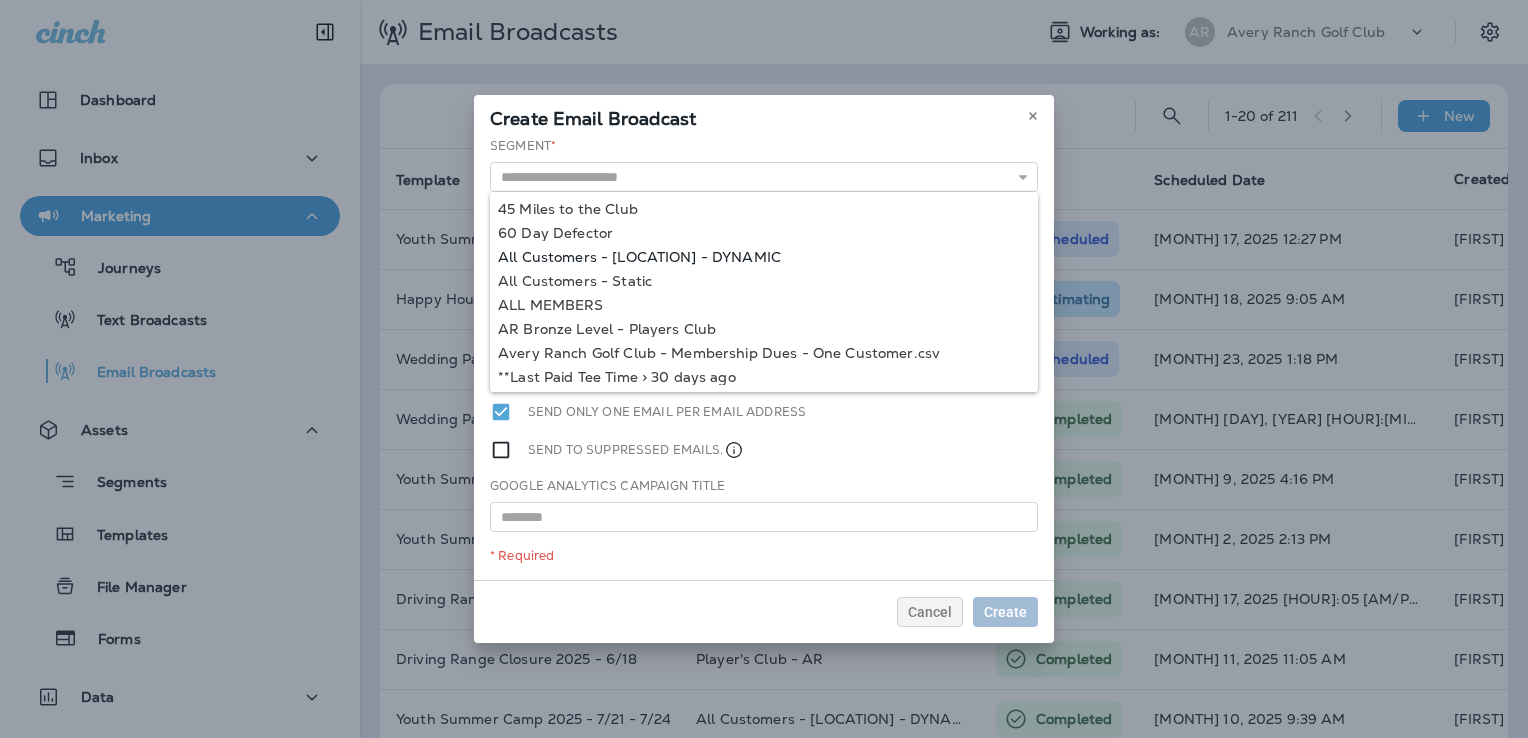 type on "**********" 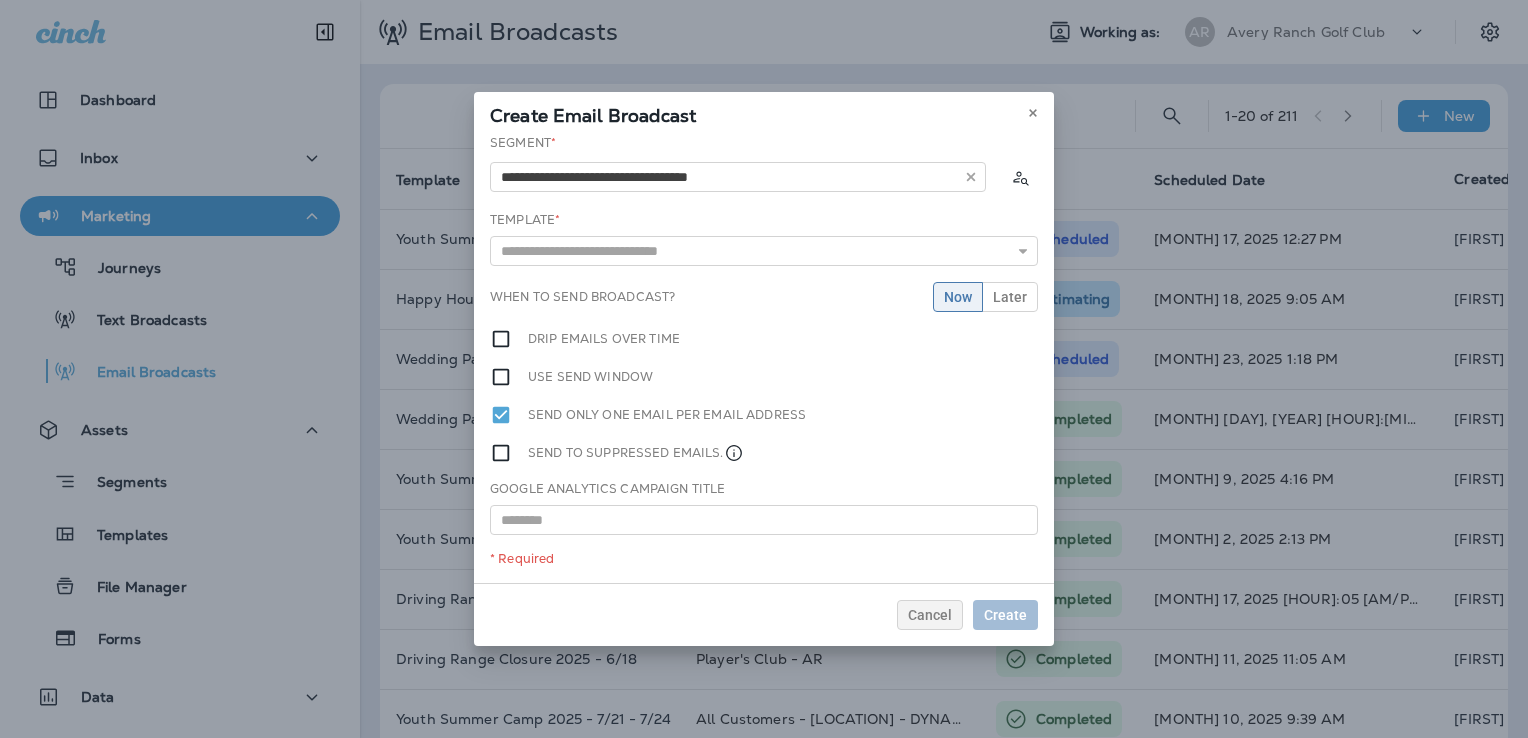 click on "**********" at bounding box center [764, 358] 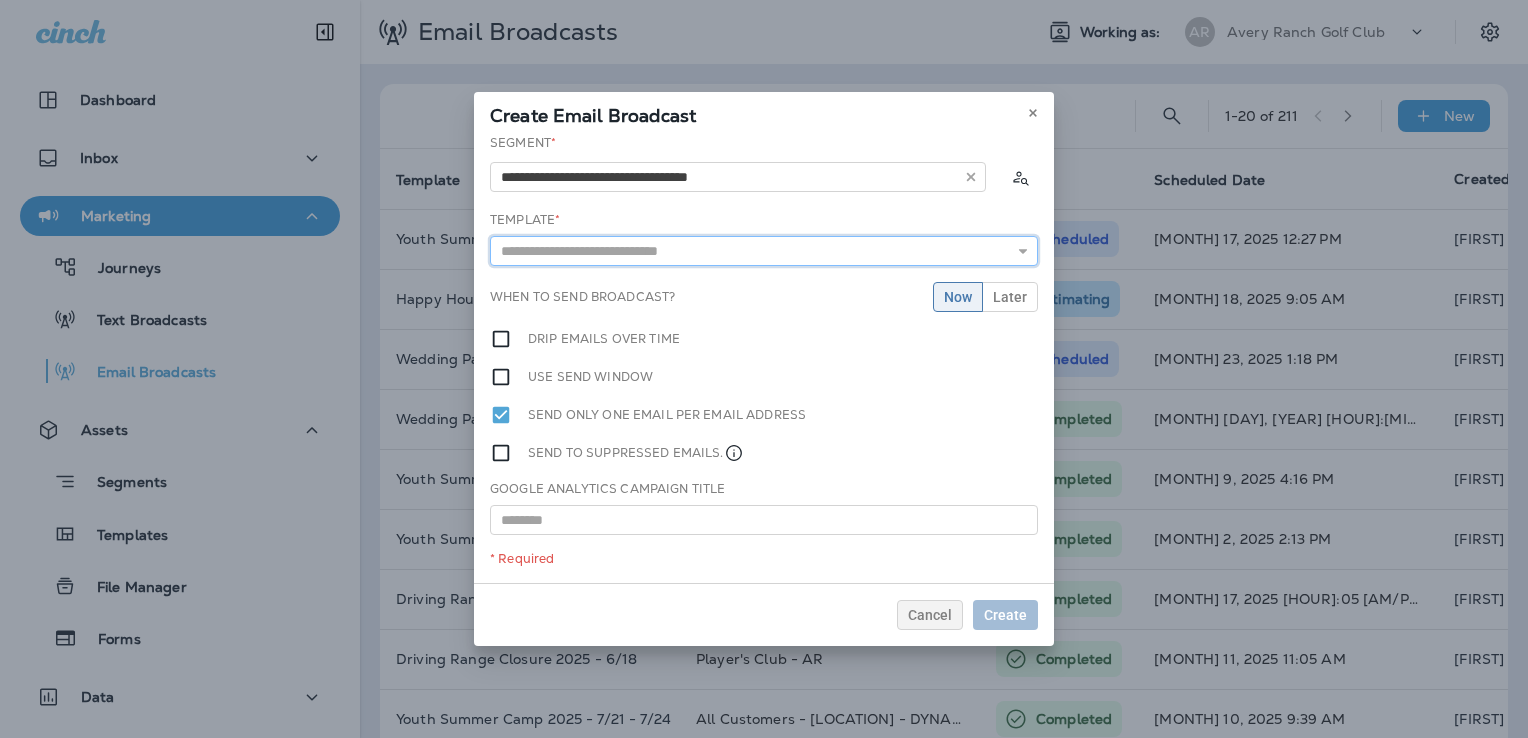 click at bounding box center [764, 251] 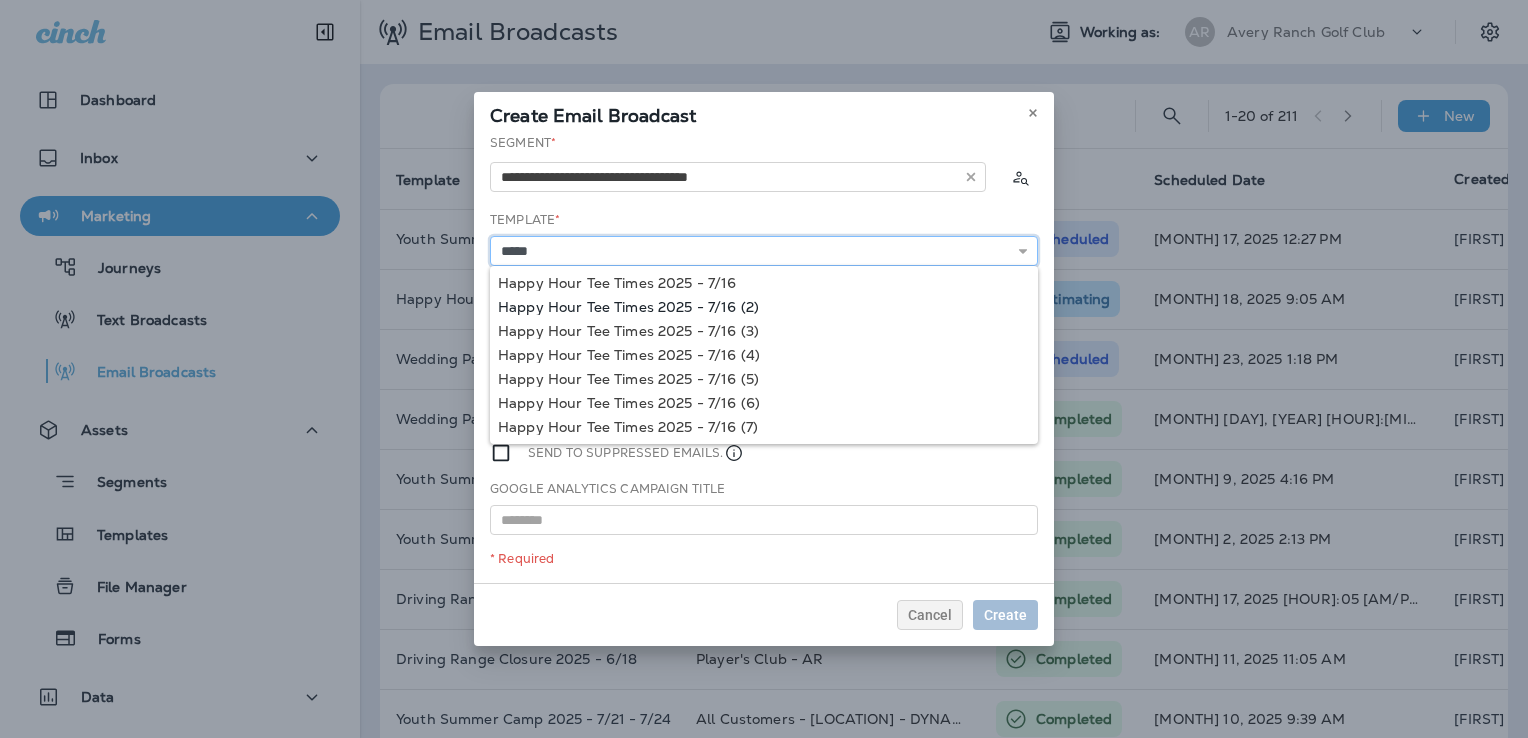 type on "**********" 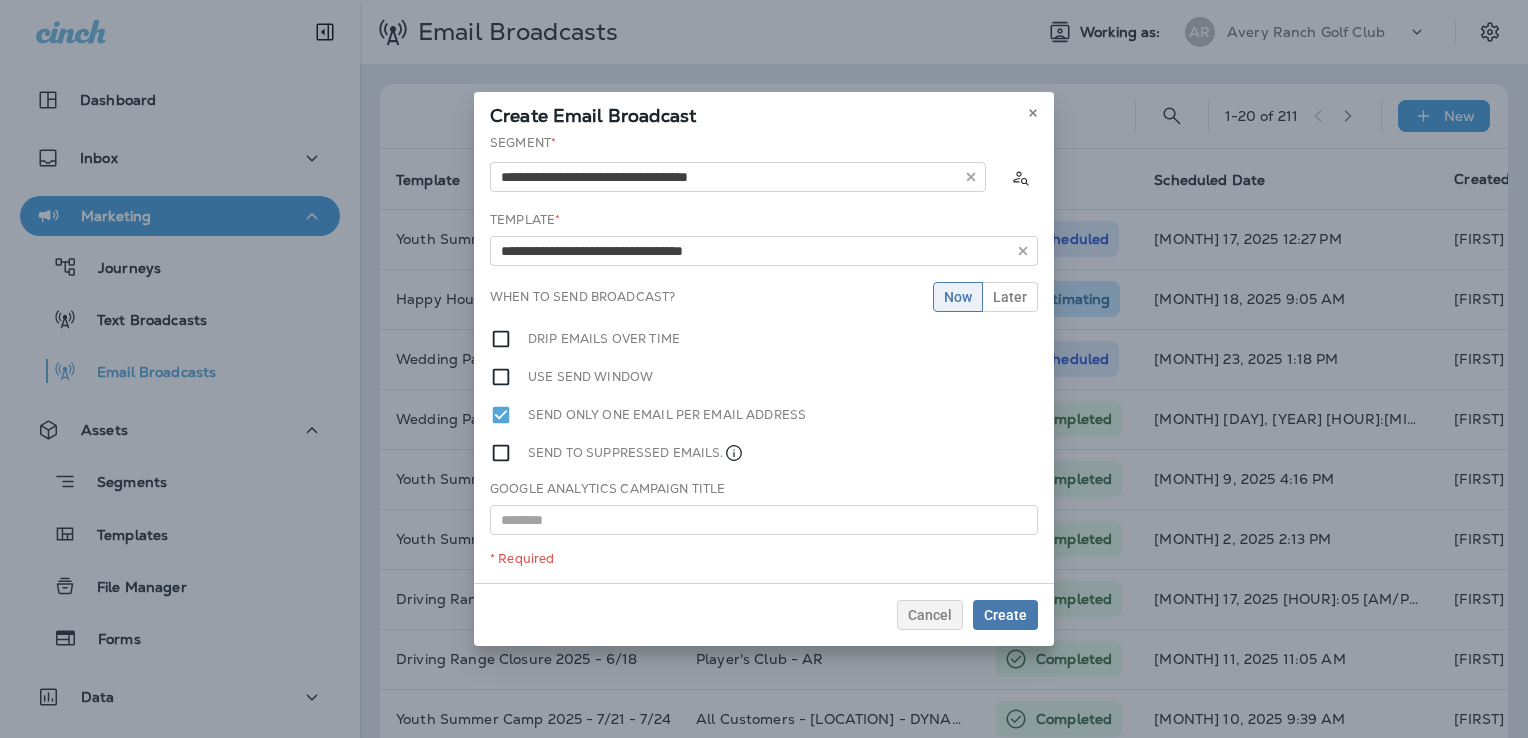 click on "**********" at bounding box center [764, 358] 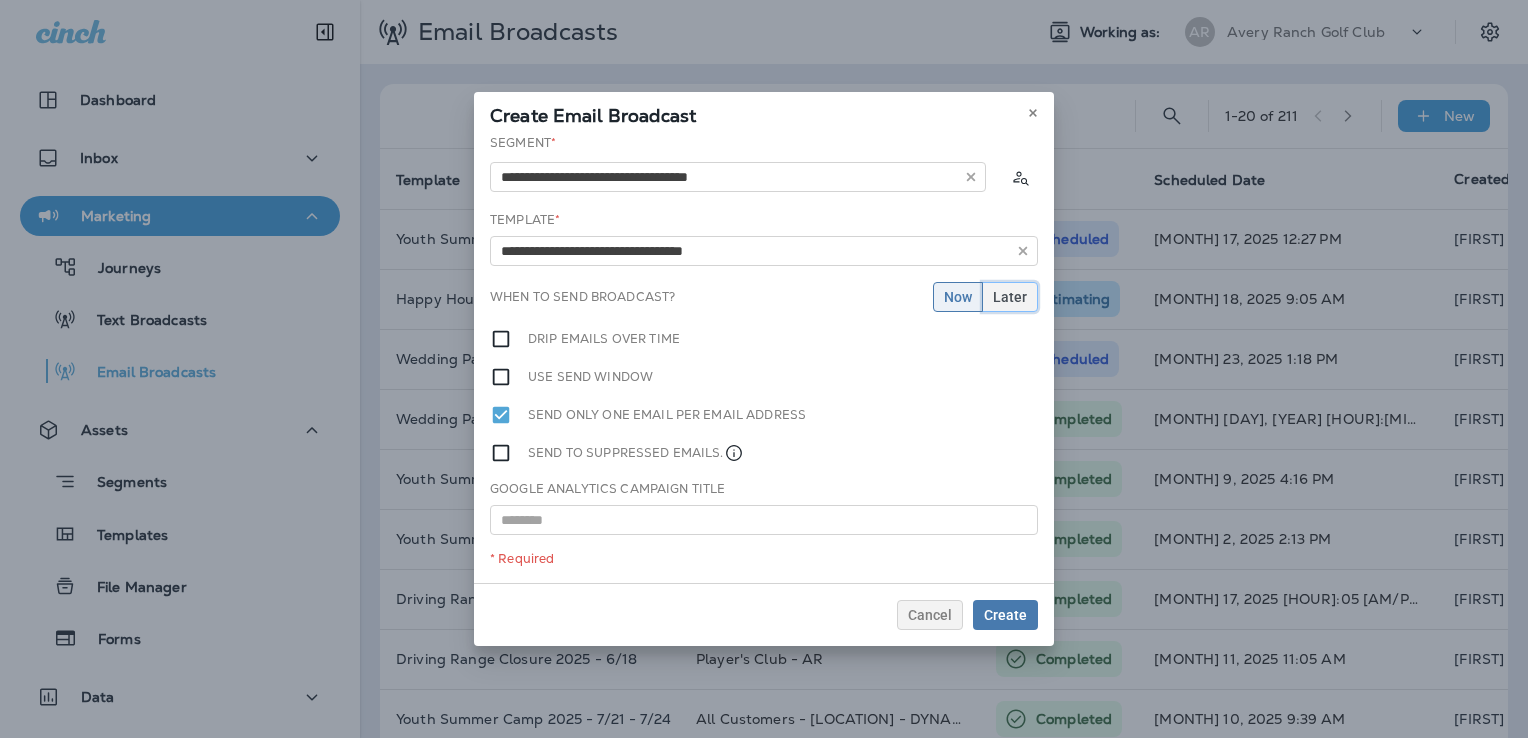 click on "Later" at bounding box center [1010, 297] 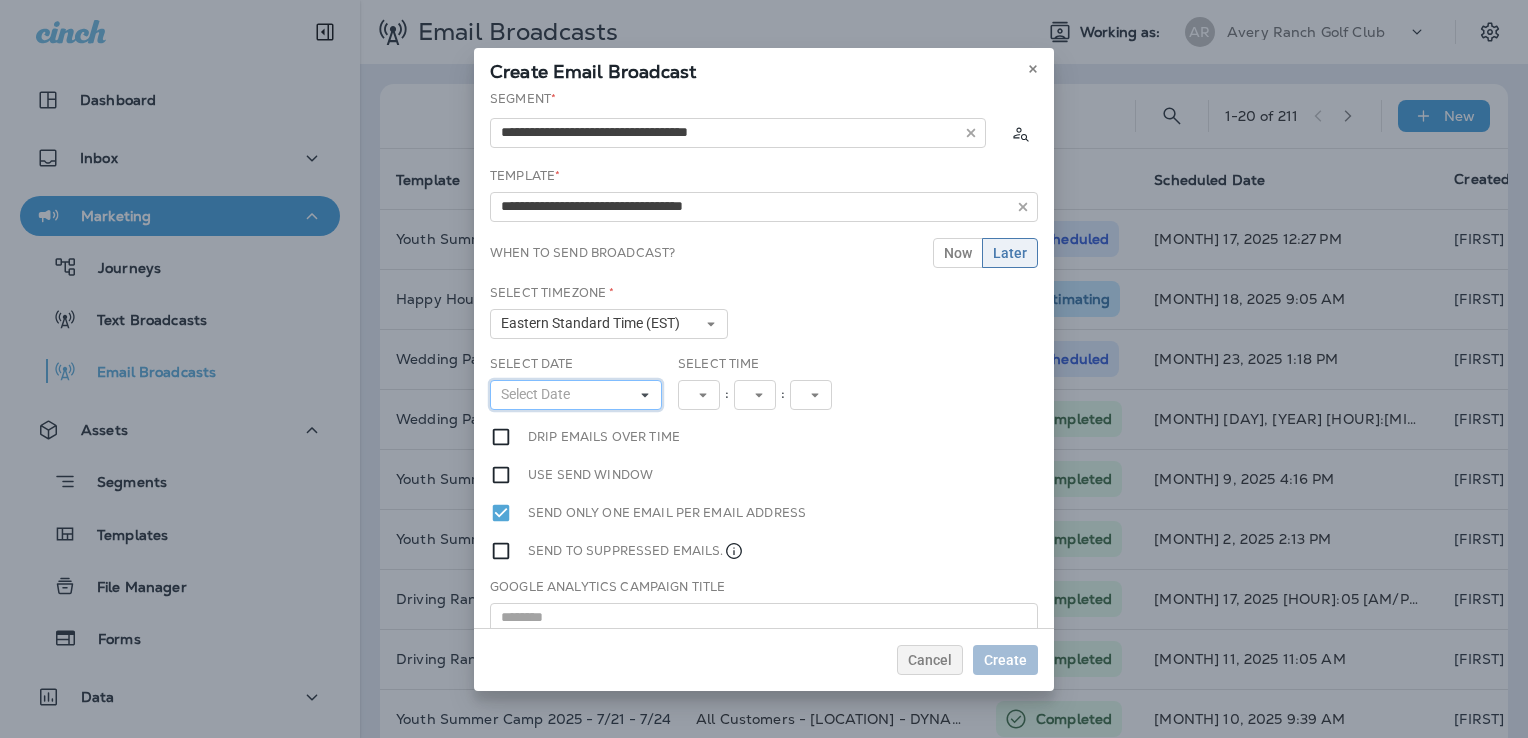 click on "Select Date" at bounding box center [576, 395] 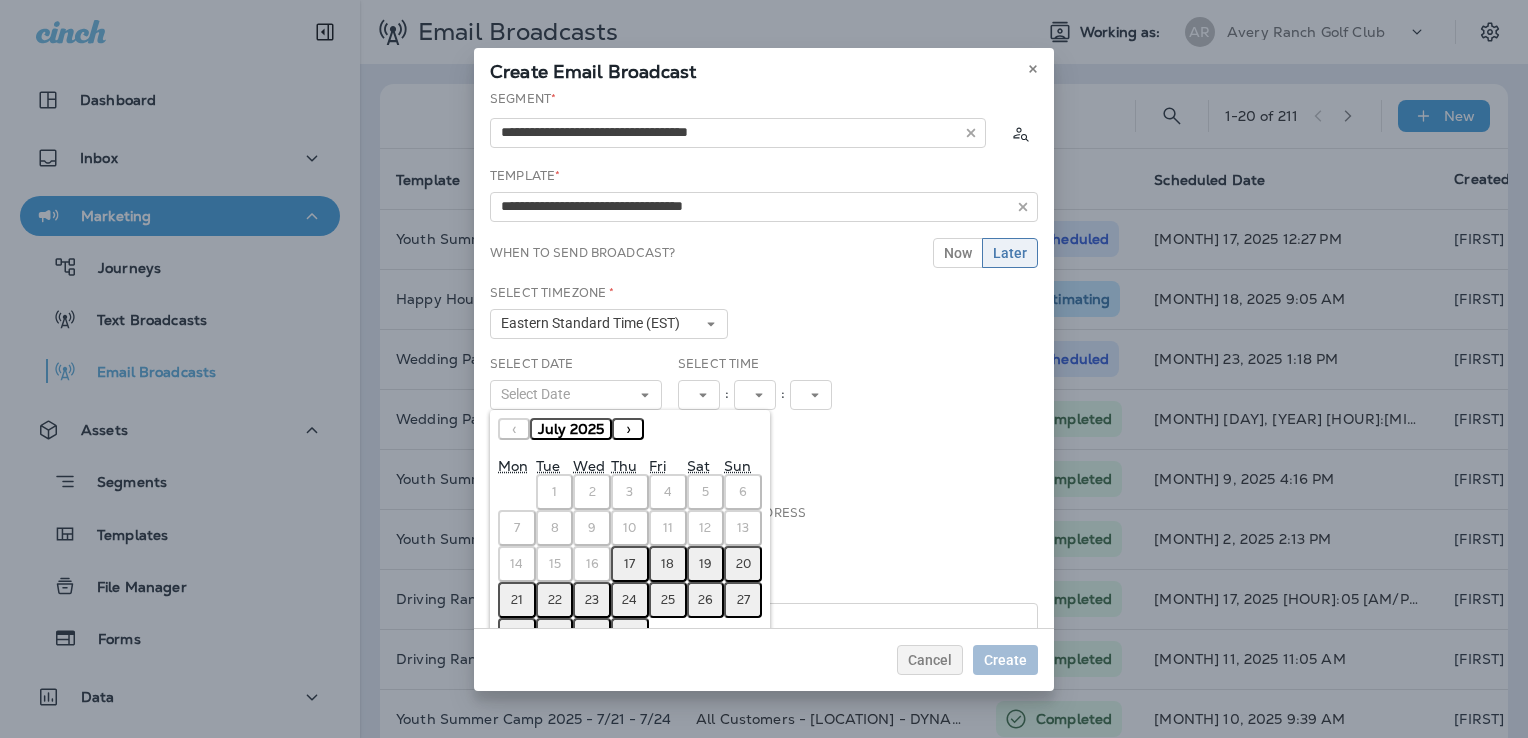 click on "25" at bounding box center [668, 600] 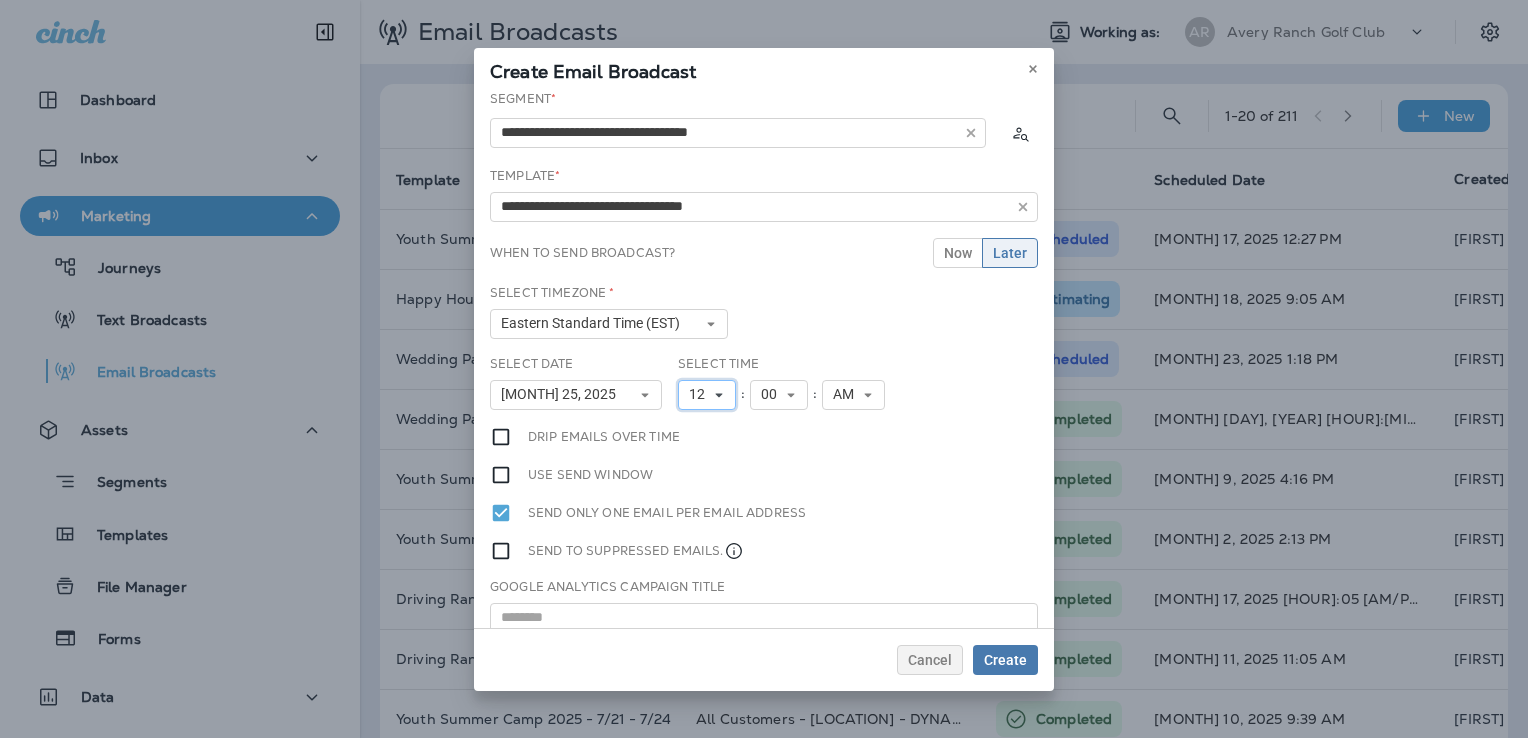 click on "12" at bounding box center [701, 394] 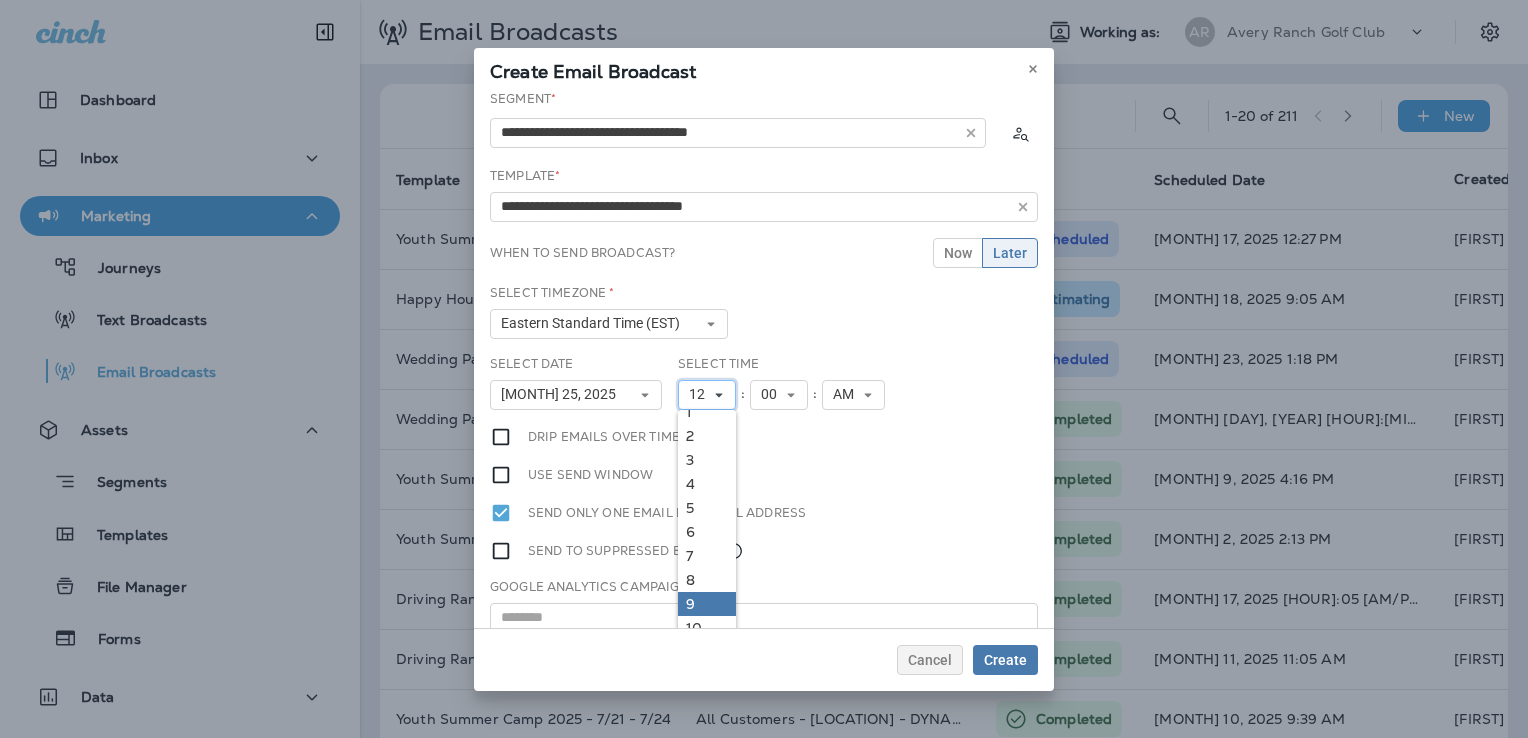 scroll, scrollTop: 18, scrollLeft: 0, axis: vertical 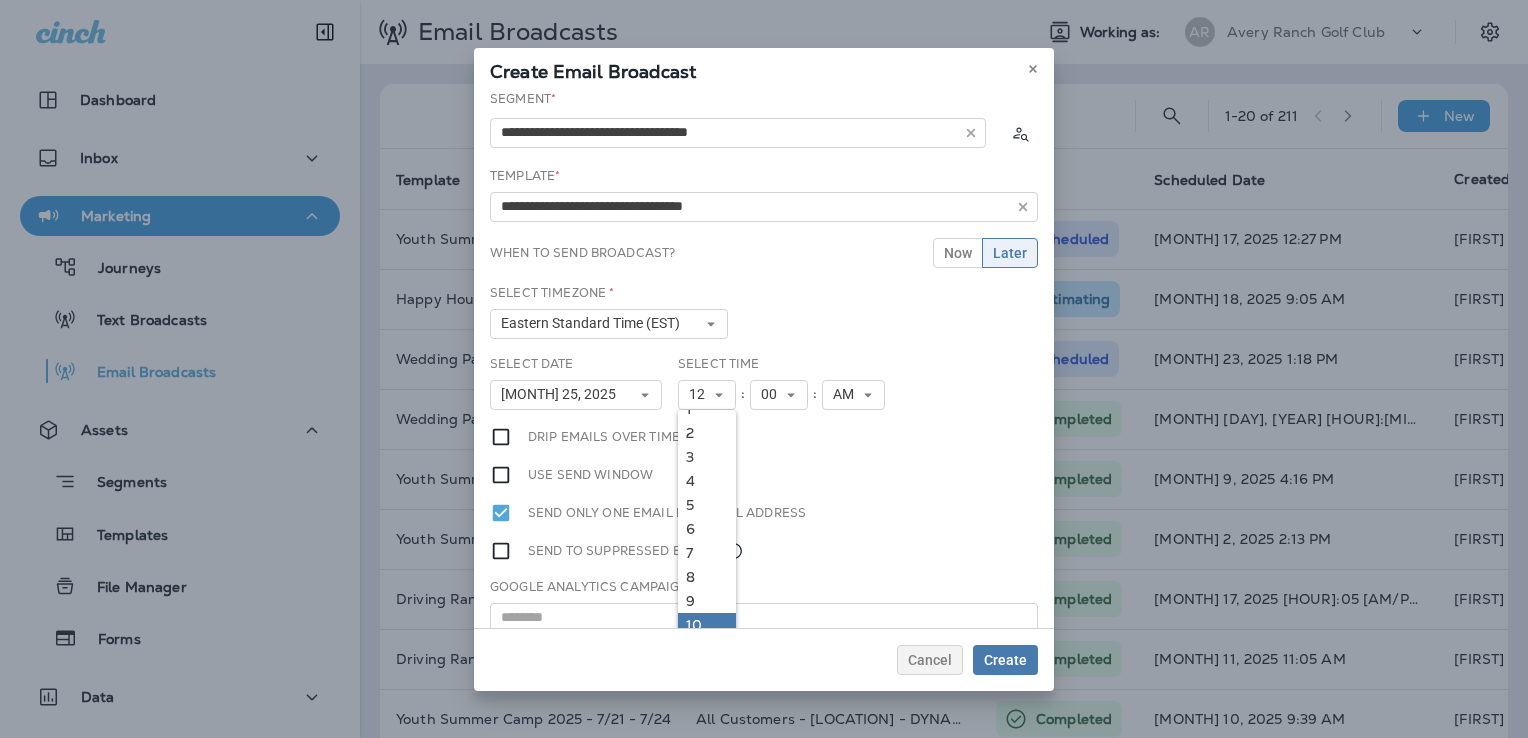 click on "10" at bounding box center [707, 625] 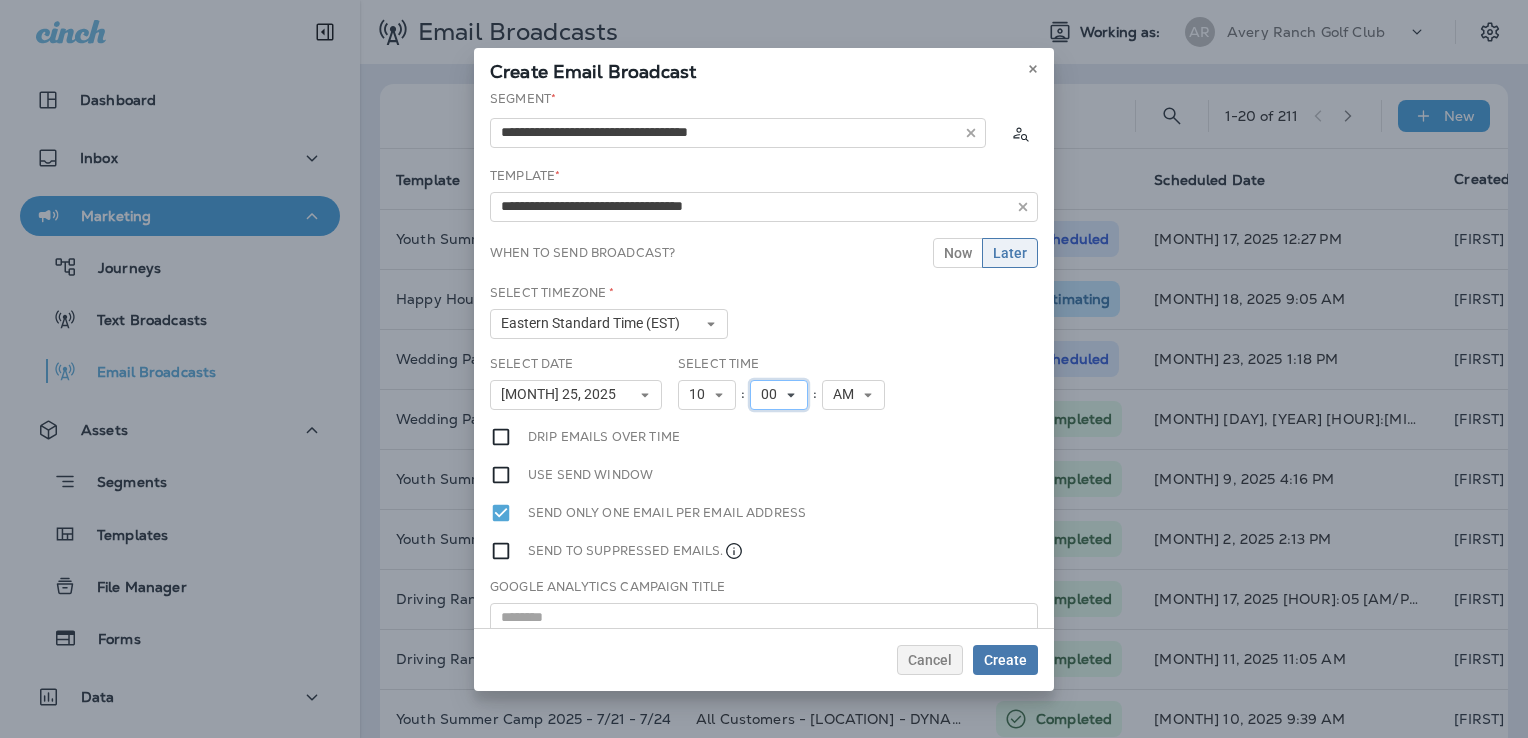 click on "00" at bounding box center [773, 394] 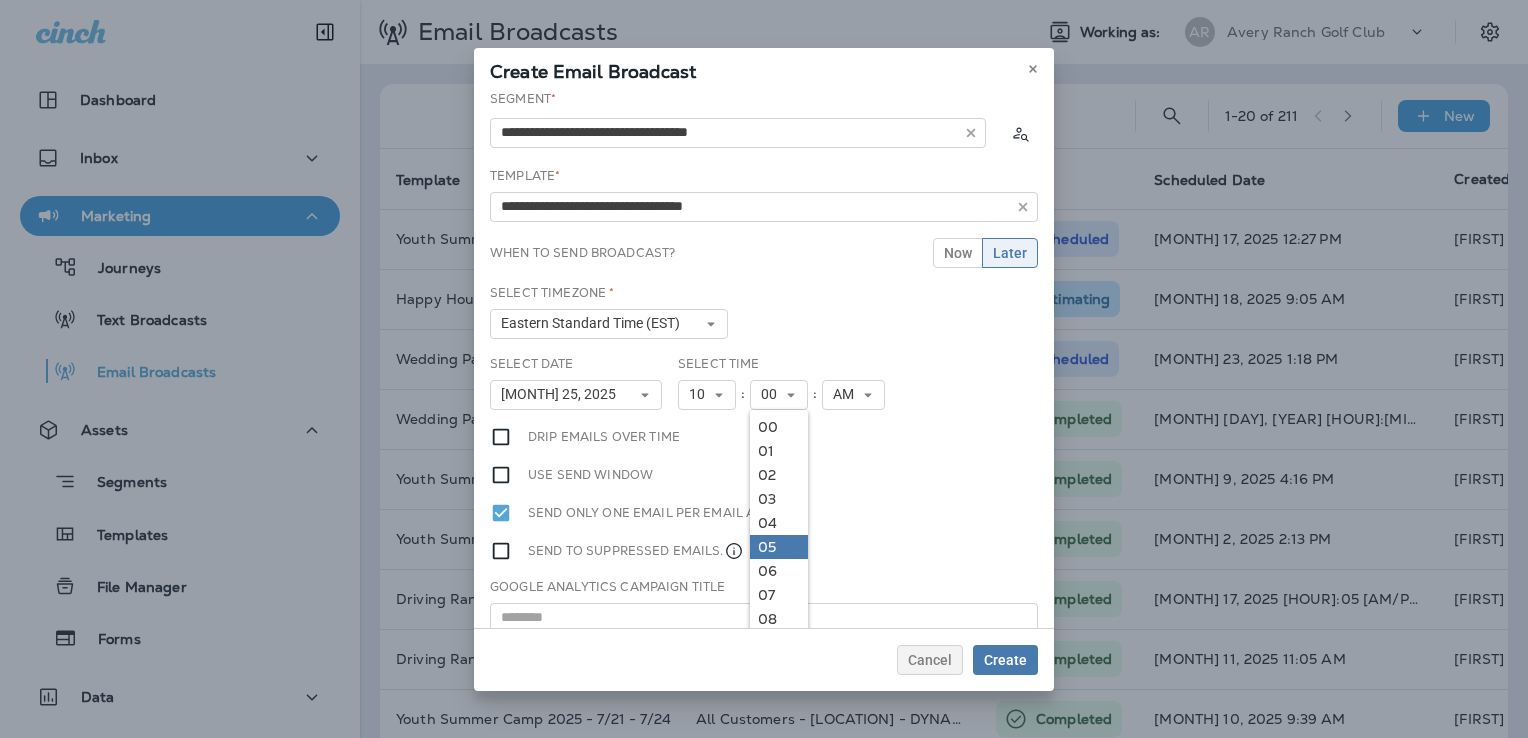 click on "05" at bounding box center [779, 547] 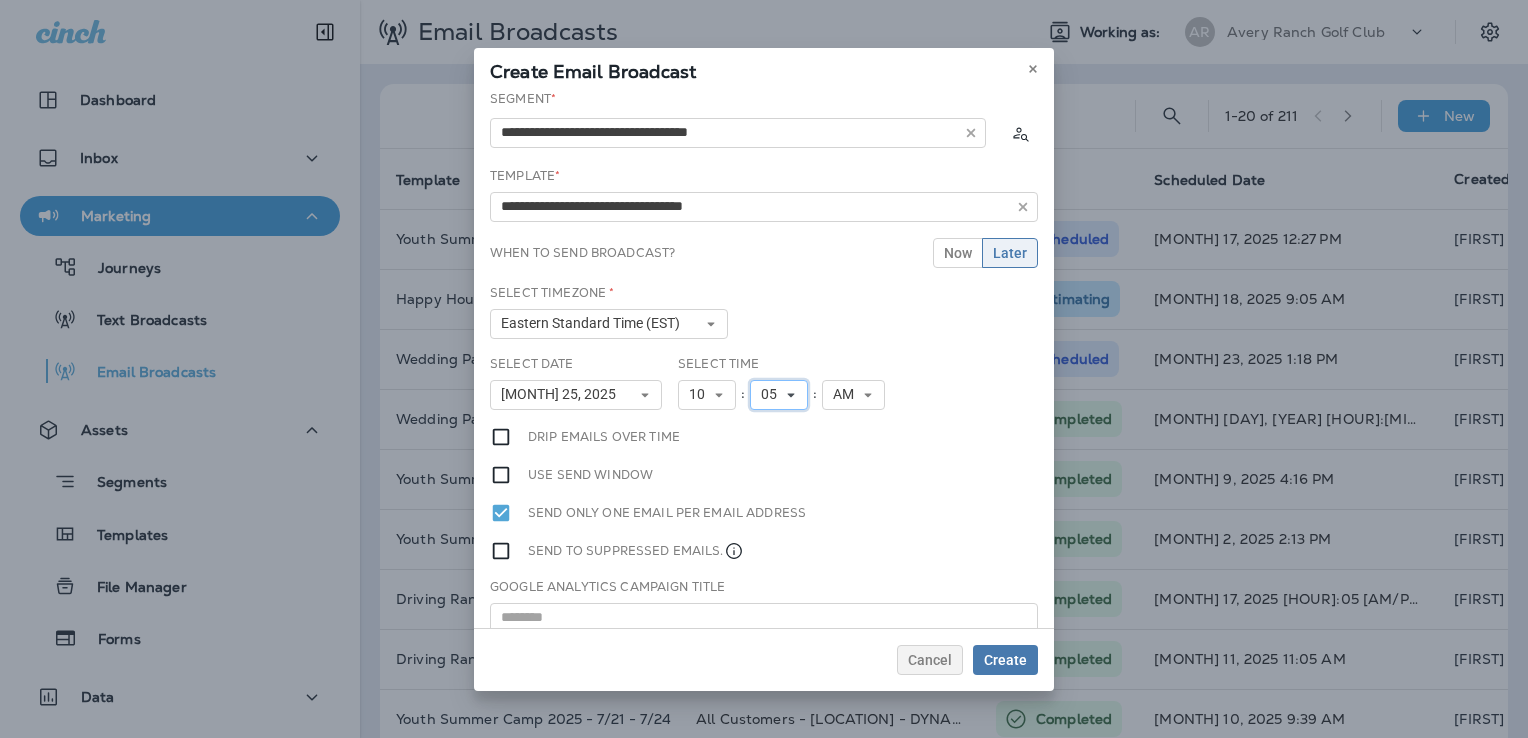 click on "05" at bounding box center [773, 394] 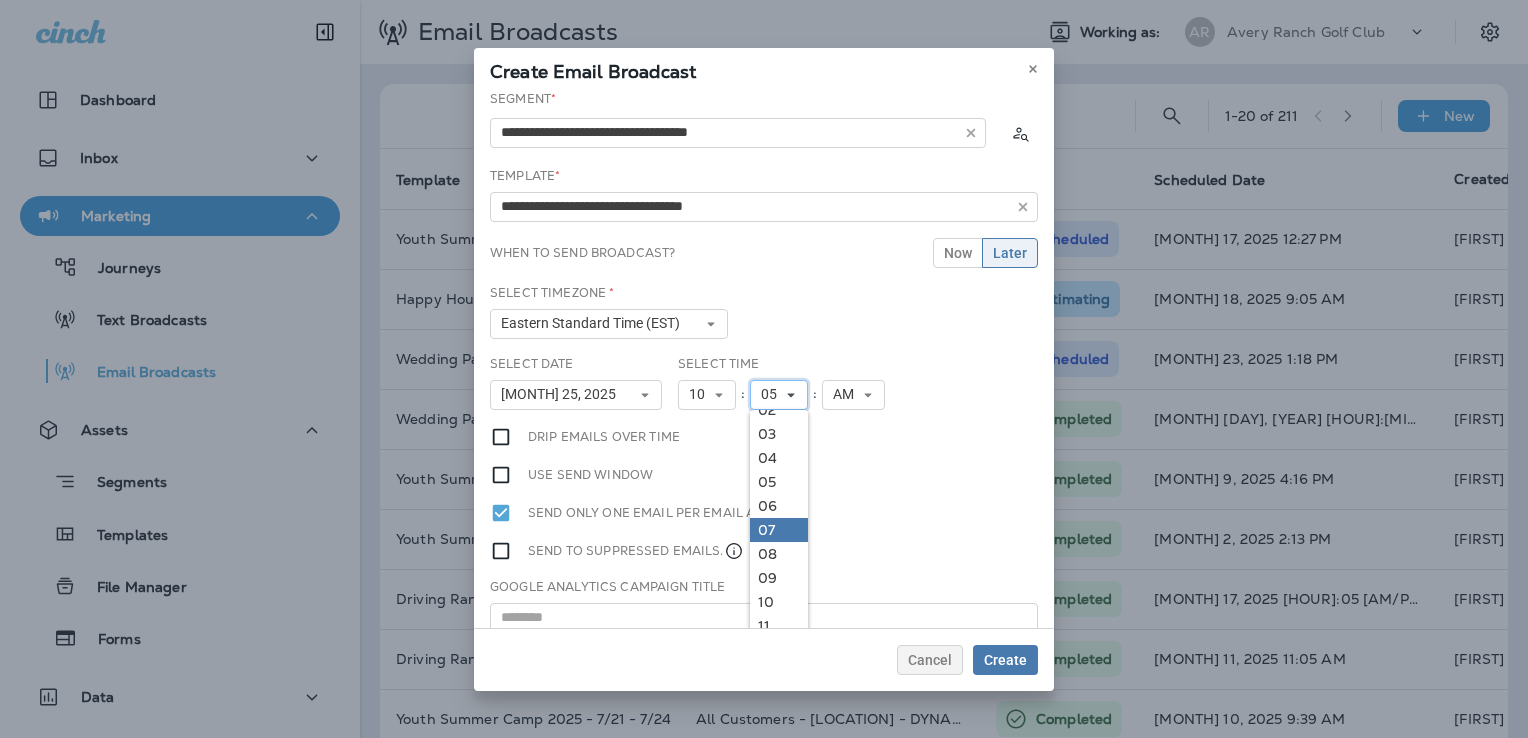 scroll, scrollTop: 100, scrollLeft: 0, axis: vertical 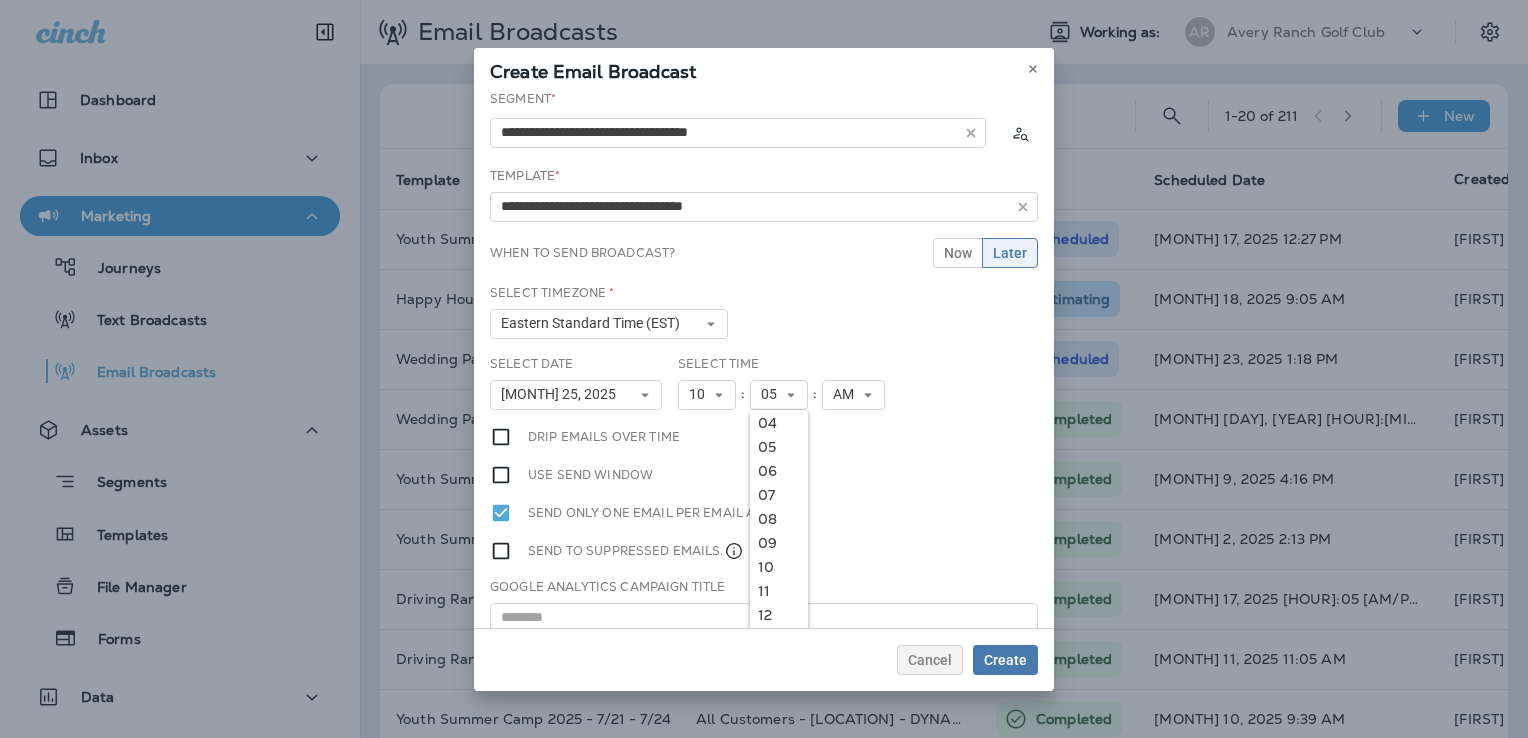 click on "10" at bounding box center (779, 567) 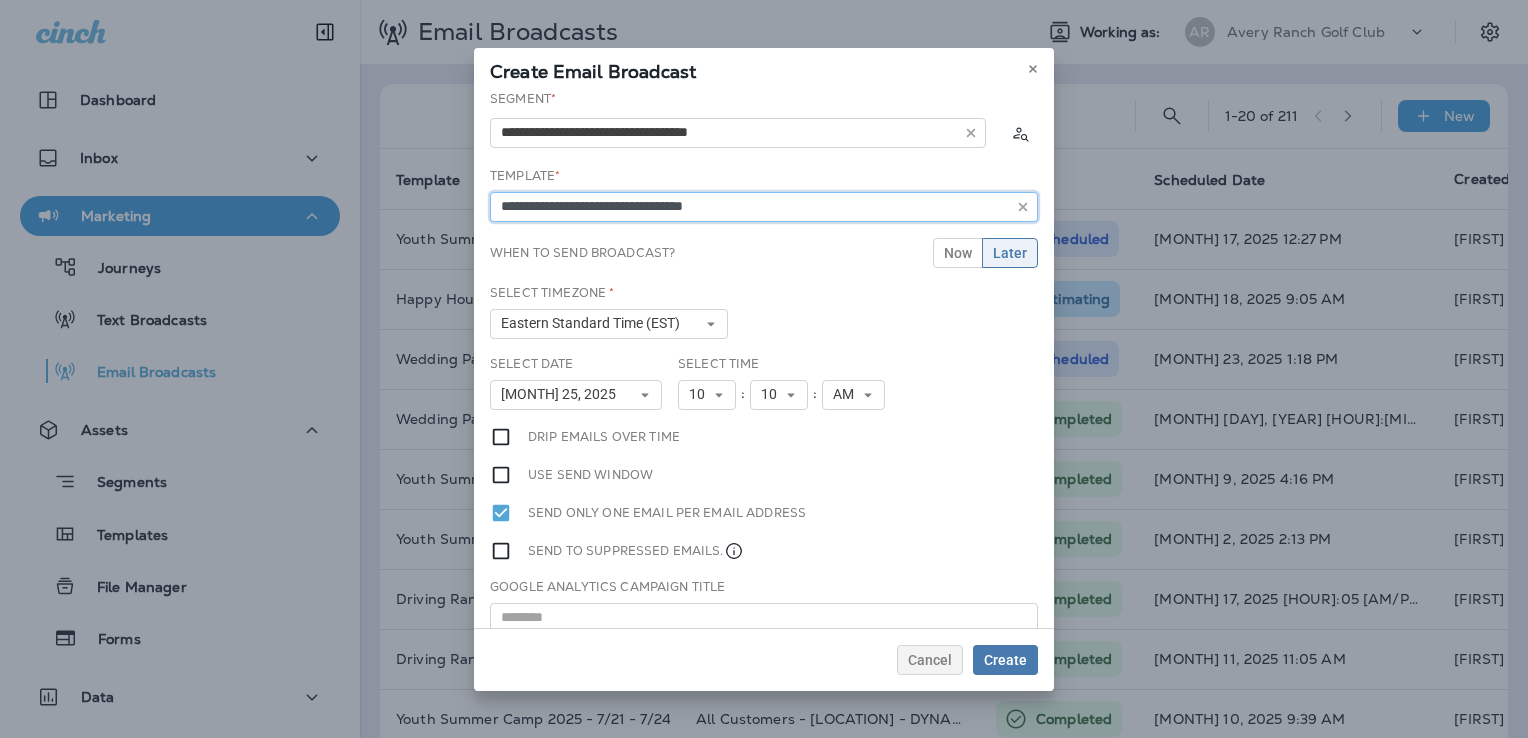 click on "**********" at bounding box center (764, 207) 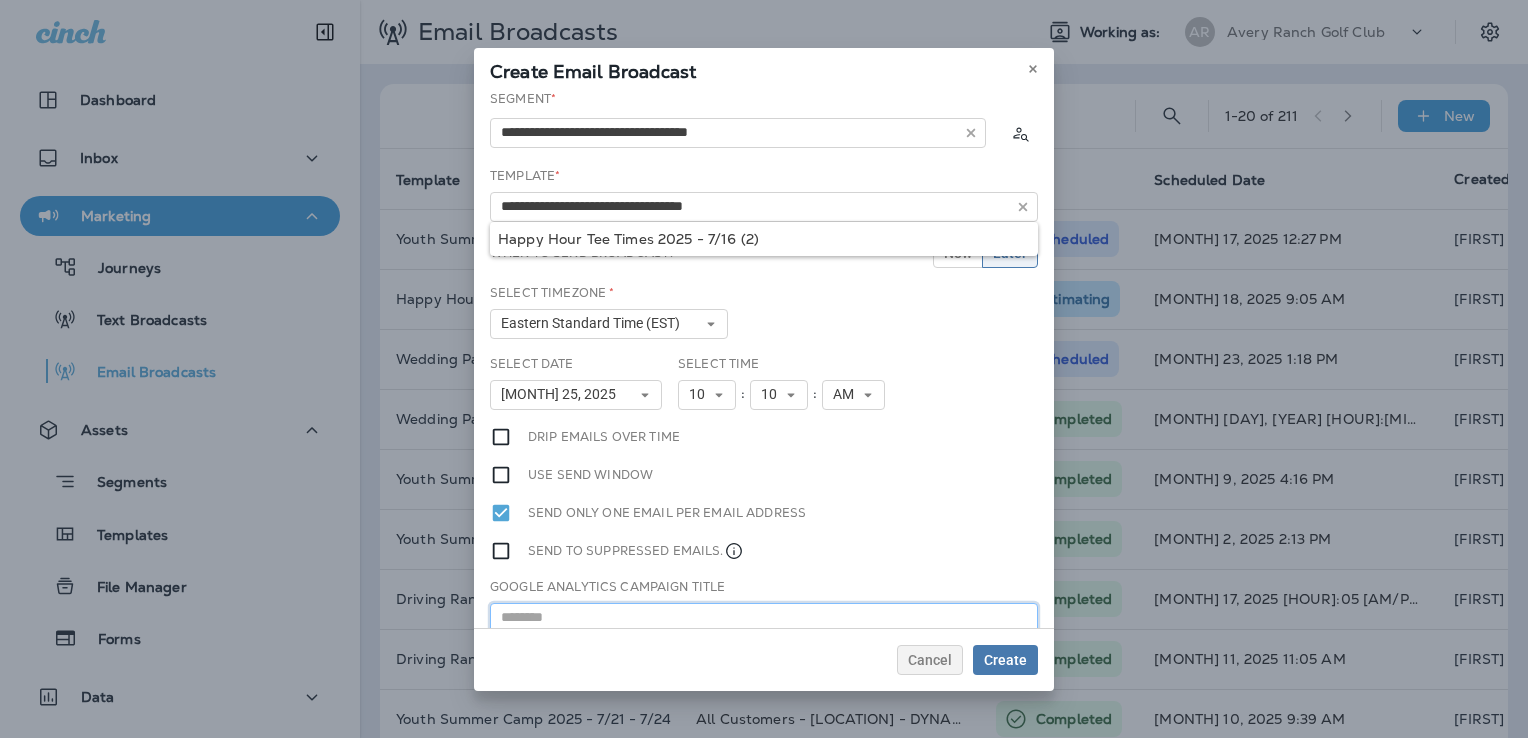 click at bounding box center [764, 618] 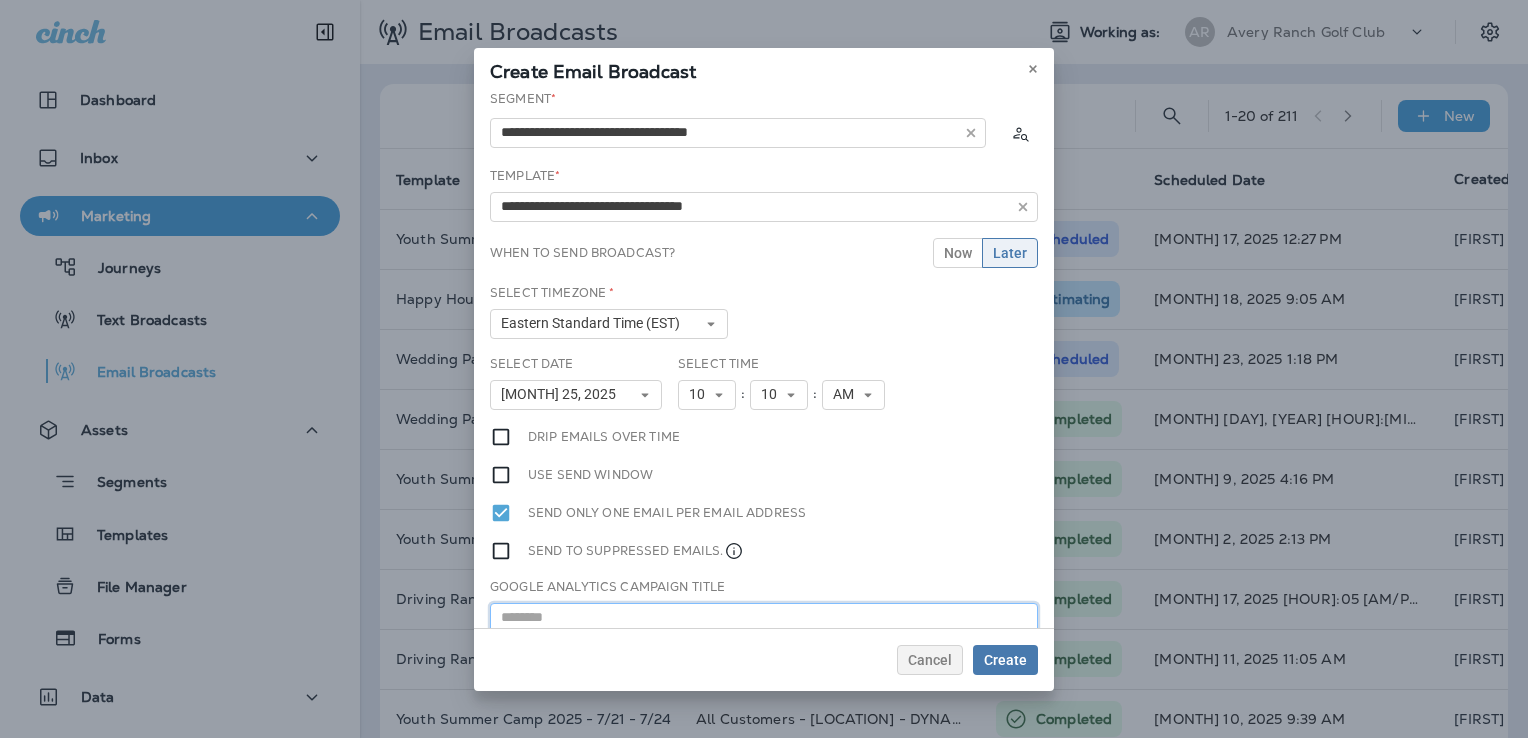 paste on "**********" 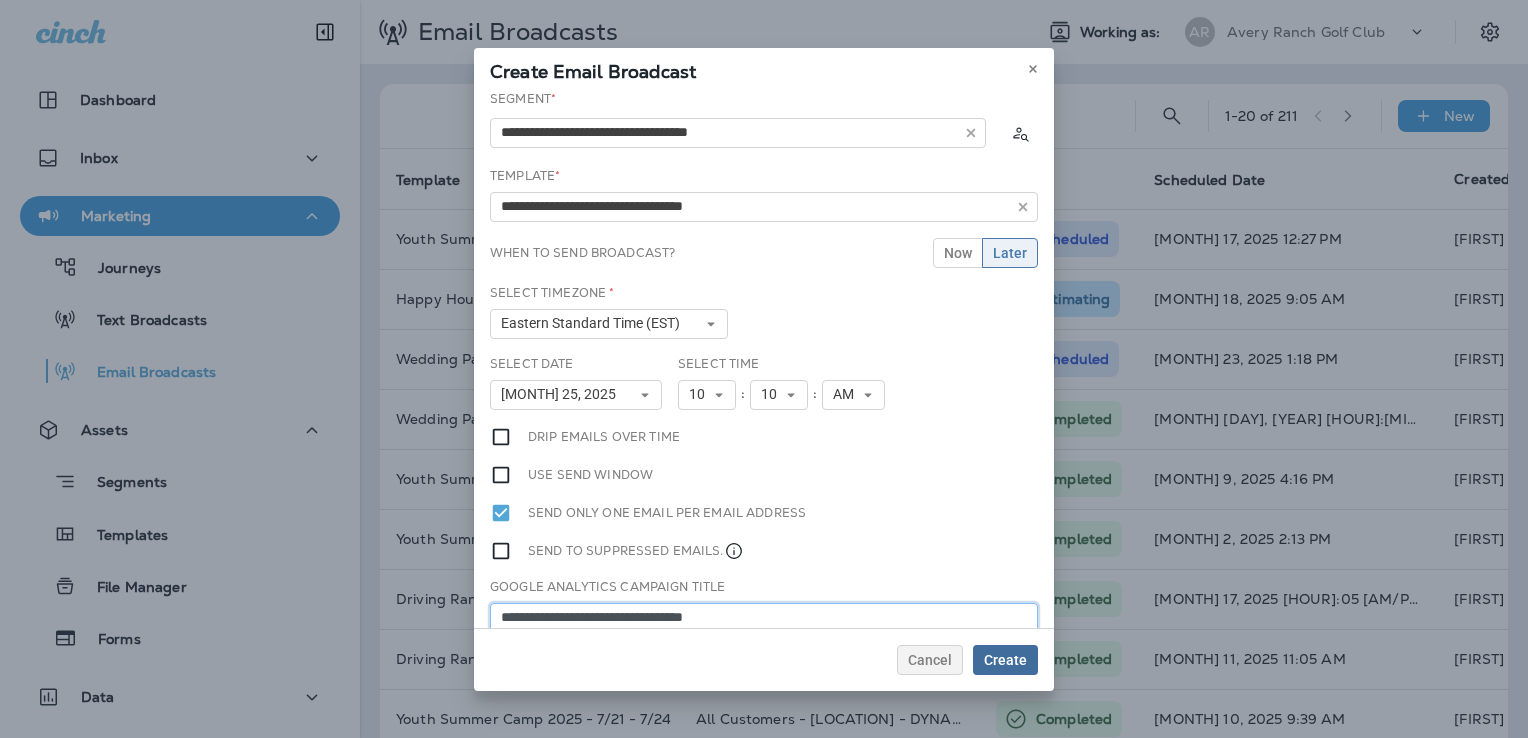 type on "**********" 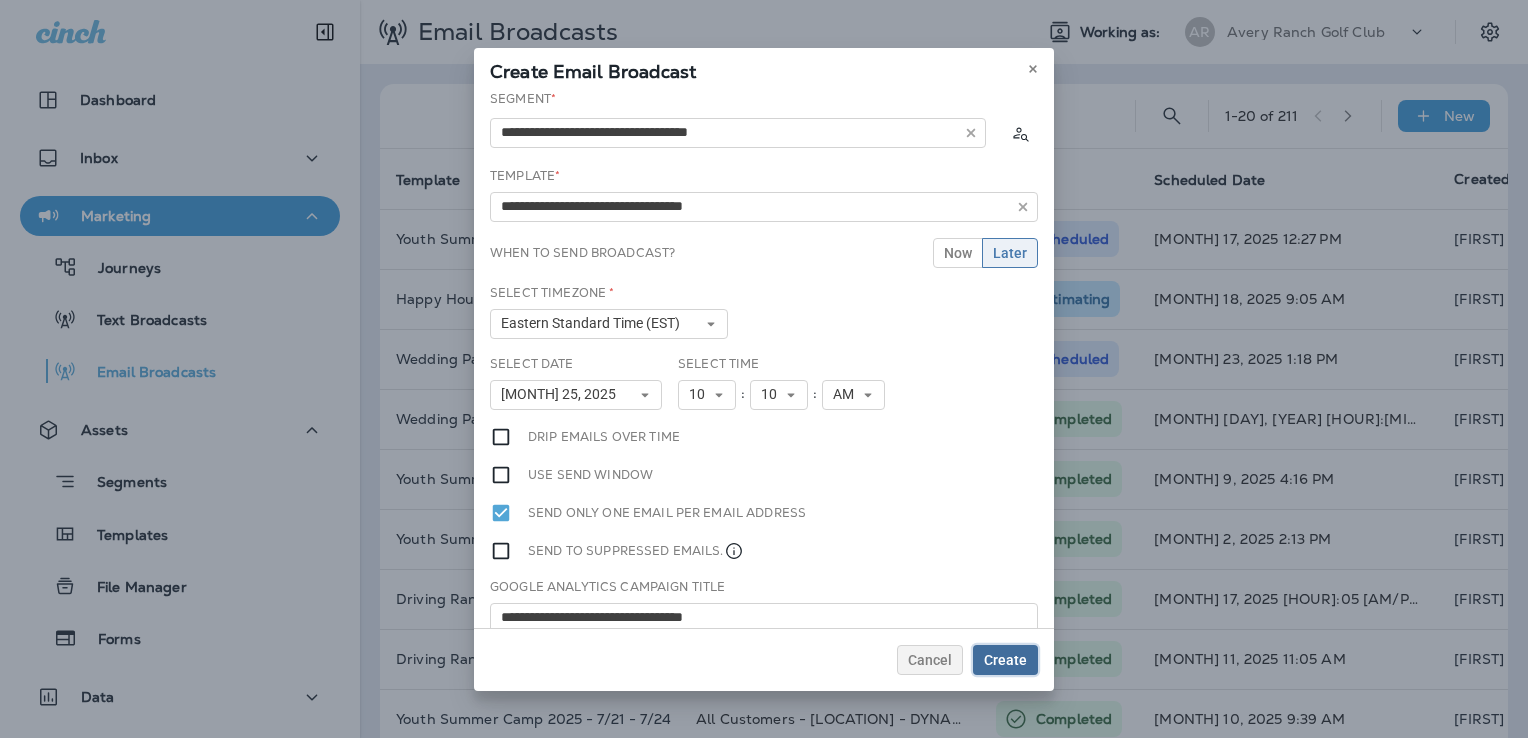 click on "Create" at bounding box center [1005, 660] 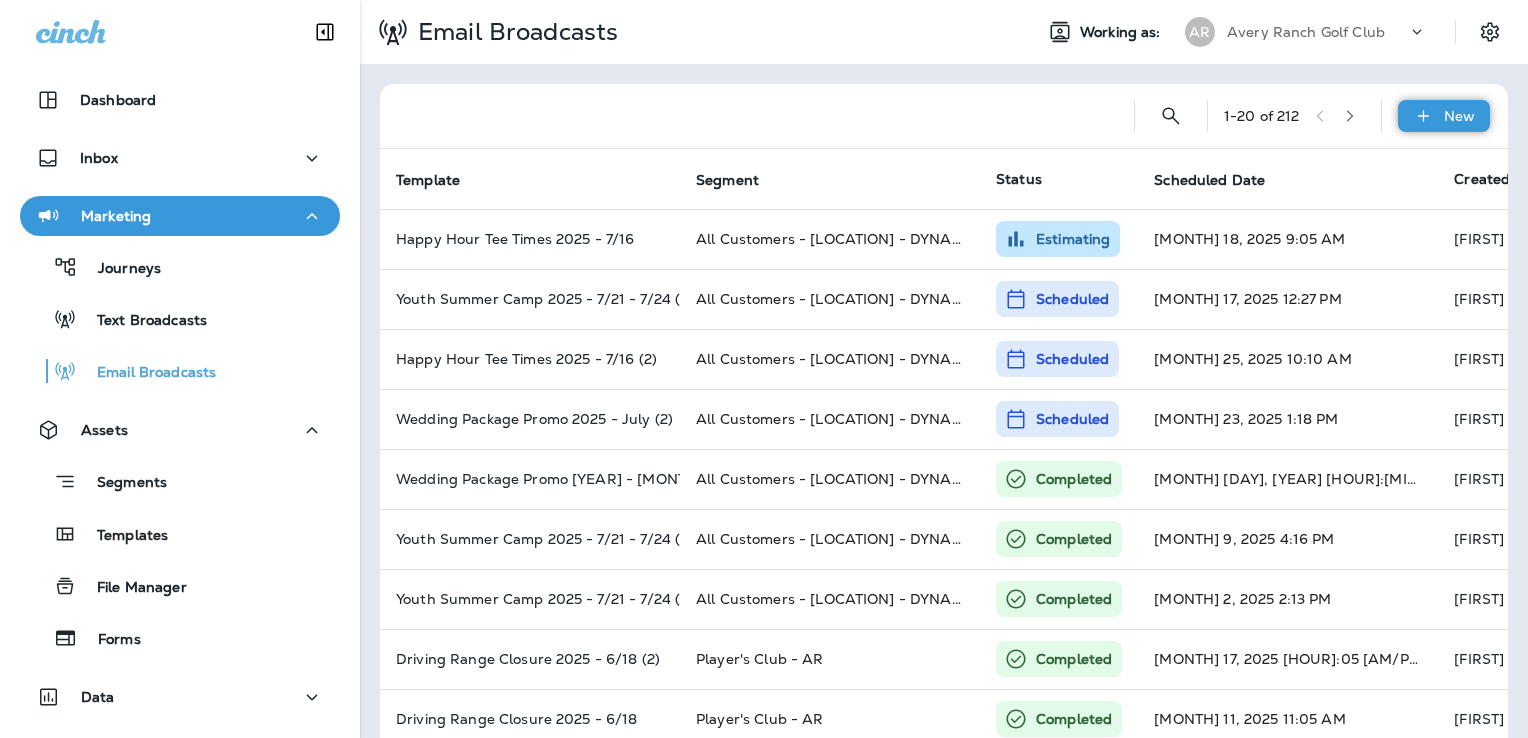click 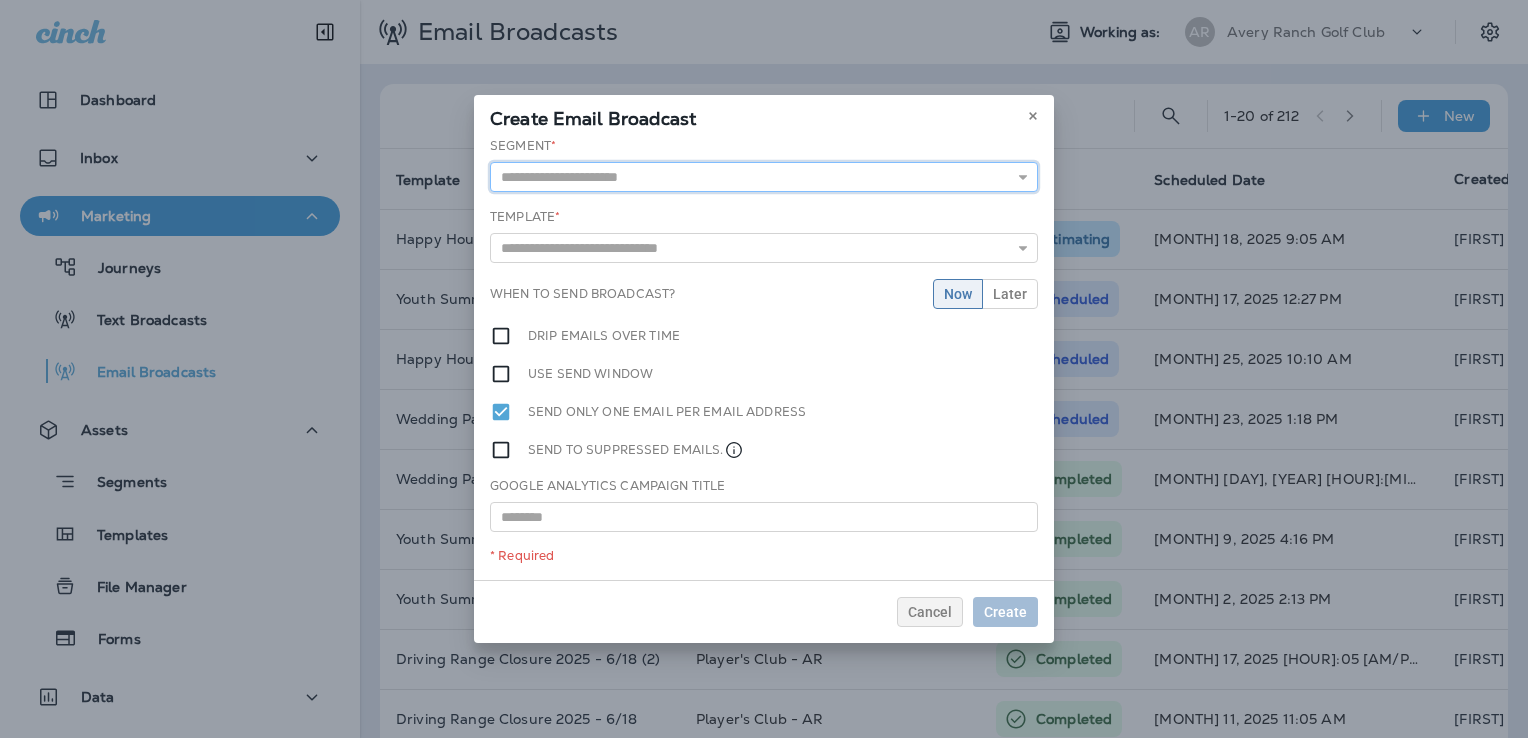 click at bounding box center (764, 177) 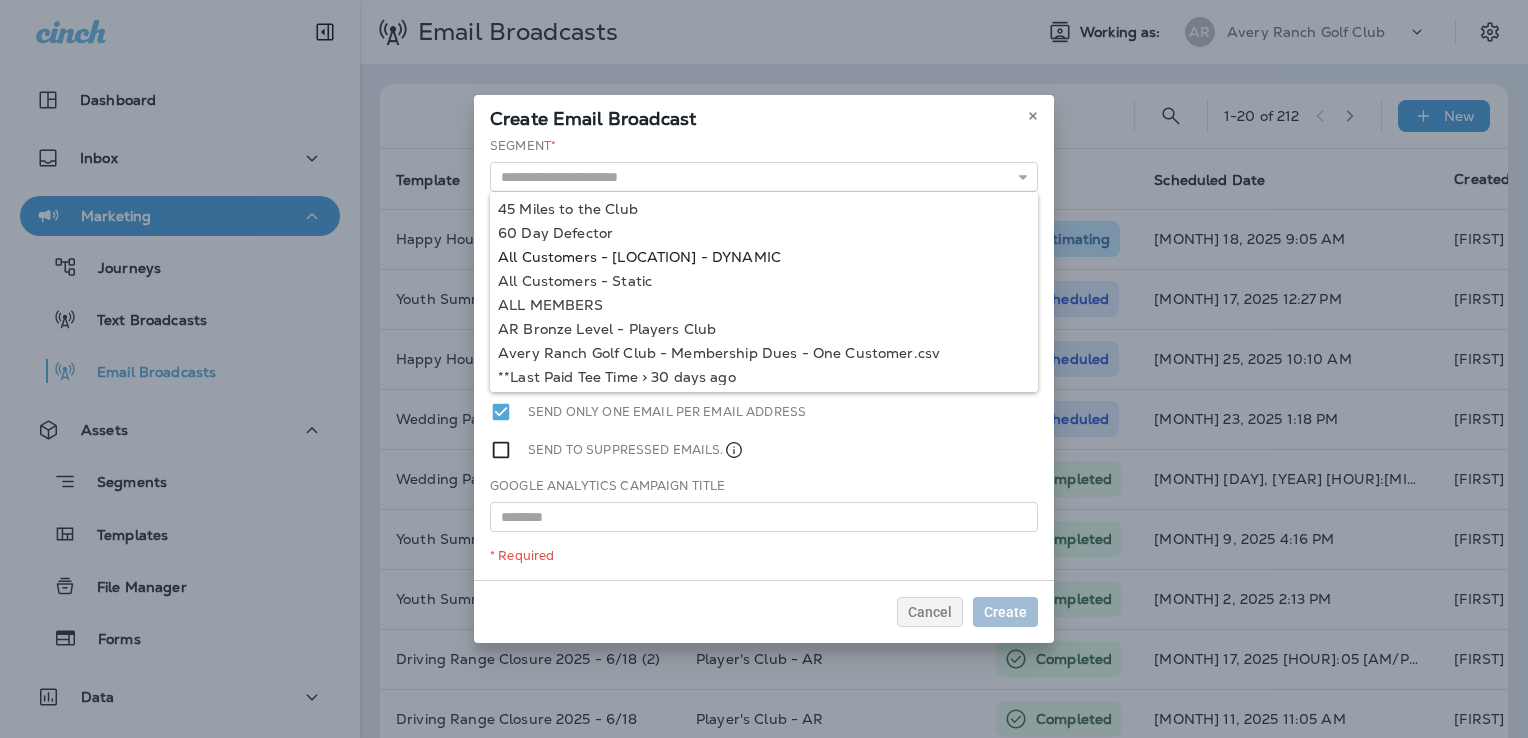 type on "**********" 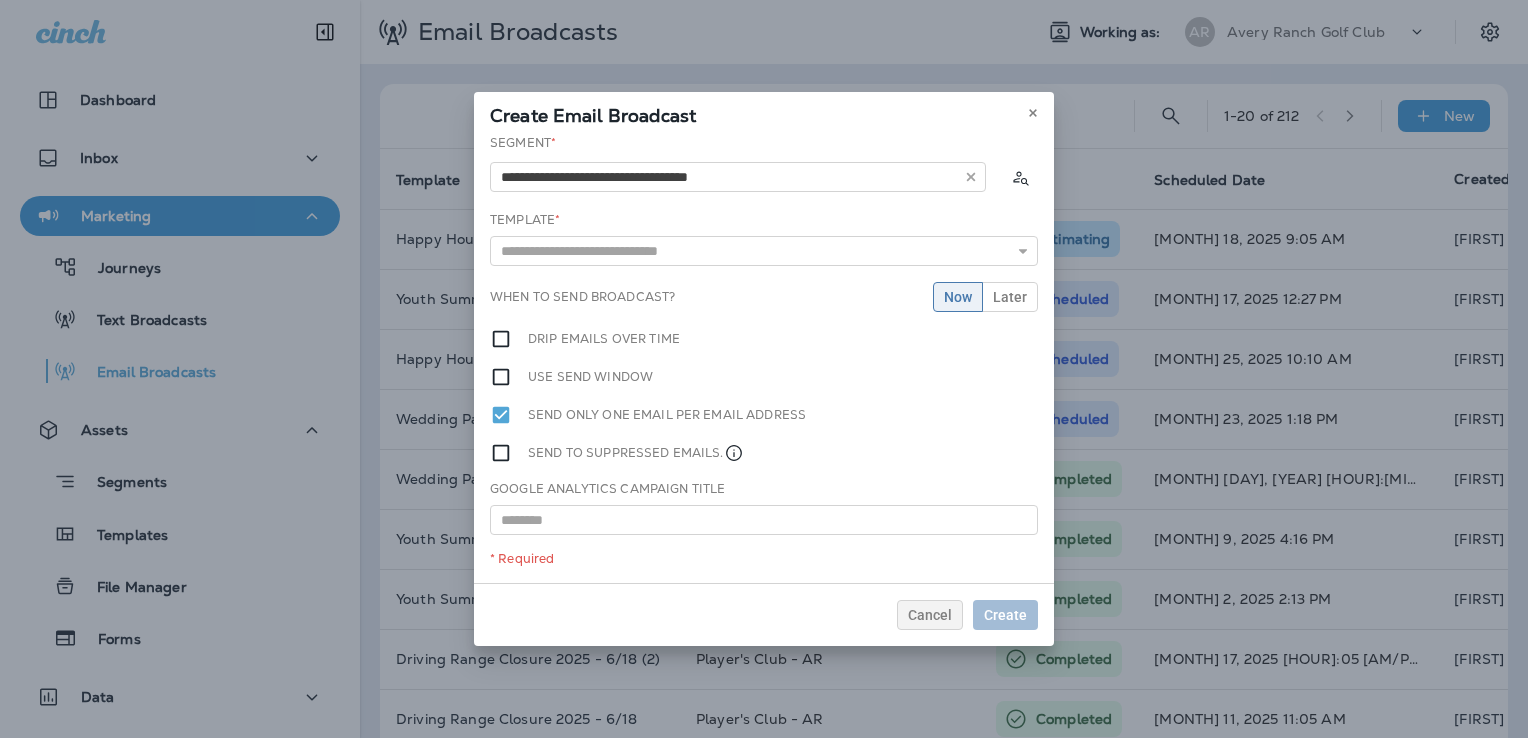 click on "**********" at bounding box center (764, 358) 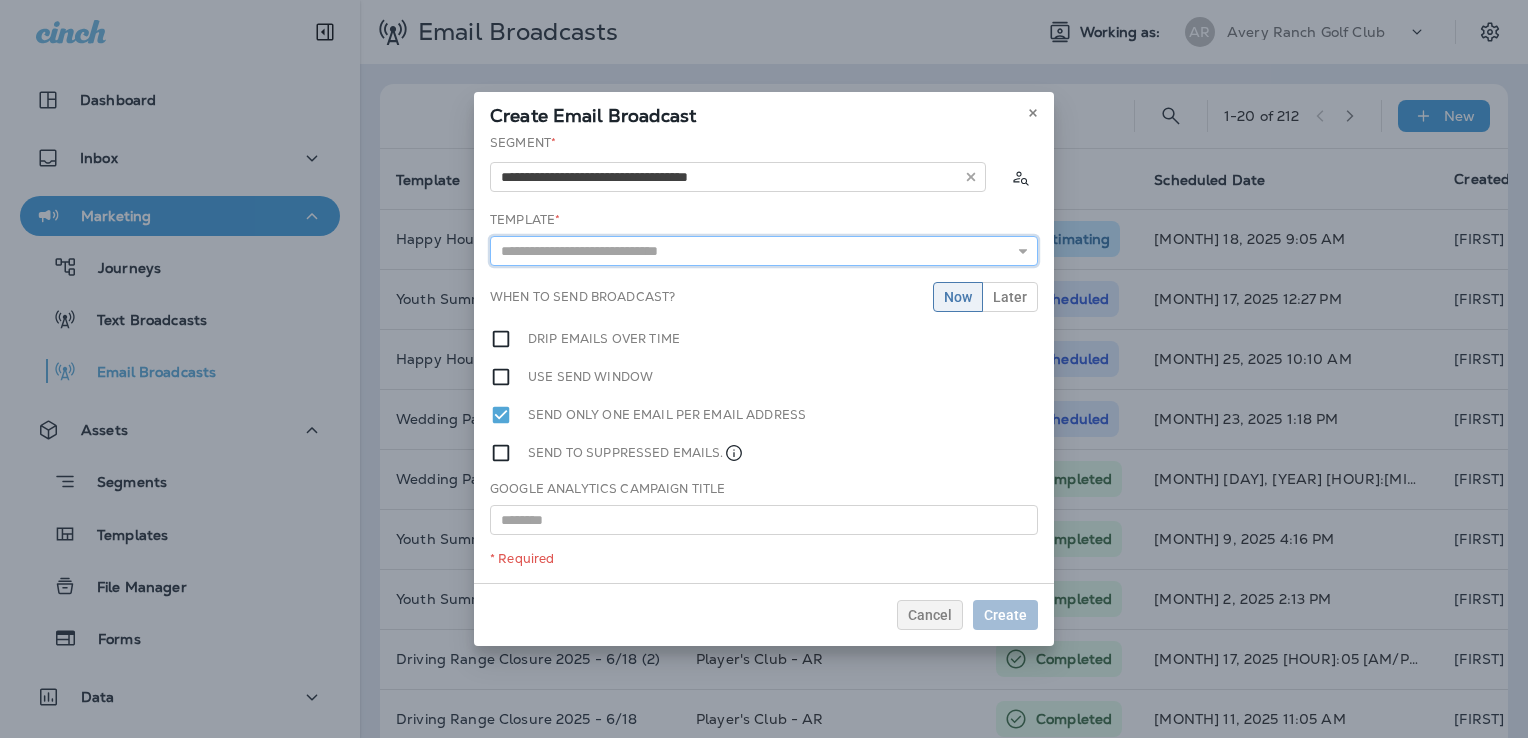 click at bounding box center (764, 251) 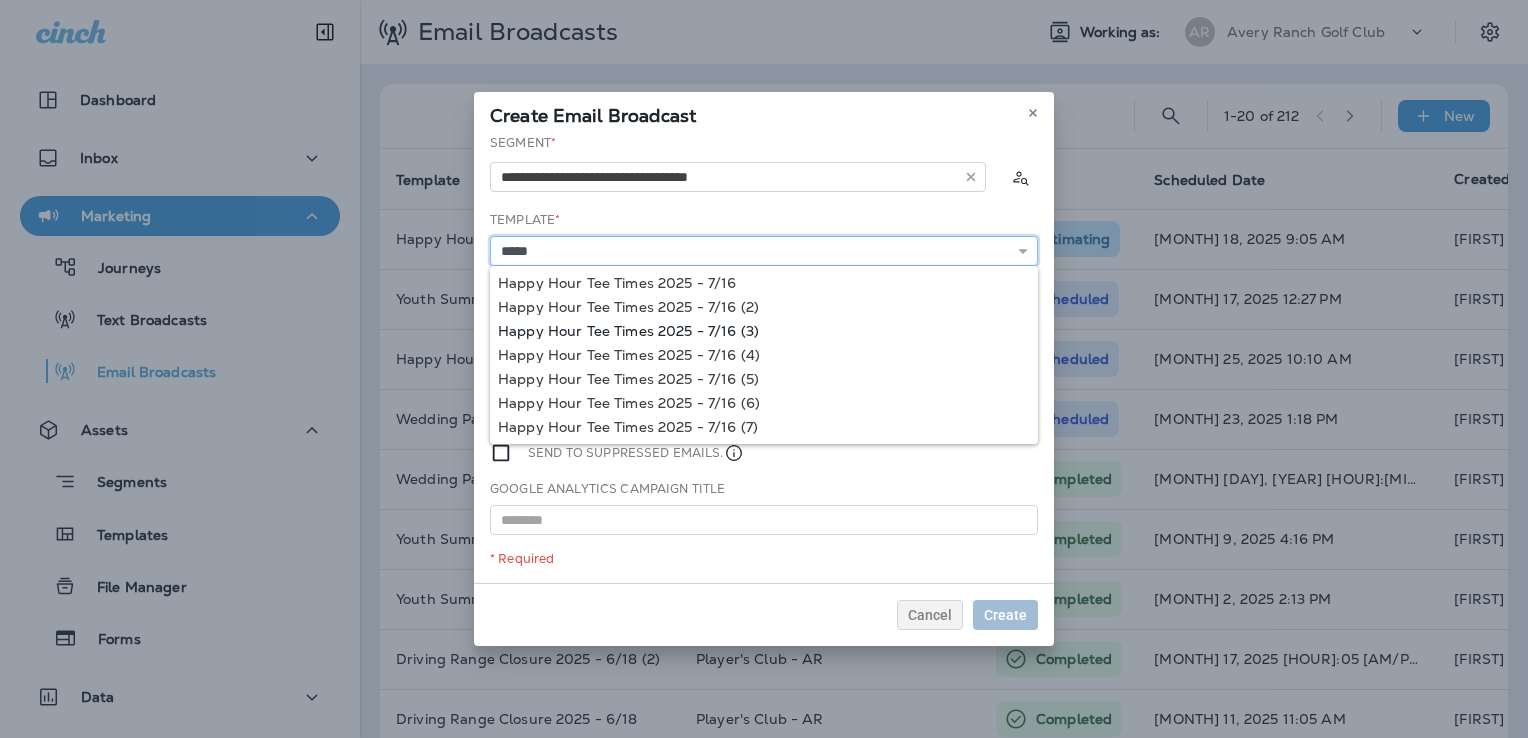 type on "**********" 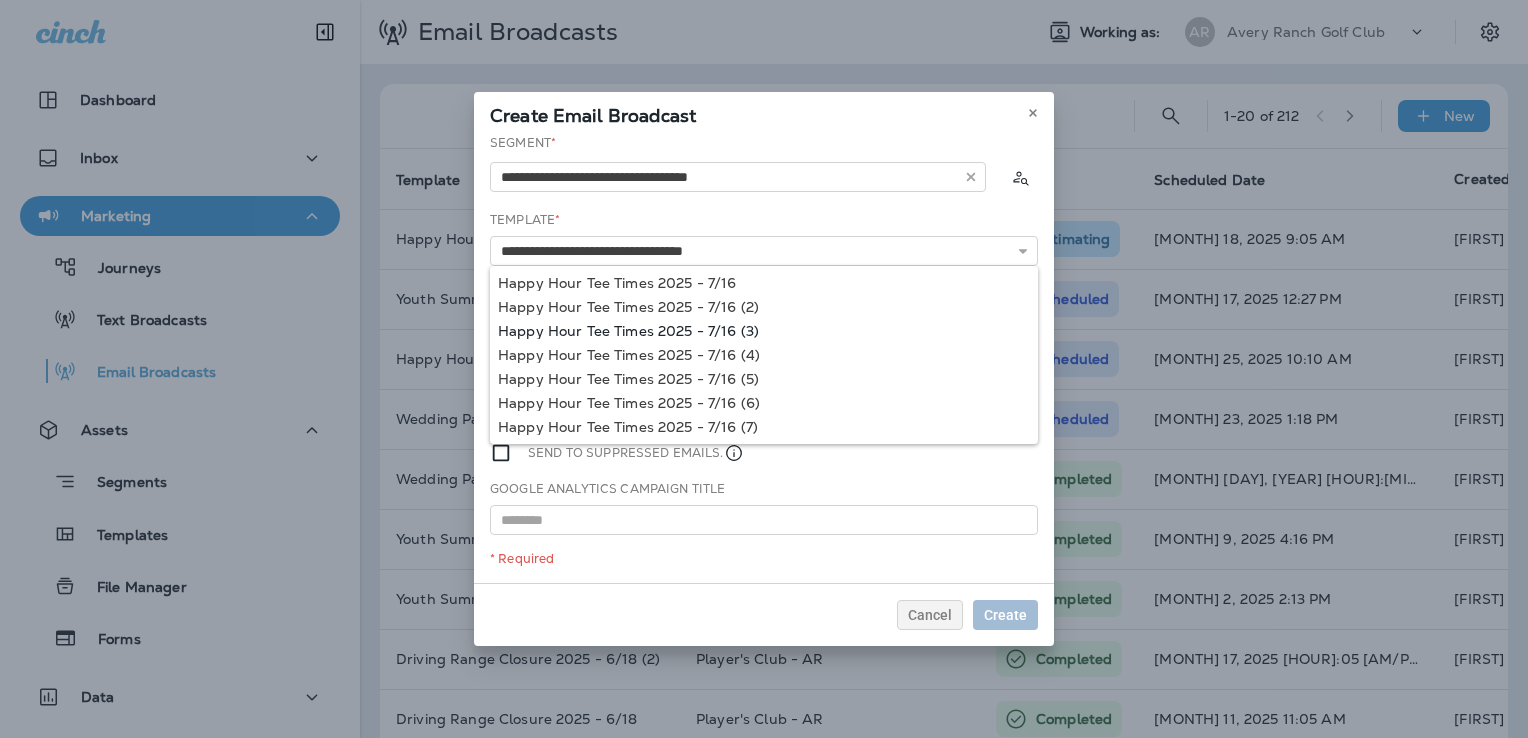 click on "**********" at bounding box center (764, 358) 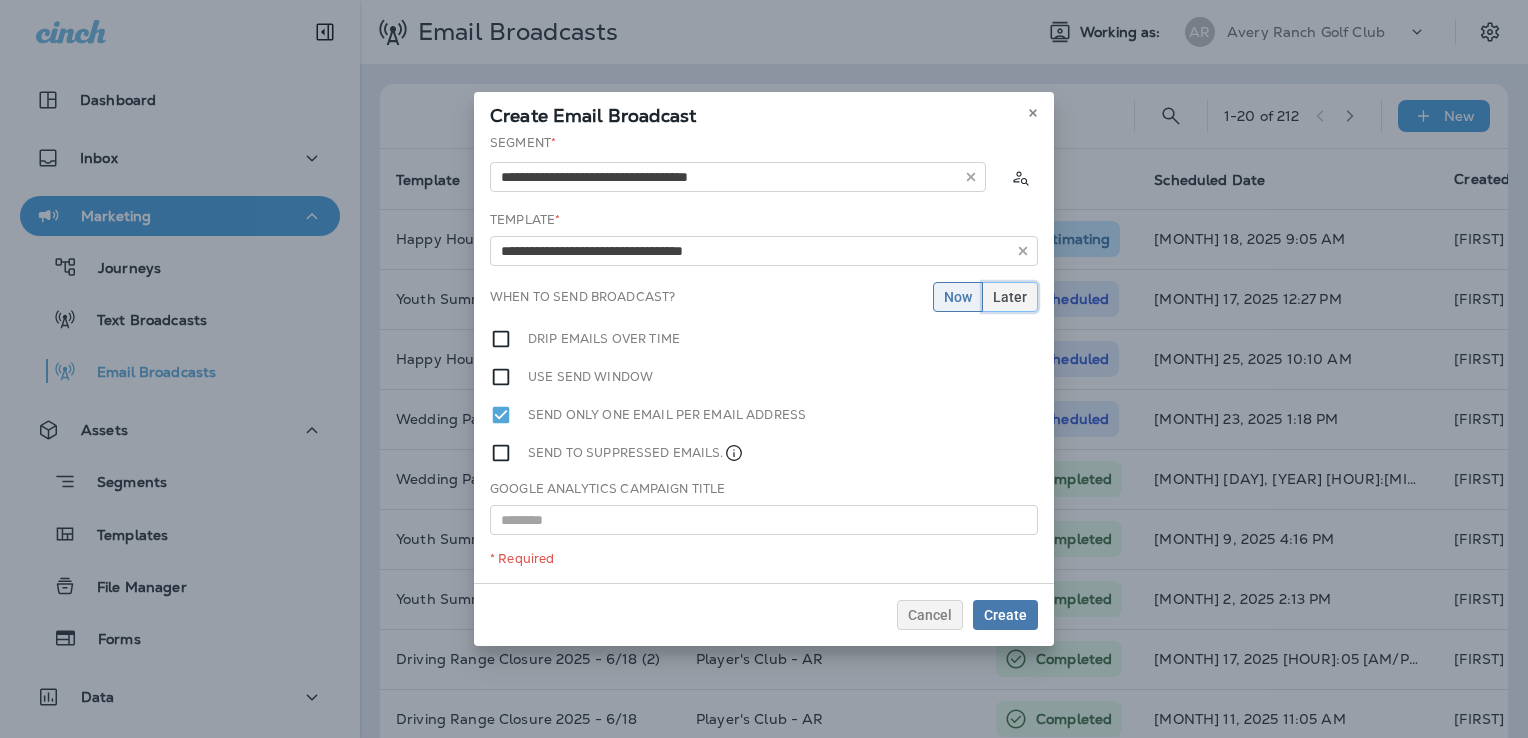 click on "Later" at bounding box center [1010, 297] 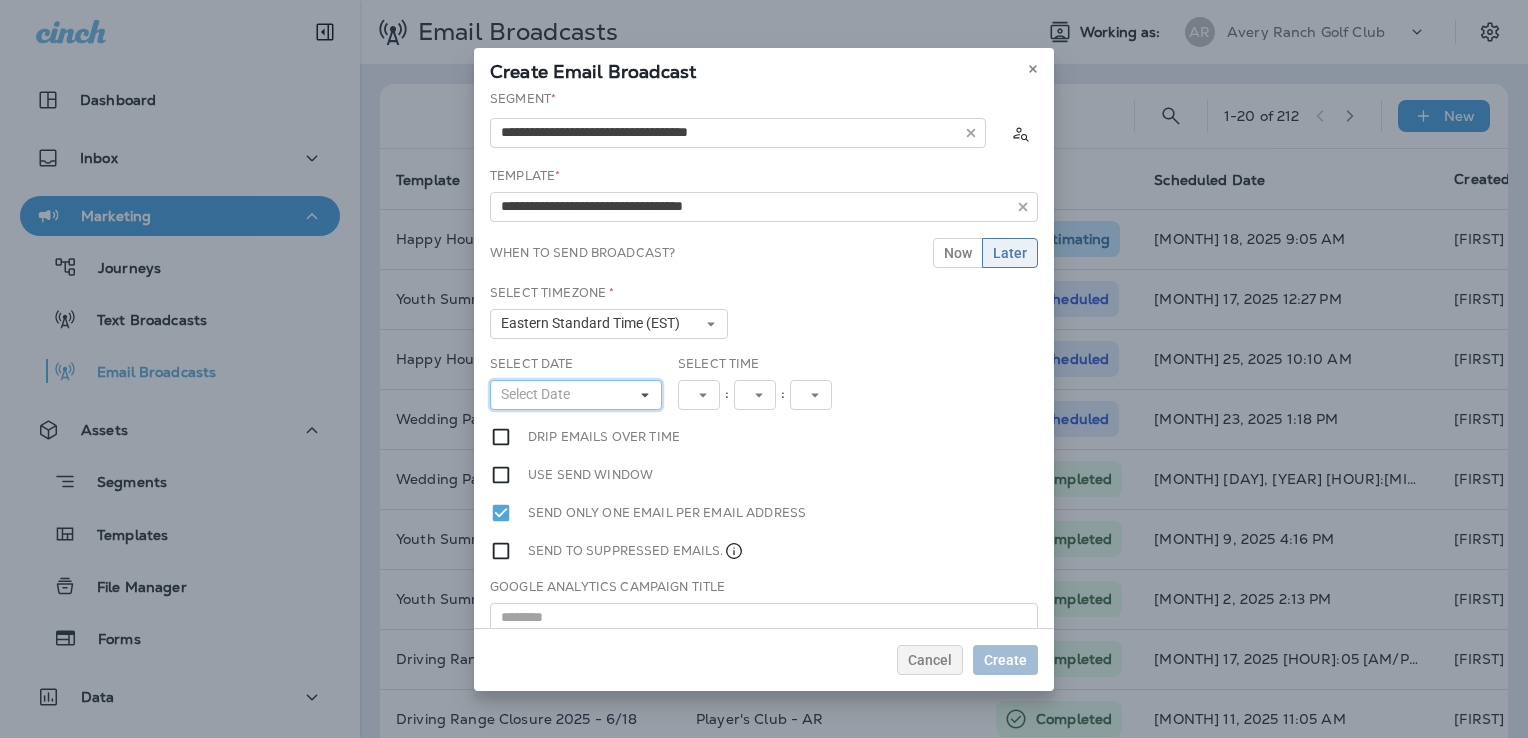 click on "Select Date" at bounding box center [539, 394] 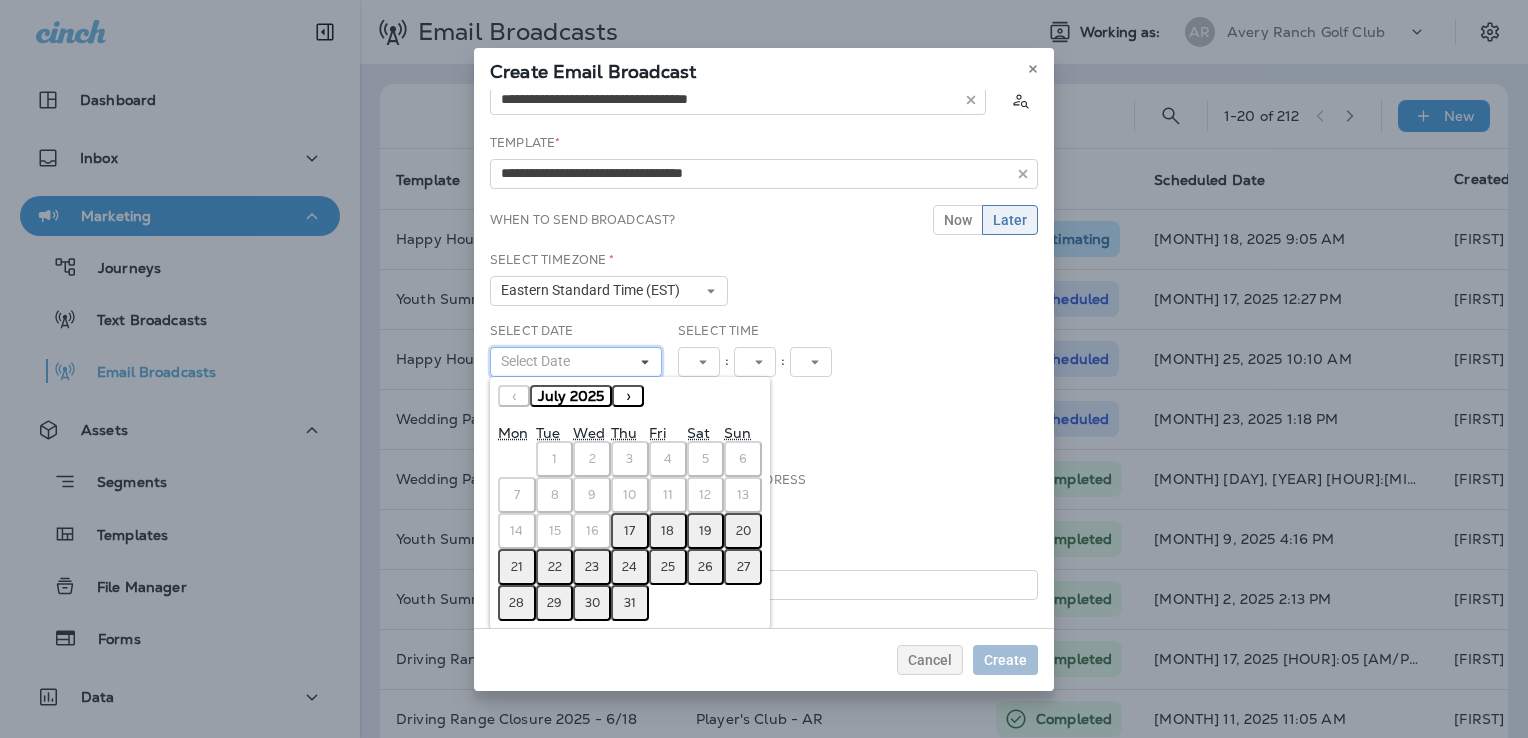 scroll, scrollTop: 52, scrollLeft: 0, axis: vertical 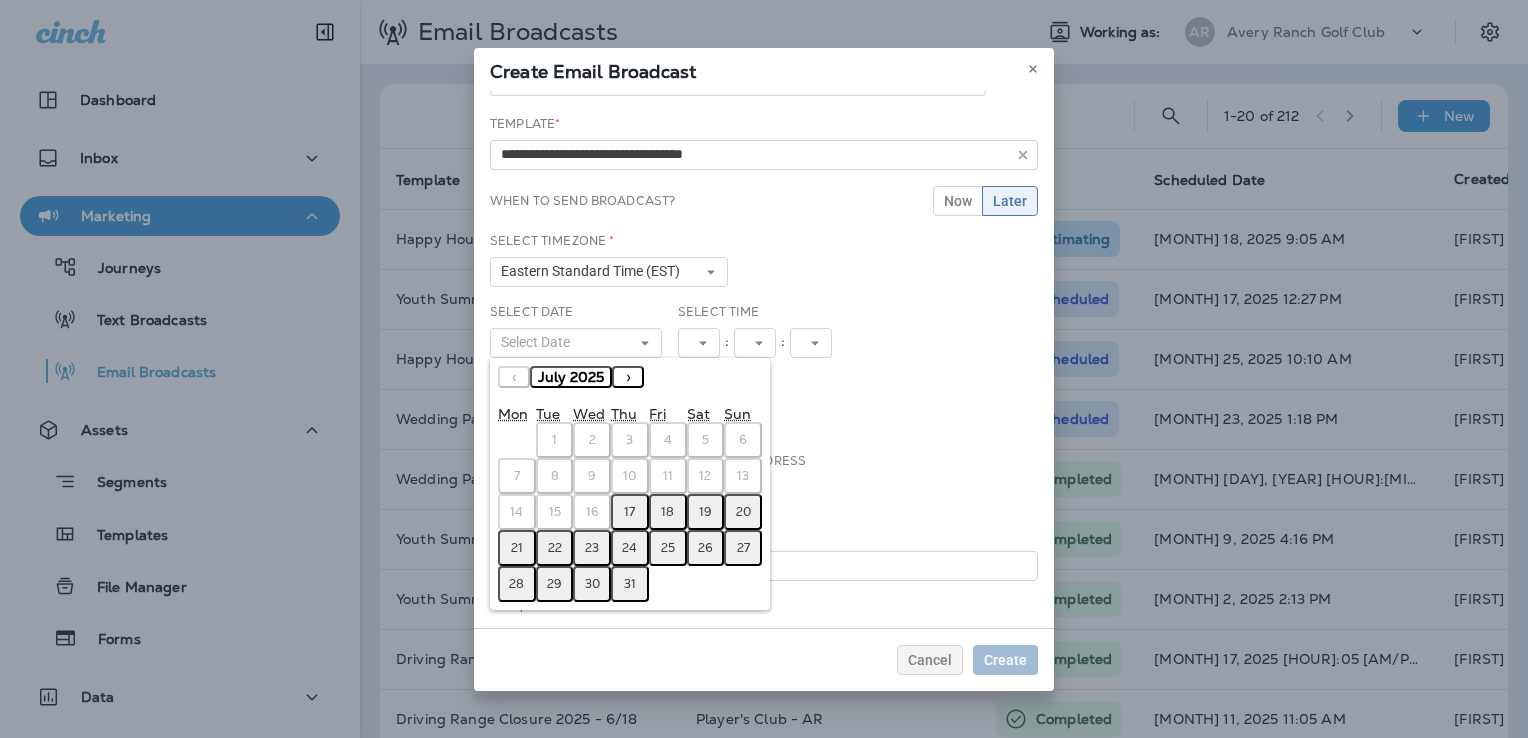 click on "›" at bounding box center (628, 377) 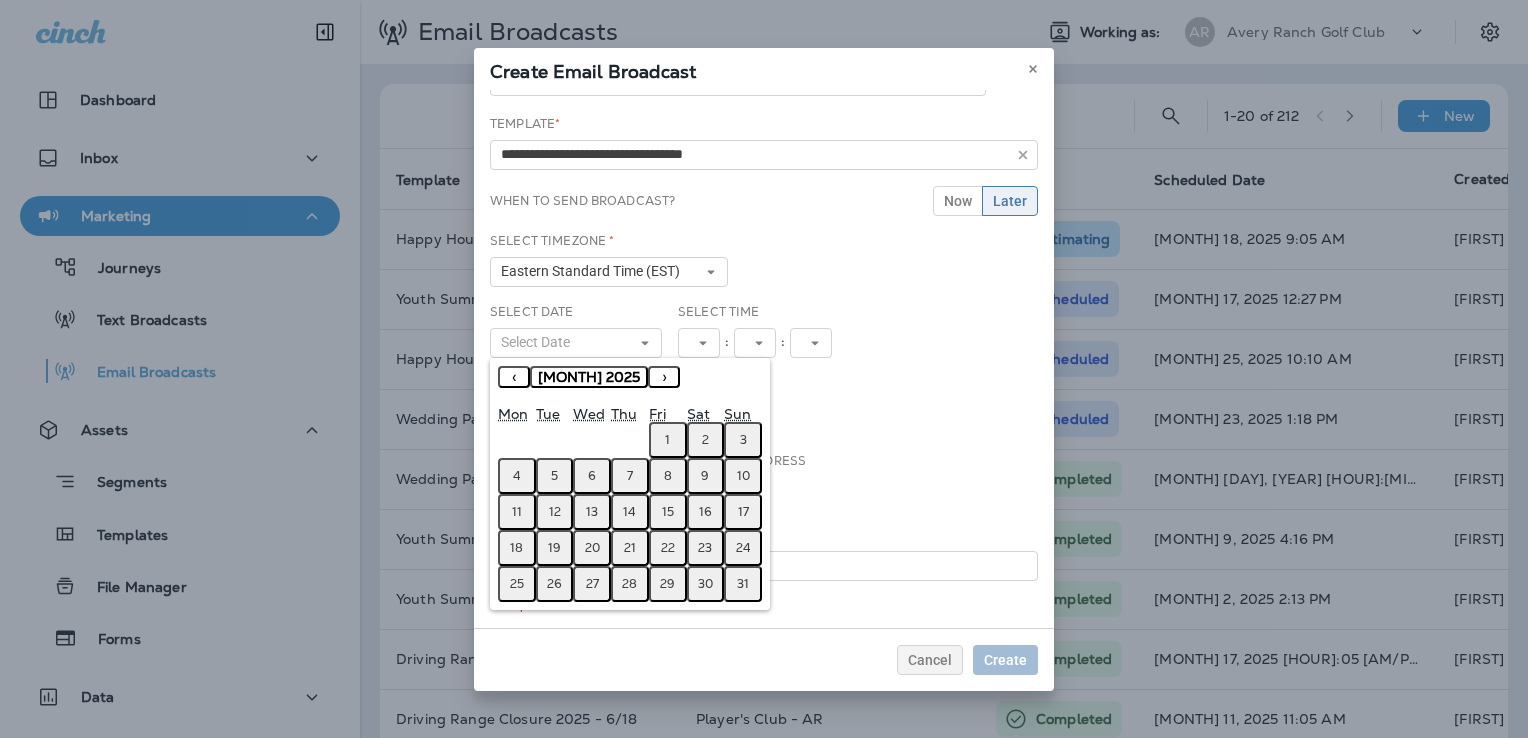 click on "1" at bounding box center [668, 440] 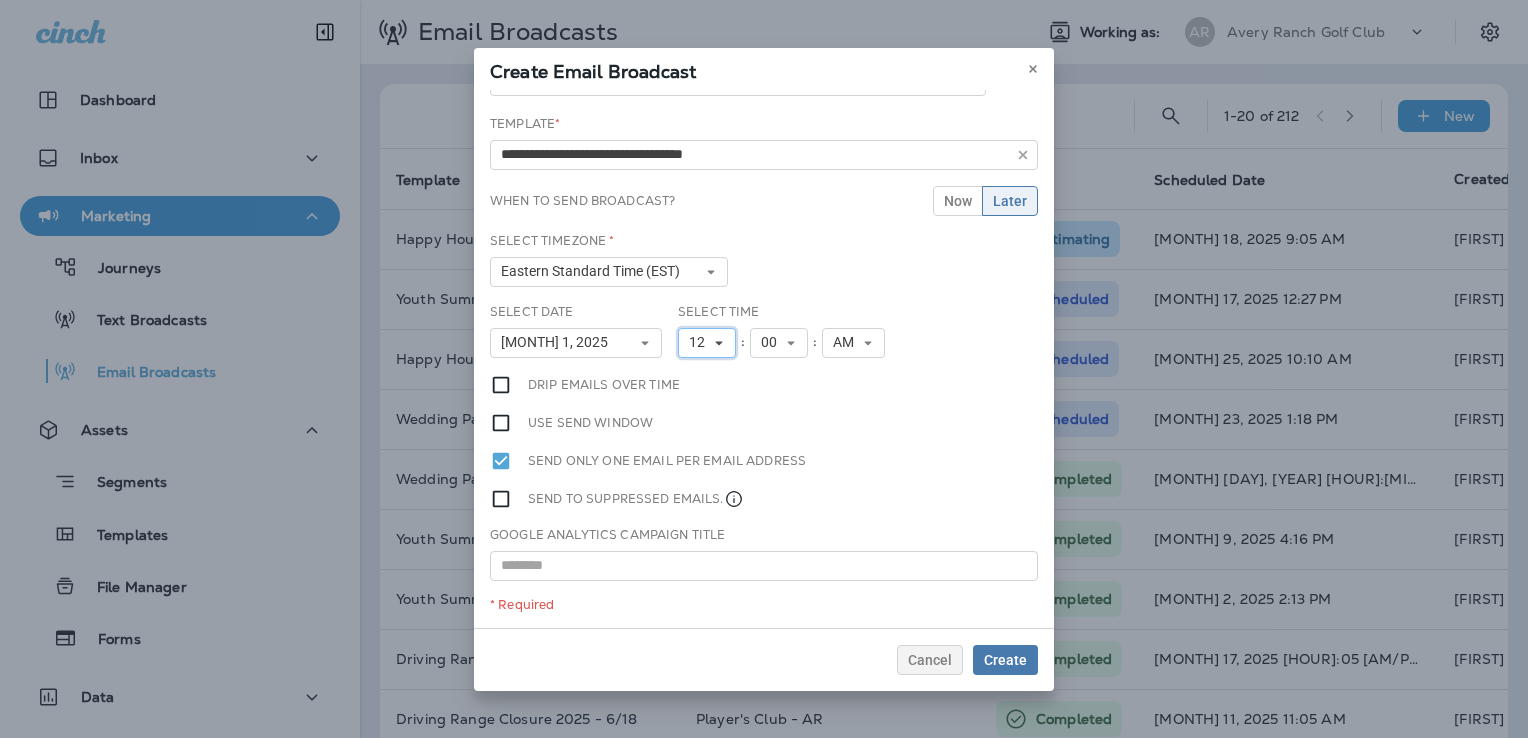click on "12" at bounding box center [701, 342] 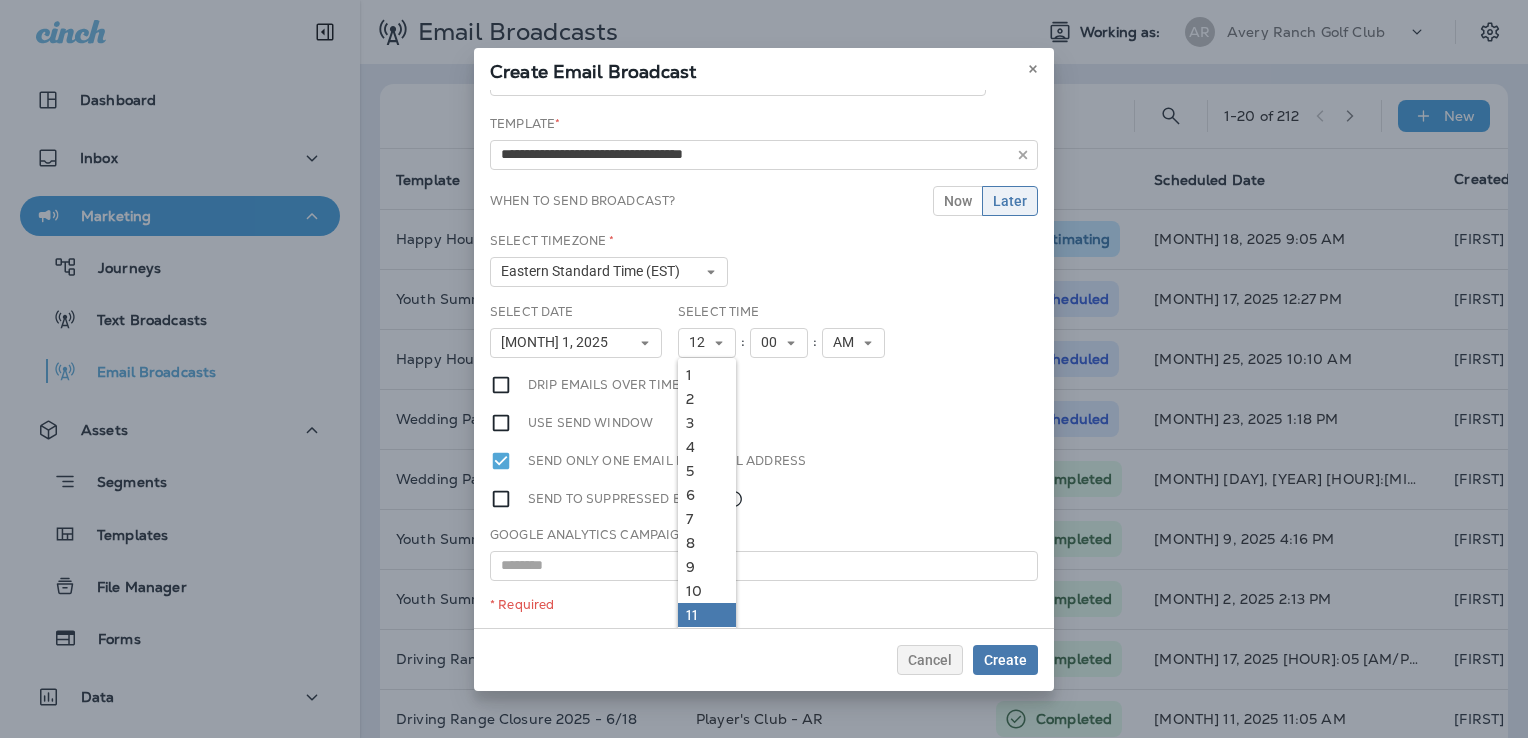 click on "11" at bounding box center [707, 615] 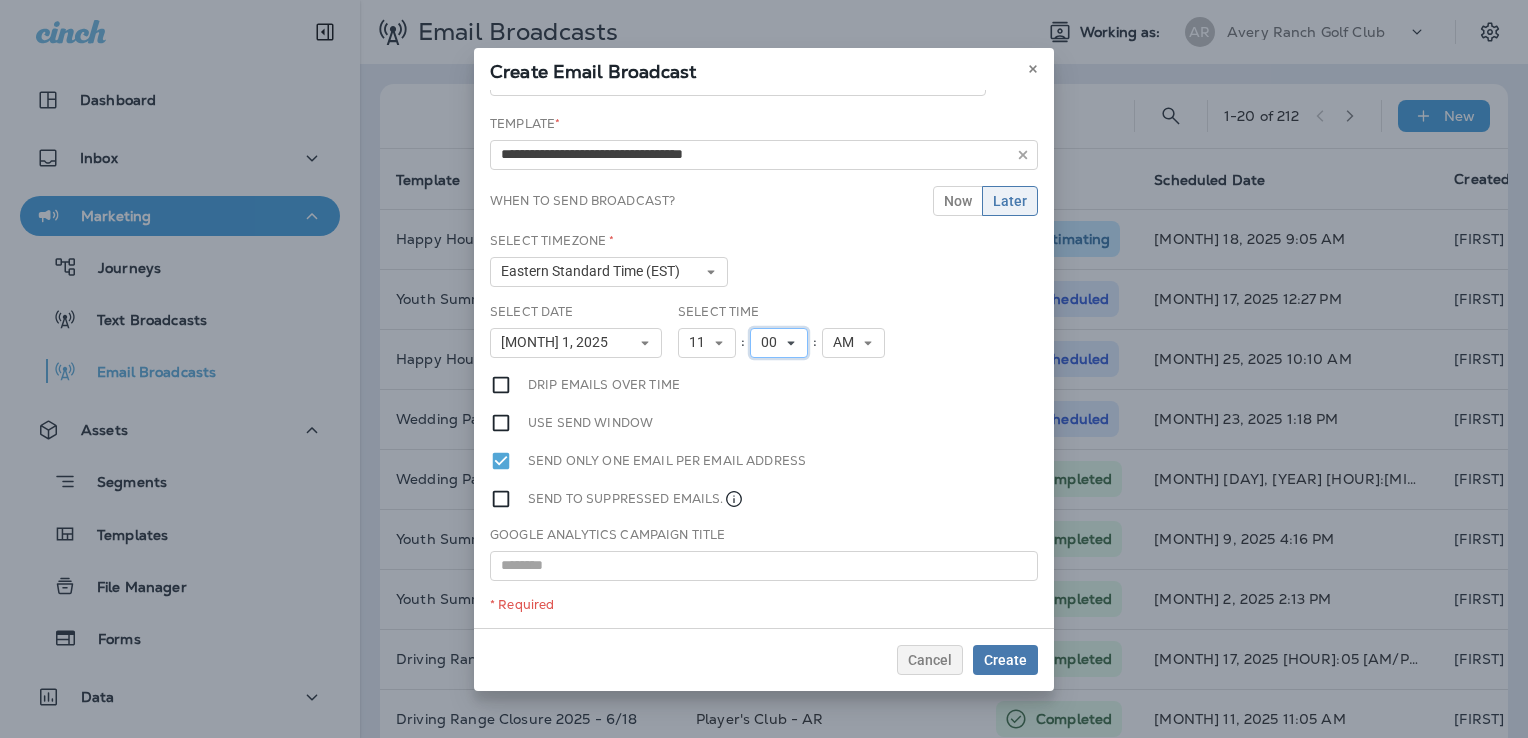 click on "00" at bounding box center [773, 342] 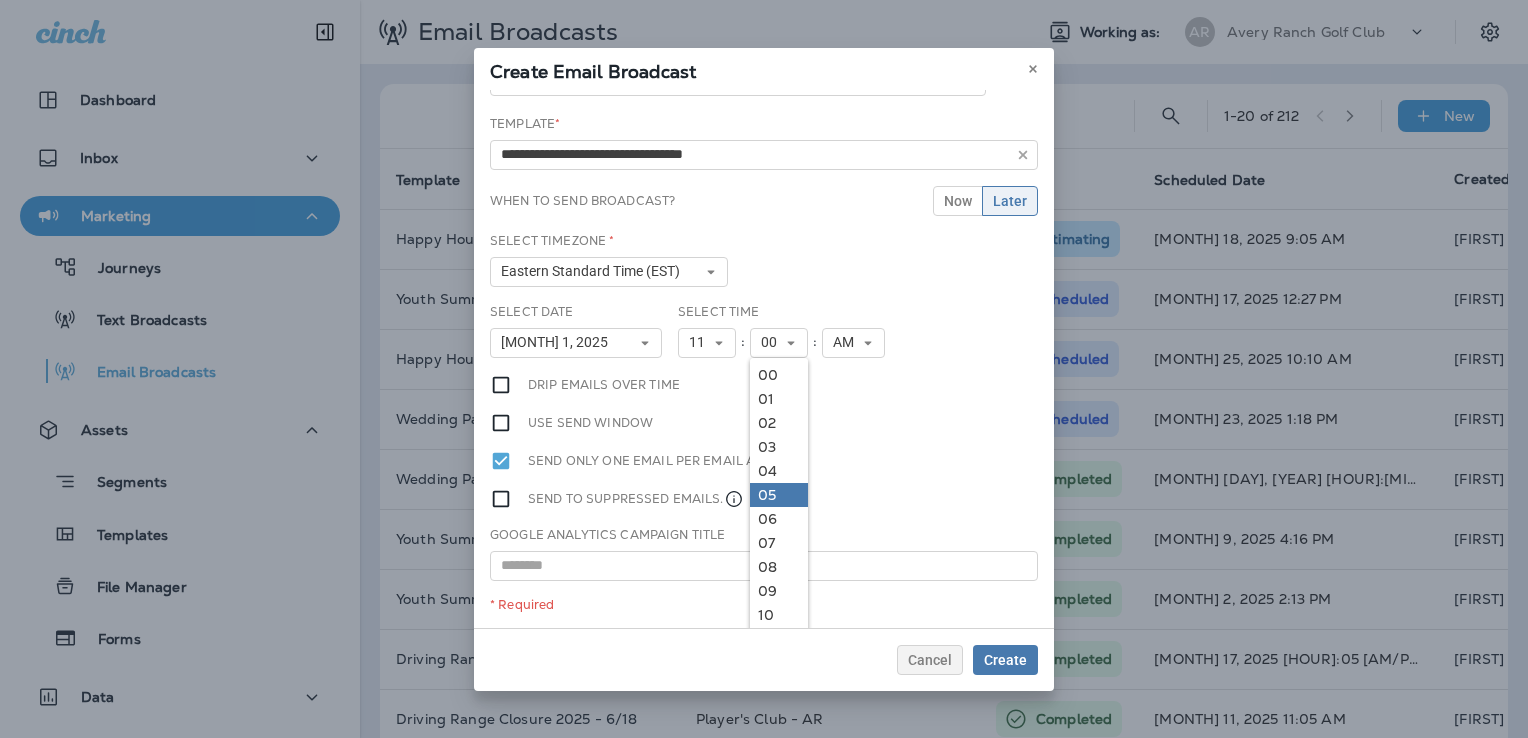 click on "05" at bounding box center (779, 495) 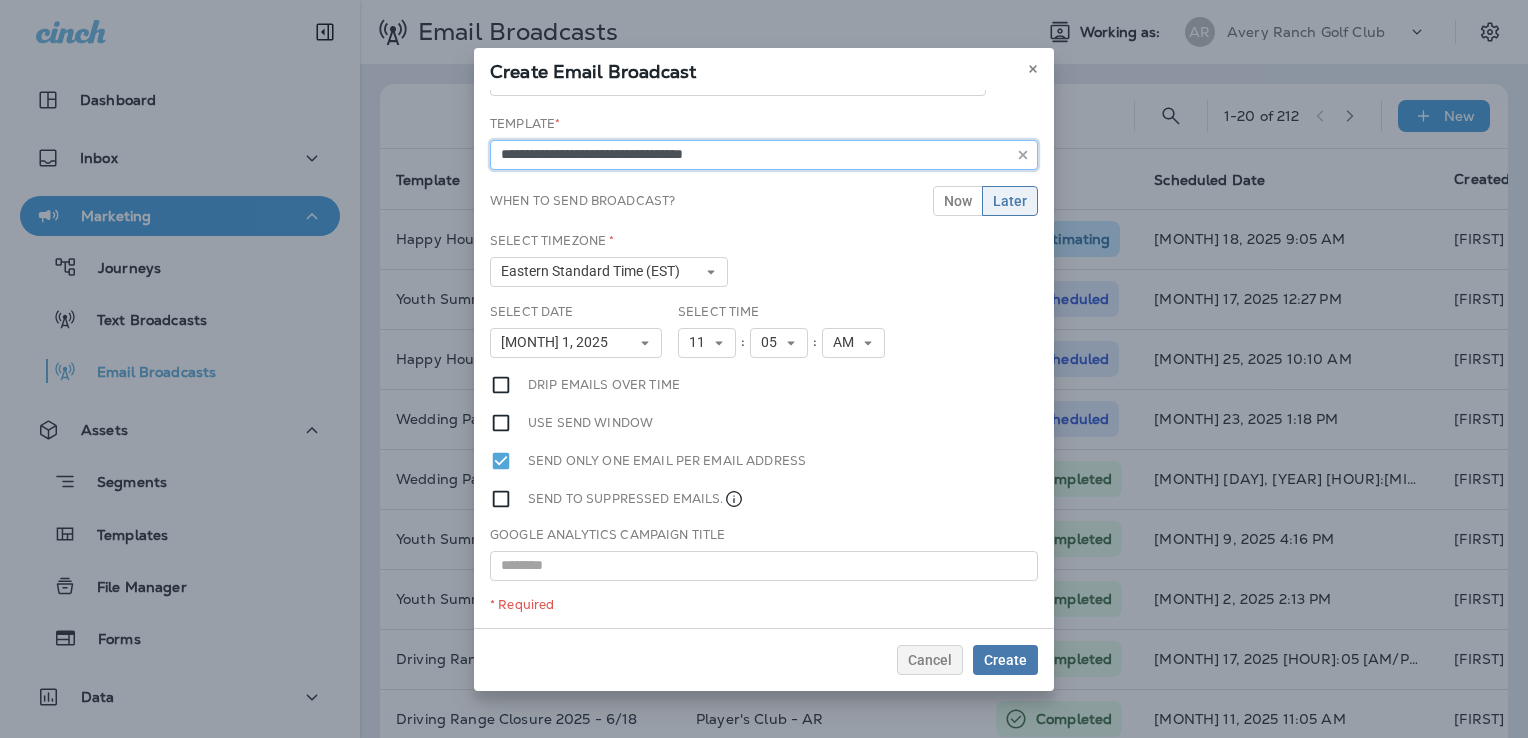 click on "**********" at bounding box center (764, 155) 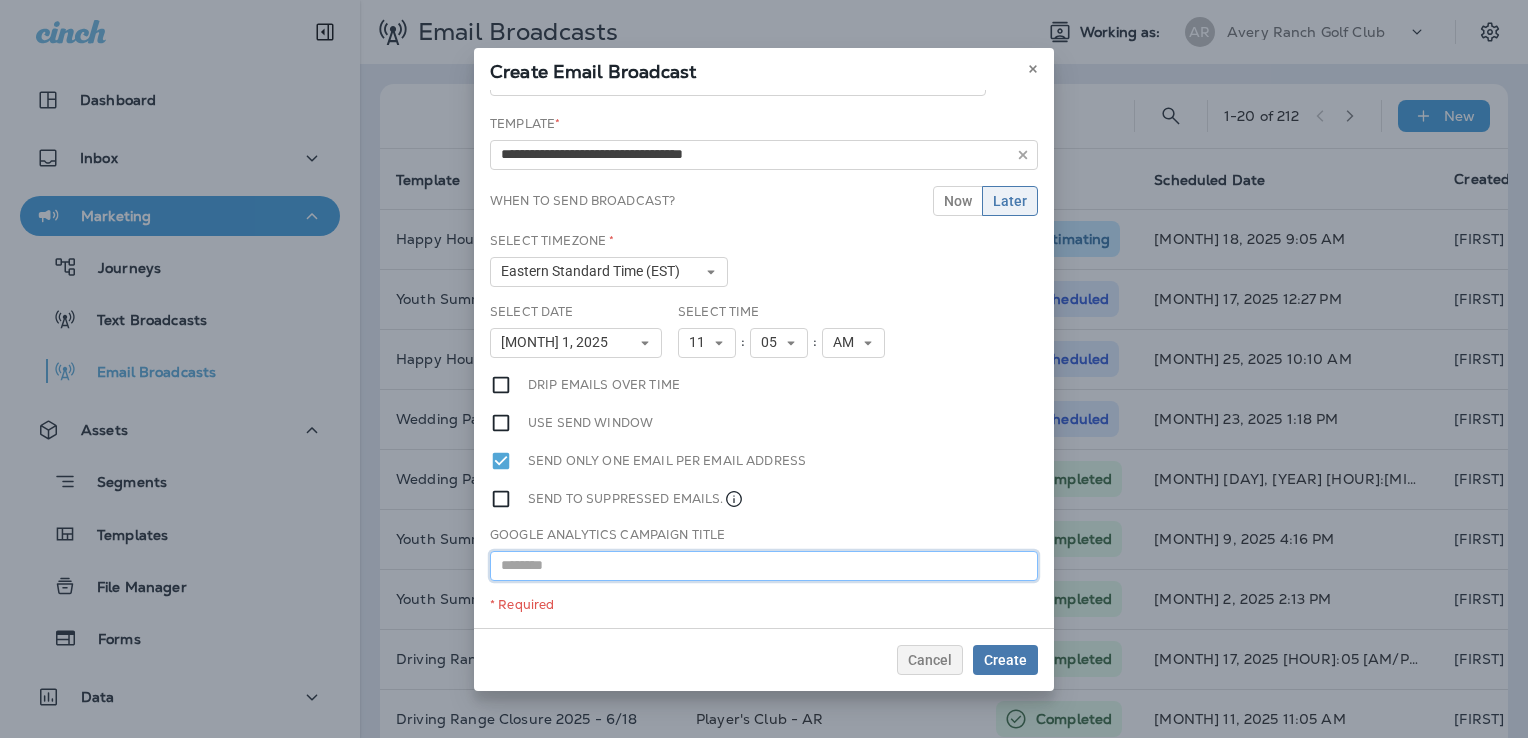 click at bounding box center [764, 566] 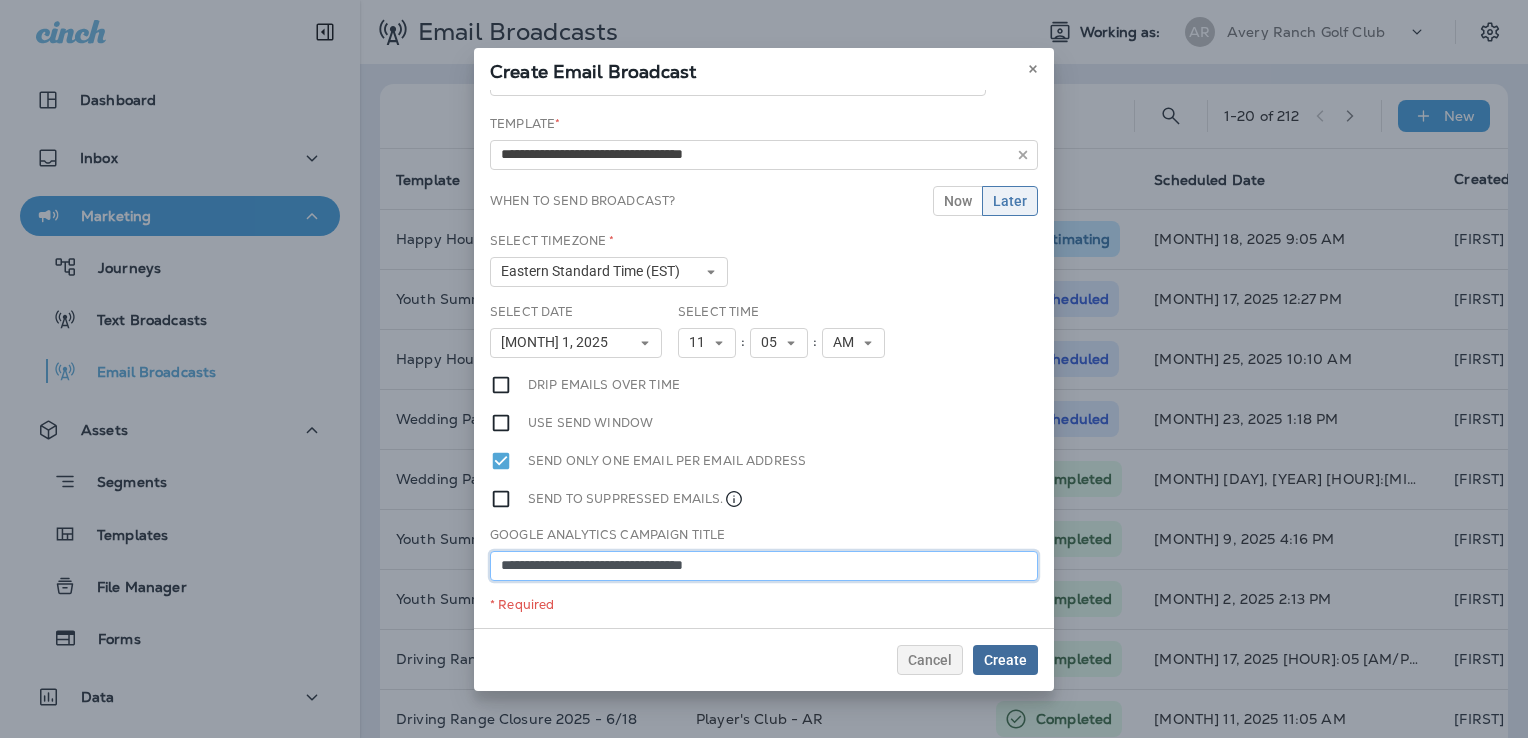 type on "**********" 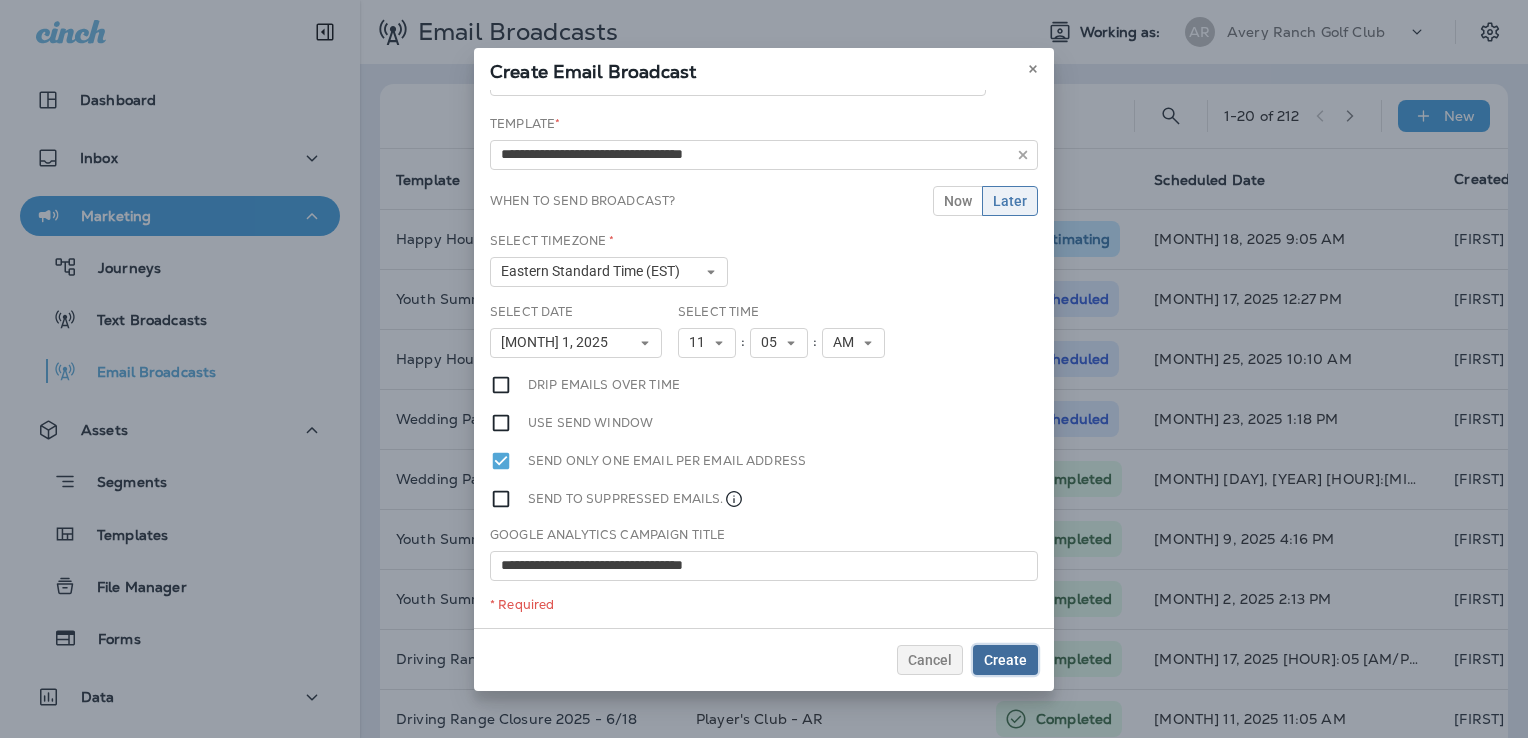 click on "Create" at bounding box center (1005, 660) 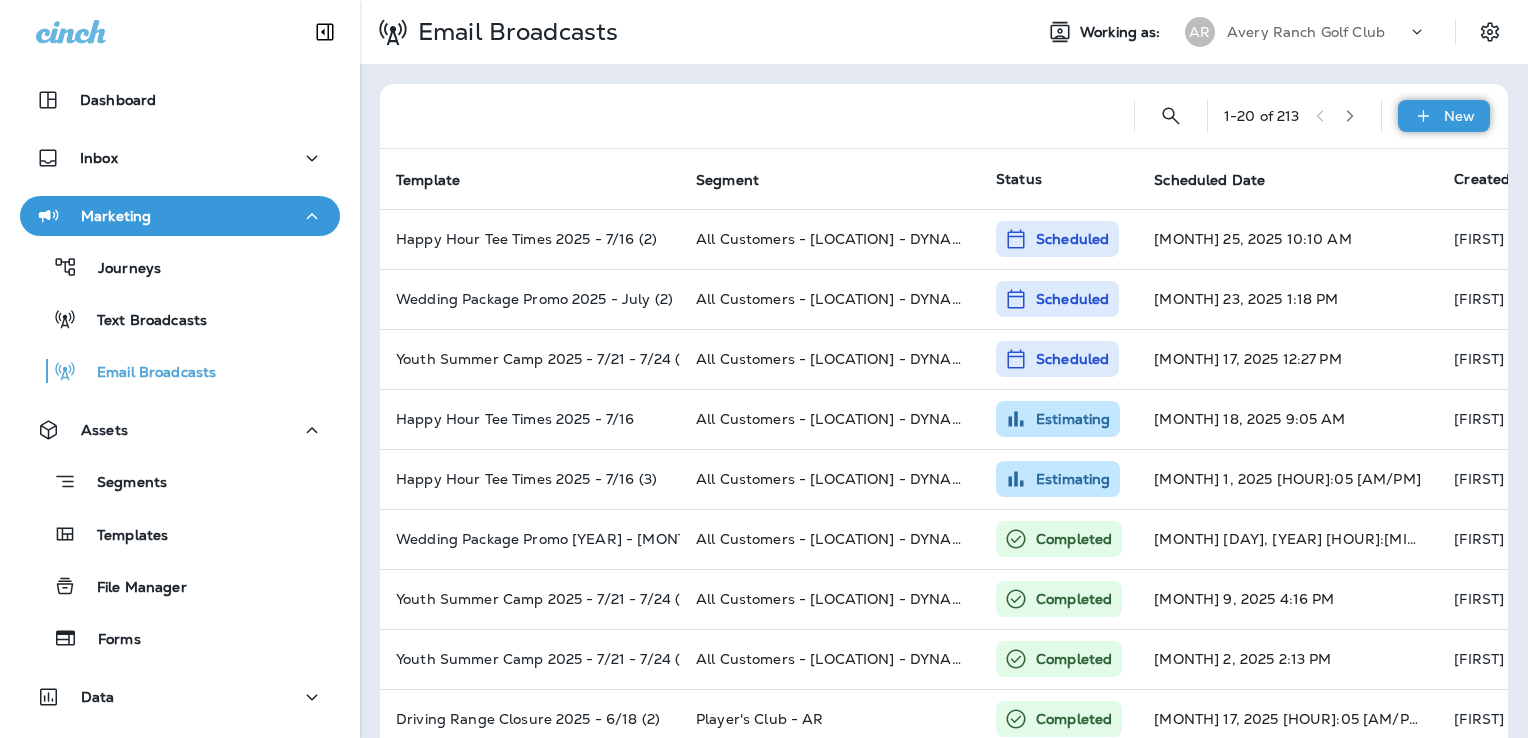 click 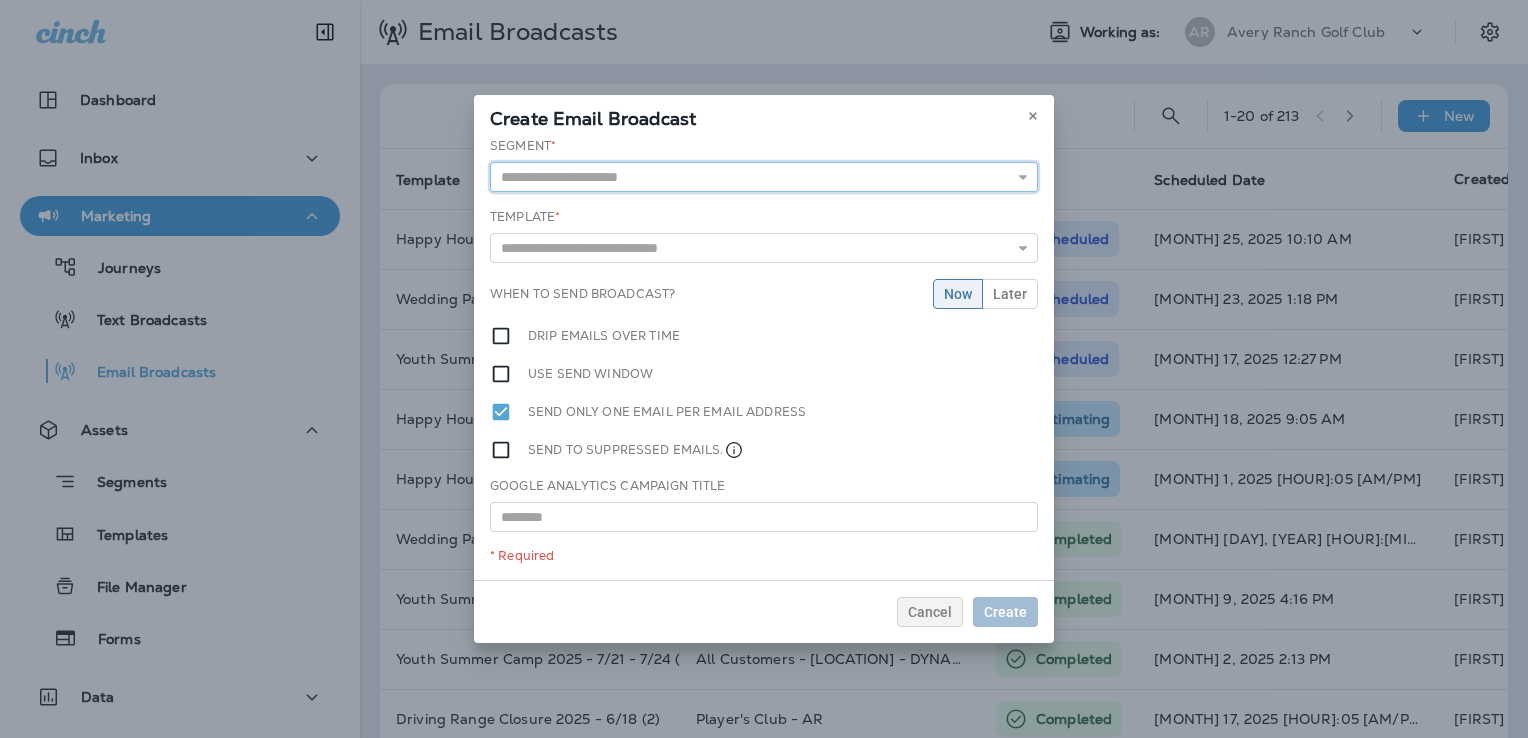 click at bounding box center (764, 177) 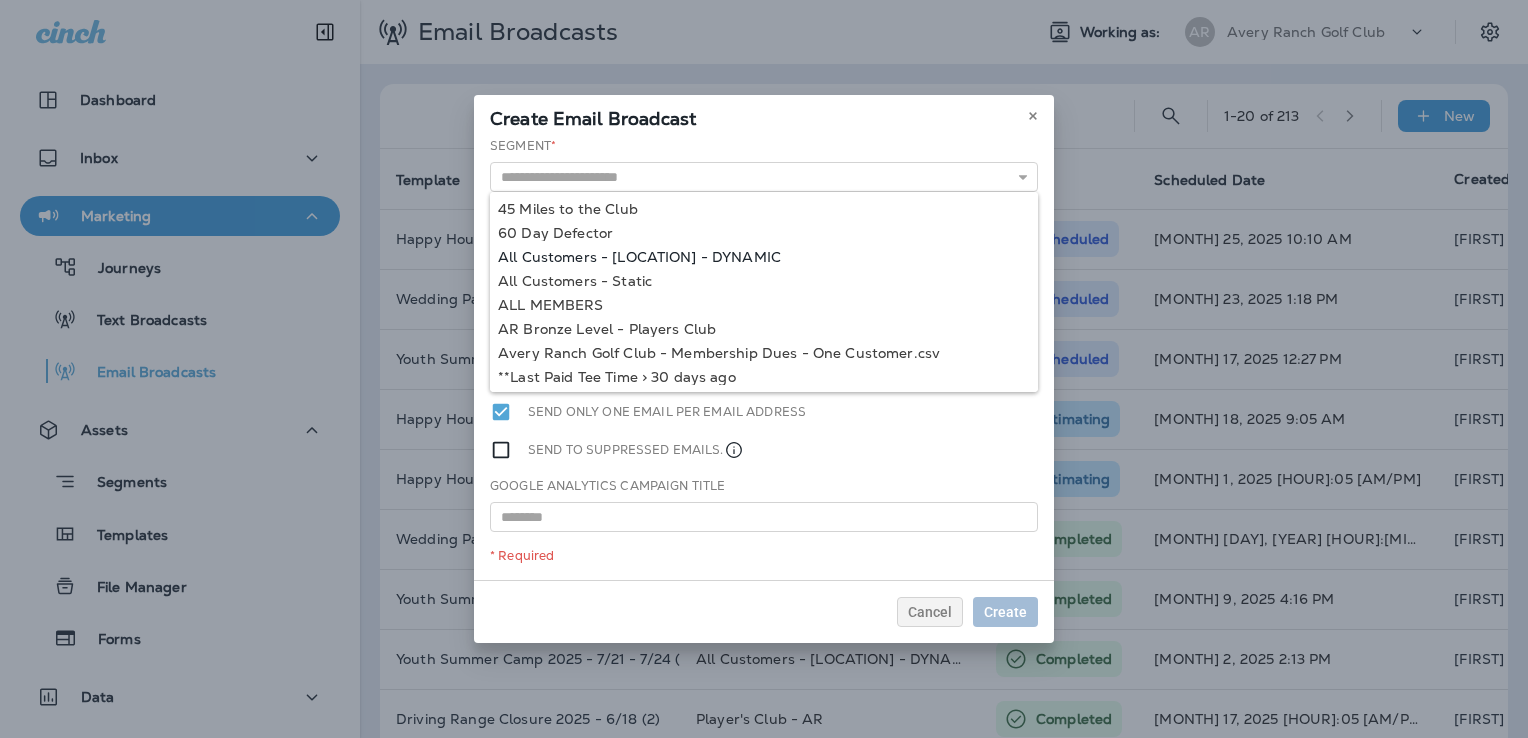 type on "**********" 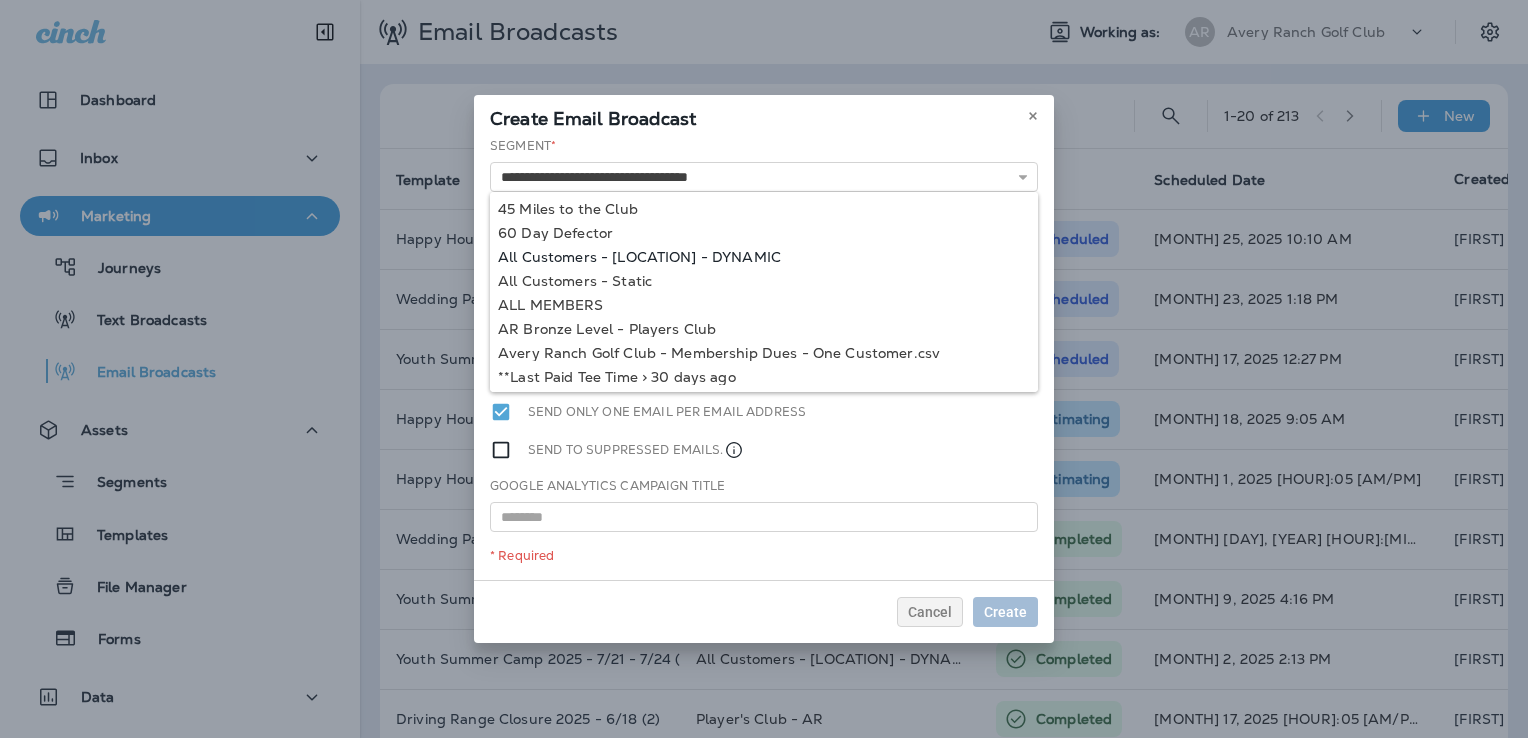 click on "**********" at bounding box center (764, 358) 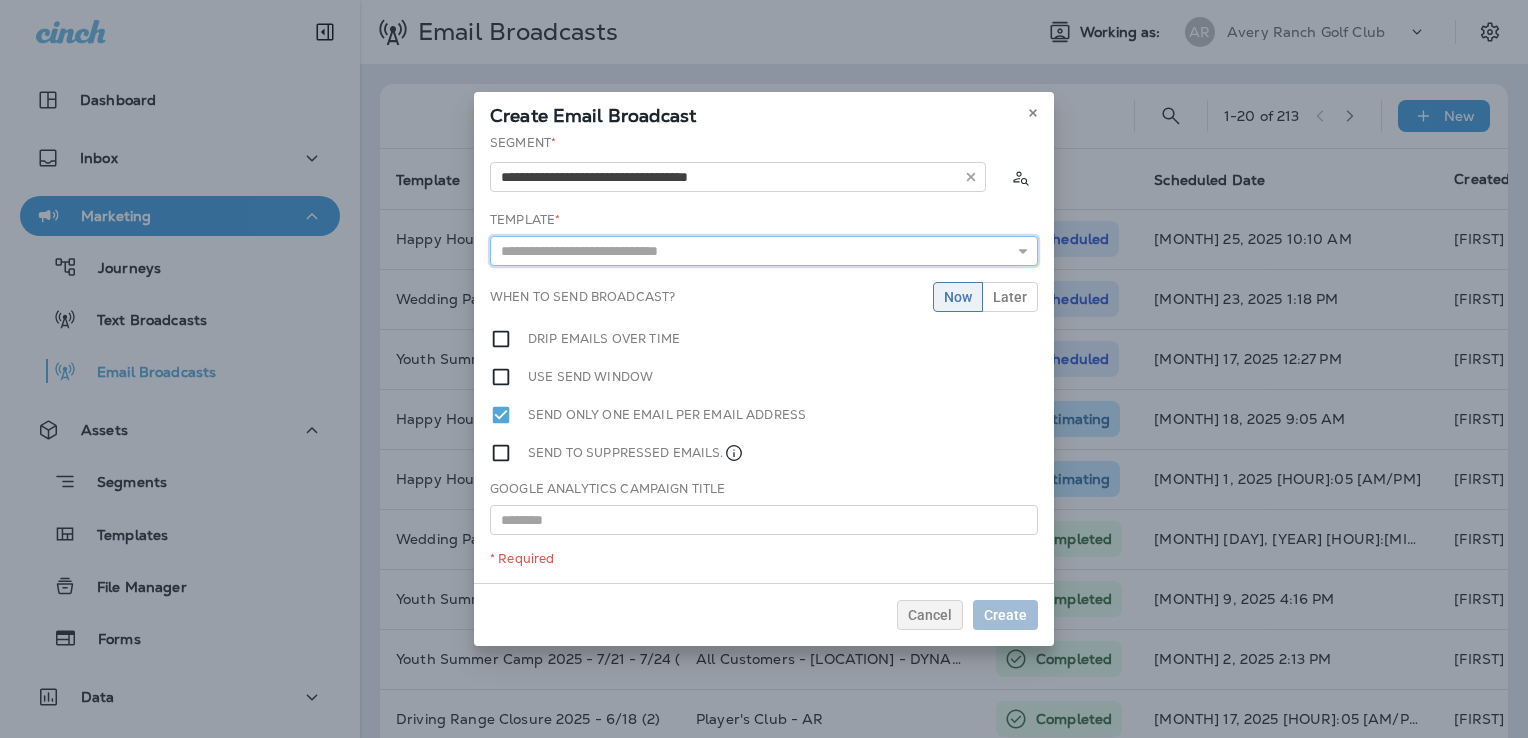 click at bounding box center (764, 251) 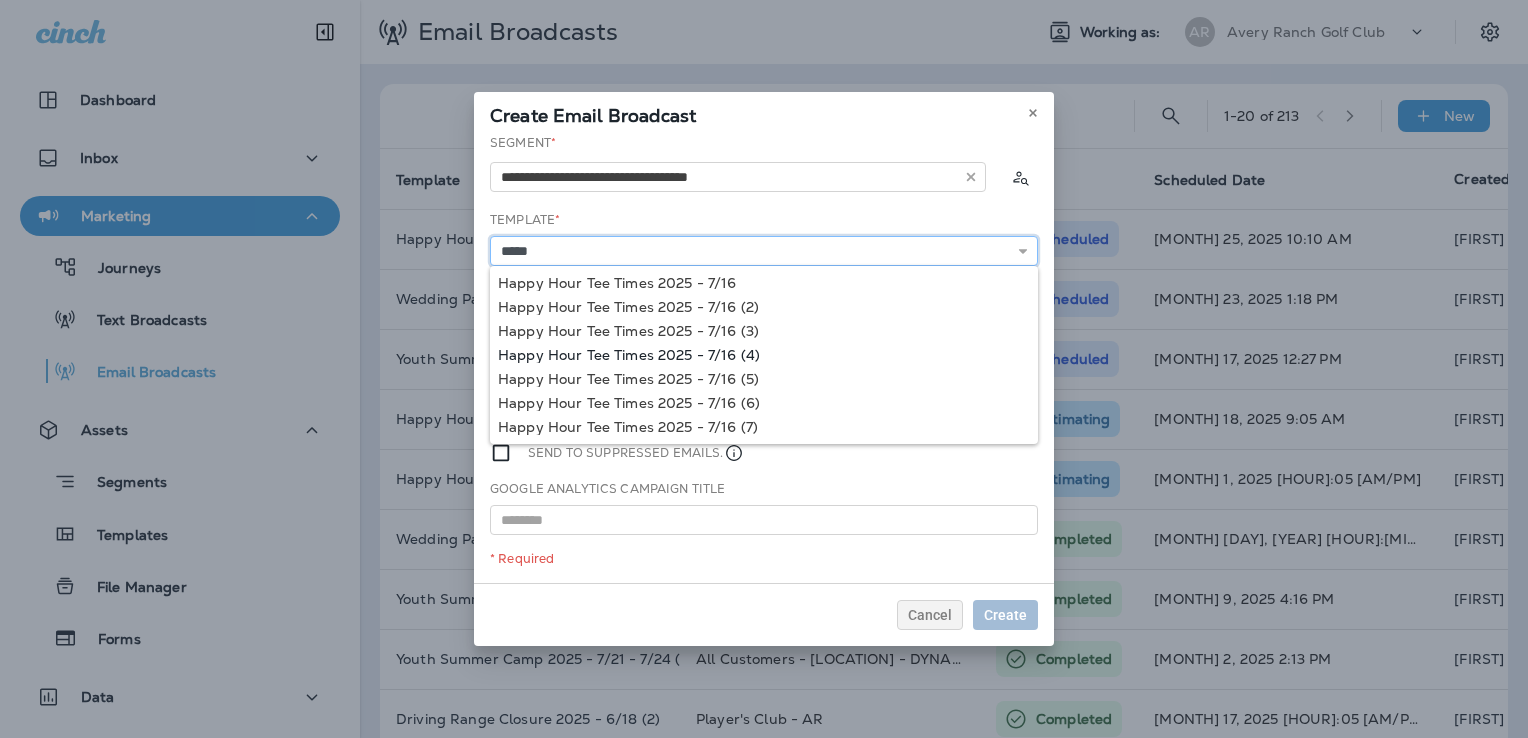 type on "**********" 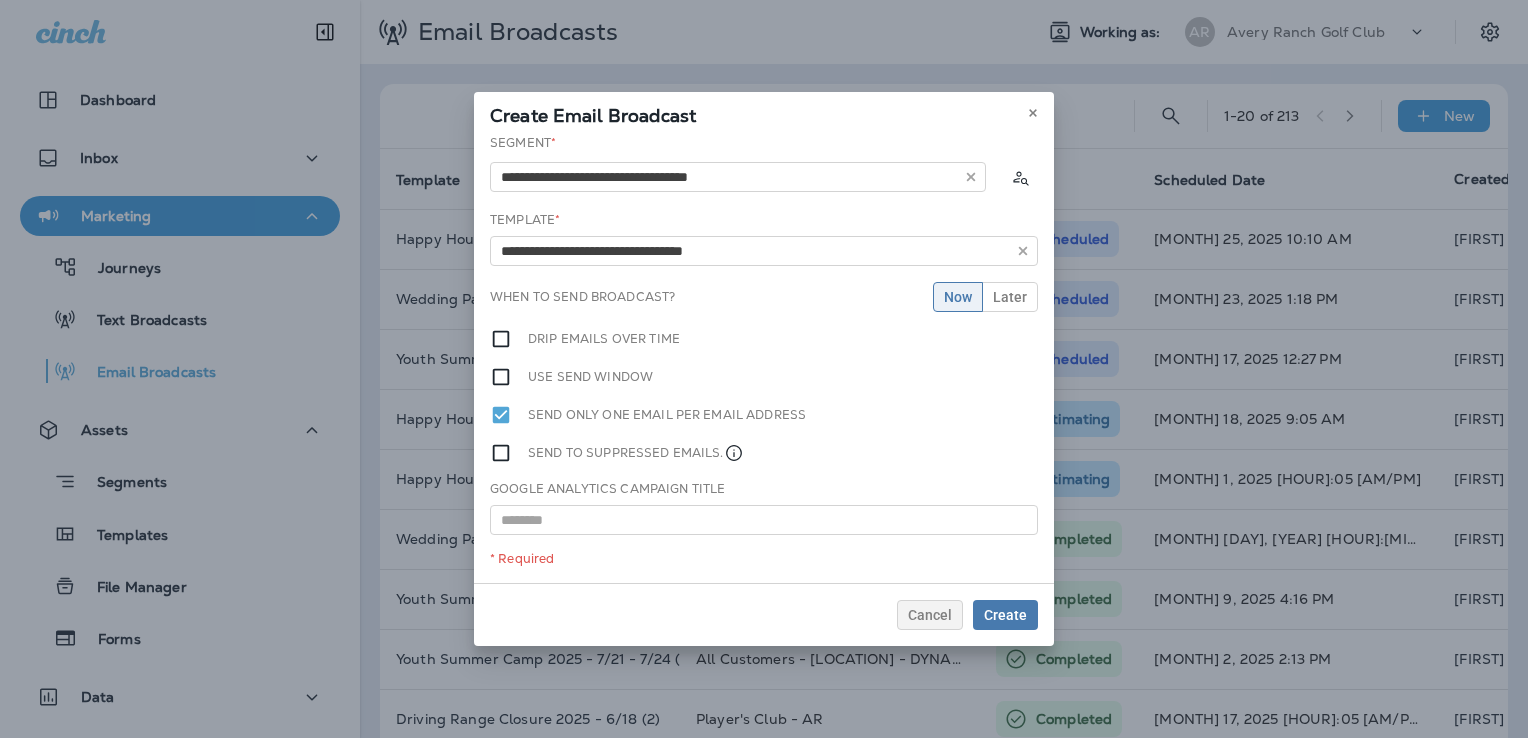 click on "**********" at bounding box center (764, 358) 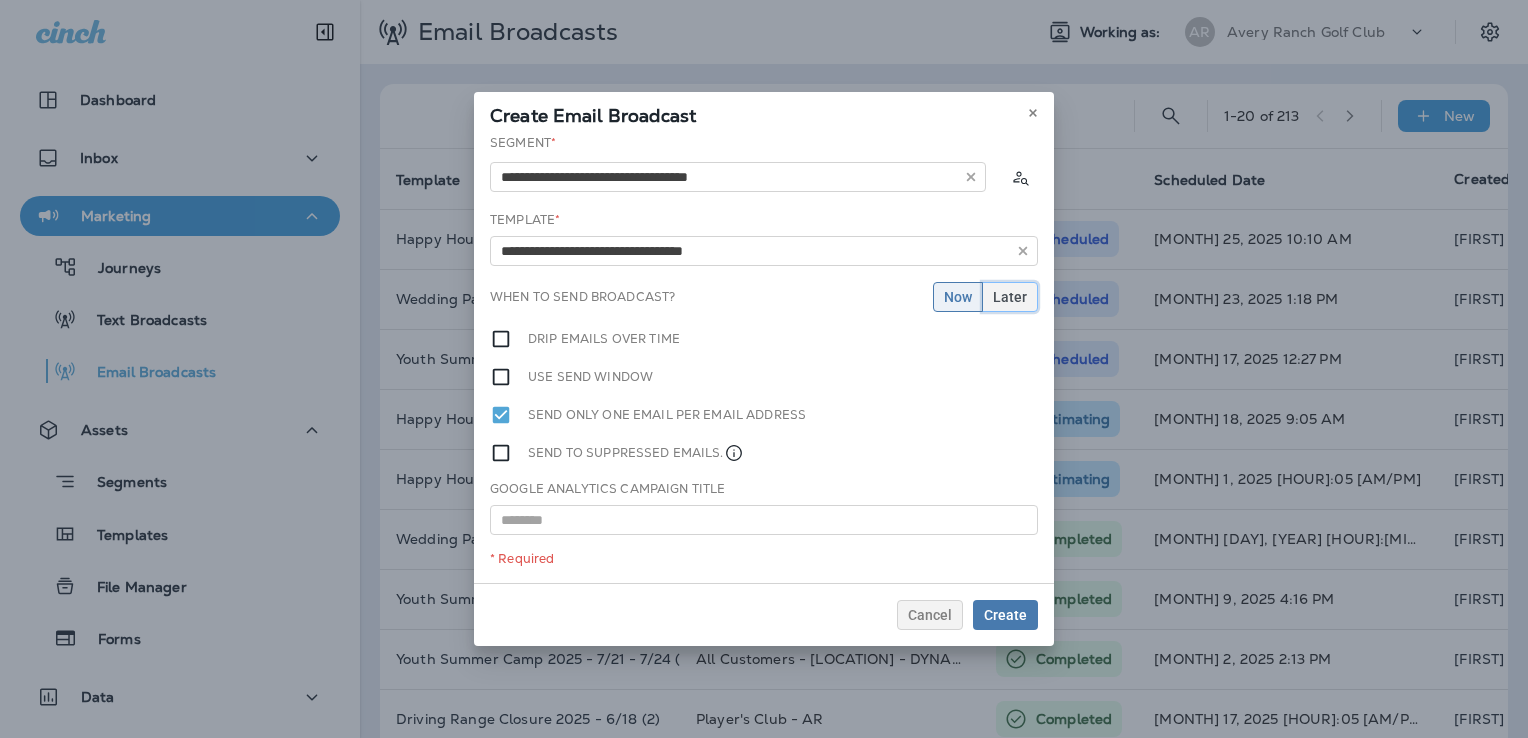 click on "Later" at bounding box center (1010, 297) 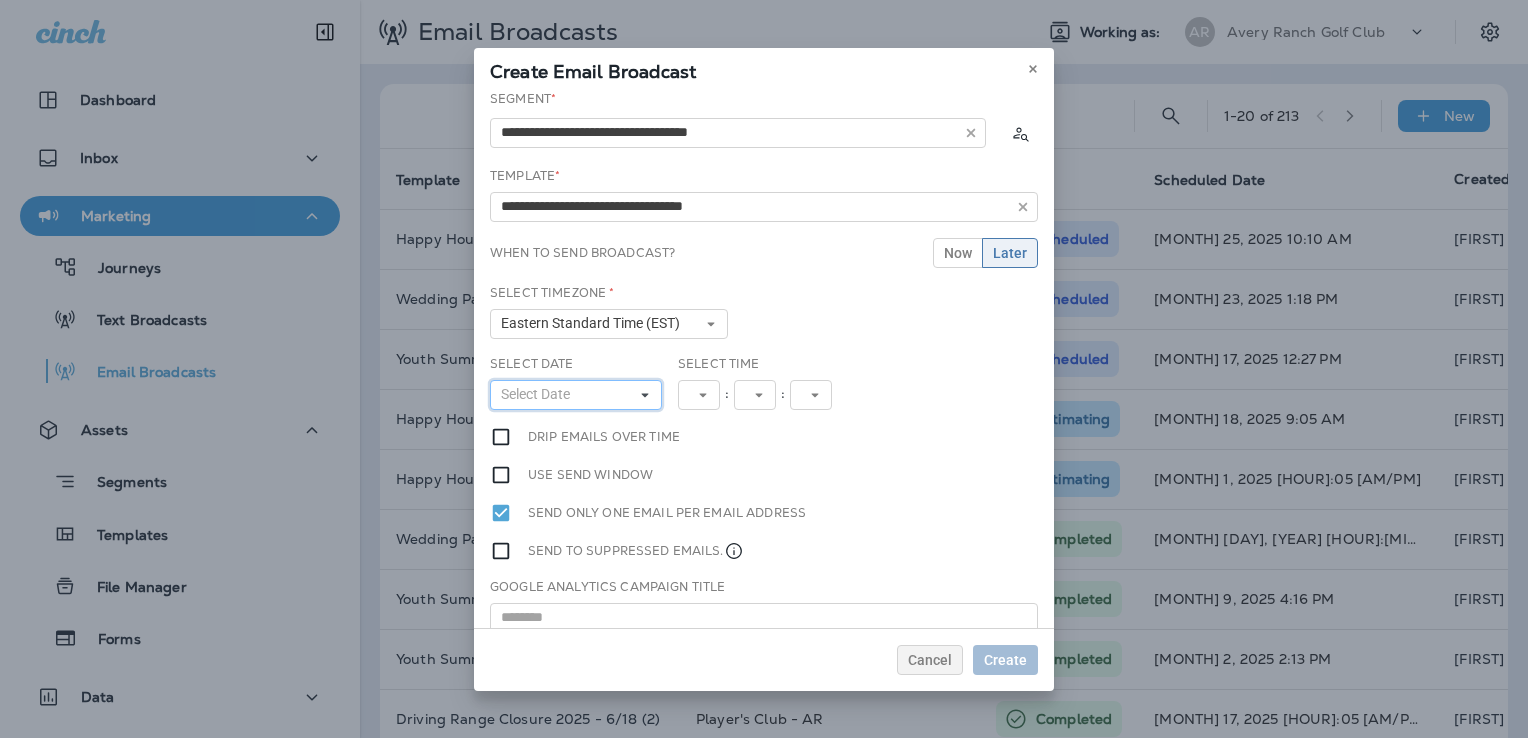 click on "Select Date" at bounding box center (576, 395) 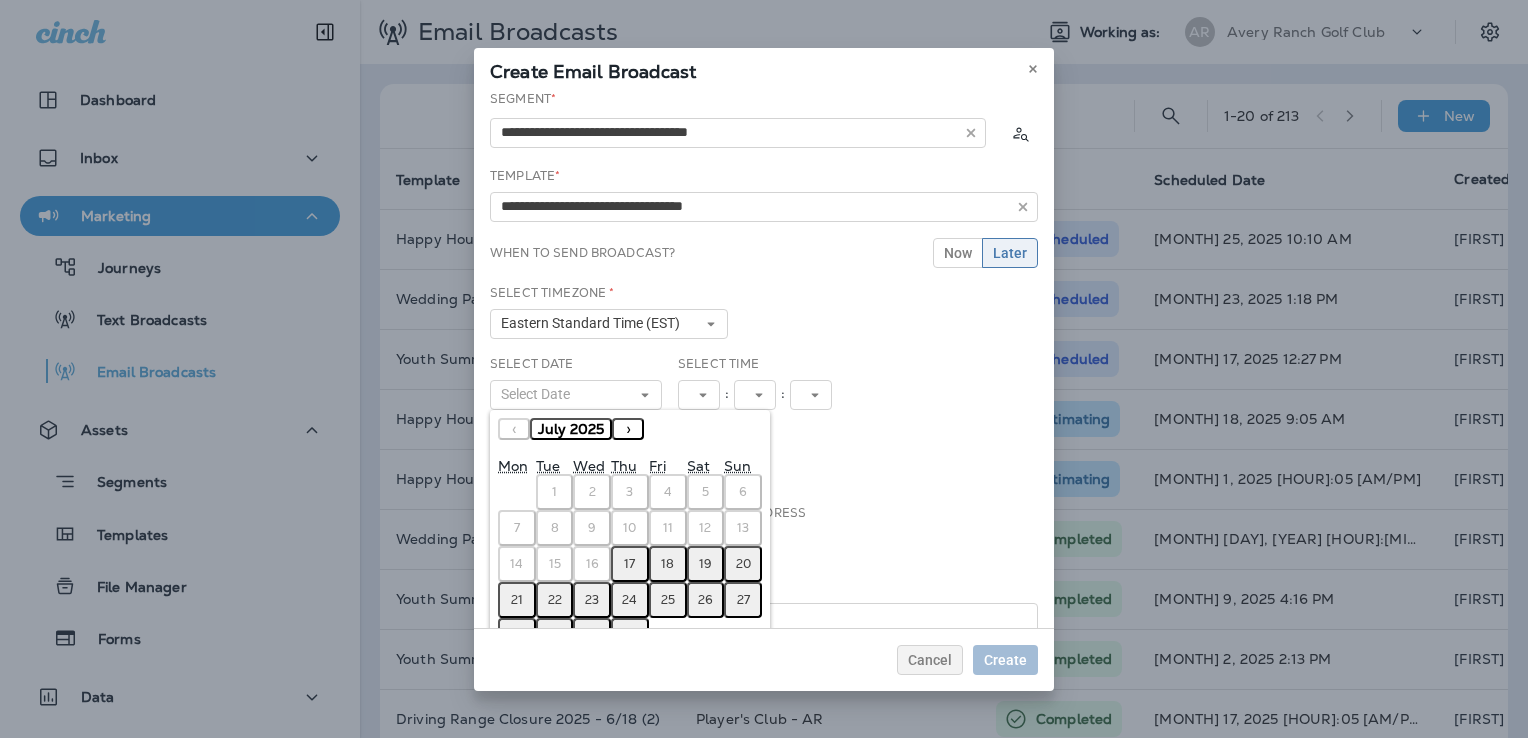 click on "›" at bounding box center (628, 429) 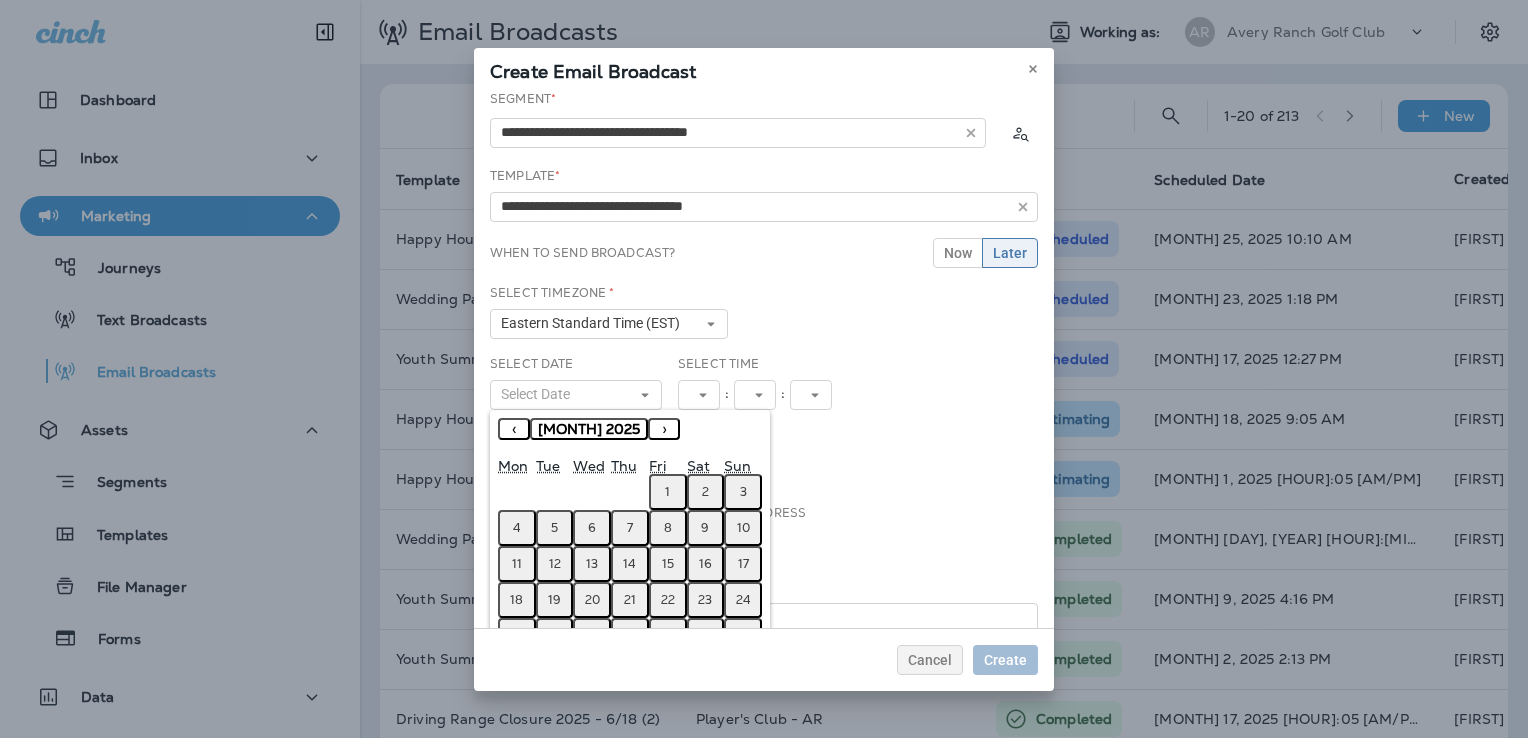 click on "6" at bounding box center (592, 528) 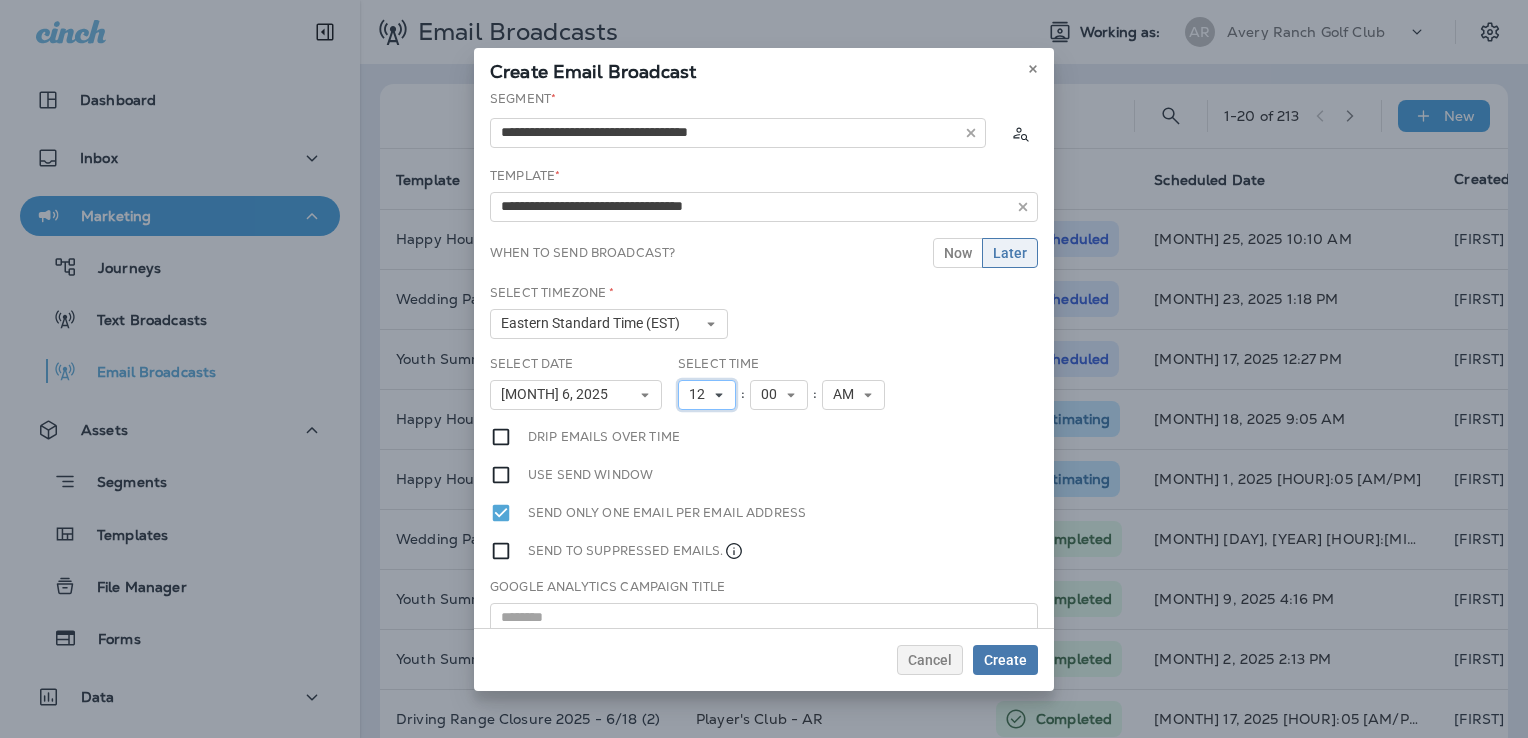 click on "12" at bounding box center [701, 394] 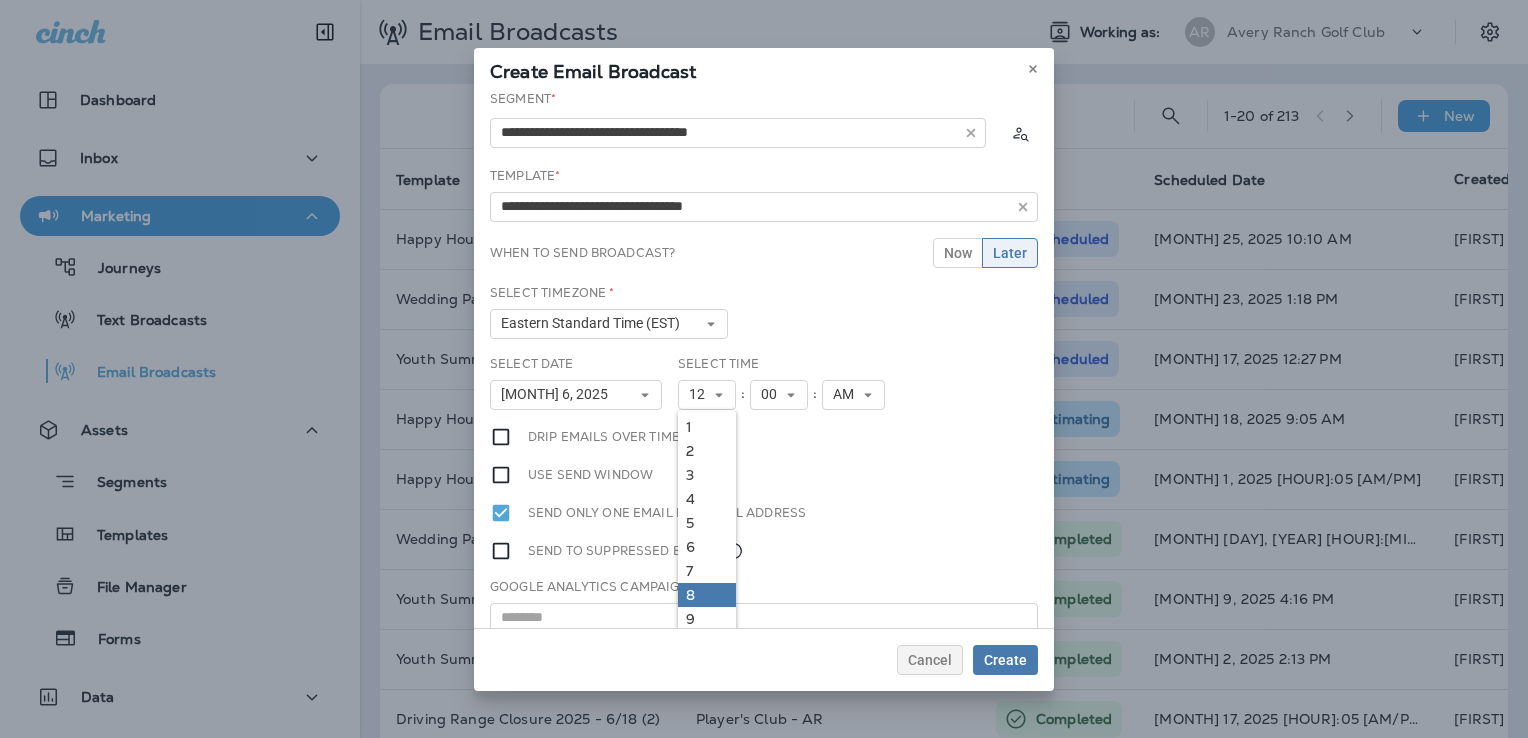 click on "8" at bounding box center [707, 595] 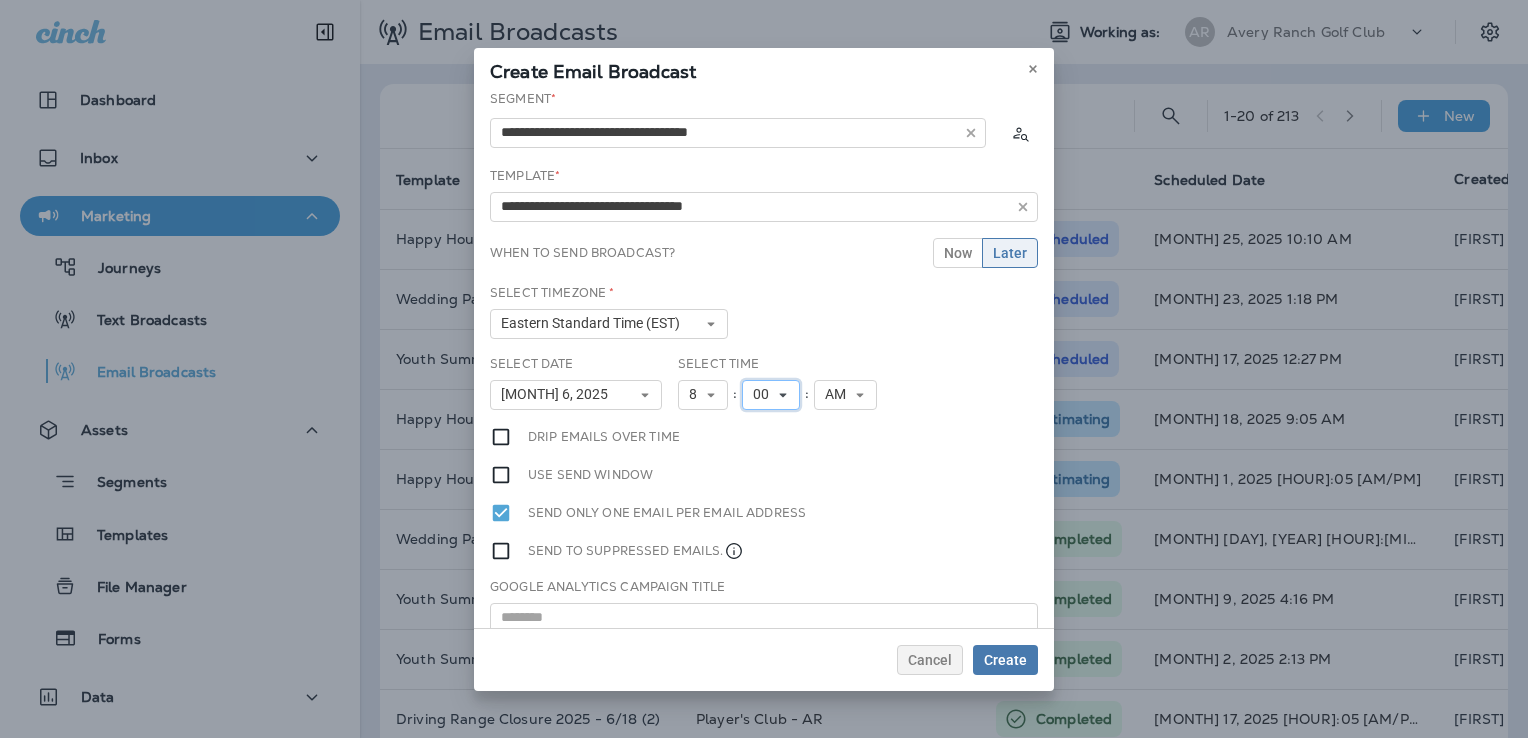 click on "00" at bounding box center (771, 395) 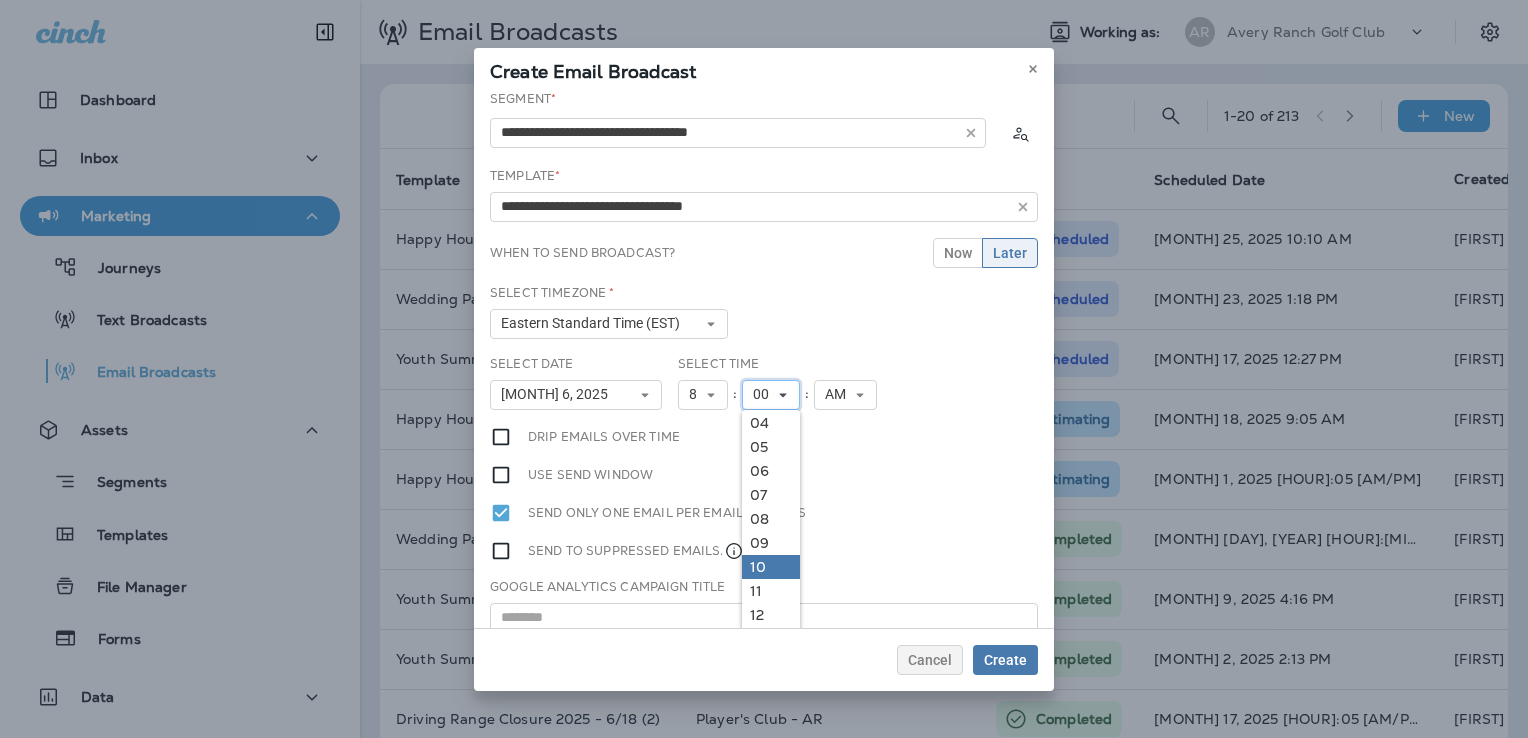 scroll, scrollTop: 400, scrollLeft: 0, axis: vertical 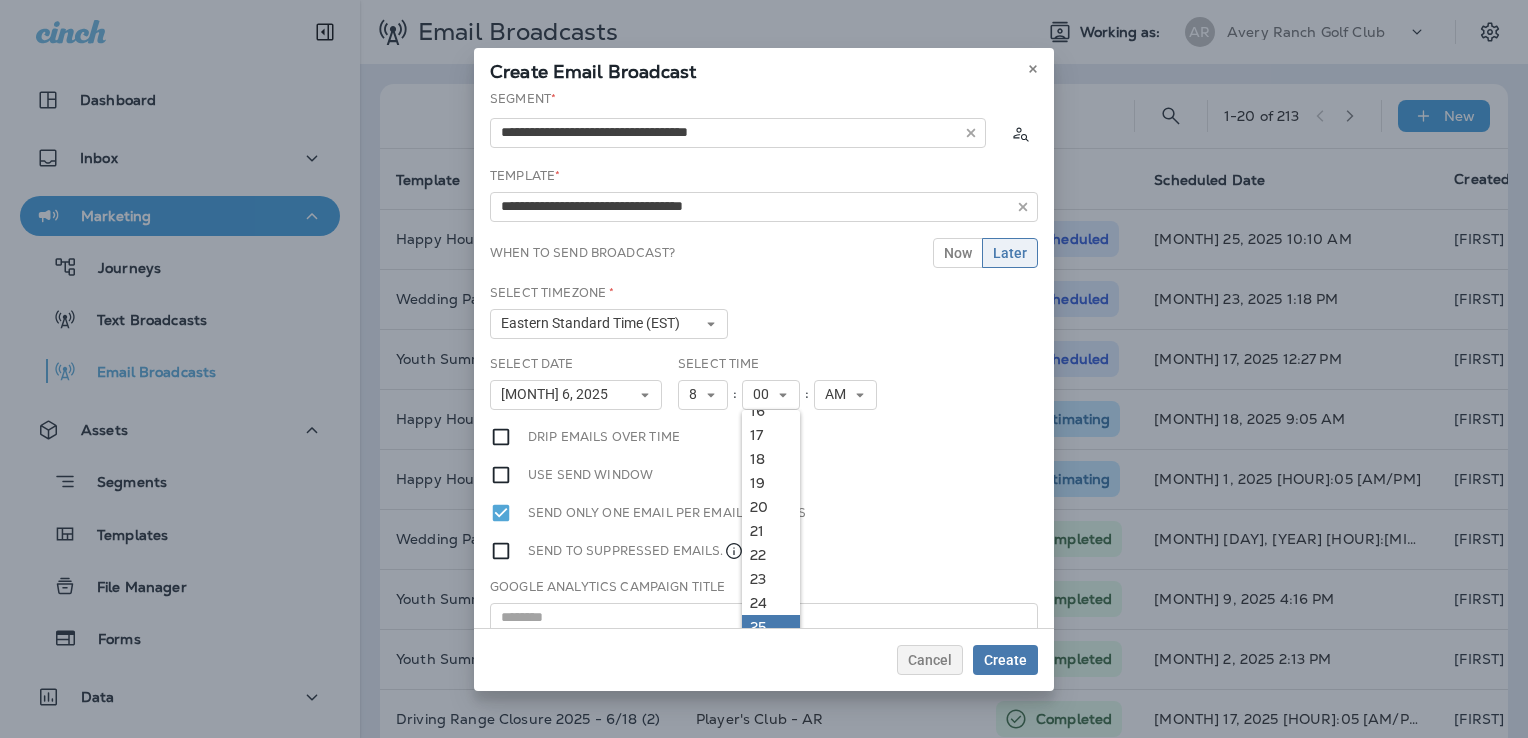 click on "25" at bounding box center (771, 627) 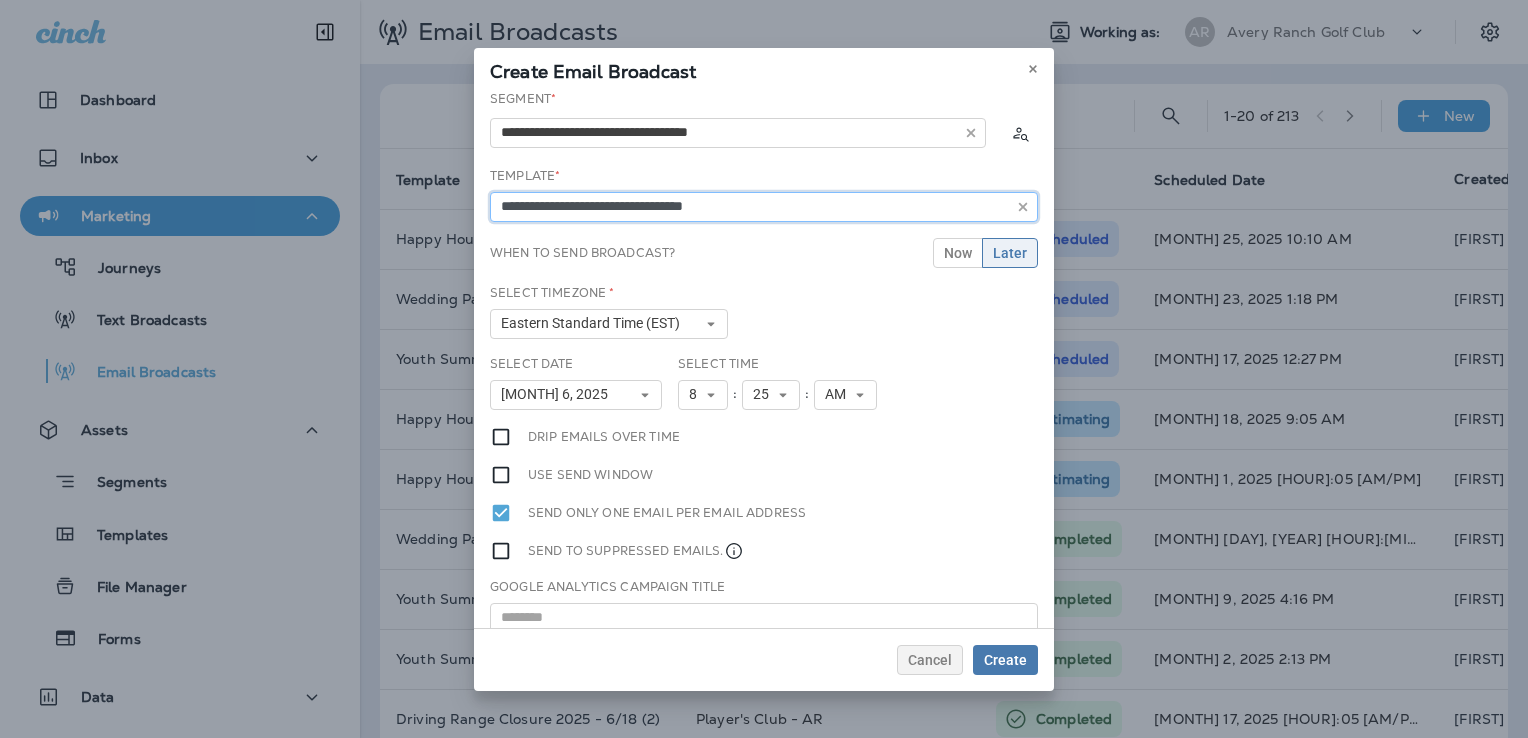 click on "**********" at bounding box center (764, 207) 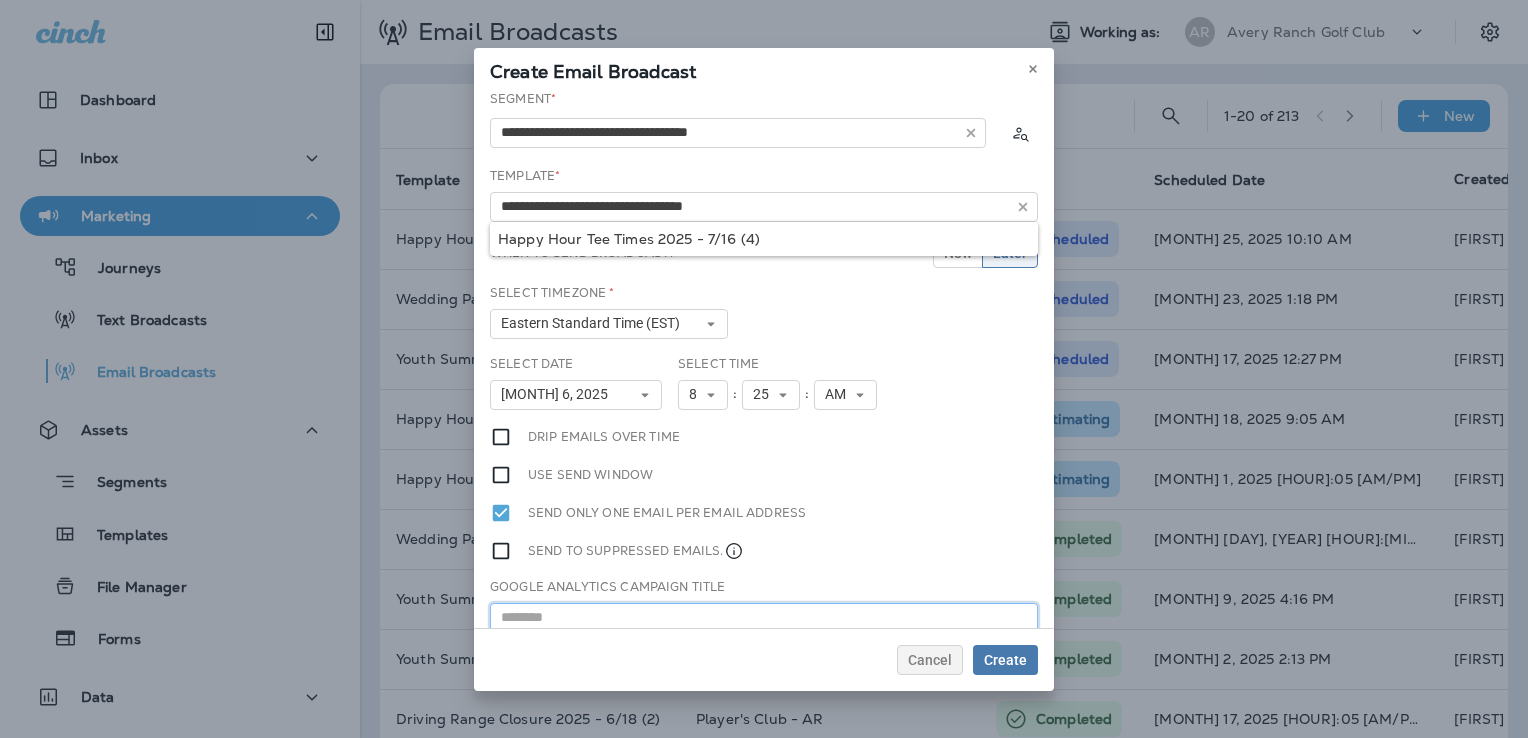click at bounding box center (764, 618) 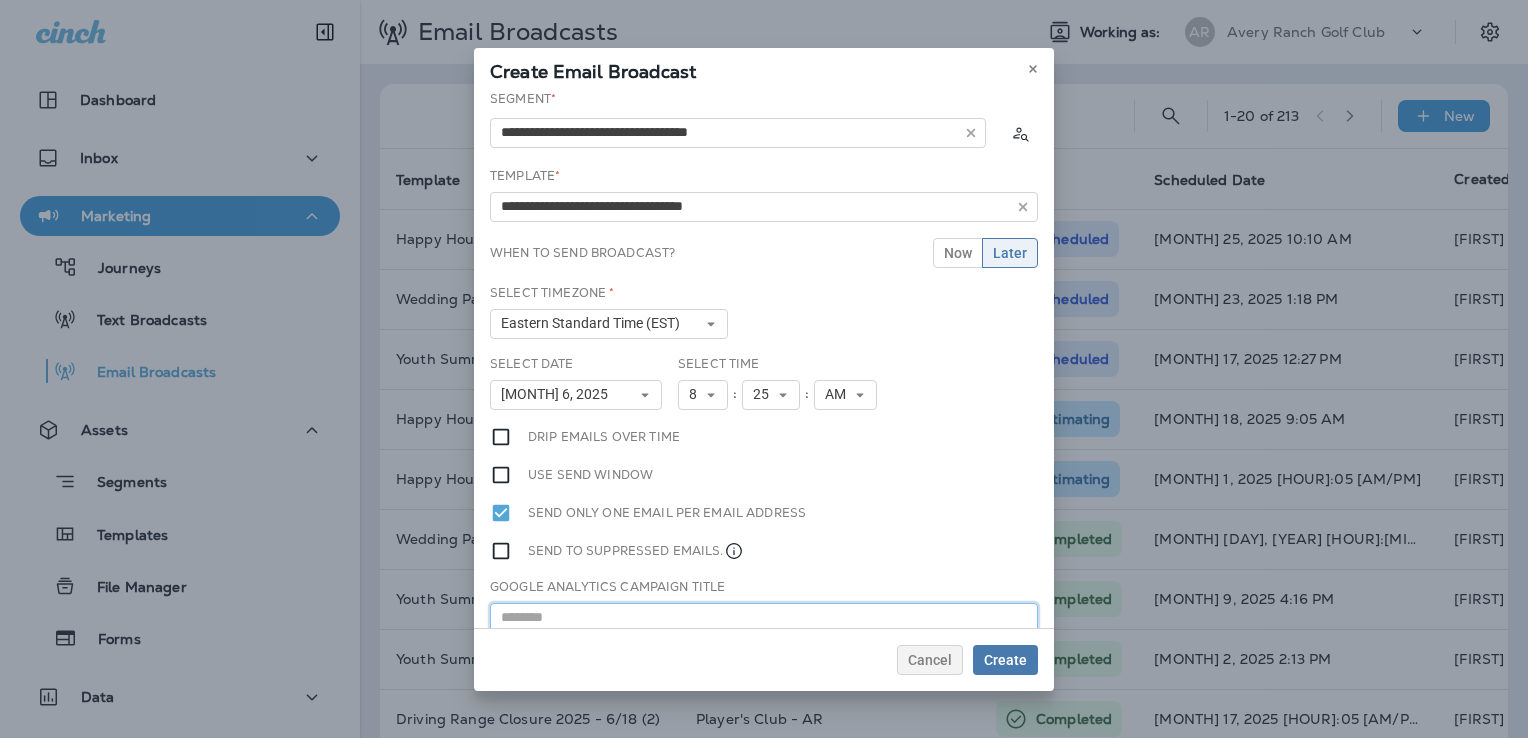 paste on "**********" 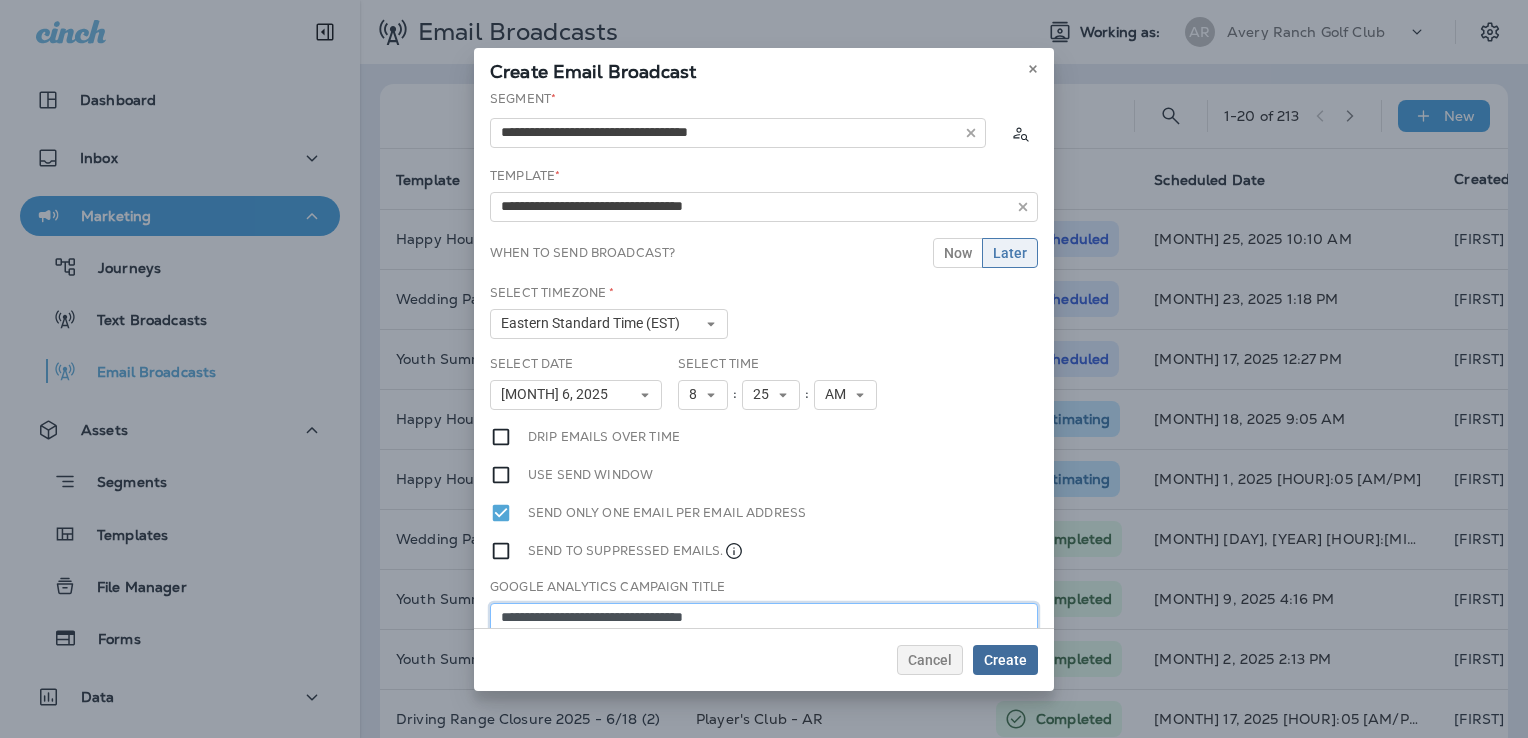 type on "**********" 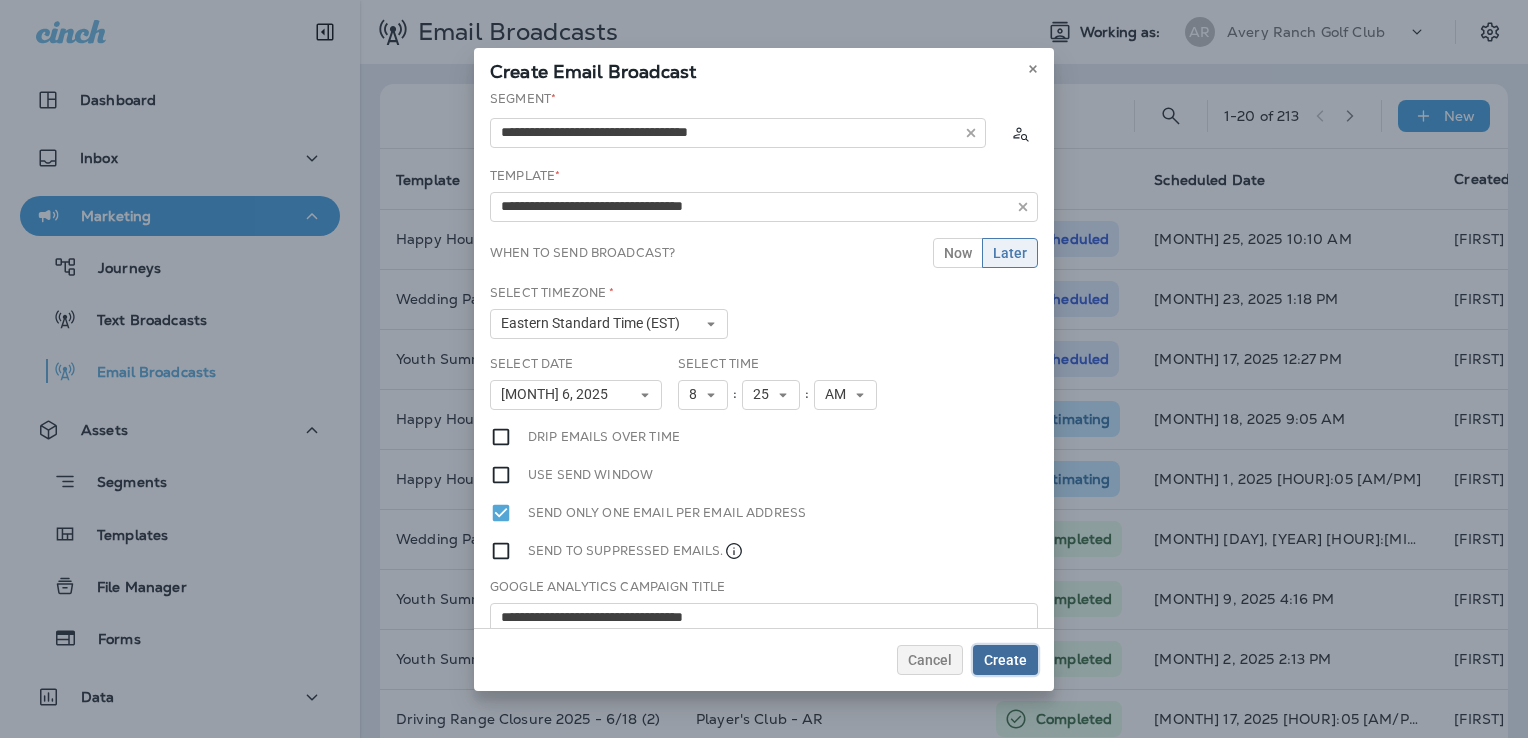click on "Create" at bounding box center (1005, 660) 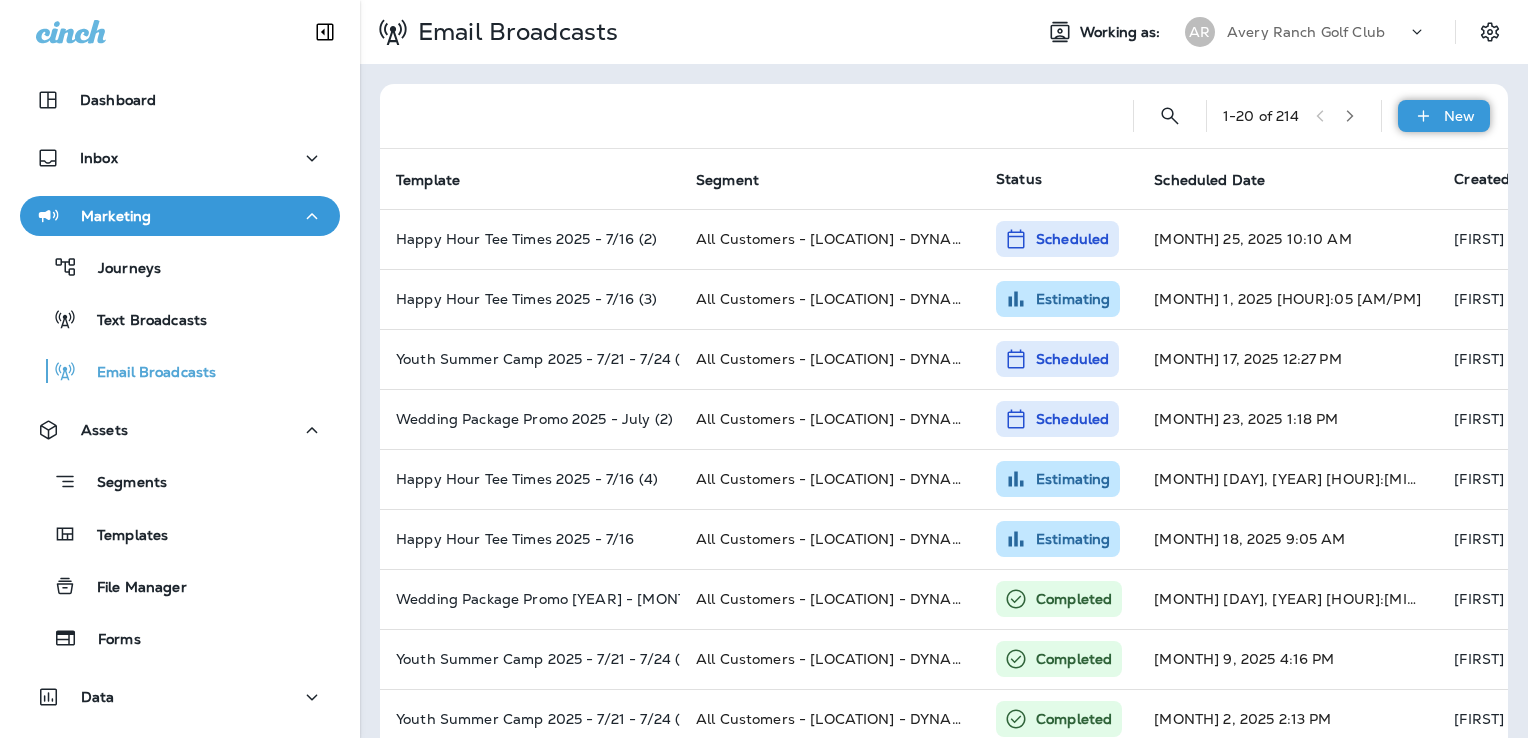 click on "New" at bounding box center [1444, 116] 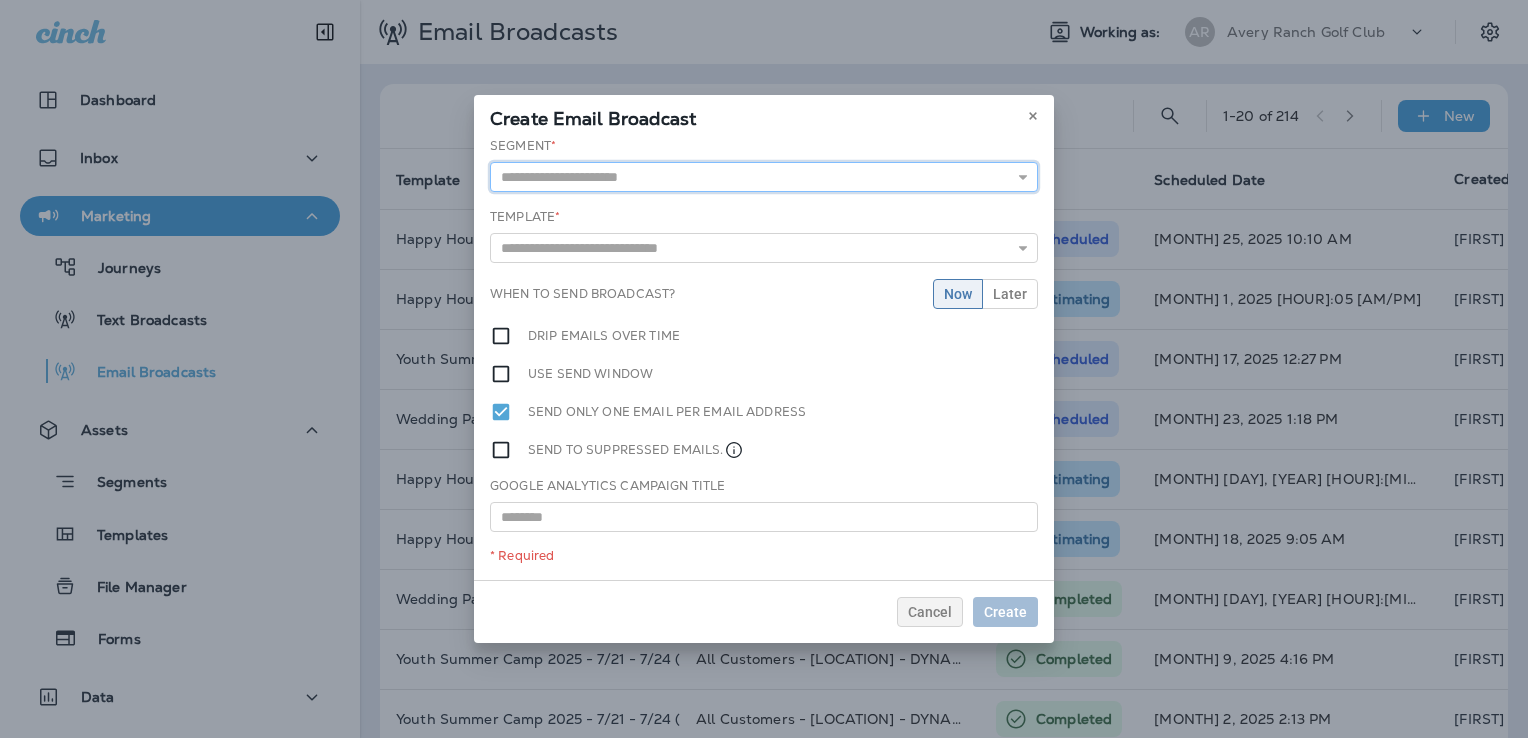 click at bounding box center [764, 177] 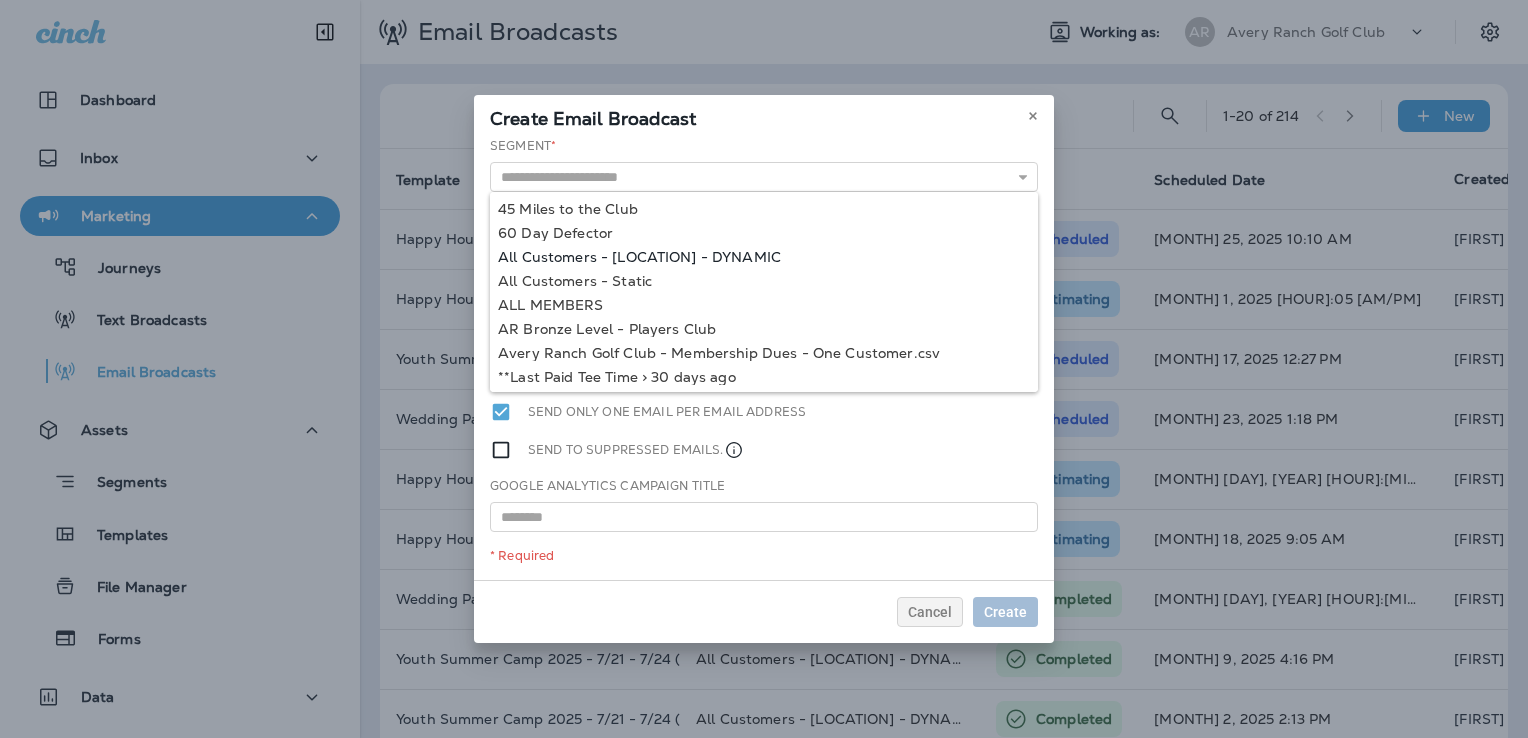 type on "**********" 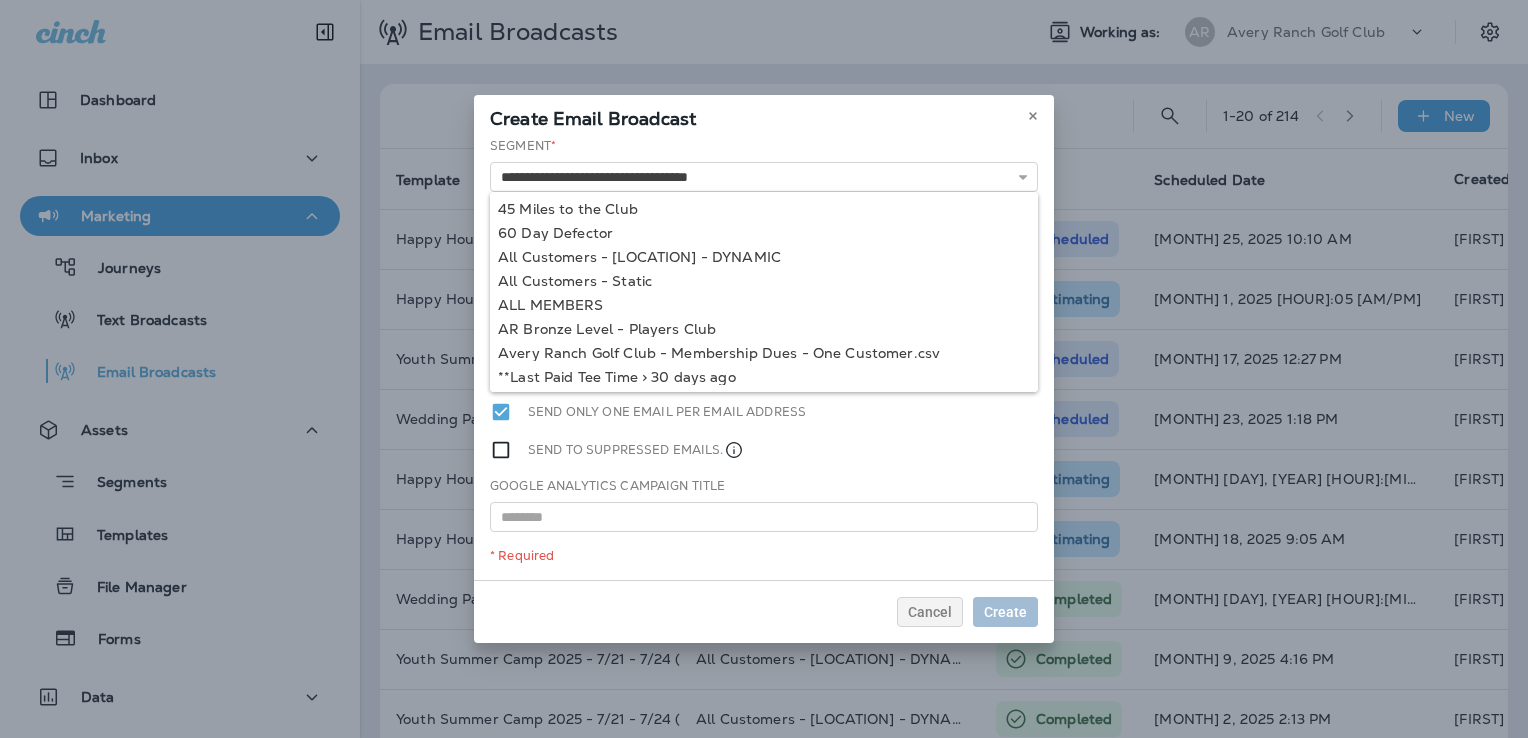 click on "**********" at bounding box center [764, 358] 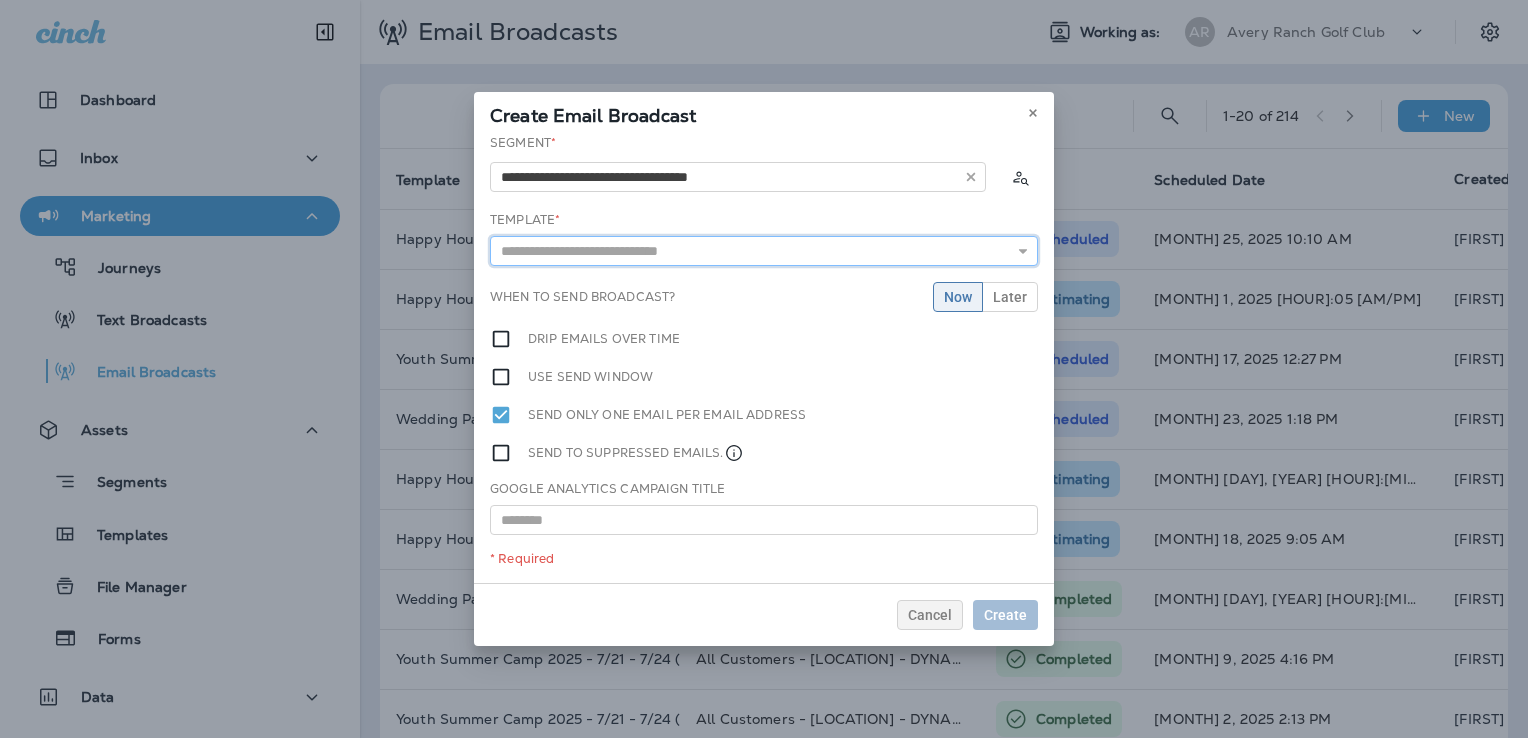 click at bounding box center [764, 251] 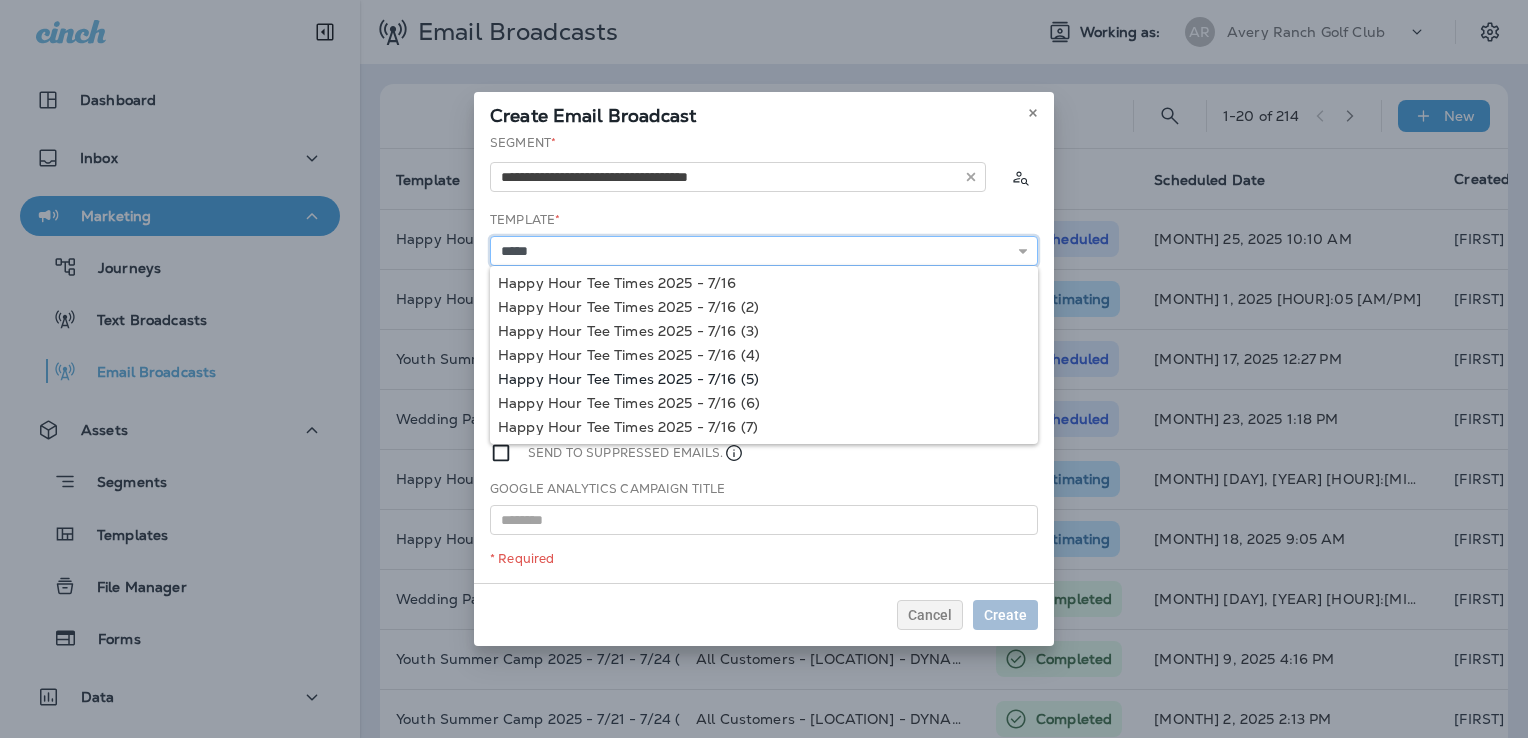 type on "**********" 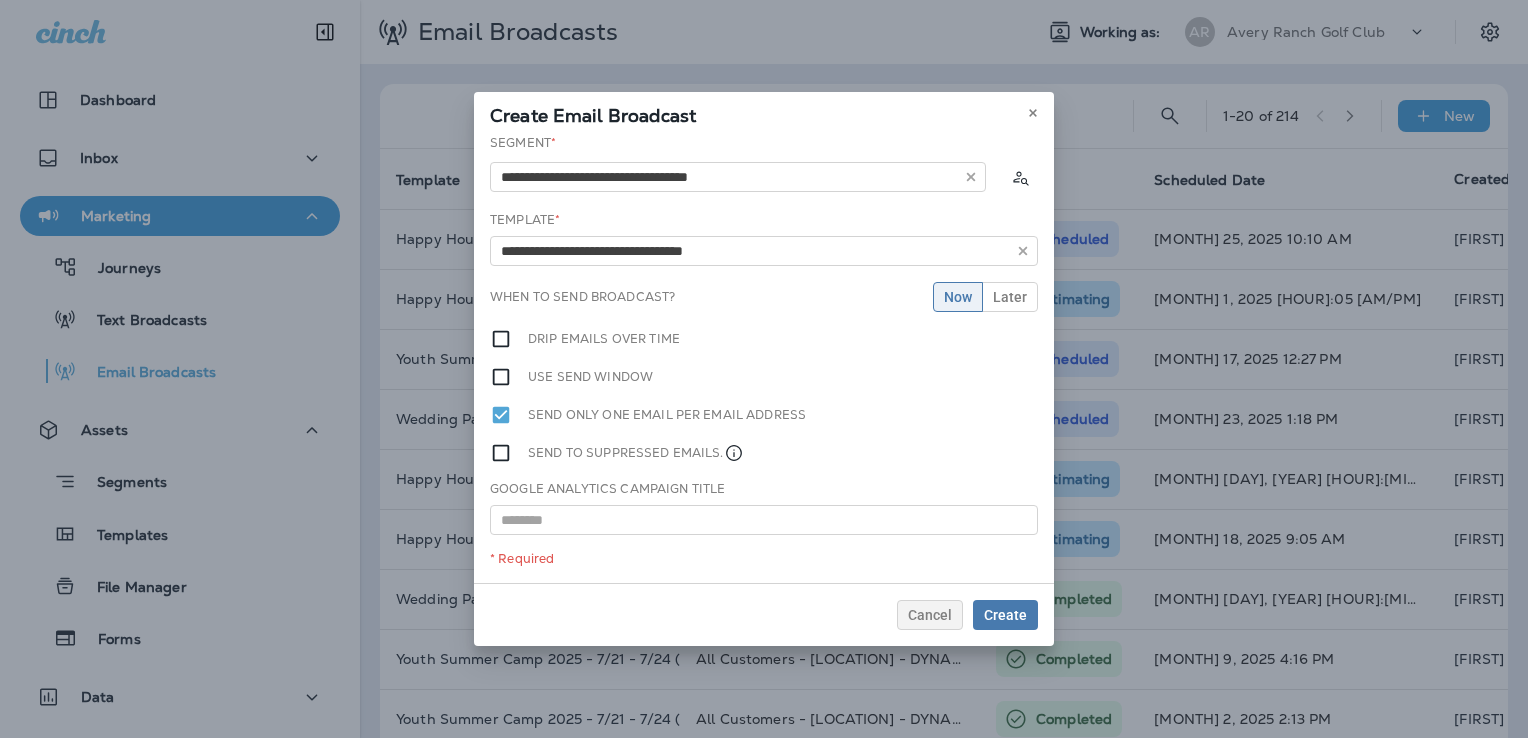 click on "**********" at bounding box center (764, 358) 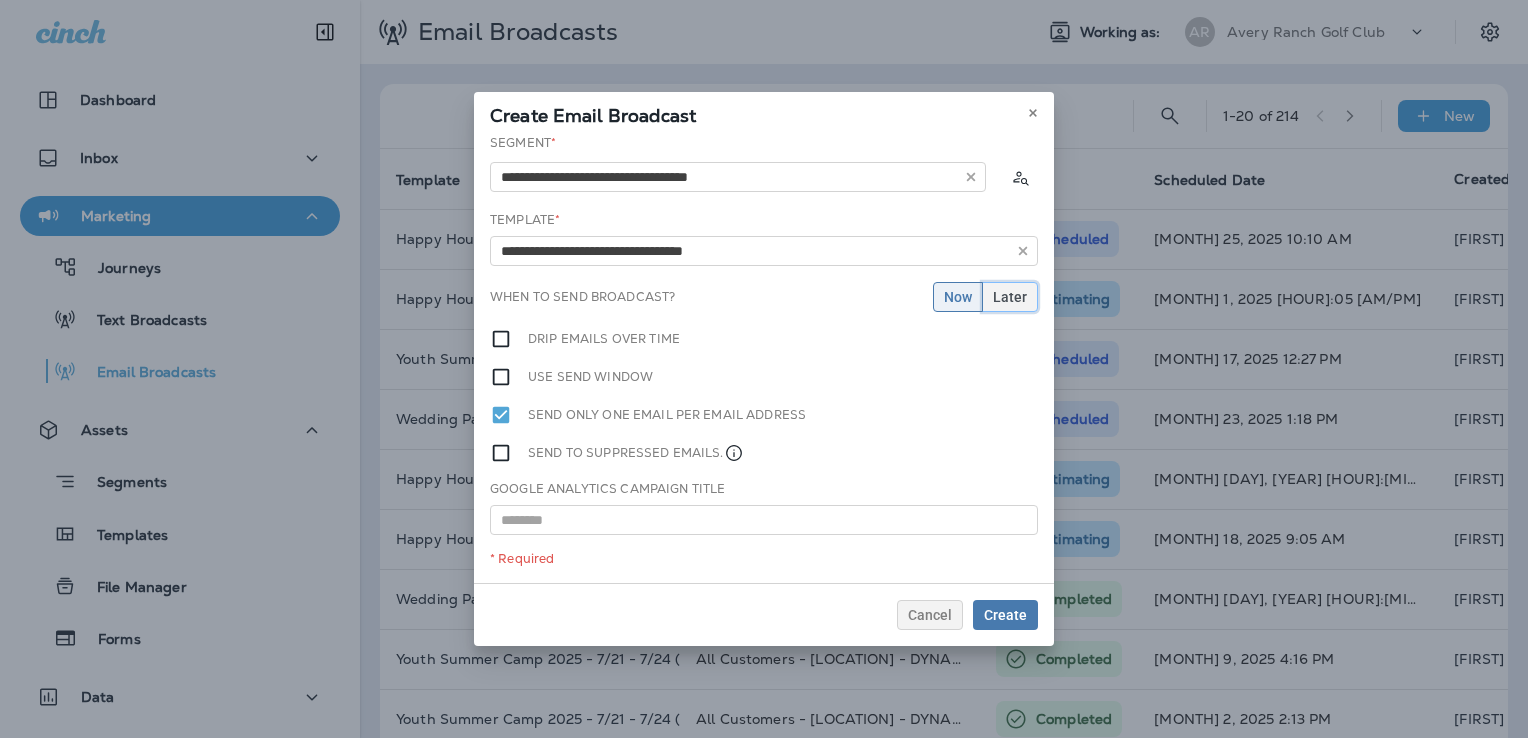 click on "Later" at bounding box center (1010, 297) 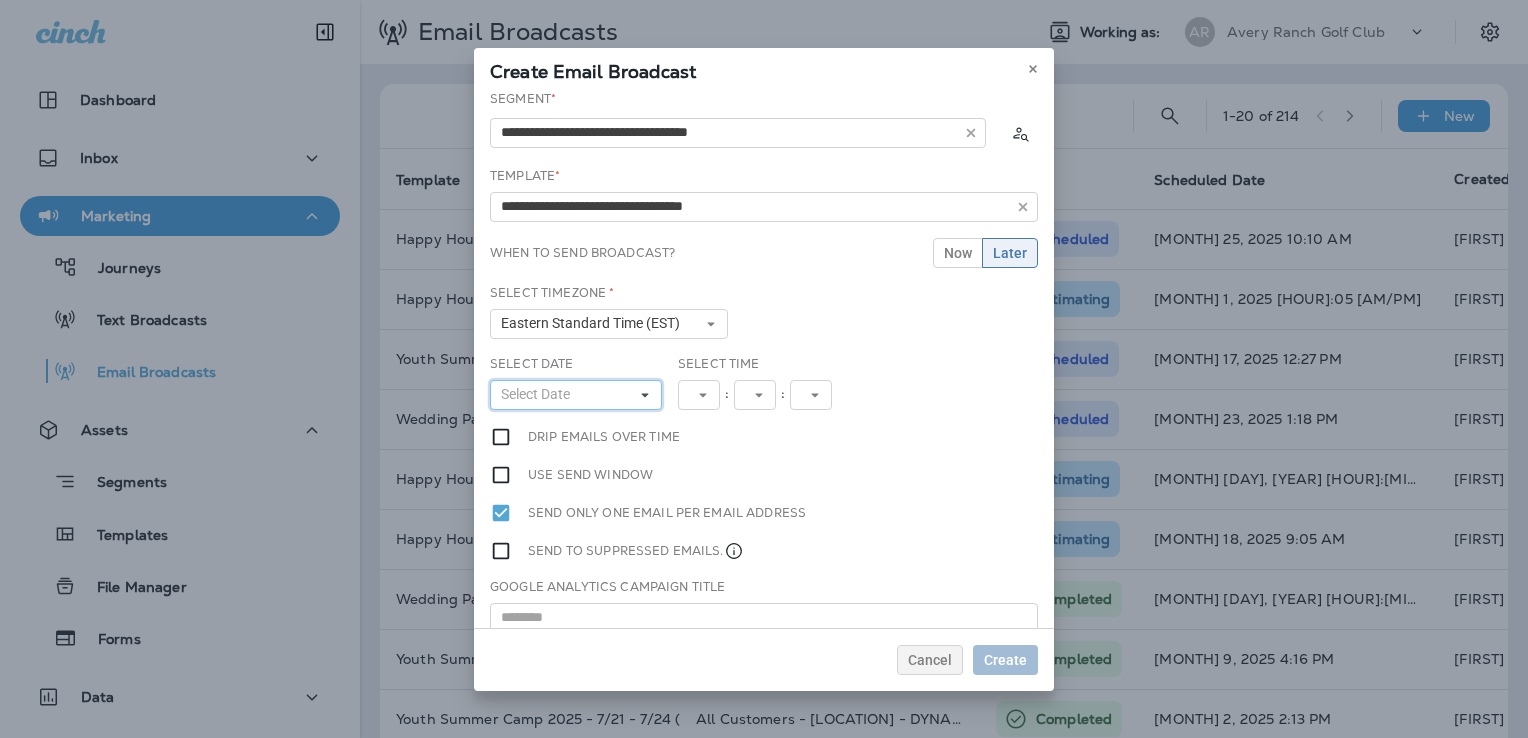 click on "Select Date" at bounding box center [576, 395] 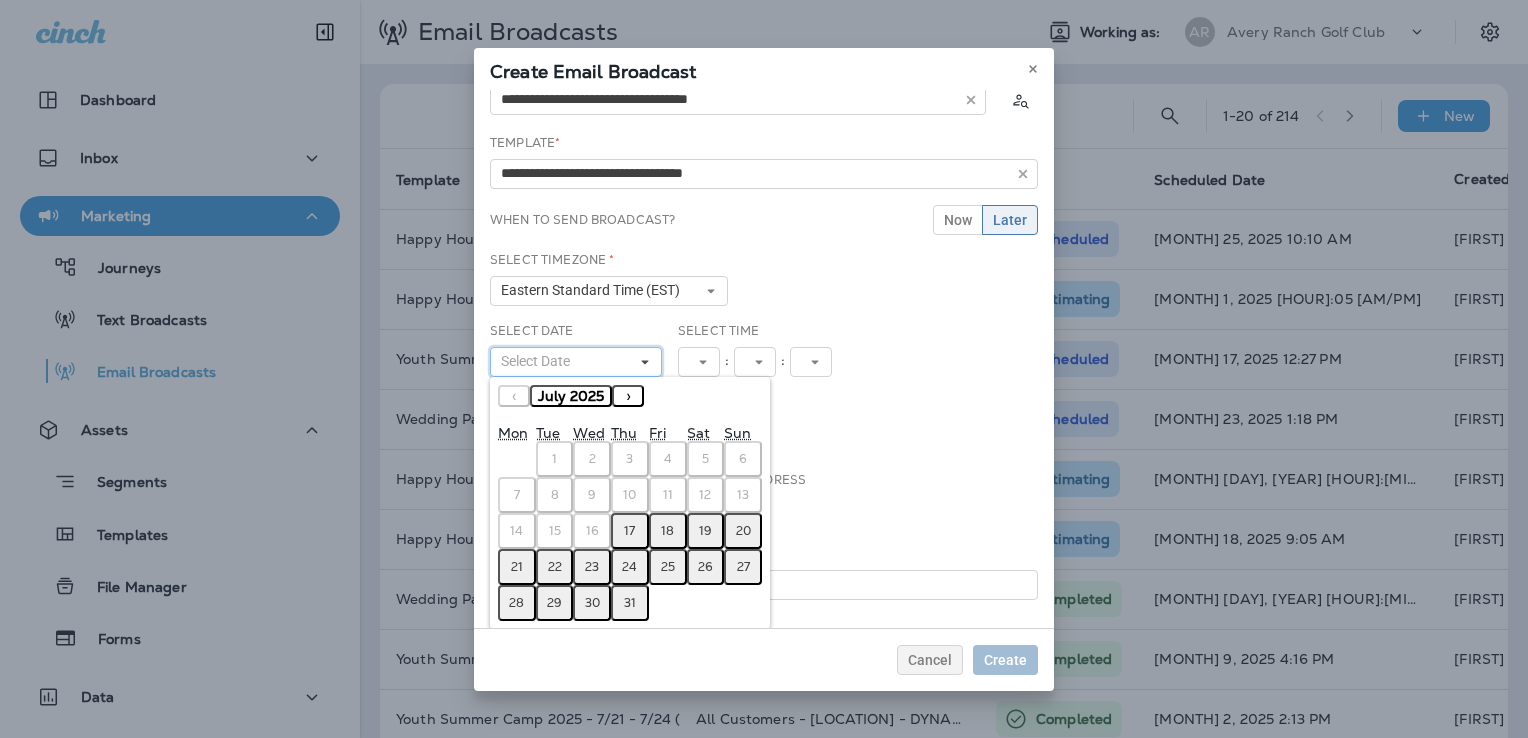 scroll, scrollTop: 52, scrollLeft: 0, axis: vertical 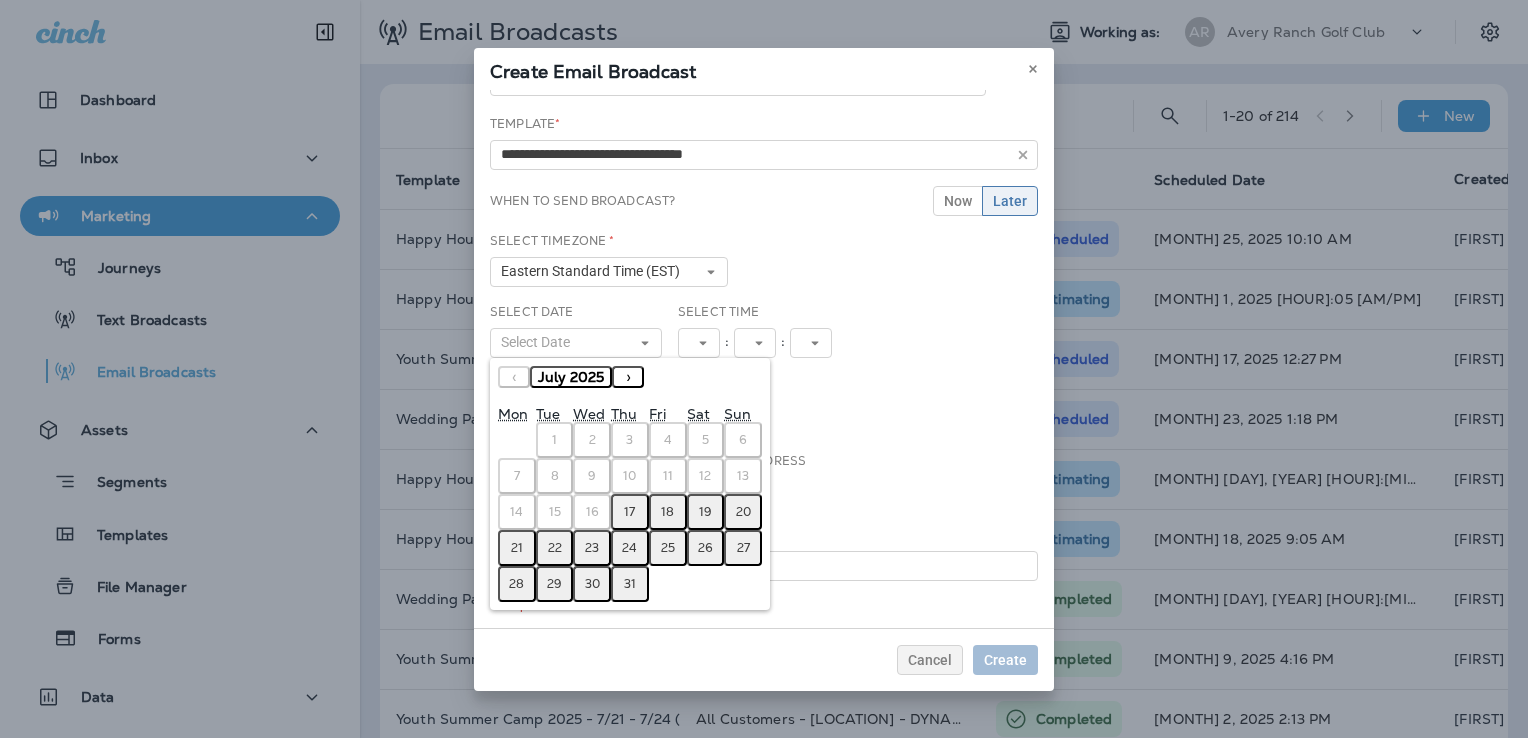 click on "›" at bounding box center (628, 377) 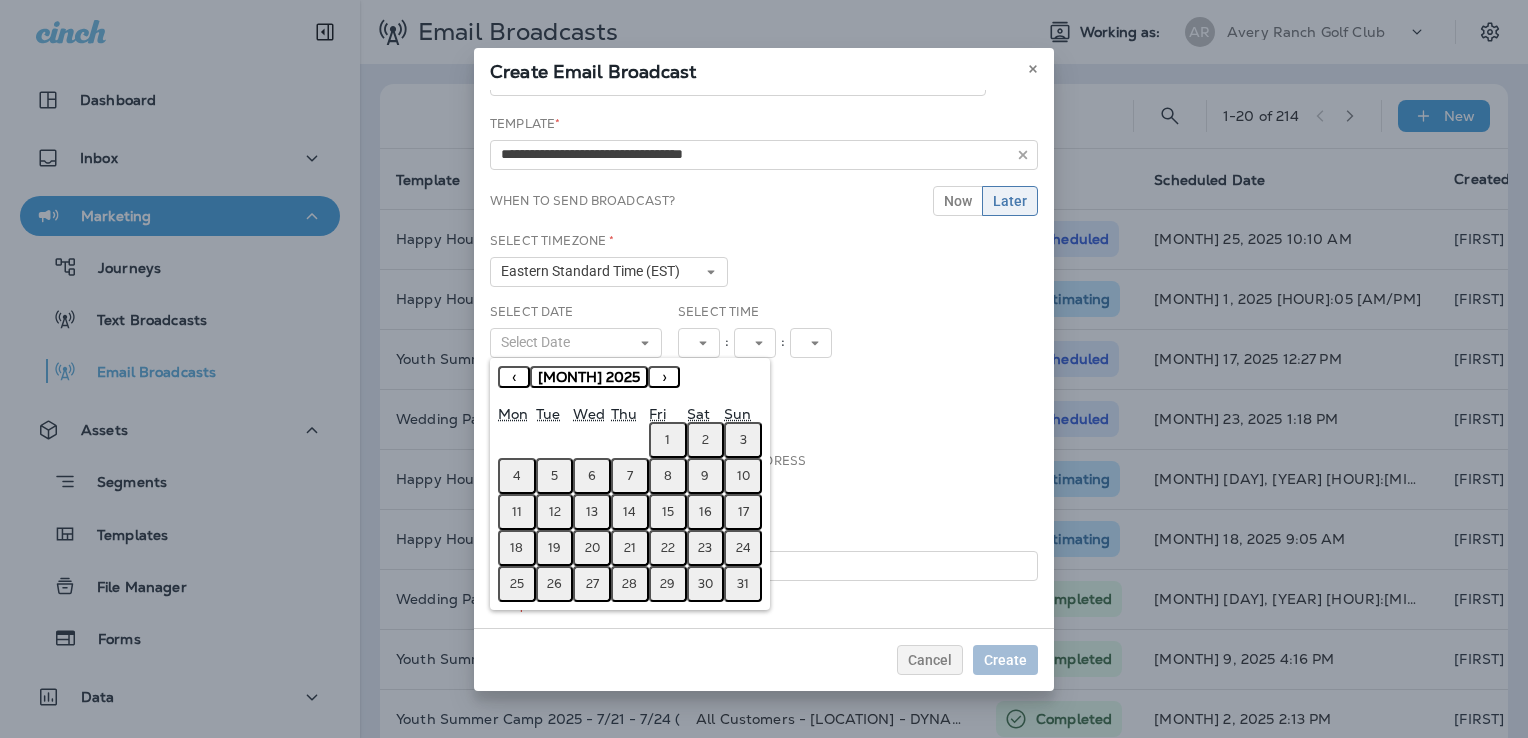 click on "13" at bounding box center (592, 512) 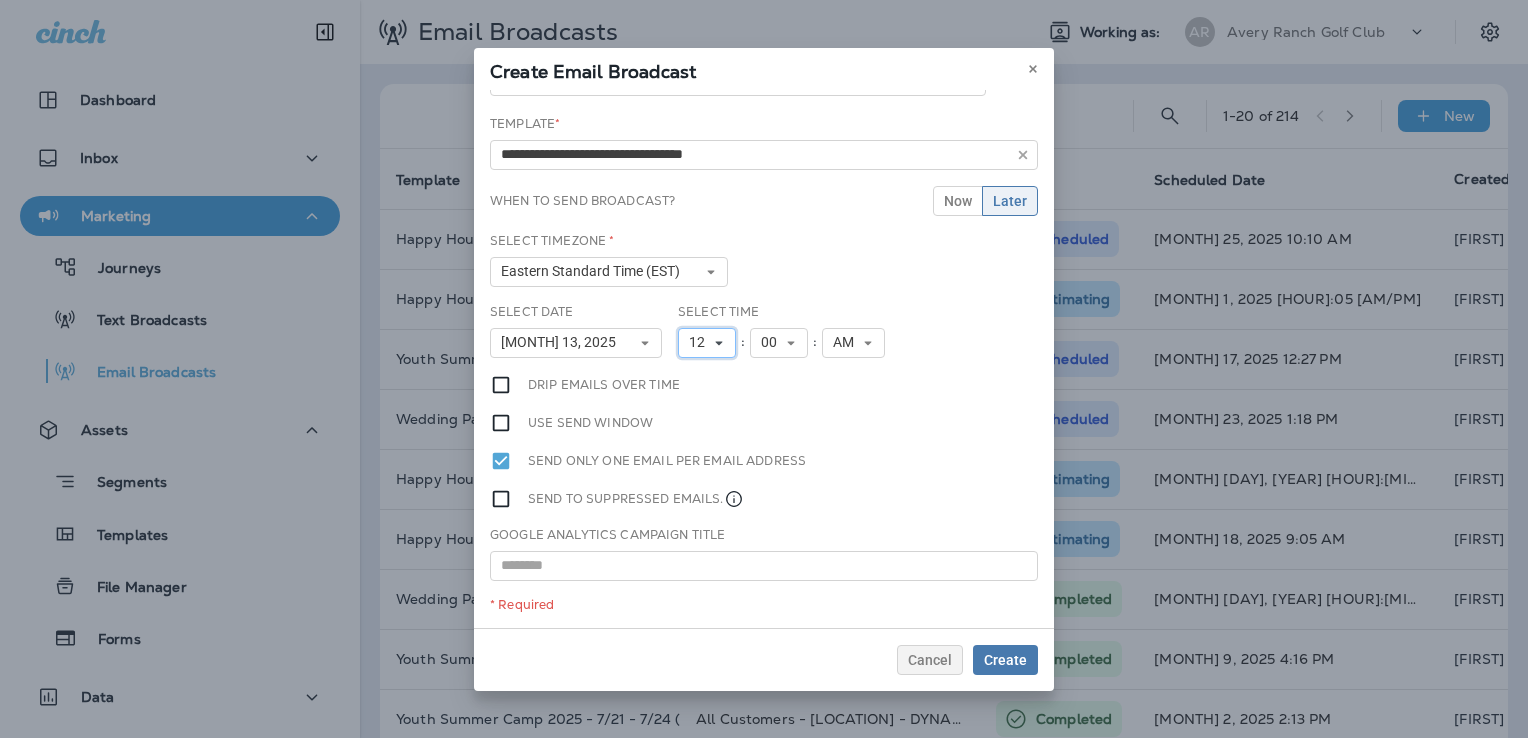 click on "12" at bounding box center (707, 343) 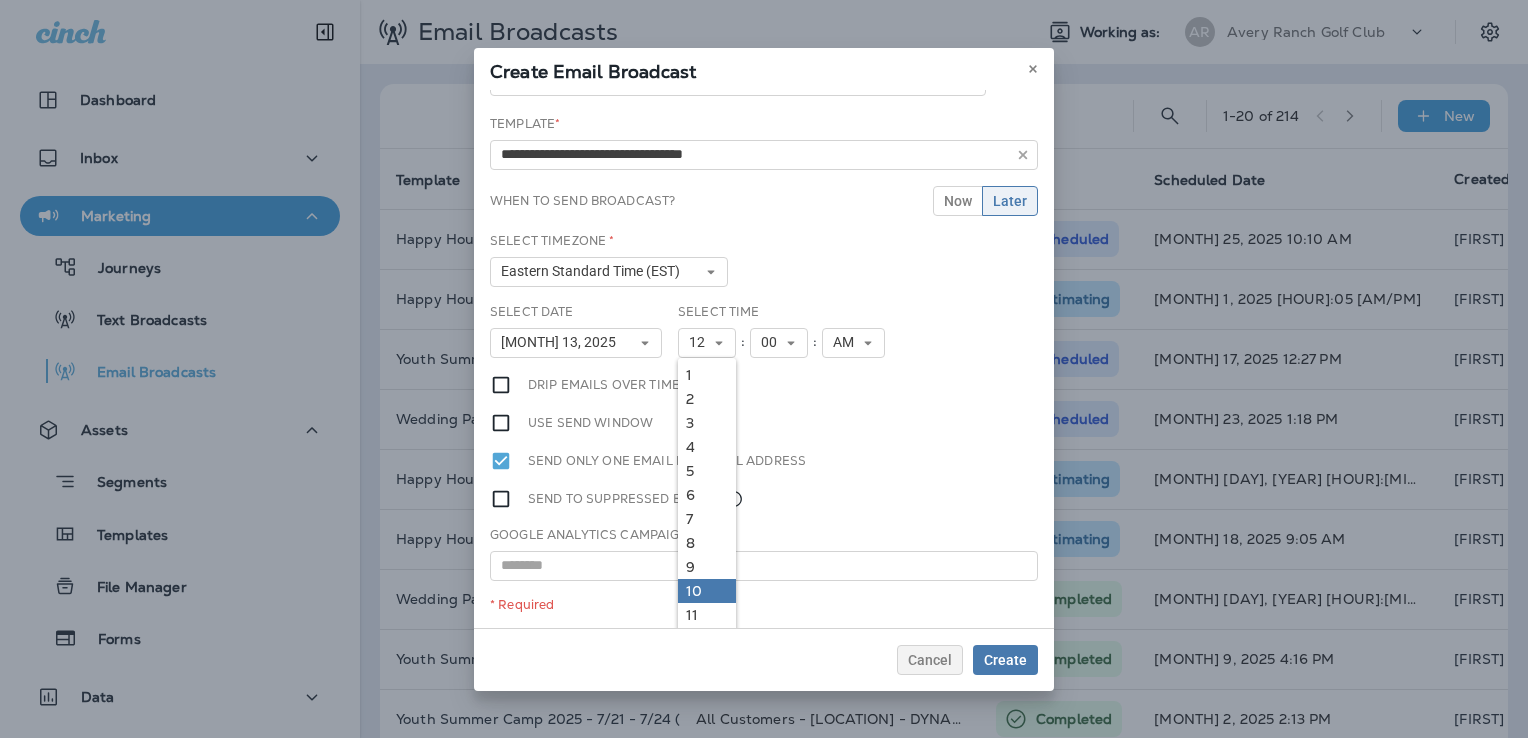 click on "10" at bounding box center (707, 591) 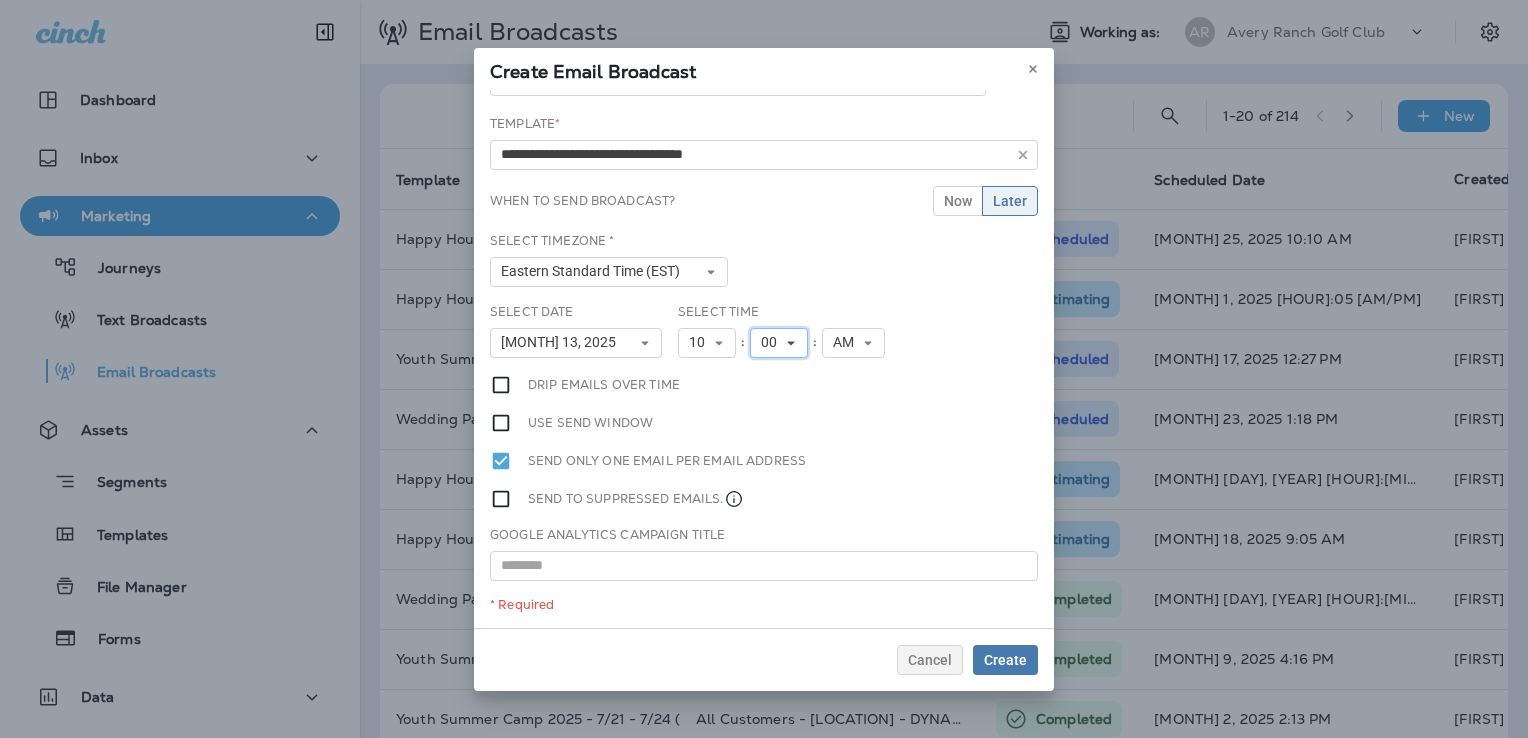 click 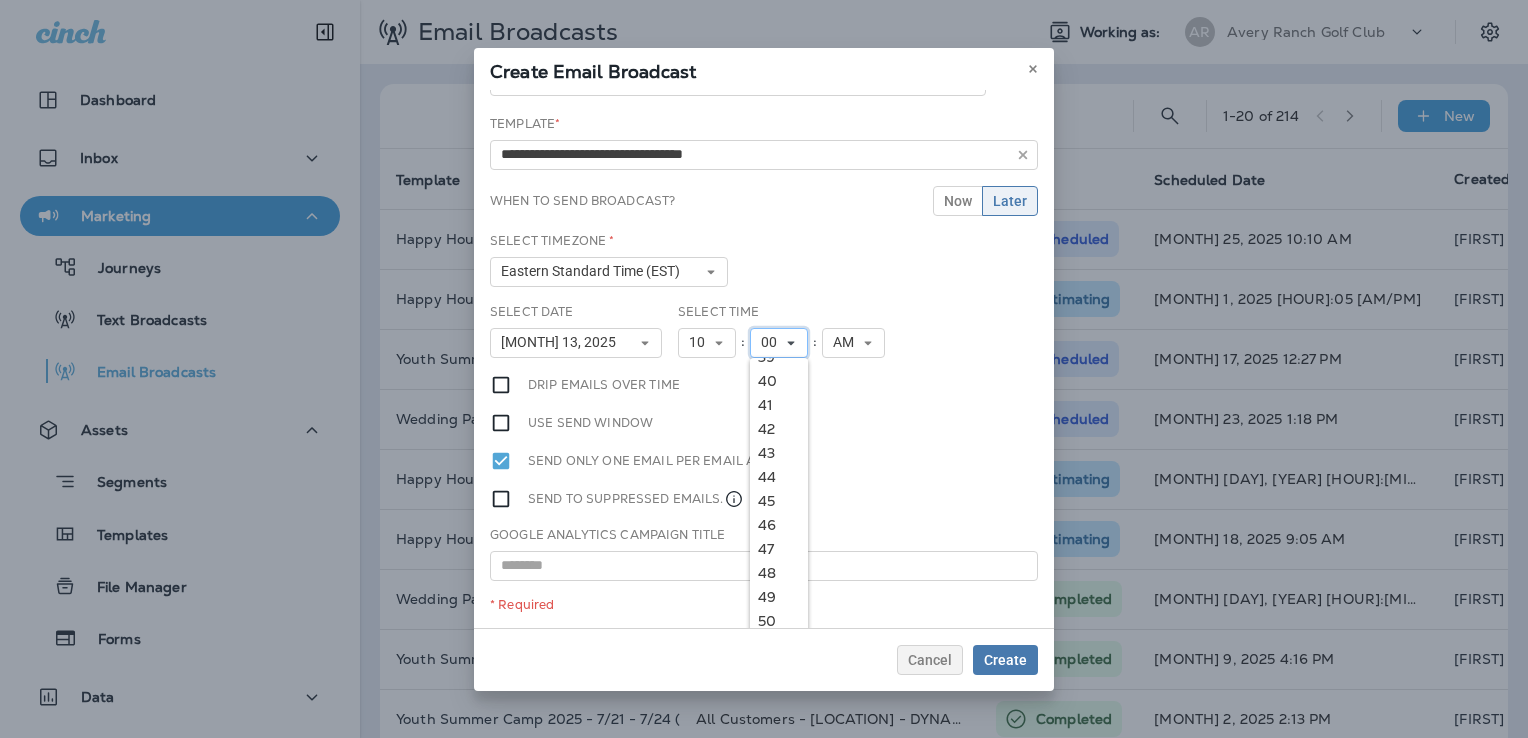scroll, scrollTop: 1170, scrollLeft: 0, axis: vertical 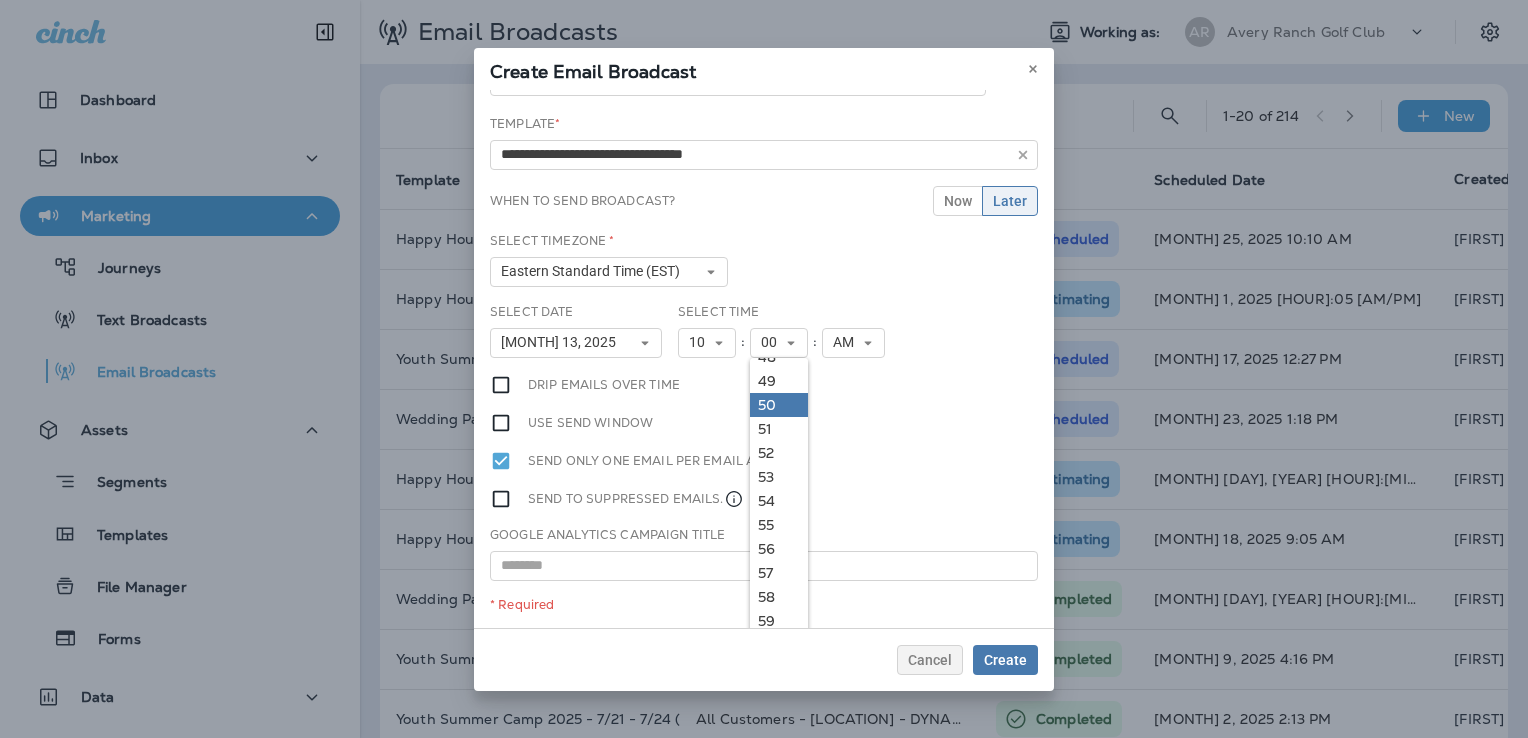 click on "50" at bounding box center (779, 405) 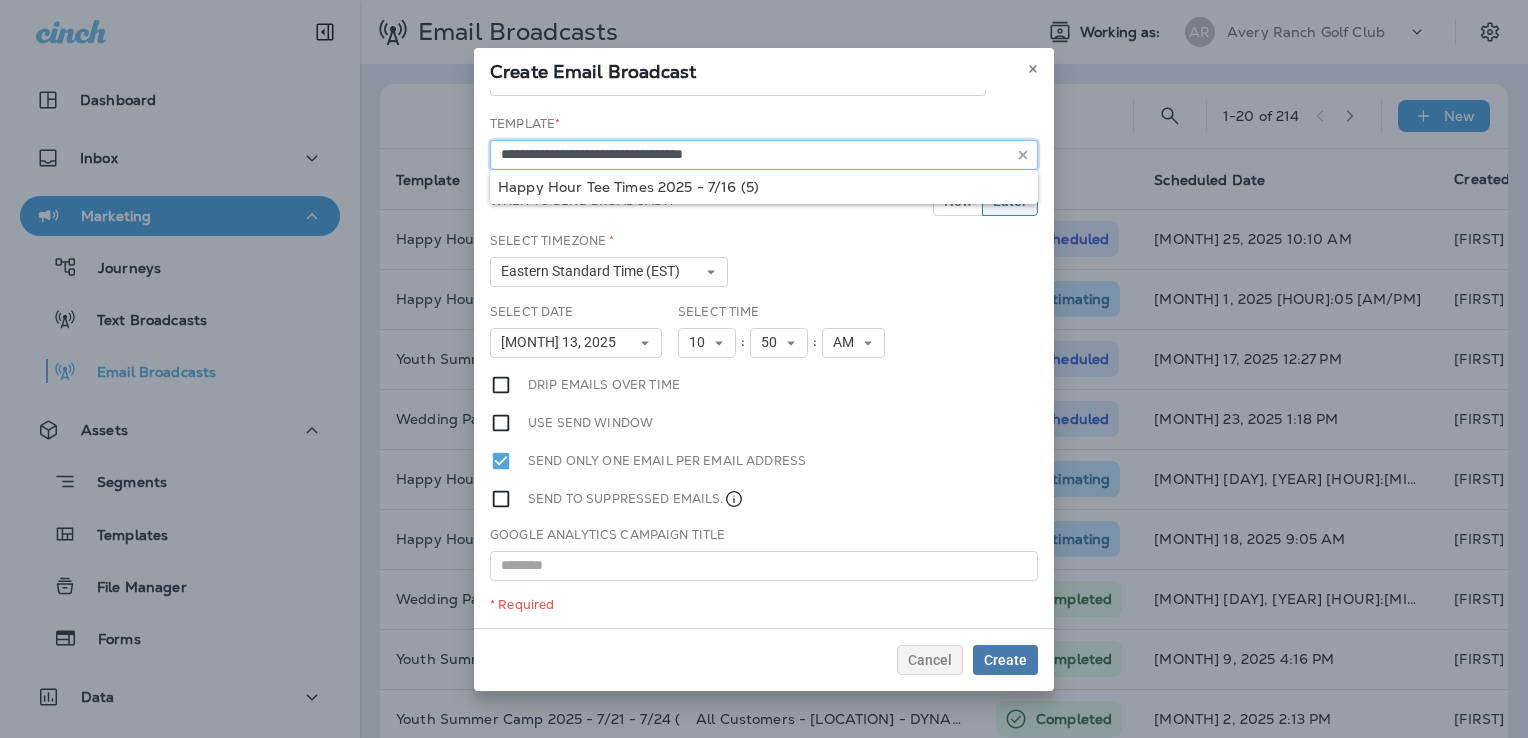 click on "**********" at bounding box center [764, 155] 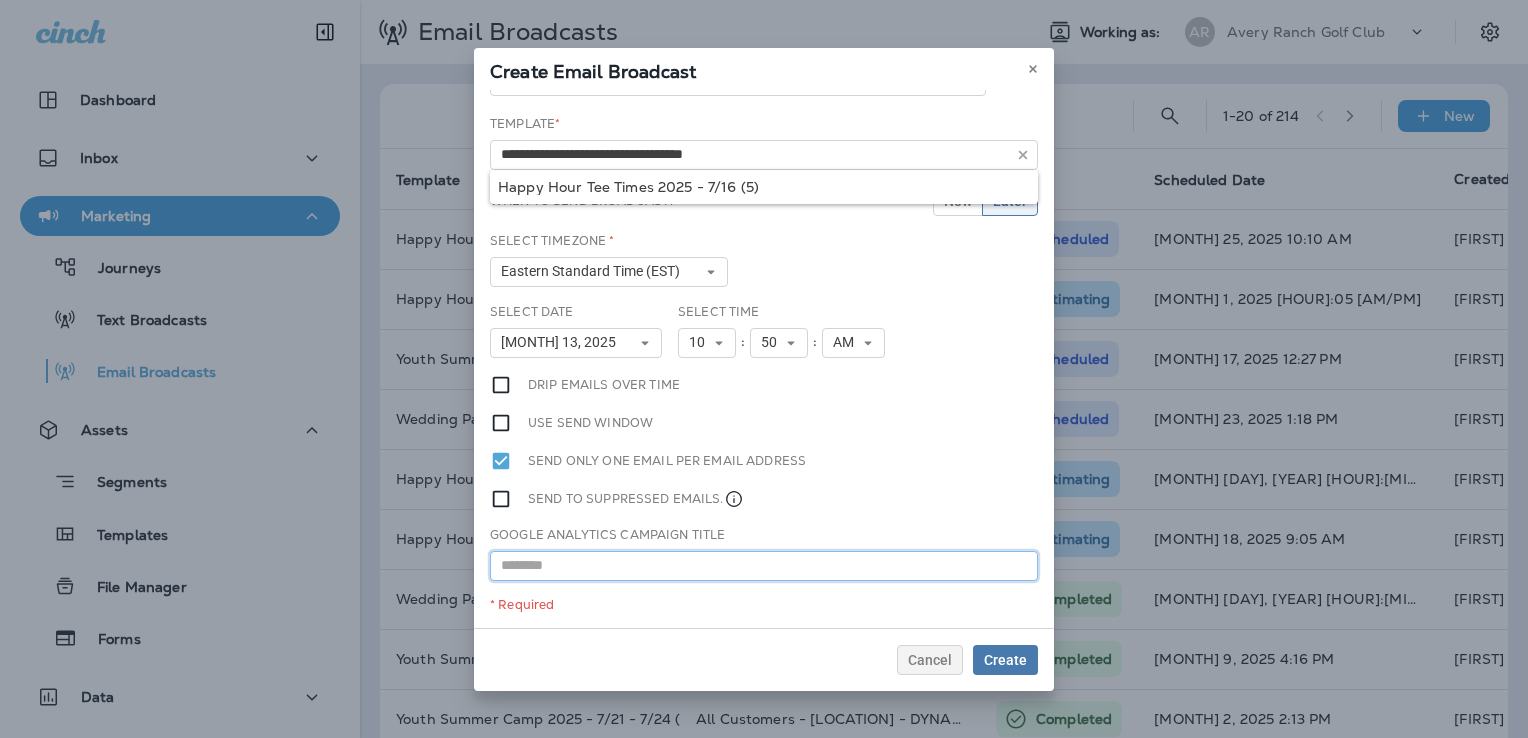 click at bounding box center (764, 566) 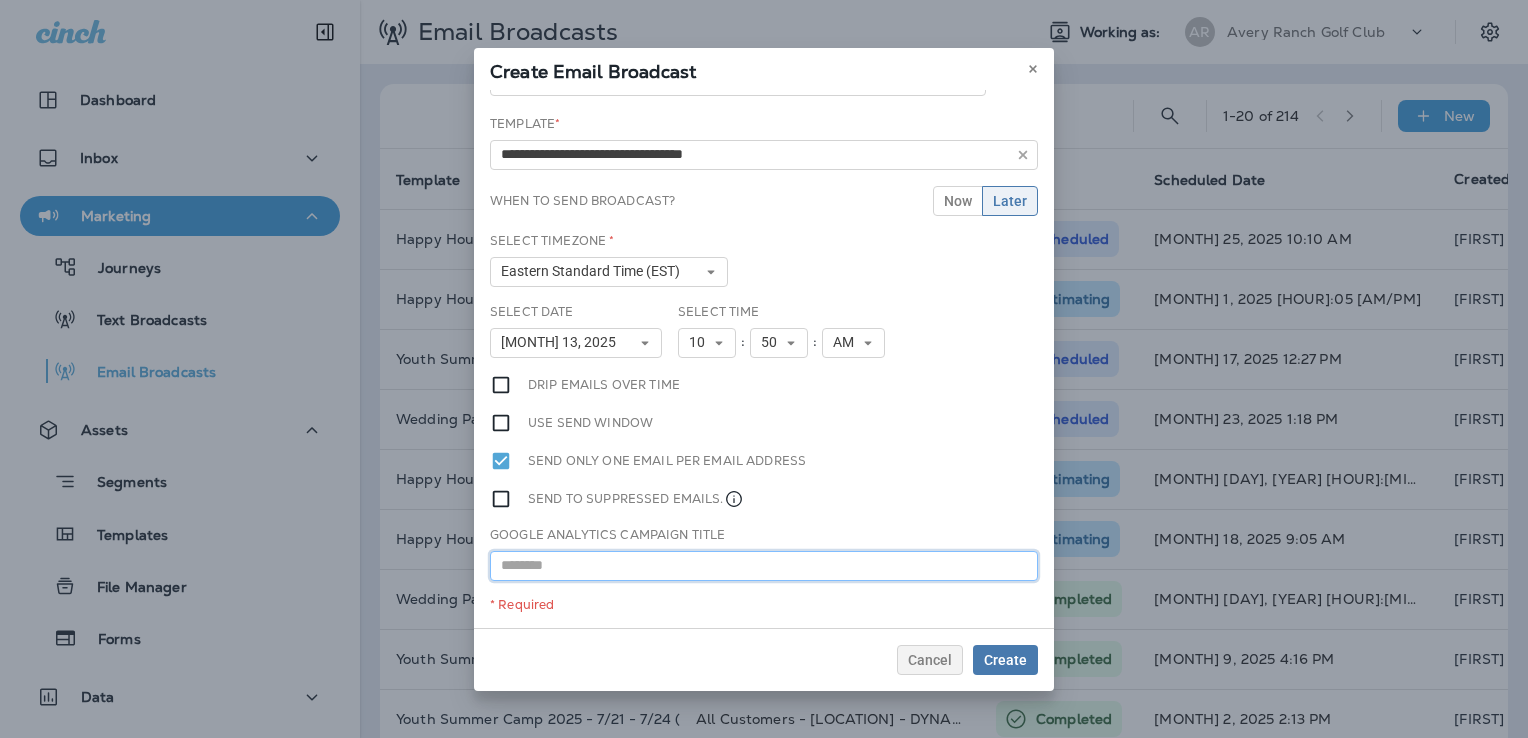 paste on "**********" 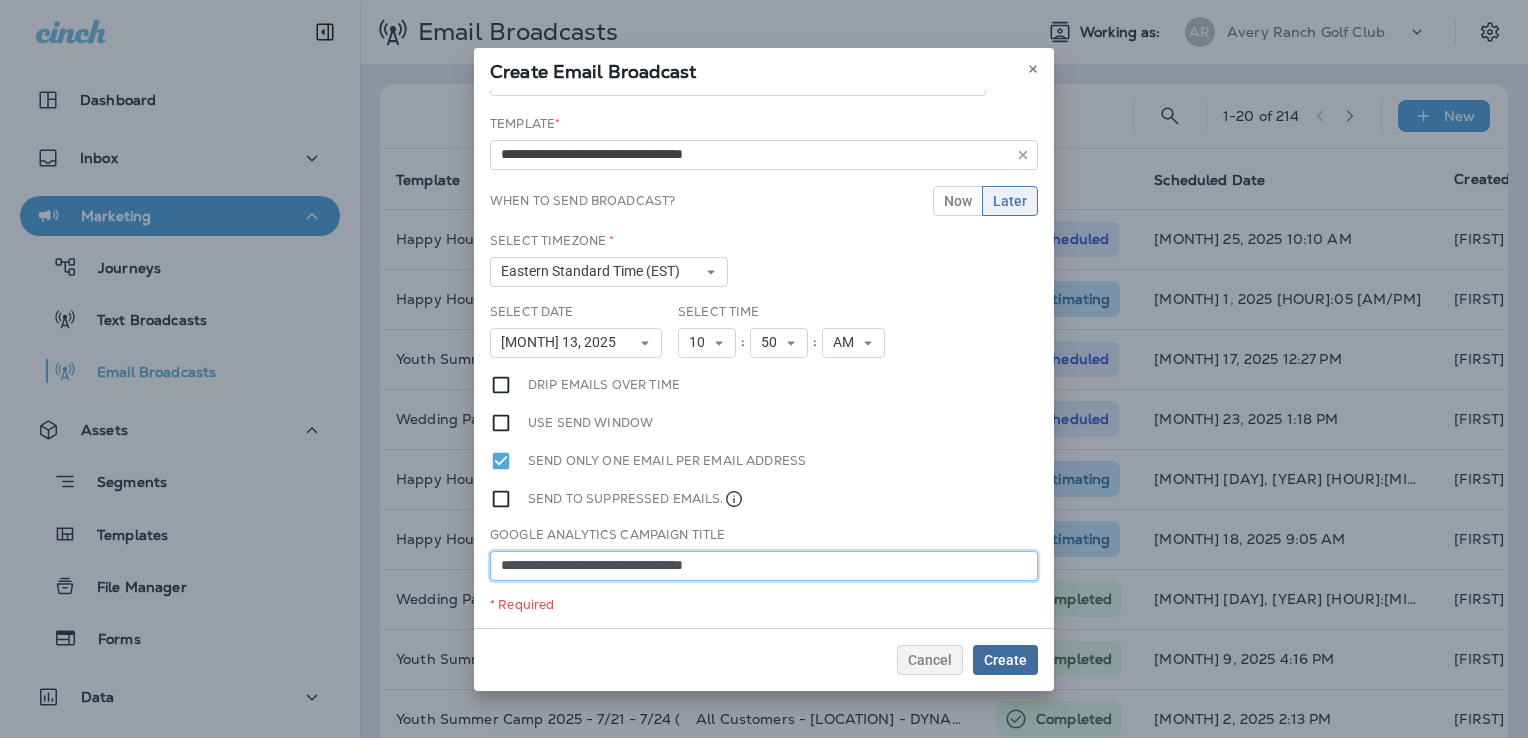 type on "**********" 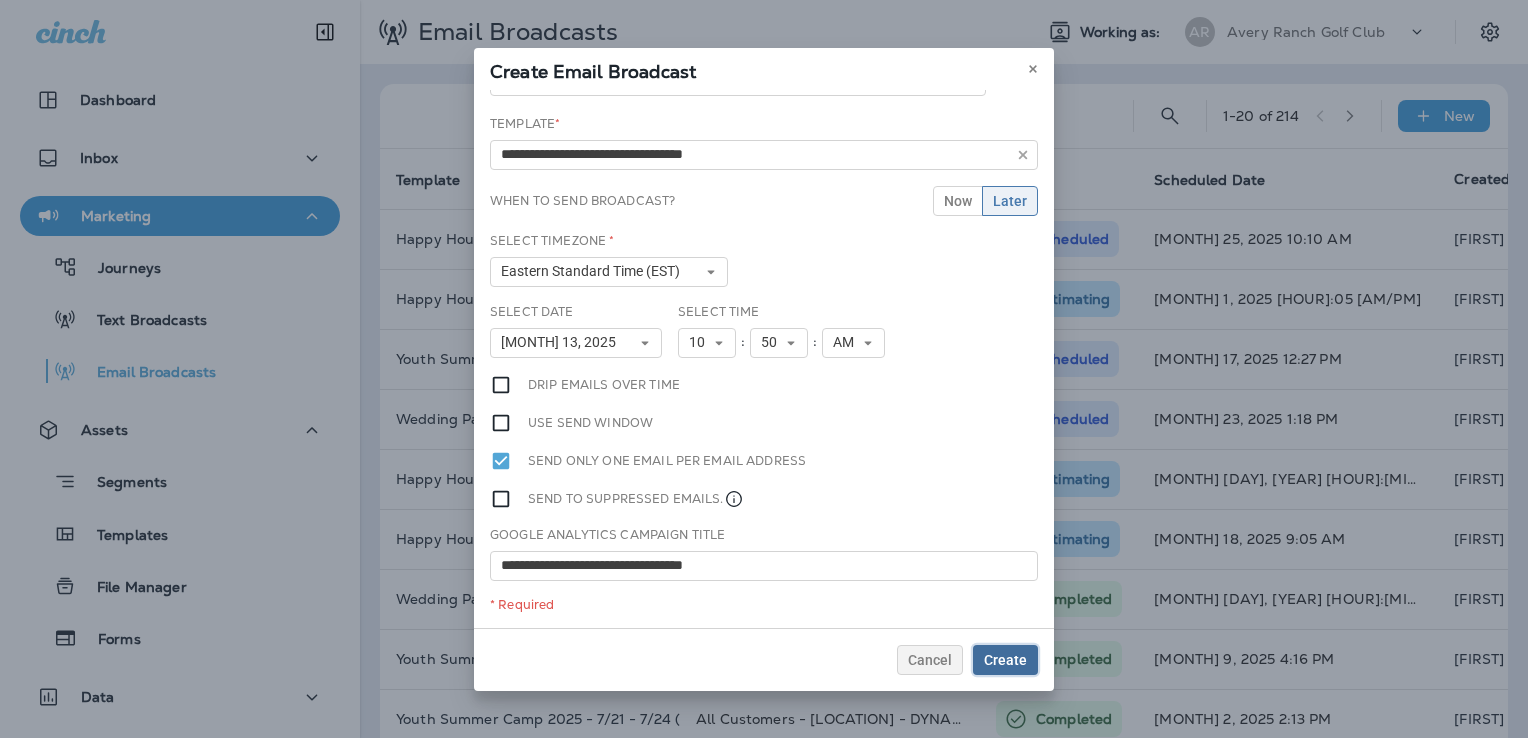 click on "Create" at bounding box center [1005, 660] 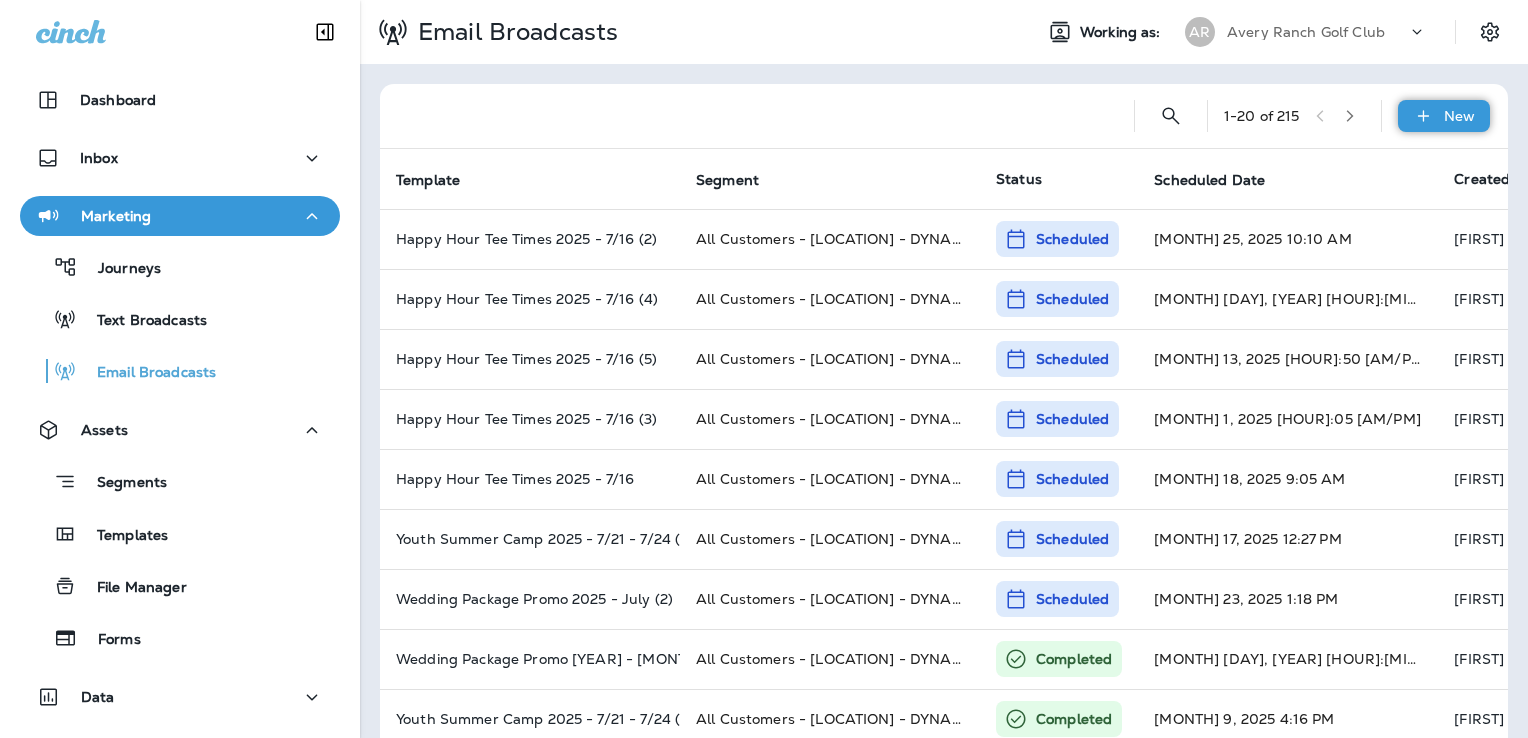 click 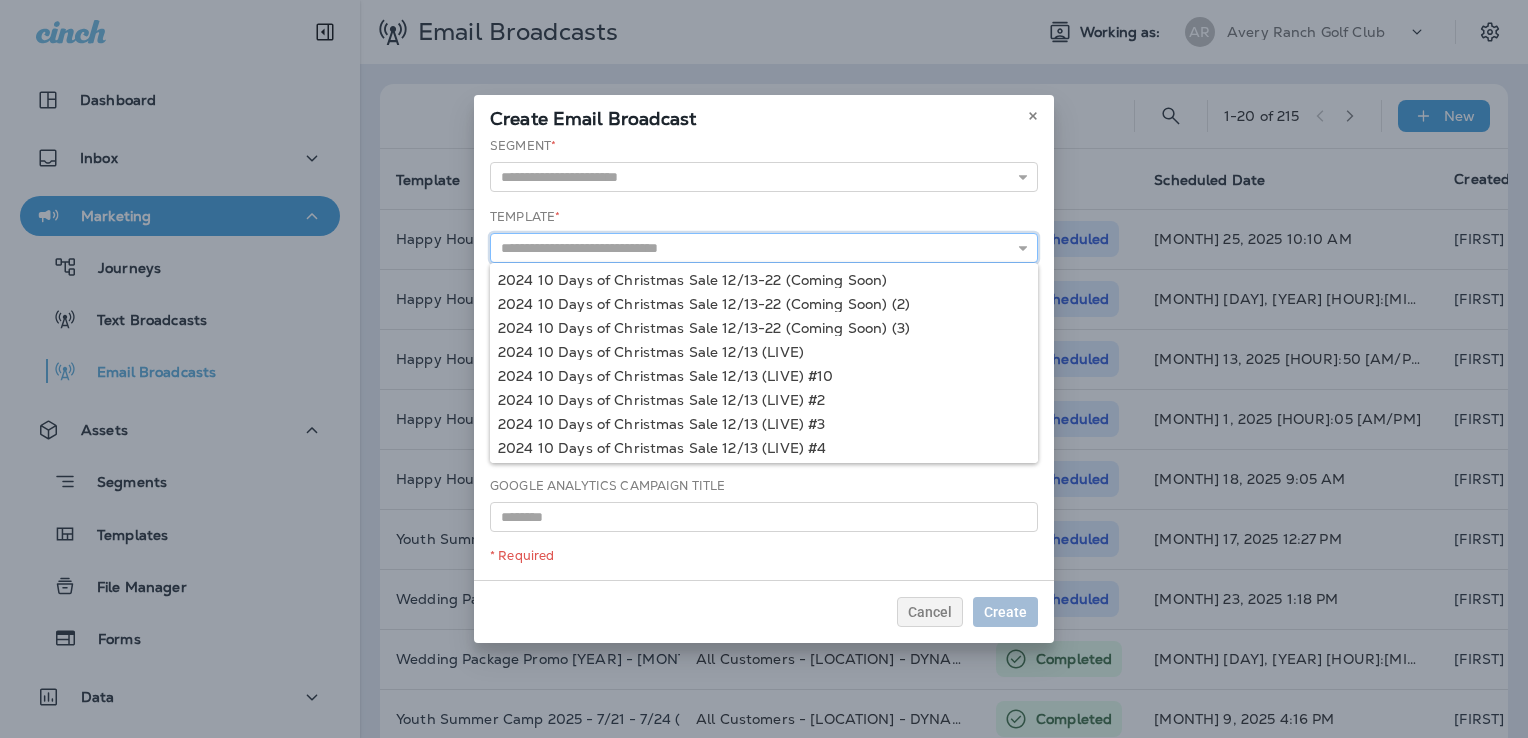 click at bounding box center [764, 248] 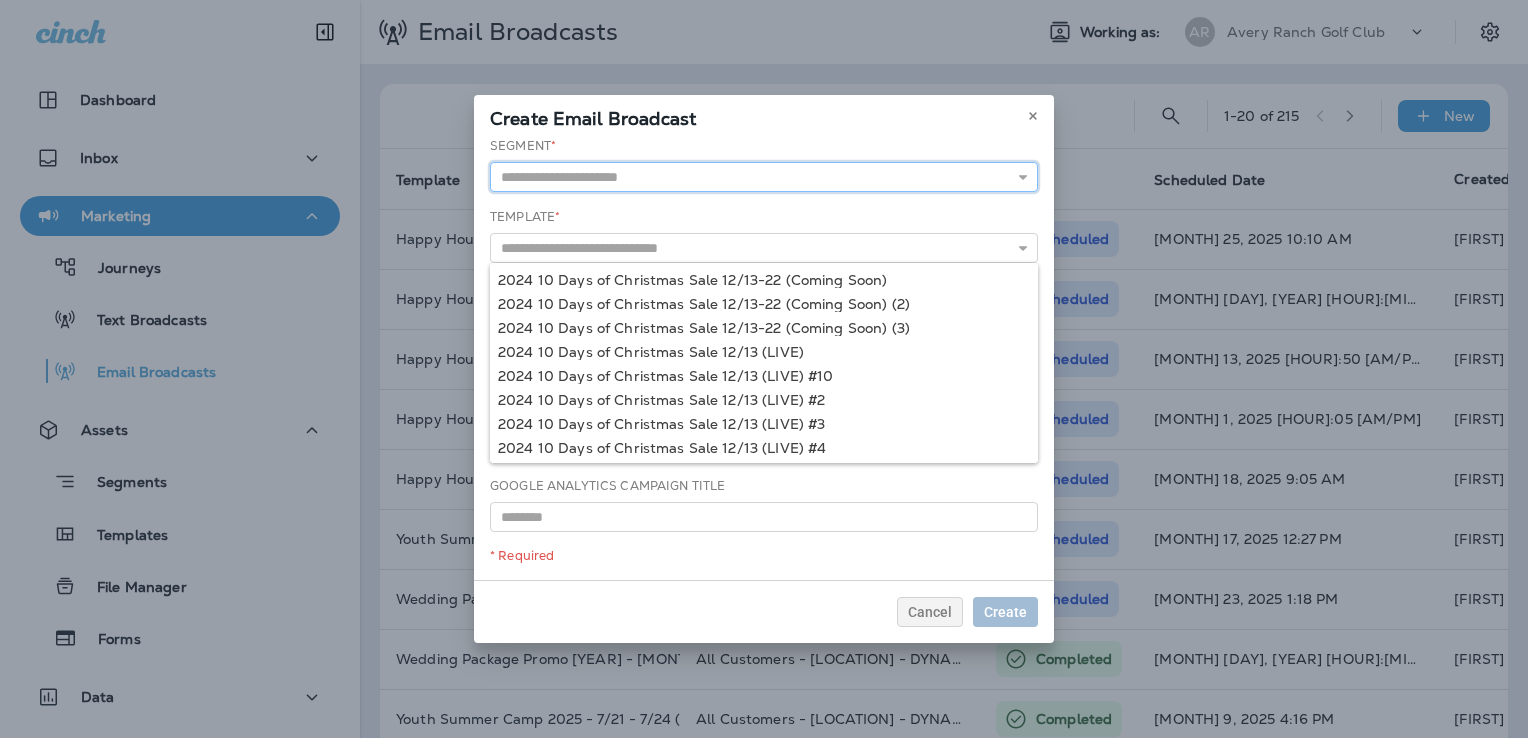 click at bounding box center [764, 177] 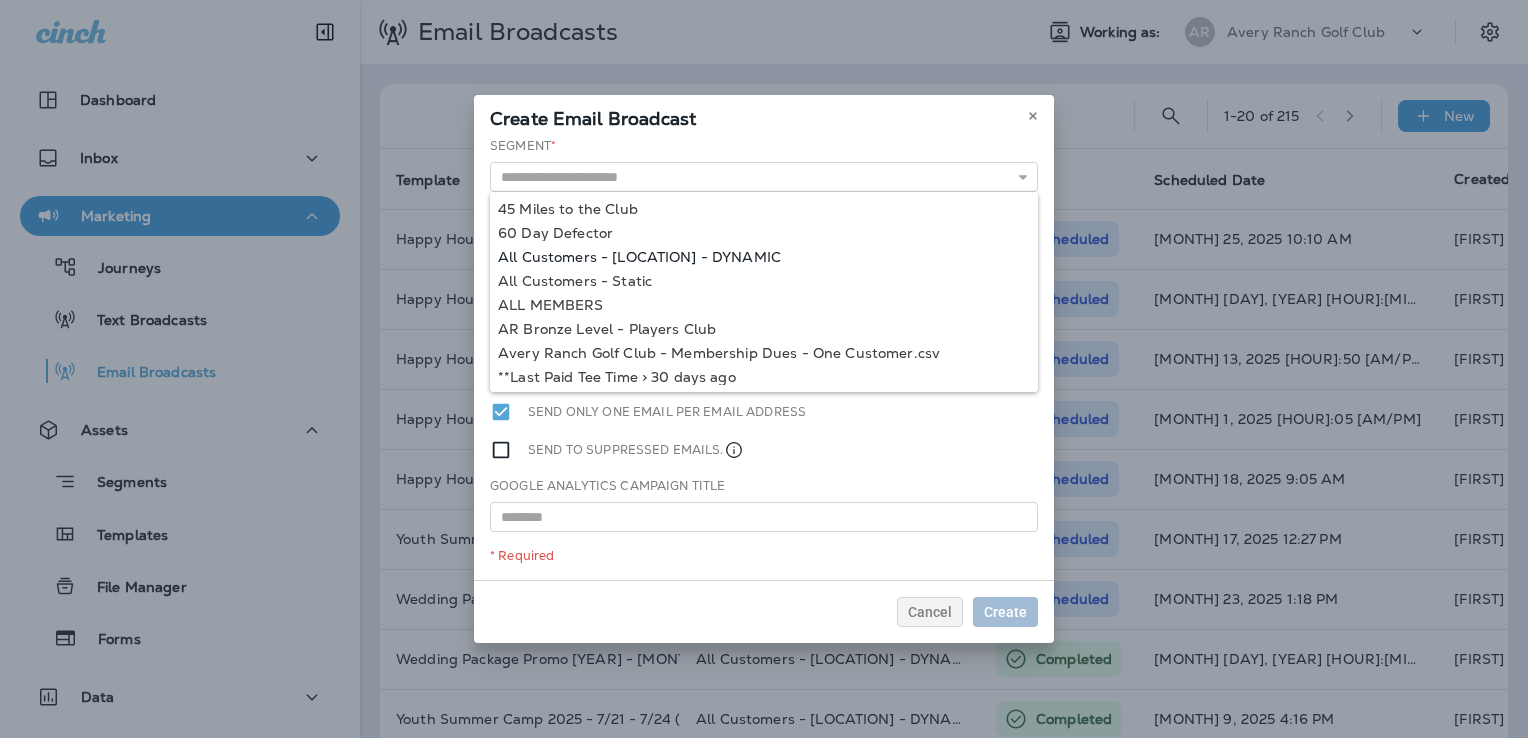 type on "**********" 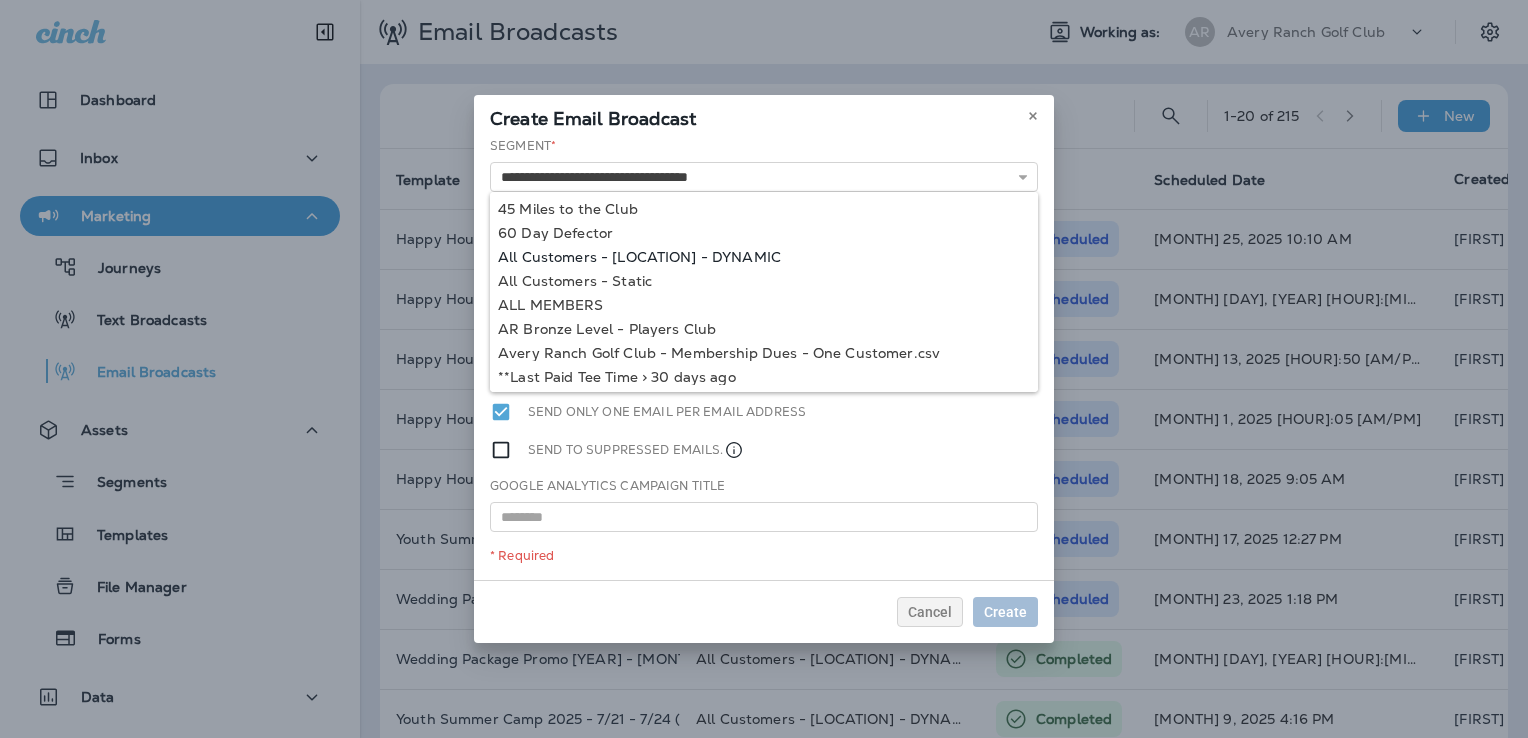 click on "**********" at bounding box center [764, 358] 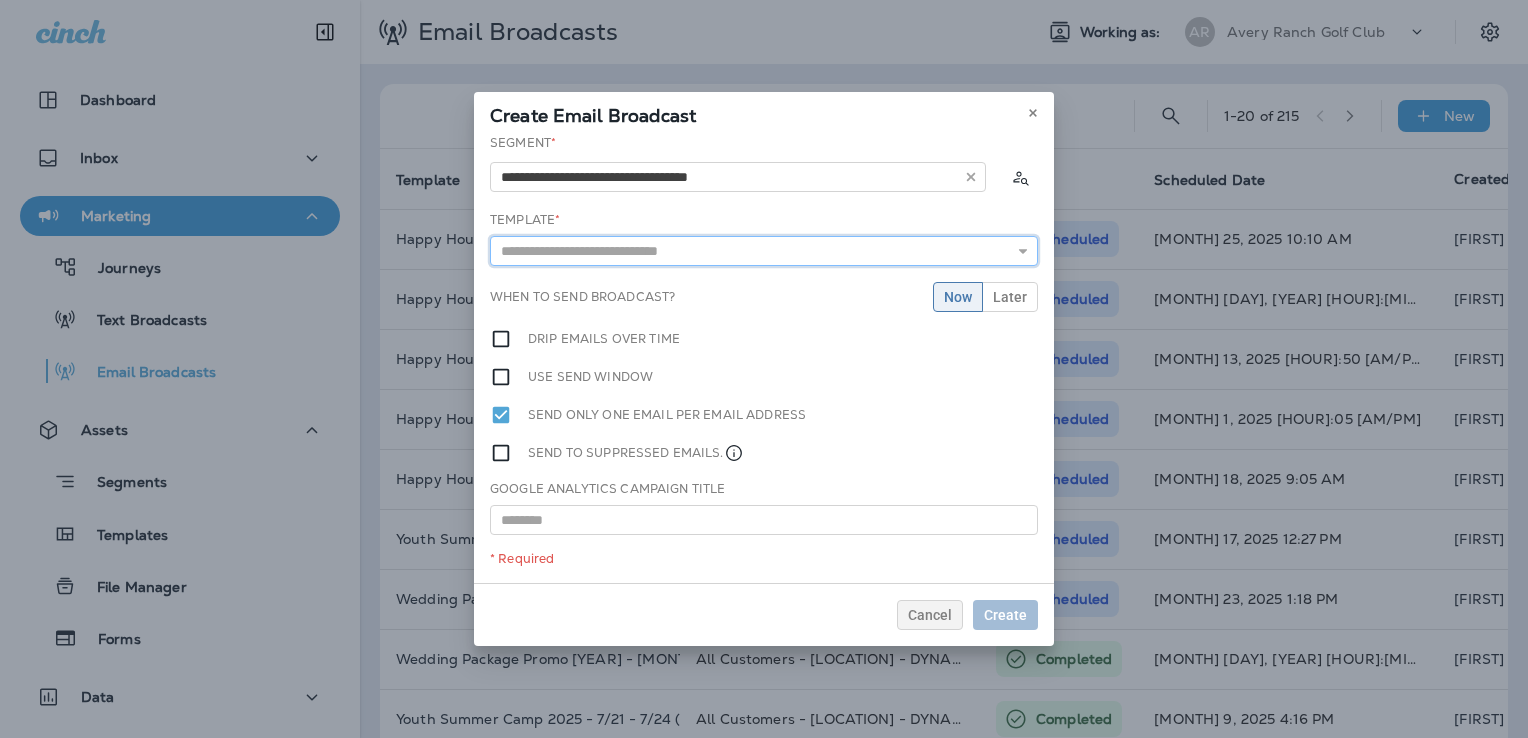click at bounding box center [764, 251] 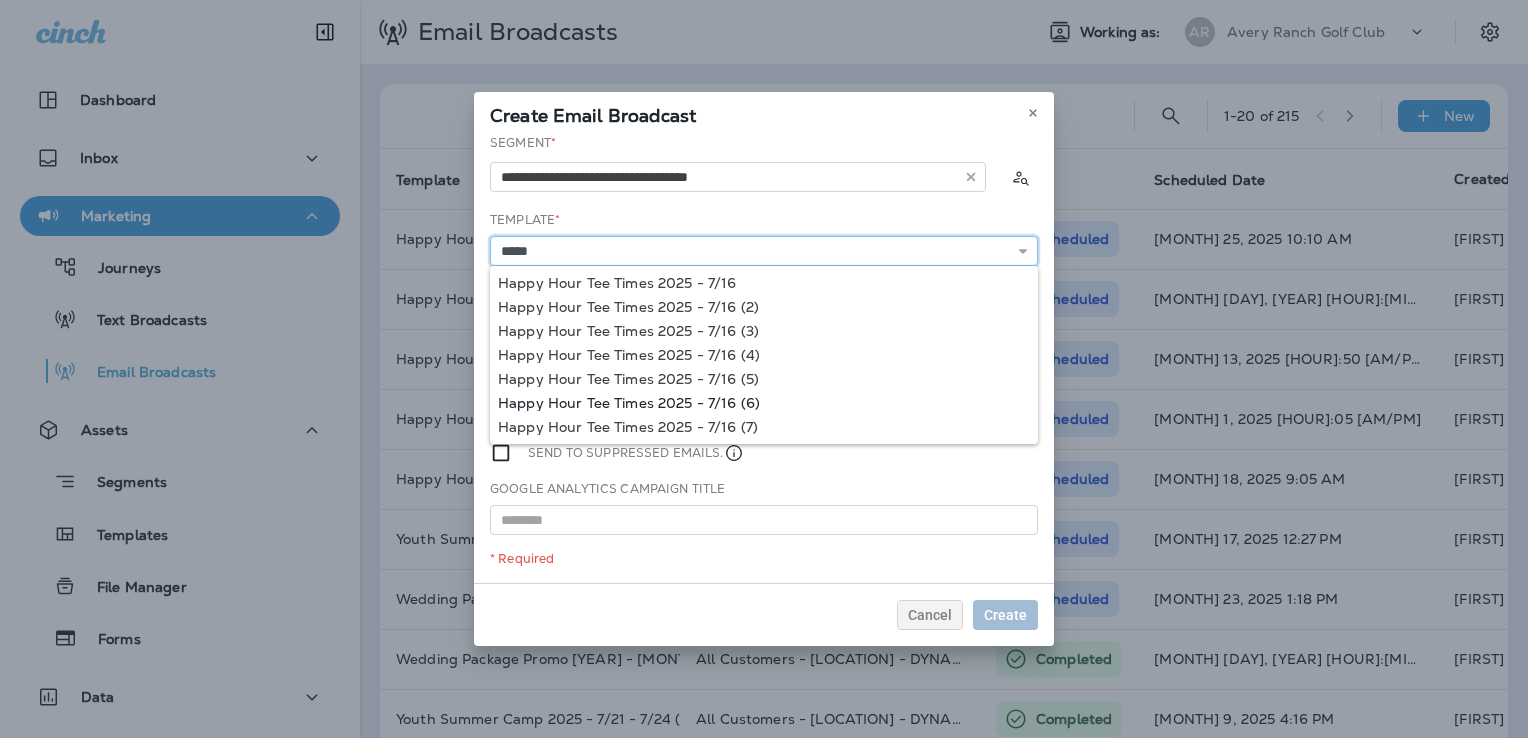 type on "**********" 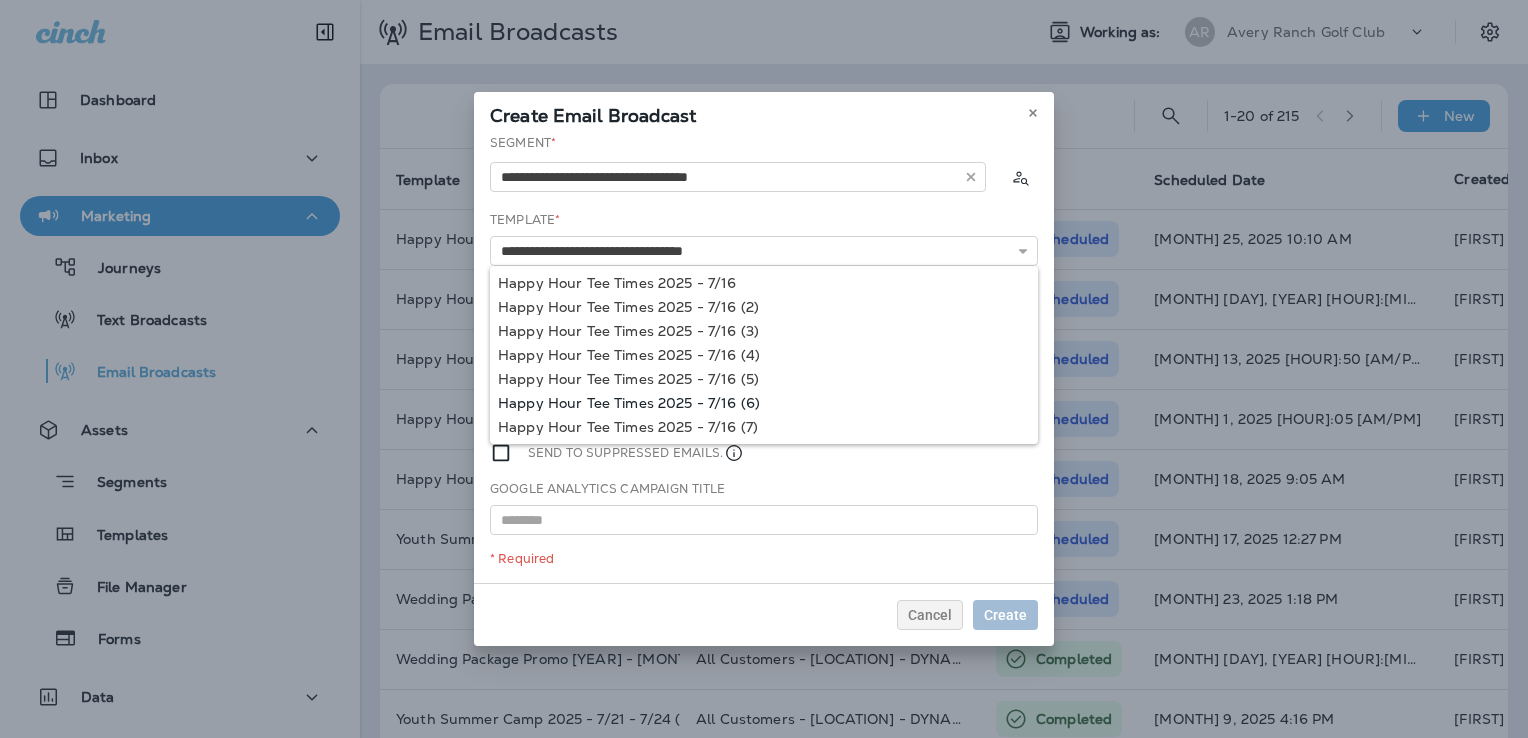click on "**********" at bounding box center (764, 358) 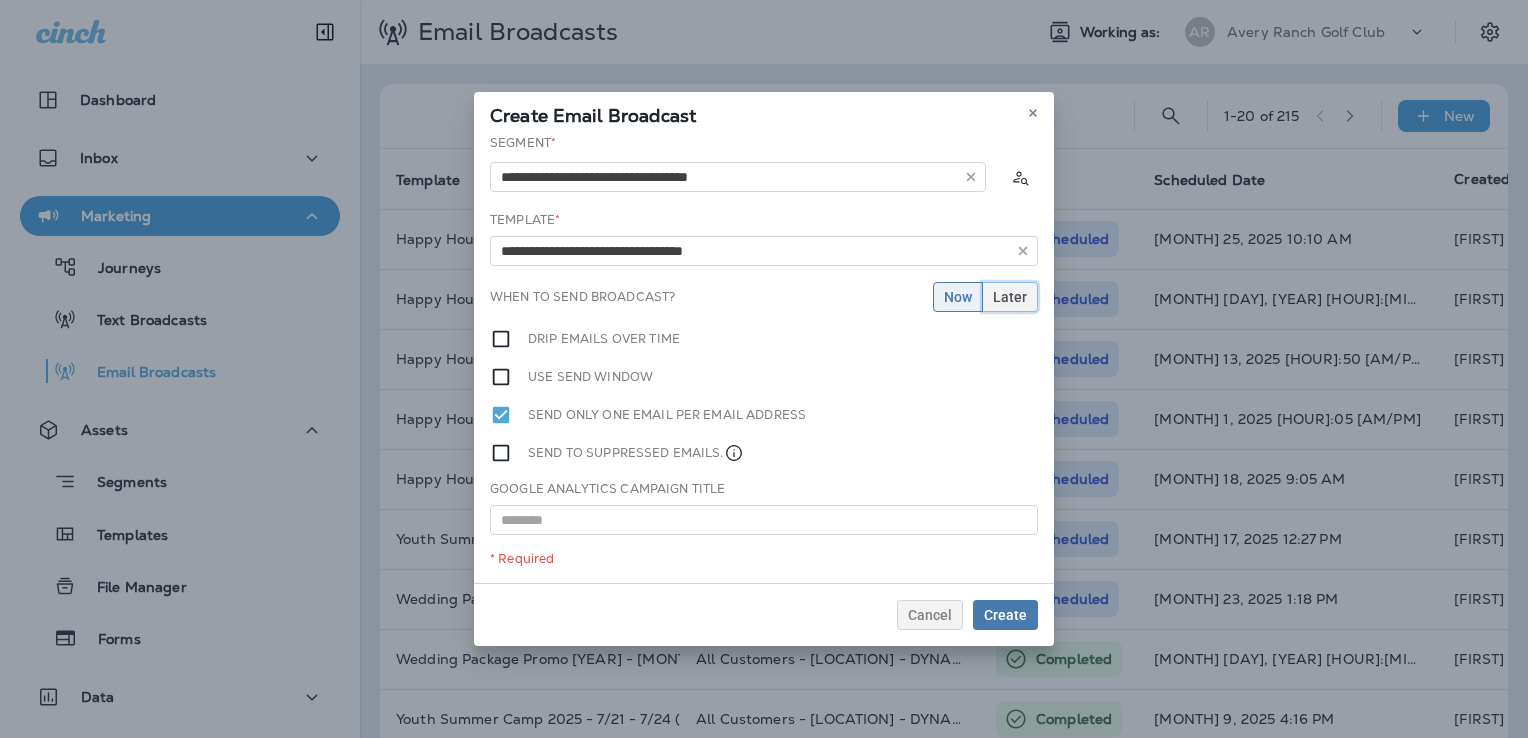 click on "Later" at bounding box center (1010, 297) 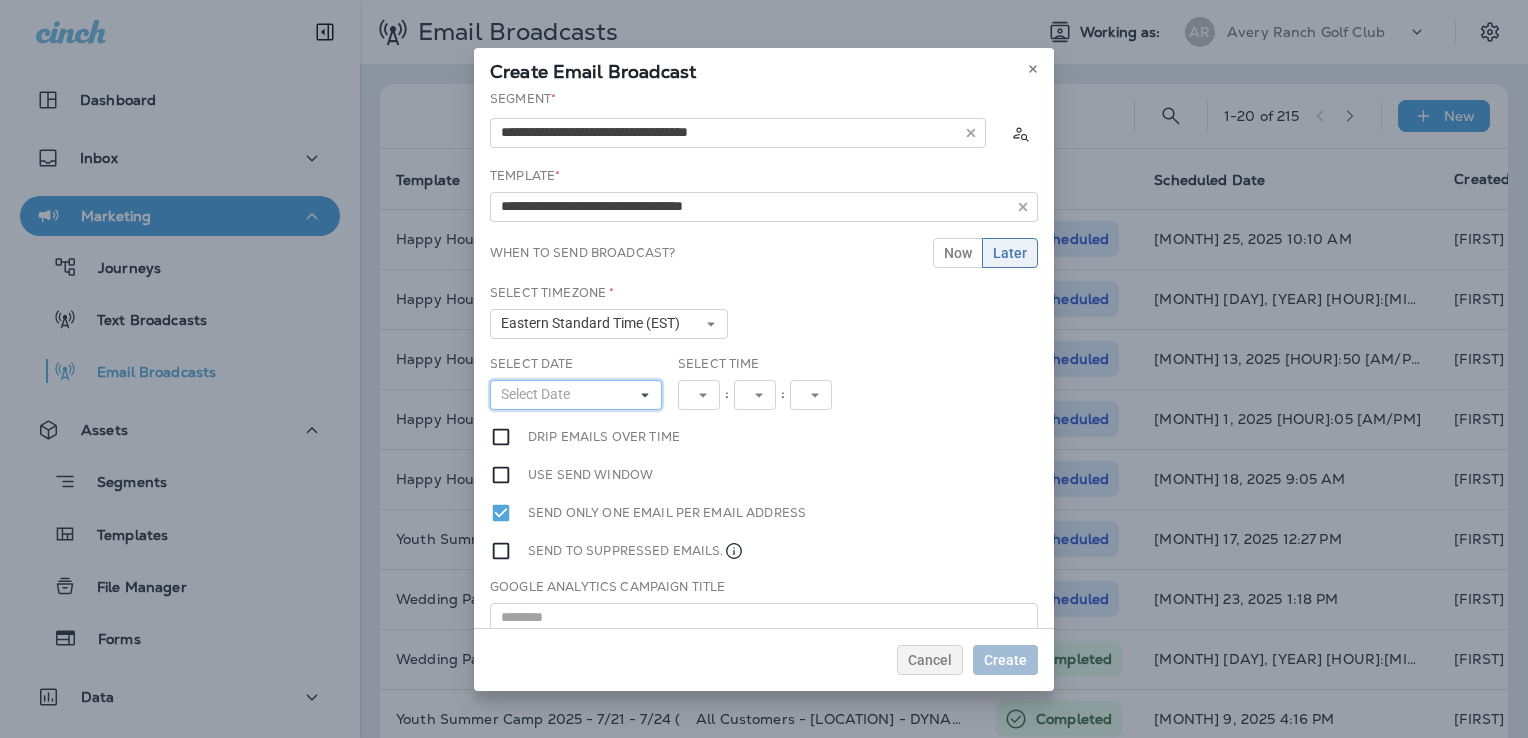 click on "Select Date" at bounding box center [576, 395] 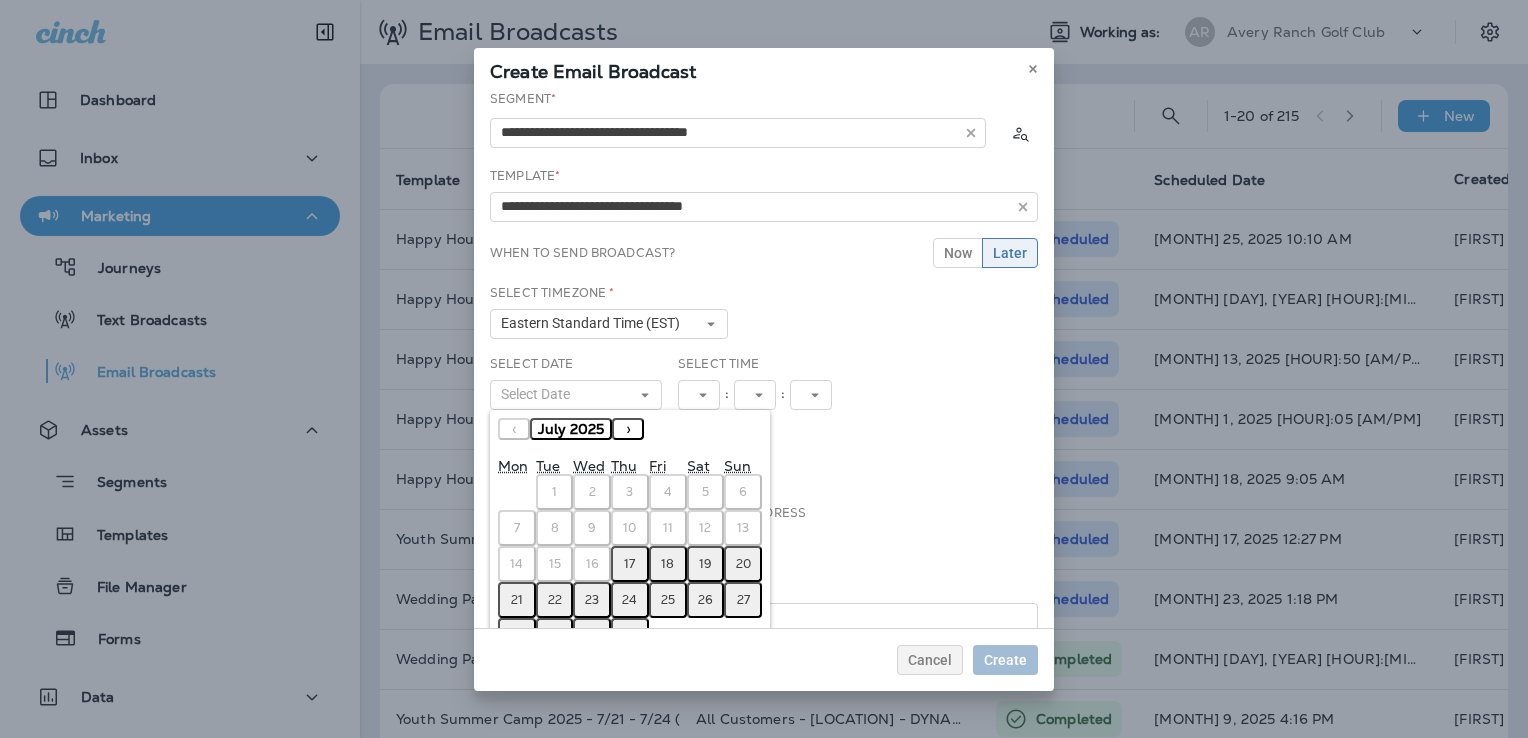 click on "›" at bounding box center (628, 429) 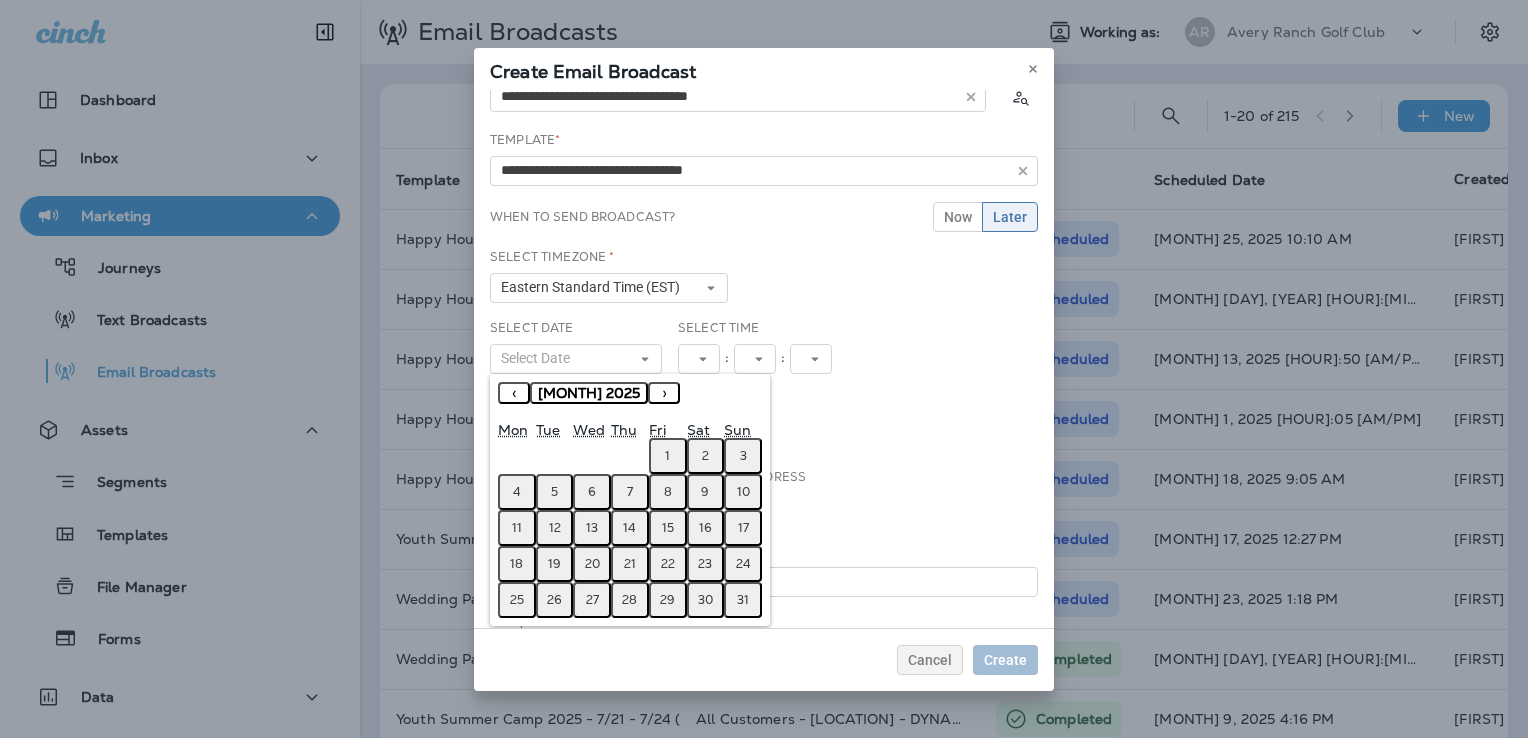 scroll, scrollTop: 52, scrollLeft: 0, axis: vertical 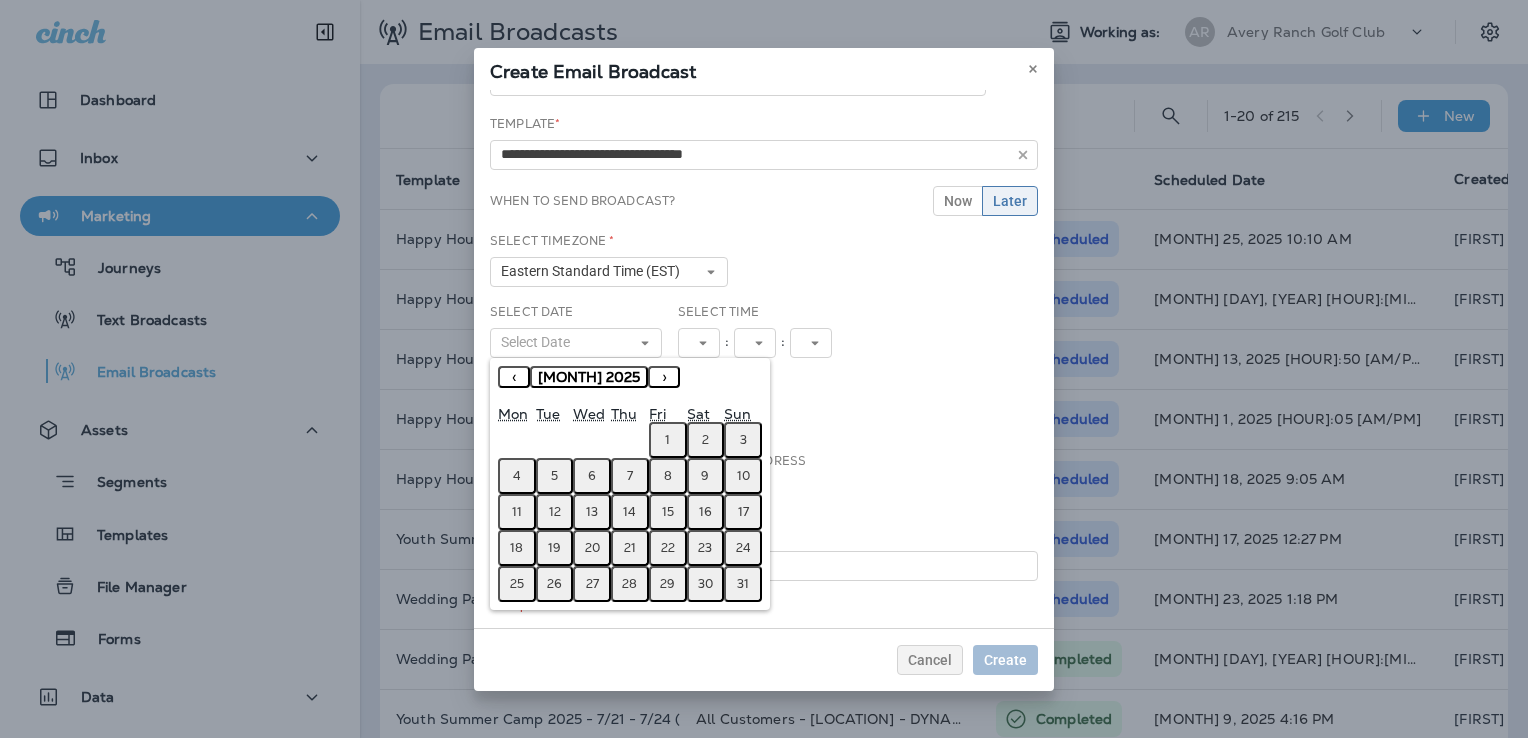 click on "20" at bounding box center [592, 548] 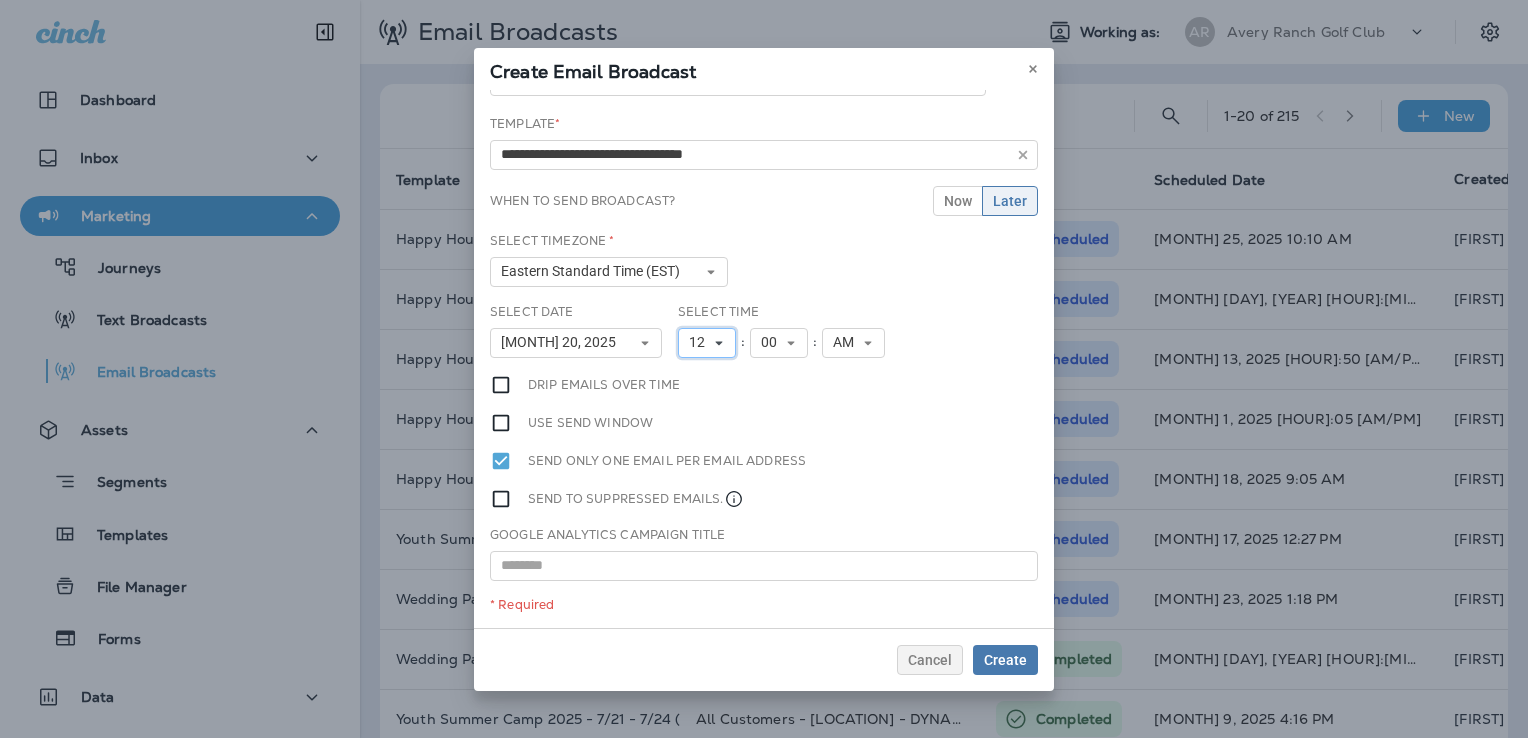 click on "12" at bounding box center [701, 342] 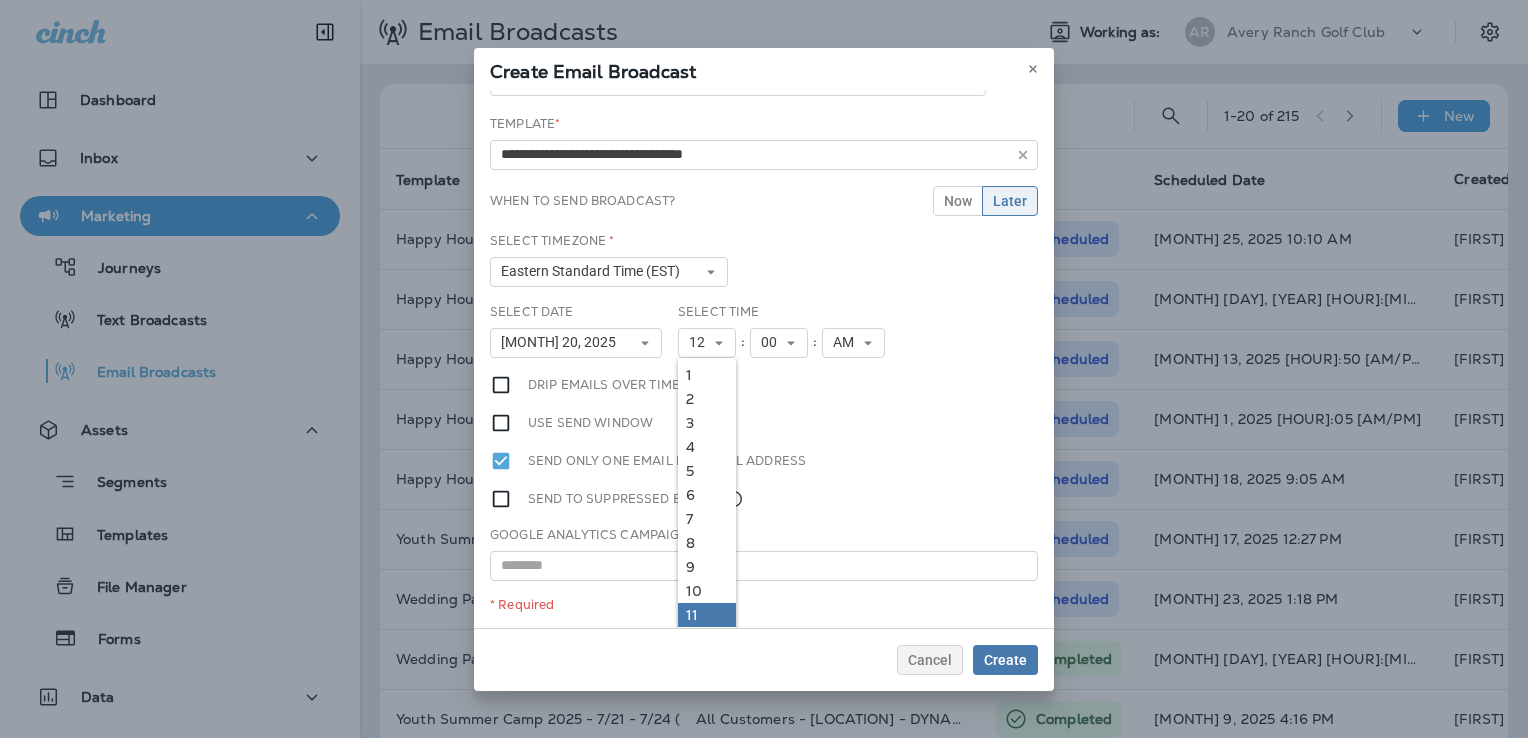 click on "11" at bounding box center (707, 615) 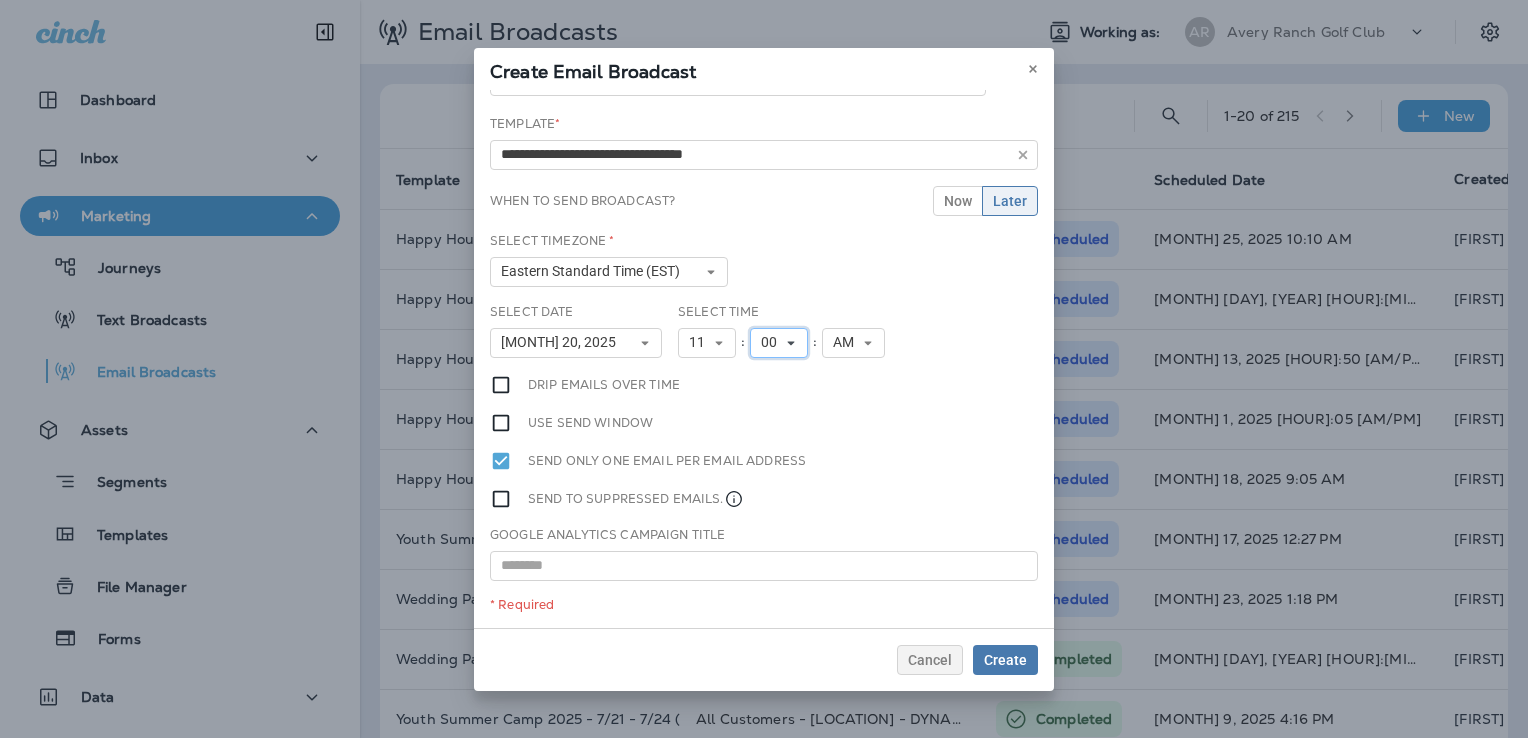 click on "00" at bounding box center [773, 342] 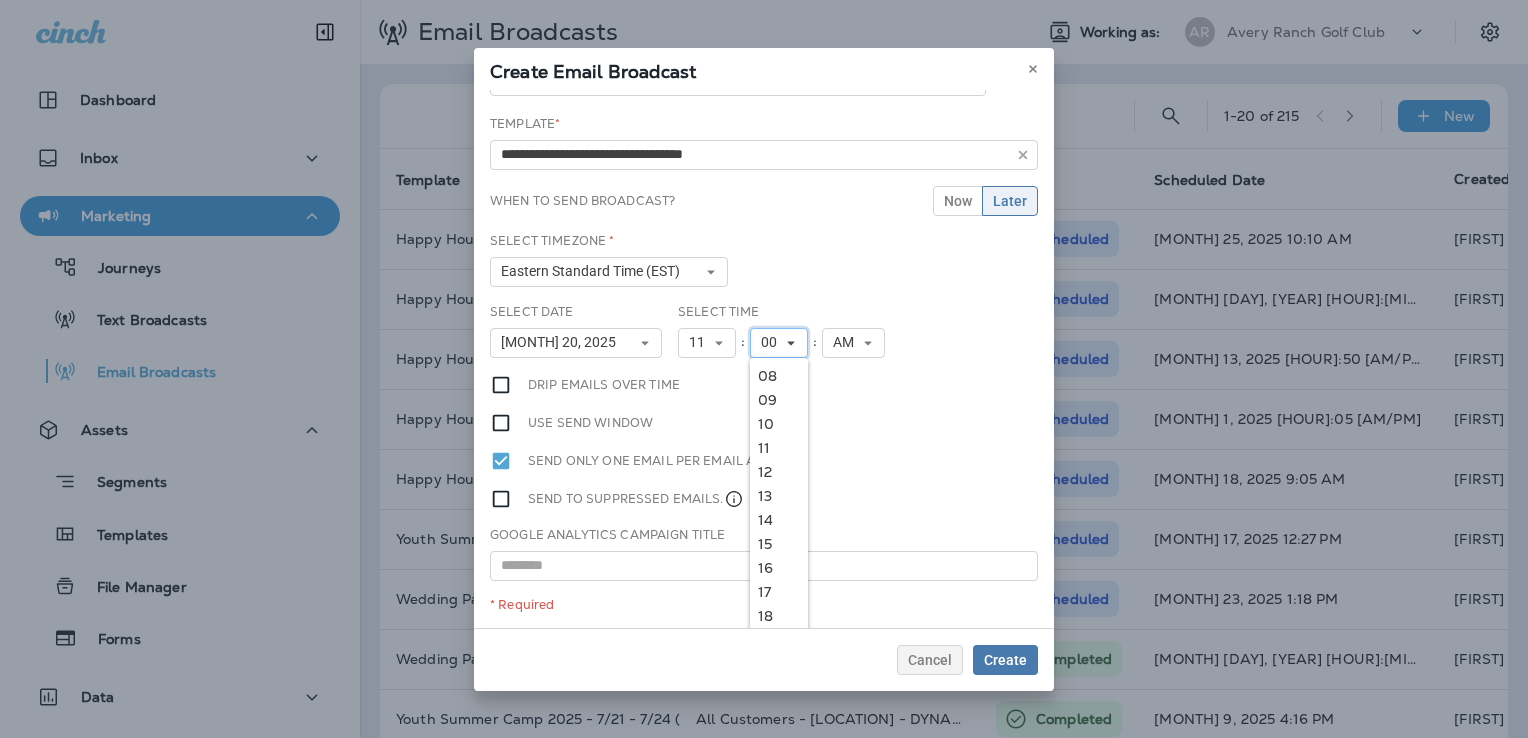 scroll, scrollTop: 205, scrollLeft: 0, axis: vertical 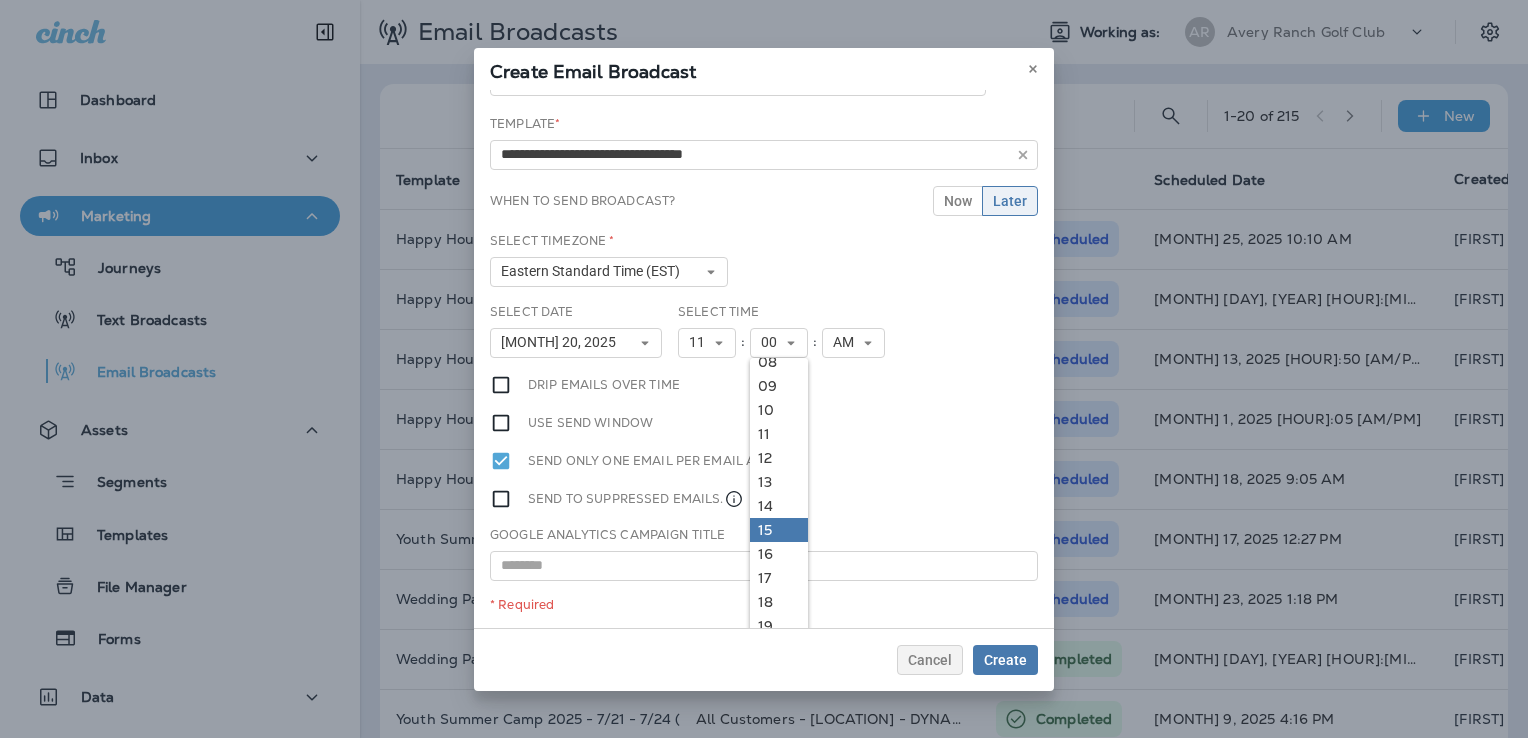 click on "15" at bounding box center (779, 530) 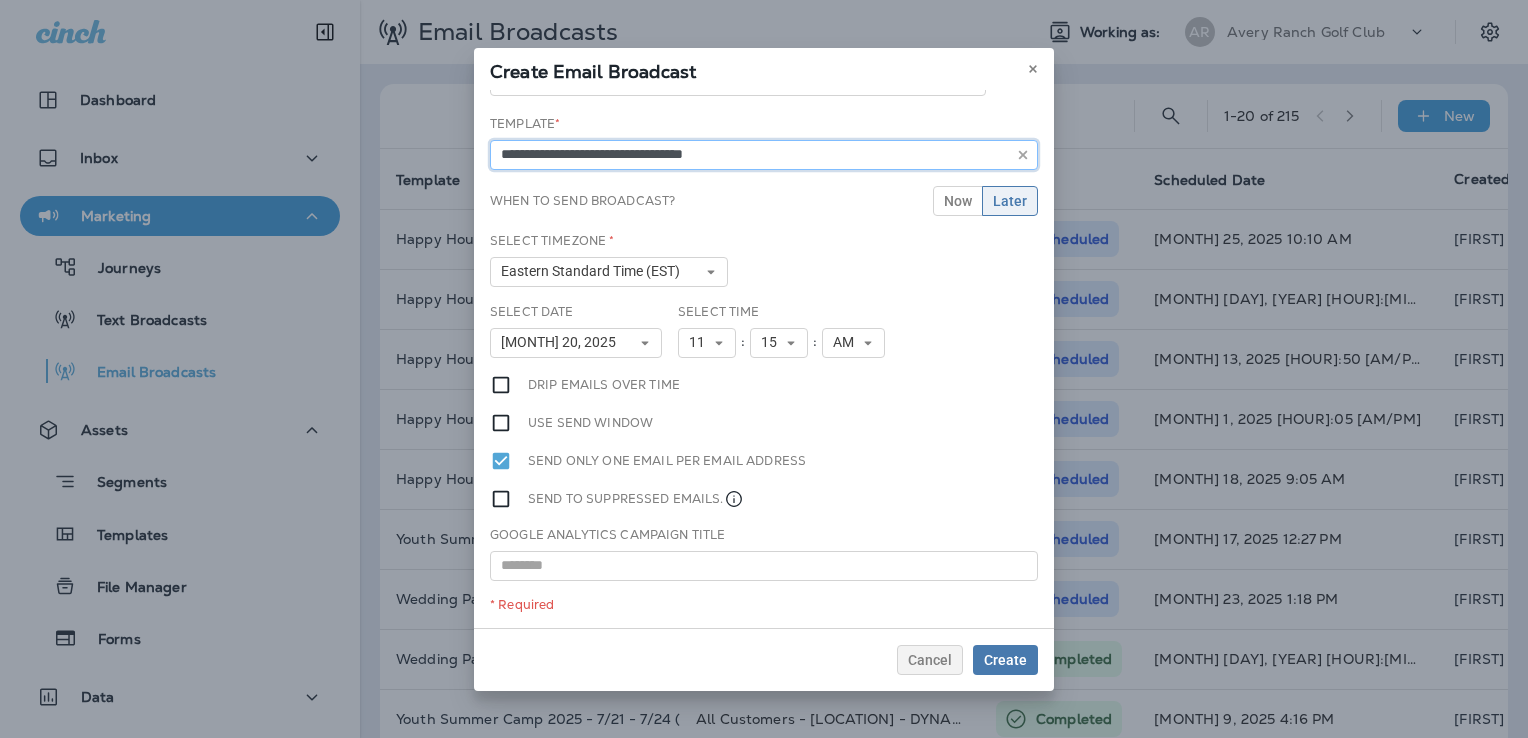 click on "**********" at bounding box center [764, 155] 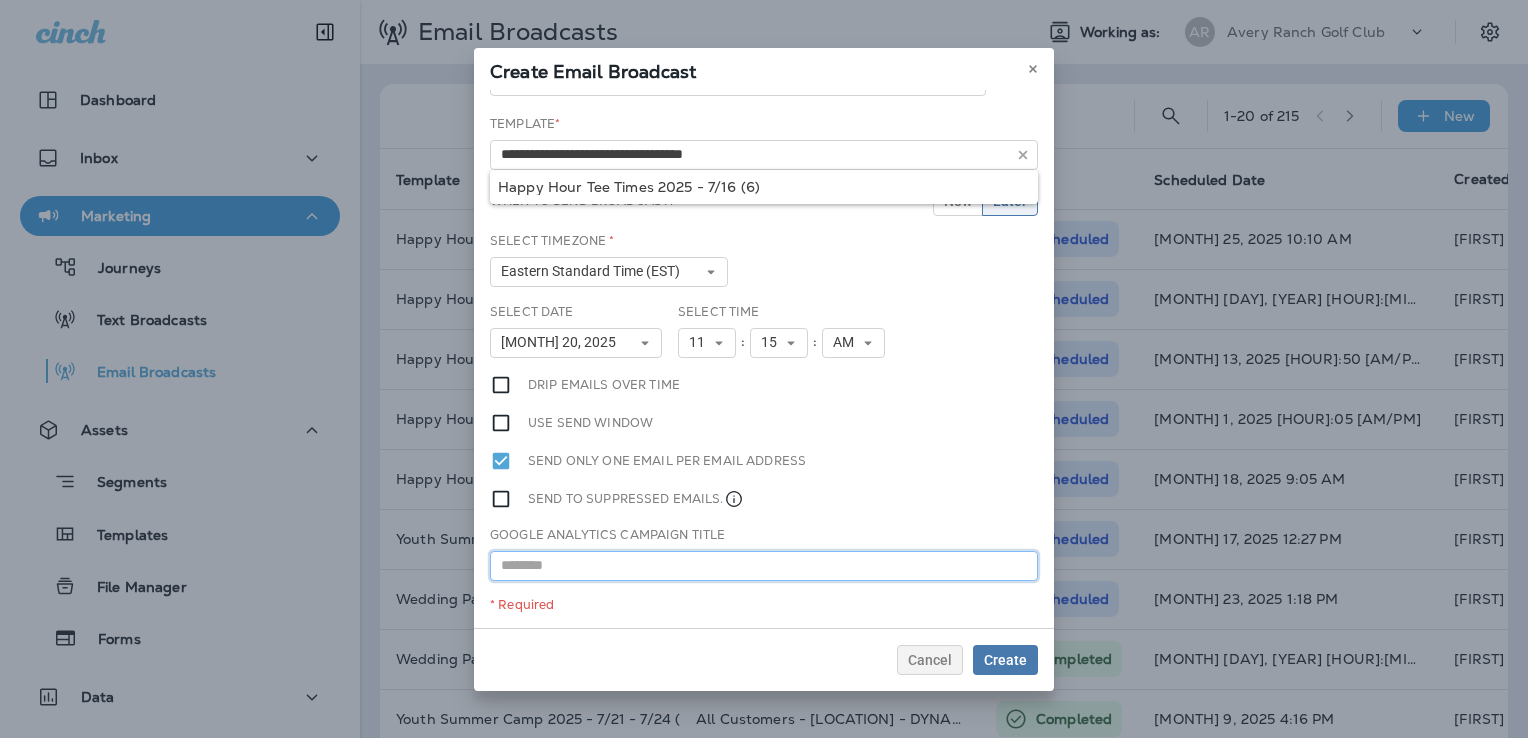click at bounding box center (764, 566) 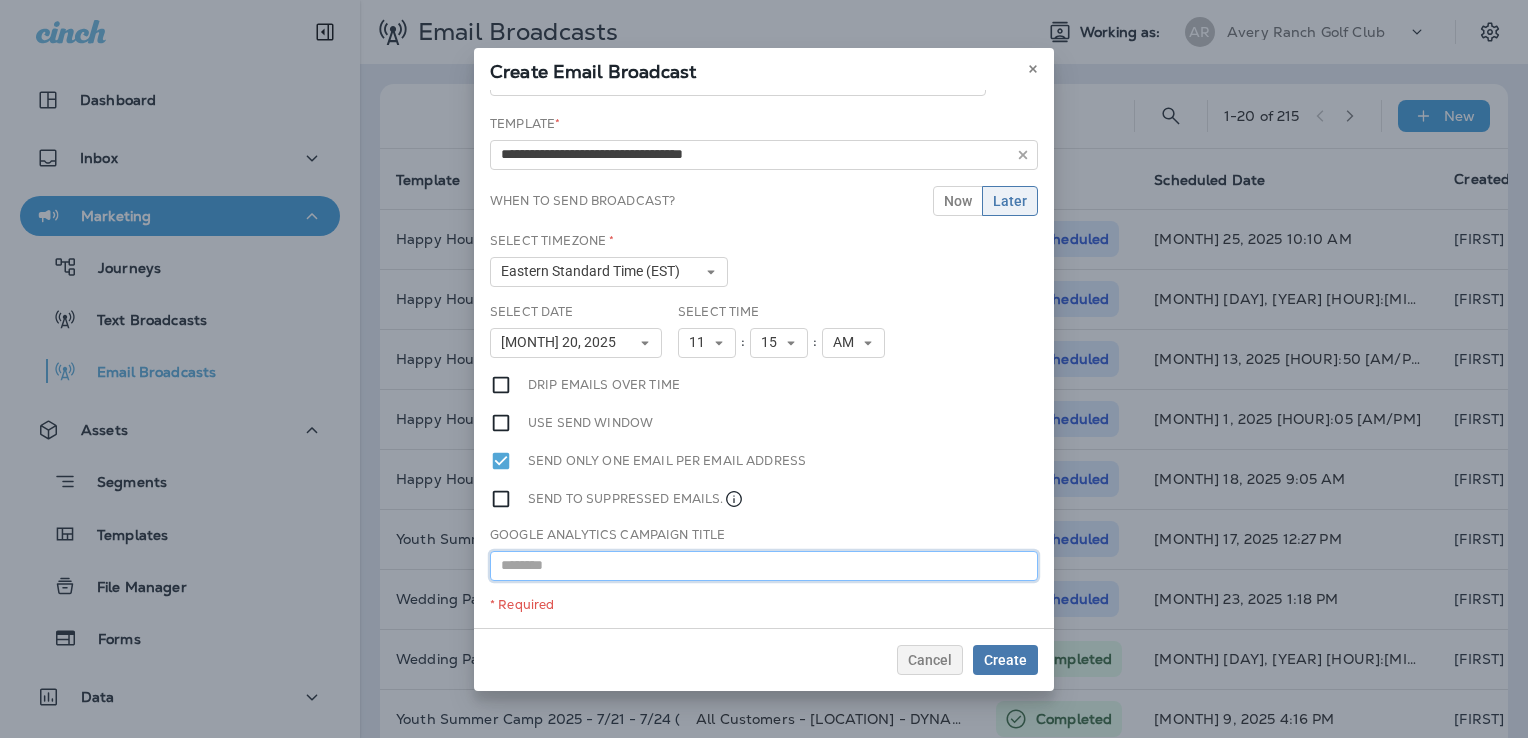 paste on "**********" 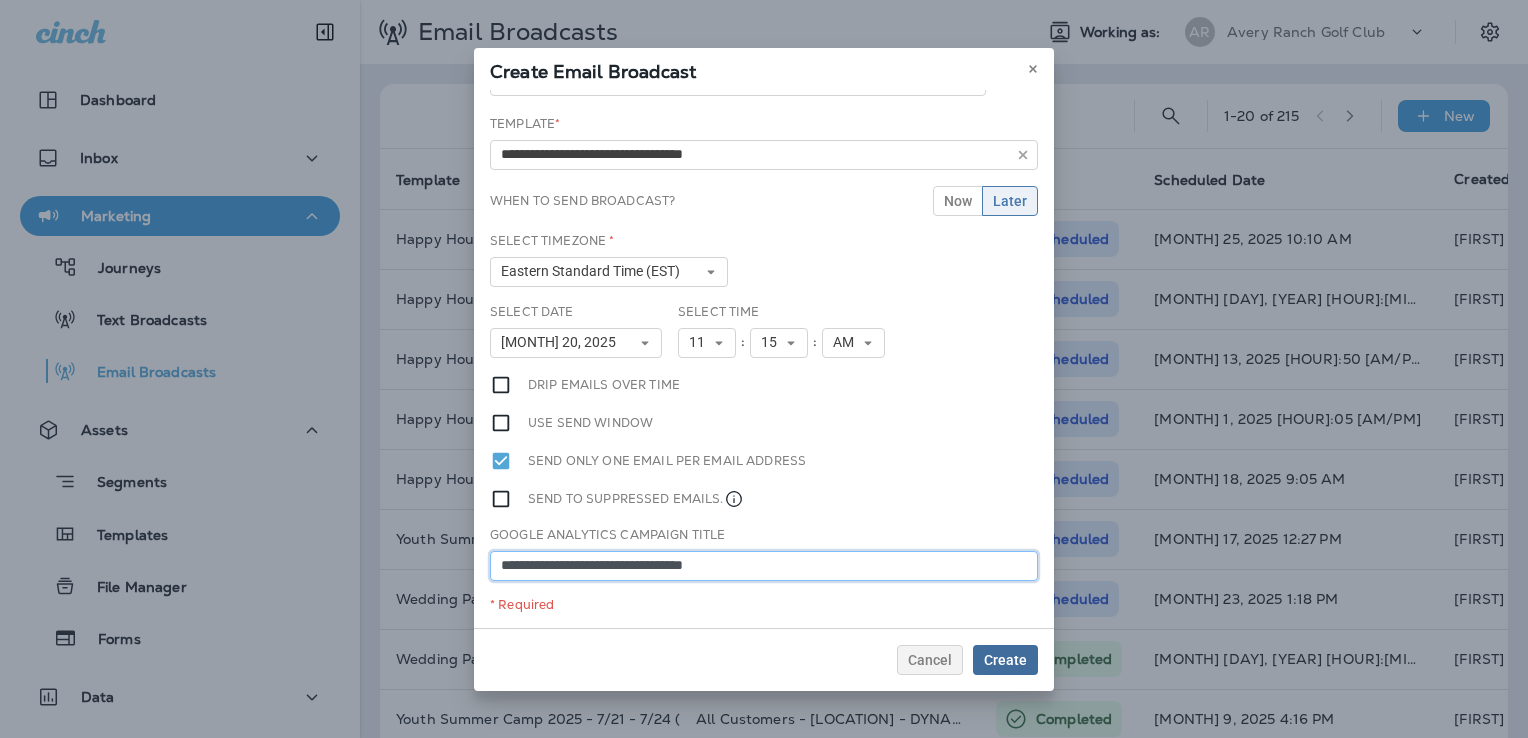 type on "**********" 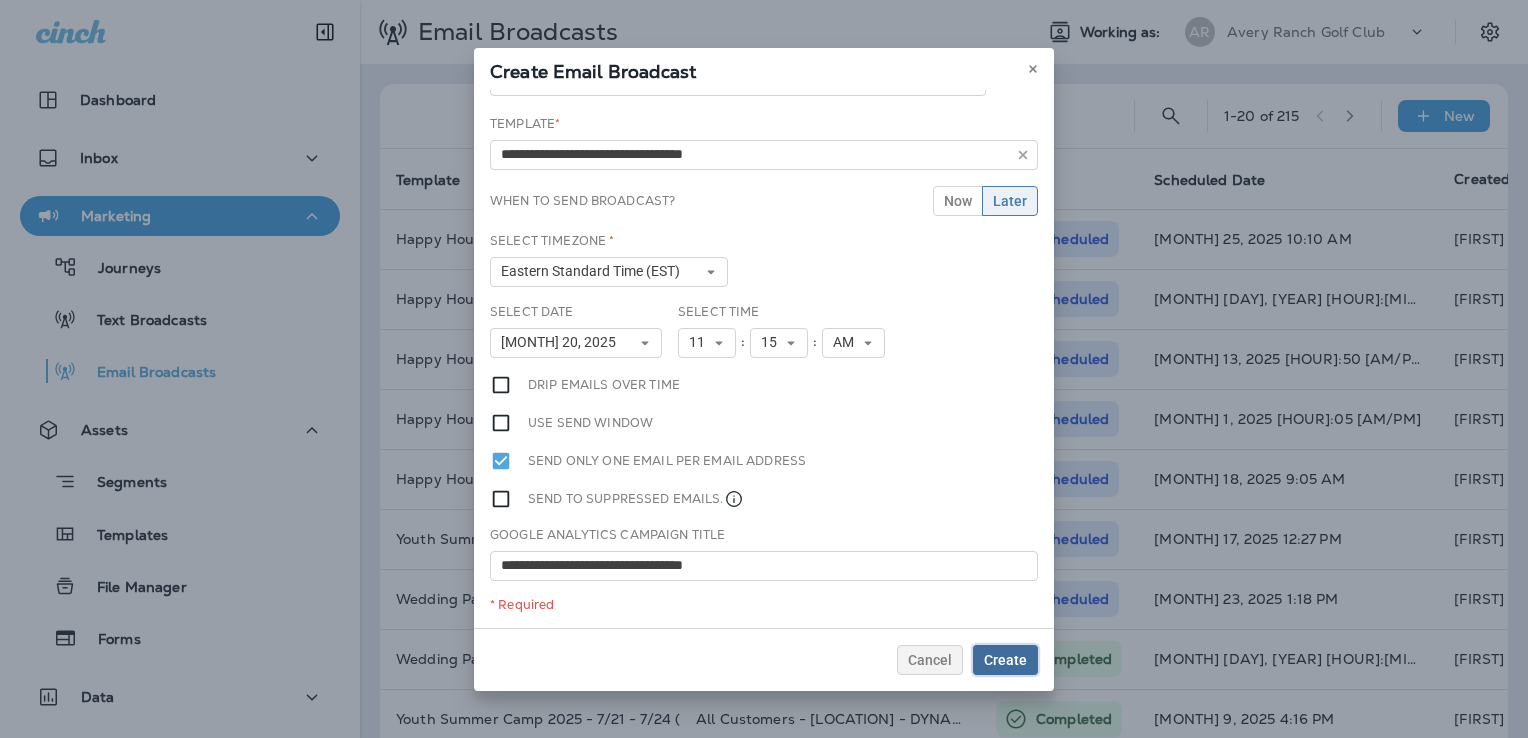 click on "Create" at bounding box center (1005, 660) 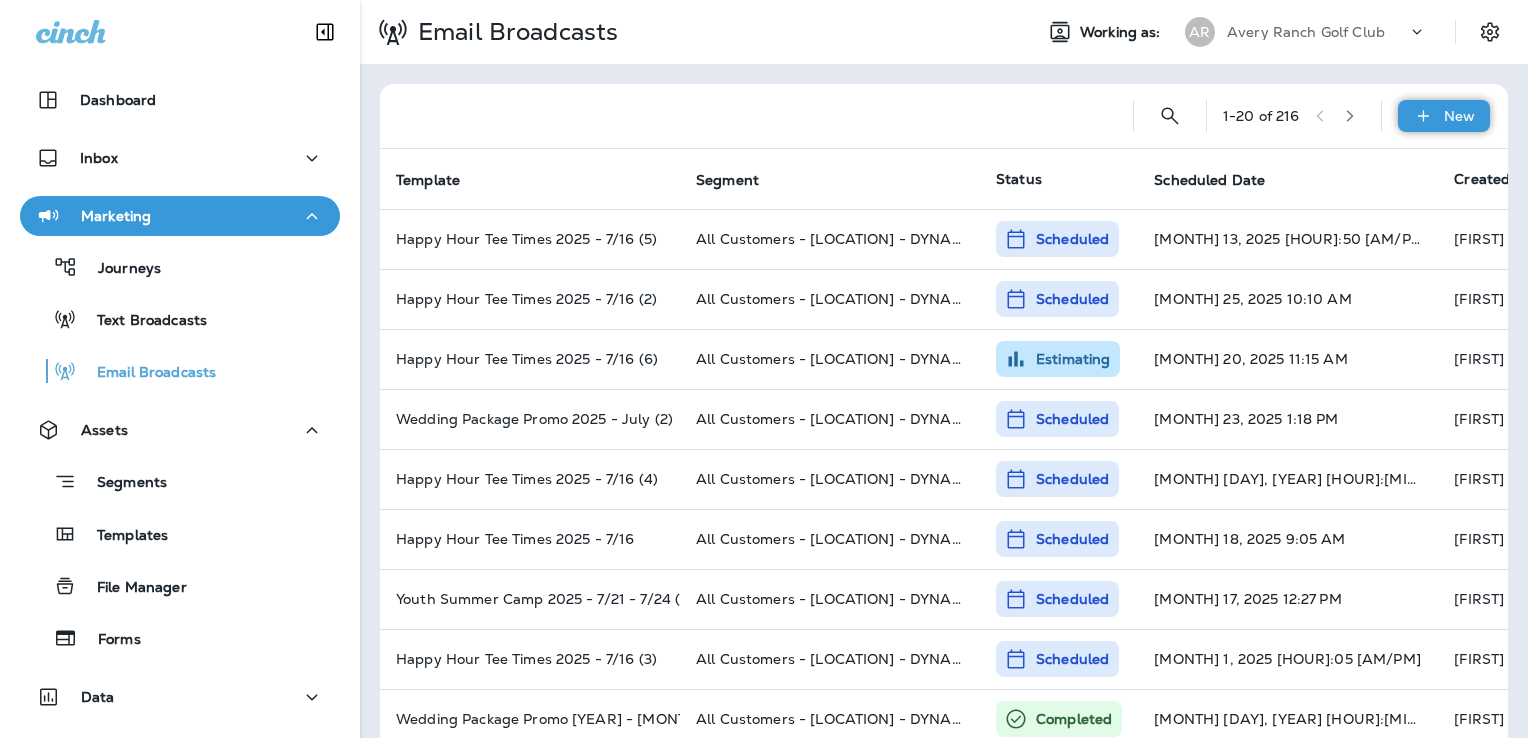 click on "New" at bounding box center (1444, 116) 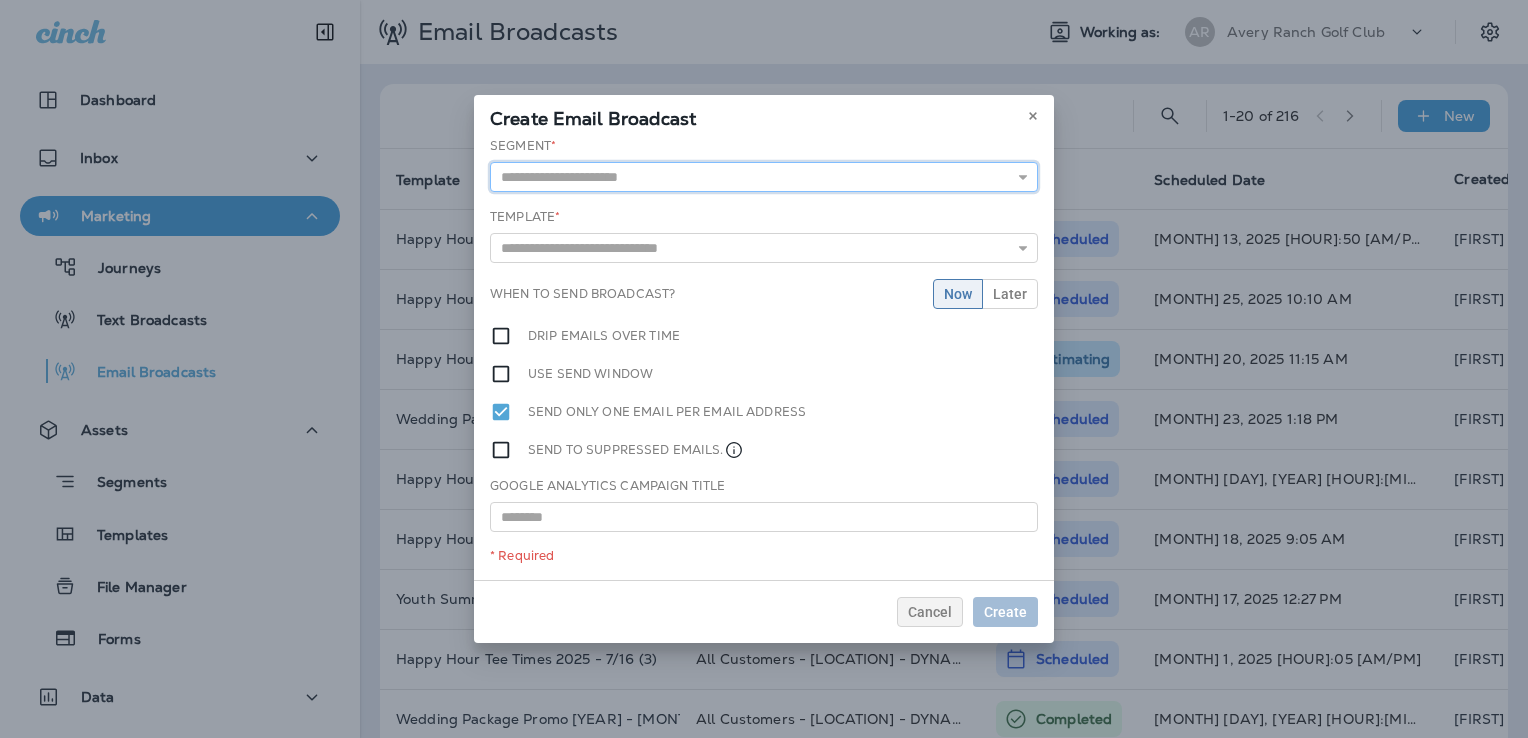 click at bounding box center (764, 177) 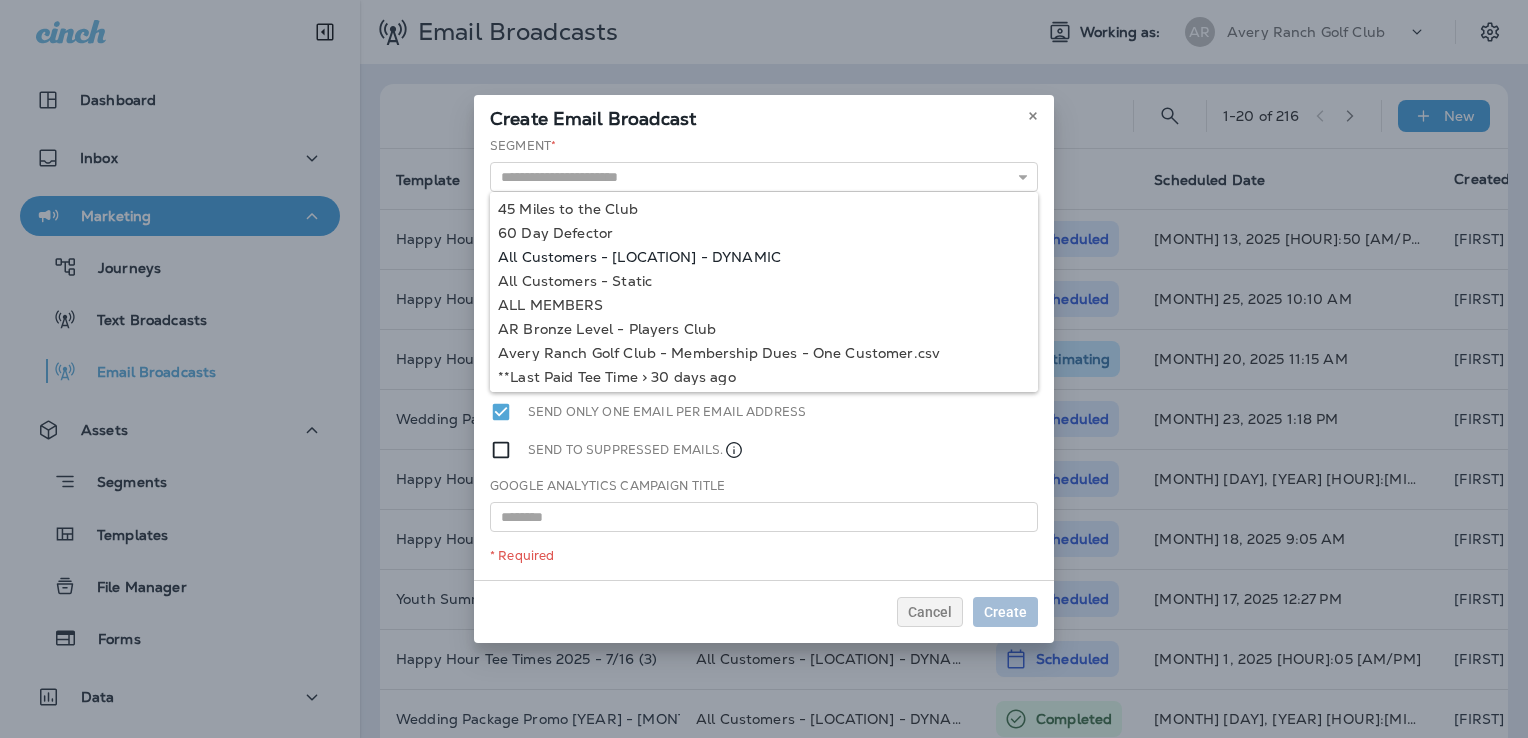 type on "**********" 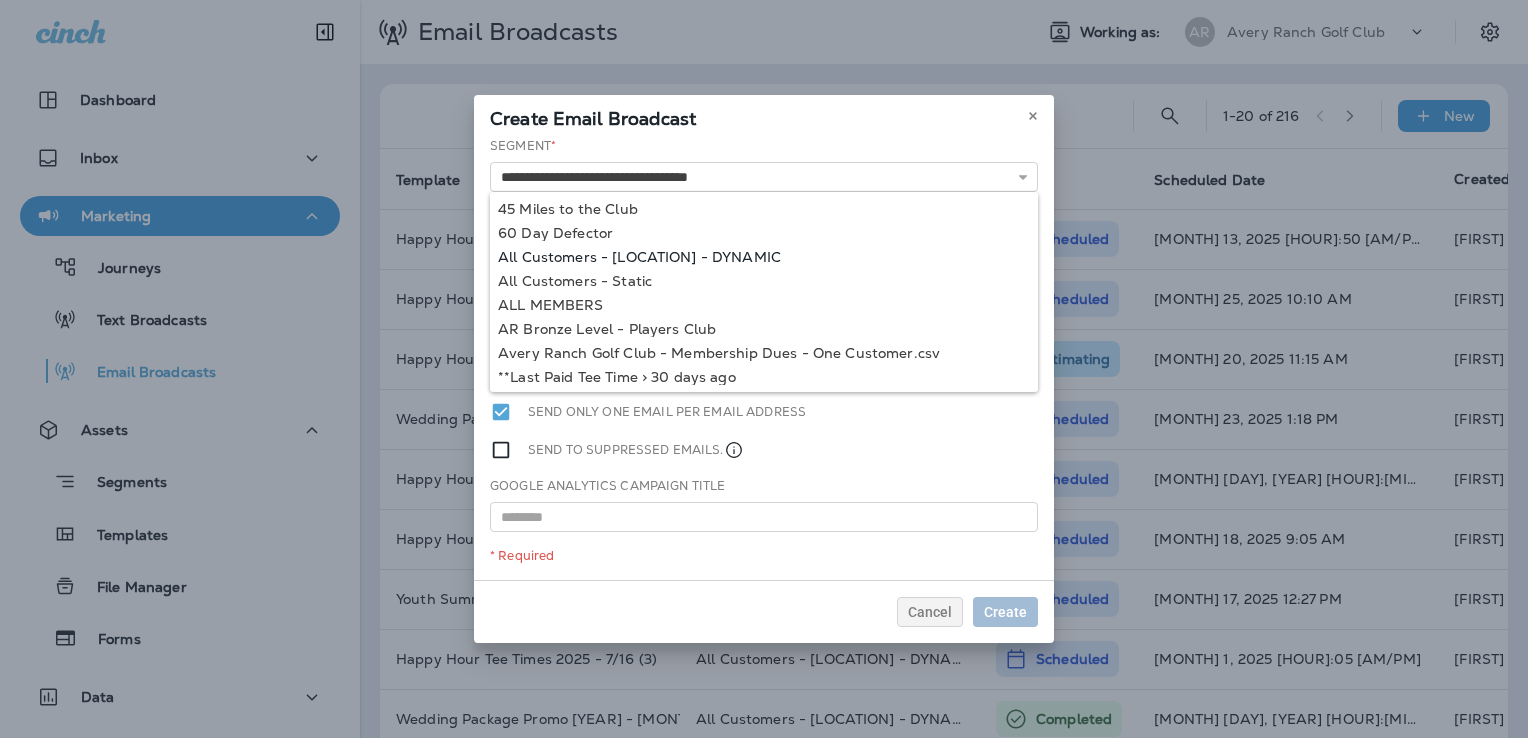 click on "**********" at bounding box center [764, 358] 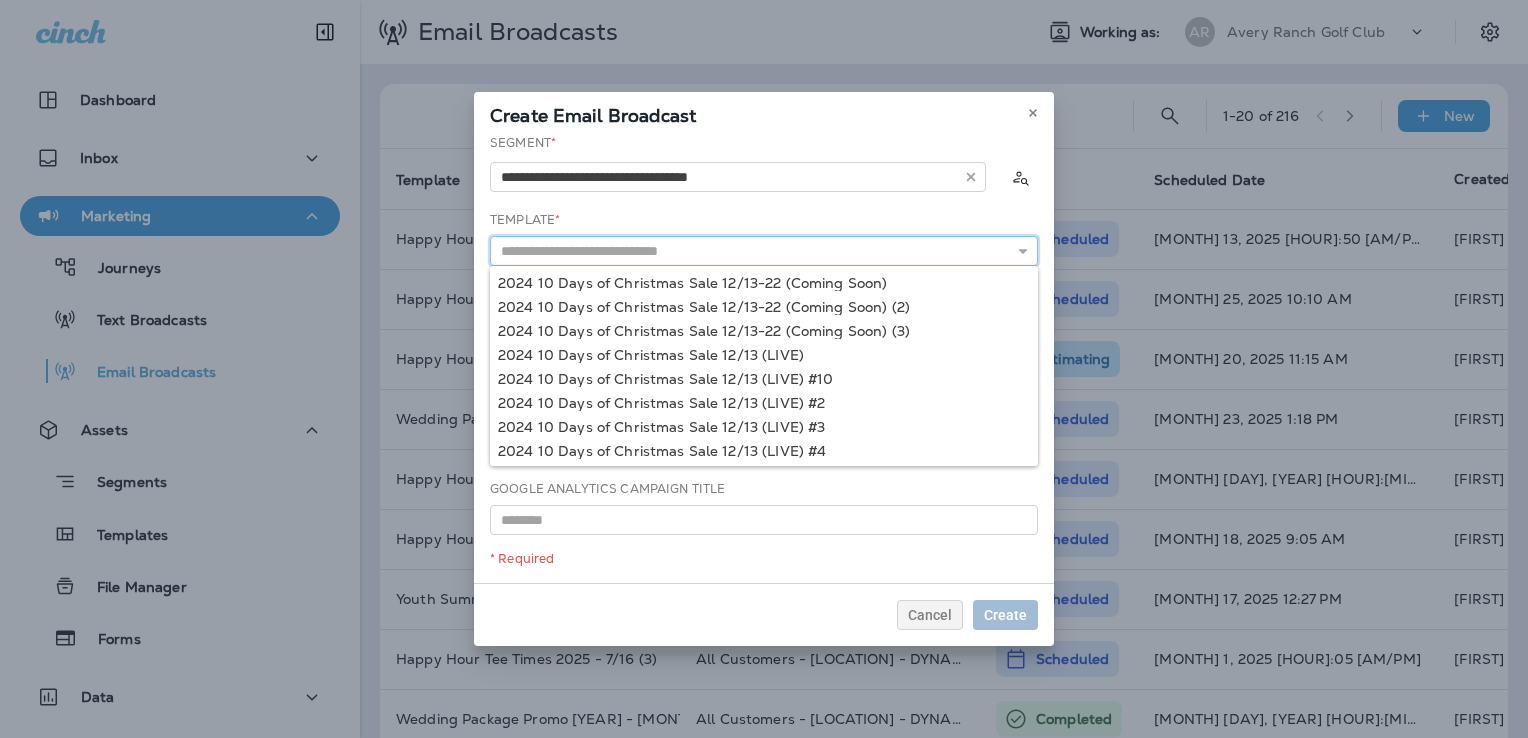 click at bounding box center (764, 251) 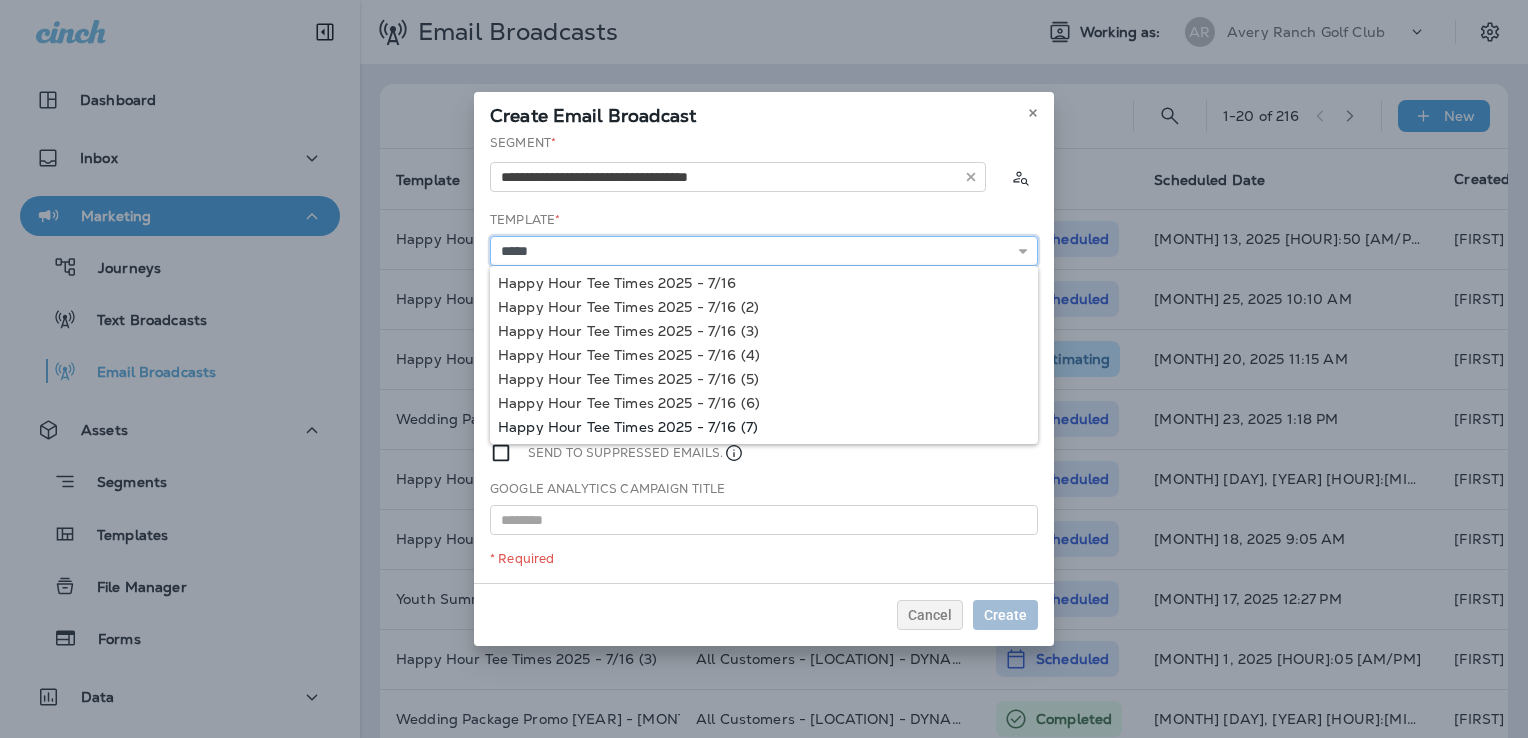 type on "**********" 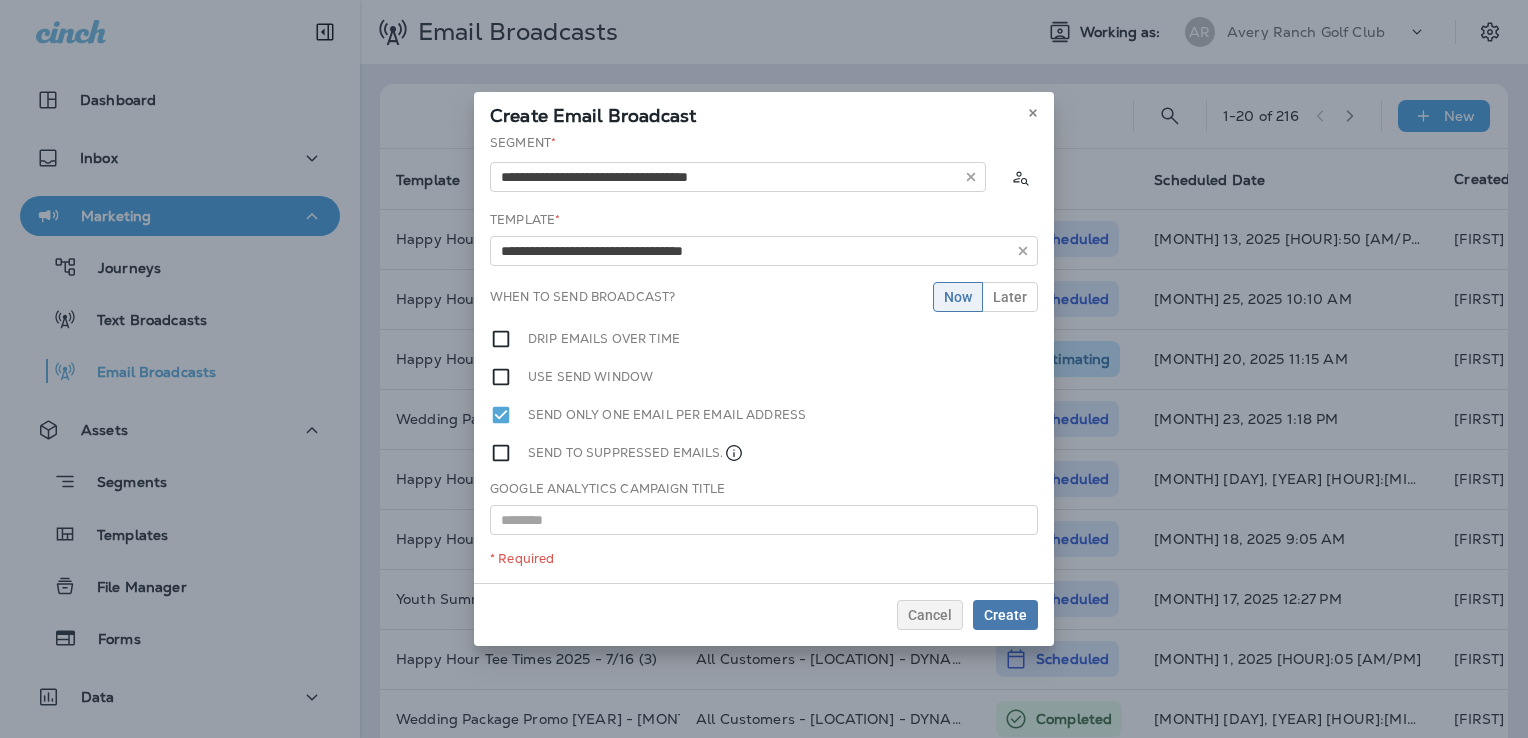 click on "**********" at bounding box center (764, 358) 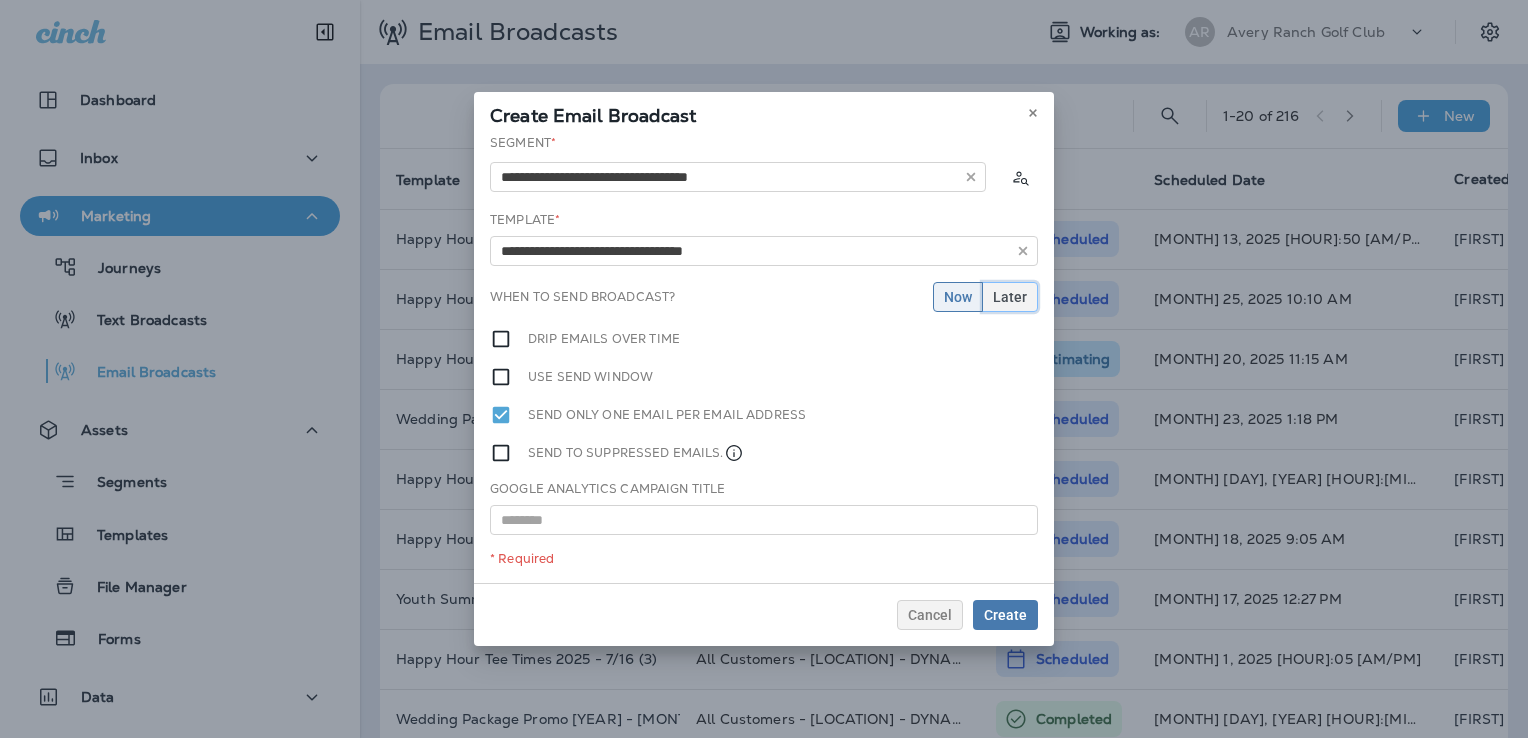 click on "Later" at bounding box center [1010, 297] 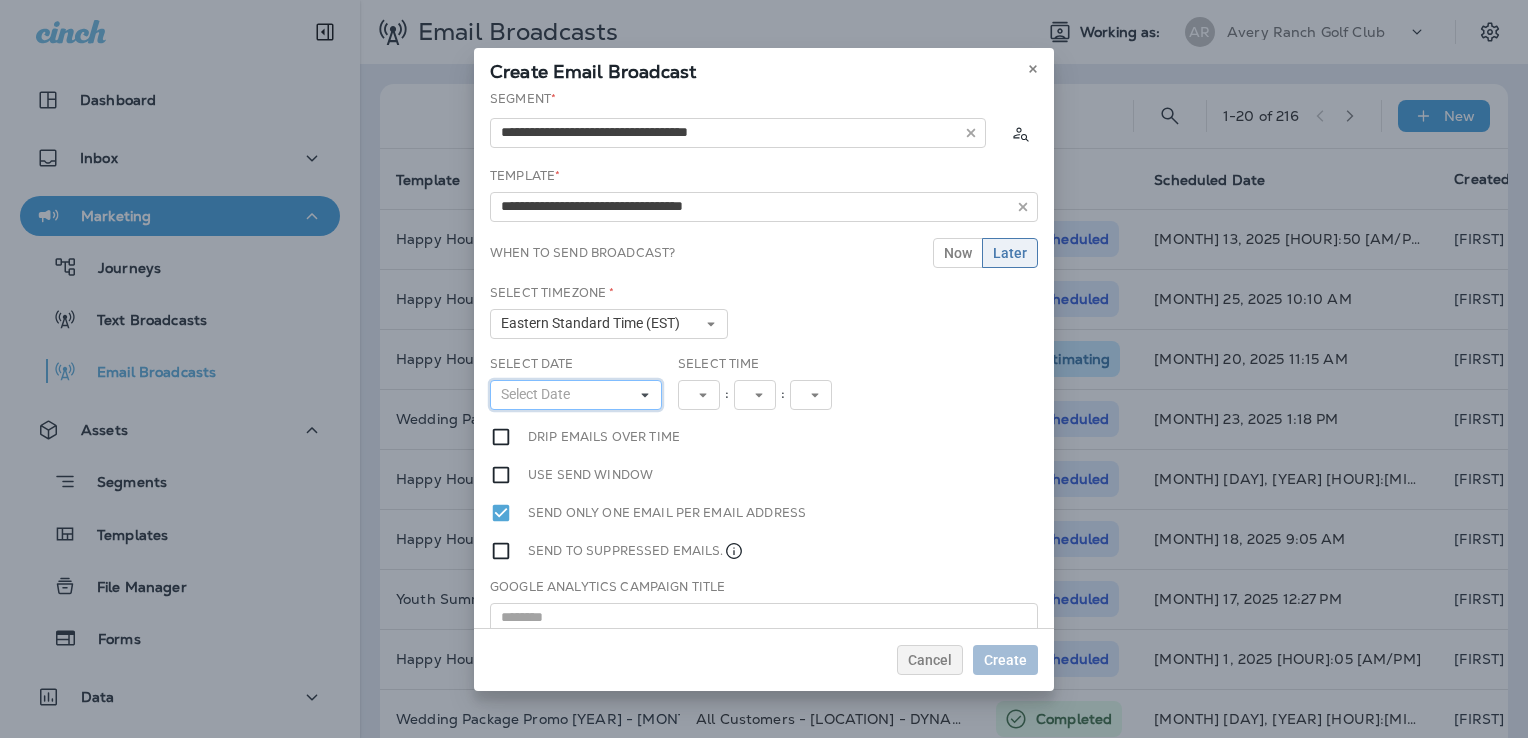 click on "Select Date" at bounding box center [576, 395] 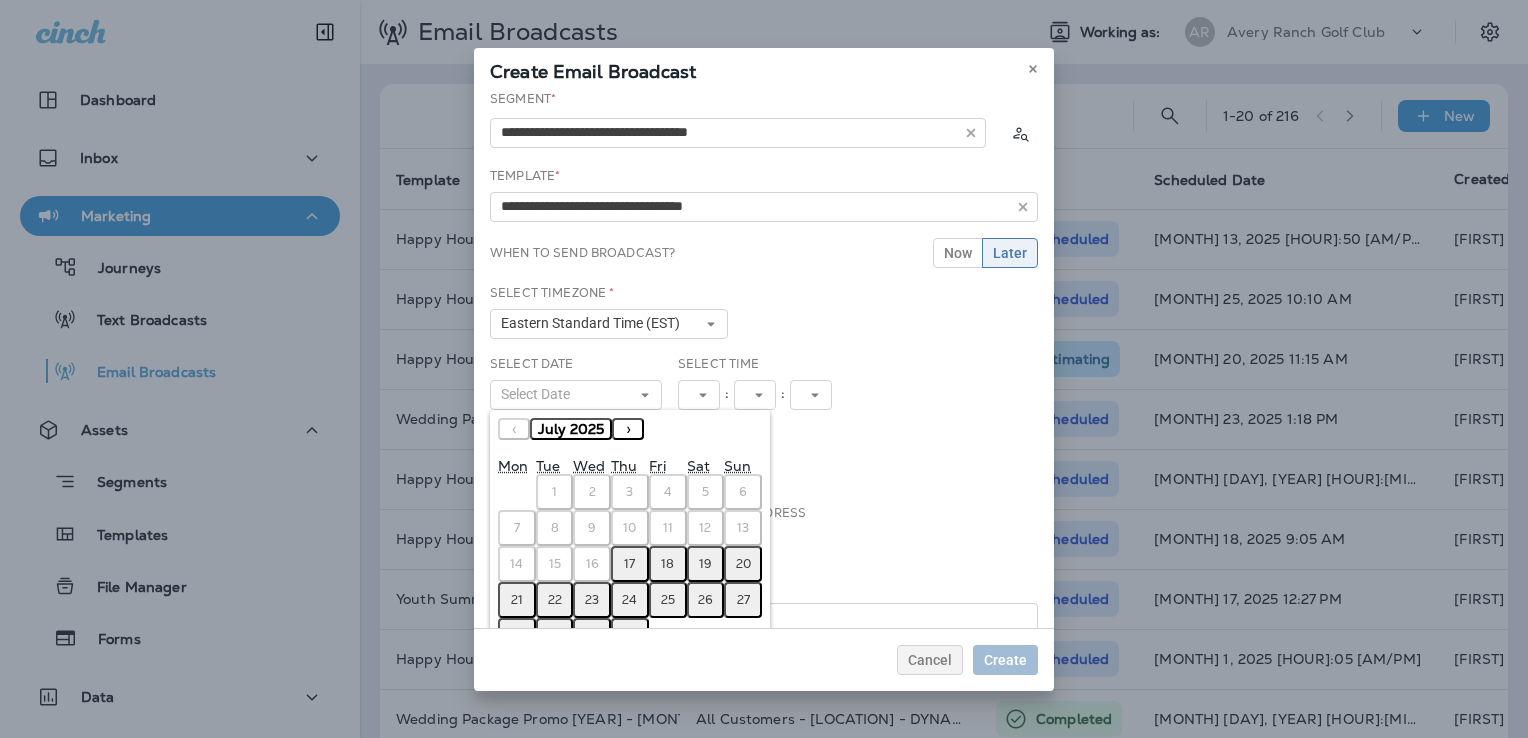 click on "›" at bounding box center [628, 429] 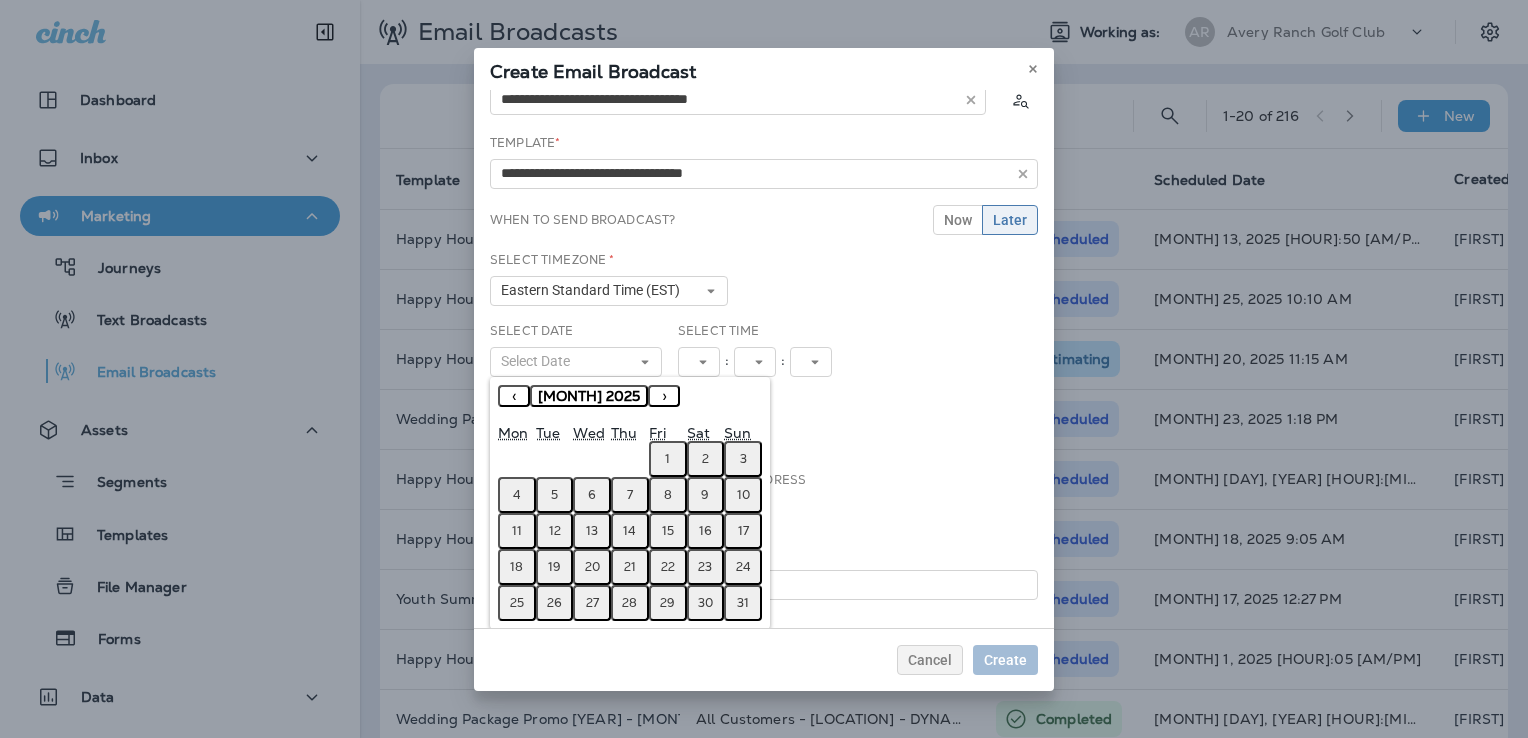 scroll, scrollTop: 52, scrollLeft: 0, axis: vertical 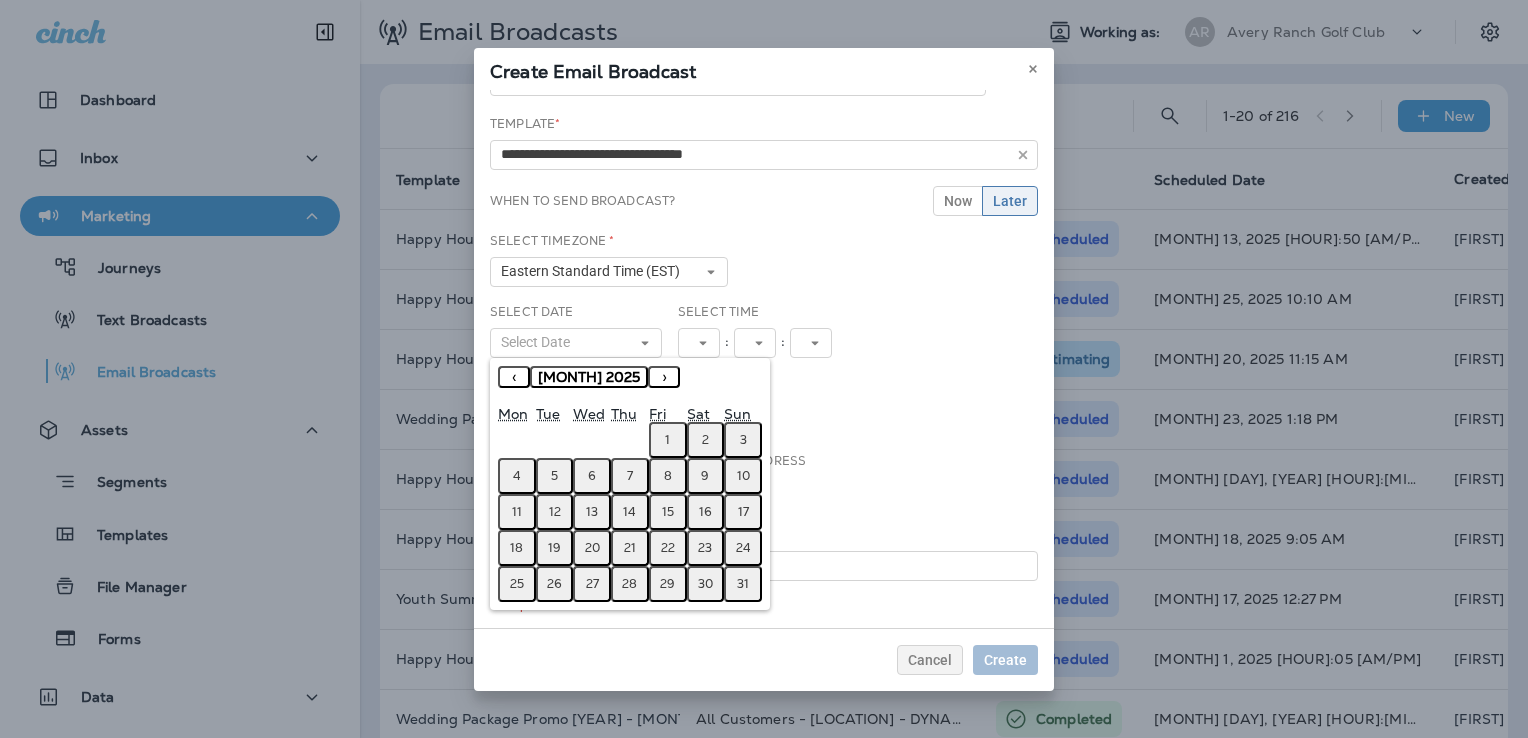 click on "27" at bounding box center [592, 584] 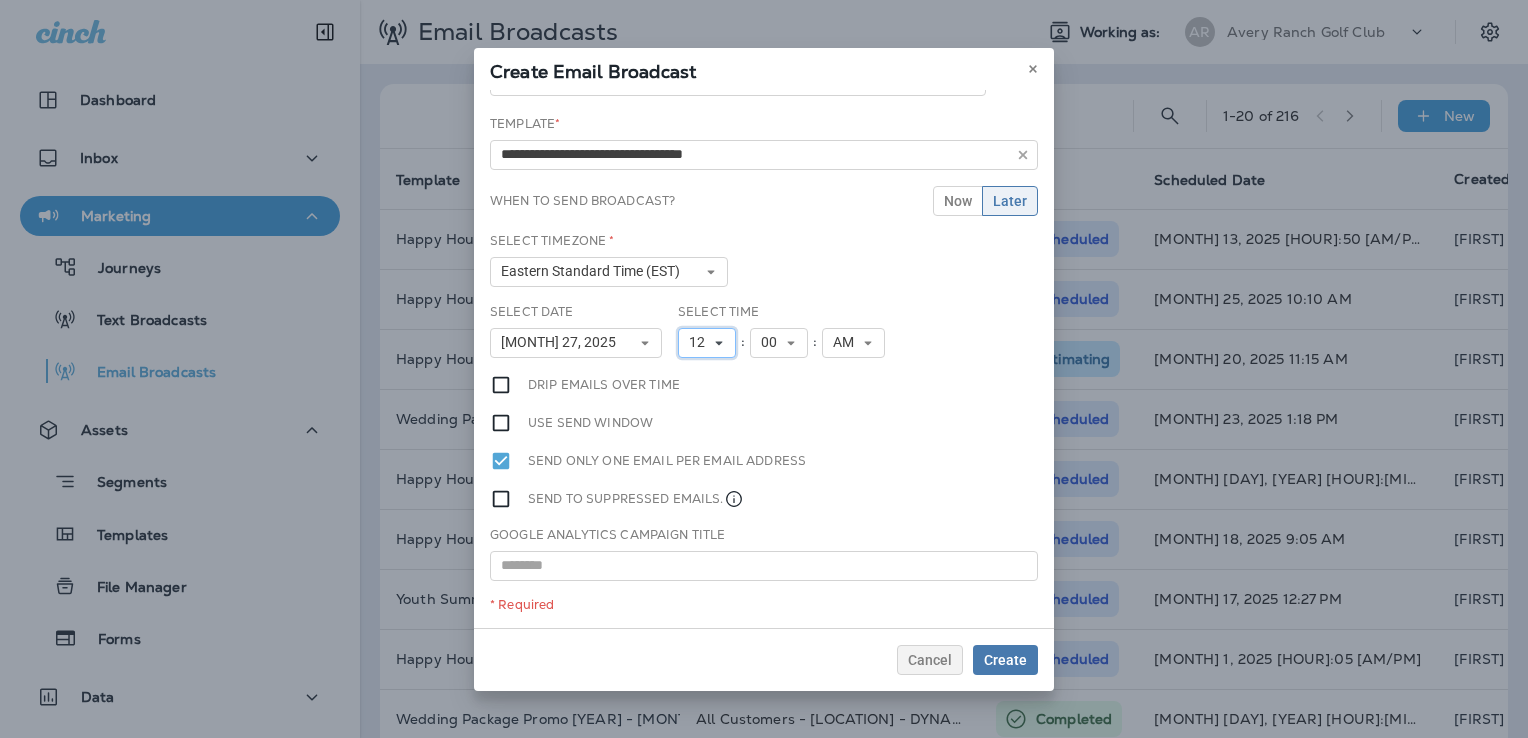 click on "12" at bounding box center (707, 343) 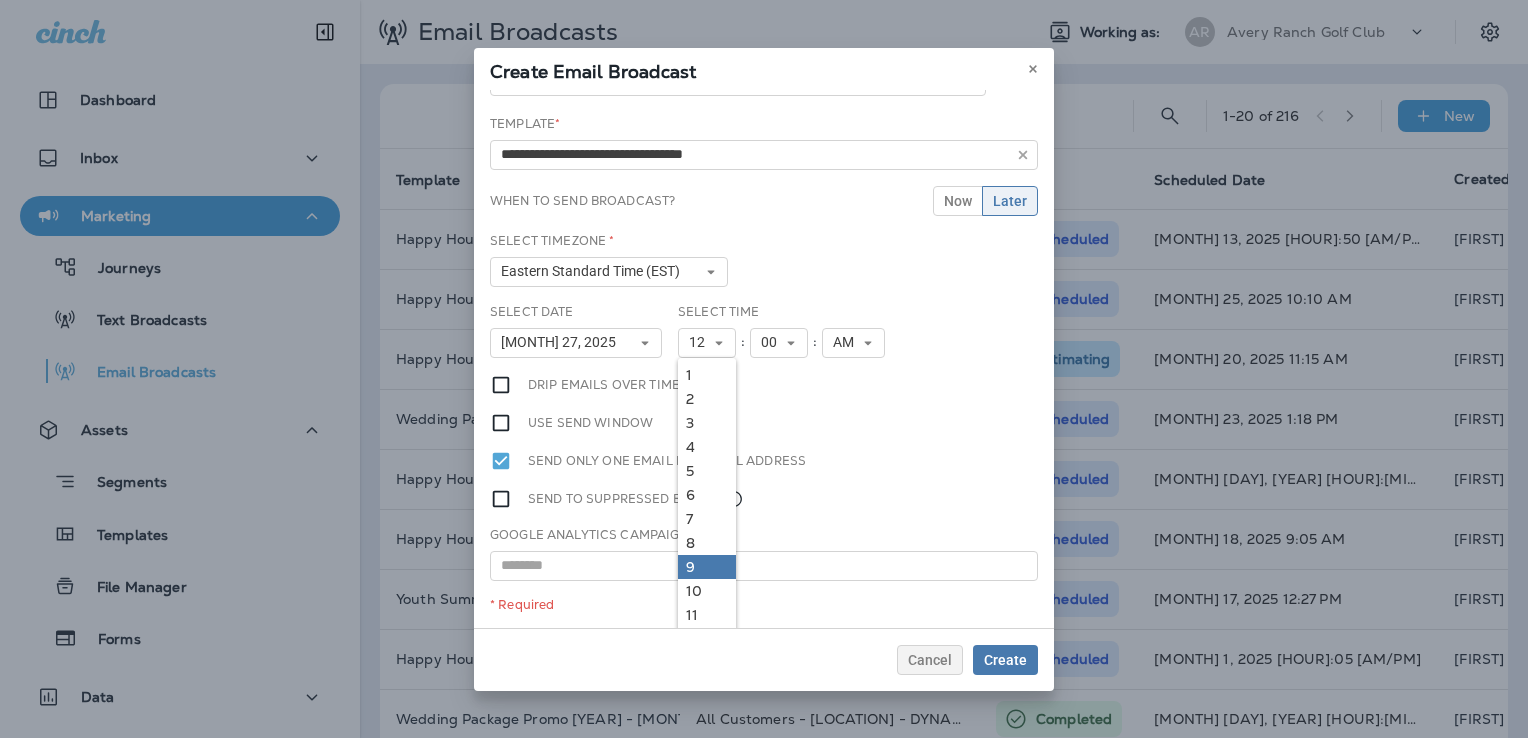 click on "9" at bounding box center [707, 567] 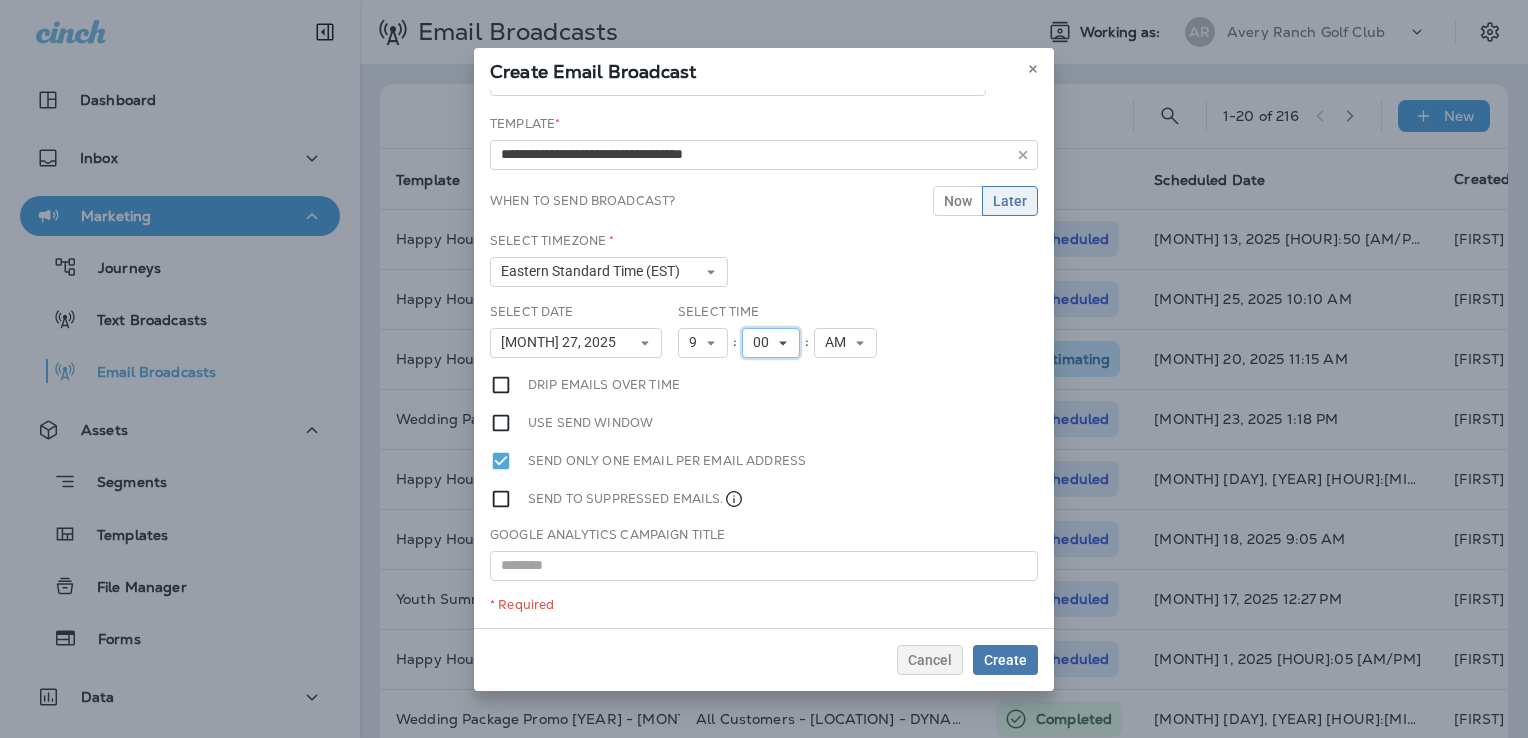 click 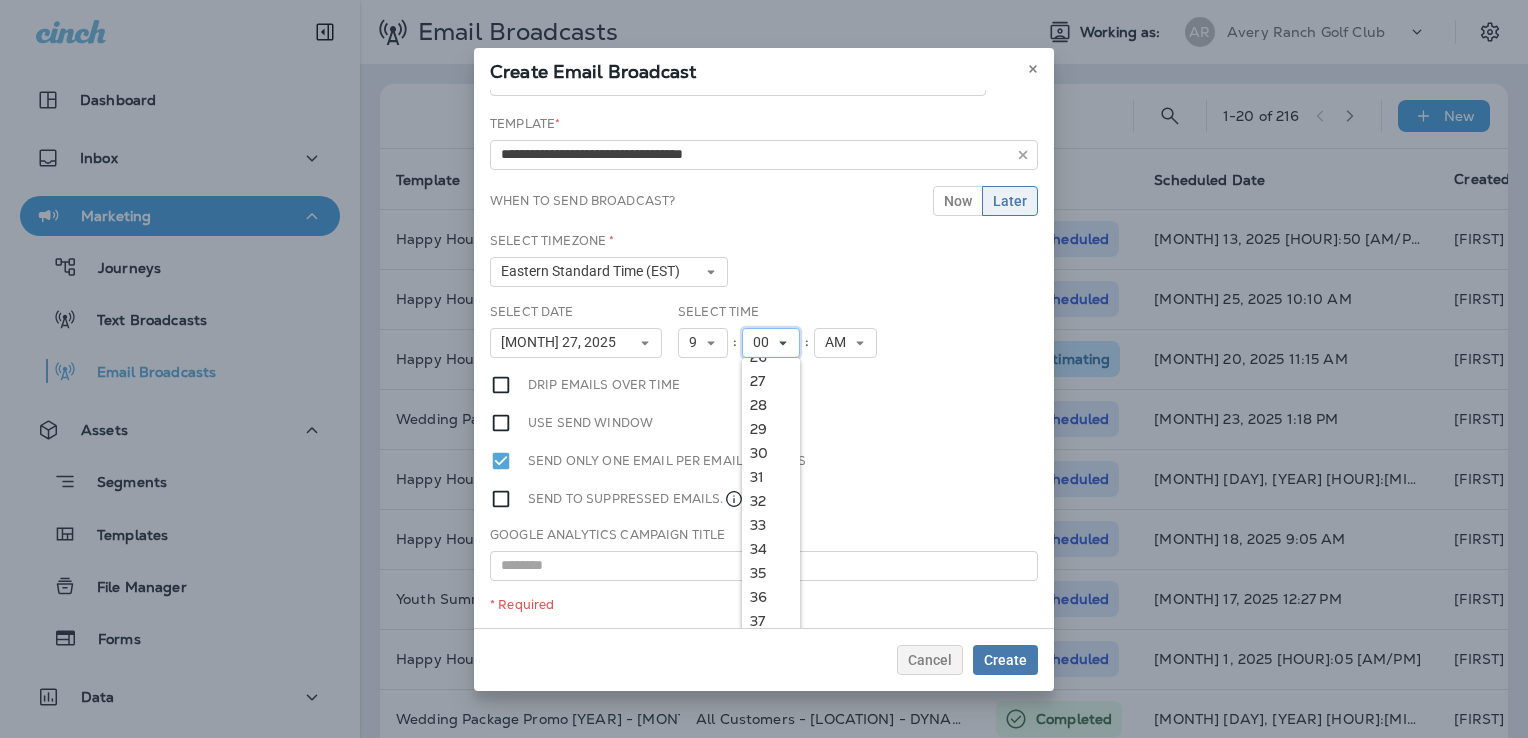 scroll, scrollTop: 696, scrollLeft: 0, axis: vertical 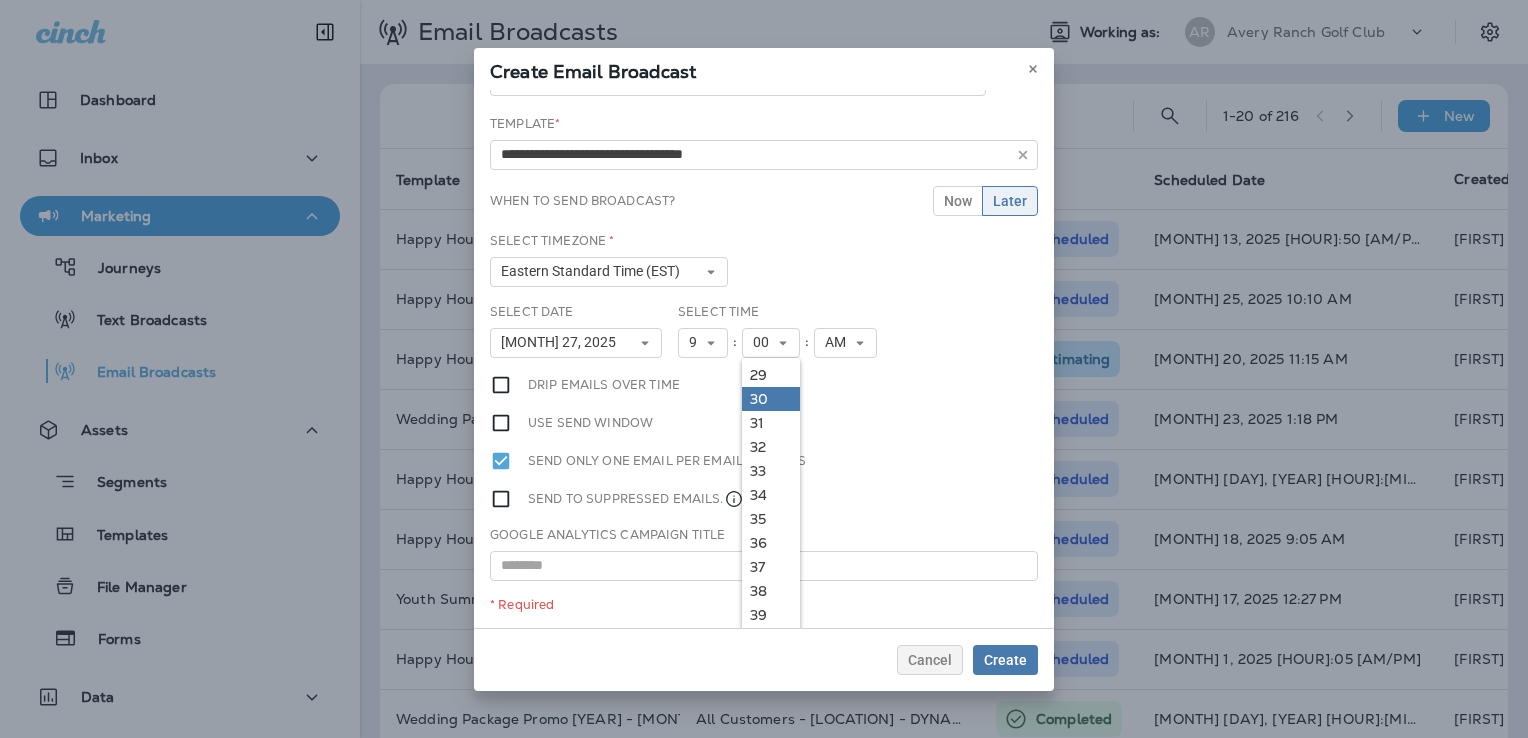 click on "30" at bounding box center (771, 399) 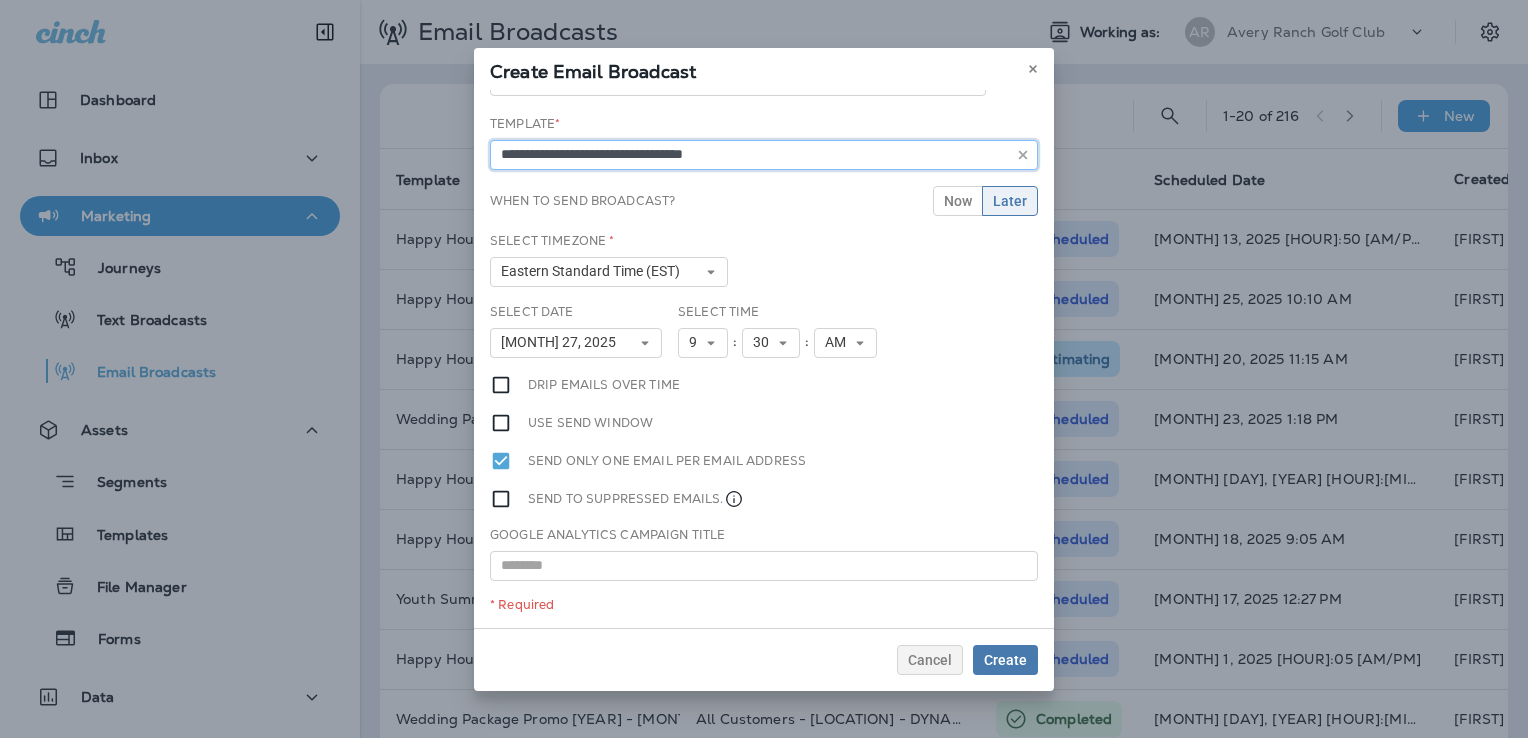 click on "**********" at bounding box center [764, 155] 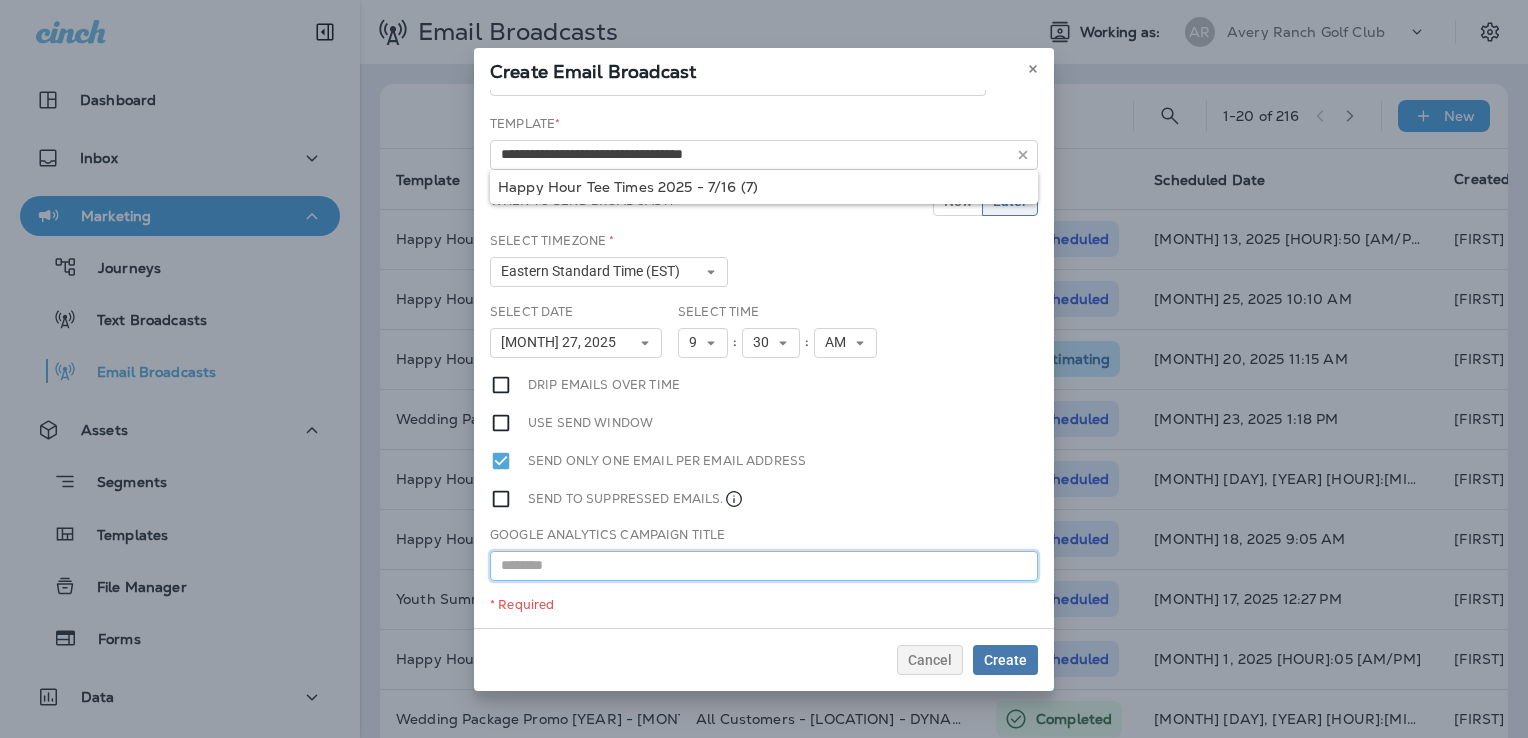 click at bounding box center (764, 566) 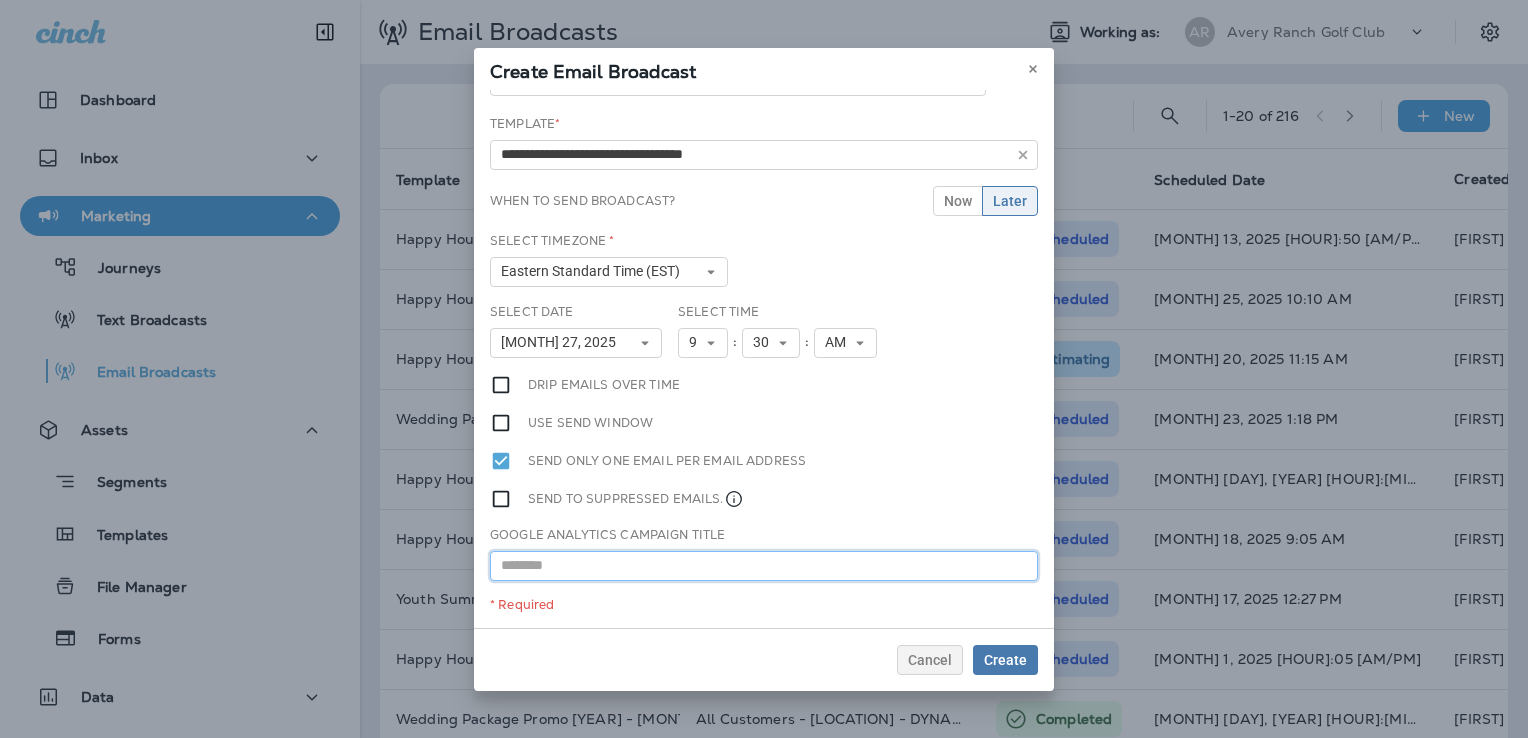 paste on "**********" 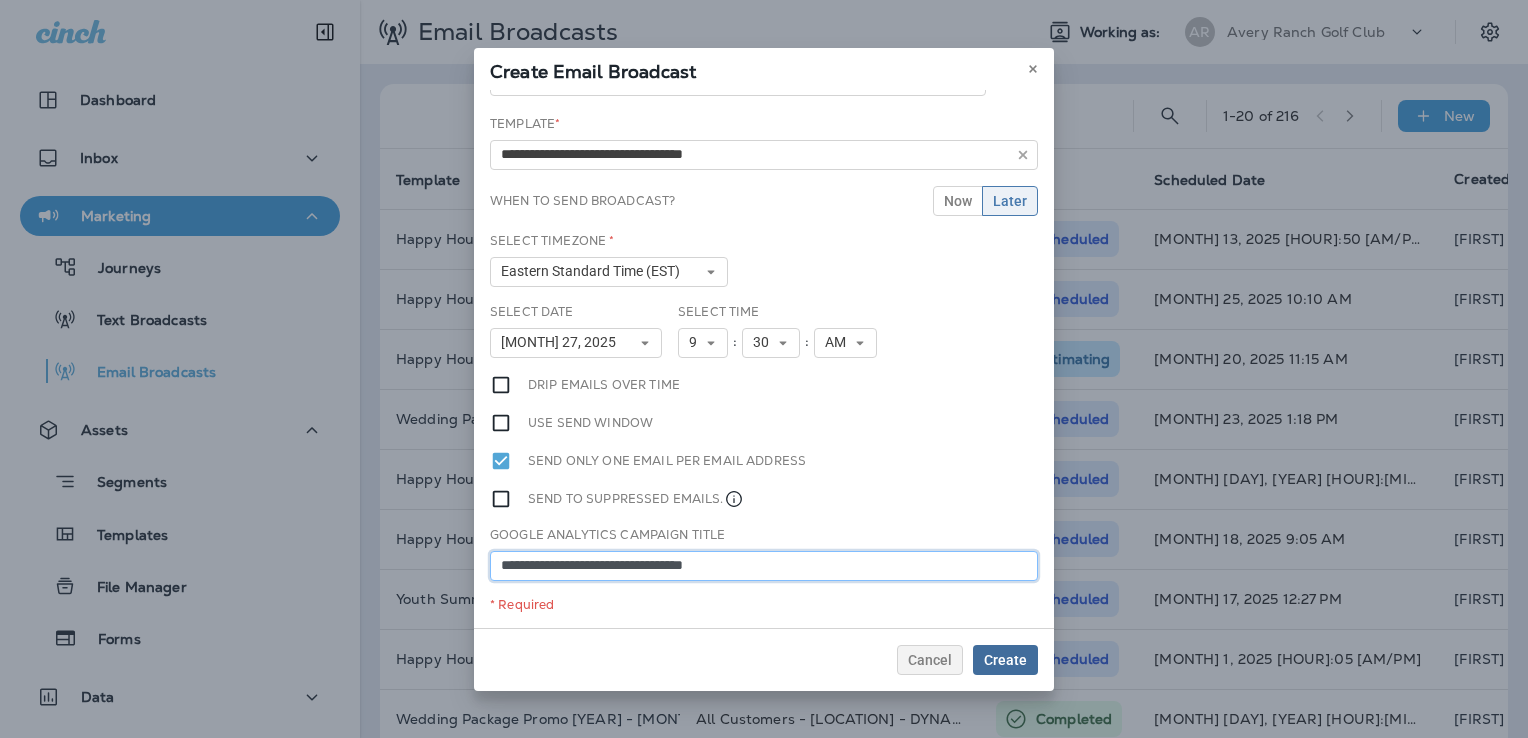 type on "**********" 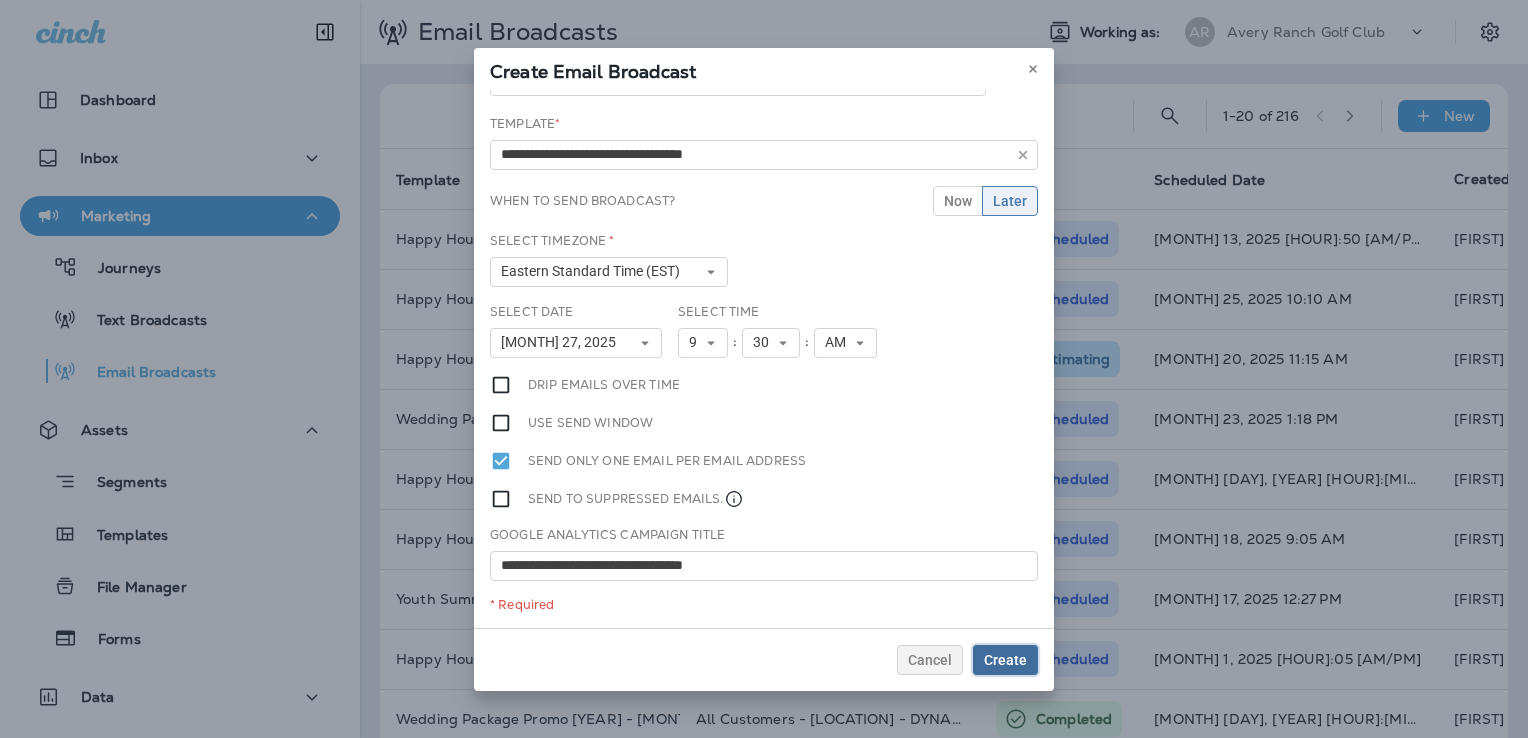 click on "Create" at bounding box center (1005, 660) 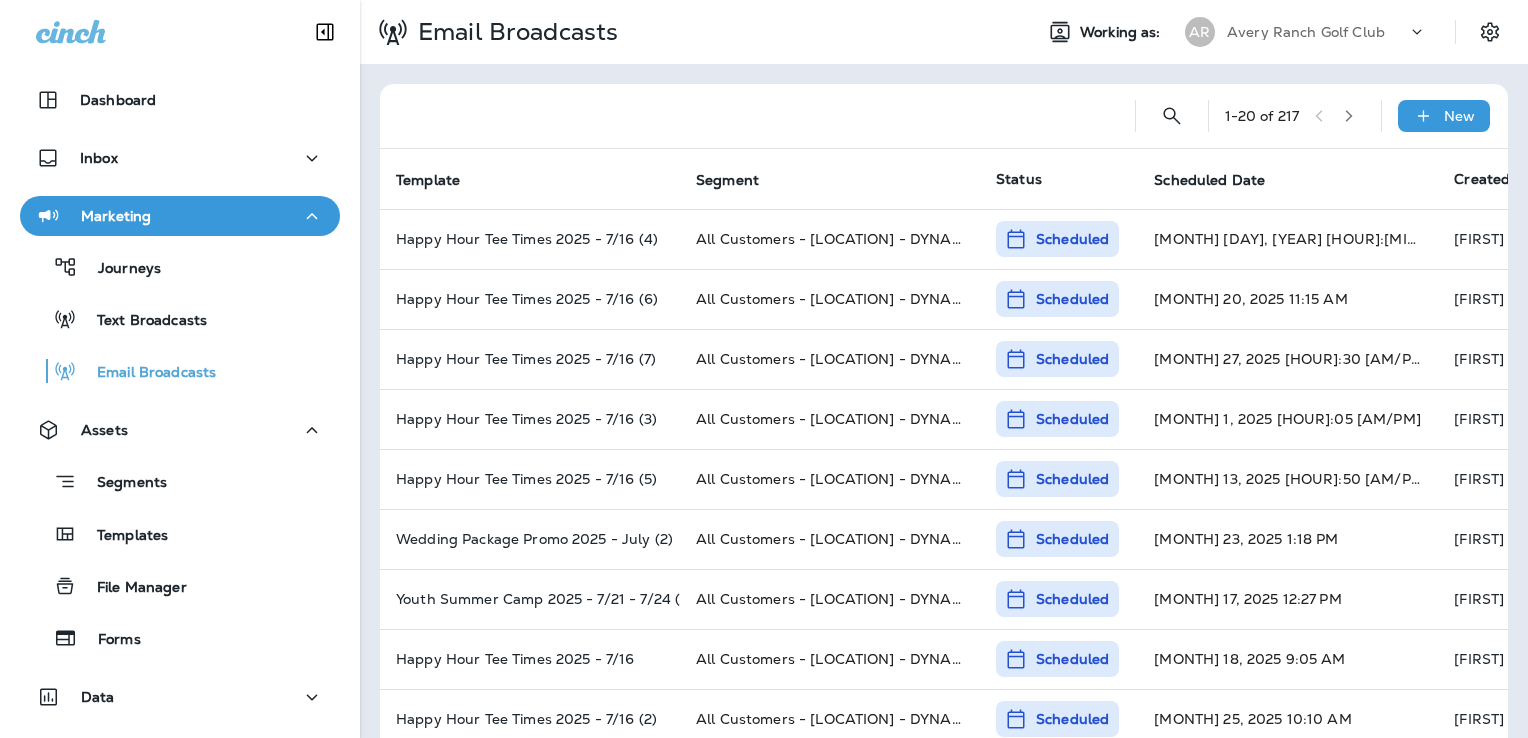 click on "Avery Ranch Golf Club" at bounding box center (1306, 32) 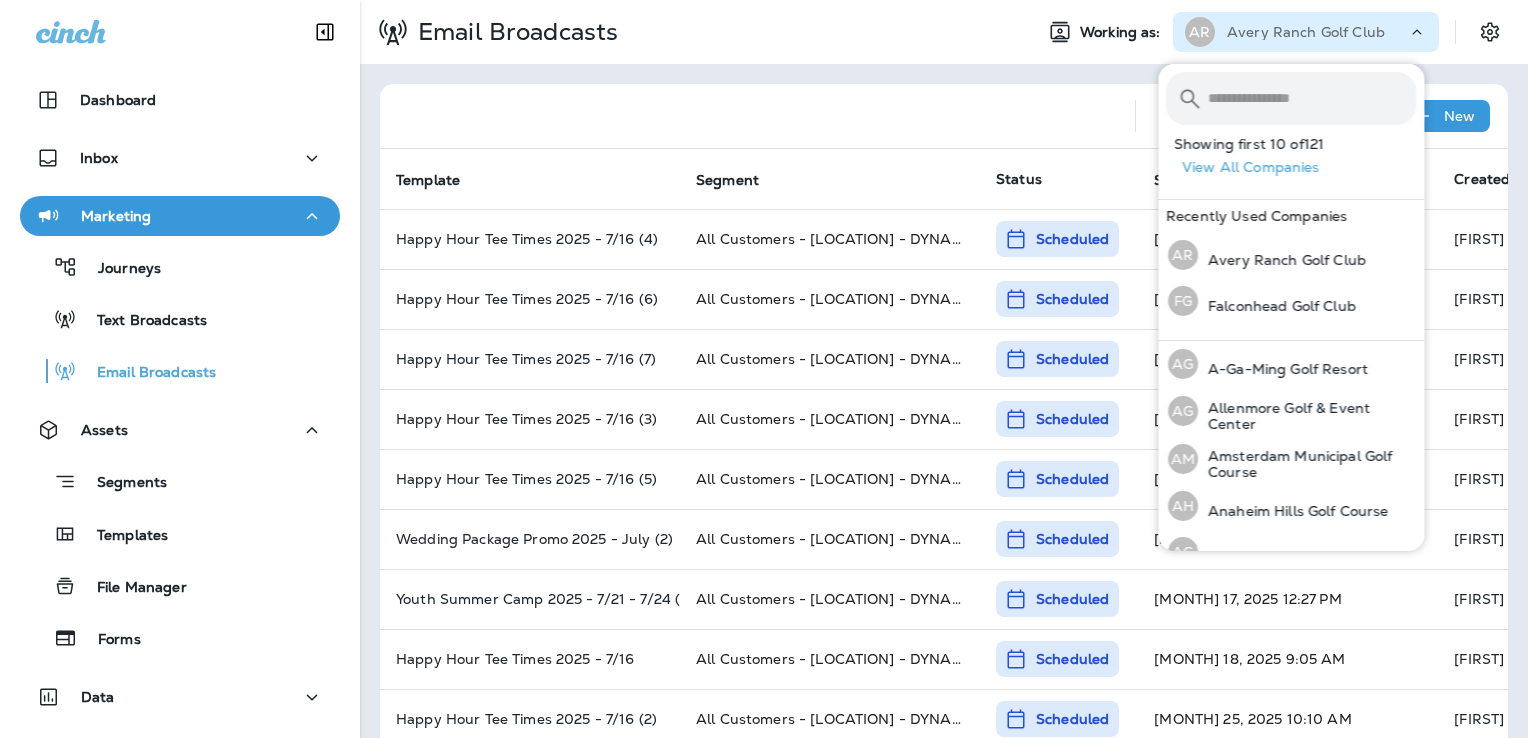 click at bounding box center [1312, 98] 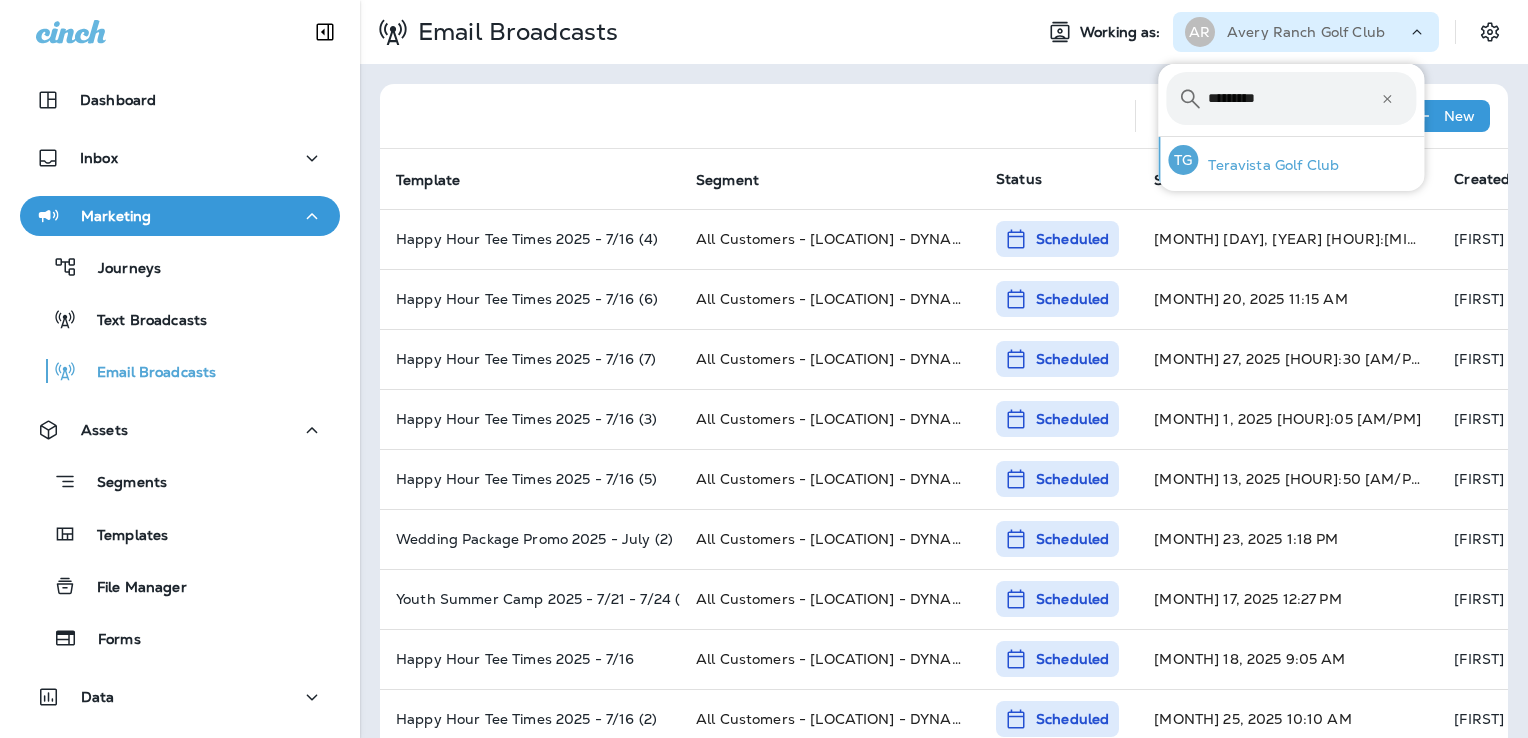 type on "*********" 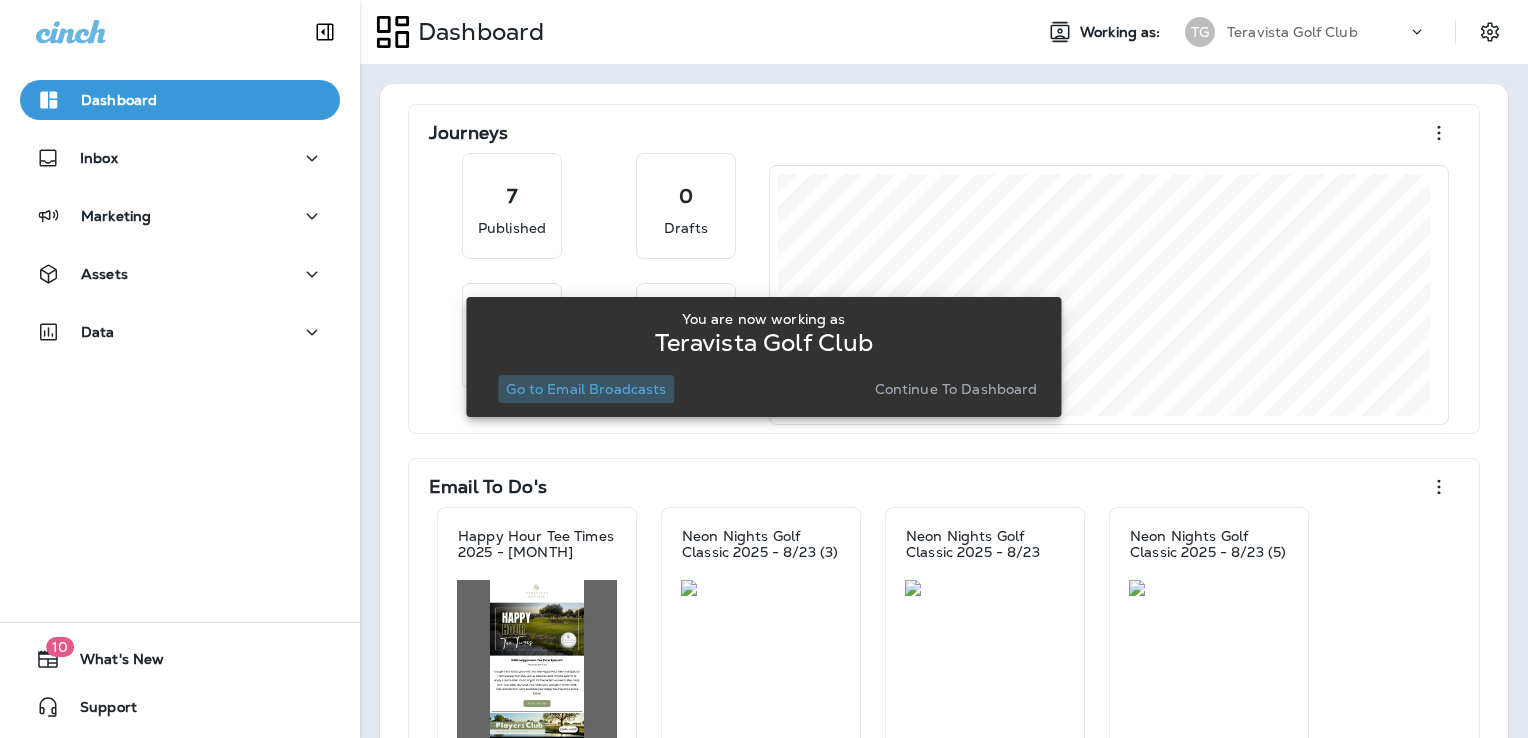 click on "Go to Email Broadcasts" at bounding box center [586, 389] 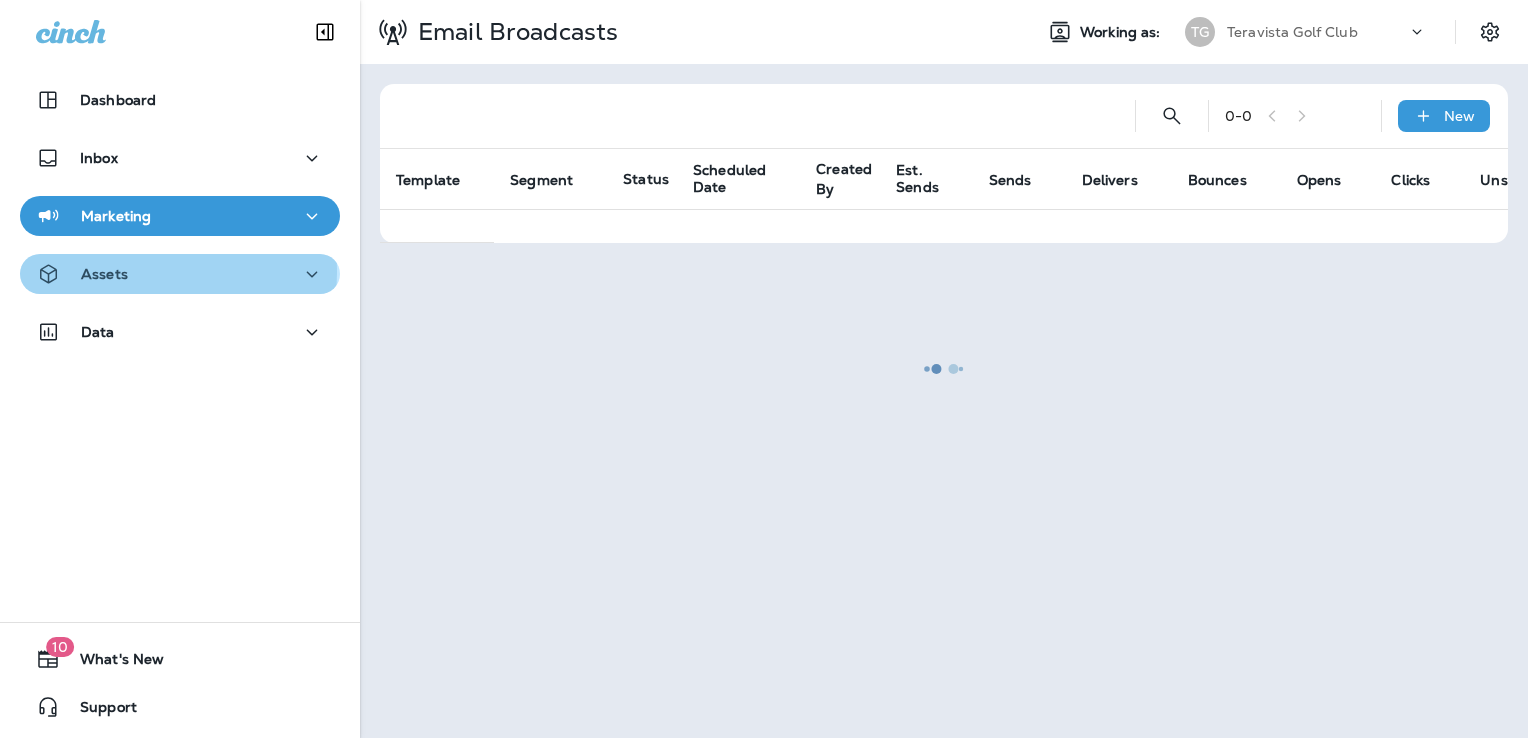 click on "Assets" at bounding box center [180, 274] 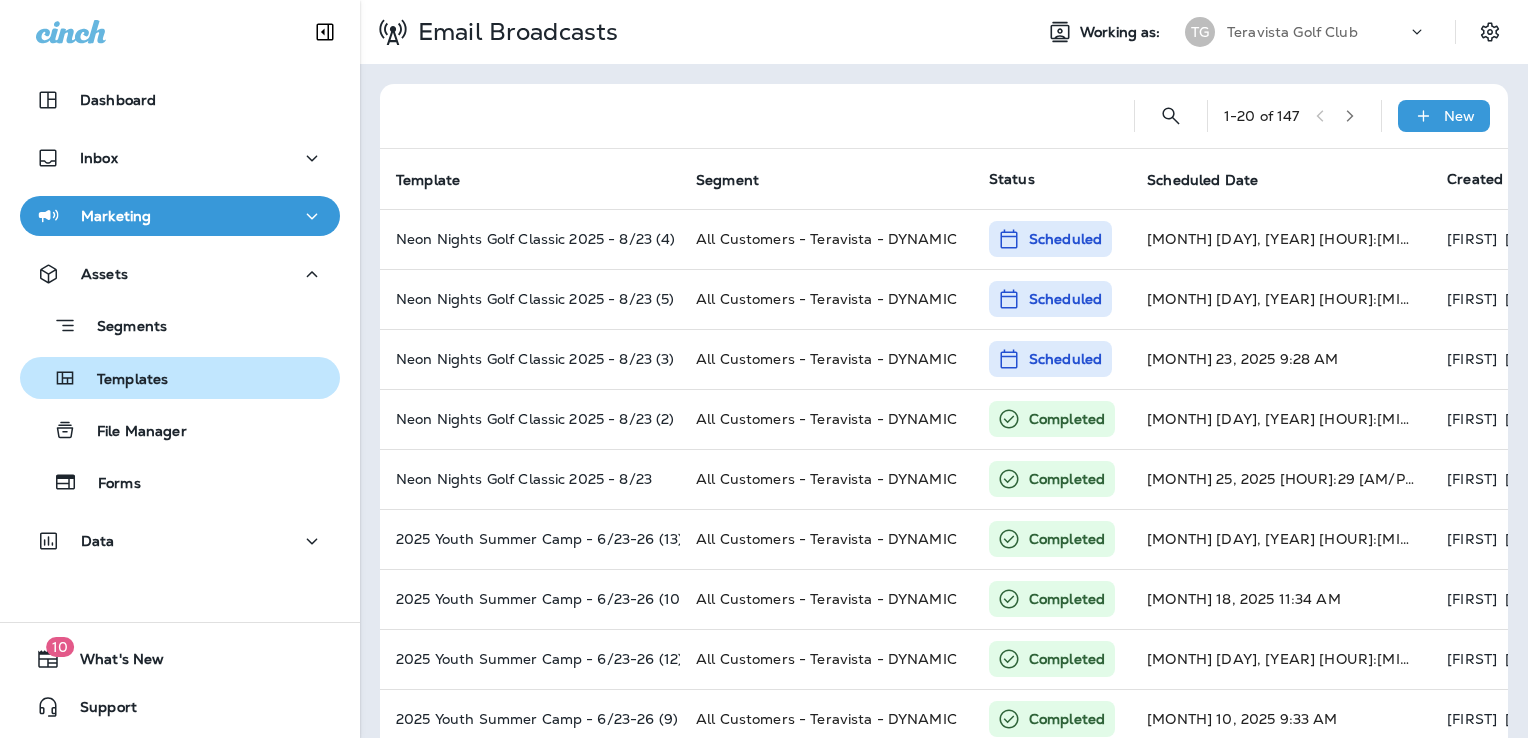 click on "Templates" at bounding box center [180, 378] 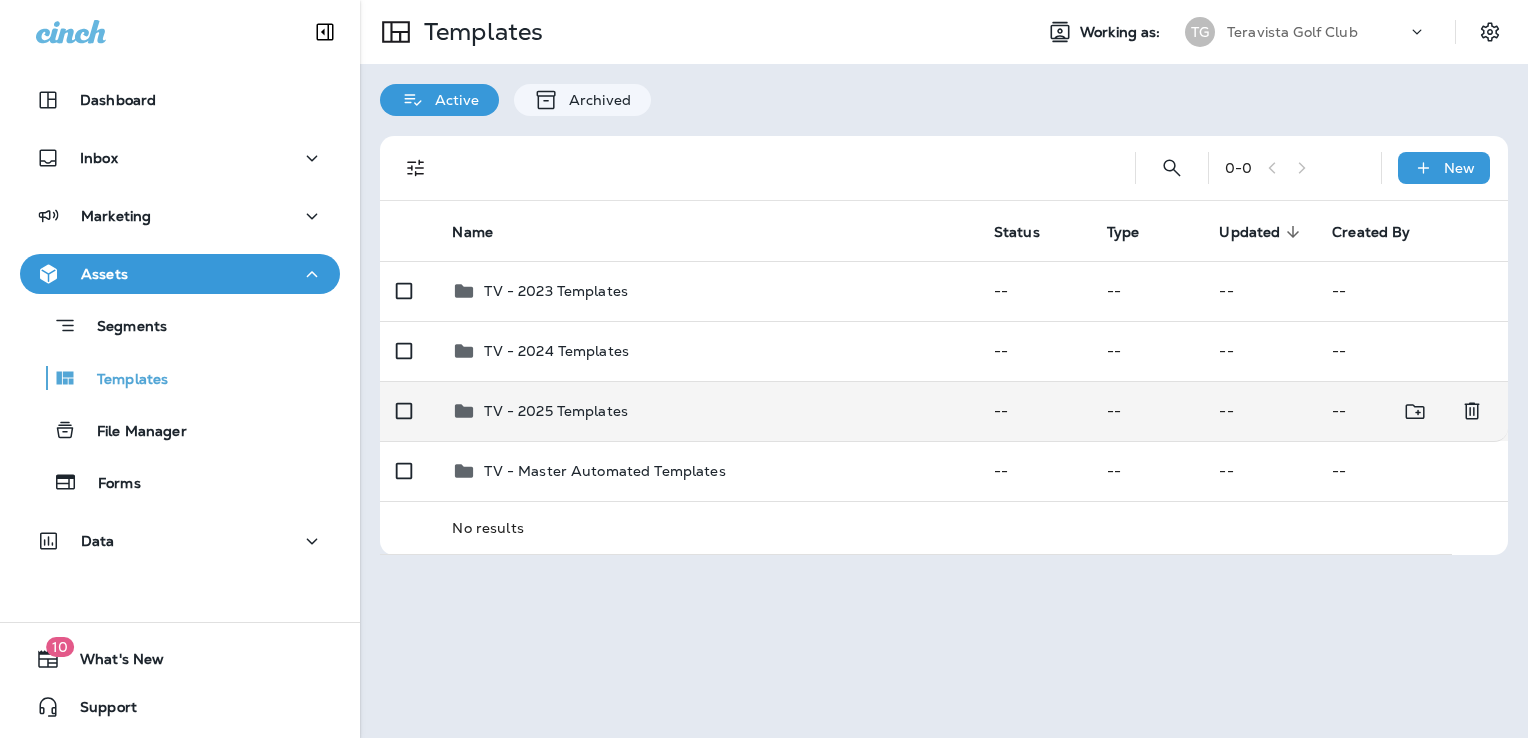 click on "TV - 2025 Templates" at bounding box center [706, 411] 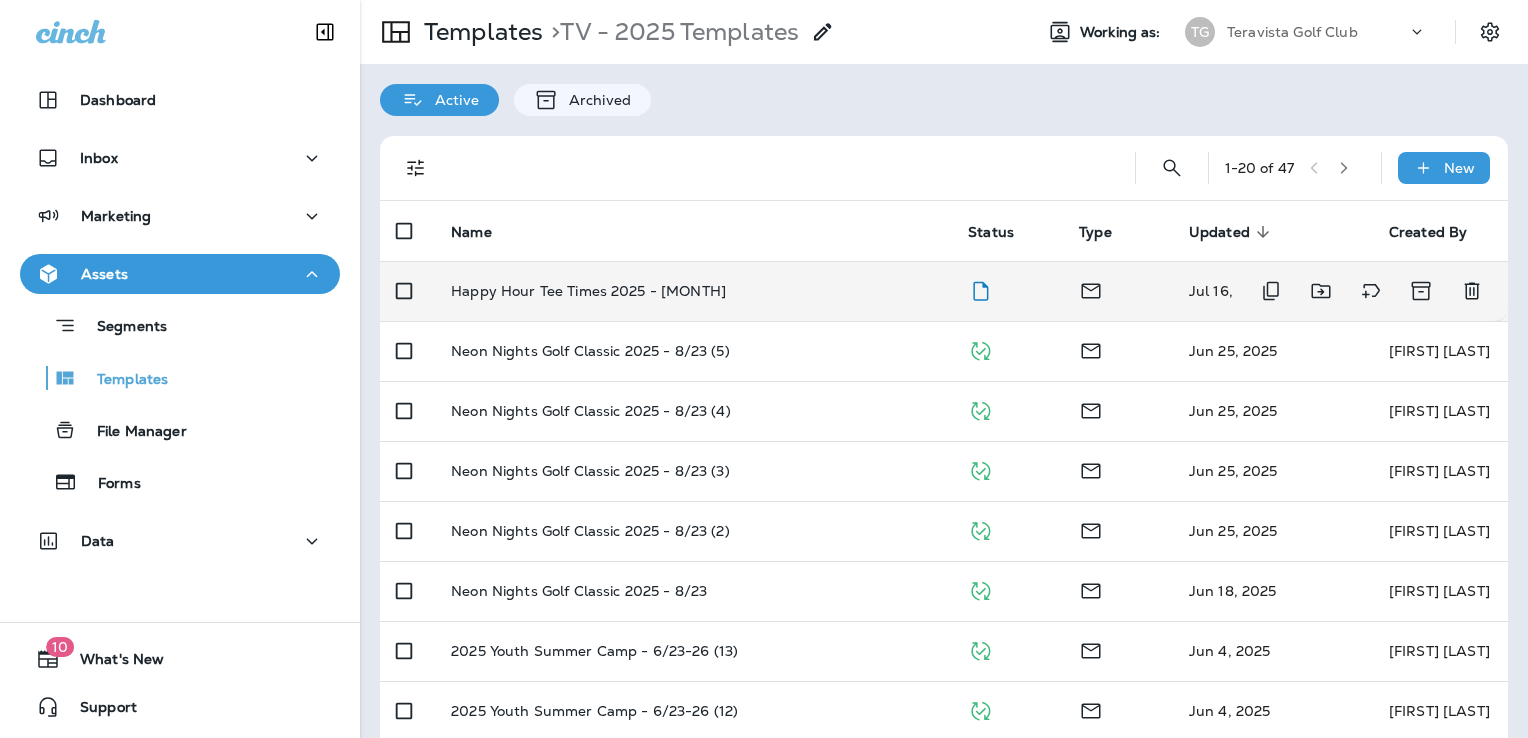 click on "Happy Hour Tee Times 2025 - [MONTH]" at bounding box center [693, 291] 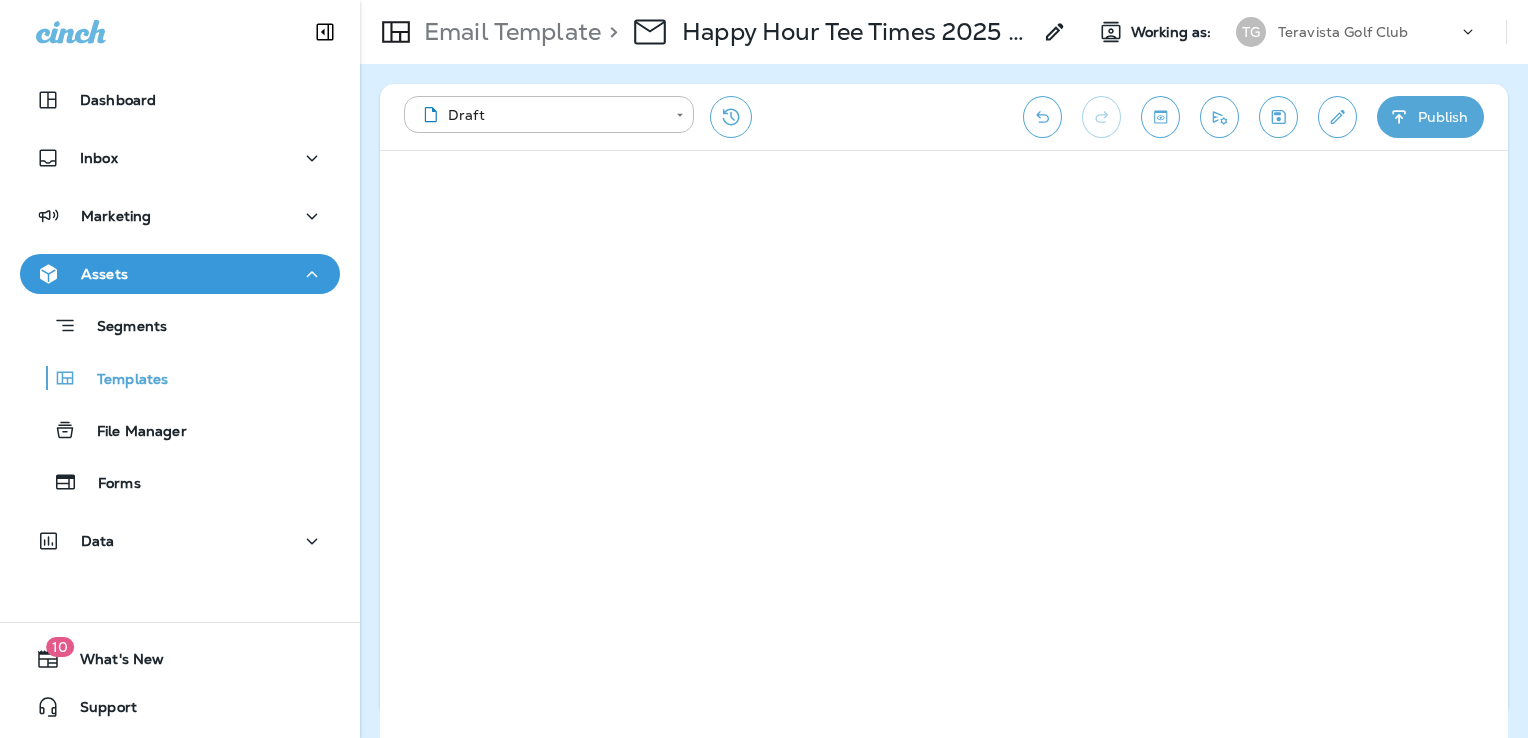 click at bounding box center [1337, 117] 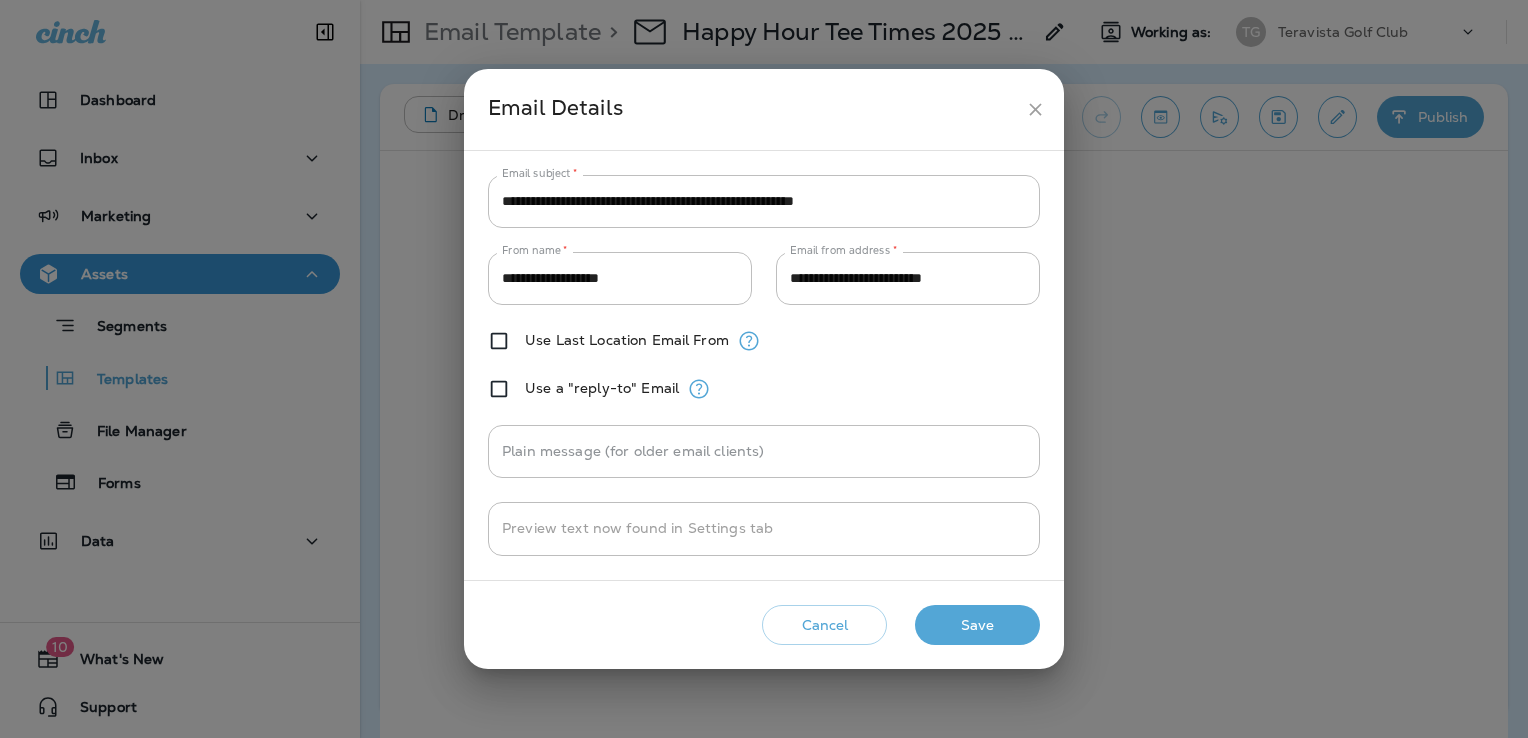 click on "Save" at bounding box center [977, 625] 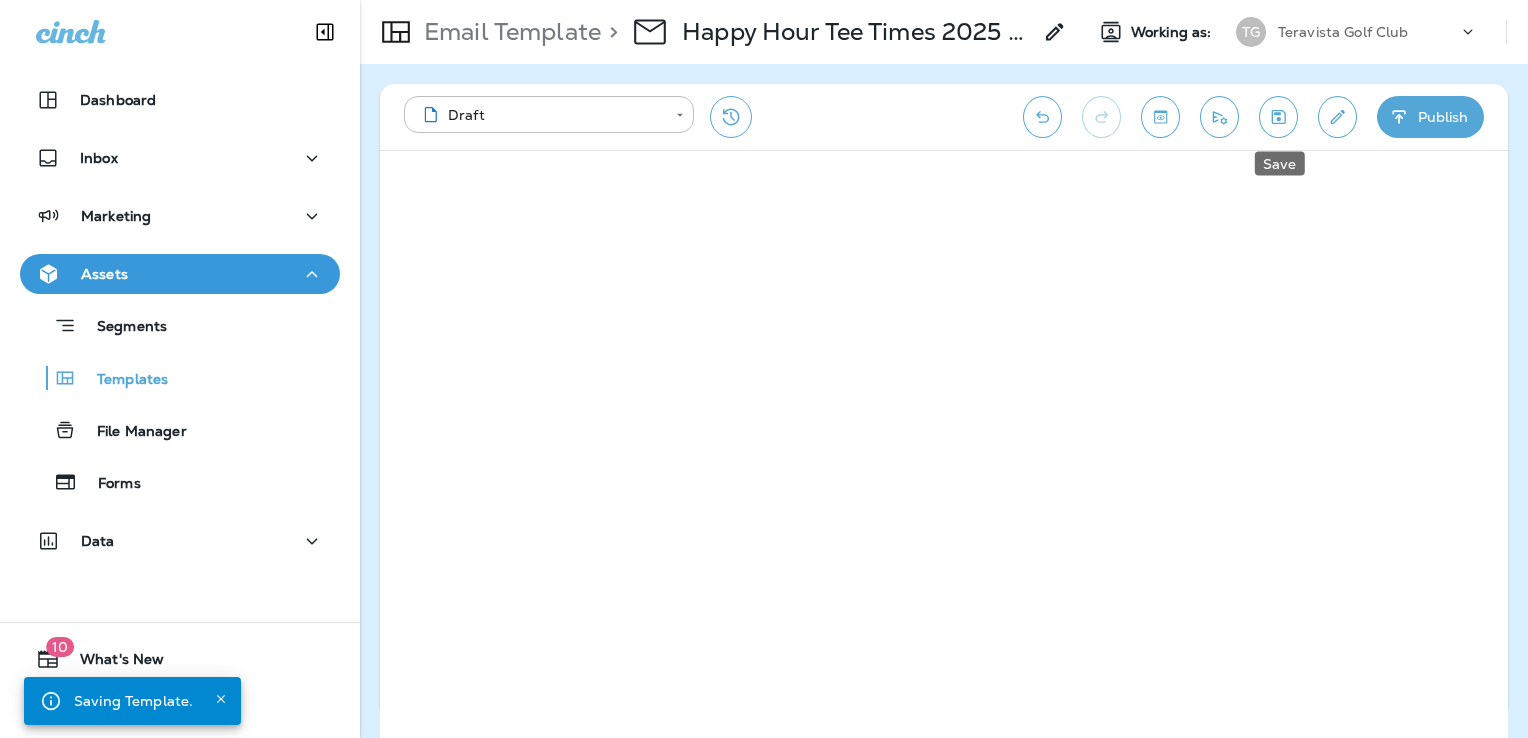 click 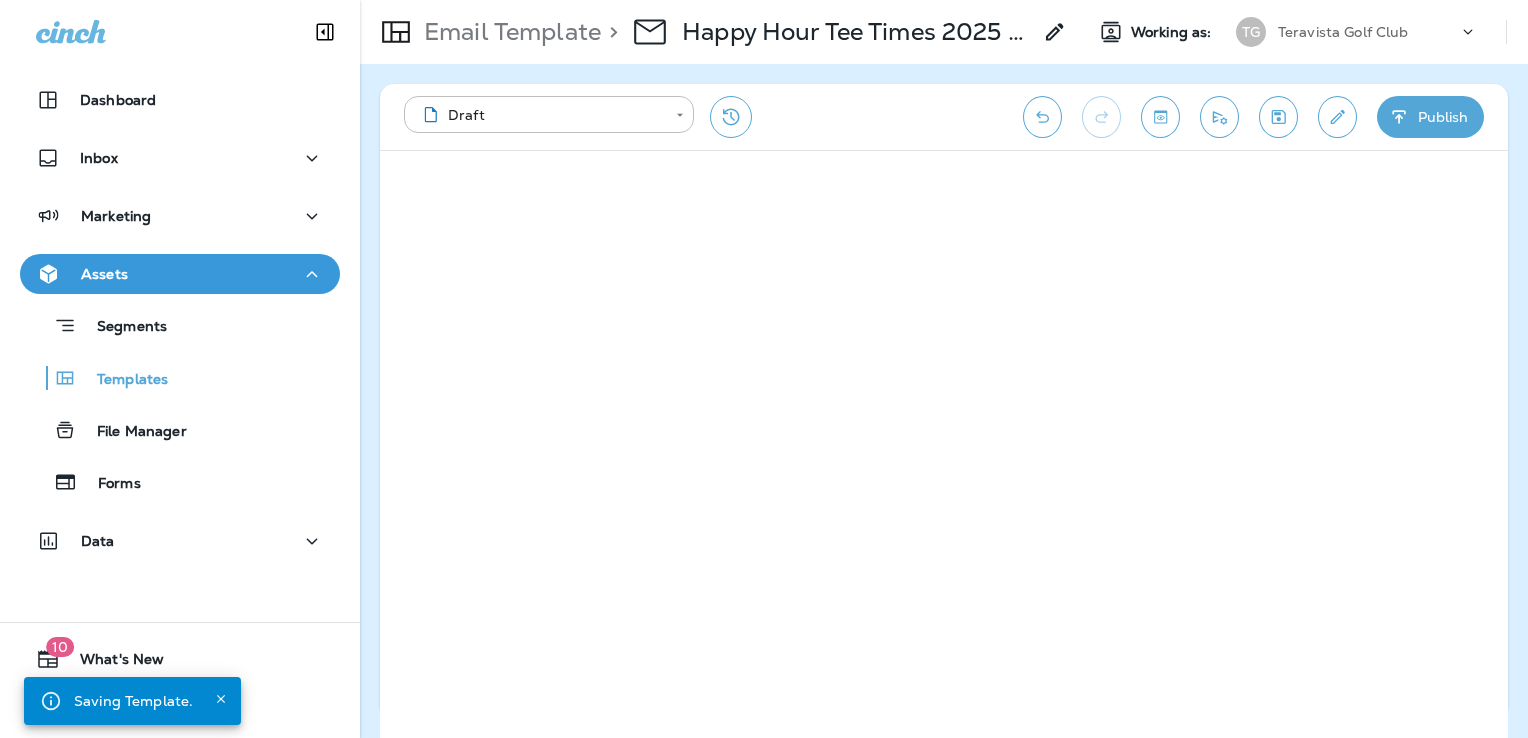 click on "Publish" at bounding box center [1430, 117] 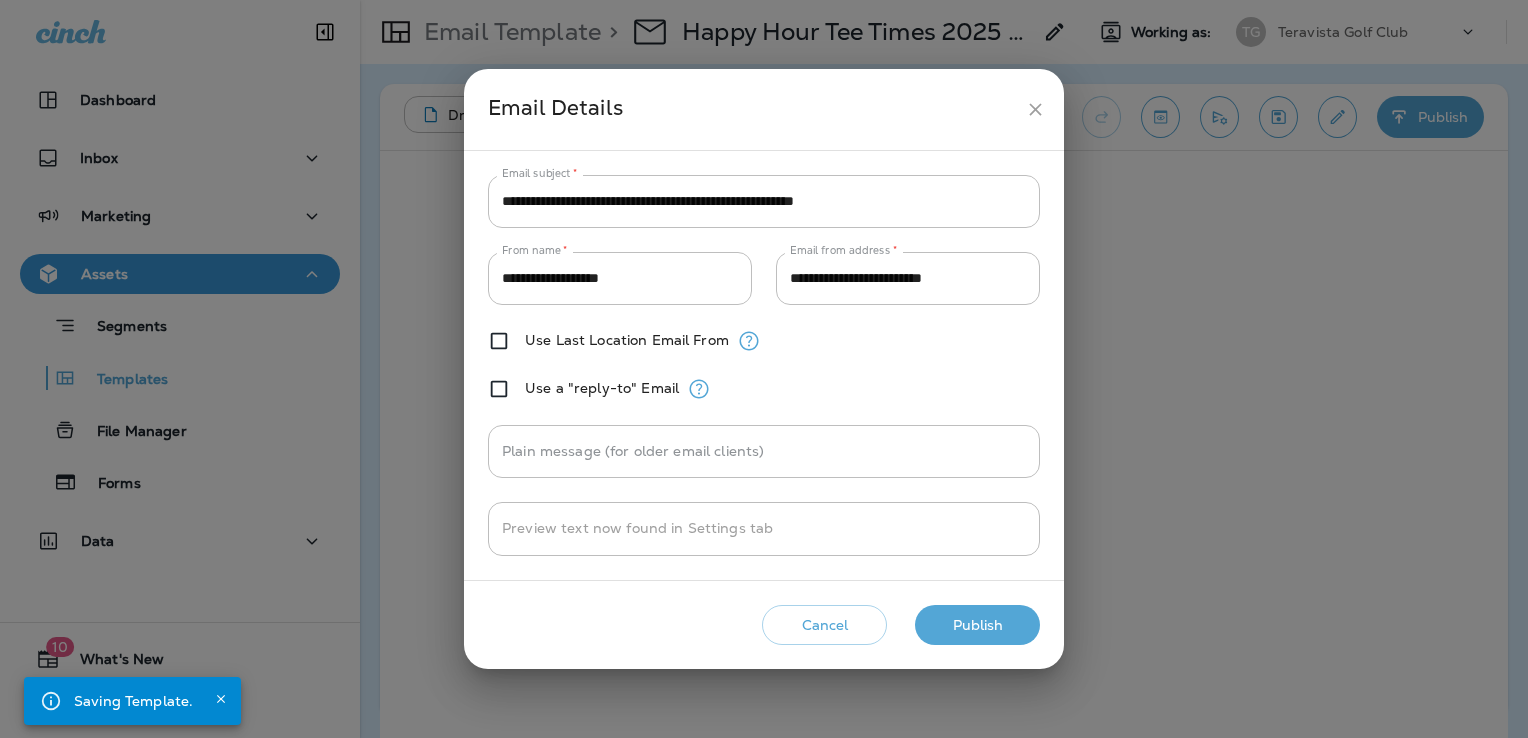click on "Publish" at bounding box center (977, 625) 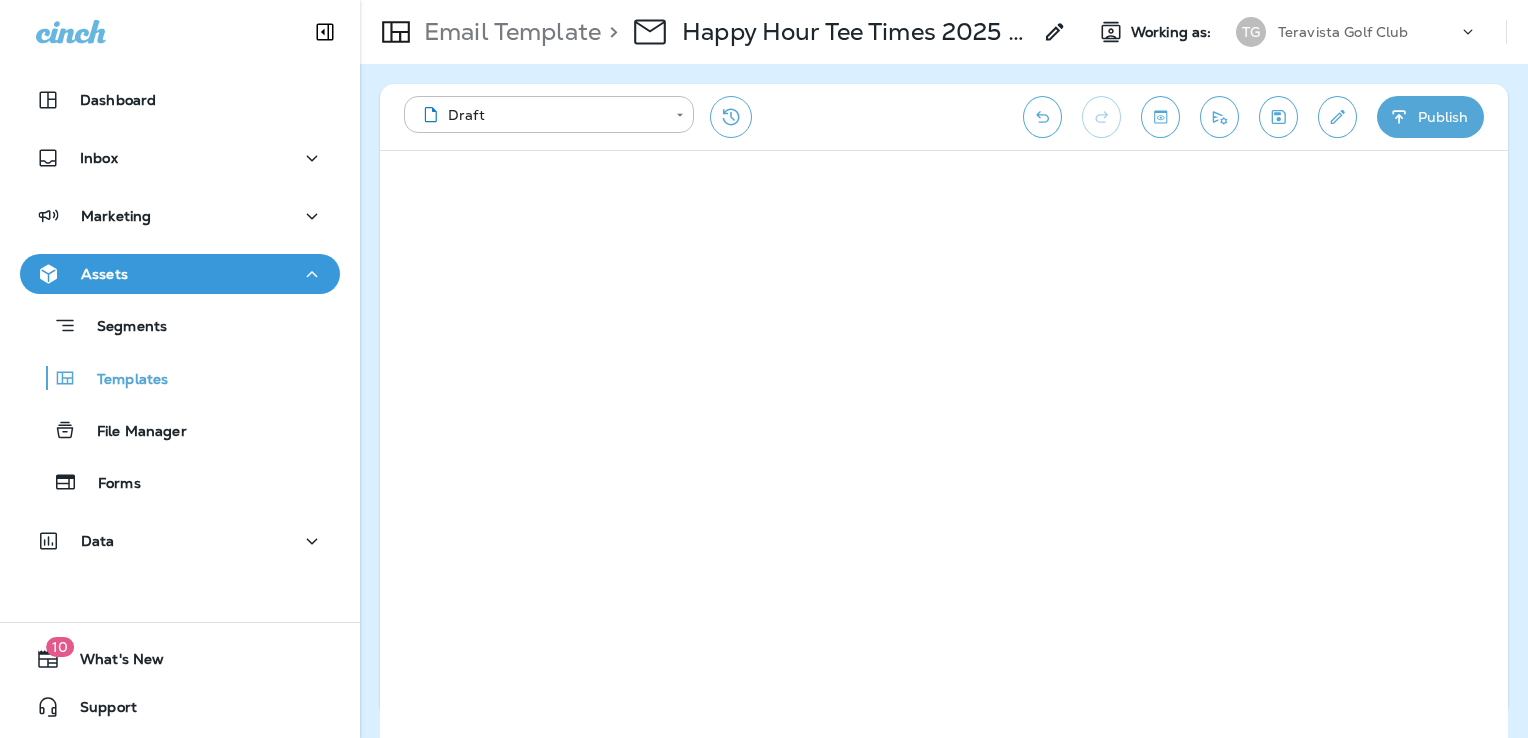 click on "Publish" at bounding box center [1430, 117] 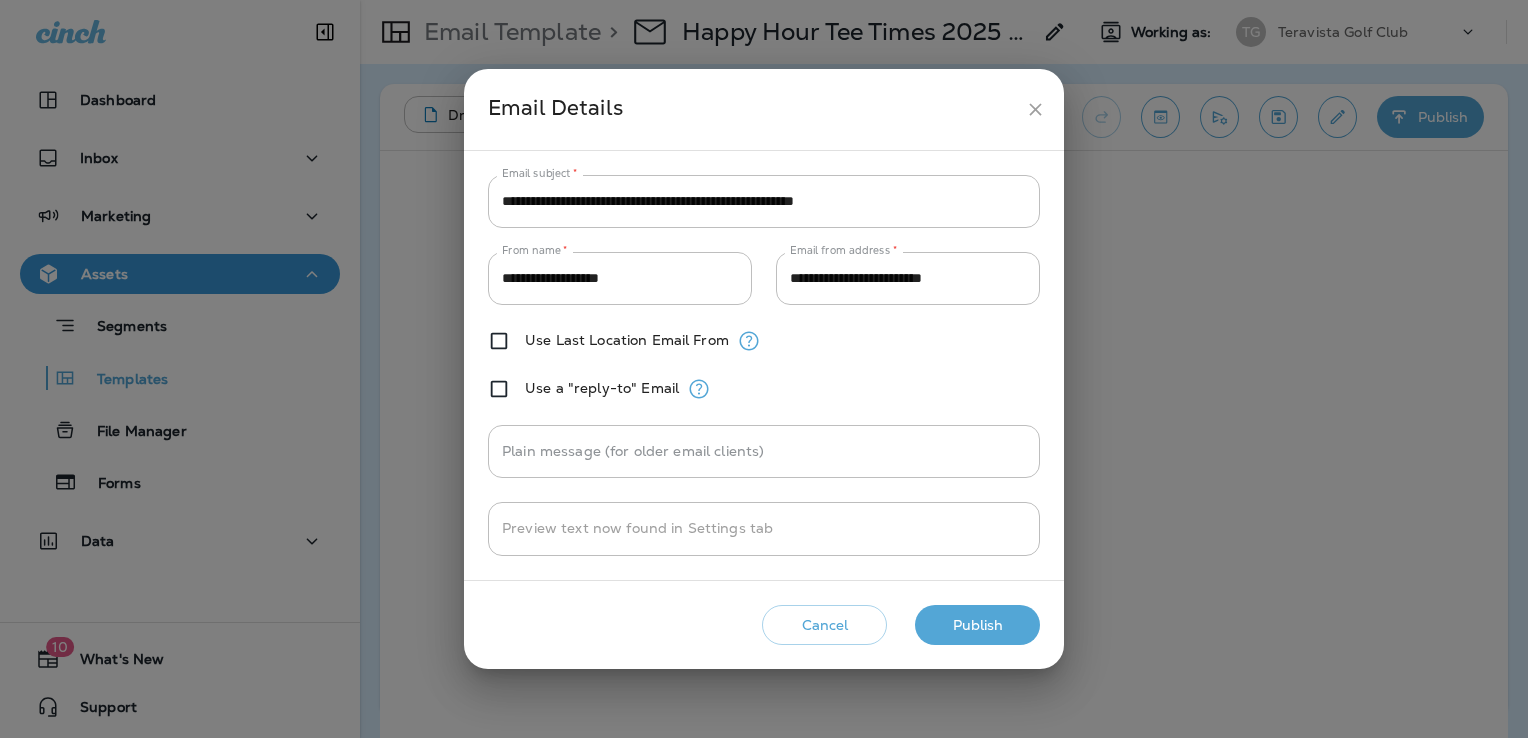 click on "Publish" at bounding box center [977, 625] 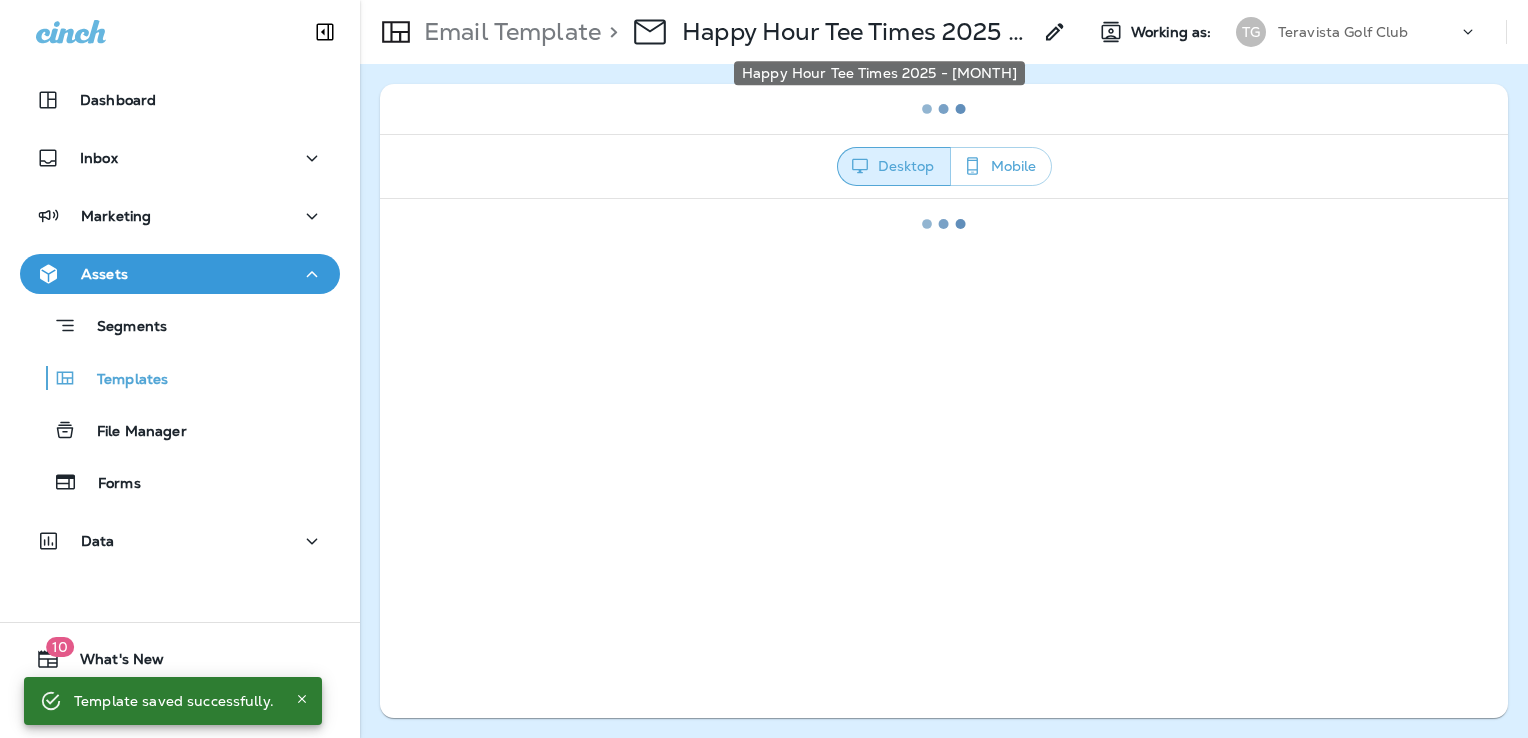 click on "Happy Hour Tee Times 2025 - [MONTH]" at bounding box center (856, 32) 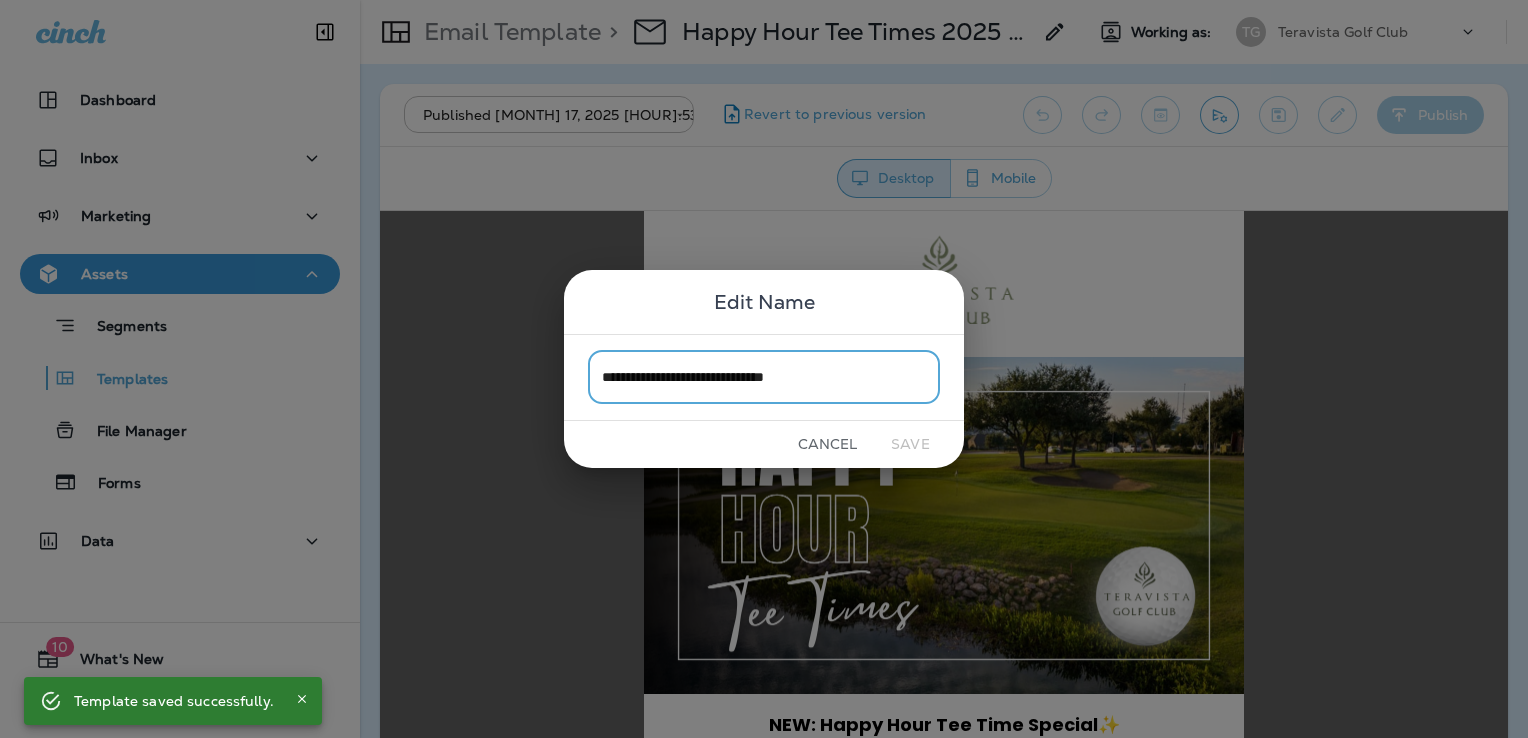 scroll, scrollTop: 0, scrollLeft: 0, axis: both 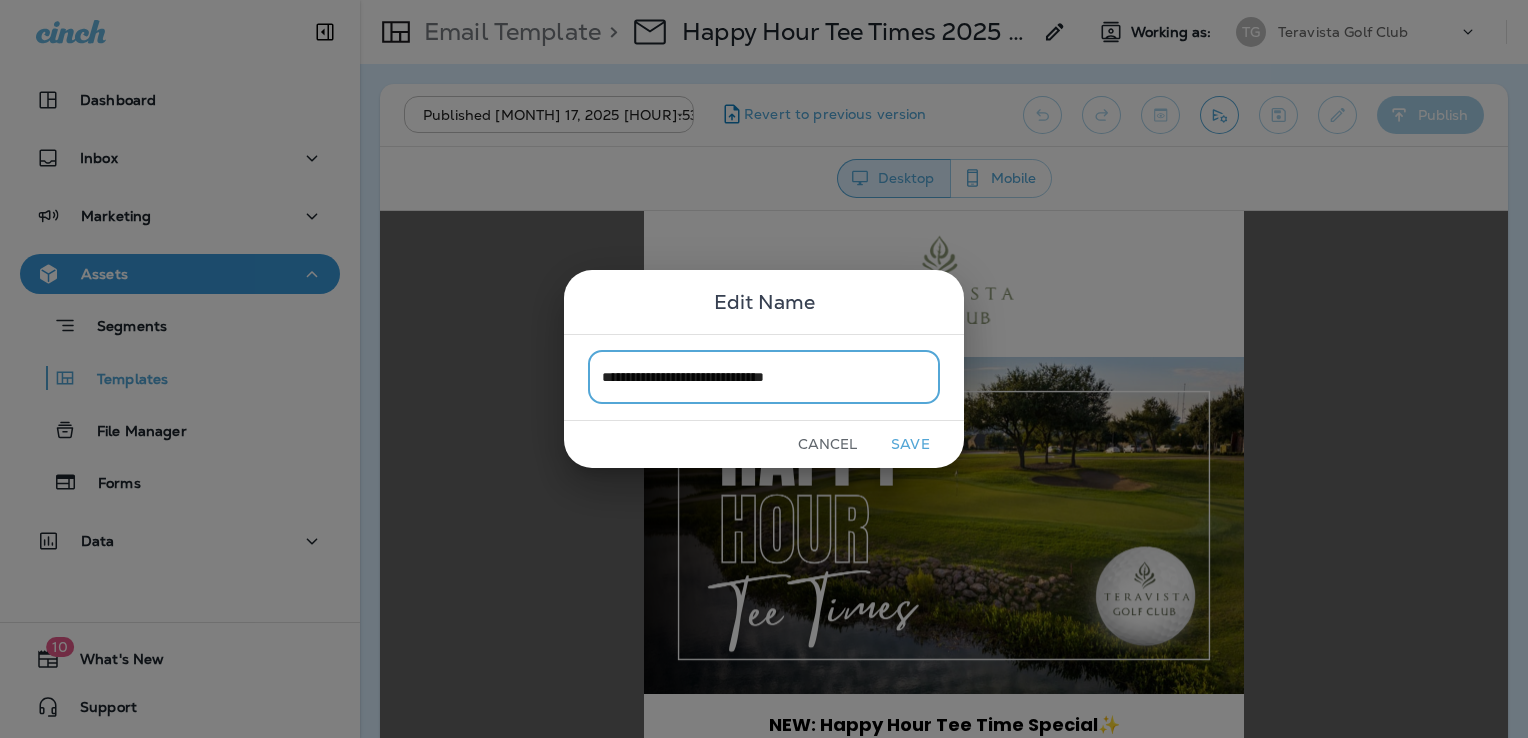 type on "**********" 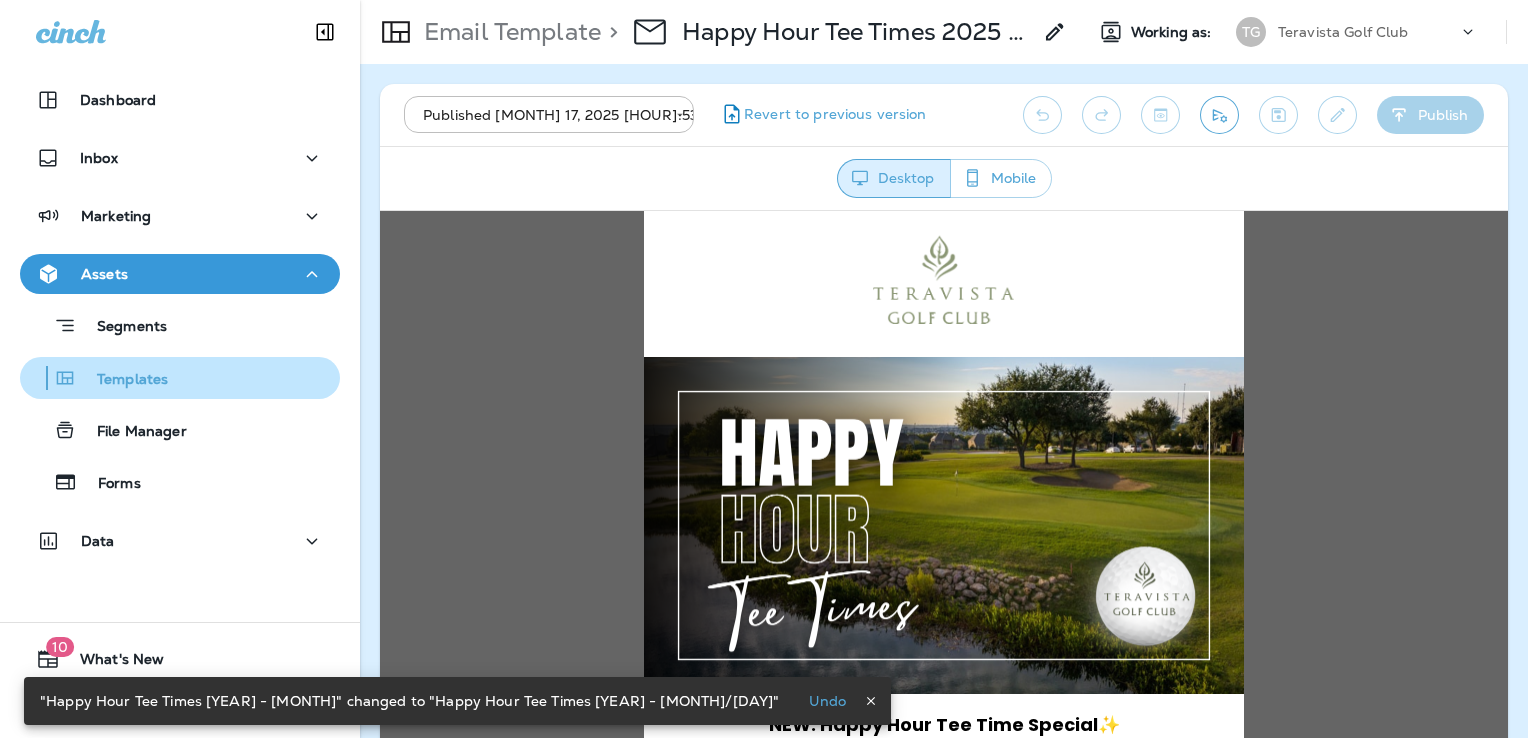 click on "Templates" at bounding box center (180, 378) 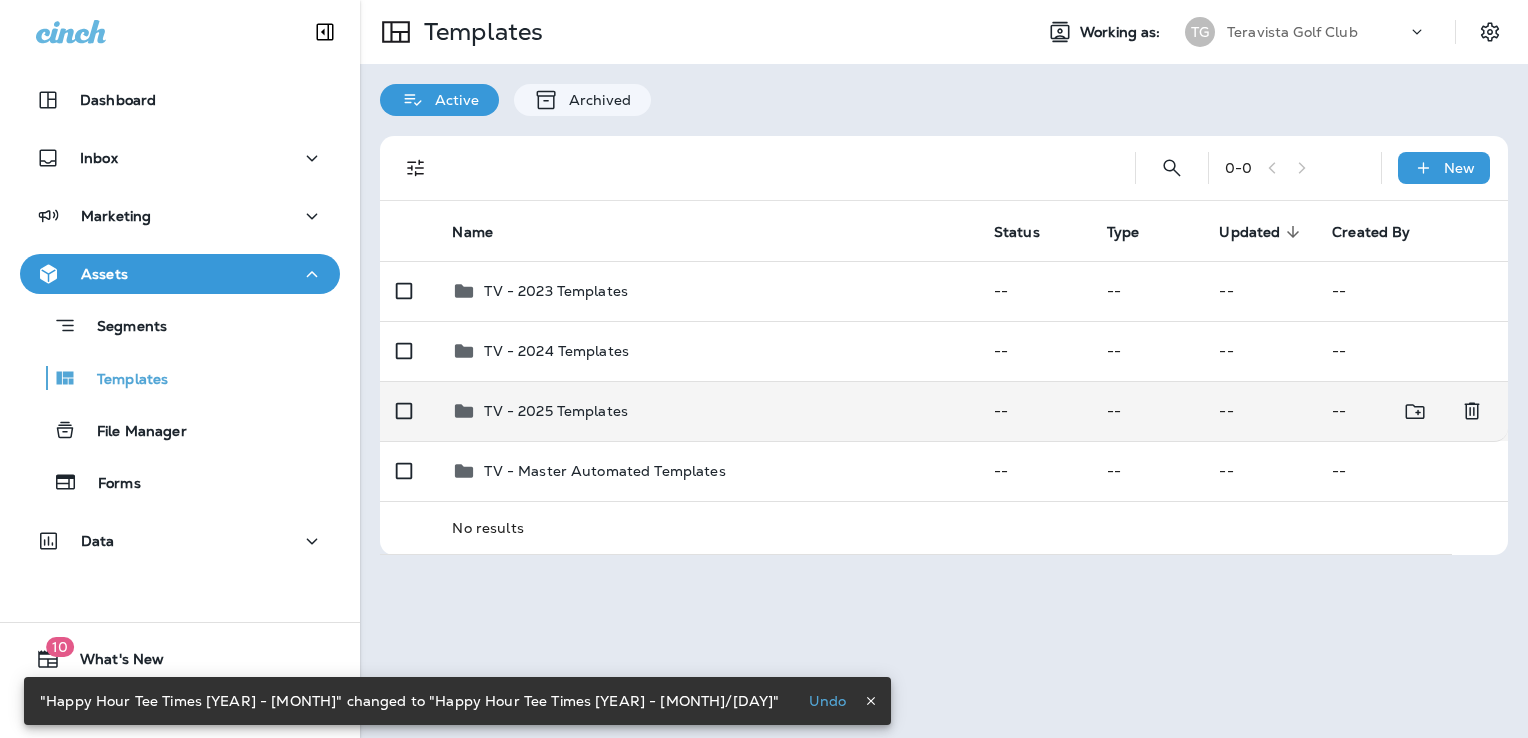 click on "TV - 2025 Templates" at bounding box center (706, 411) 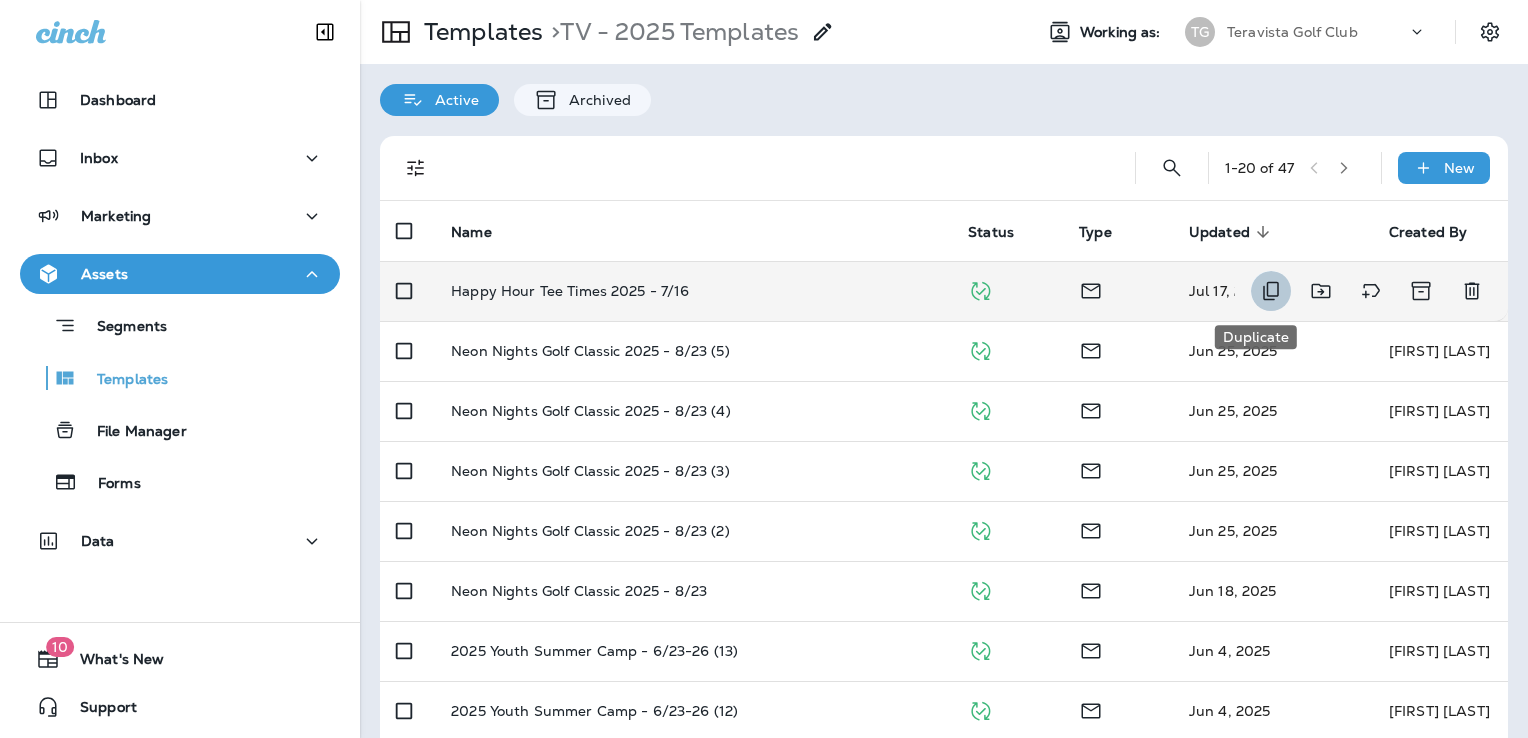 click 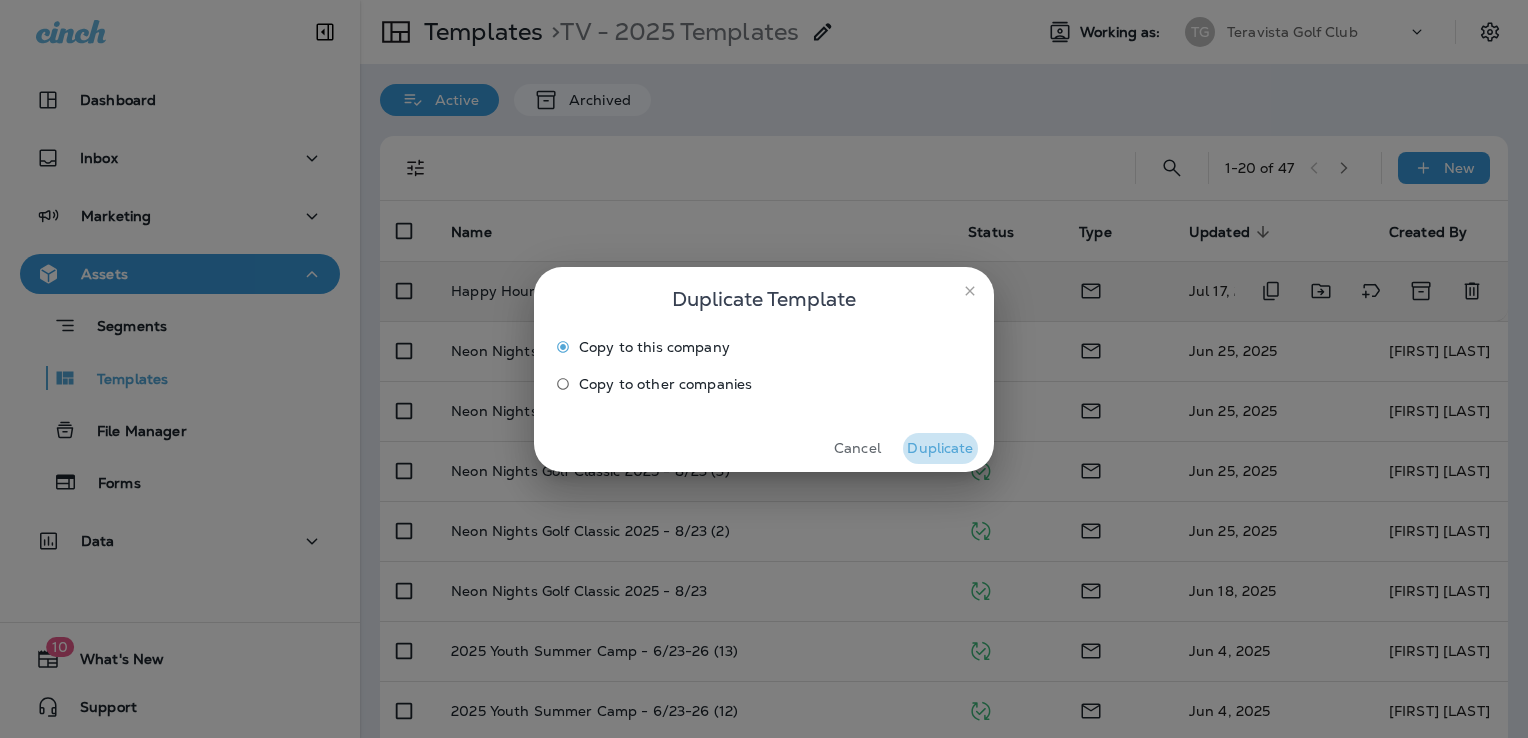 click on "Duplicate" at bounding box center (940, 448) 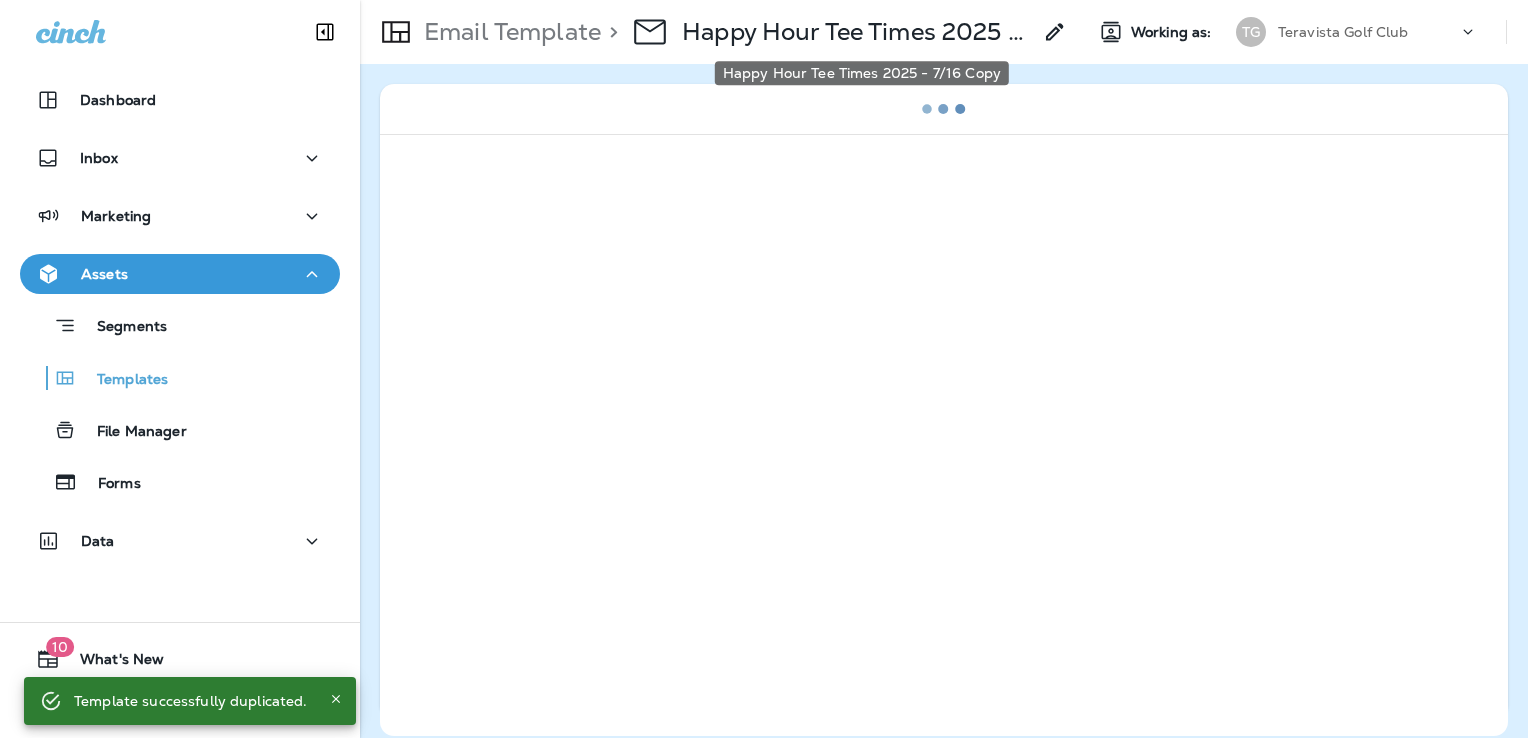 click on "Happy Hour Tee Times 2025 - 7/16 Copy" at bounding box center [856, 32] 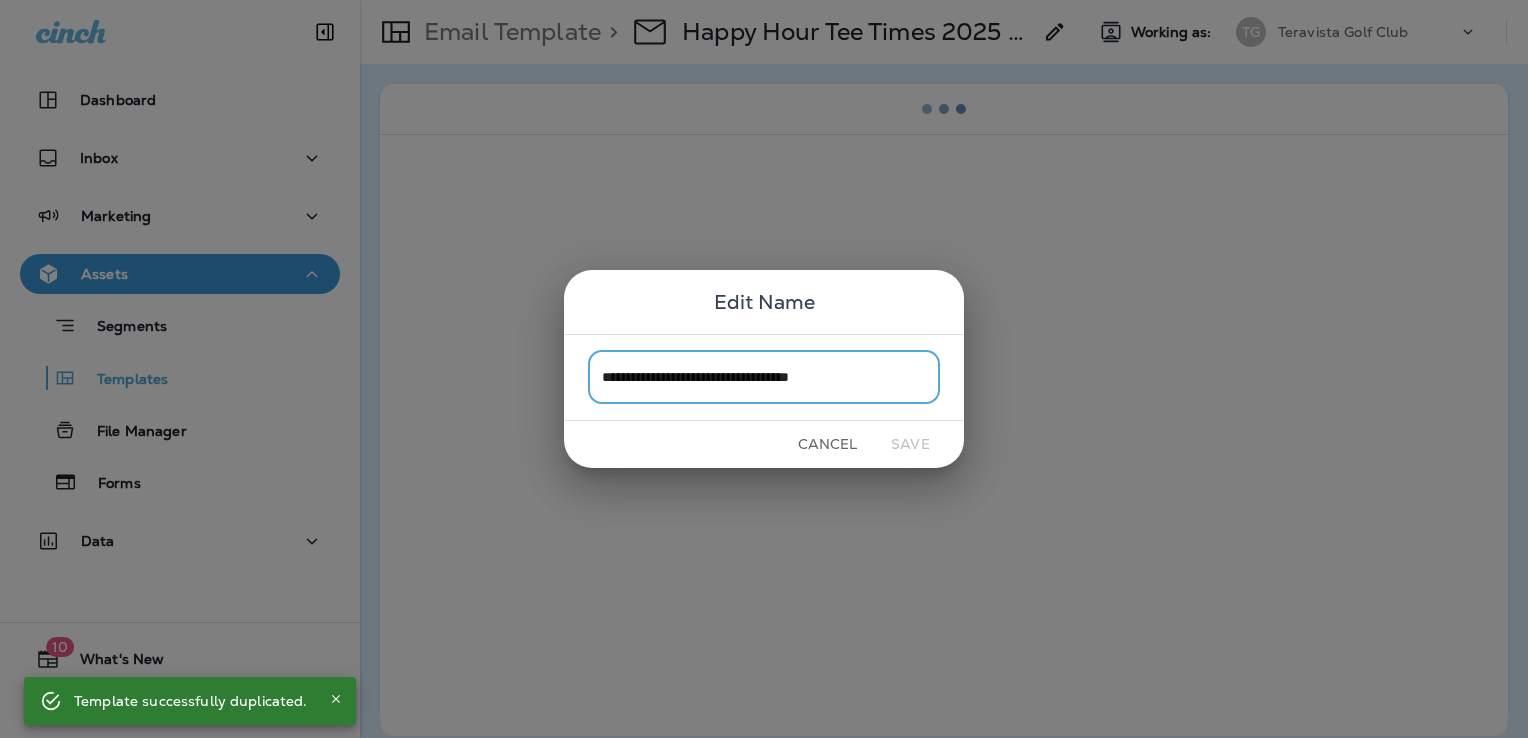 click on "**********" at bounding box center (764, 377) 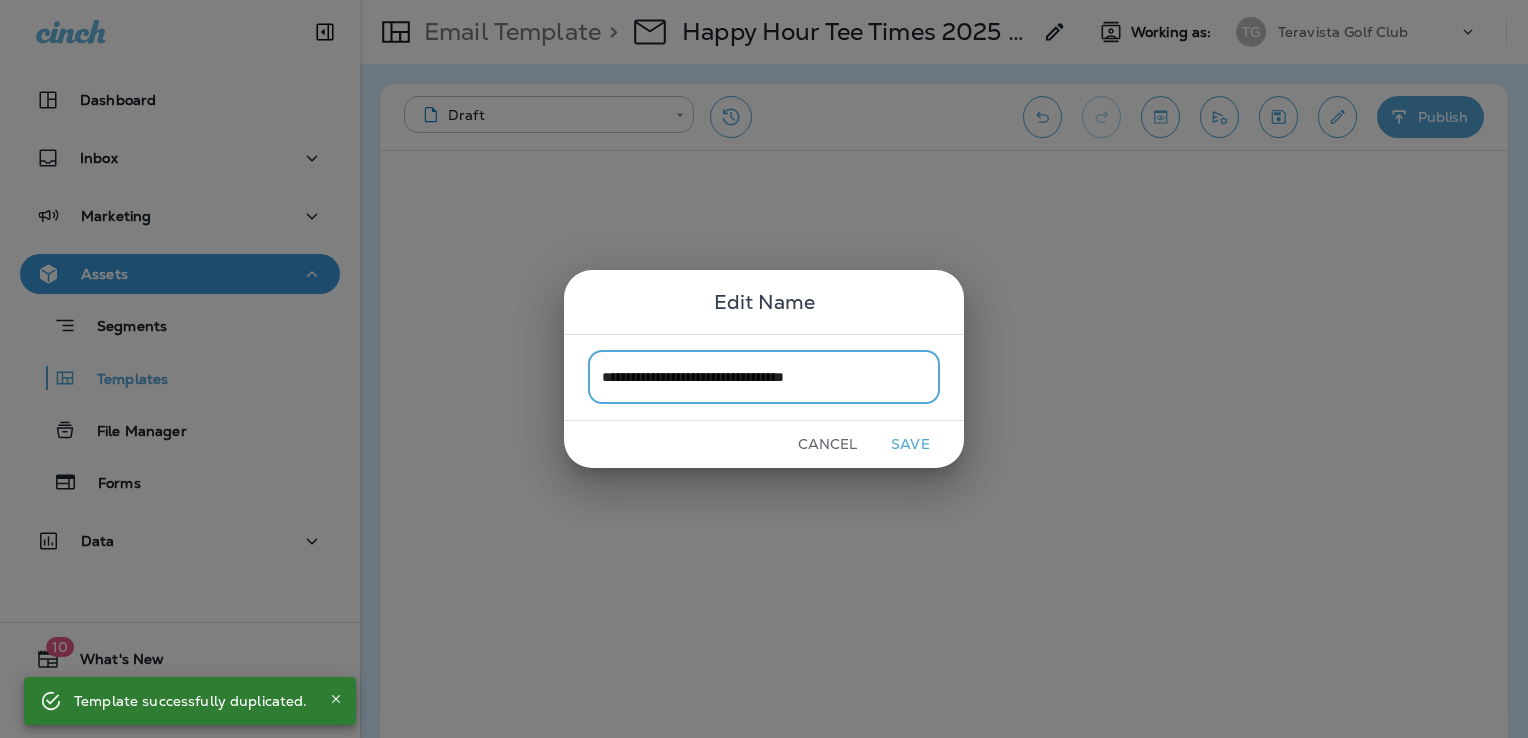 type on "**********" 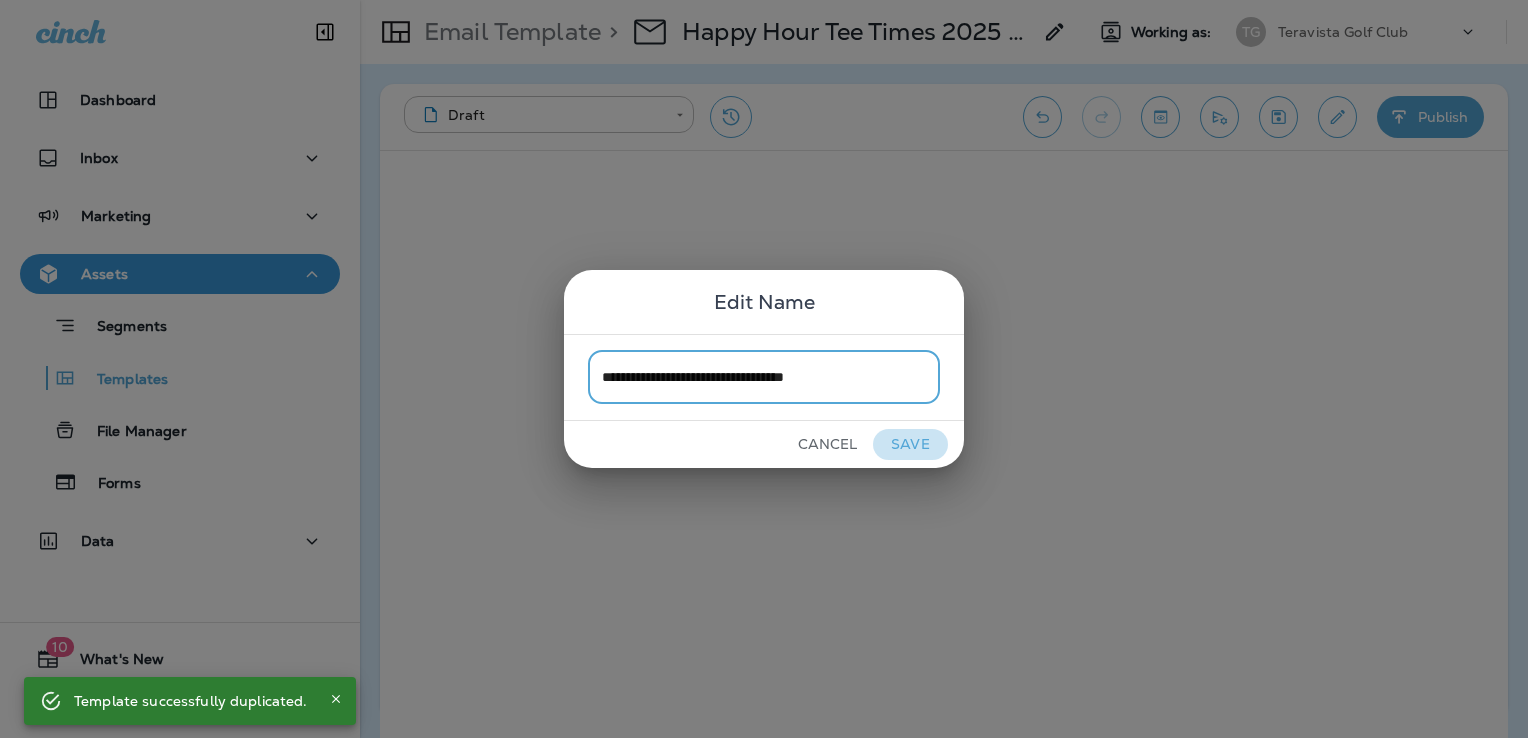 click on "Save" at bounding box center [910, 444] 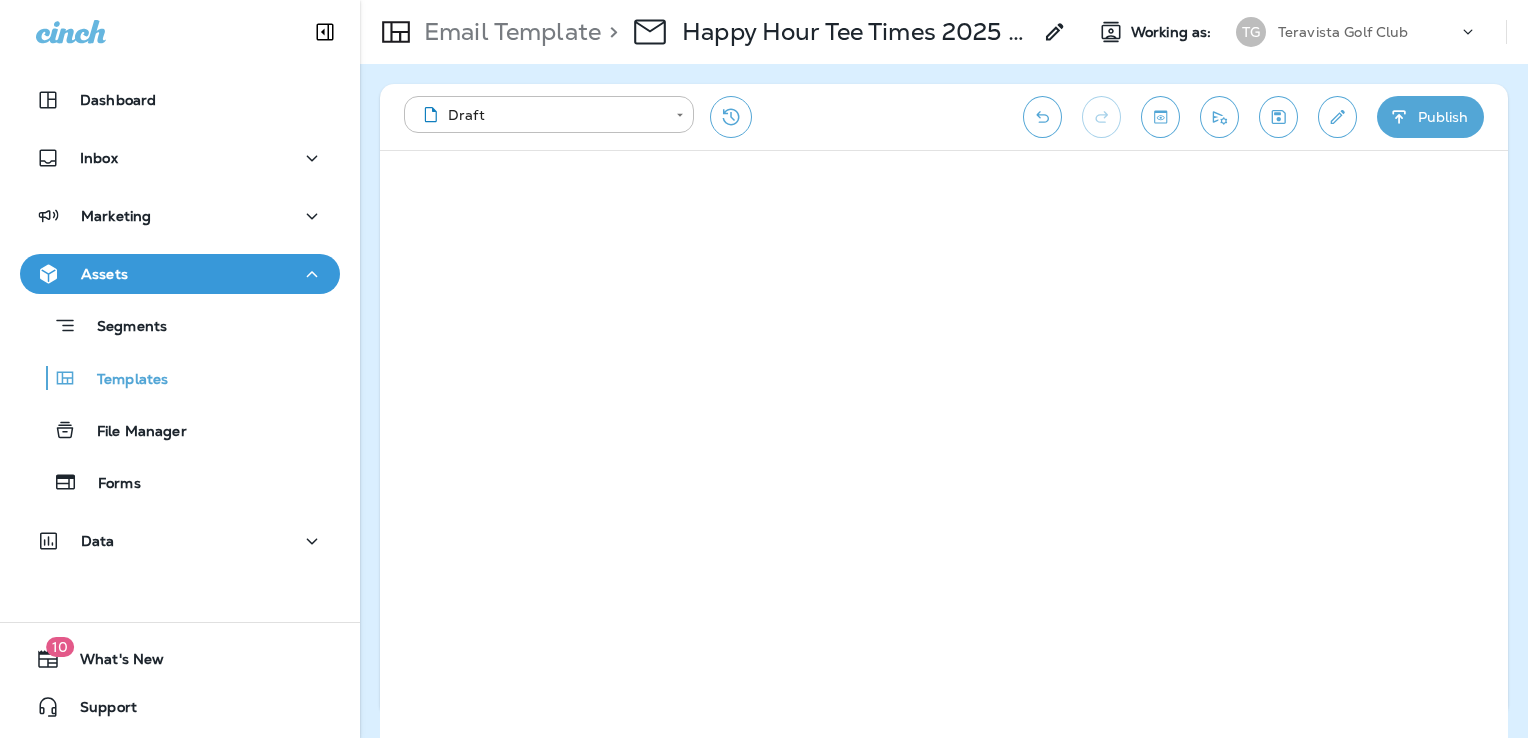 click at bounding box center [1337, 117] 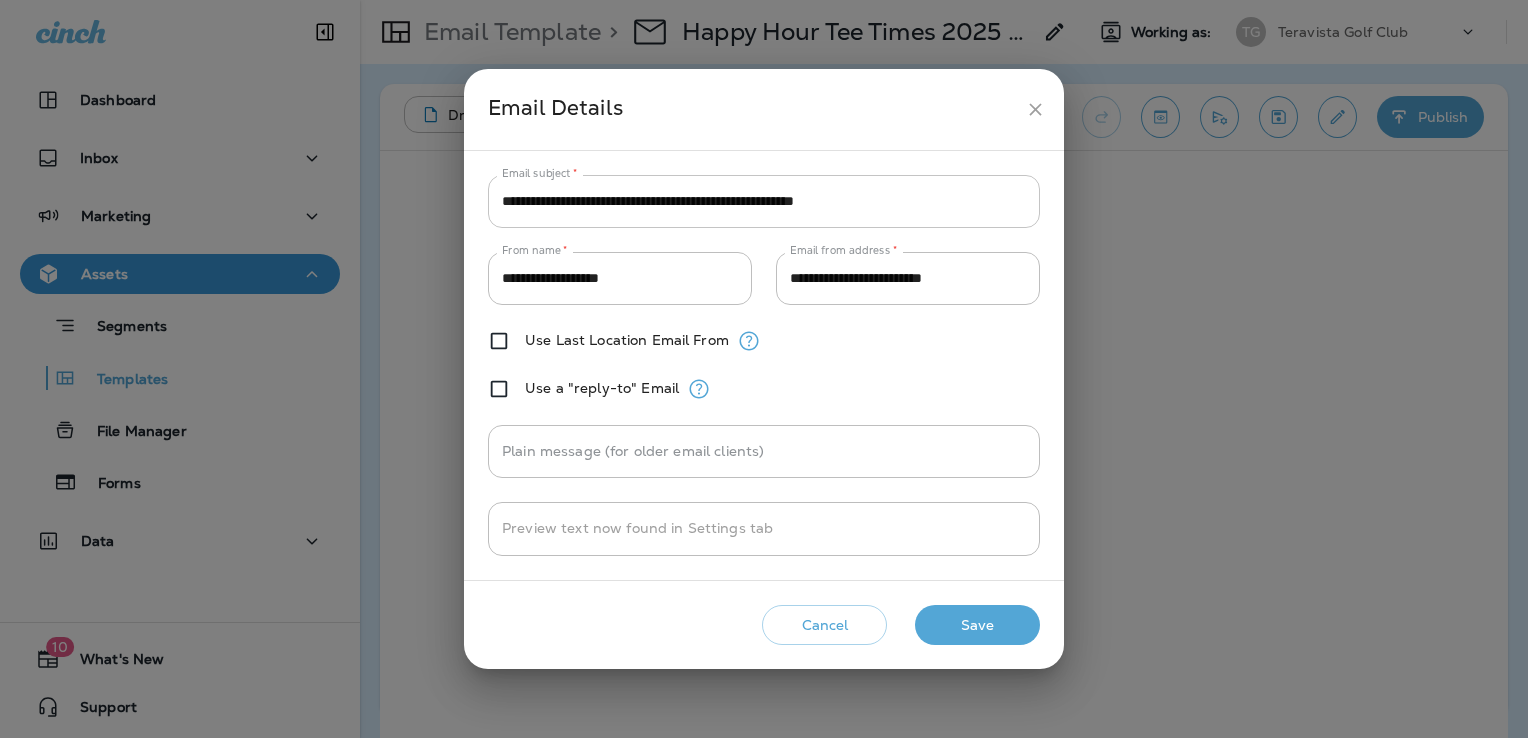 click on "**********" at bounding box center (764, 201) 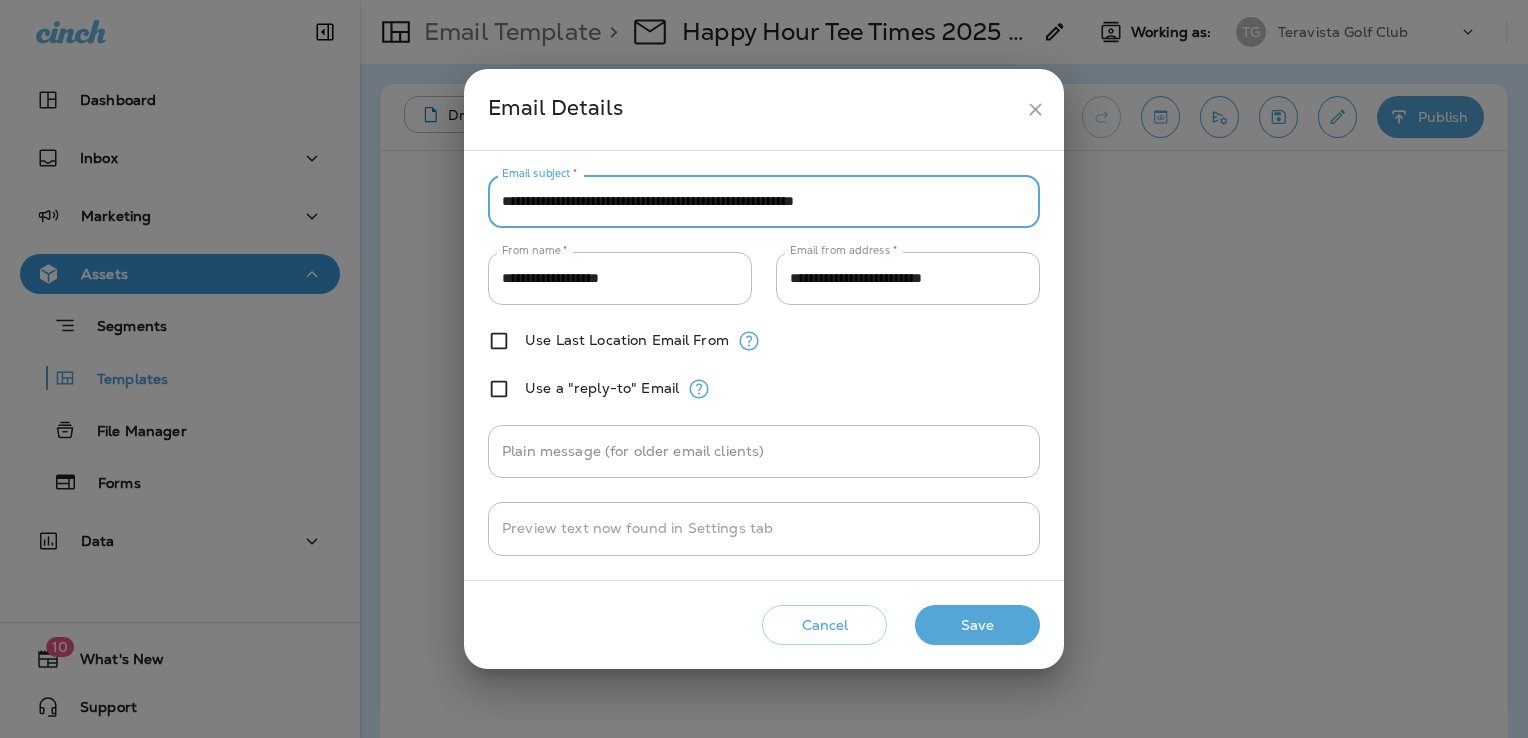 click on "**********" at bounding box center [764, 201] 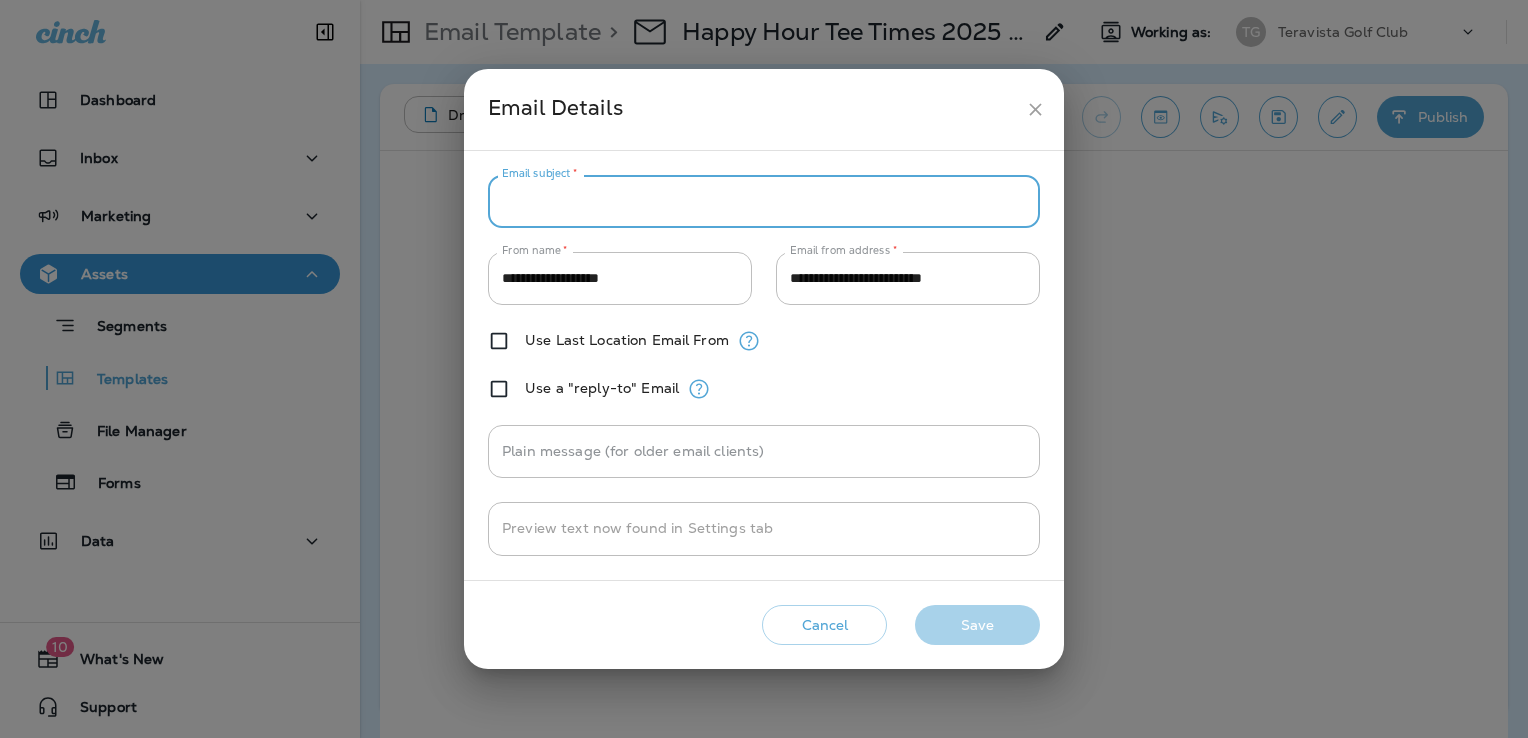 paste on "**********" 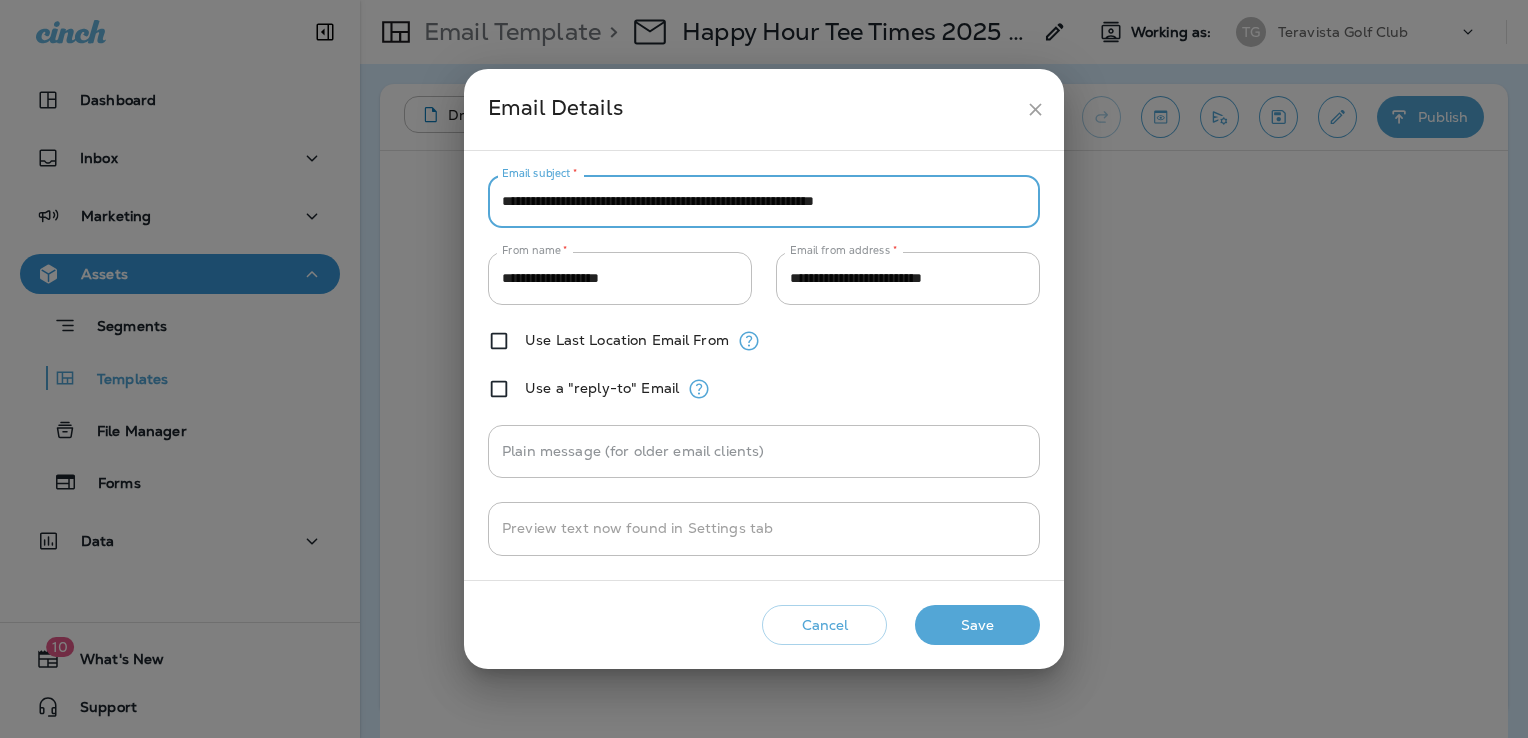 type on "**********" 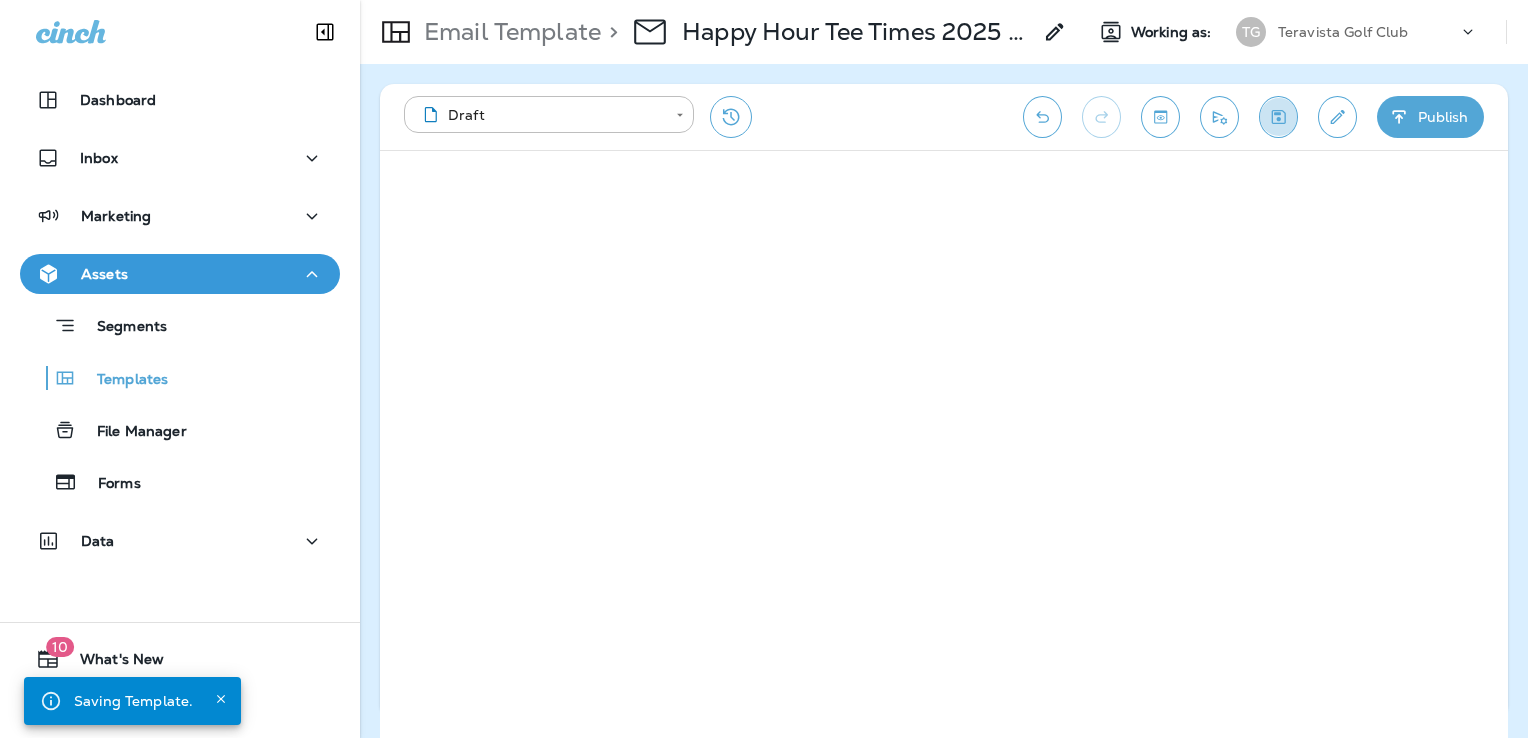 click 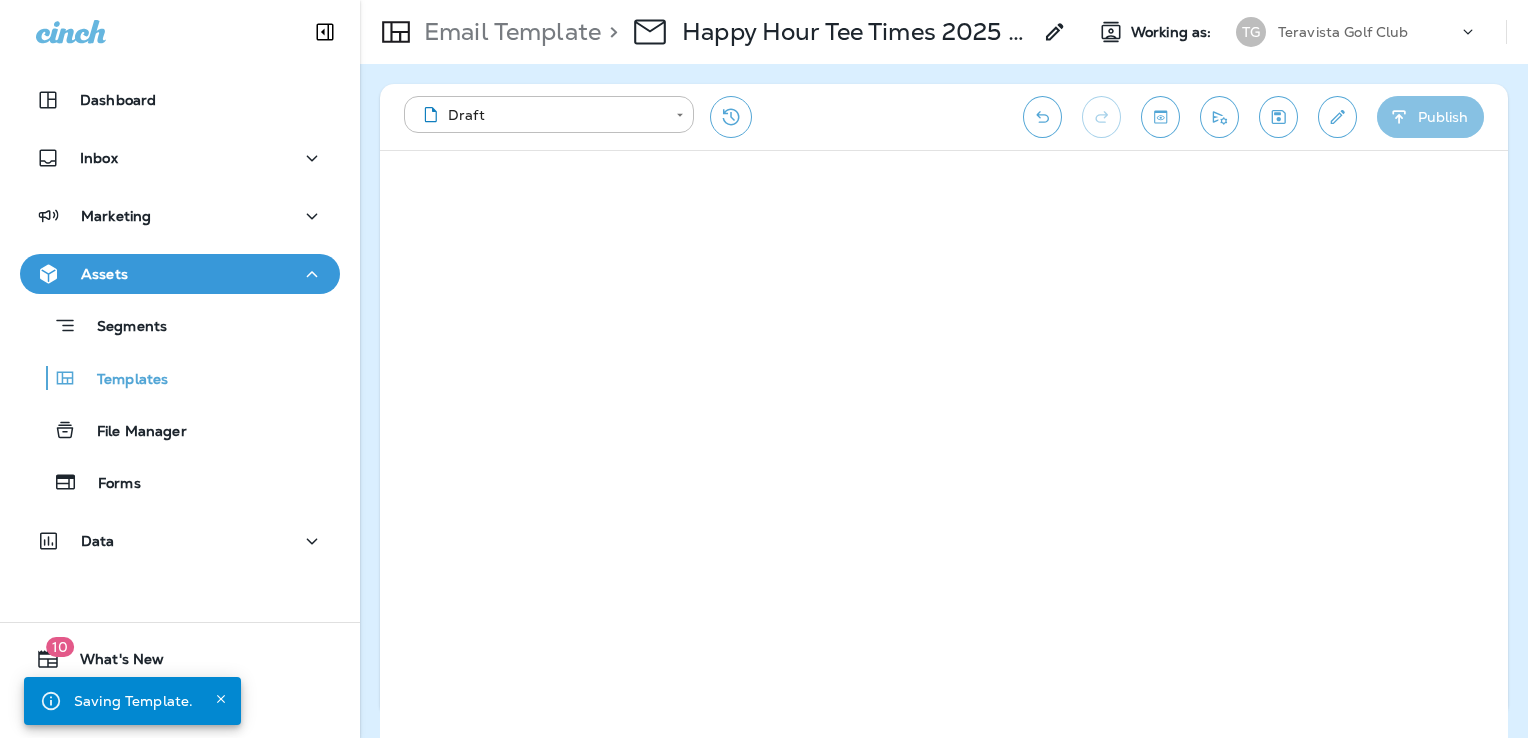 click on "Publish" at bounding box center [1430, 117] 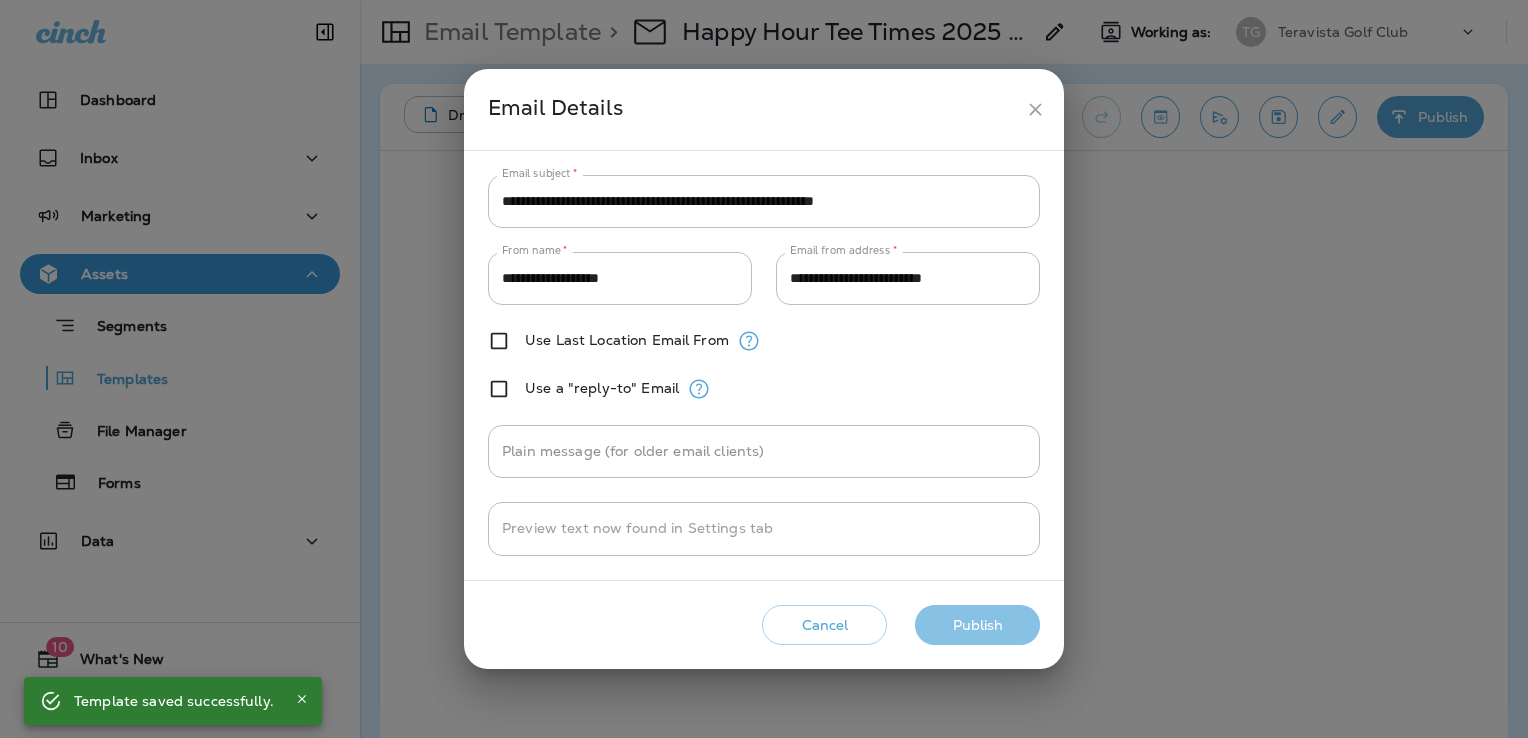 click on "Publish" at bounding box center [977, 625] 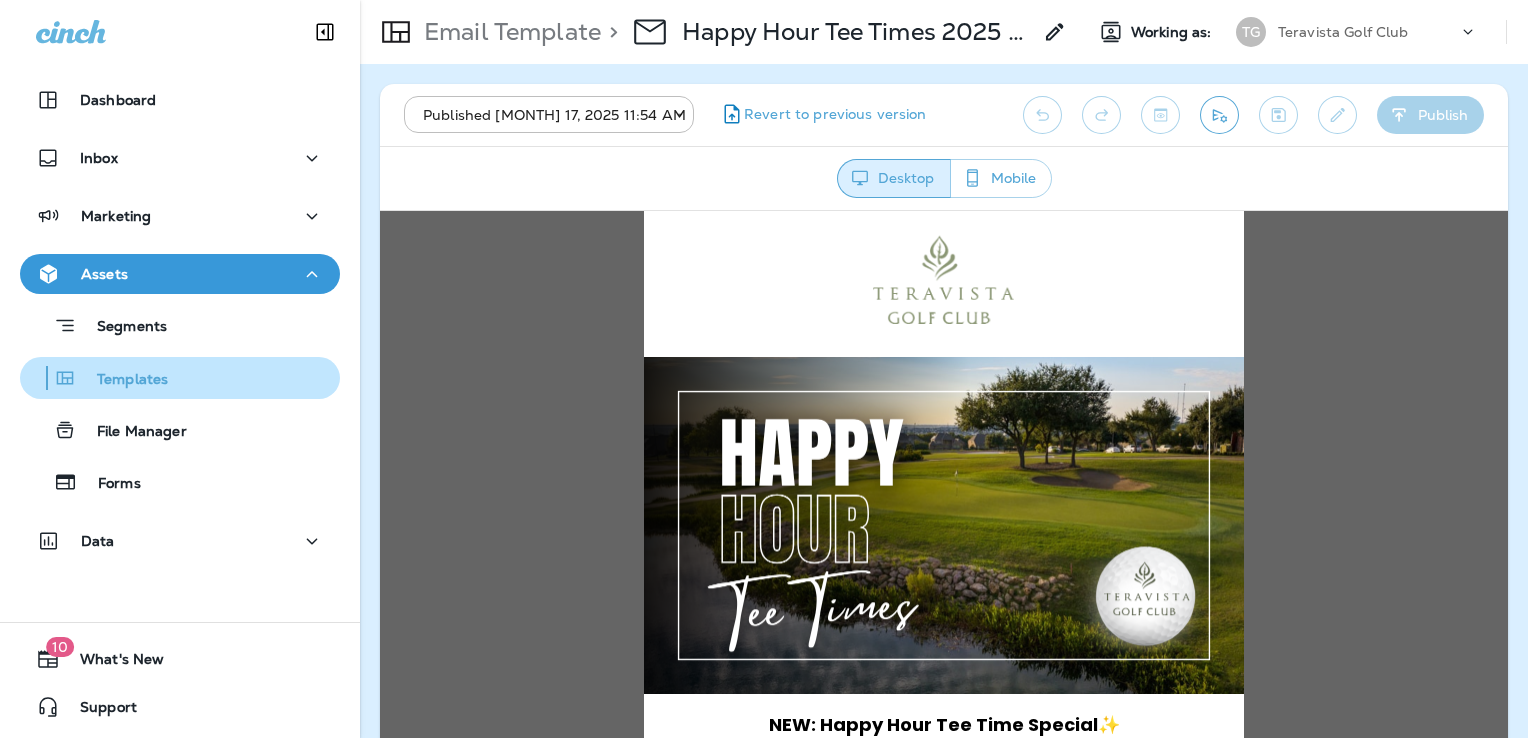 scroll, scrollTop: 0, scrollLeft: 0, axis: both 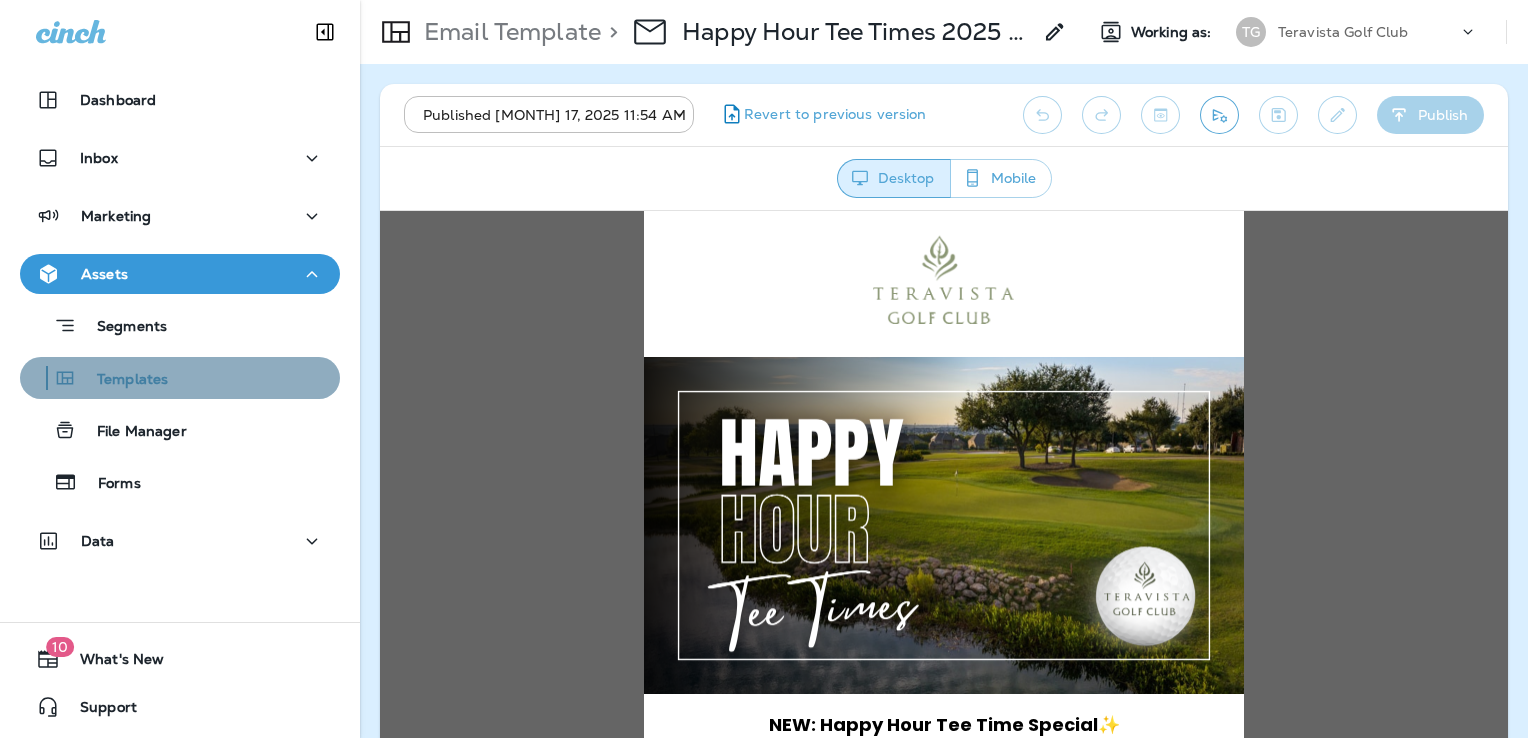 click on "Templates" at bounding box center [180, 378] 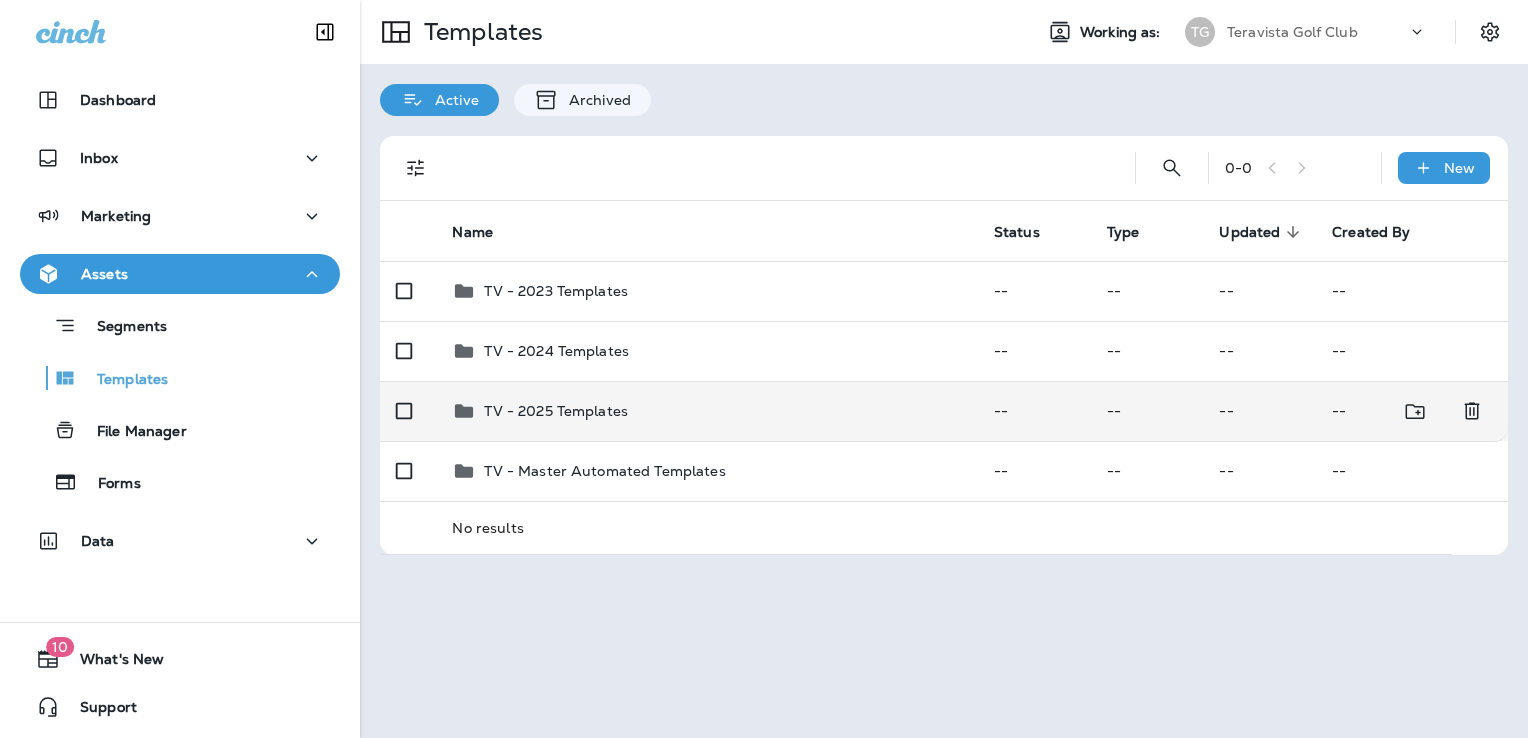 click on "TV - 2025 Templates" at bounding box center [706, 411] 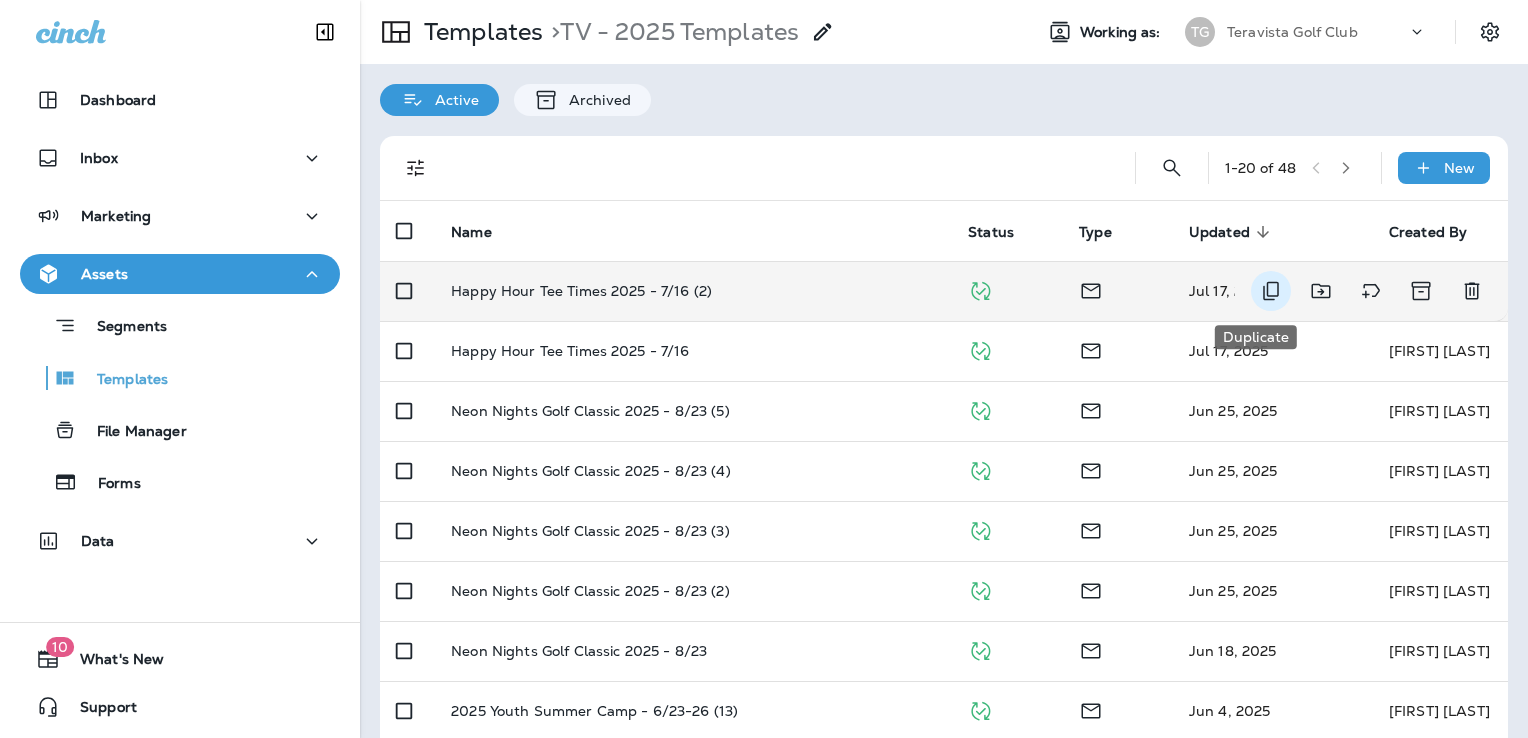 click 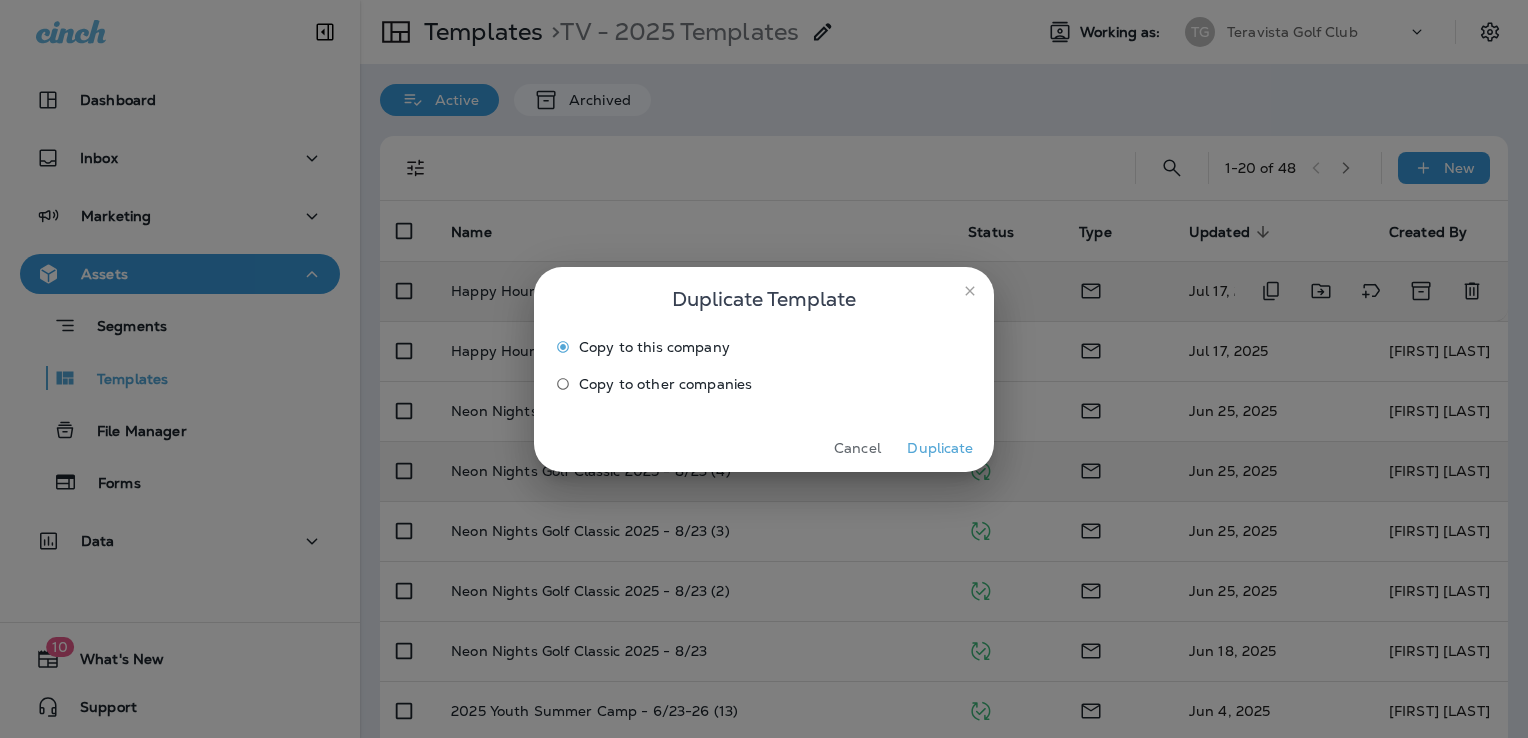 click on "Duplicate" at bounding box center [940, 448] 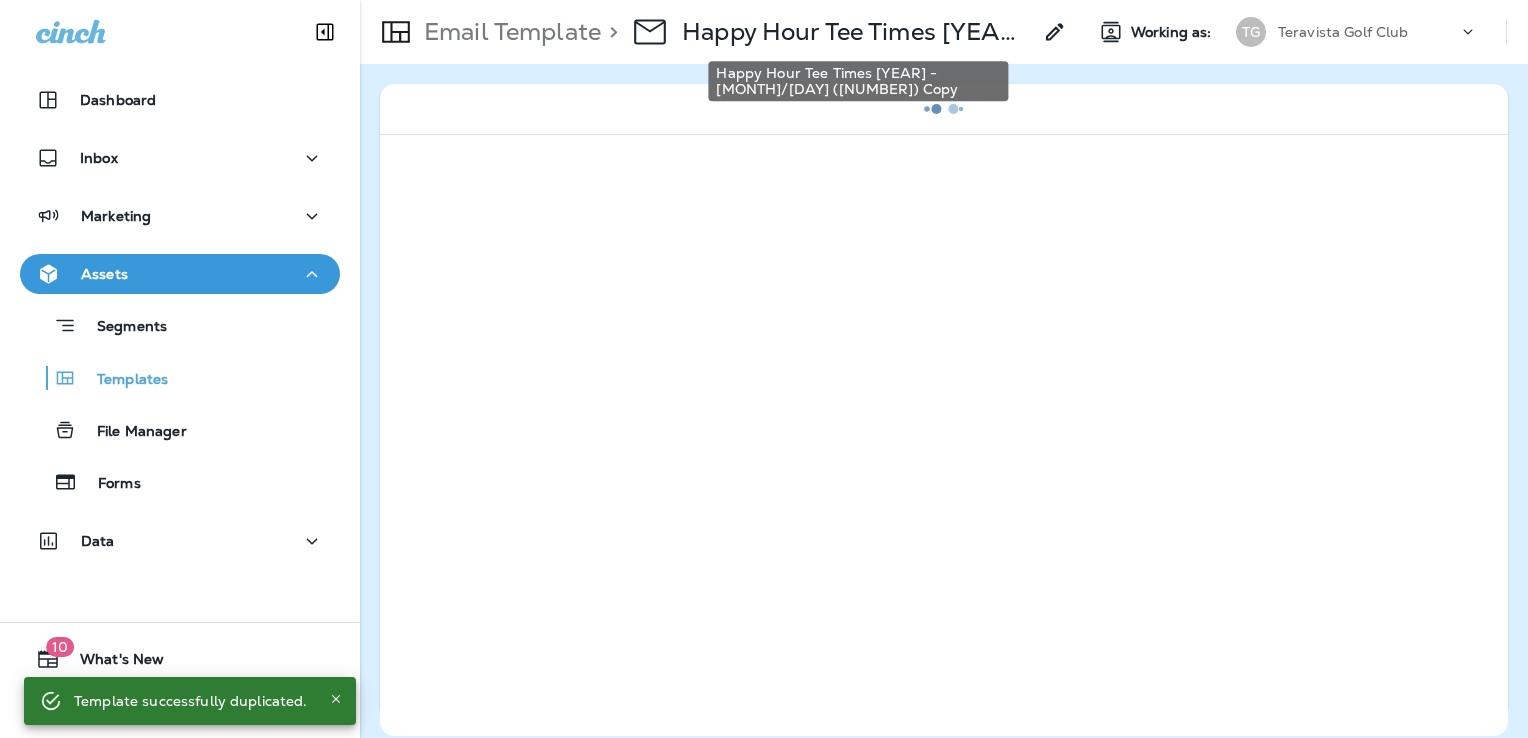 click on "Happy Hour Tee Times [YEAR] - [MONTH]/[DAY] ([NUMBER]) Copy" at bounding box center [856, 32] 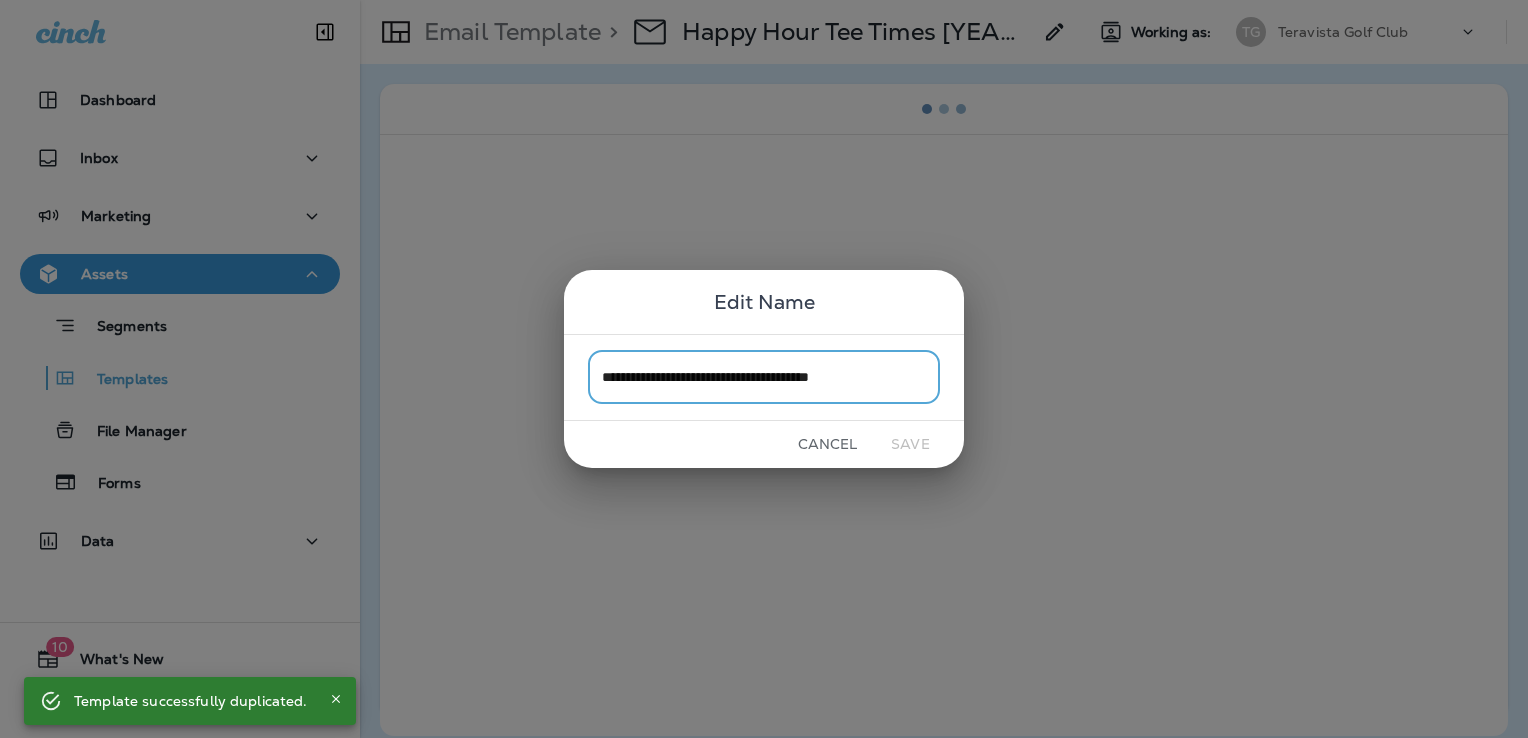 click on "**********" at bounding box center (764, 377) 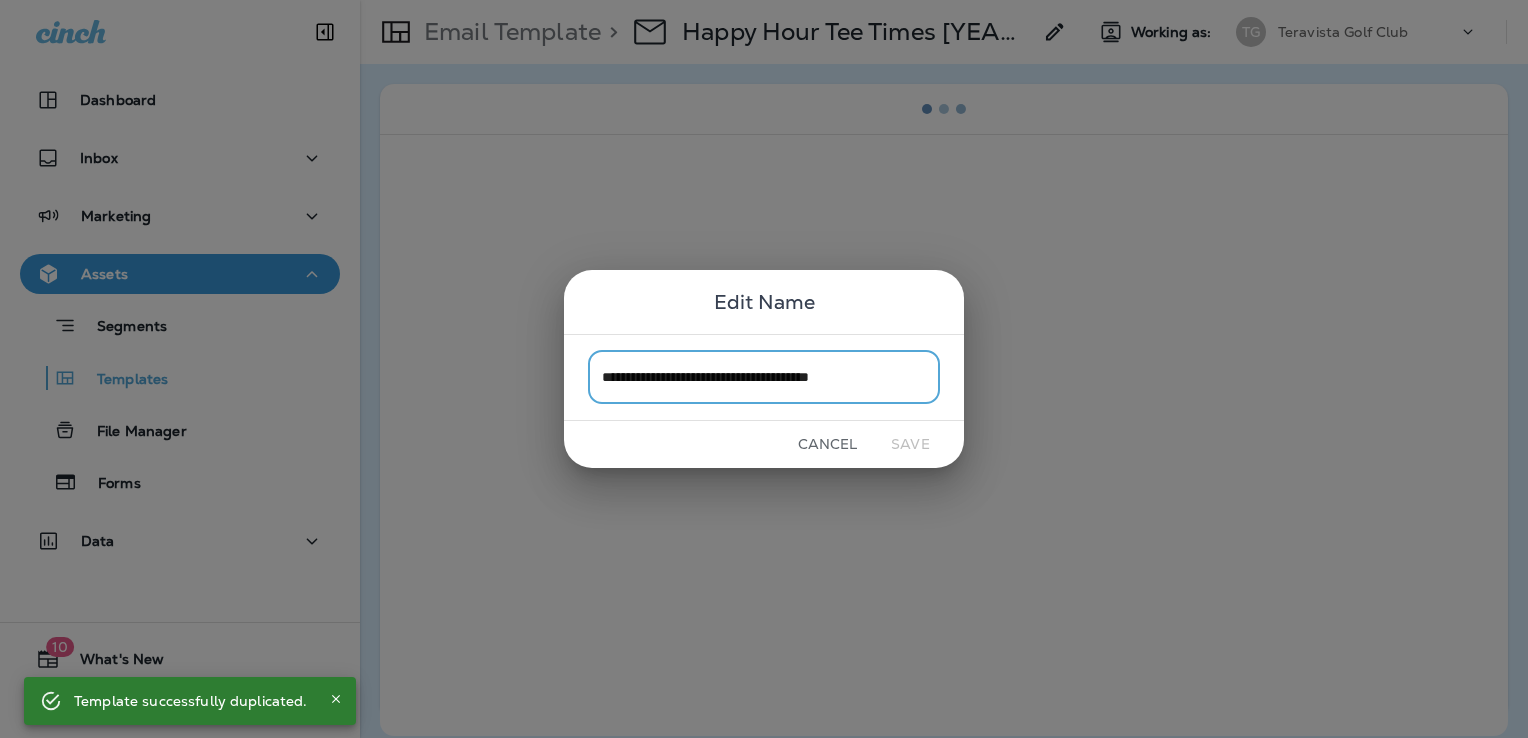 click on "**********" at bounding box center [764, 377] 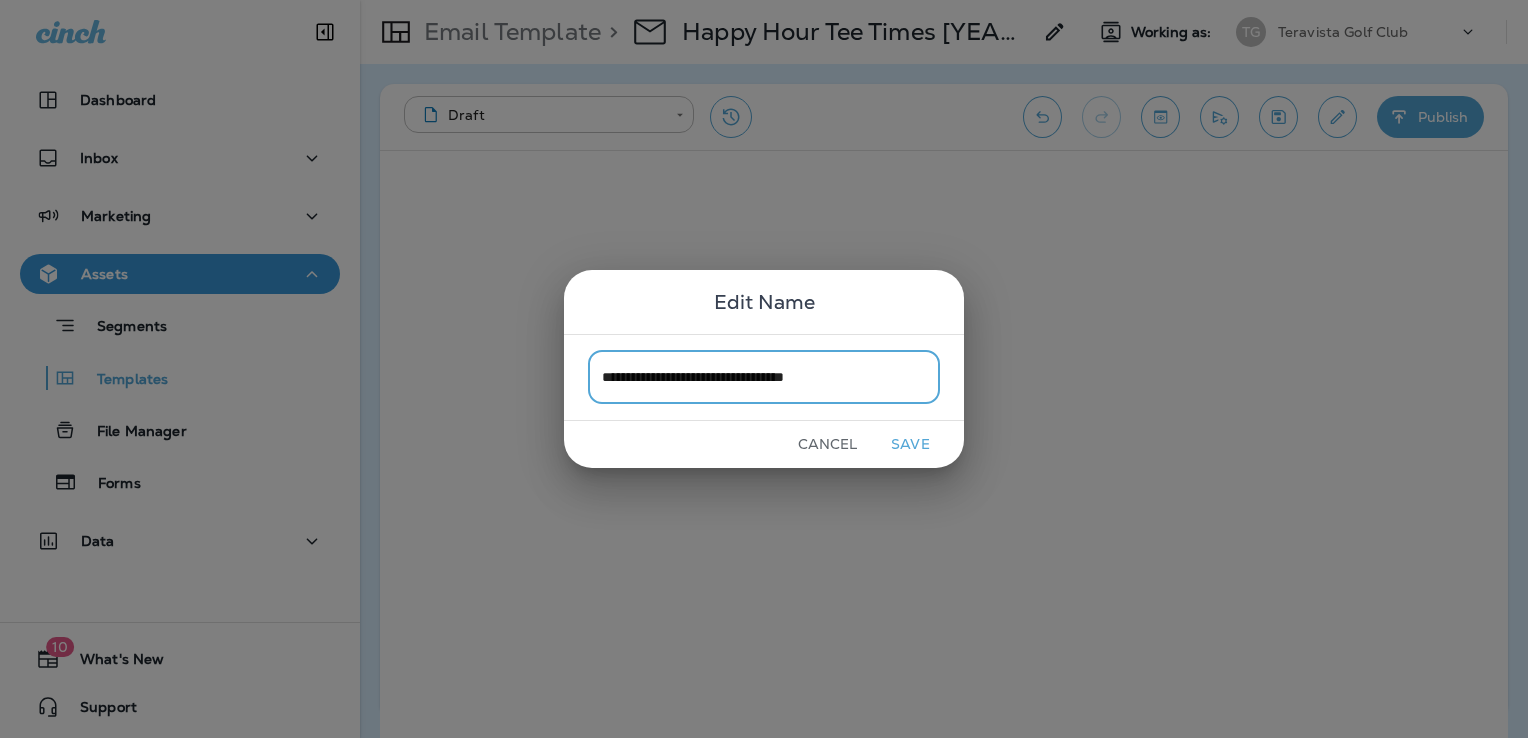 type on "**********" 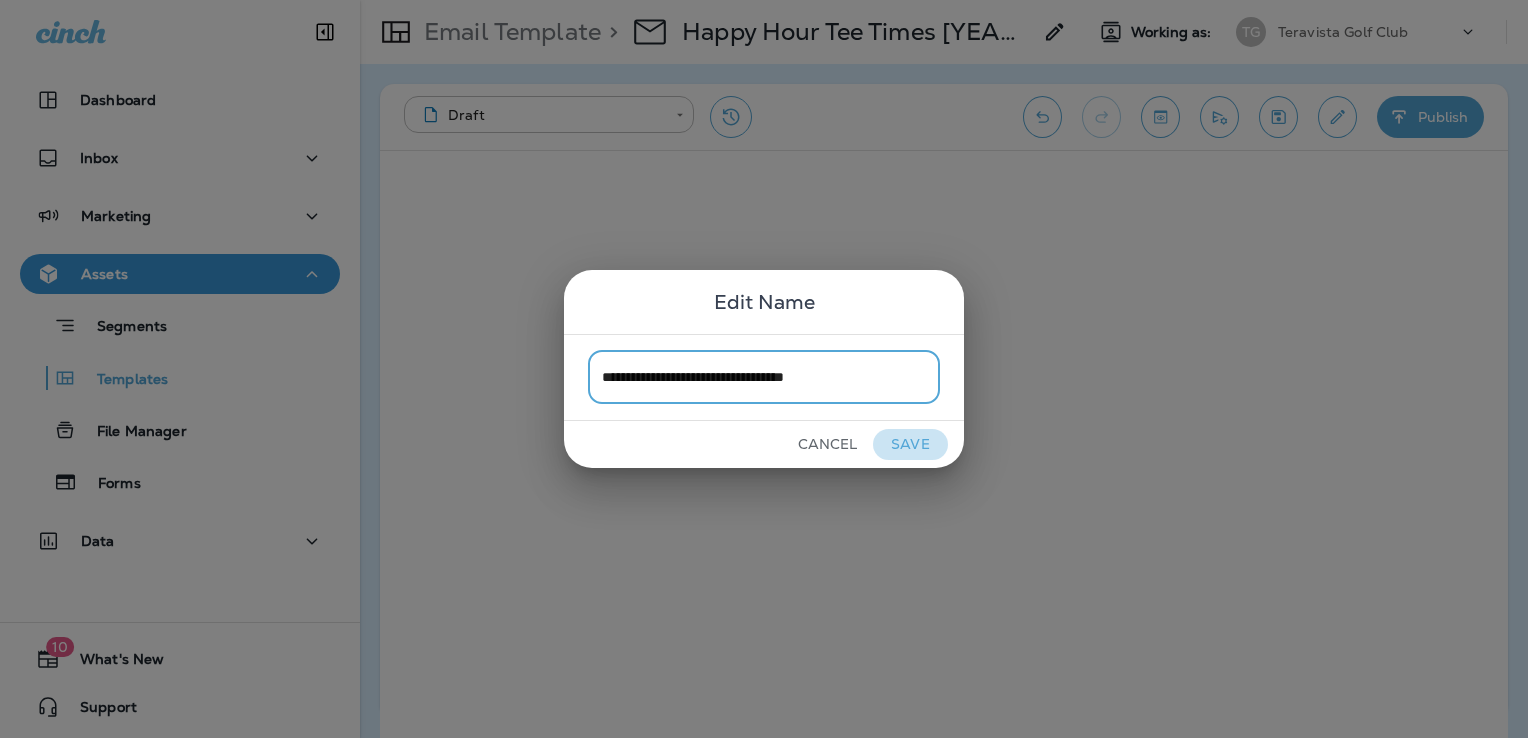 click on "Save" at bounding box center [910, 444] 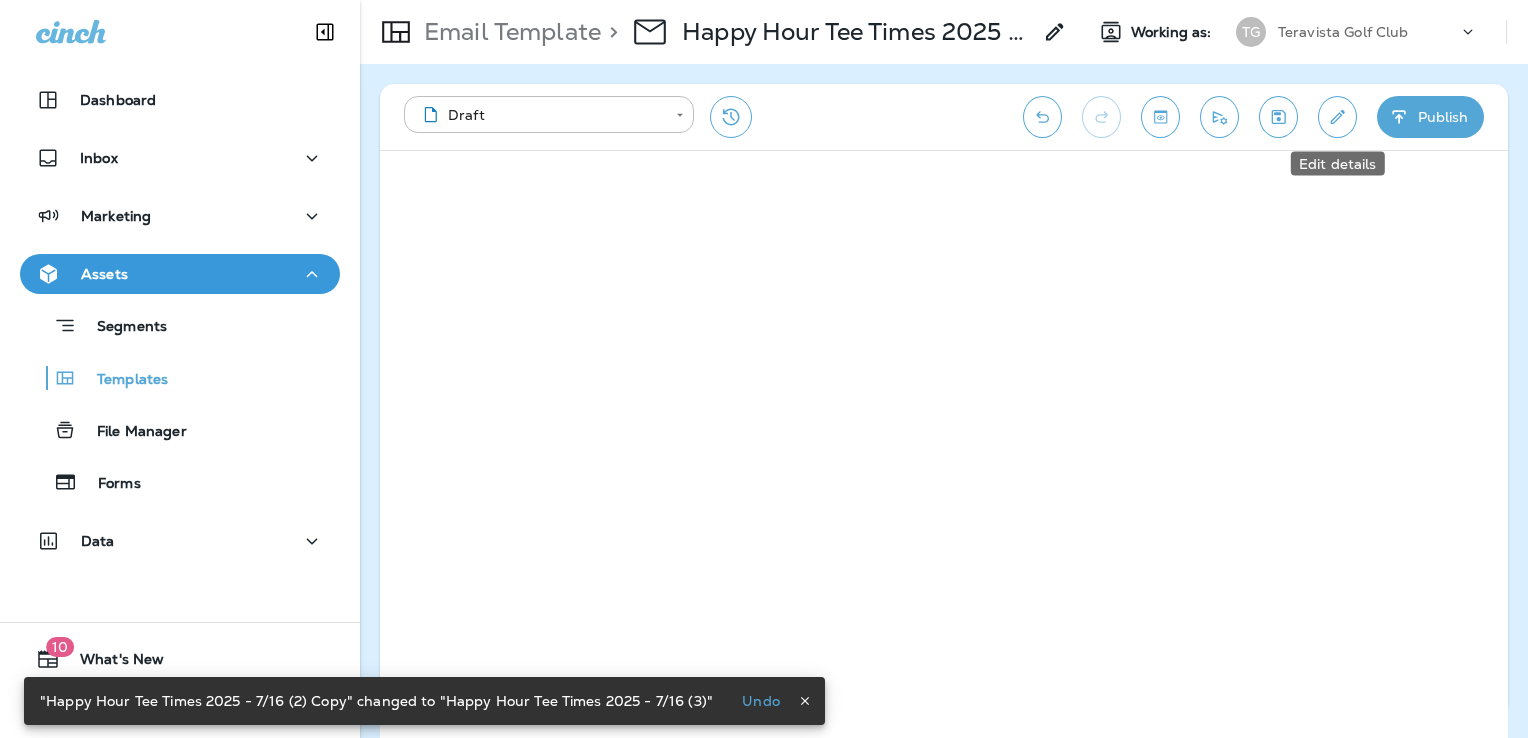 click 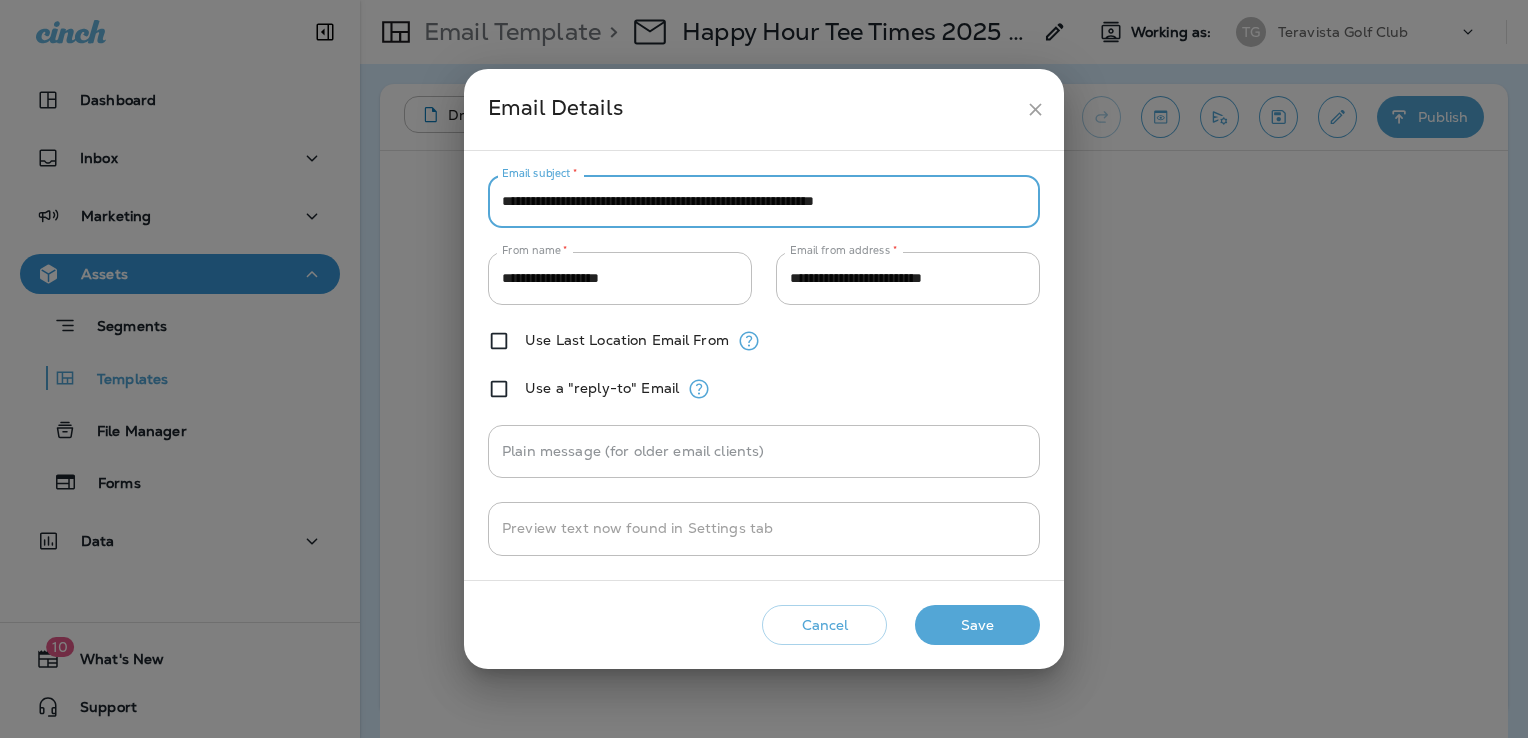 click on "**********" at bounding box center [764, 201] 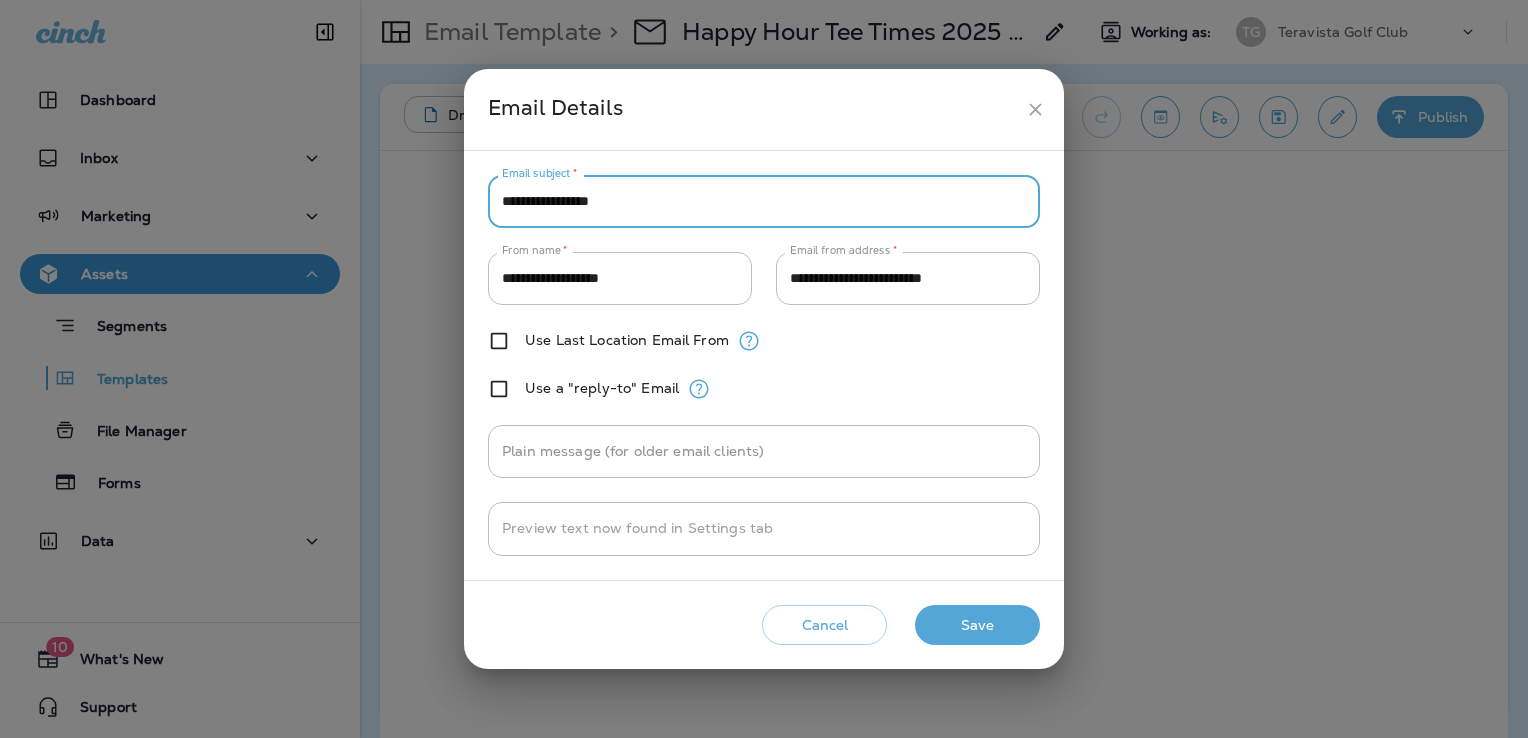paste on "**********" 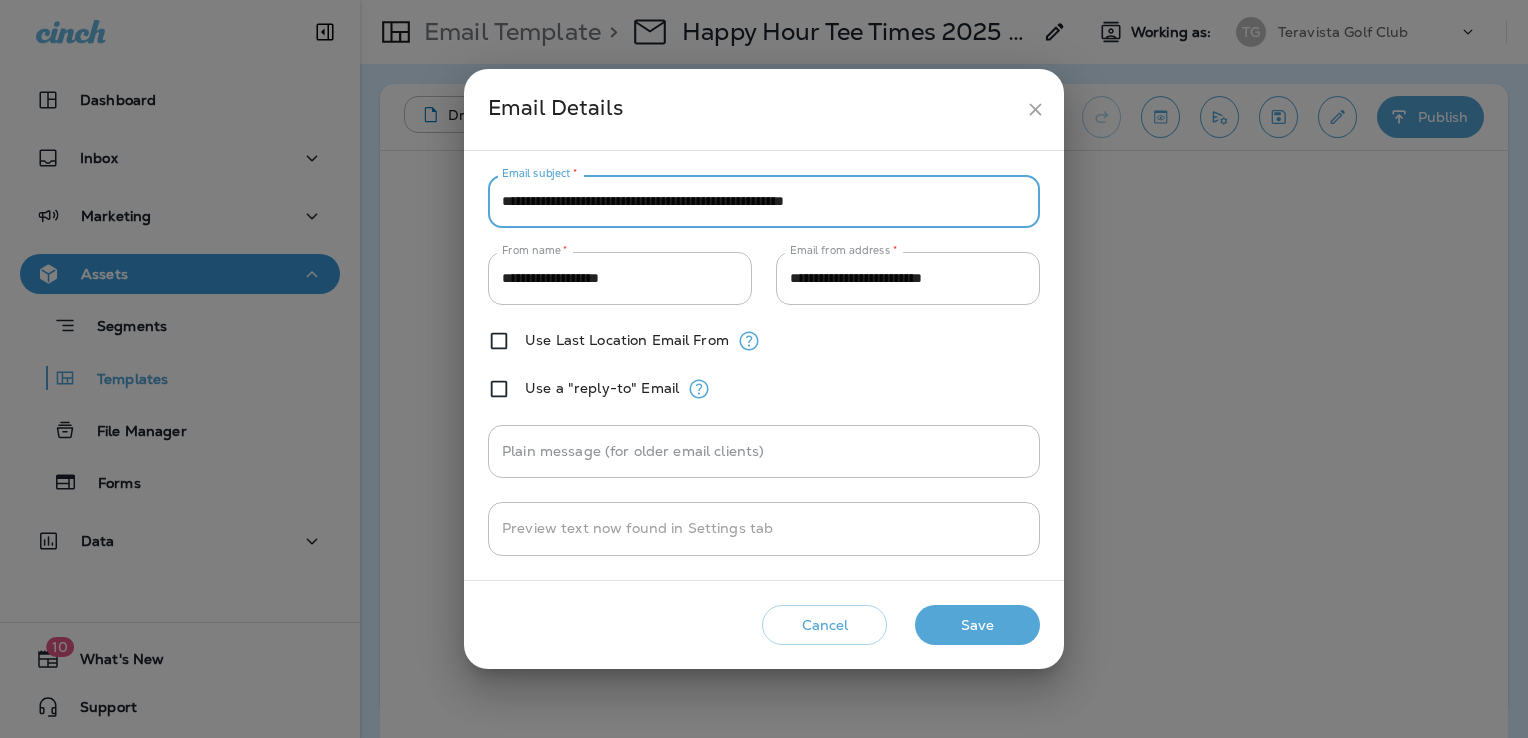 type on "**********" 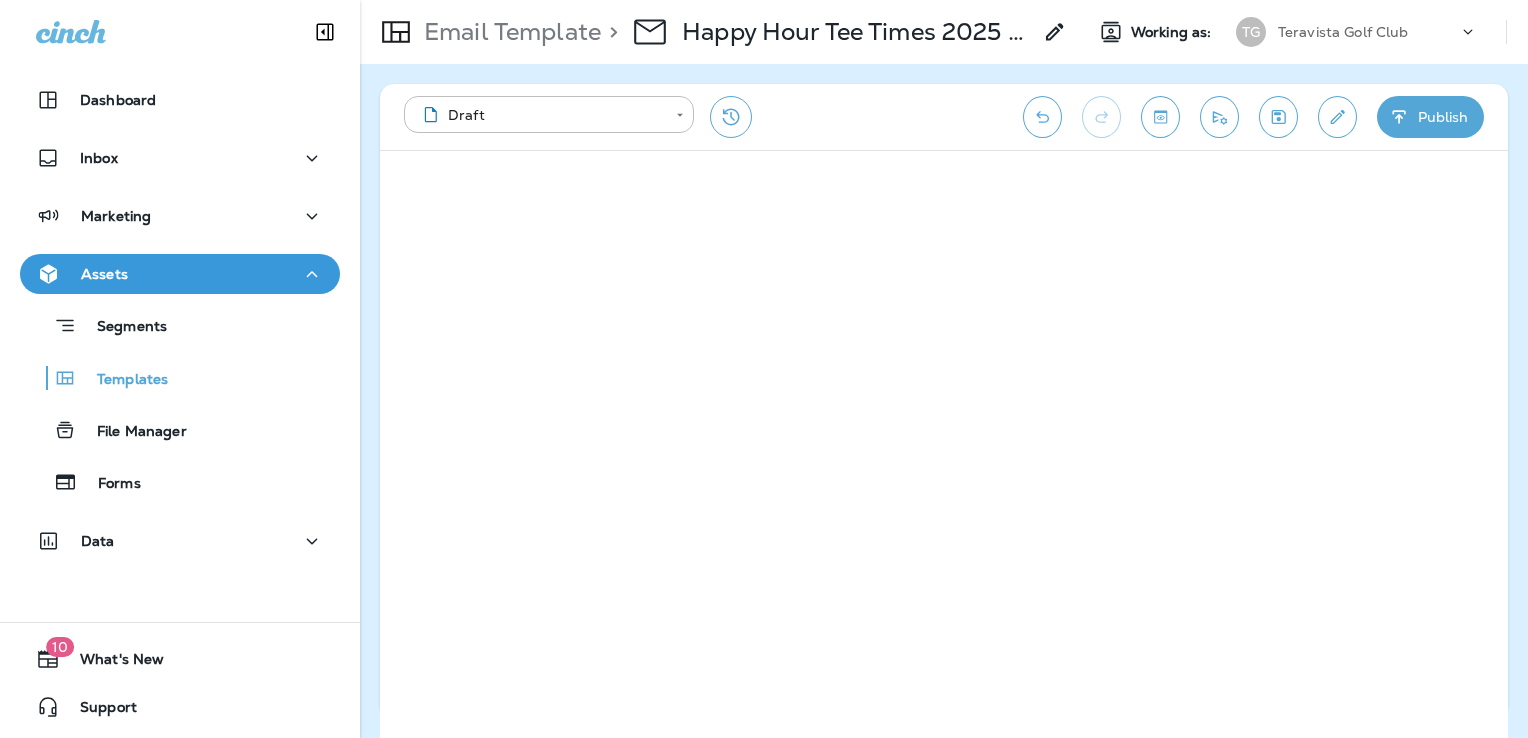 click 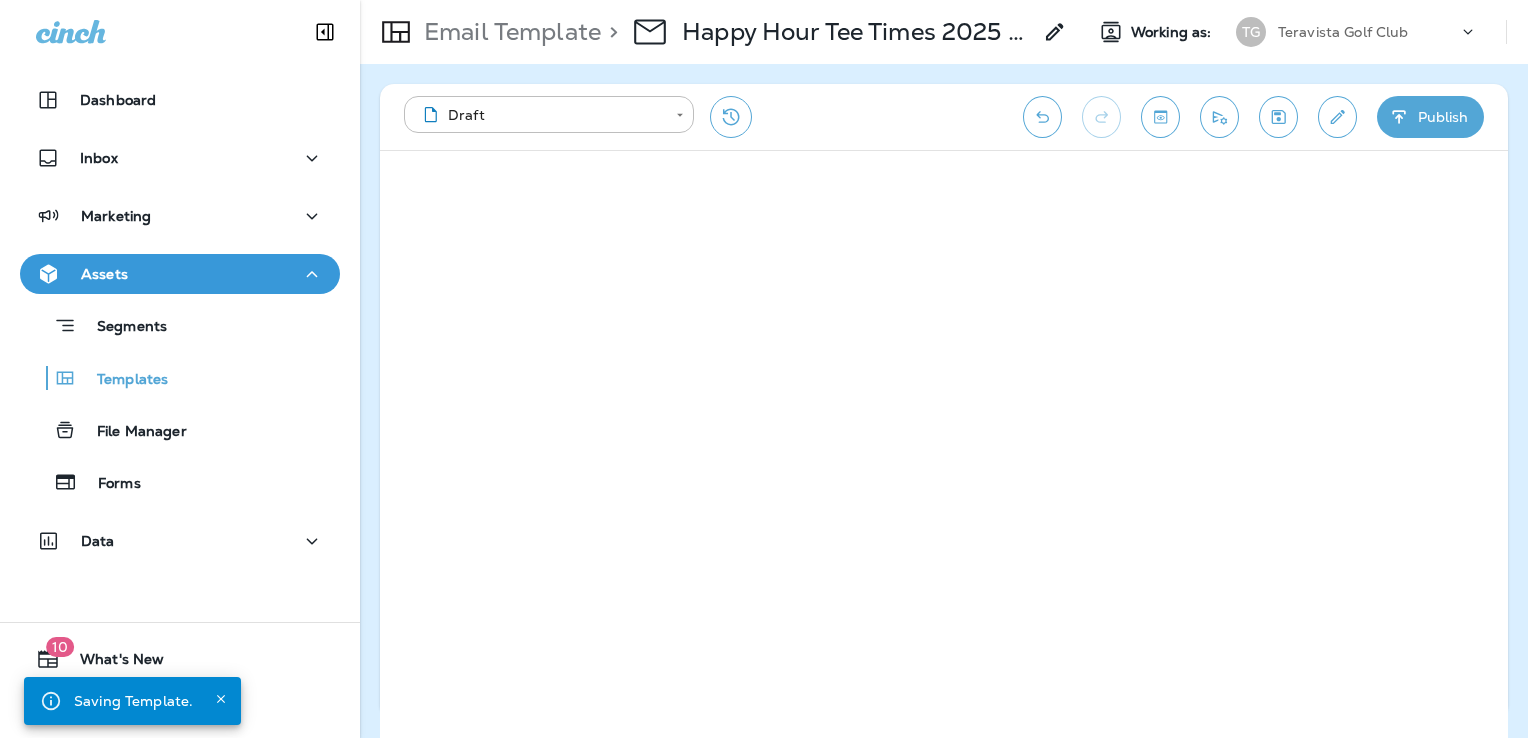 click on "Publish" at bounding box center [1430, 117] 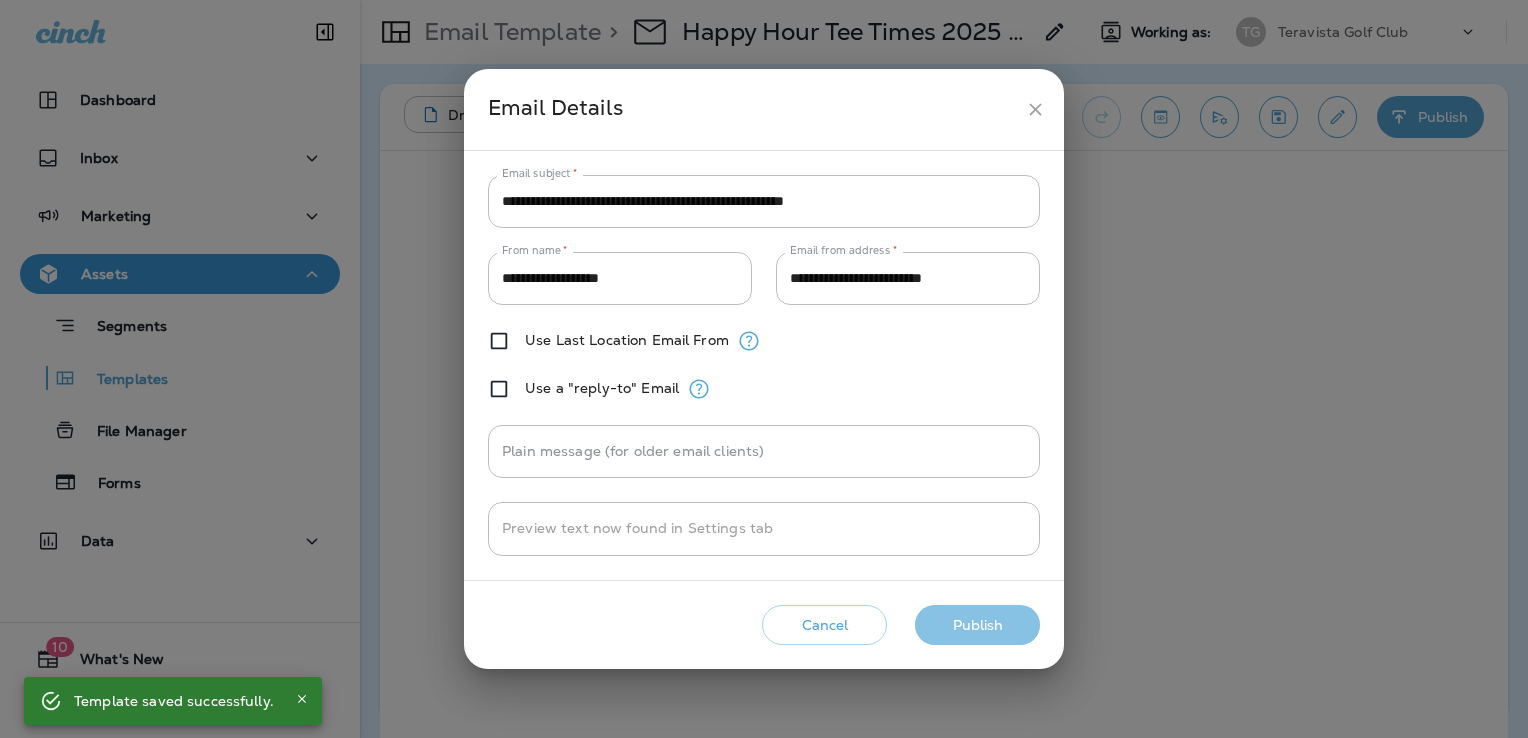 click on "Publish" at bounding box center [977, 625] 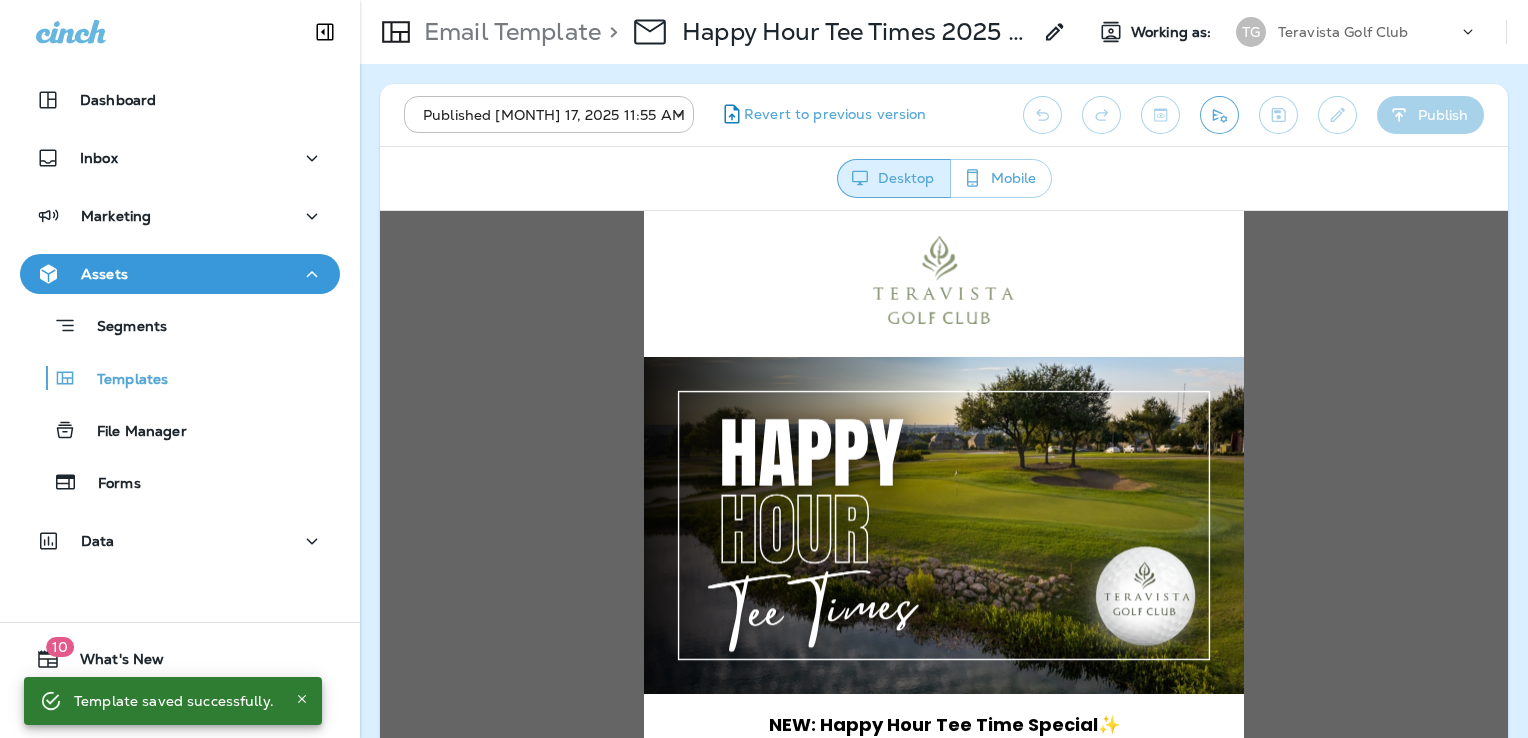 scroll, scrollTop: 0, scrollLeft: 0, axis: both 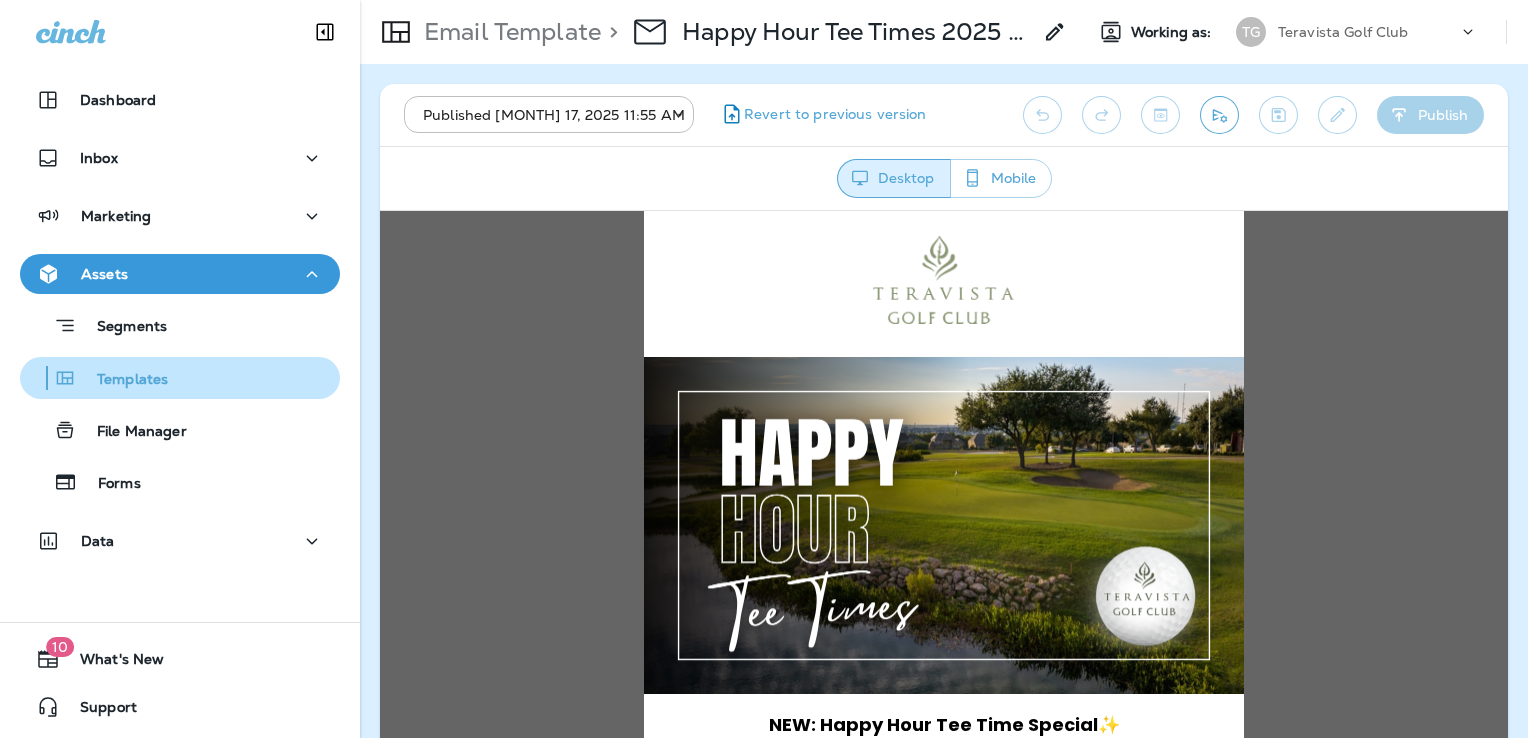 click on "Templates" at bounding box center [180, 378] 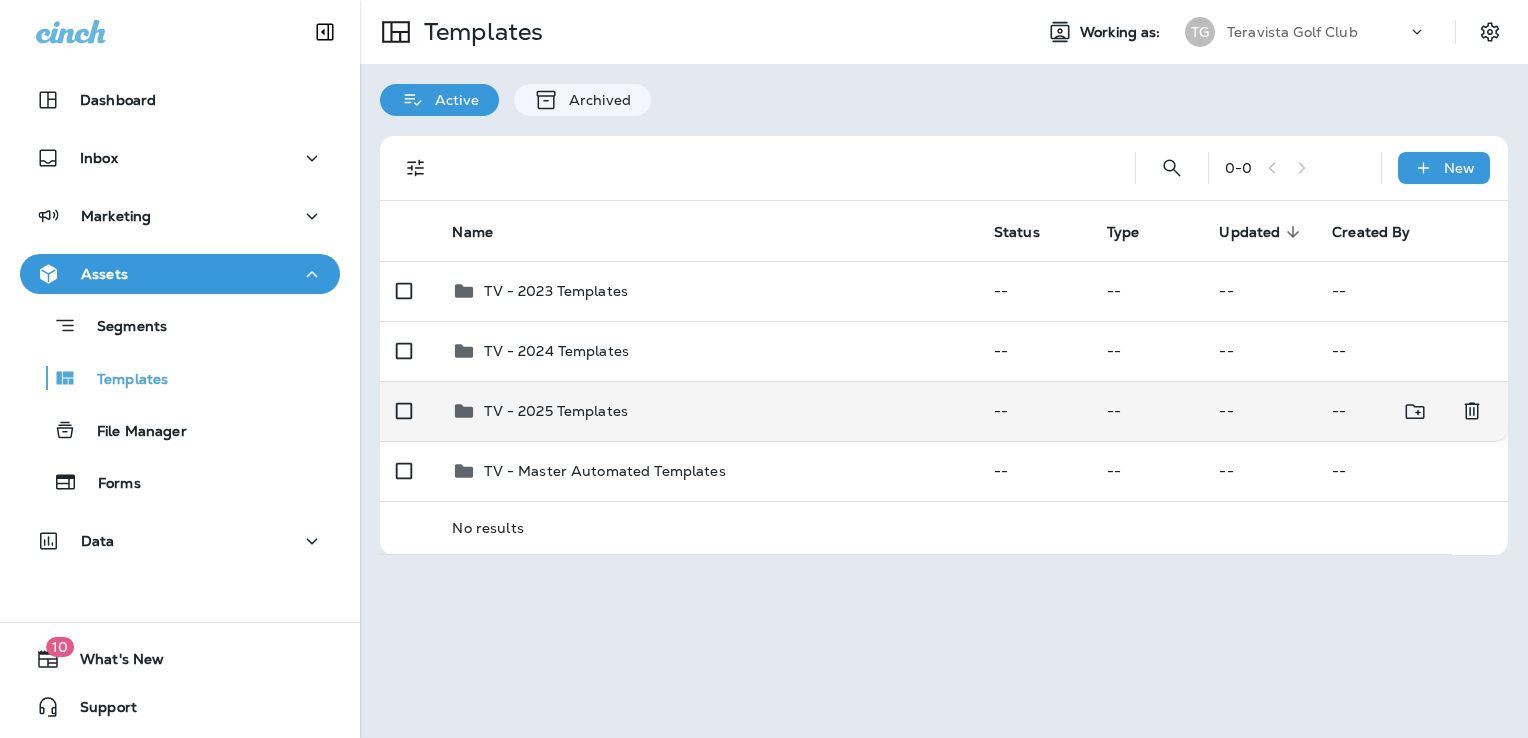 click on "TV - 2025 Templates" at bounding box center (706, 411) 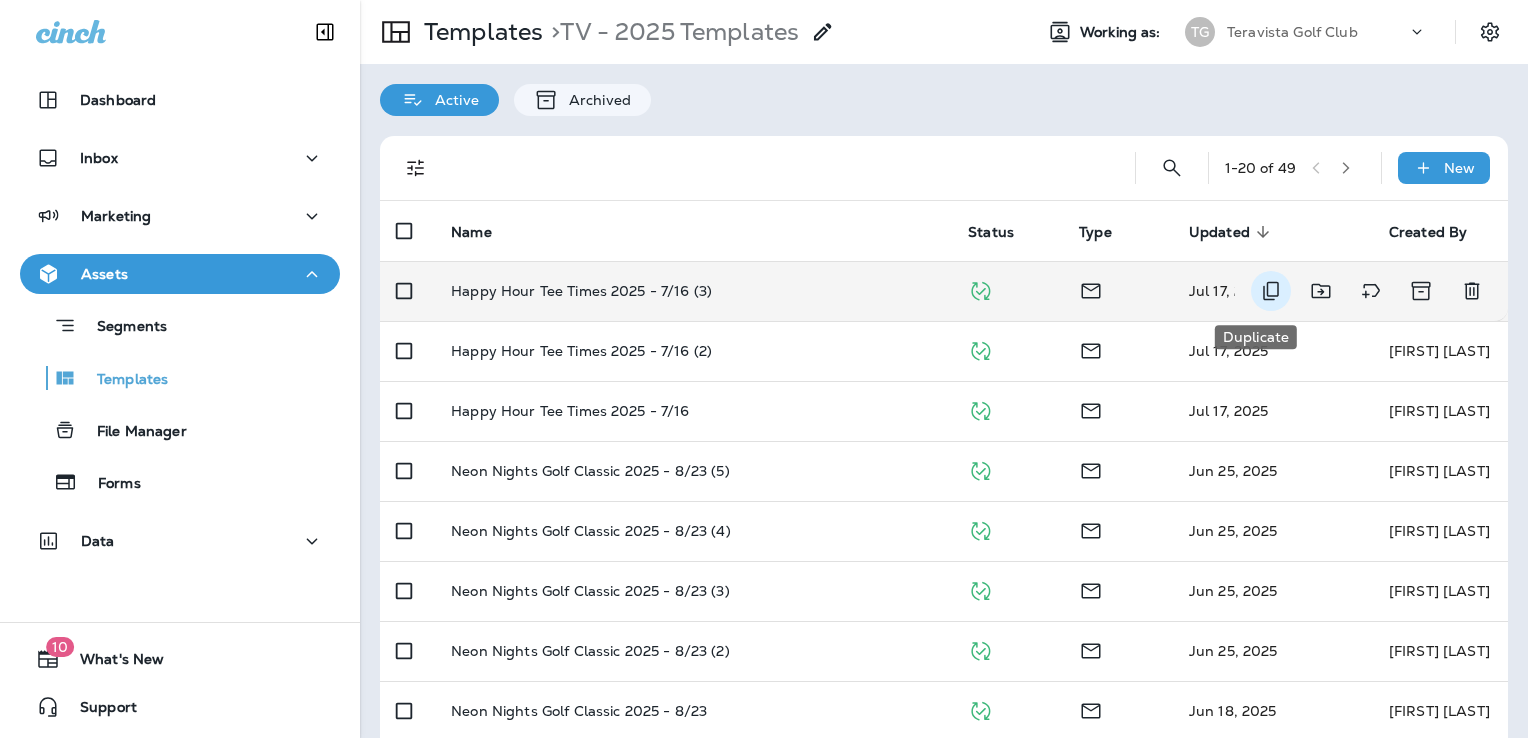 click 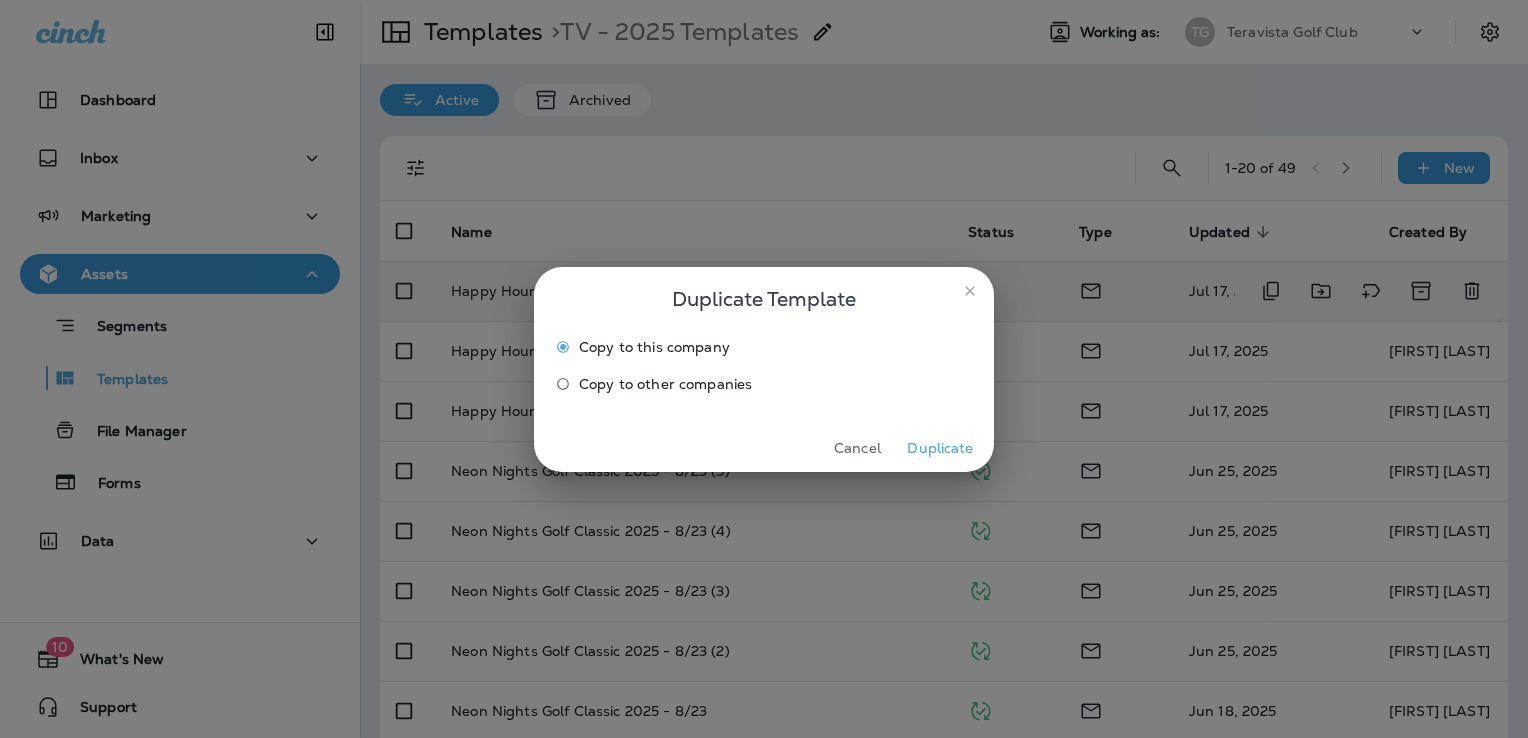 click on "Duplicate" at bounding box center (940, 448) 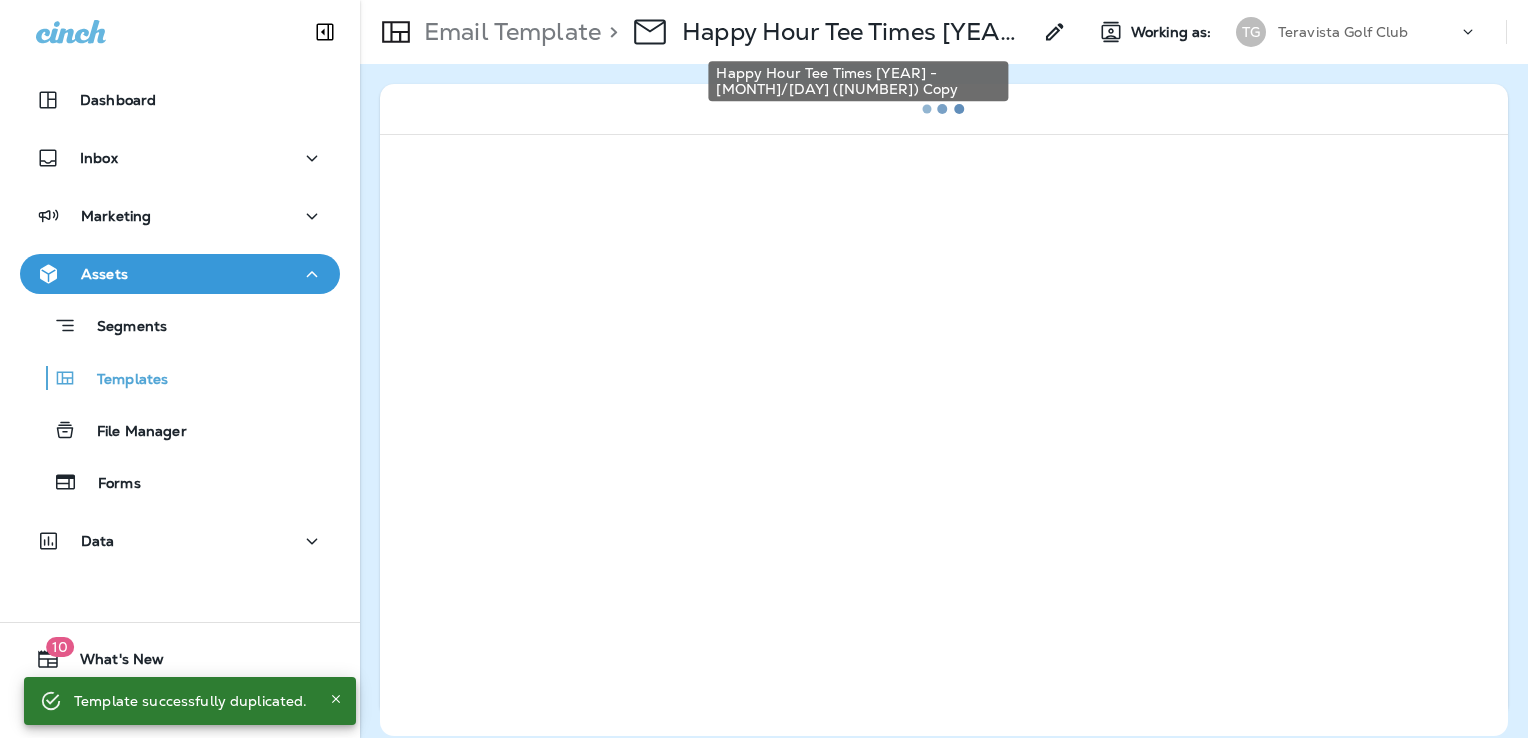 click on "Happy Hour Tee Times [YEAR] - [MONTH]/[DAY] ([NUMBER]) Copy" at bounding box center (856, 32) 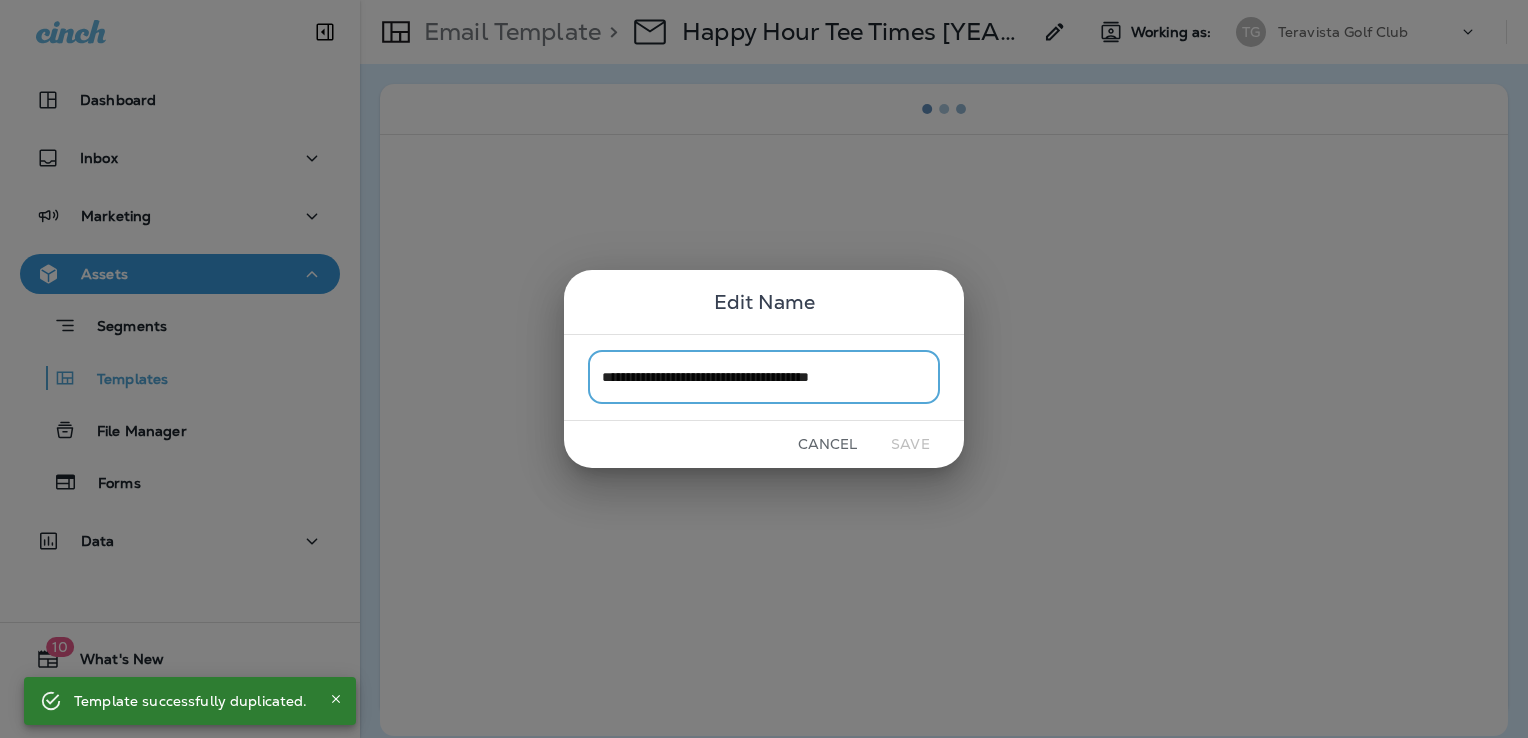 click on "**********" at bounding box center [764, 377] 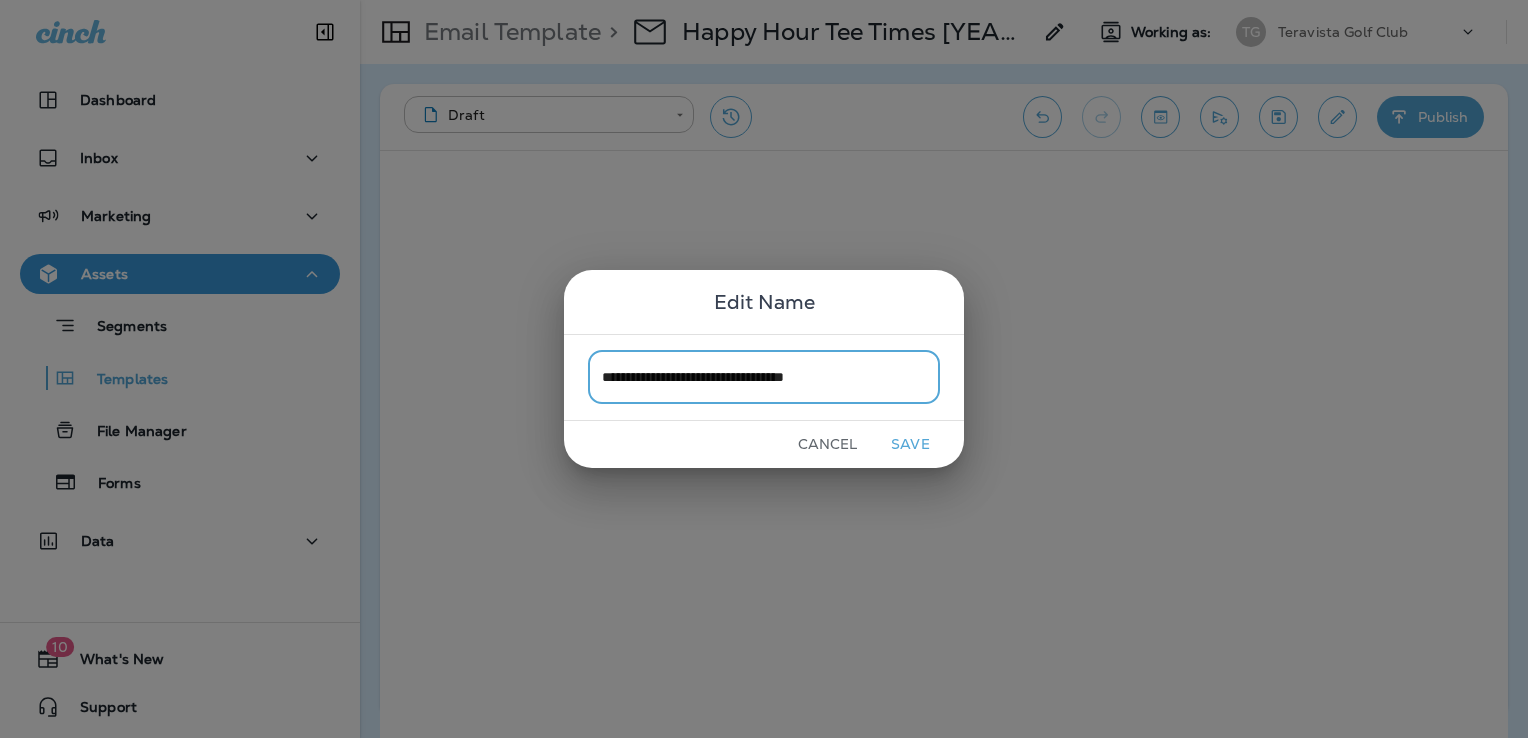 type on "**********" 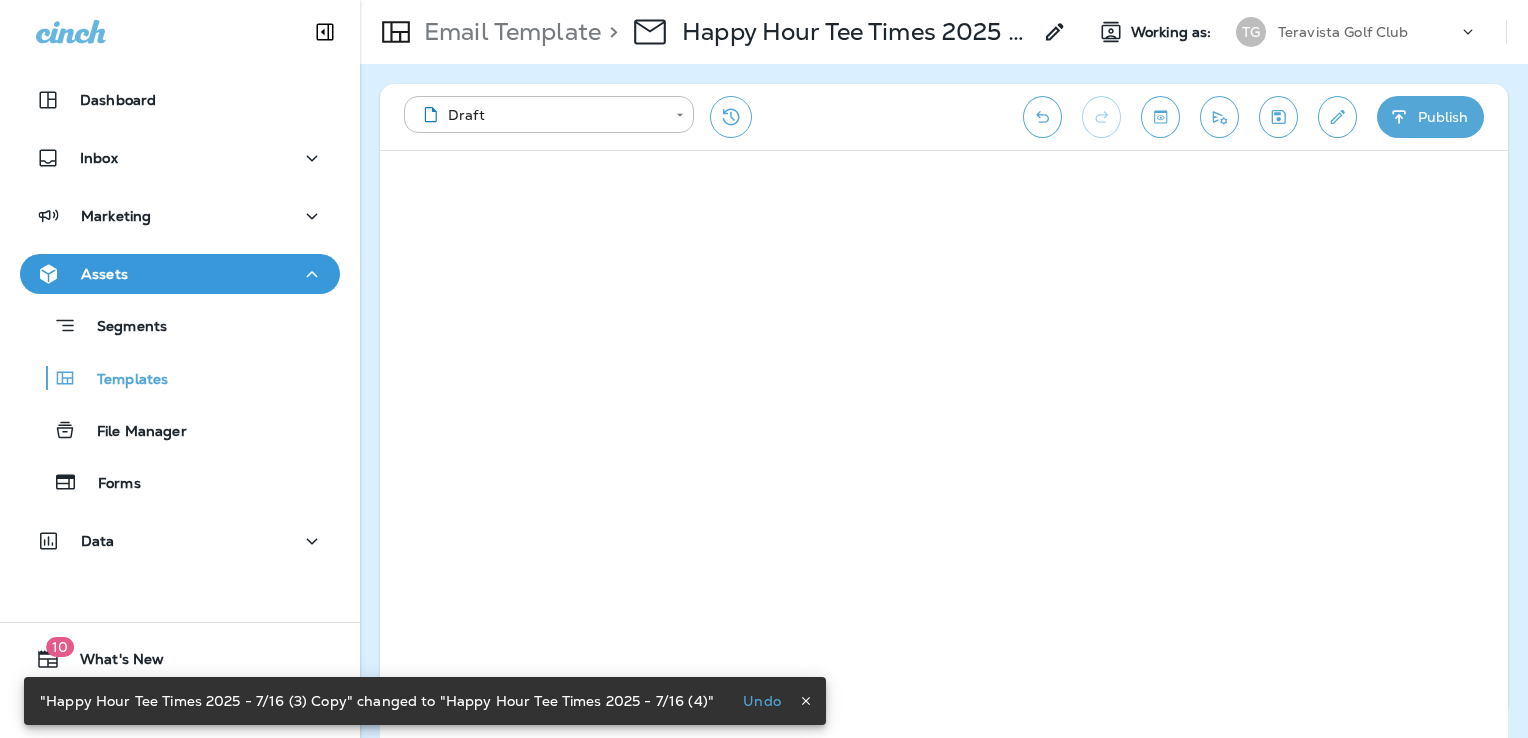click at bounding box center [1337, 117] 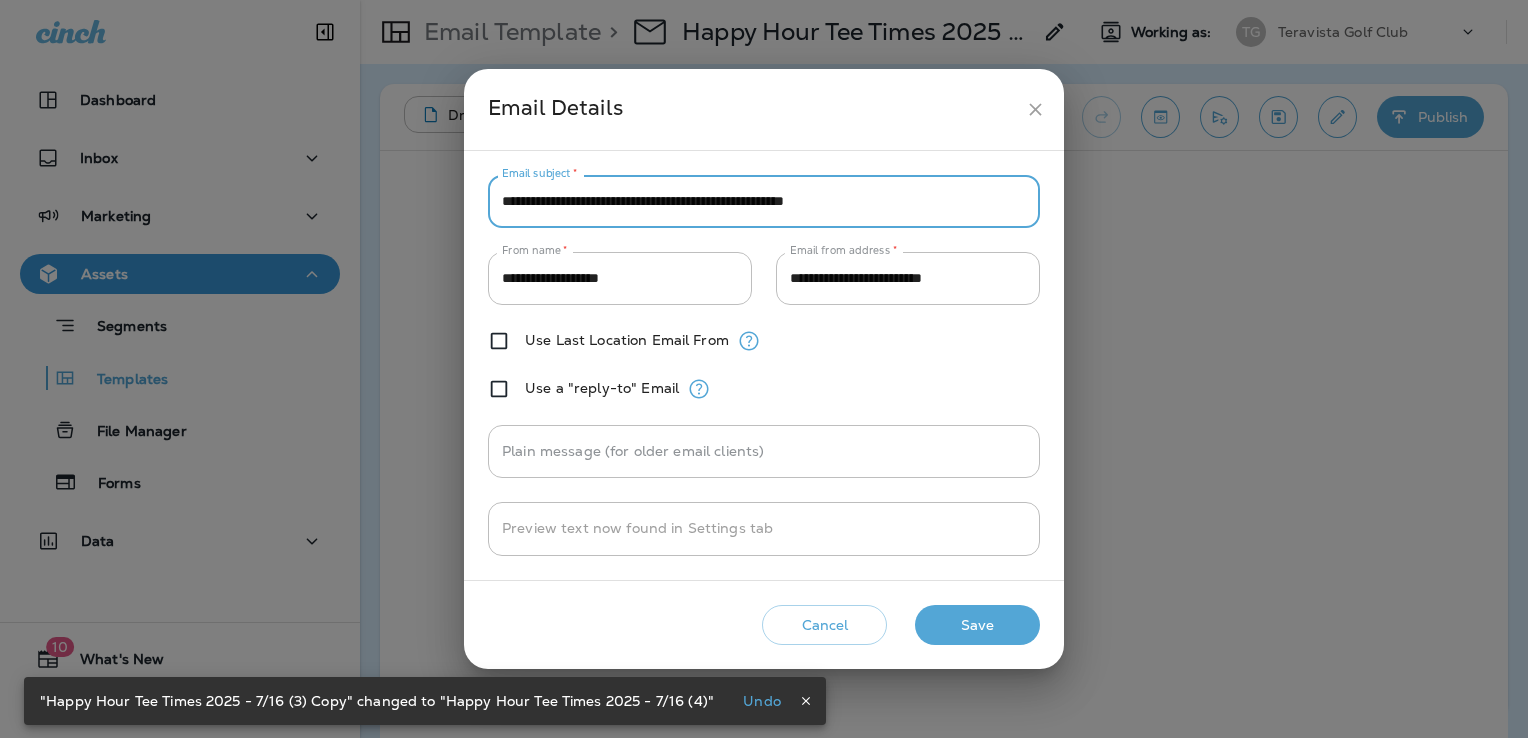 click on "**********" at bounding box center [764, 201] 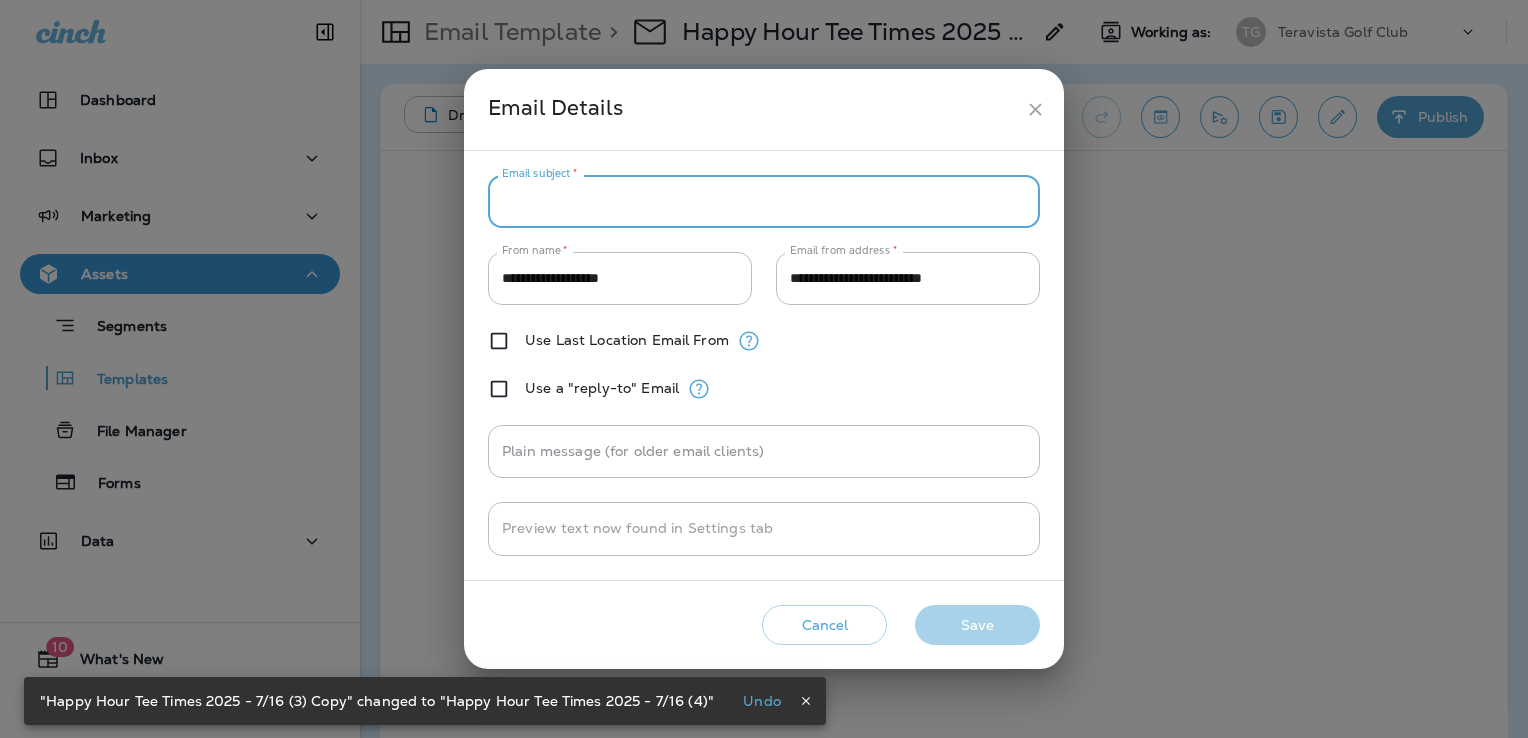 paste on "**********" 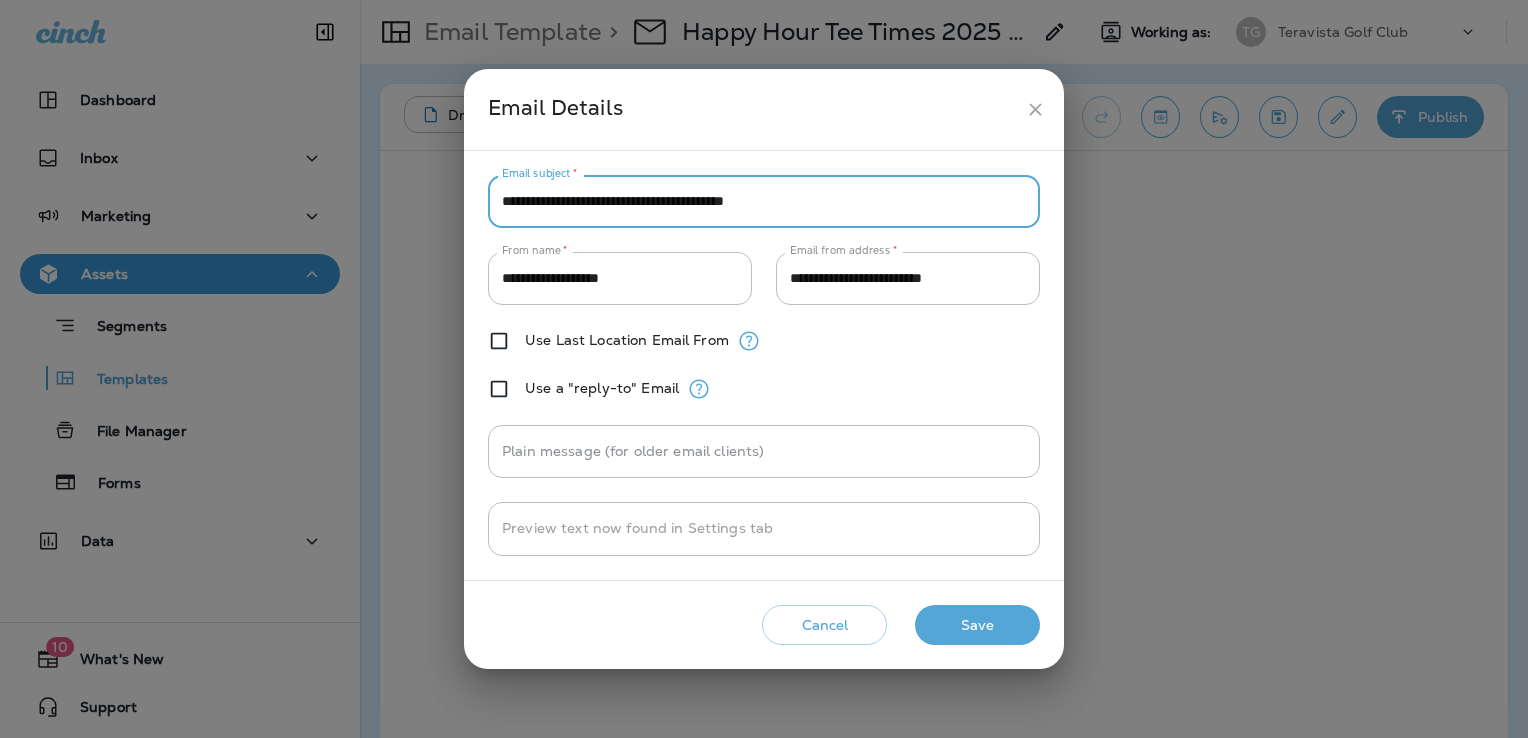 click on "**********" at bounding box center [764, 201] 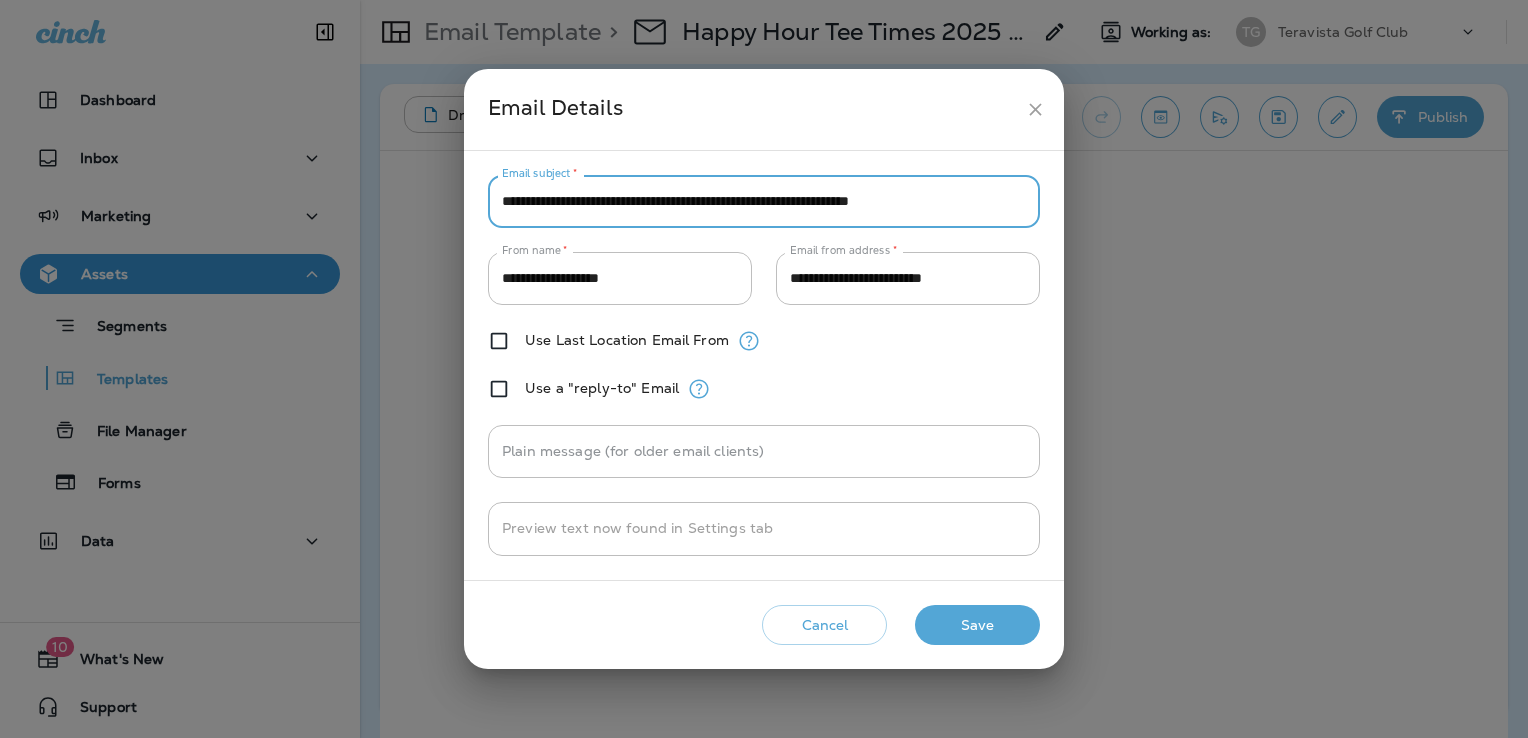type on "**********" 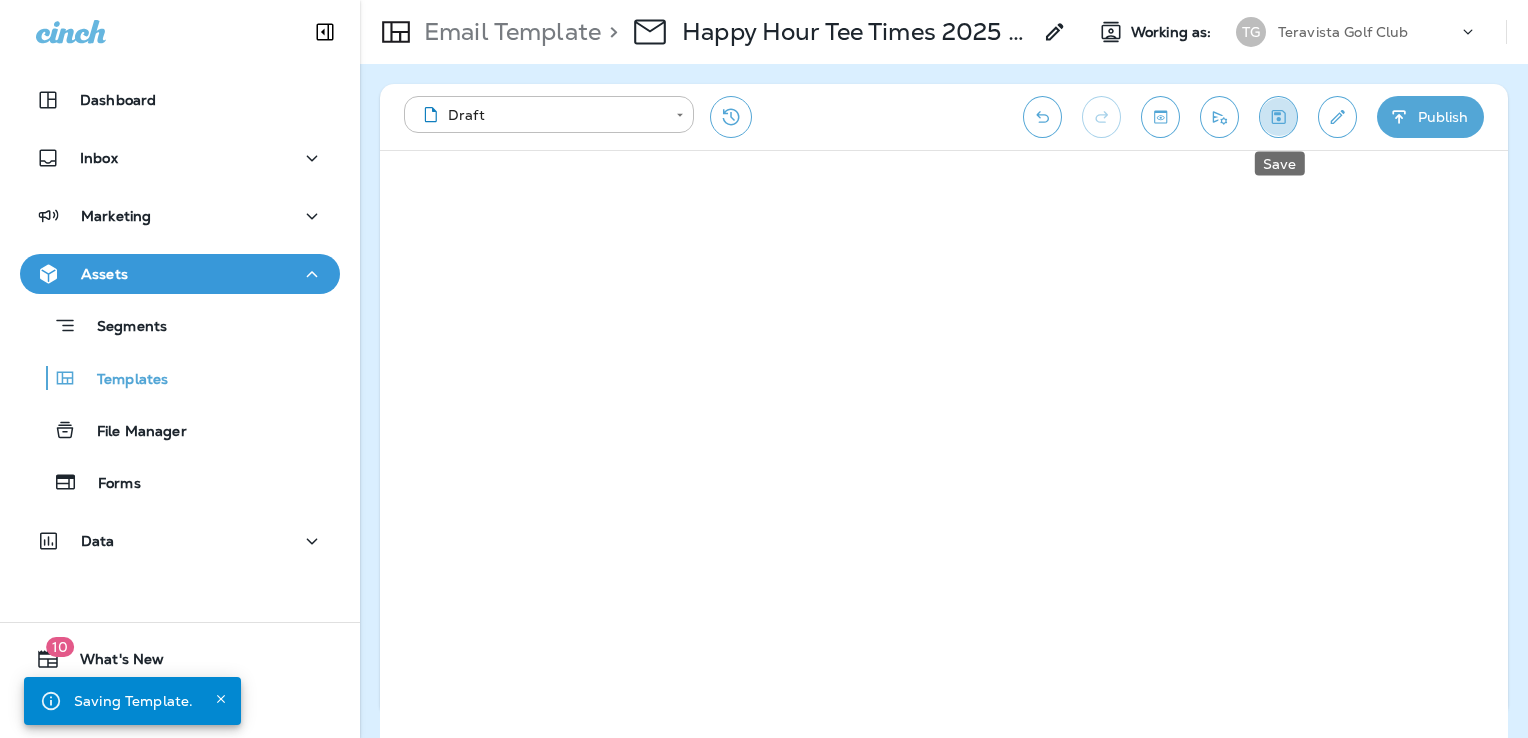 click 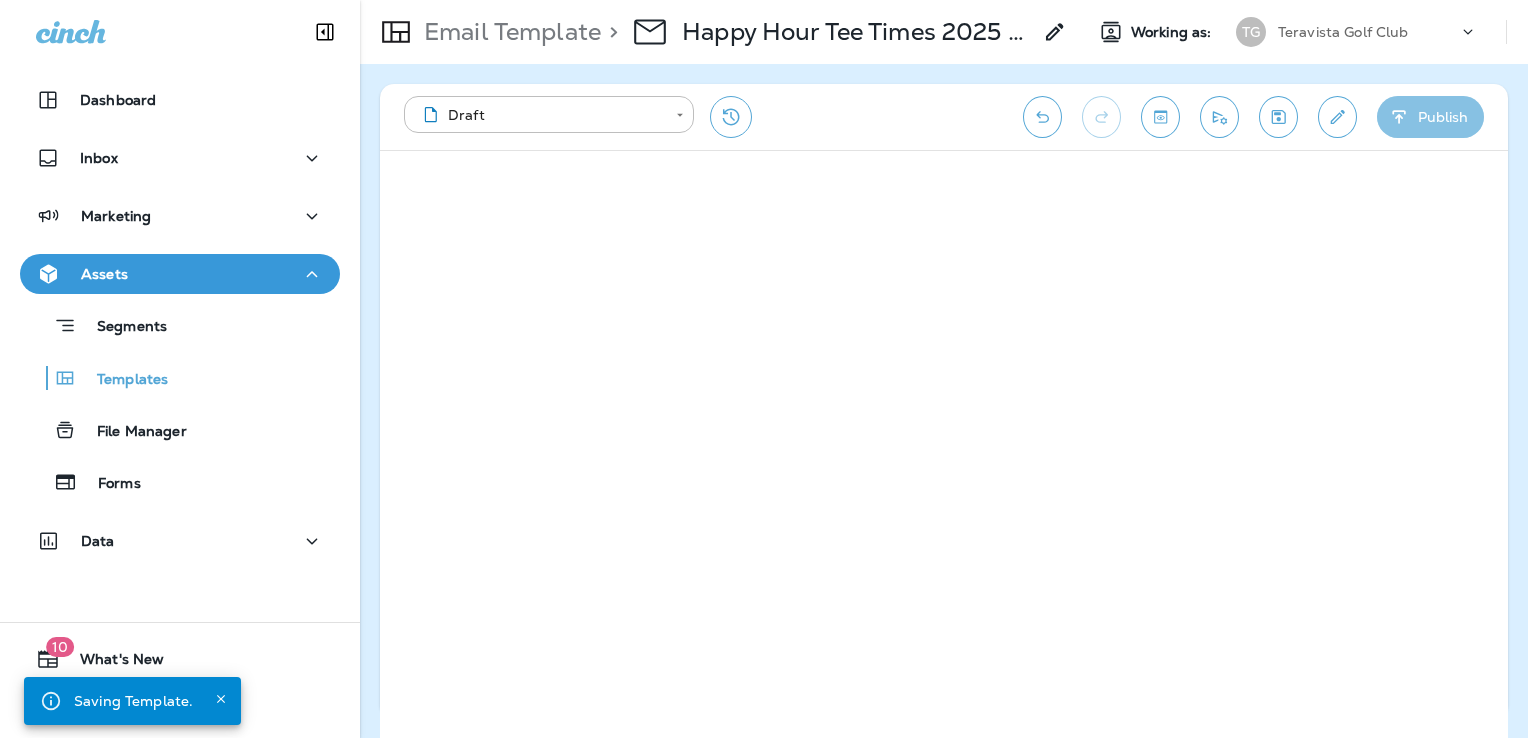 click on "Publish" at bounding box center [1430, 117] 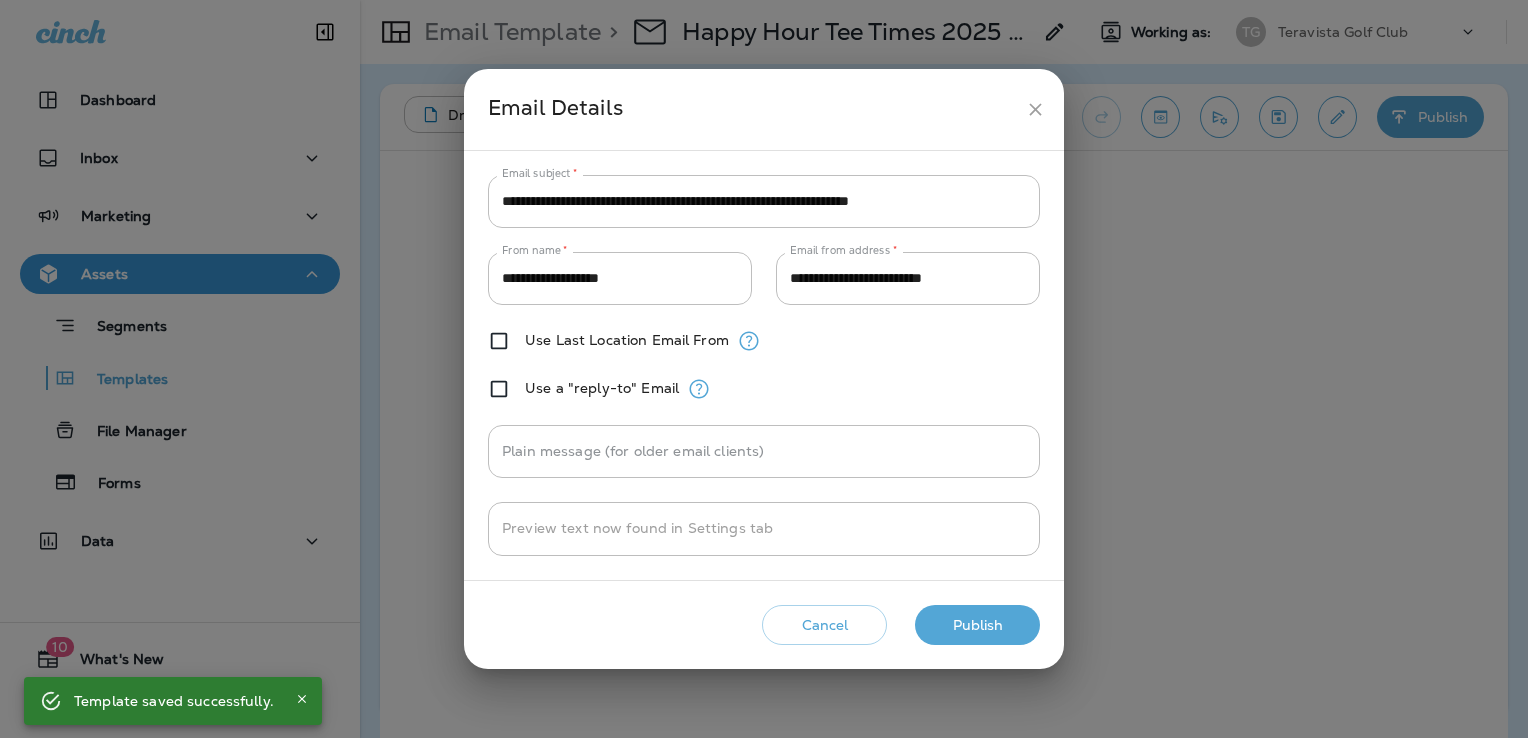 click on "Publish" at bounding box center [977, 625] 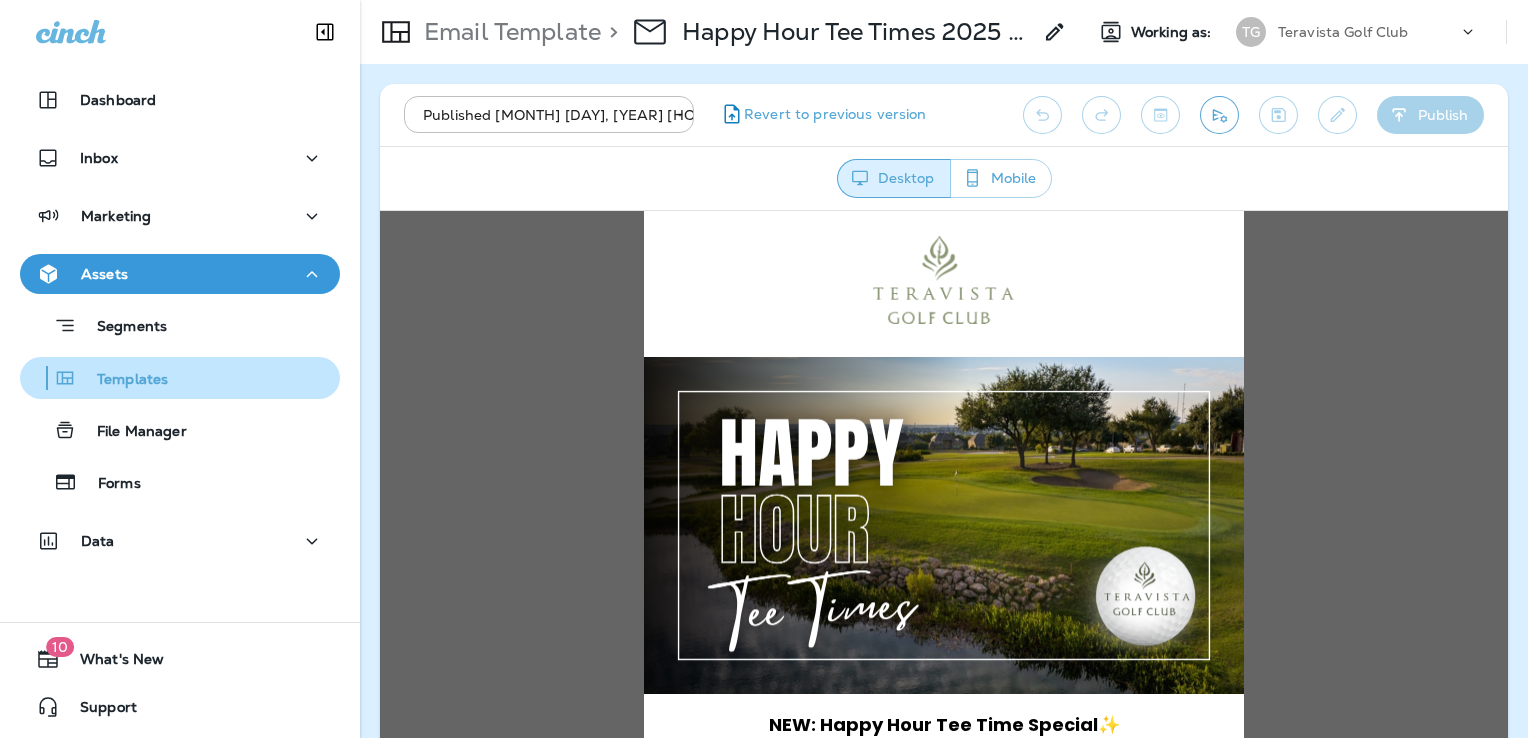 scroll, scrollTop: 0, scrollLeft: 0, axis: both 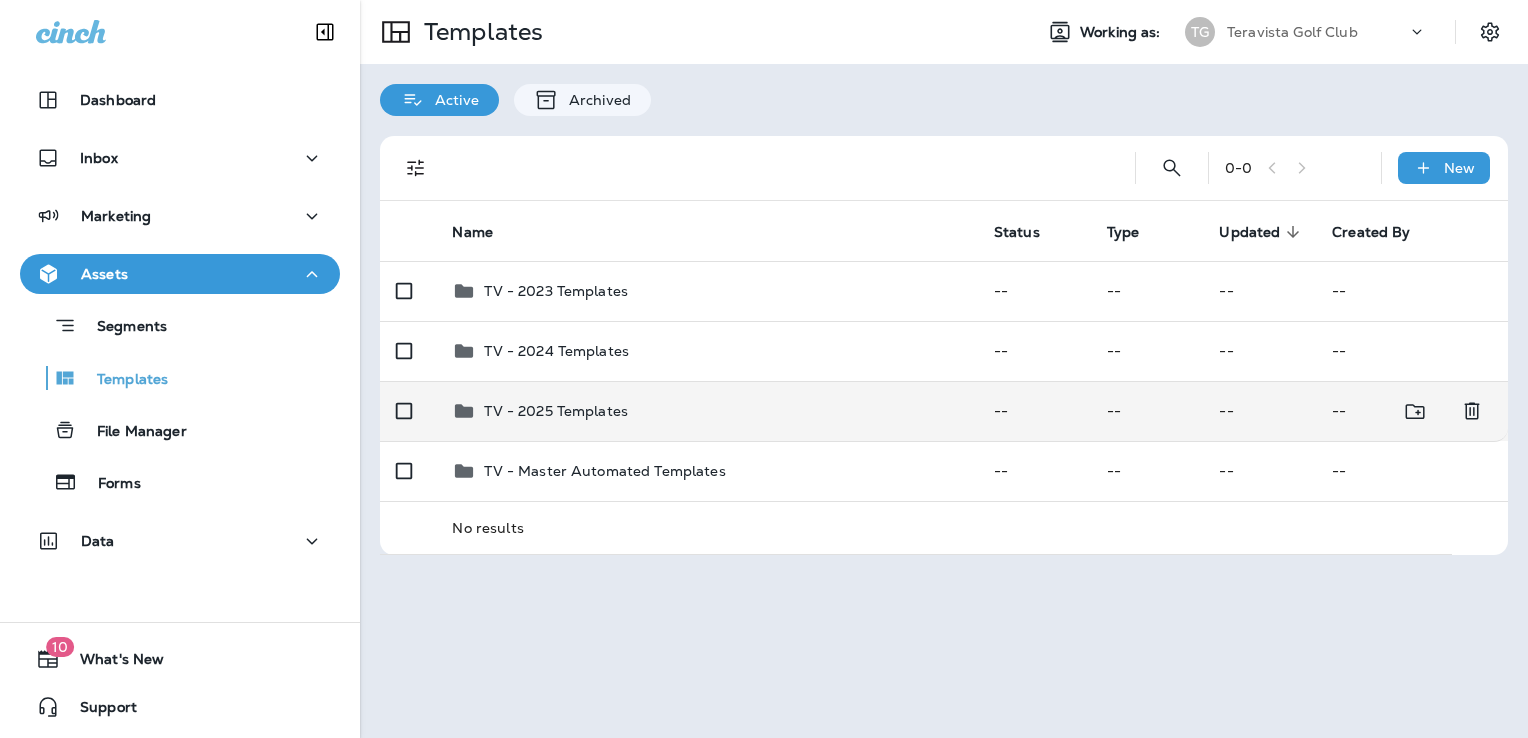 click on "TV - 2025 Templates" at bounding box center [706, 411] 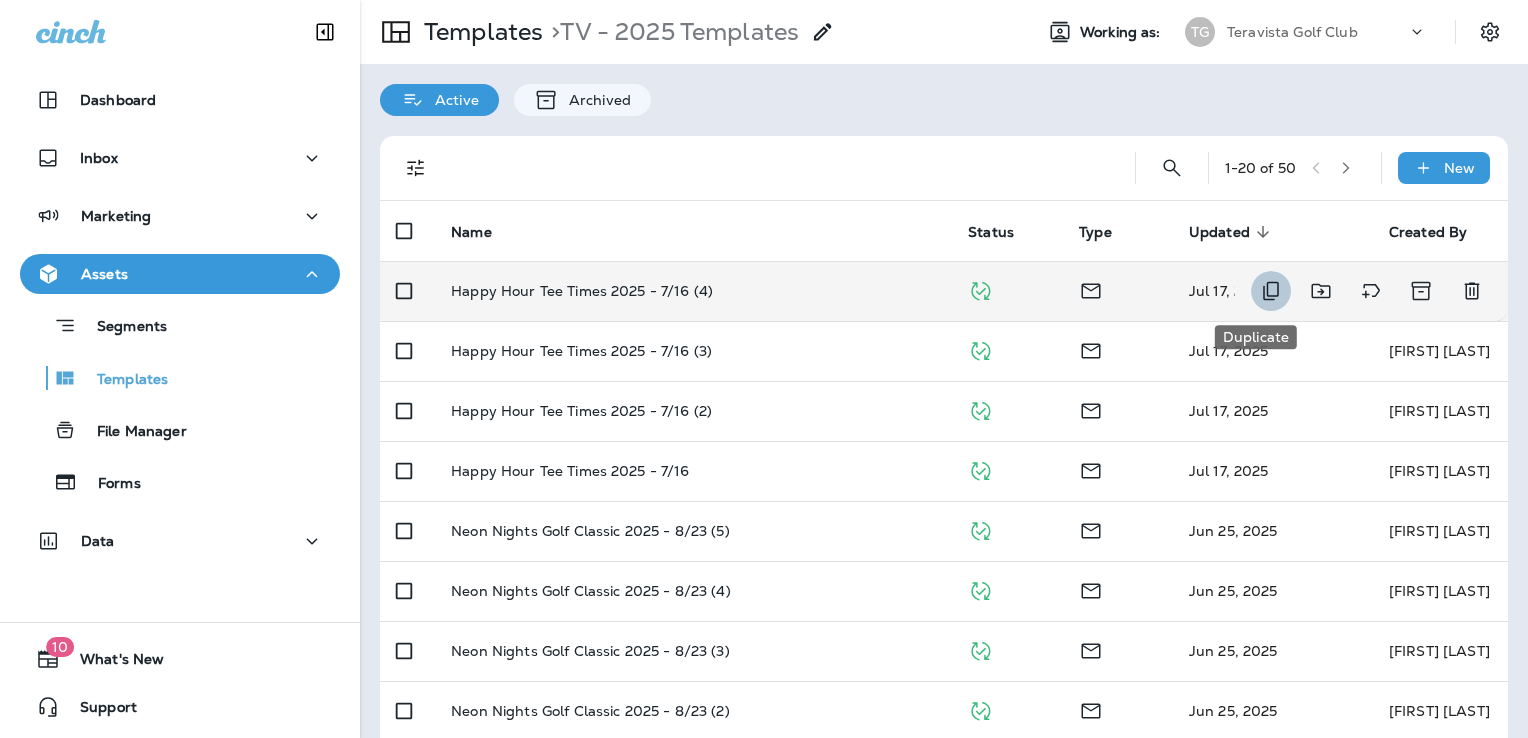 click 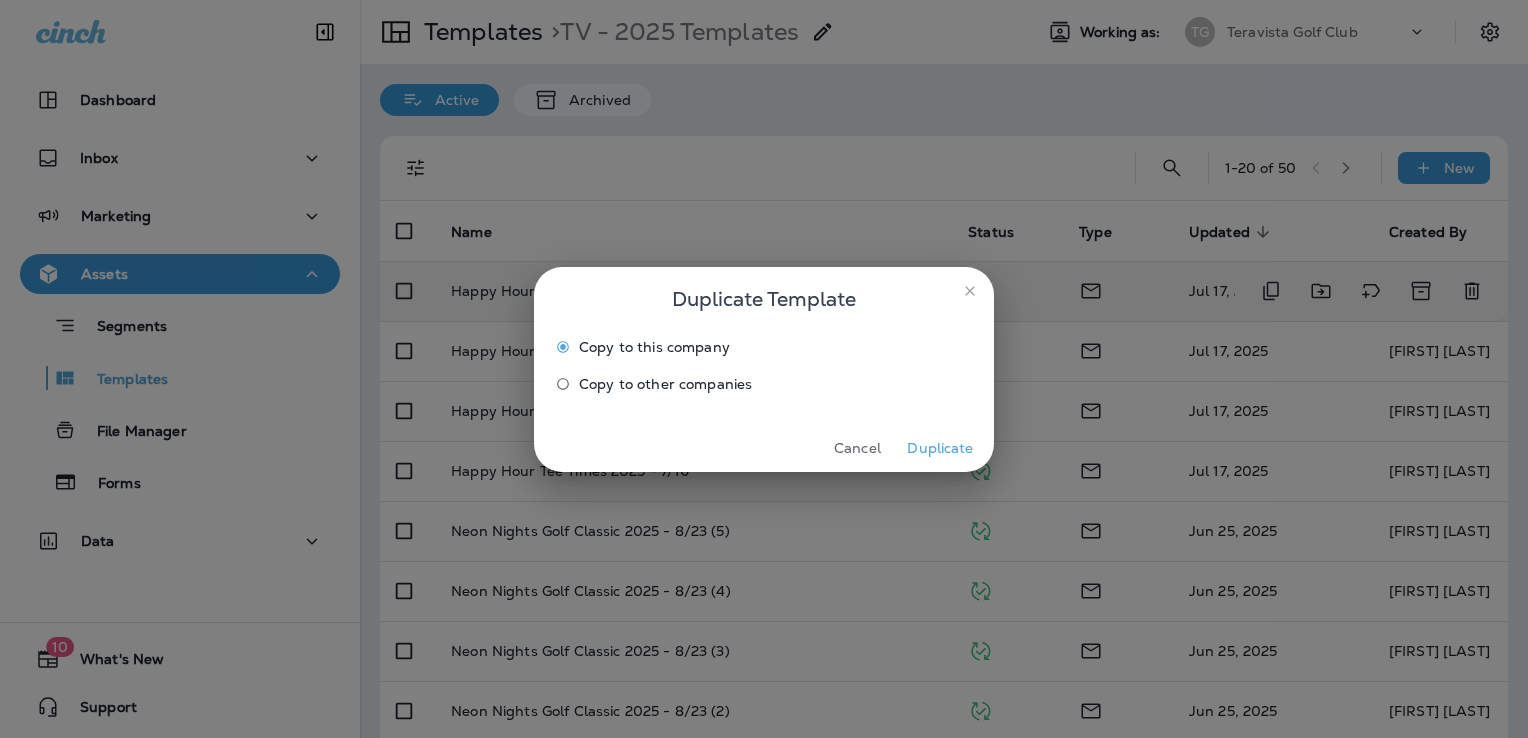 click on "Duplicate" at bounding box center [940, 448] 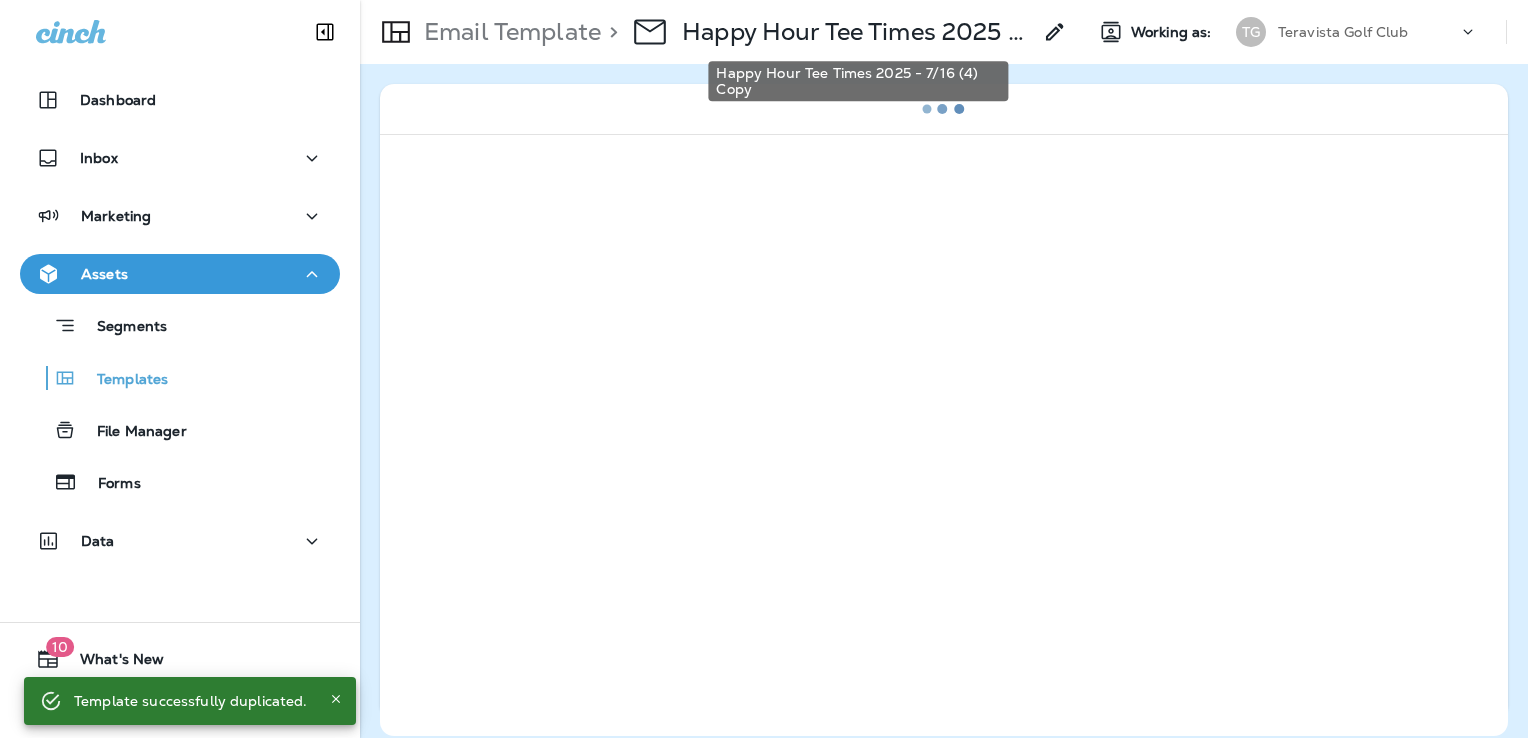 click on "Happy Hour Tee Times 2025 - 7/16 (4) Copy" at bounding box center (856, 32) 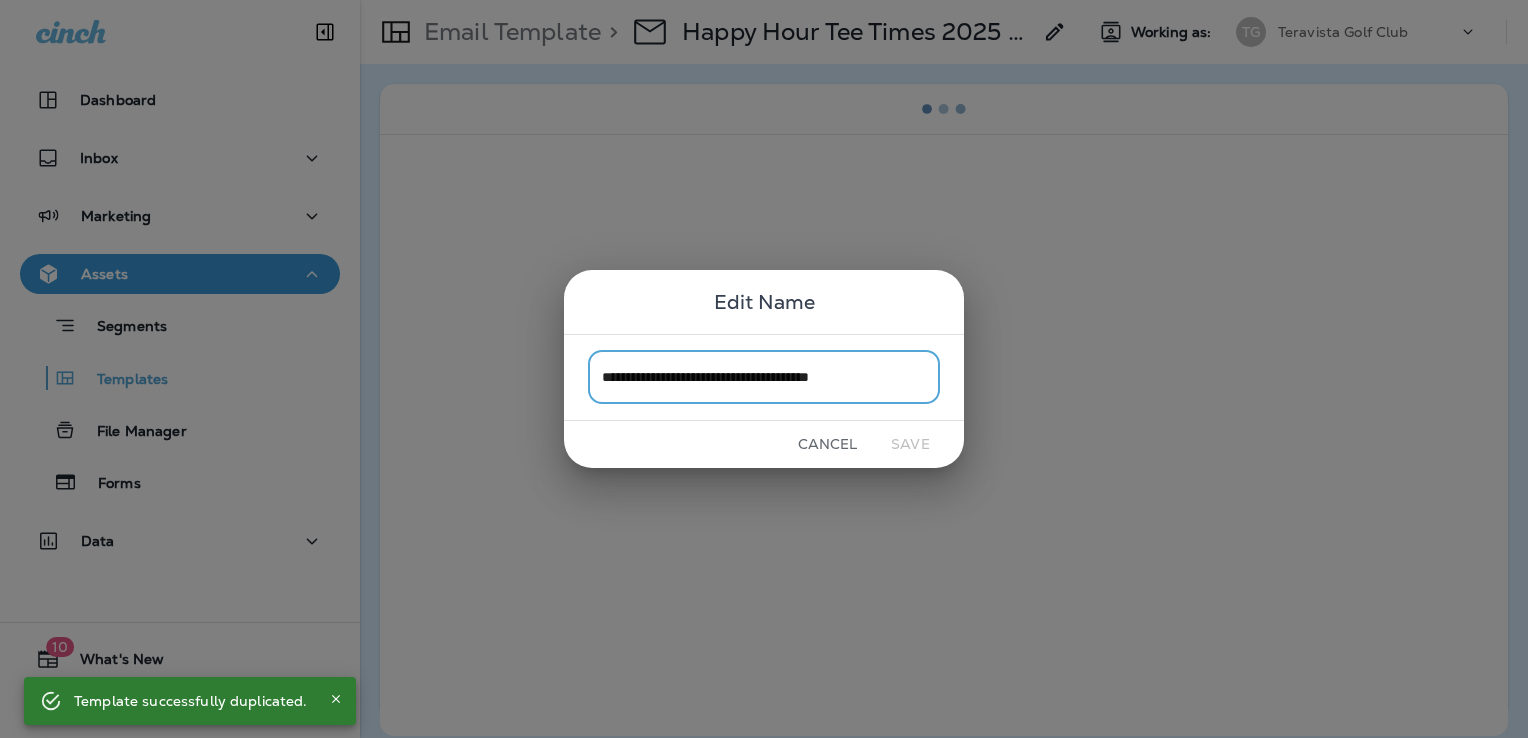 click on "**********" at bounding box center (764, 377) 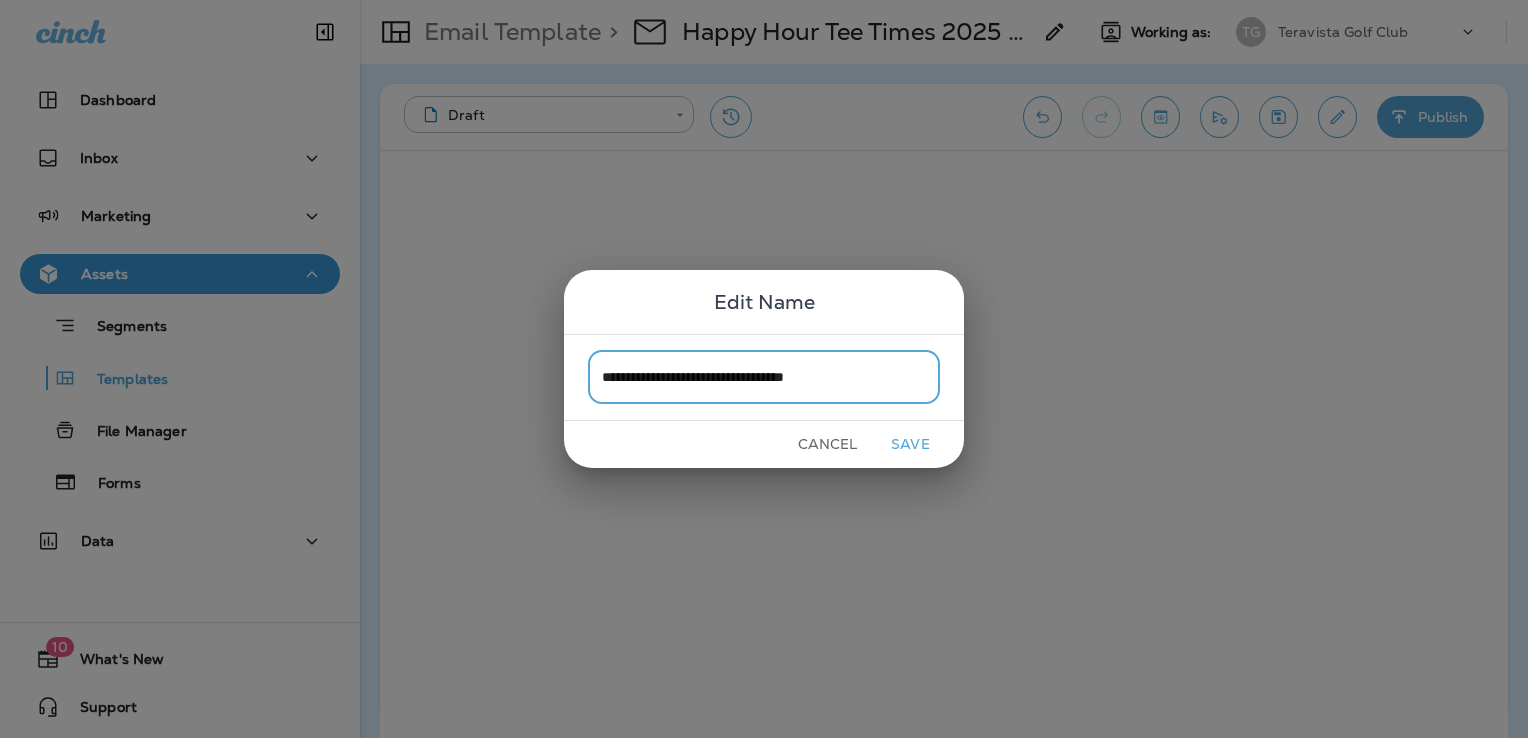 type on "**********" 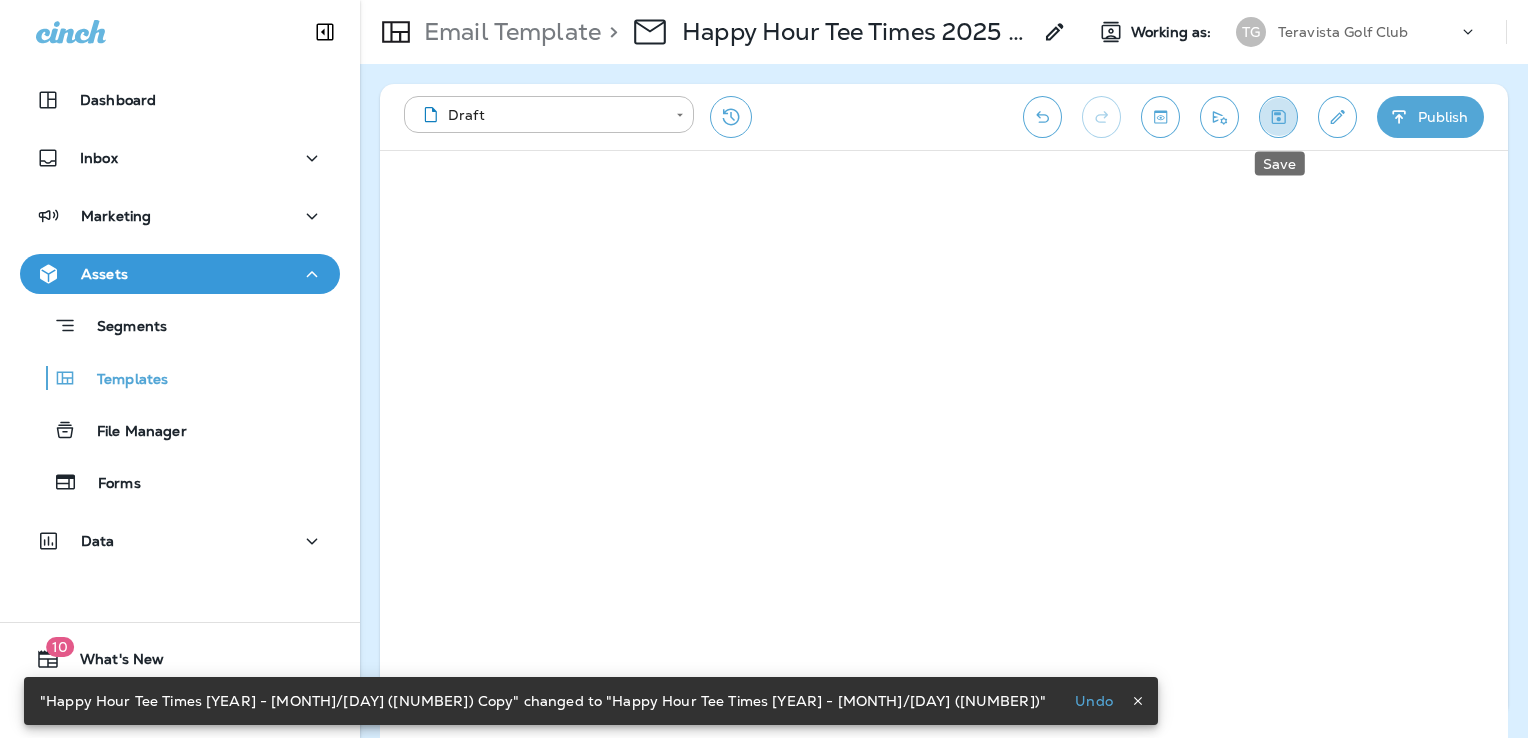 click 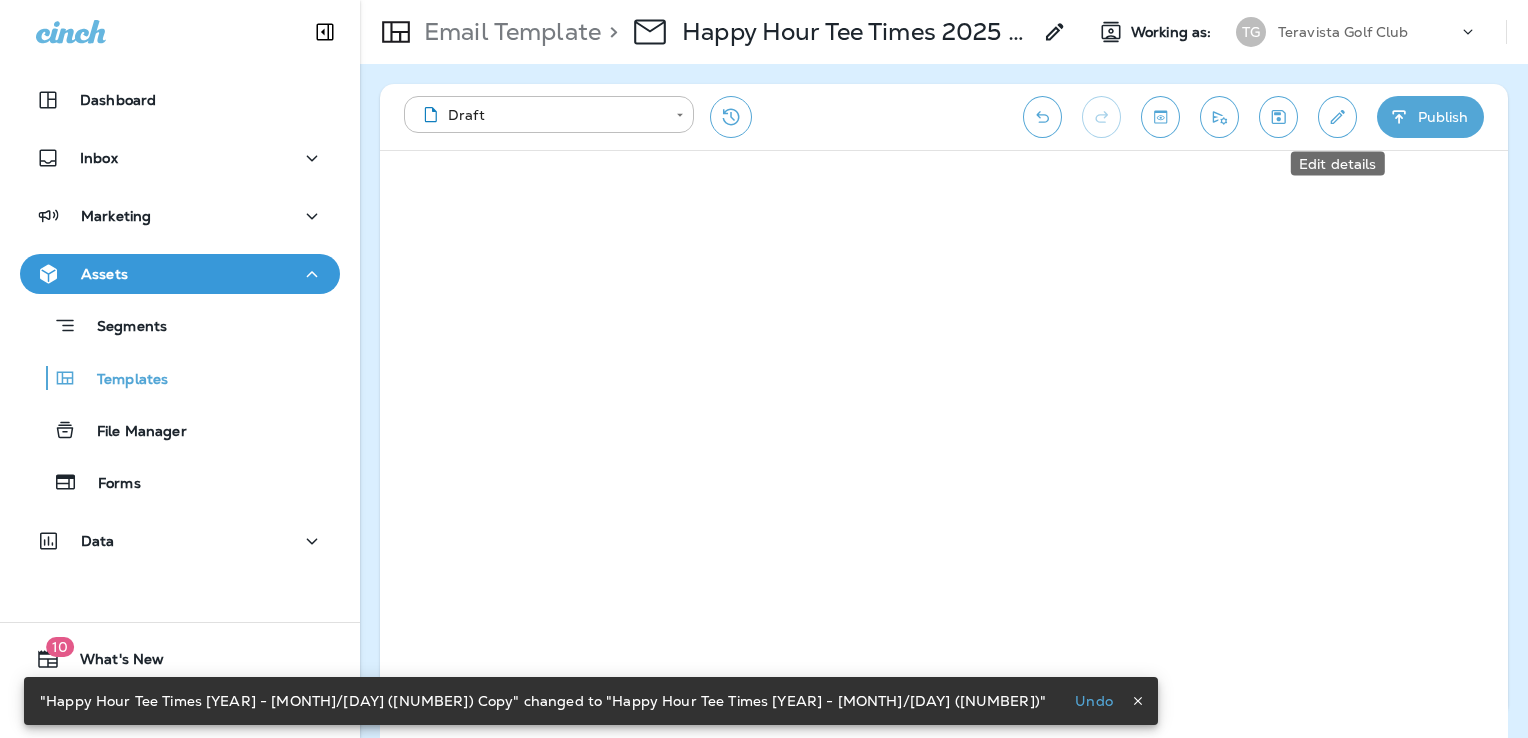click 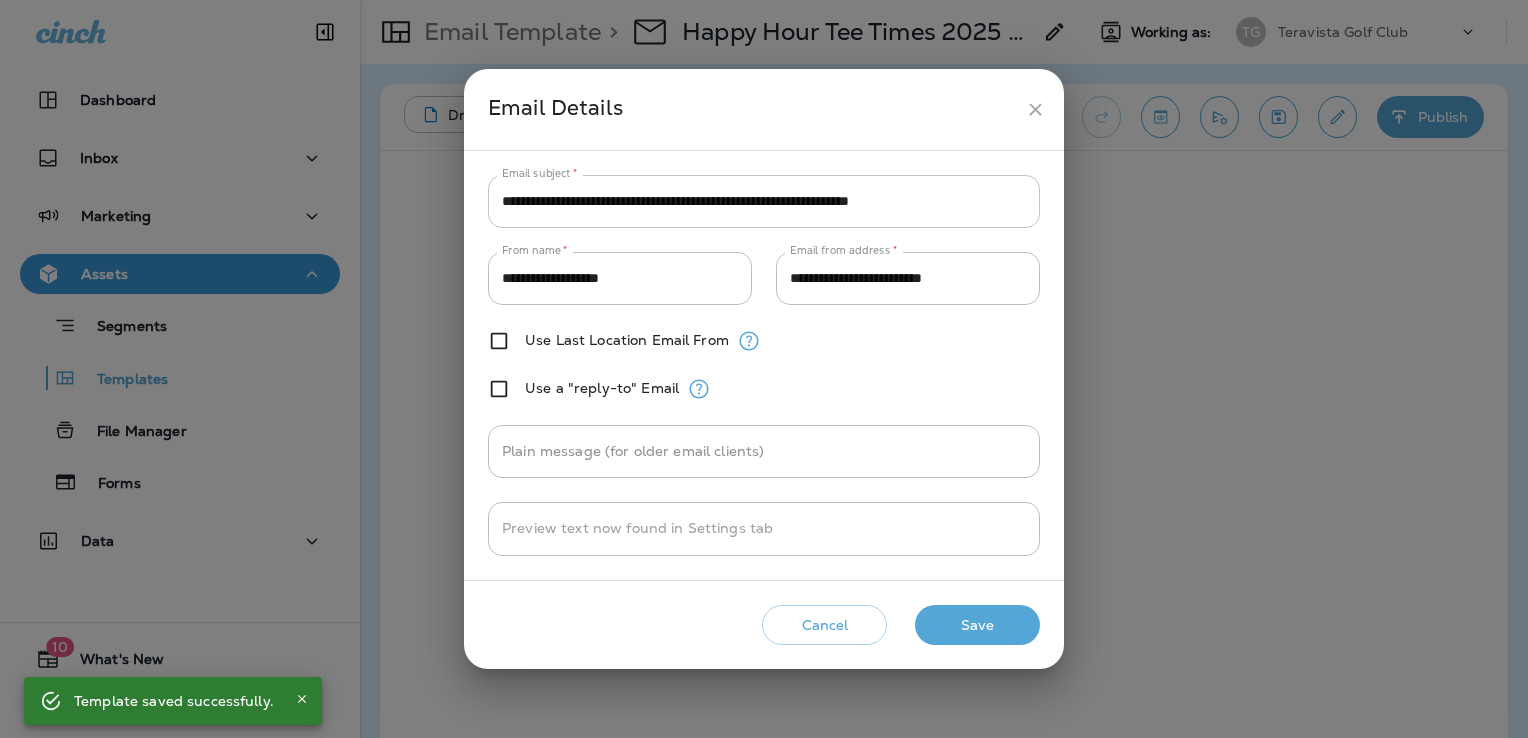 click on "**********" at bounding box center (764, 201) 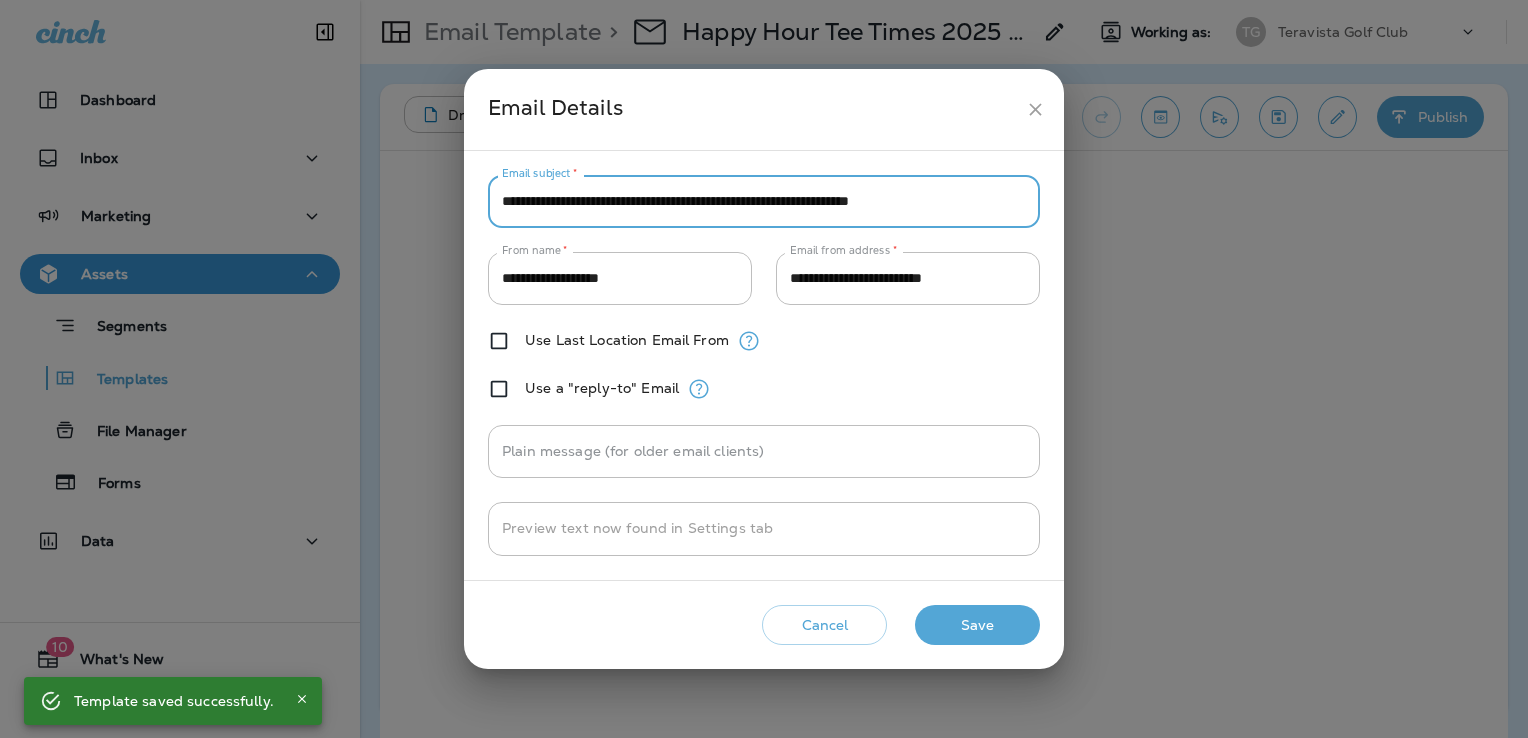 click on "**********" at bounding box center (764, 201) 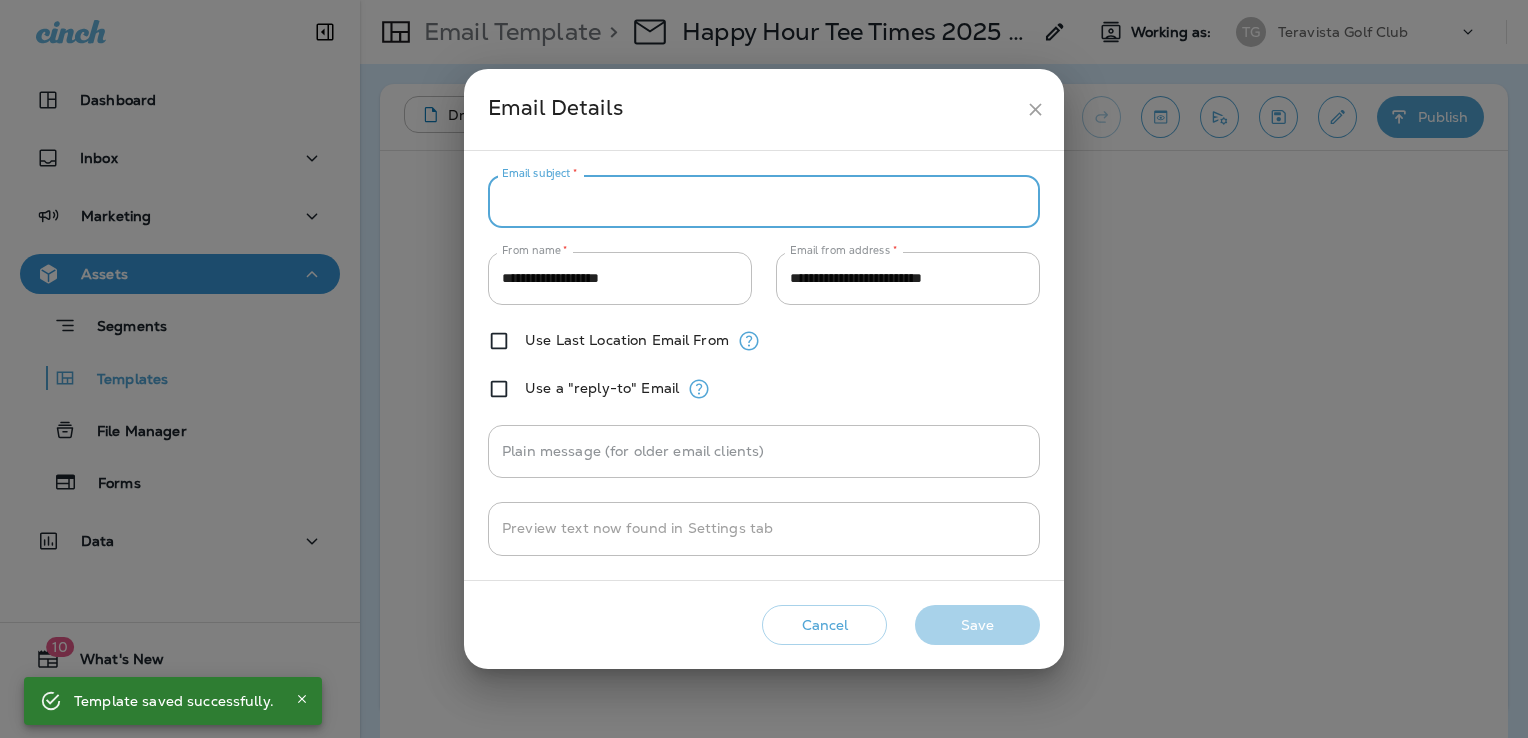 paste on "**********" 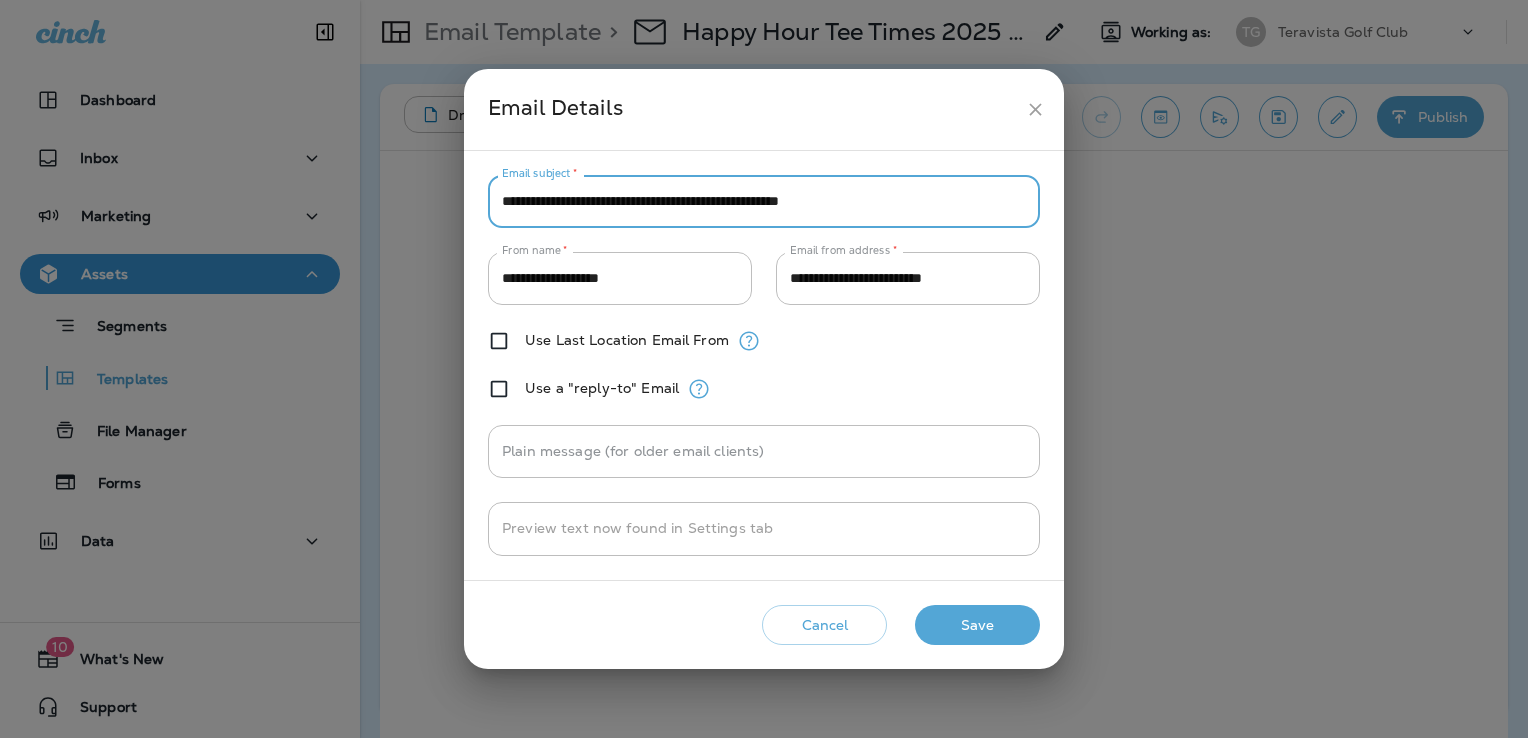 type on "**********" 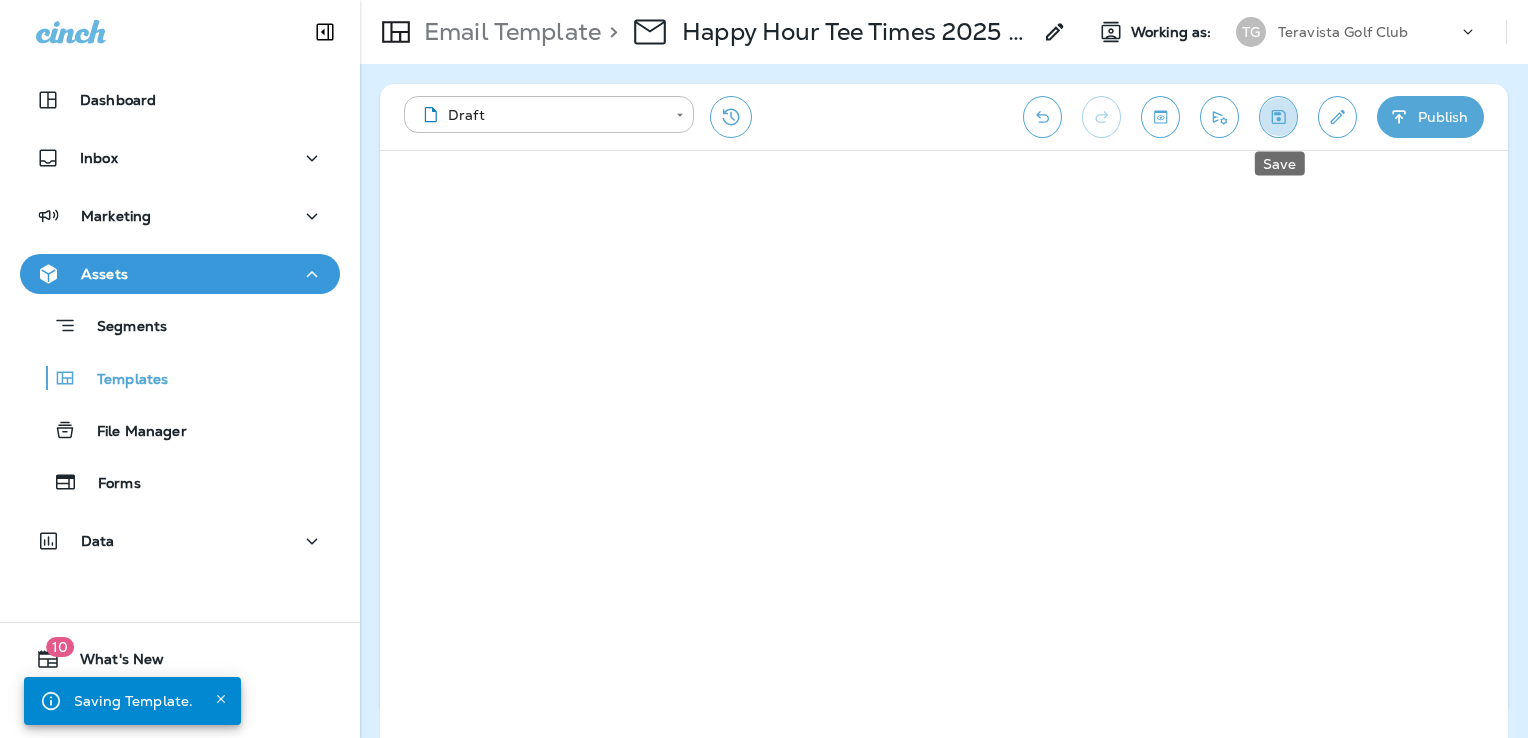 click at bounding box center (1278, 117) 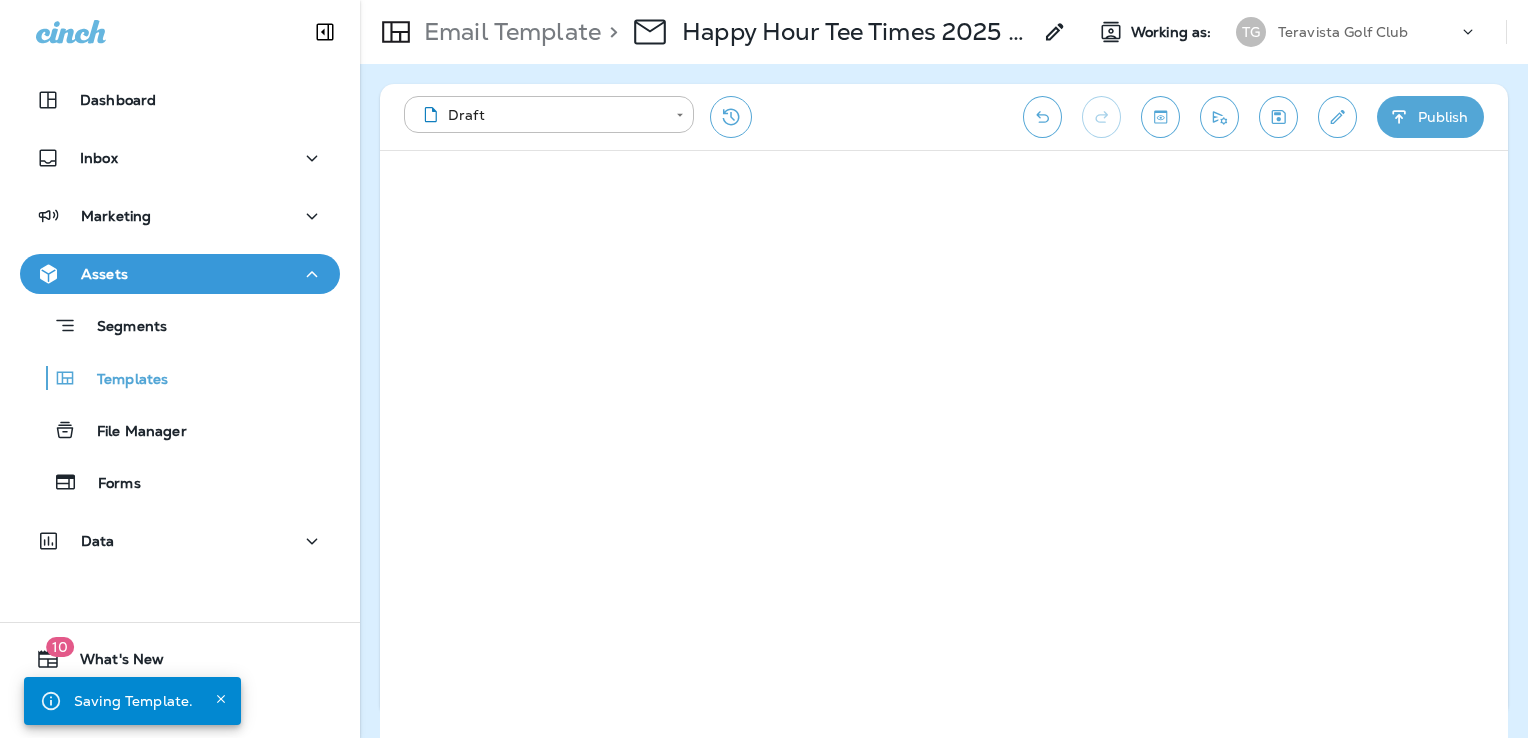 click on "Publish" at bounding box center [1430, 117] 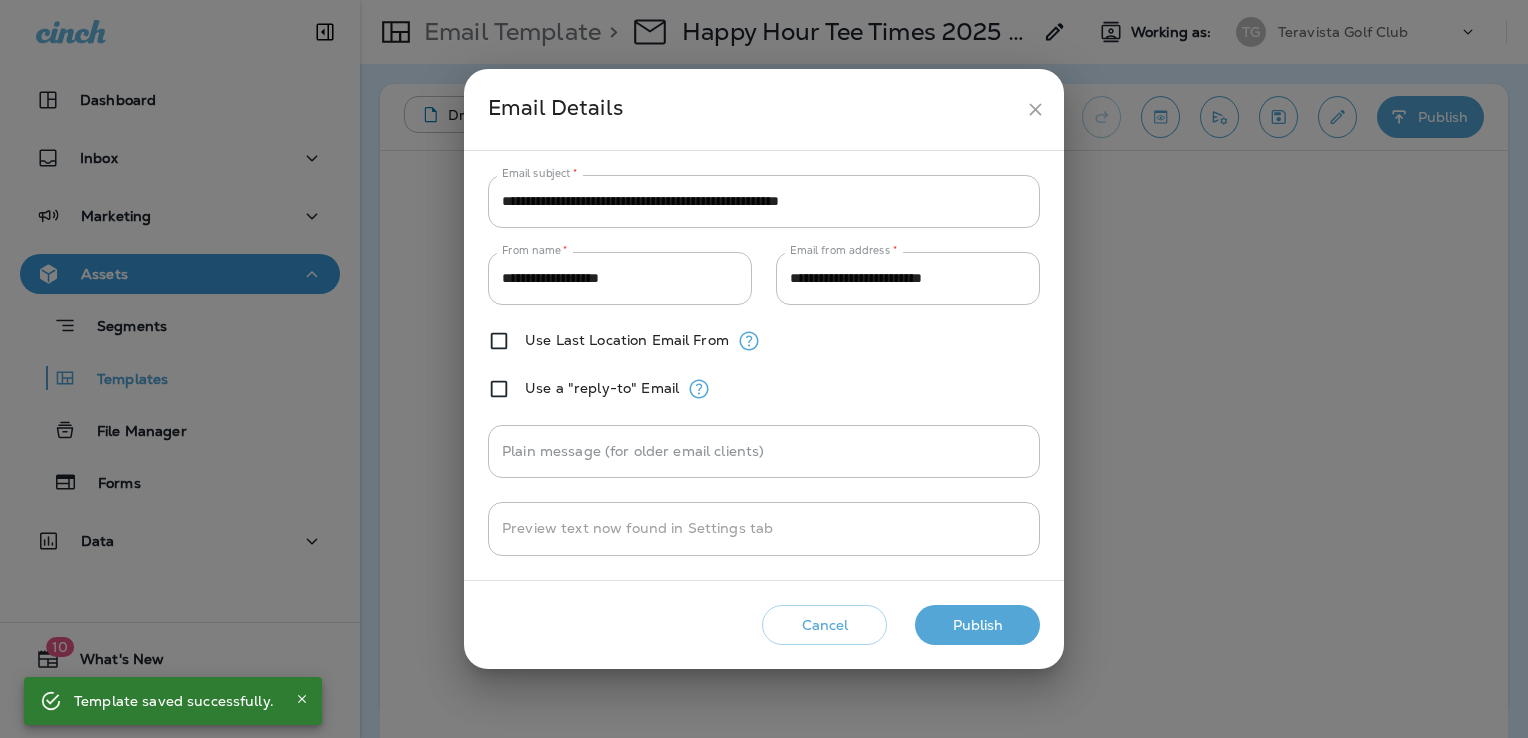click on "Publish" at bounding box center (977, 625) 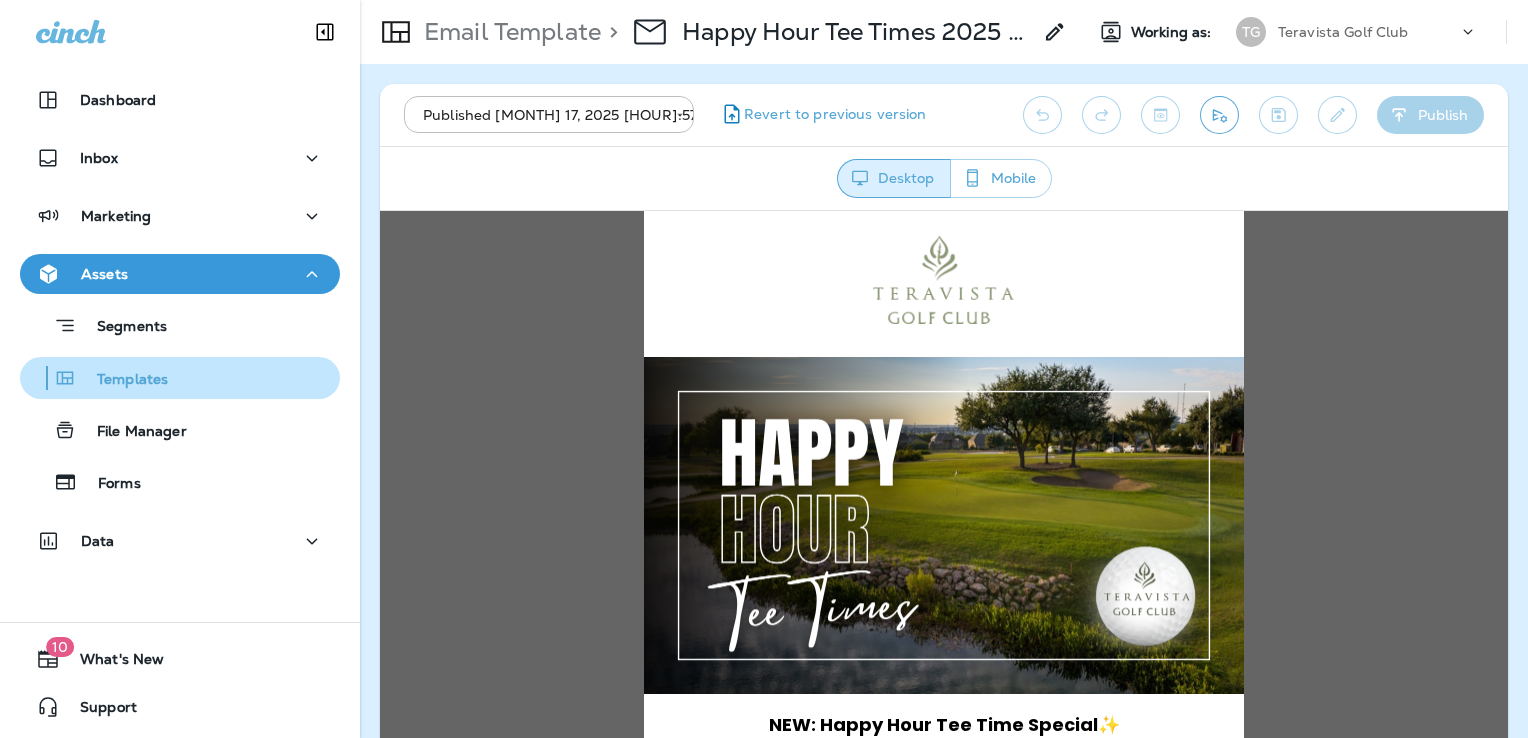scroll, scrollTop: 0, scrollLeft: 0, axis: both 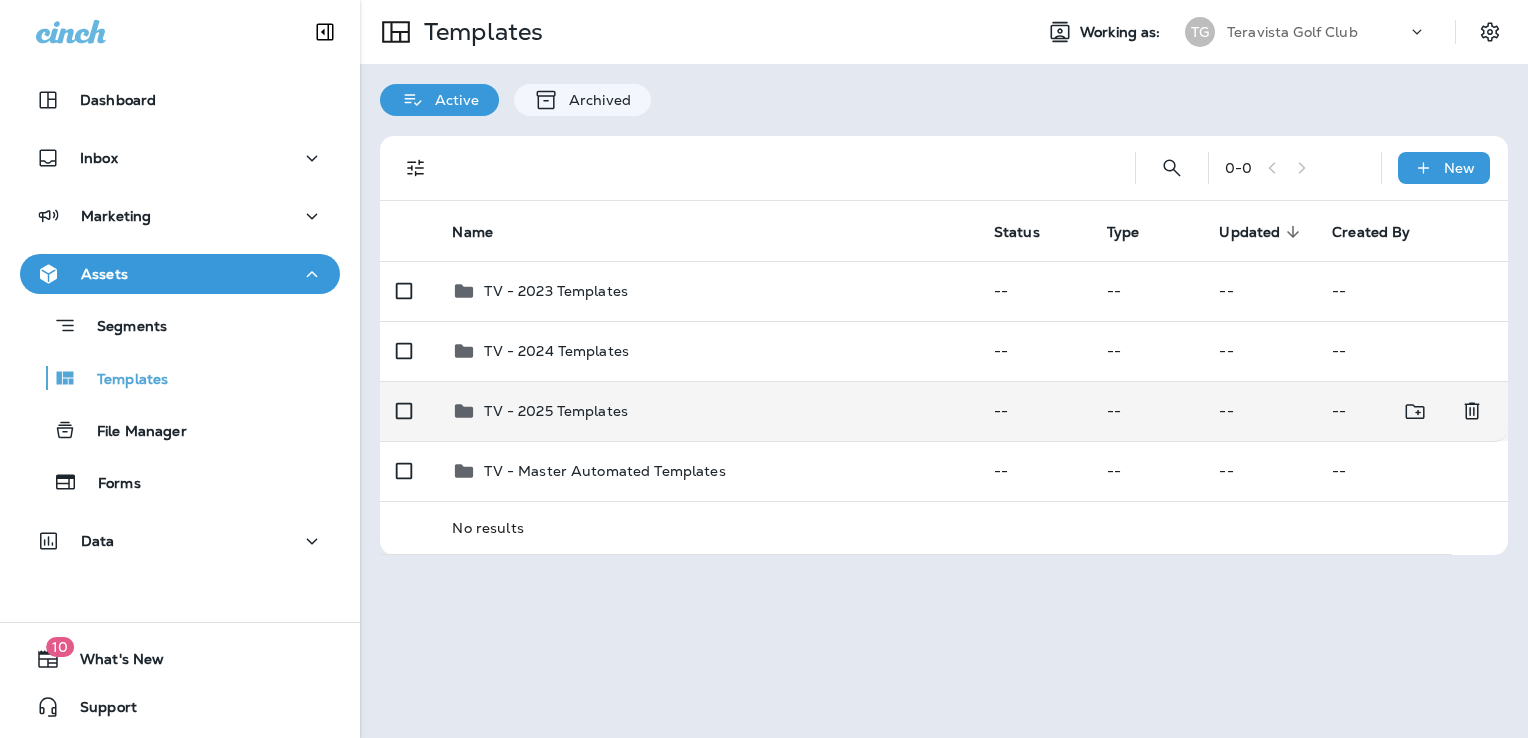 click on "TV - 2025 Templates" at bounding box center (706, 411) 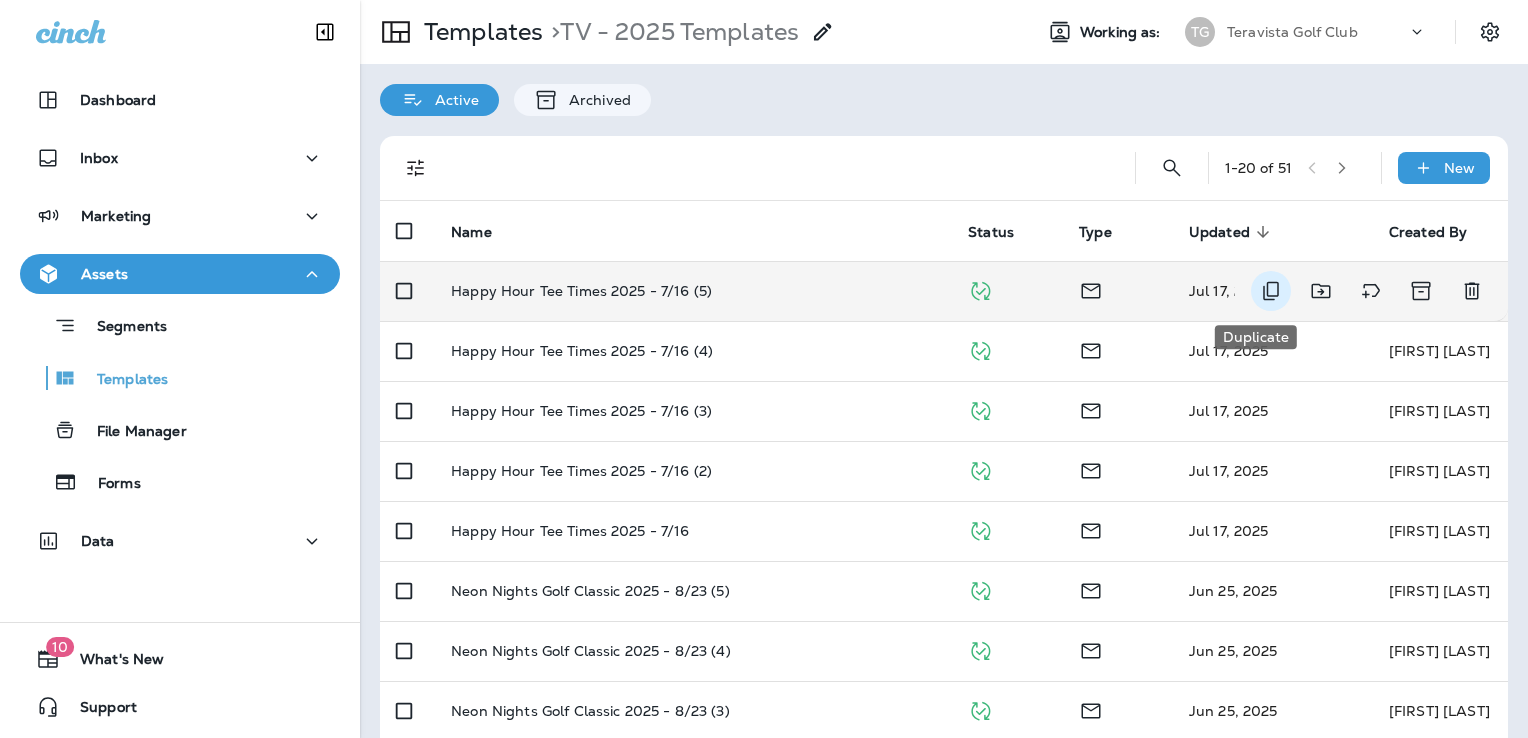 click 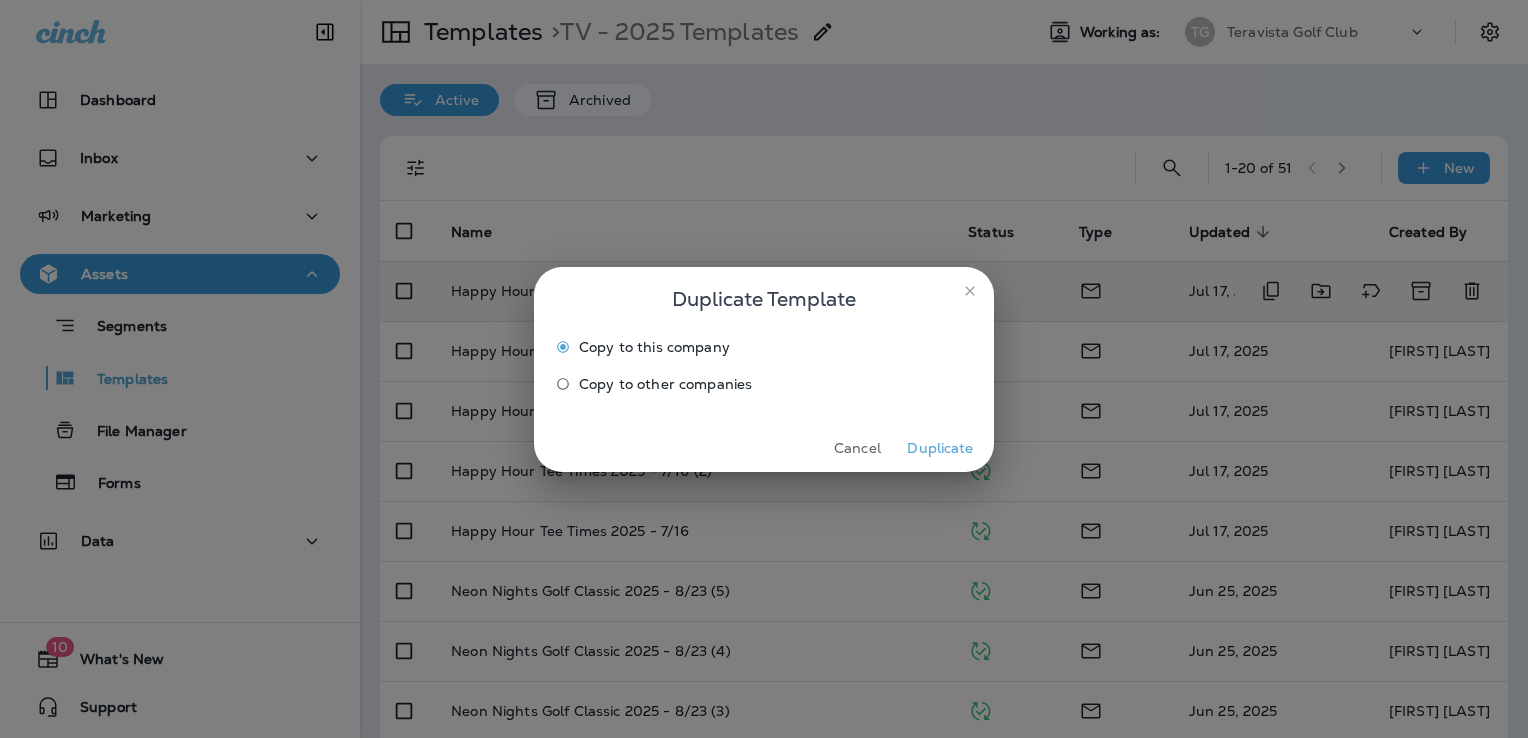 click on "Duplicate" at bounding box center (940, 448) 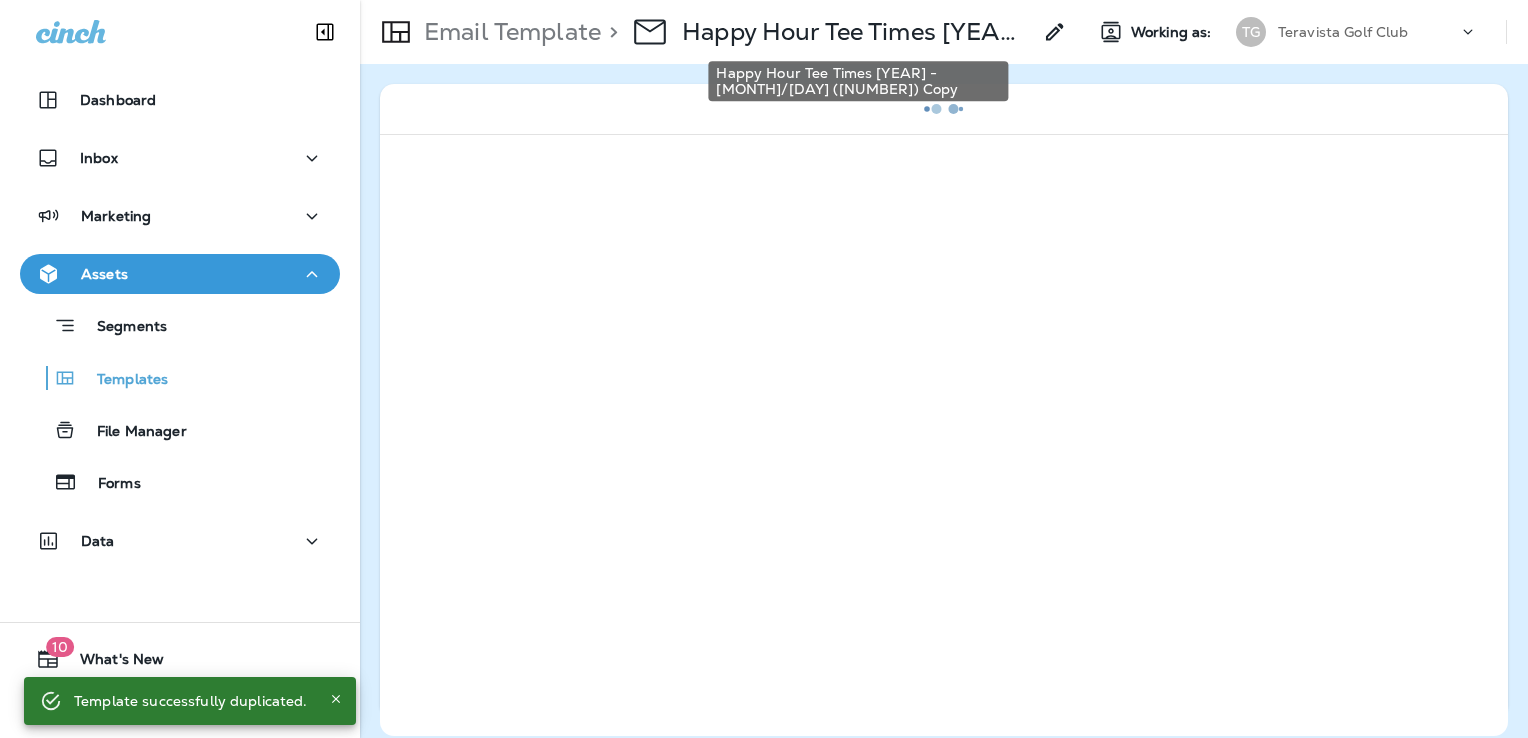 click on "Happy Hour Tee Times [YEAR] - [MONTH]/[DAY] ([NUMBER]) Copy" at bounding box center [856, 32] 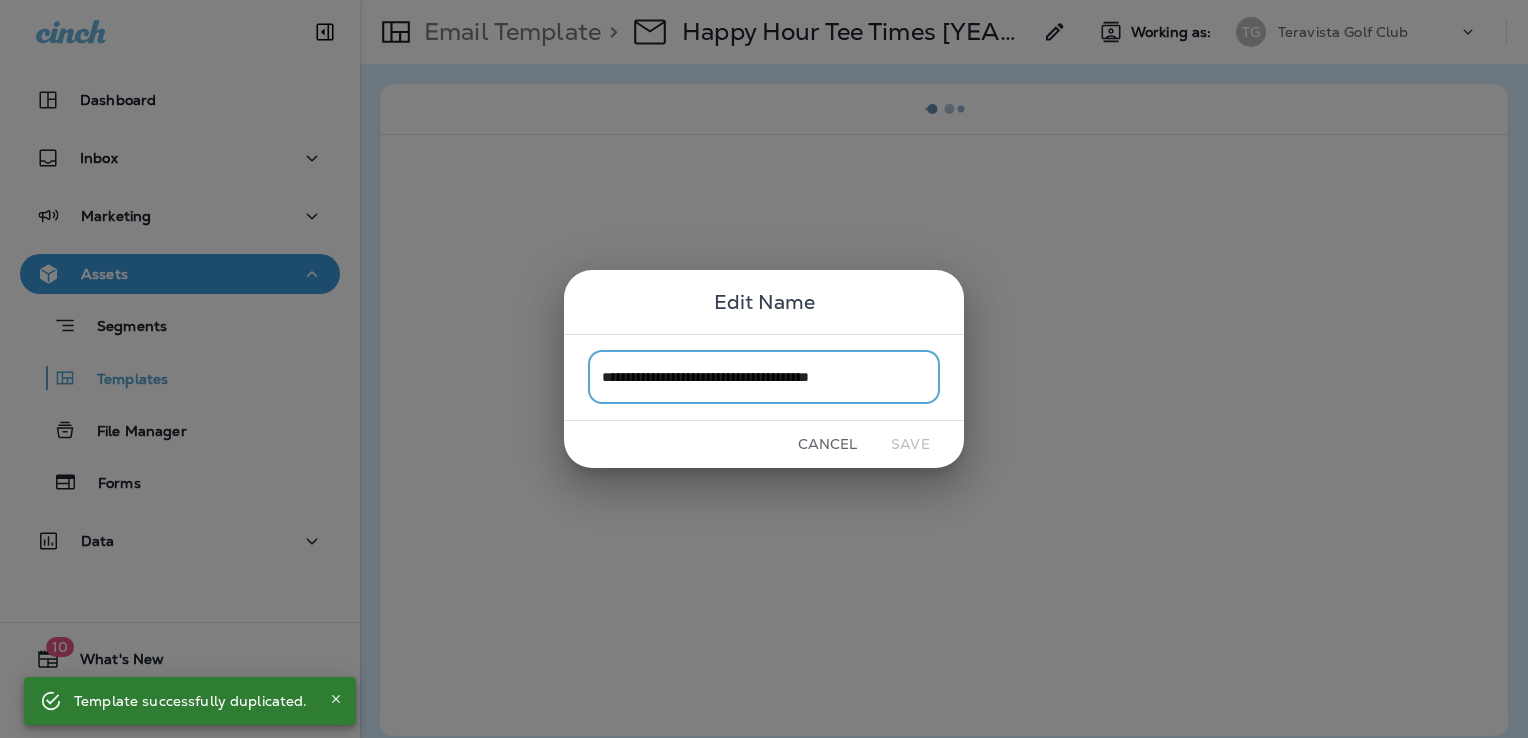 click on "**********" at bounding box center (764, 377) 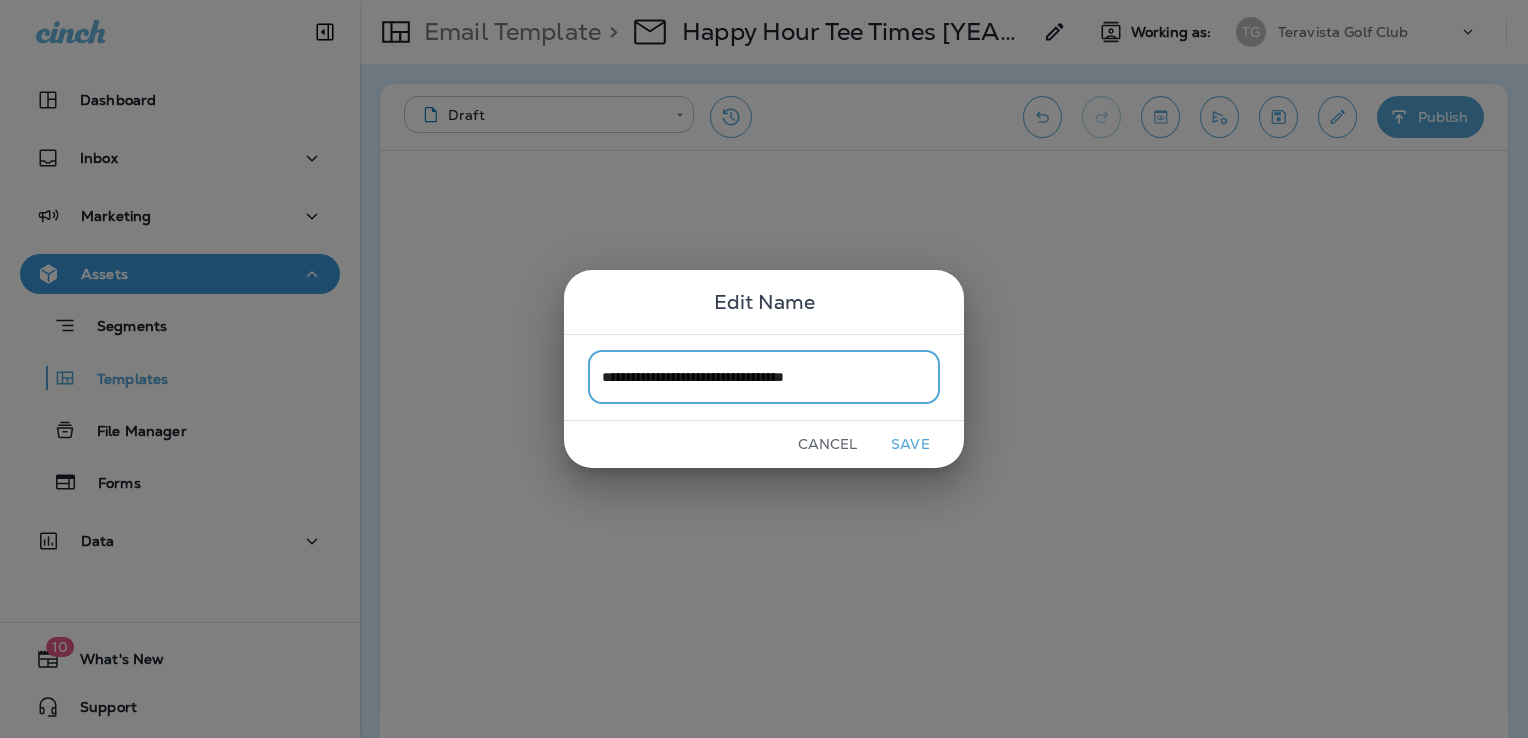 type on "**********" 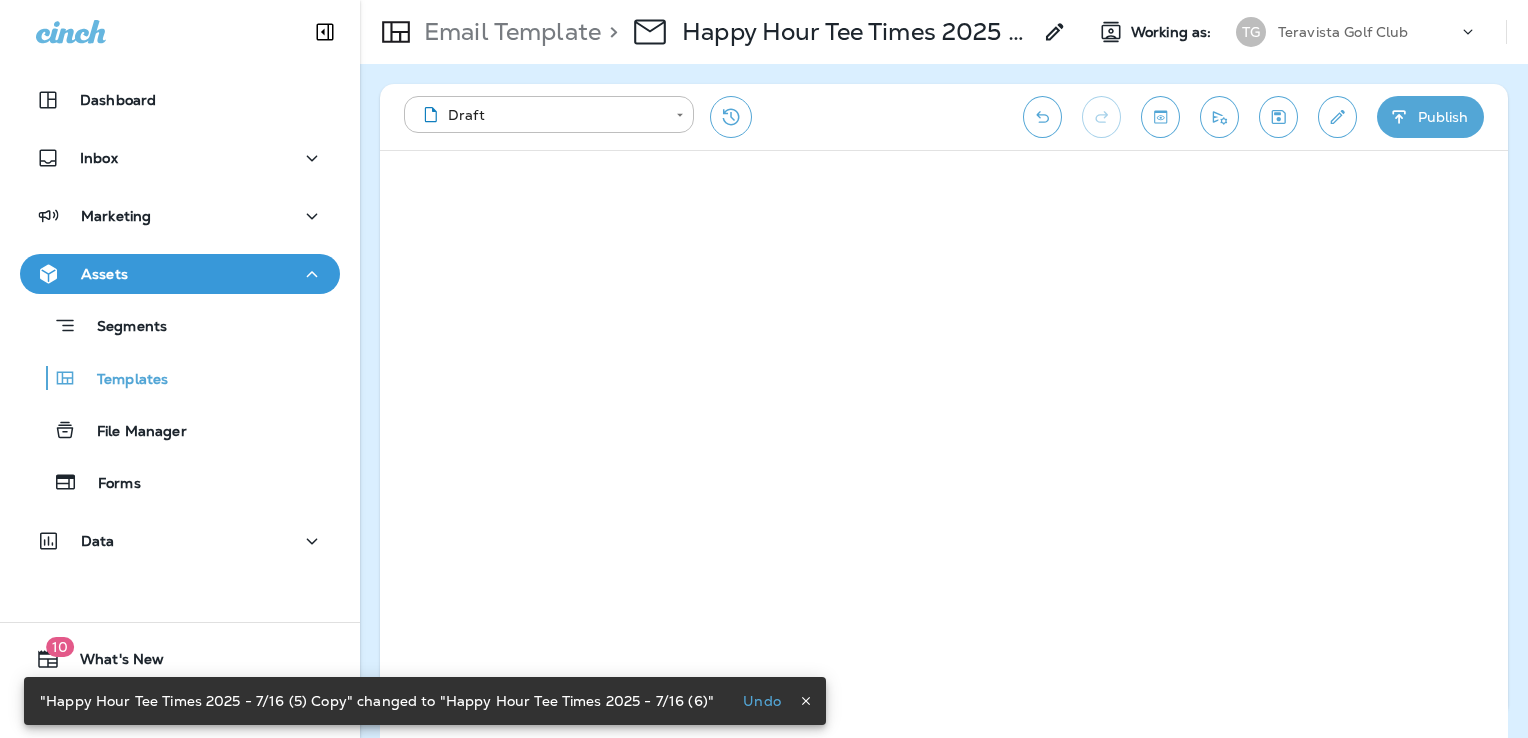 click 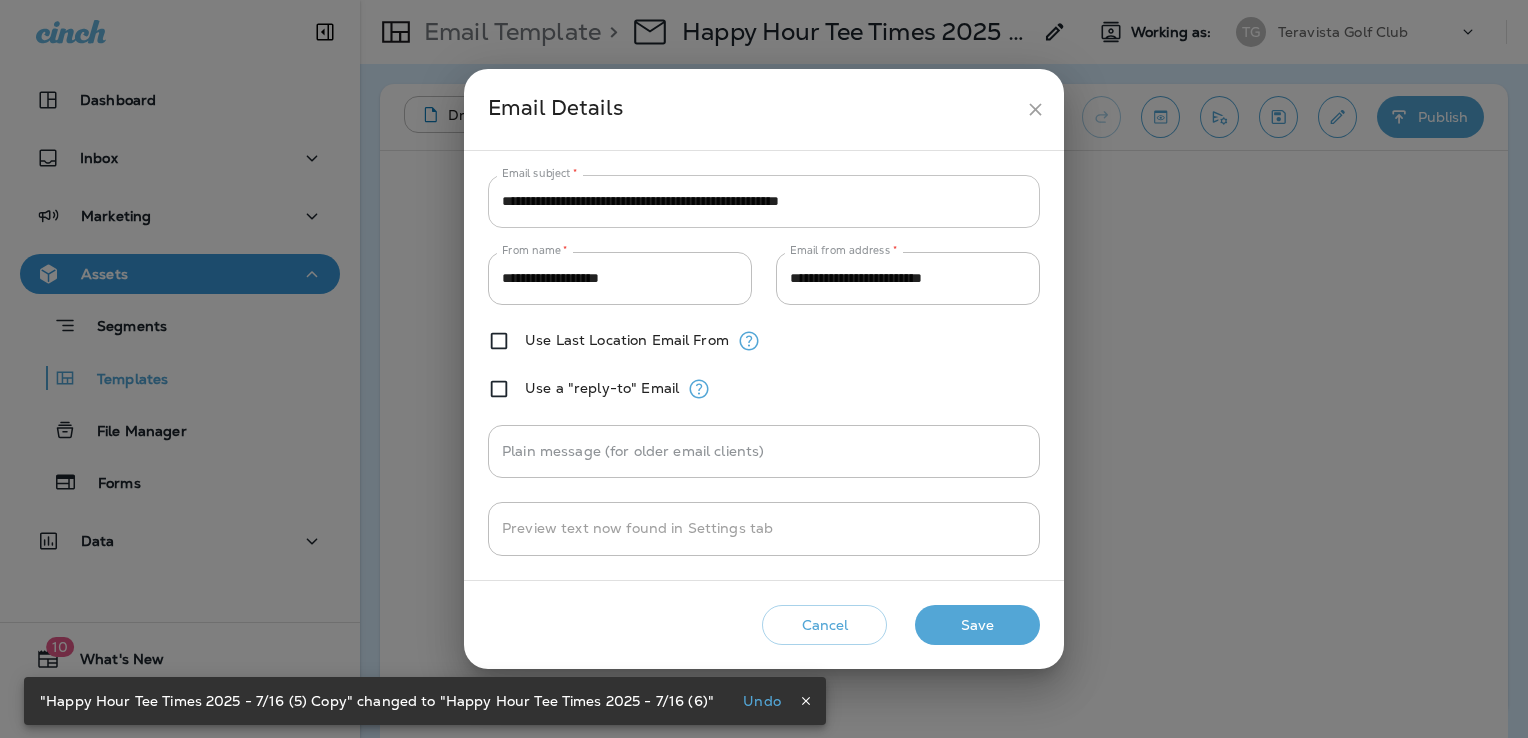 click on "**********" at bounding box center [764, 201] 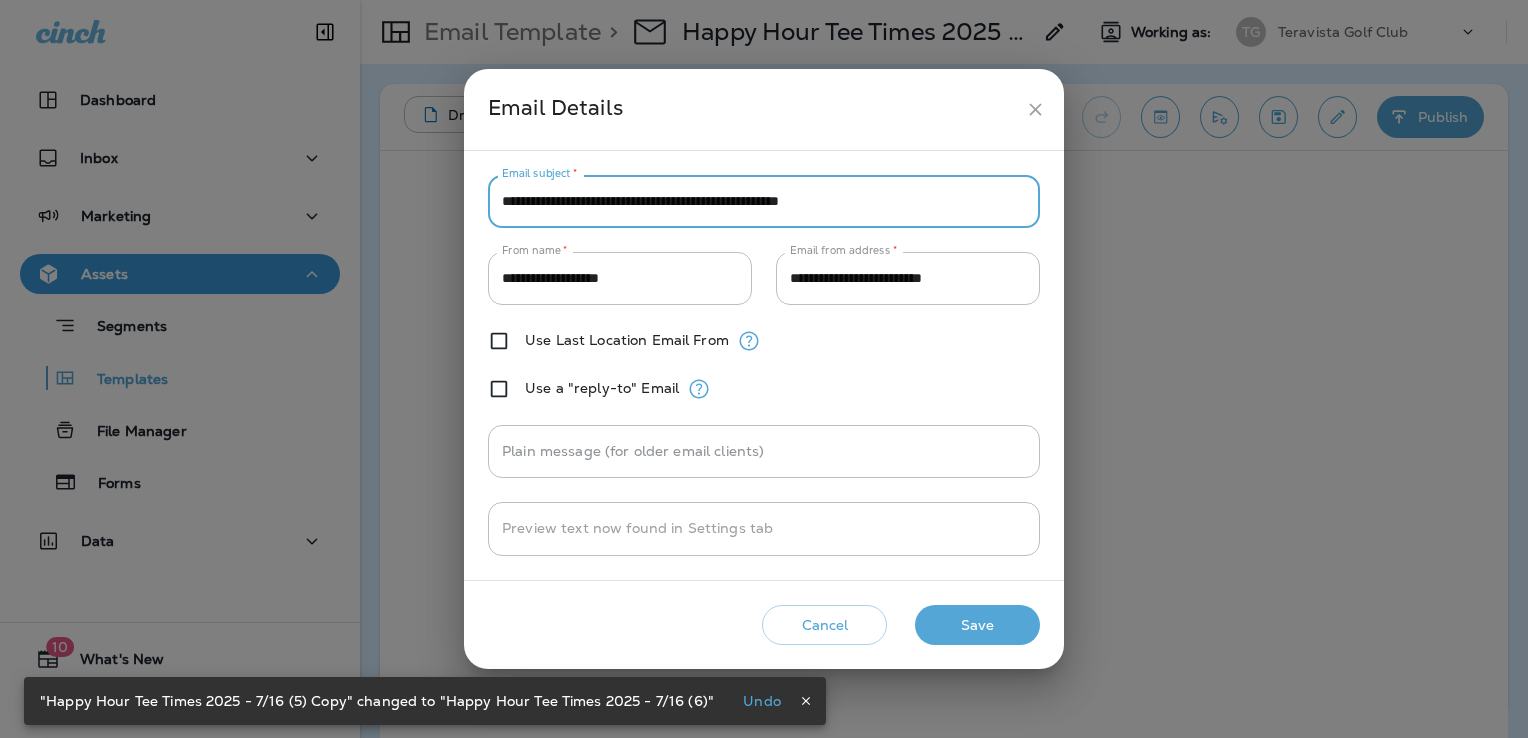 click on "**********" at bounding box center (764, 201) 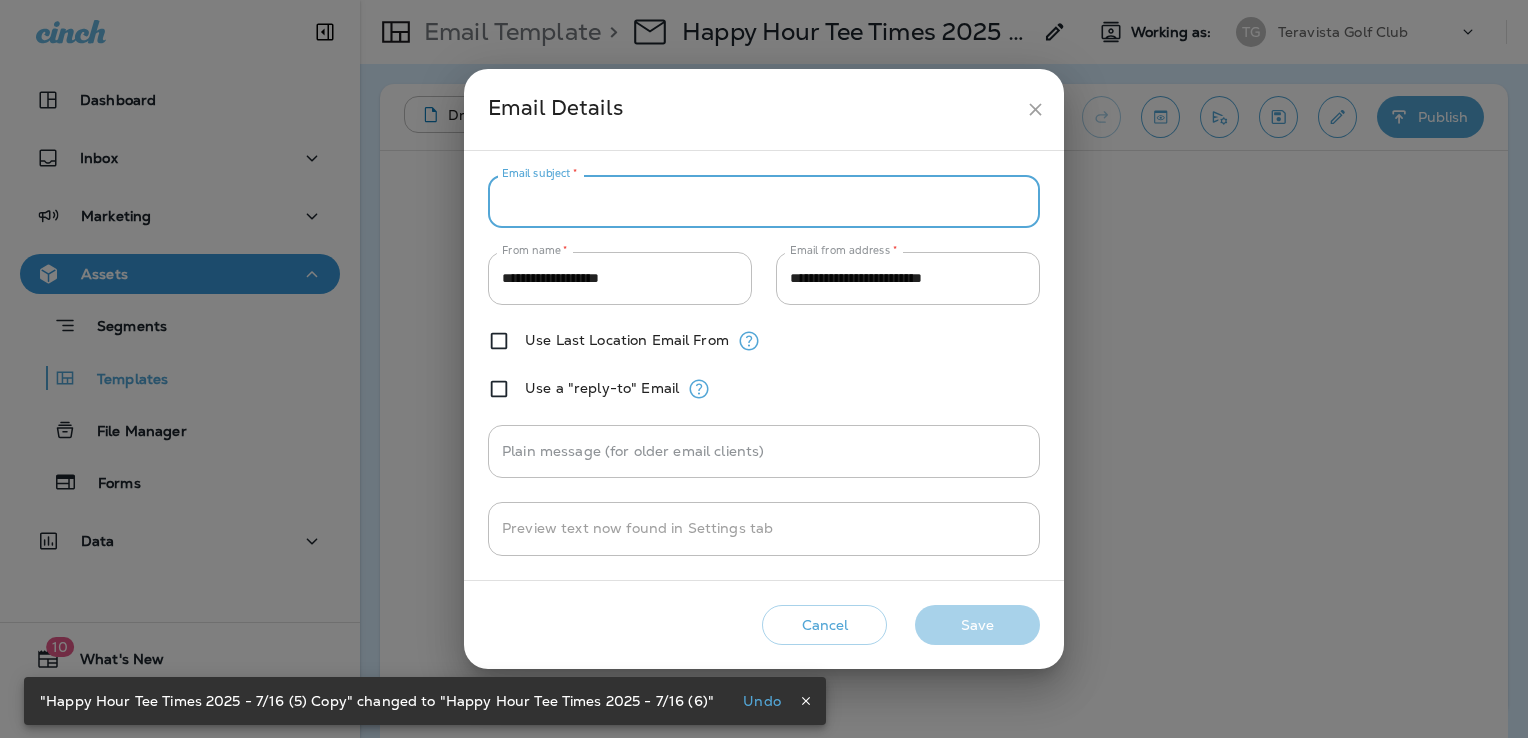 paste on "**********" 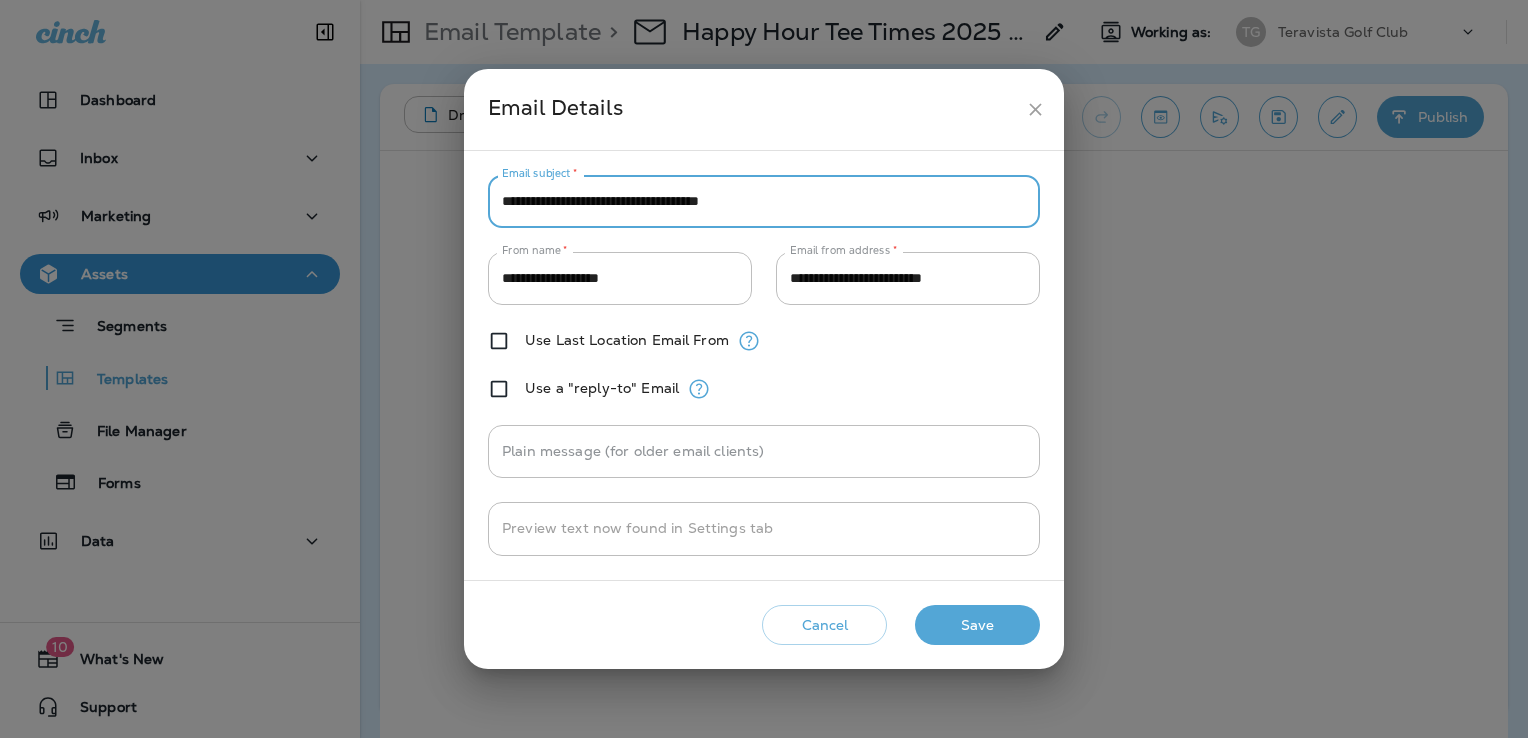 type on "**********" 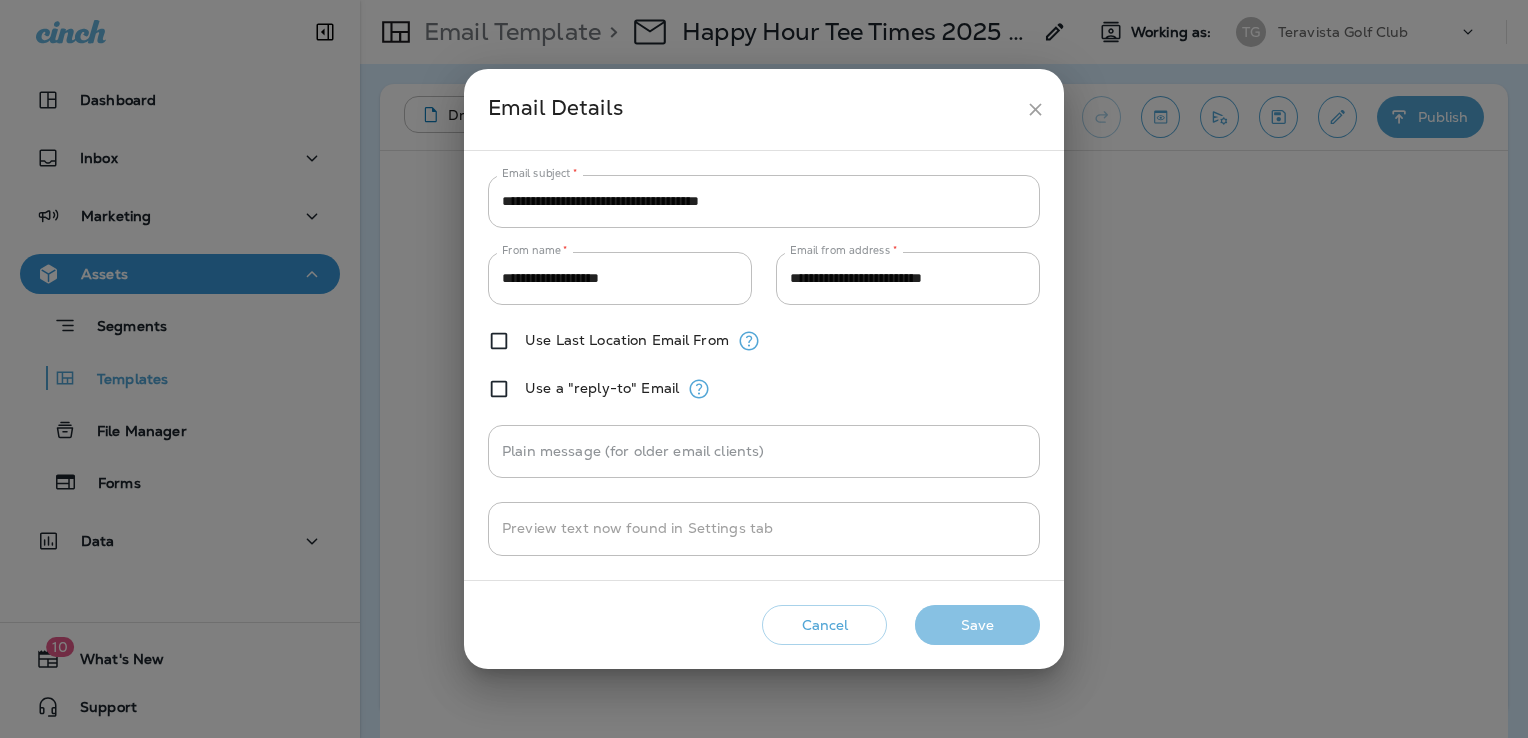 click on "Save" at bounding box center (977, 625) 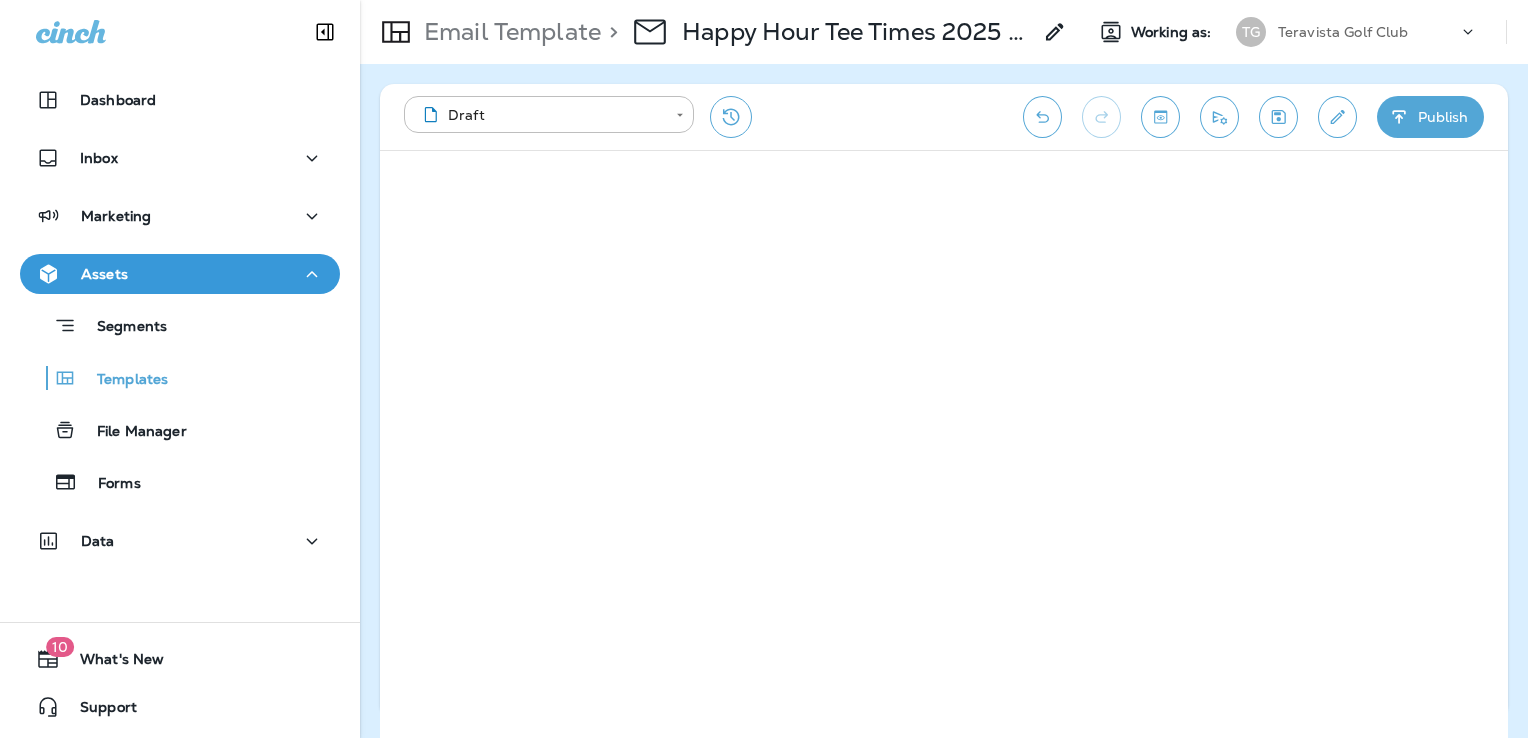 click 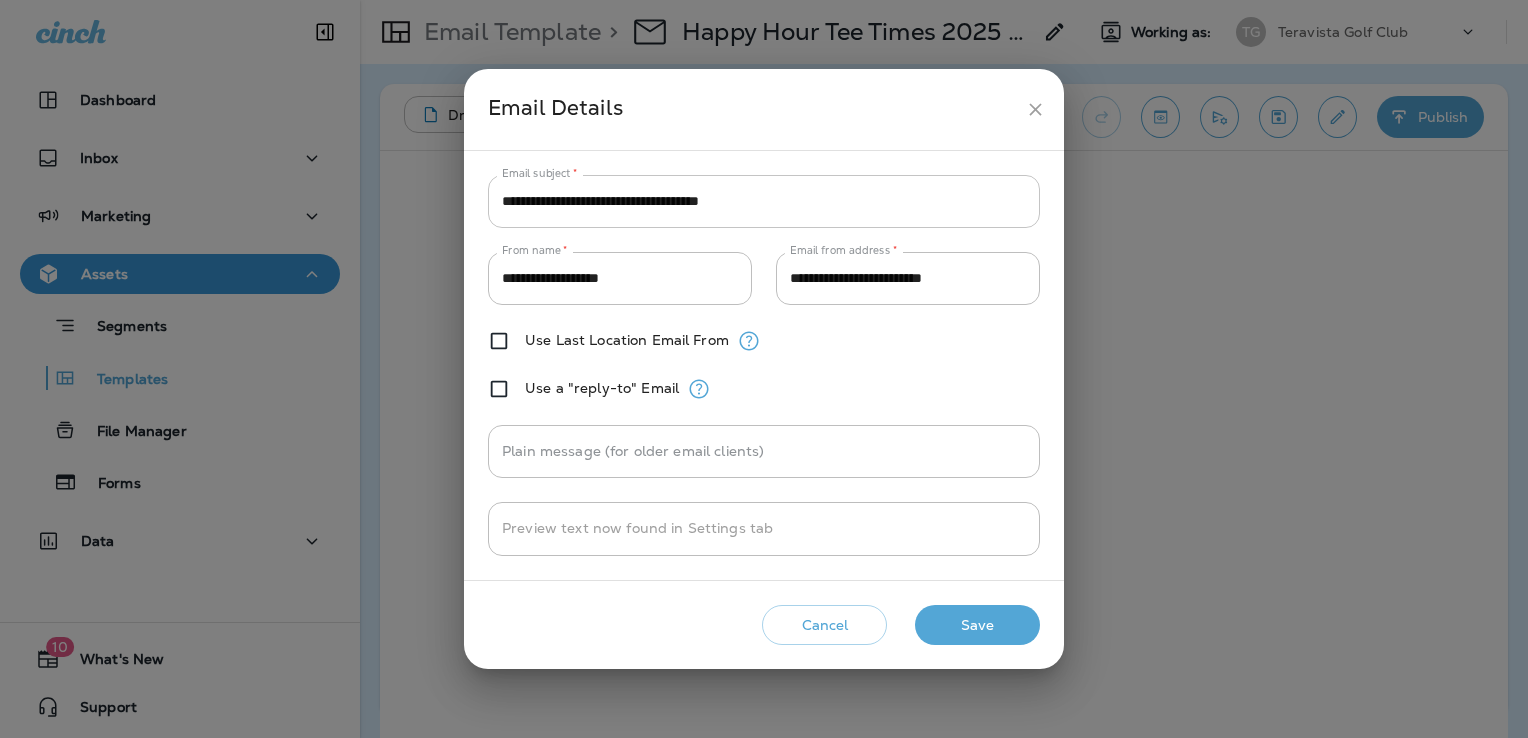 click on "**********" at bounding box center (764, 201) 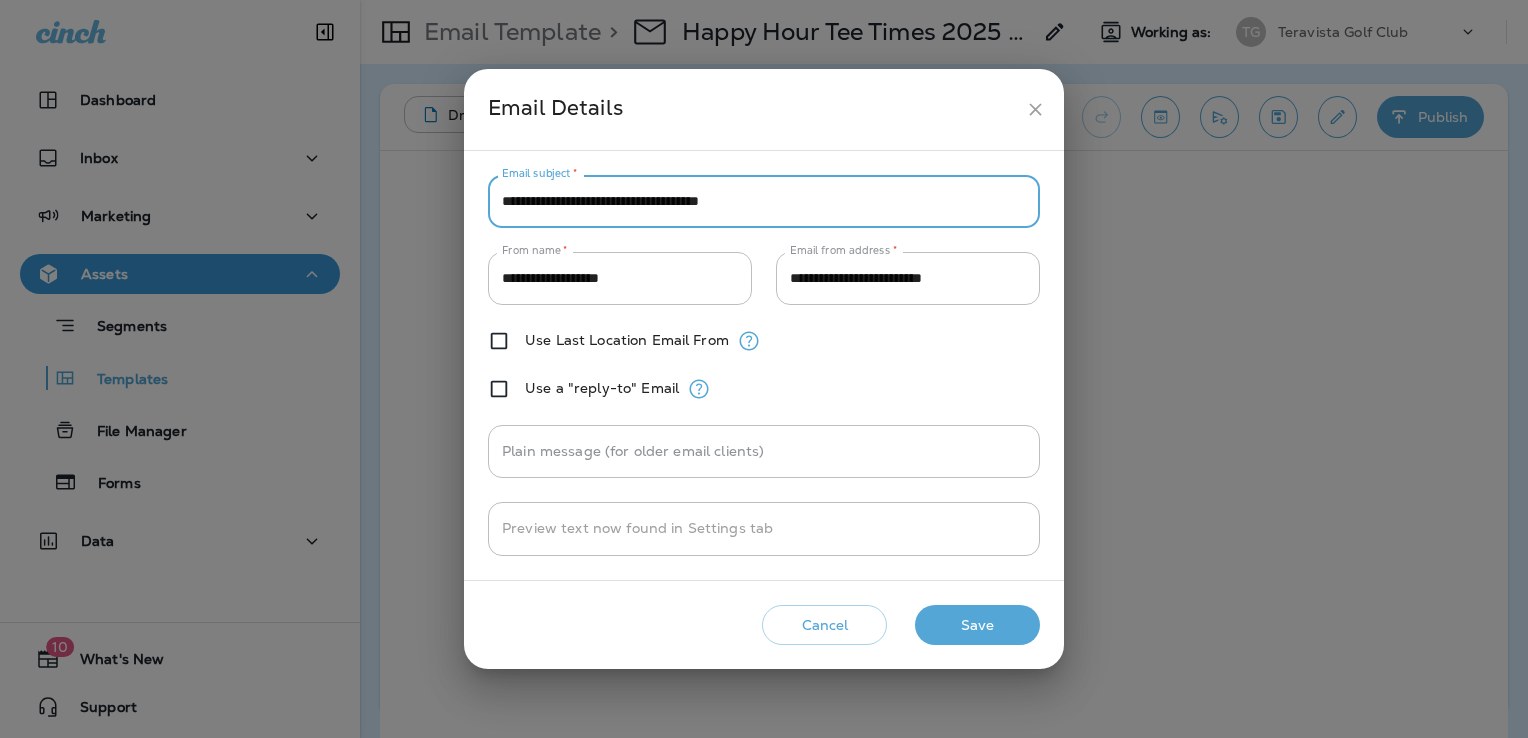 paste on "*" 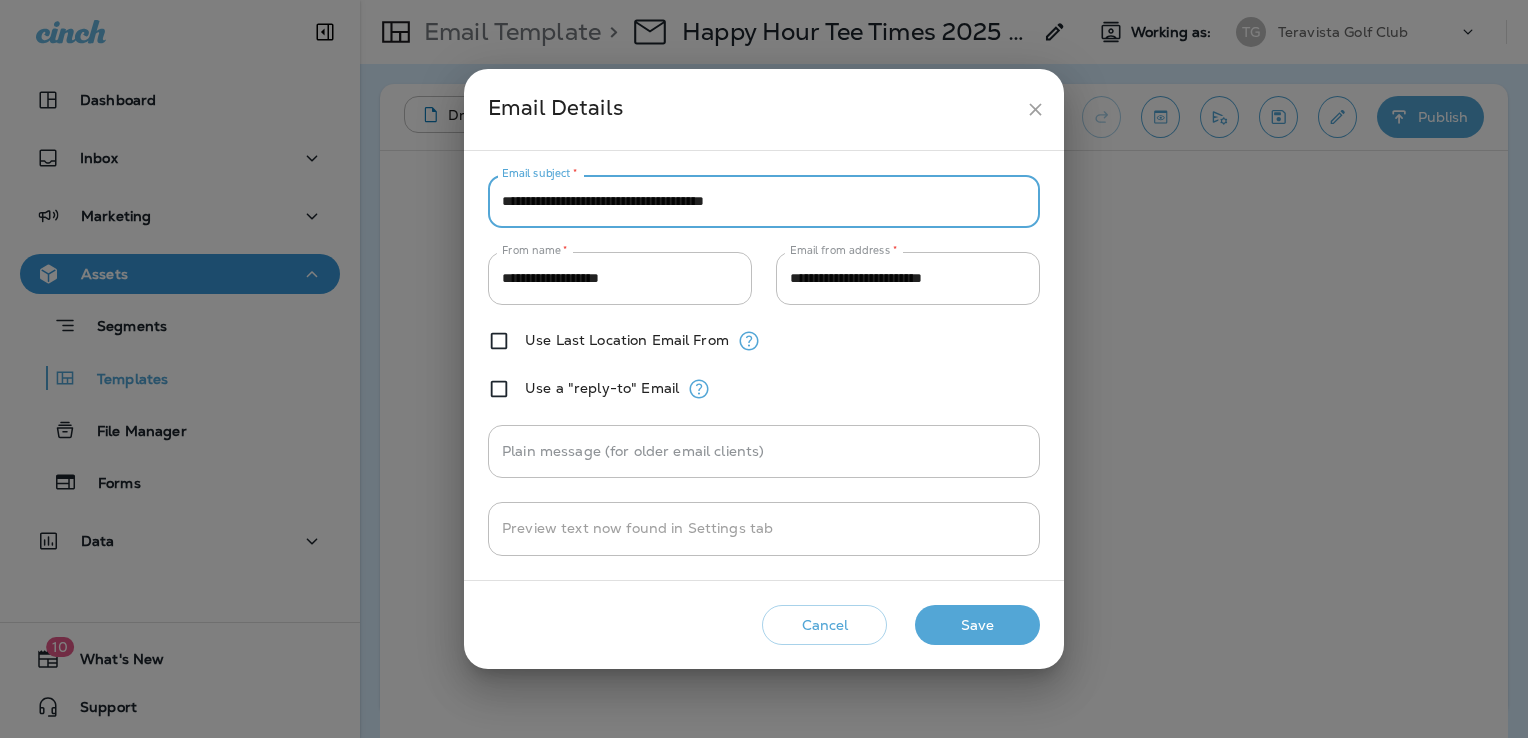 type on "**********" 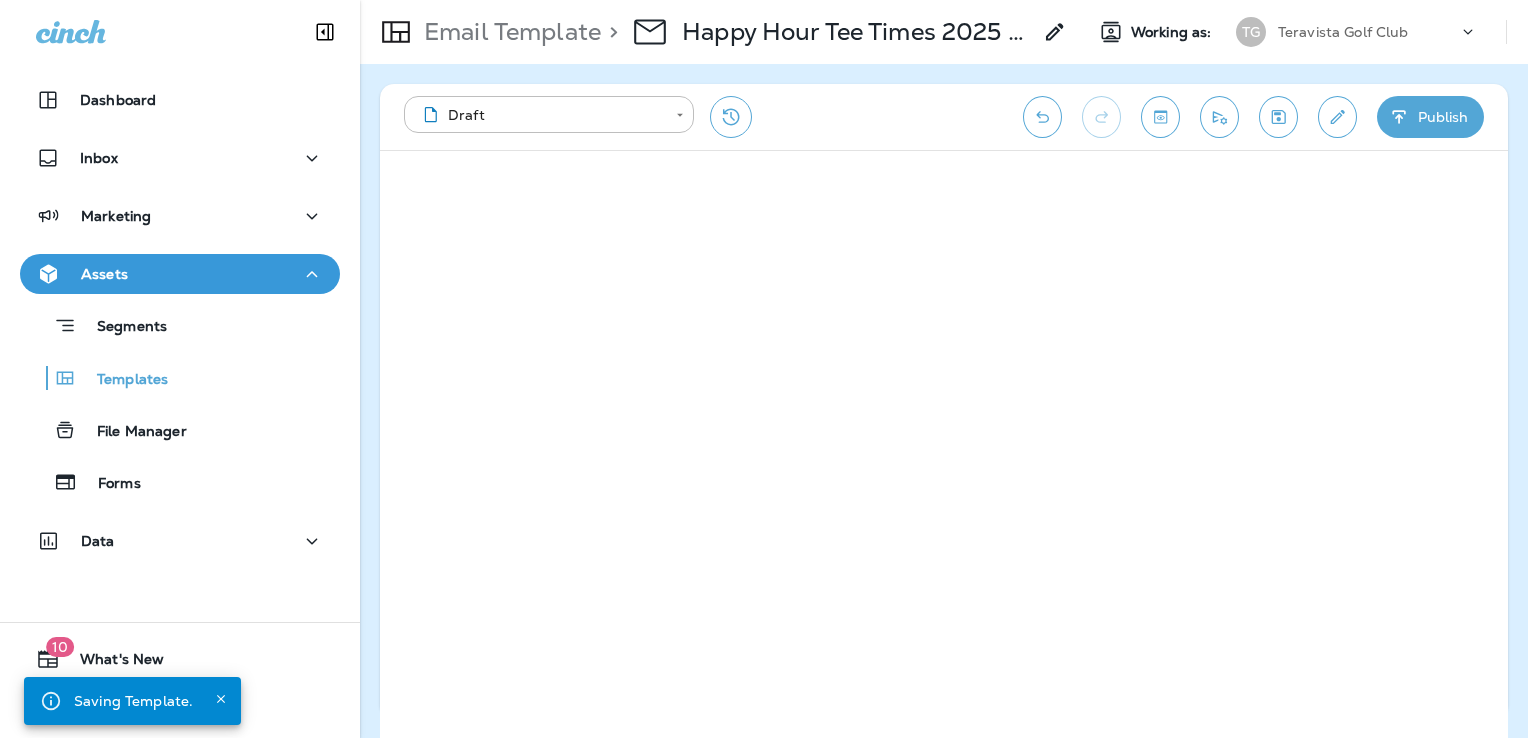 click 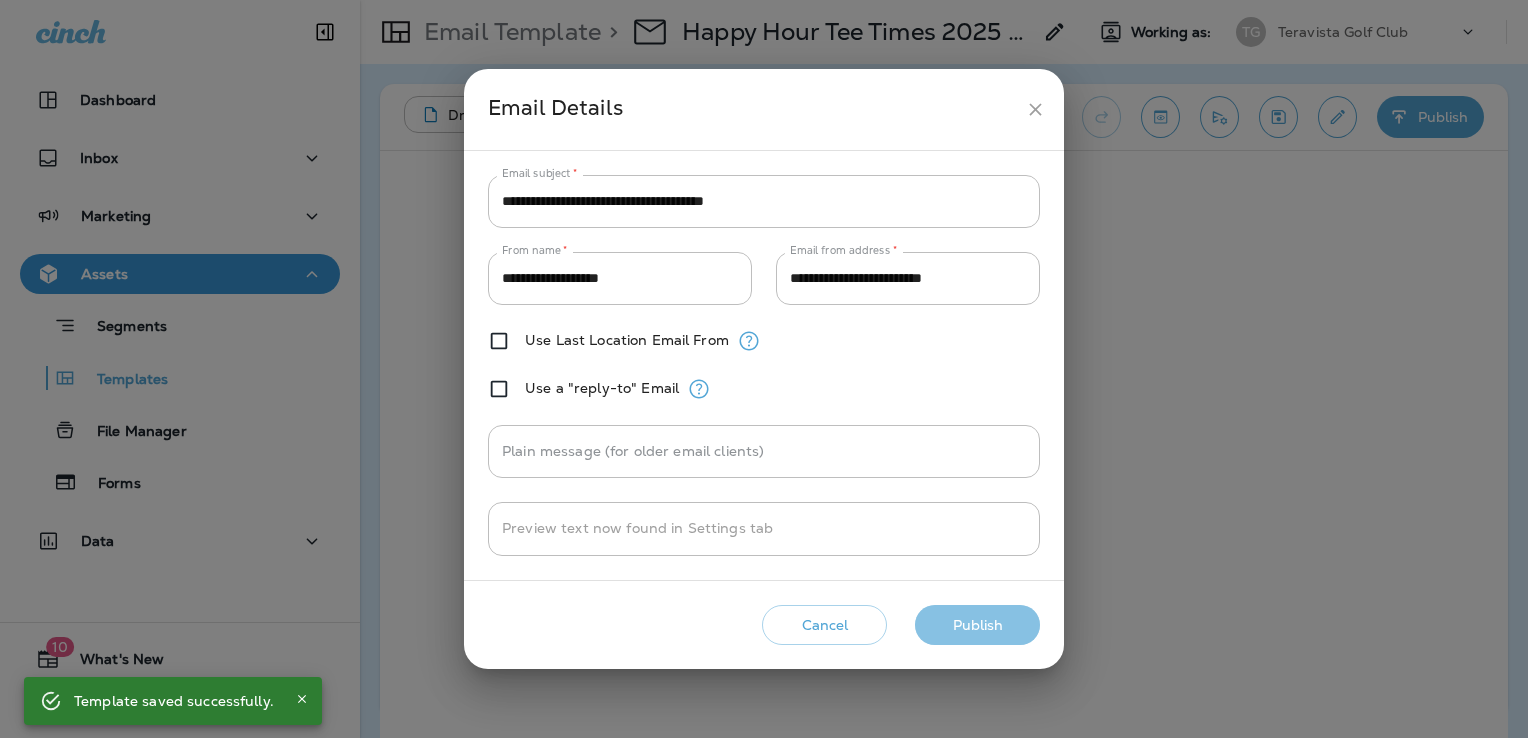 click on "Publish" at bounding box center [977, 625] 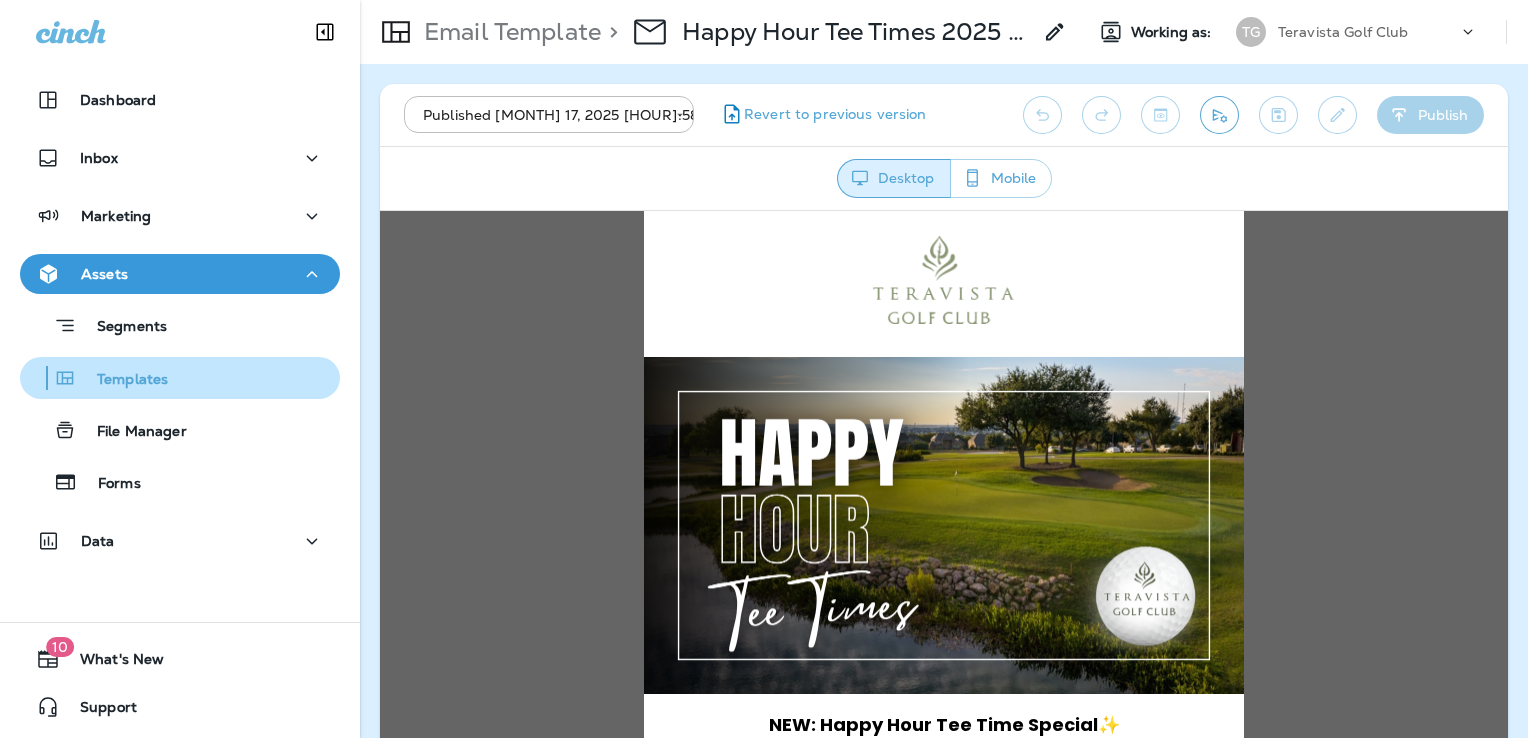 scroll, scrollTop: 0, scrollLeft: 0, axis: both 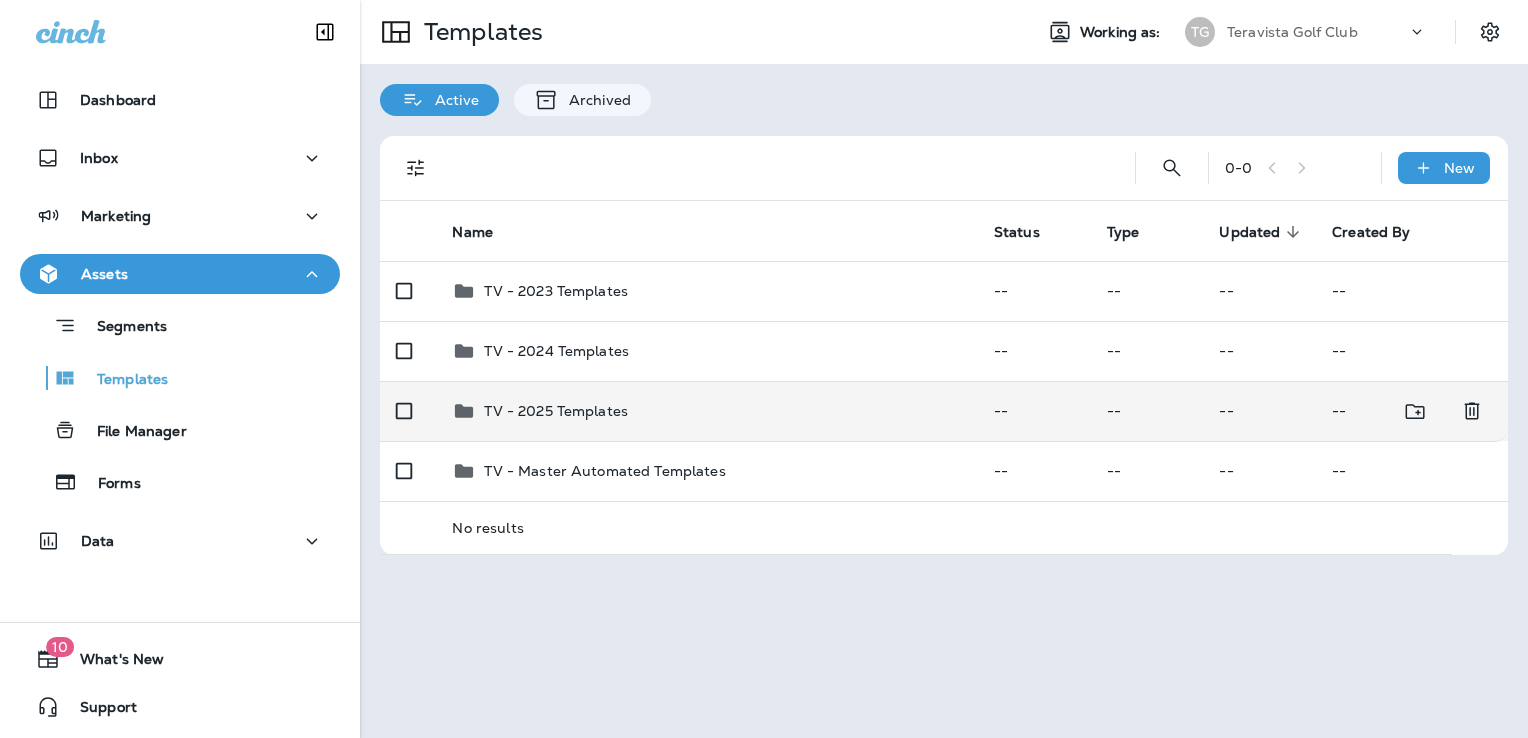 click on "TV - 2025 Templates" at bounding box center (706, 411) 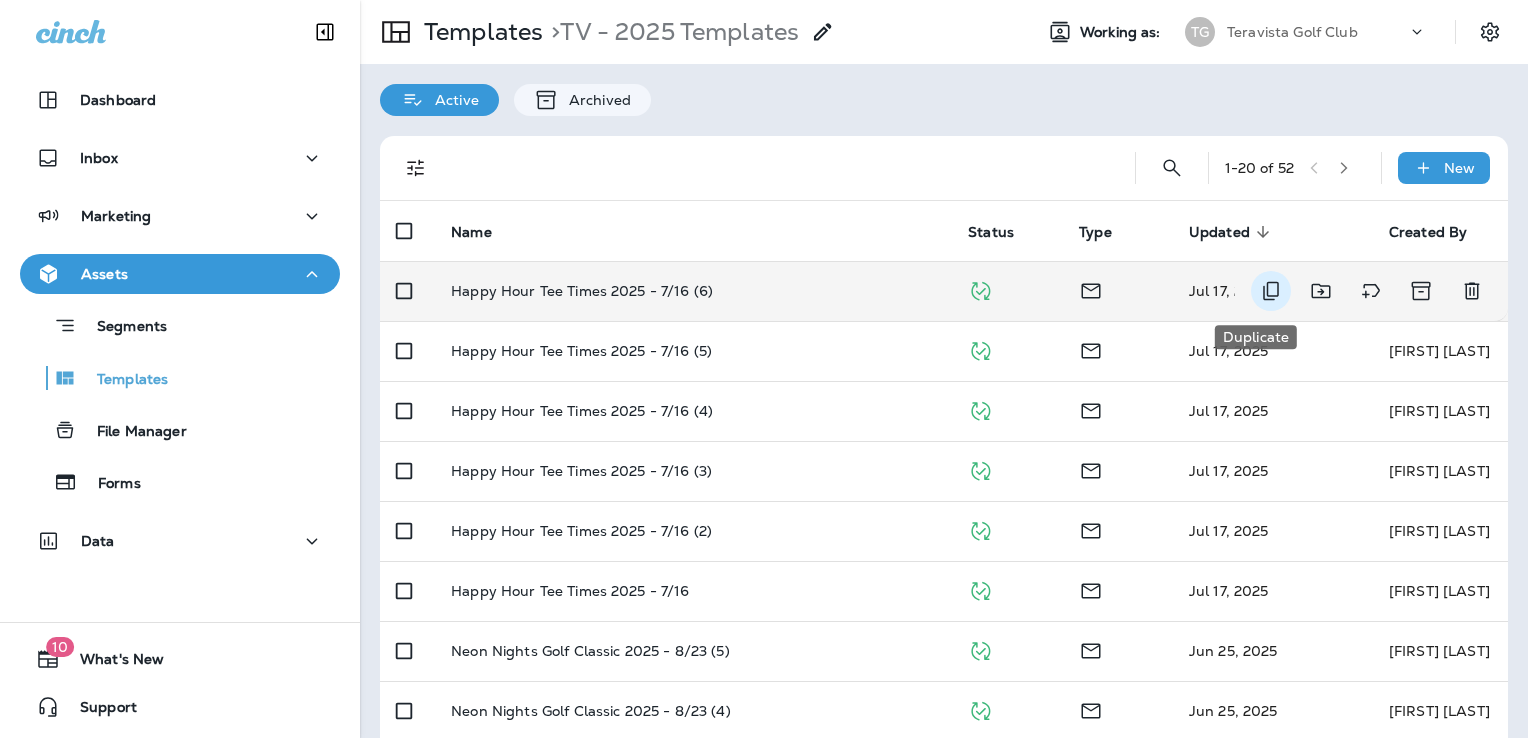 click at bounding box center [1271, 291] 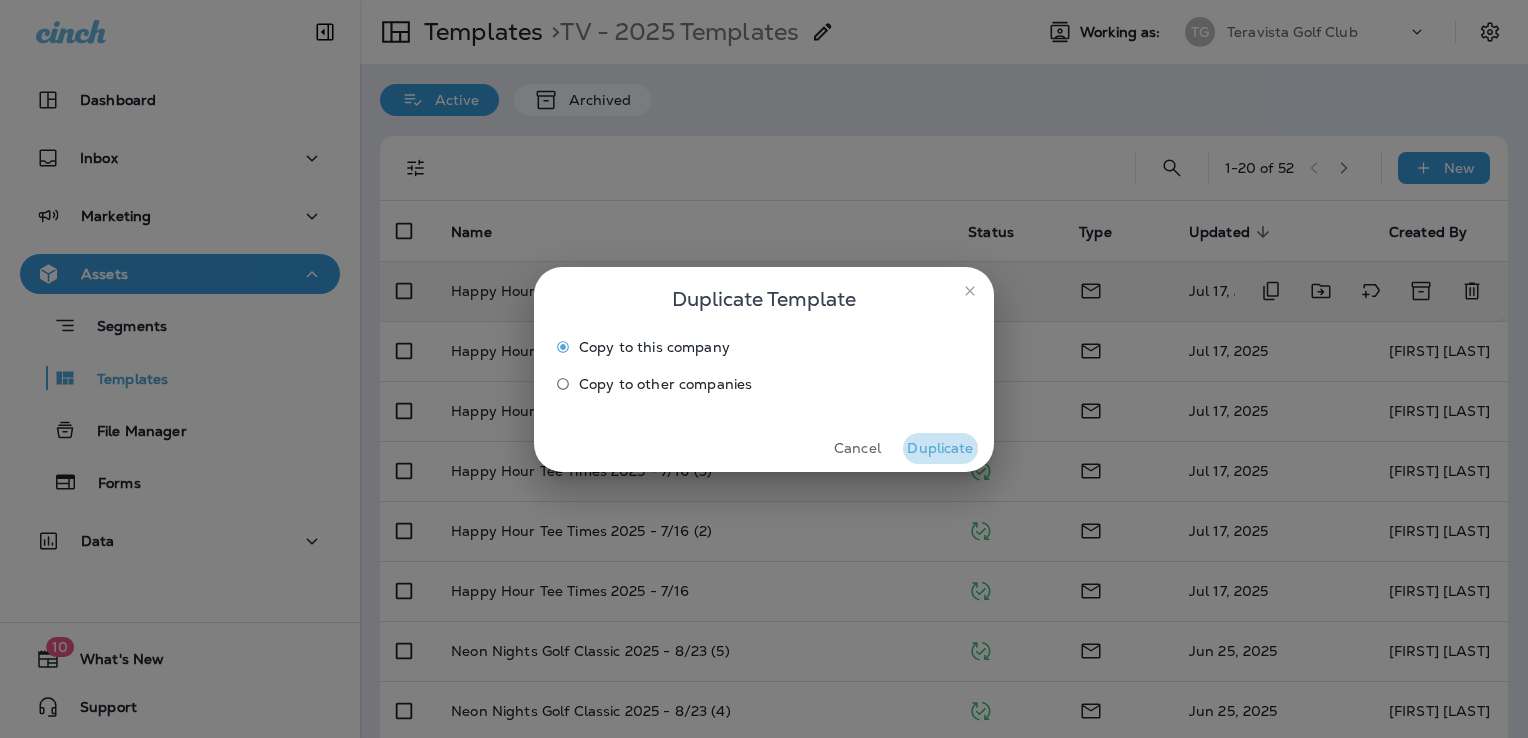 click on "Duplicate" at bounding box center [940, 448] 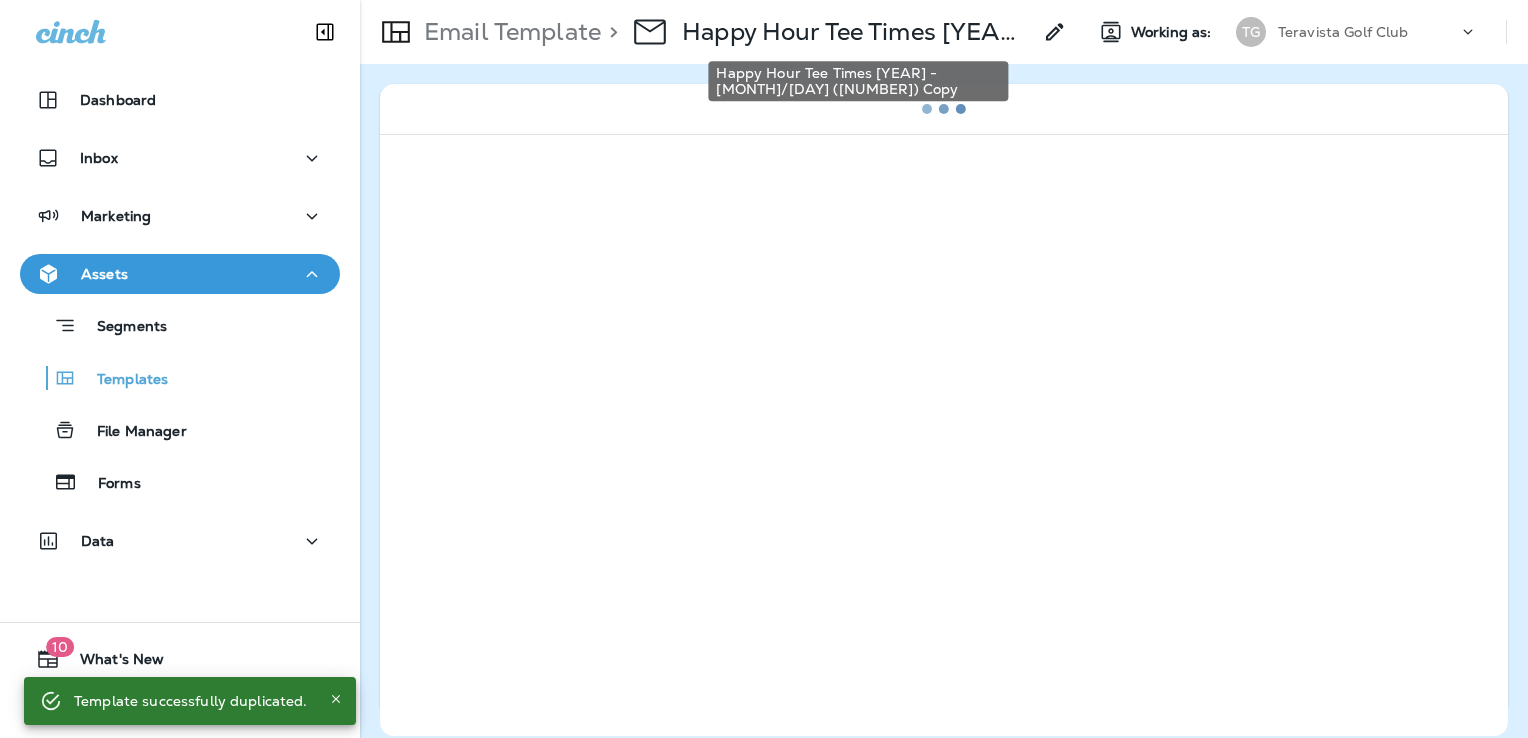 click on "Happy Hour Tee Times [YEAR] - [MONTH]/[DAY] ([NUMBER]) Copy" at bounding box center (856, 32) 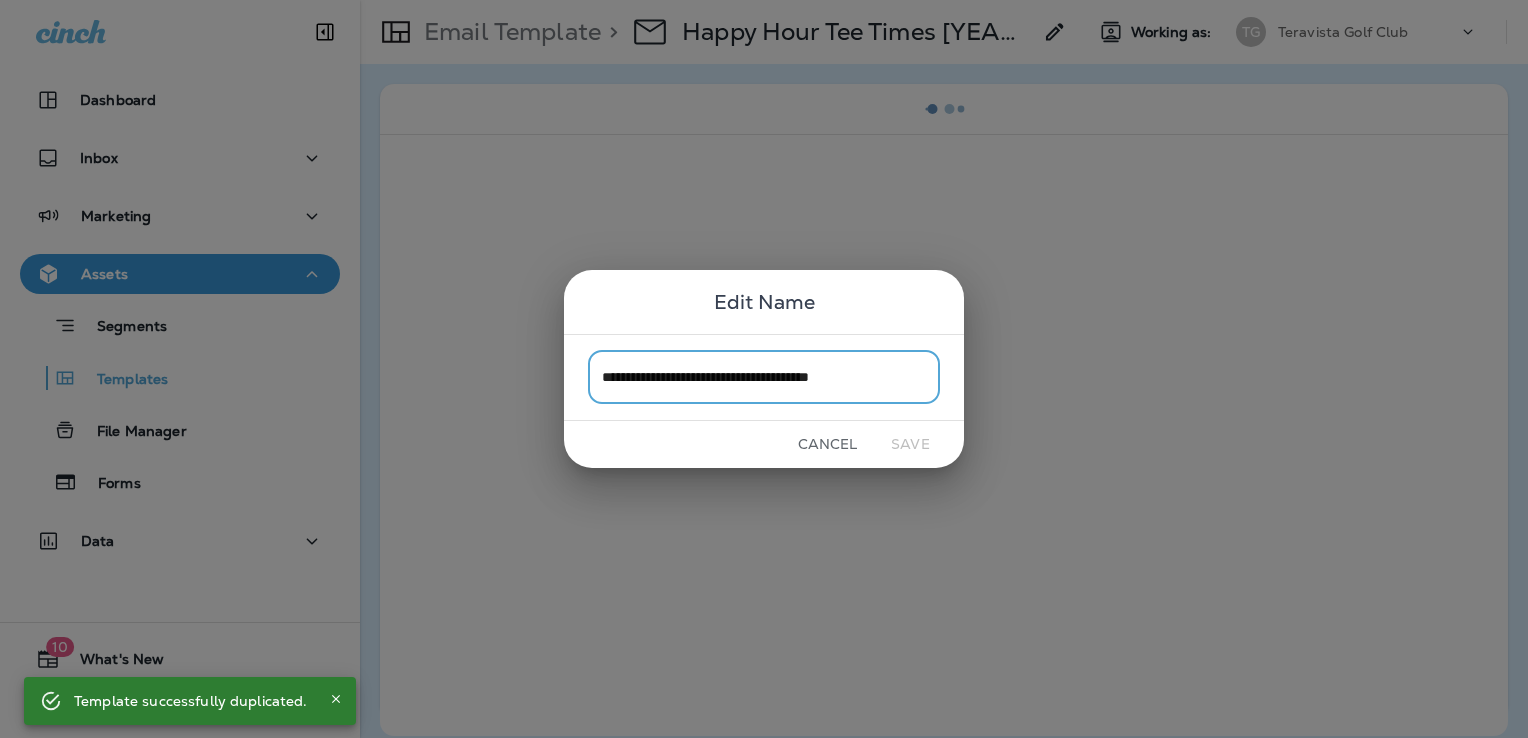 click on "**********" at bounding box center (764, 377) 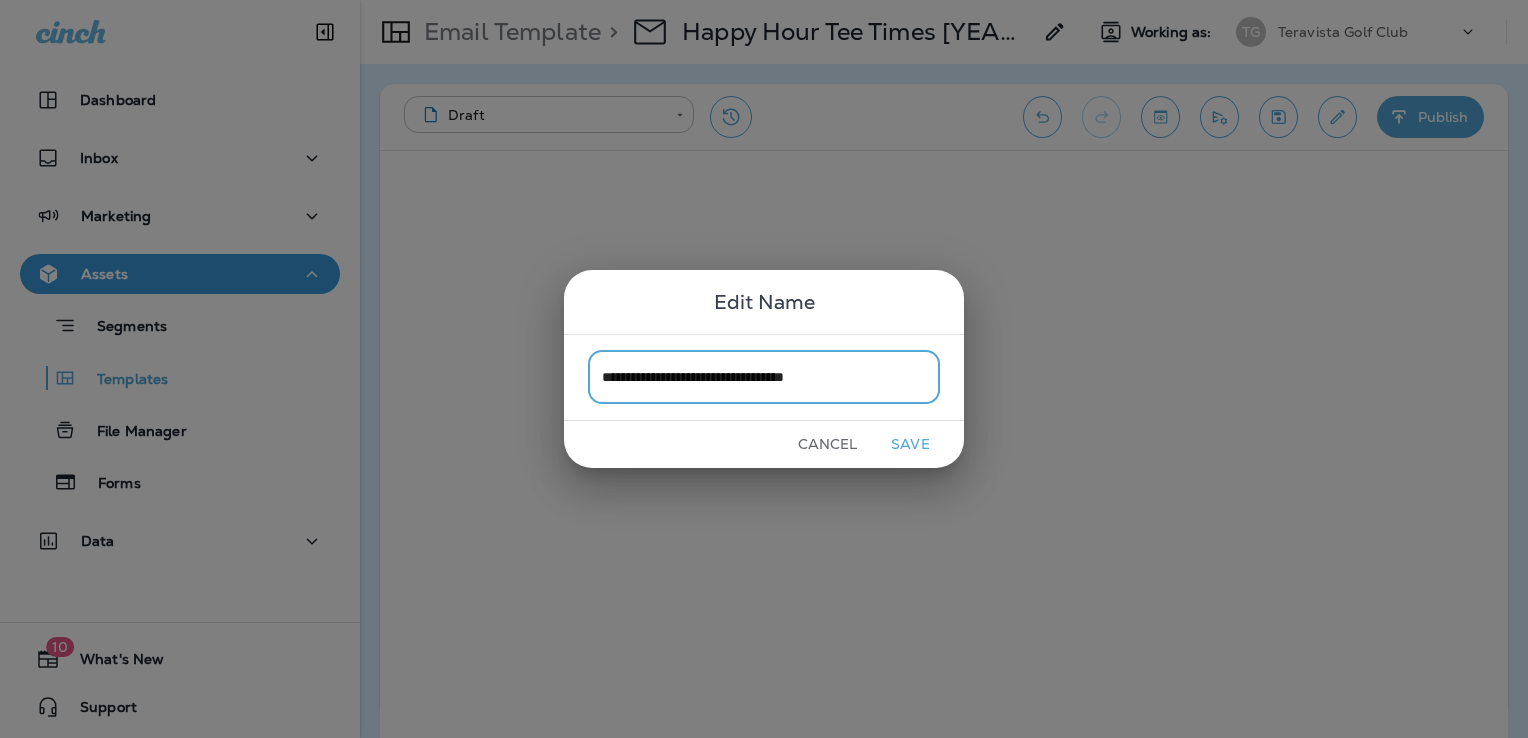 type on "**********" 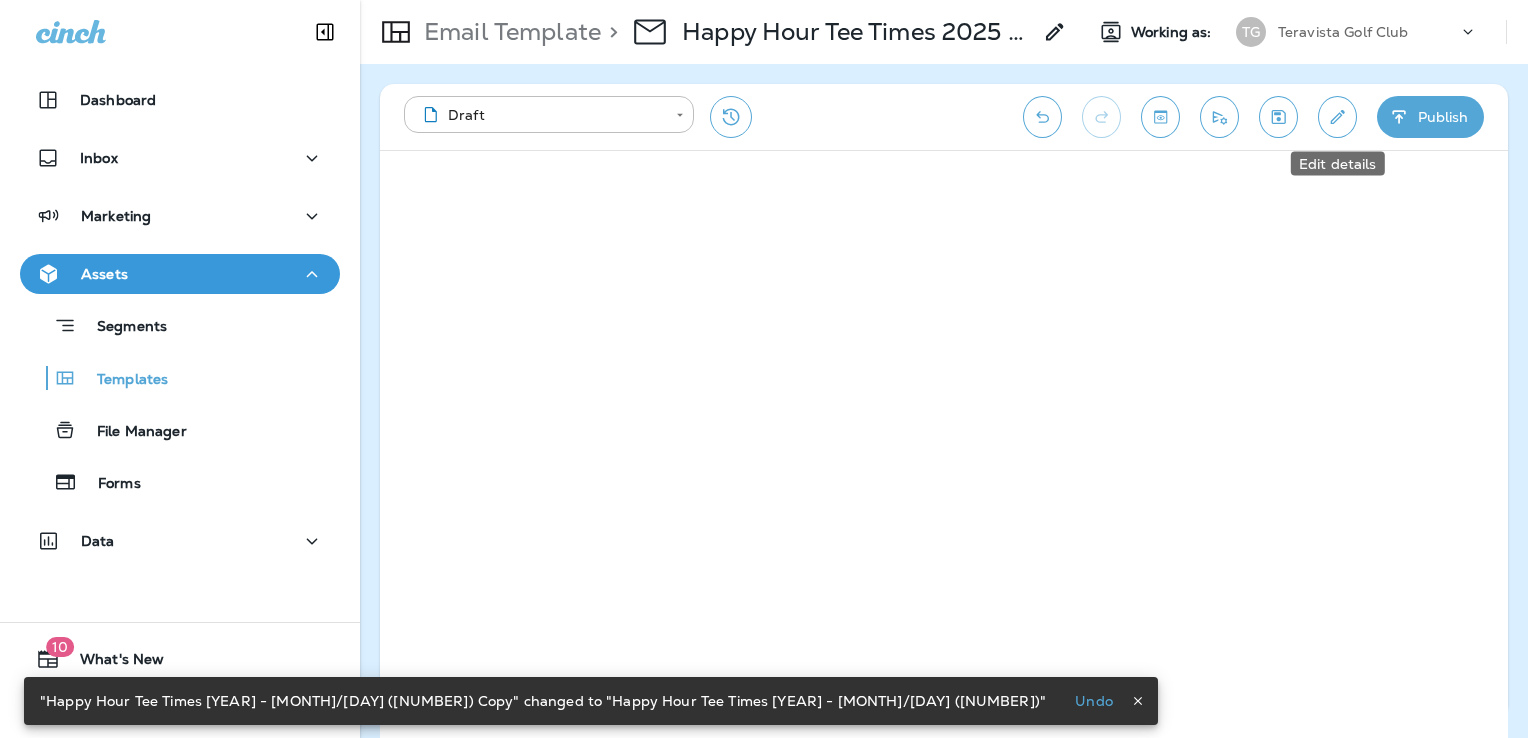 click 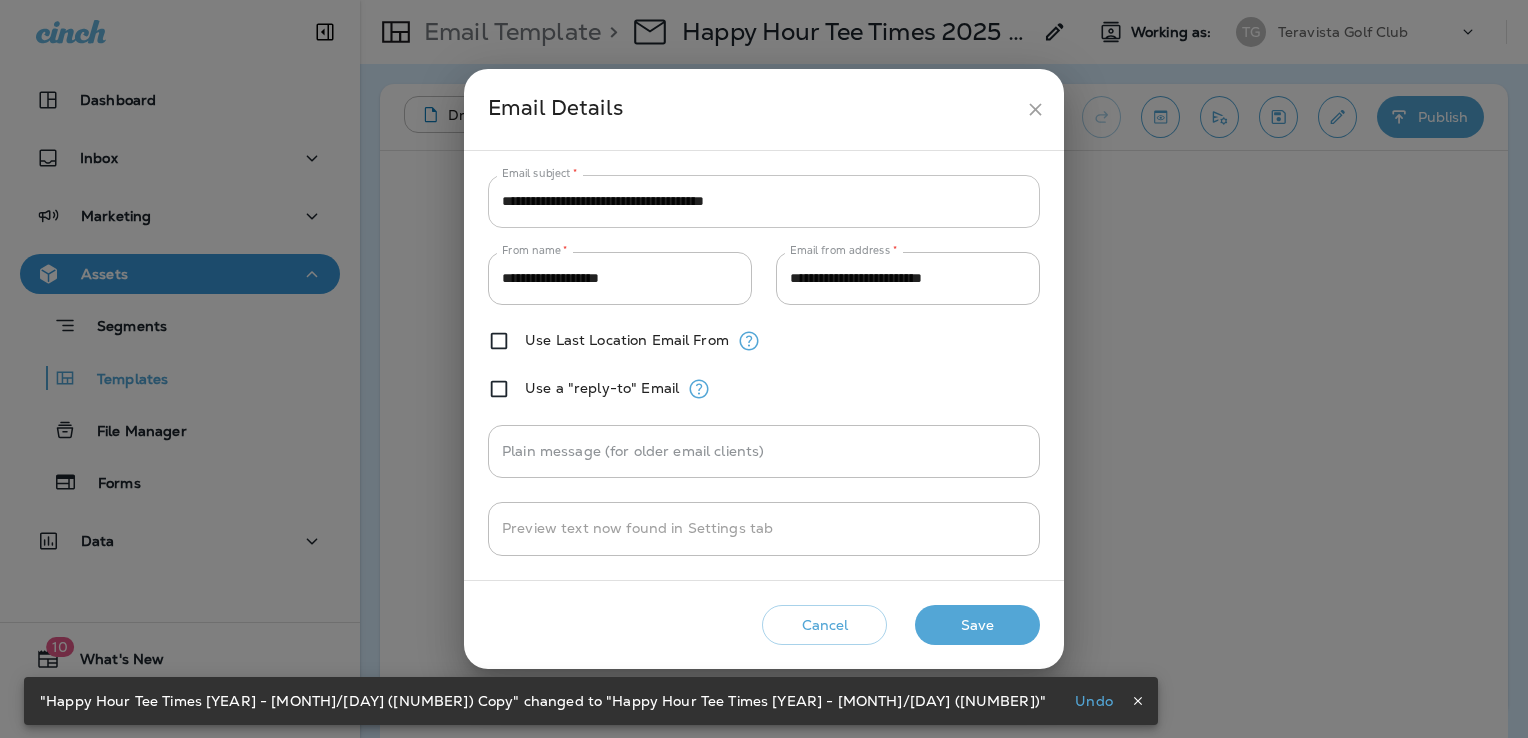 click on "**********" at bounding box center (764, 201) 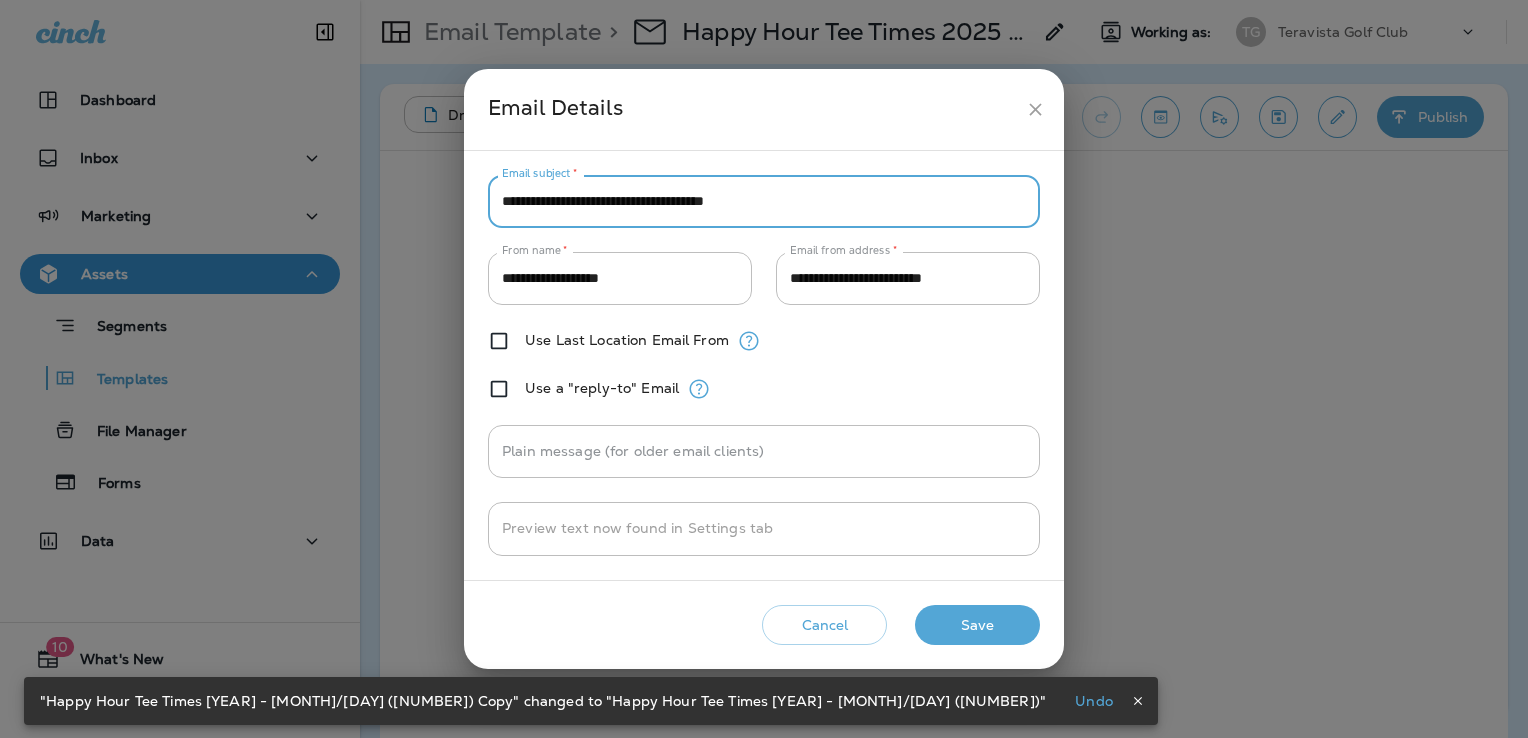 click on "**********" at bounding box center [764, 201] 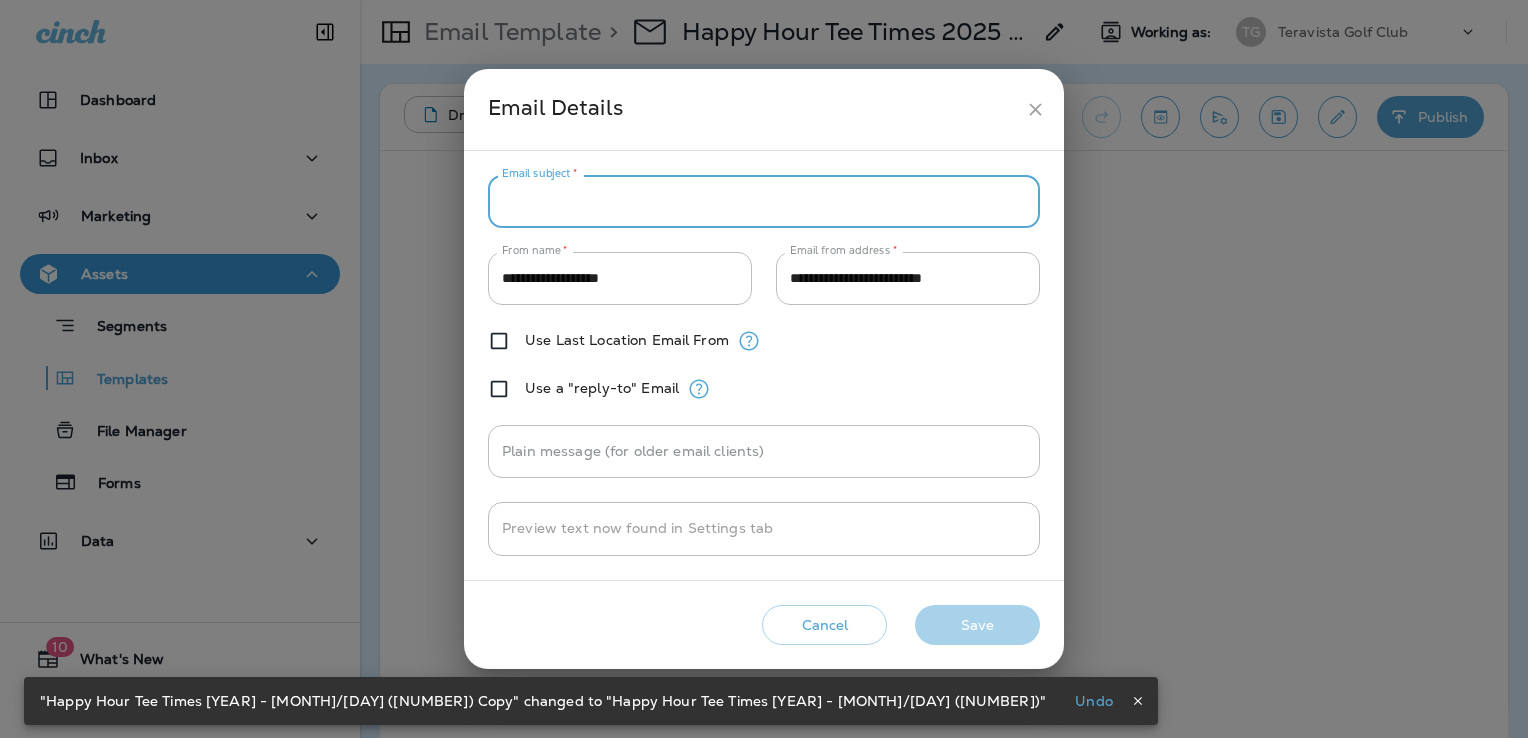 paste on "**********" 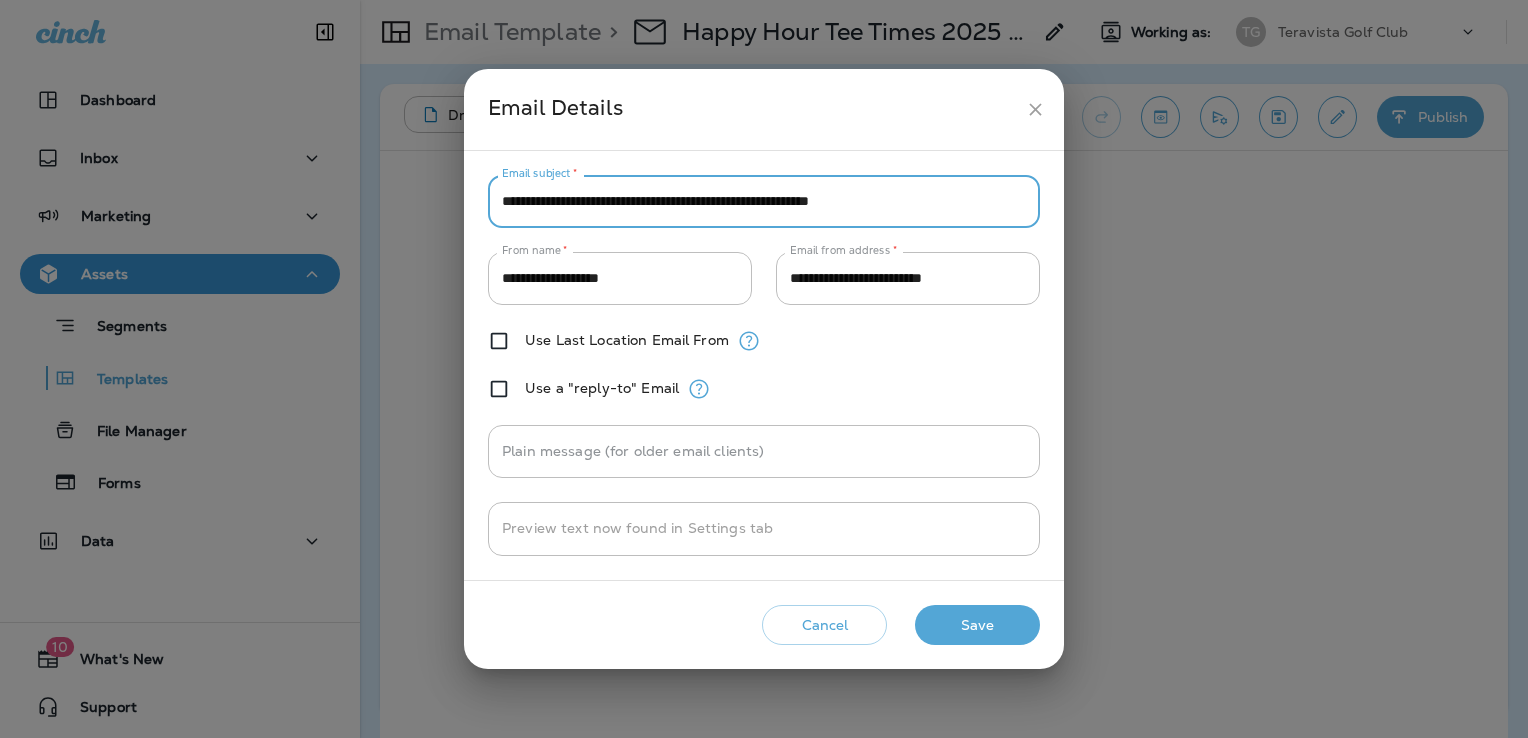 type on "**********" 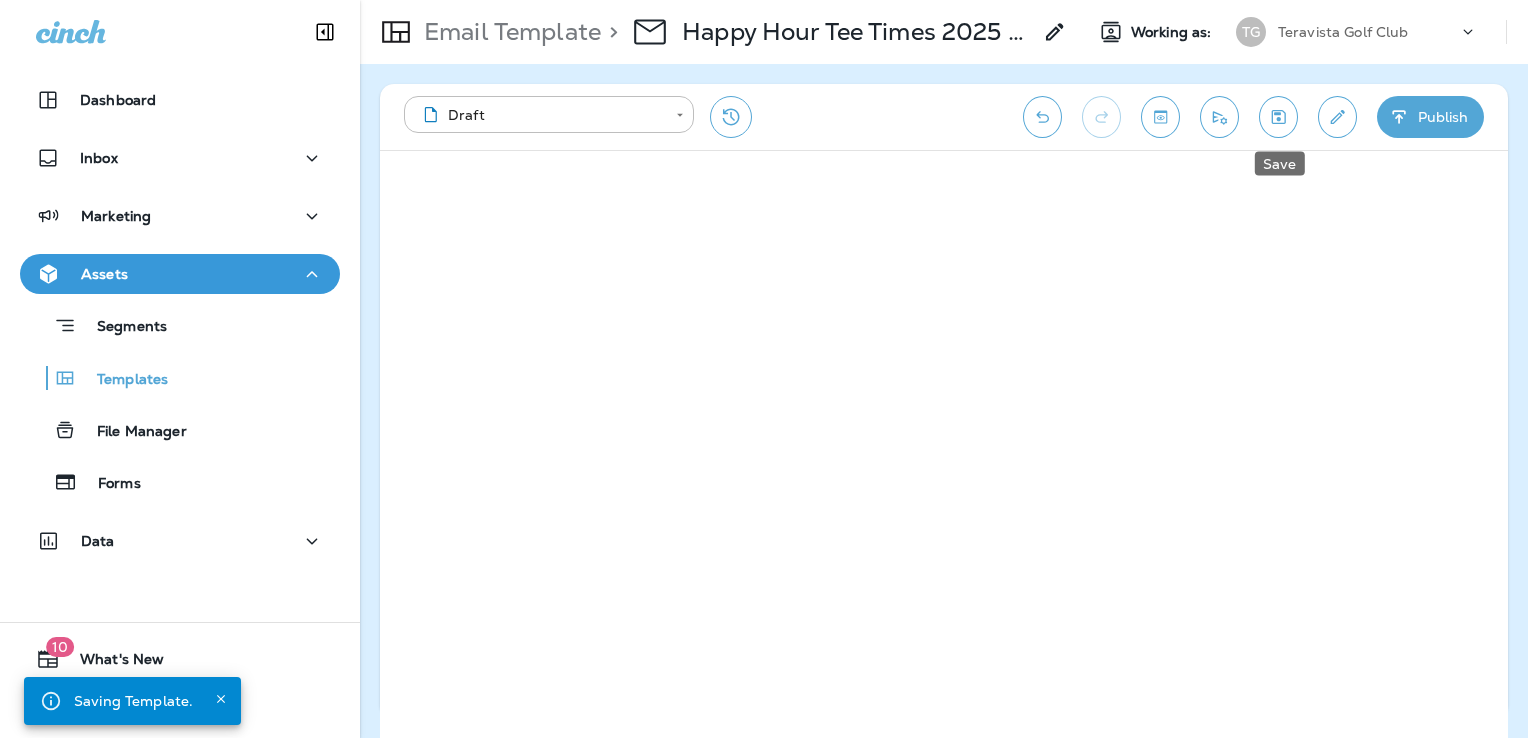 click 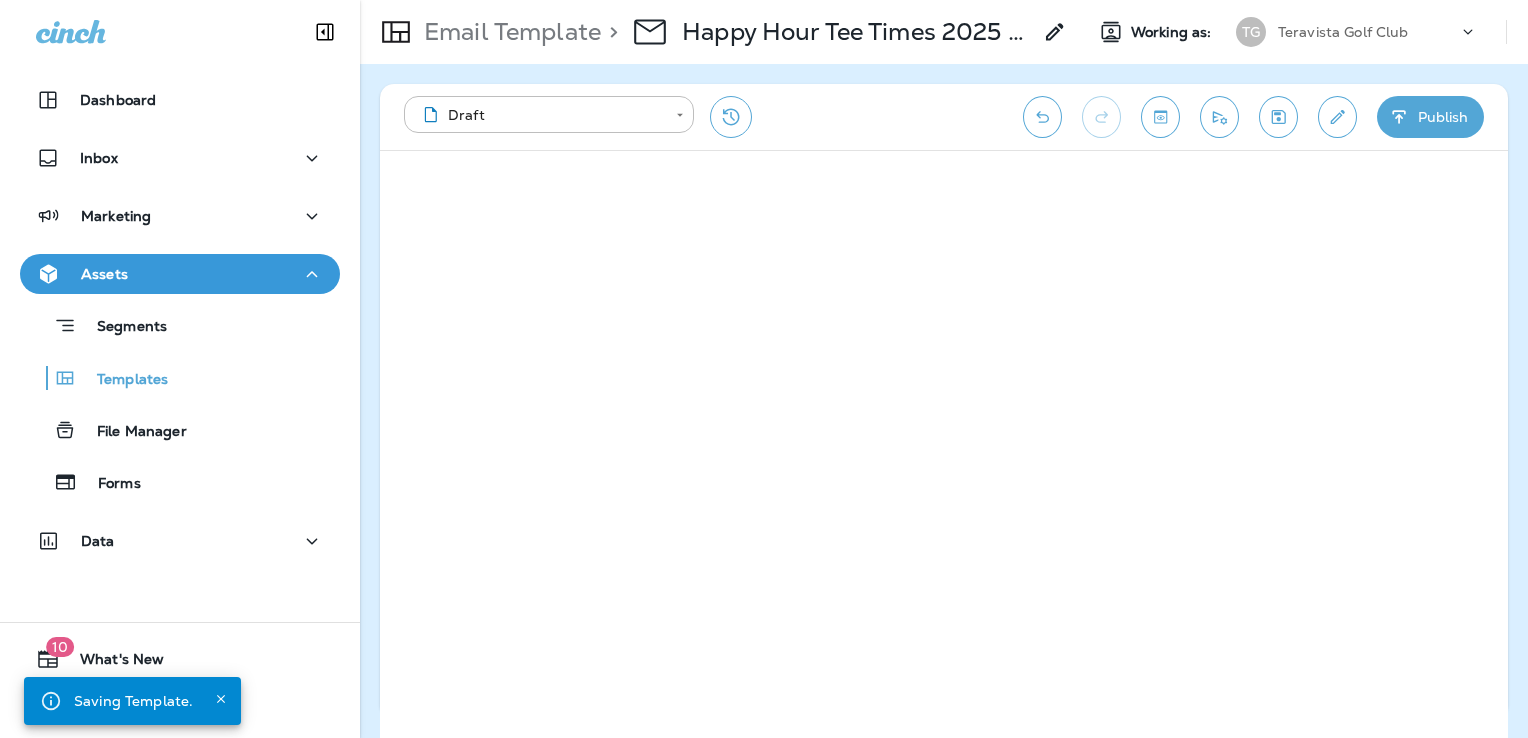 click on "Publish" at bounding box center (1430, 117) 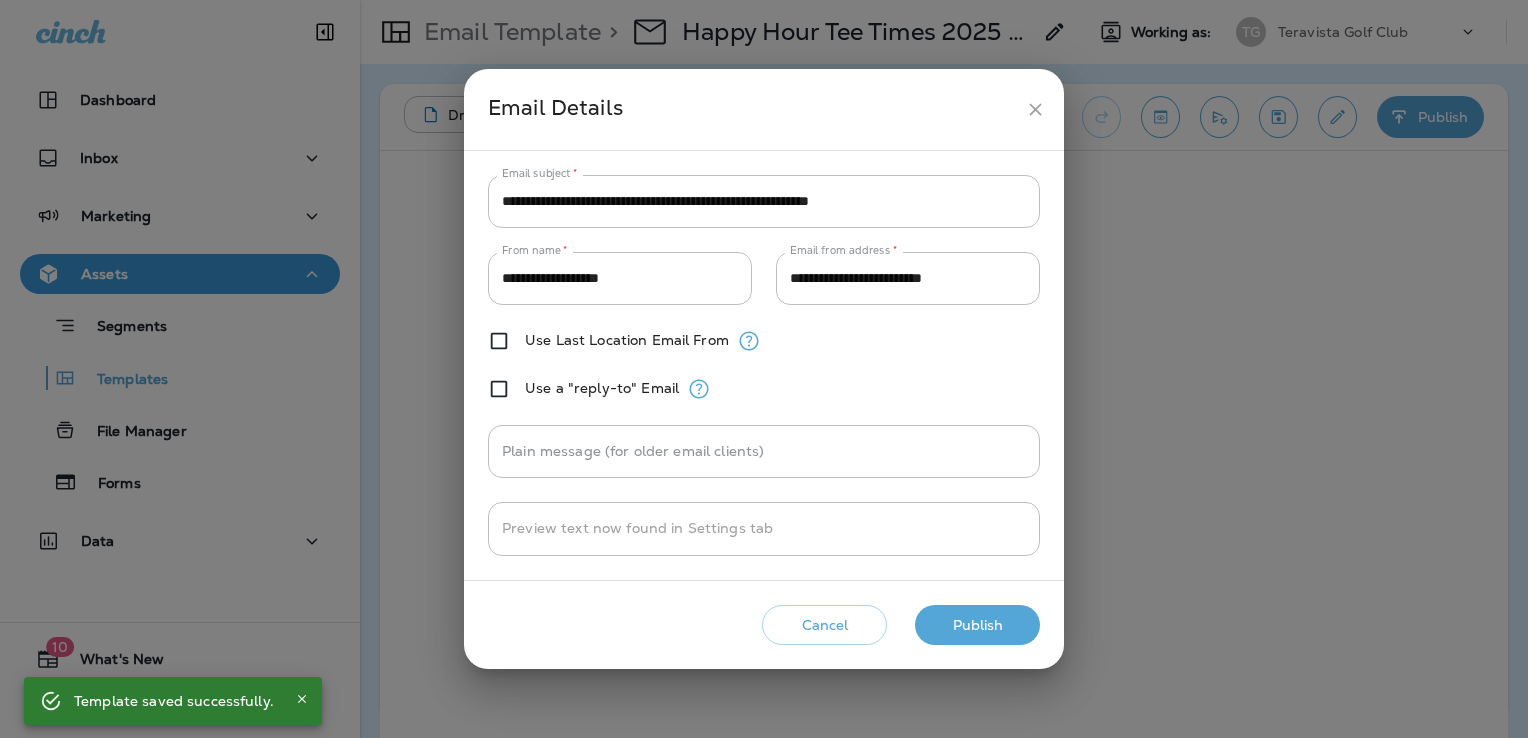 click on "Publish" at bounding box center (977, 625) 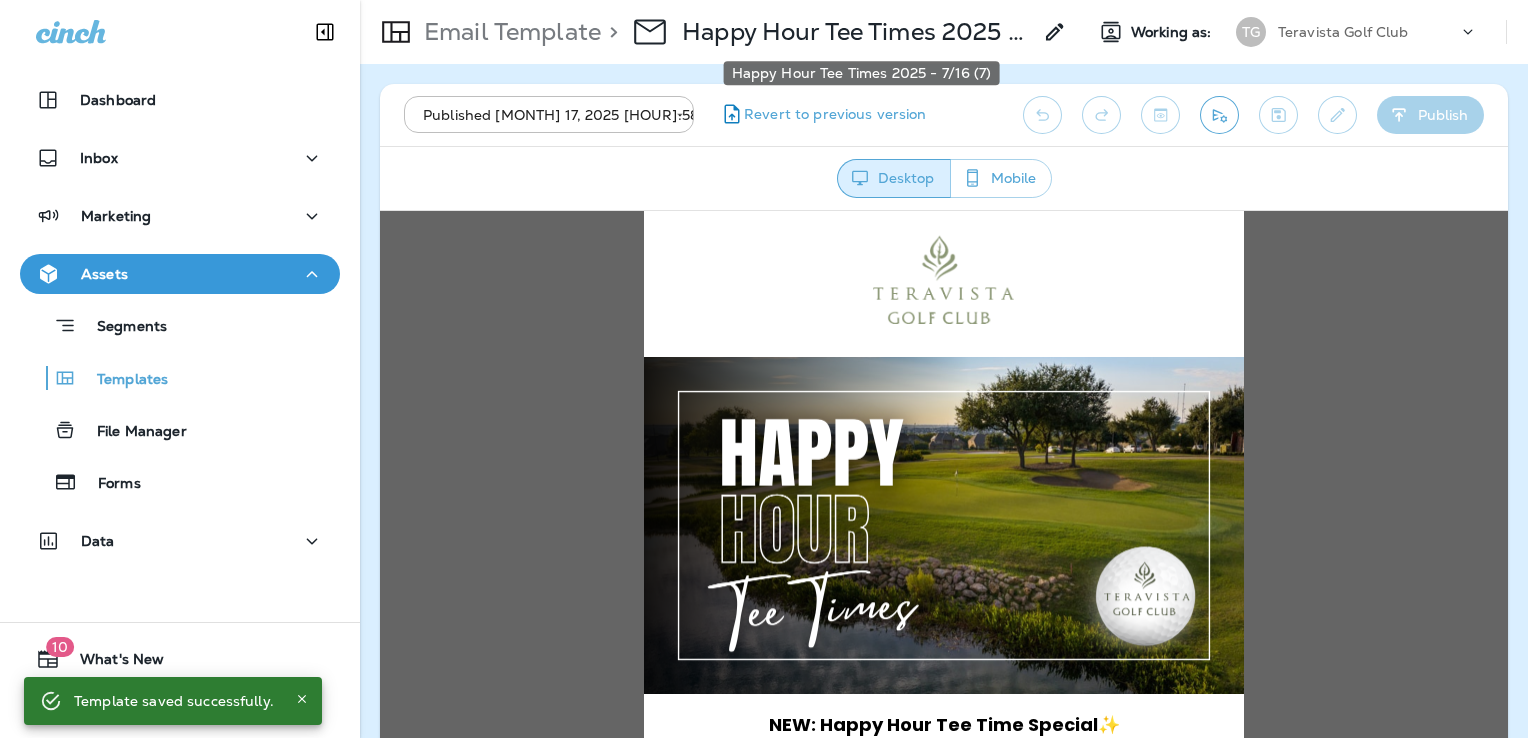 scroll, scrollTop: 0, scrollLeft: 0, axis: both 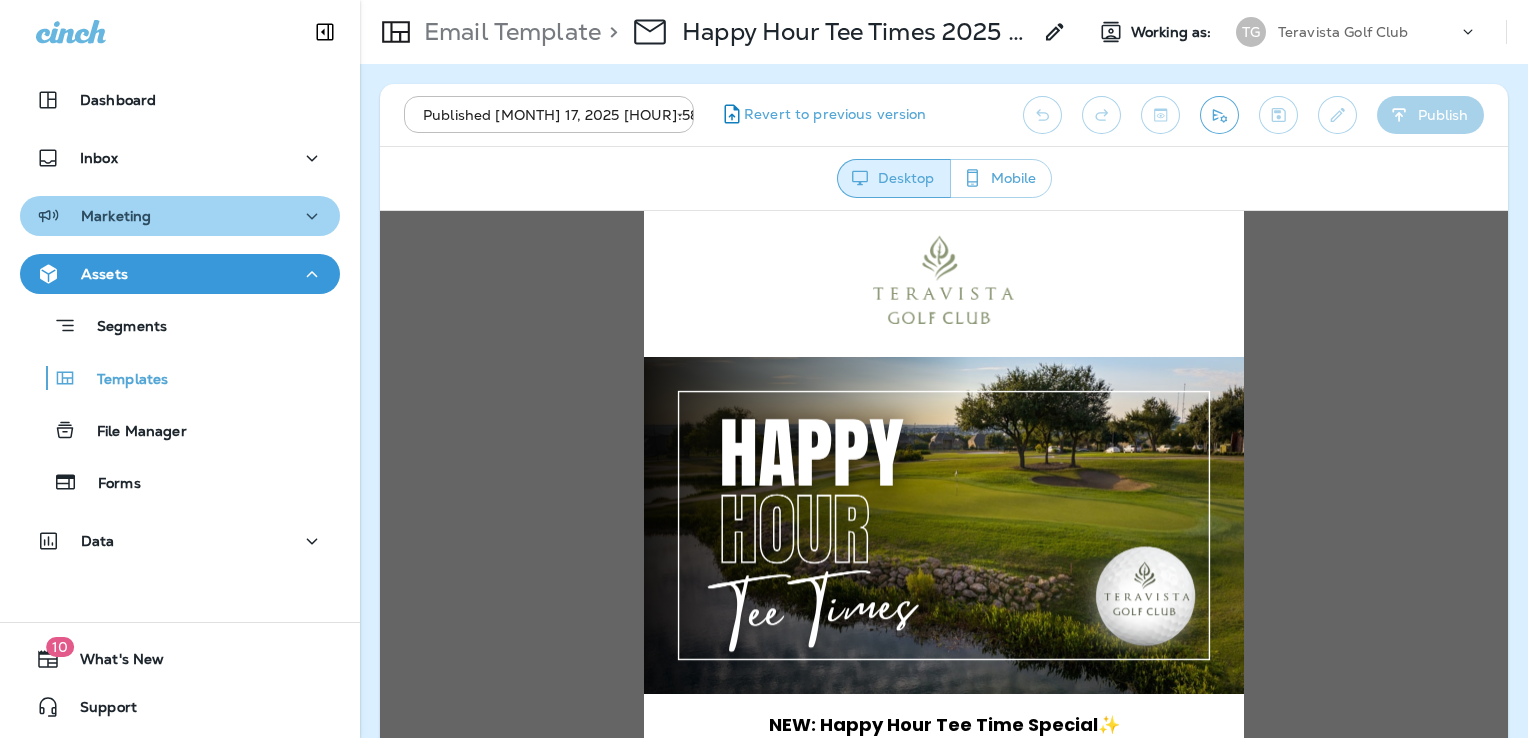 click on "Marketing" at bounding box center (180, 216) 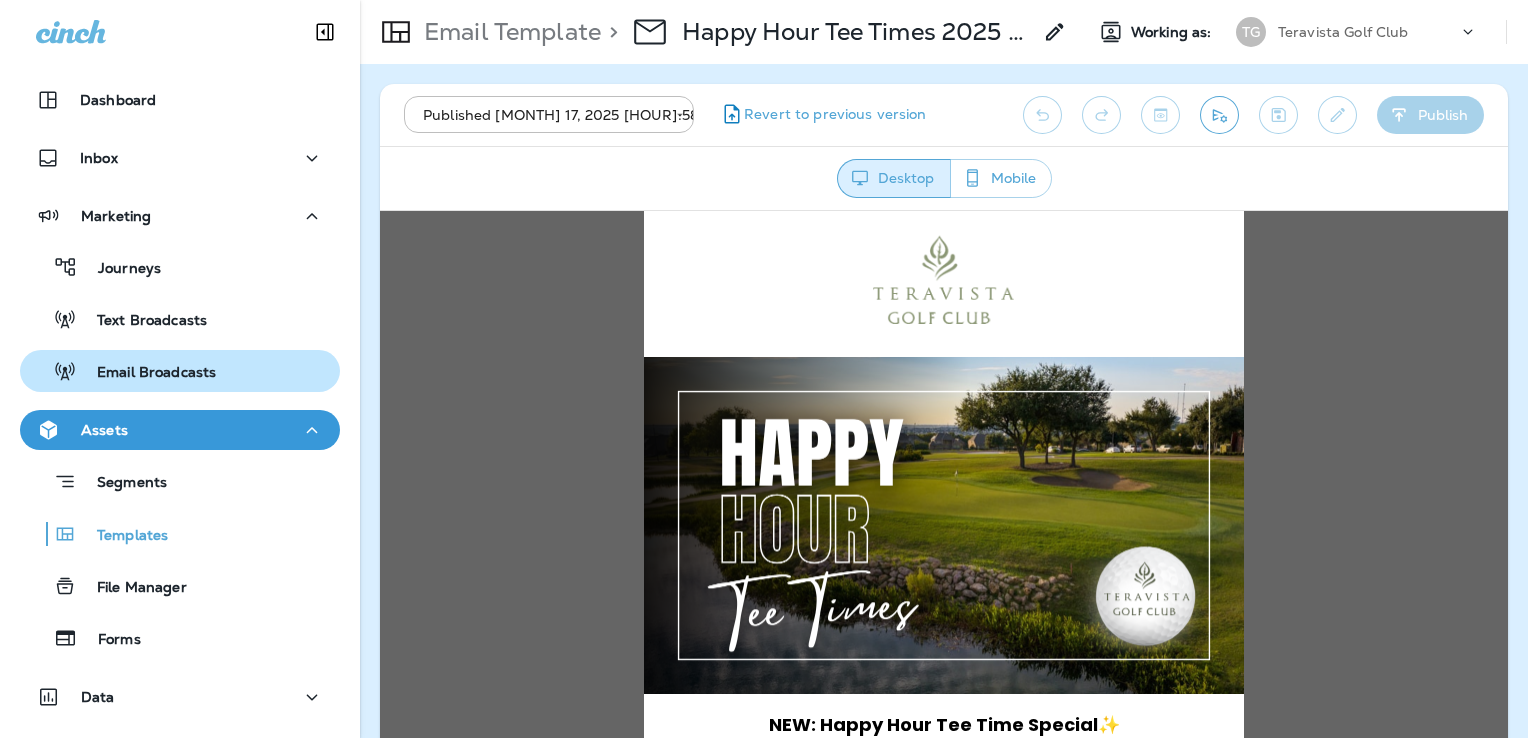 click on "Email Broadcasts" at bounding box center (146, 373) 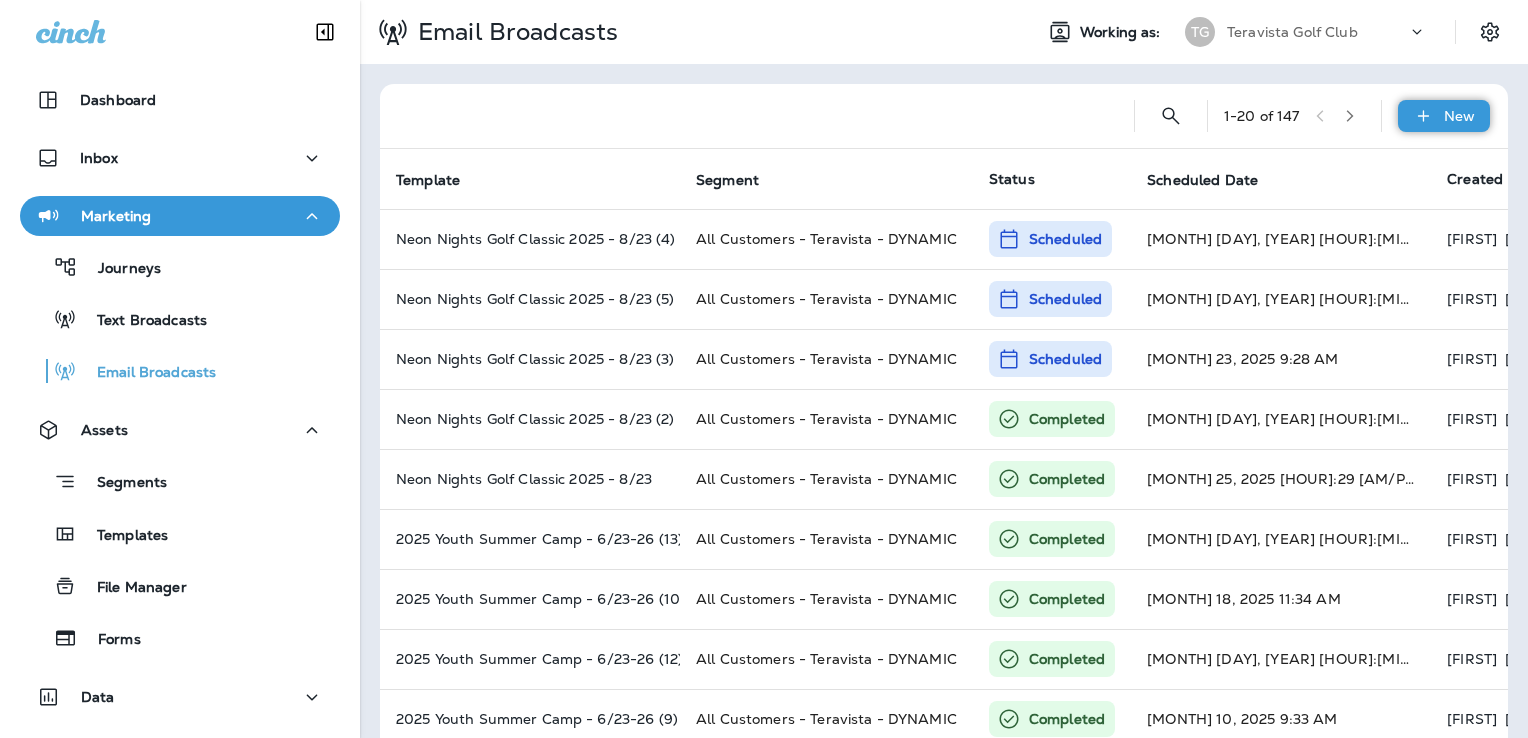 click on "New" at bounding box center [1459, 116] 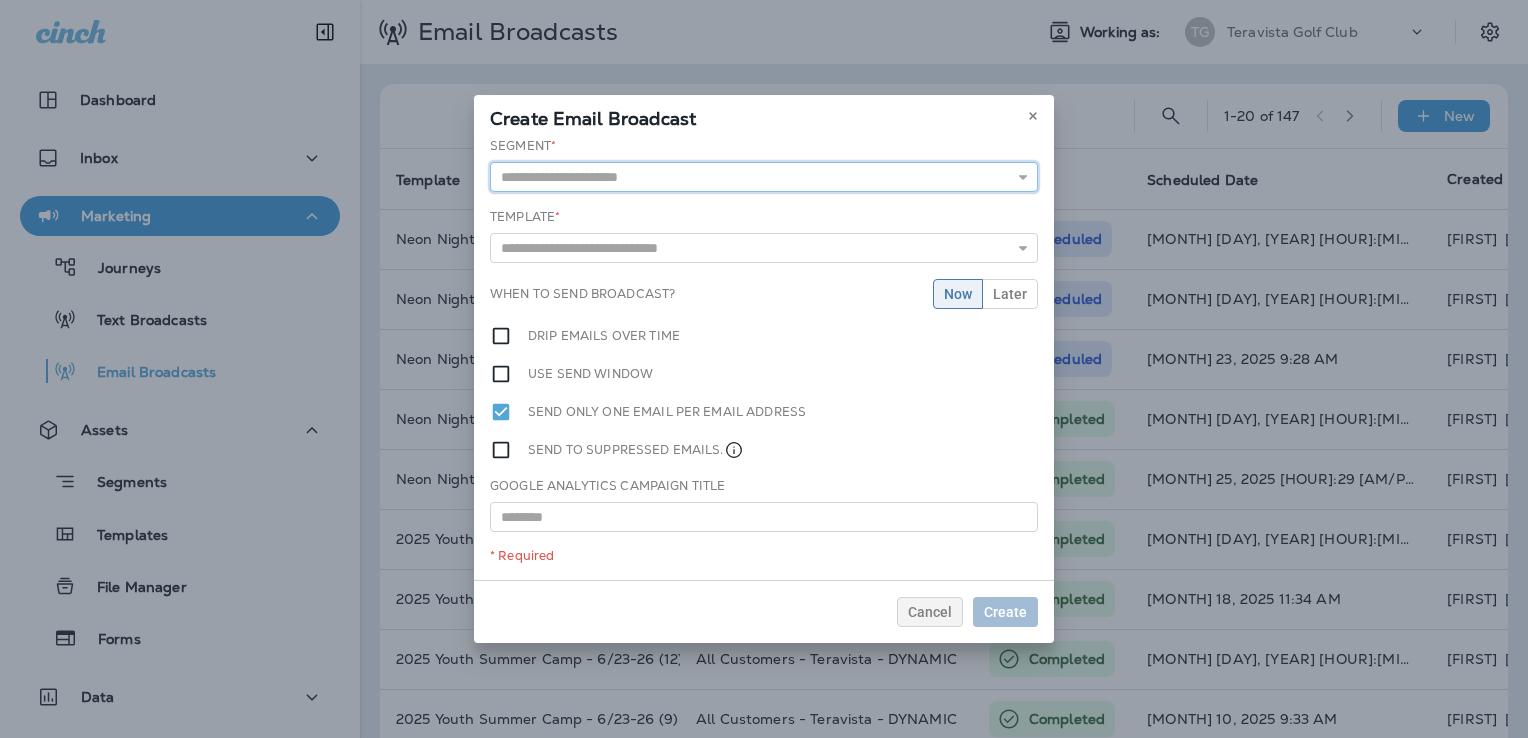 click at bounding box center [764, 177] 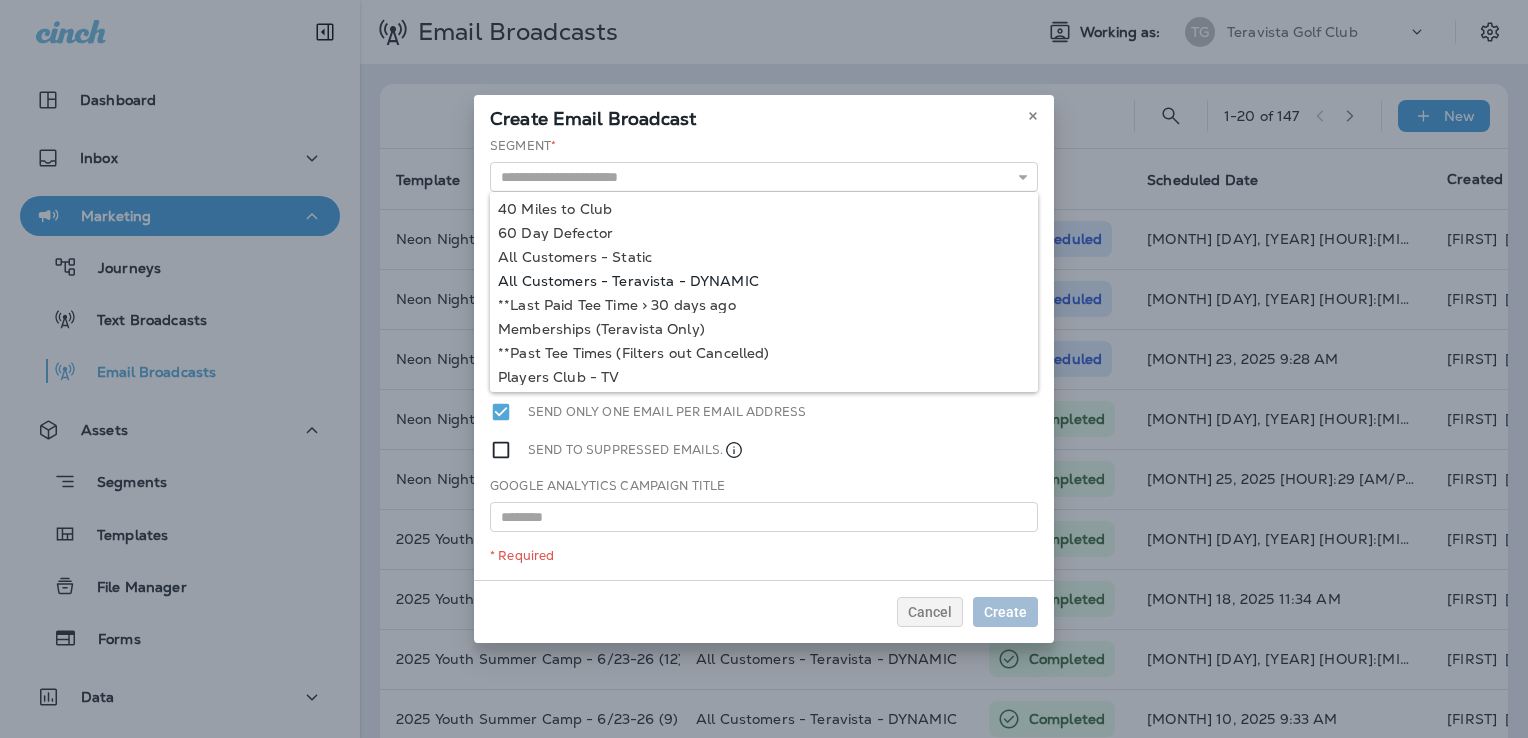 type on "**********" 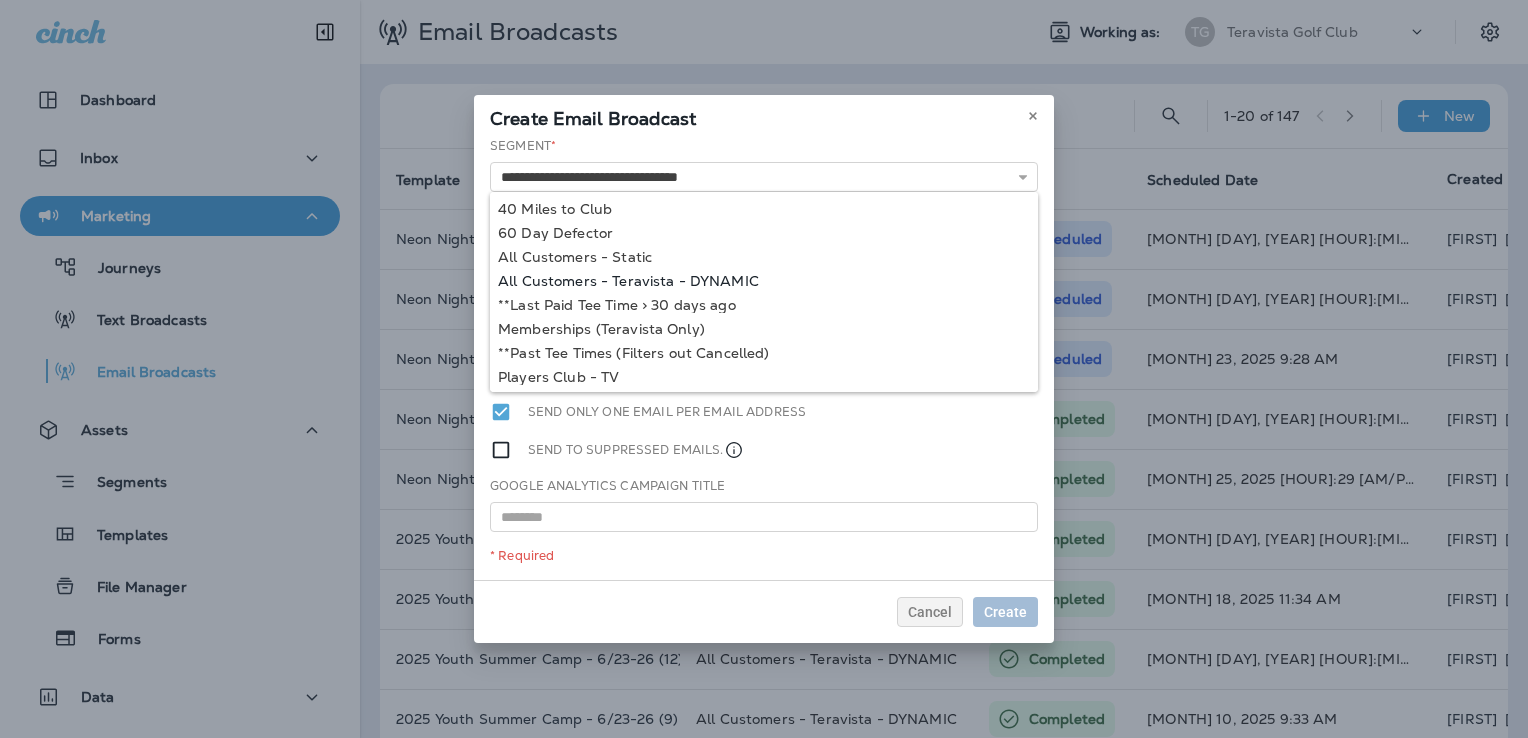 click on "**********" at bounding box center [764, 358] 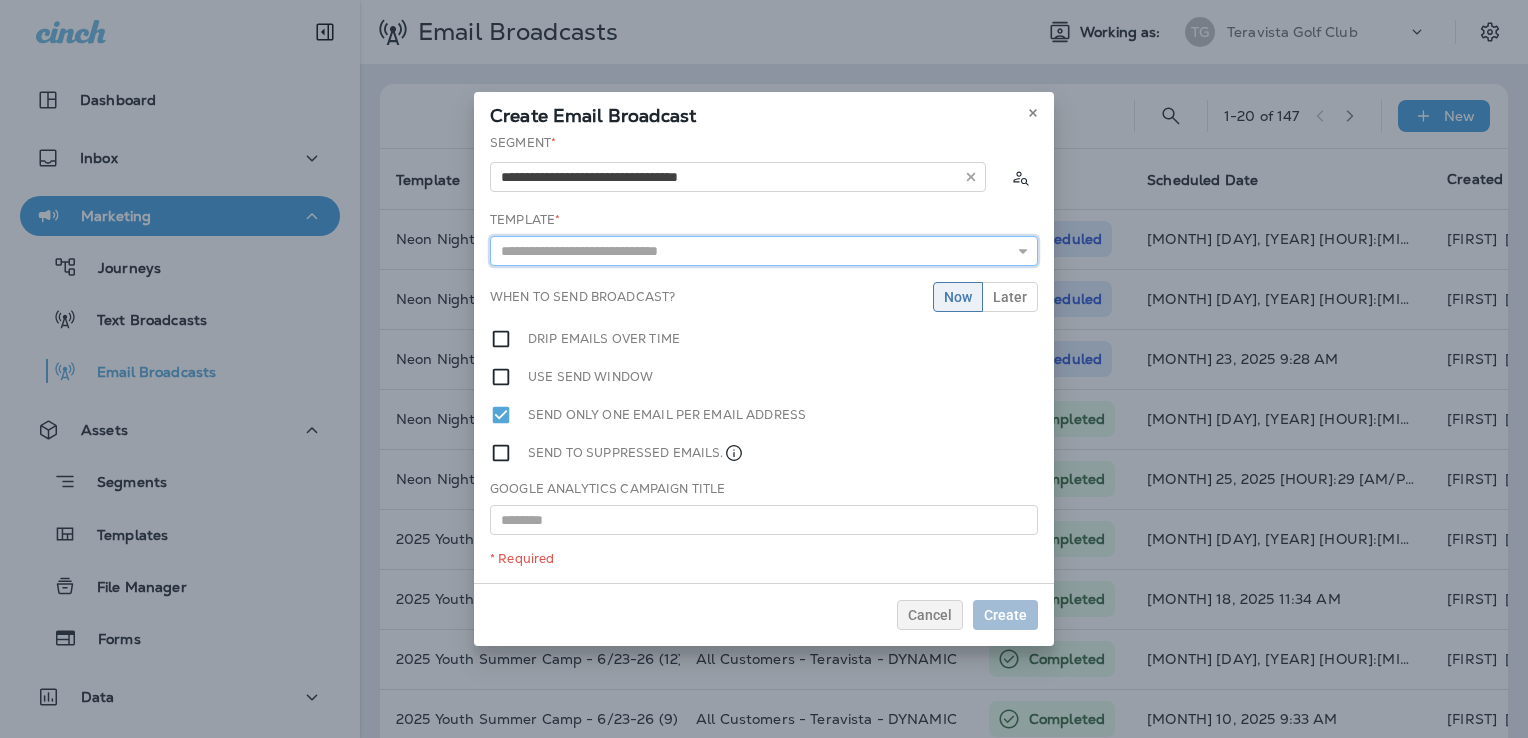 click at bounding box center (764, 251) 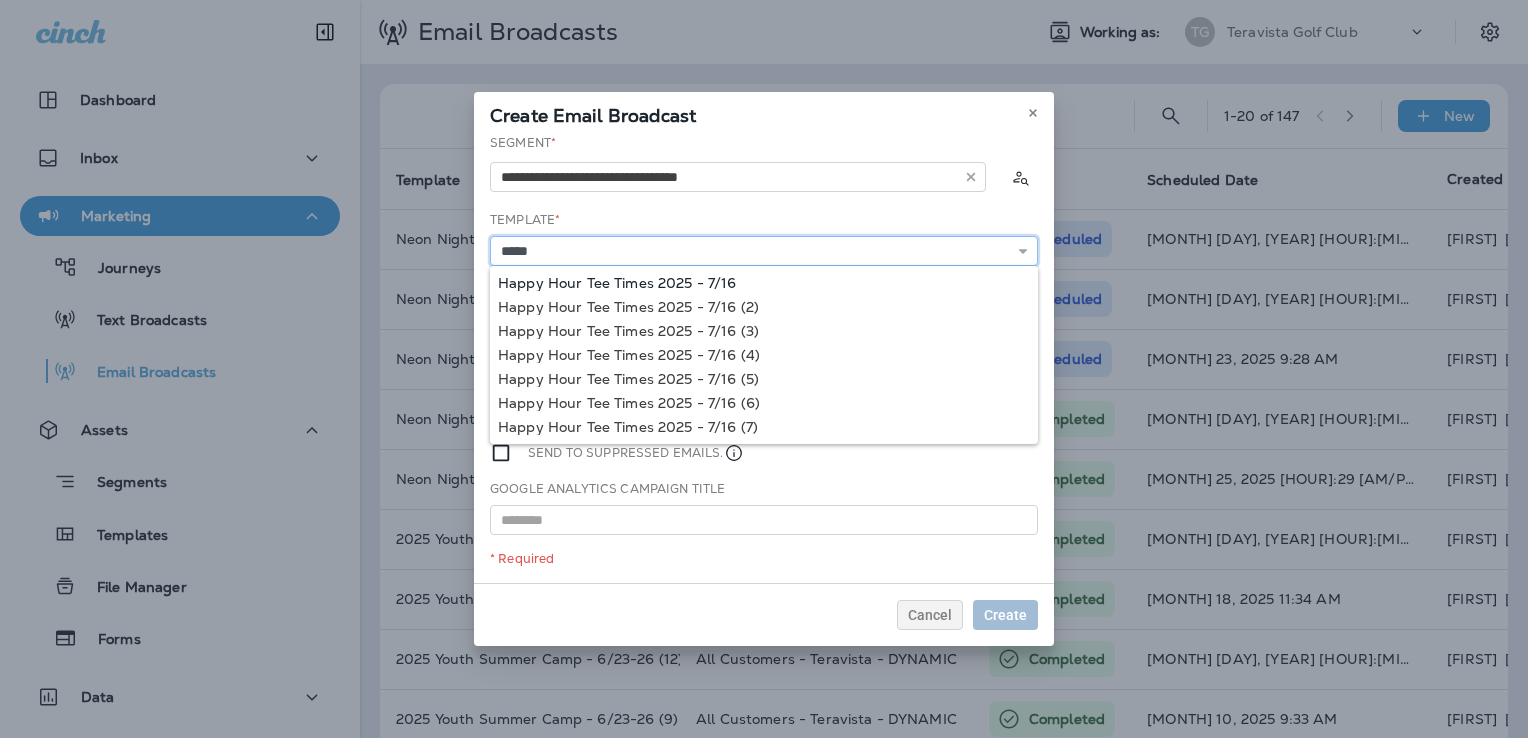 type on "**********" 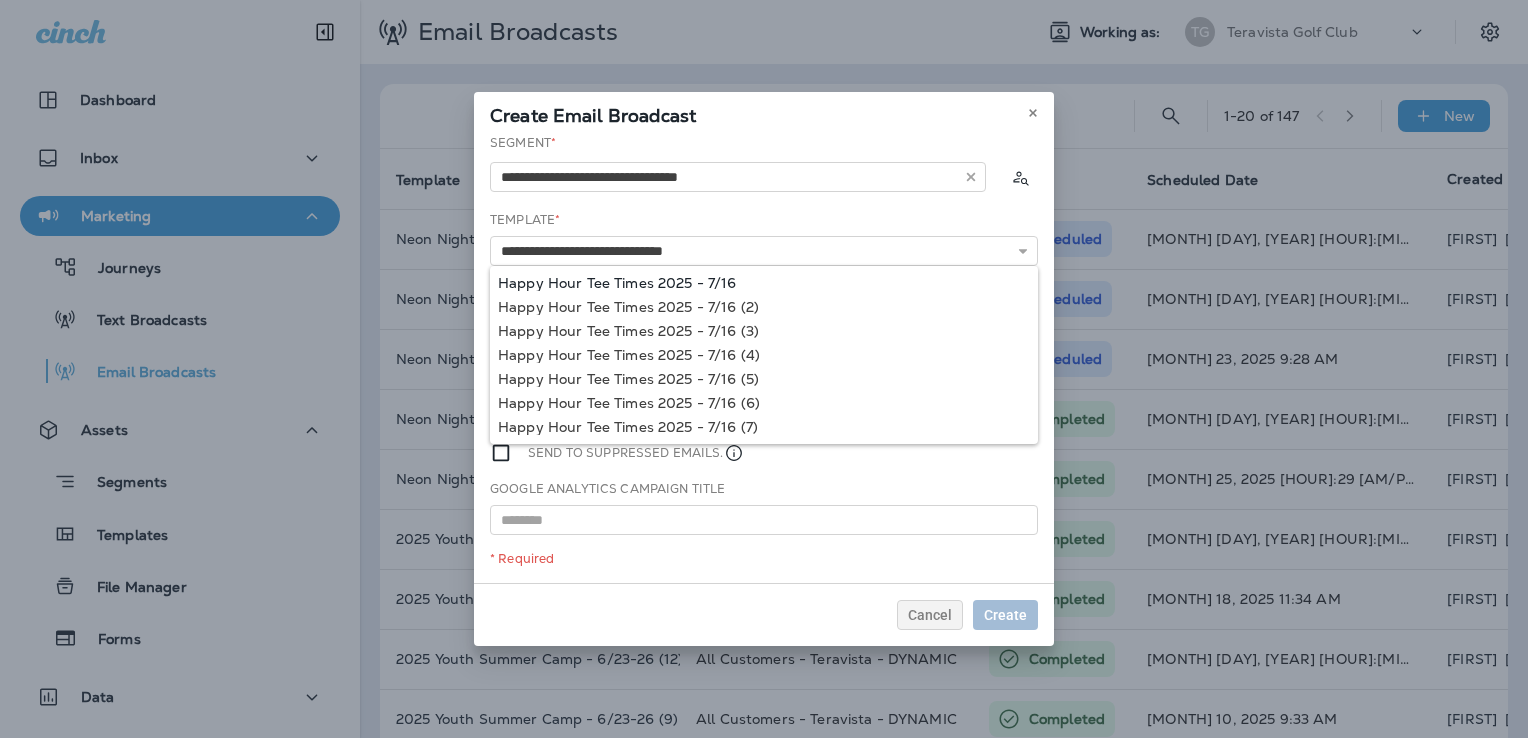 click on "**********" at bounding box center [764, 358] 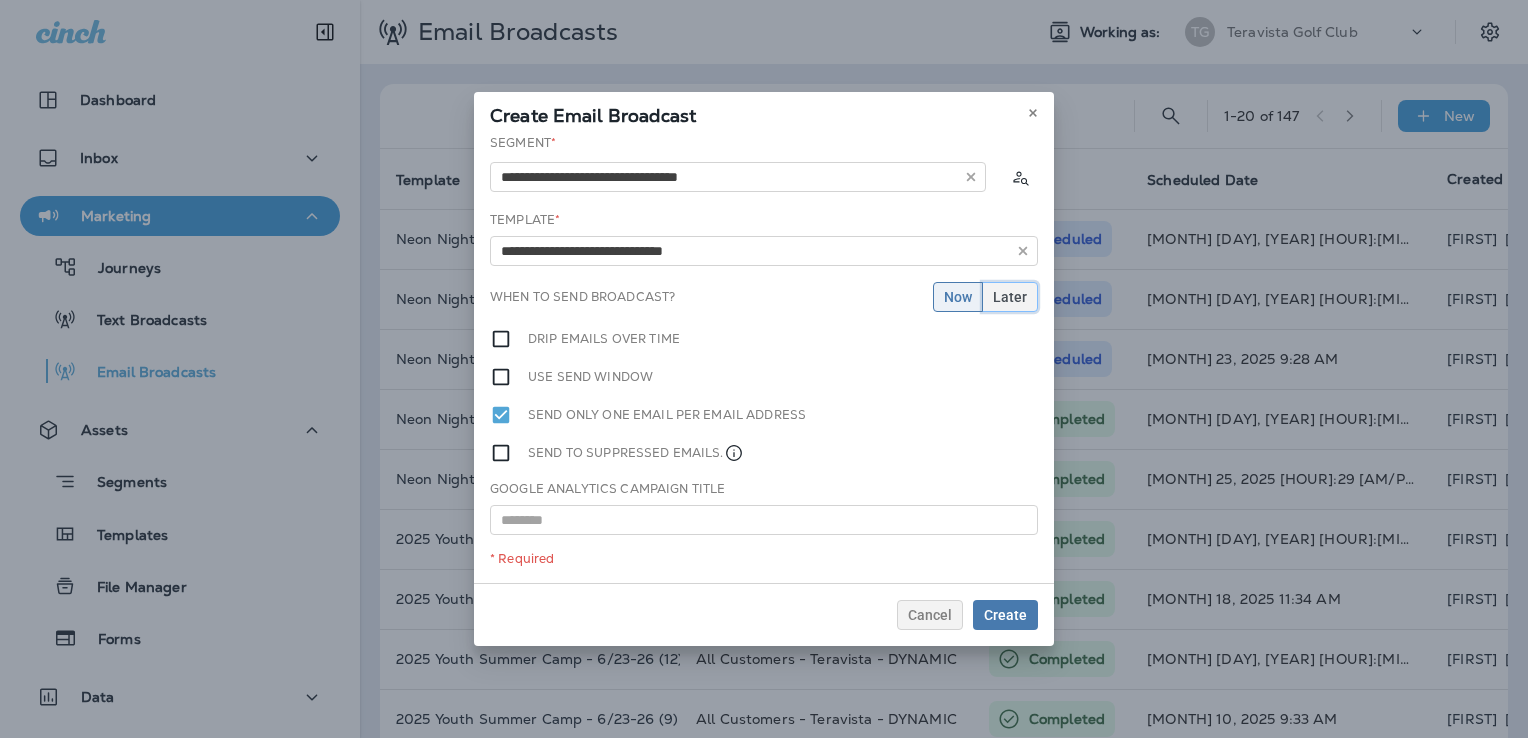 click on "Later" at bounding box center [1010, 297] 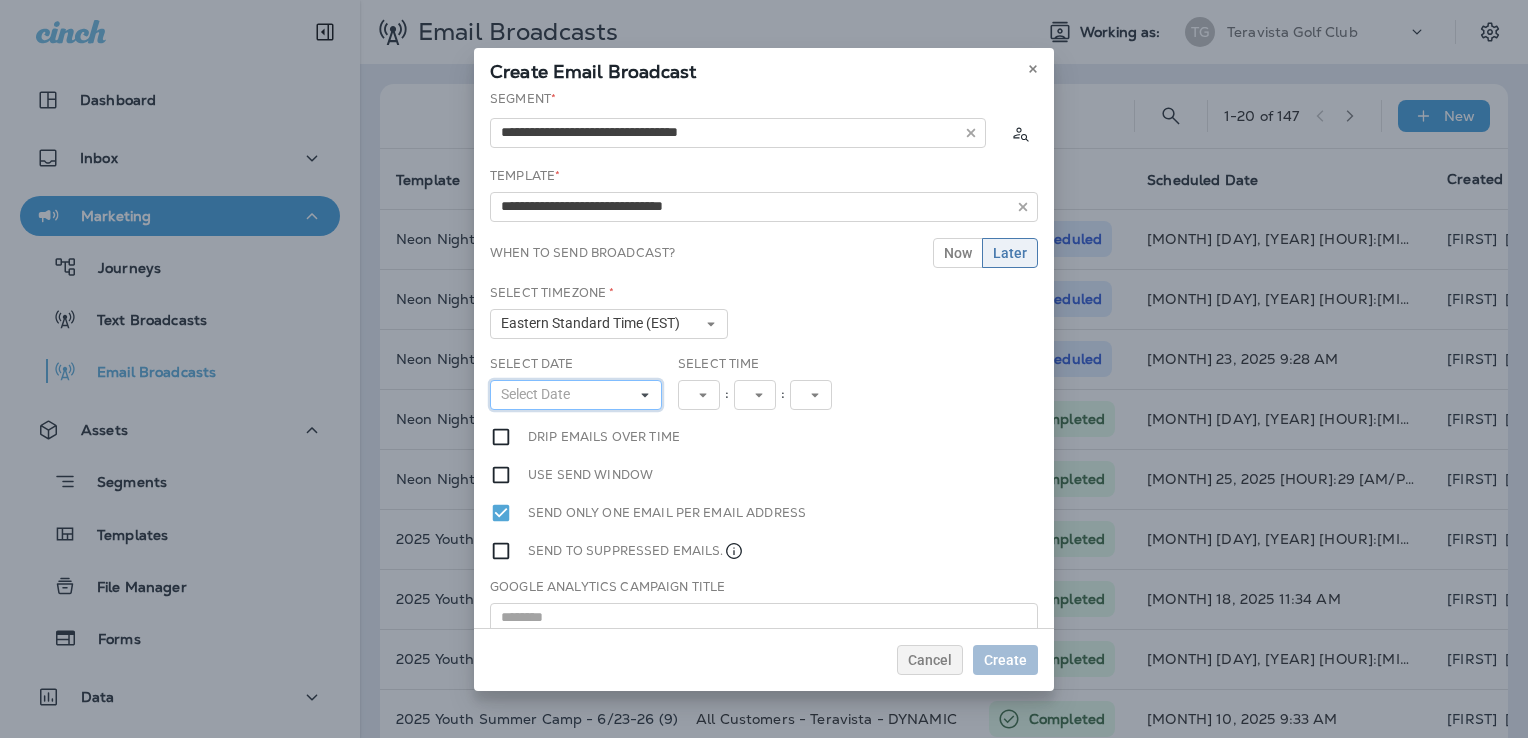 click on "Select Date" at bounding box center [576, 395] 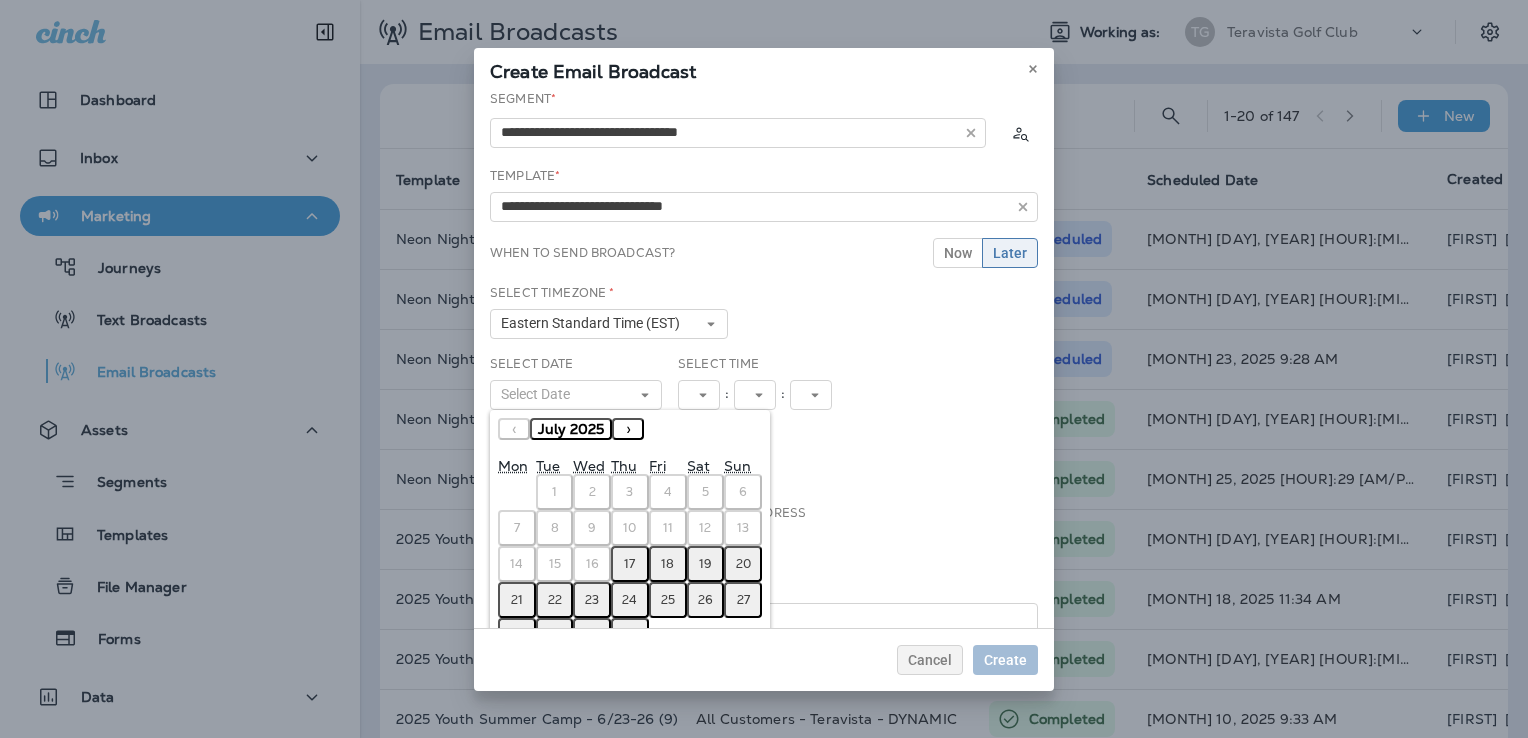 click on "17" at bounding box center (629, 564) 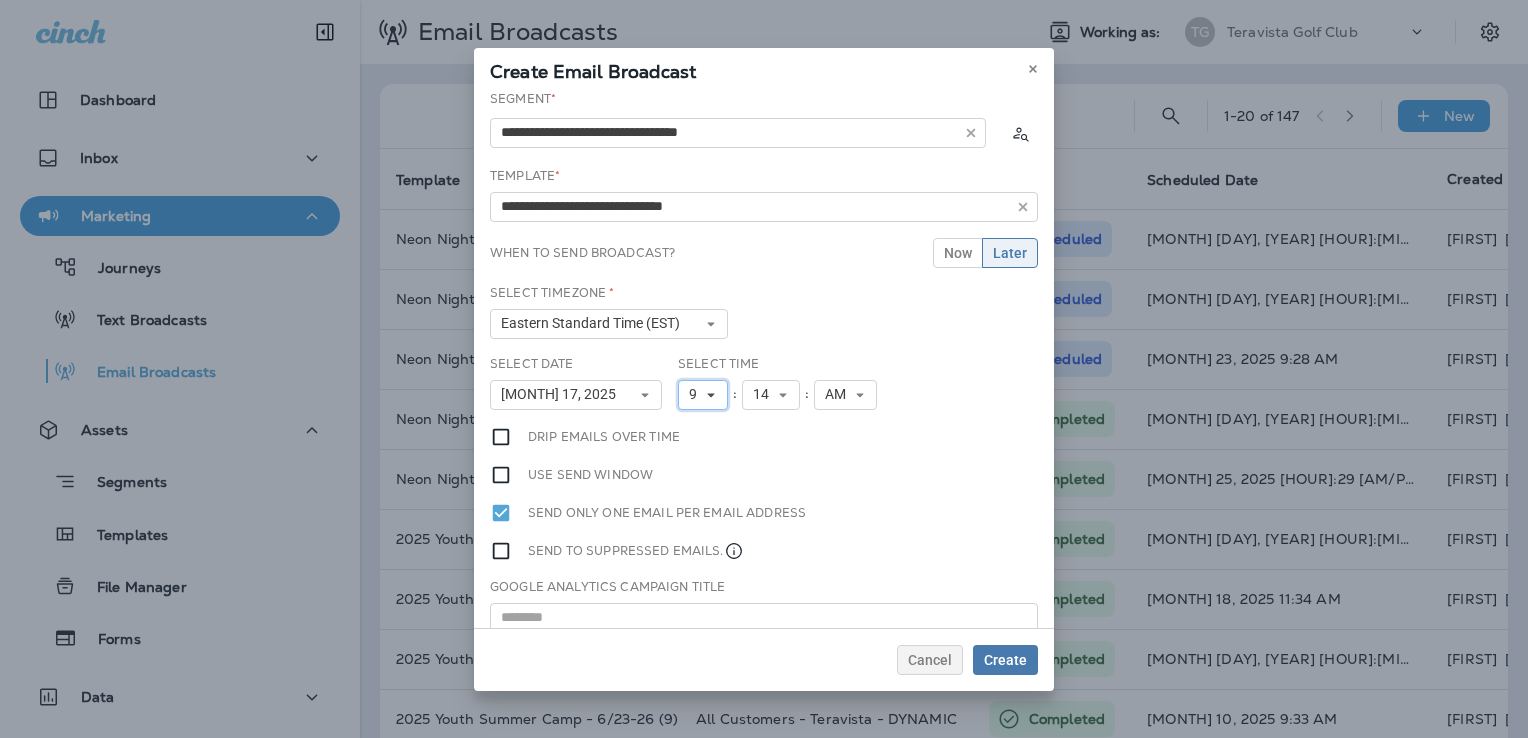click 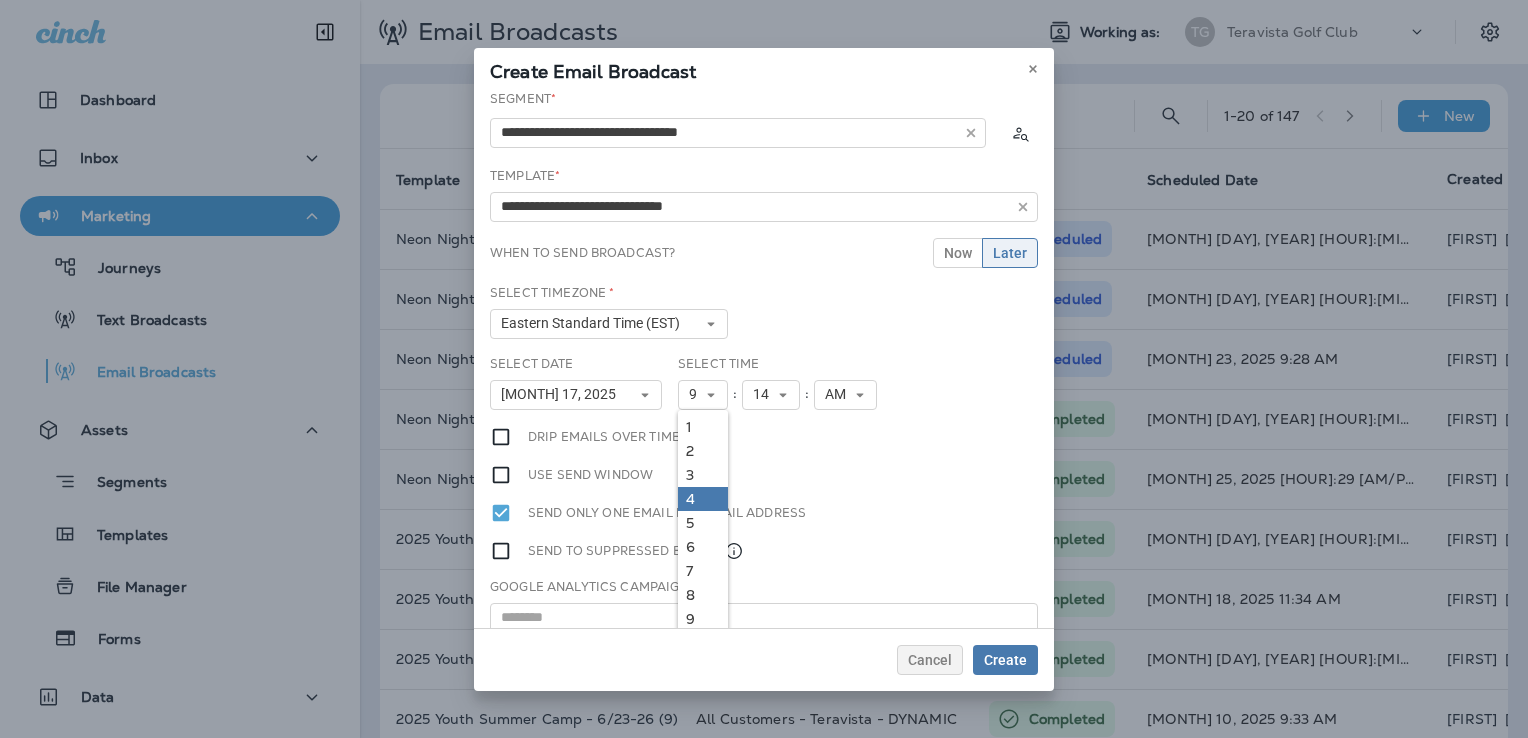 click on "4" at bounding box center [703, 499] 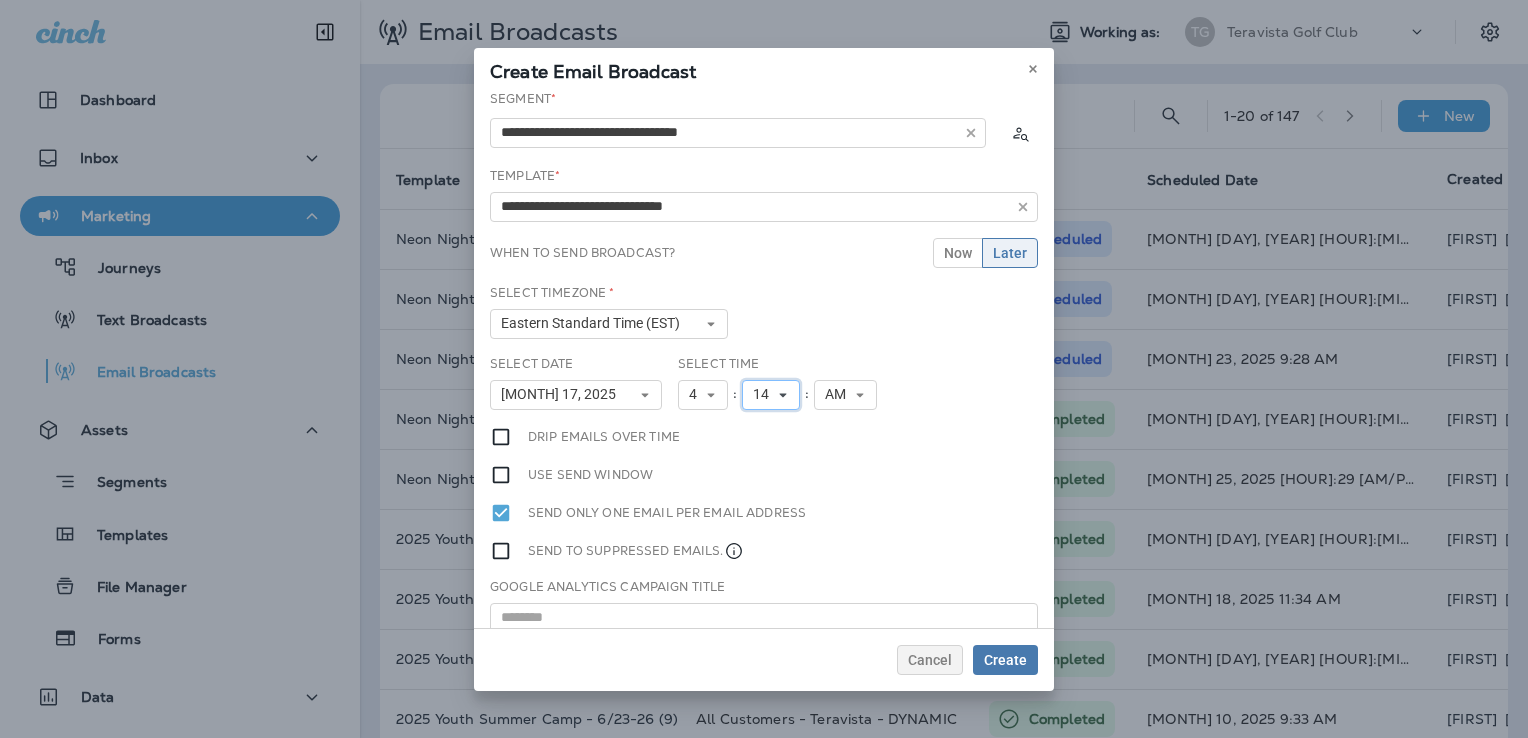 click on "14" at bounding box center (771, 395) 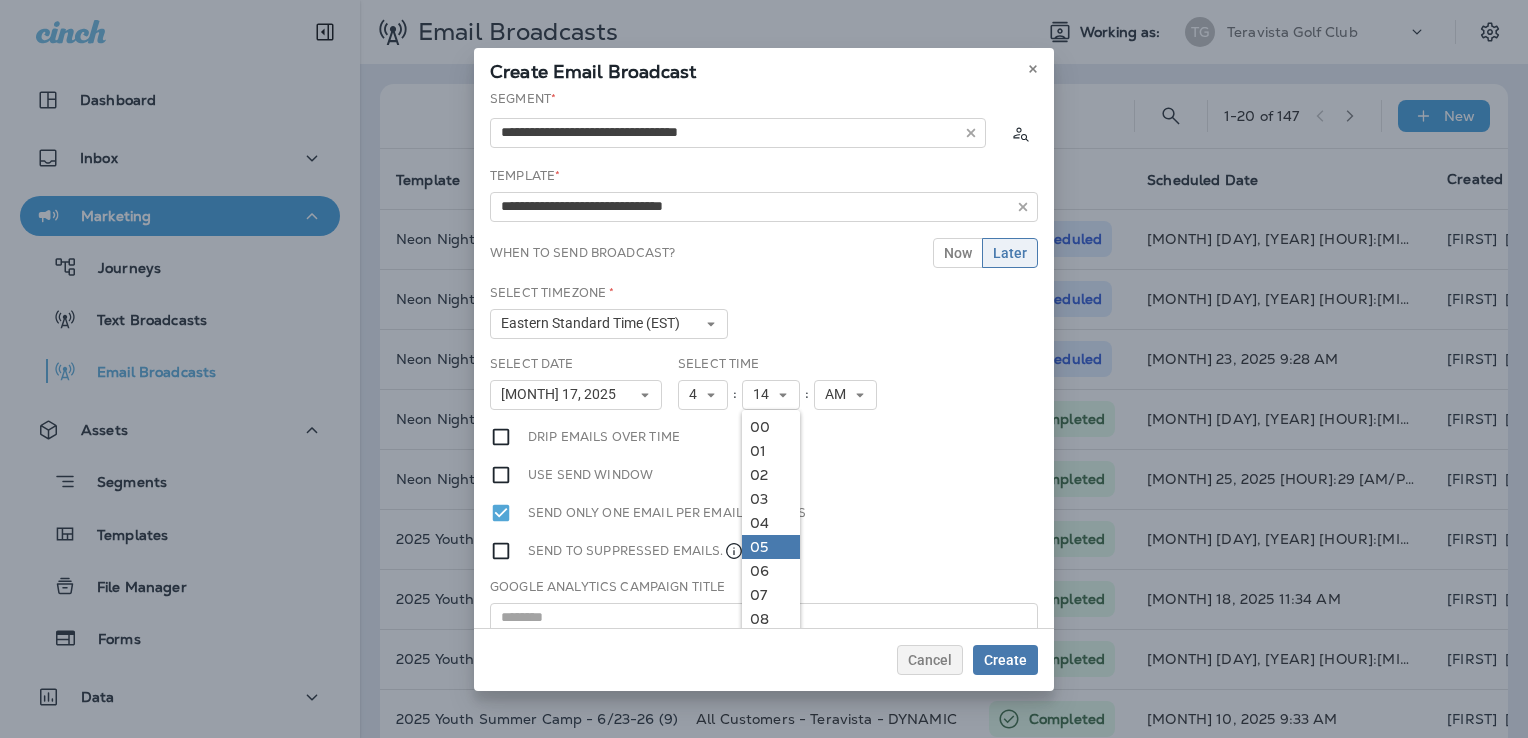 click on "05" at bounding box center [771, 547] 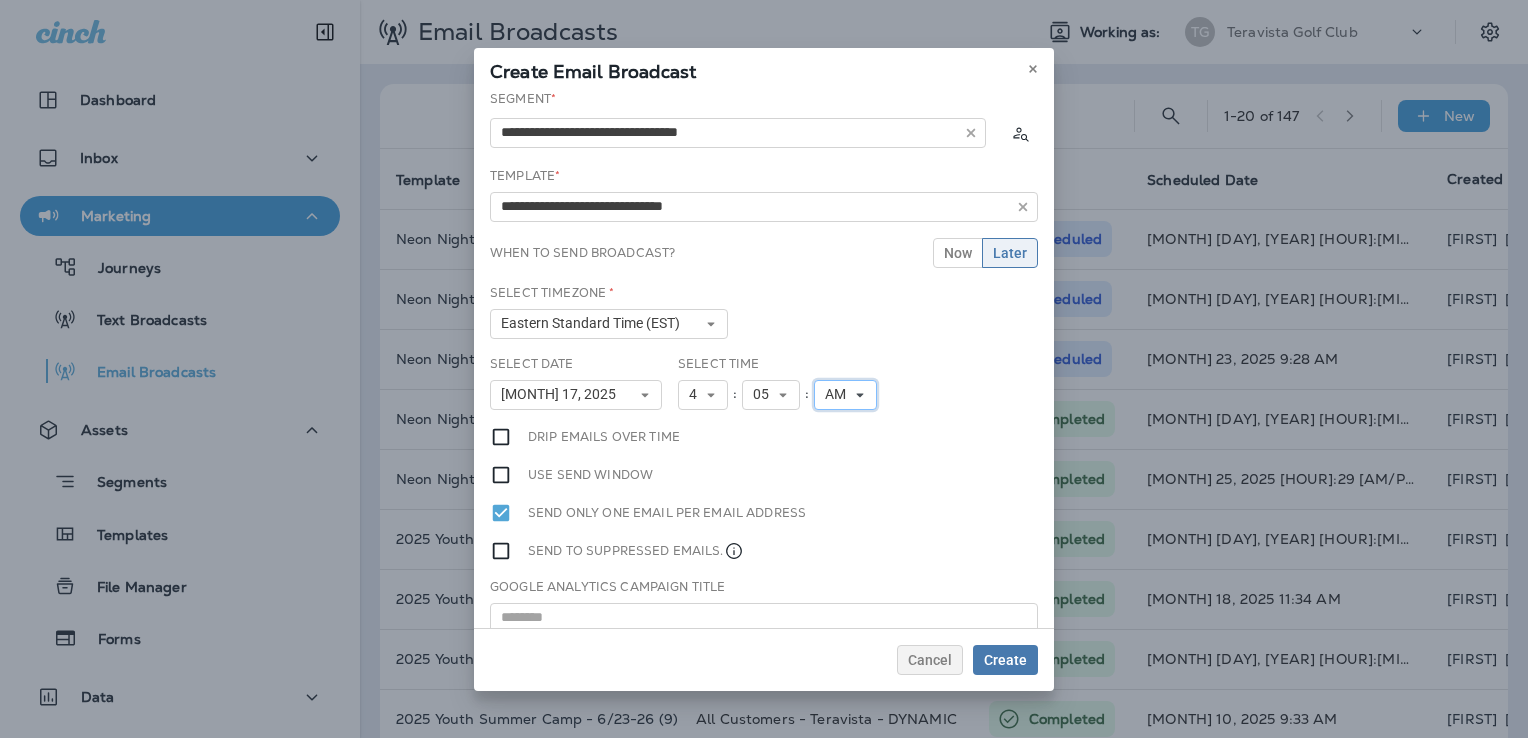 click on "AM" at bounding box center (839, 394) 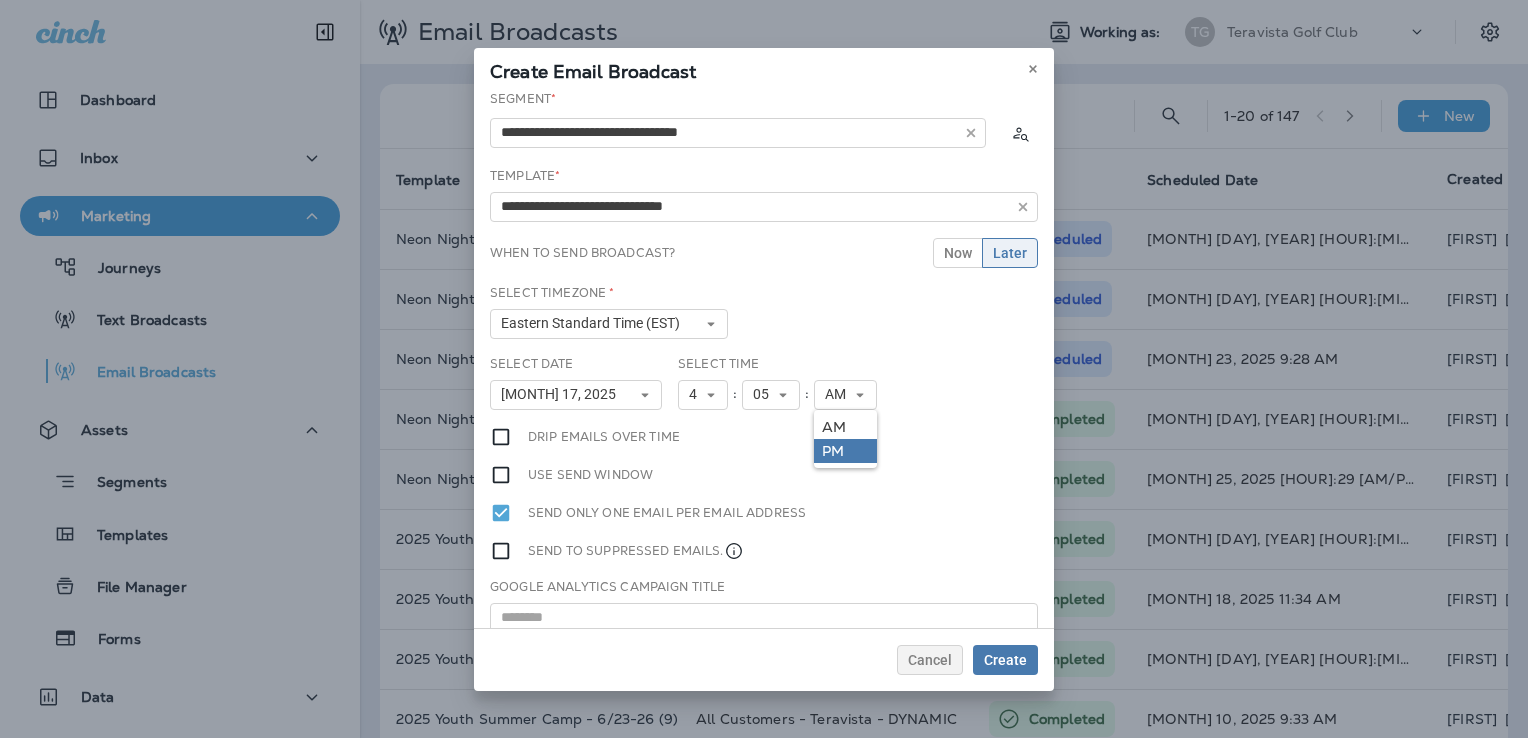 click on "PM" at bounding box center (845, 451) 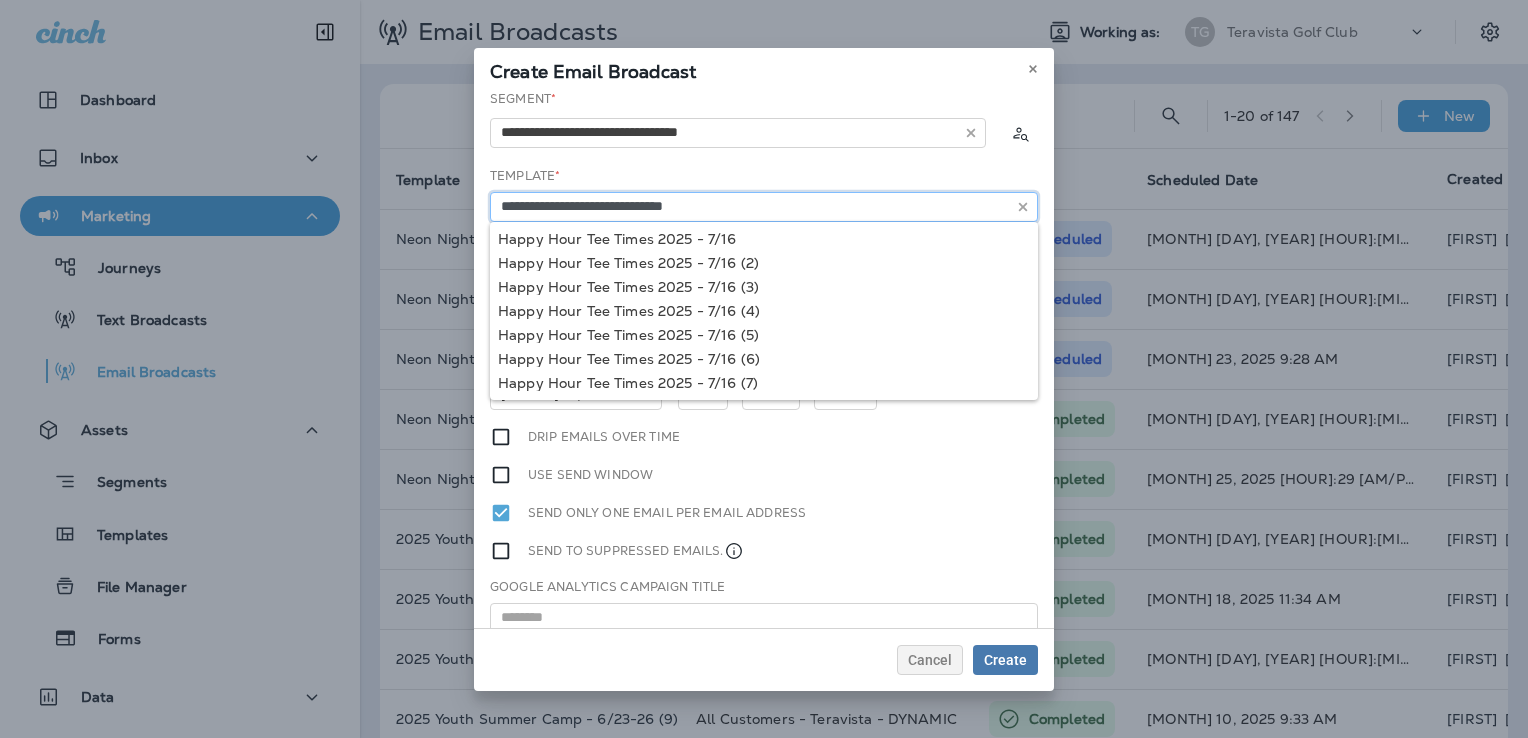 click on "**********" at bounding box center (764, 207) 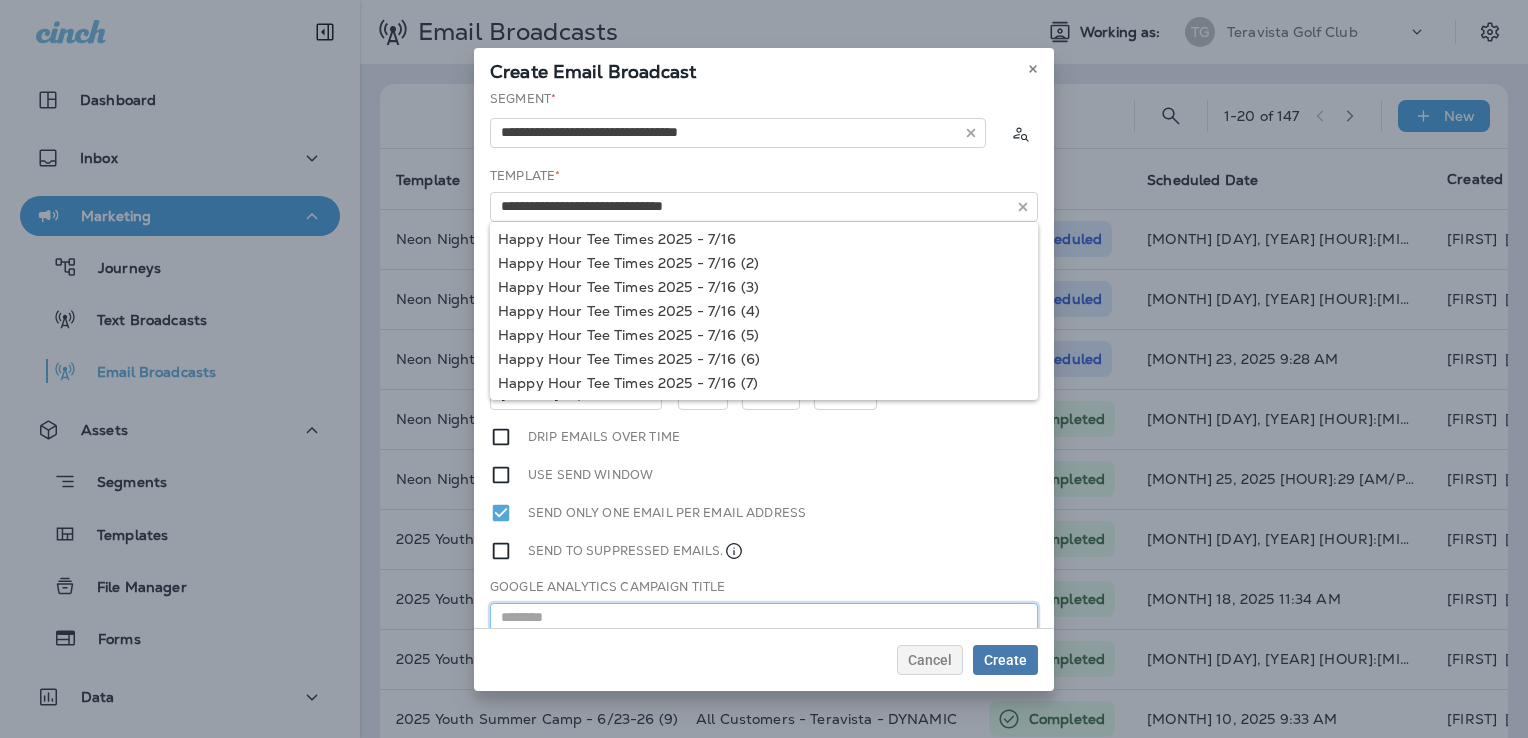 click at bounding box center [764, 618] 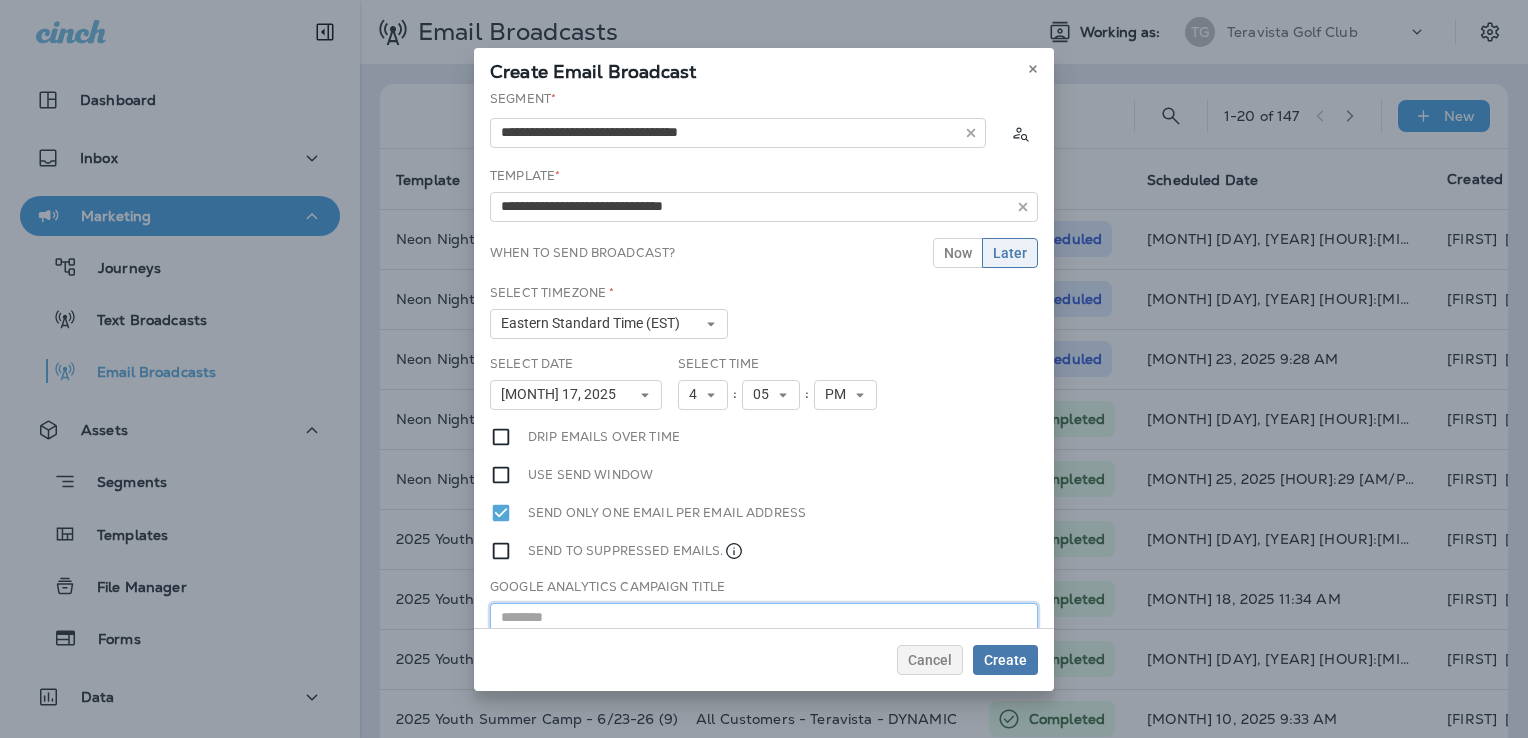 paste on "**********" 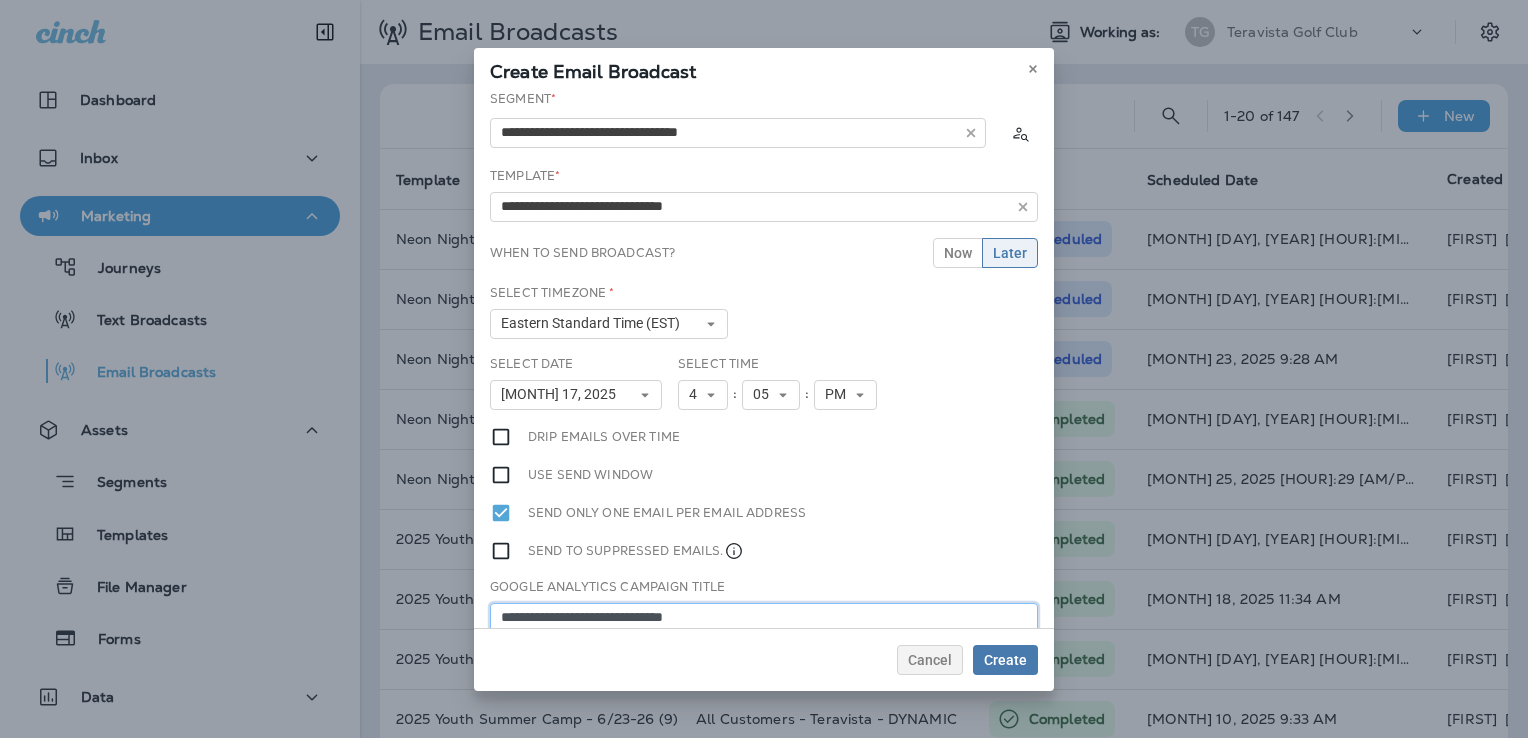 type on "**********" 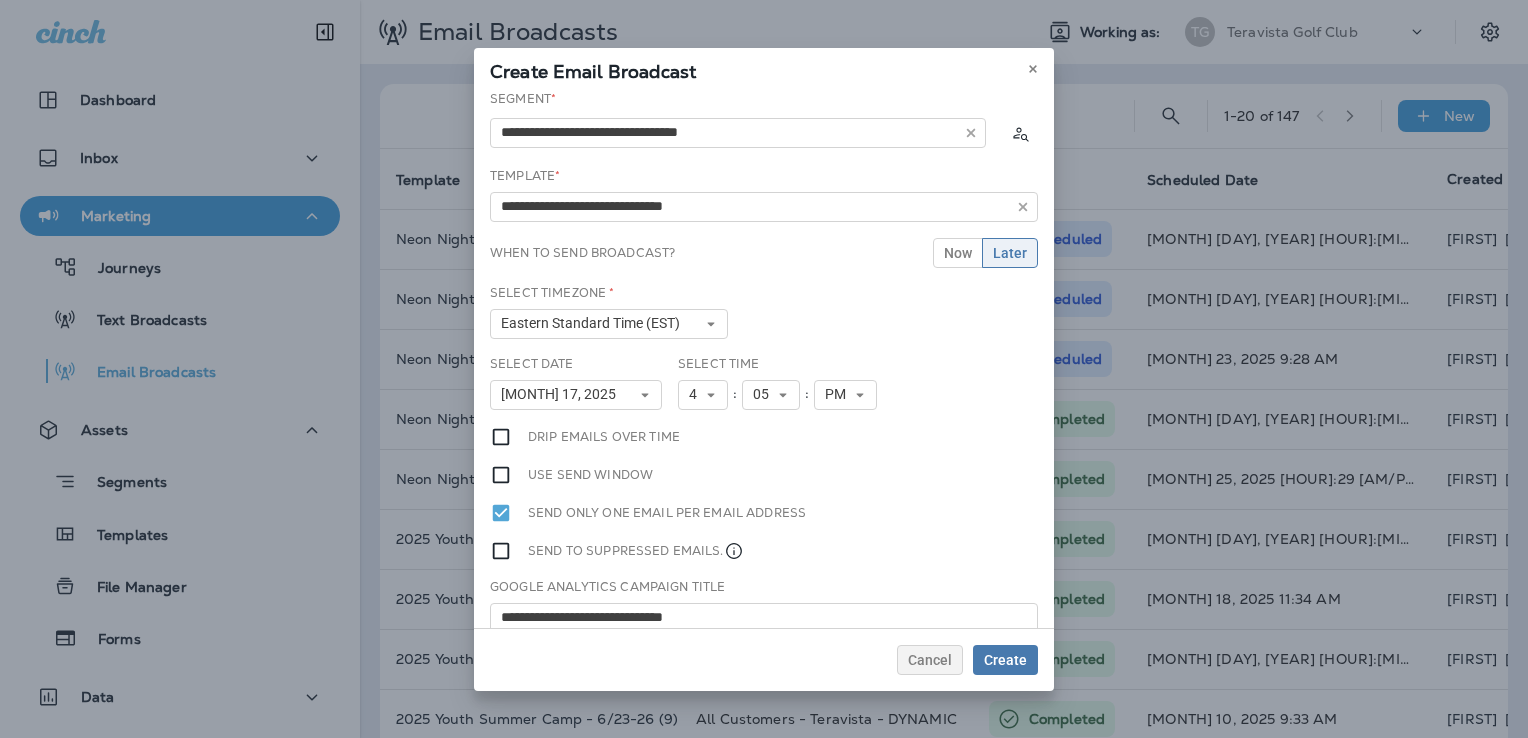 click on "Send only one email per email address" at bounding box center (764, 513) 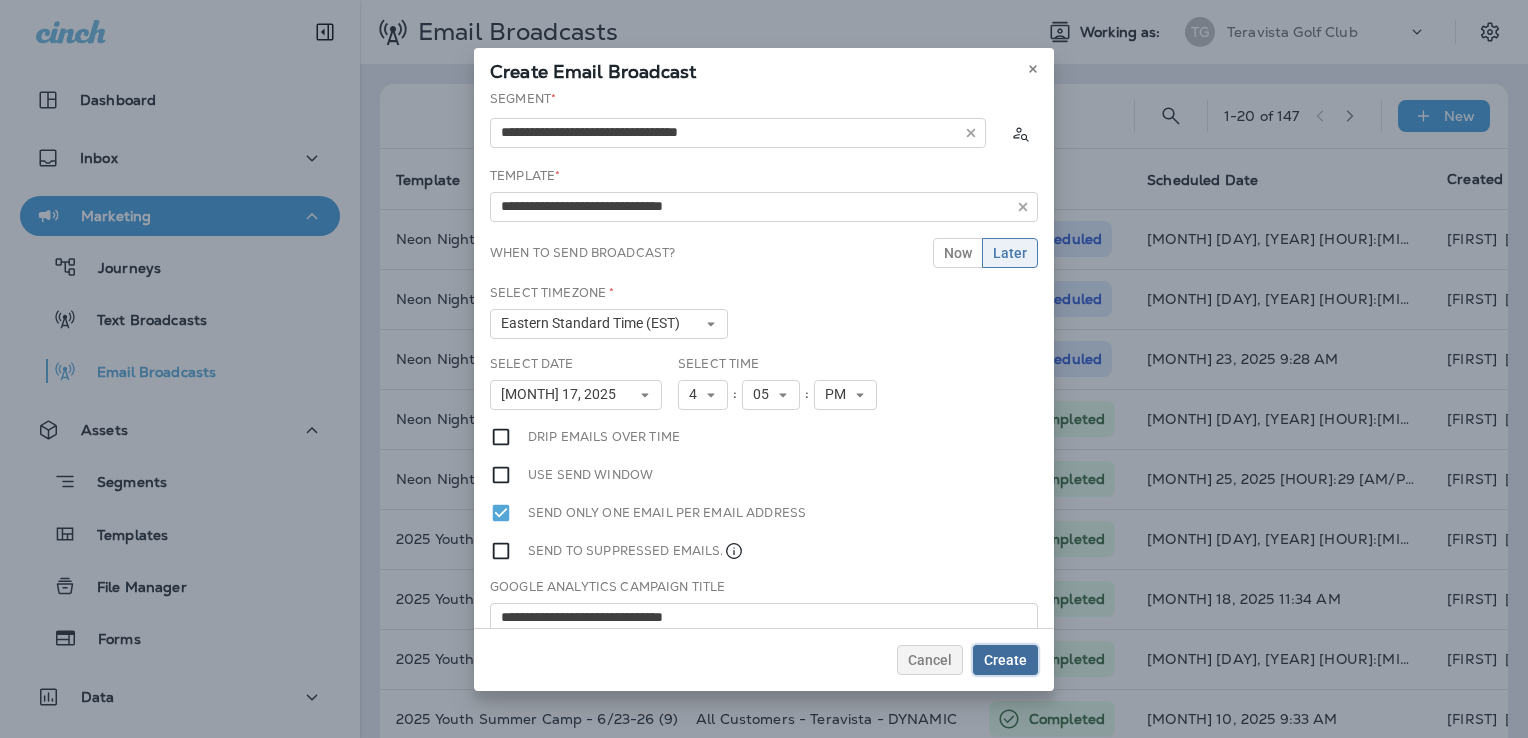 click on "Create" at bounding box center [1005, 660] 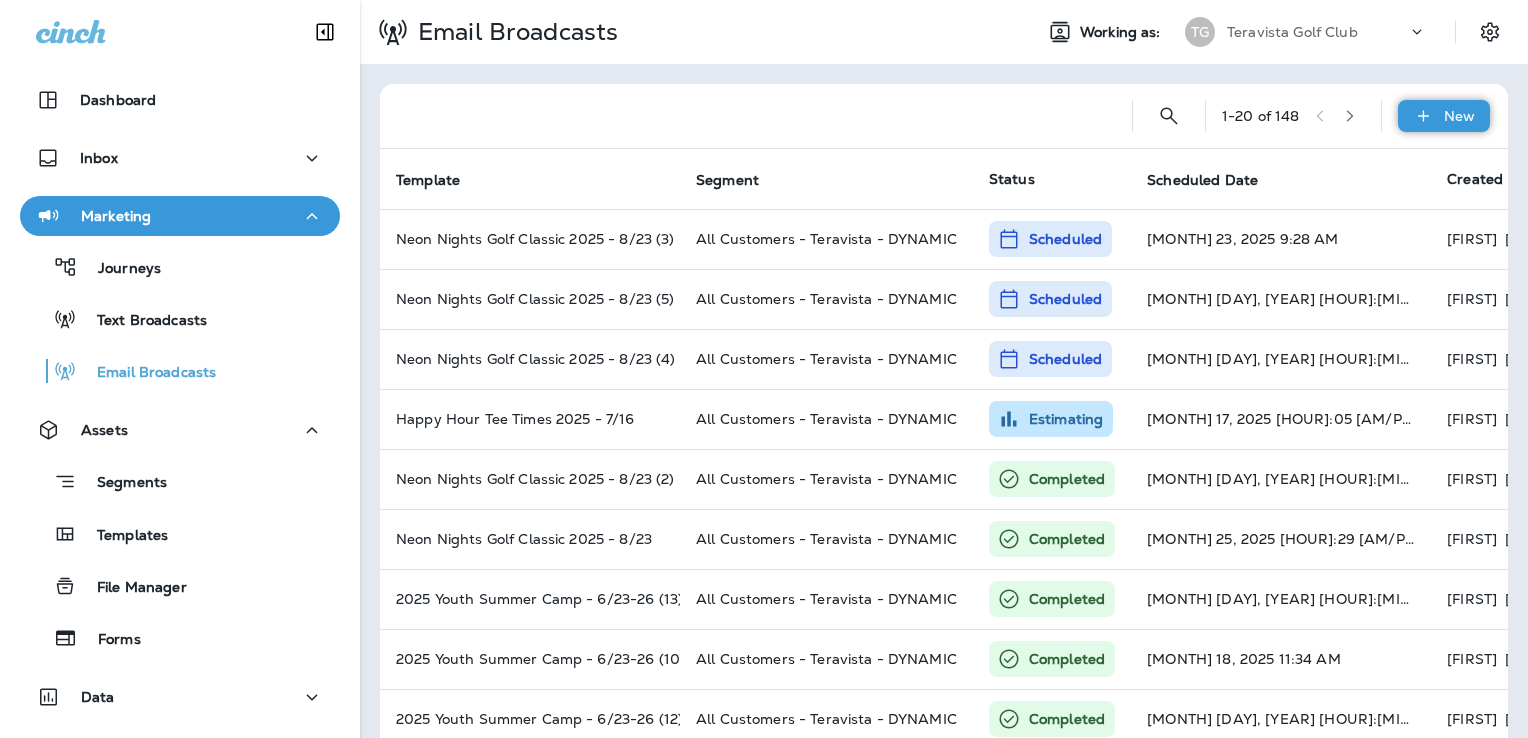 click 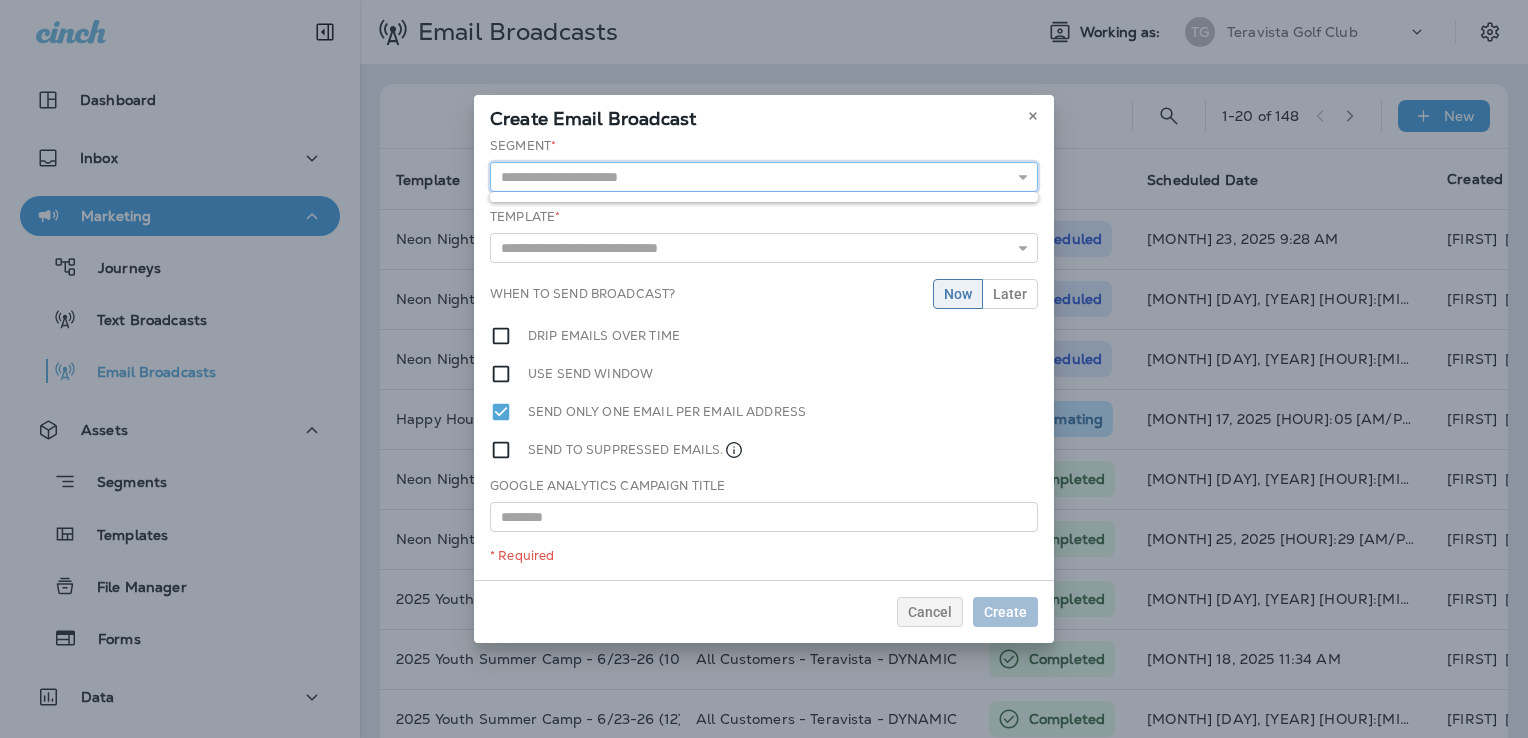 click at bounding box center [764, 177] 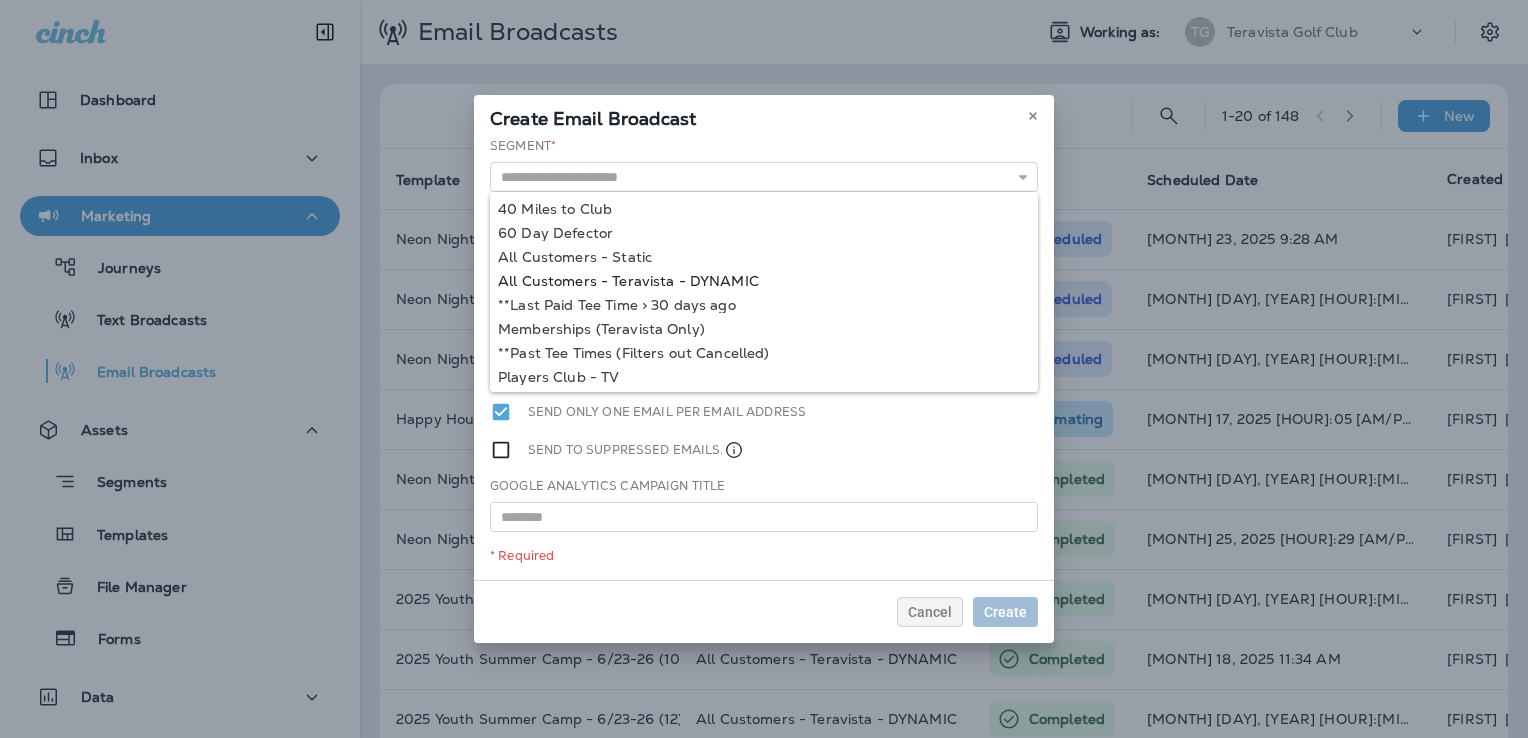 type on "**********" 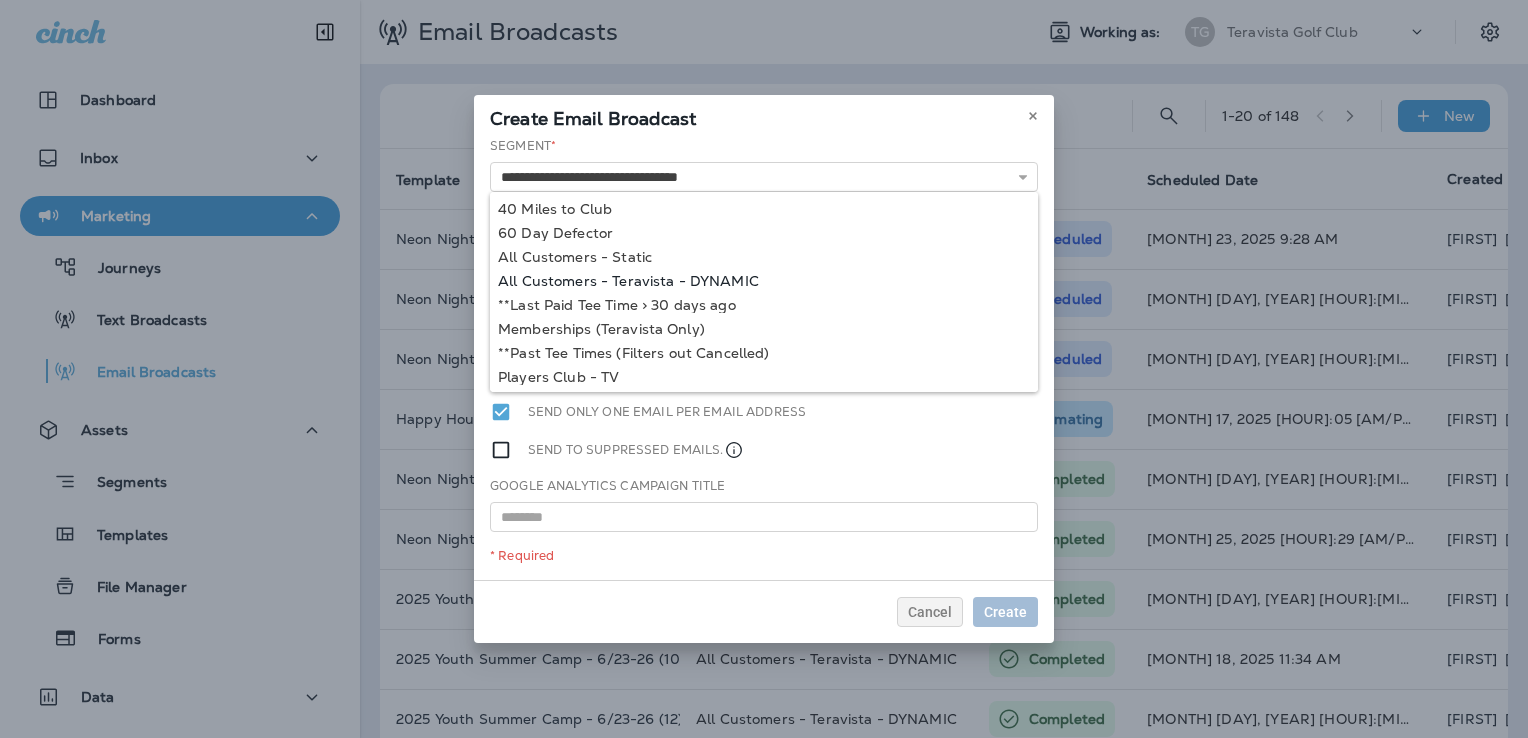 click on "**********" at bounding box center [764, 358] 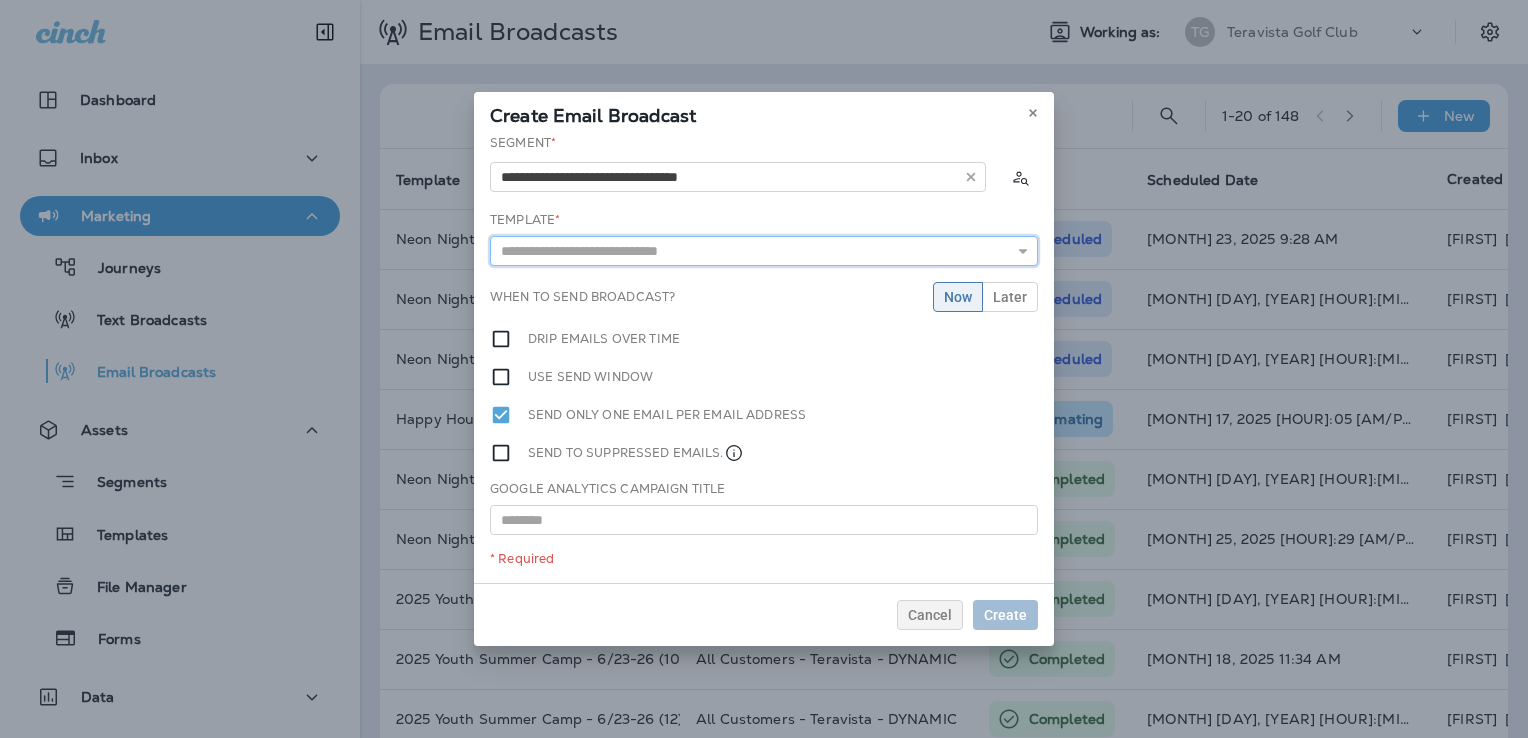click at bounding box center (764, 251) 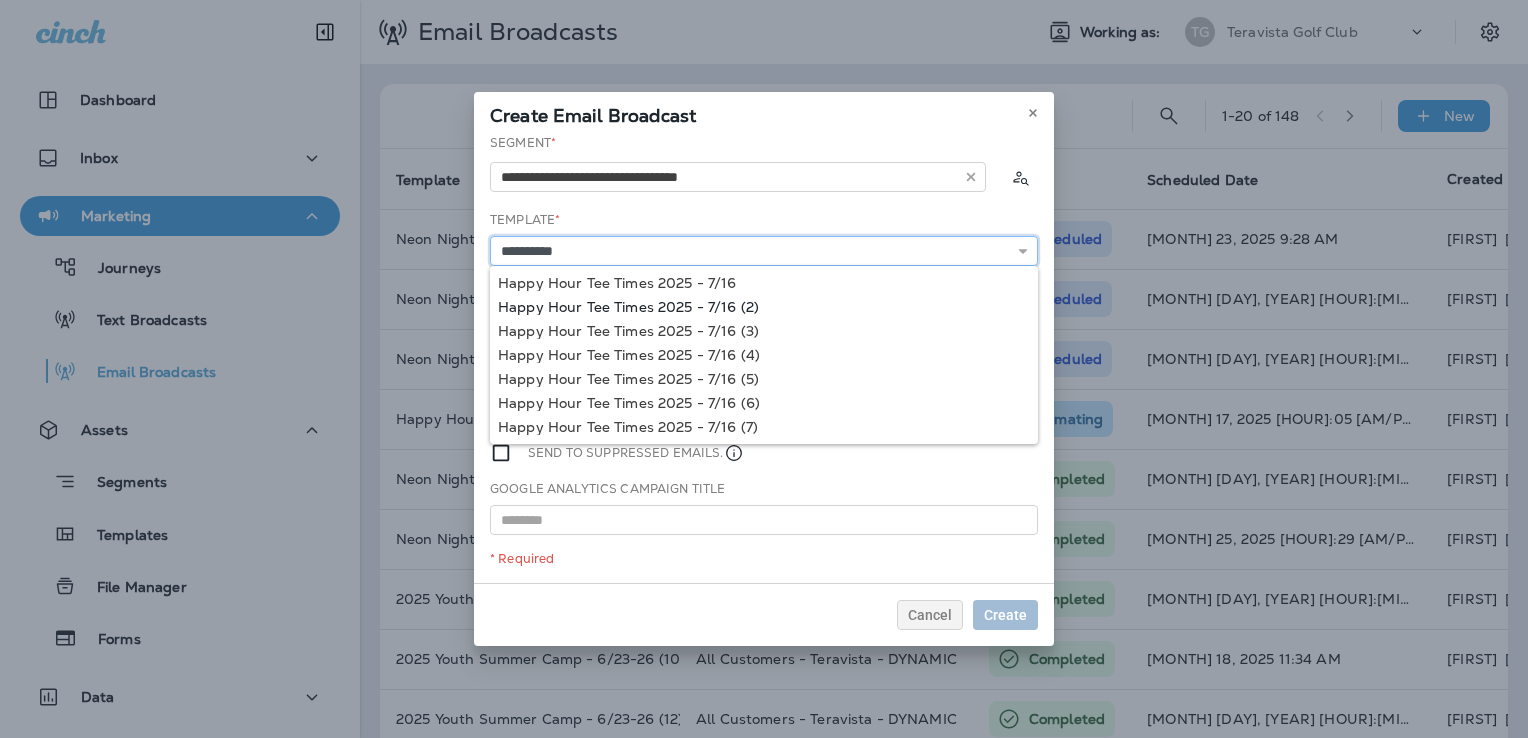 type on "**********" 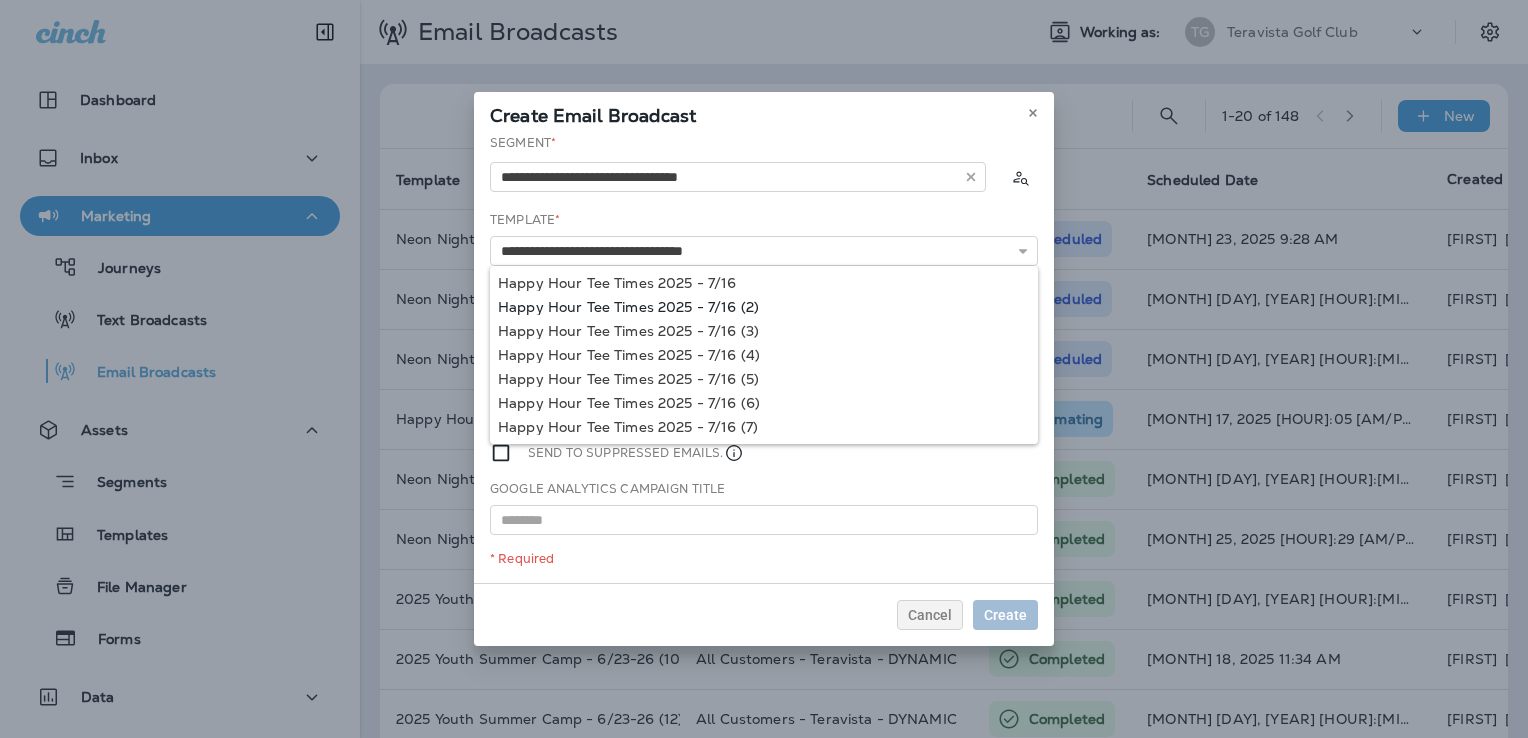 click on "**********" at bounding box center (764, 358) 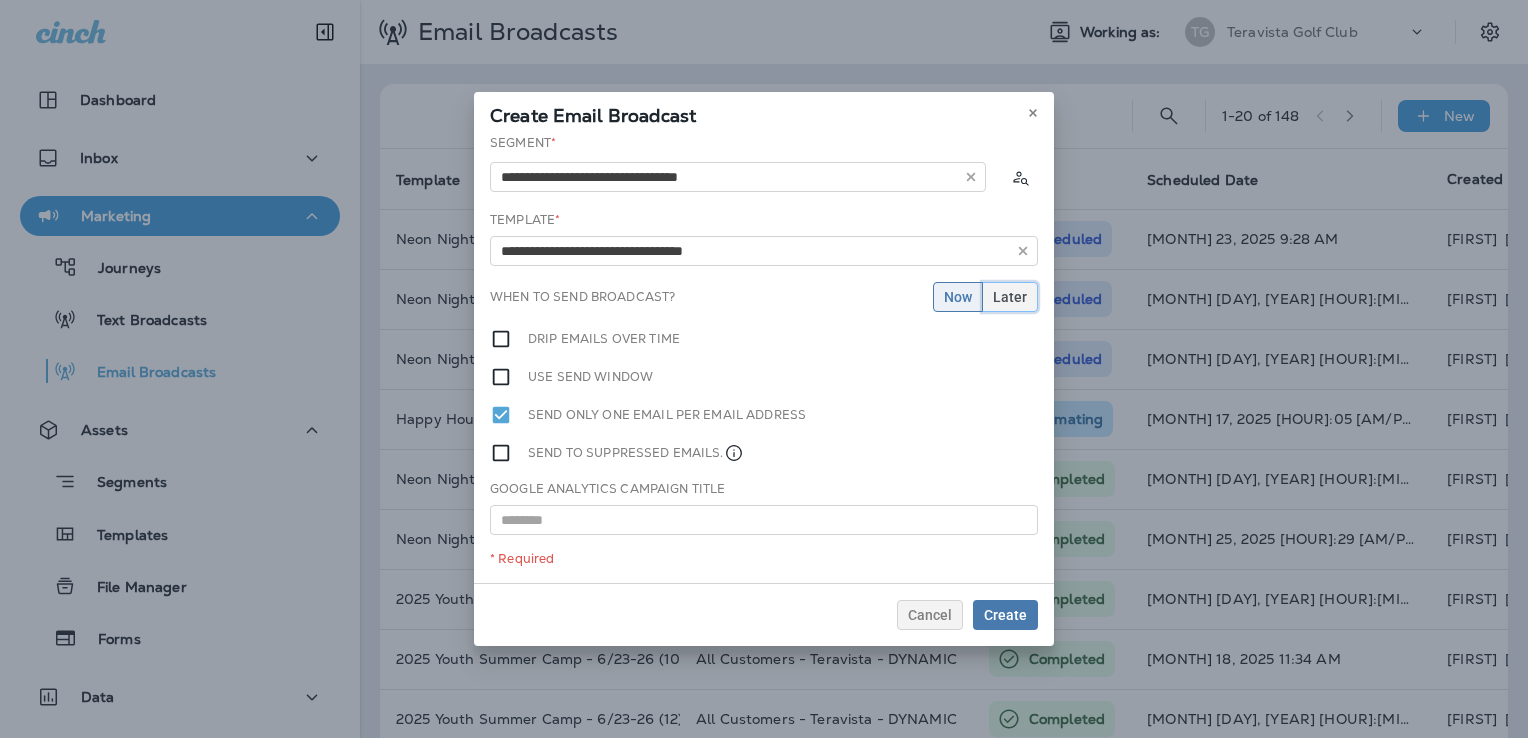 click on "Later" at bounding box center (1010, 297) 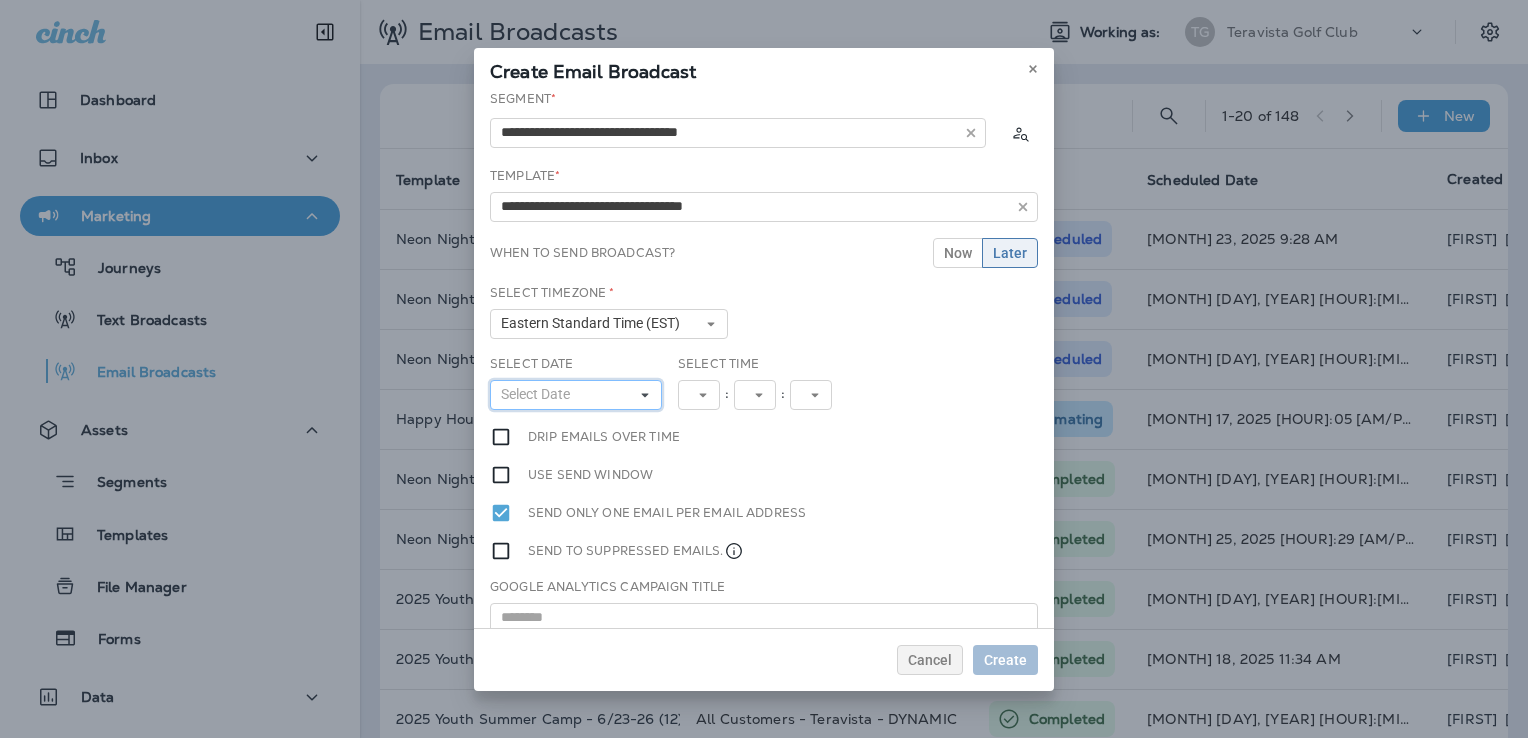 click on "Select Date" at bounding box center (576, 395) 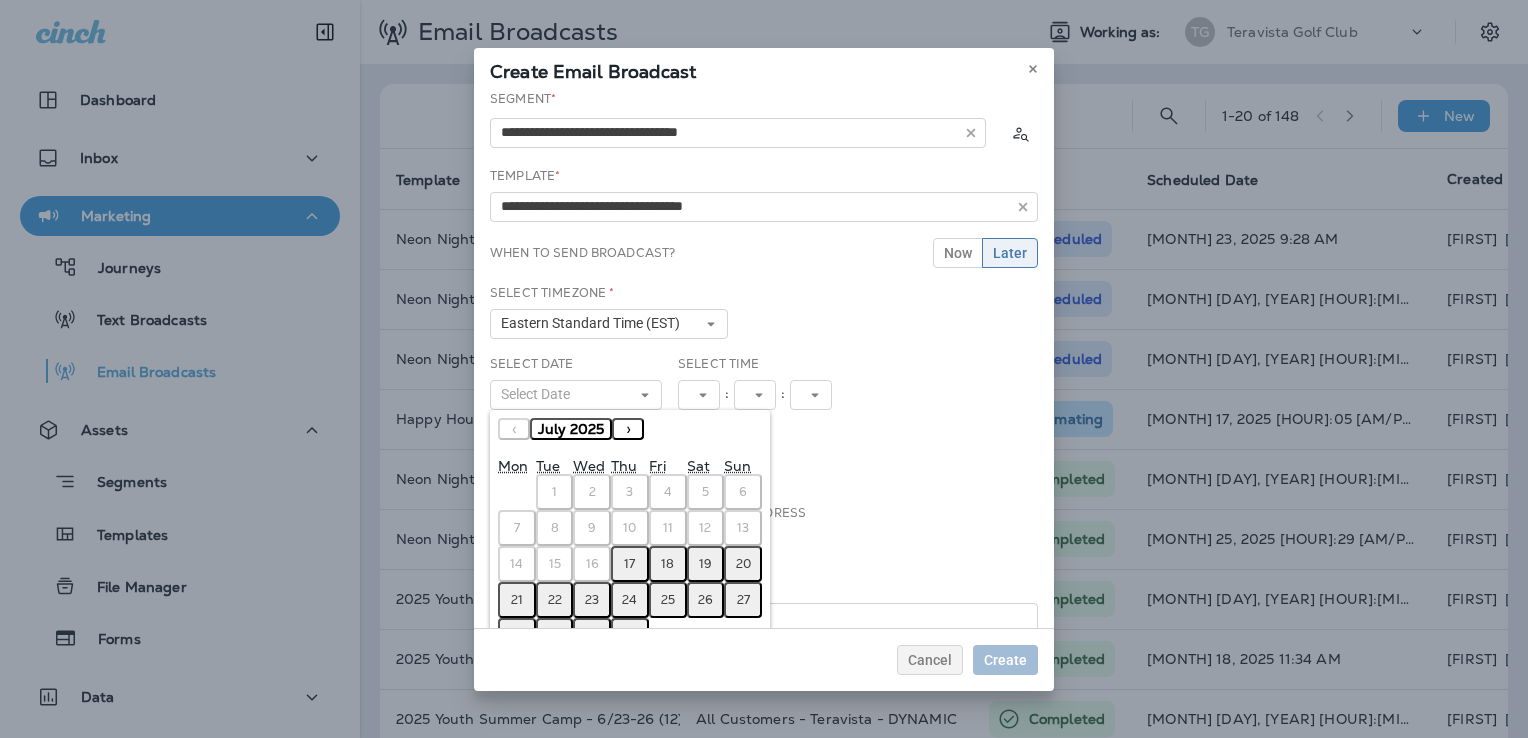 click on "24" at bounding box center [629, 600] 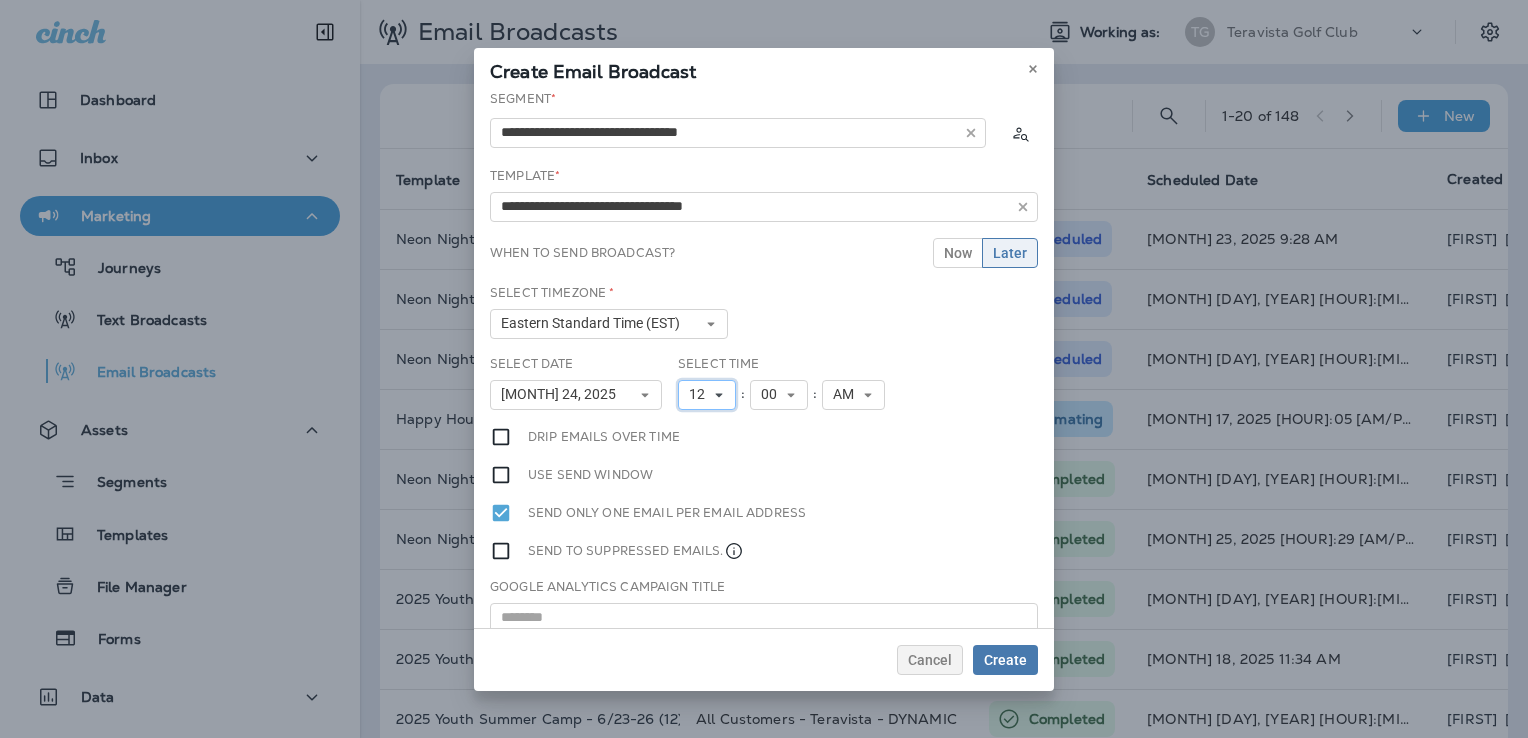 click on "12" at bounding box center (701, 394) 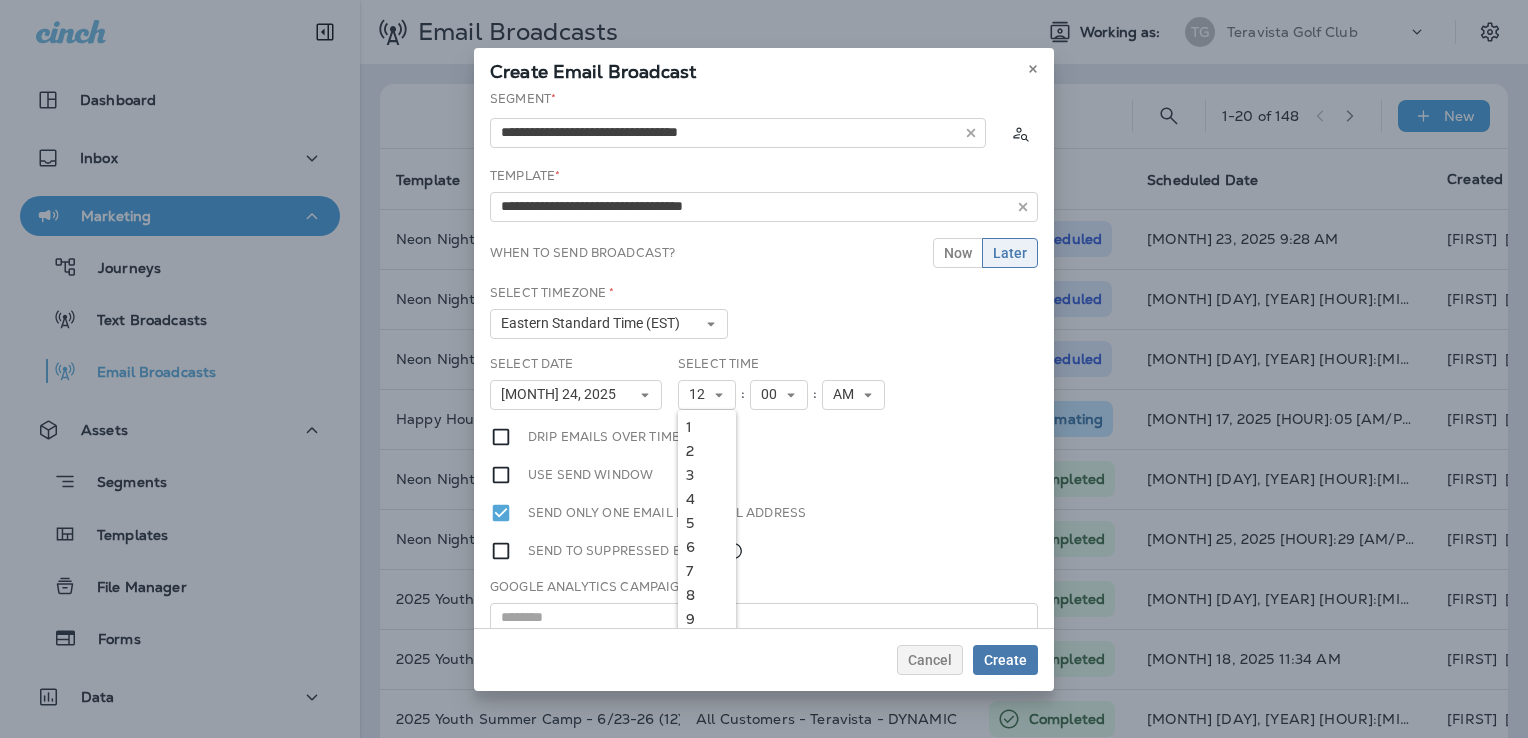drag, startPoint x: 696, startPoint y: 453, endPoint x: 726, endPoint y: 427, distance: 39.698868 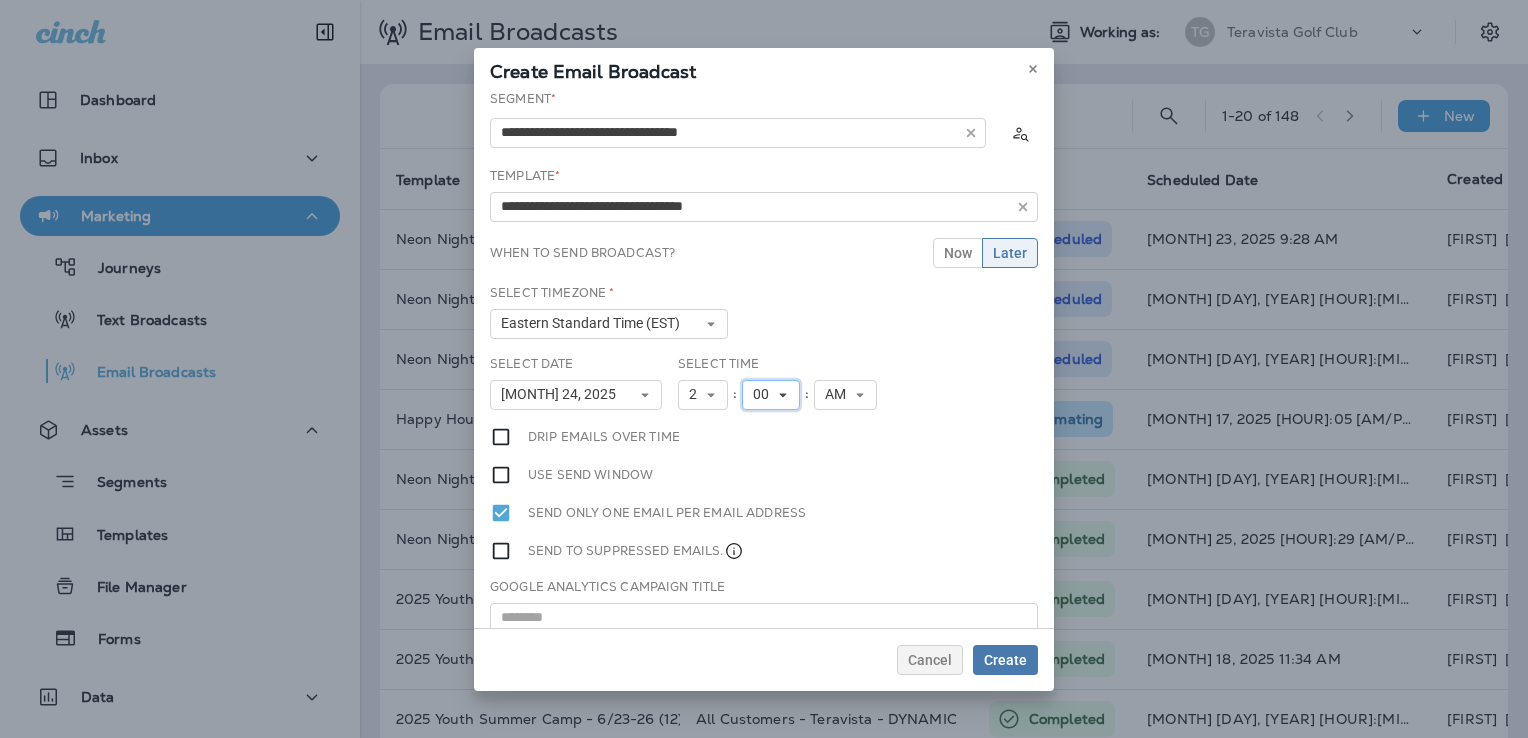 click on "00" at bounding box center (771, 395) 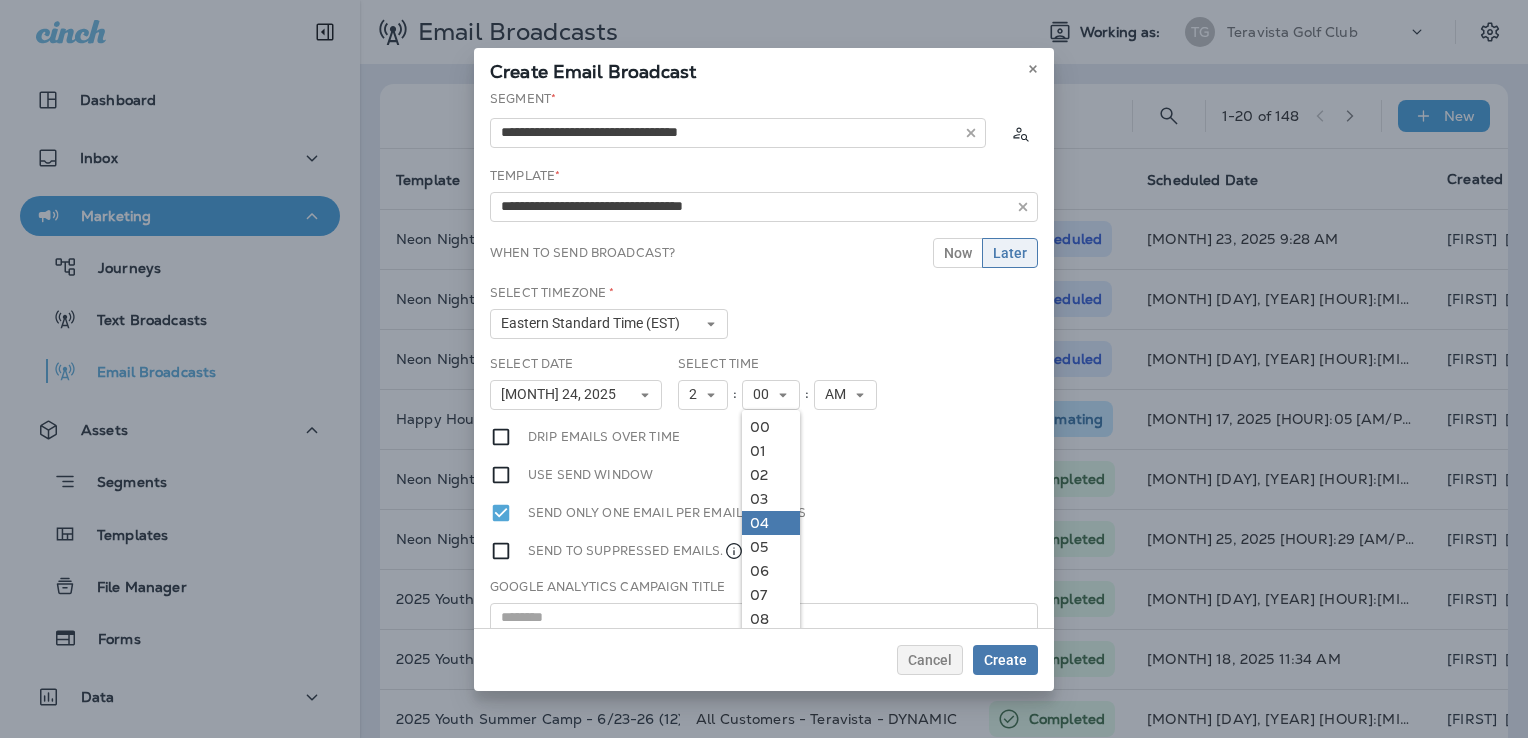 click on "04" at bounding box center [771, 523] 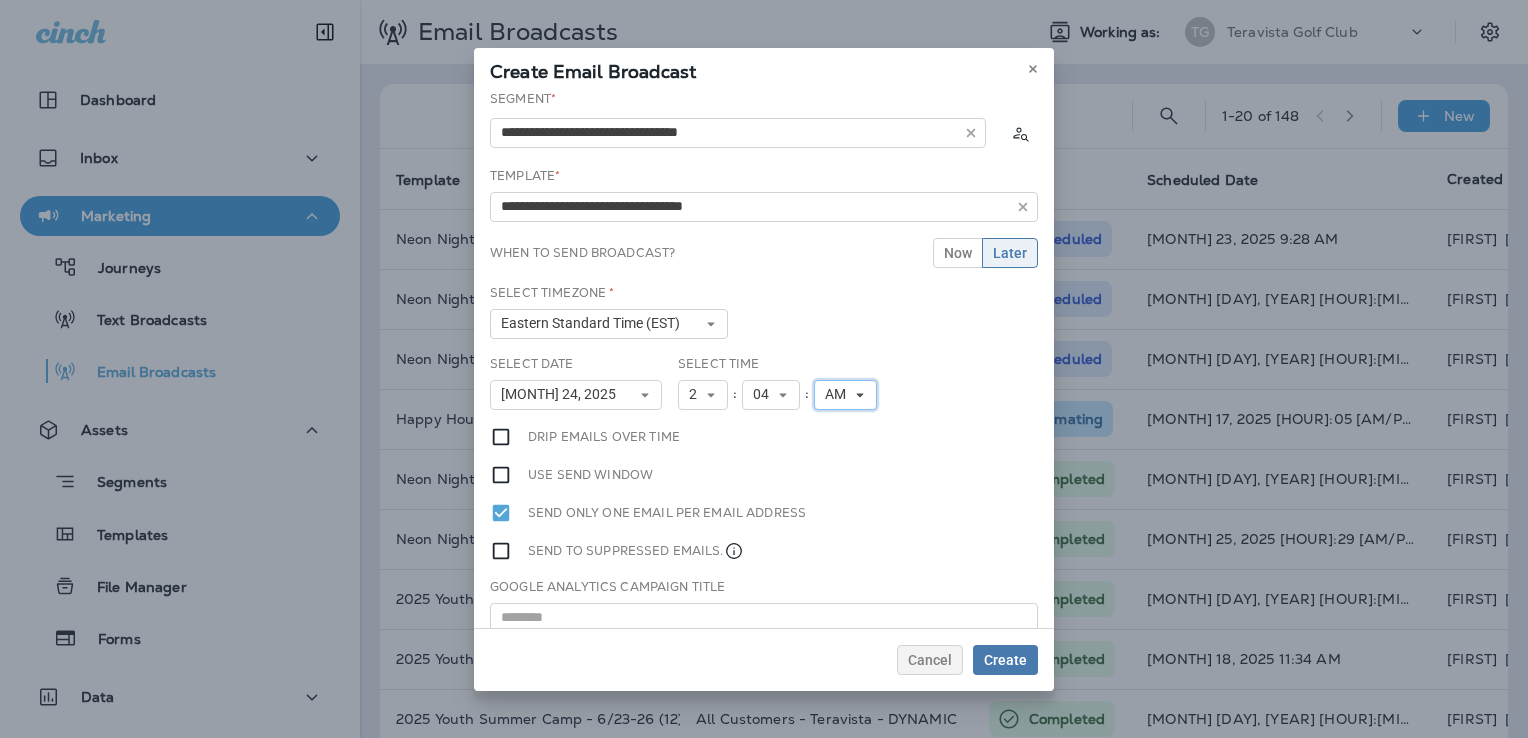 click on "AM" at bounding box center (839, 394) 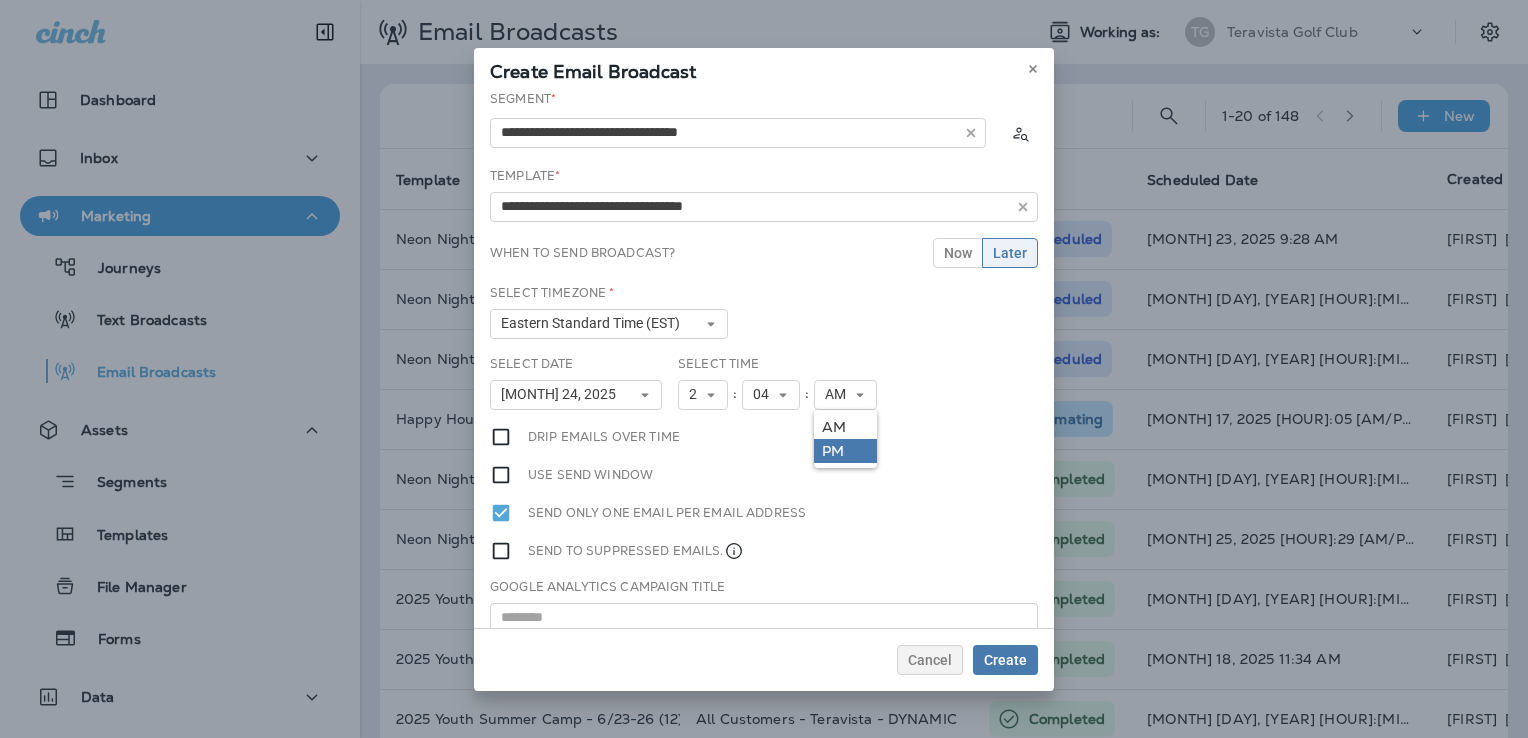 click on "PM" at bounding box center (845, 451) 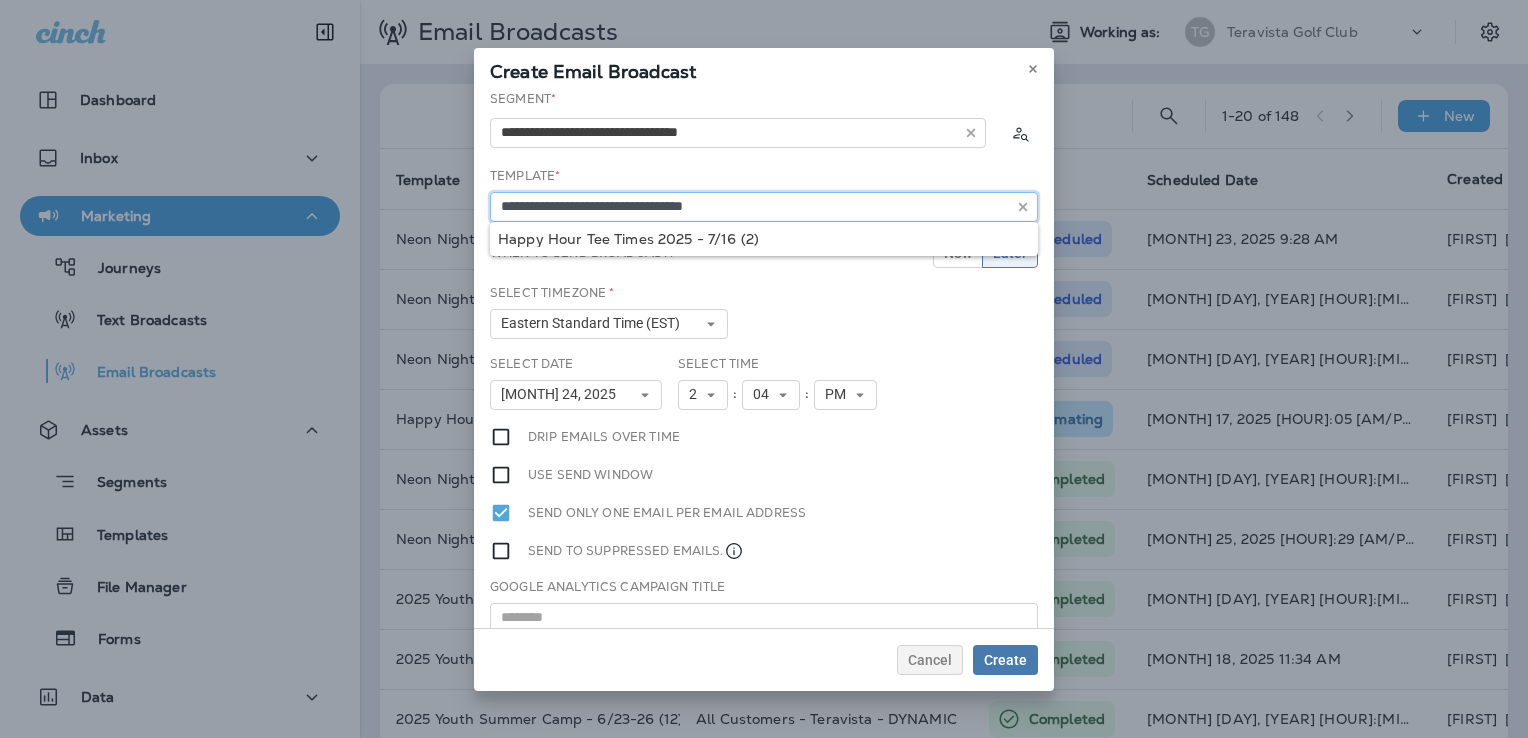 click on "**********" at bounding box center [764, 207] 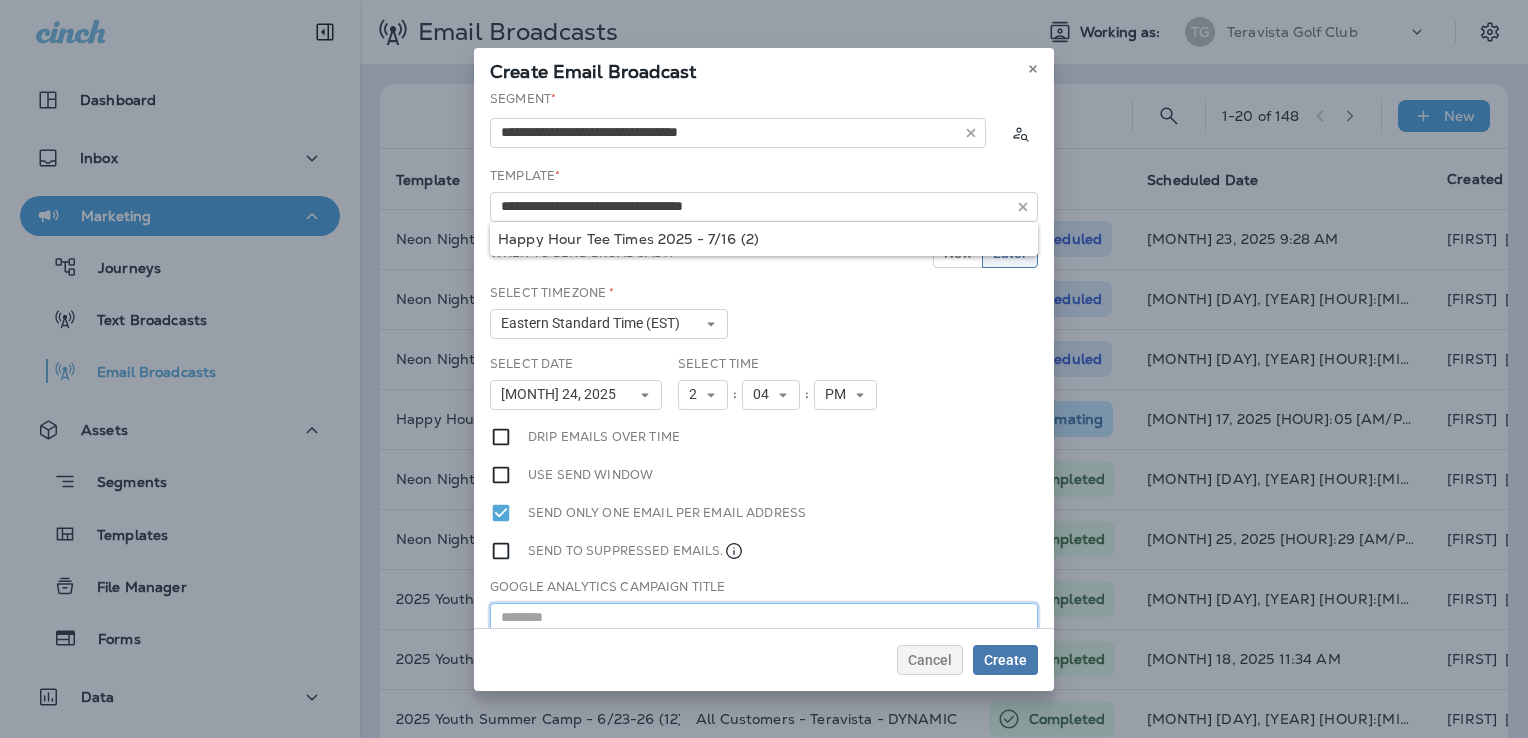 click at bounding box center [764, 618] 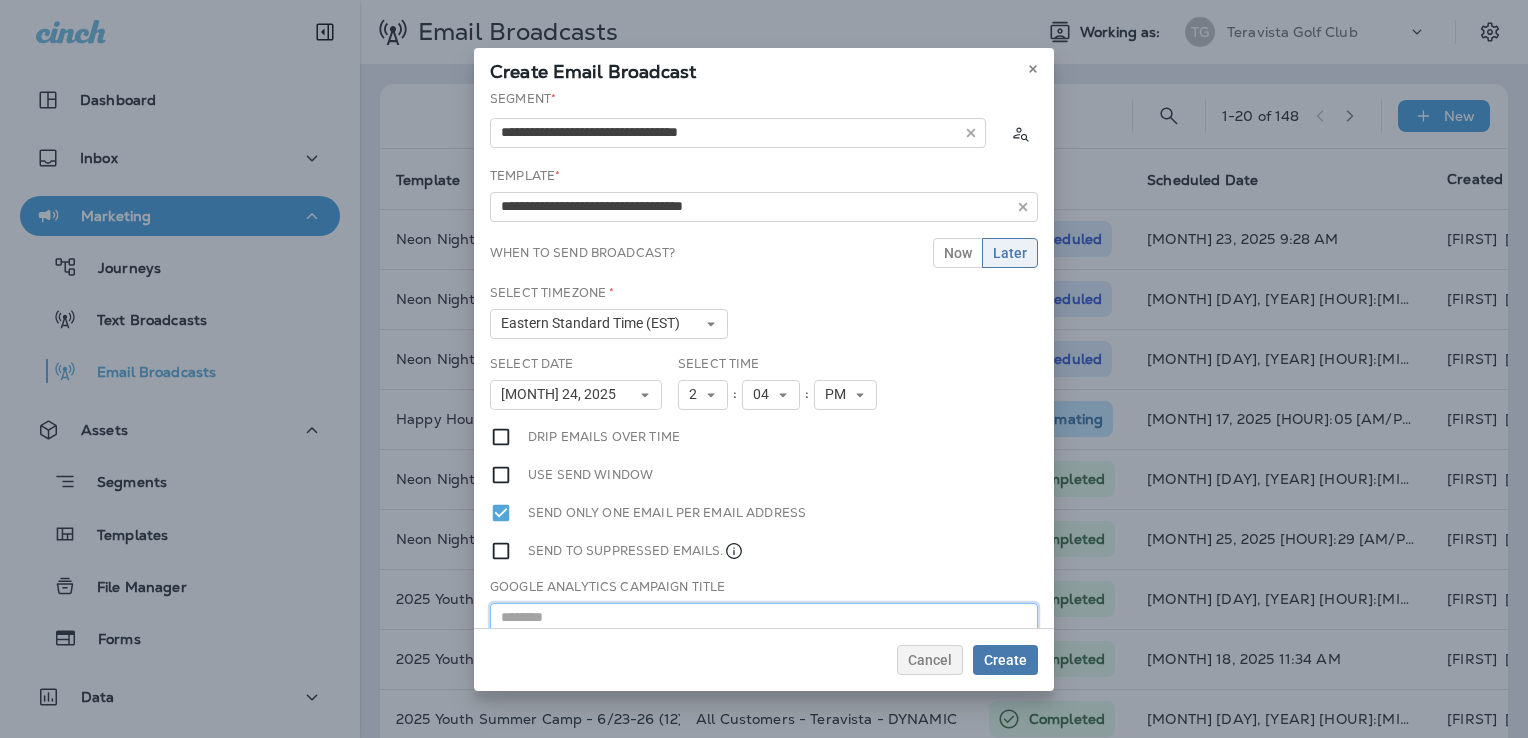 paste on "**********" 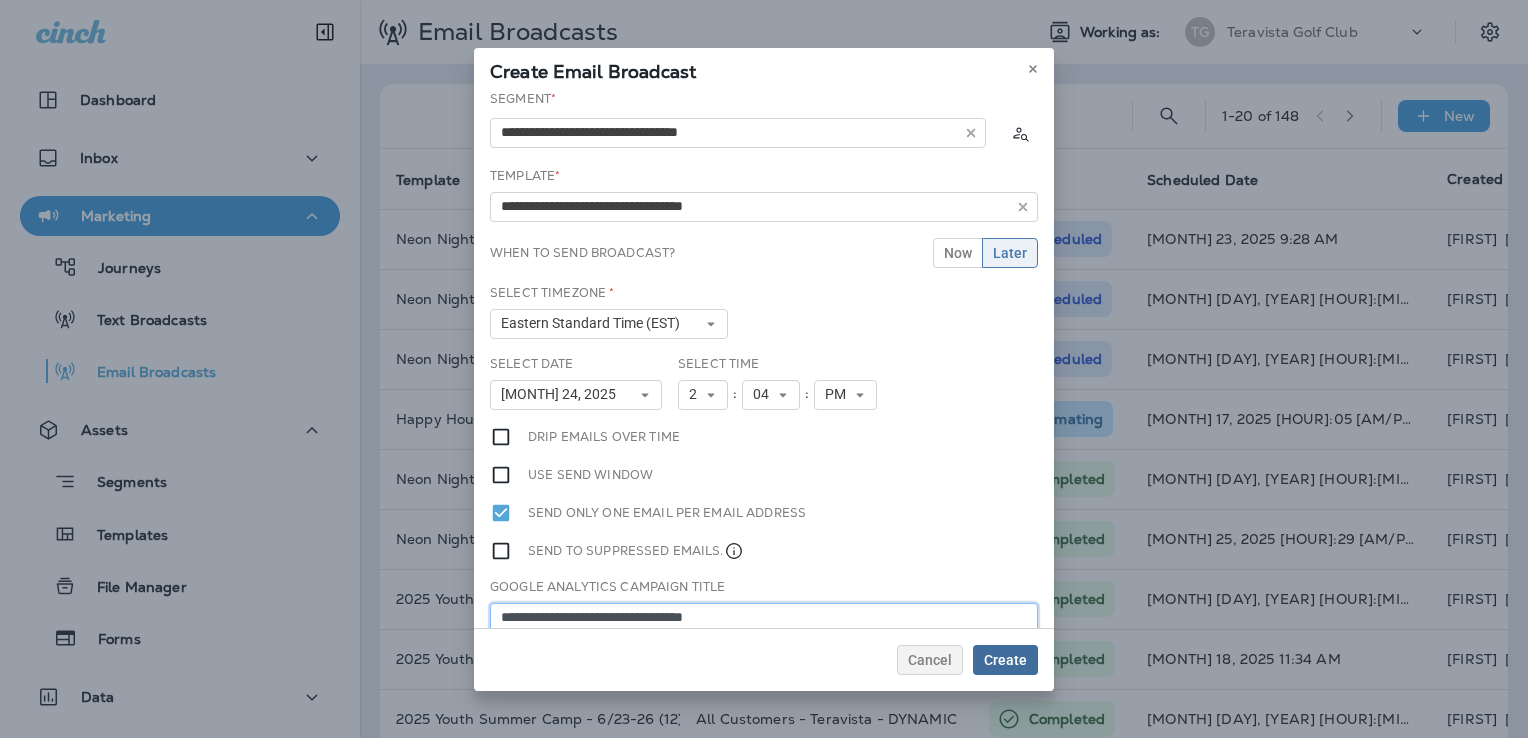 type on "**********" 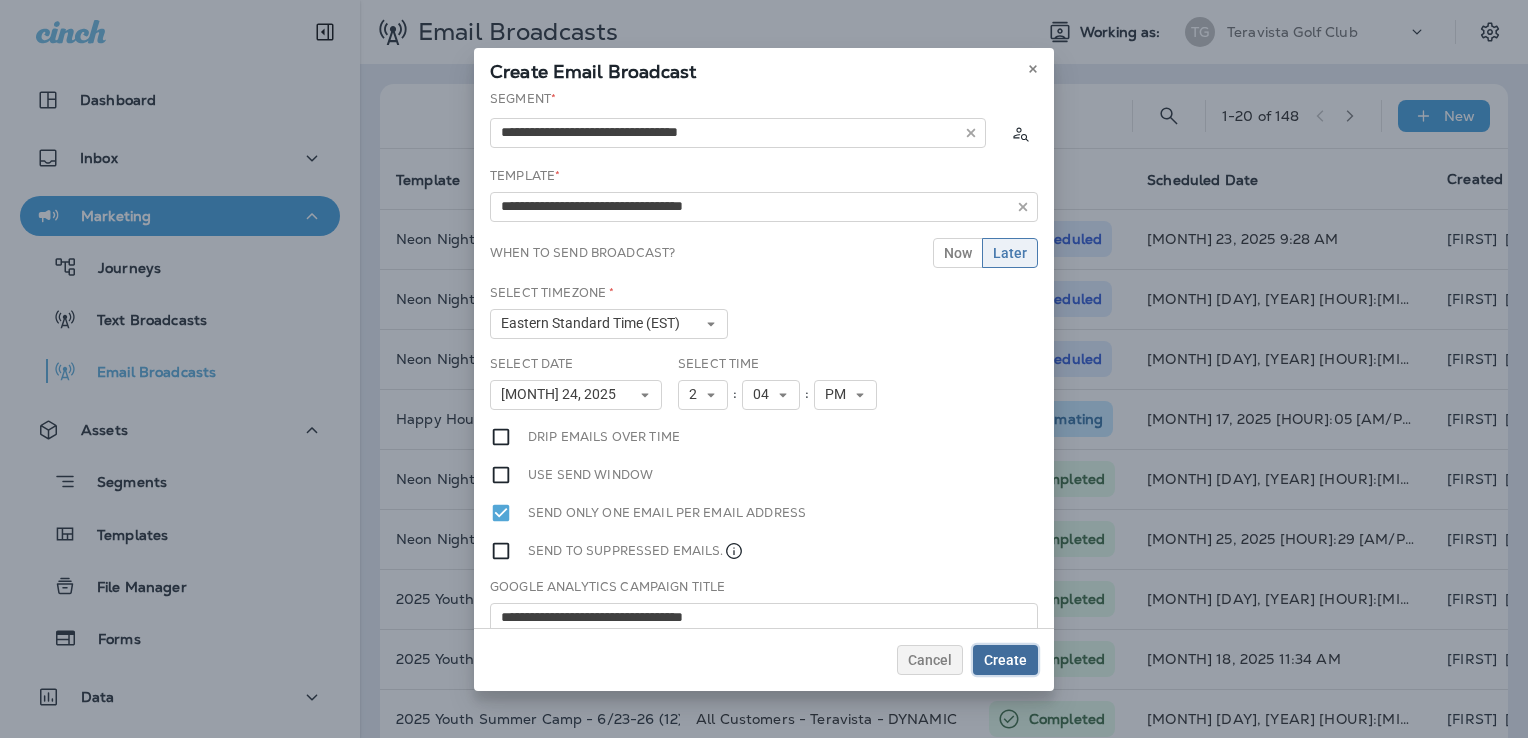 click on "Create" at bounding box center (1005, 660) 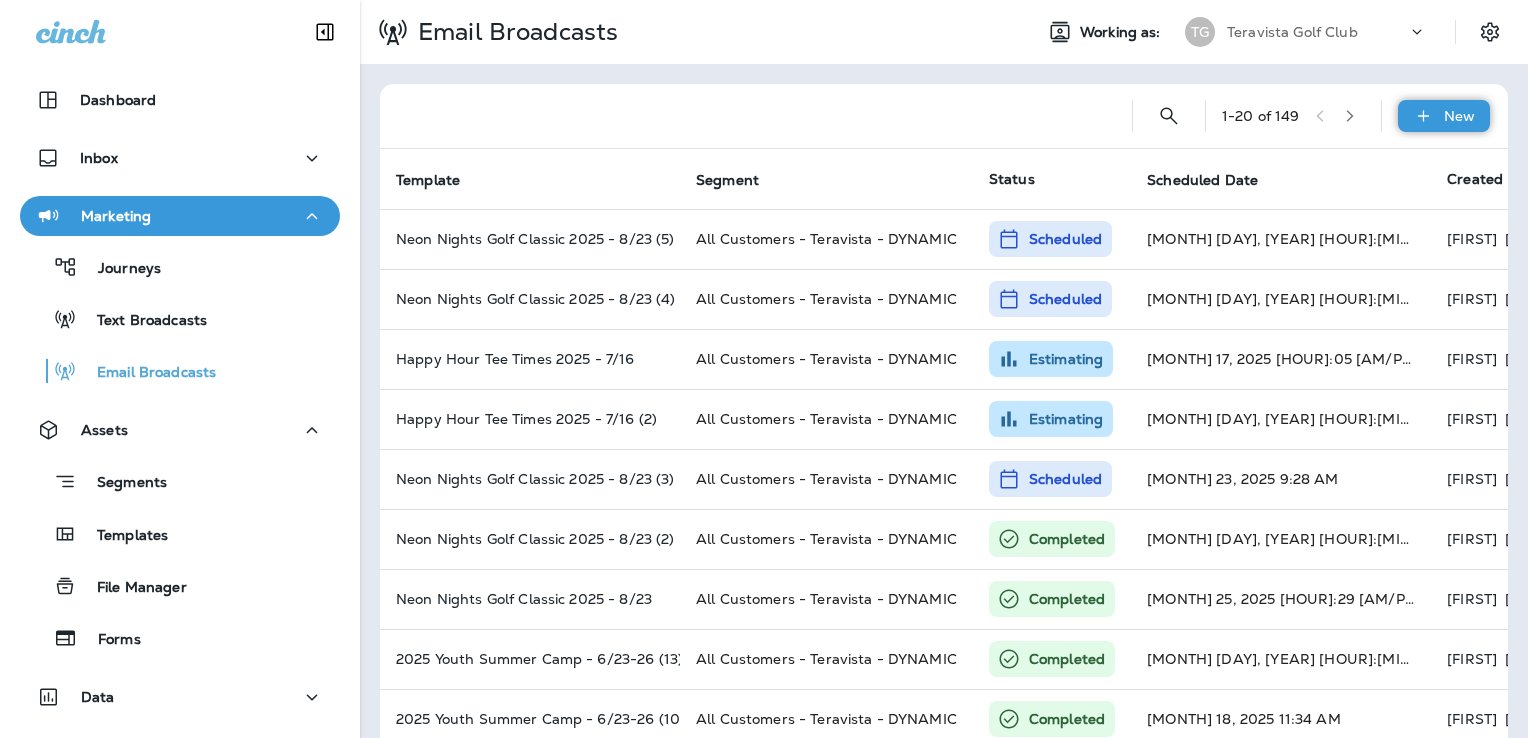 click 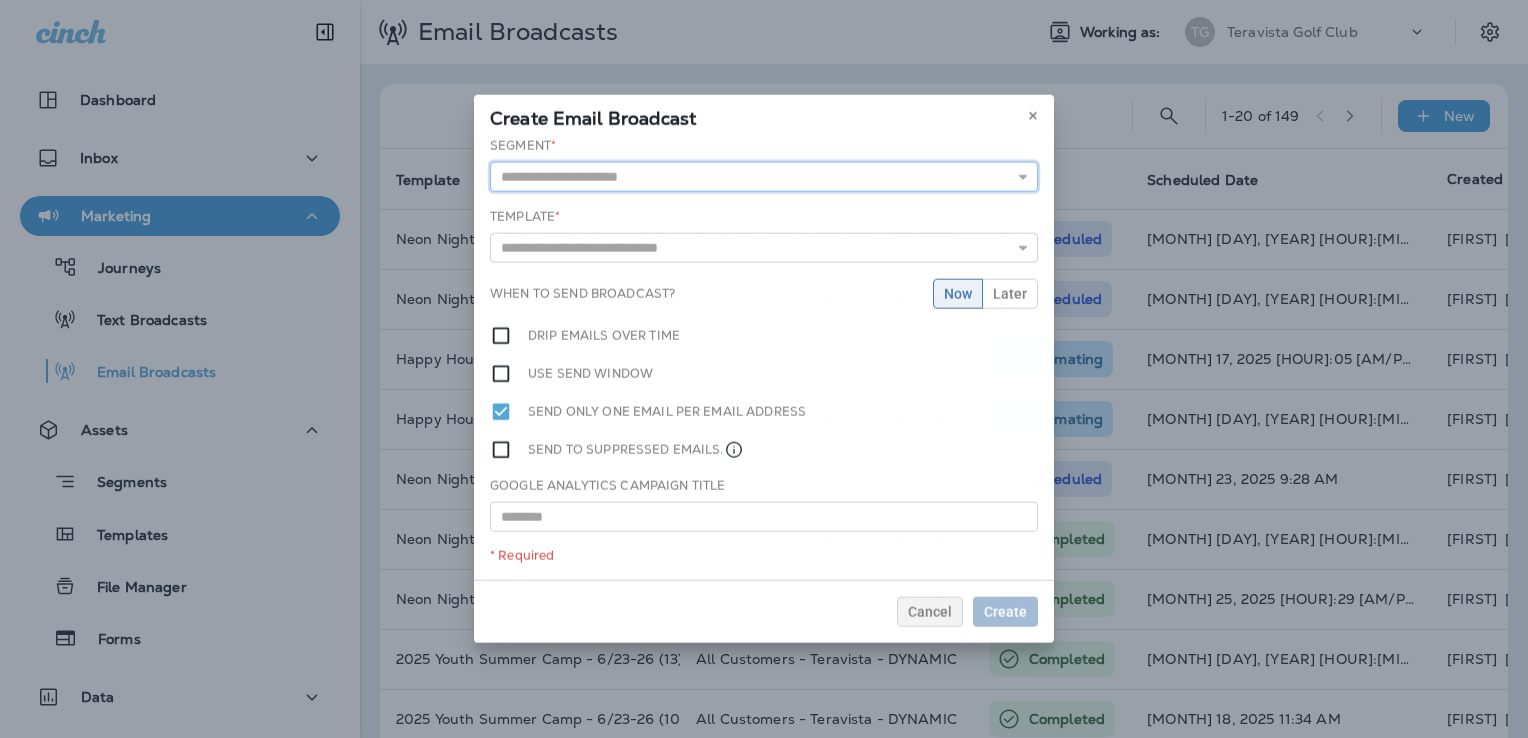 click at bounding box center (764, 177) 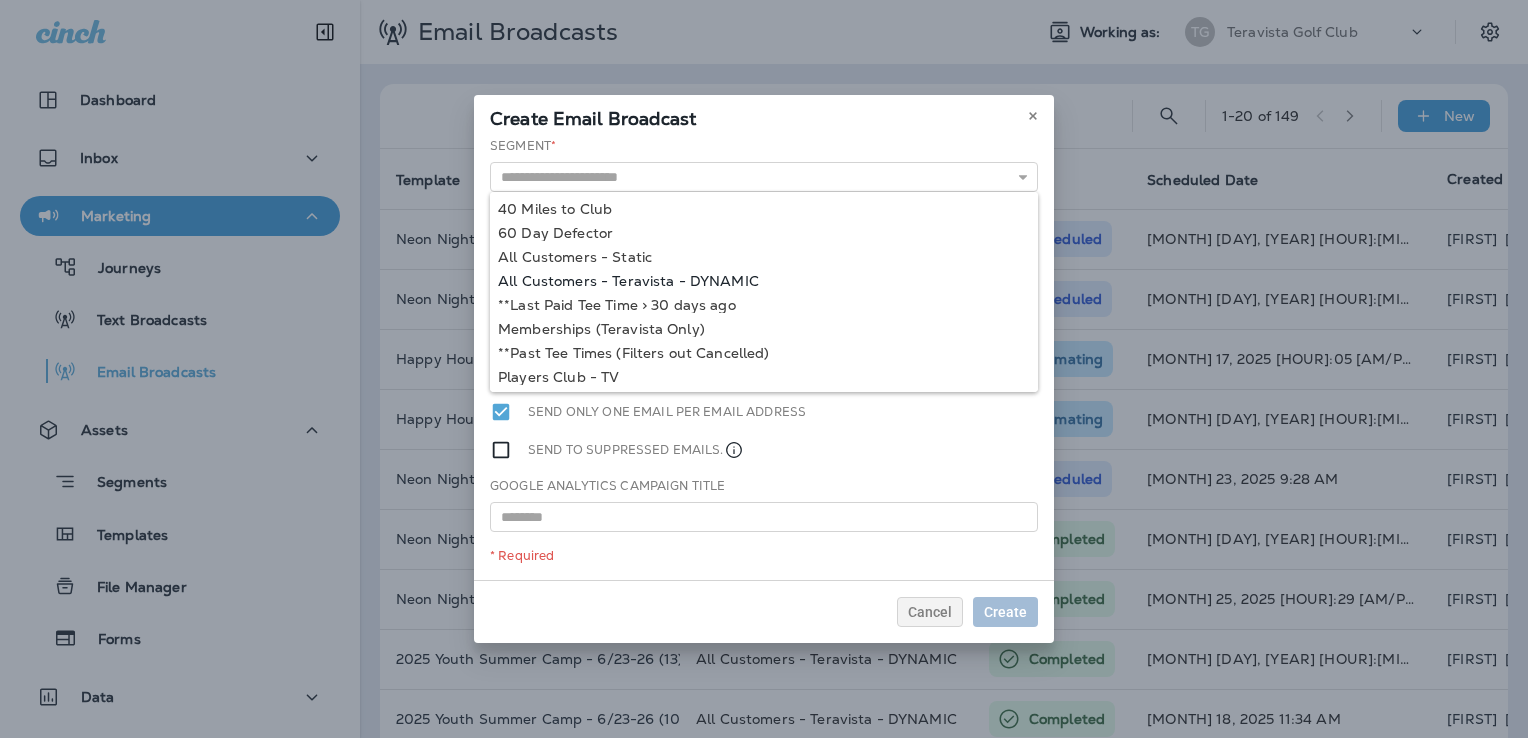 type on "**********" 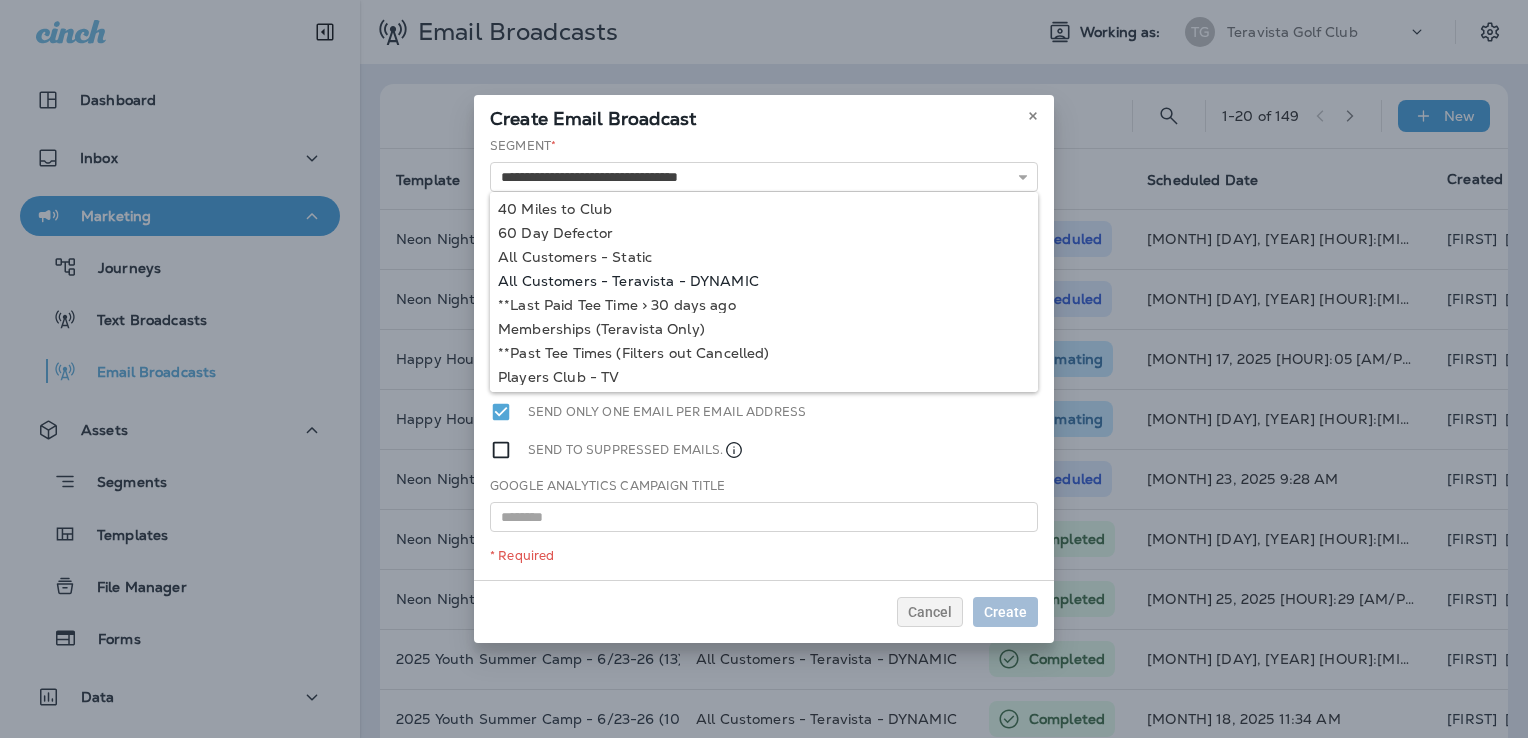 click on "**********" at bounding box center [764, 358] 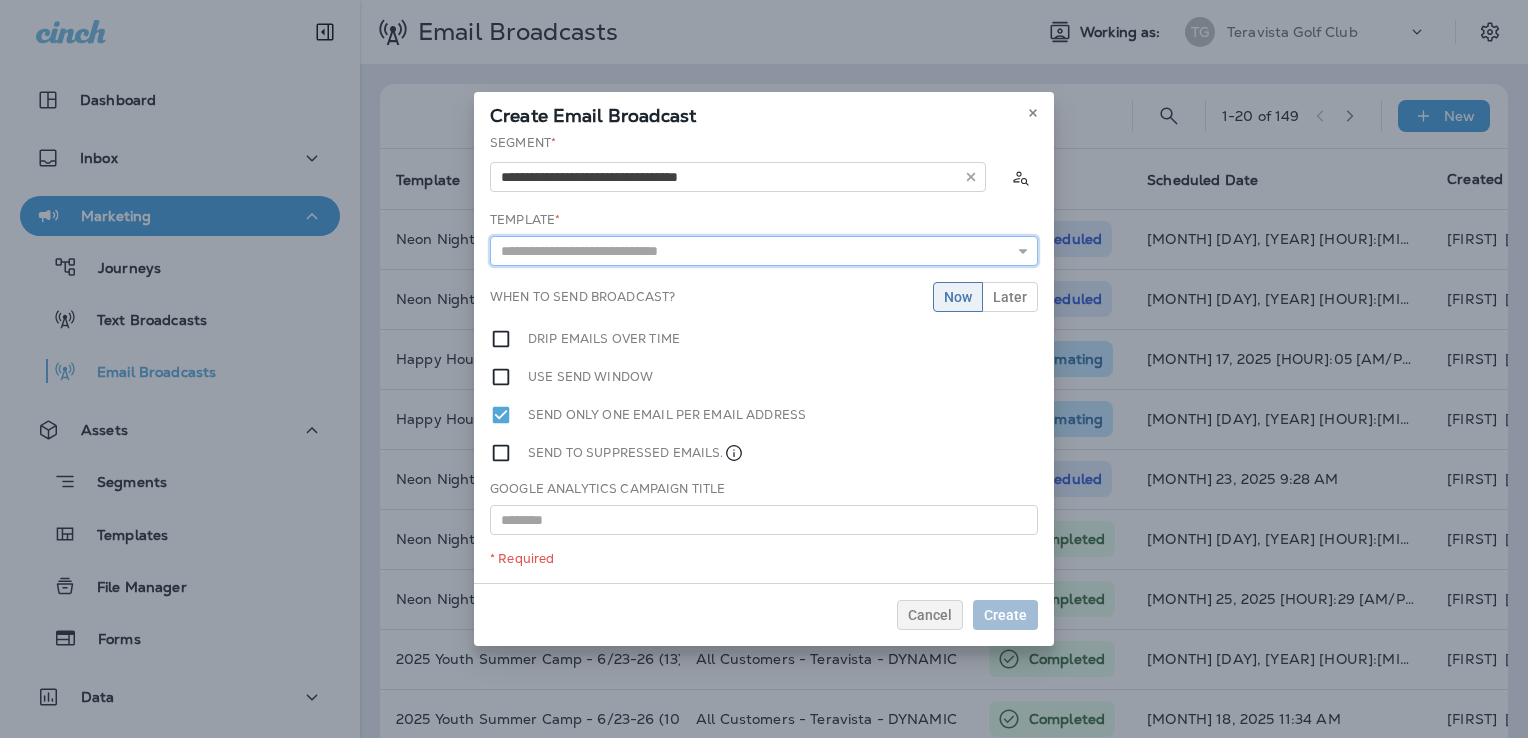 click at bounding box center [764, 251] 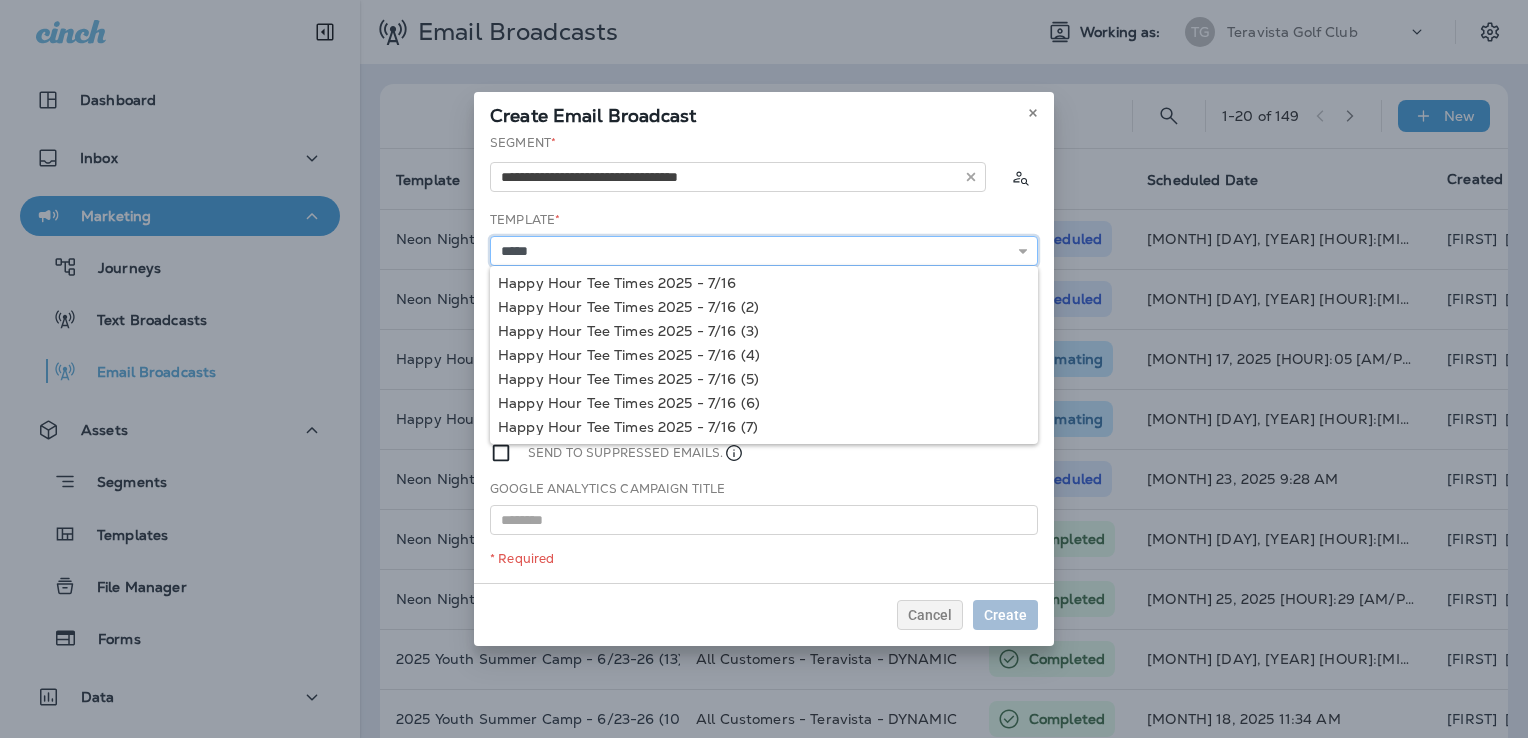 type on "**********" 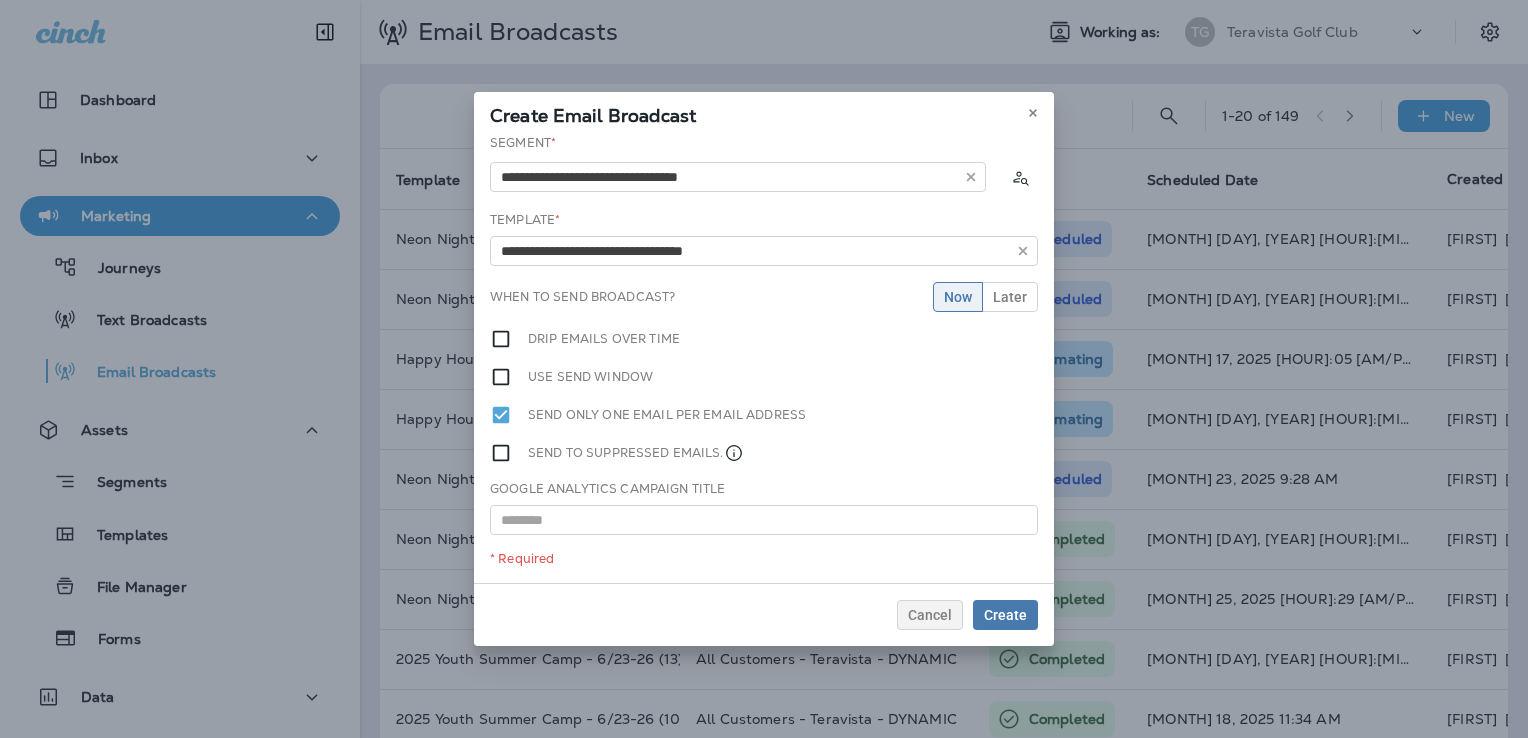click on "**********" at bounding box center [764, 358] 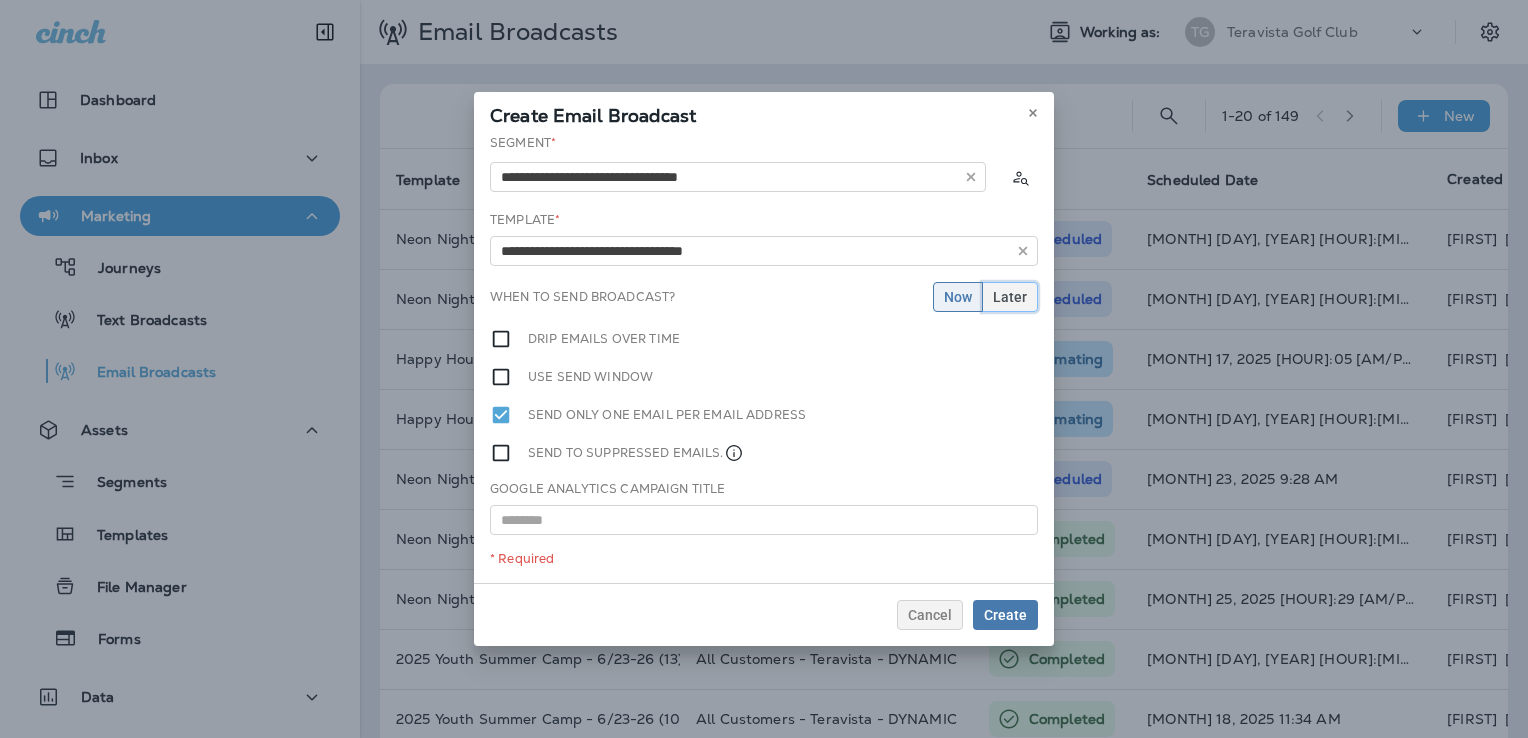 click on "Later" at bounding box center [1010, 297] 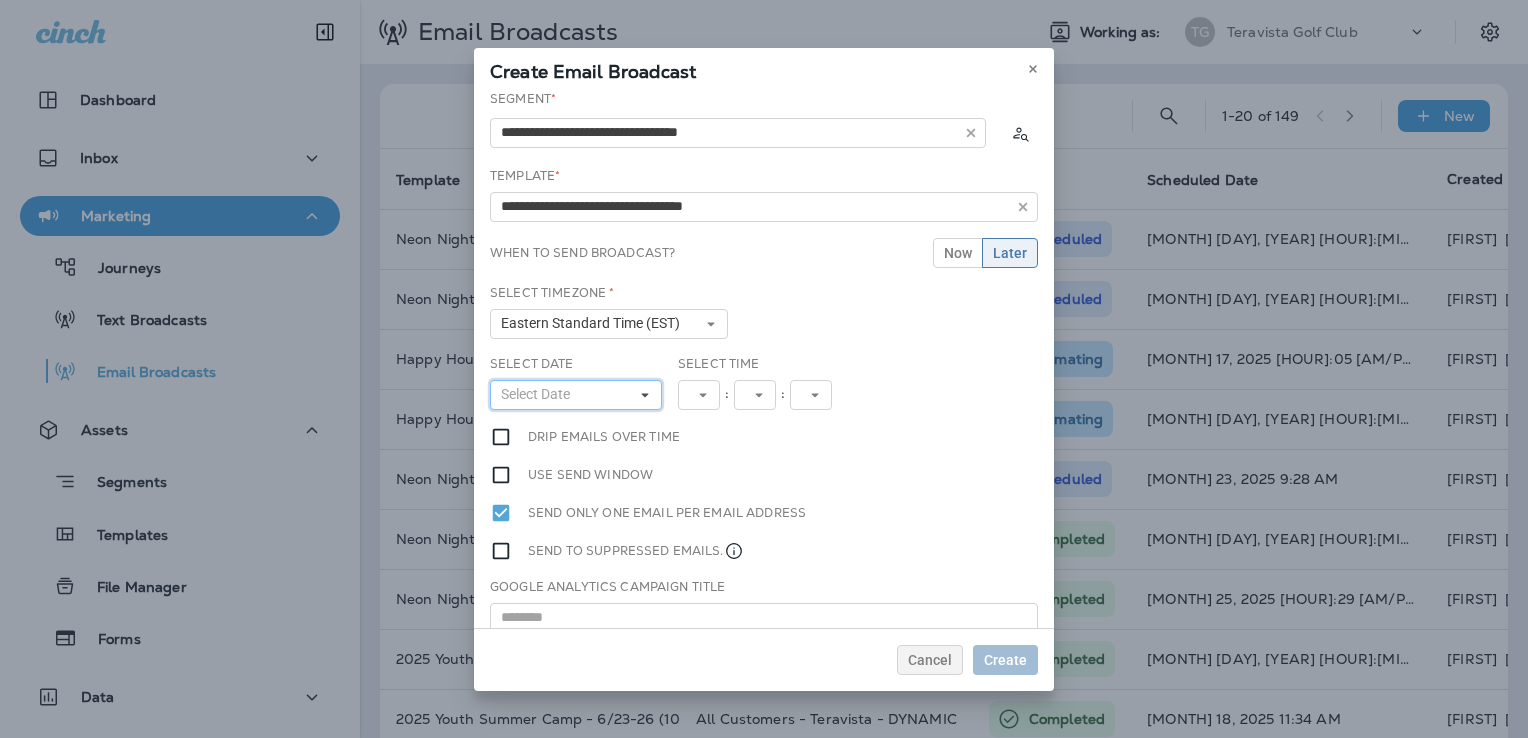 click on "Select Date" at bounding box center (576, 395) 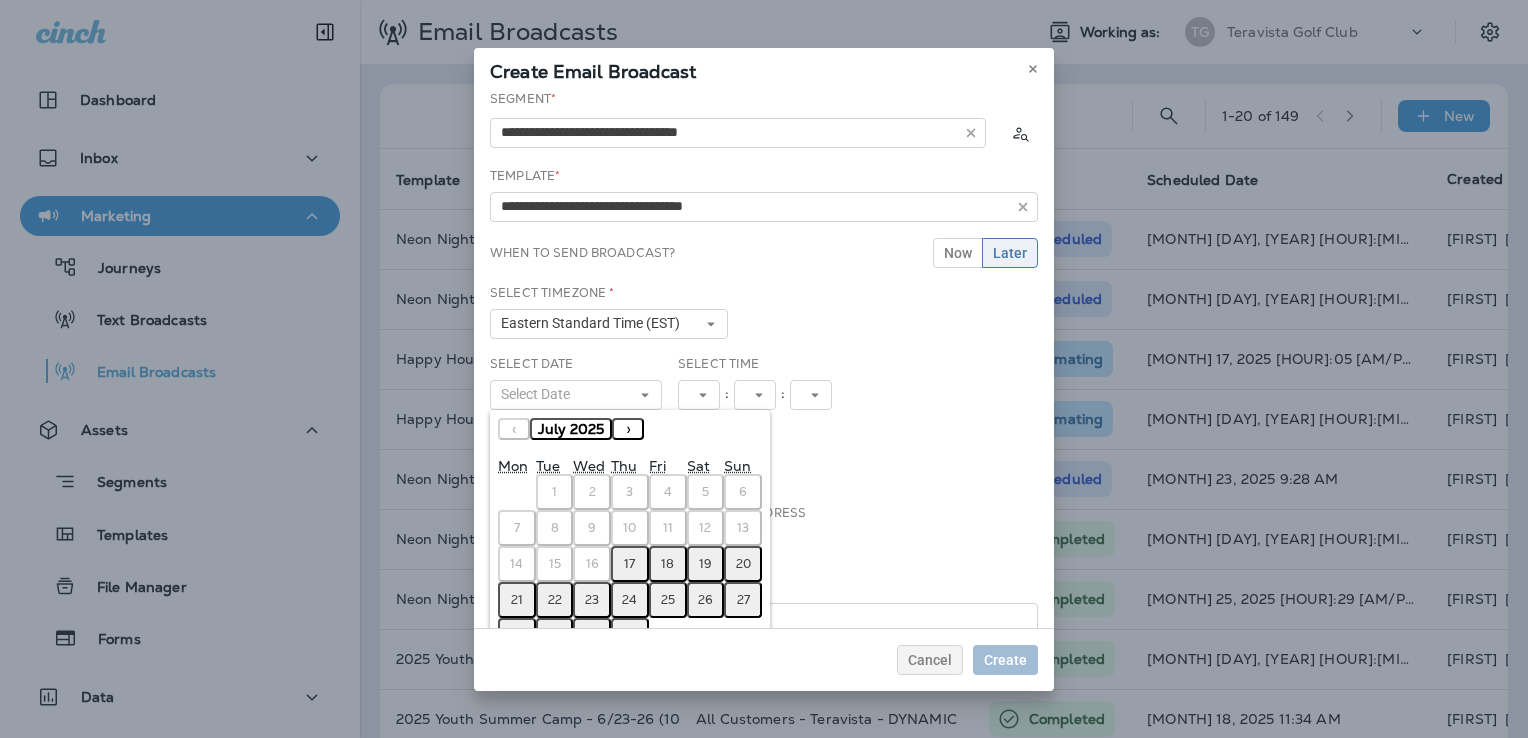 click on "31" at bounding box center [630, 636] 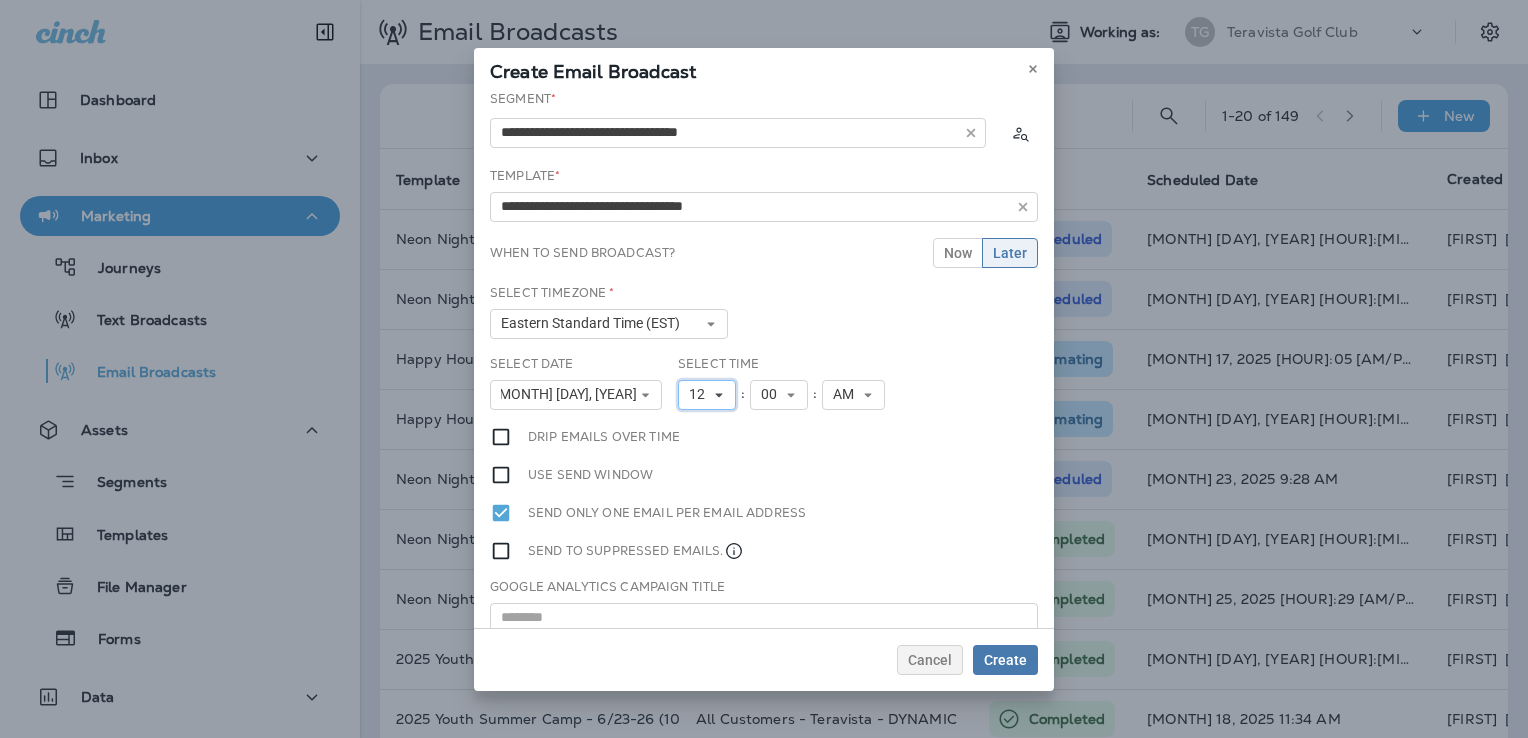 click 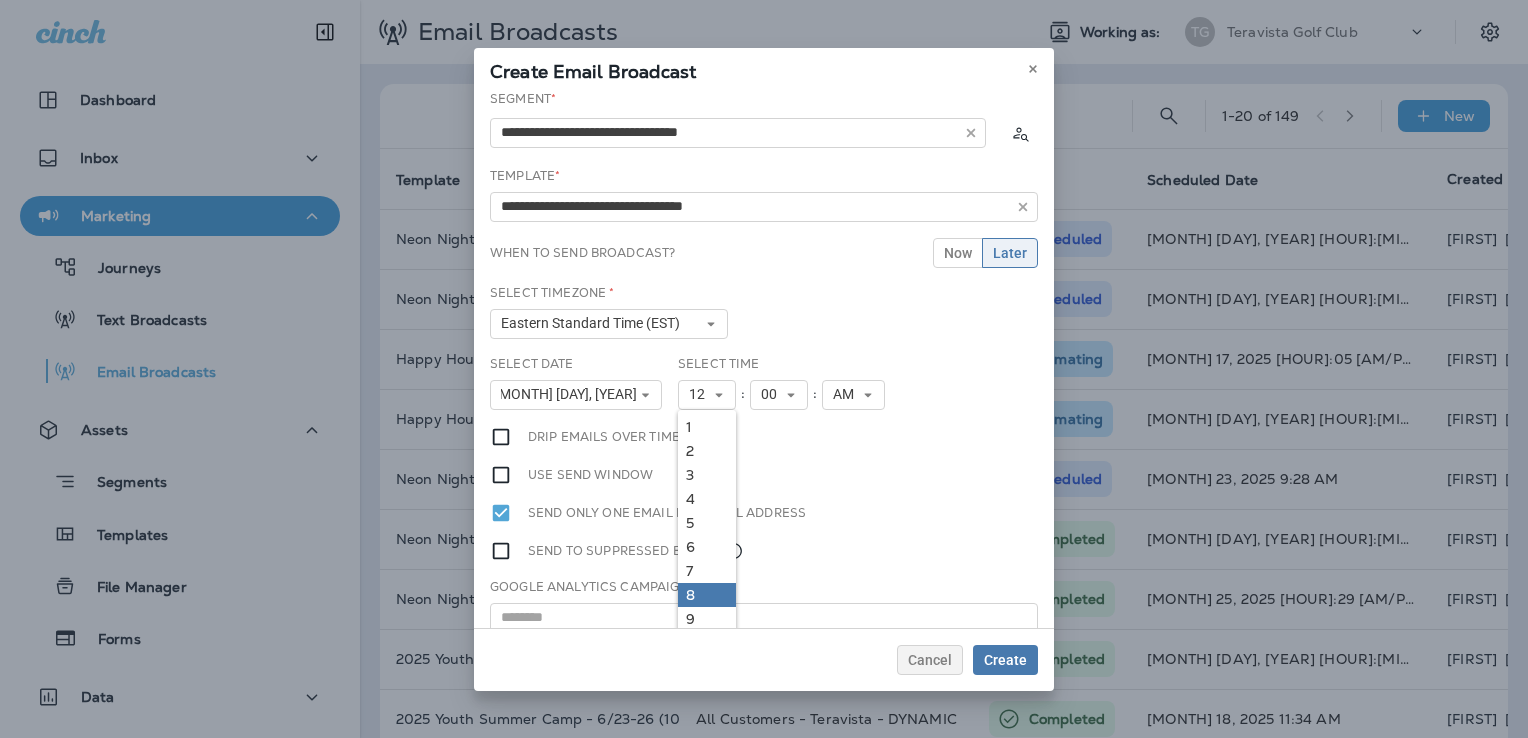 click on "8" at bounding box center (707, 595) 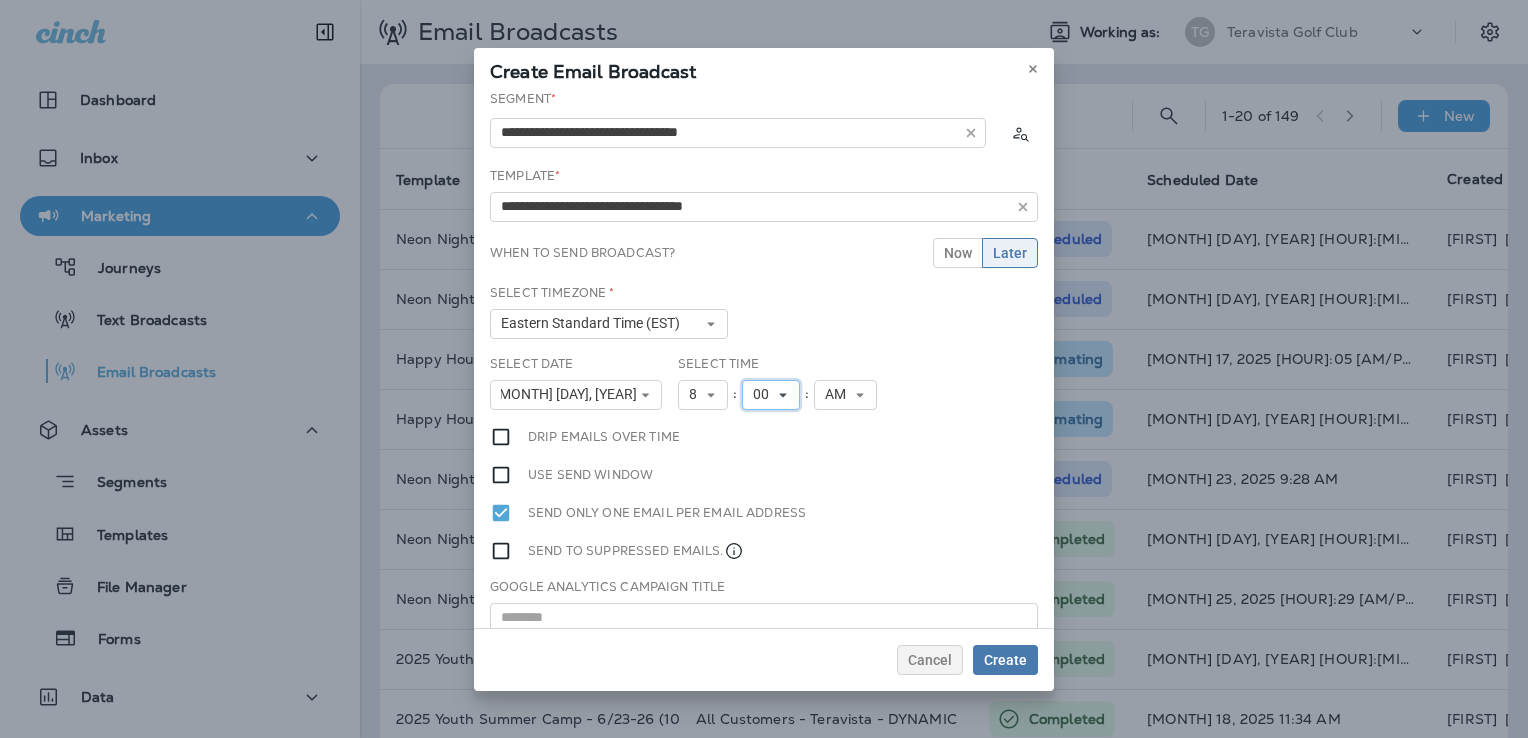 click on "00" at bounding box center (771, 395) 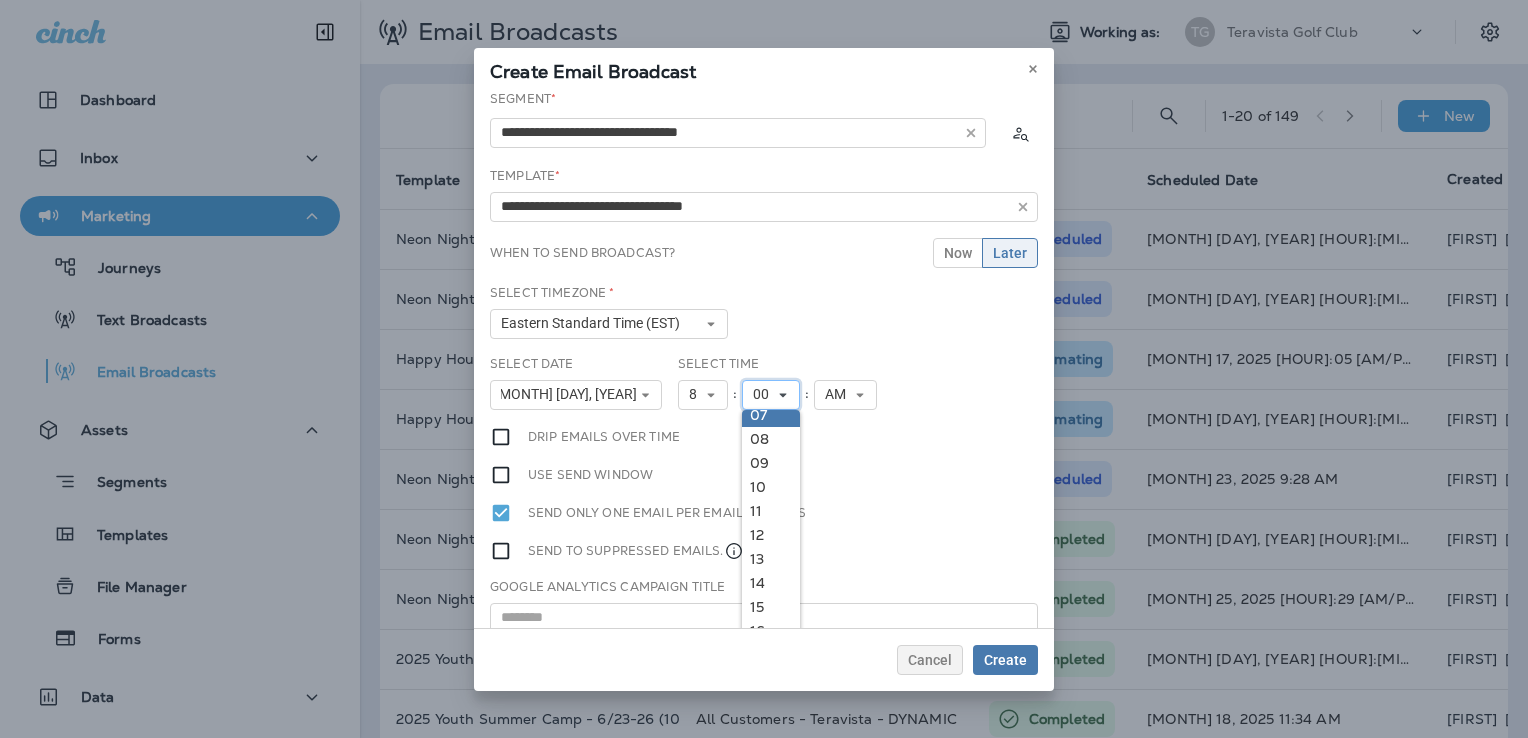 scroll, scrollTop: 100, scrollLeft: 0, axis: vertical 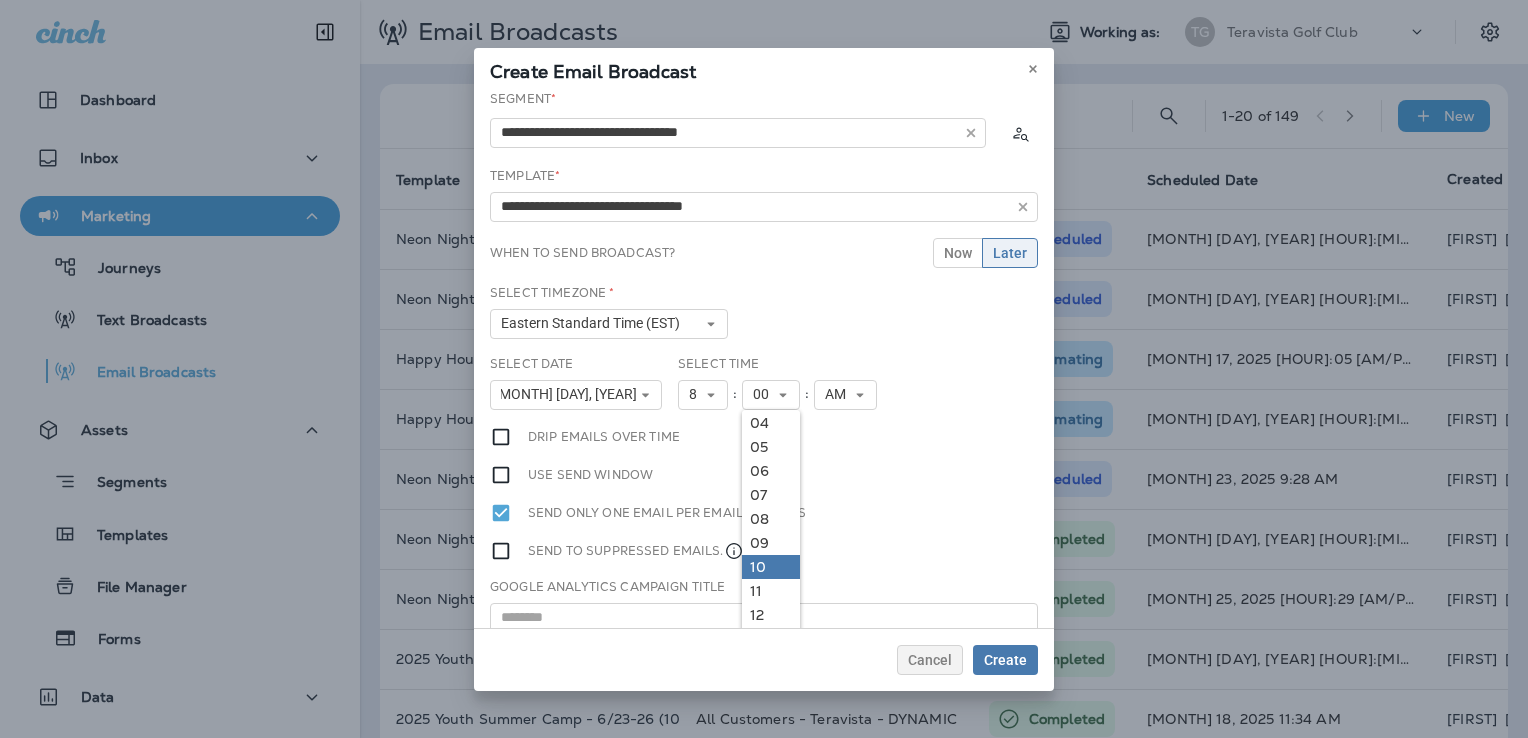click on "10" at bounding box center [771, 567] 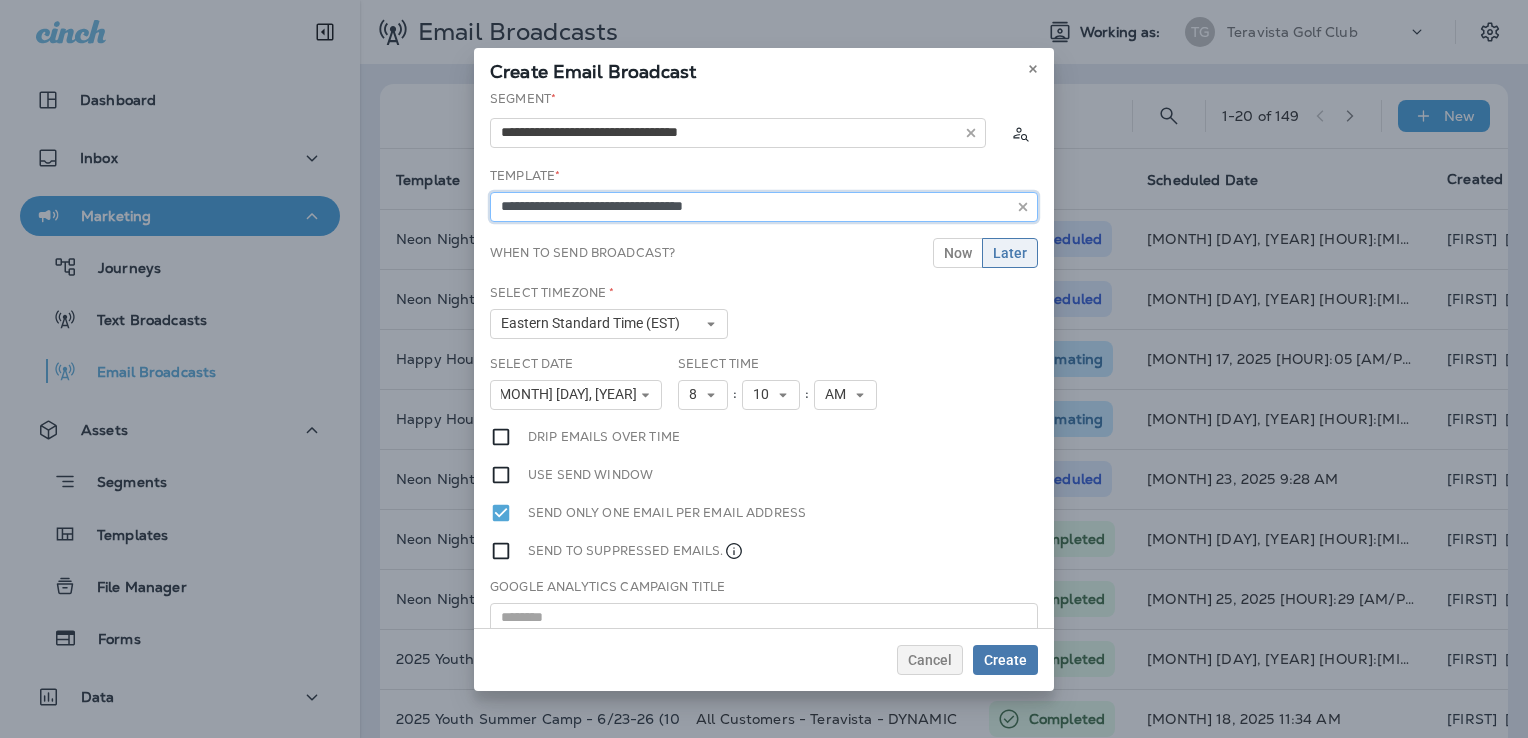 click on "**********" at bounding box center [764, 207] 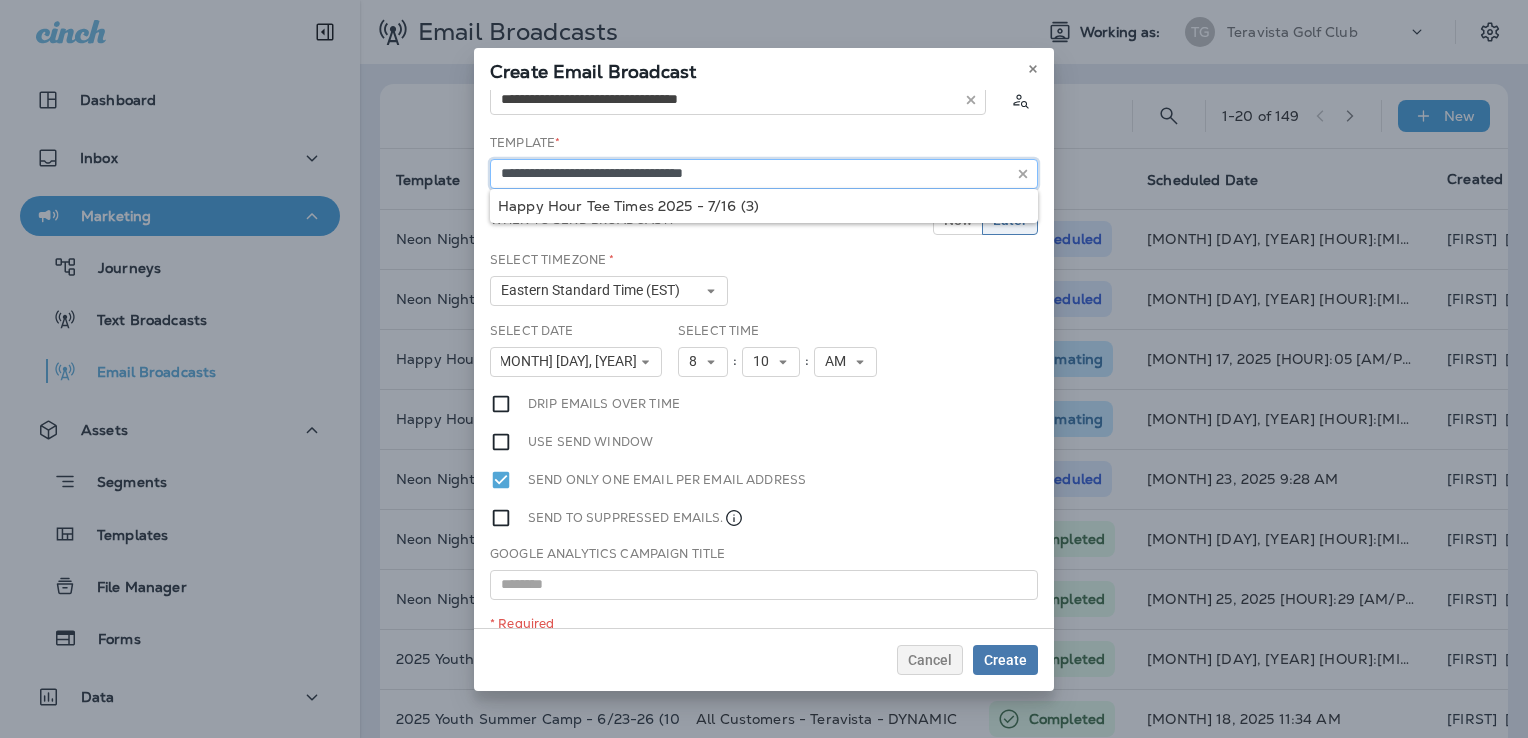 scroll, scrollTop: 52, scrollLeft: 0, axis: vertical 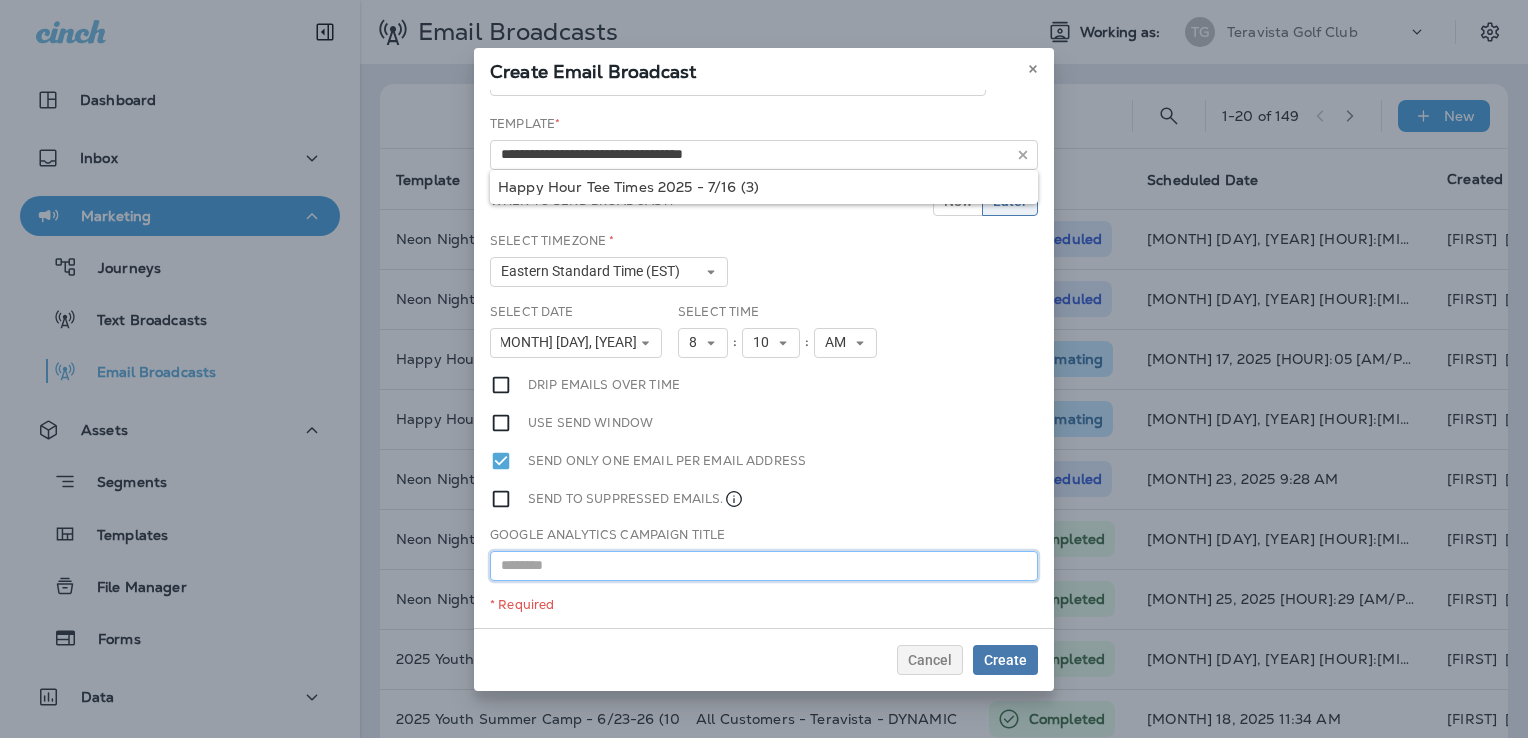 click at bounding box center [764, 566] 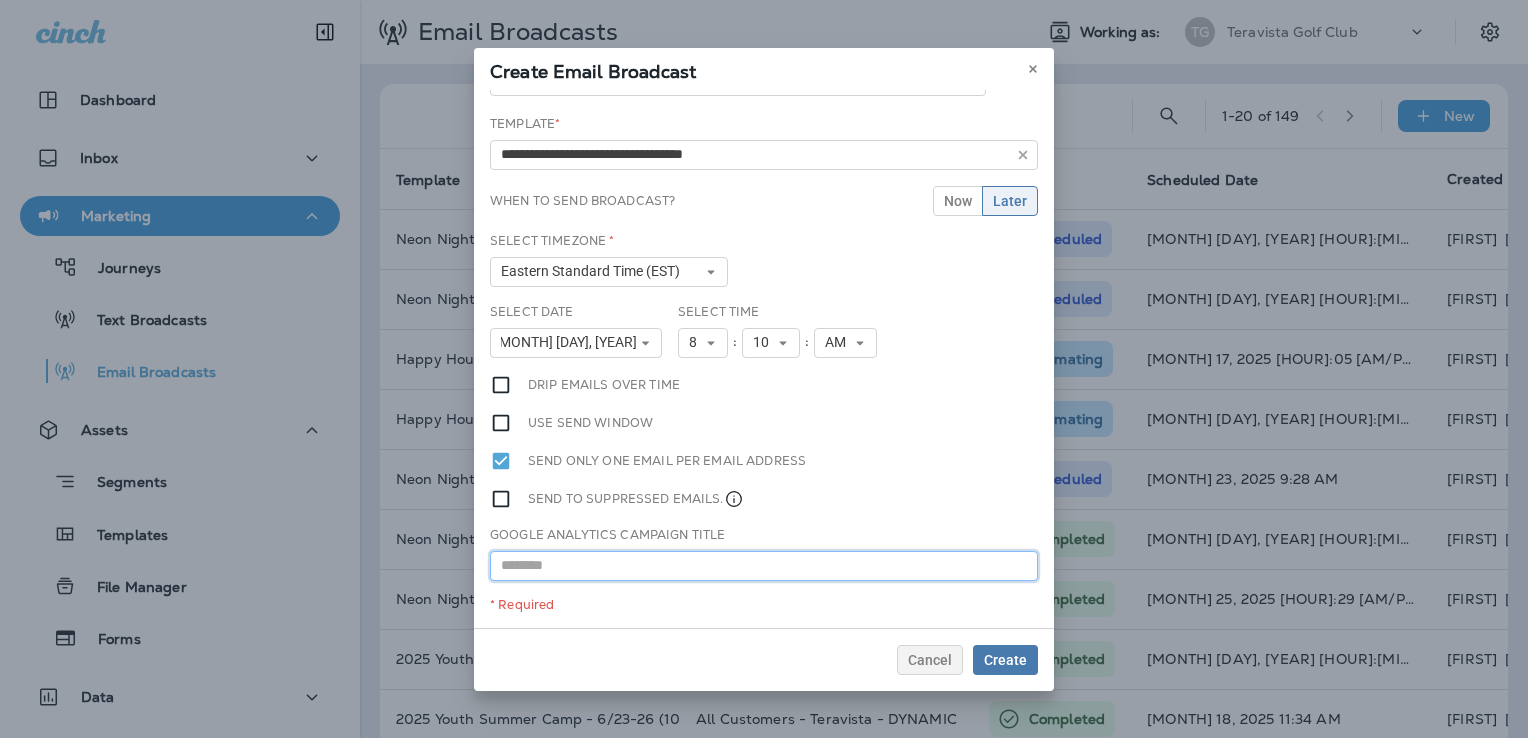 paste on "**********" 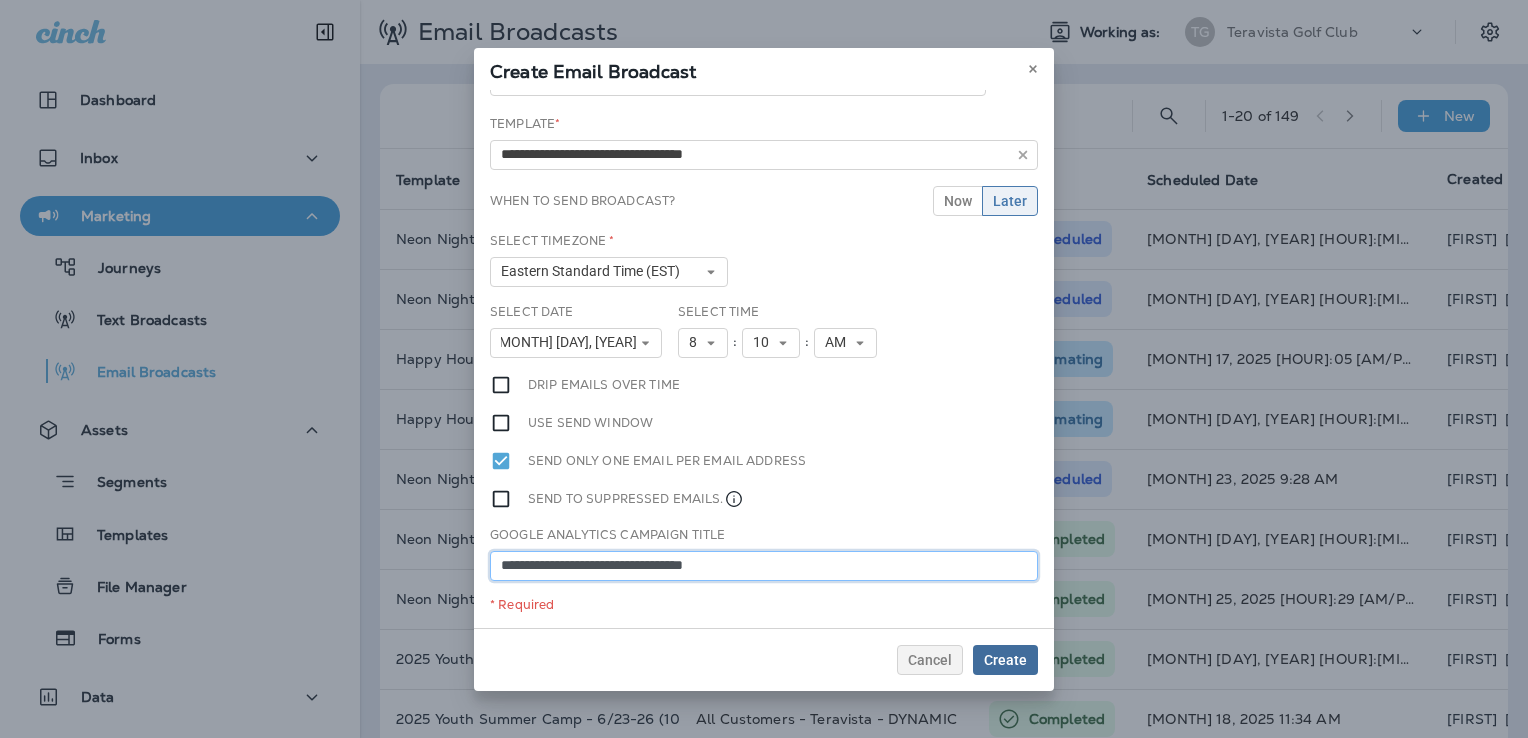 type on "**********" 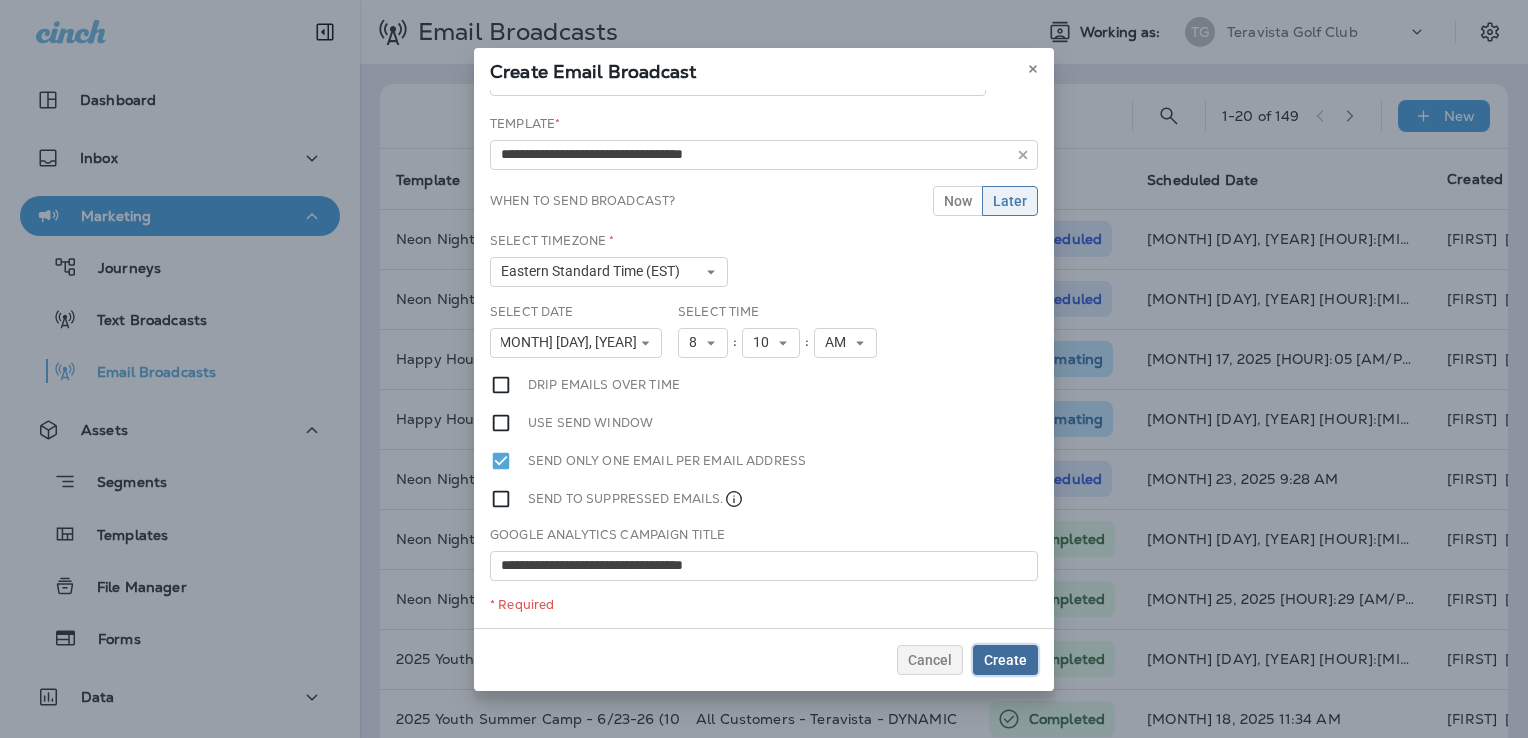 click on "Create" at bounding box center [1005, 660] 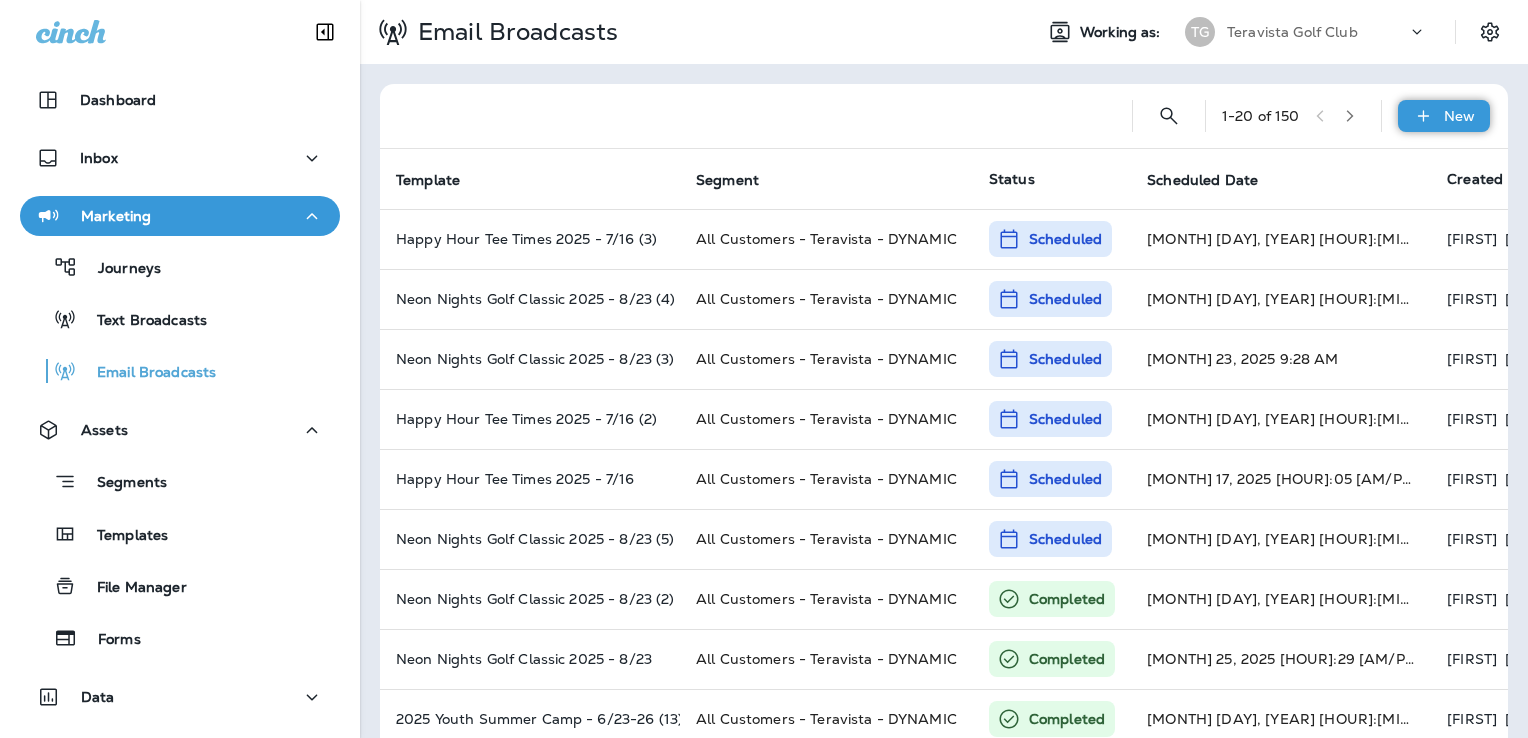 click 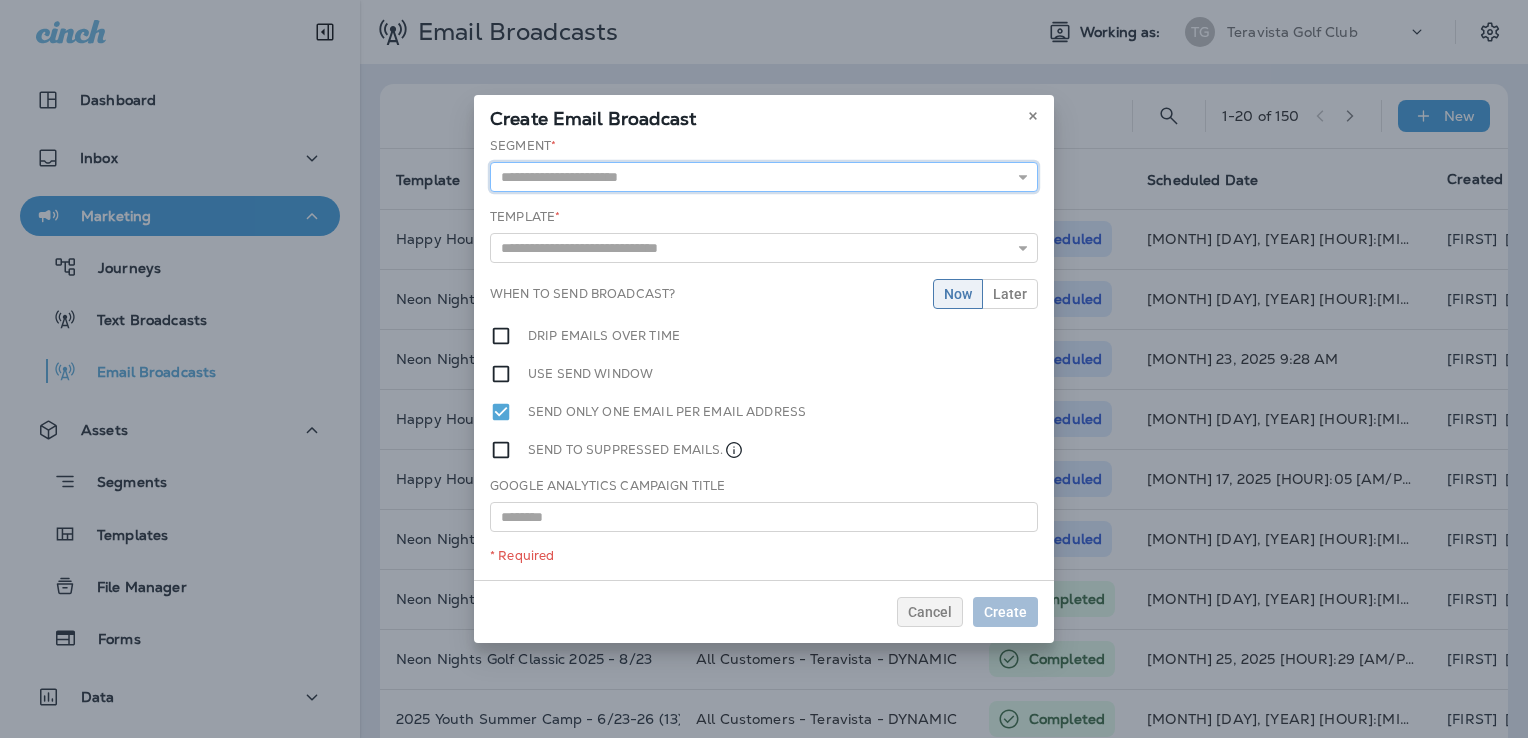click at bounding box center [764, 177] 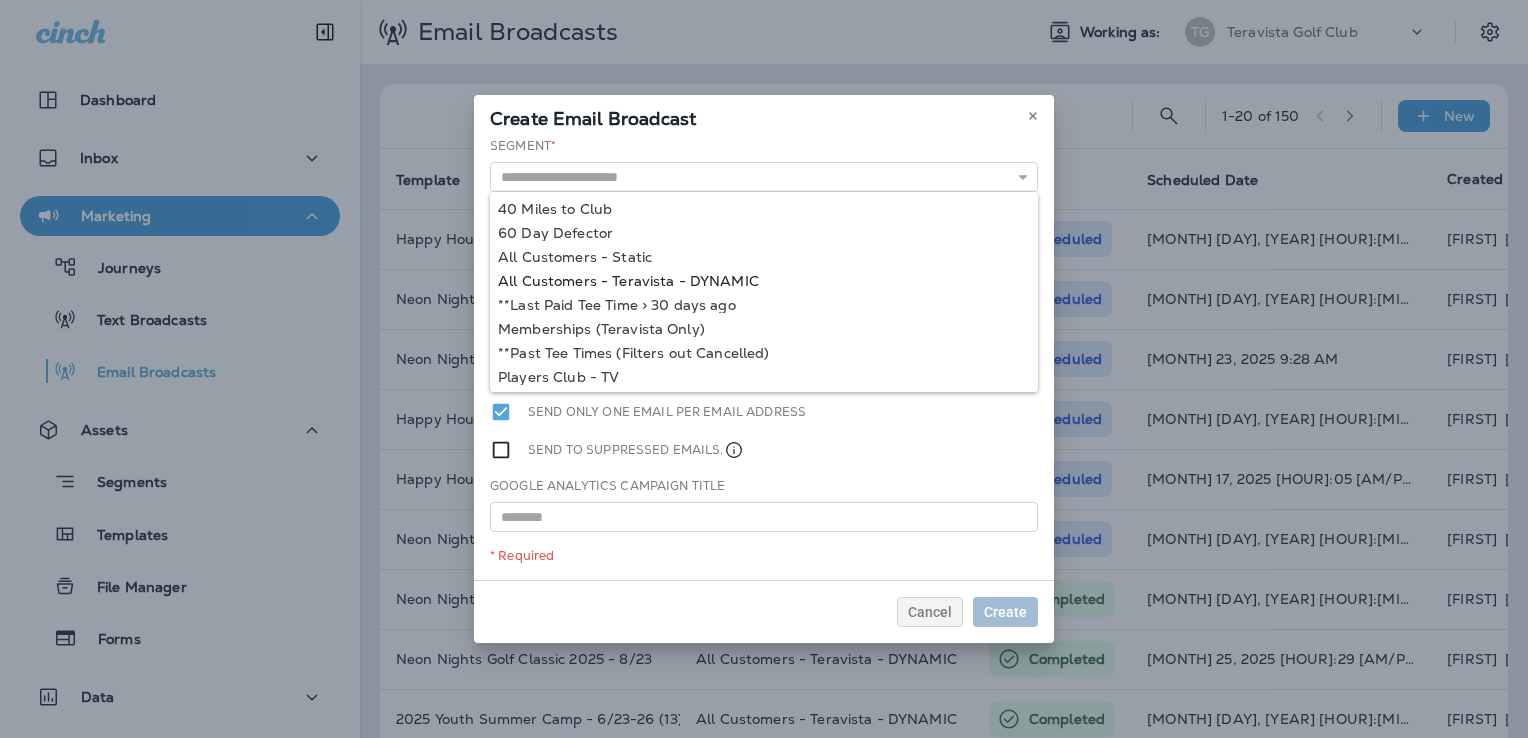 type on "**********" 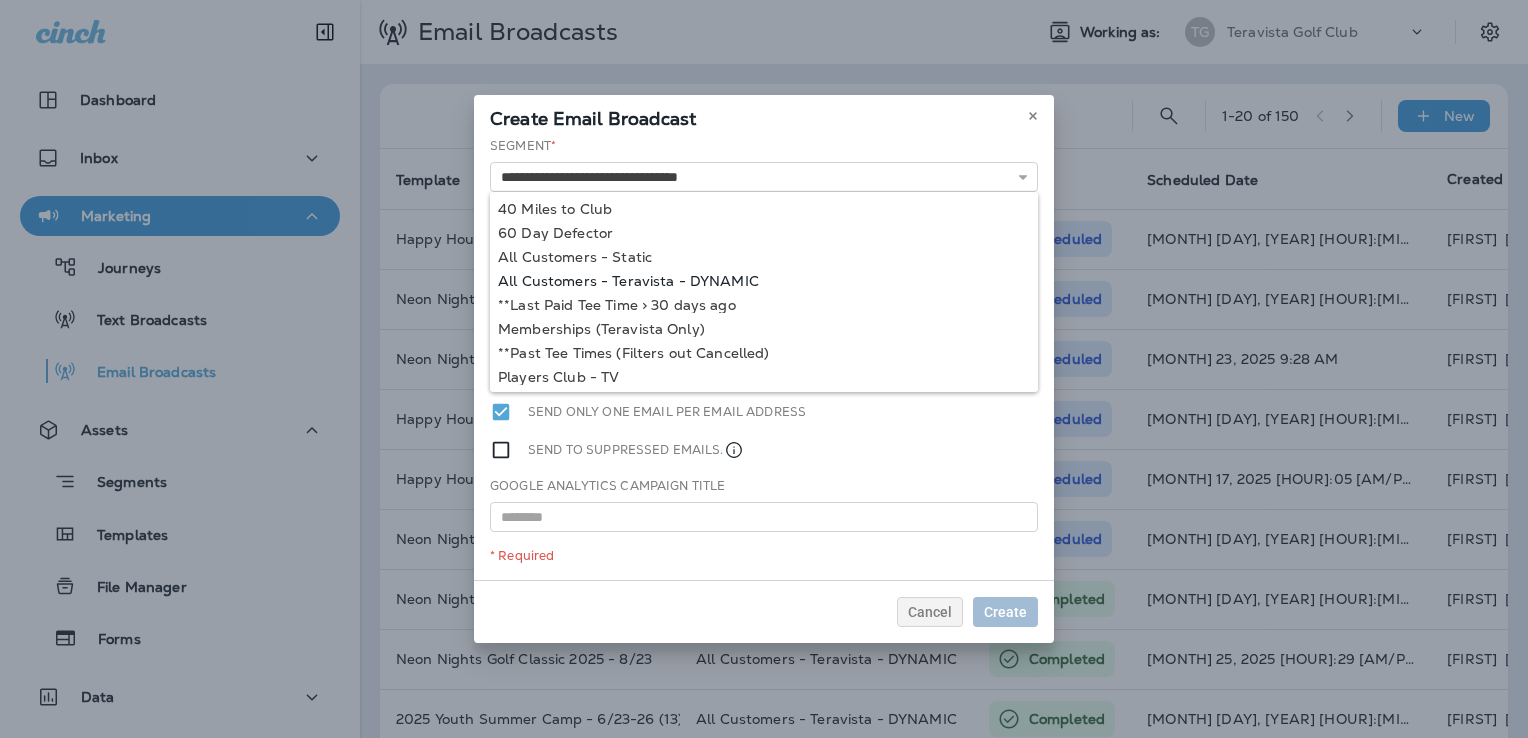 click on "**********" at bounding box center (764, 358) 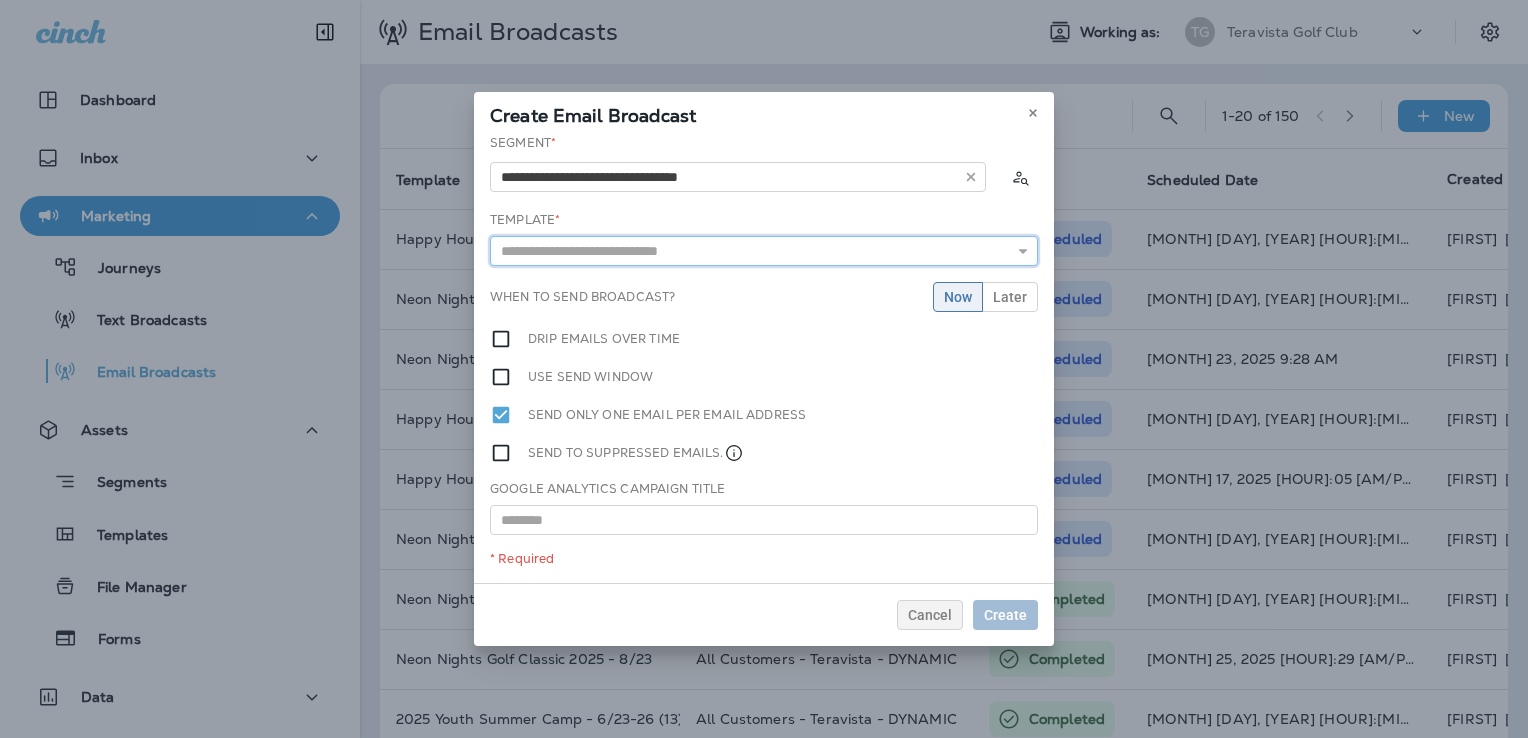 click at bounding box center (764, 251) 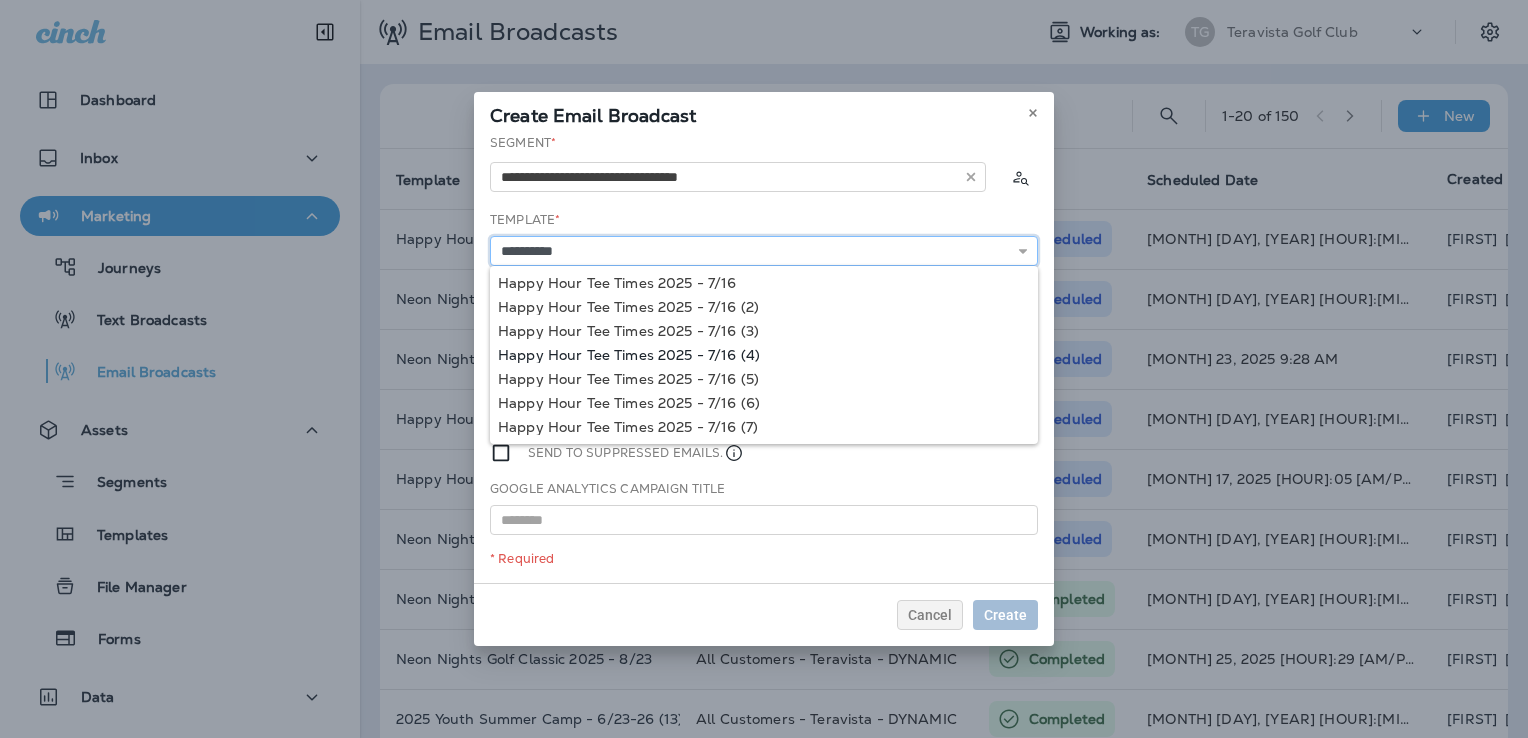 type on "**********" 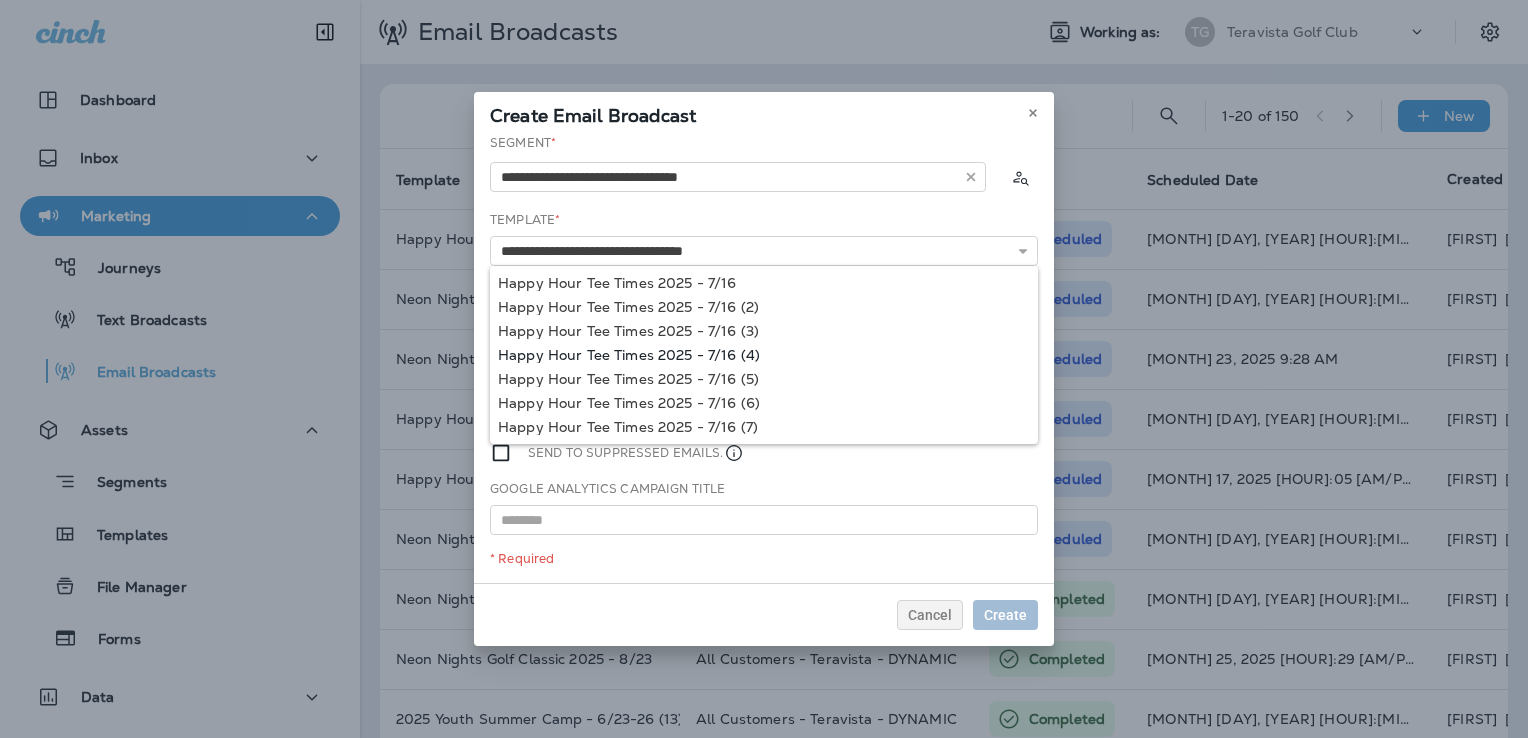 click on "**********" at bounding box center (764, 358) 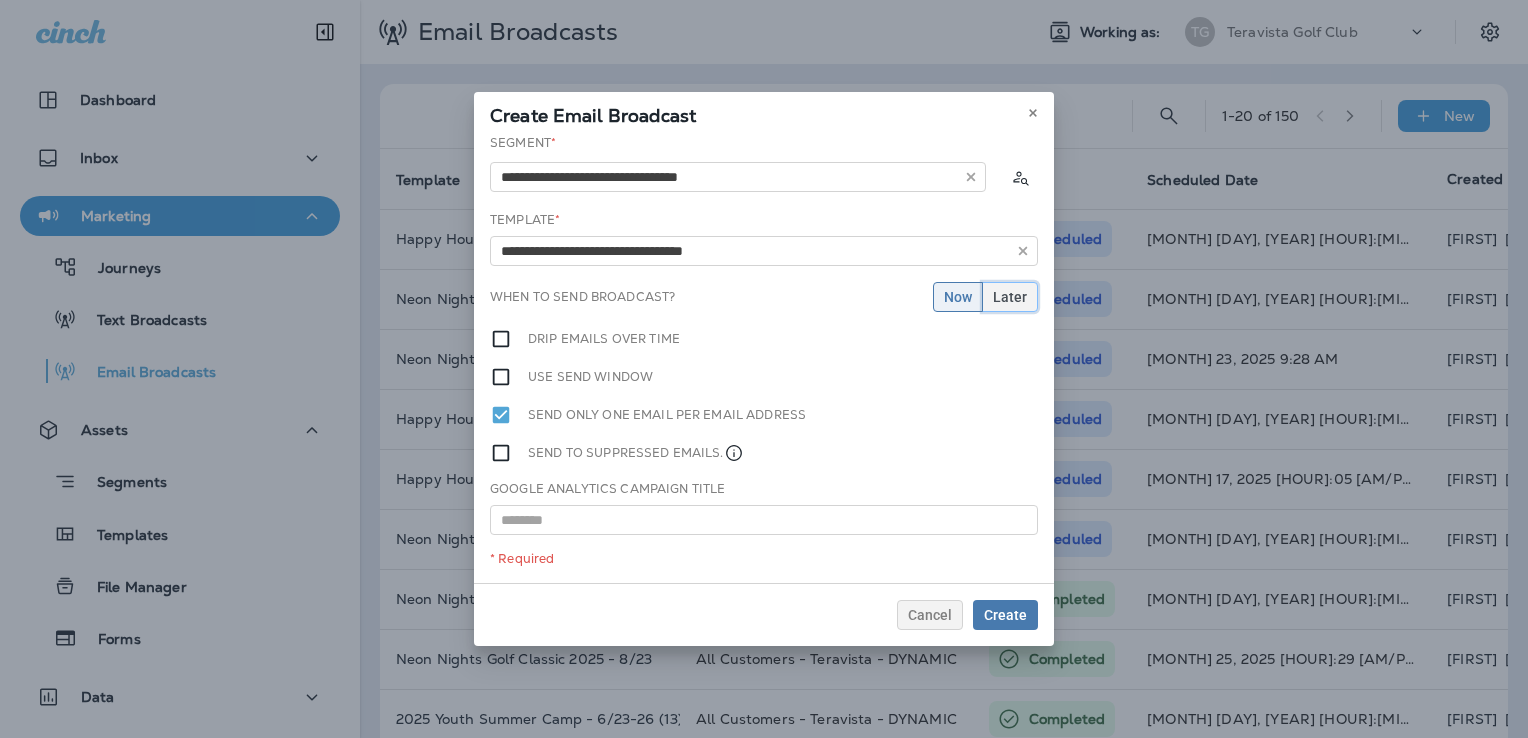 click on "Later" at bounding box center [1010, 297] 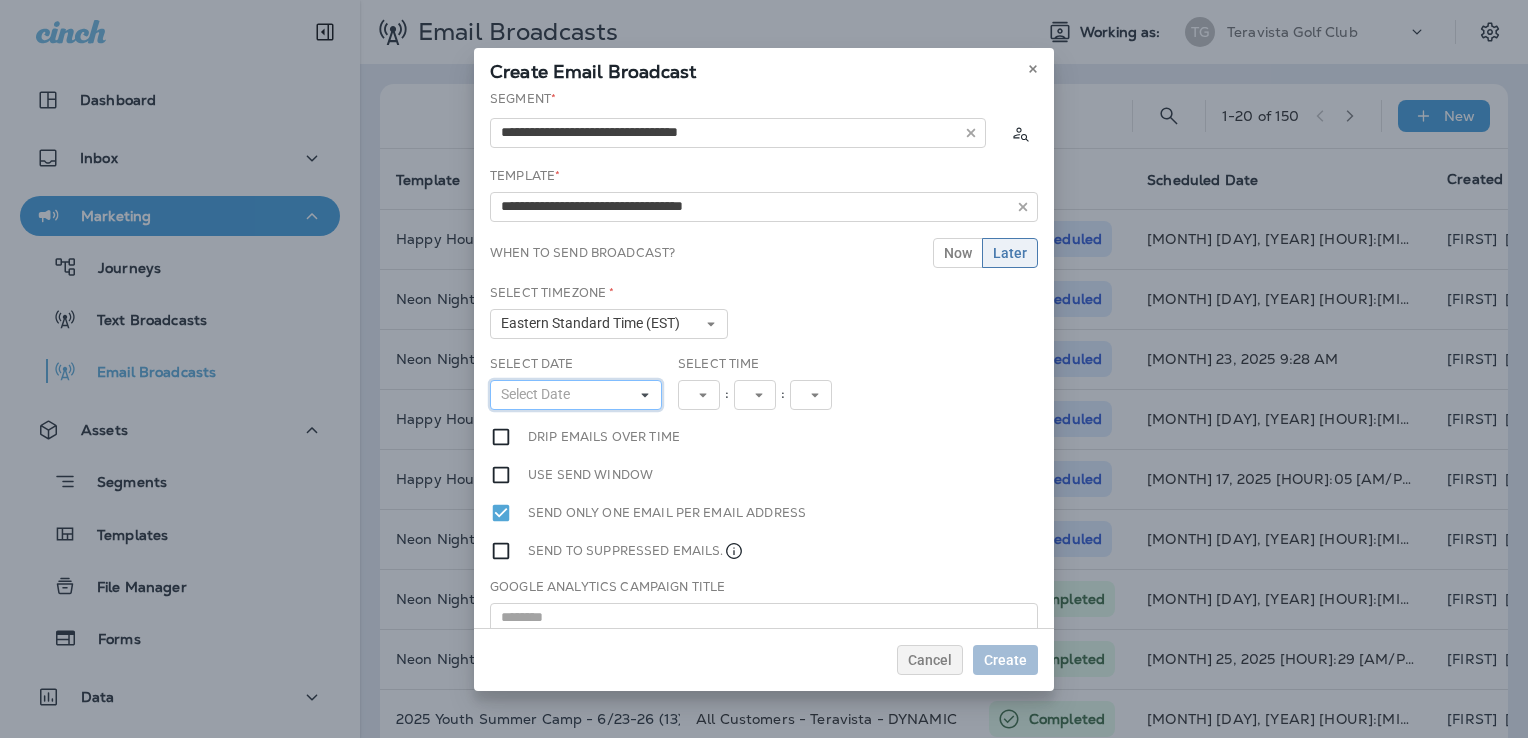 click 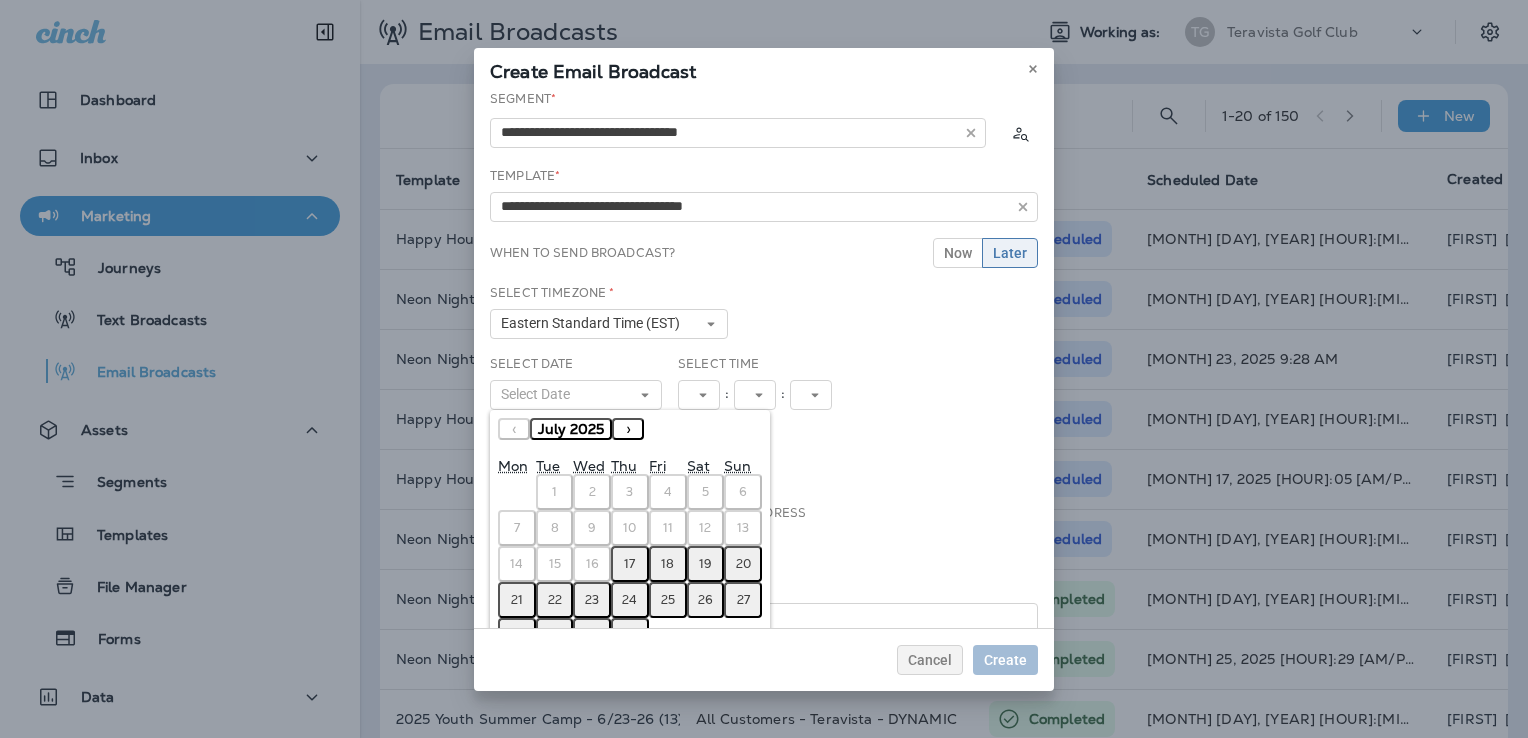 click on "›" at bounding box center (628, 429) 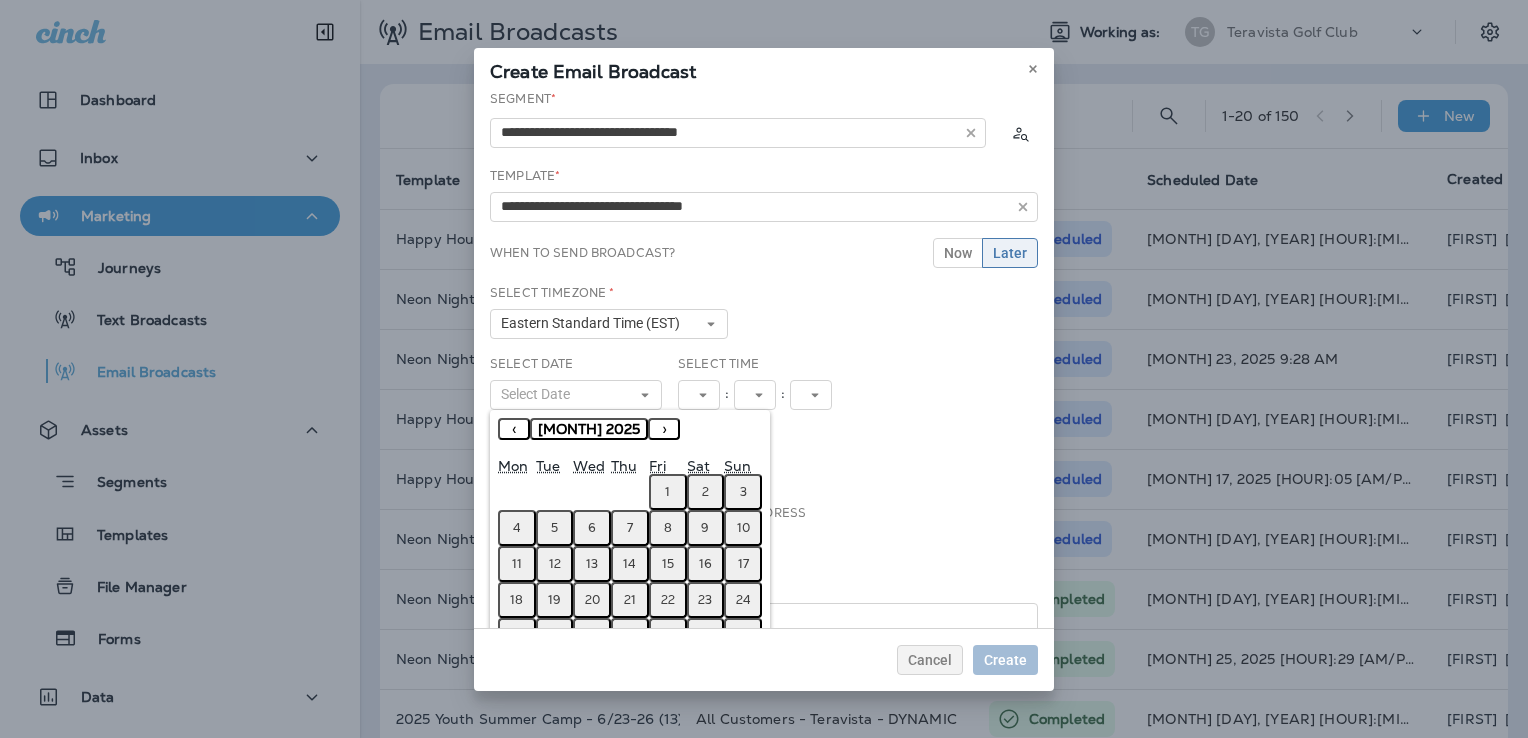 click on "7" at bounding box center (630, 528) 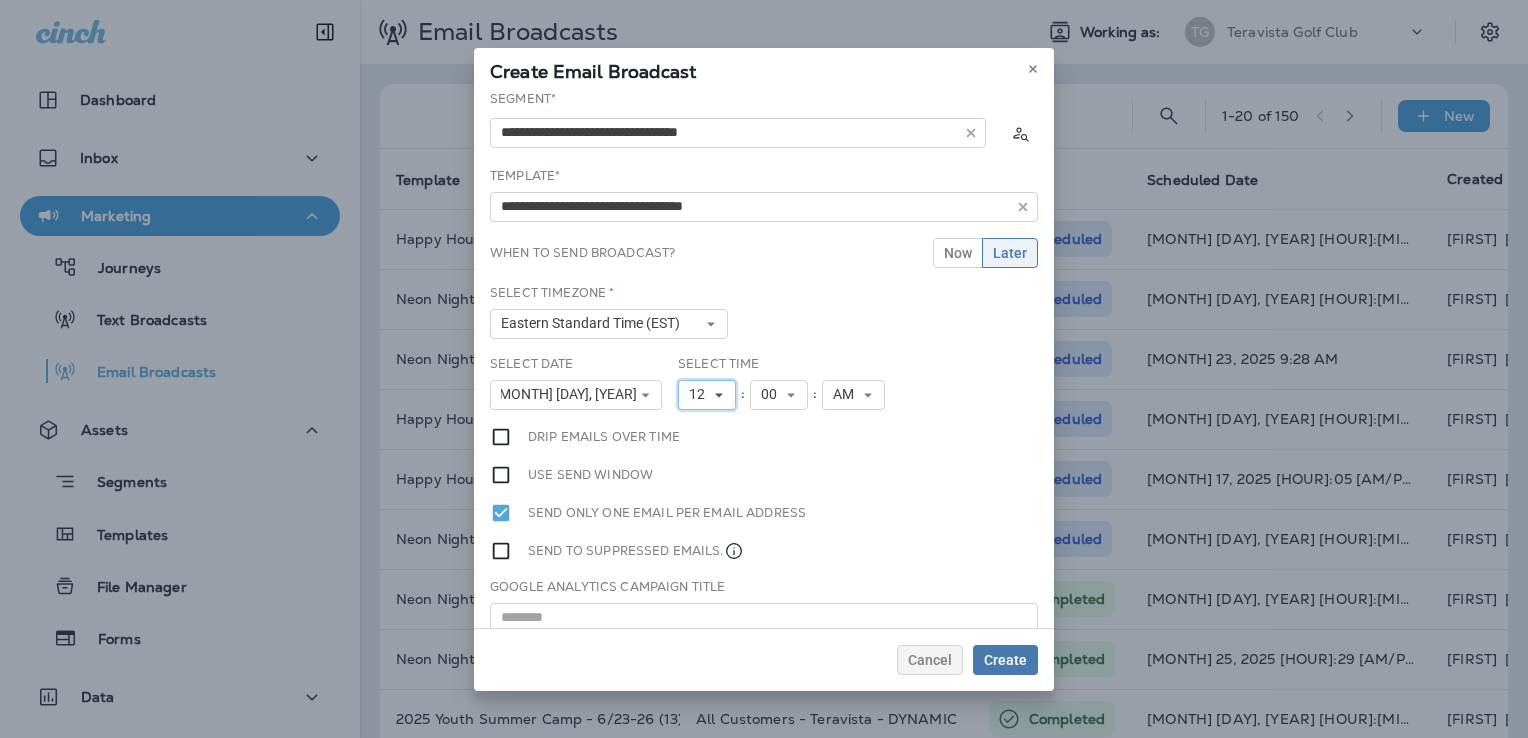 click on "12" at bounding box center (701, 394) 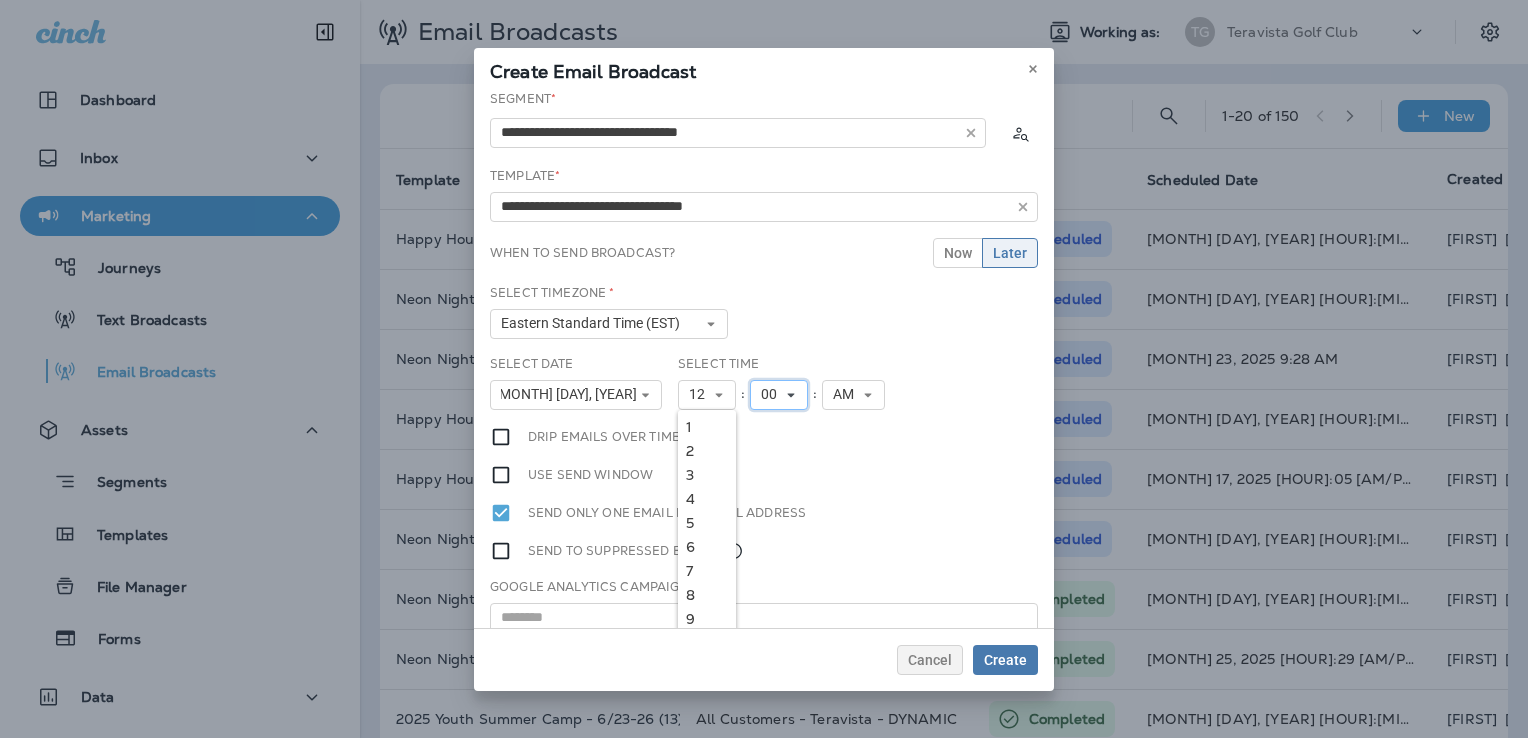 click on "00" at bounding box center [773, 394] 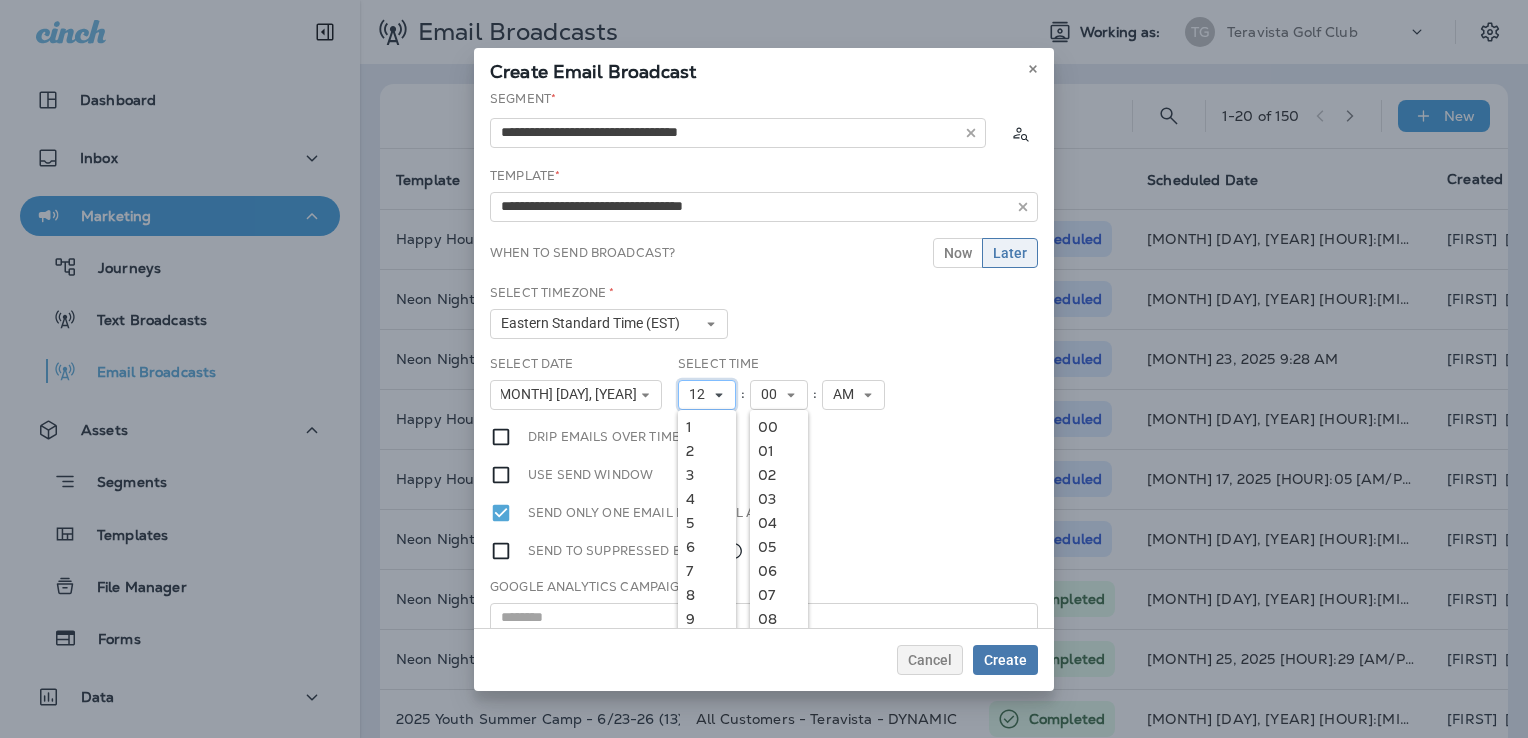 click on "12" at bounding box center (701, 394) 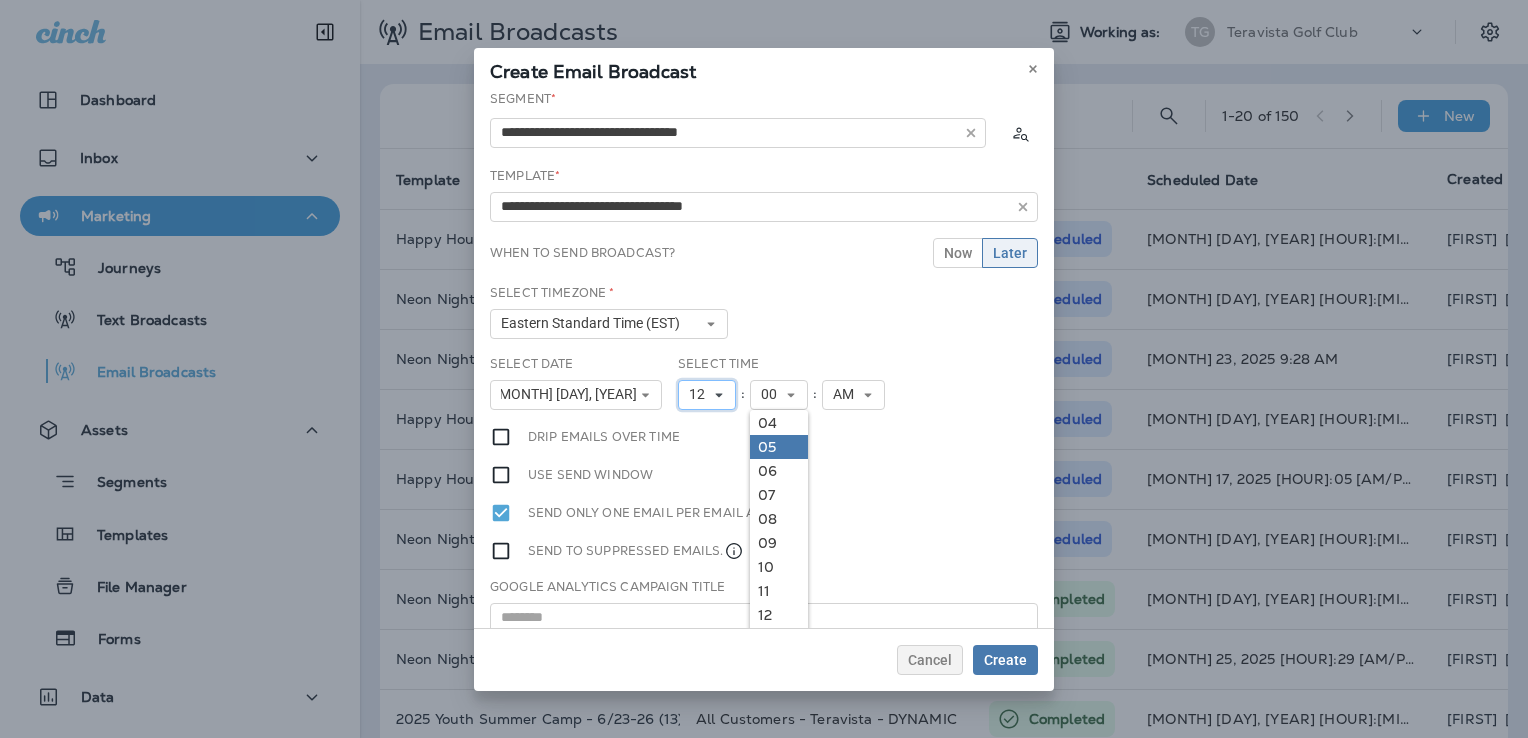 scroll, scrollTop: 200, scrollLeft: 0, axis: vertical 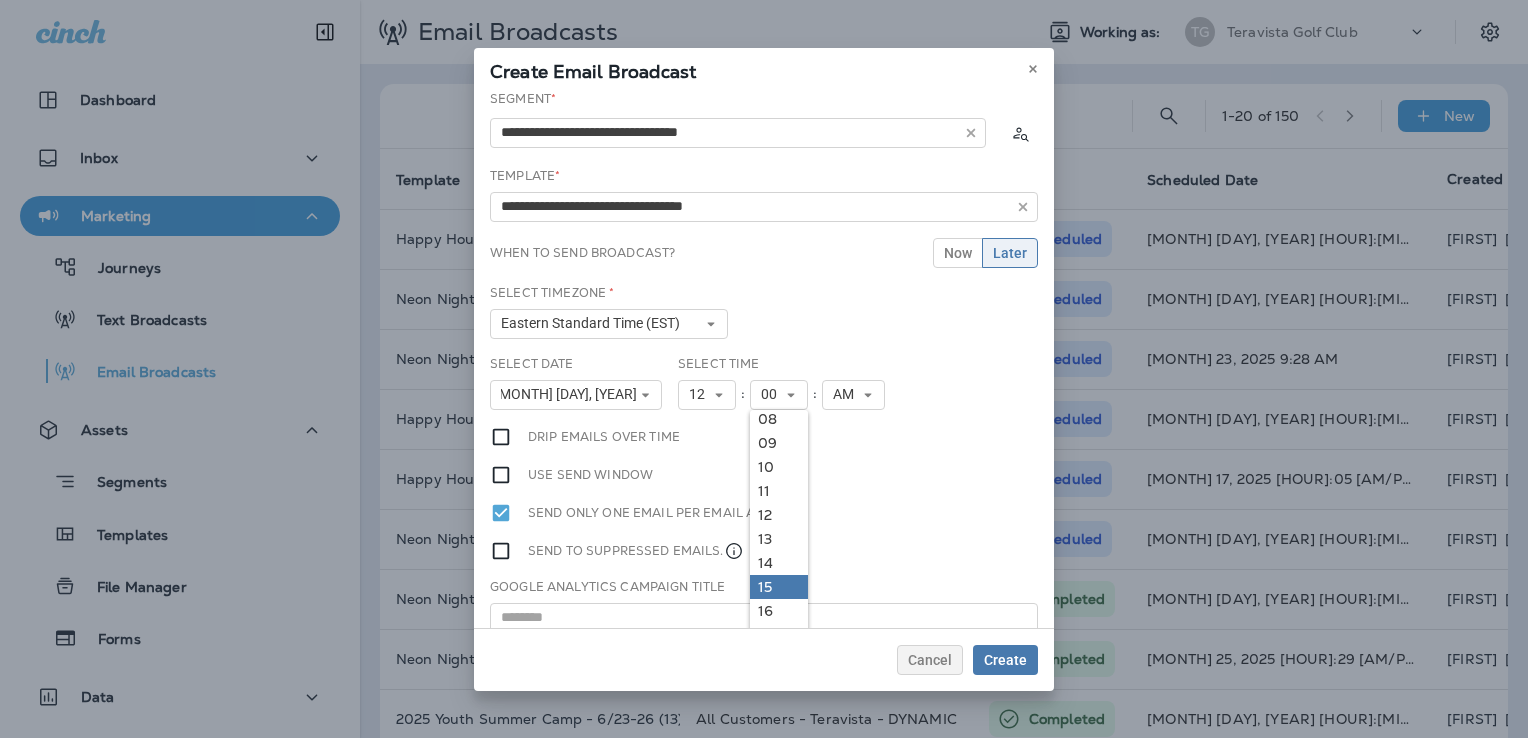 click on "15" at bounding box center (779, 587) 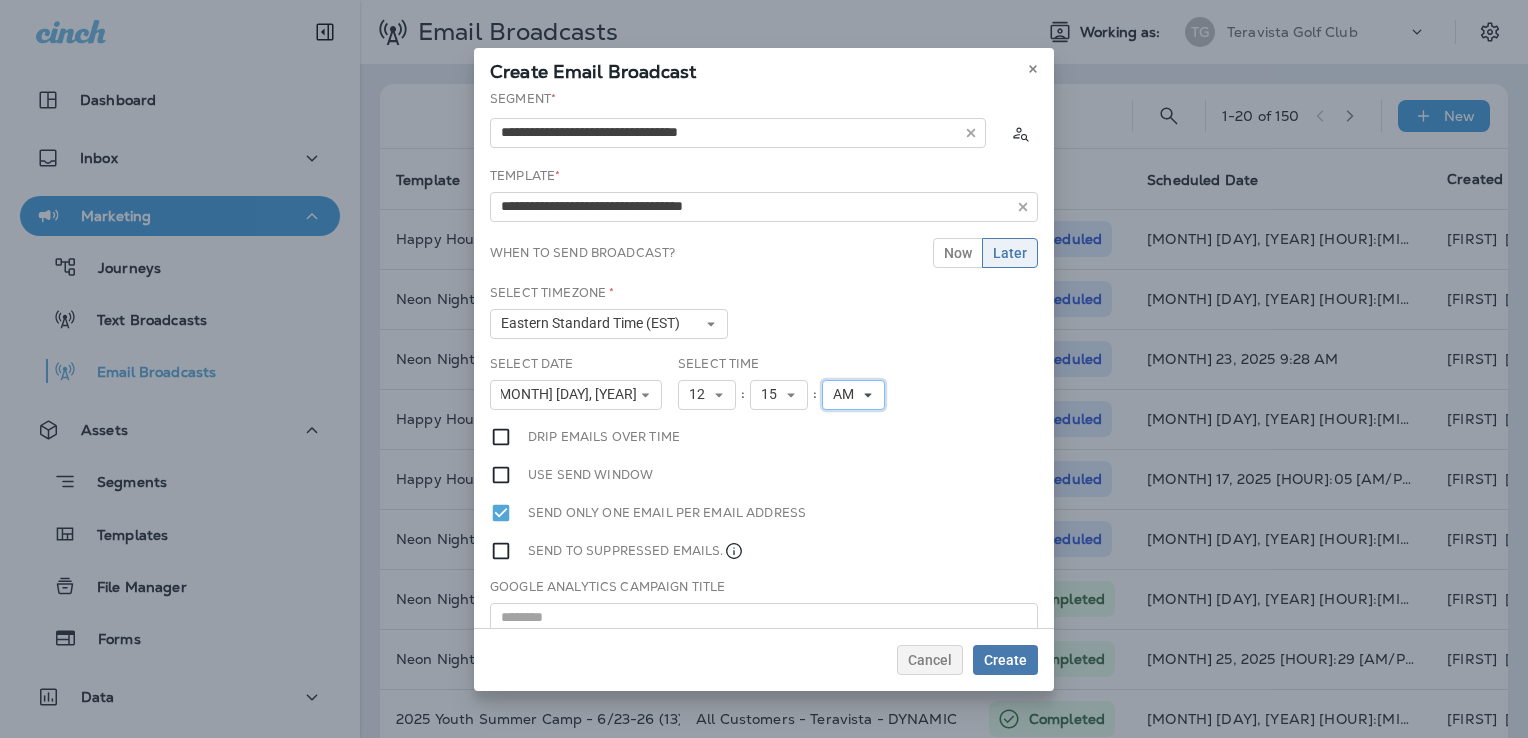 click on "AM" at bounding box center [847, 394] 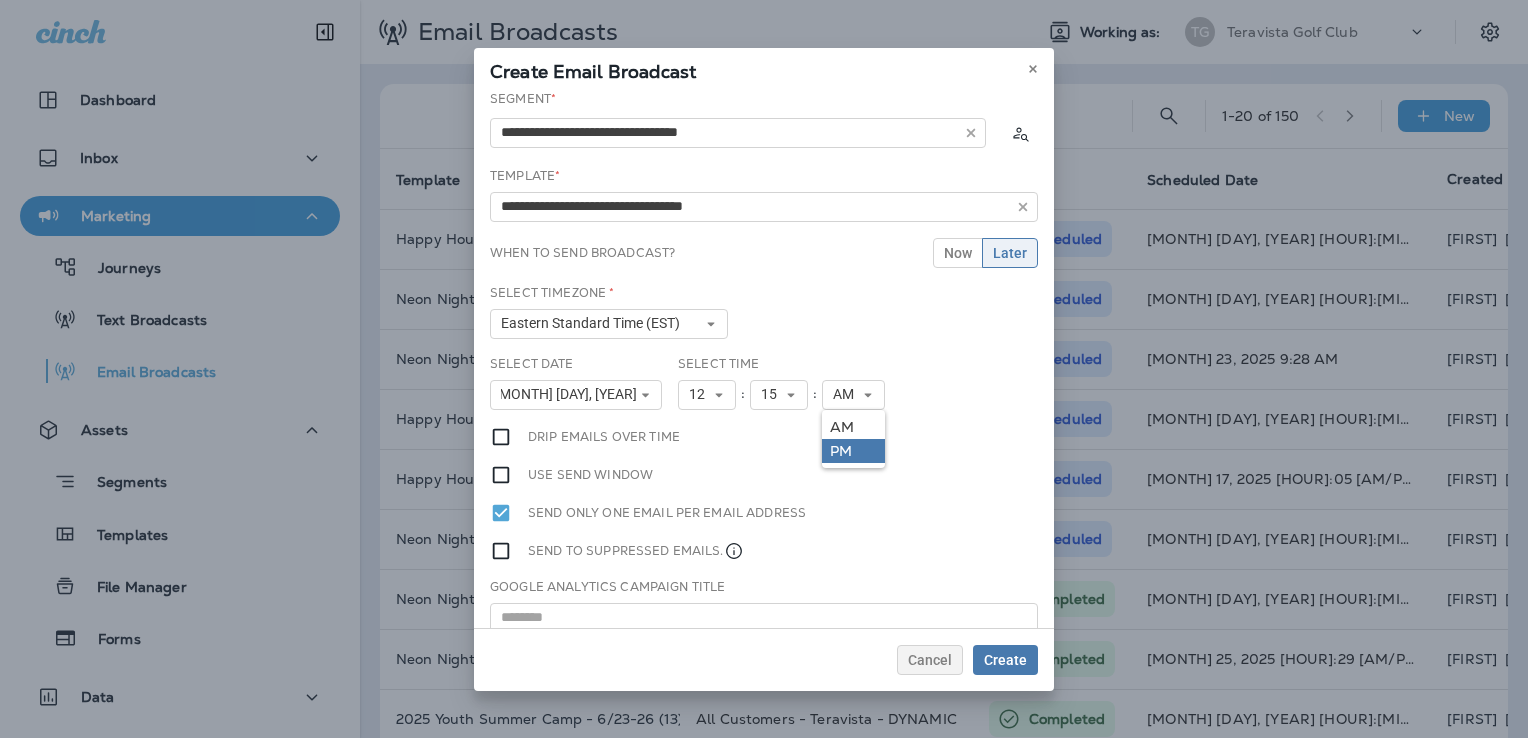 click on "PM" at bounding box center [853, 451] 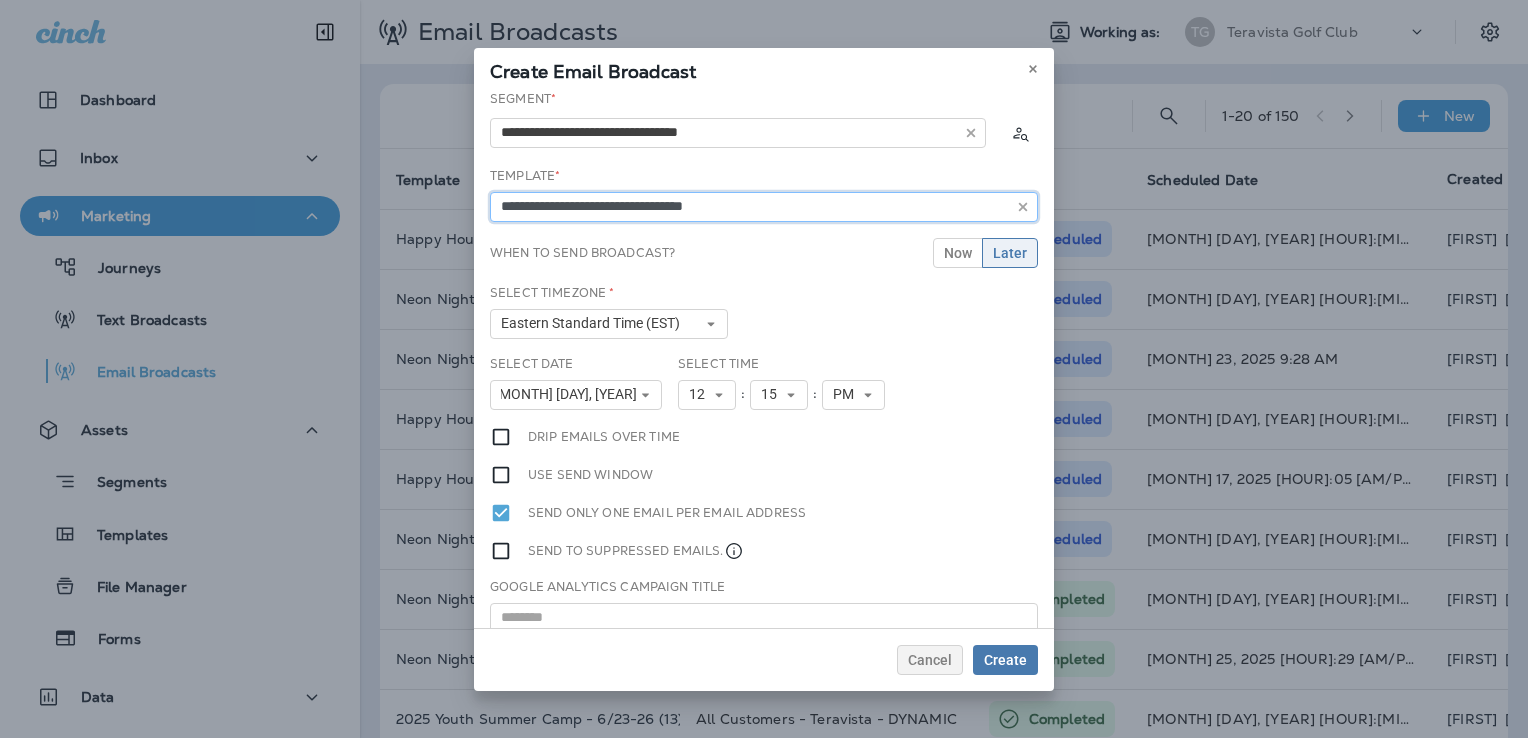 click on "**********" at bounding box center [764, 207] 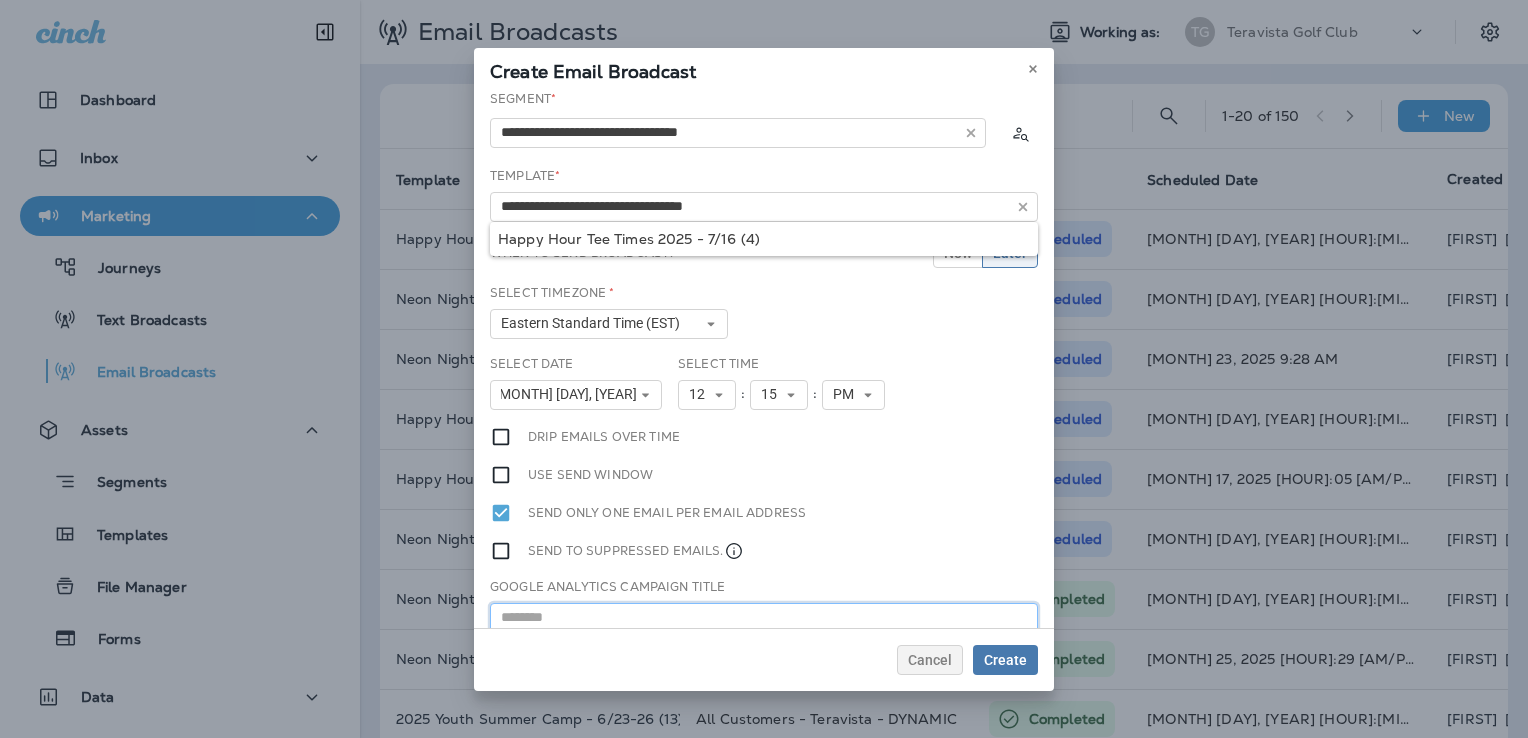 click at bounding box center [764, 618] 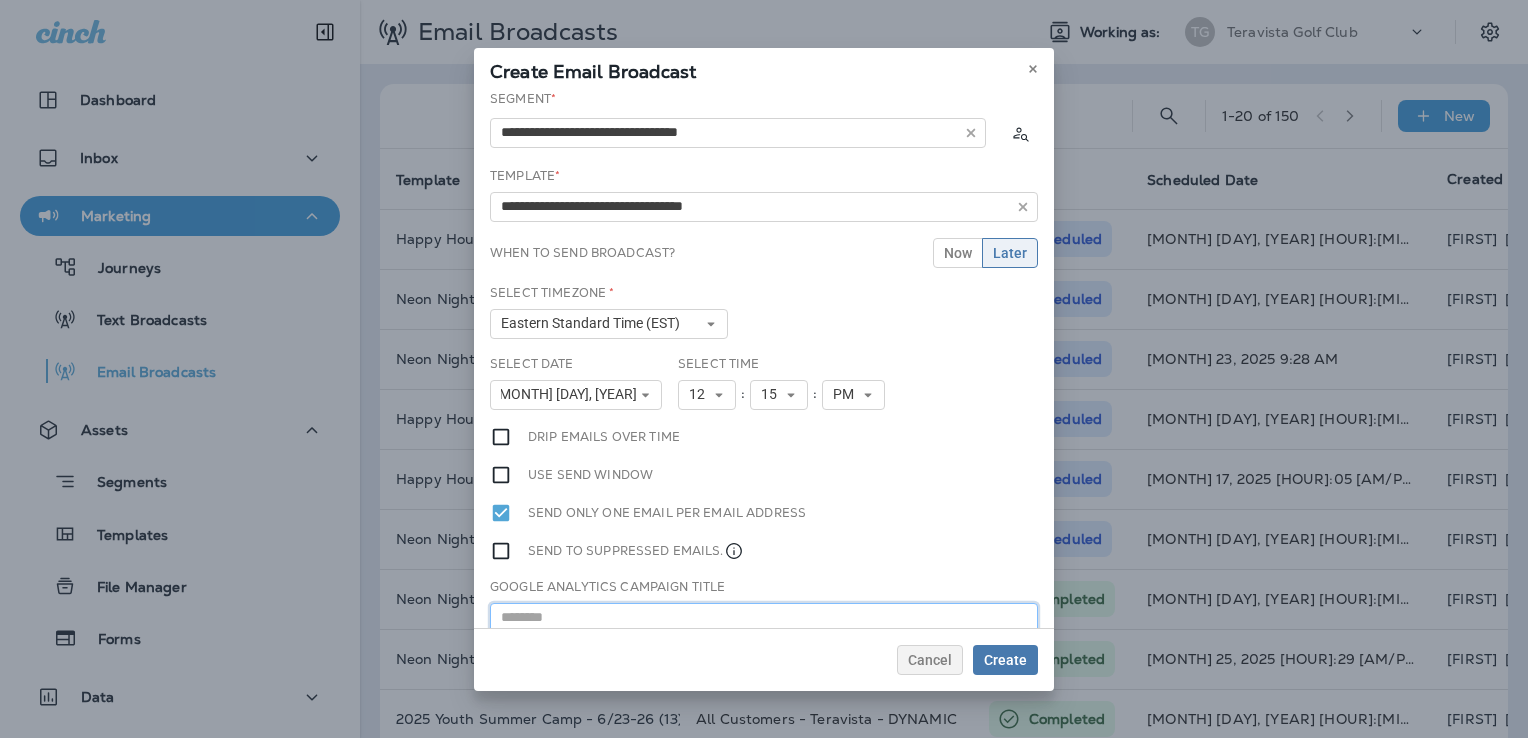 paste on "**********" 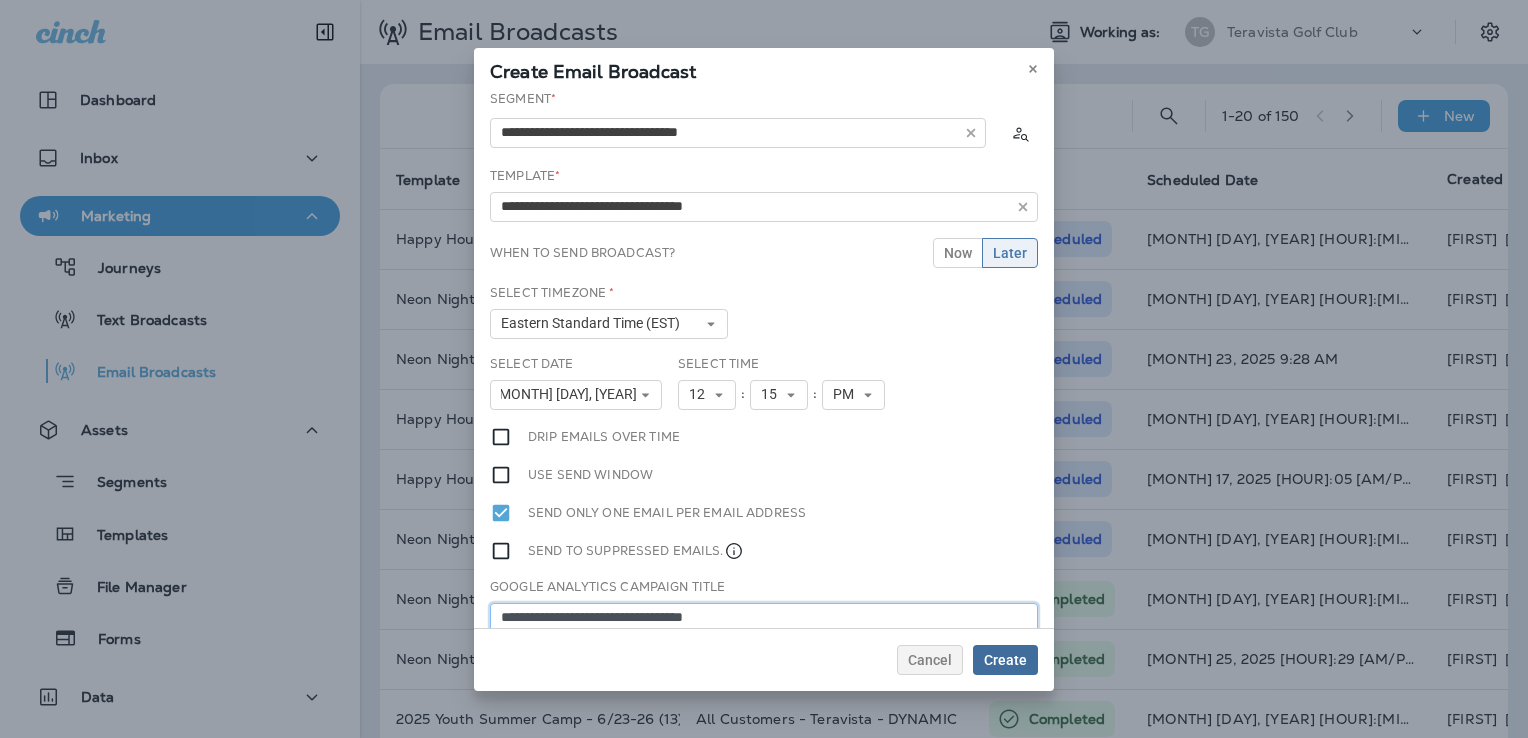 type on "**********" 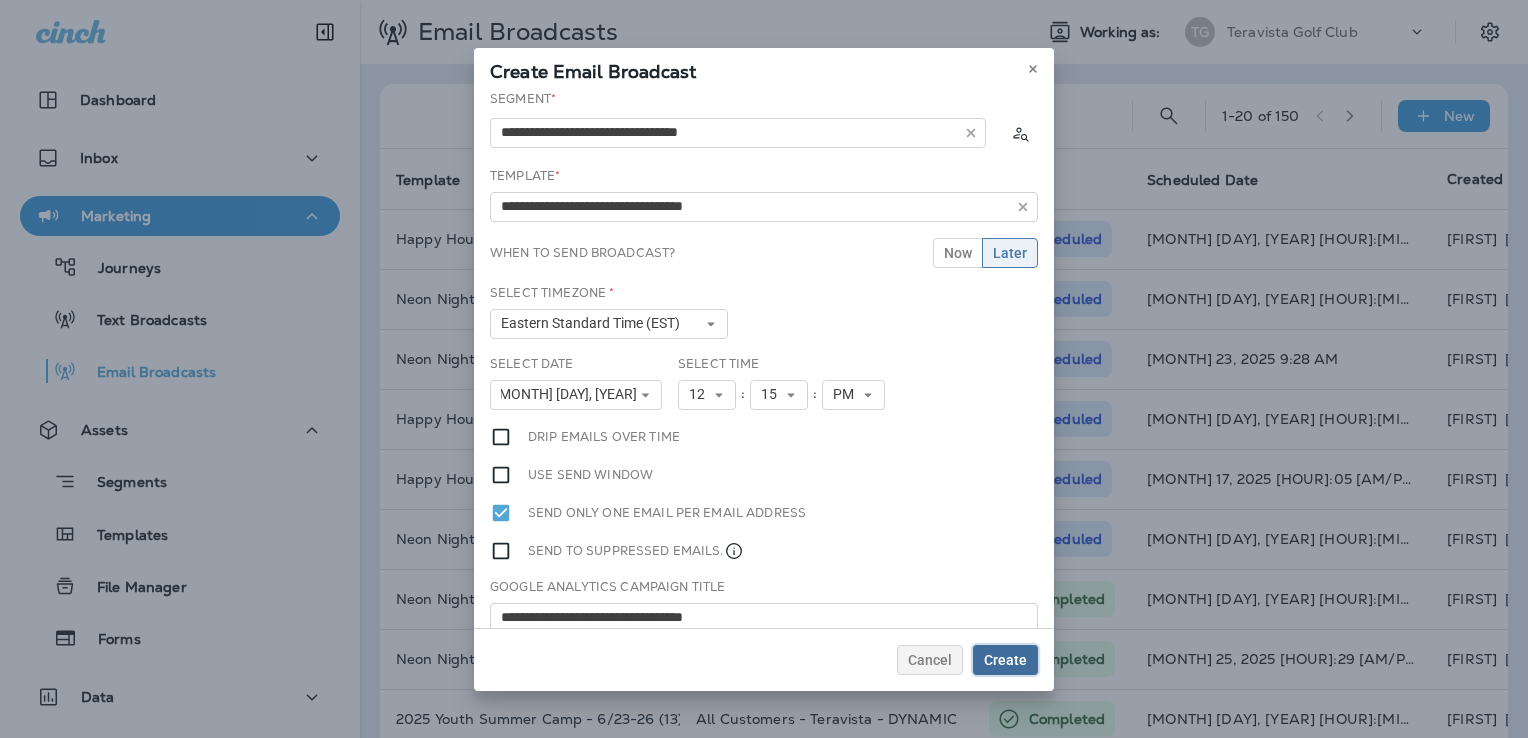 click on "Create" at bounding box center [1005, 660] 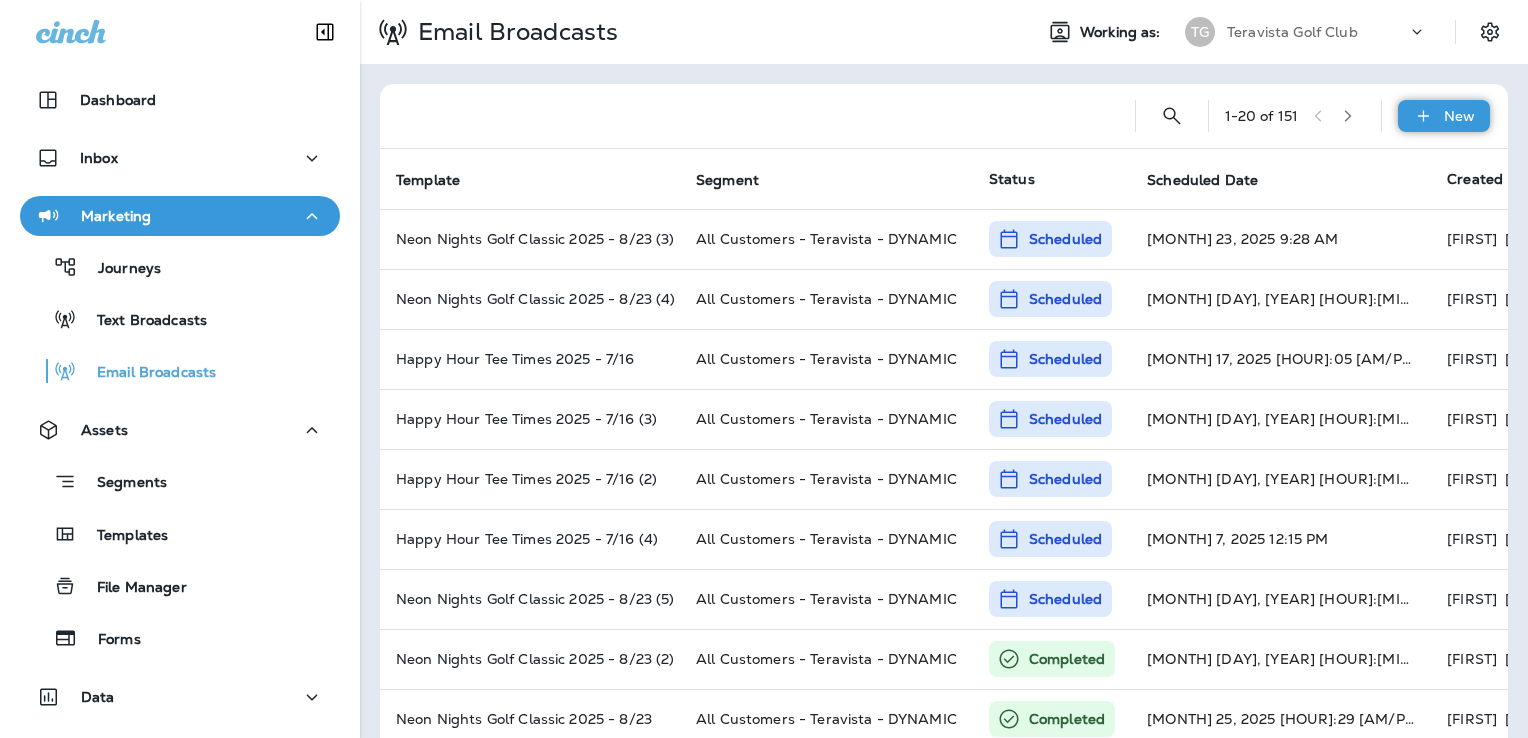click 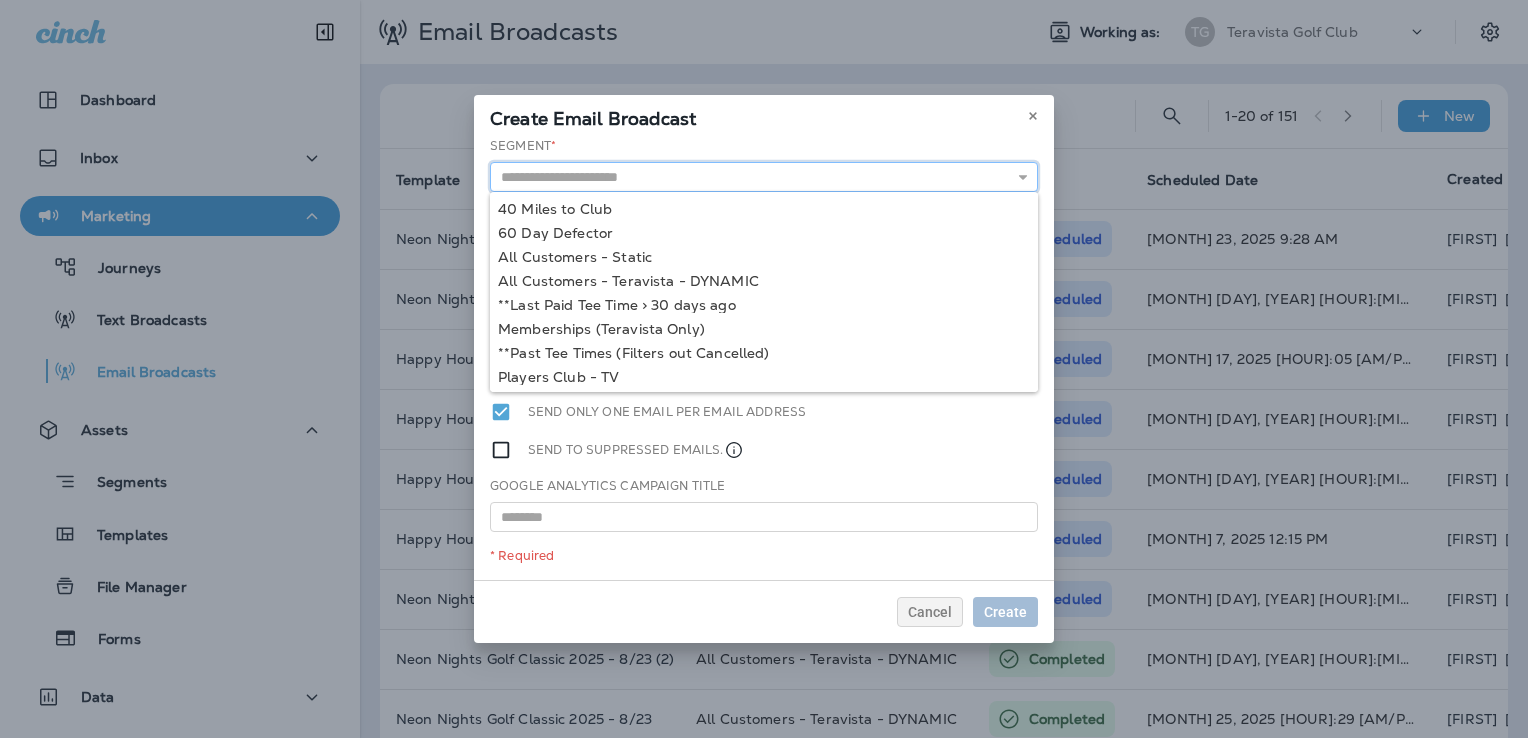 click at bounding box center (764, 177) 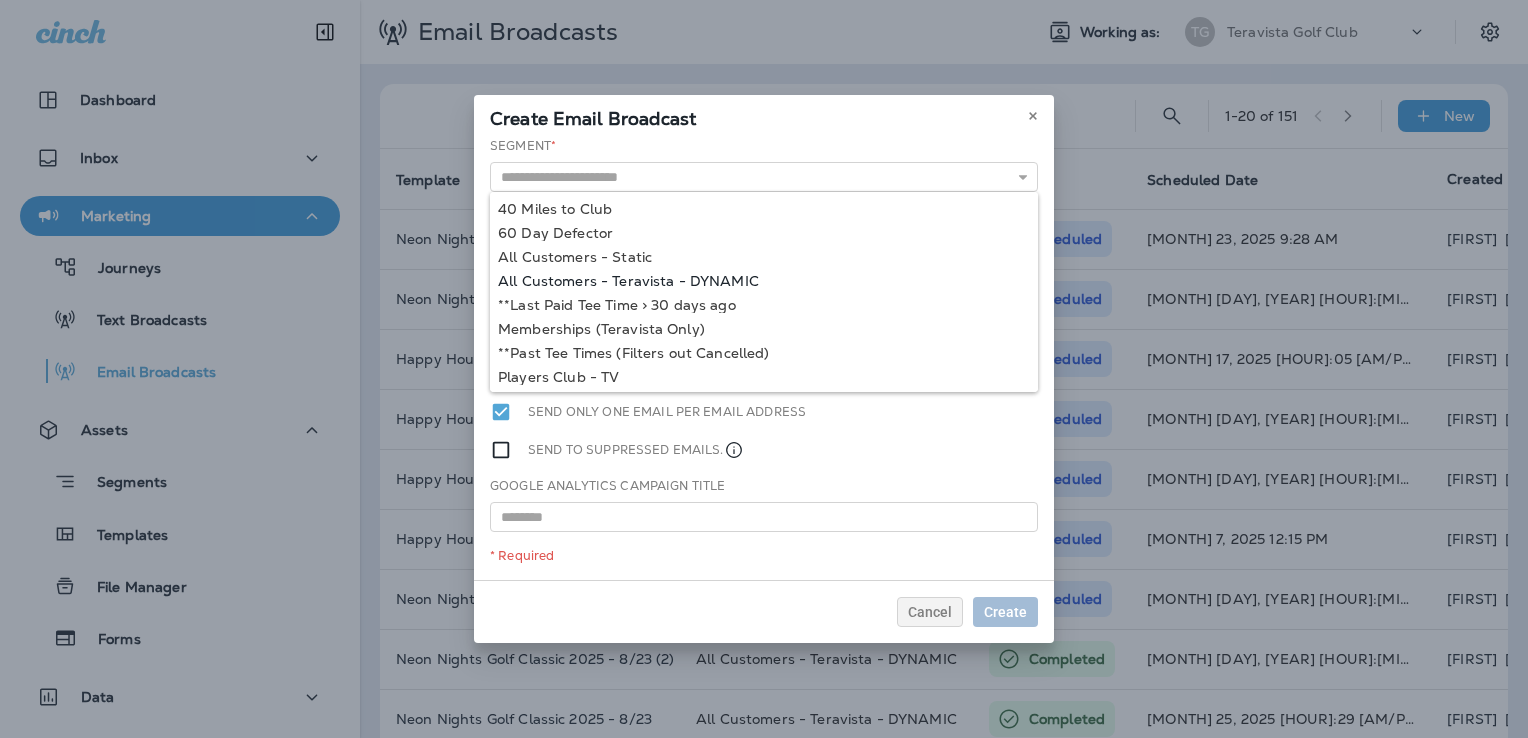 type on "**********" 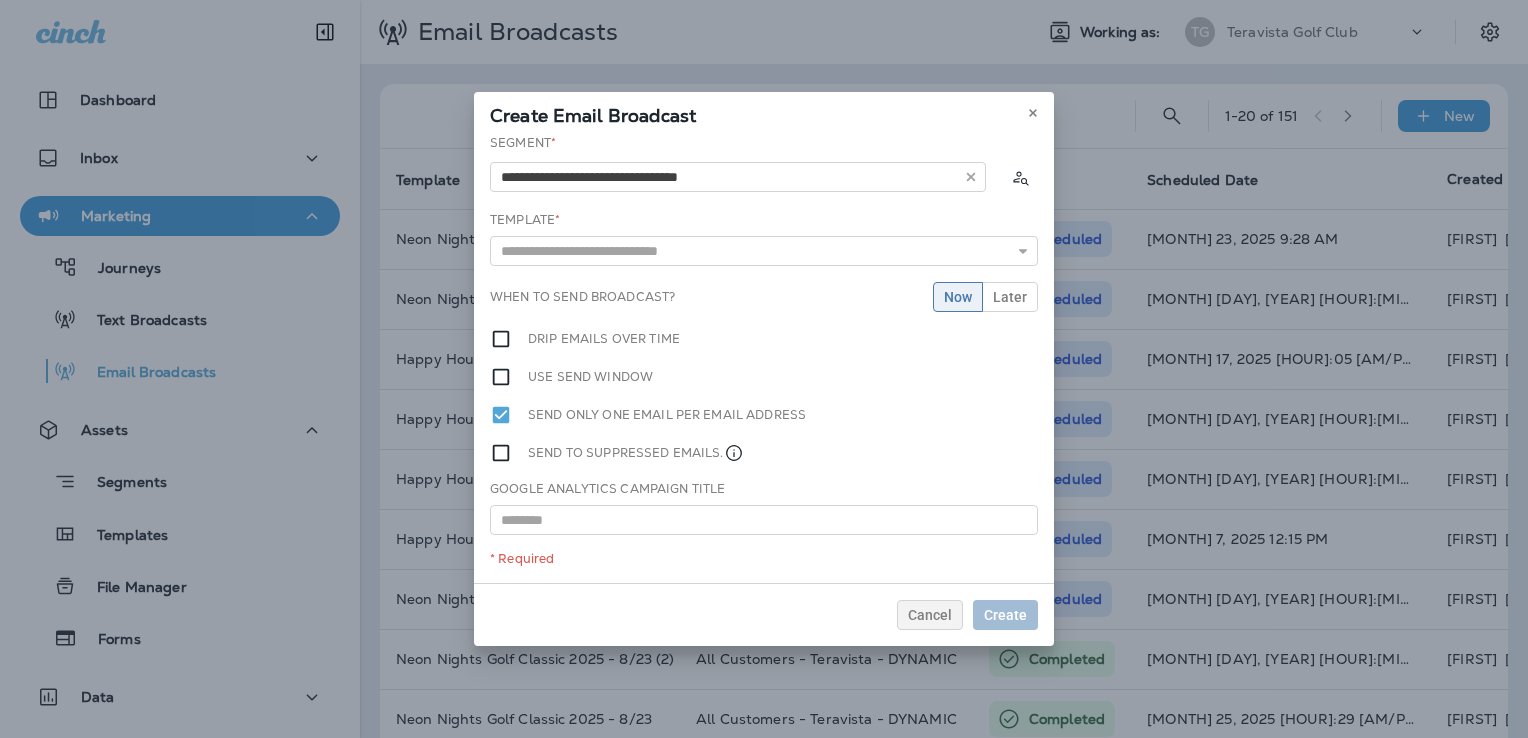 click on "**********" at bounding box center (764, 358) 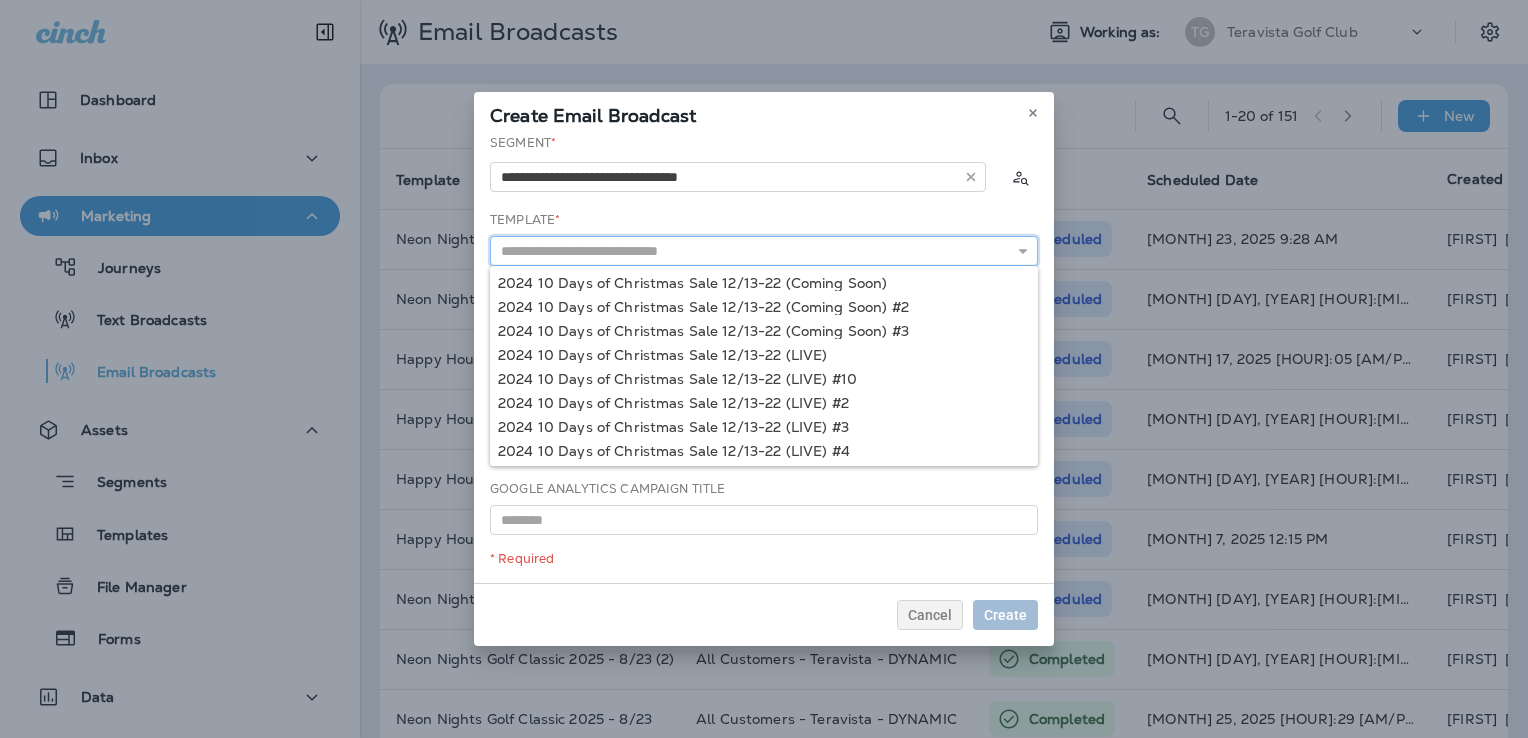 click at bounding box center [764, 251] 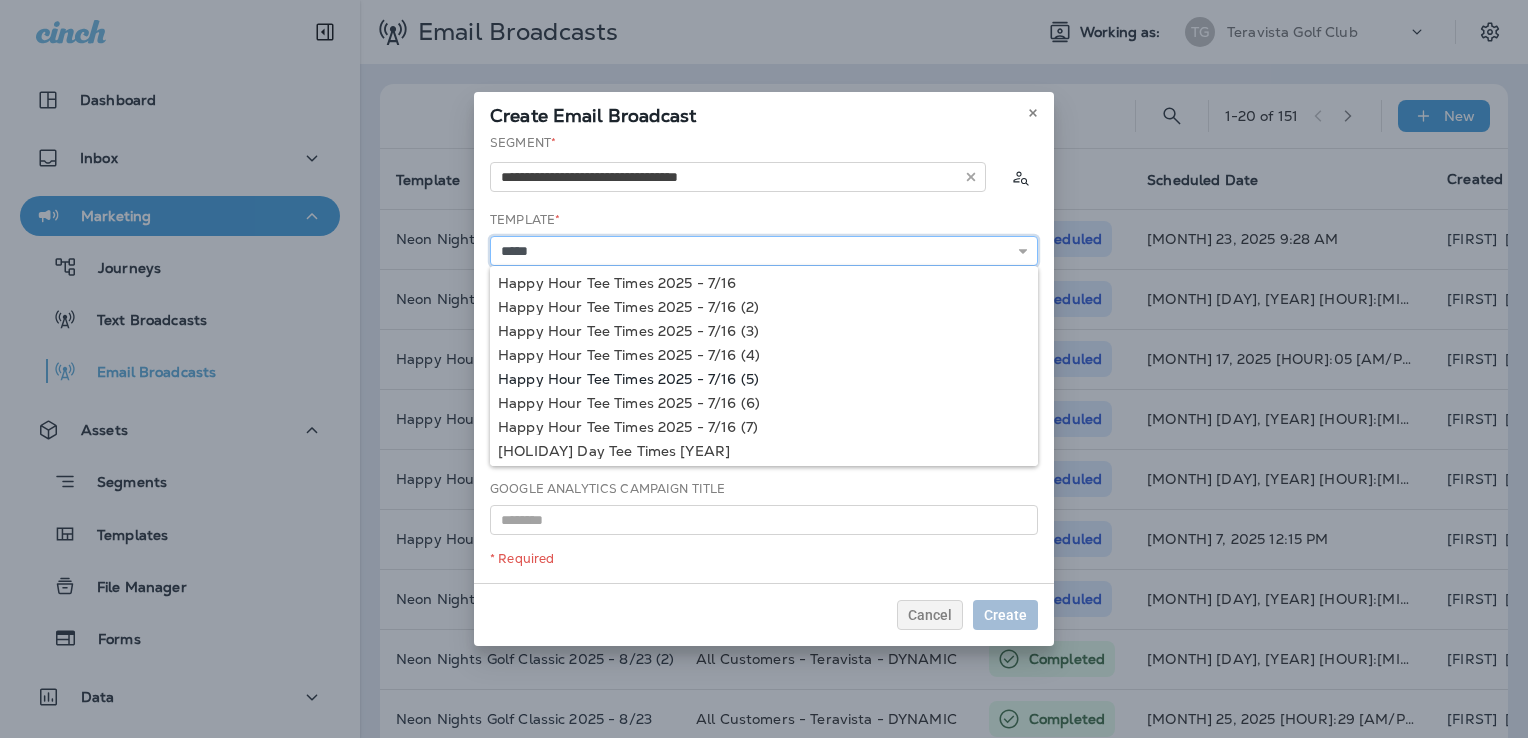 type on "**********" 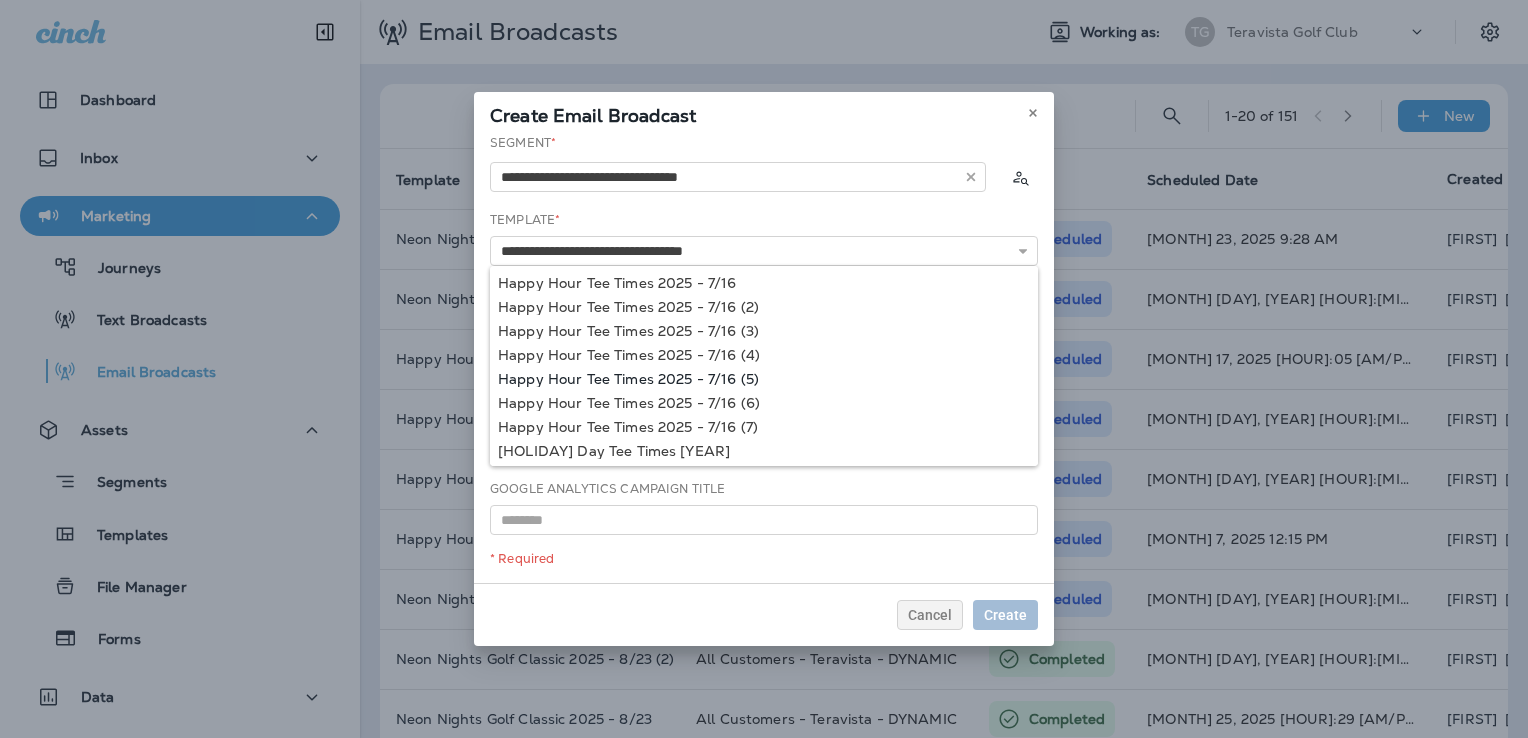 click on "**********" at bounding box center (764, 358) 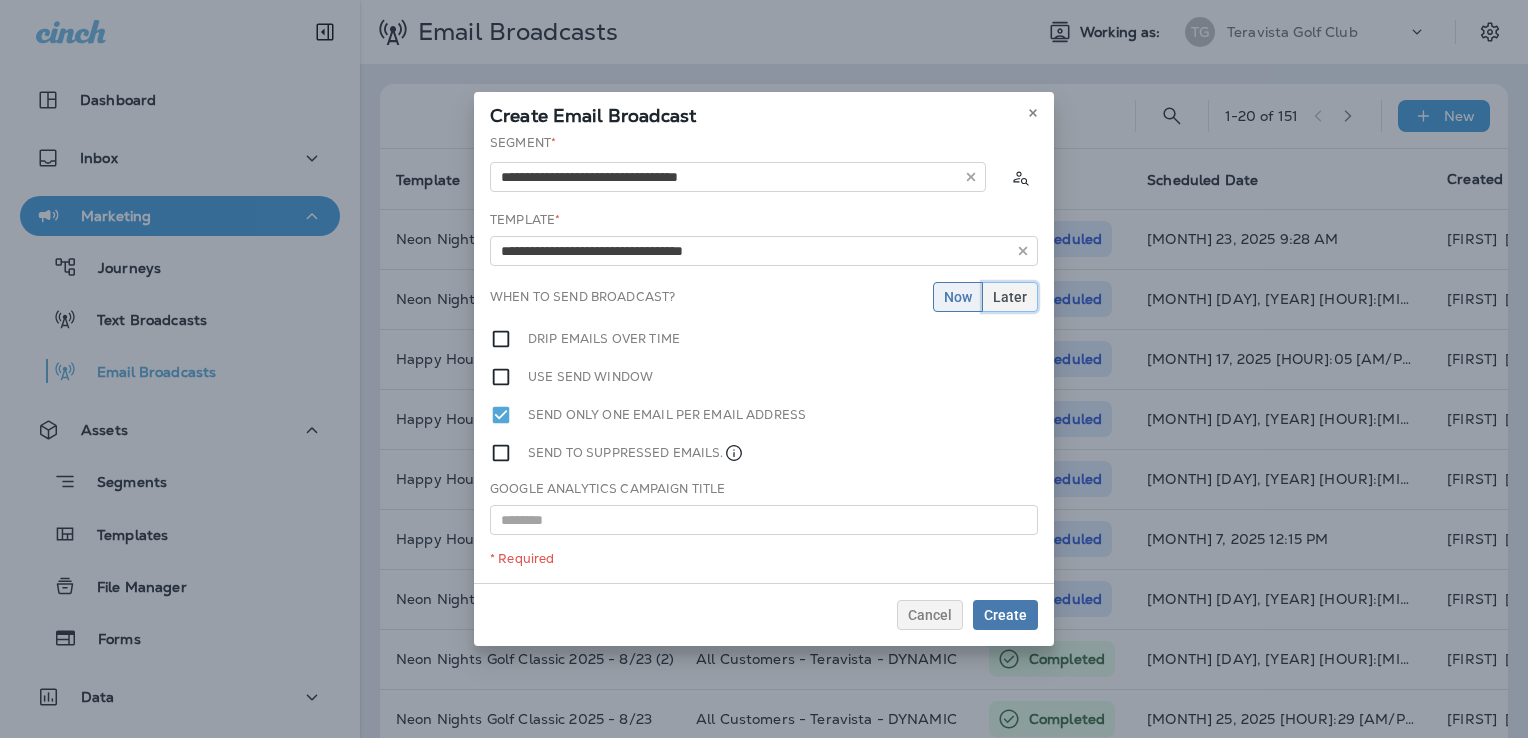 click on "Later" at bounding box center (1010, 297) 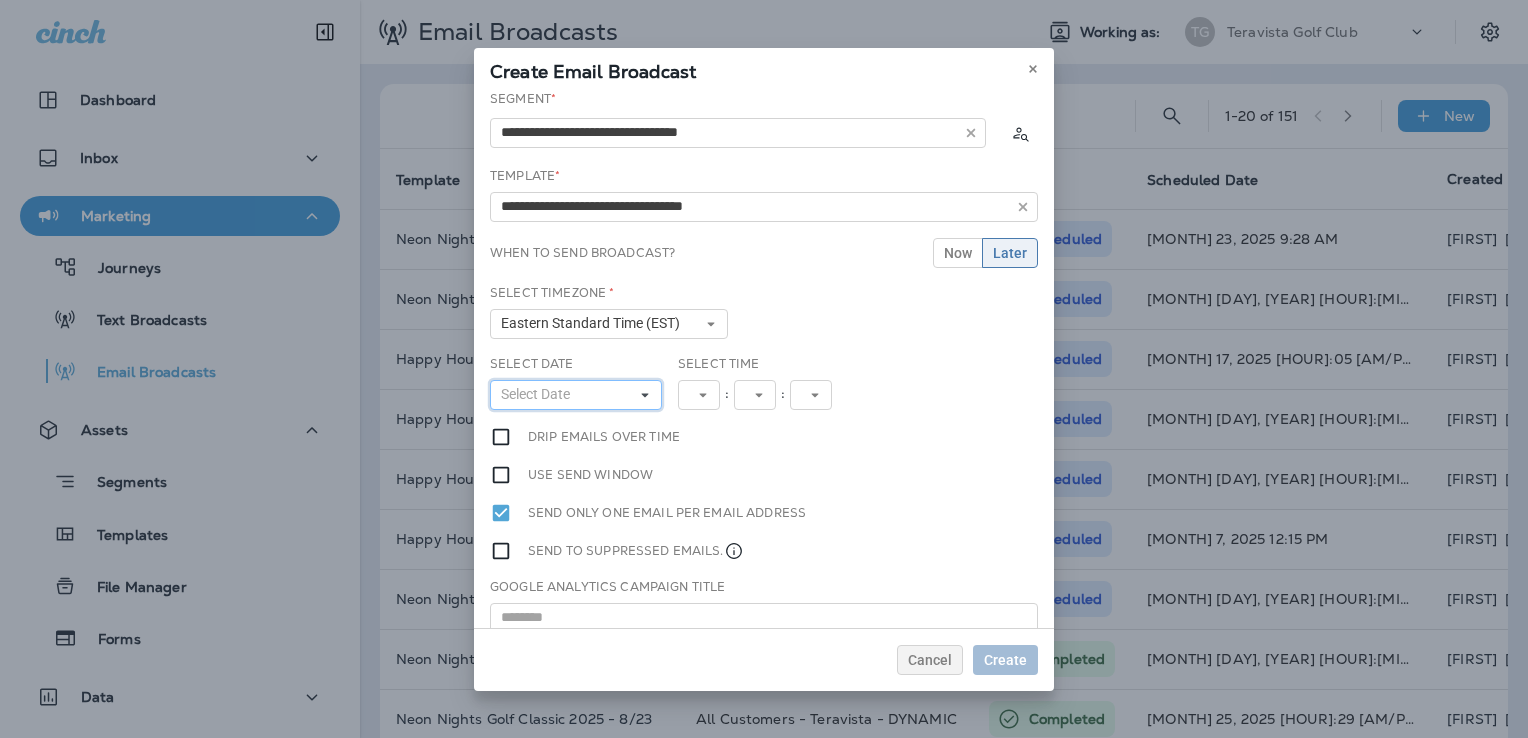 click on "Select Date" at bounding box center (576, 395) 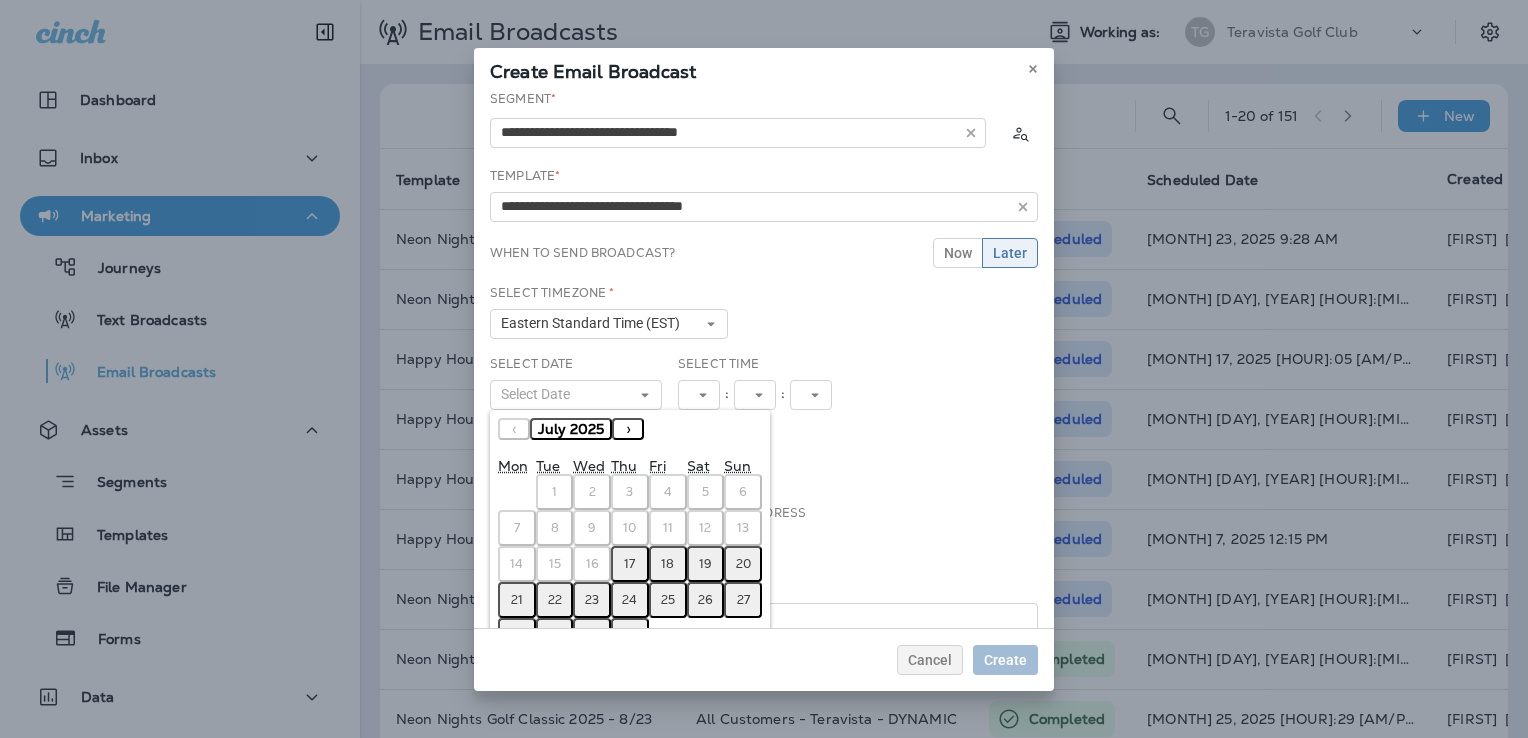 click on "›" at bounding box center [628, 429] 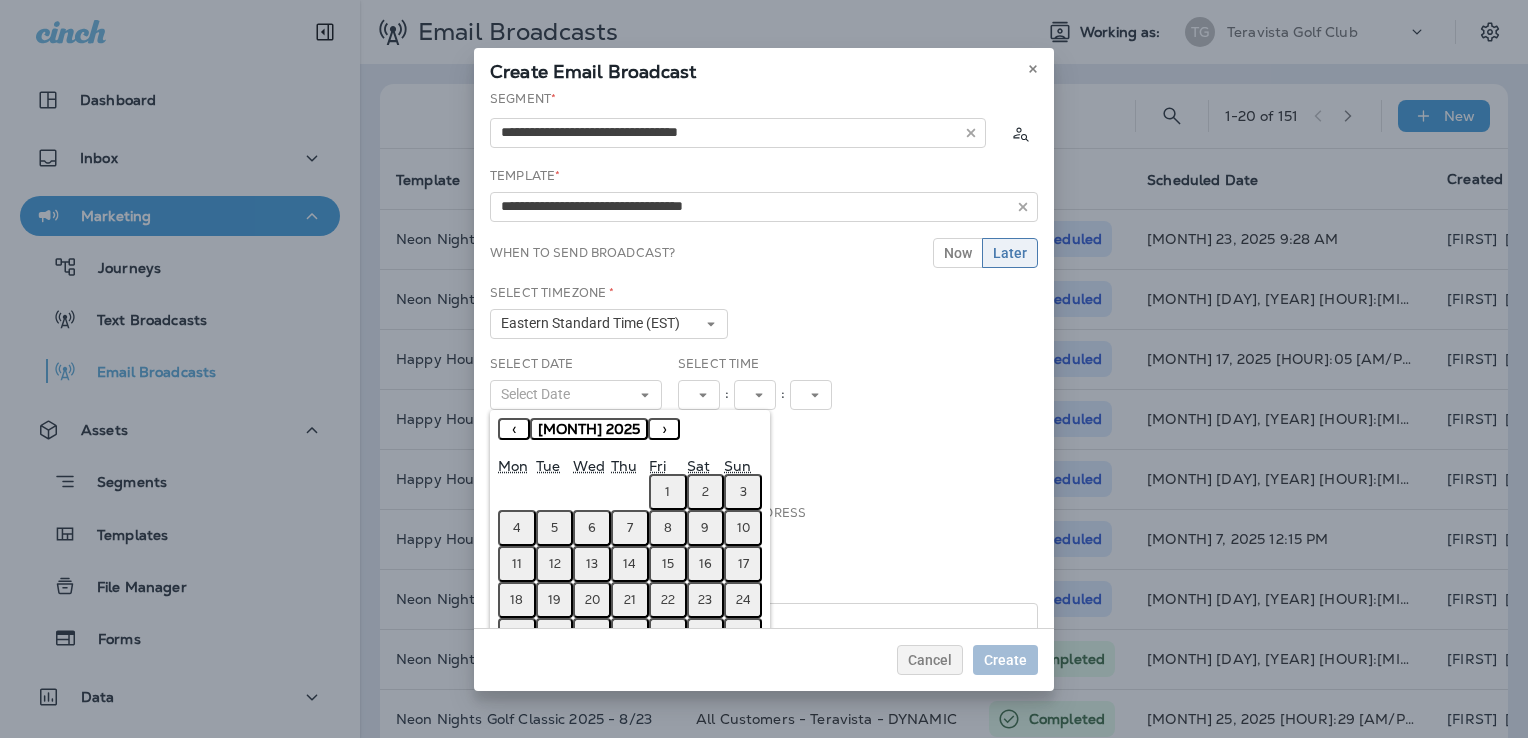click on "14" at bounding box center (630, 564) 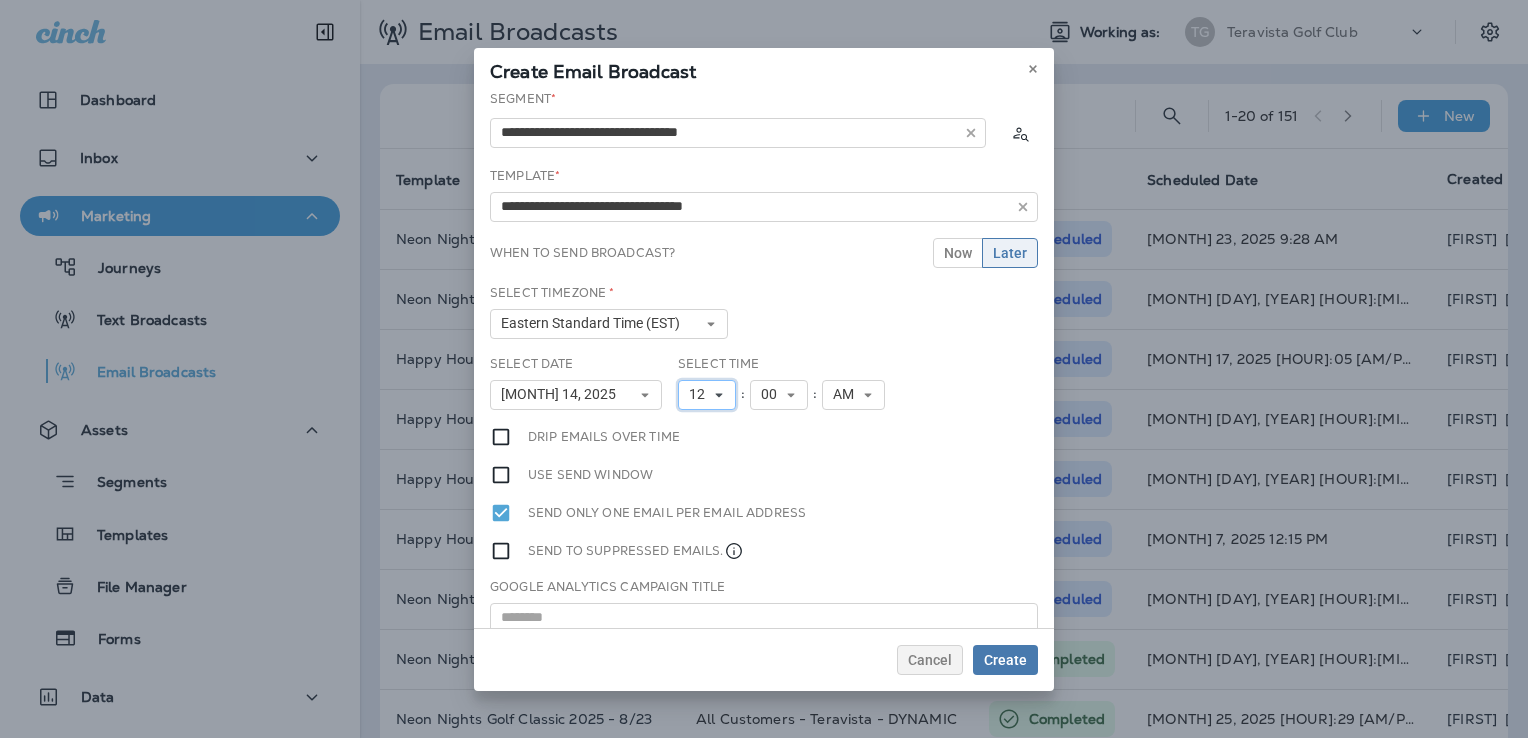 click on "12" at bounding box center (701, 394) 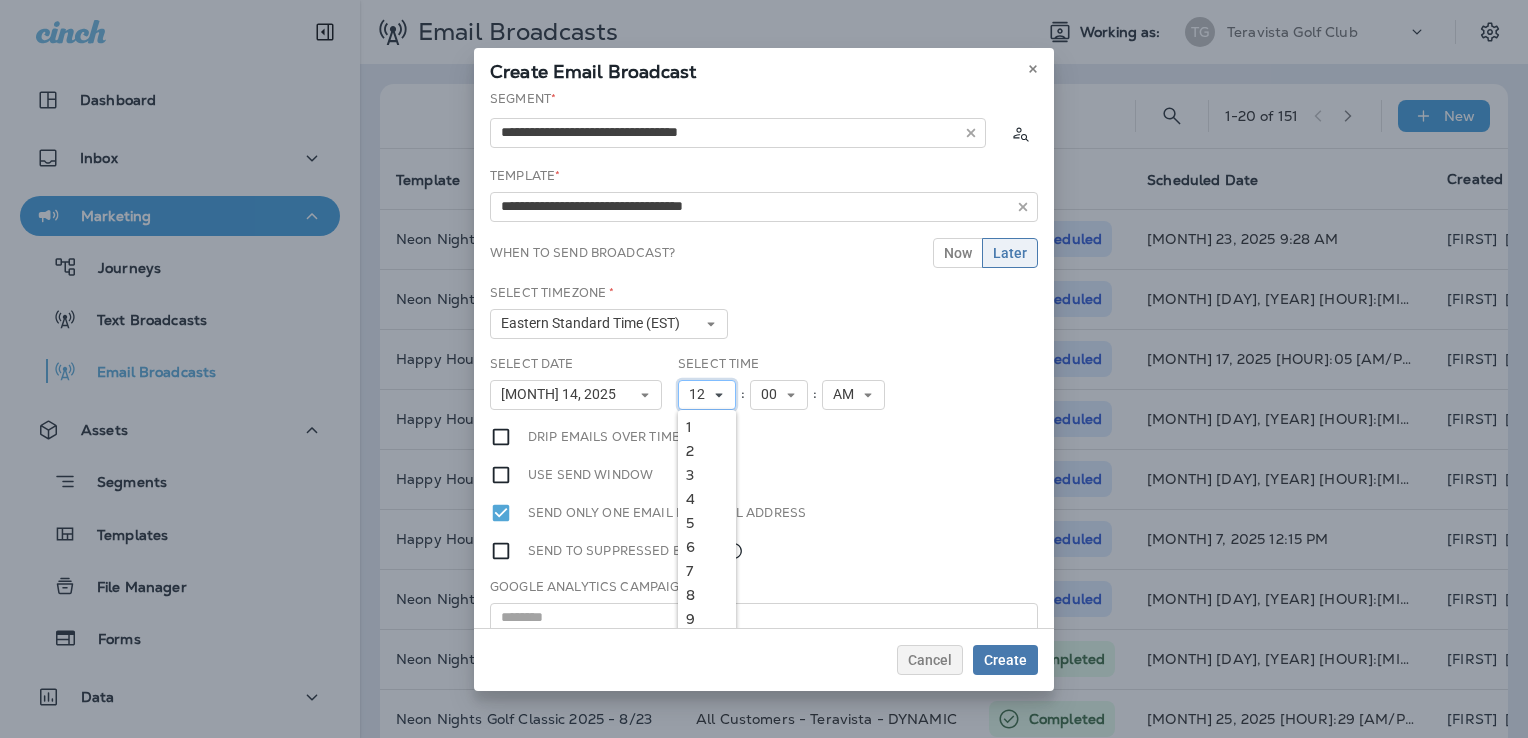 click on "12" at bounding box center (701, 394) 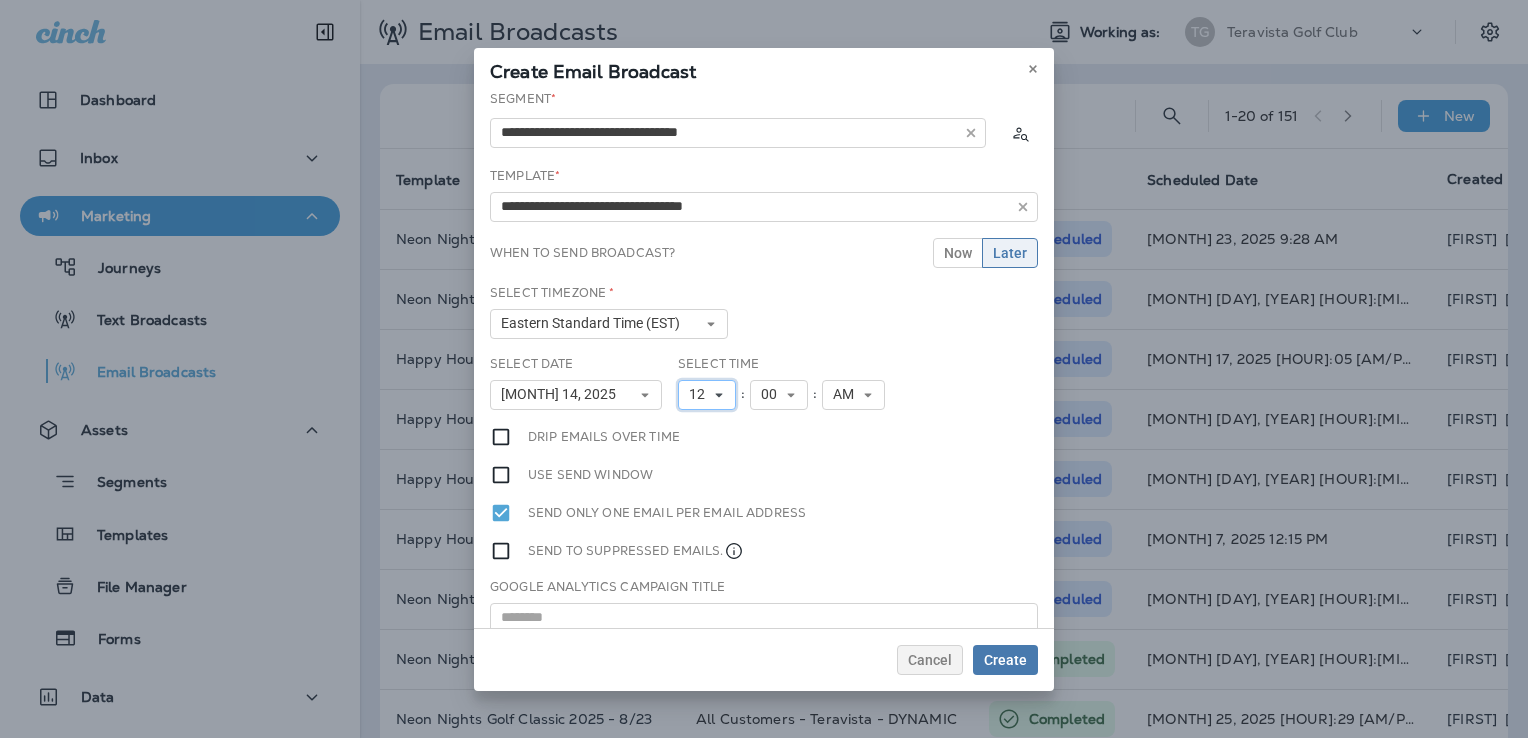 click on "12" at bounding box center [701, 394] 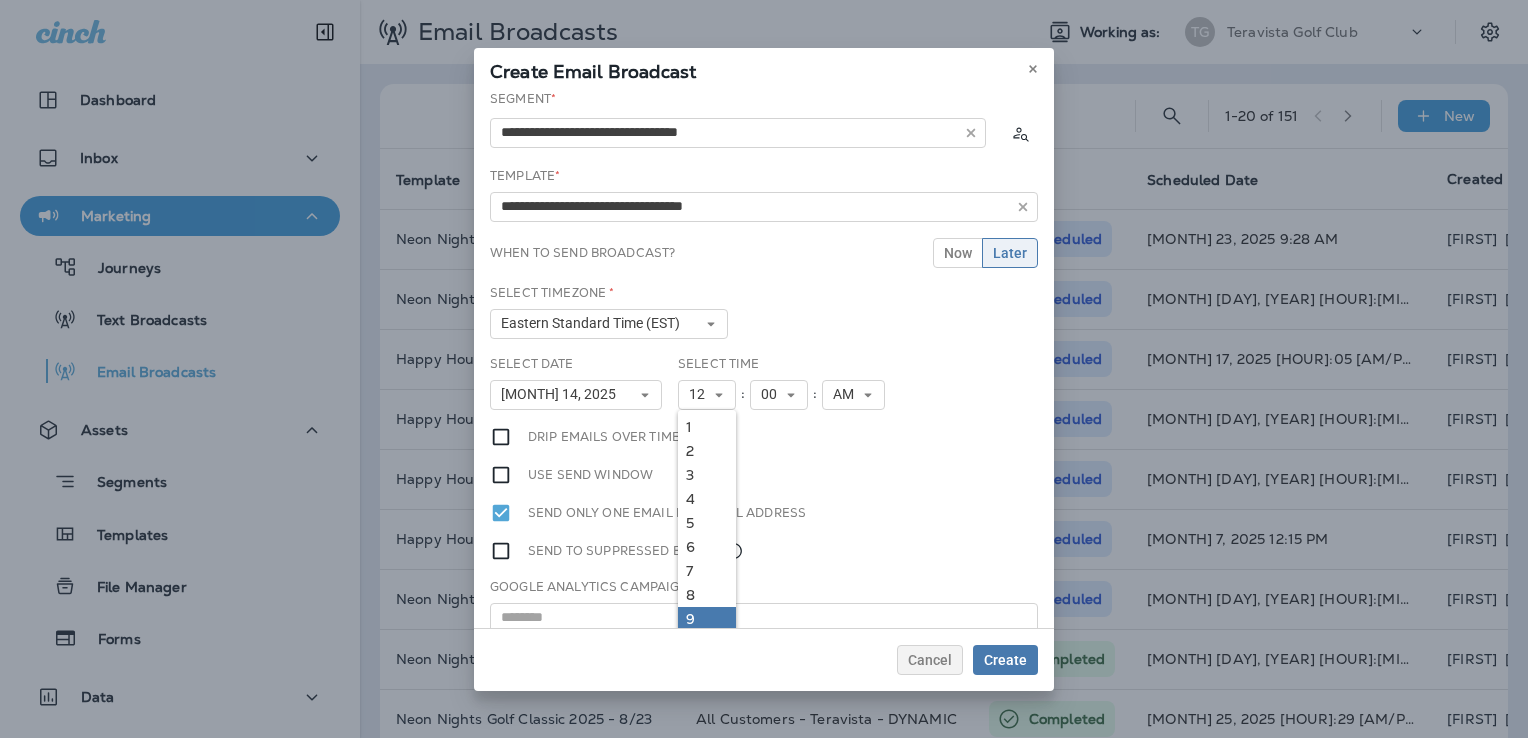click on "9" at bounding box center (707, 619) 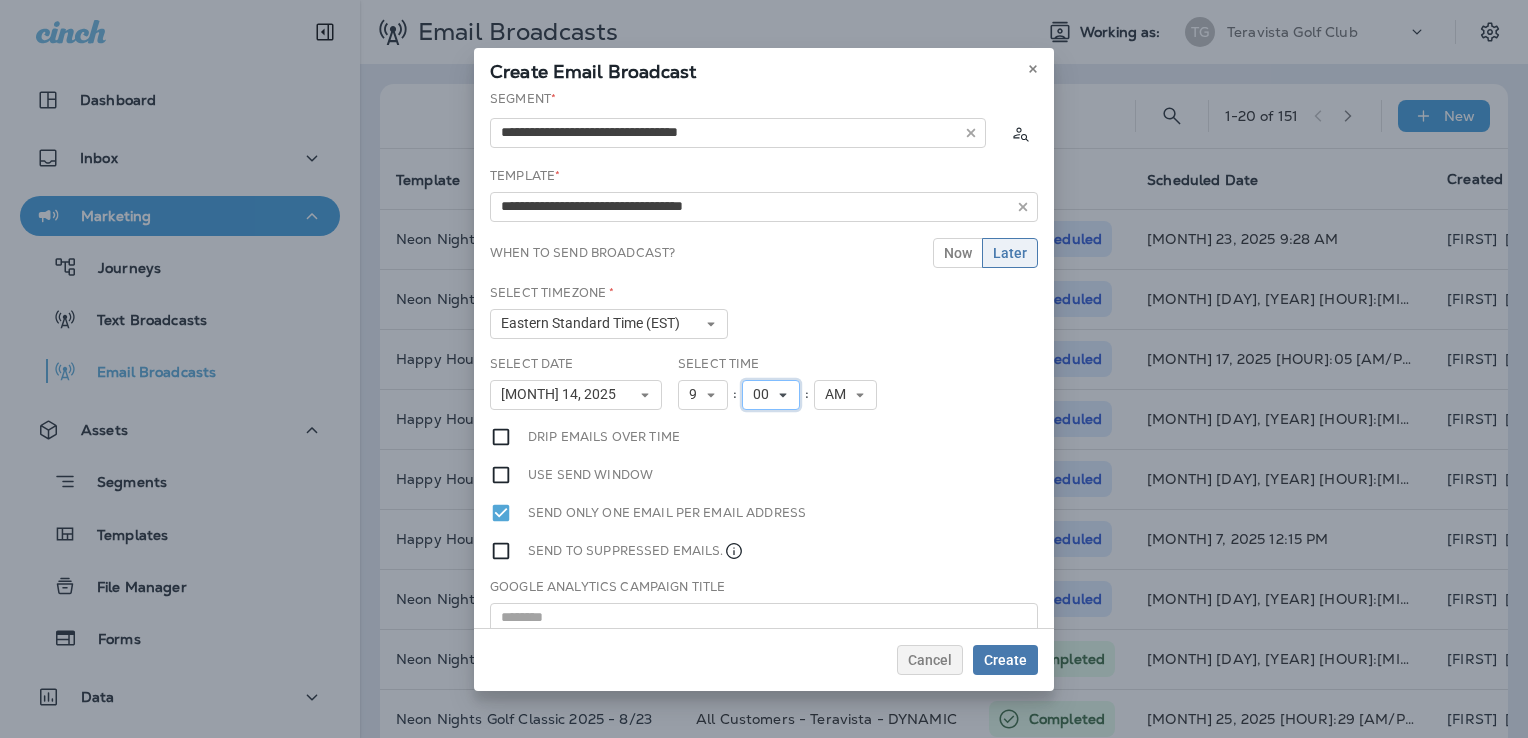 click 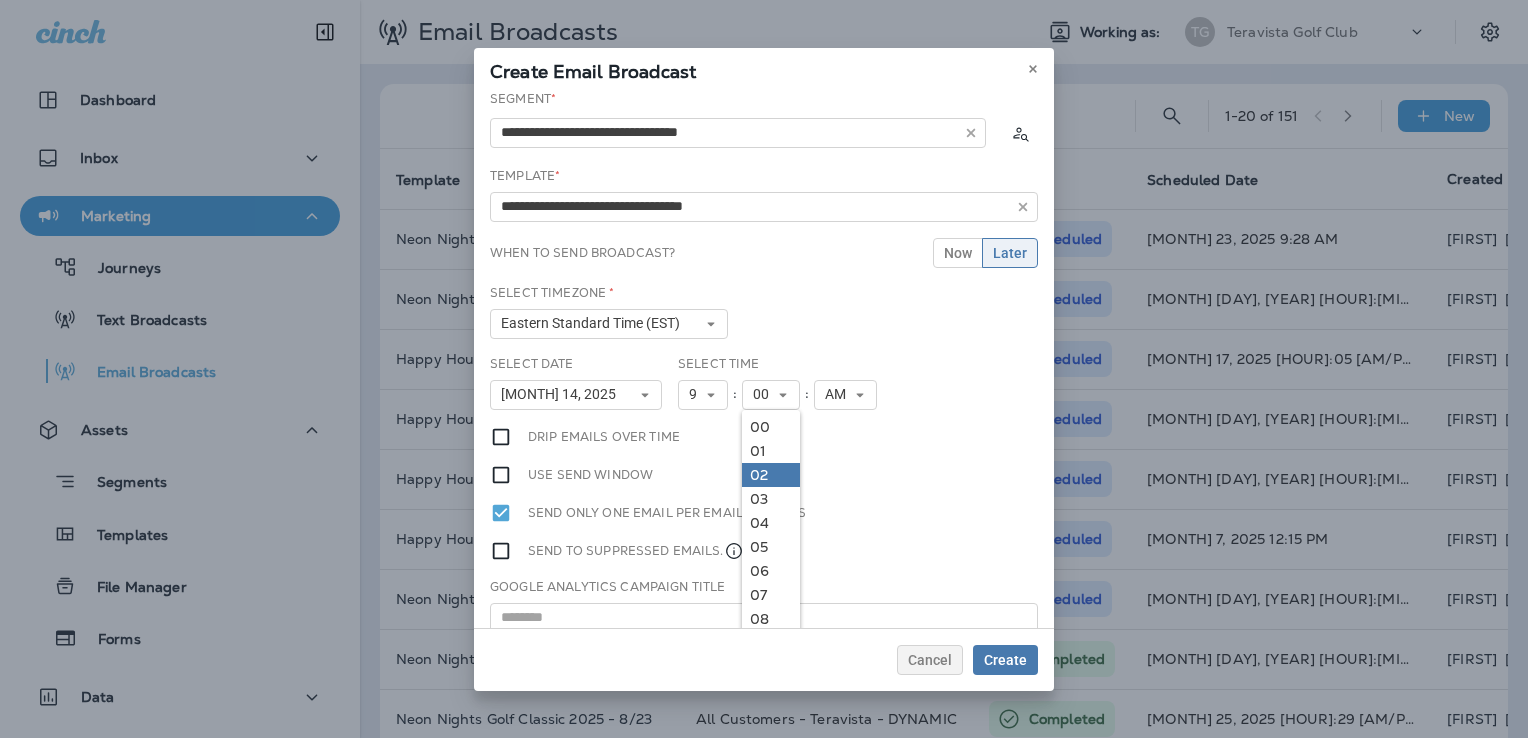 click on "02" at bounding box center (771, 475) 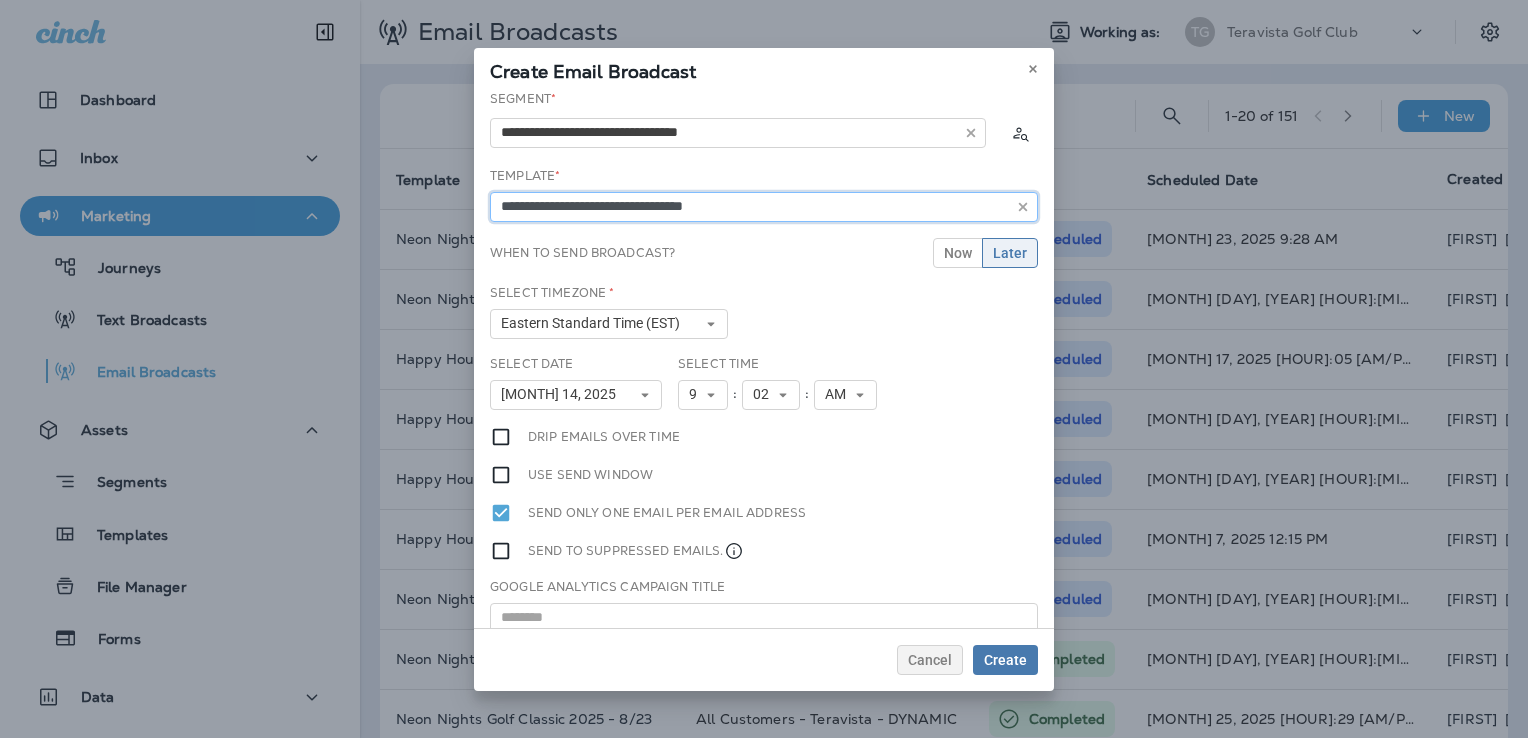 click on "**********" at bounding box center (764, 207) 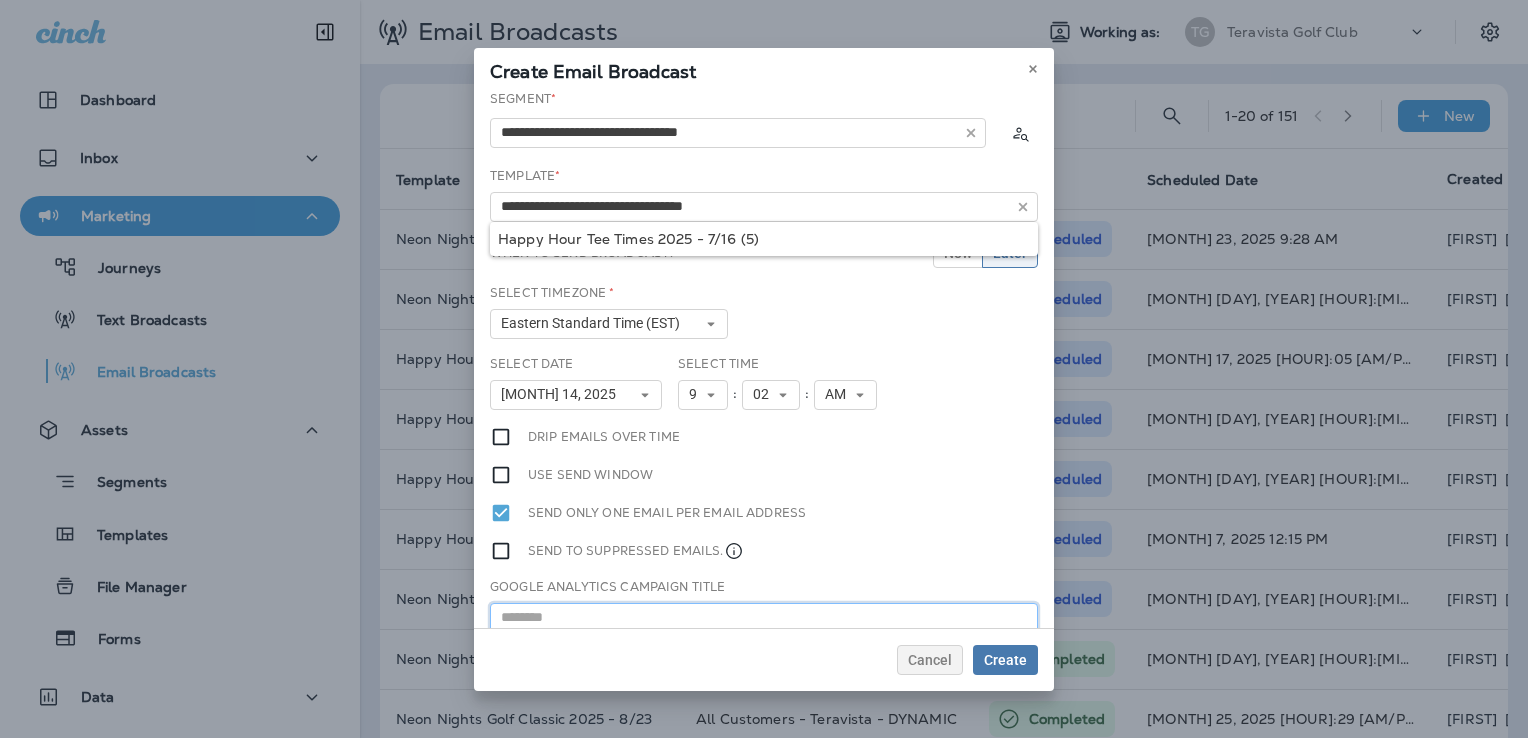 click at bounding box center (764, 618) 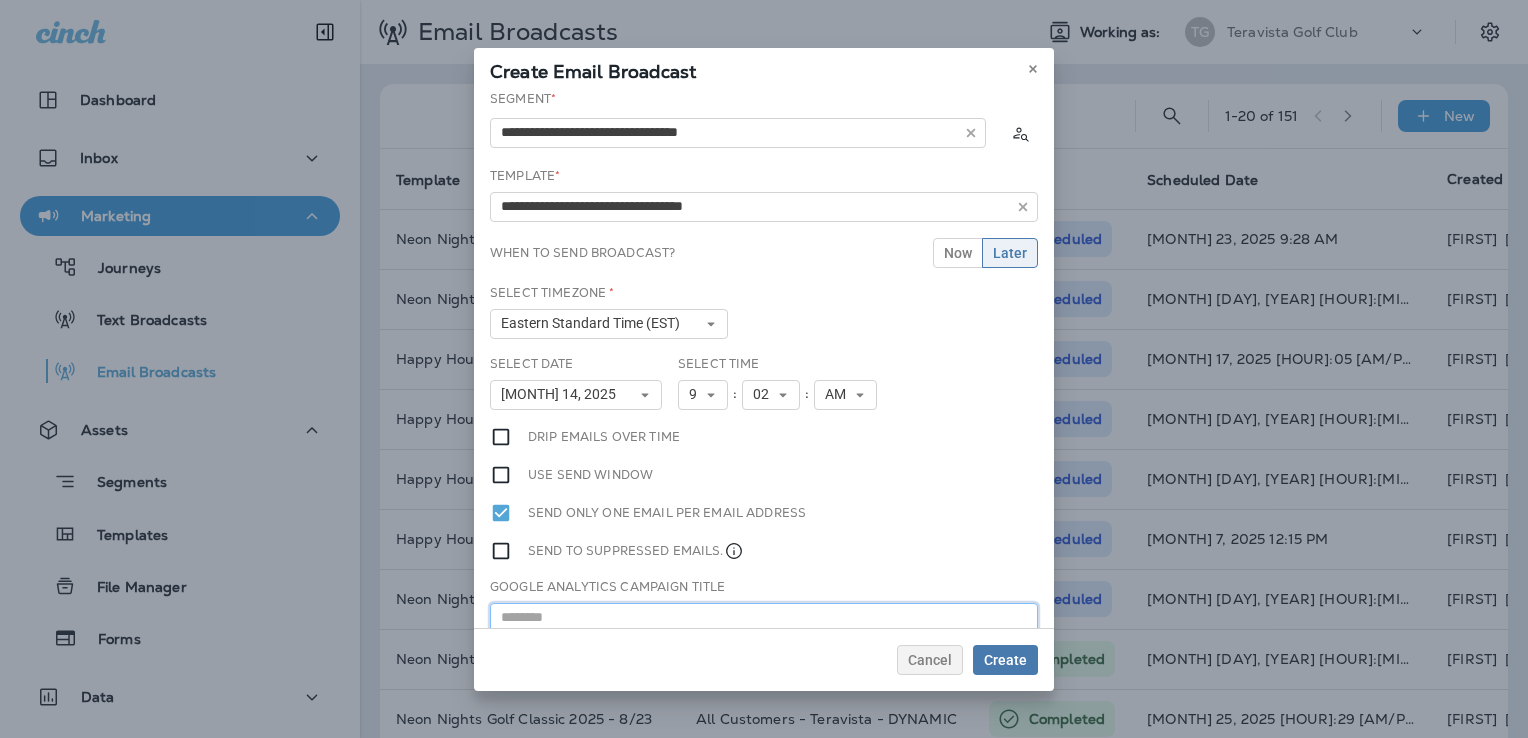 paste on "**********" 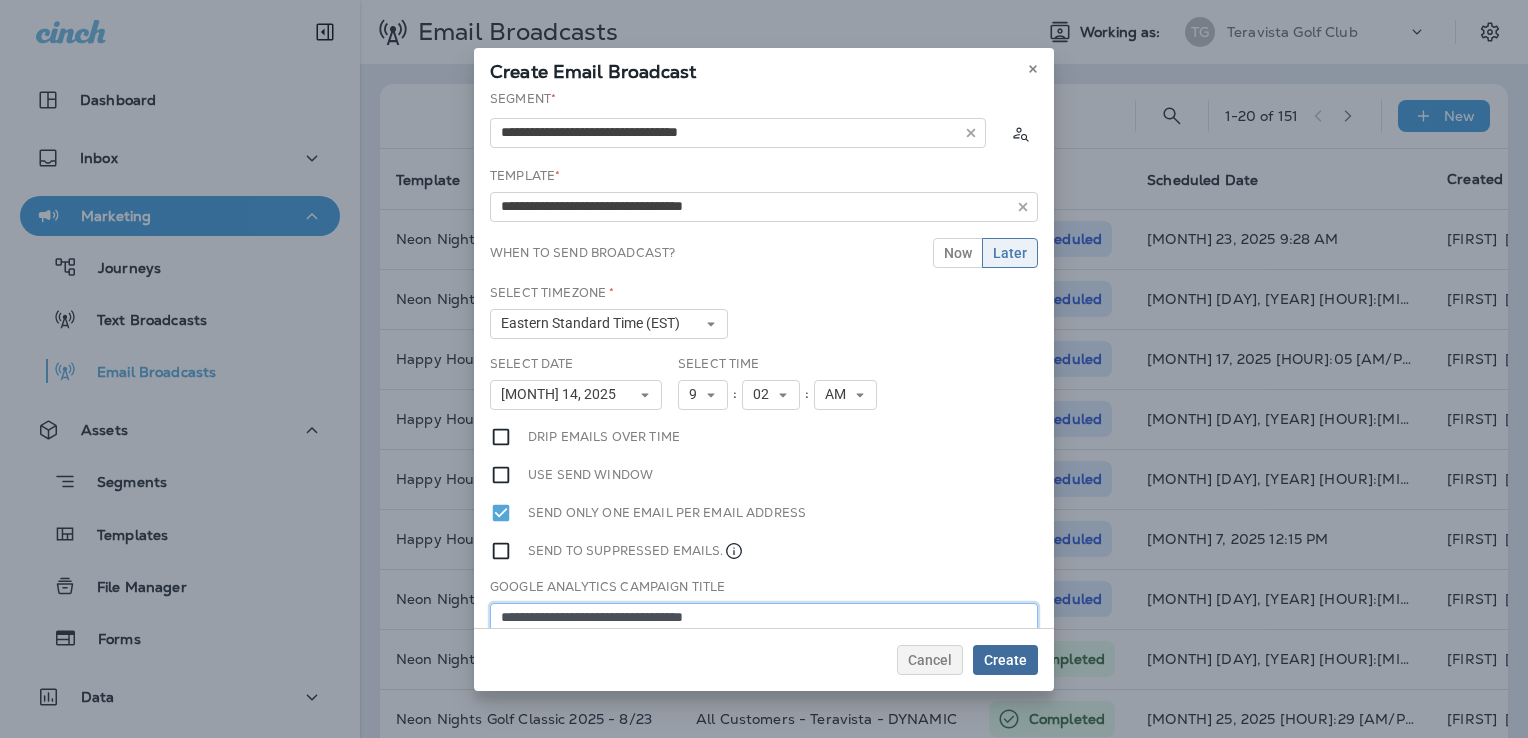 type on "**********" 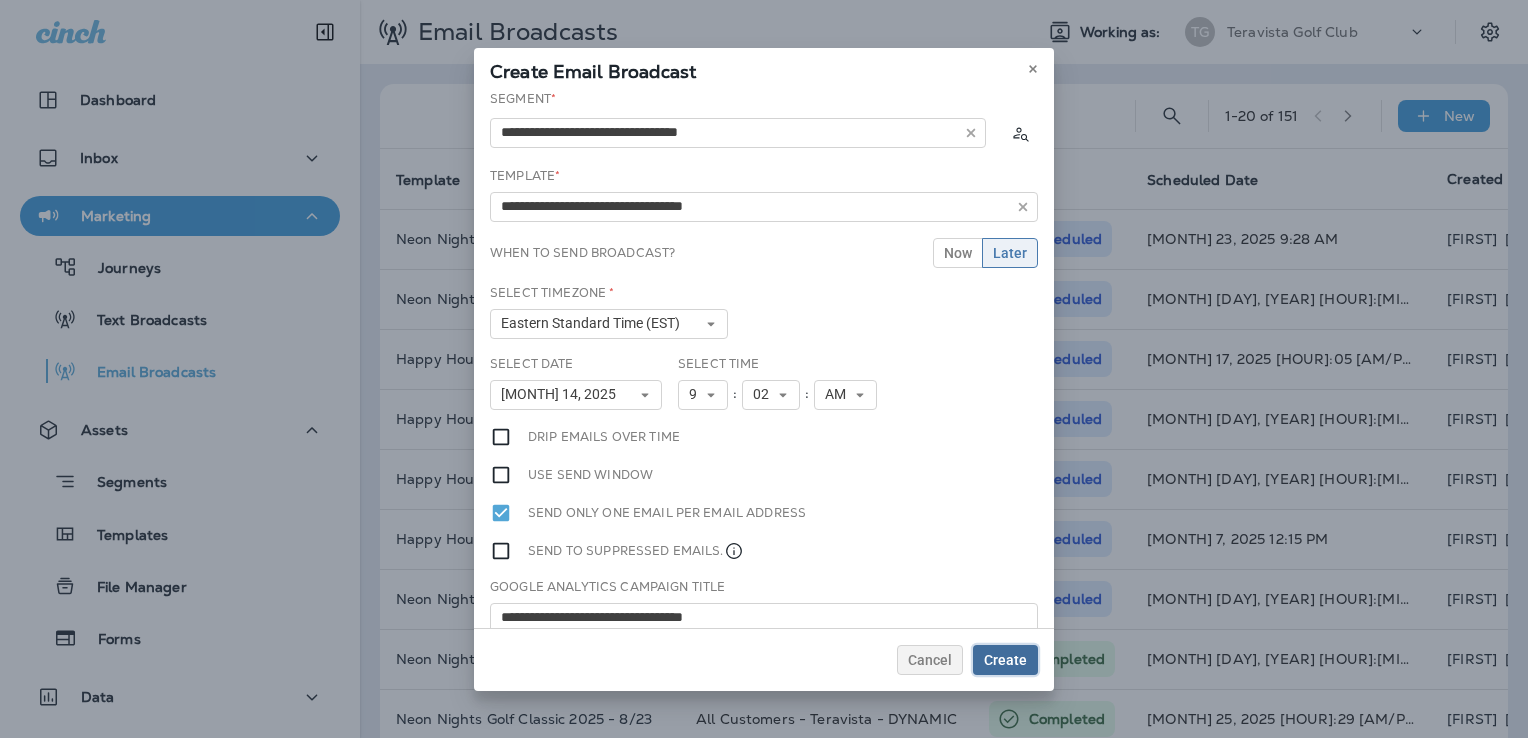 click on "Create" at bounding box center [1005, 660] 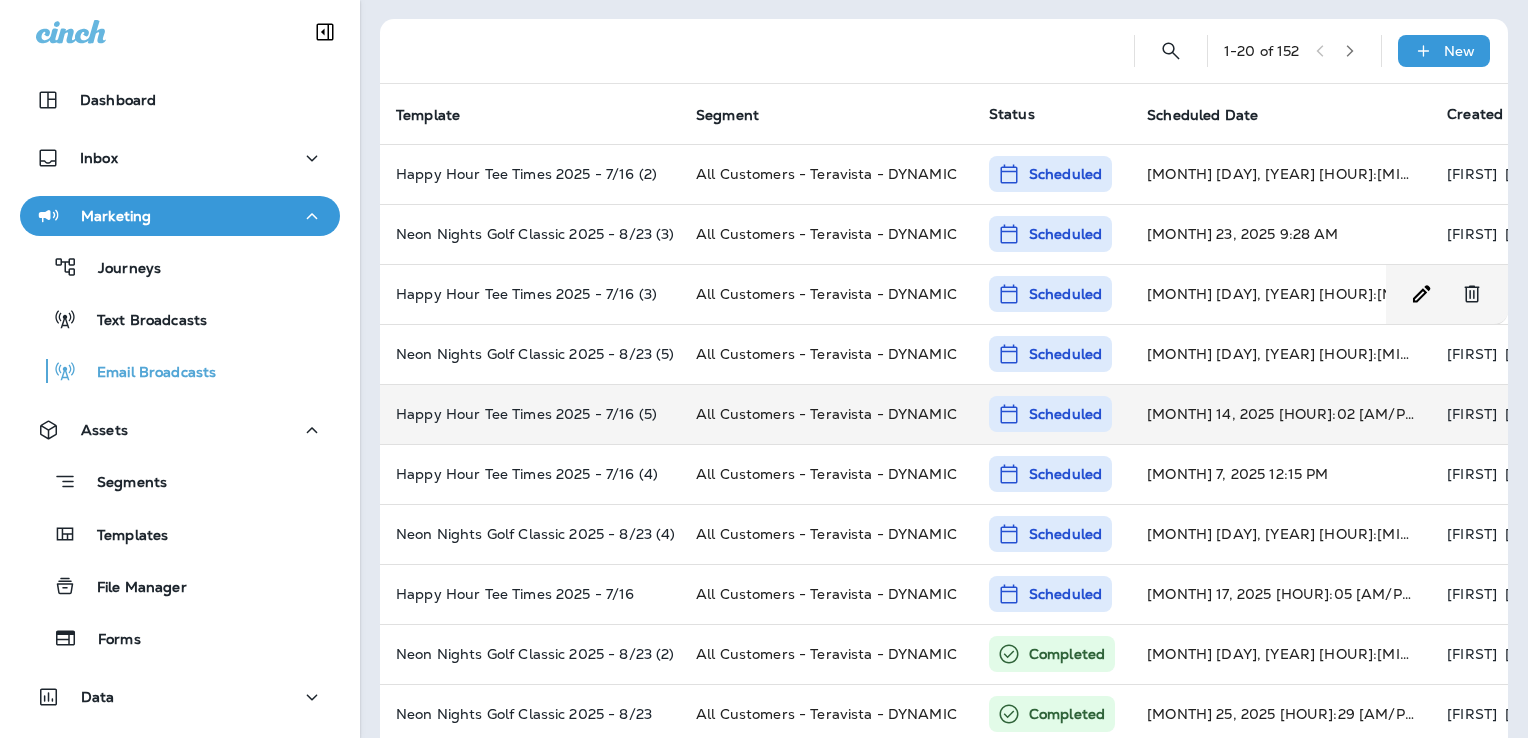 scroll, scrollTop: 100, scrollLeft: 0, axis: vertical 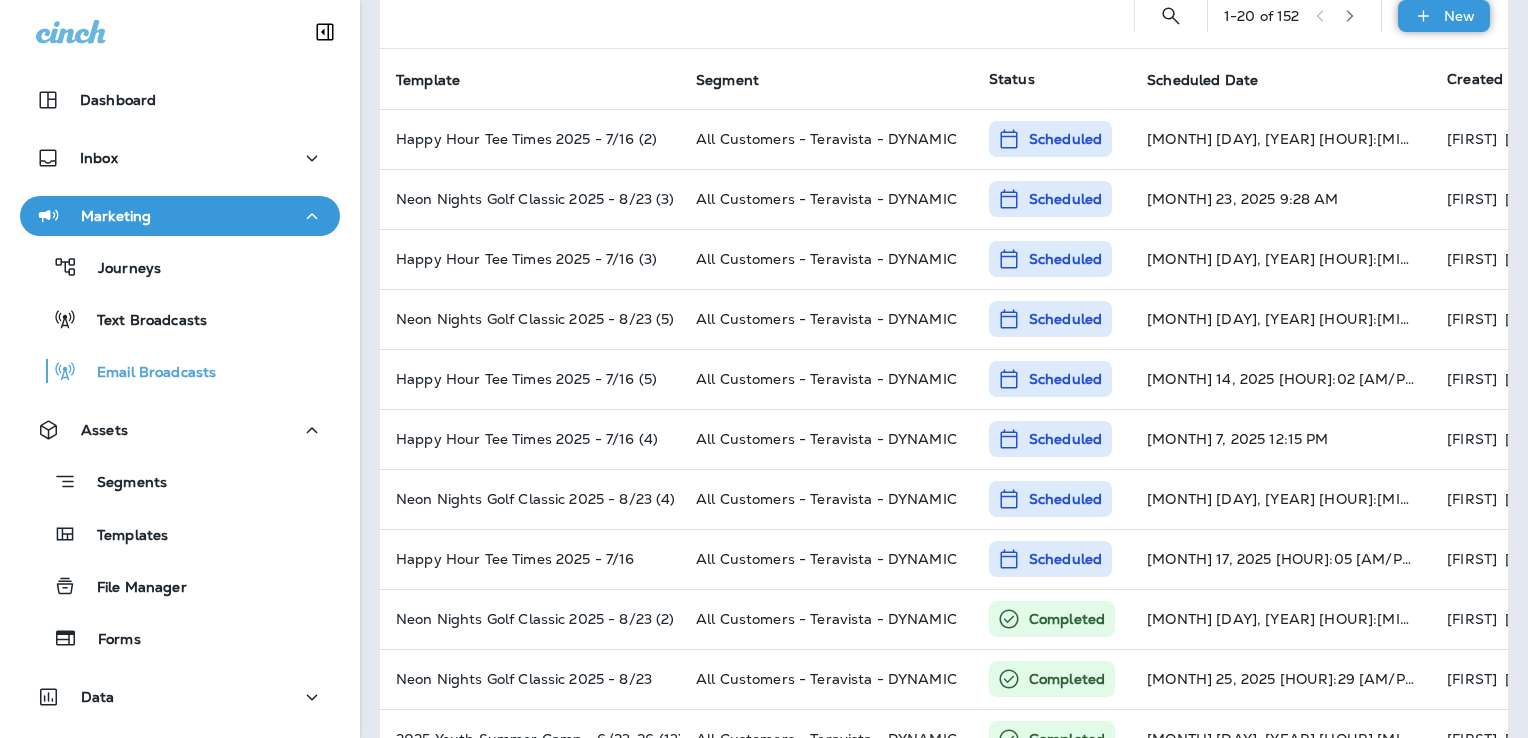 click on "New" at bounding box center [1459, 16] 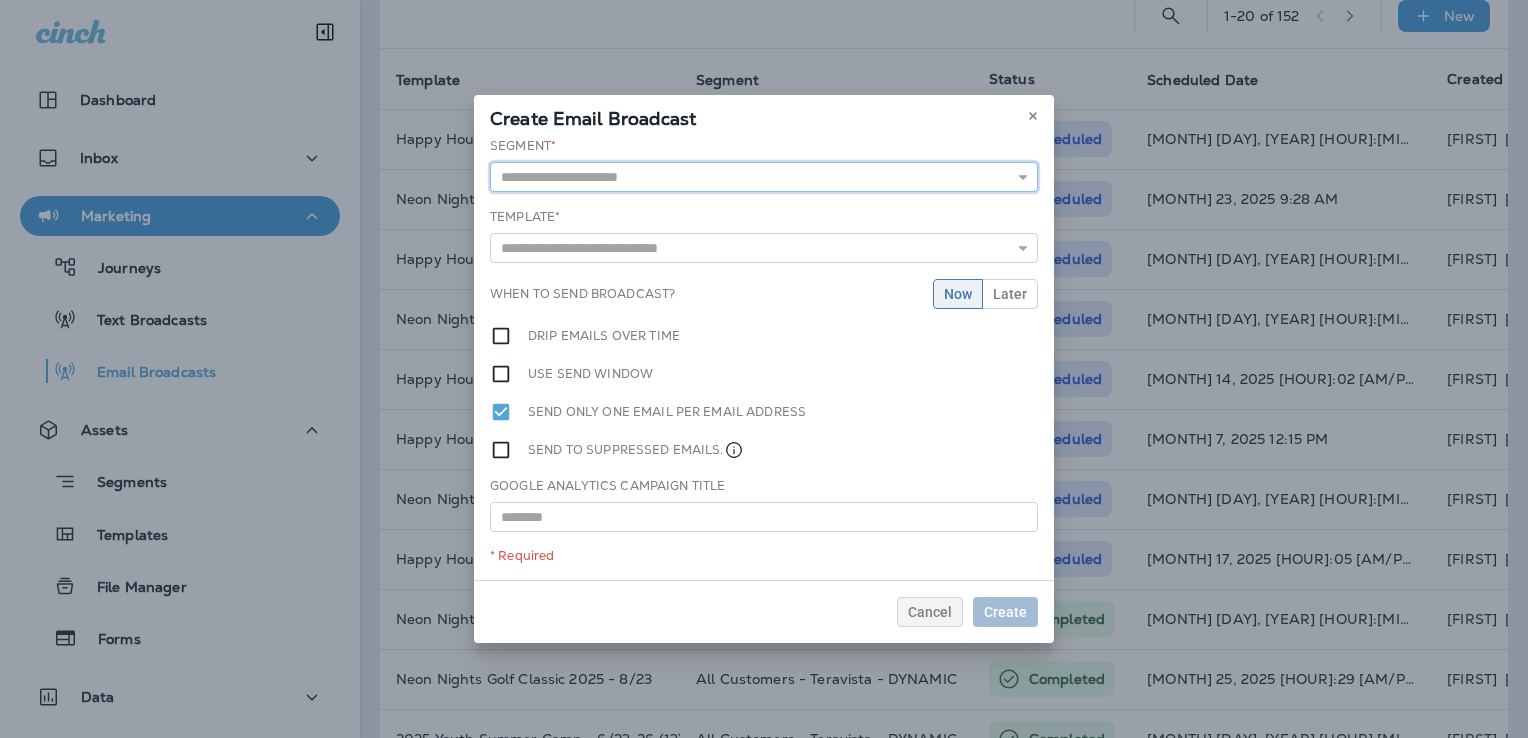 click at bounding box center (764, 177) 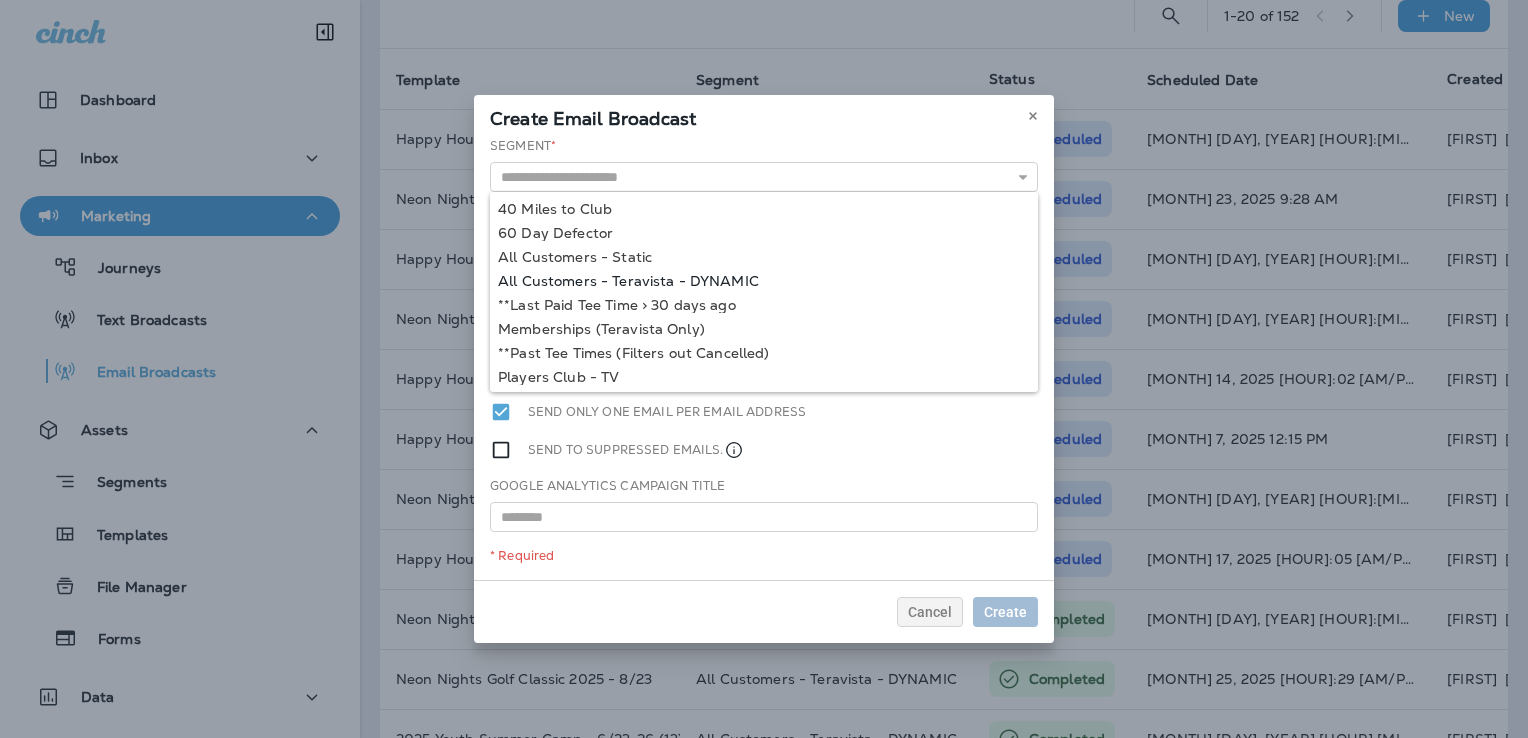 type on "**********" 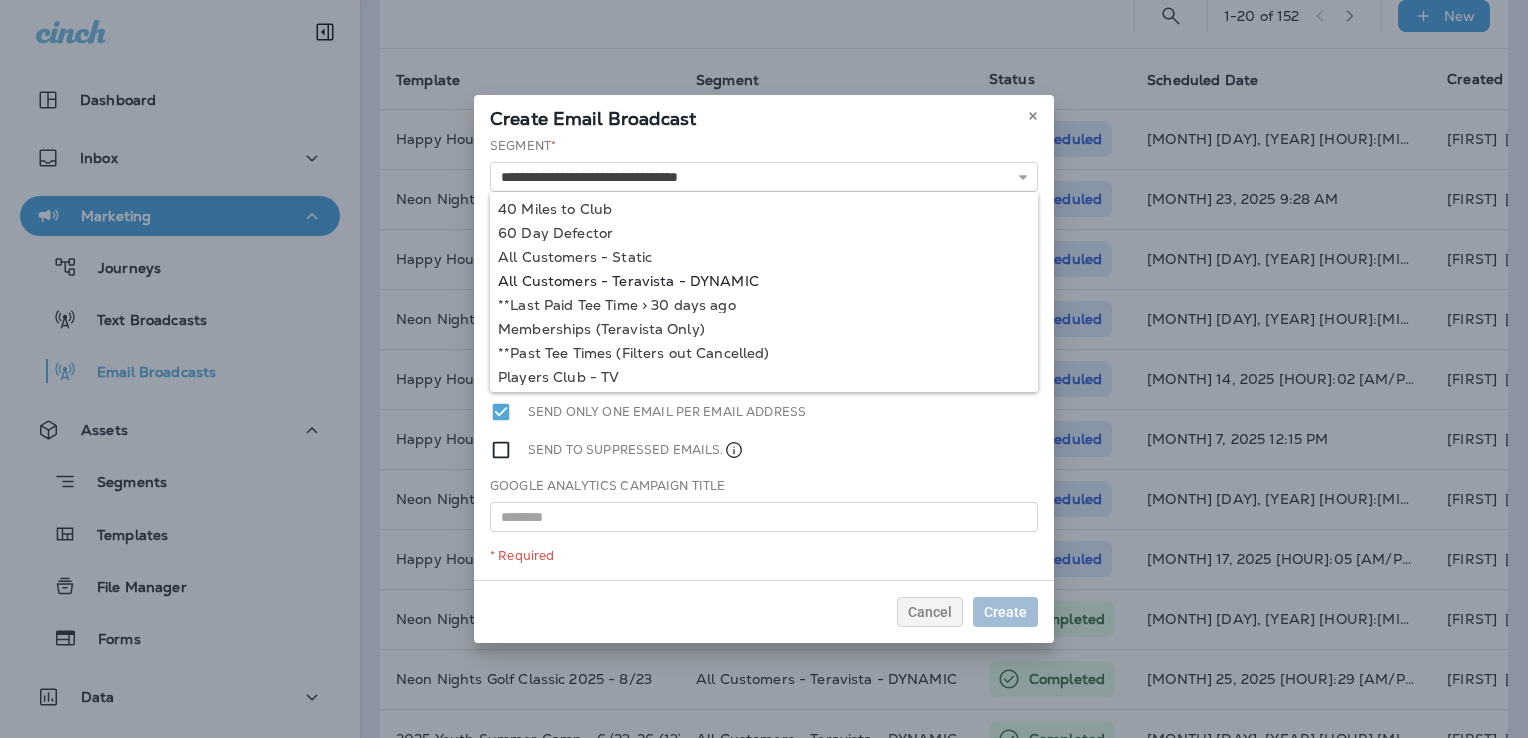 click on "**********" at bounding box center [764, 358] 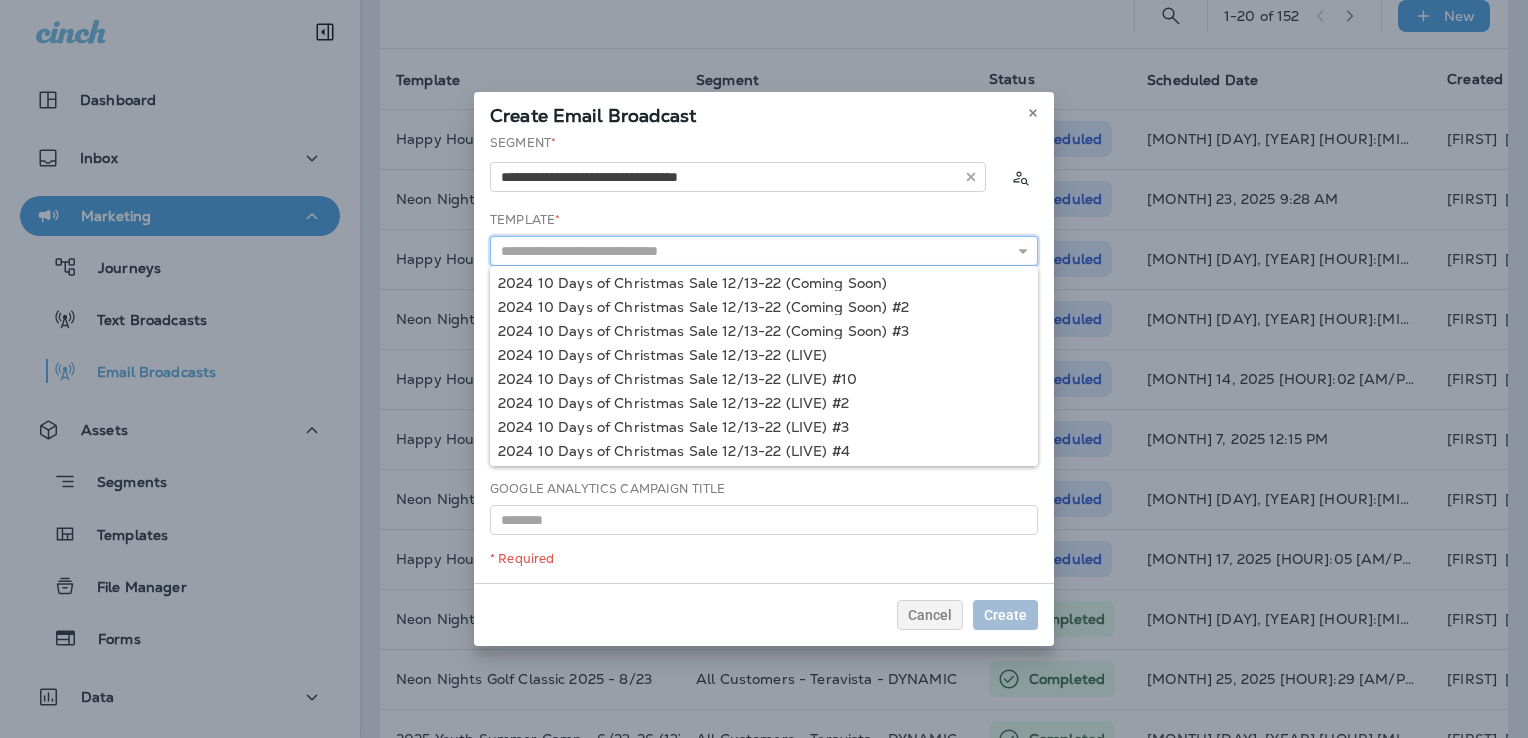click at bounding box center (764, 251) 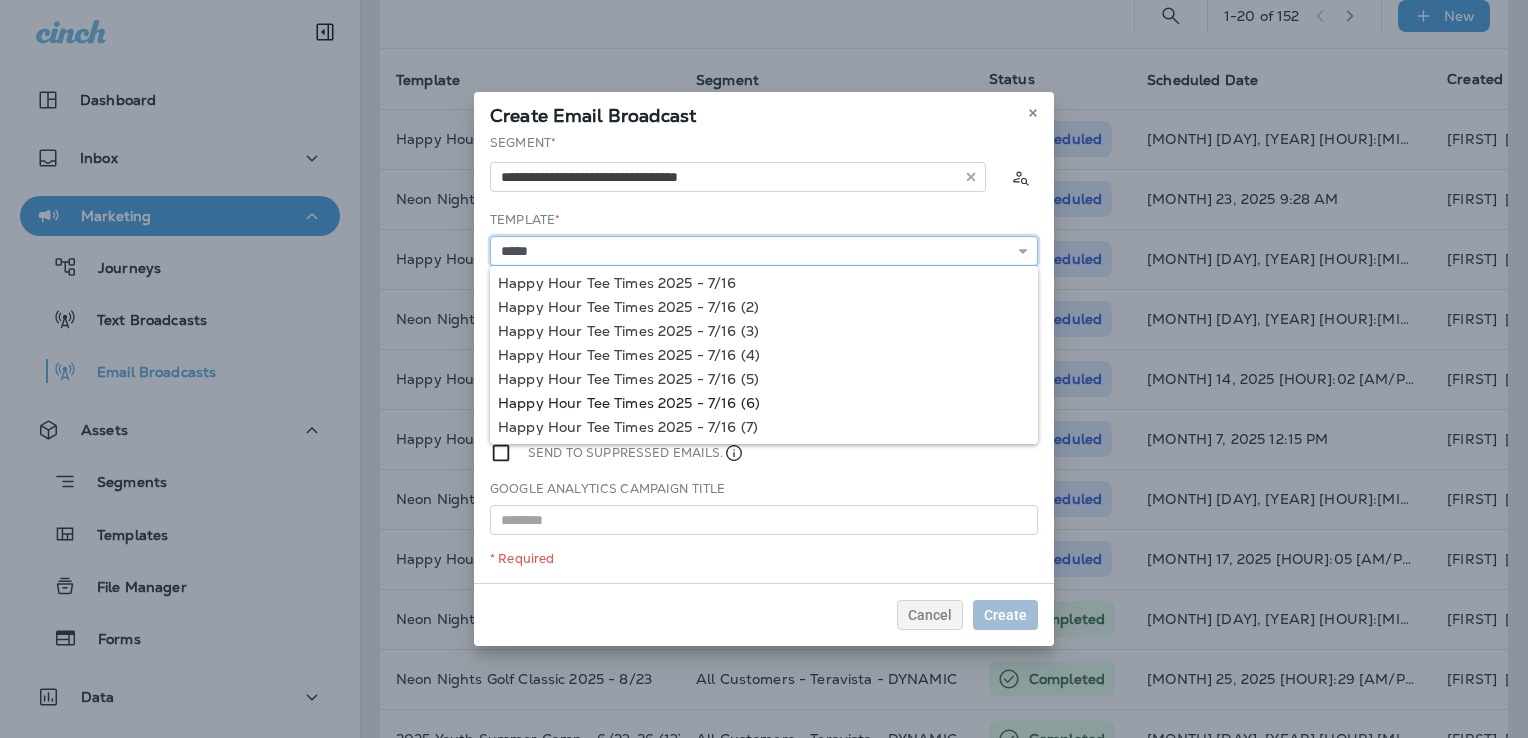 type on "**********" 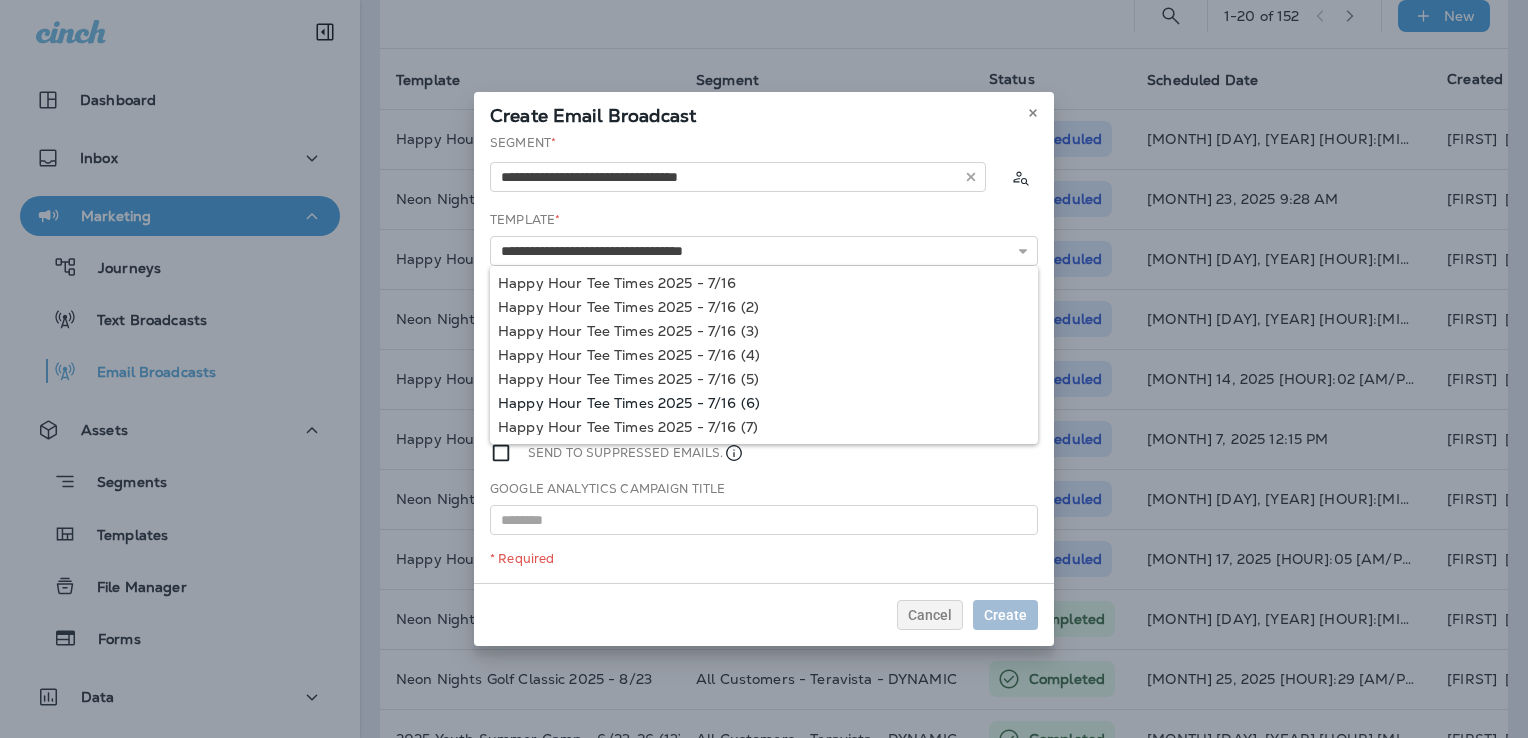 click on "**********" at bounding box center (764, 358) 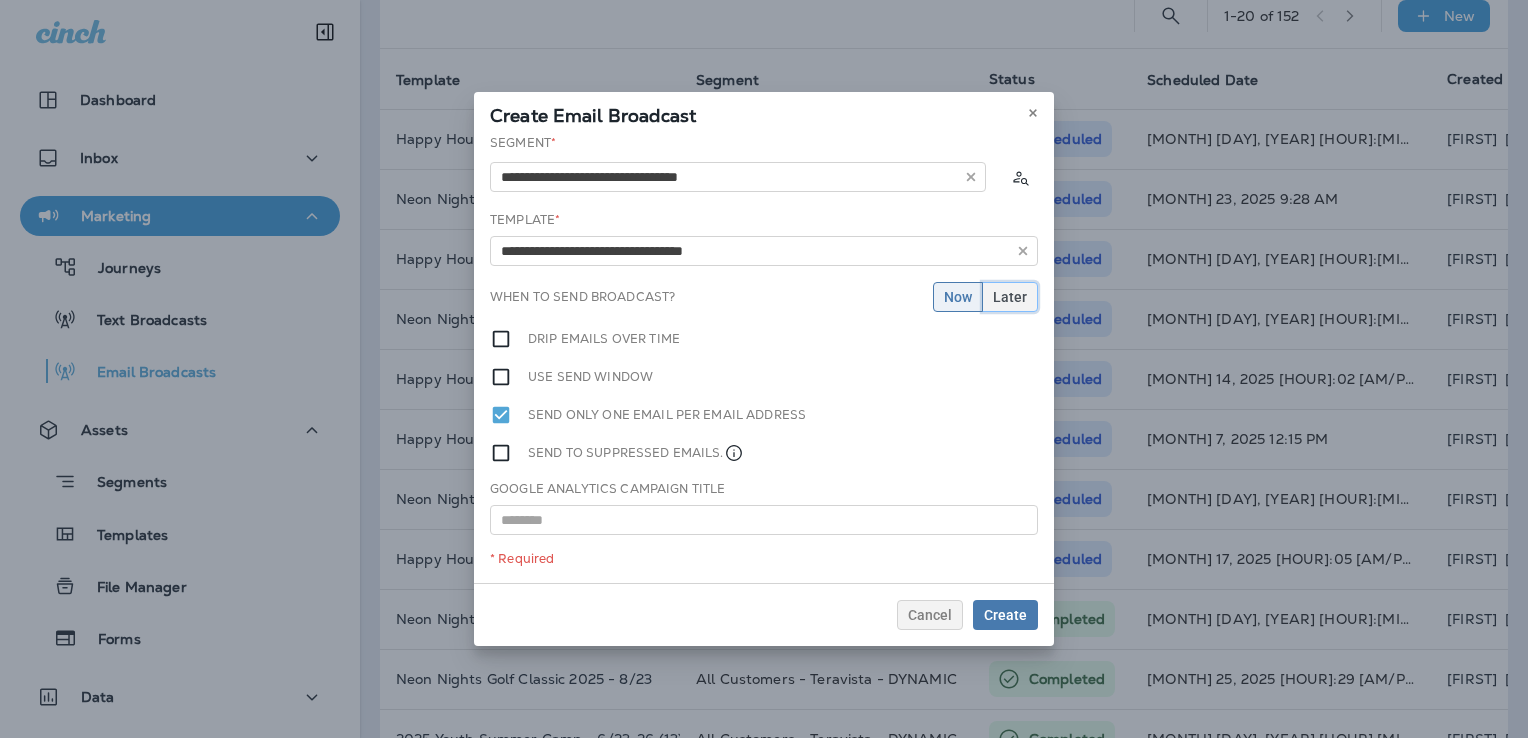click on "Later" at bounding box center [1010, 297] 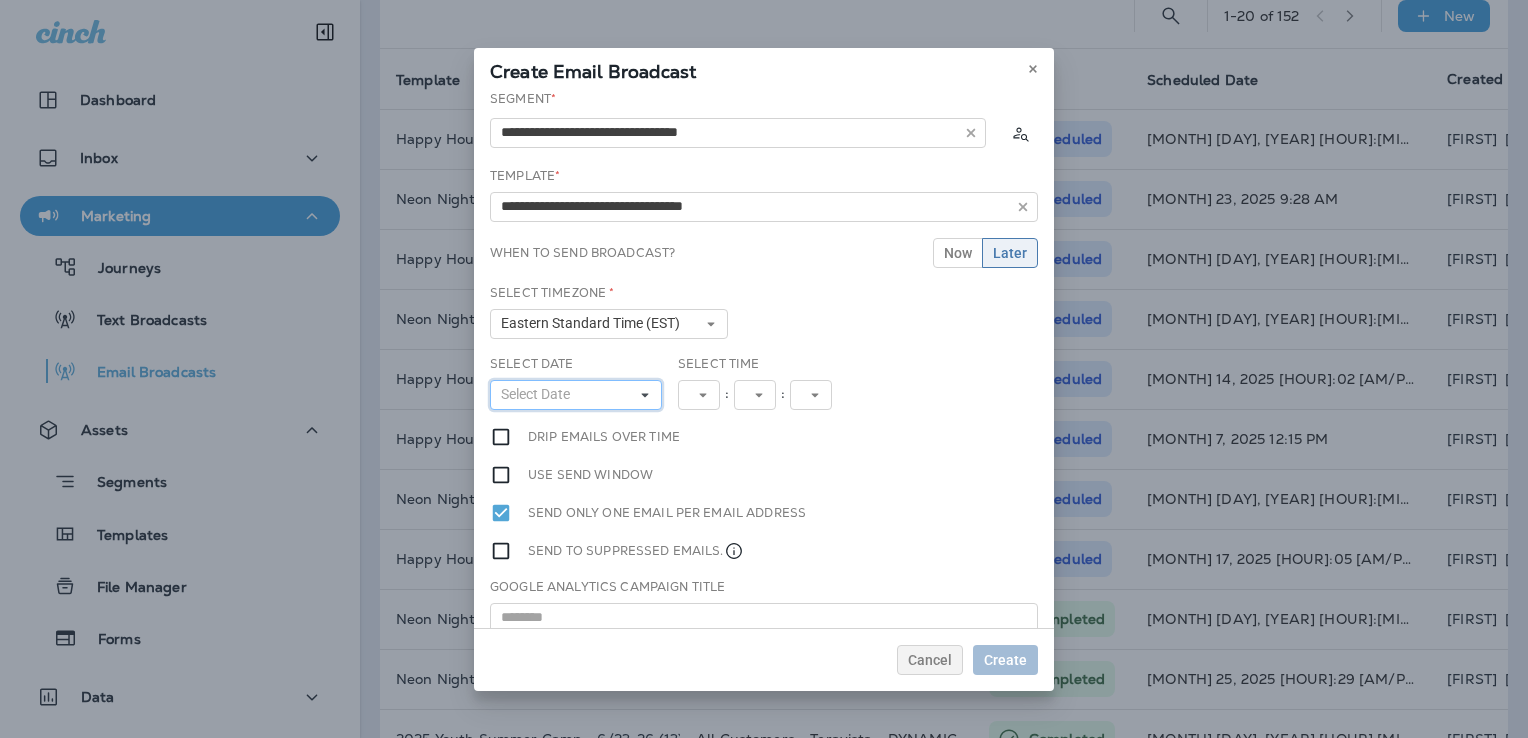 click on "Select Date" at bounding box center (576, 395) 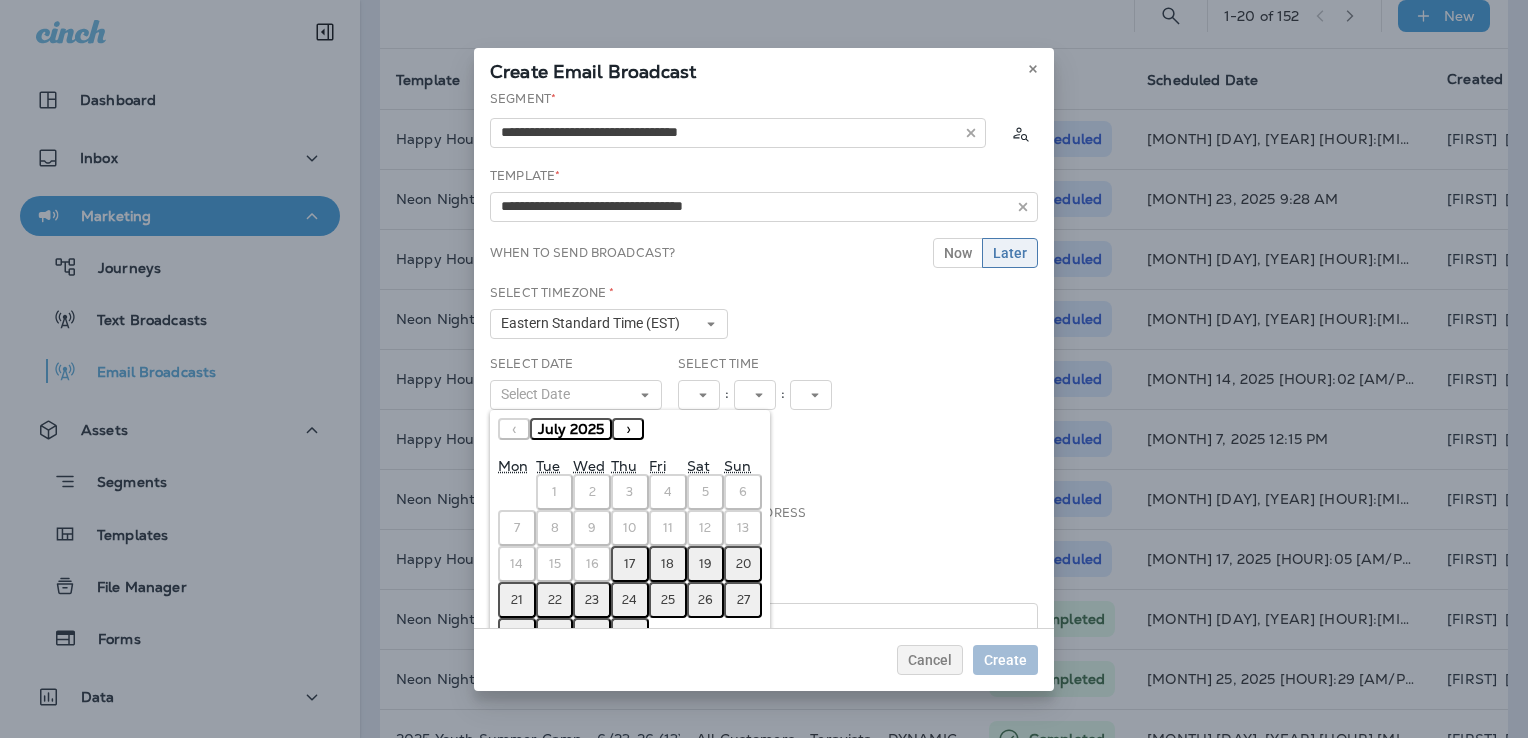 click on "›" at bounding box center (628, 429) 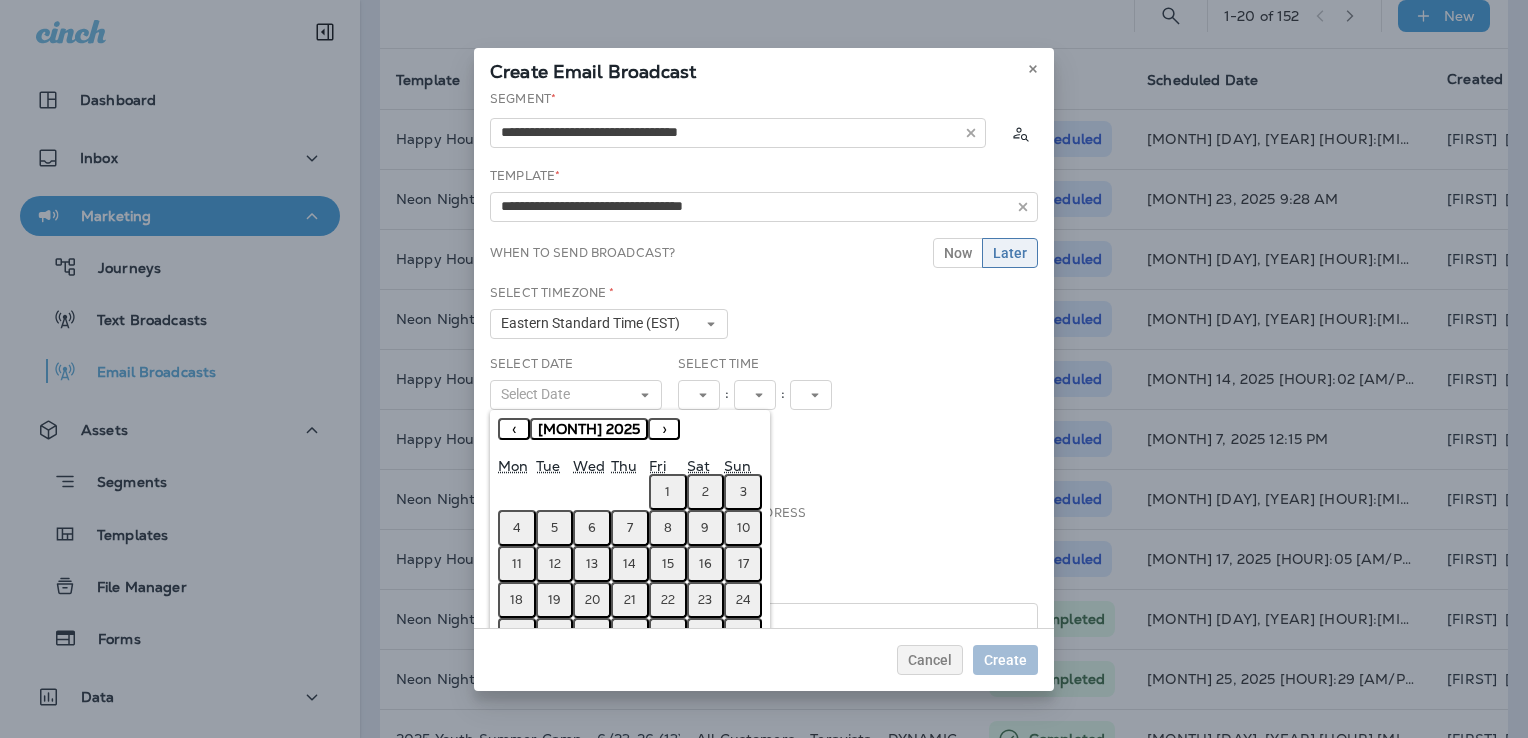 click on "21" at bounding box center (630, 600) 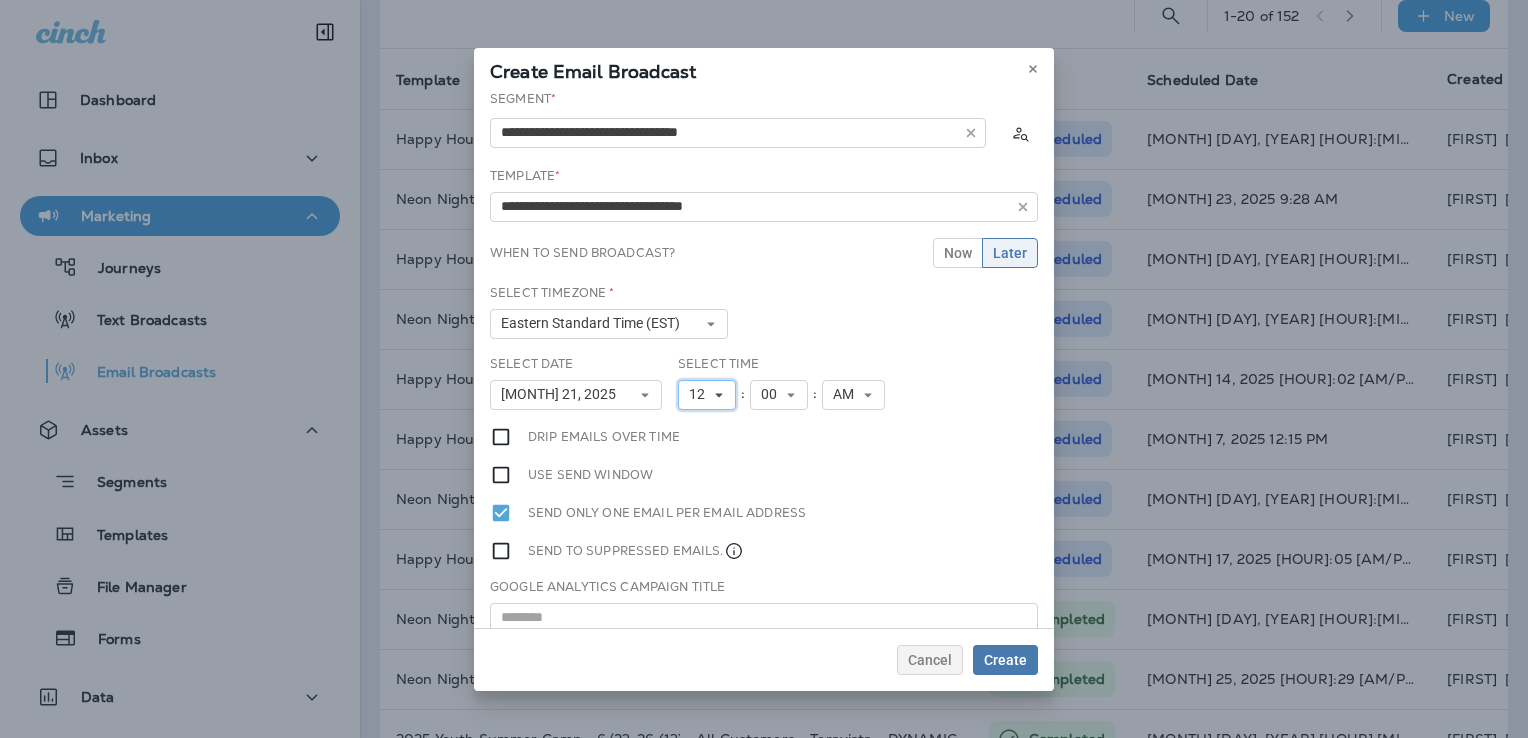 click on "12" at bounding box center [701, 394] 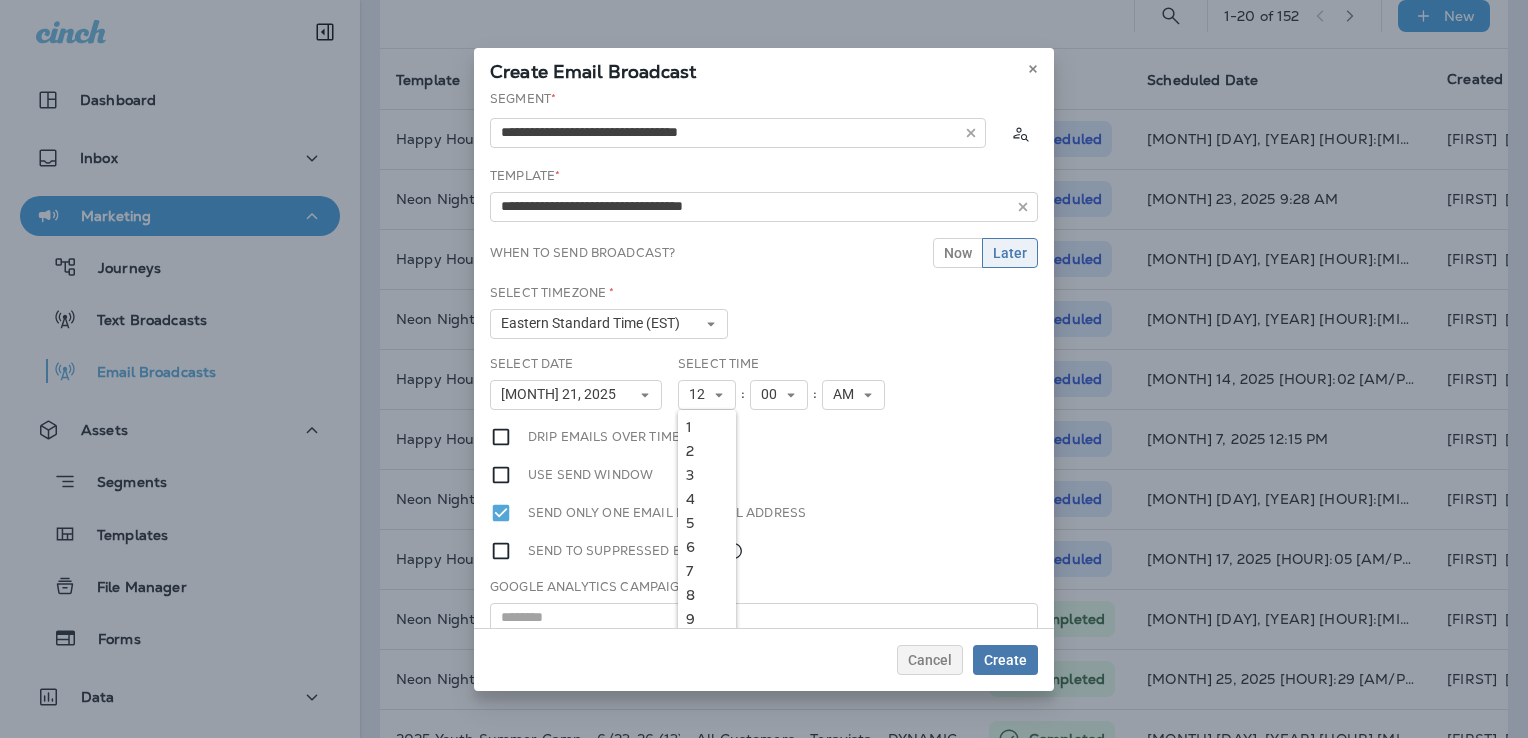 drag, startPoint x: 704, startPoint y: 434, endPoint x: 772, endPoint y: 407, distance: 73.1642 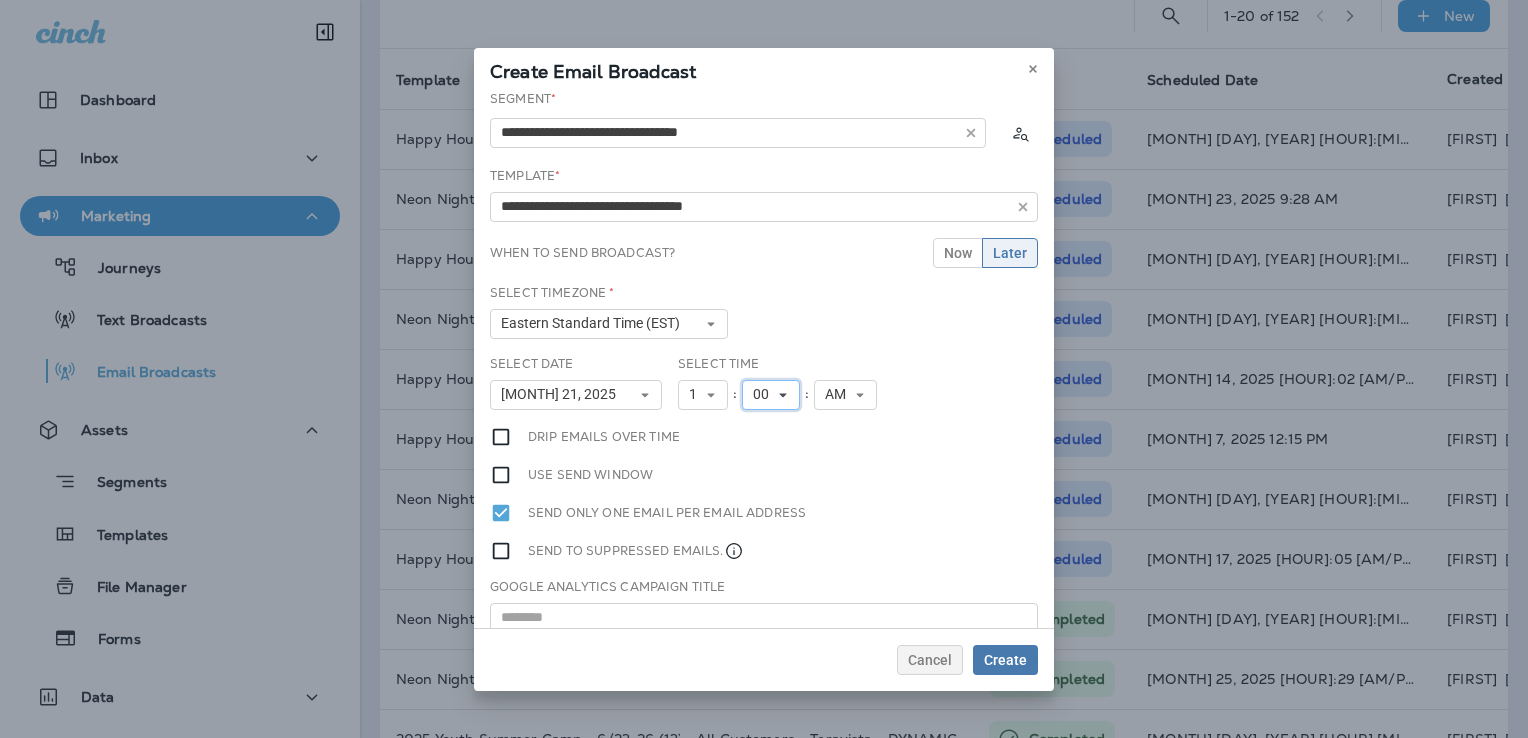 click on "00" at bounding box center (771, 395) 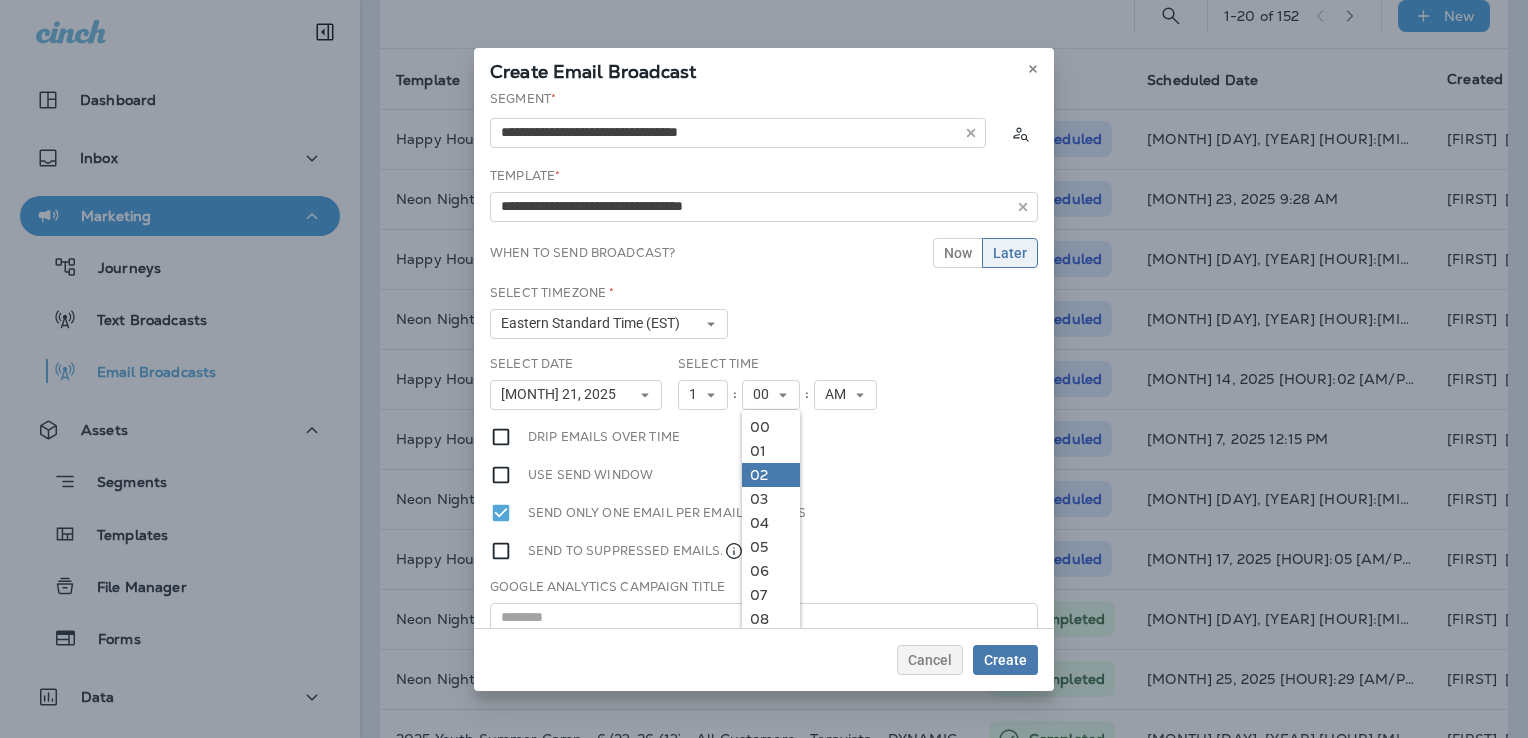 click on "02" at bounding box center (771, 475) 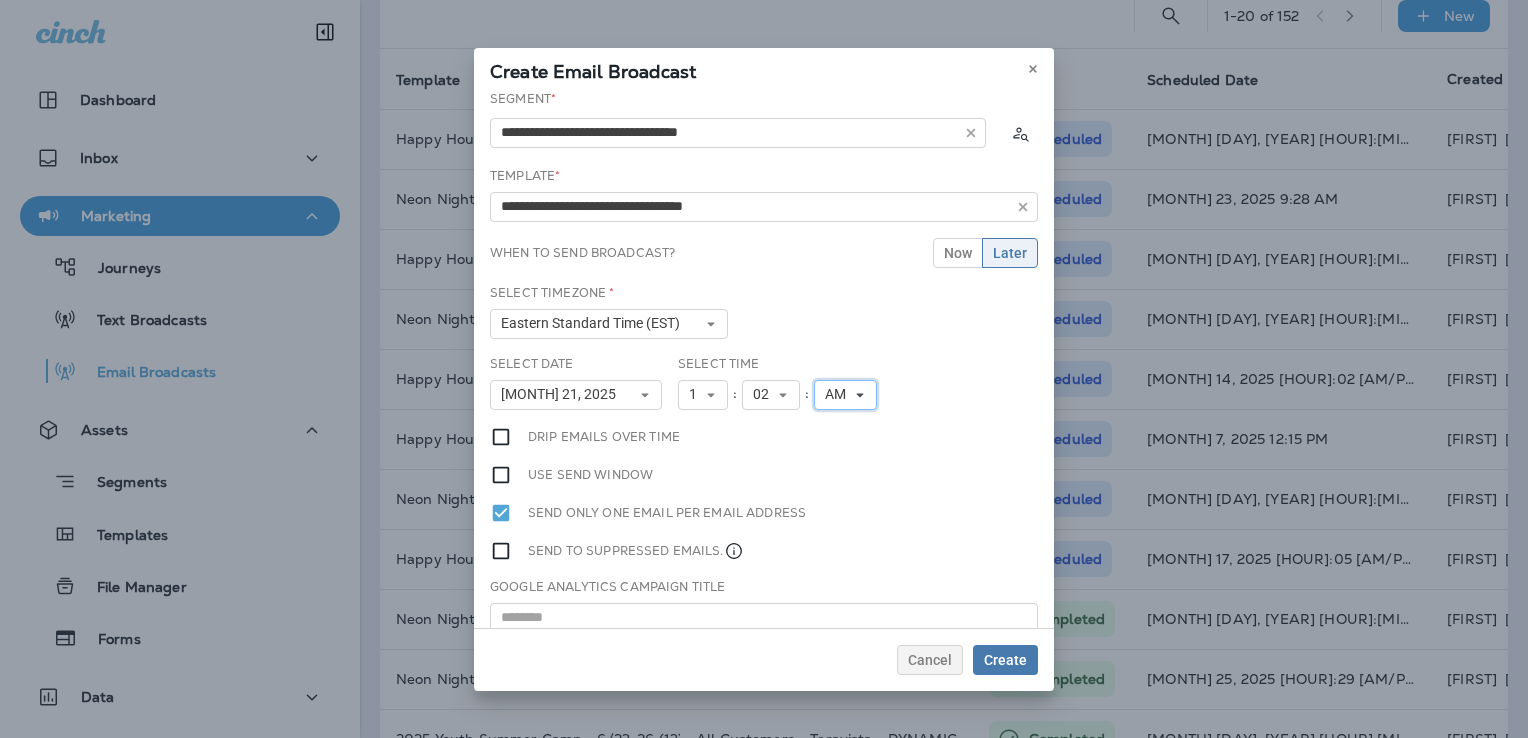 click on "AM" at bounding box center (839, 394) 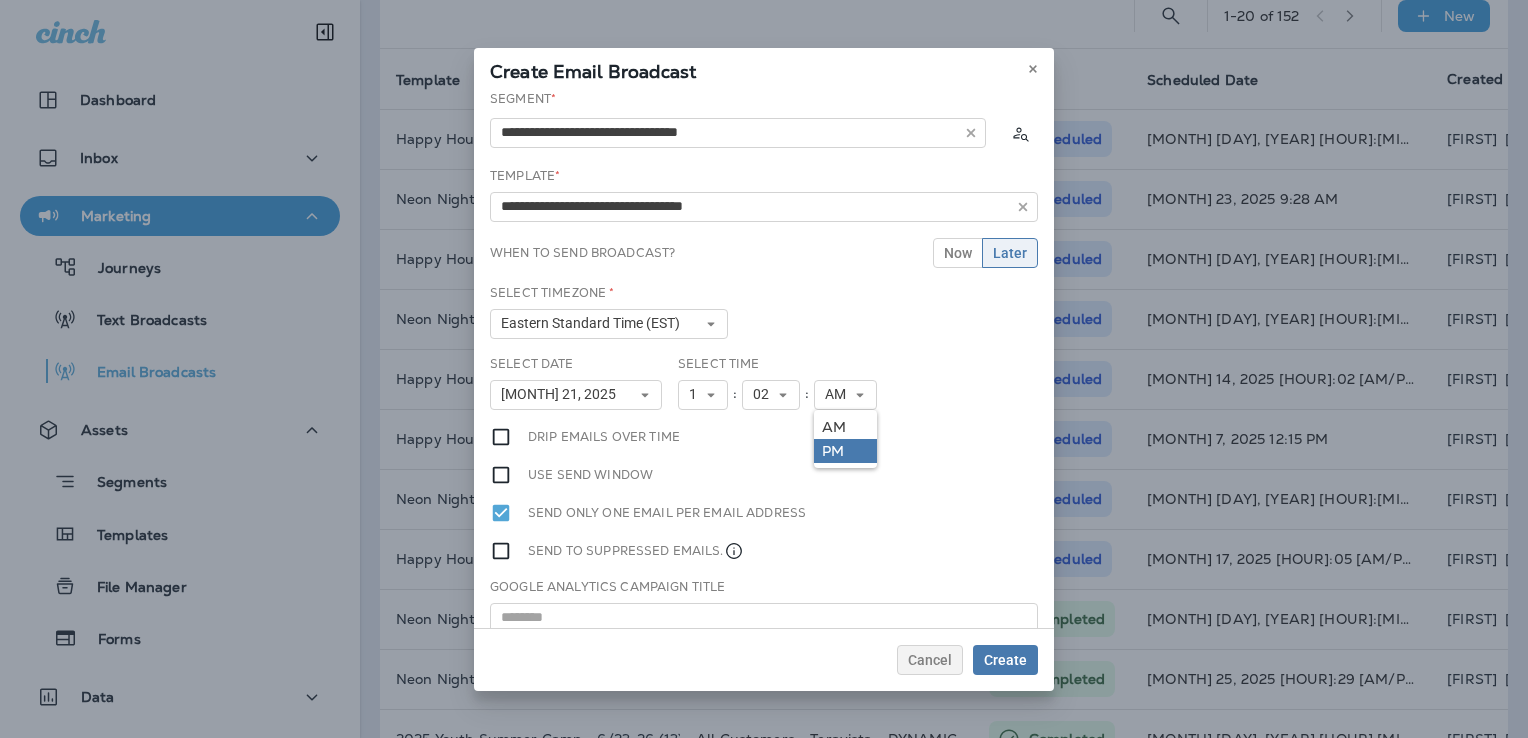 click on "PM" at bounding box center [845, 451] 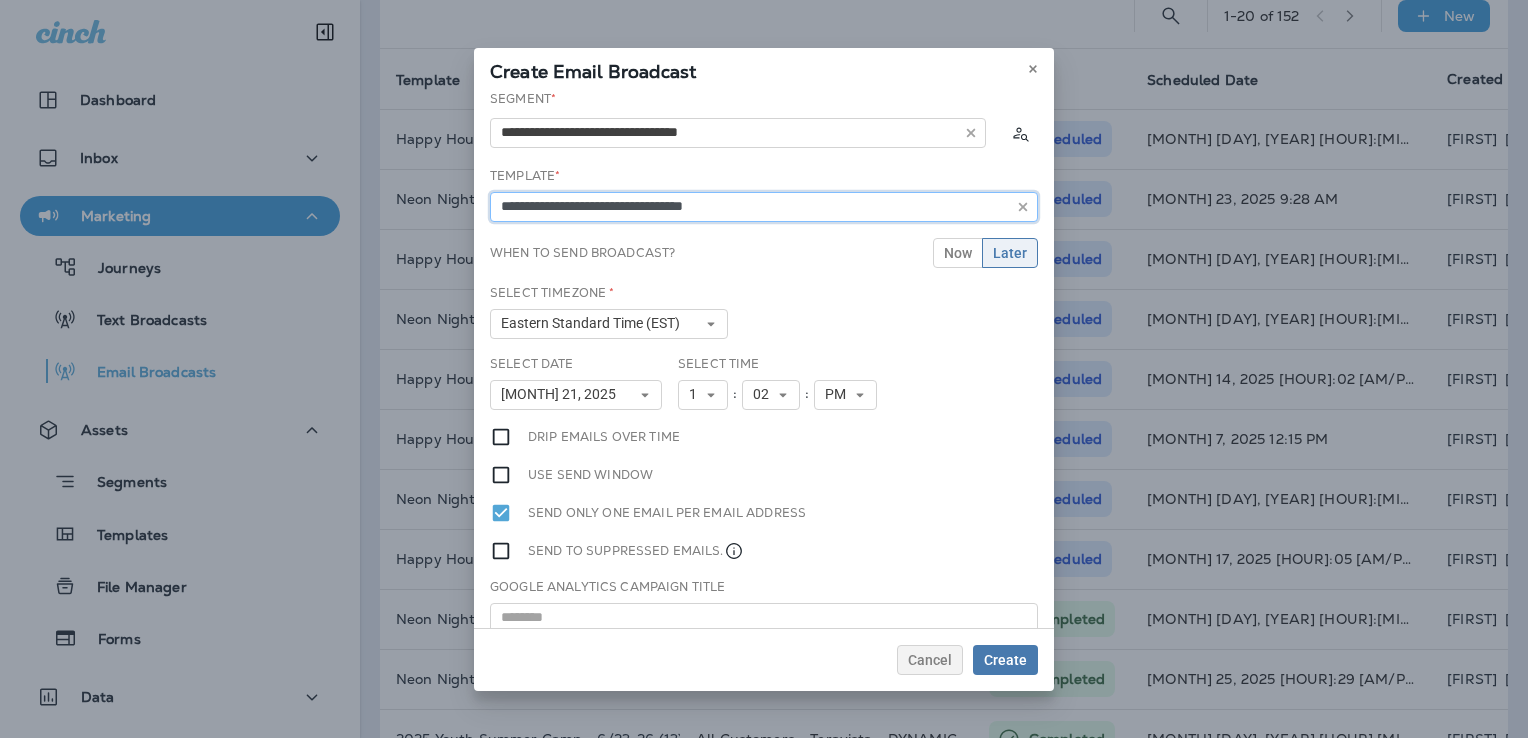 click on "**********" at bounding box center [764, 207] 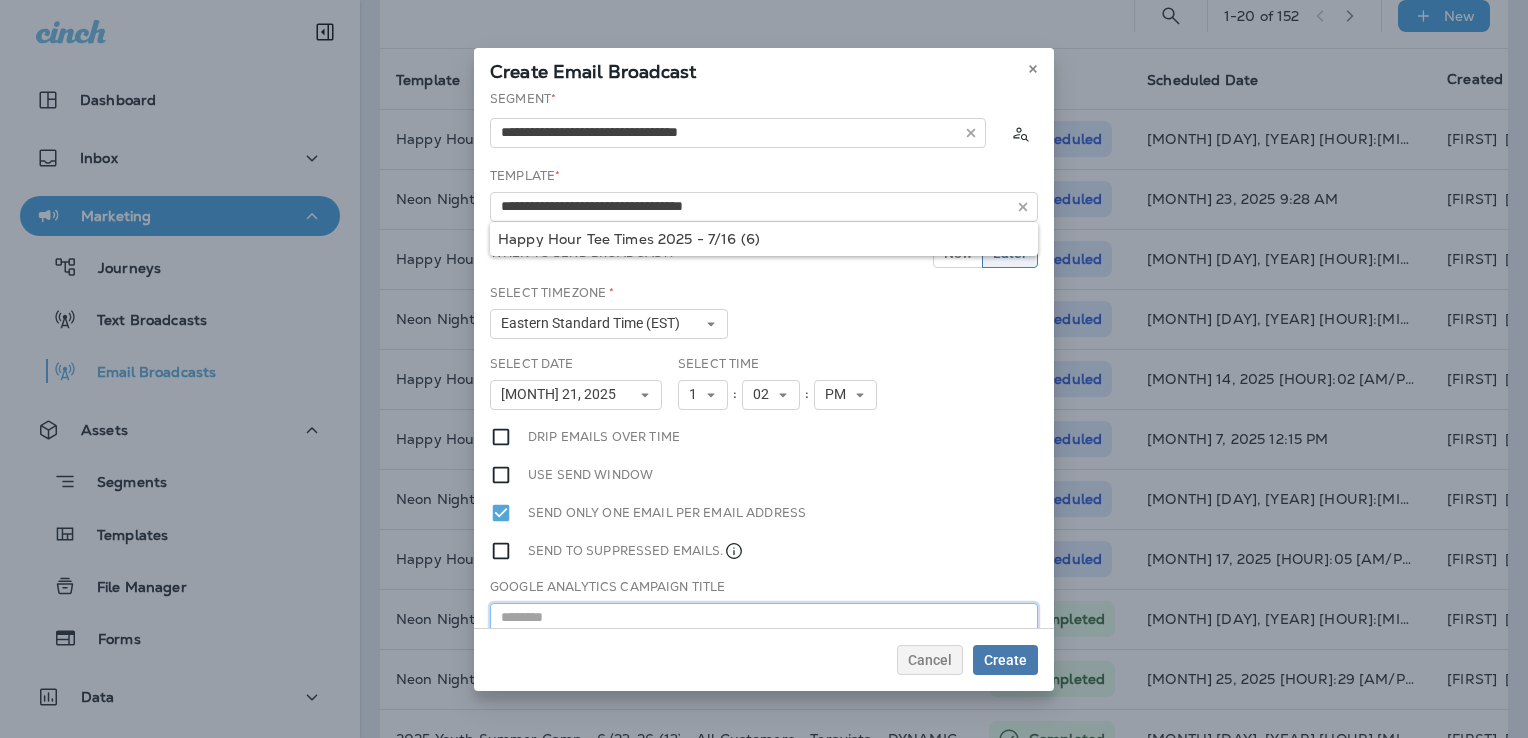 click at bounding box center (764, 618) 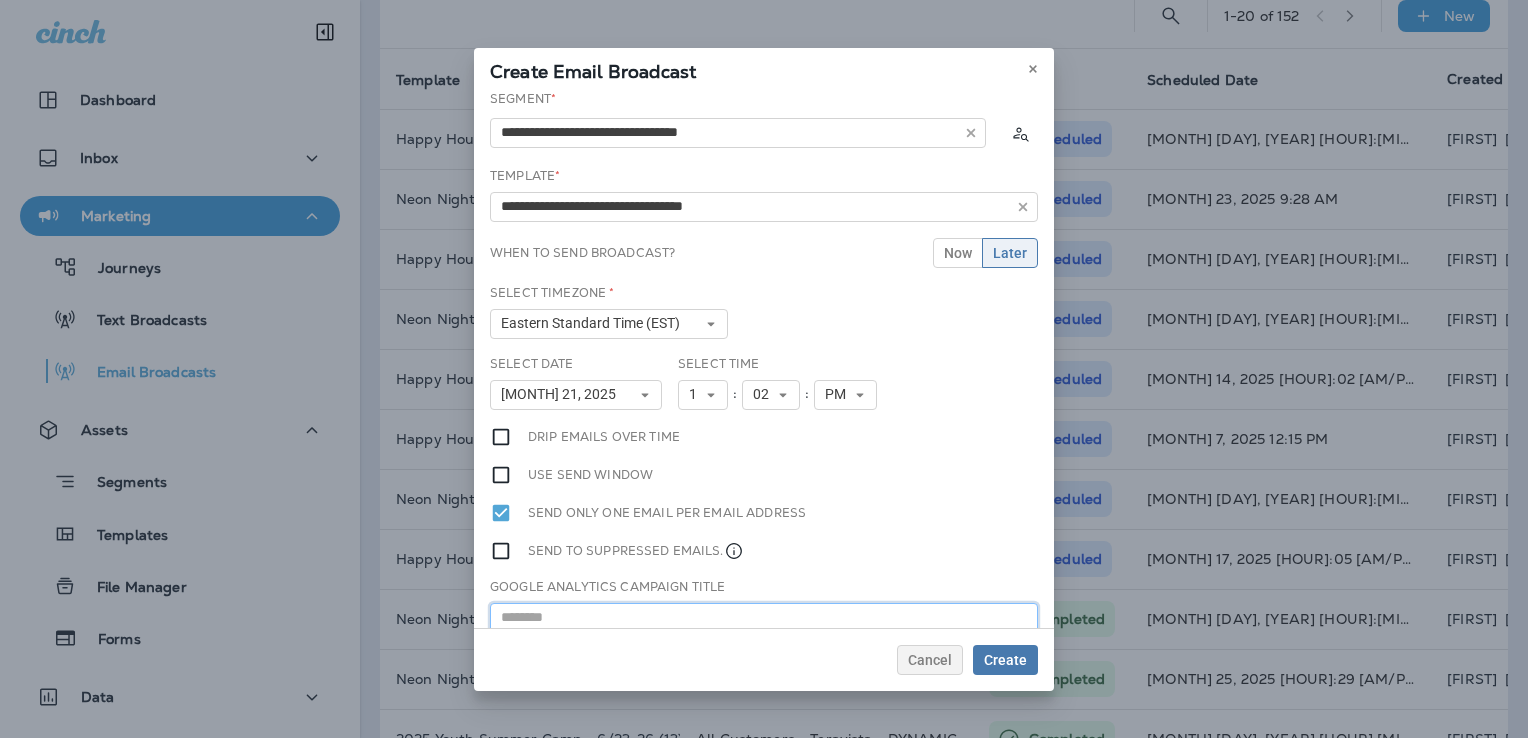 paste on "**********" 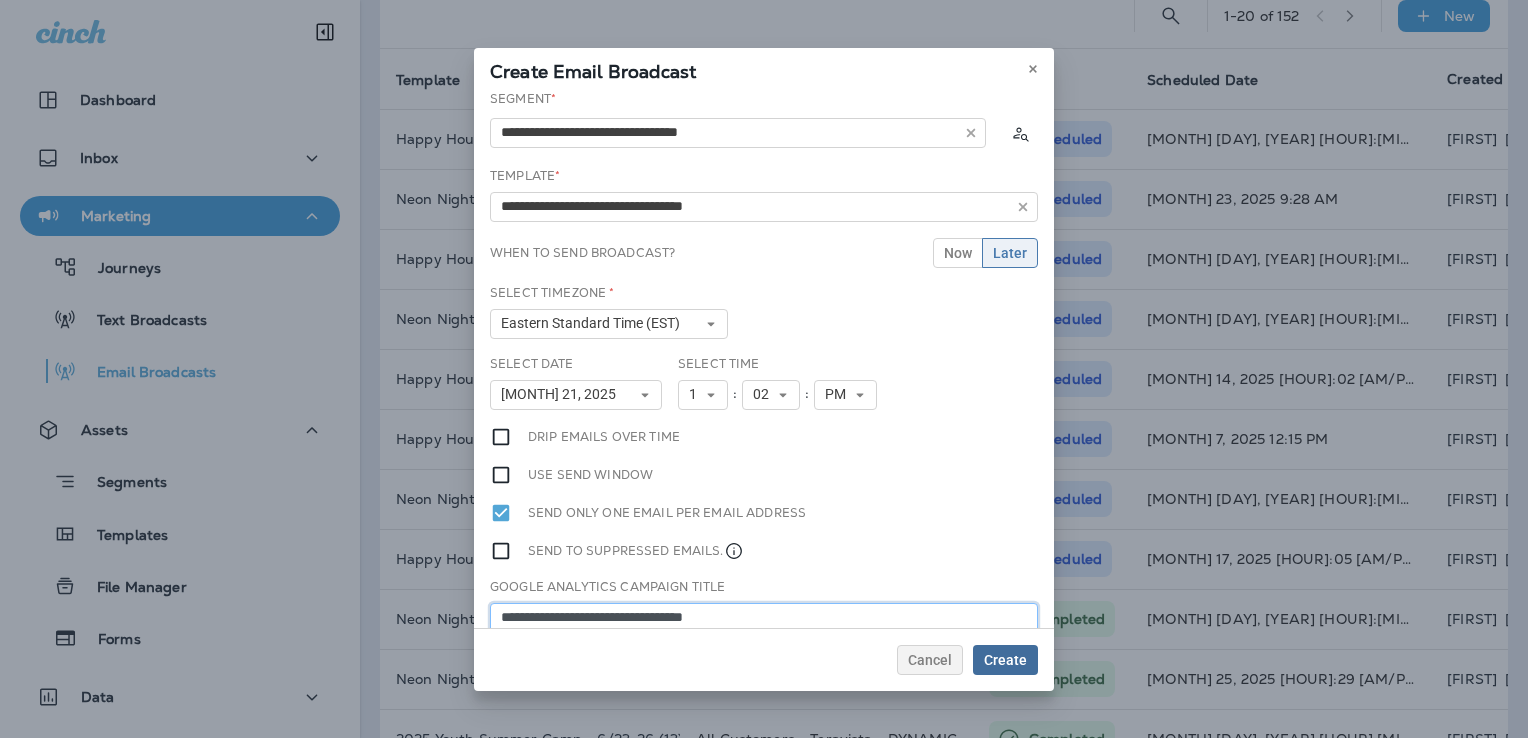 type on "**********" 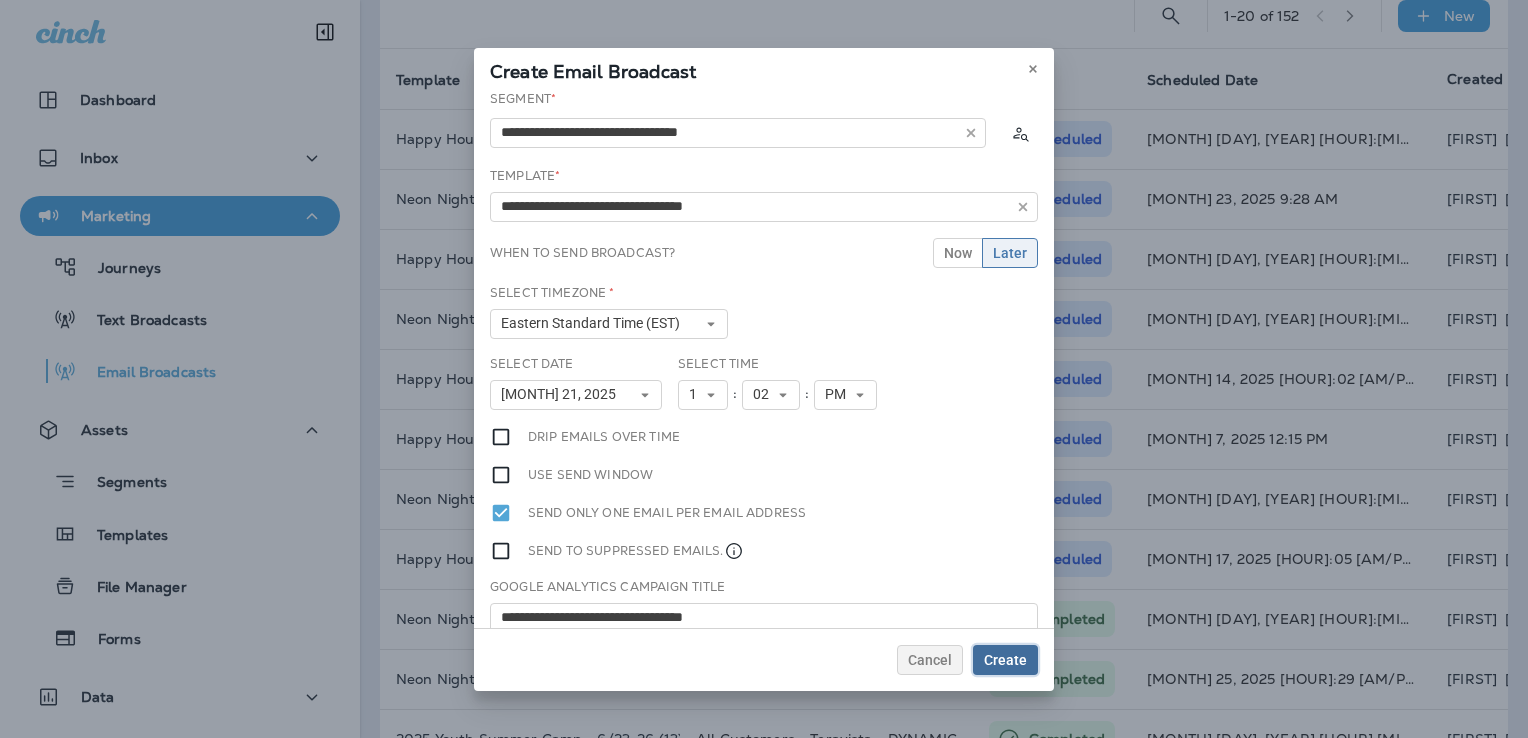 click on "Create" at bounding box center (1005, 660) 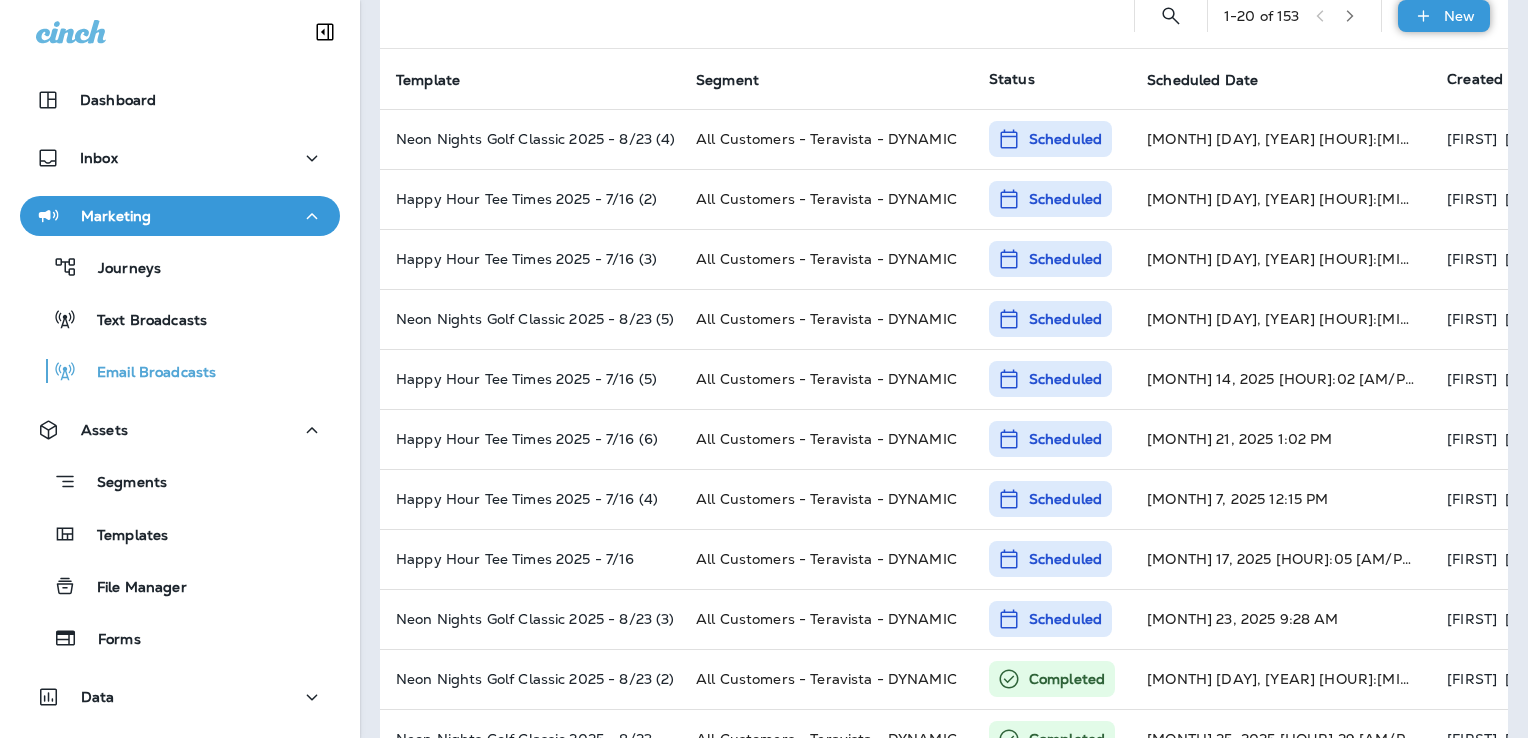 click on "New" at bounding box center [1459, 16] 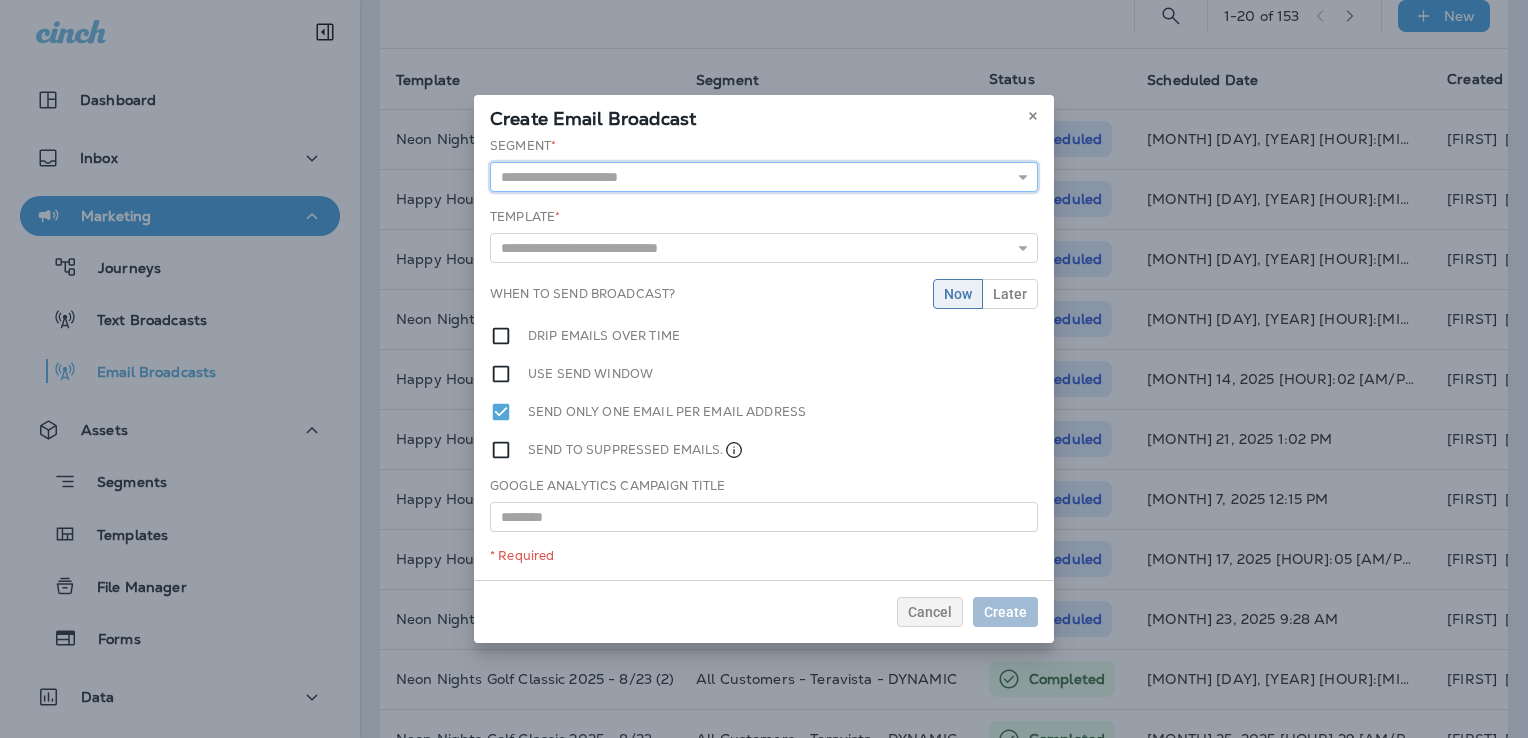 click at bounding box center [764, 177] 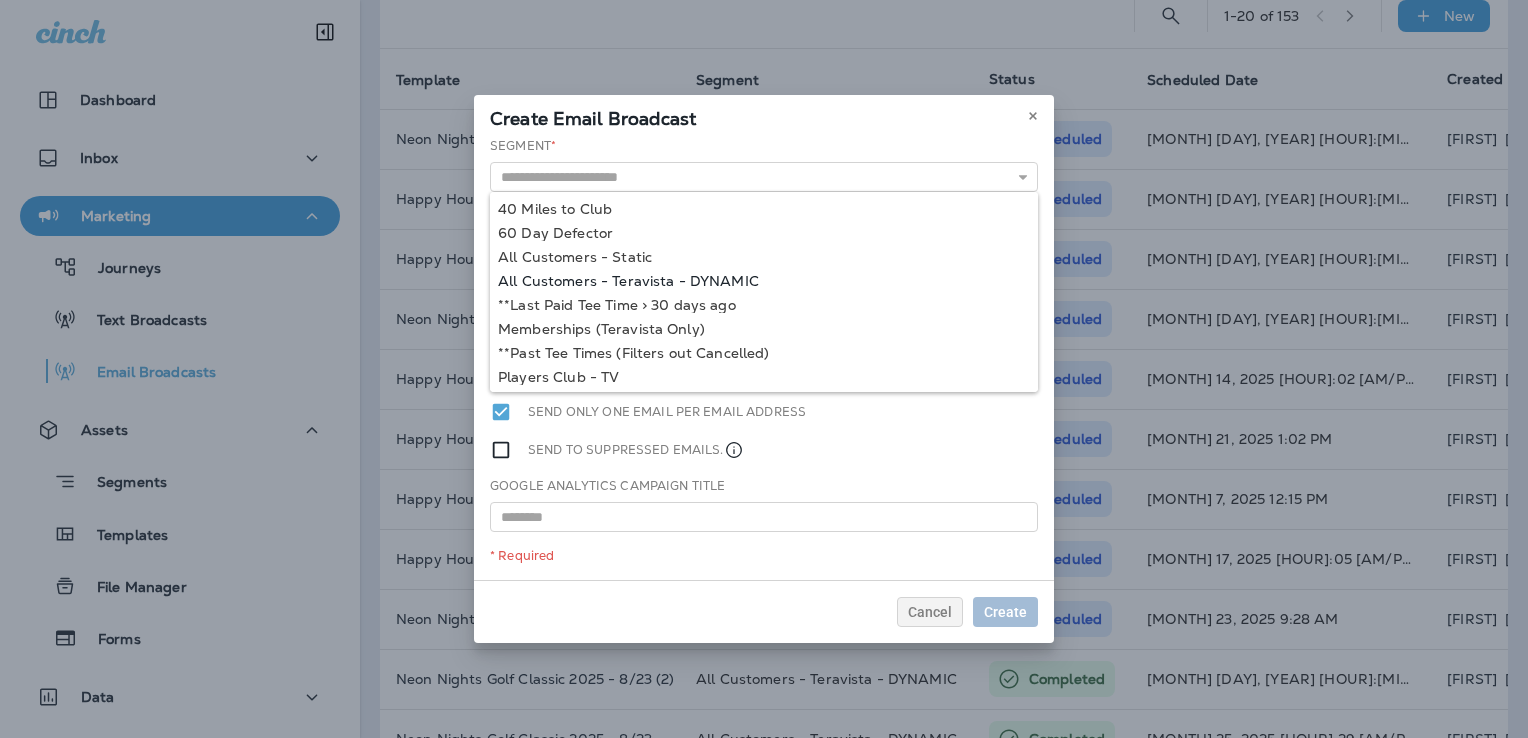 type on "**********" 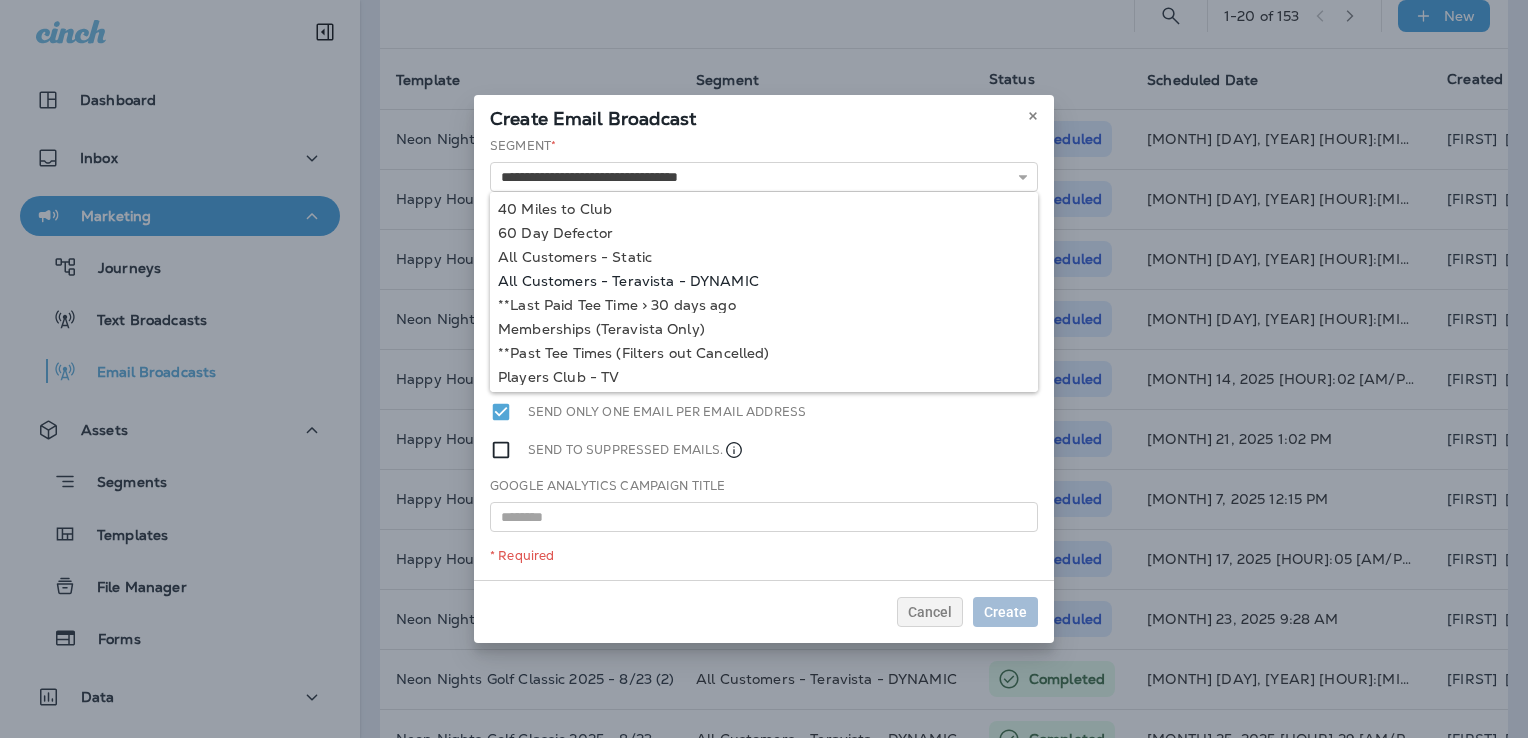 click on "**********" at bounding box center (764, 358) 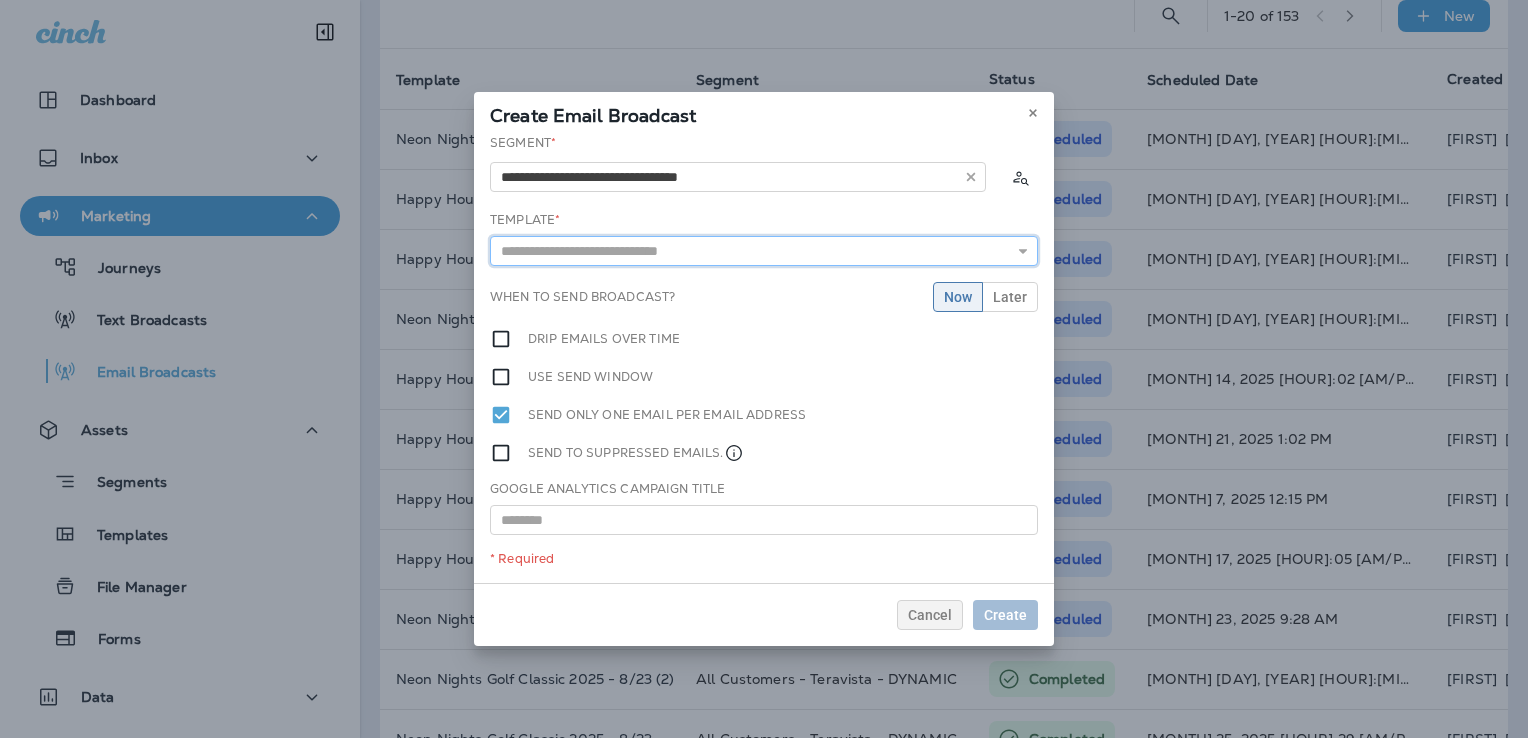 click at bounding box center [764, 251] 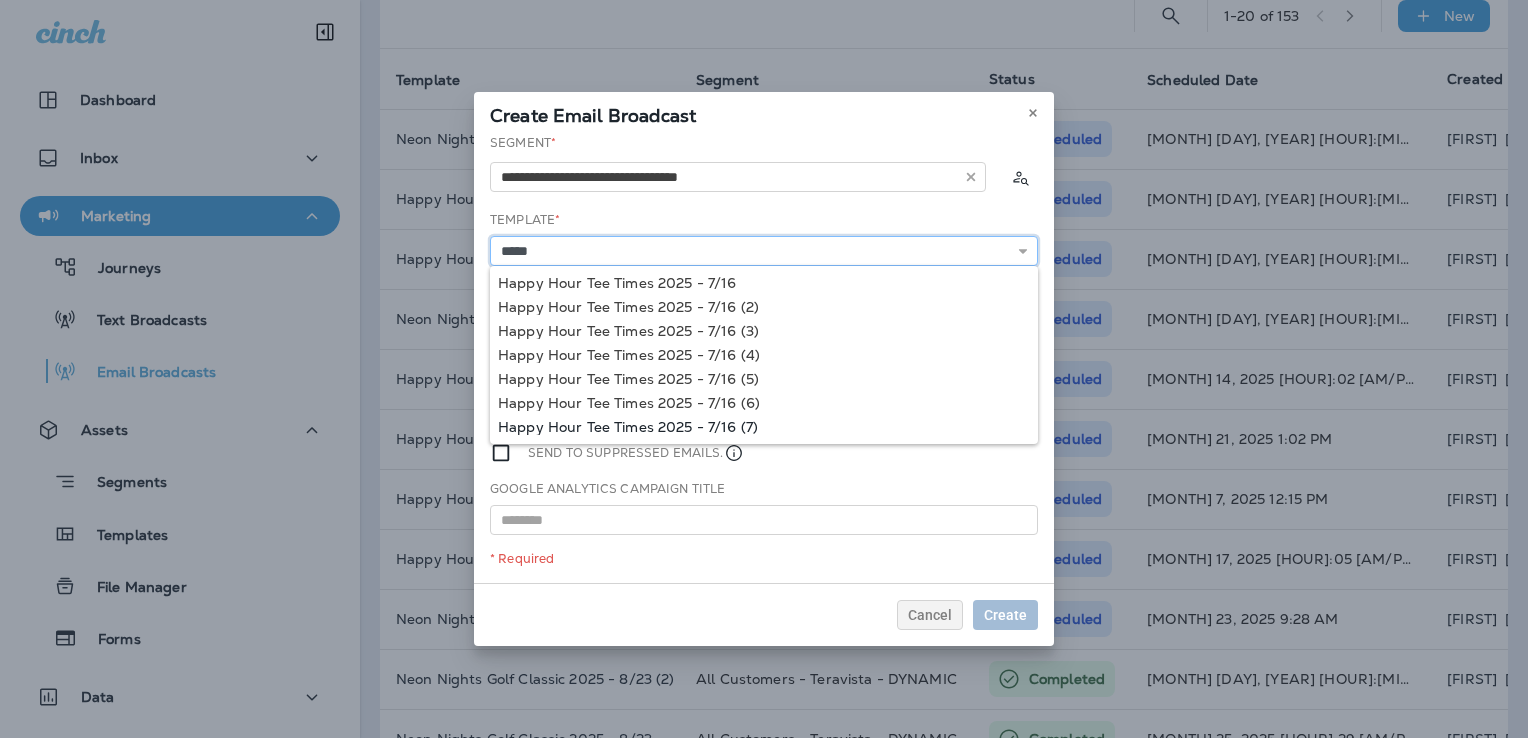 type on "**********" 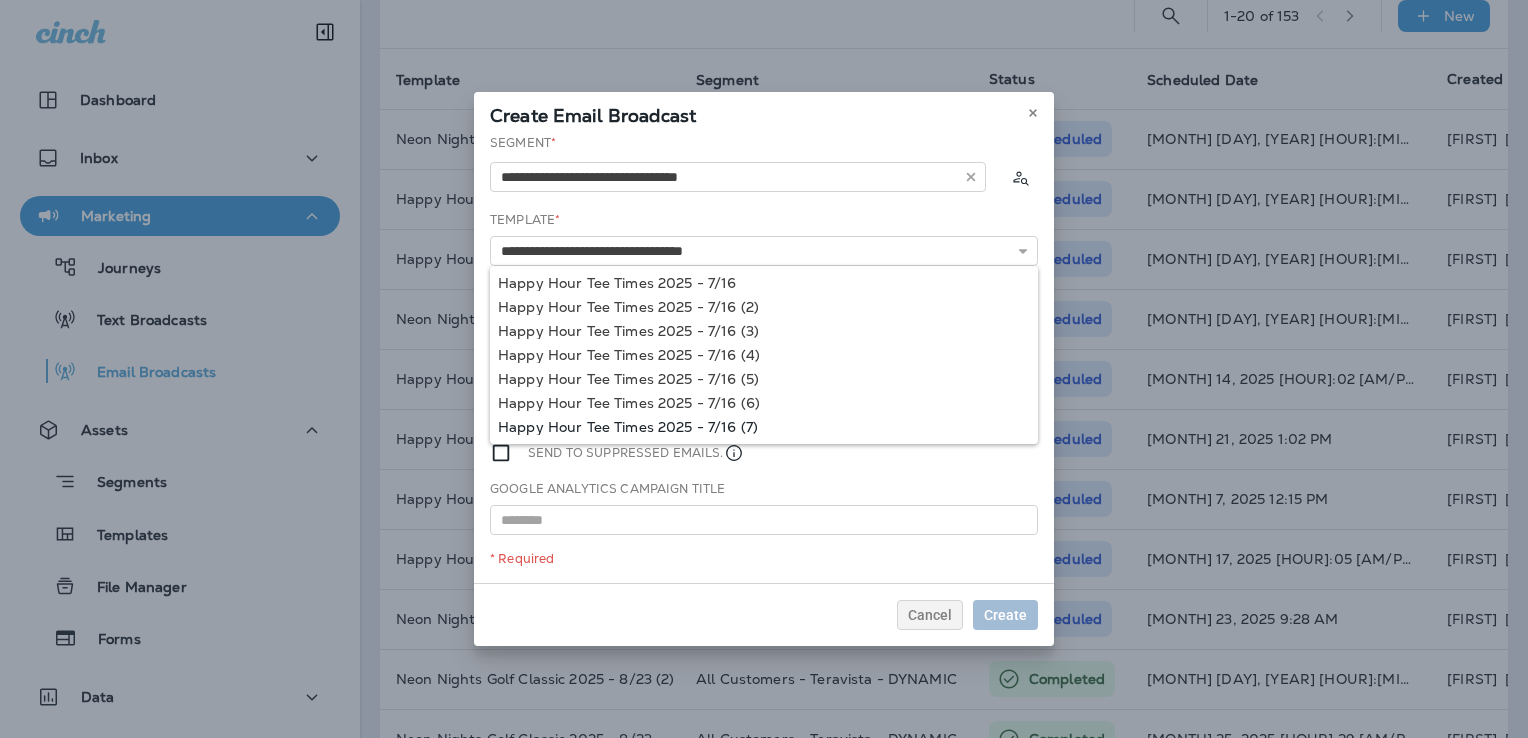 click on "**********" at bounding box center [764, 358] 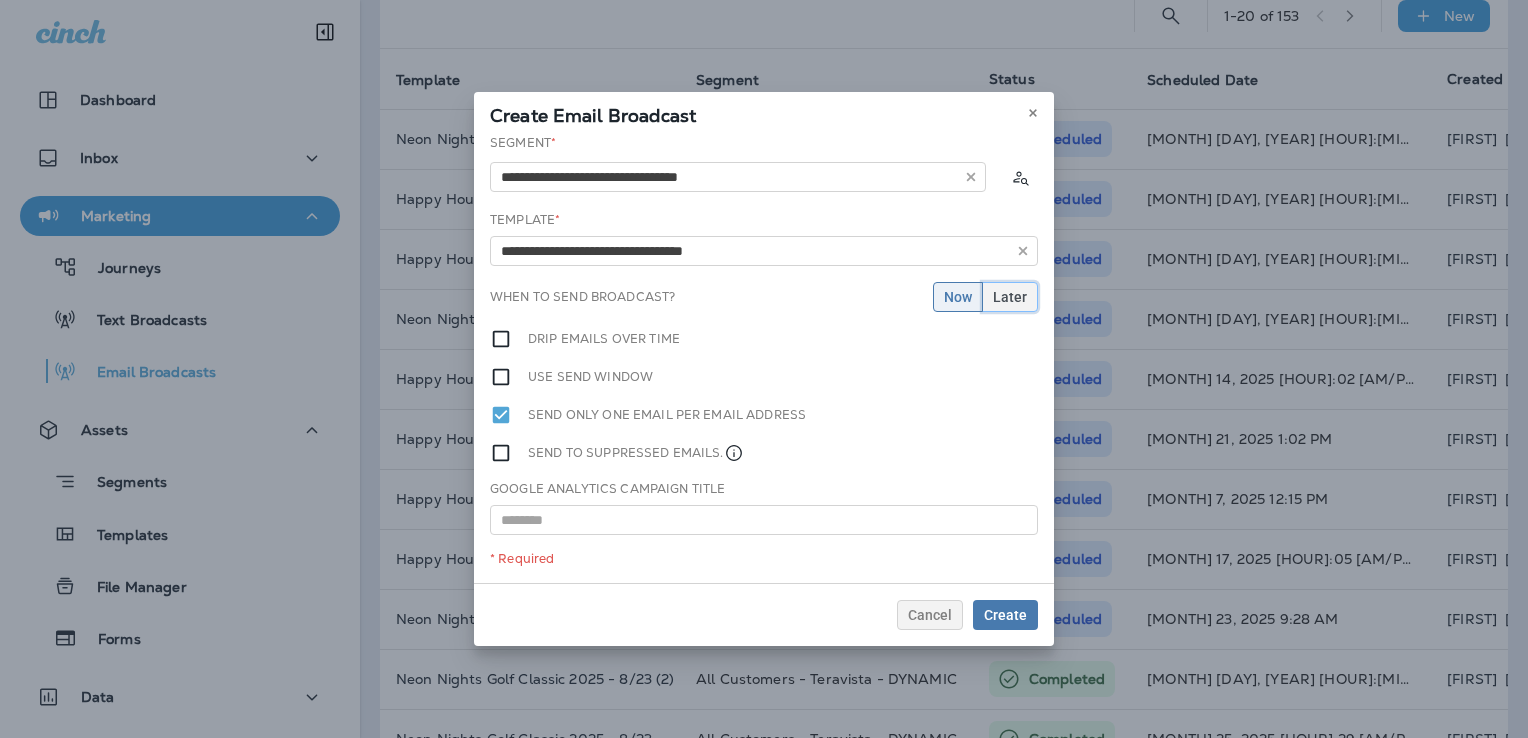 click on "Later" at bounding box center (1010, 297) 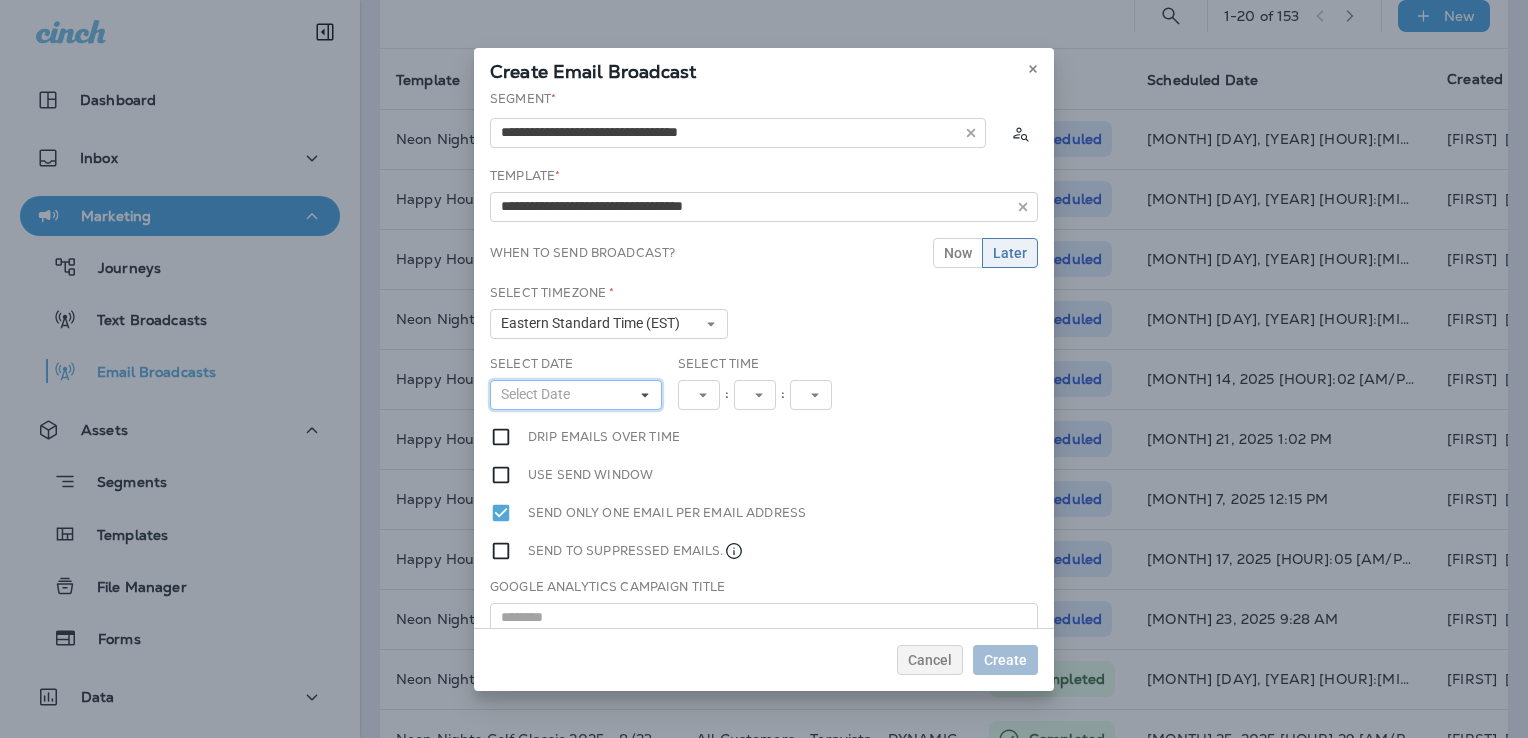click on "Select Date" at bounding box center [576, 395] 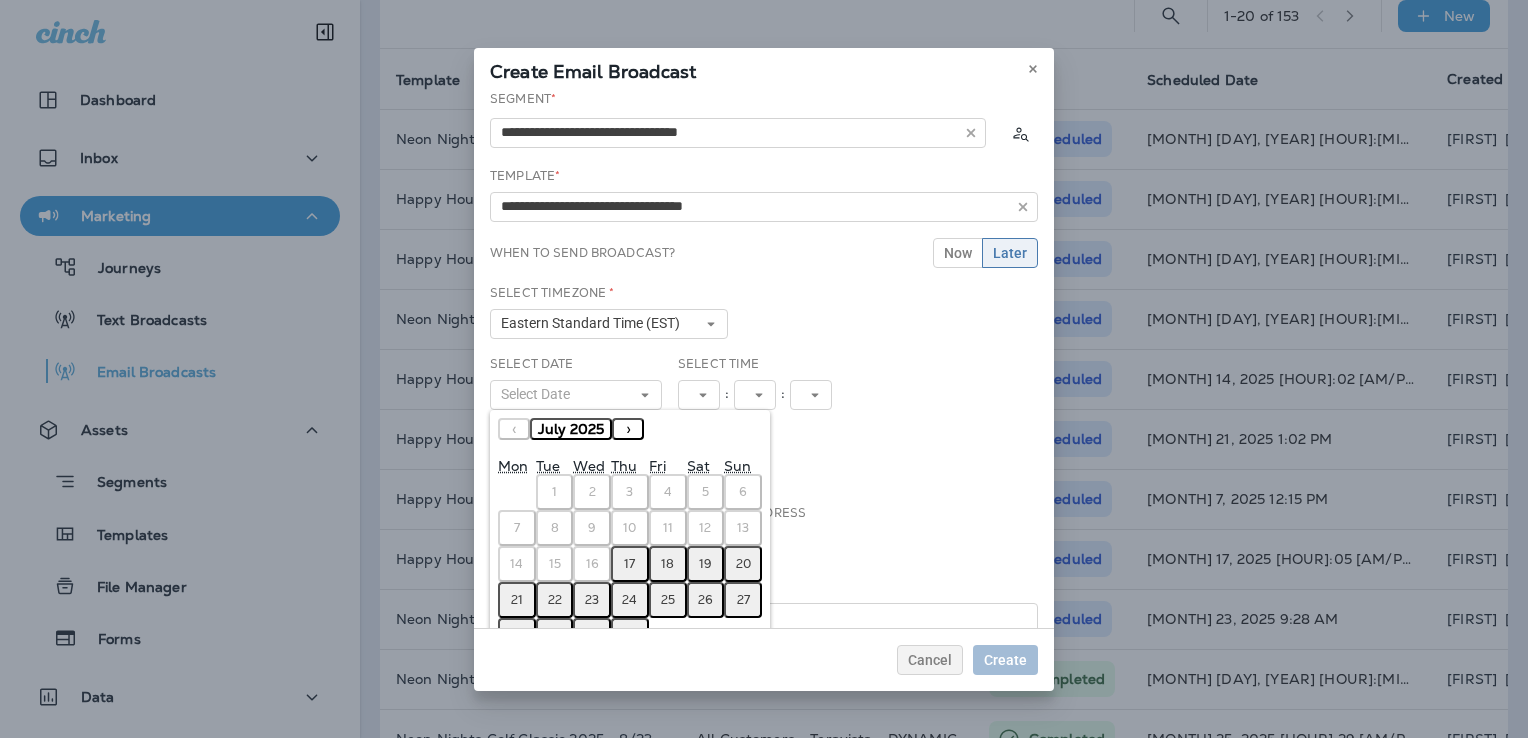click on "›" at bounding box center (628, 429) 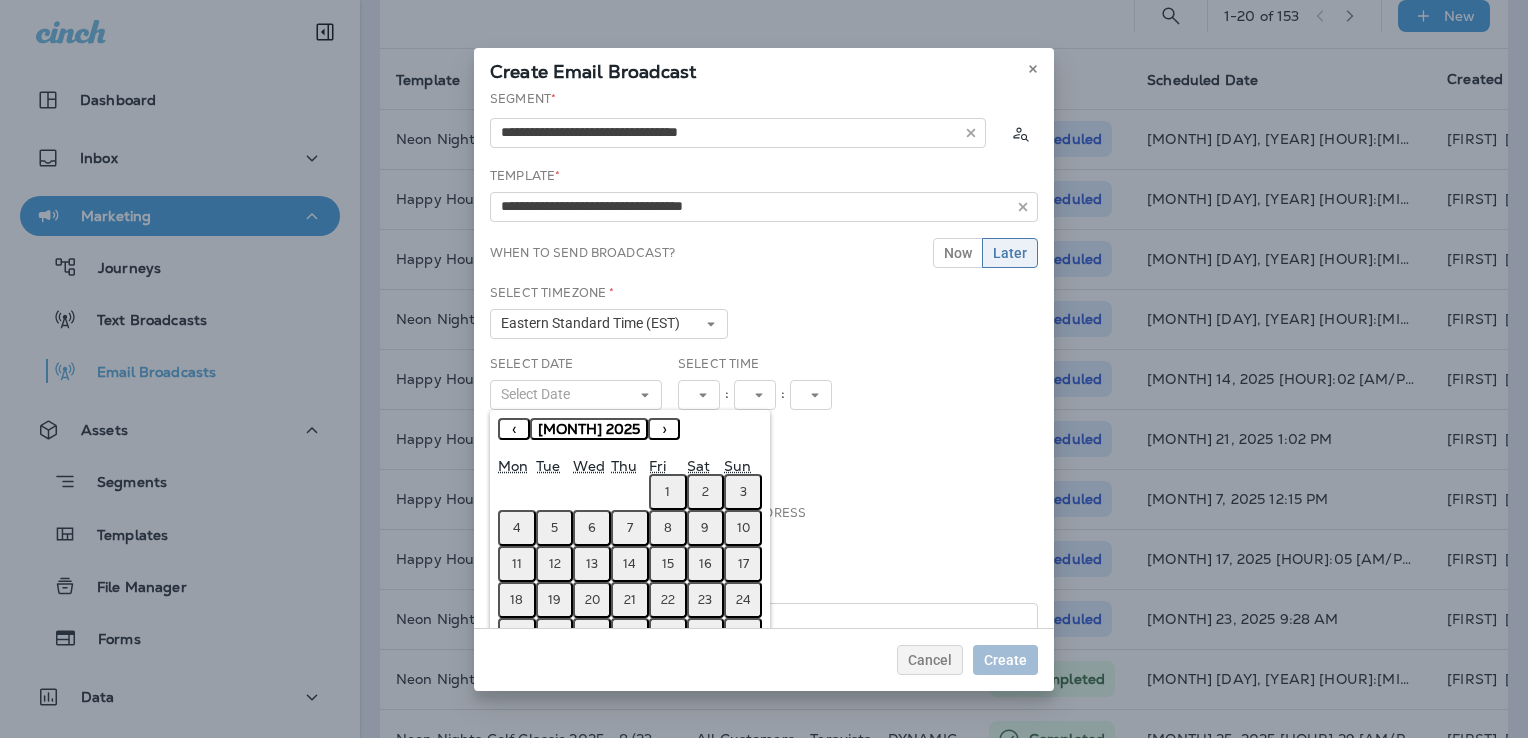 click on "28" at bounding box center [629, 636] 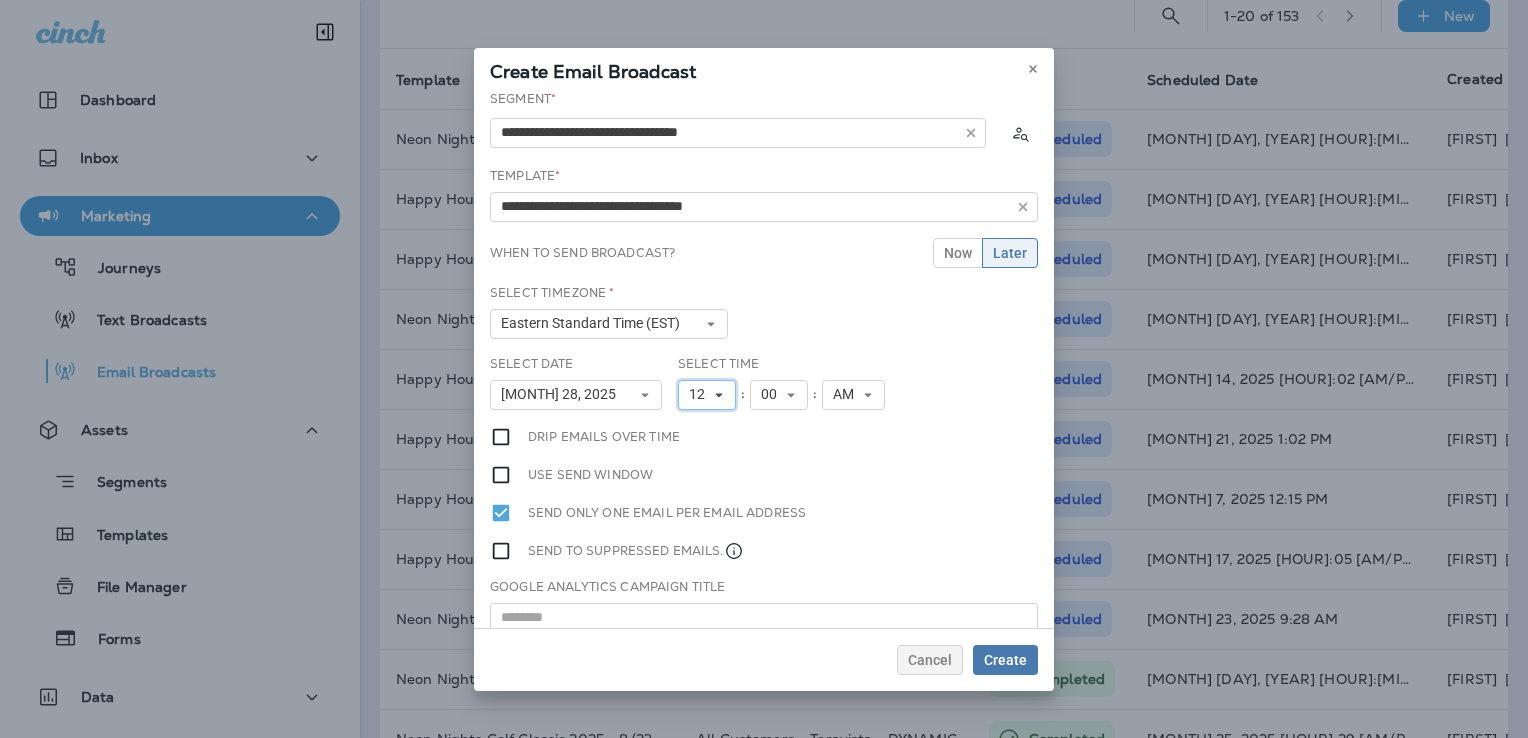 click on "12" at bounding box center [701, 394] 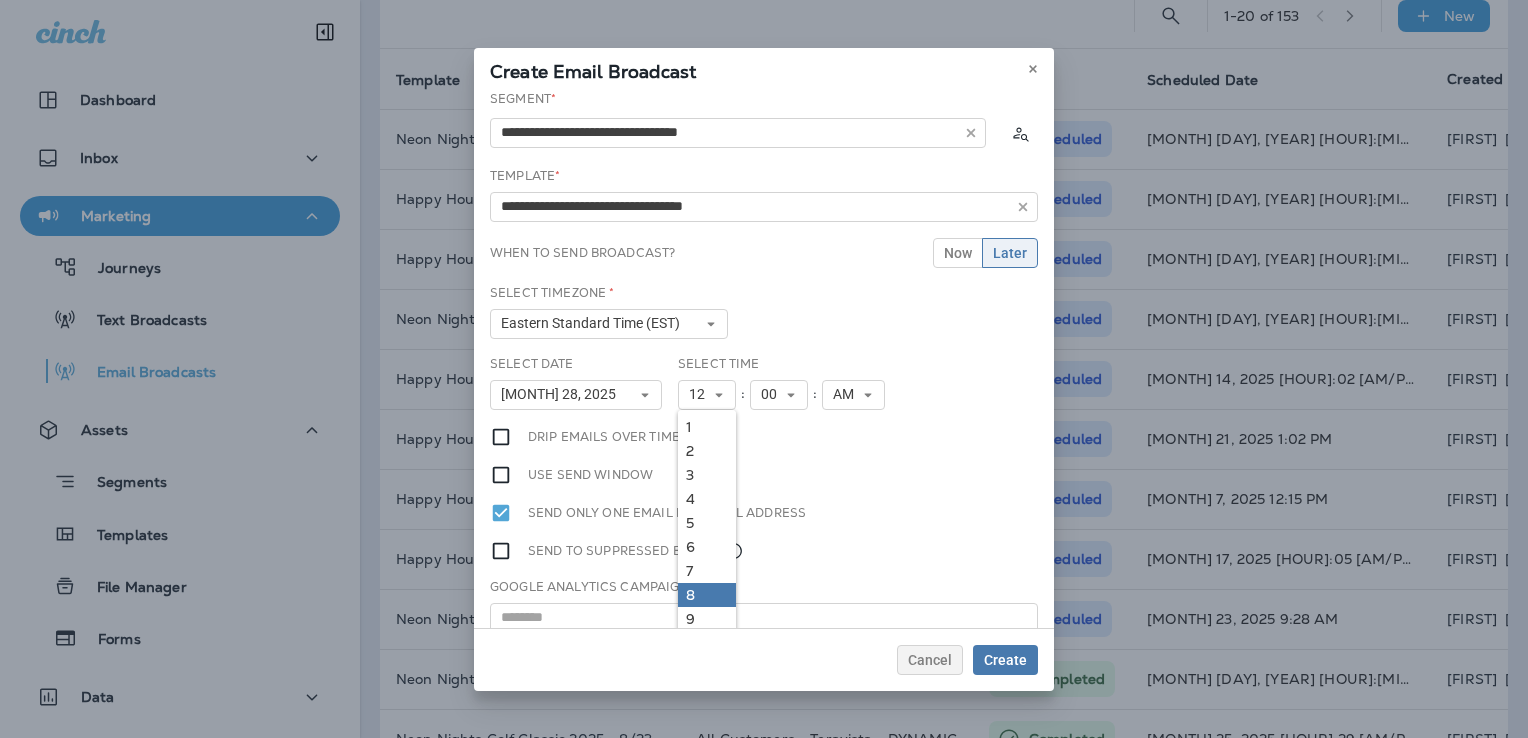 click on "8" at bounding box center (707, 595) 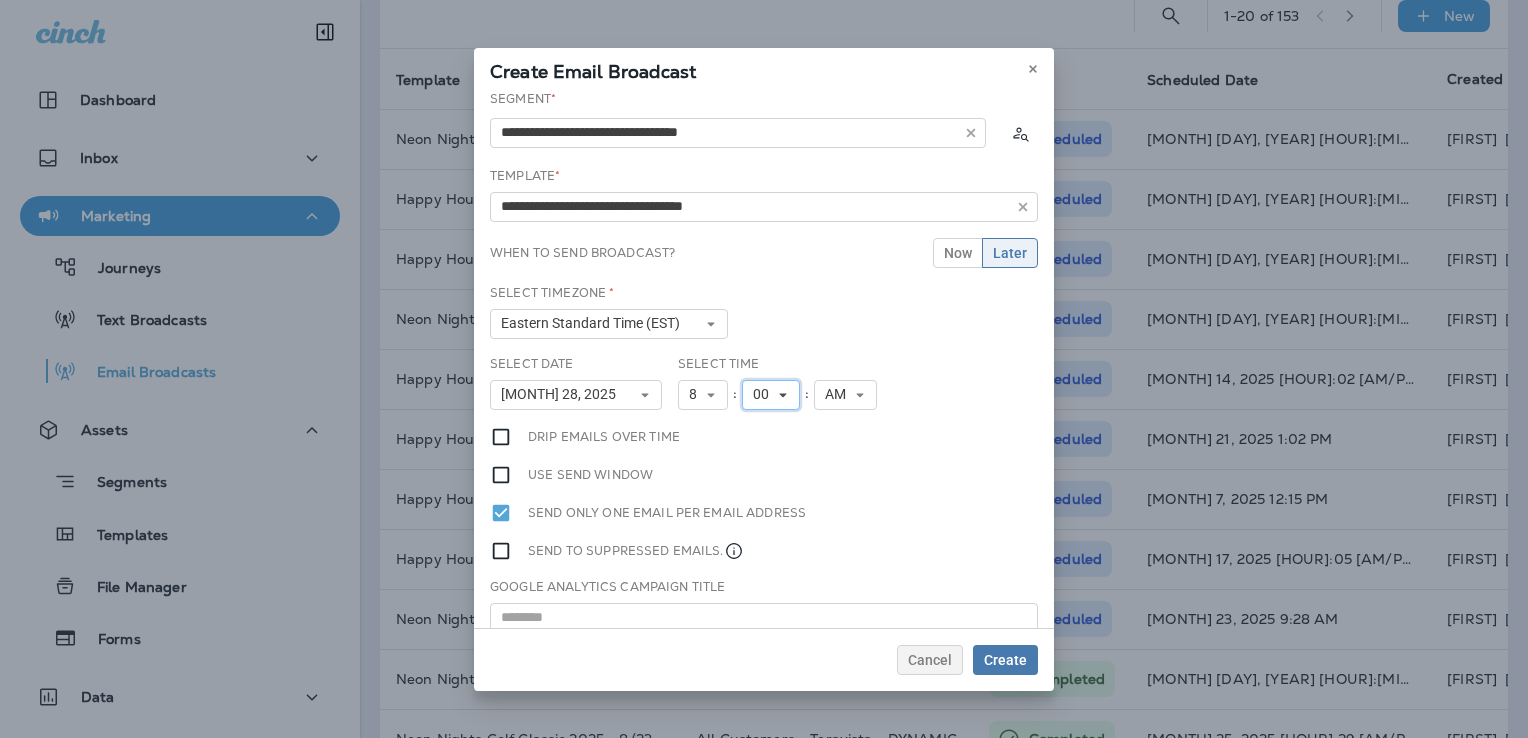 click on "00" at bounding box center [765, 394] 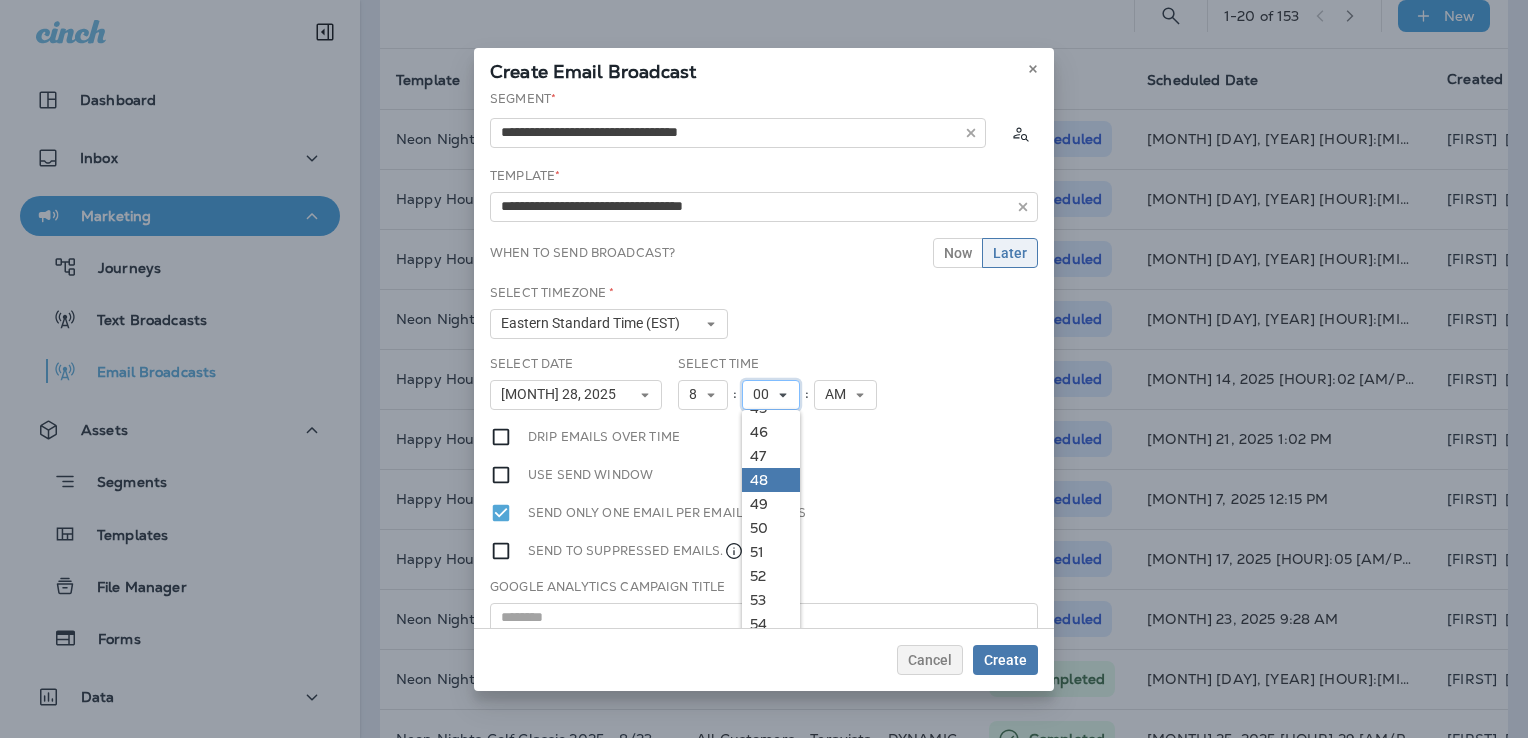 scroll, scrollTop: 1100, scrollLeft: 0, axis: vertical 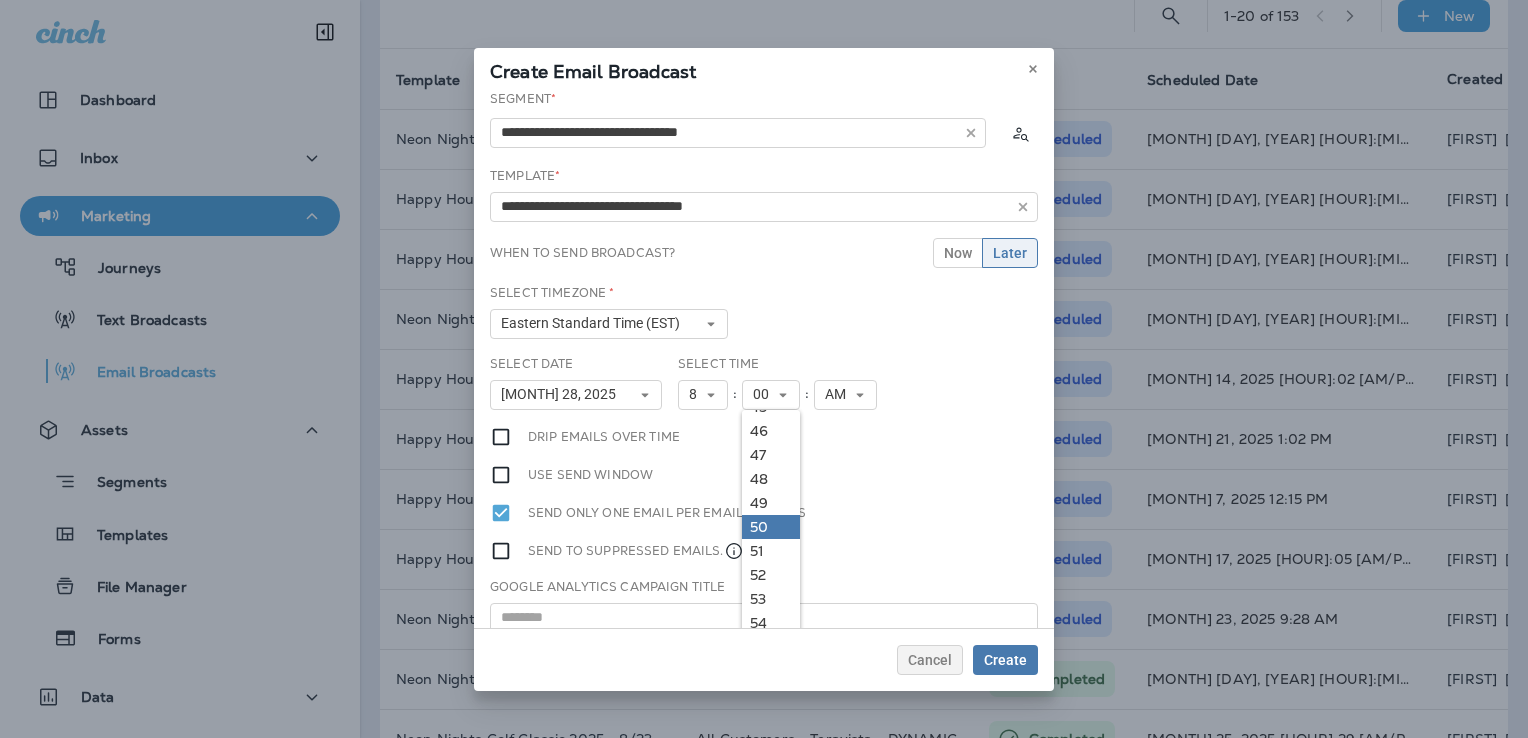 click on "50" at bounding box center (771, 527) 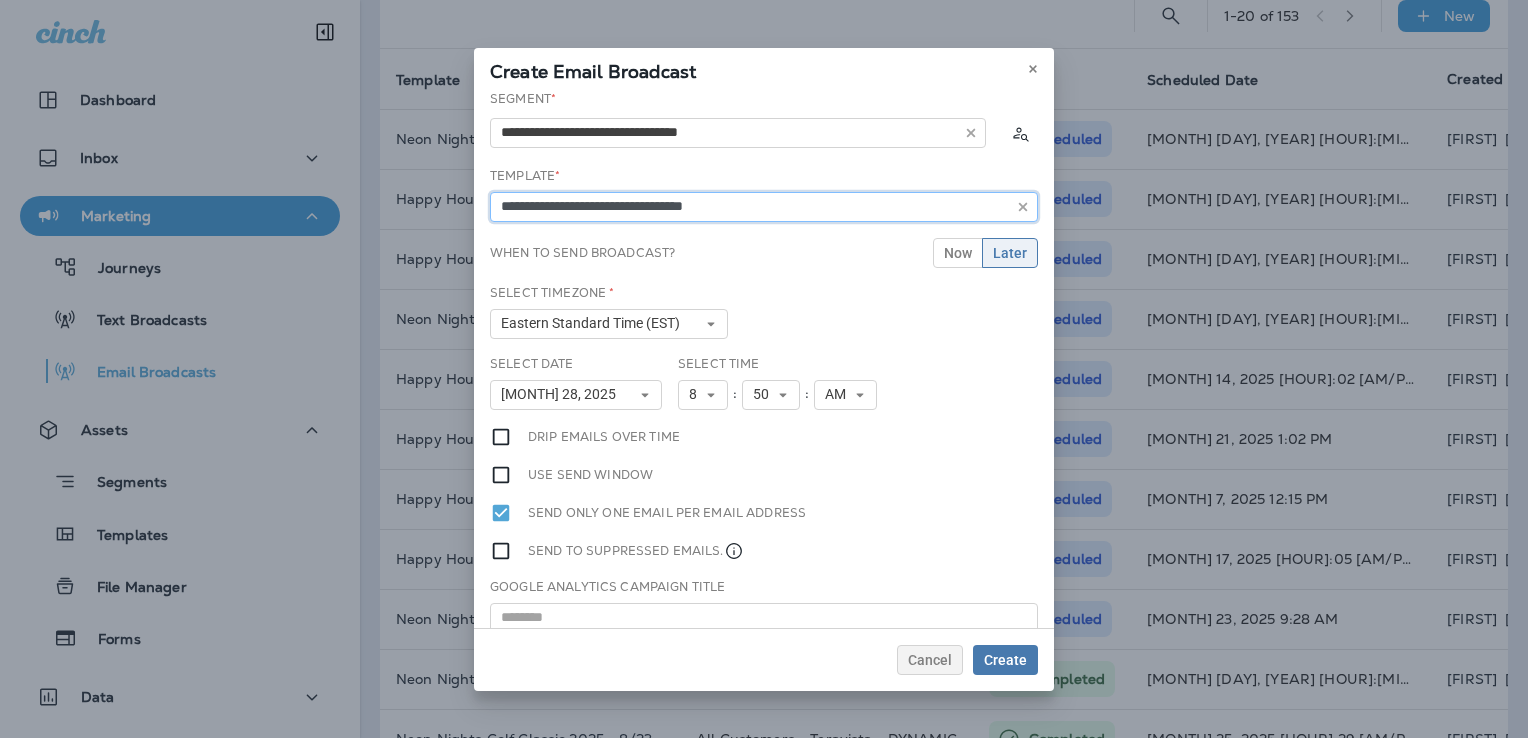 click on "**********" at bounding box center [764, 207] 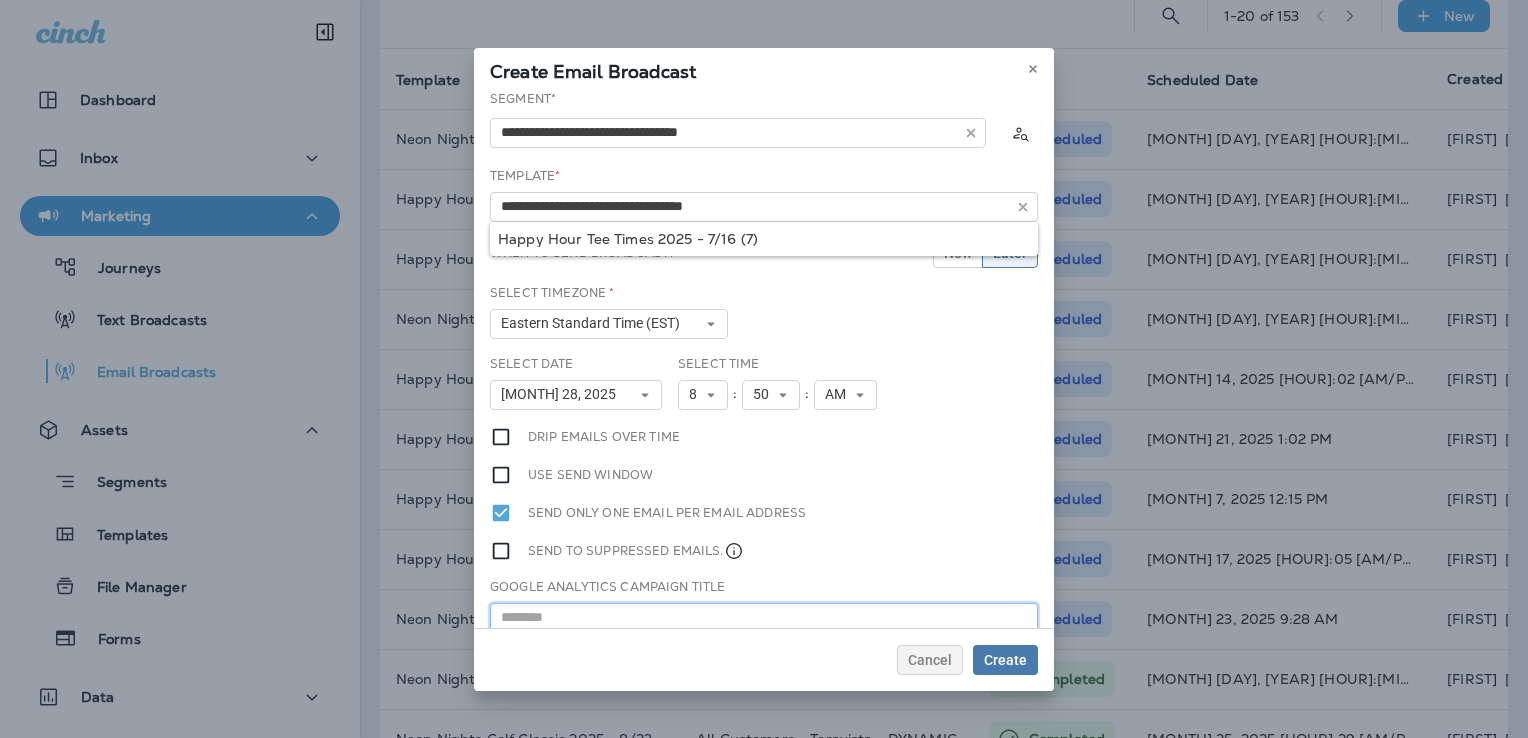 click at bounding box center [764, 618] 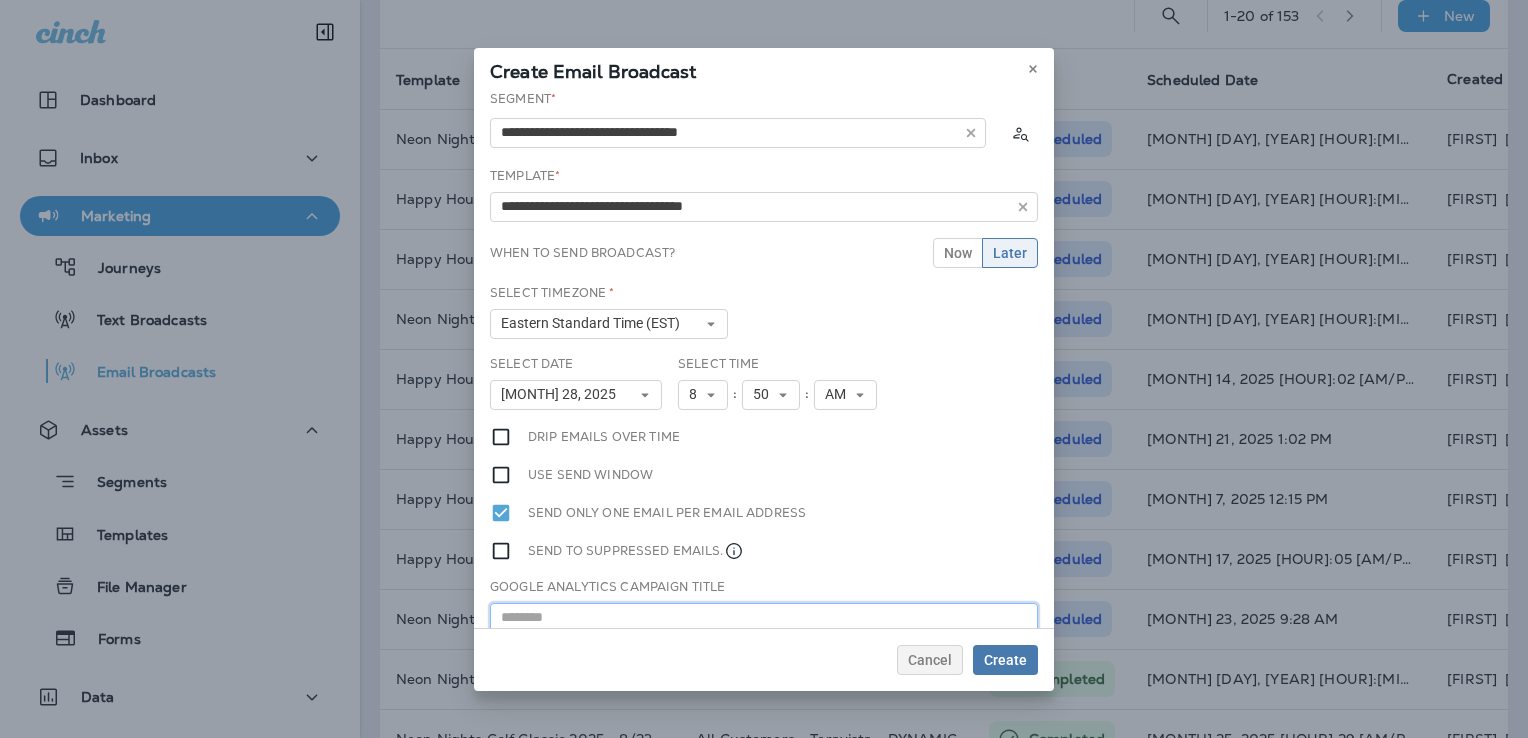paste on "**********" 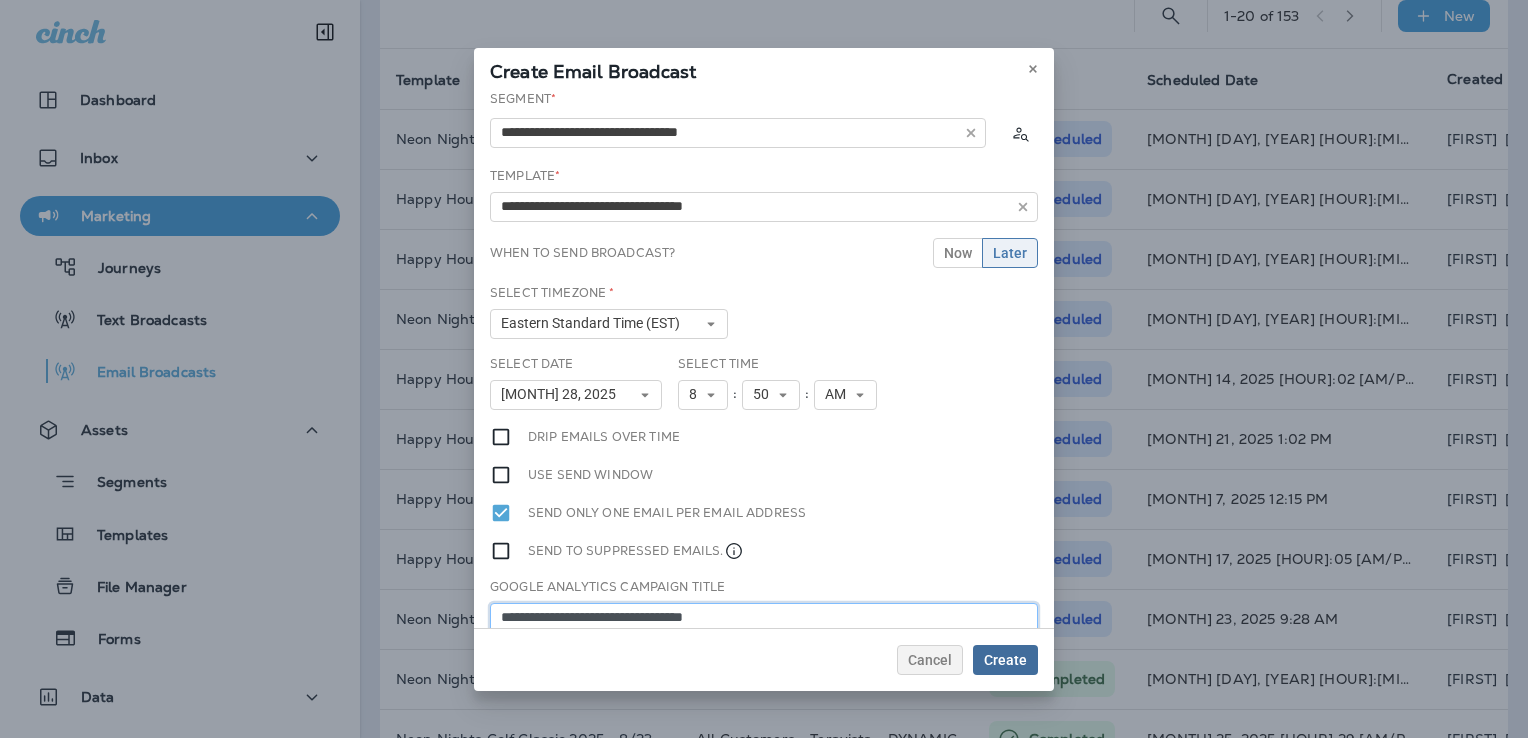 type on "**********" 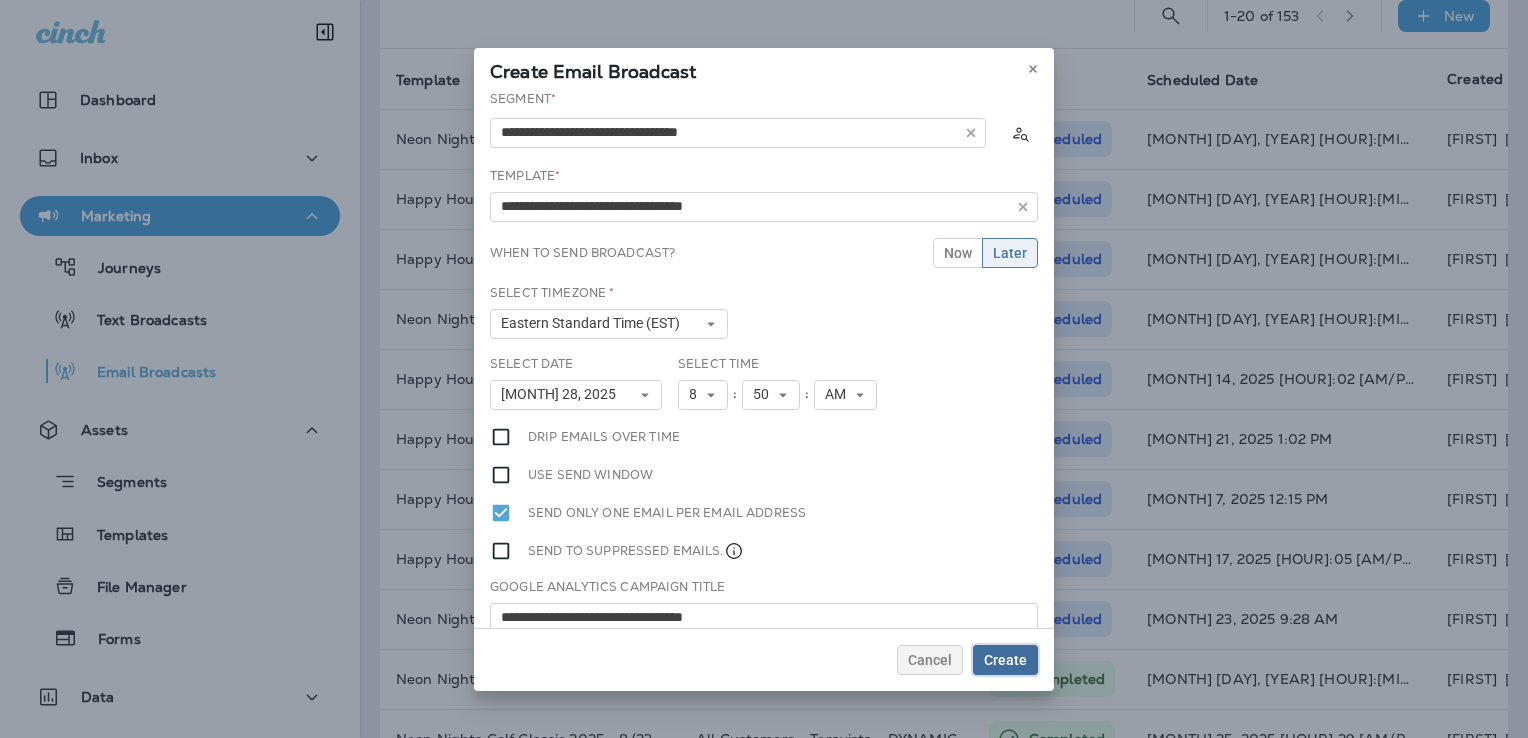 click on "Create" at bounding box center (1005, 660) 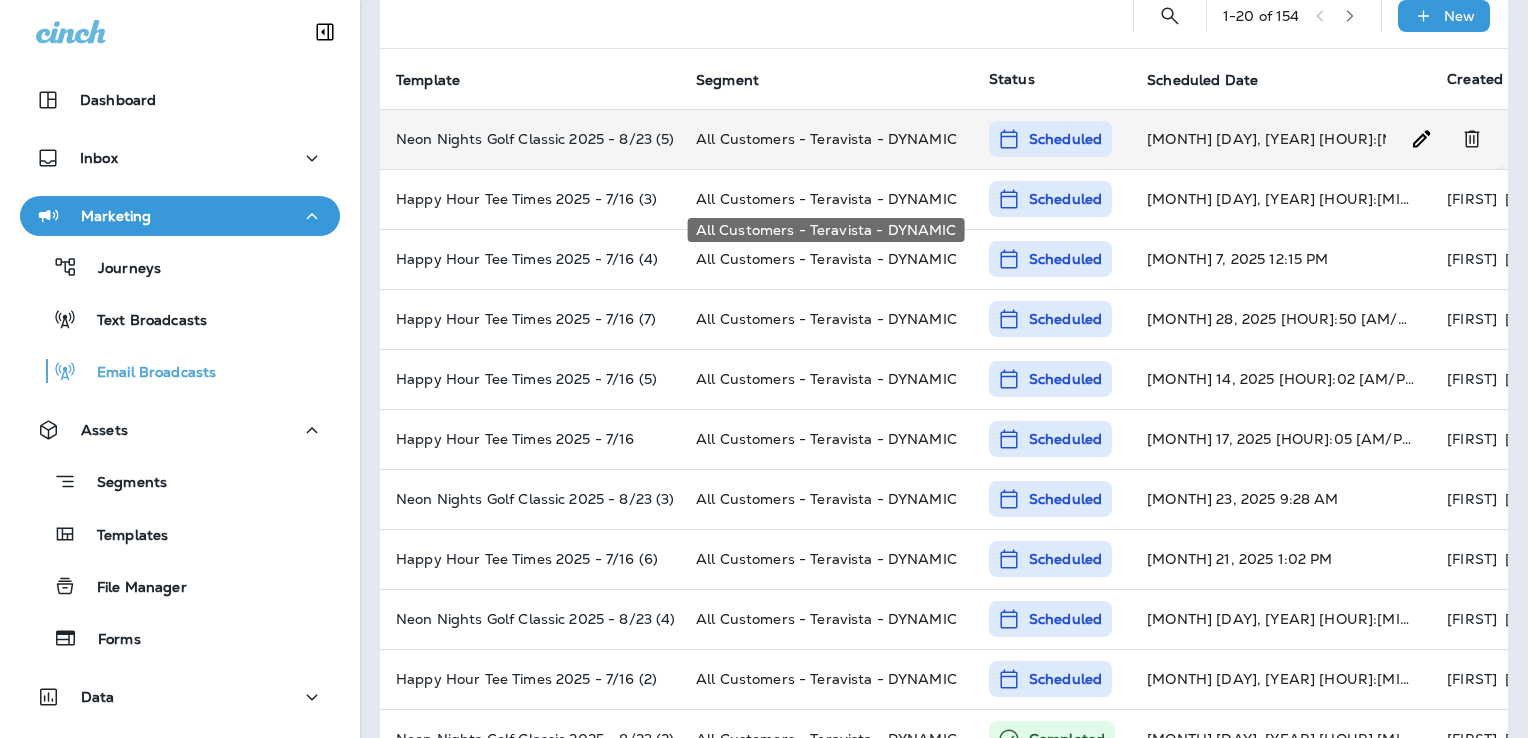 scroll, scrollTop: 0, scrollLeft: 0, axis: both 